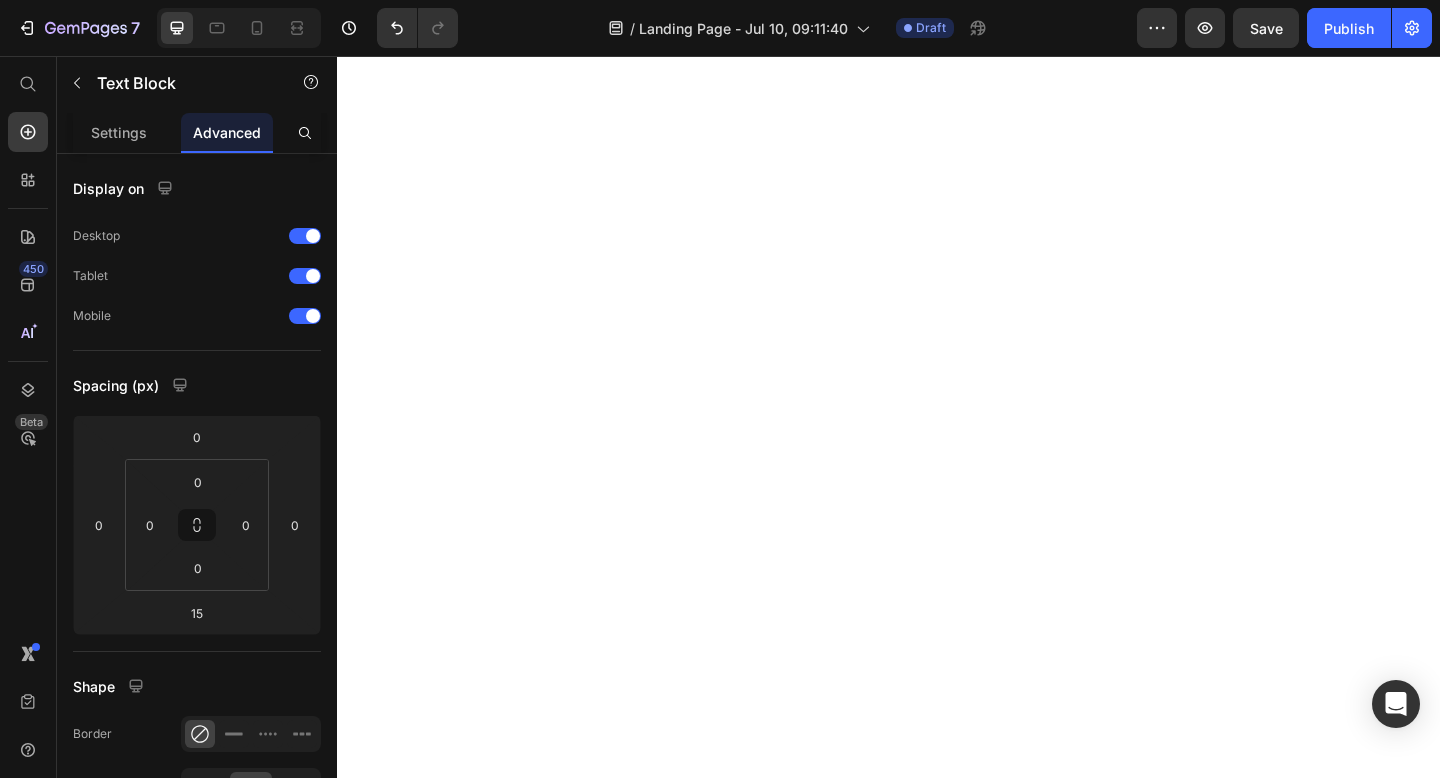 scroll, scrollTop: 0, scrollLeft: 0, axis: both 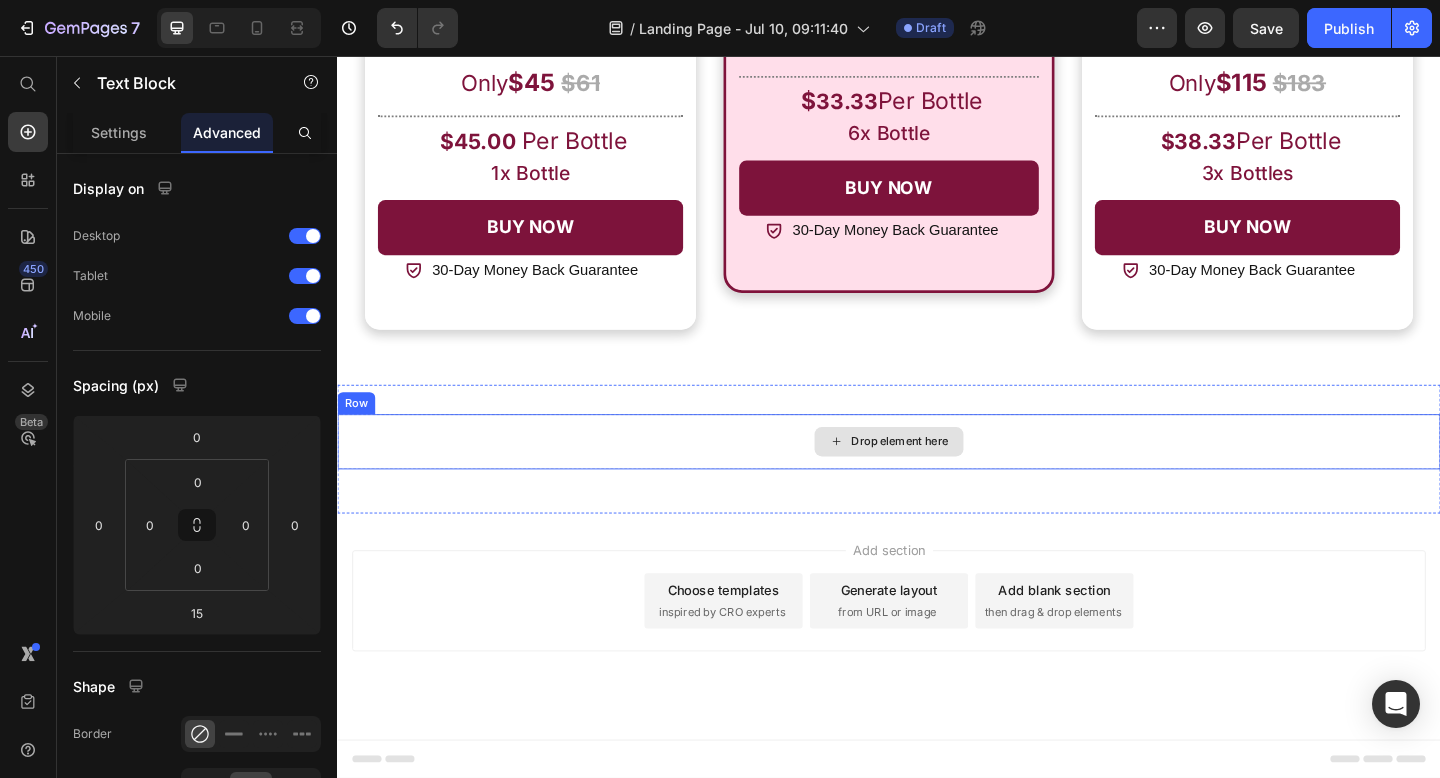 click on "Drop element here" at bounding box center [937, 476] 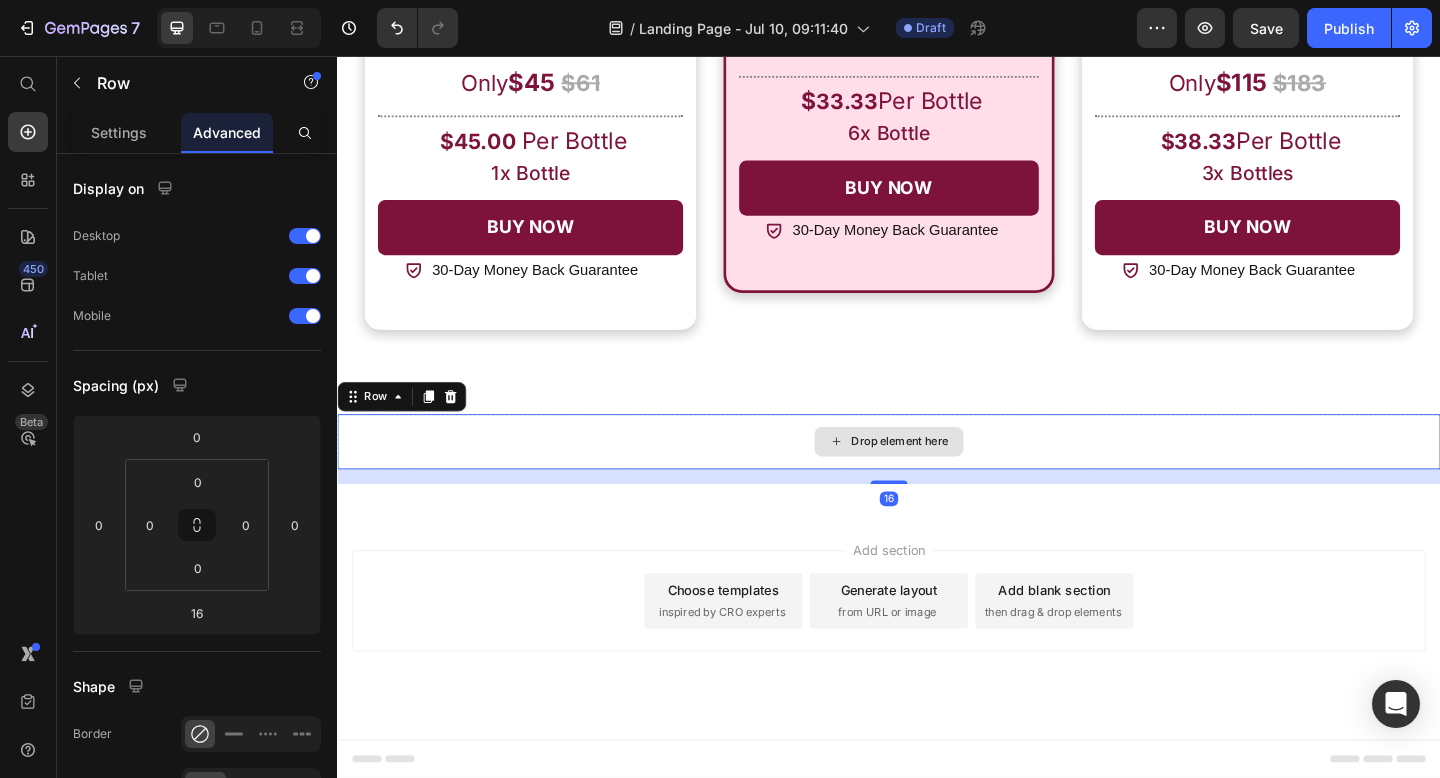 click on "Drop element here" at bounding box center [949, 476] 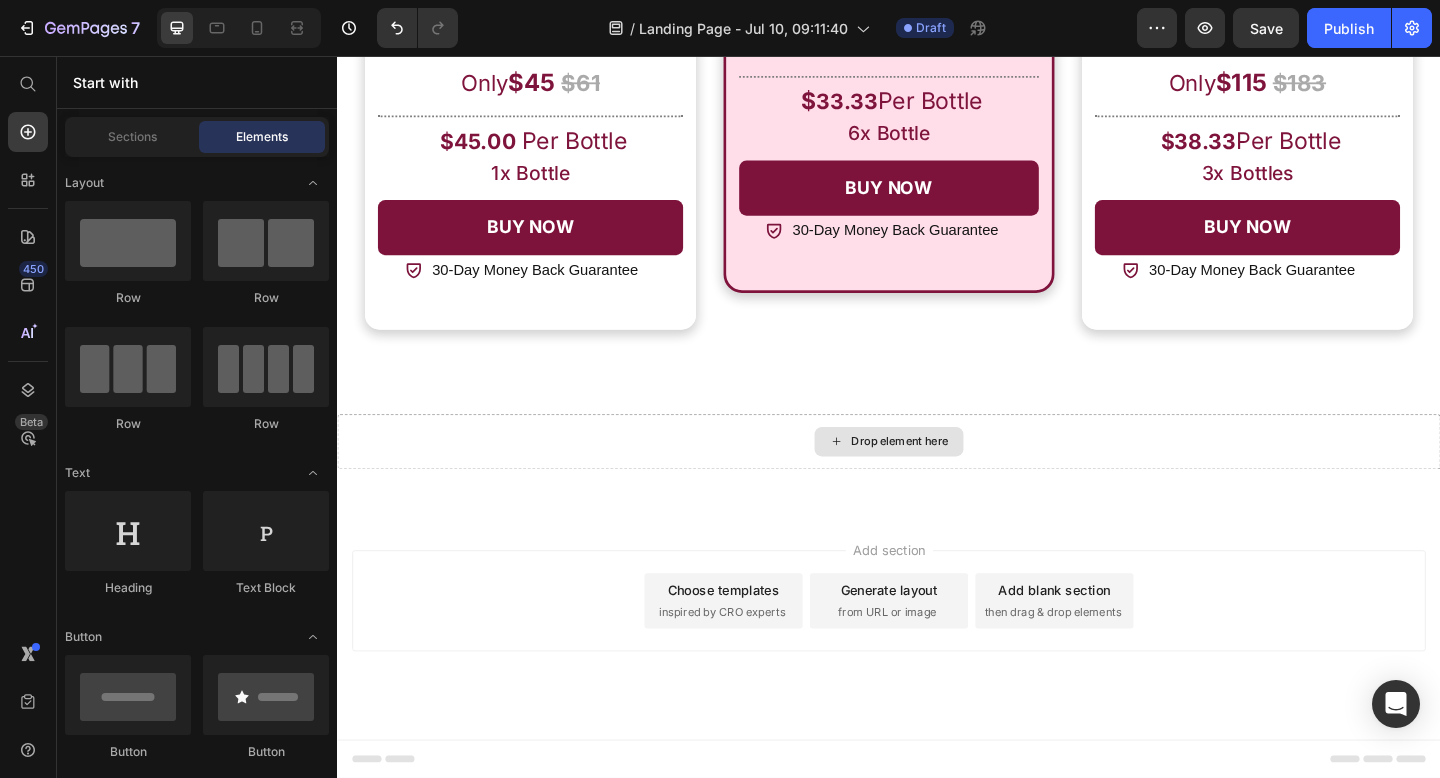 click on "Drop element here" at bounding box center (949, 476) 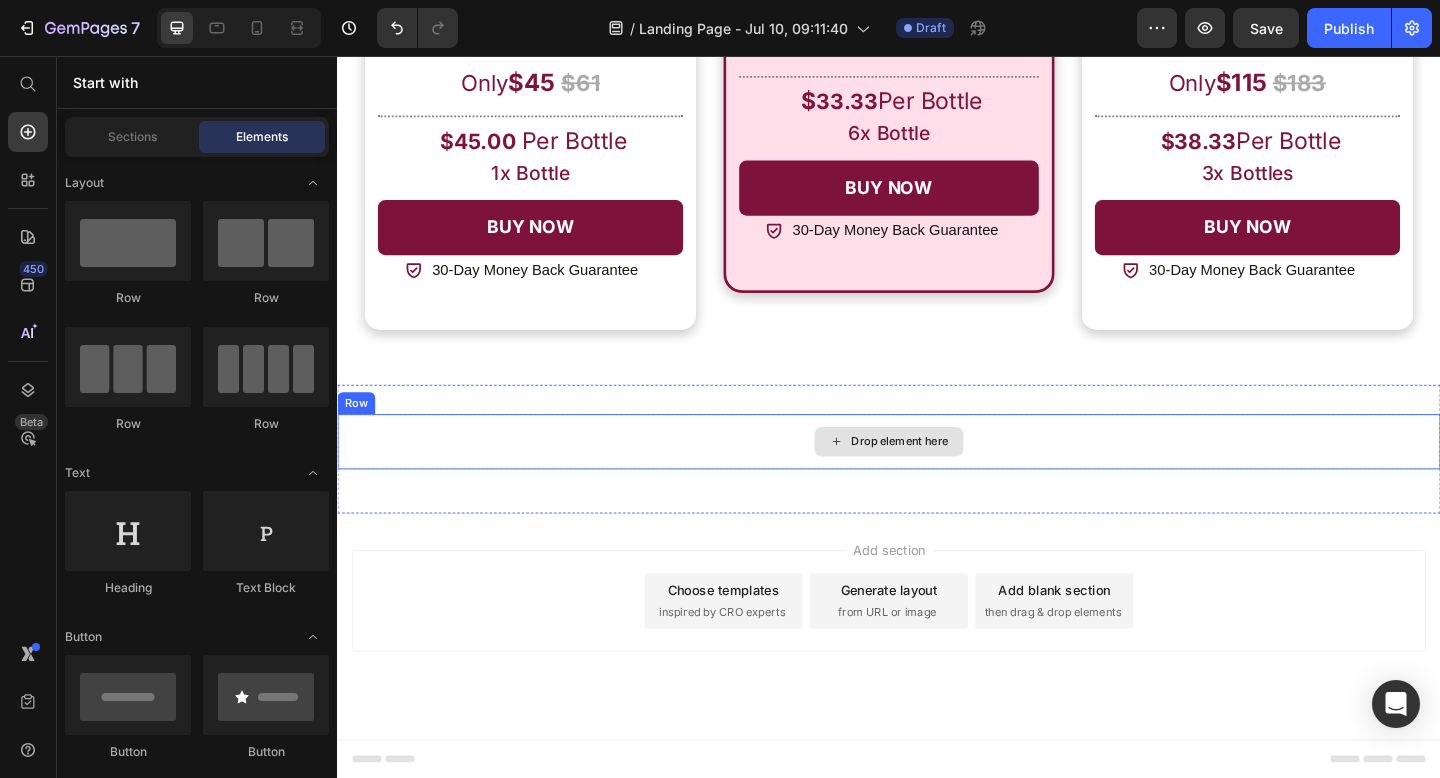 click on "Drop element here" at bounding box center (949, 476) 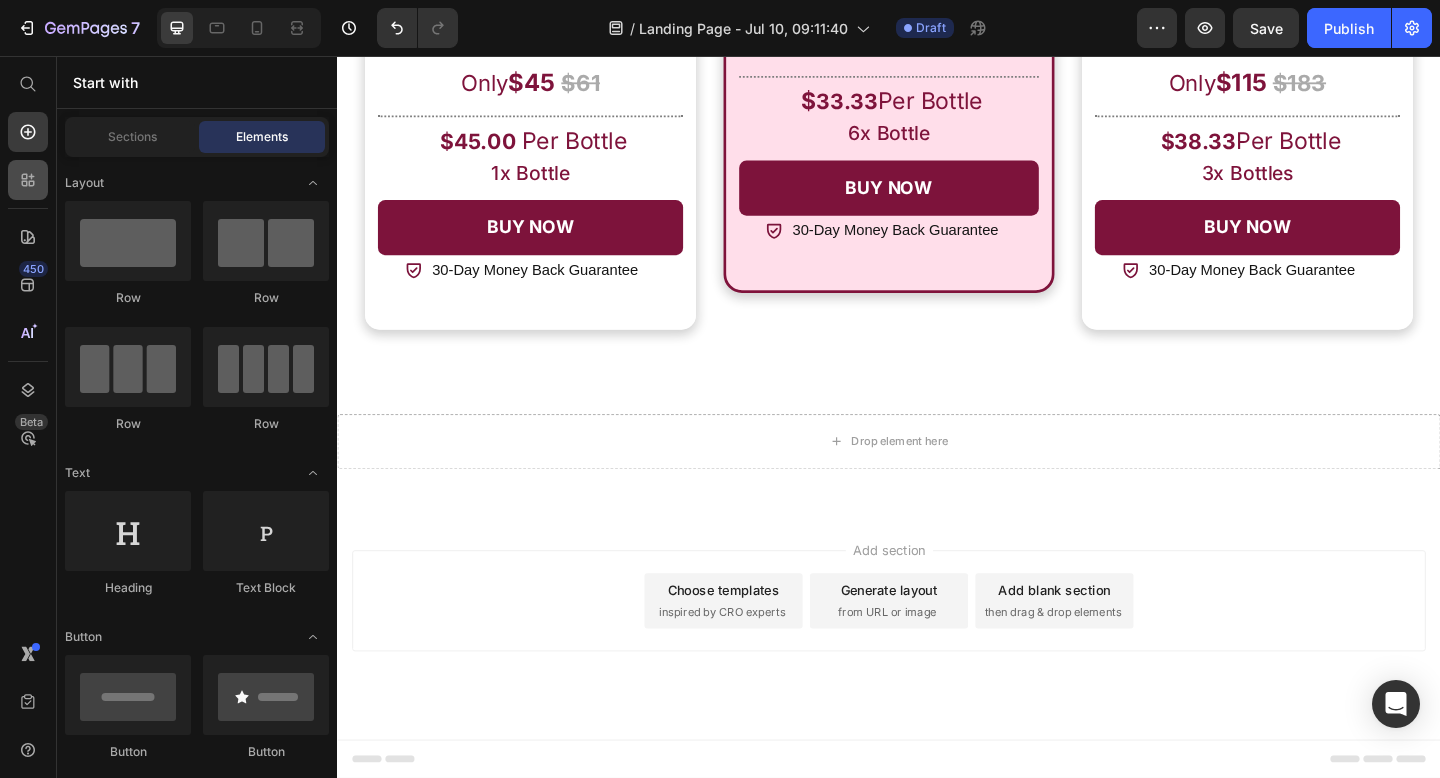 click 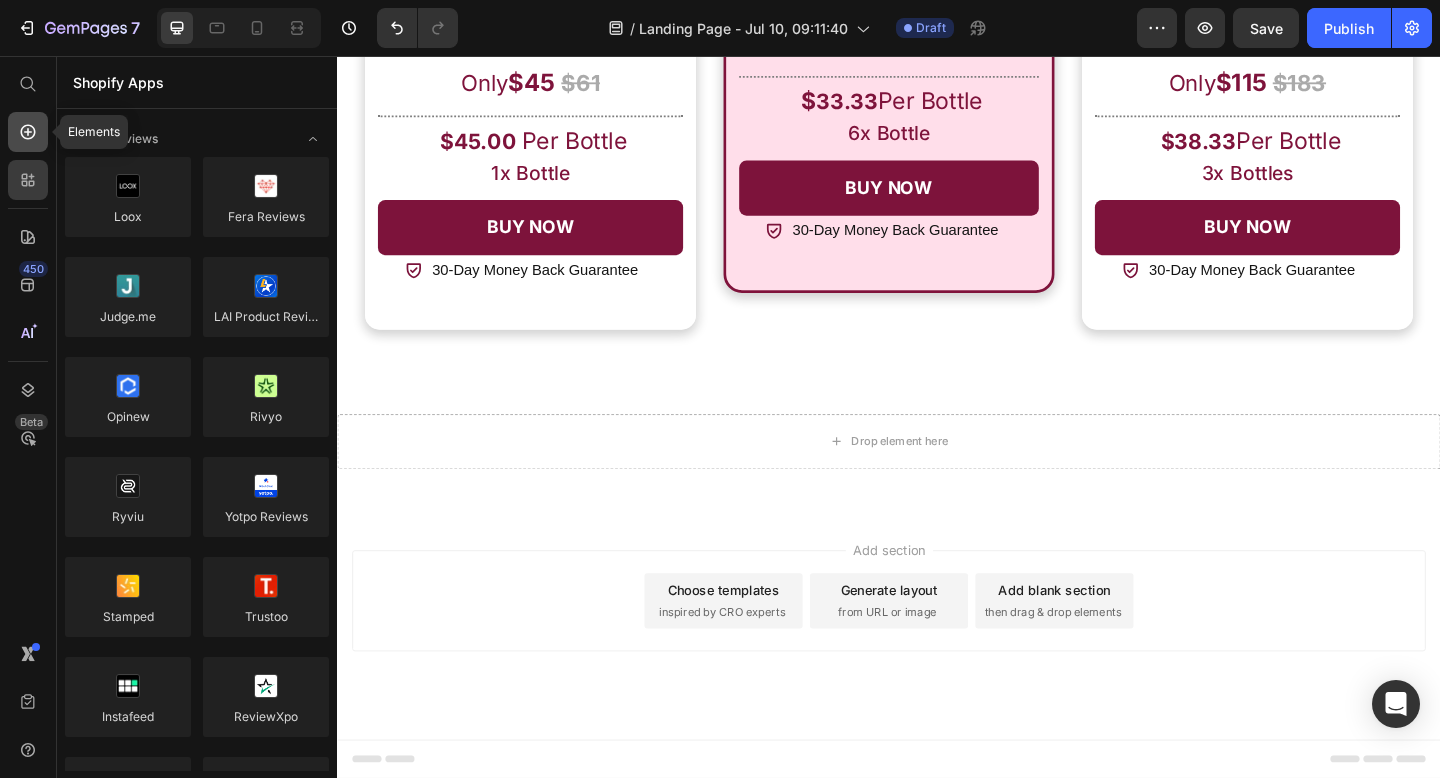 click 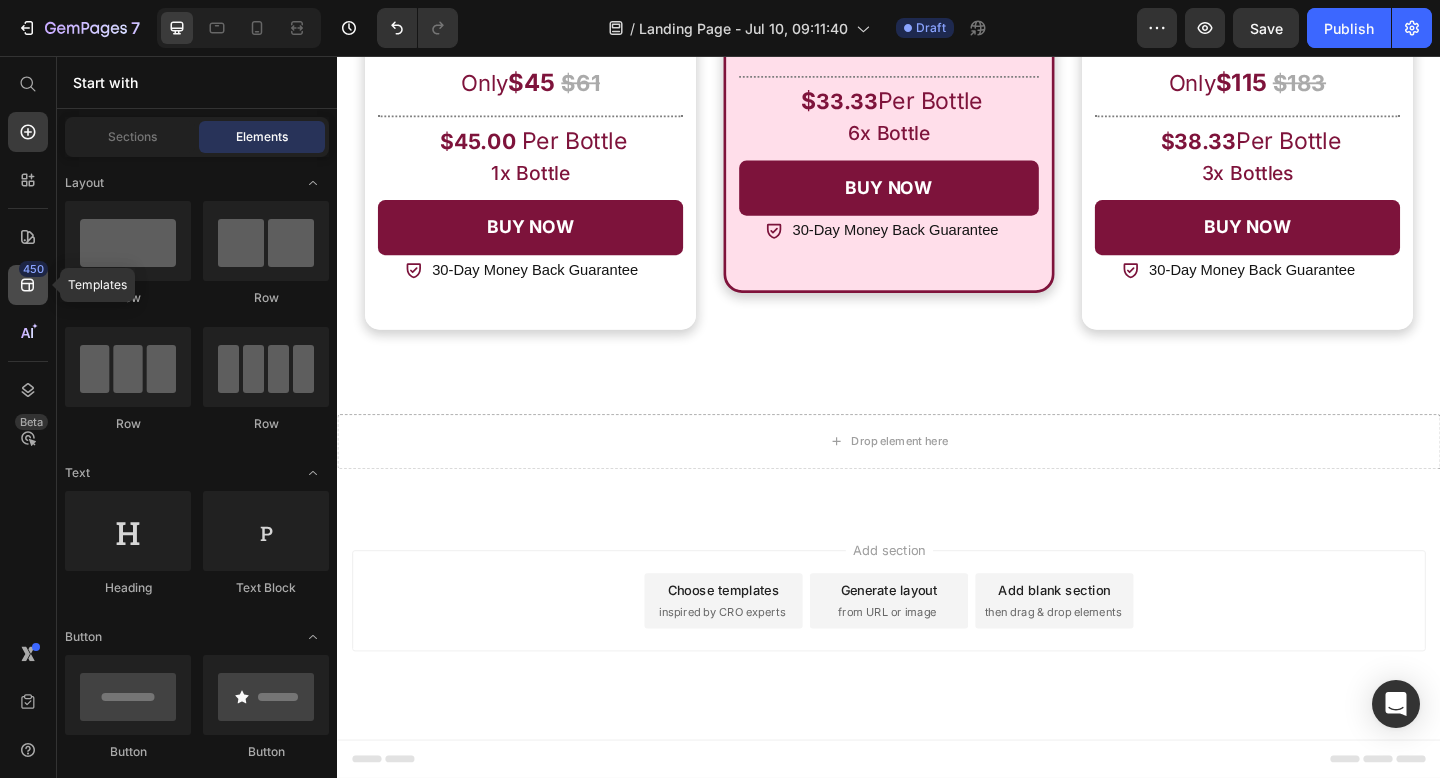 click 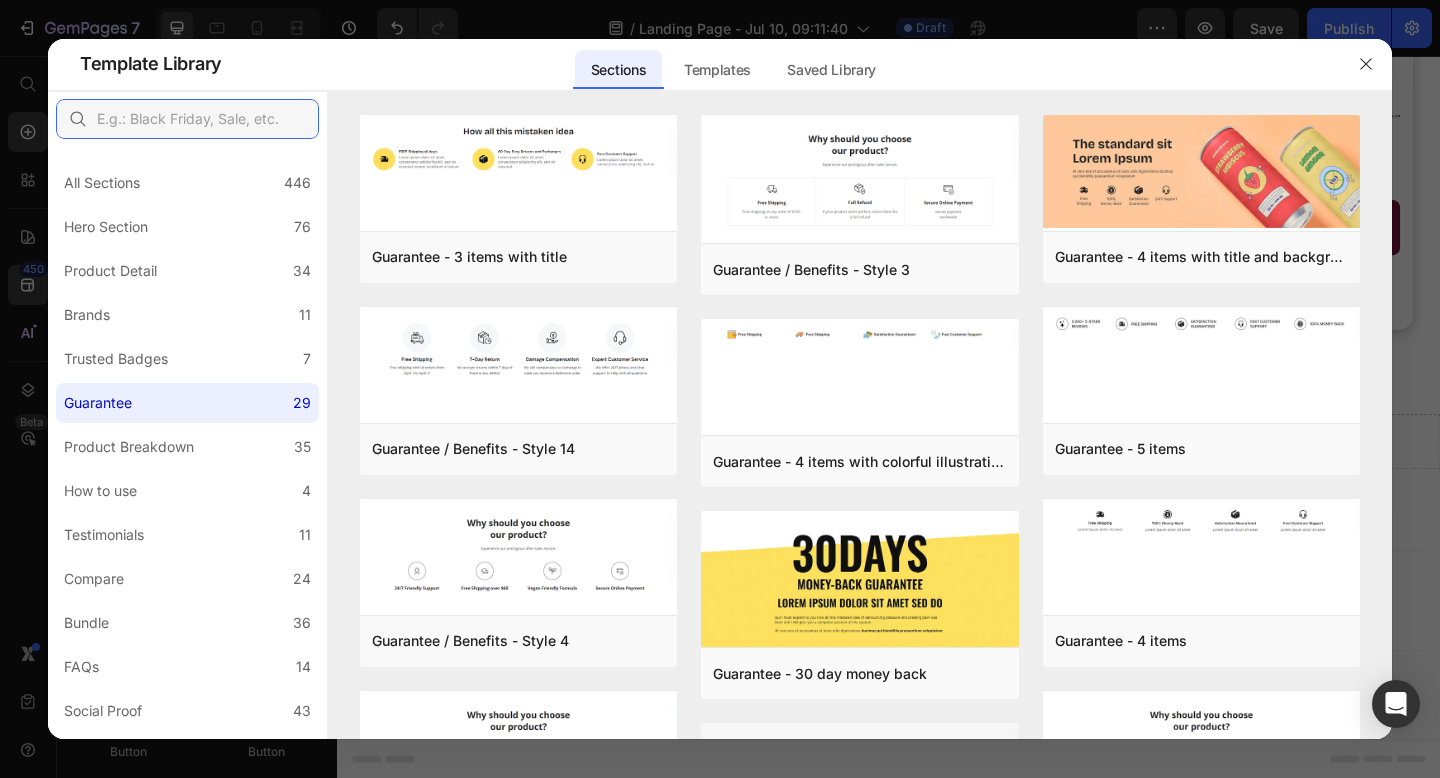 click at bounding box center [187, 119] 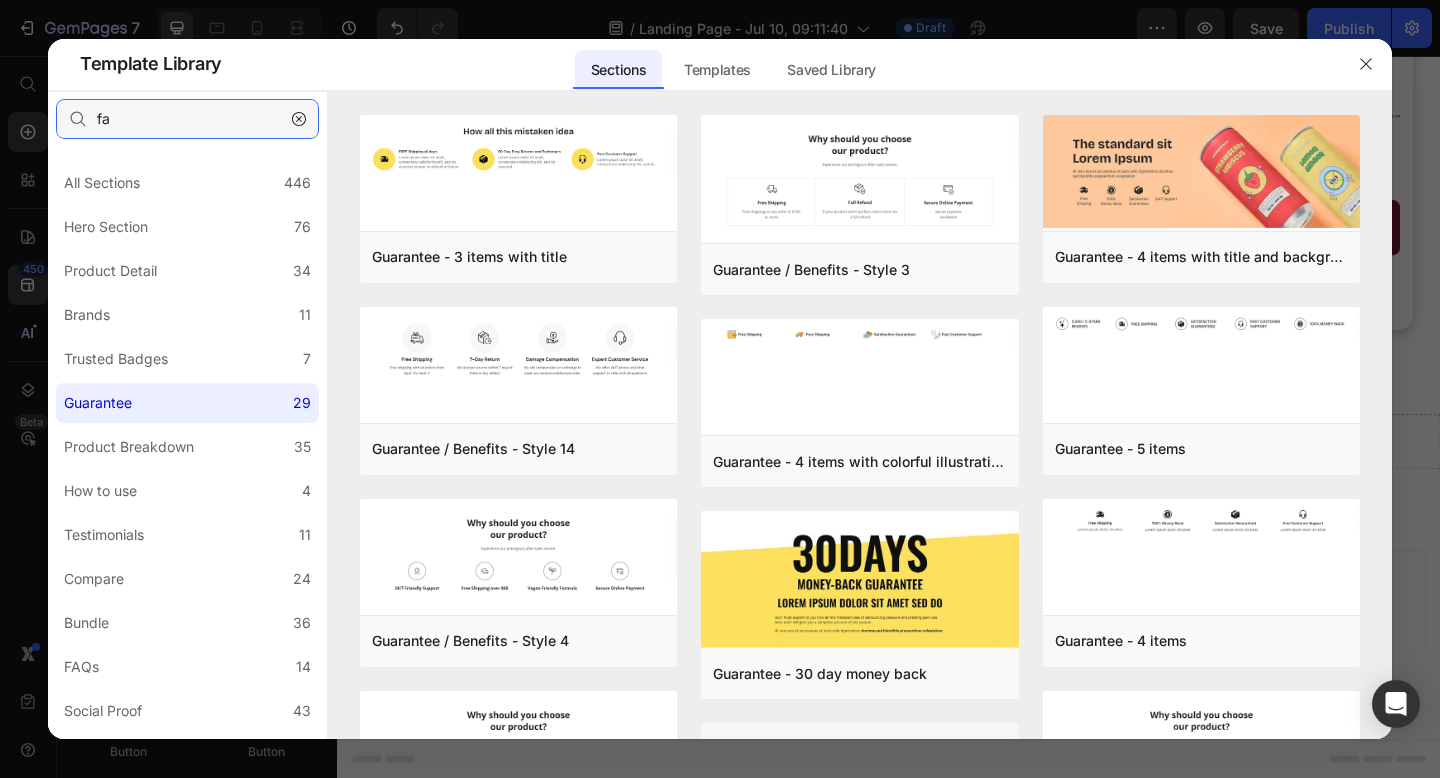 type on "faq" 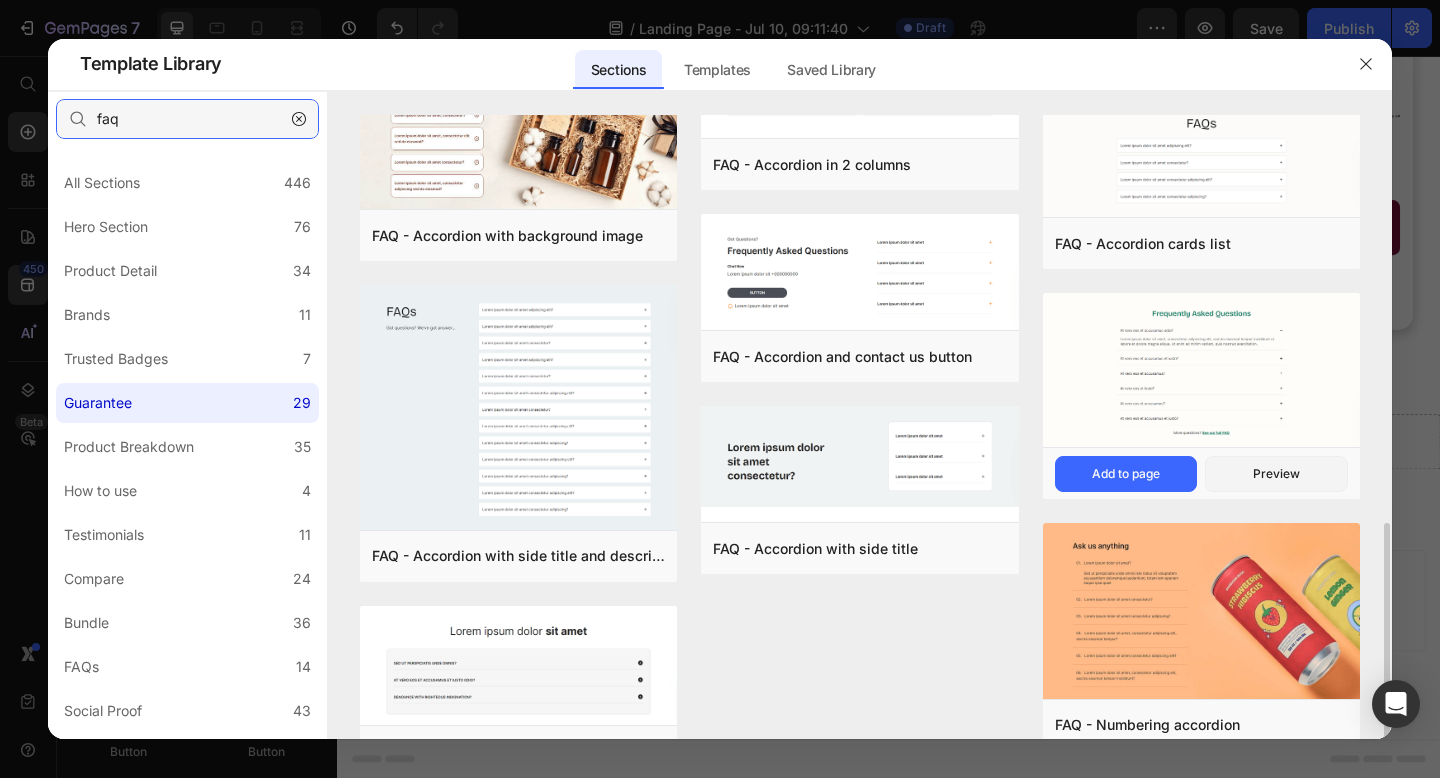 scroll, scrollTop: 1118, scrollLeft: 0, axis: vertical 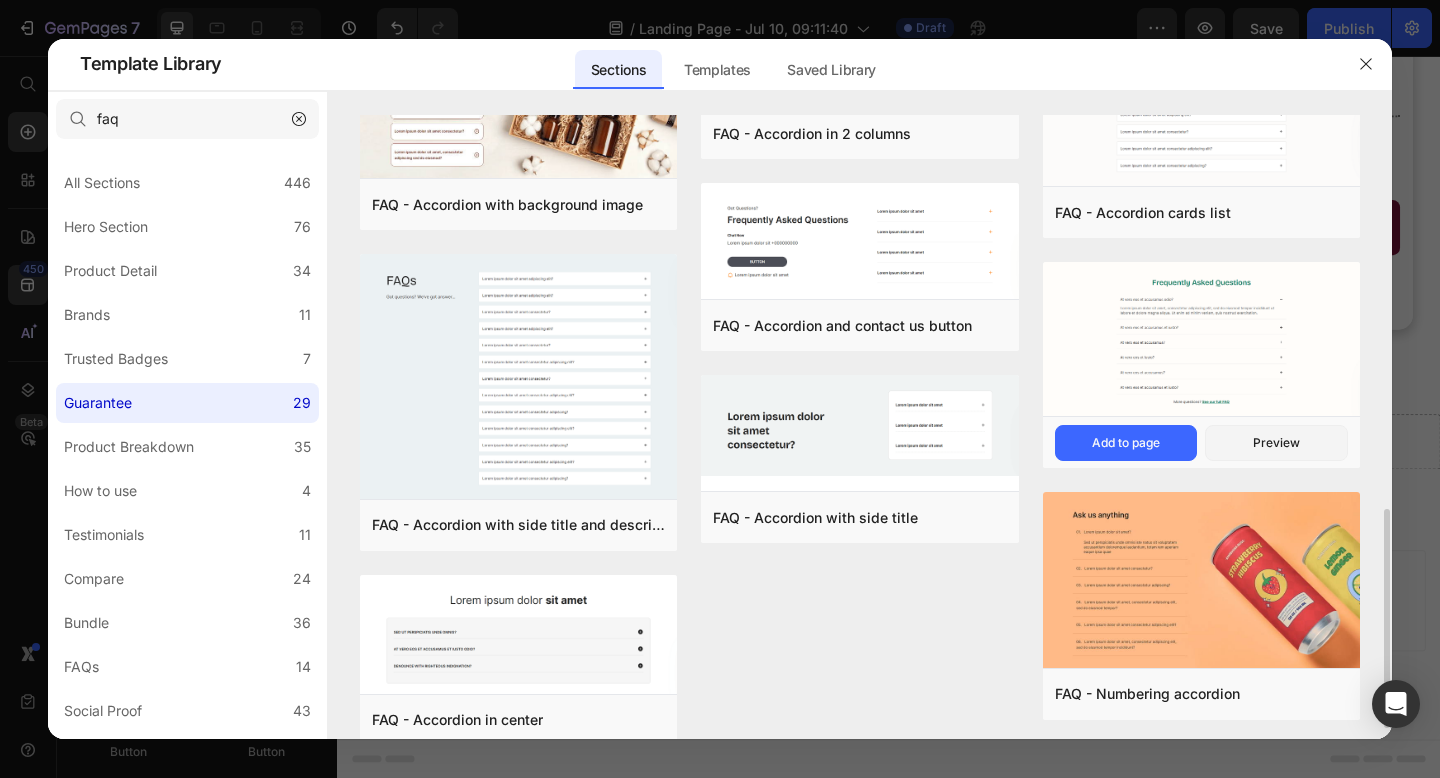 click at bounding box center [1201, -347] 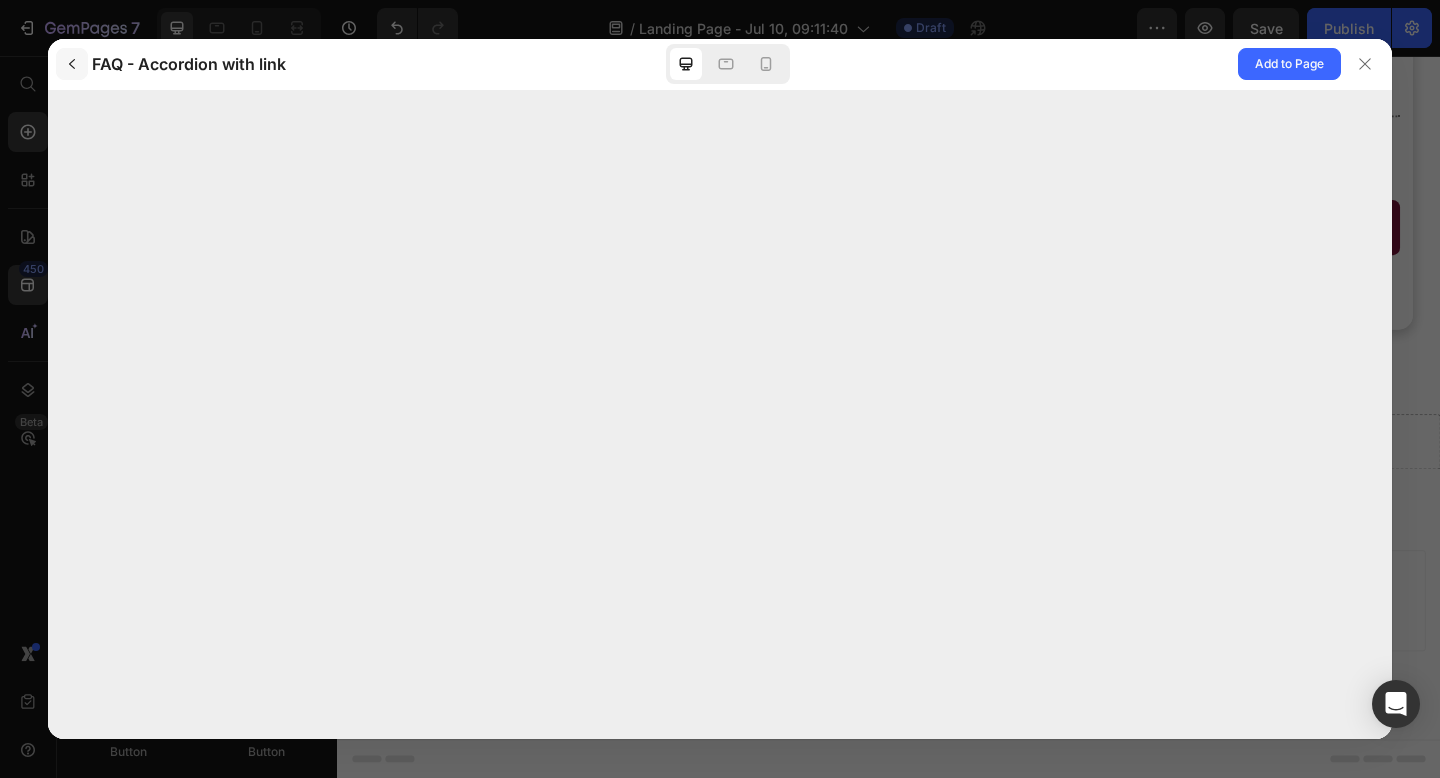 click 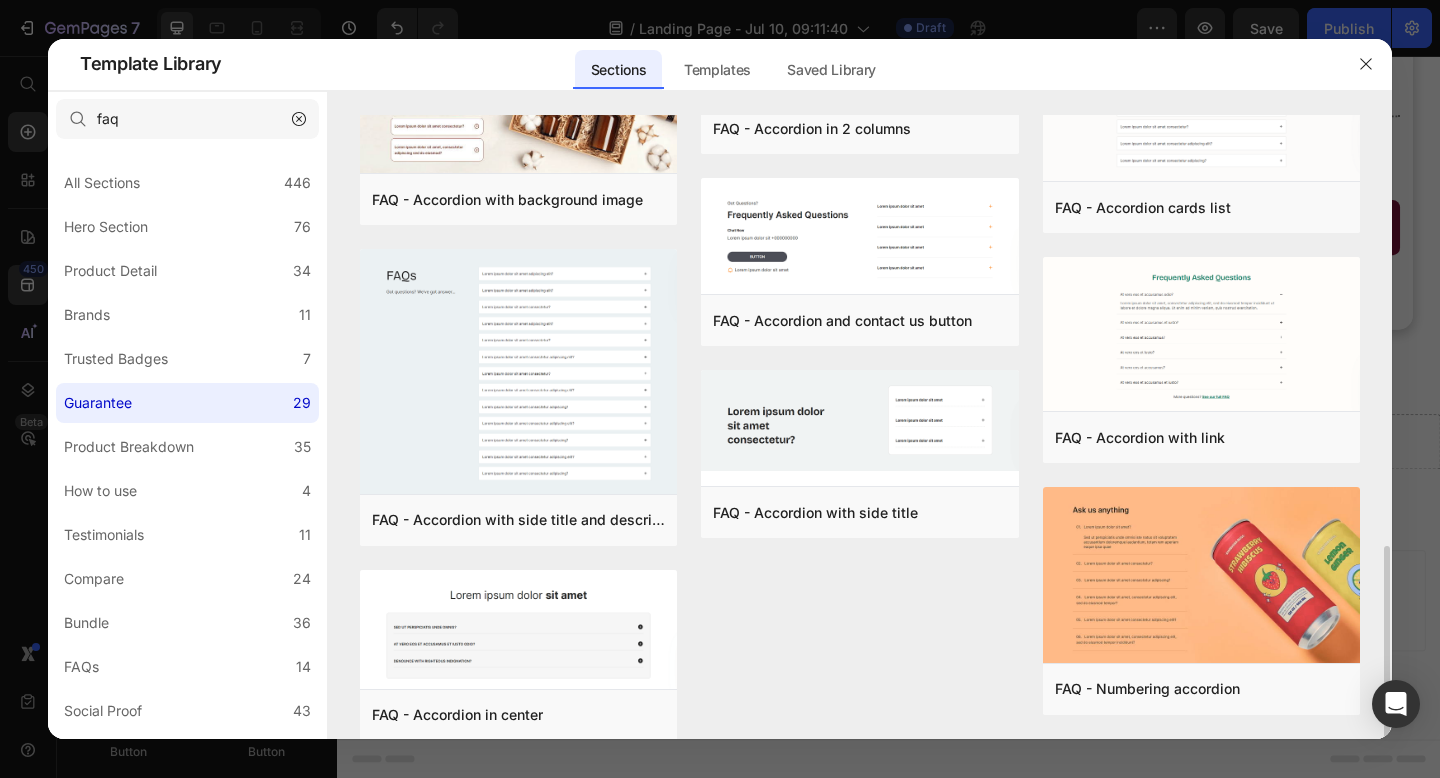 scroll, scrollTop: 1149, scrollLeft: 0, axis: vertical 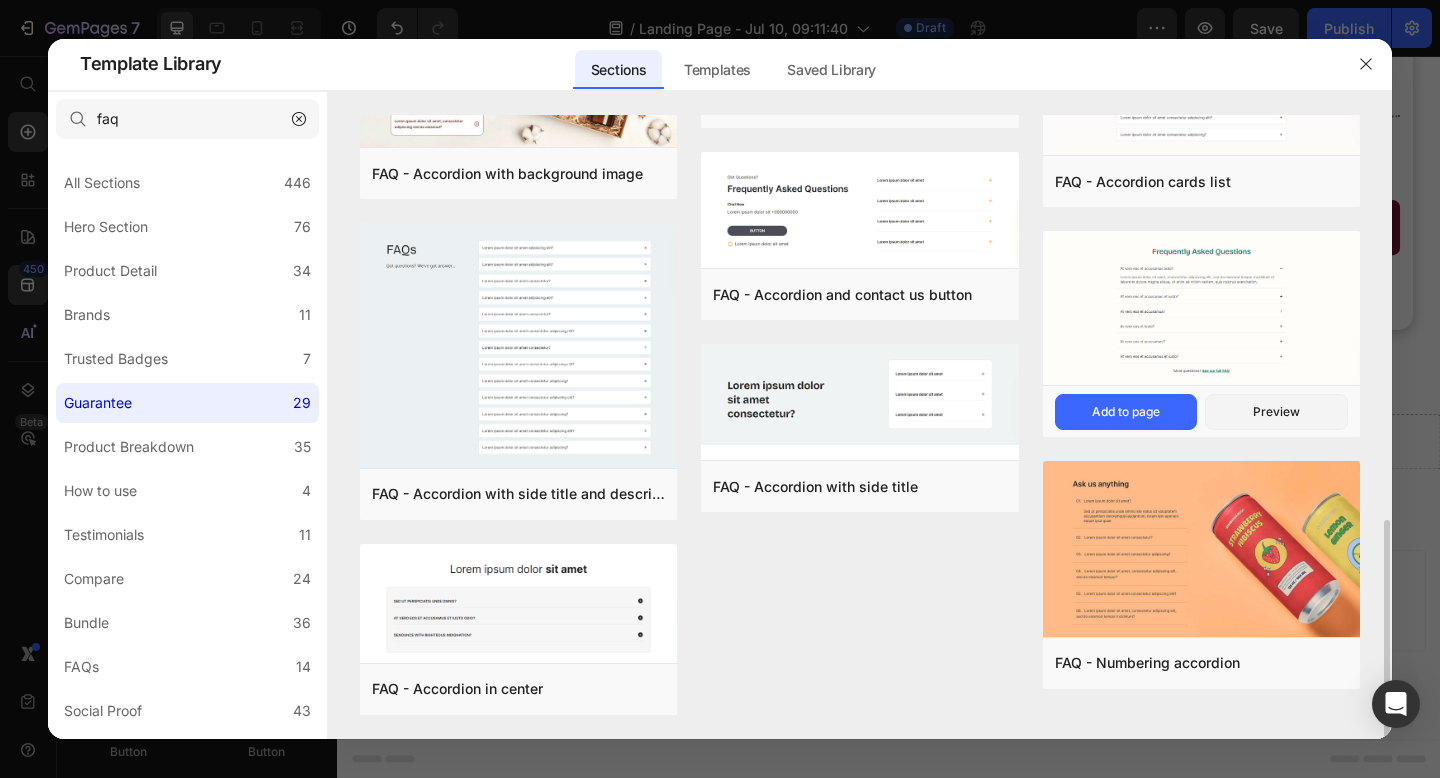 click at bounding box center (1201, -378) 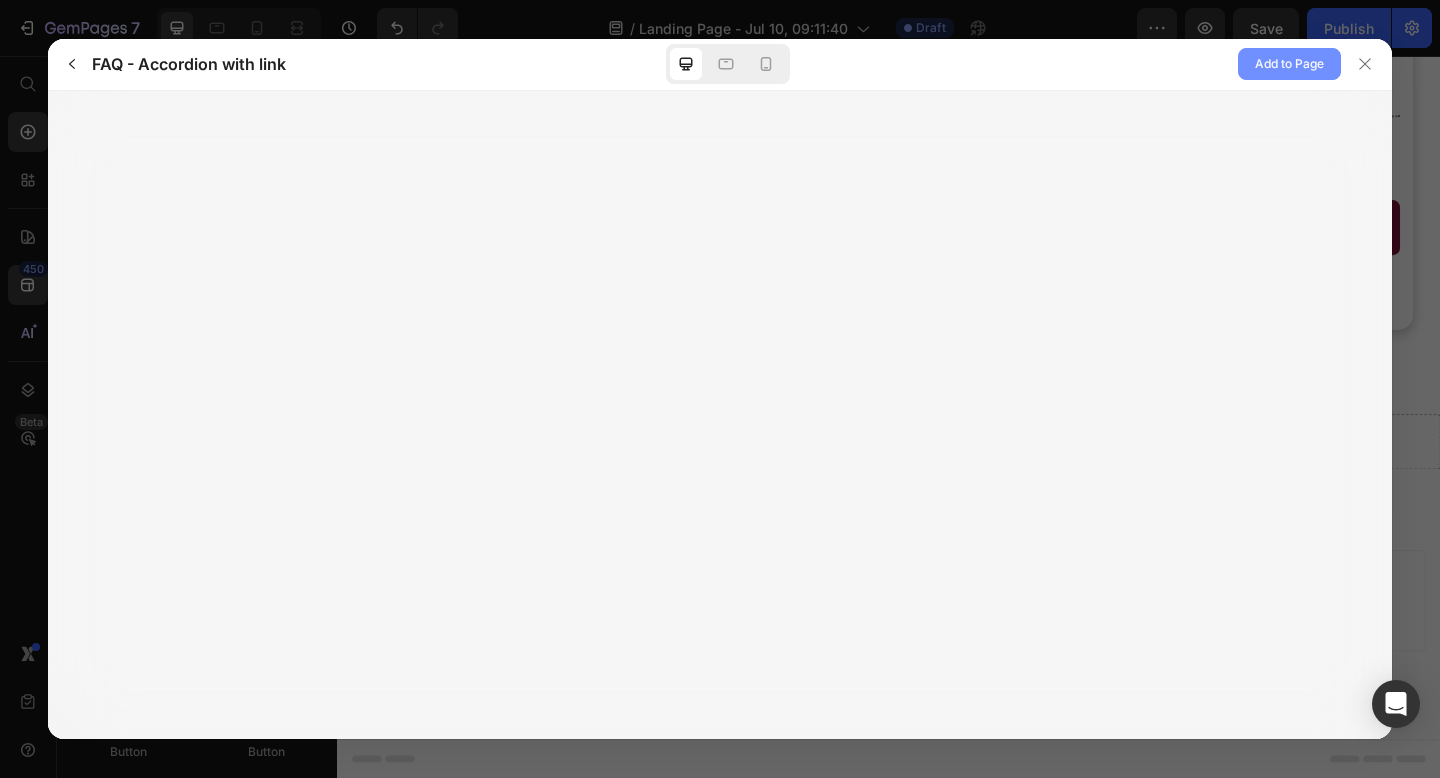 click on "Add to Page" 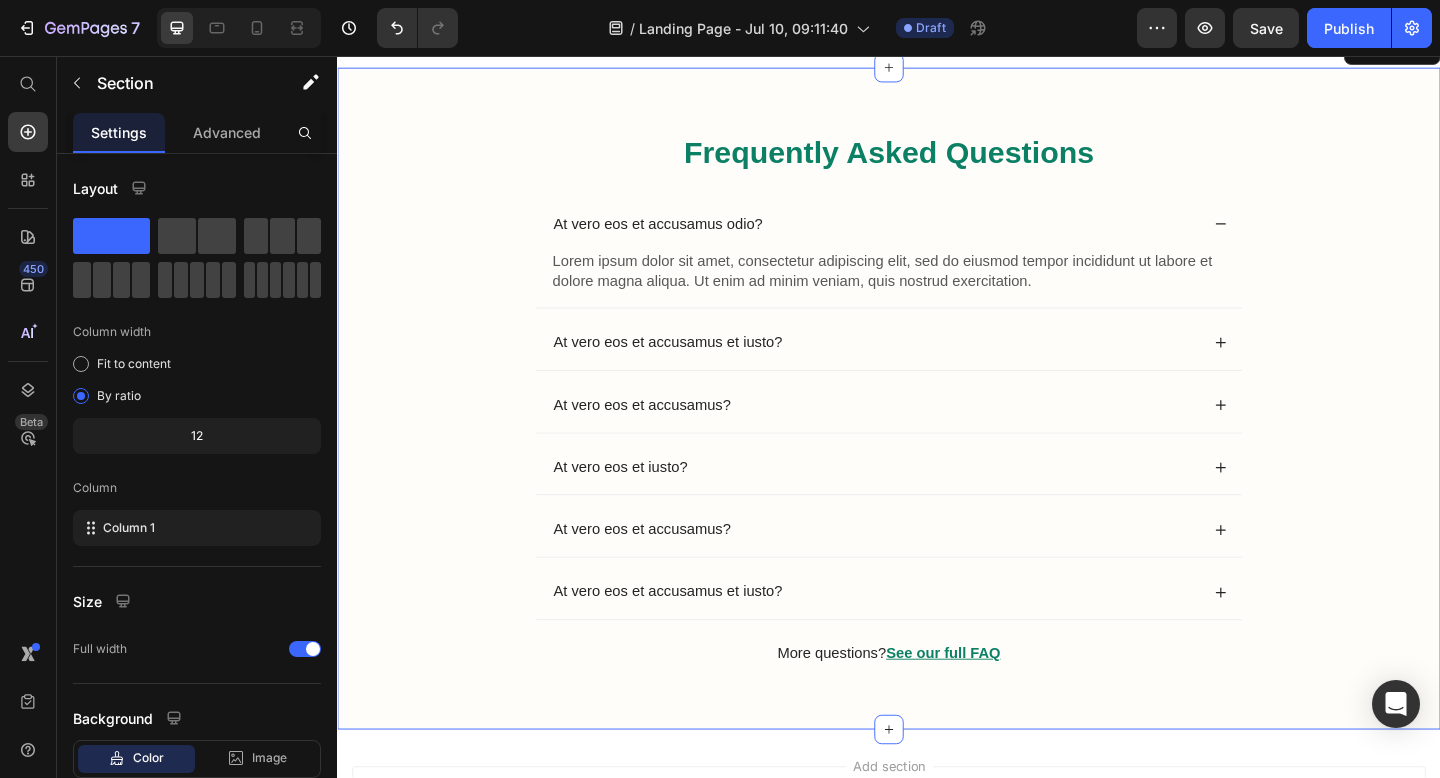 scroll, scrollTop: 19890, scrollLeft: 0, axis: vertical 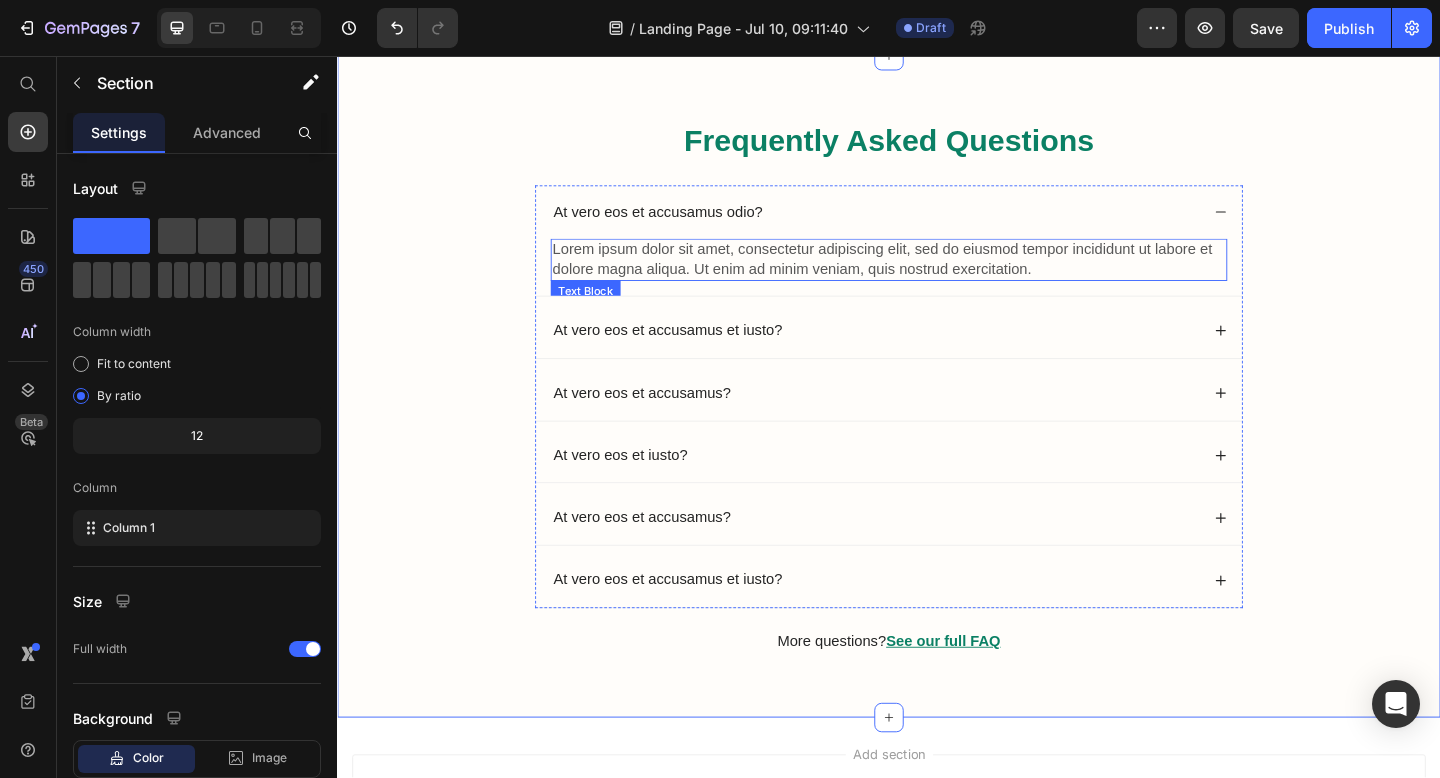 click on "Lorem ipsum dolor sit amet, consectetur adipiscing elit, sed do eiusmod tempor incididunt ut labore et dolore magna aliqua. Ut enim ad minim veniam, quis nostrud exercitation." at bounding box center [937, 278] 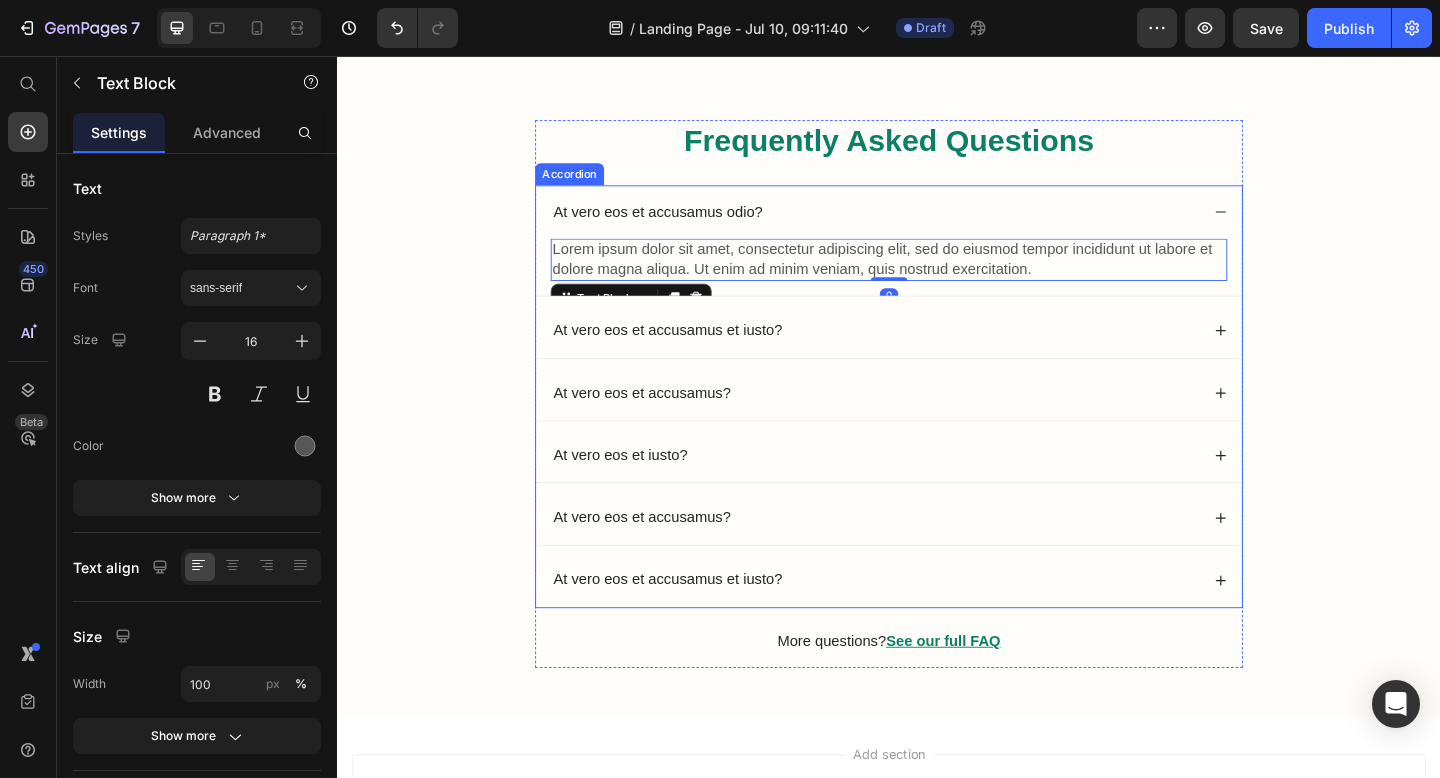 click on "At vero eos et accusamus et iusto?" at bounding box center (922, 355) 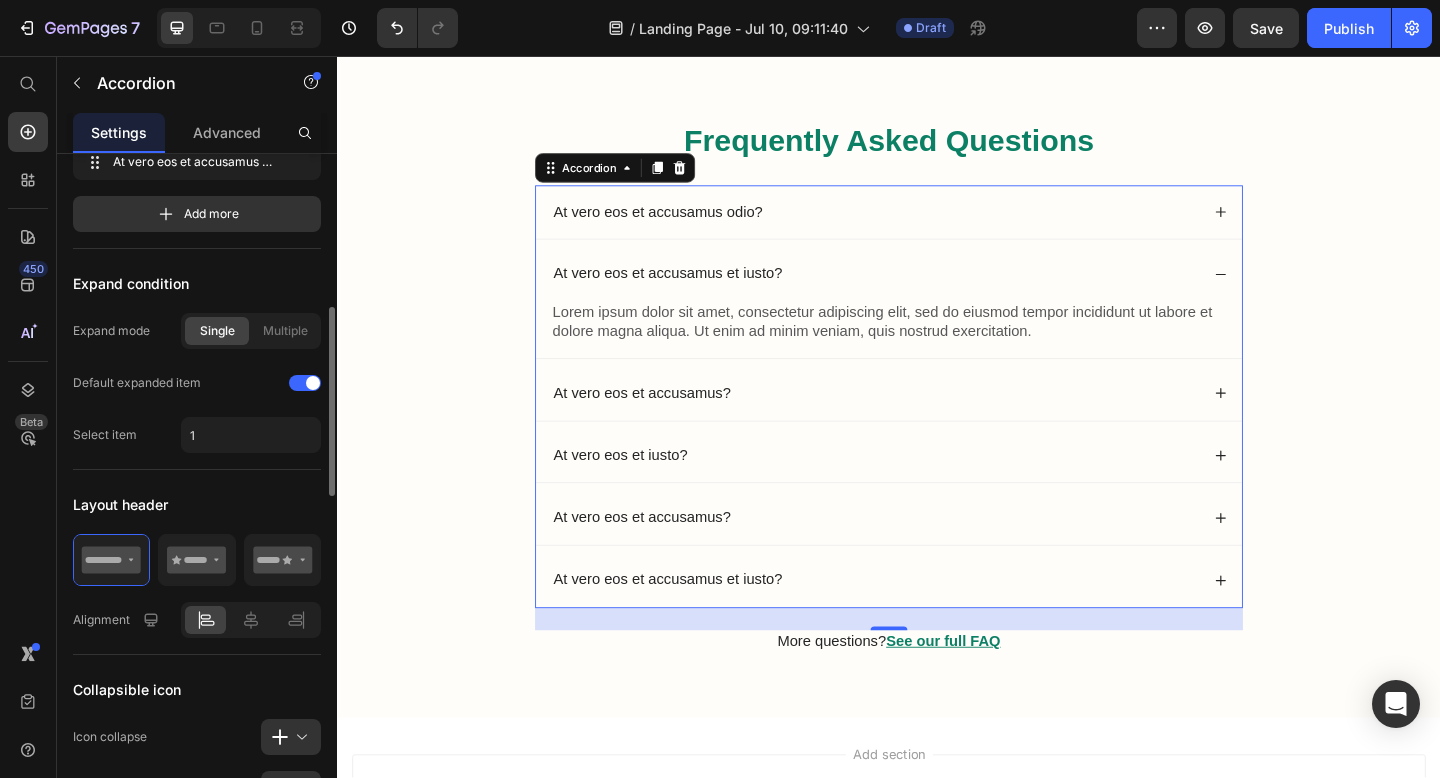 scroll, scrollTop: 350, scrollLeft: 0, axis: vertical 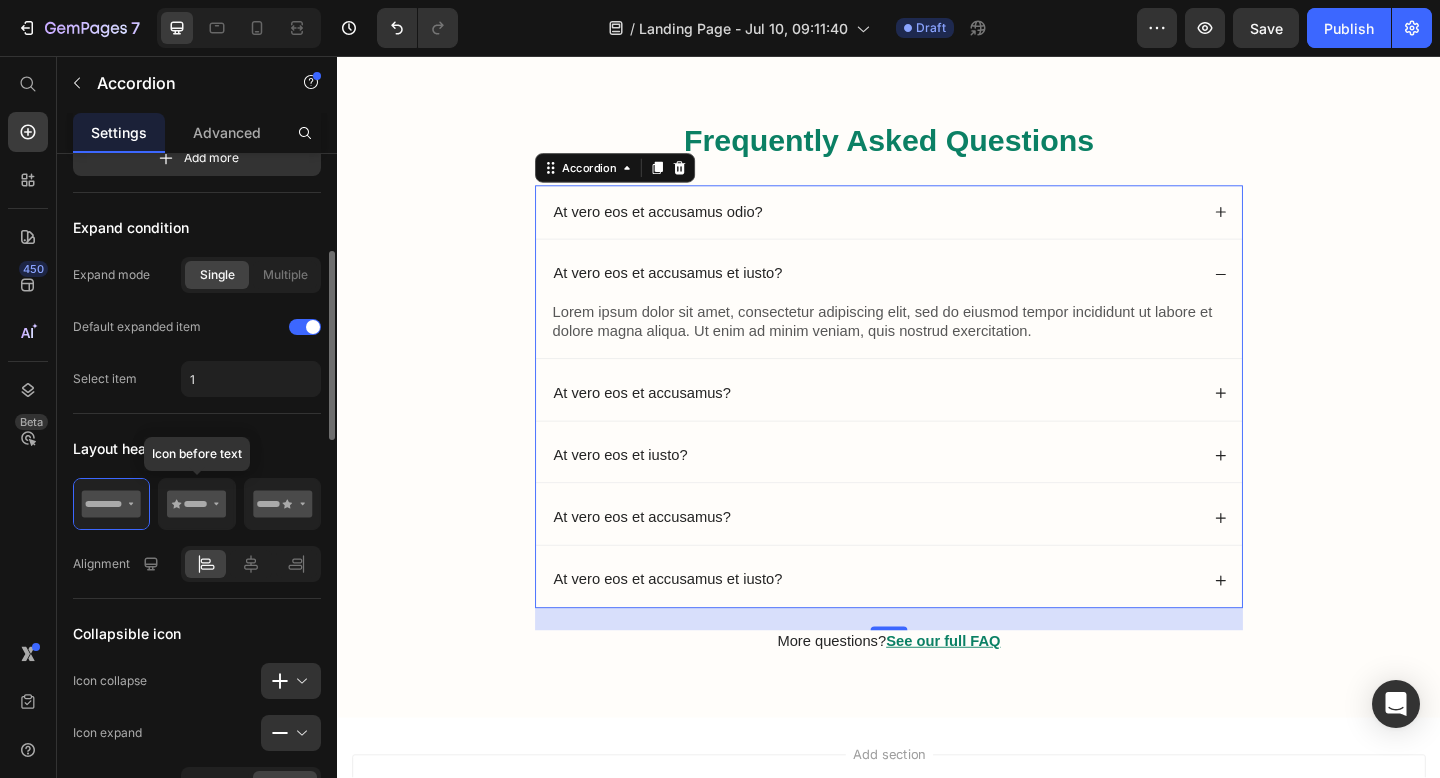 click 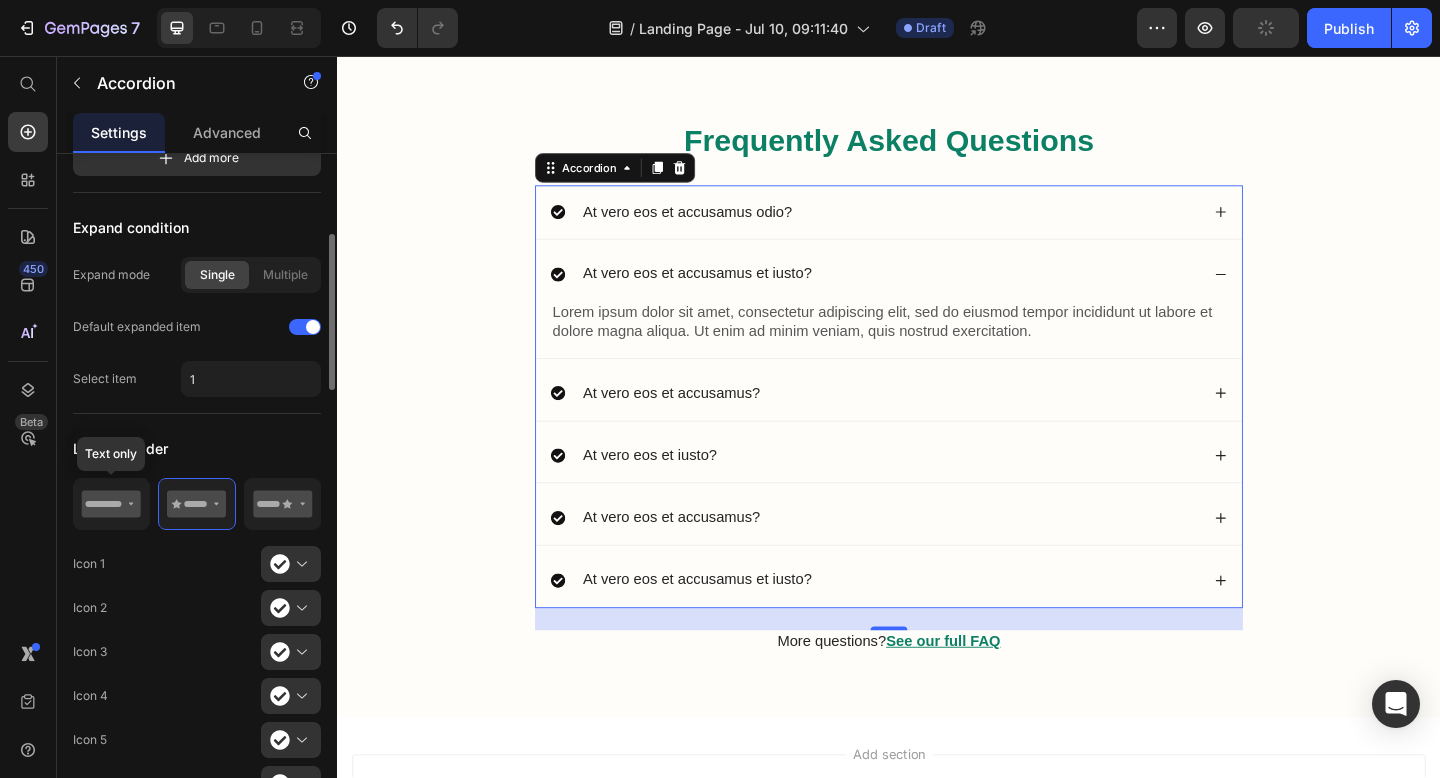 click 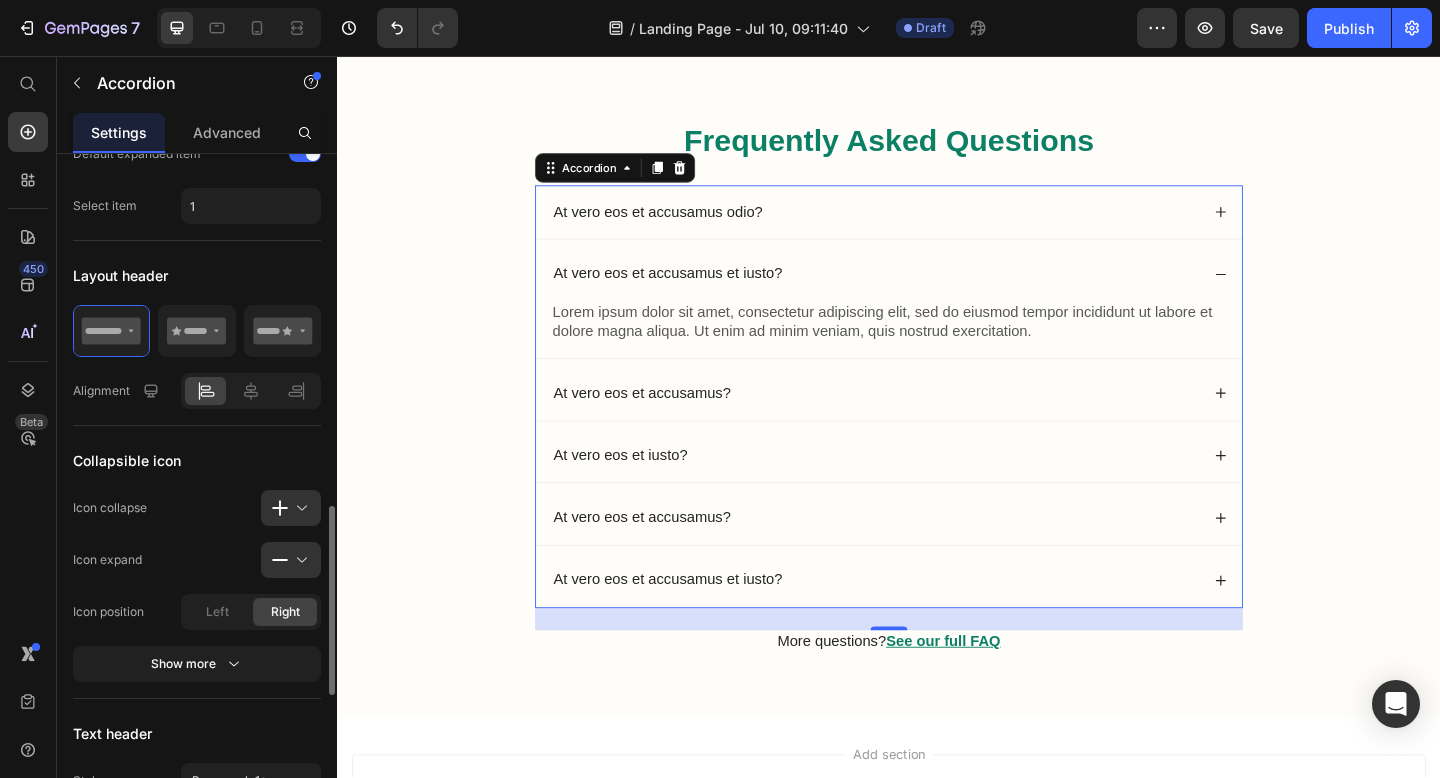 scroll, scrollTop: 701, scrollLeft: 0, axis: vertical 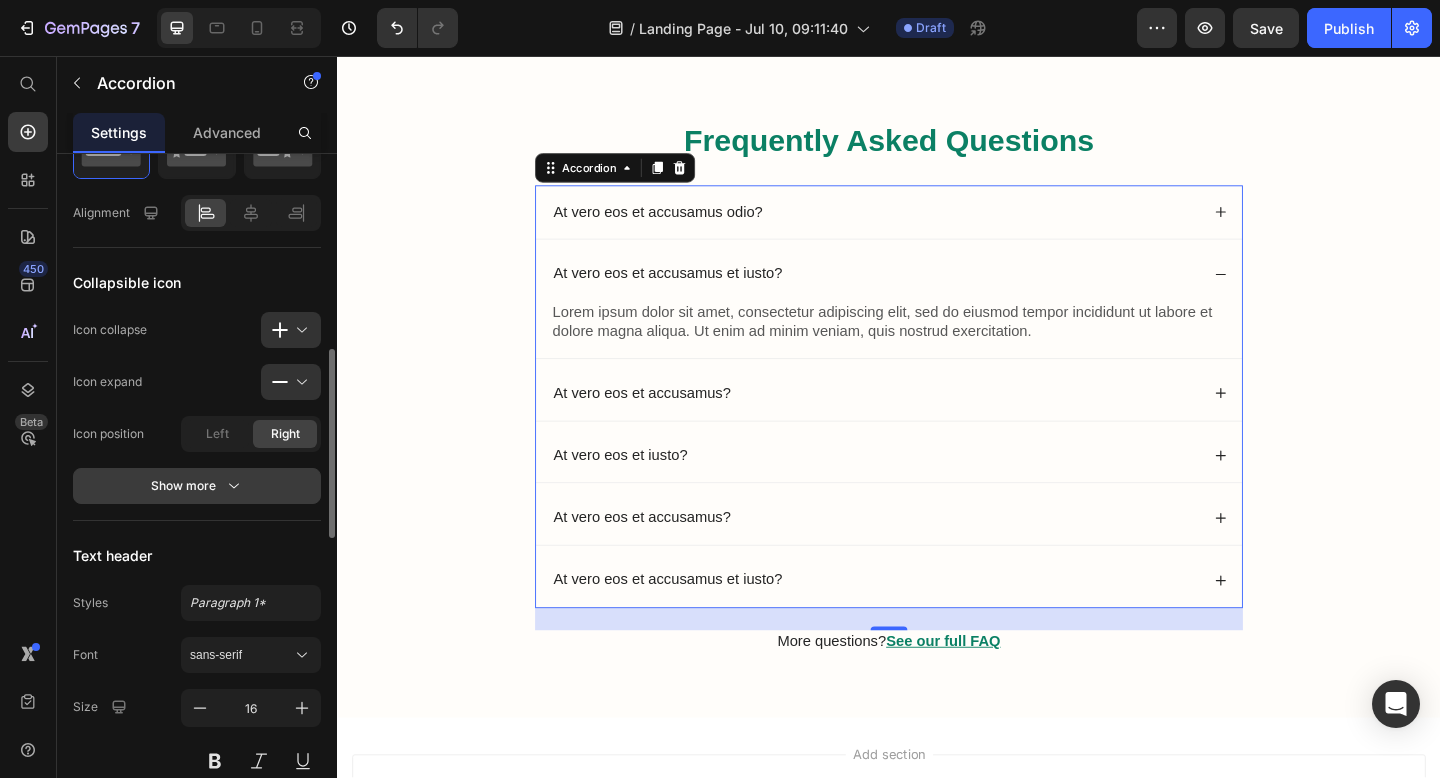 click on "Show more" at bounding box center (197, 486) 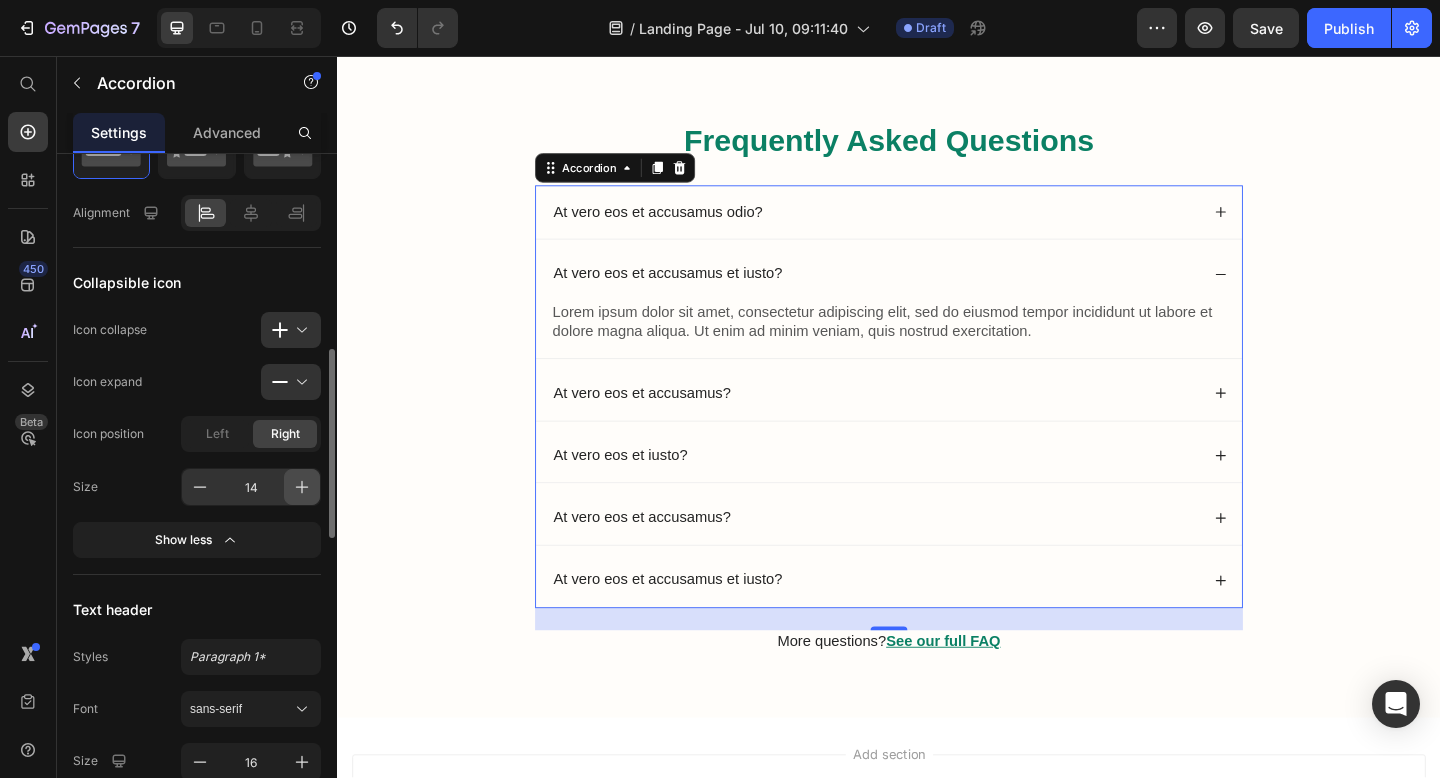 click 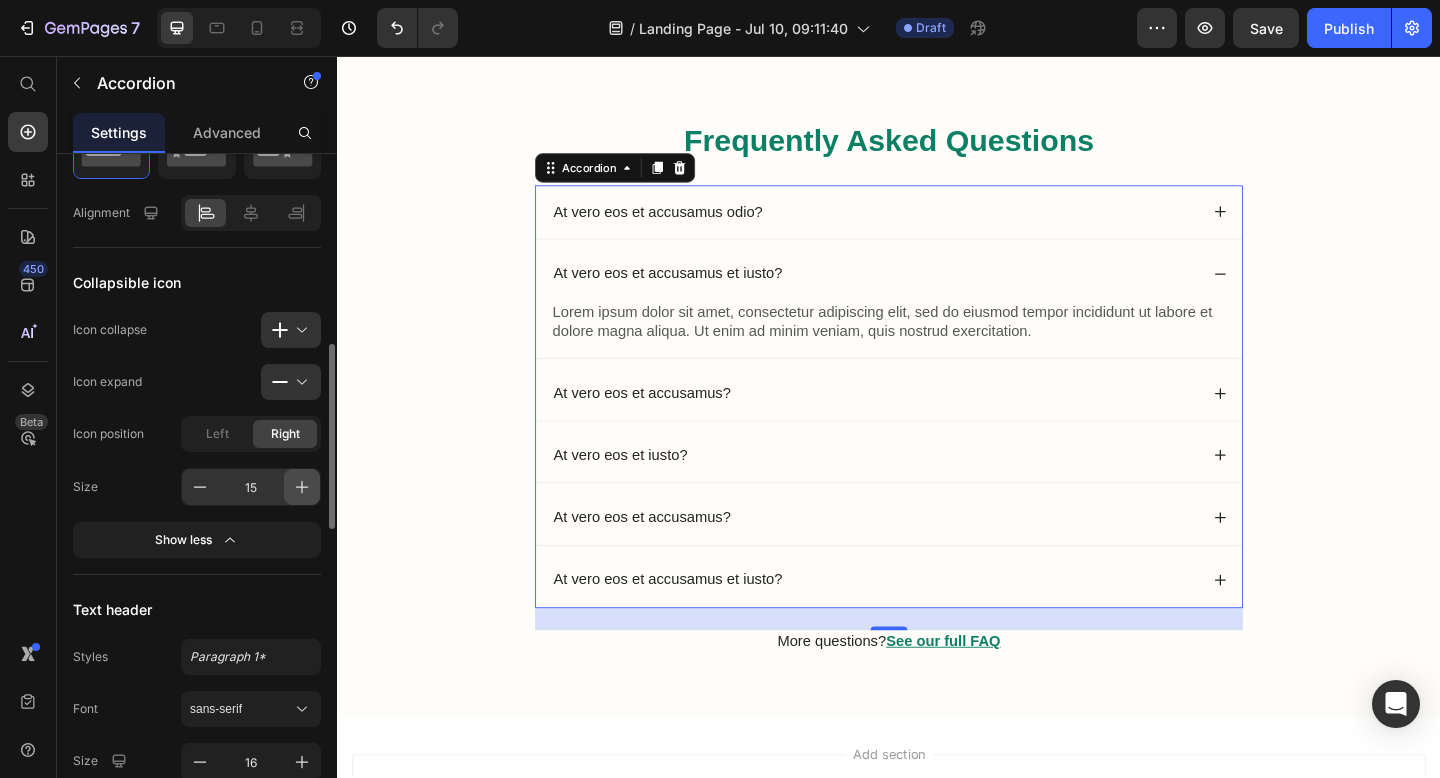 click 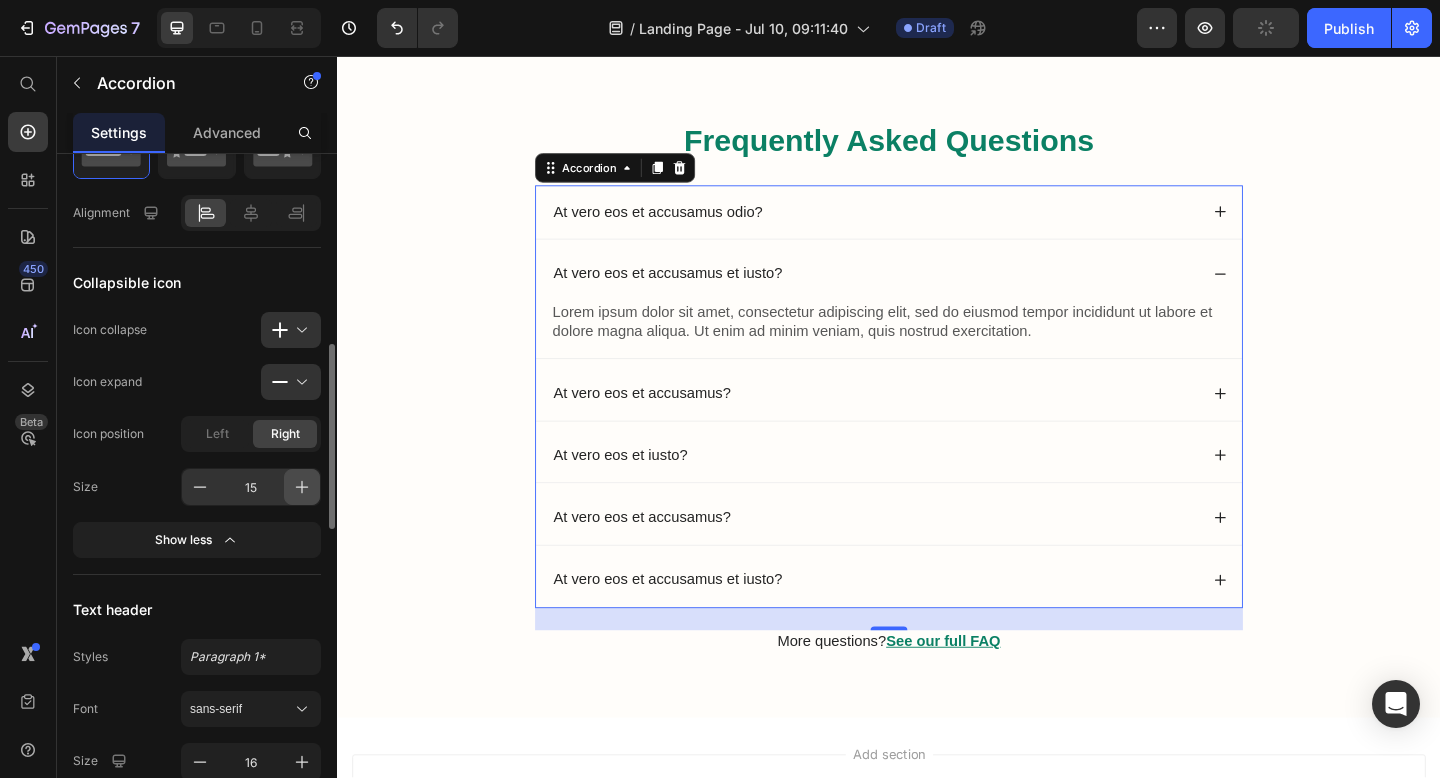 click 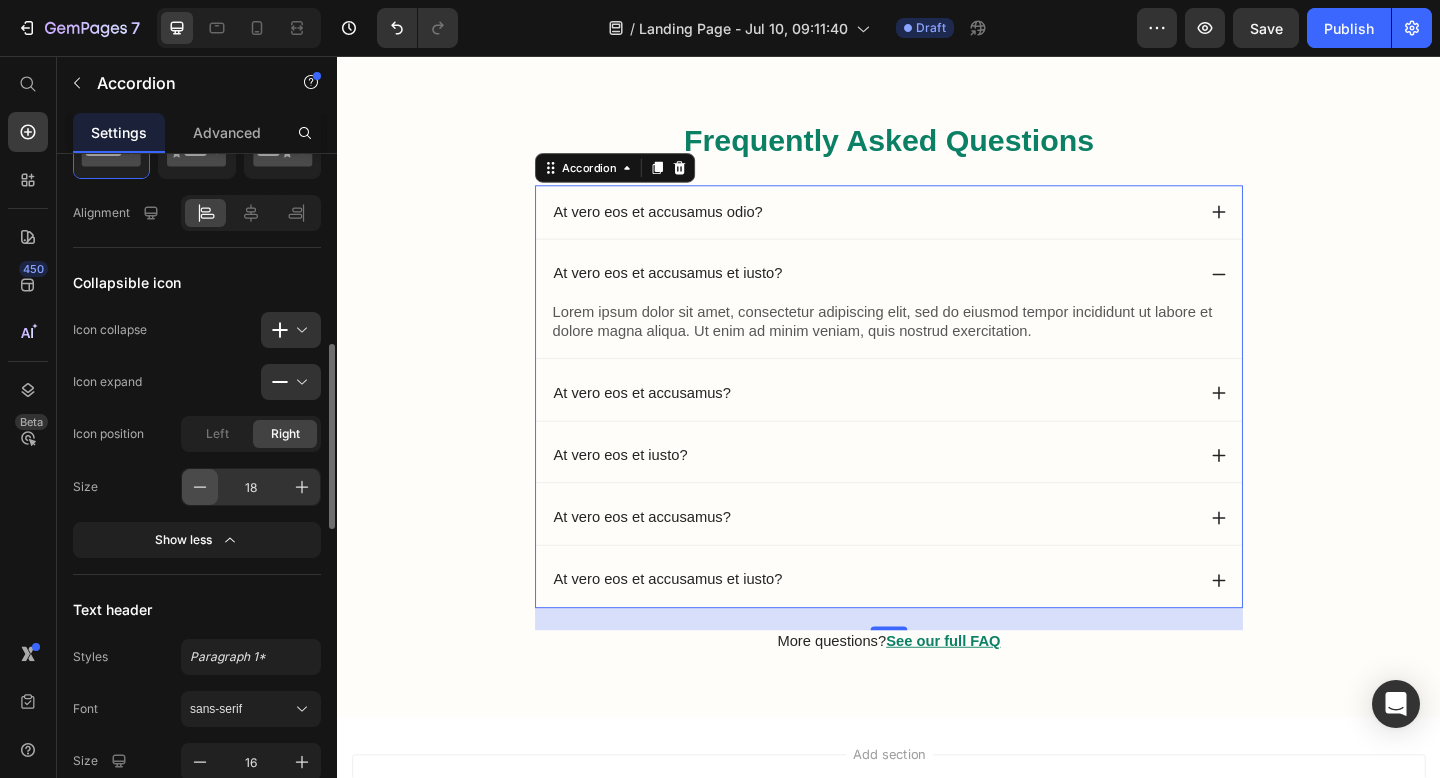 click at bounding box center [200, 487] 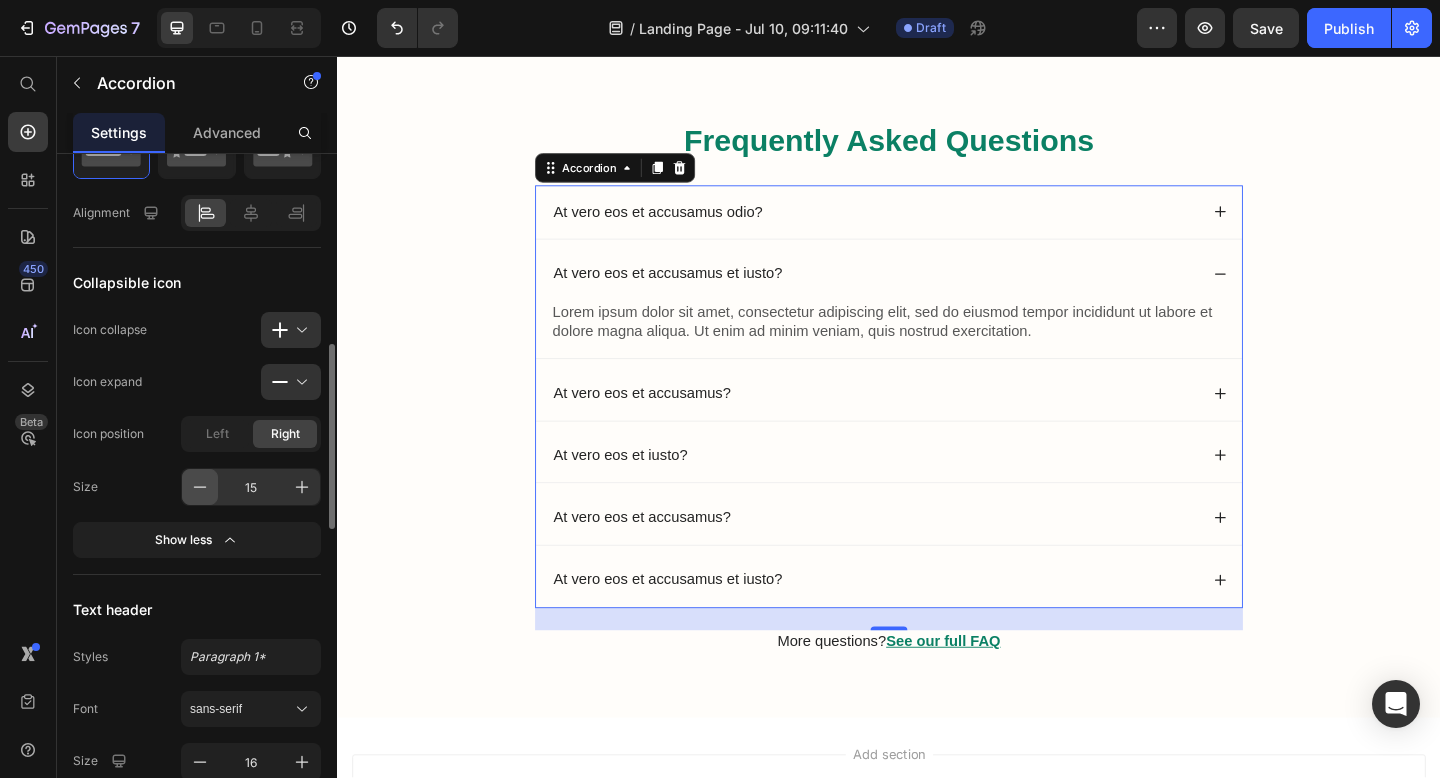 click at bounding box center (200, 487) 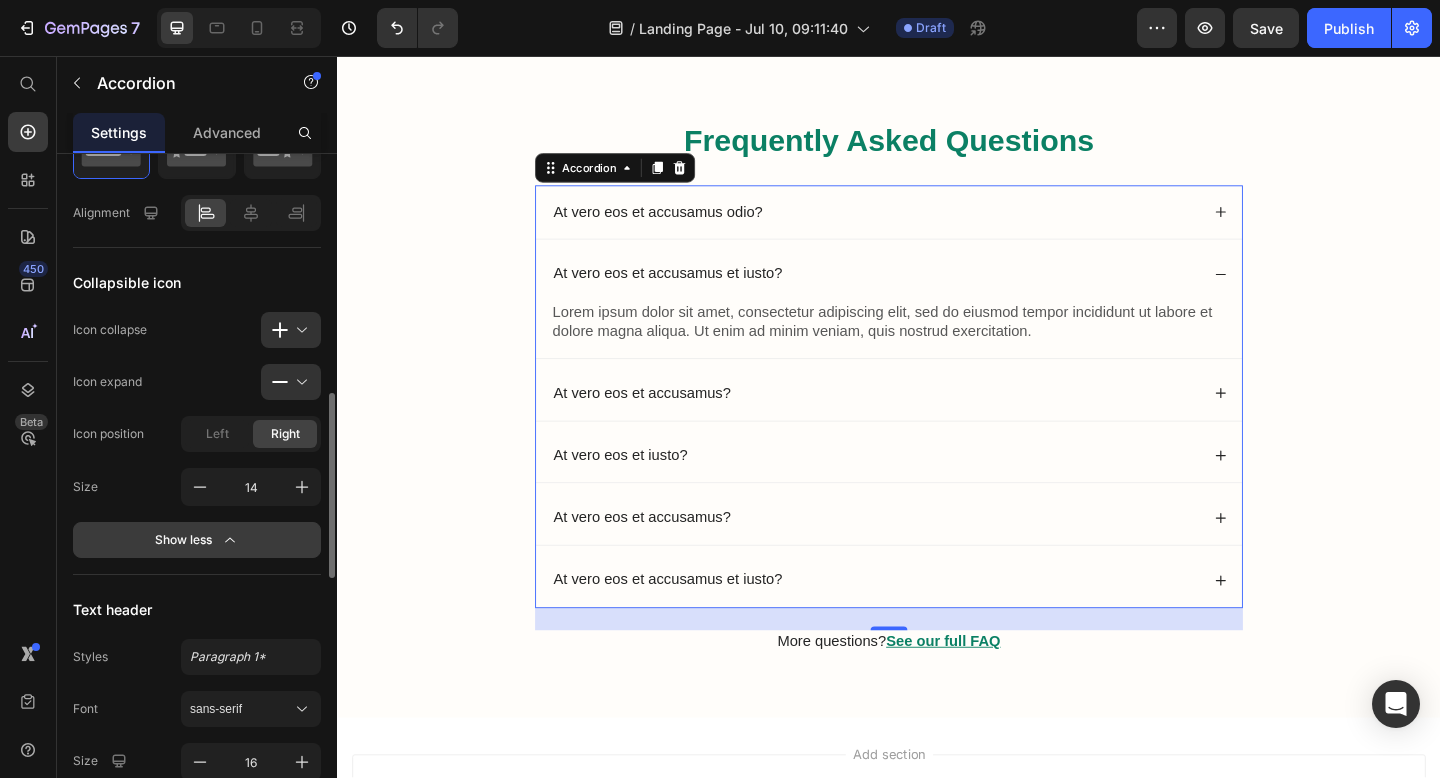scroll, scrollTop: 739, scrollLeft: 0, axis: vertical 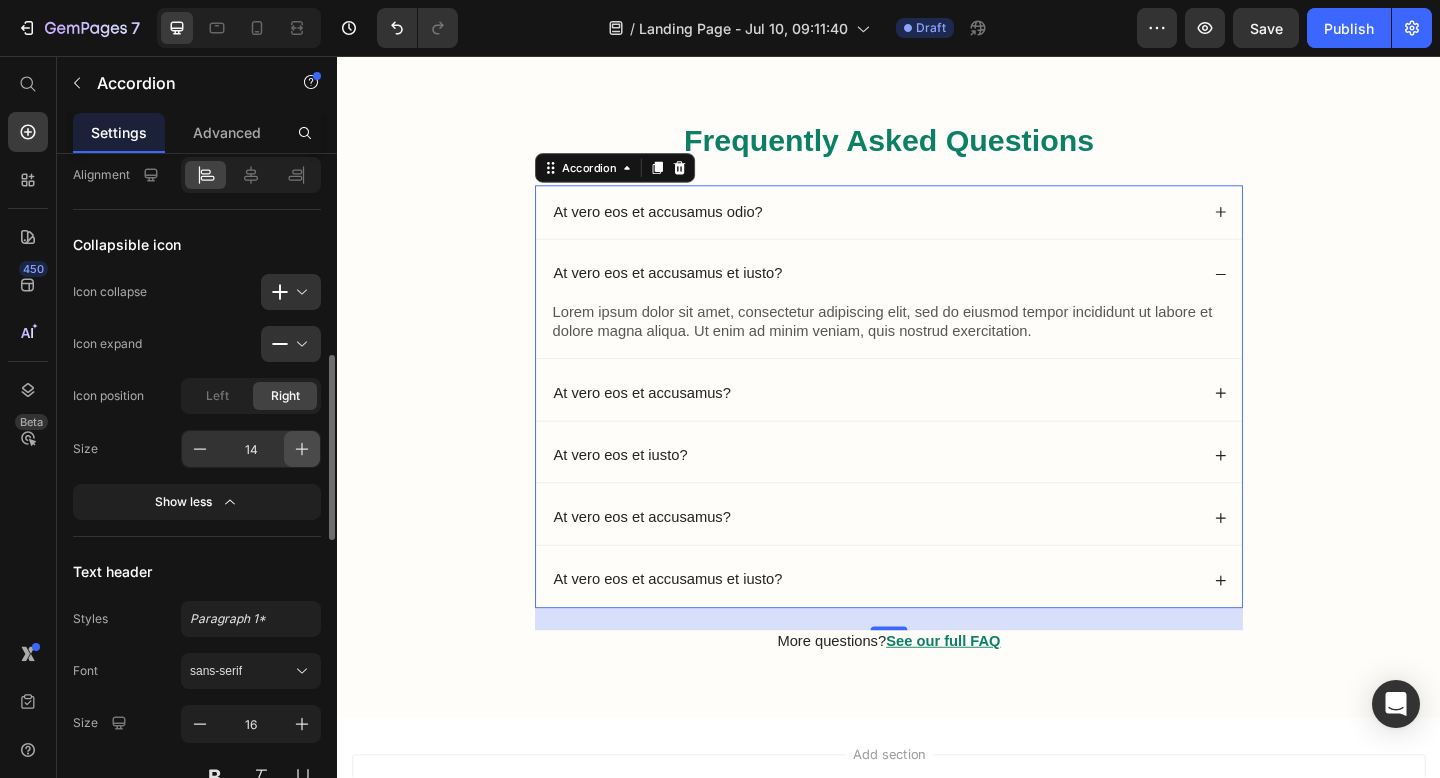 click 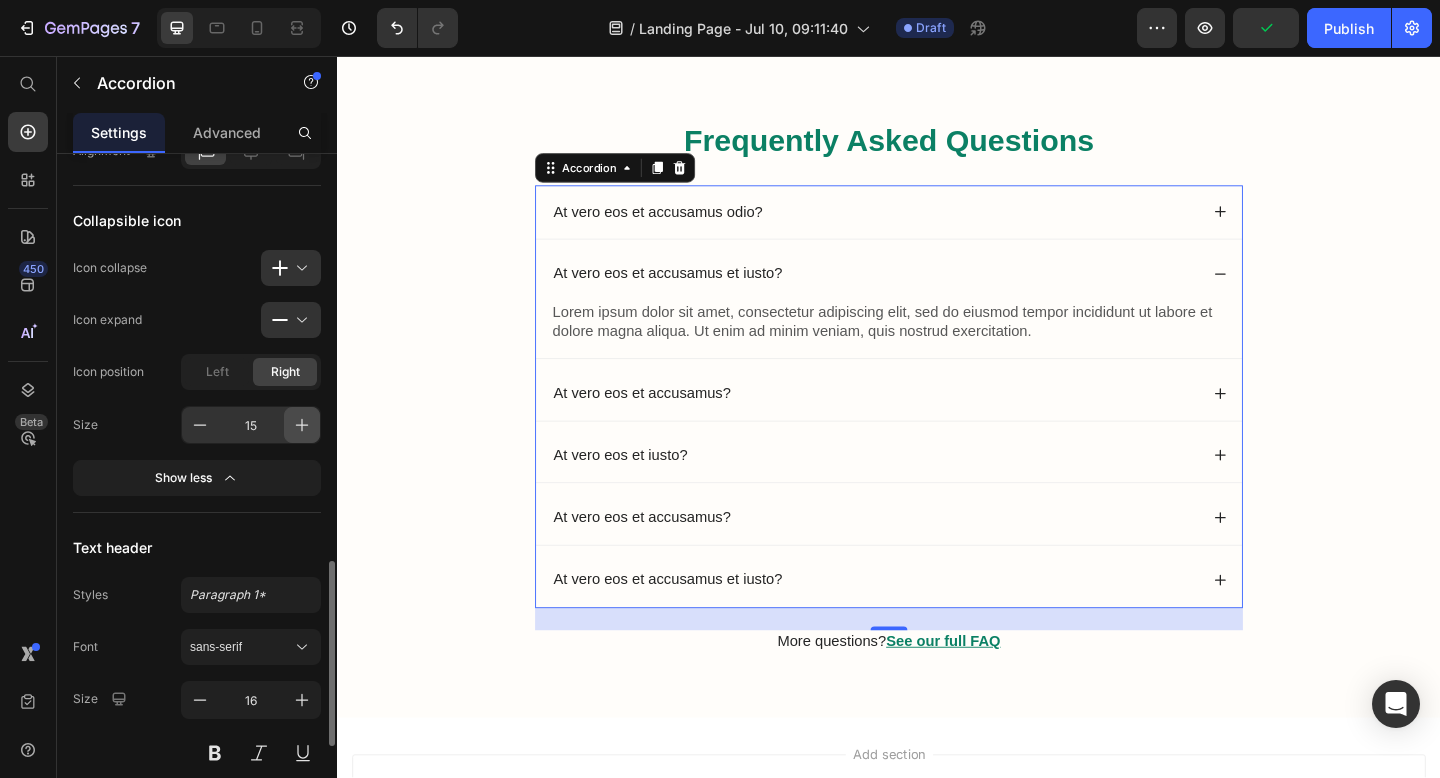 scroll, scrollTop: 920, scrollLeft: 0, axis: vertical 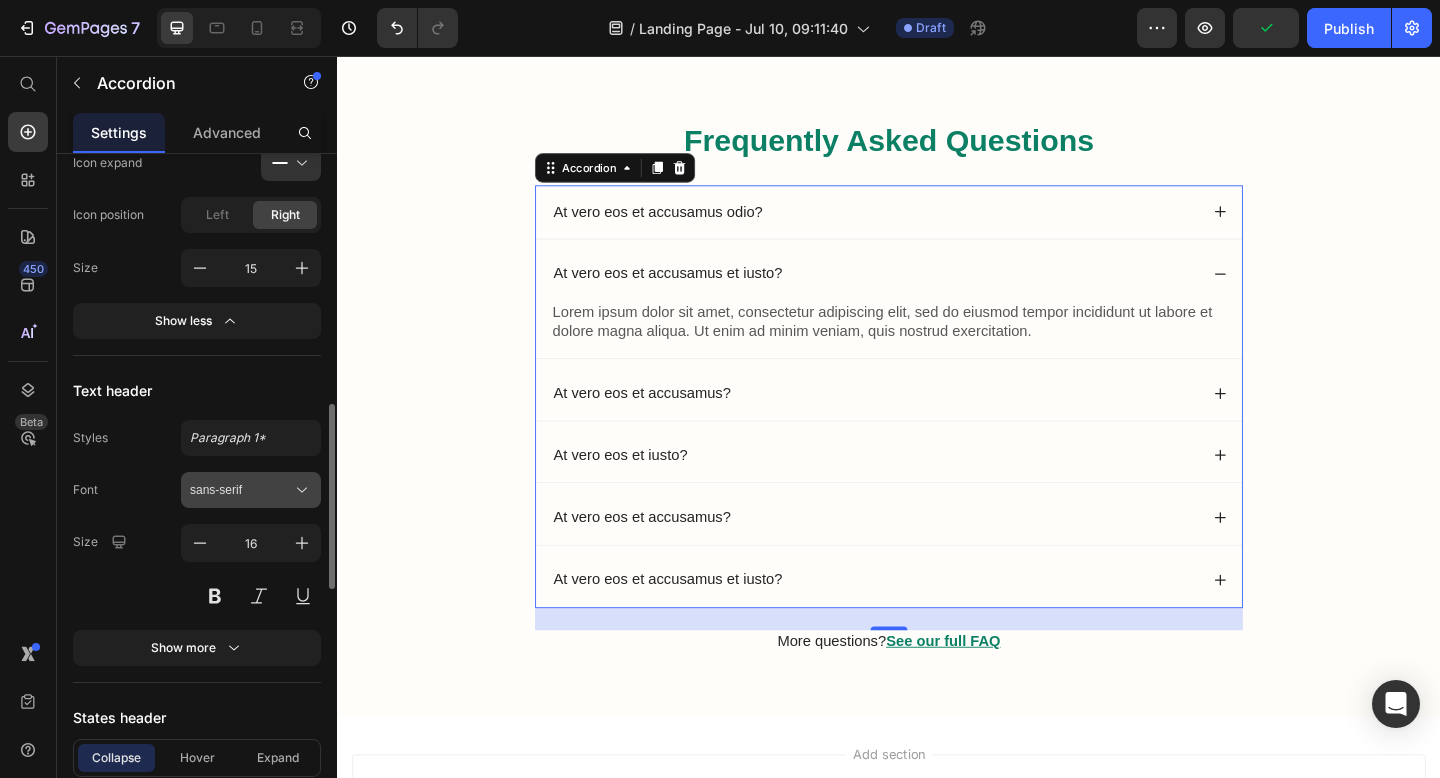 click on "sans-serif" at bounding box center [241, 490] 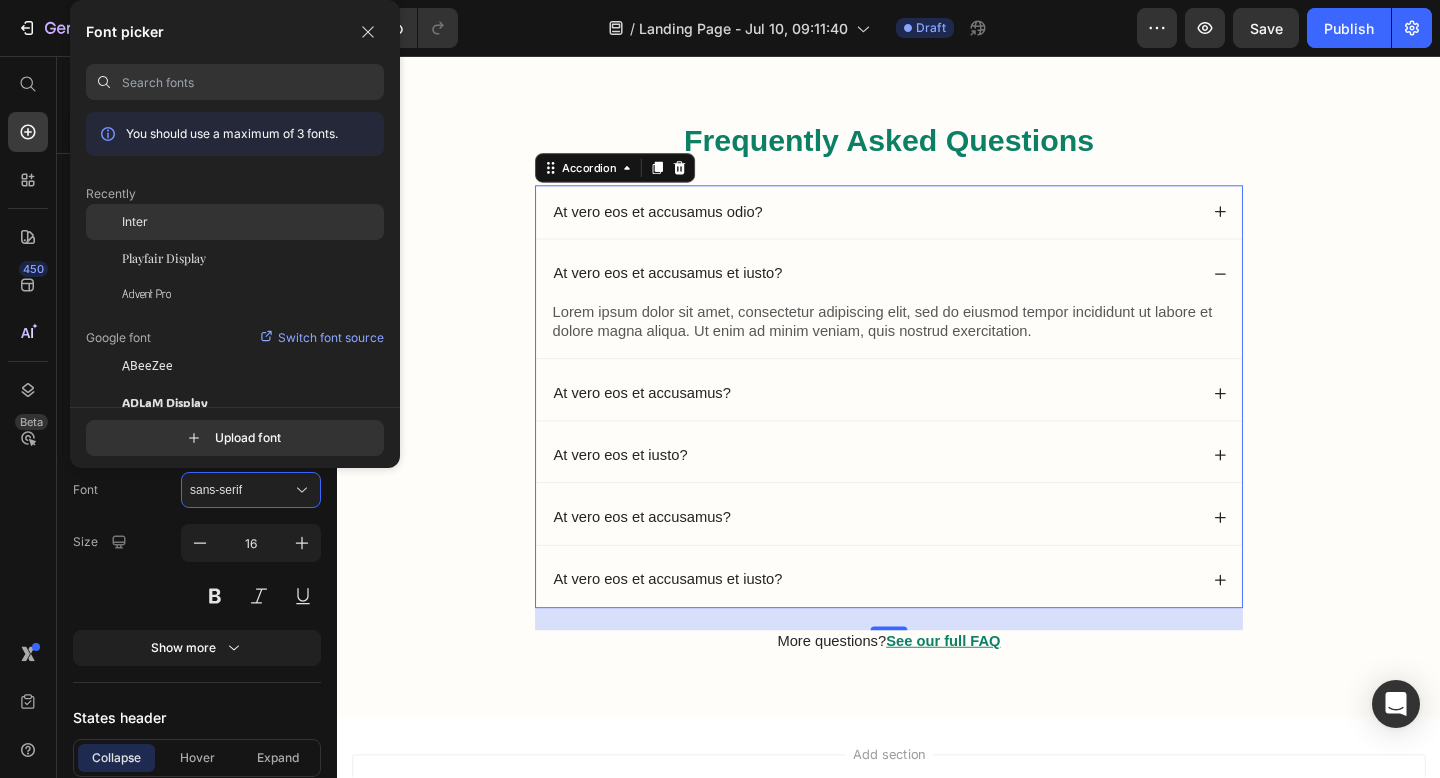 click on "Inter" 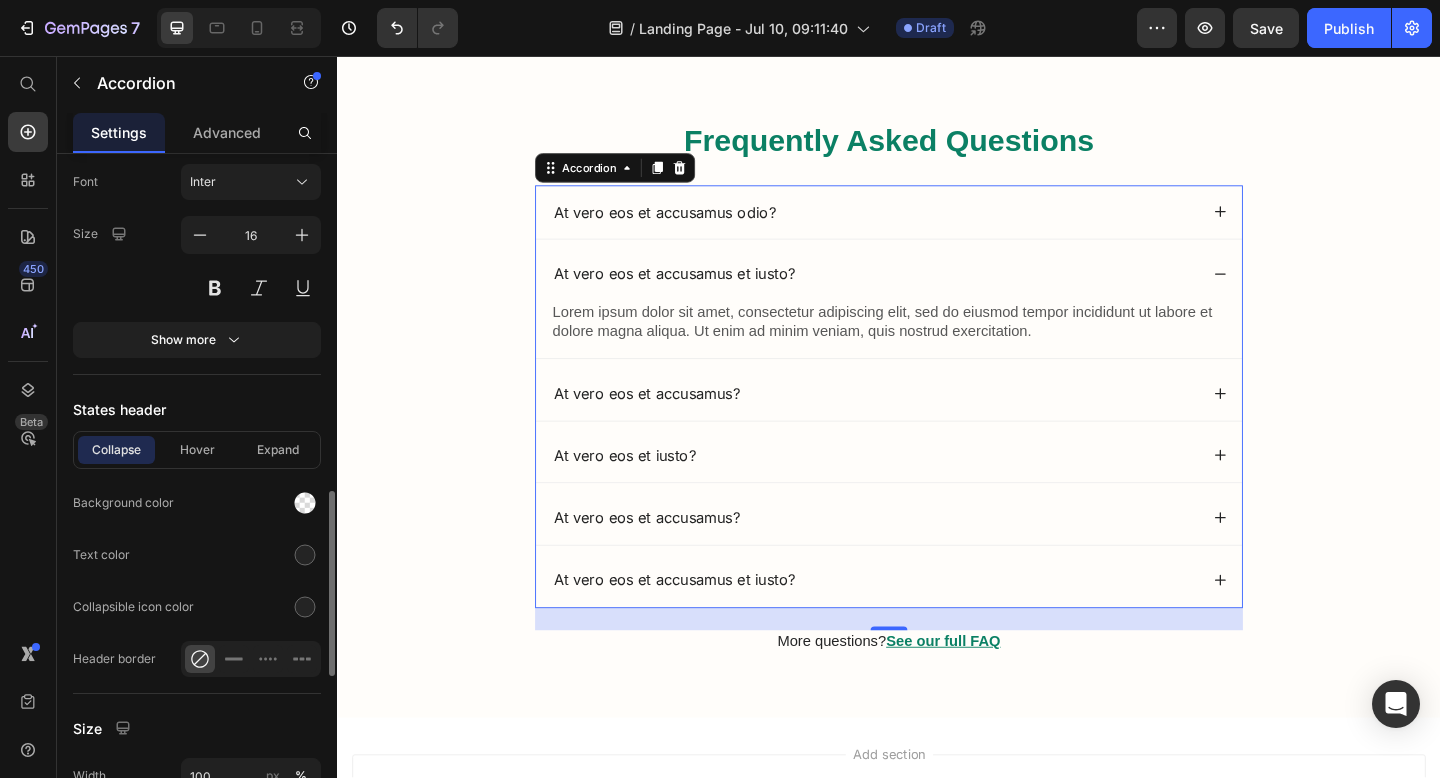 scroll, scrollTop: 1230, scrollLeft: 0, axis: vertical 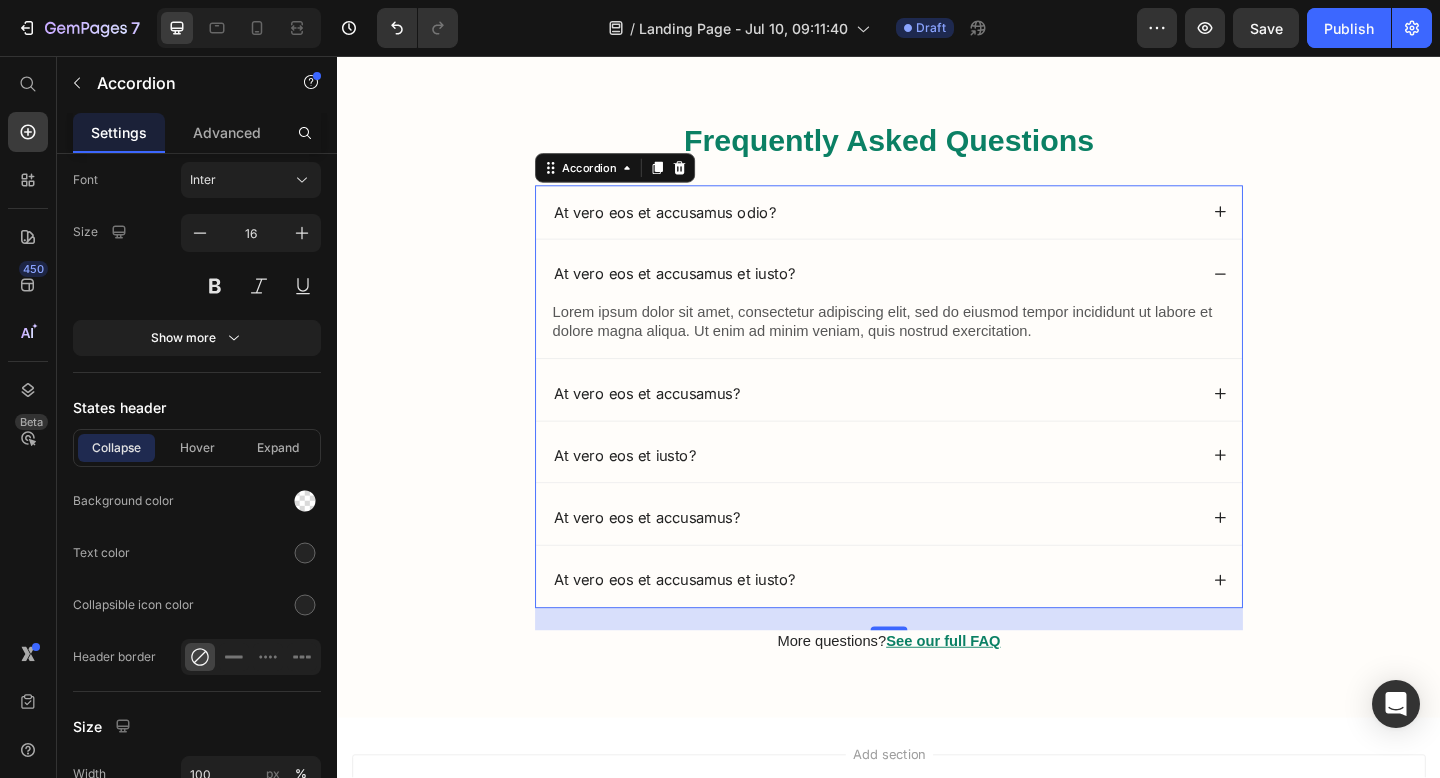 click on "At vero eos et accusamus odio?" at bounding box center [937, 226] 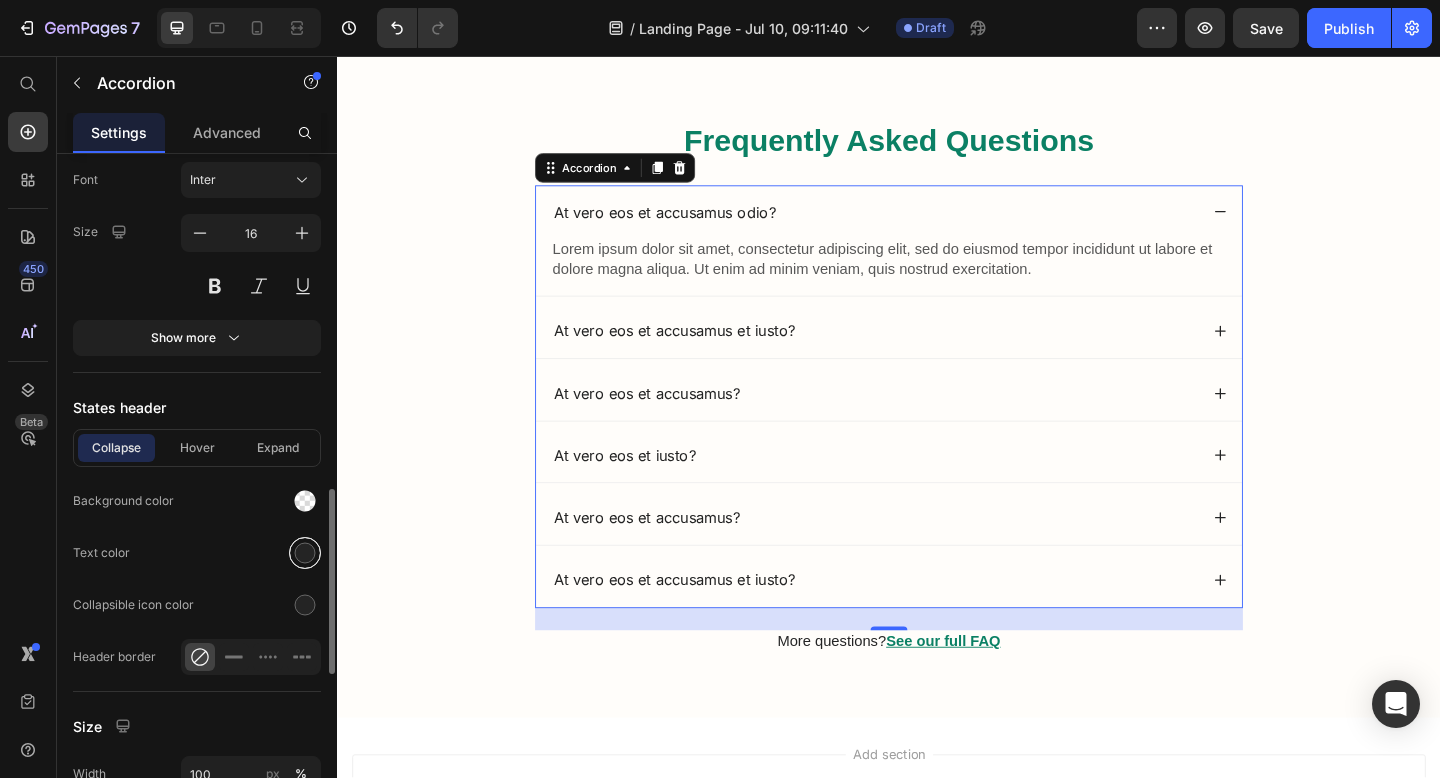 click at bounding box center (305, 553) 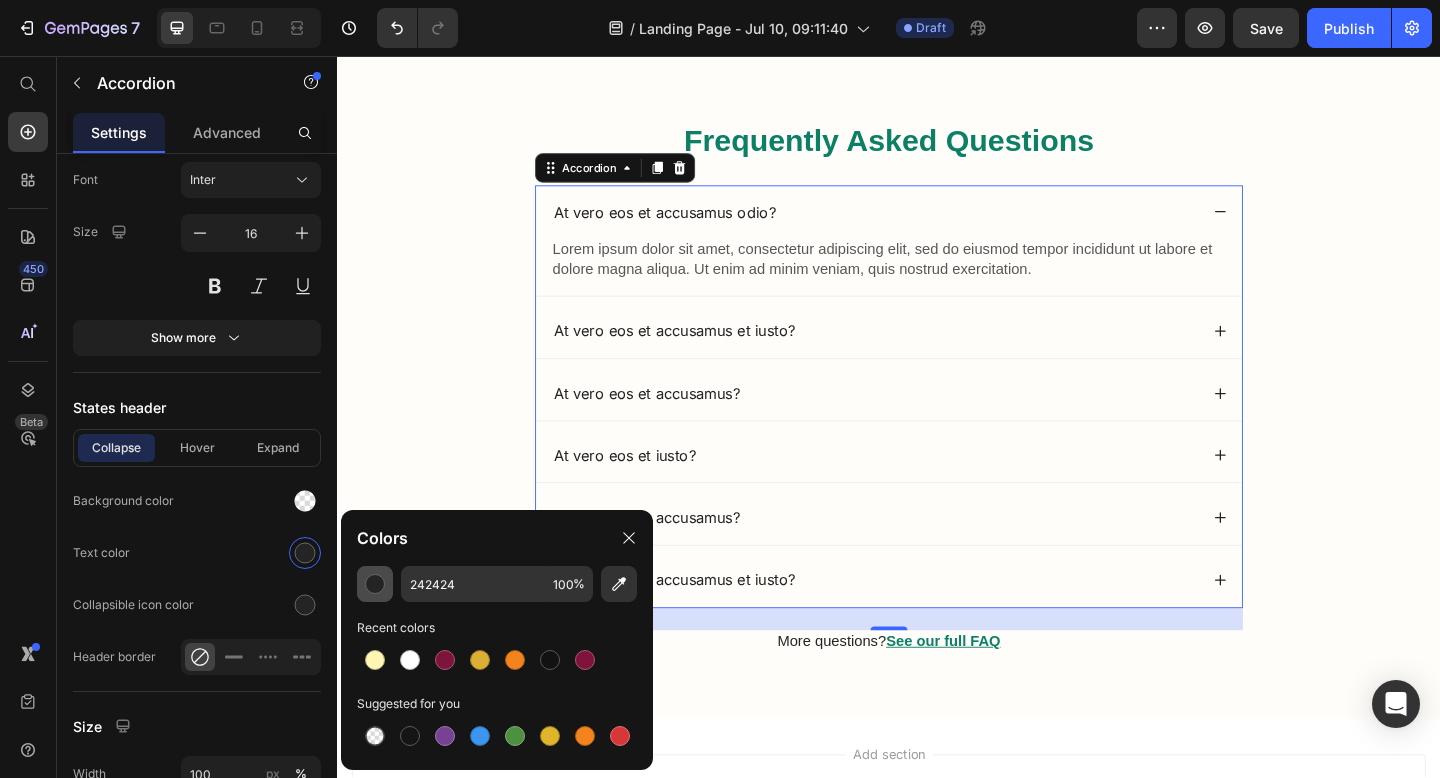 click at bounding box center [375, 584] 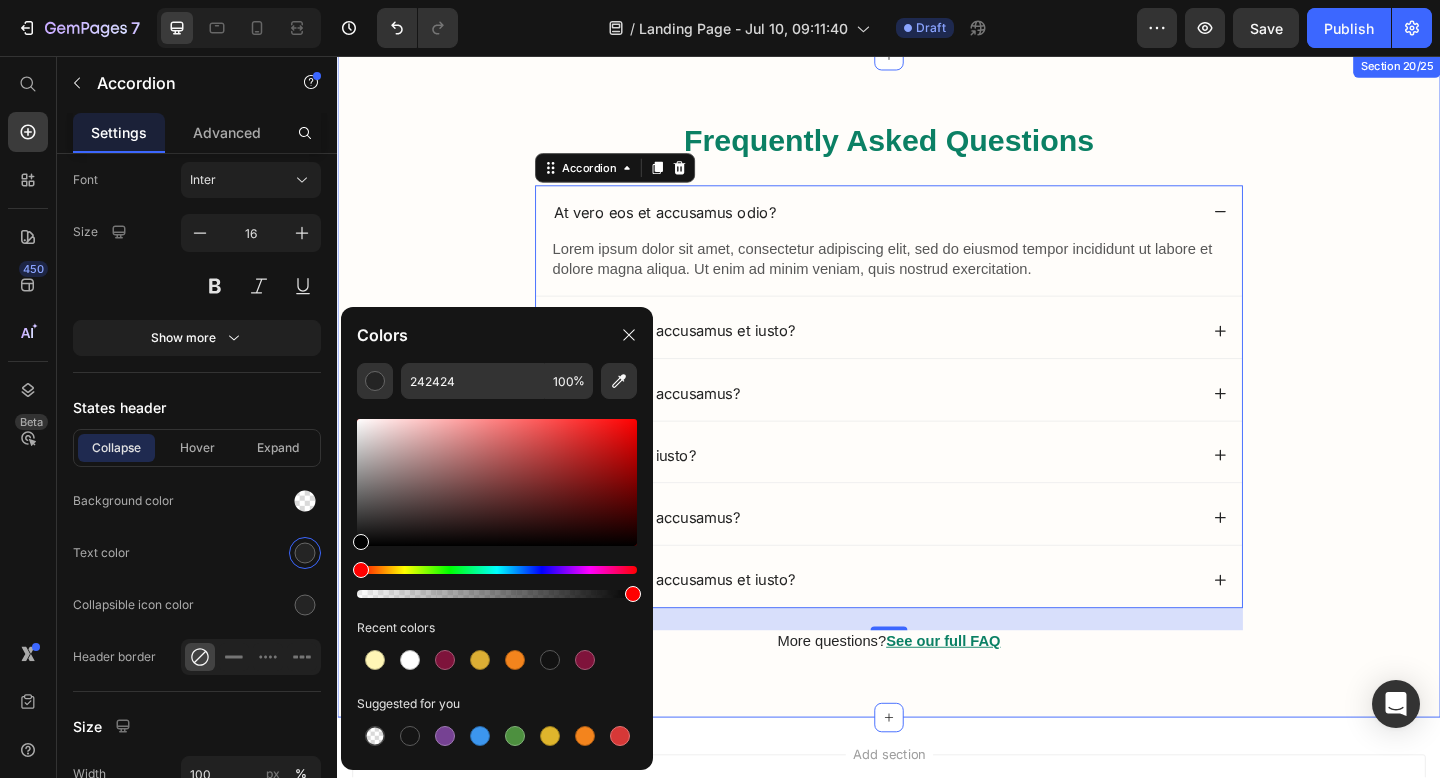 drag, startPoint x: 699, startPoint y: 592, endPoint x: 337, endPoint y: 699, distance: 377.48245 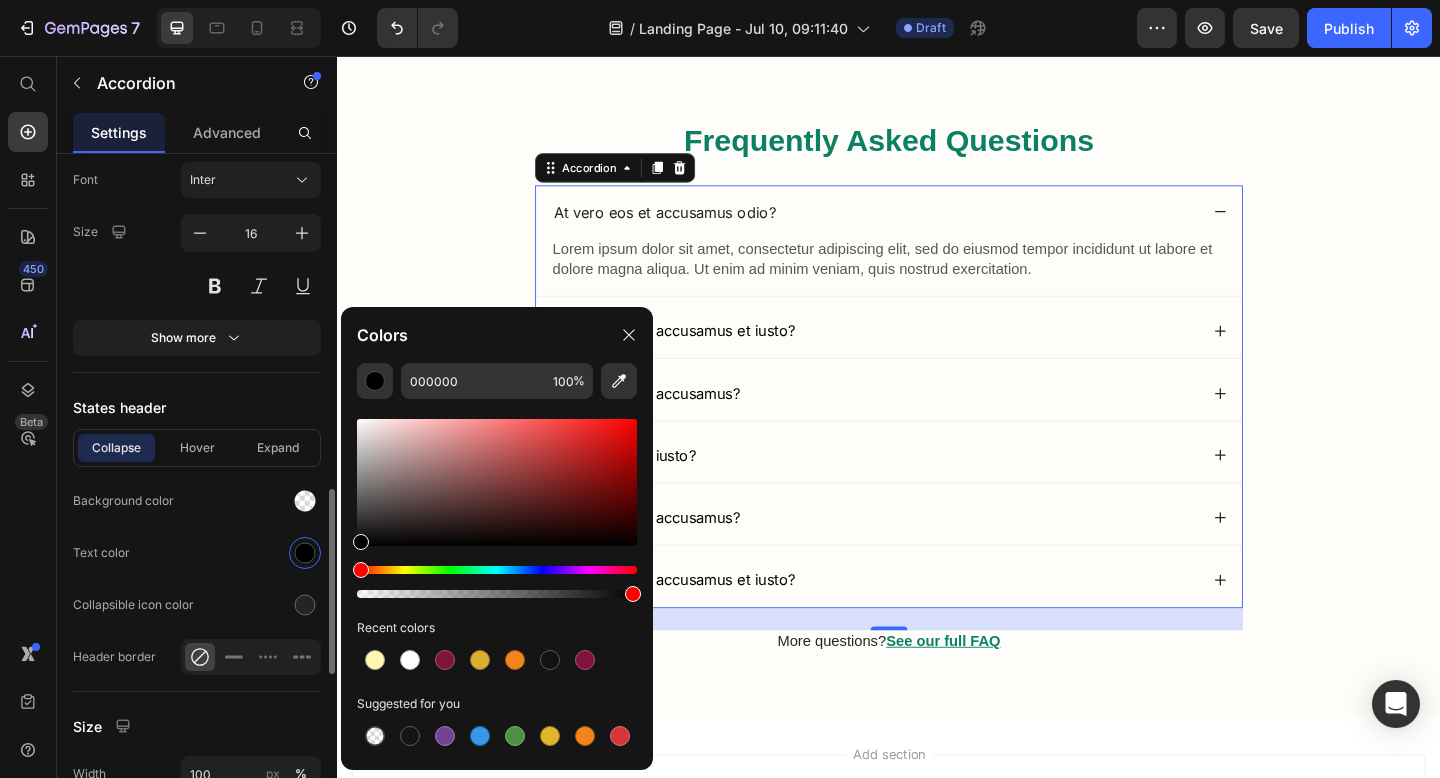 click on "Text color" 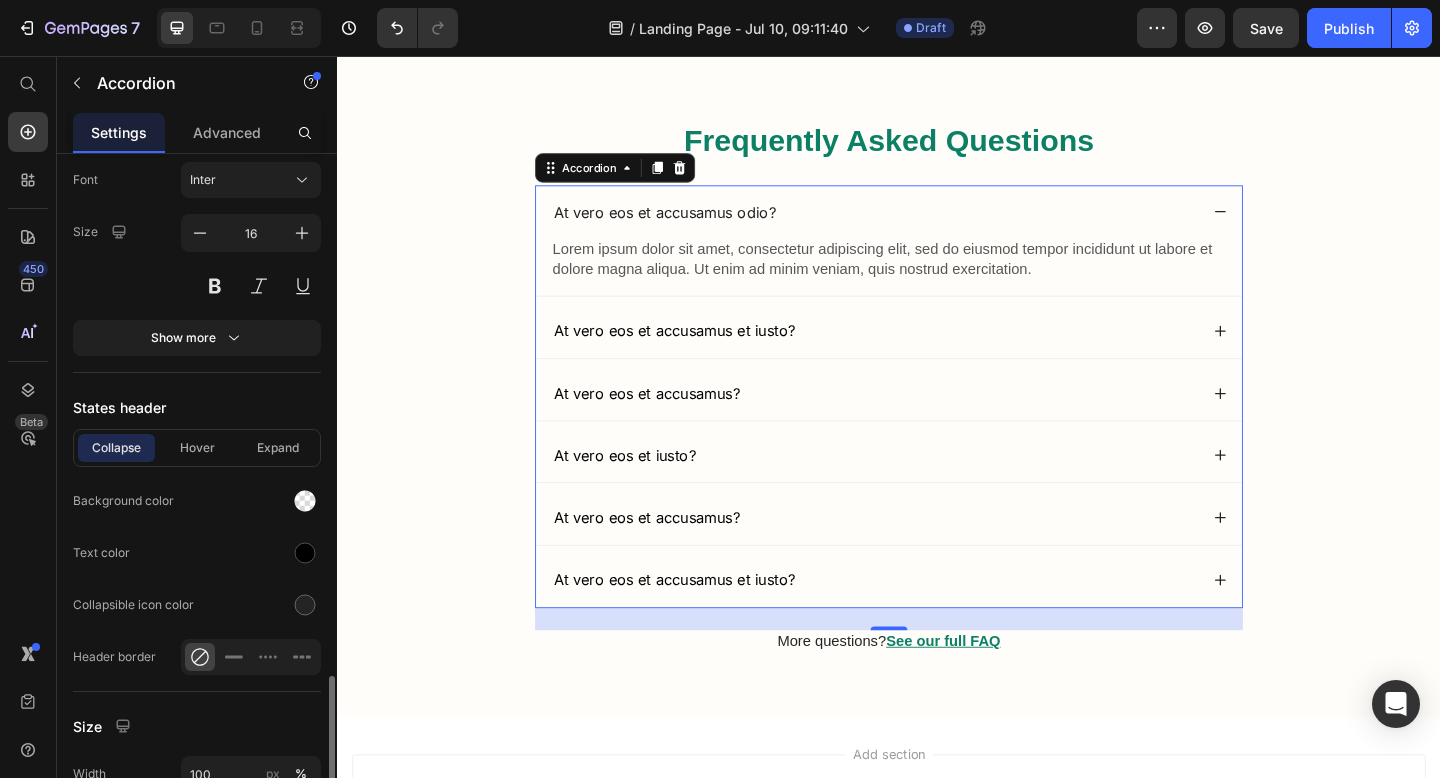 scroll, scrollTop: 1380, scrollLeft: 0, axis: vertical 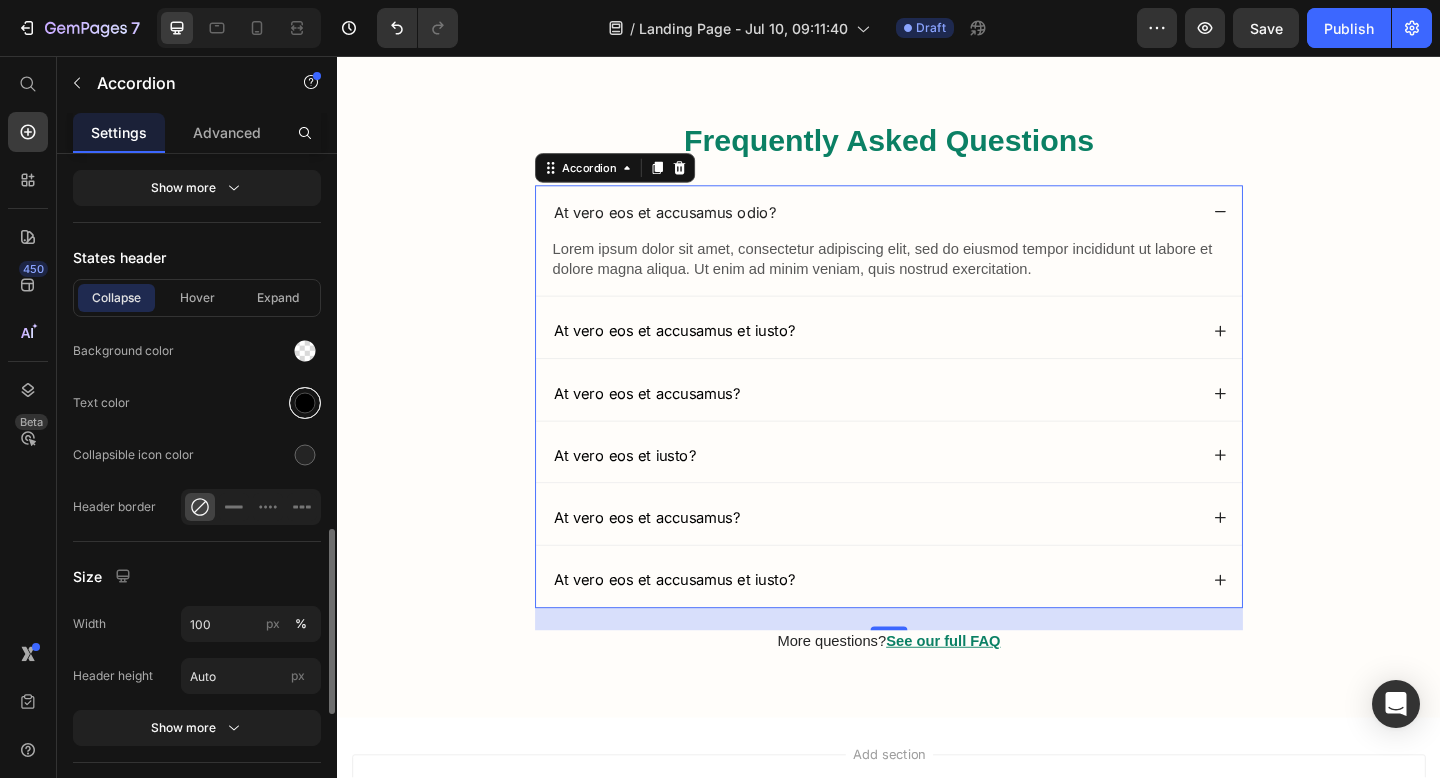 click at bounding box center [305, 403] 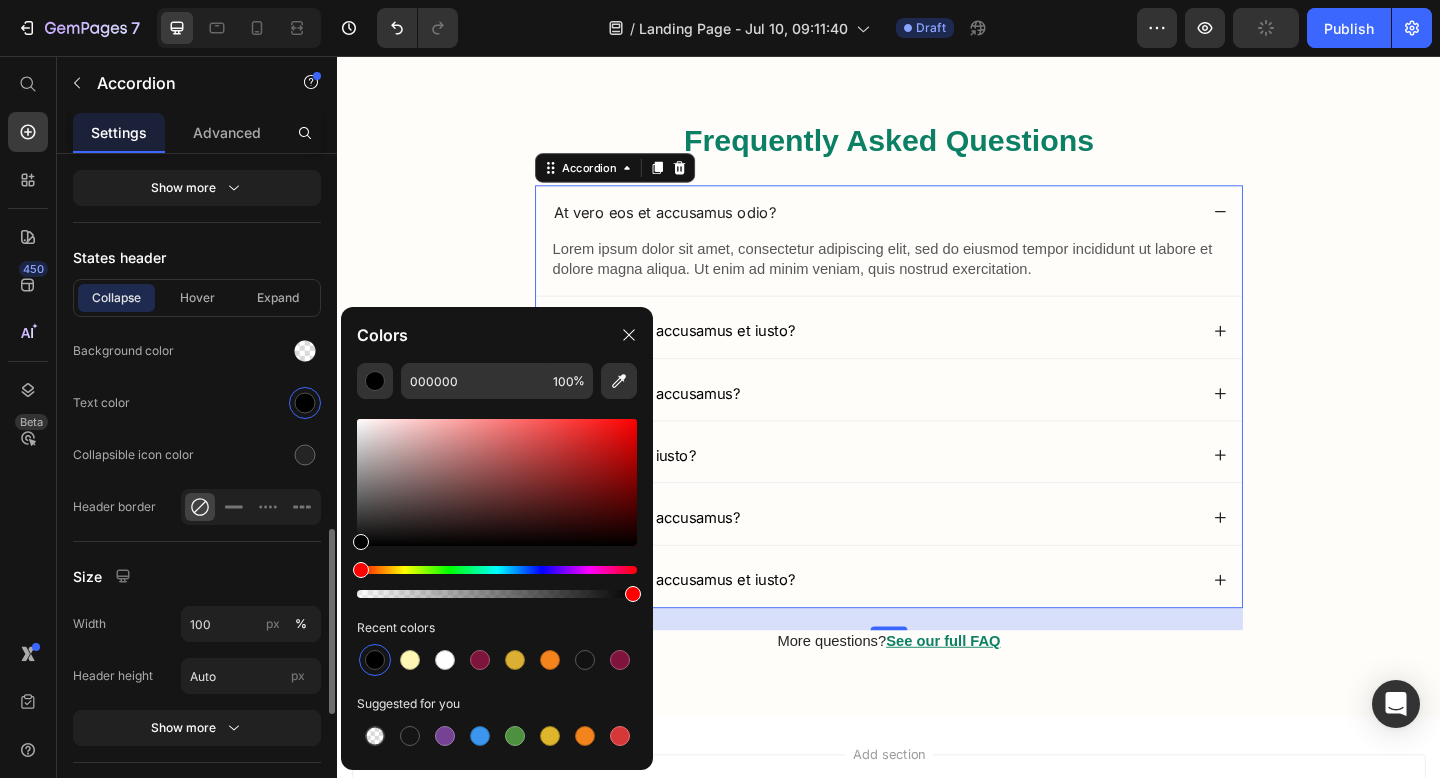 click on "Text color" 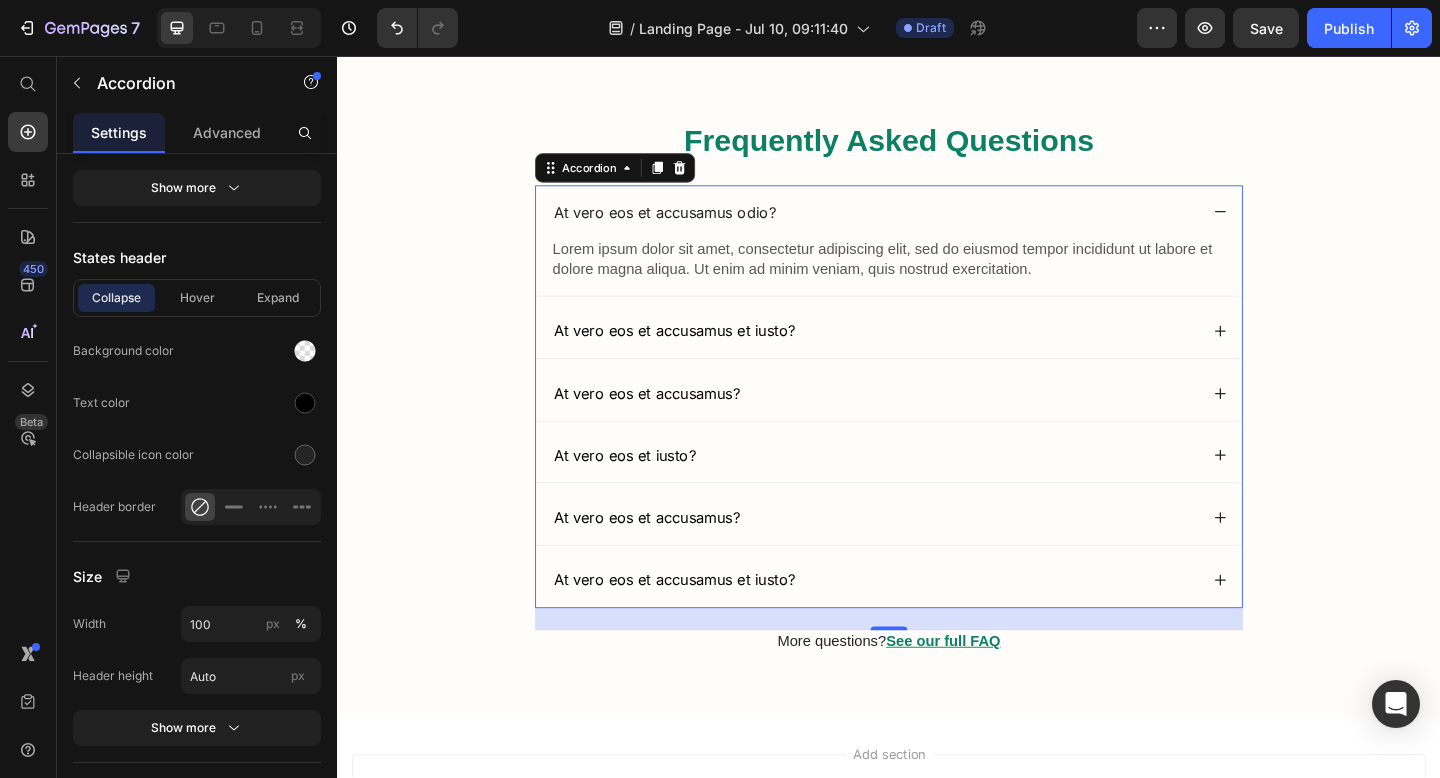 click on "At vero eos et accusamus odio?" at bounding box center (693, 226) 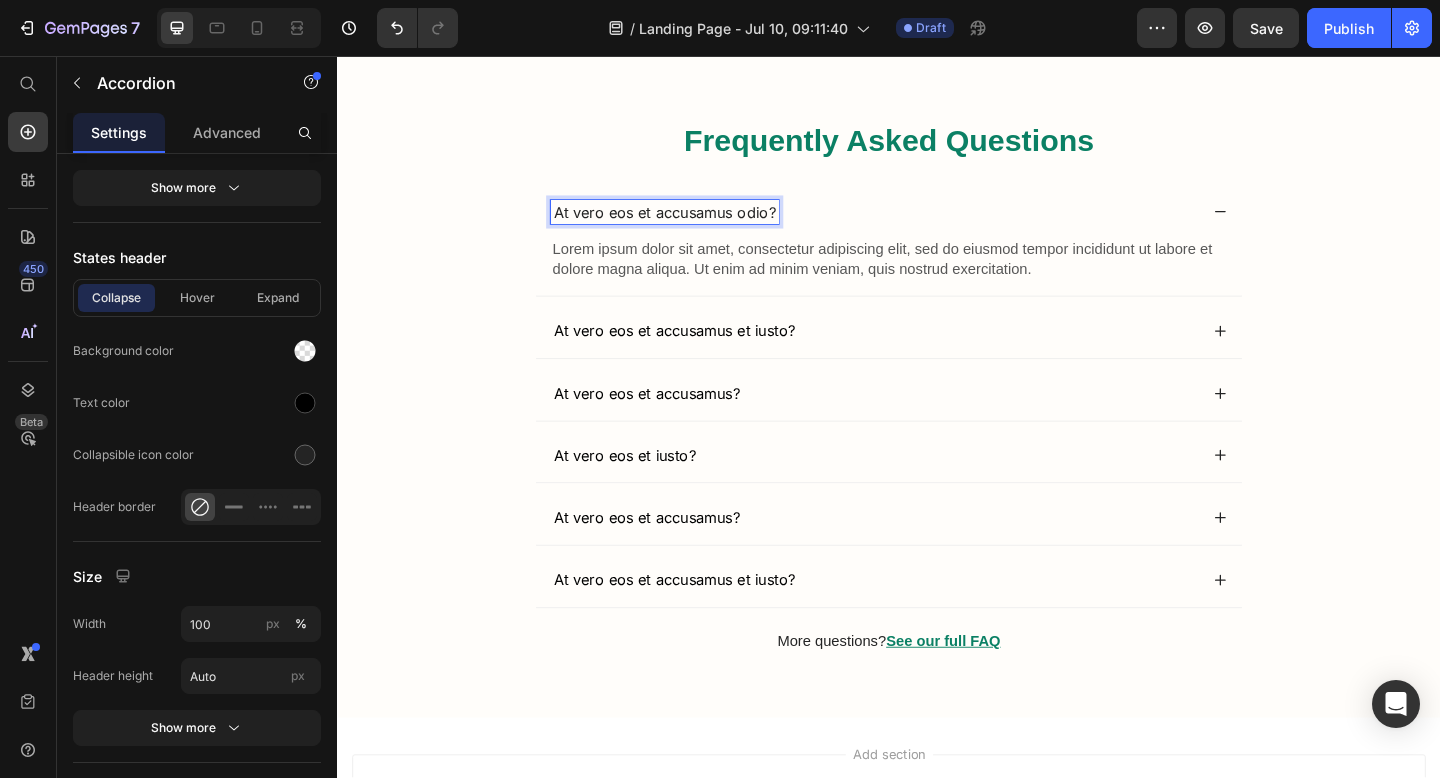 click on "At vero eos et accusamus odio?" at bounding box center [693, 226] 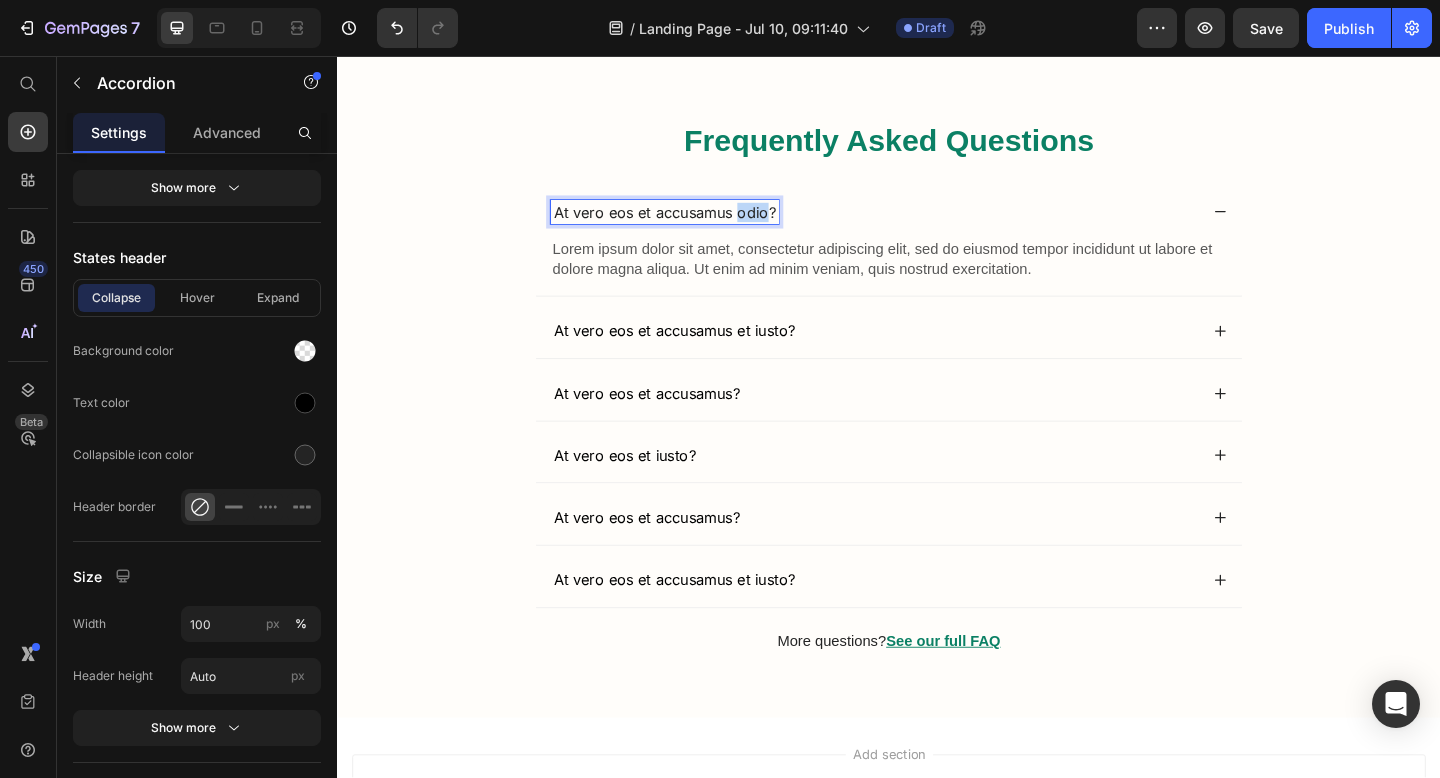 click on "At vero eos et accusamus odio?" at bounding box center [693, 226] 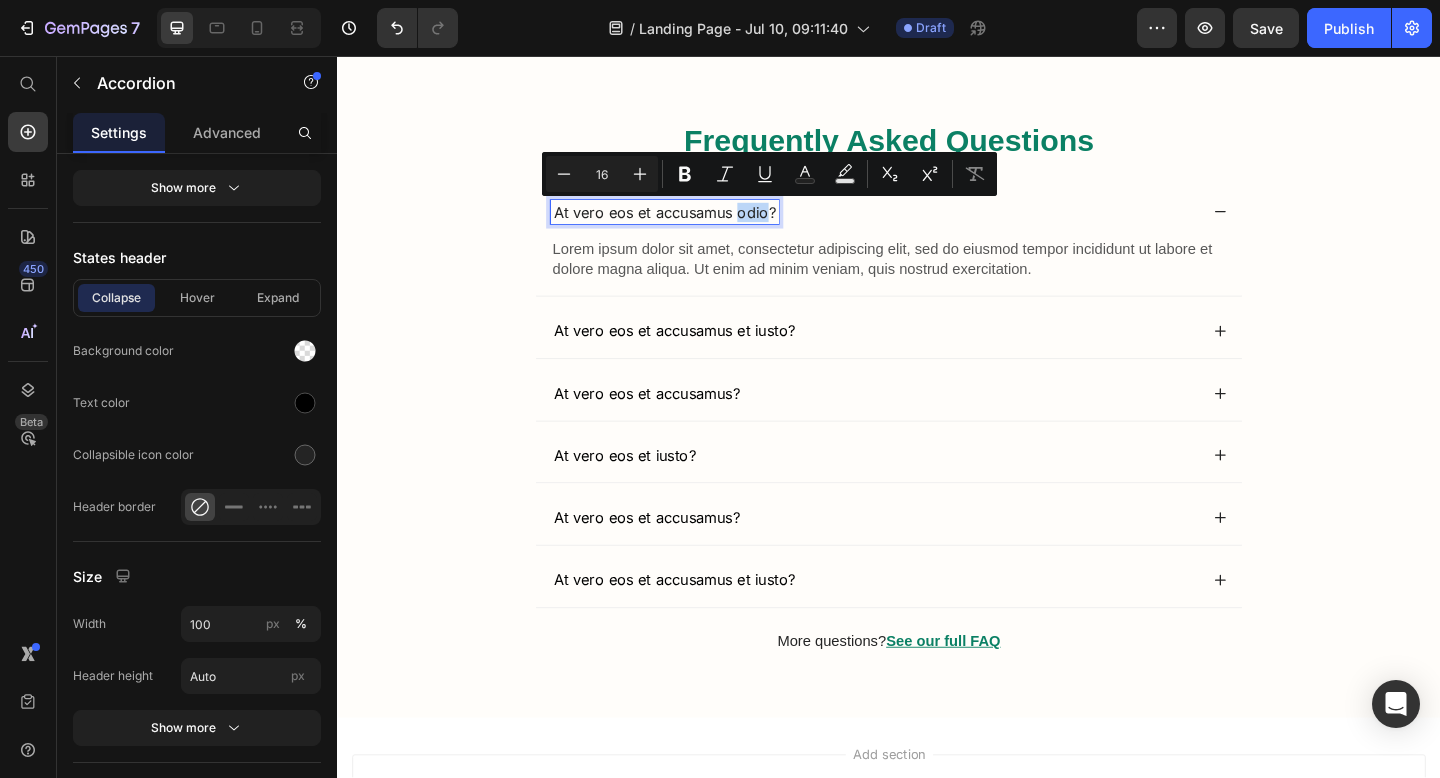 click on "At vero eos et accusamus odio?" at bounding box center (693, 226) 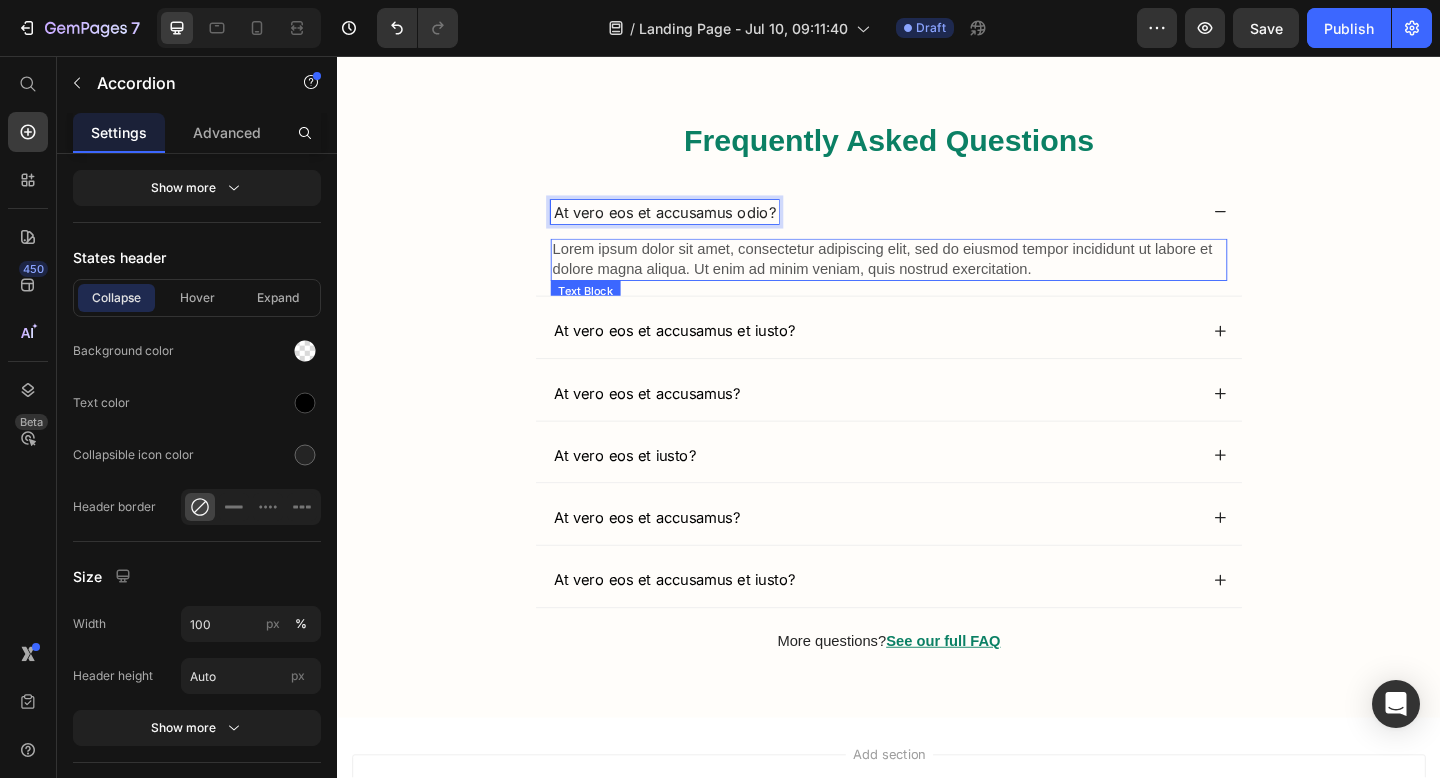 click on "Lorem ipsum dolor sit amet, consectetur adipiscing elit, sed do eiusmod tempor incididunt ut labore et dolore magna aliqua. Ut enim ad minim veniam, quis nostrud exercitation." at bounding box center [937, 278] 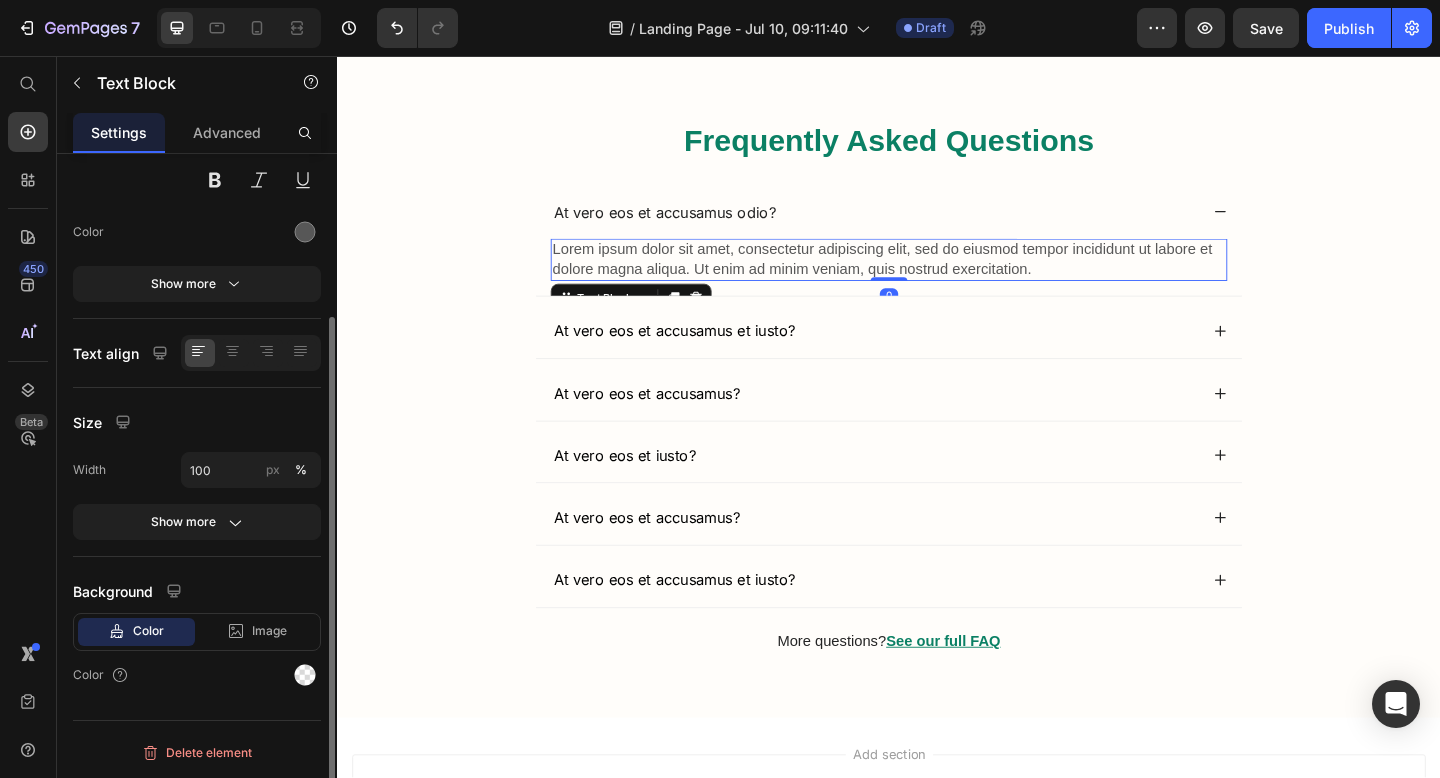 scroll, scrollTop: 0, scrollLeft: 0, axis: both 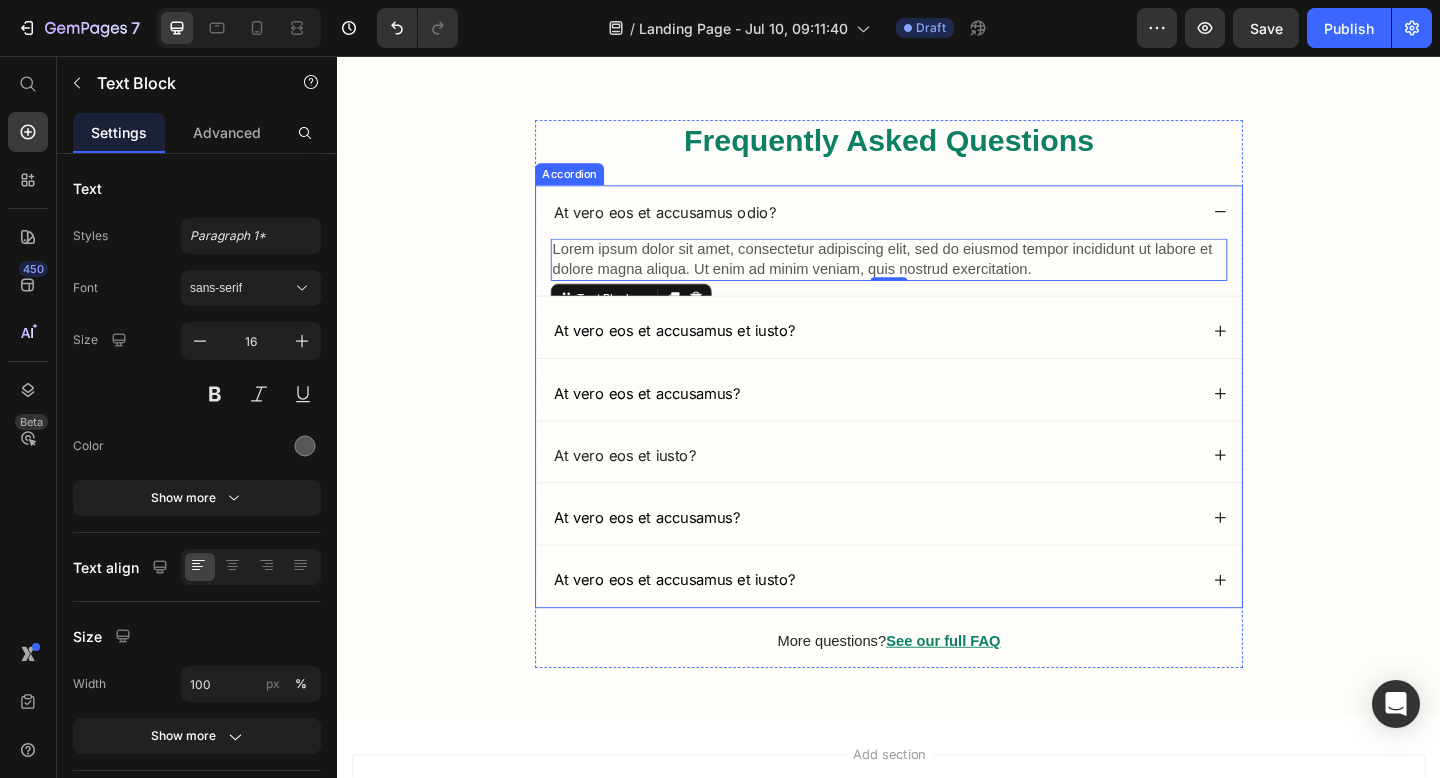 click on "At vero eos et iusto?" at bounding box center (937, 491) 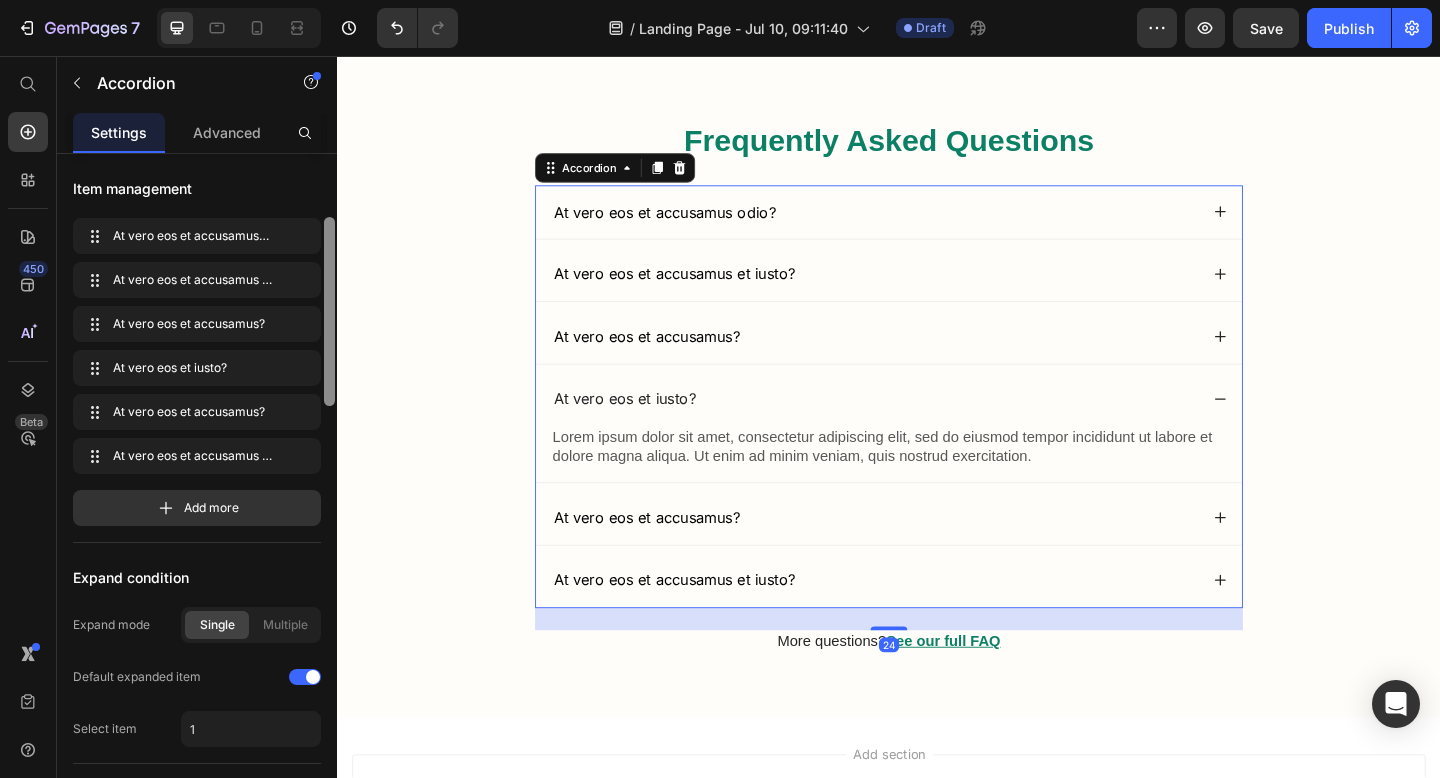 scroll, scrollTop: 50, scrollLeft: 0, axis: vertical 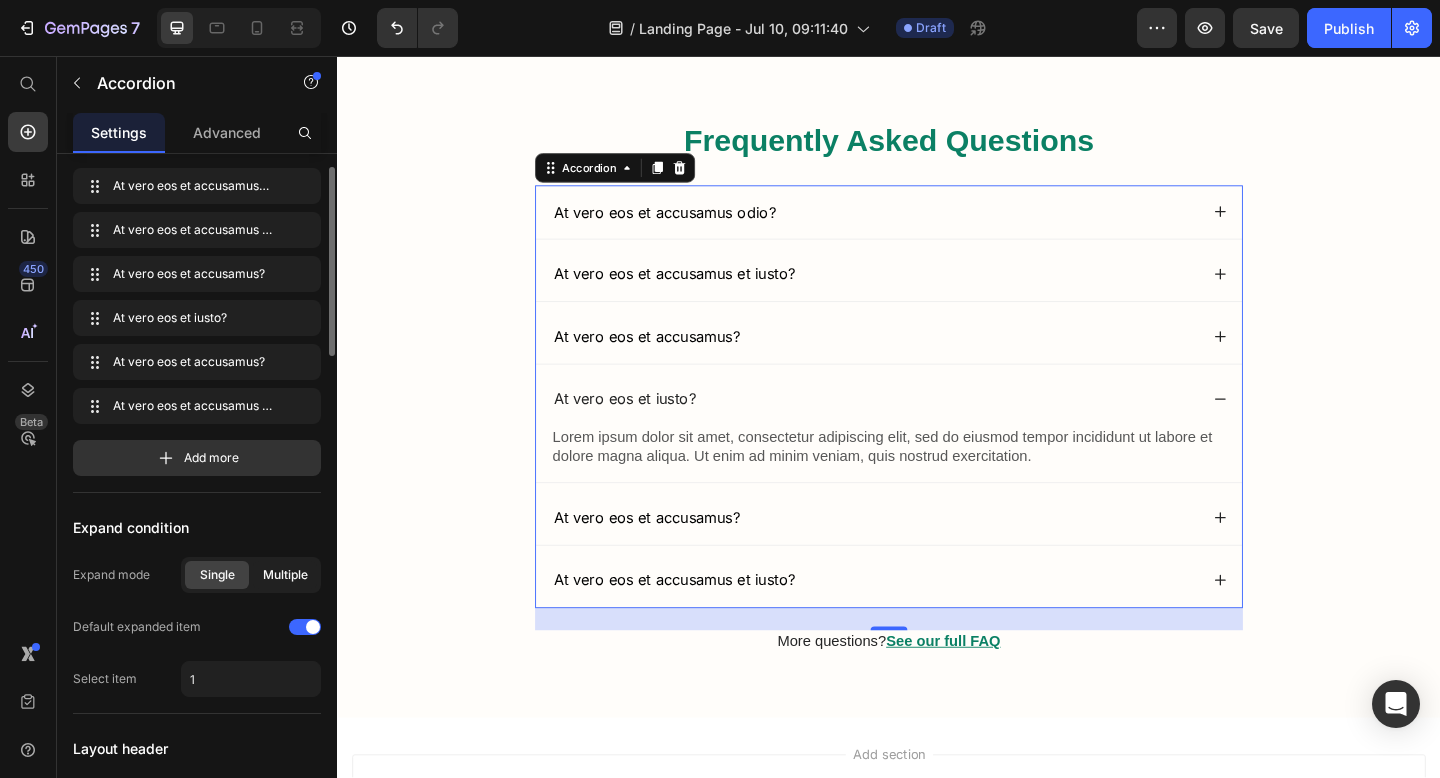 click on "Multiple" 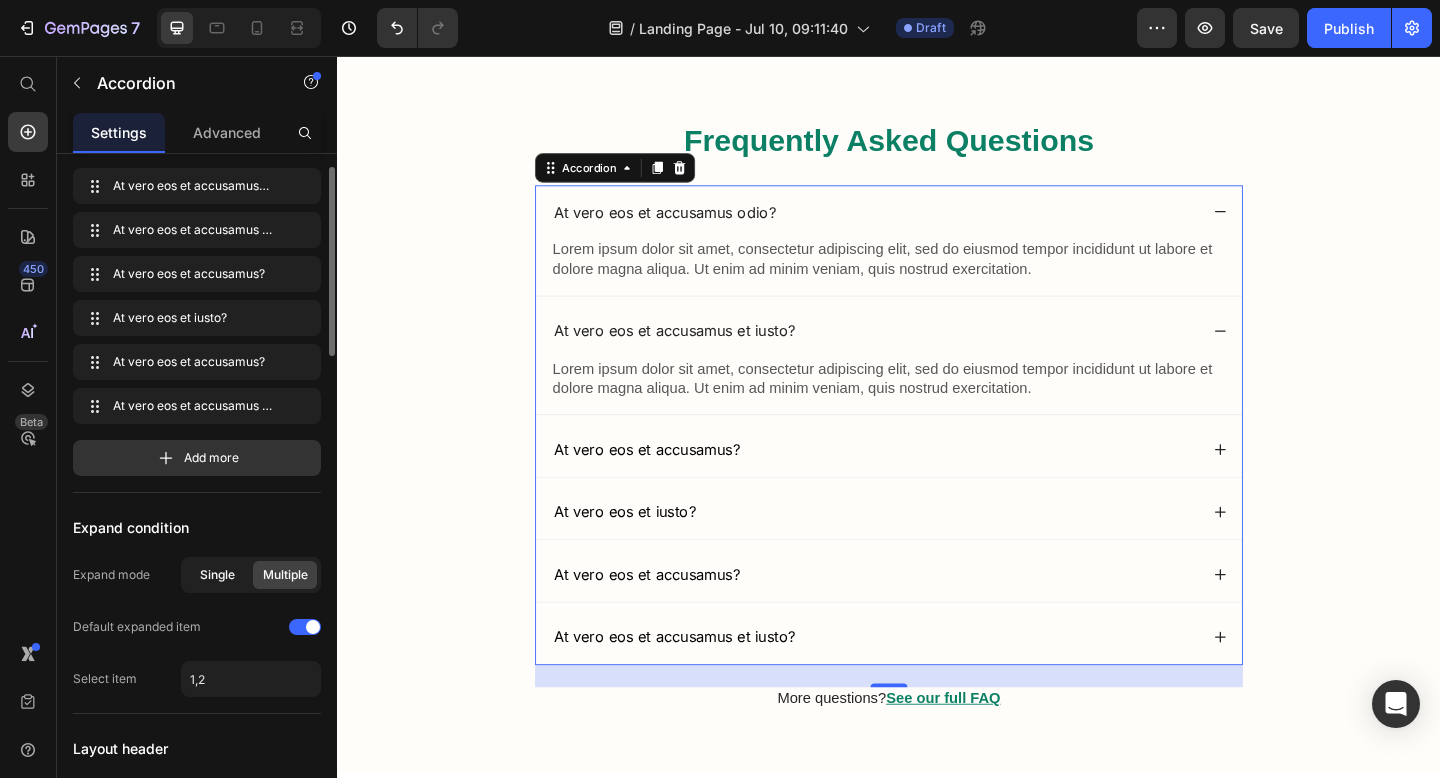 click on "Single" 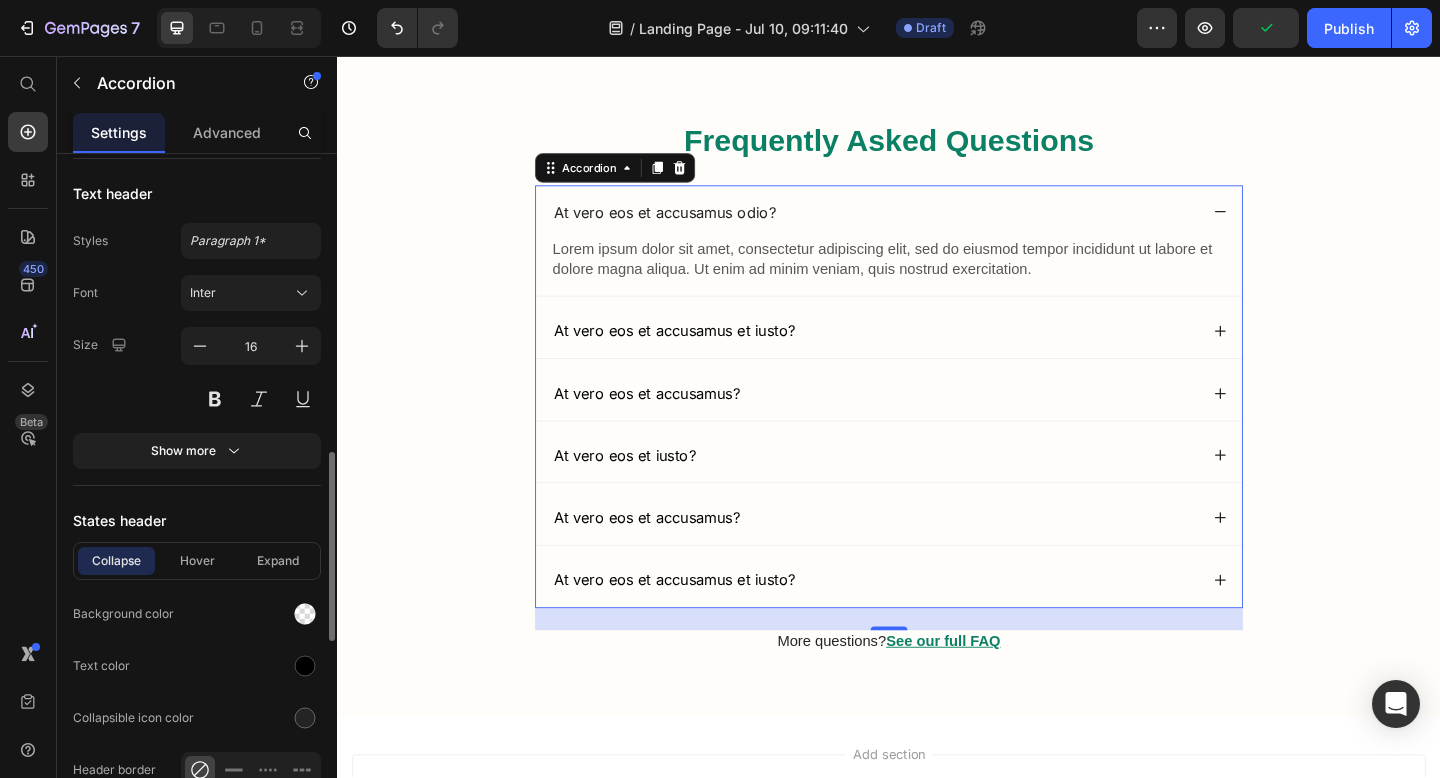 scroll, scrollTop: 1065, scrollLeft: 0, axis: vertical 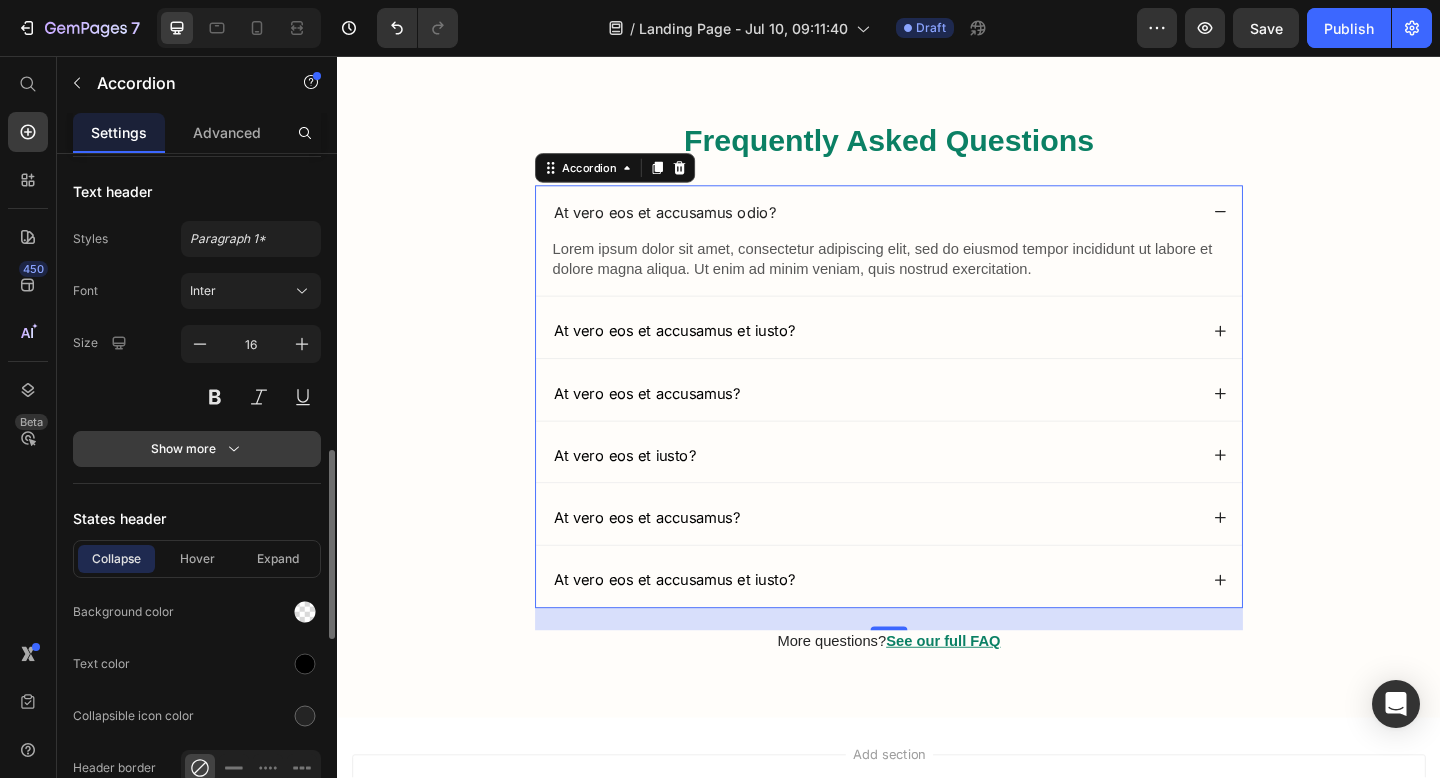 click on "Show more" at bounding box center [197, 449] 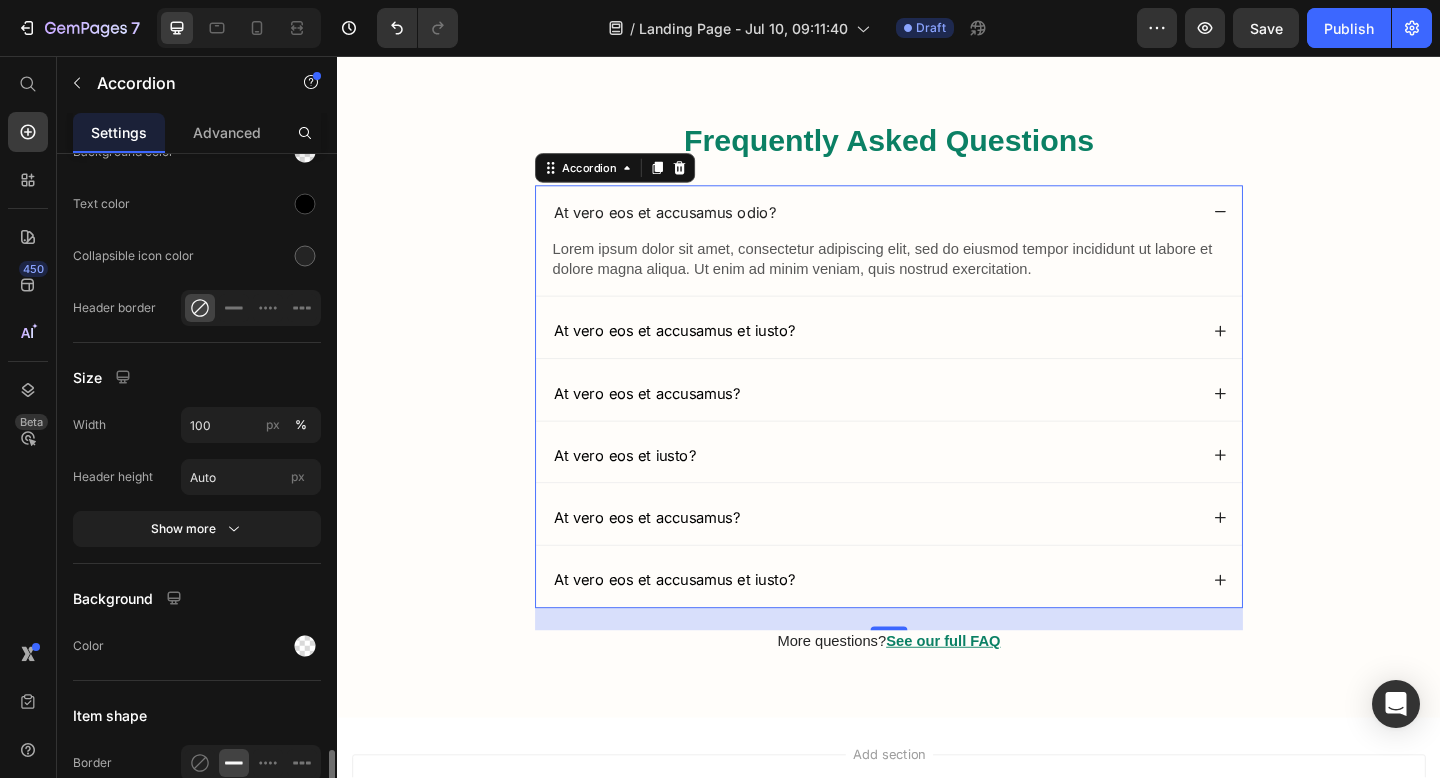 scroll, scrollTop: 1908, scrollLeft: 0, axis: vertical 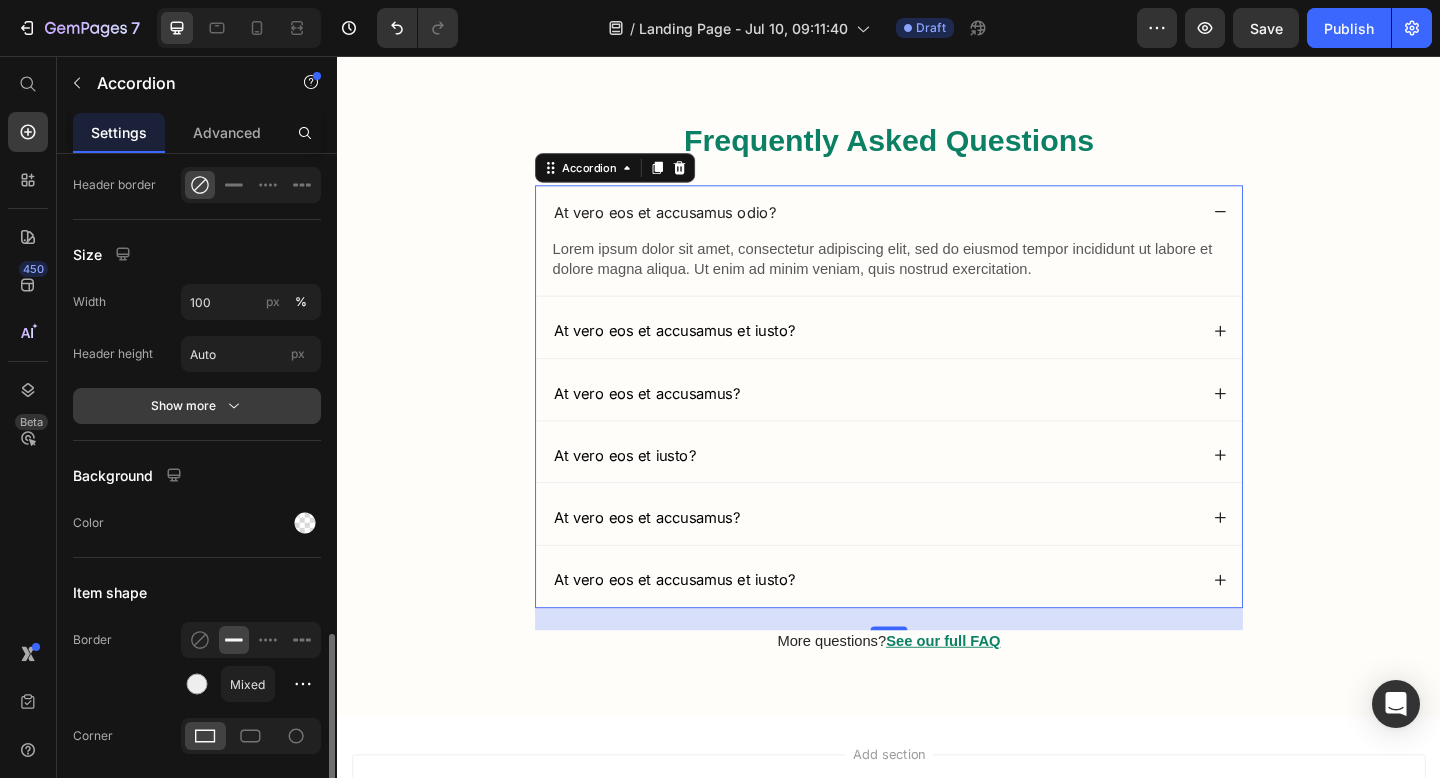click on "Show more" at bounding box center [197, 406] 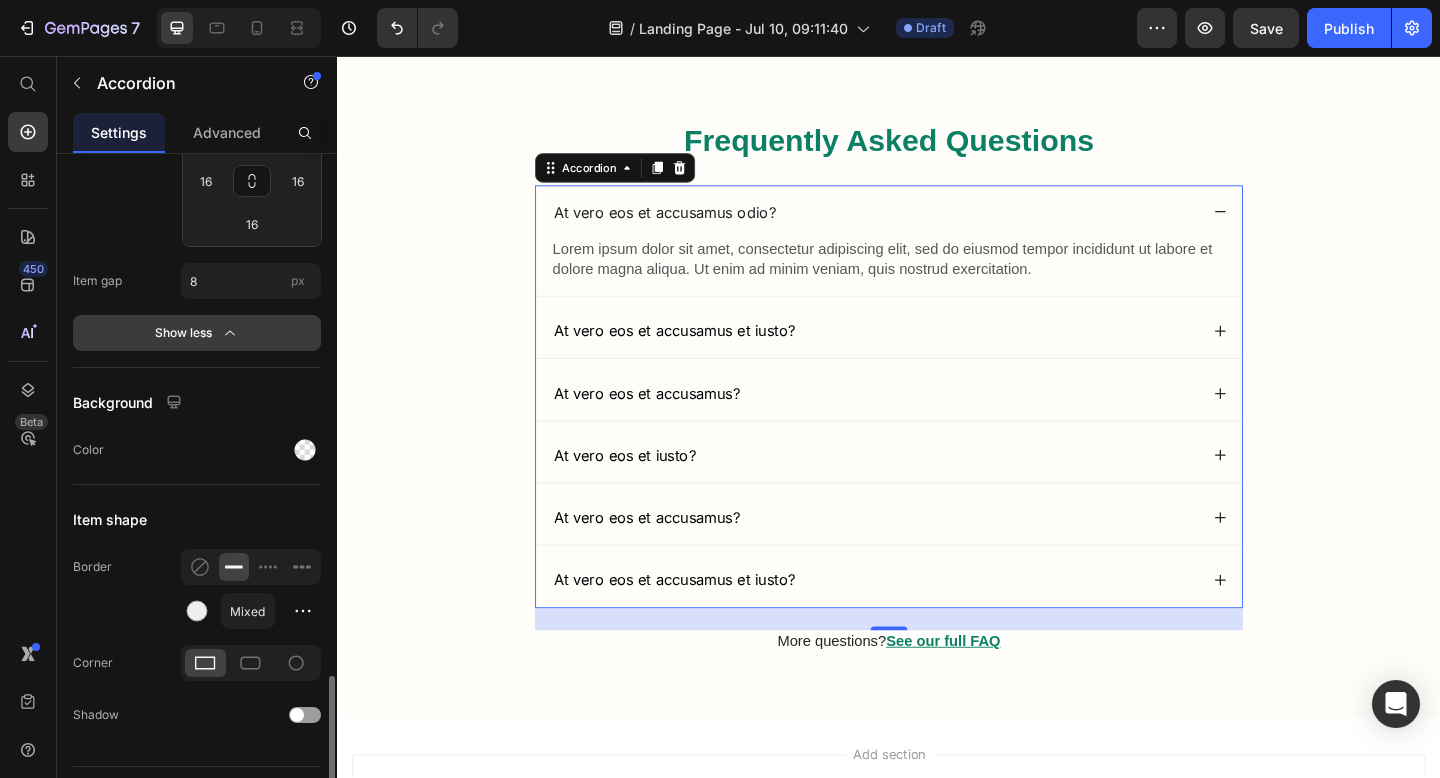 scroll, scrollTop: 2429, scrollLeft: 0, axis: vertical 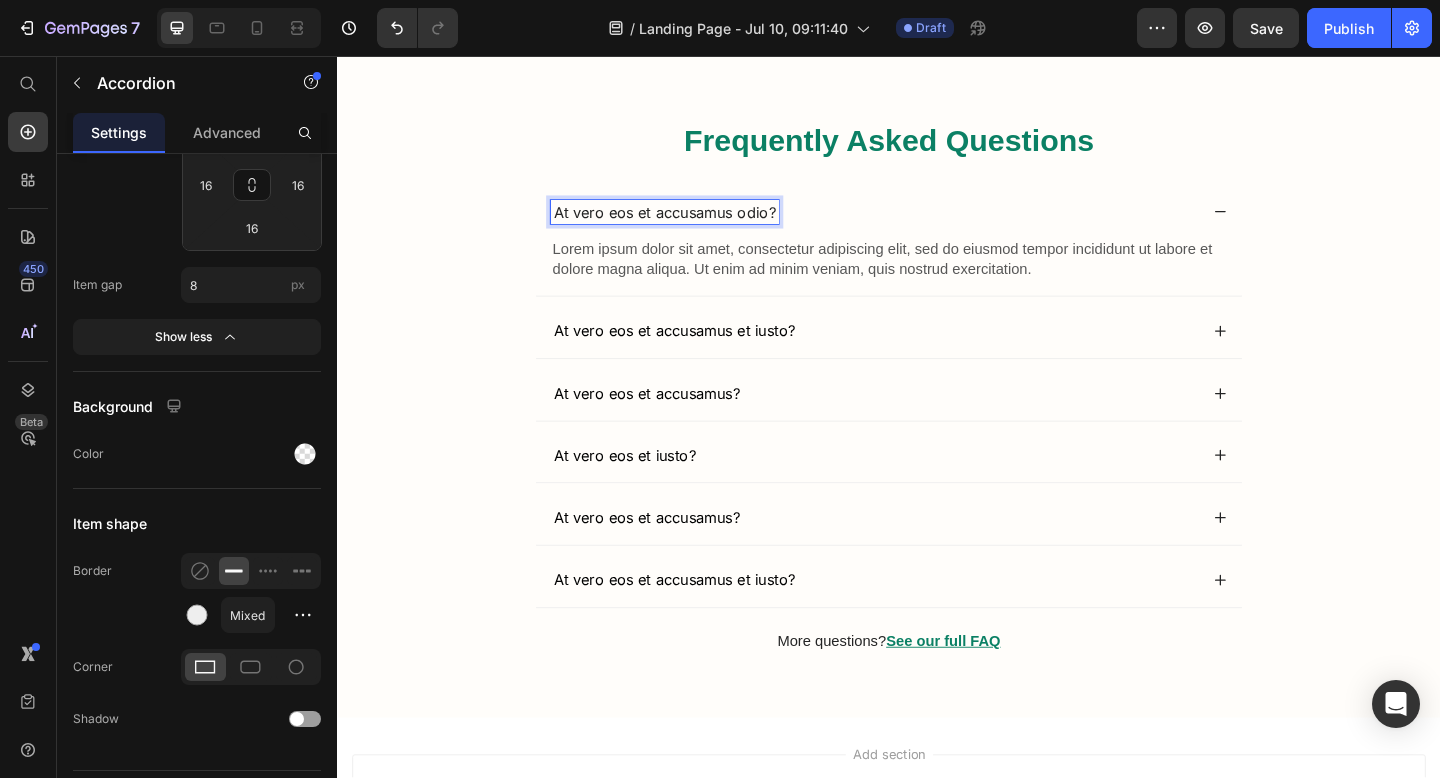 click on "At vero eos et accusamus odio?" at bounding box center (693, 226) 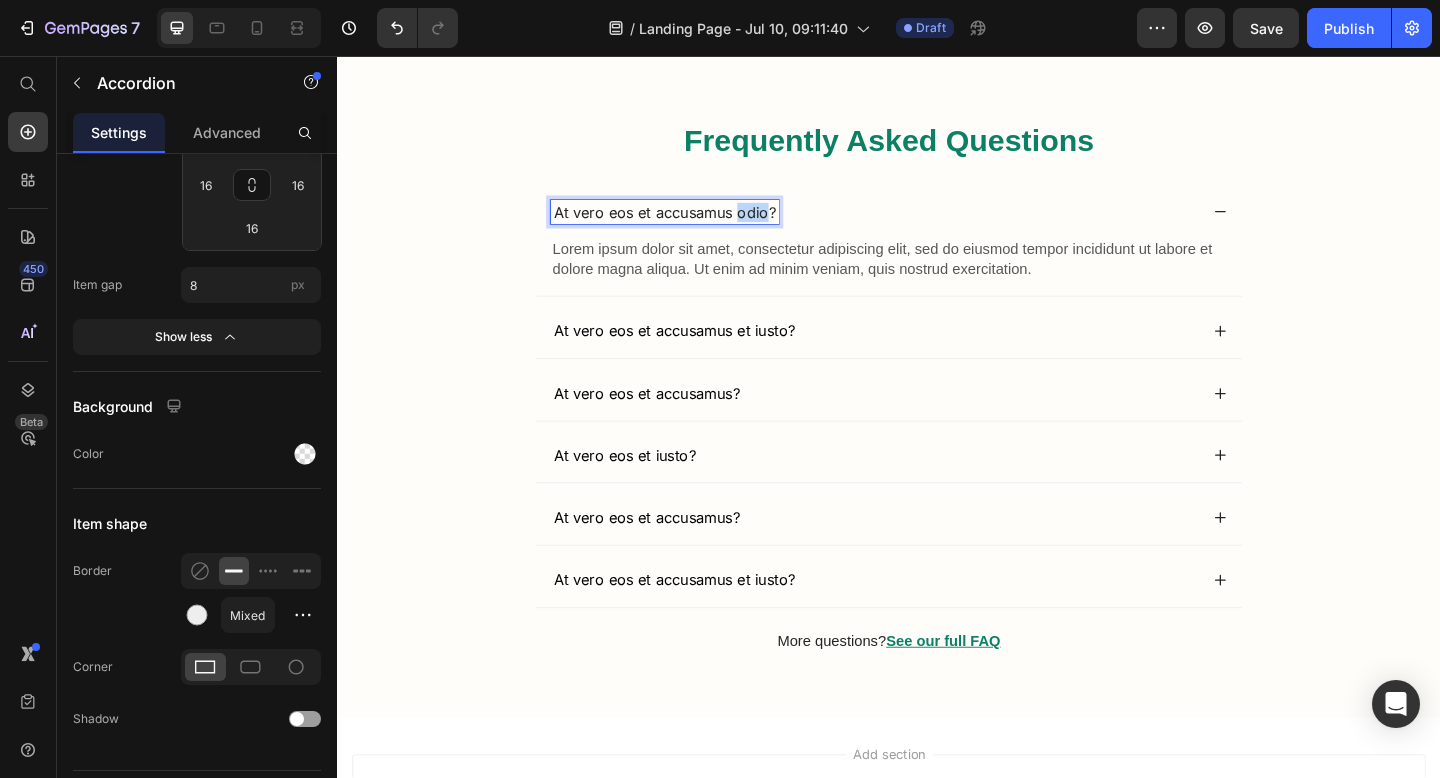 click on "At vero eos et accusamus odio?" at bounding box center [693, 226] 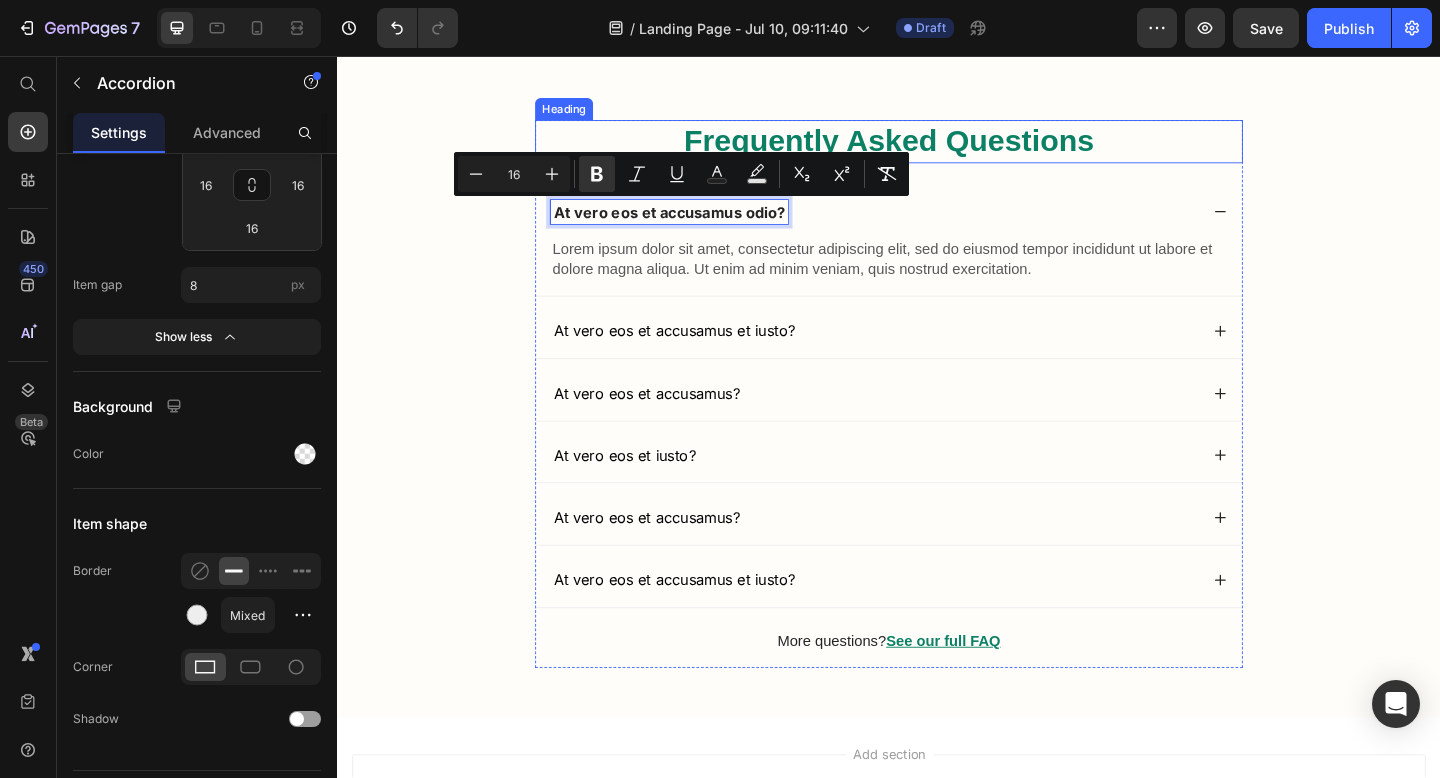 click on "Frequently Asked Questions" at bounding box center (937, 149) 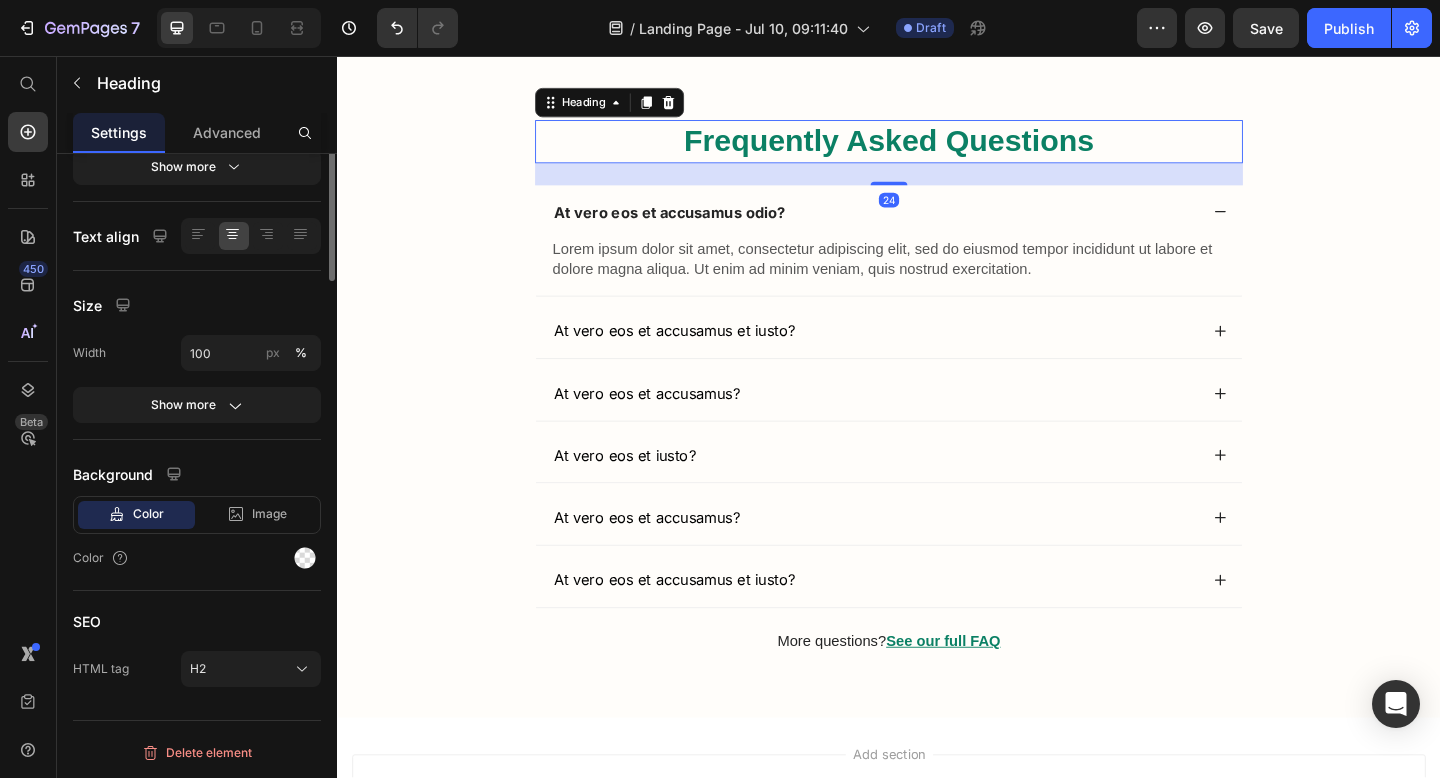 scroll, scrollTop: 19703, scrollLeft: 0, axis: vertical 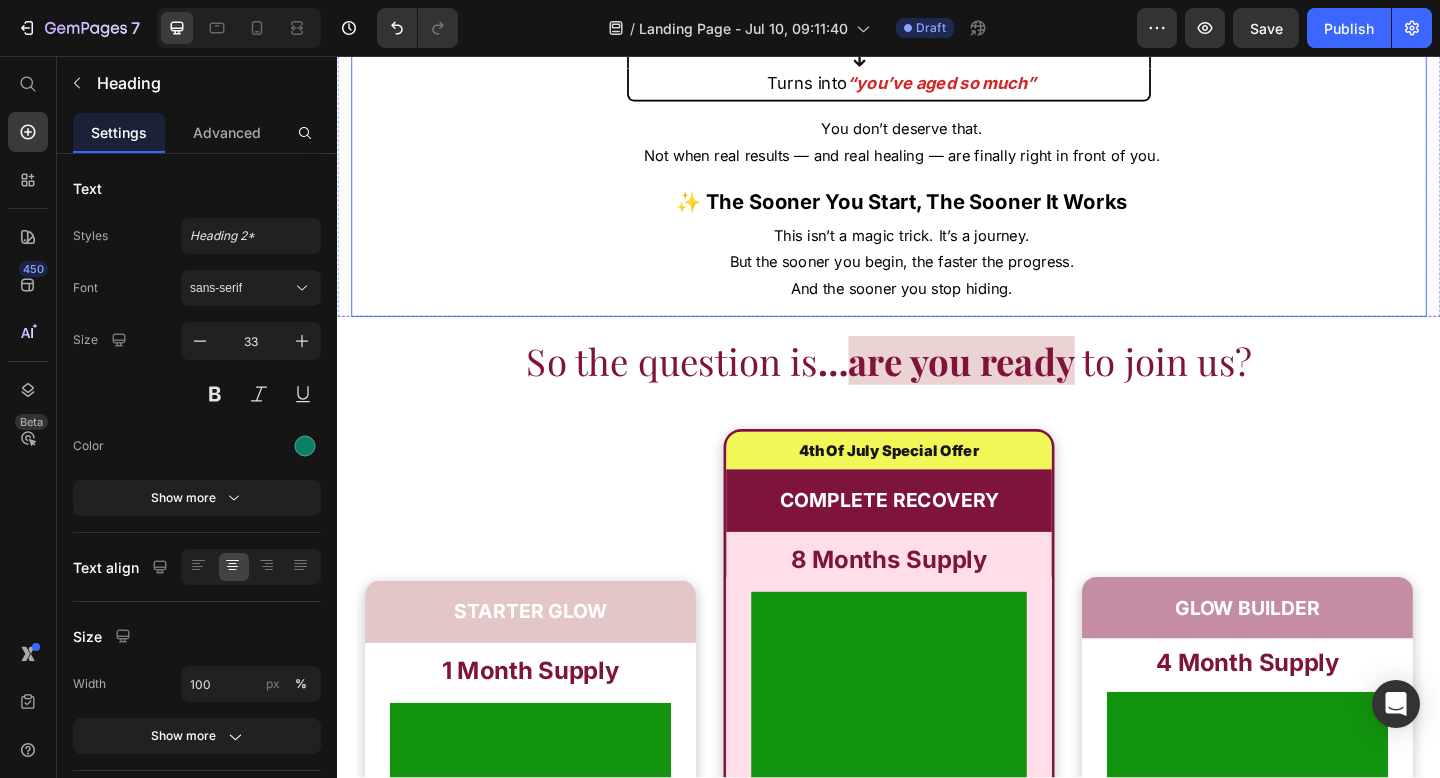 click on "The only thing you do risk… is  staying stuck  where you are Text Block Because the longer you wait, the deeper dark circles set in. The pigmentation gets darker. The inflammation builds. Your skin takes longer and longer to bounce back. Text Block What starts as  “just a little tired-looking” Text Block
Icon Becomes full-blown “ you look sick” Text Block
Icon Turns into  “you’ve aged so much” Text Block Row You don’t deserve that. Not when real results — and real healing — are finally right in front of you. Text Block ✨ The Sooner You Start, The Sooner It Works Text Block This isn’t a magic trick. It’s a journey. But the sooner you begin, the faster the progress. And the sooner you stop hiding. Text Block" at bounding box center (937, 63) 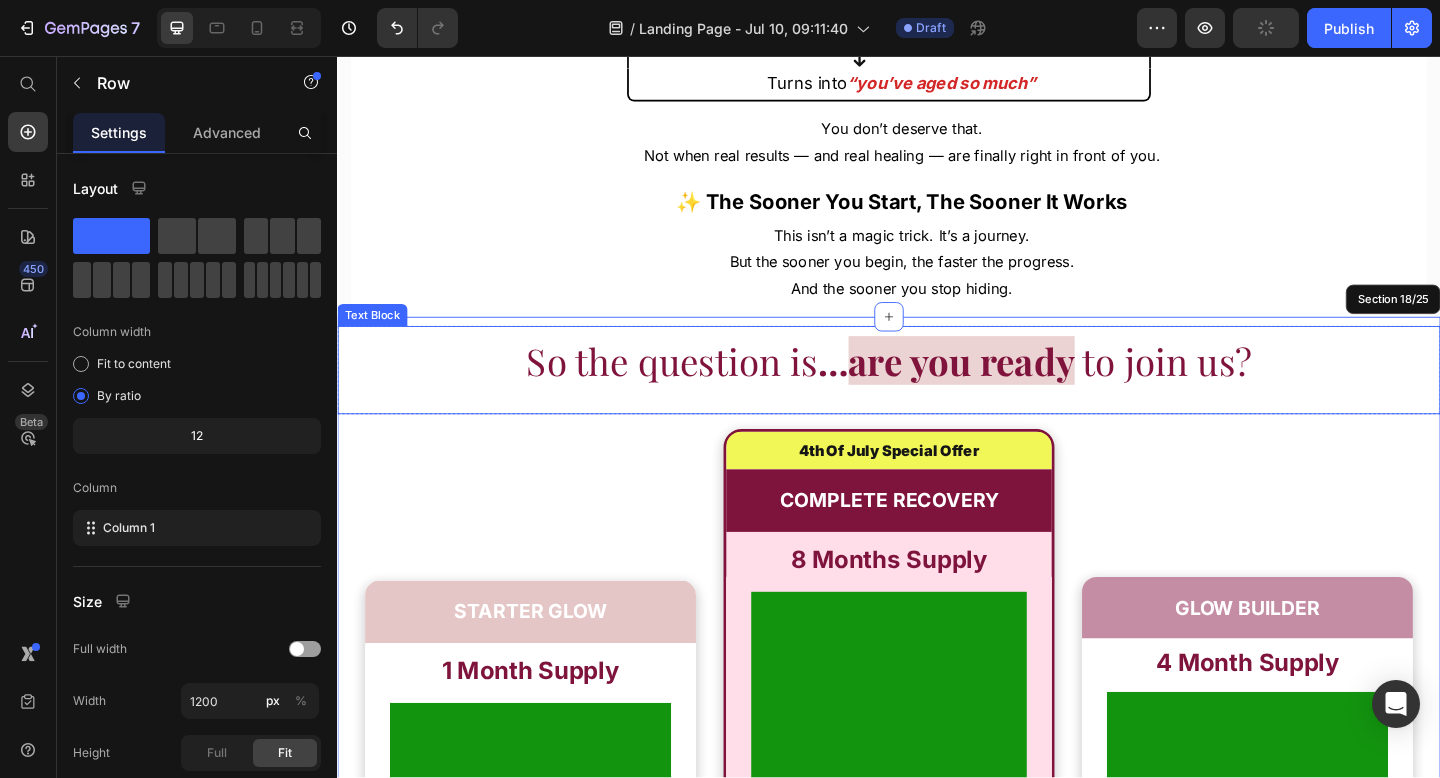 click on "So the question is …  are you ready   to join us? Text Block Row STARTER GLOW Text Block 1 Month Supply Text Block Product Images Row Product Row
Icon One  Full-Size Bottle  Text Block Row
Icon Save  $16 Text Block Row
Icon Free USA Shipping! Text Block $4.99 Text Block Row Only  $45   $61 Text Block                Title Line   $45.00   Per Bottle Text Block 1x Bottle Text Block Row Row BUY NOW Button
Icon 30-Day Money Back Guarantee Text Block Row Row Row Row Row Row  4th Of July Special Offer Text Block COMPLETE RECOVERY Text Block 8 Months Supply Text Block Product Images Row Product Row
Icon 6 Full-Size Bottles Text Block Row
Icon Save  $166 Text Block Row
Icon Priority   Handling Text Block $6.99 Text Block Row
Icon Free   USA Shipping! Text Block $4.99 Text Block Row Only  $199.97   $366 Text Block                Title Line   $ 33.33  Per Bottle Text Block 6x Bottle Row" at bounding box center (937, 992) 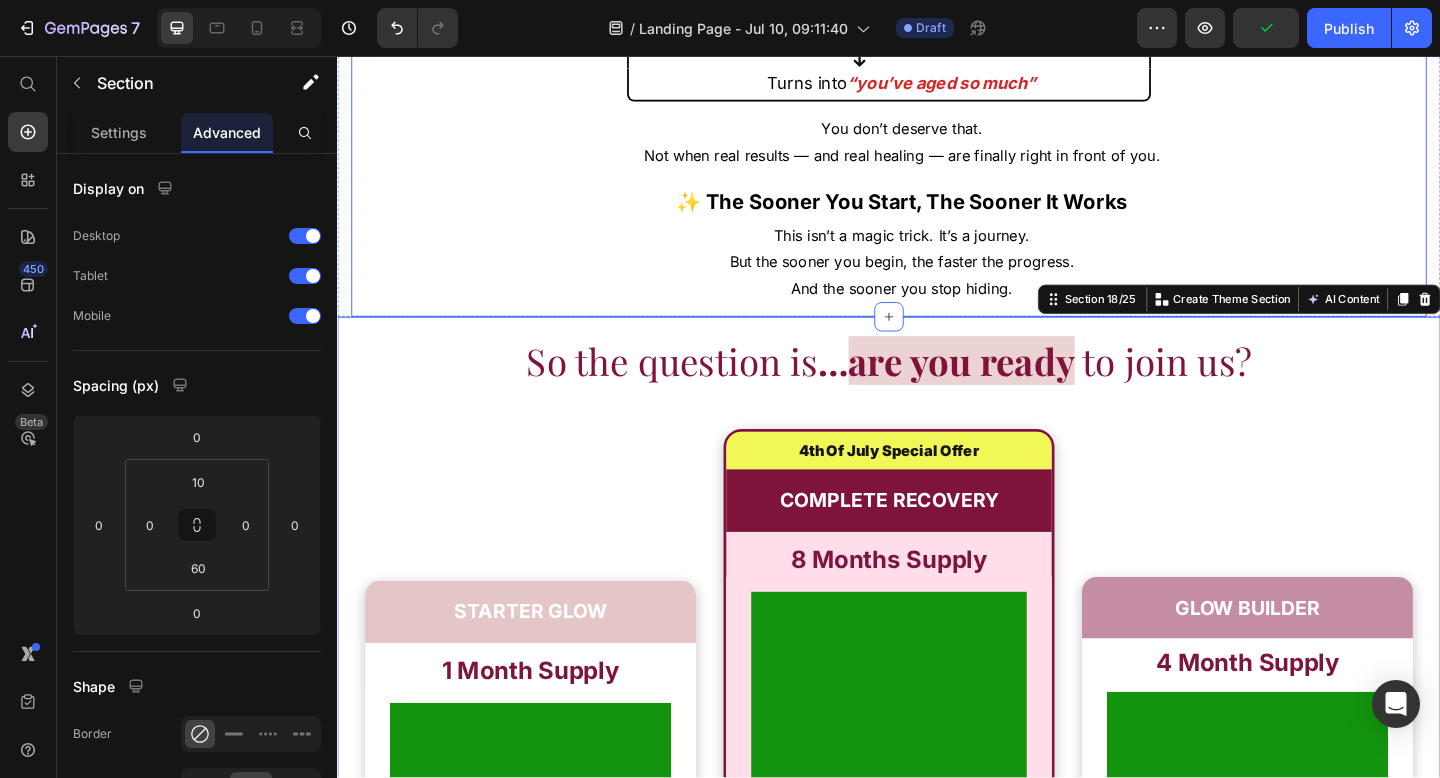 click on "This isn’t a magic trick. It’s a journey. But the sooner you begin, the faster the progress. And the sooner you stop hiding." at bounding box center (937, 281) 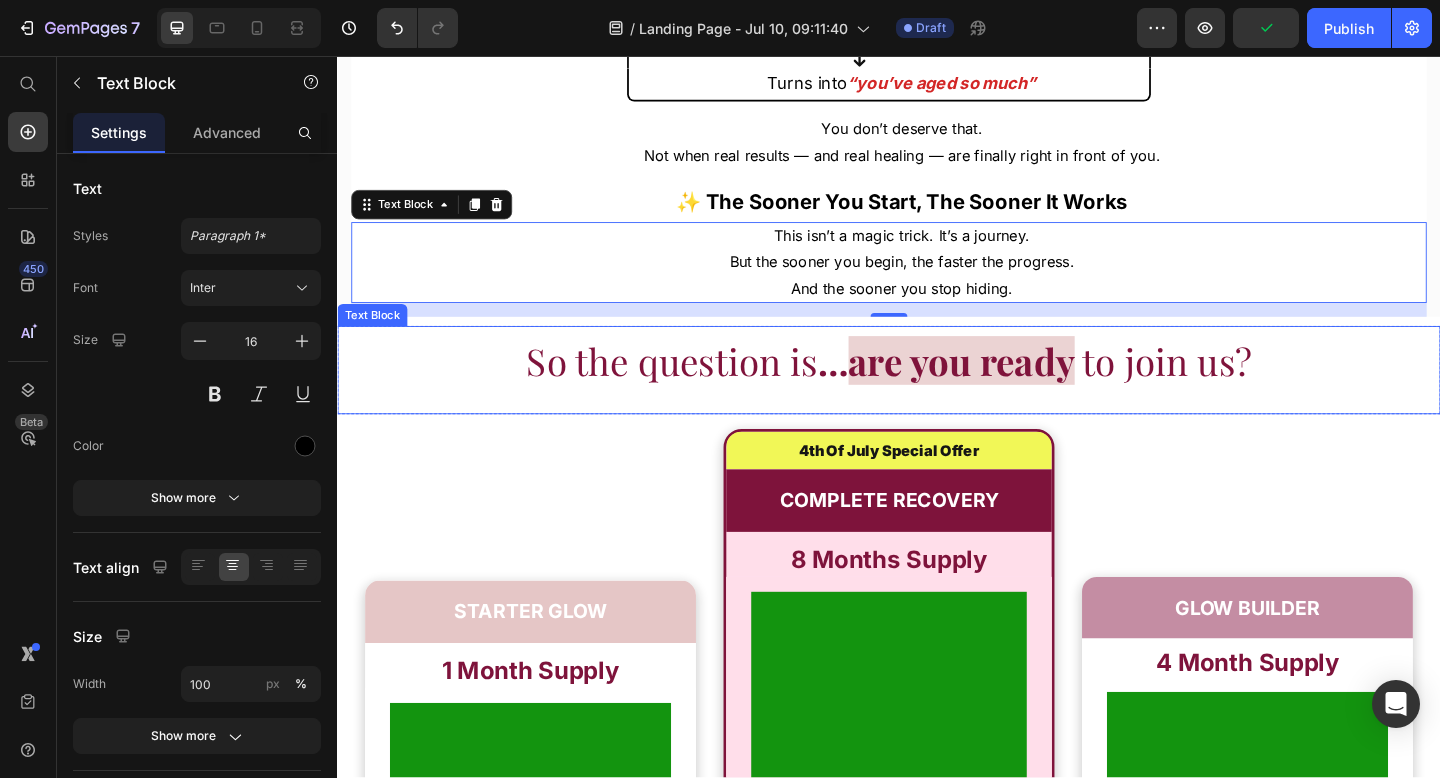 click on "are you ready" at bounding box center [1016, 387] 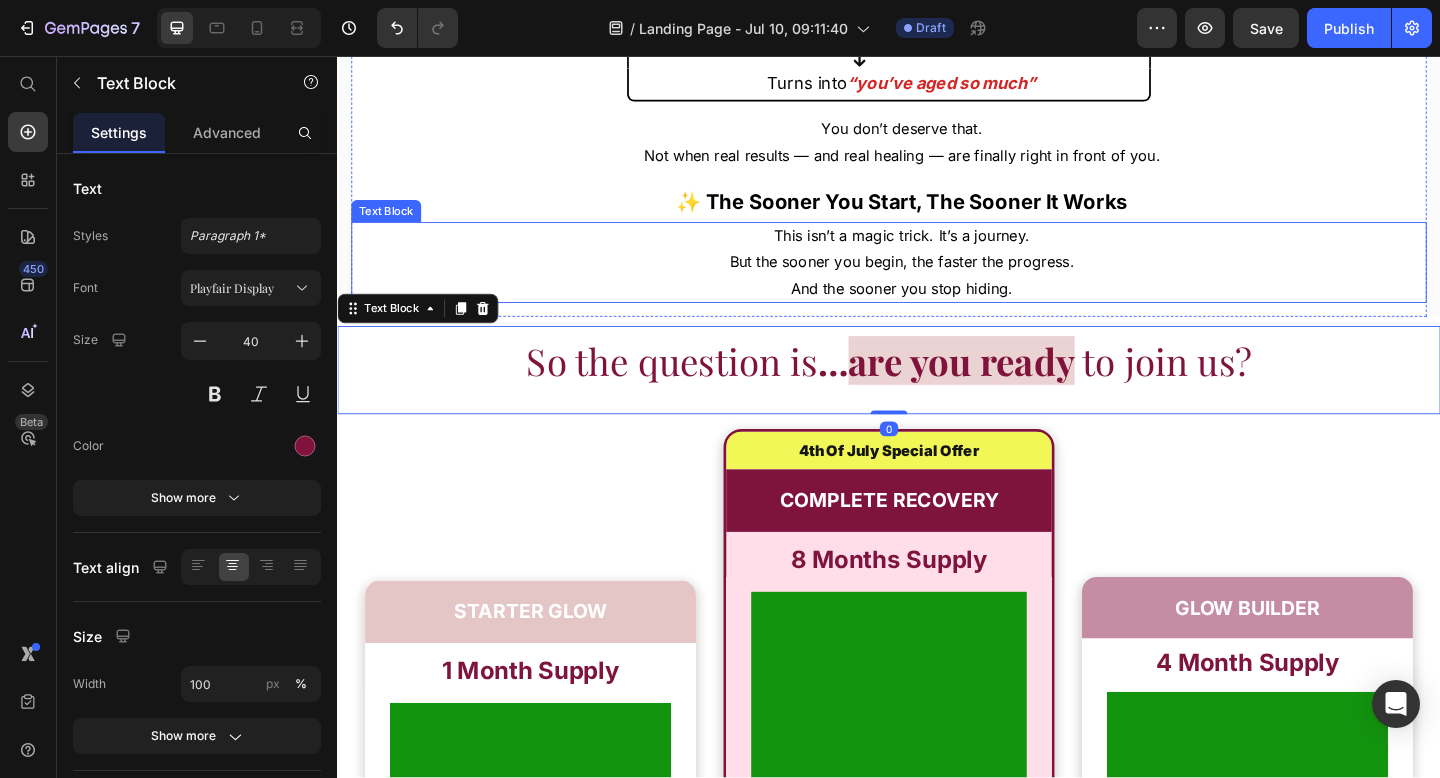 click on "And the sooner you stop hiding." at bounding box center (951, 309) 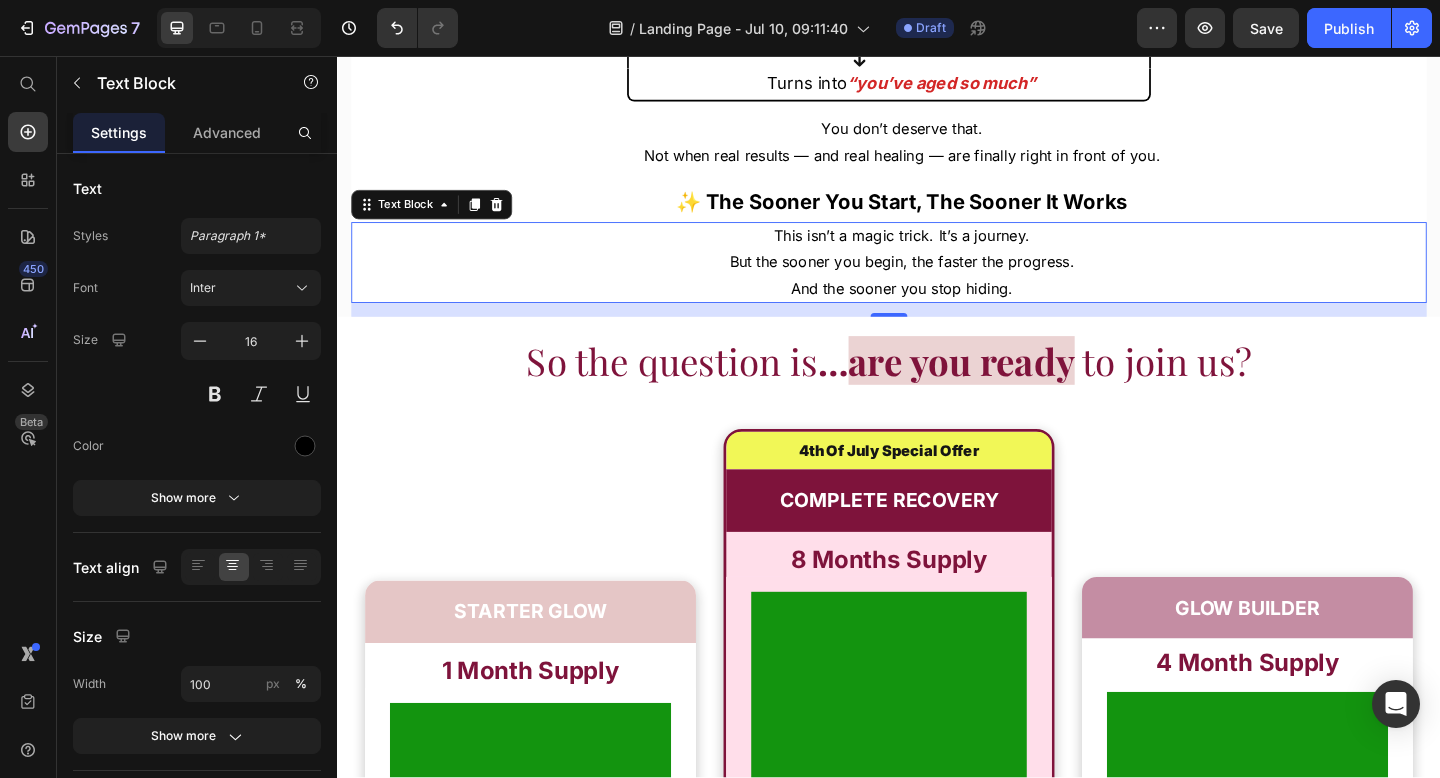 click on "15" at bounding box center (937, 332) 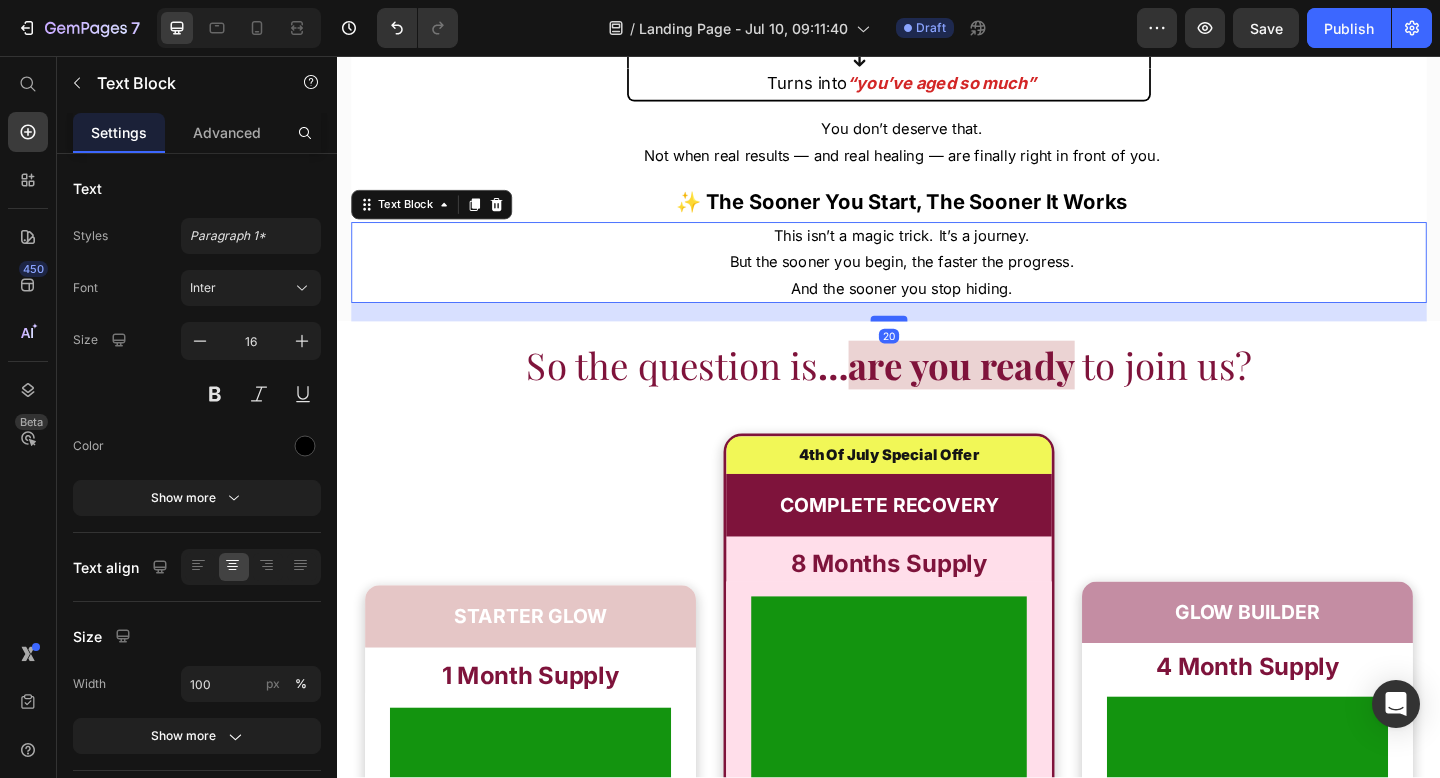 click at bounding box center [937, 342] 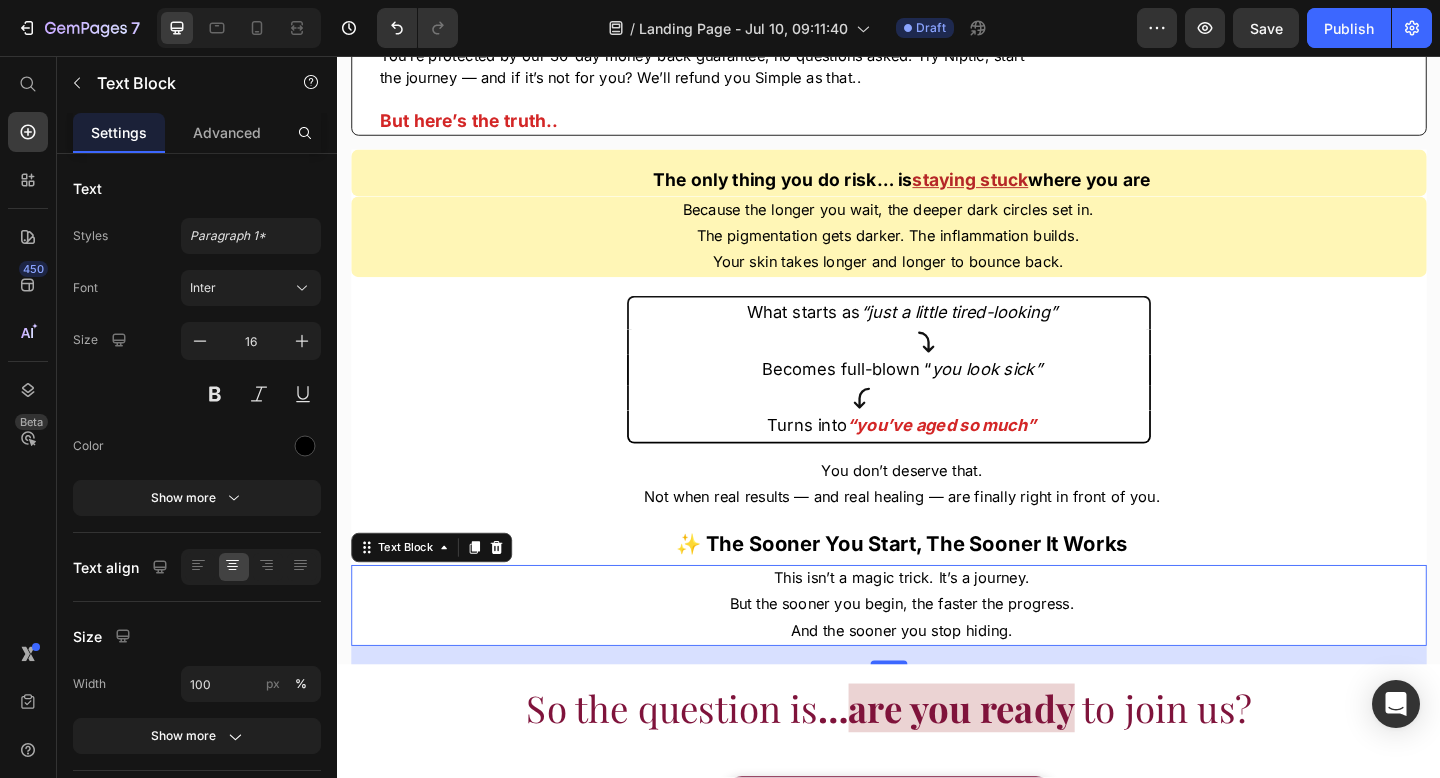 scroll, scrollTop: 17731, scrollLeft: 0, axis: vertical 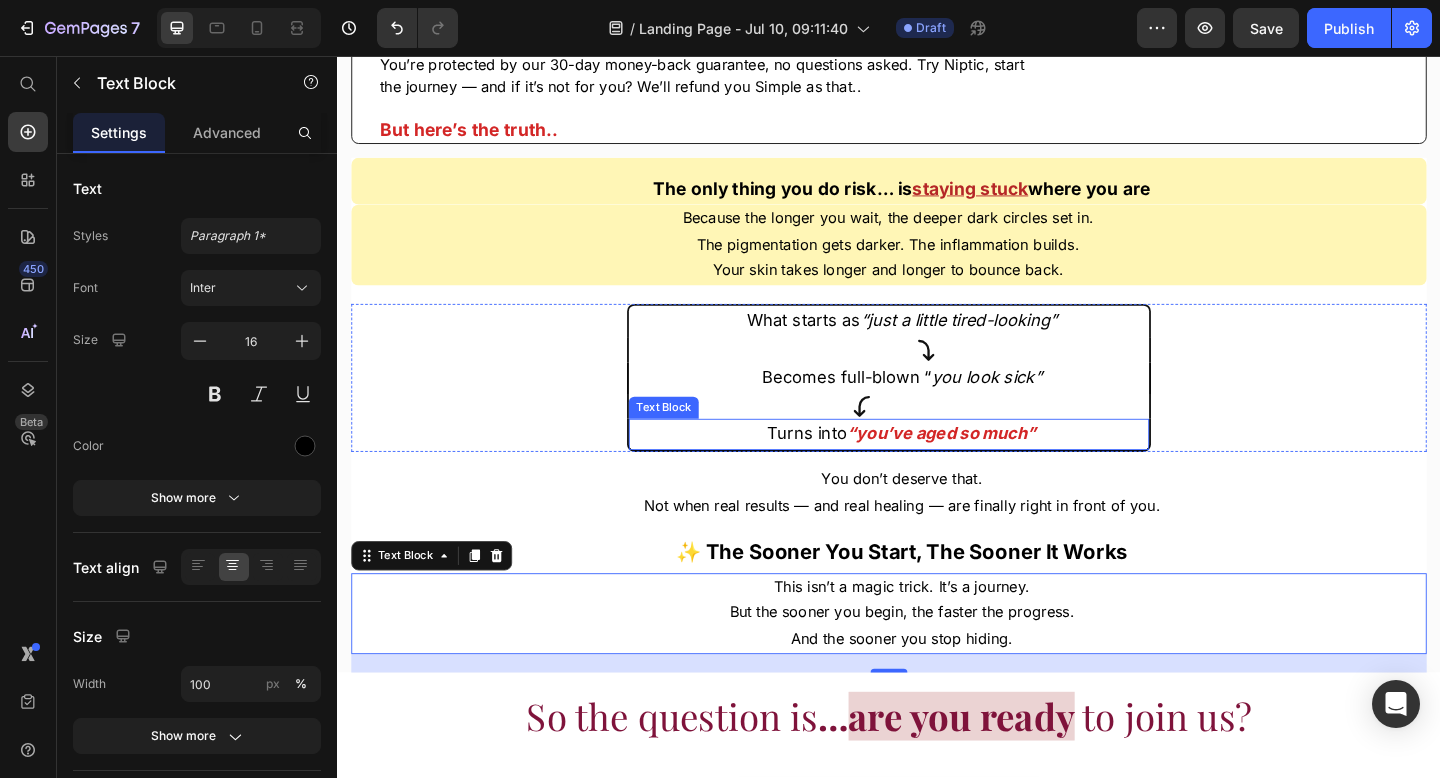 click on "Turns into  “you’ve aged so much”" at bounding box center [951, 467] 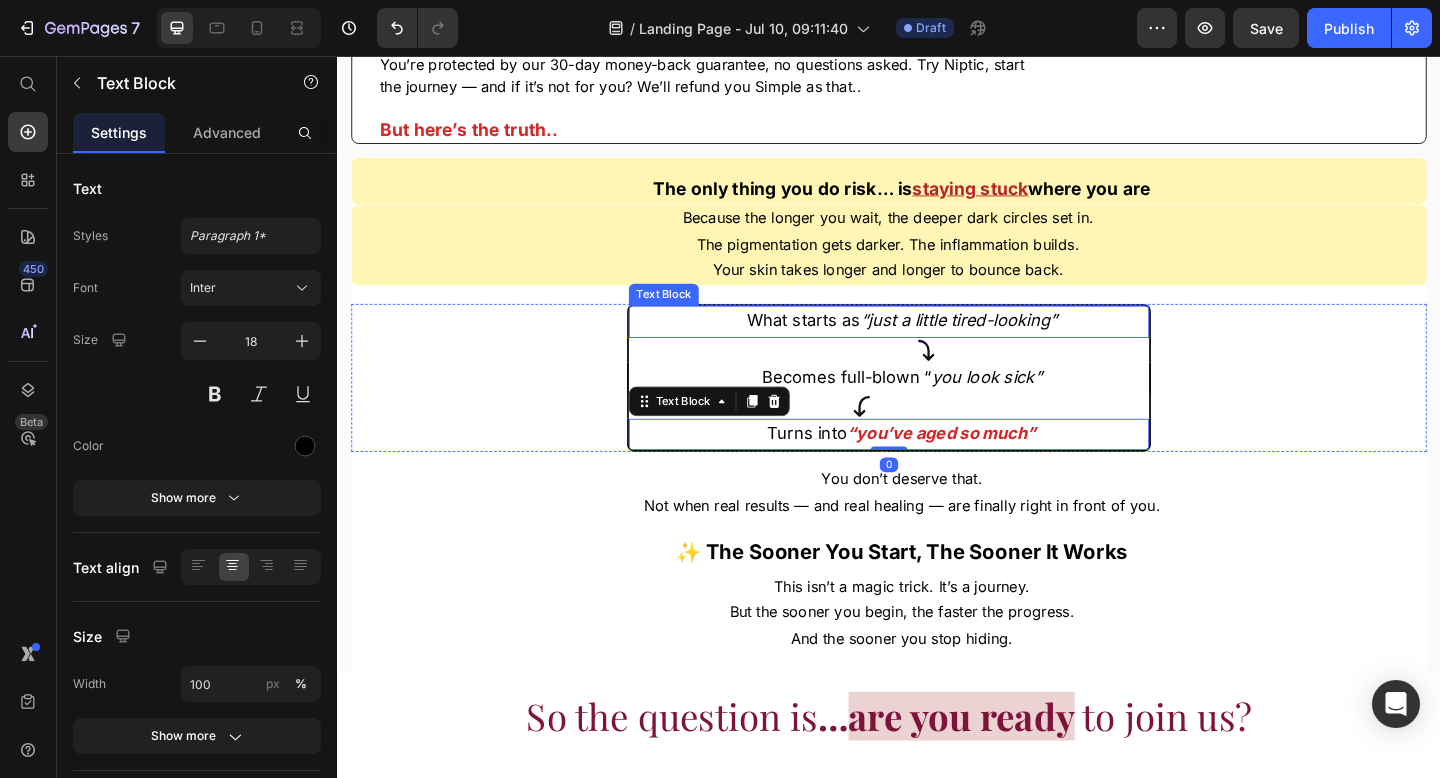click on "What starts as  “just a little tired-looking”" at bounding box center (951, 344) 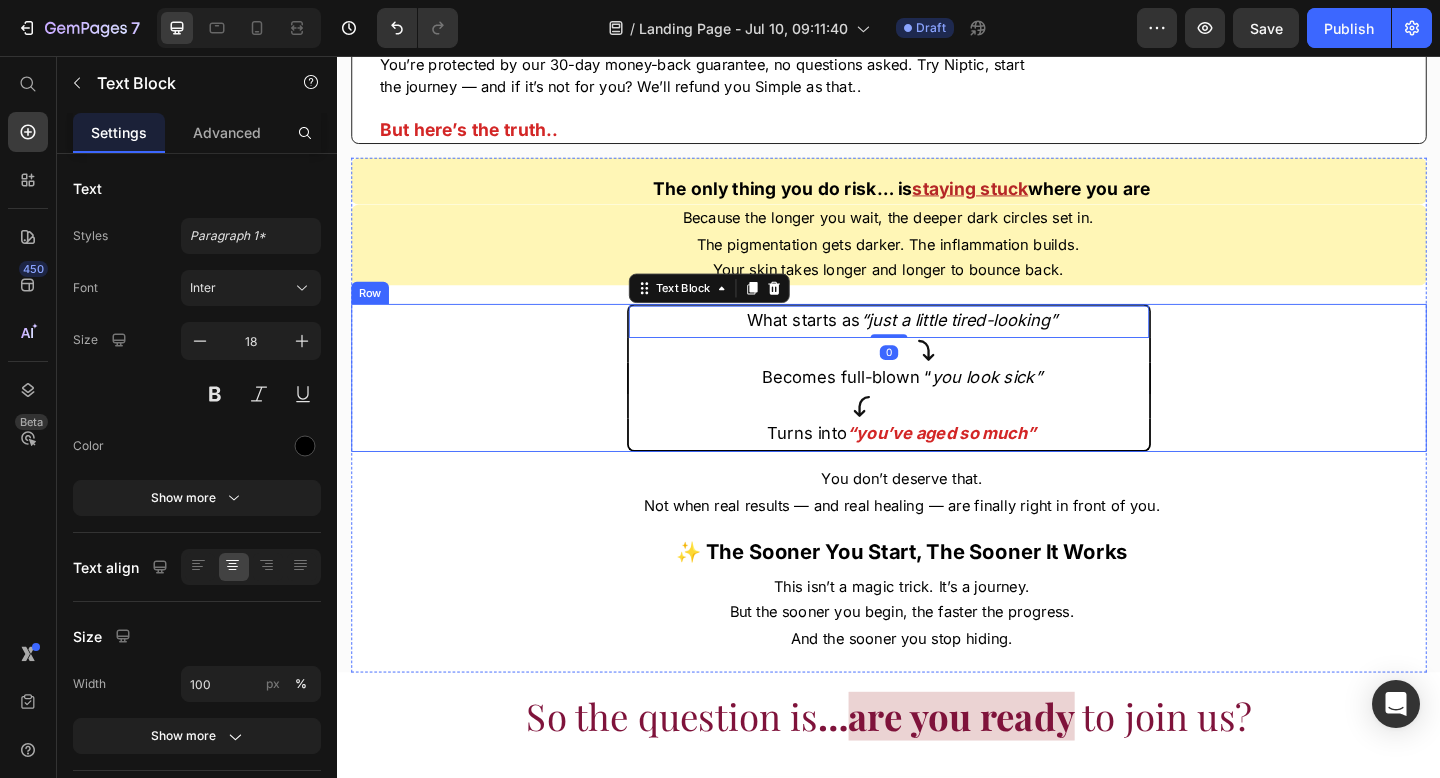 click on "What starts as  “just a little tired-looking” Text Block   0
Icon Becomes full-blown “ you look sick” Text Block
Icon Turns into  “you’ve aged so much” Text Block" at bounding box center [937, 406] 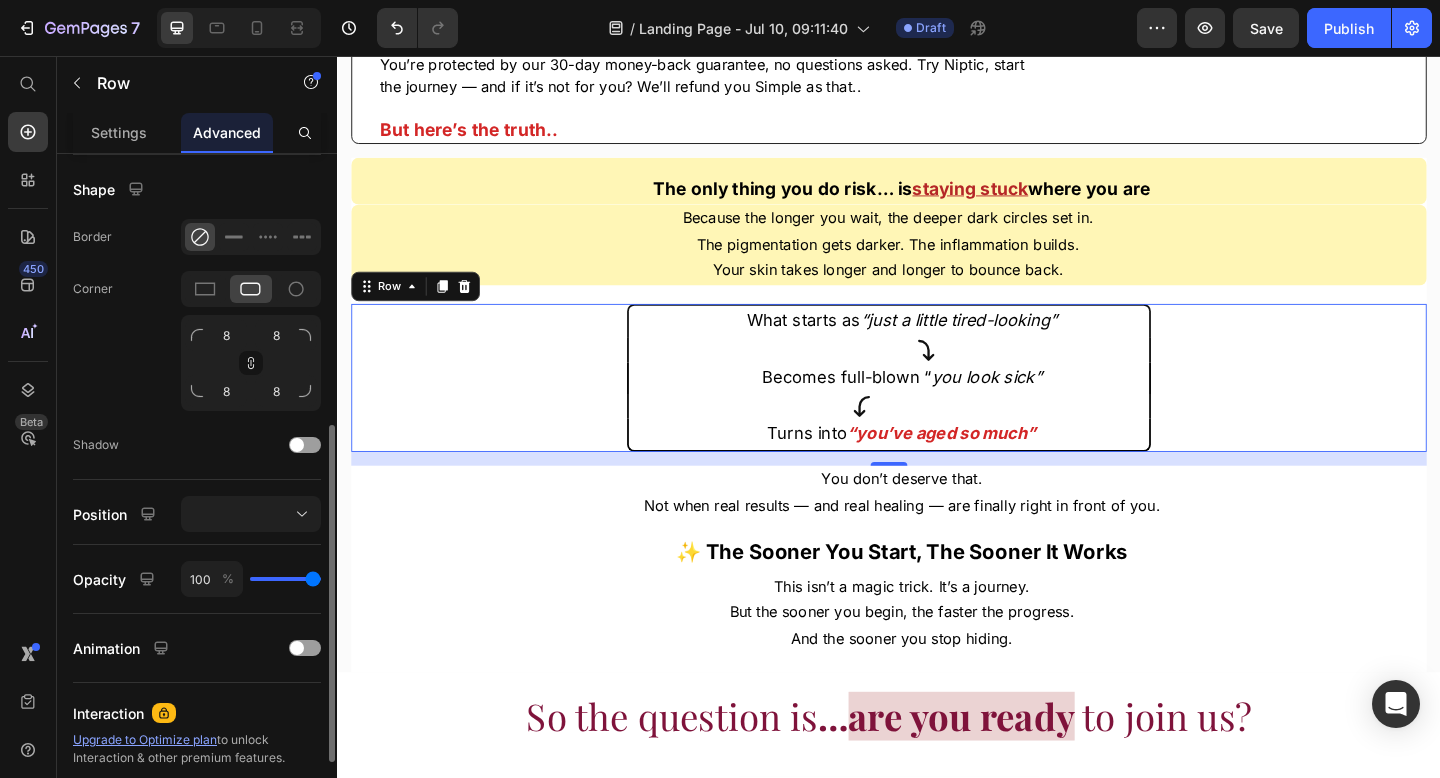 scroll, scrollTop: 533, scrollLeft: 0, axis: vertical 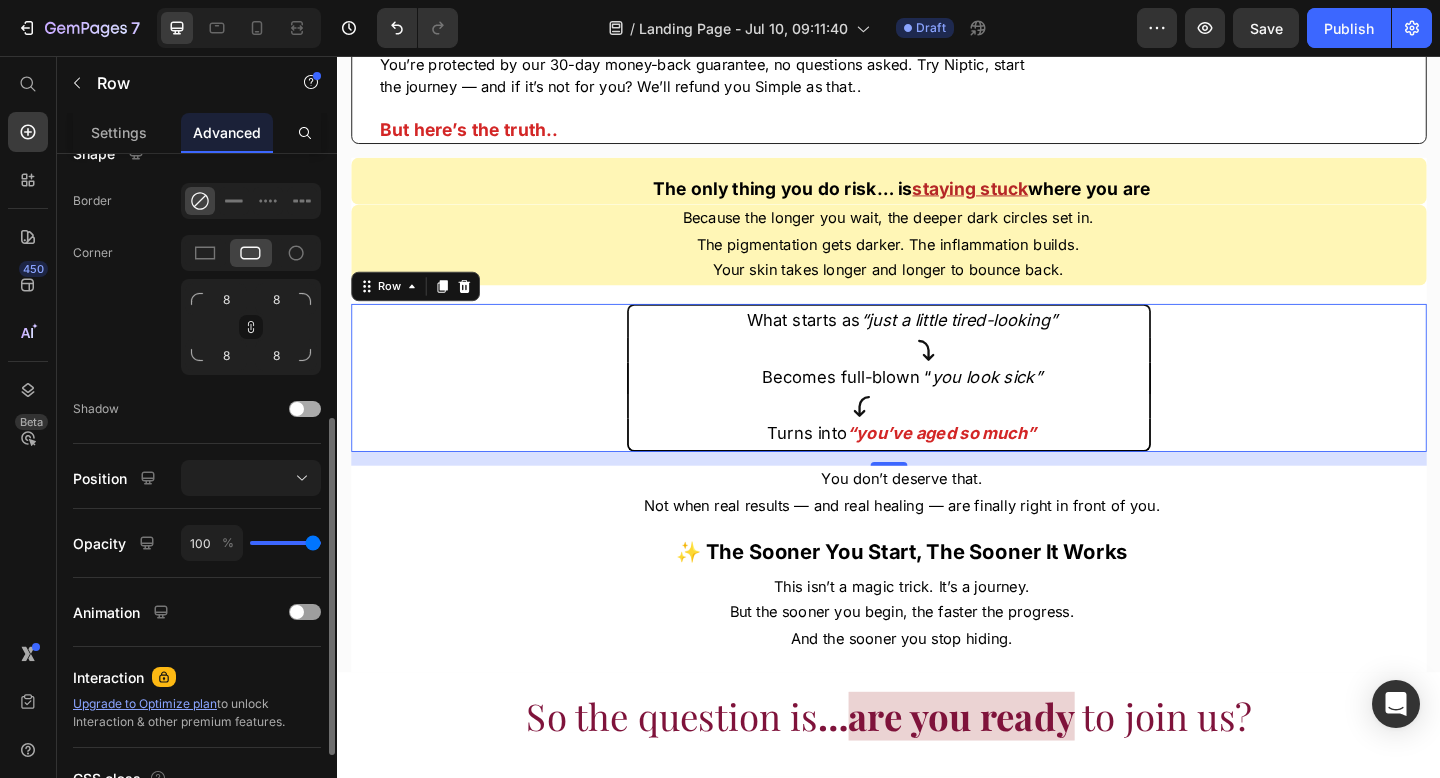 click at bounding box center (305, 409) 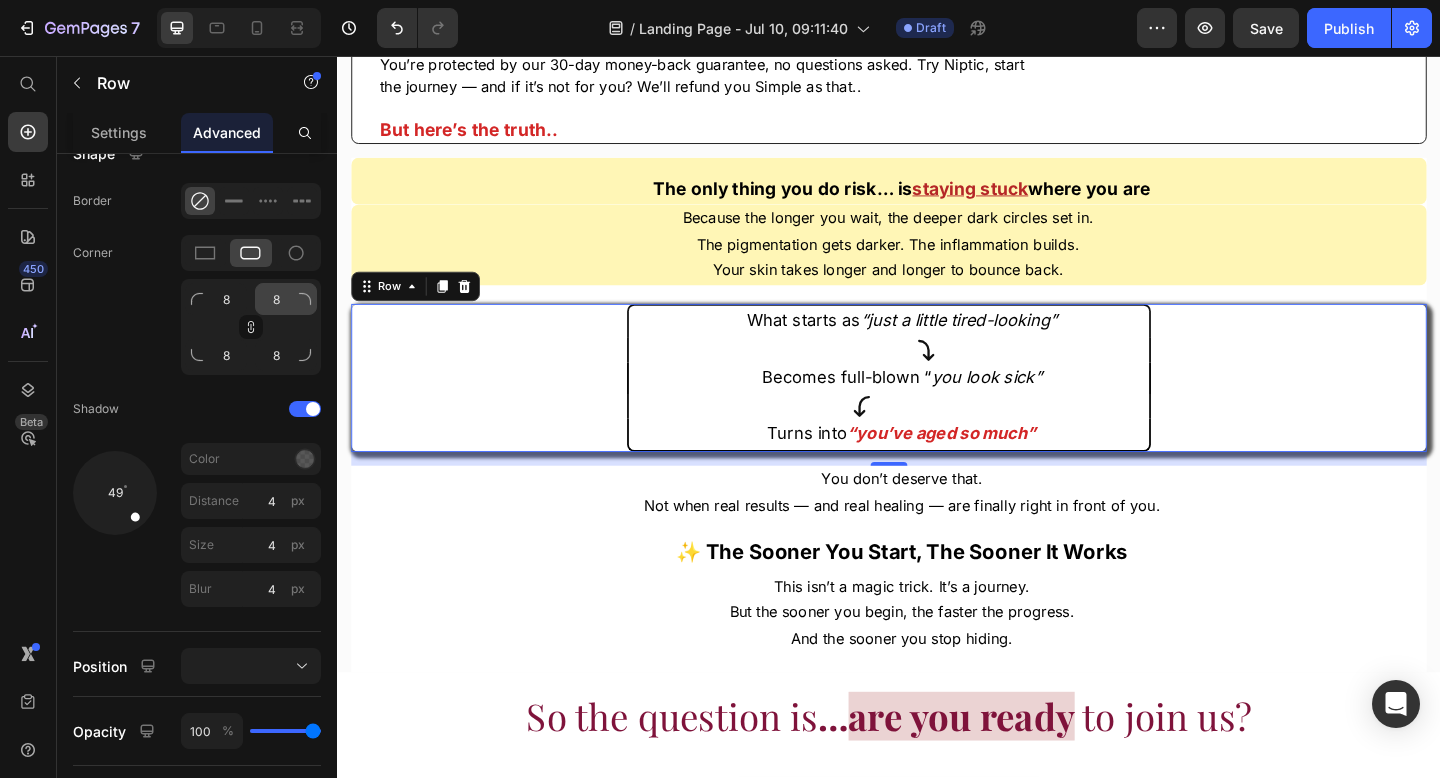 scroll, scrollTop: 0, scrollLeft: 0, axis: both 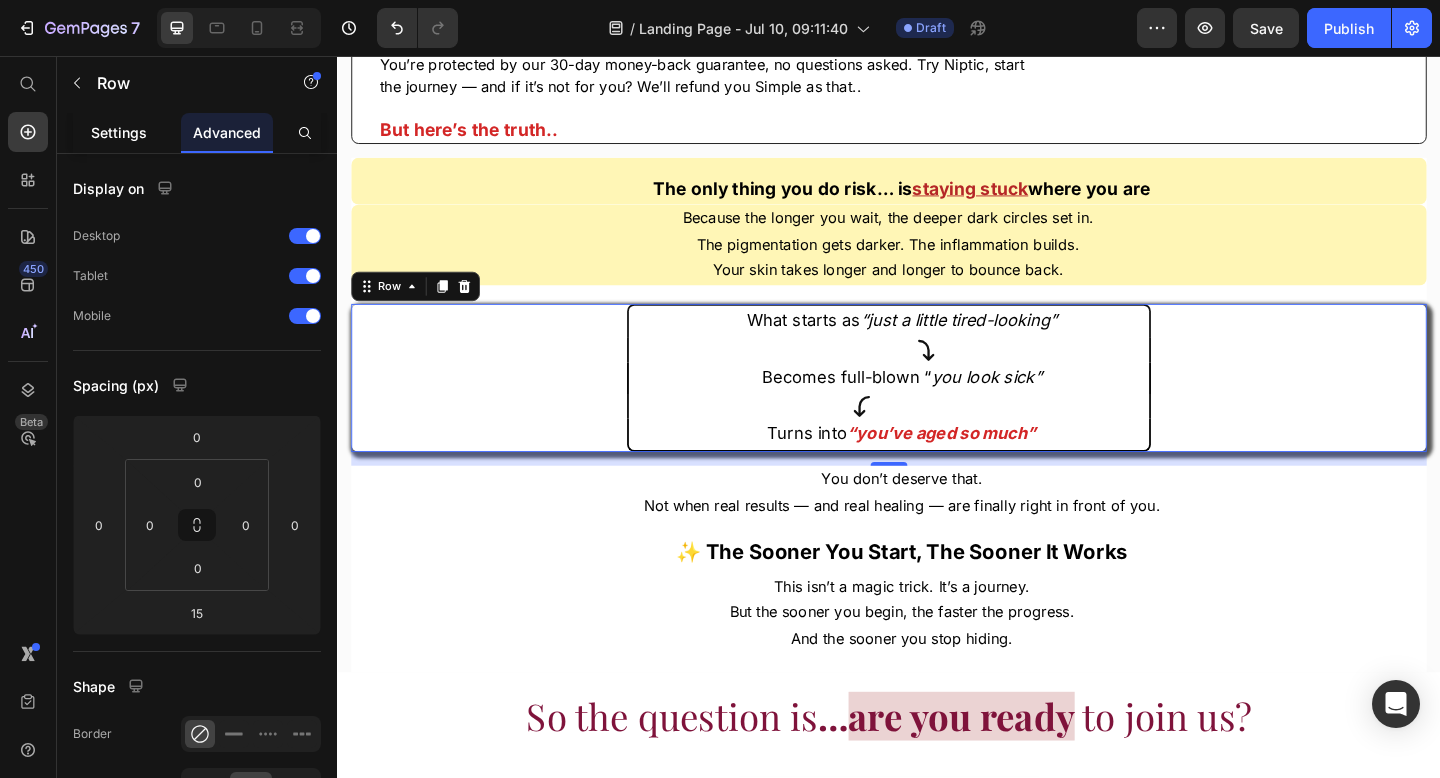 click on "Settings" at bounding box center (119, 132) 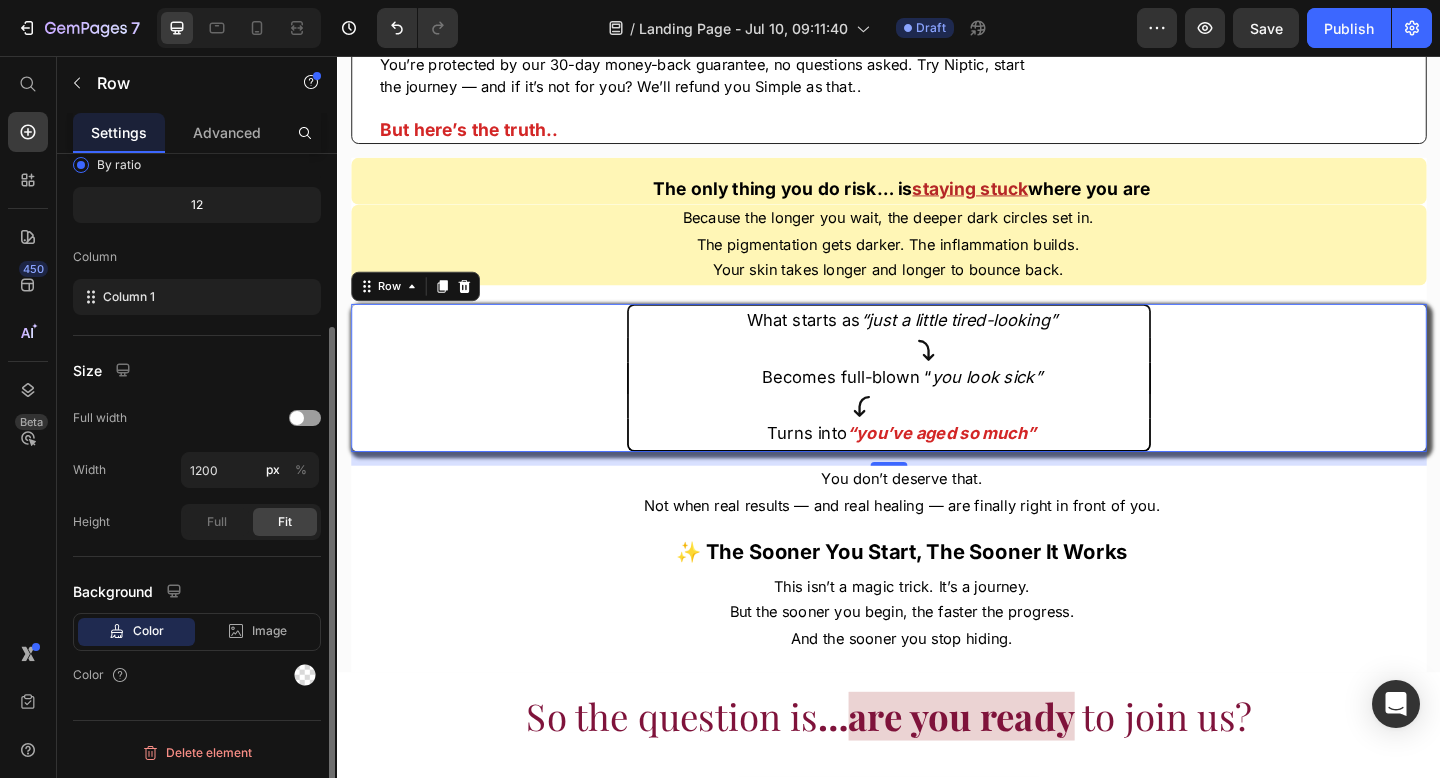 scroll, scrollTop: 230, scrollLeft: 0, axis: vertical 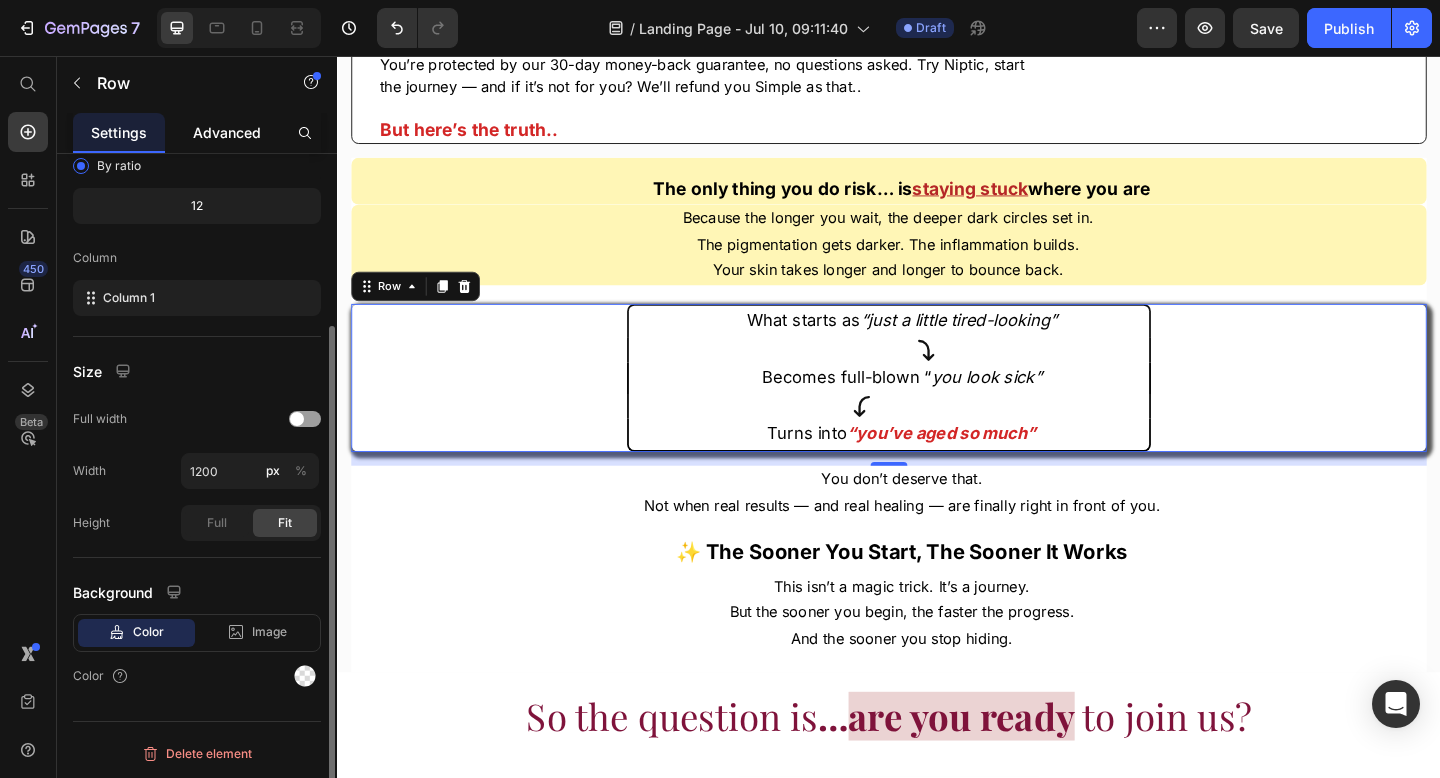 click on "Advanced" at bounding box center [227, 132] 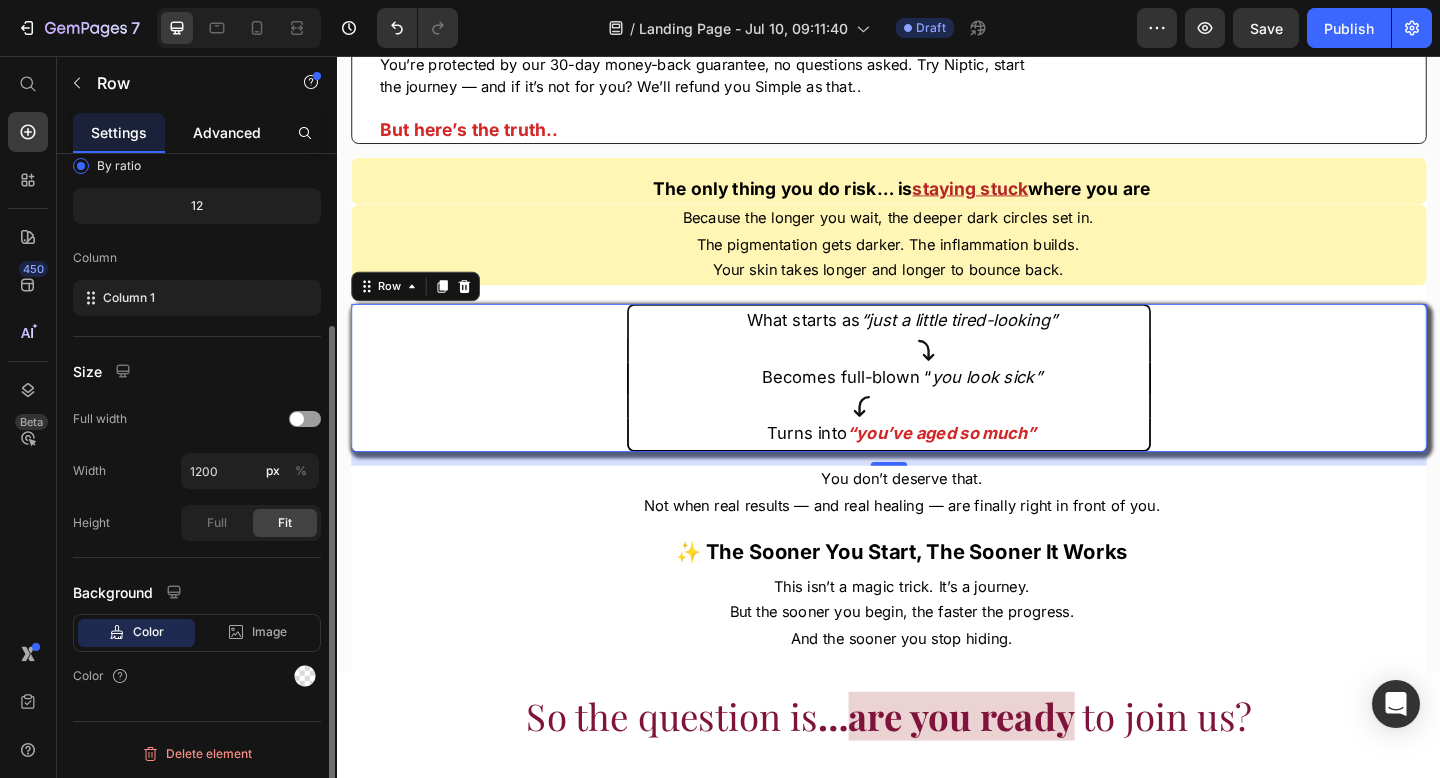 click on "Advanced" at bounding box center (227, 132) 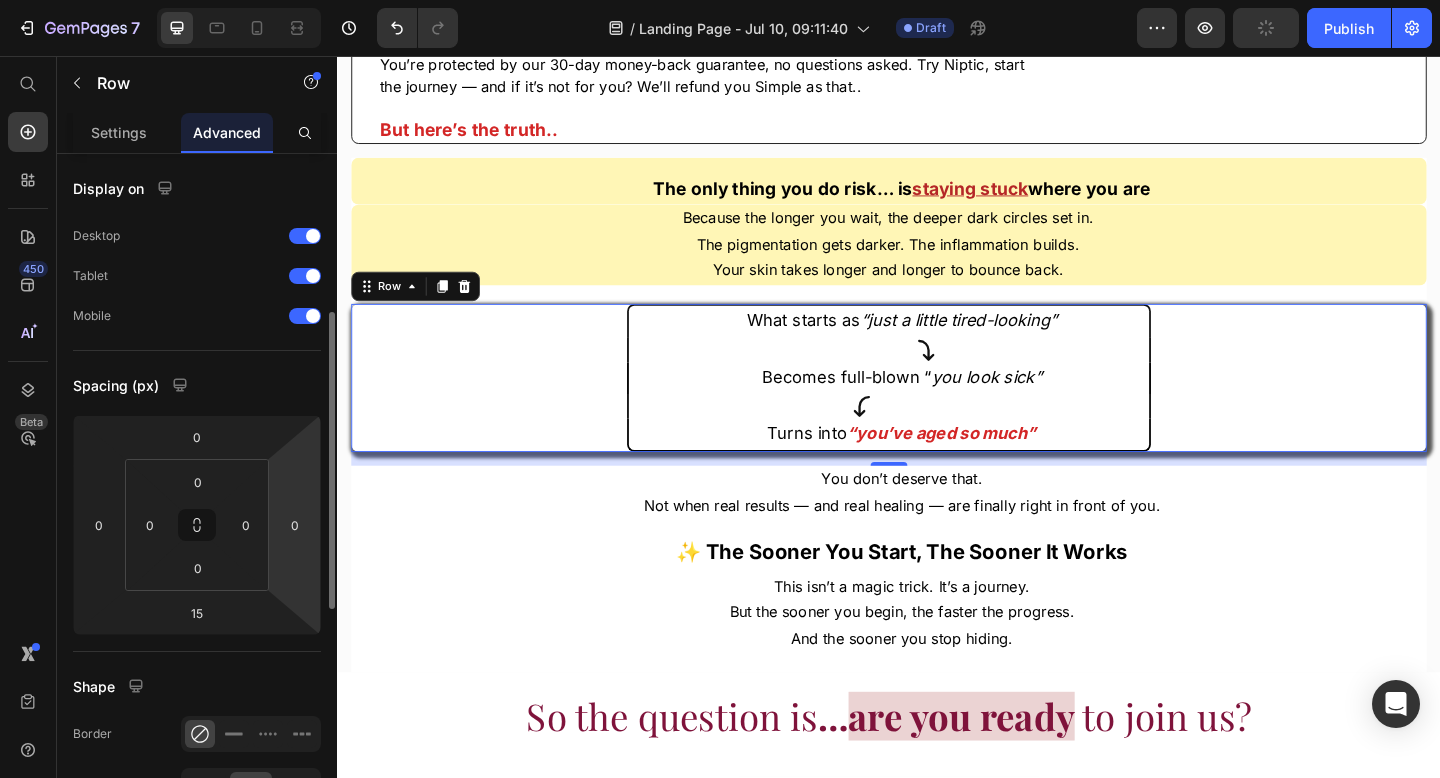 scroll, scrollTop: 78, scrollLeft: 0, axis: vertical 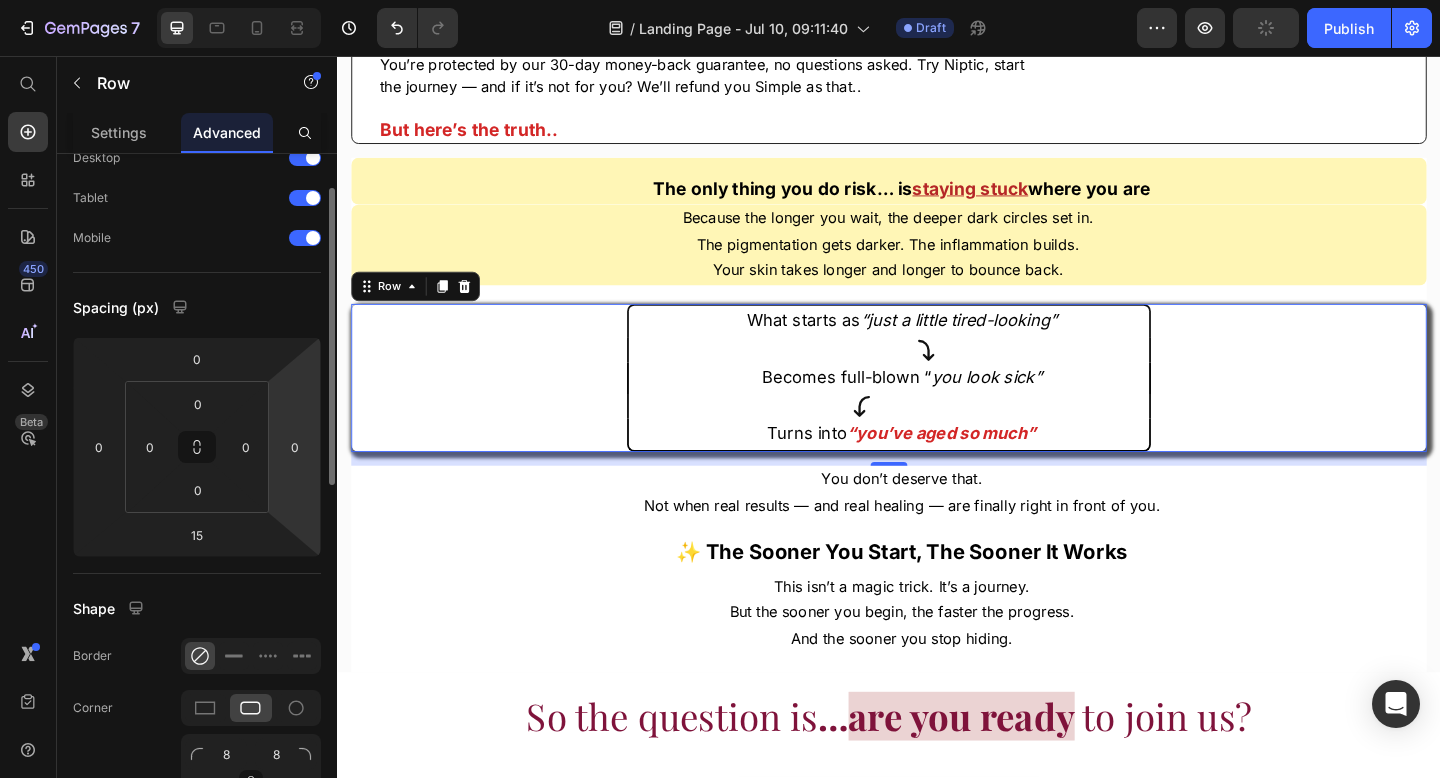 click on "0" at bounding box center (295, 447) 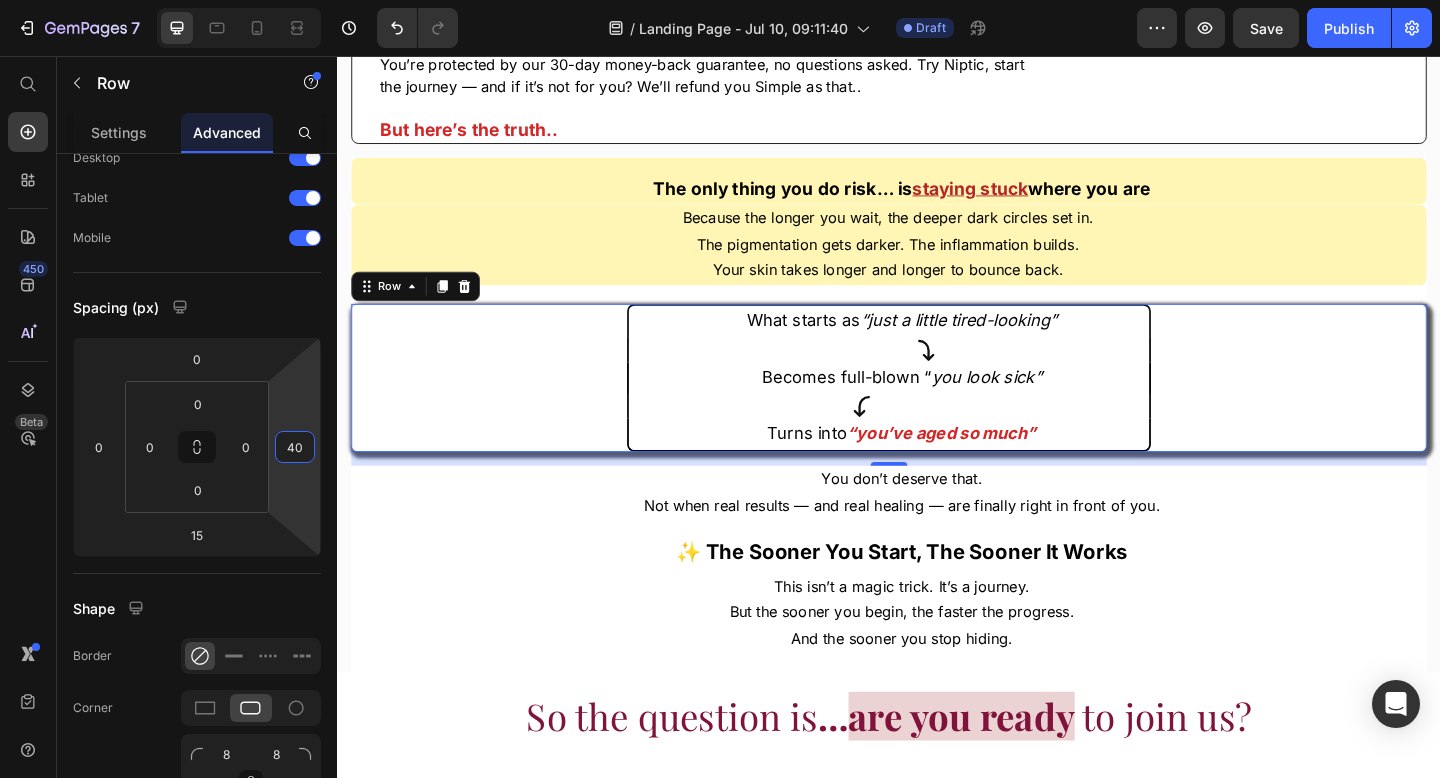 type on "4" 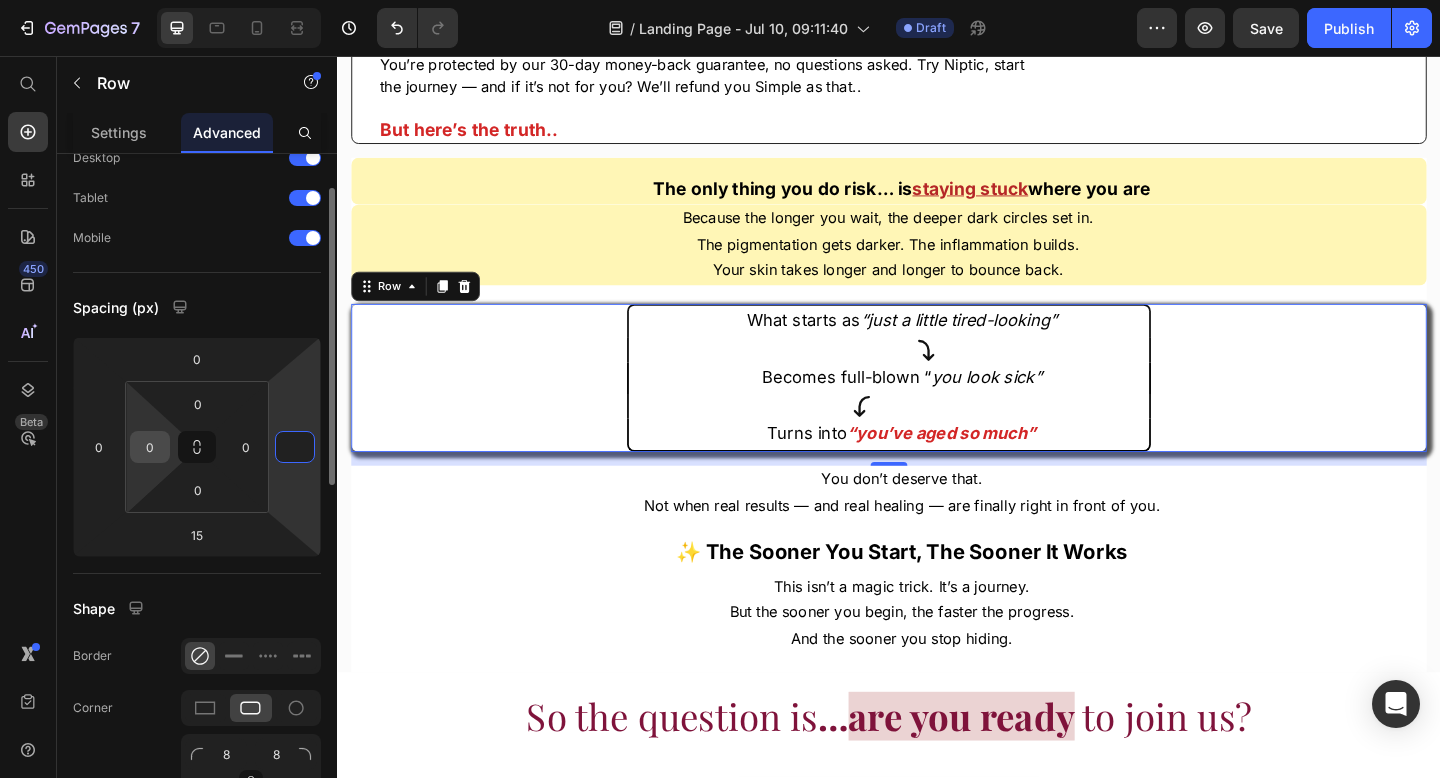 click on "0" at bounding box center [150, 447] 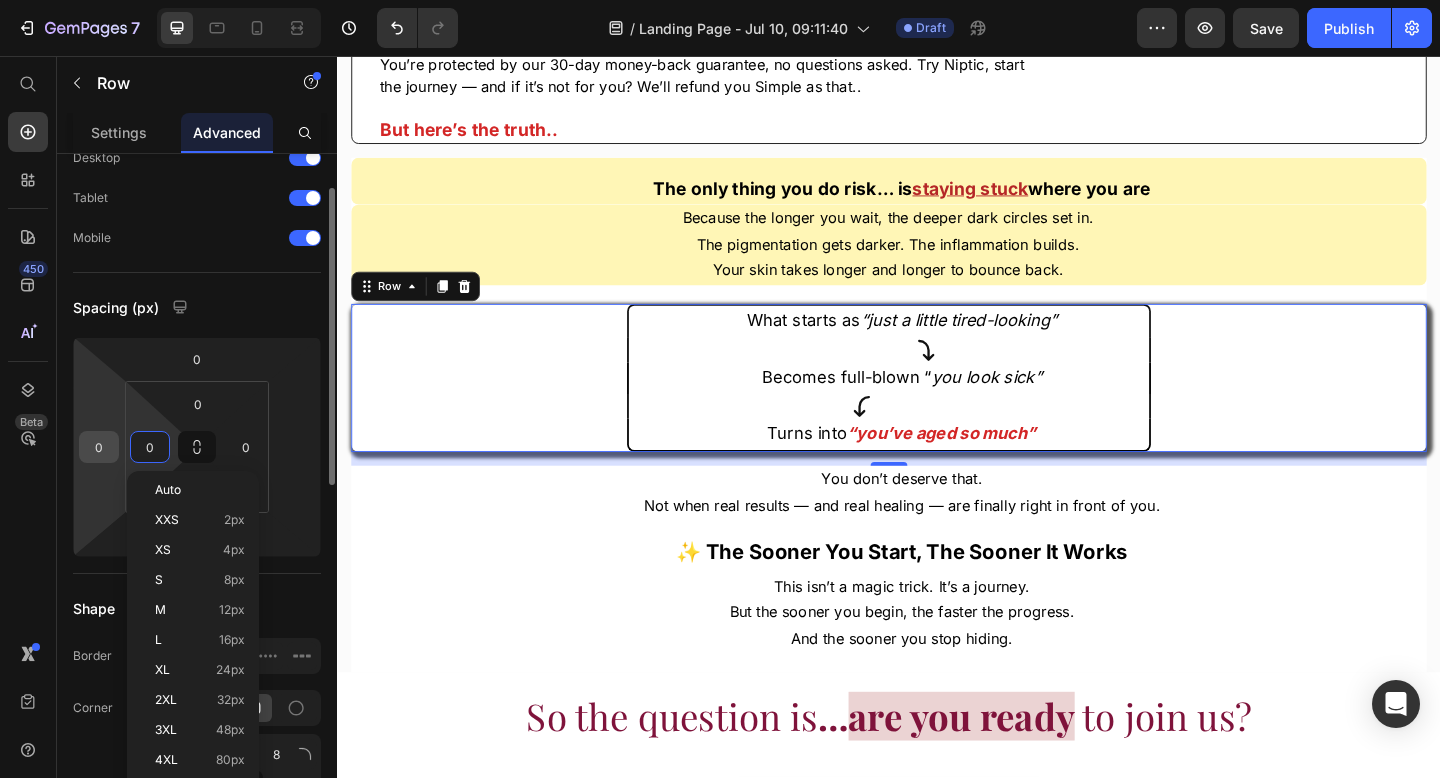 type on "0" 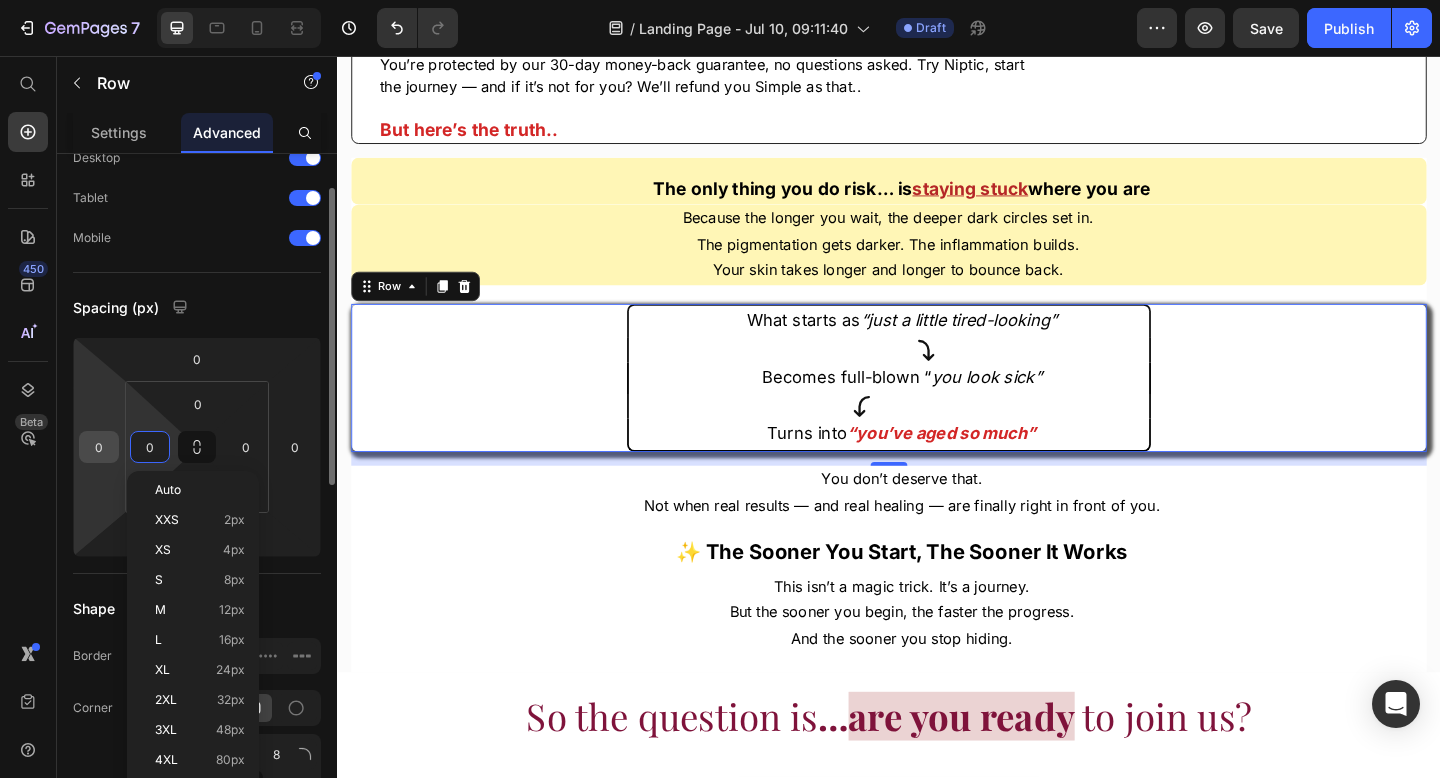 click on "0" at bounding box center [99, 447] 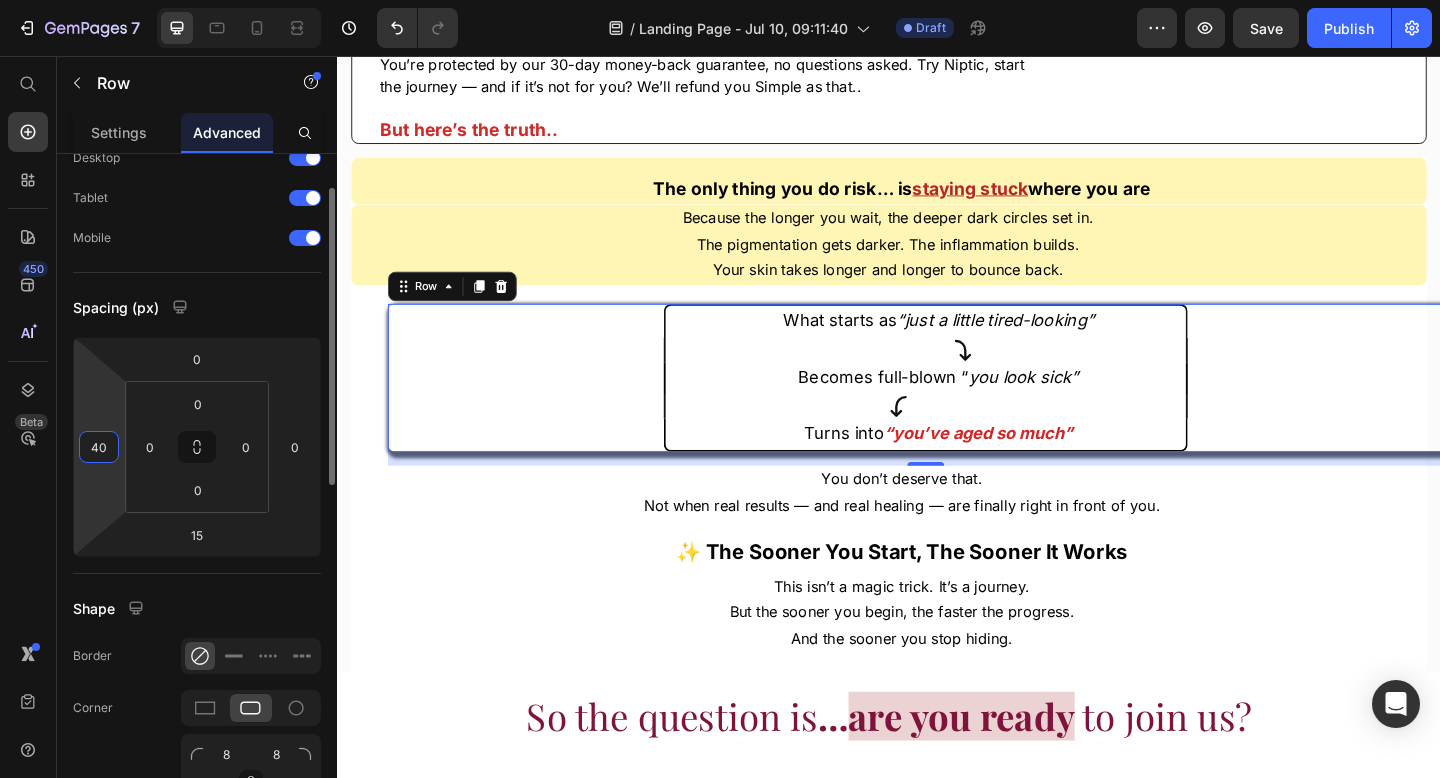 type on "4" 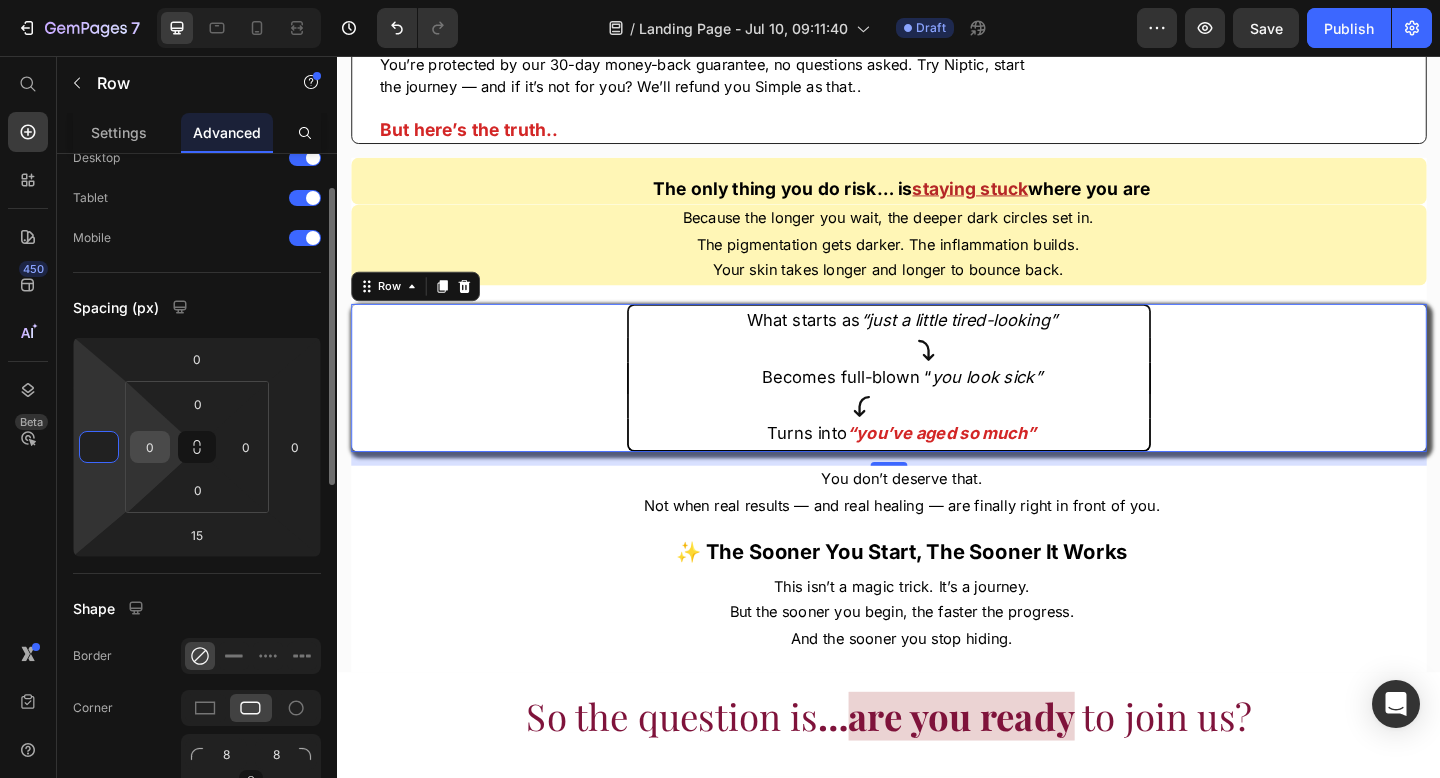 click on "0" at bounding box center [150, 447] 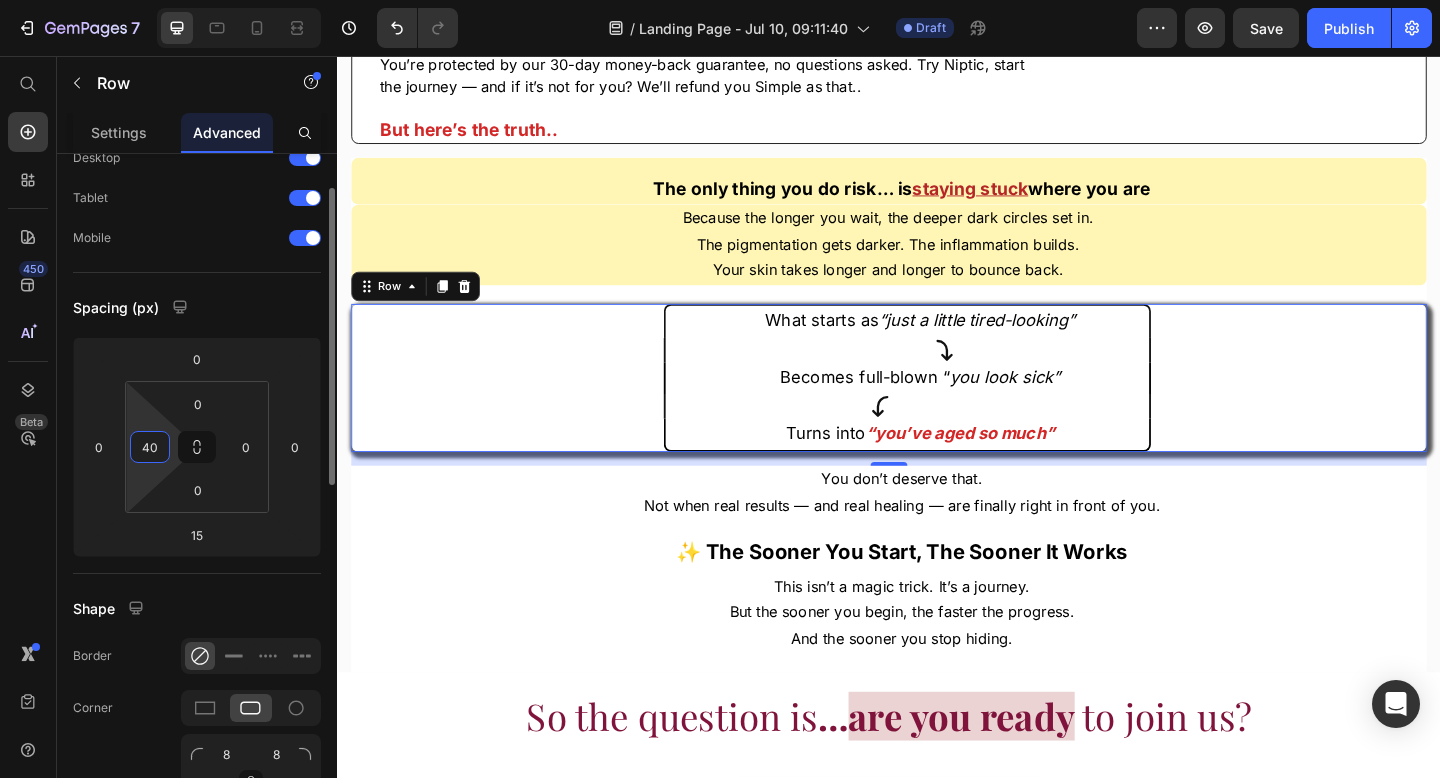 type on "4" 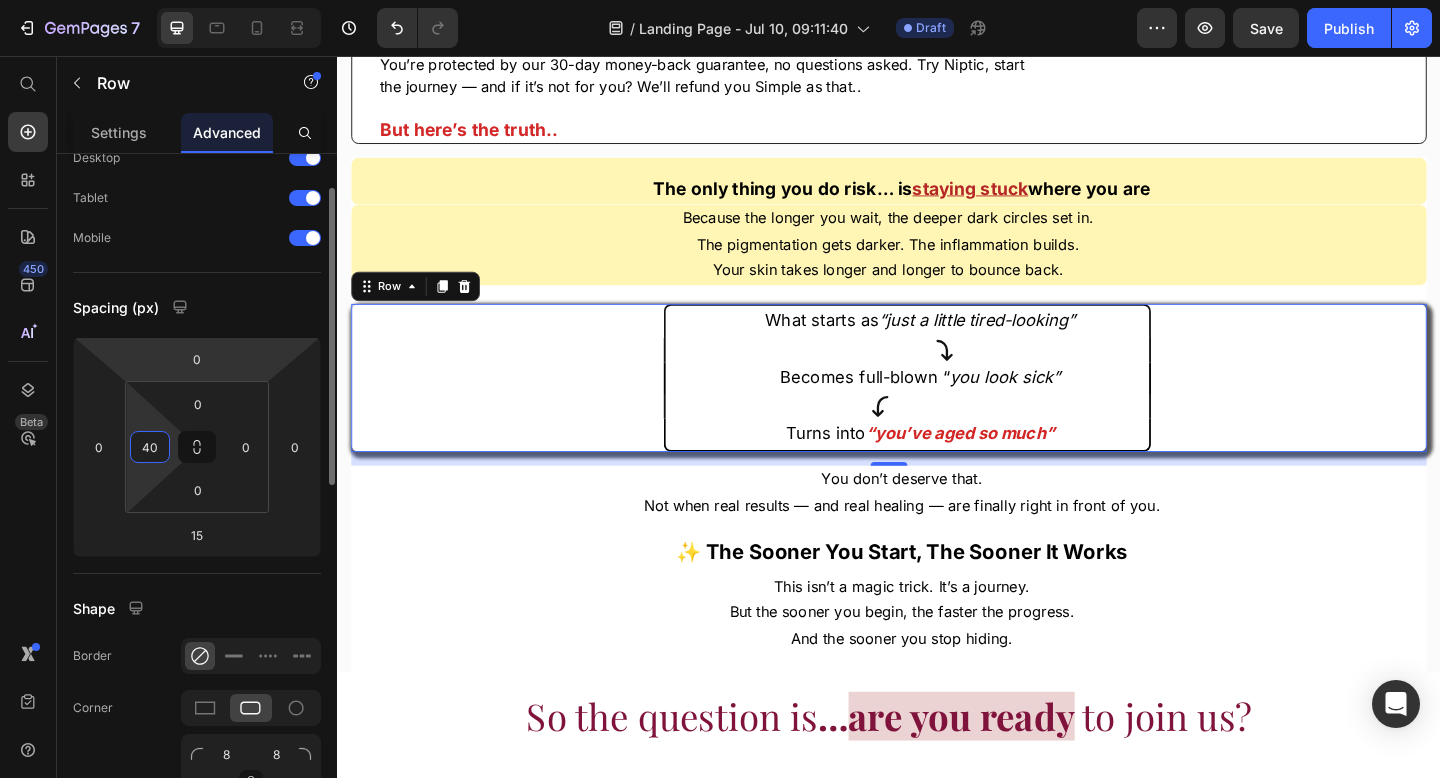 type on "4" 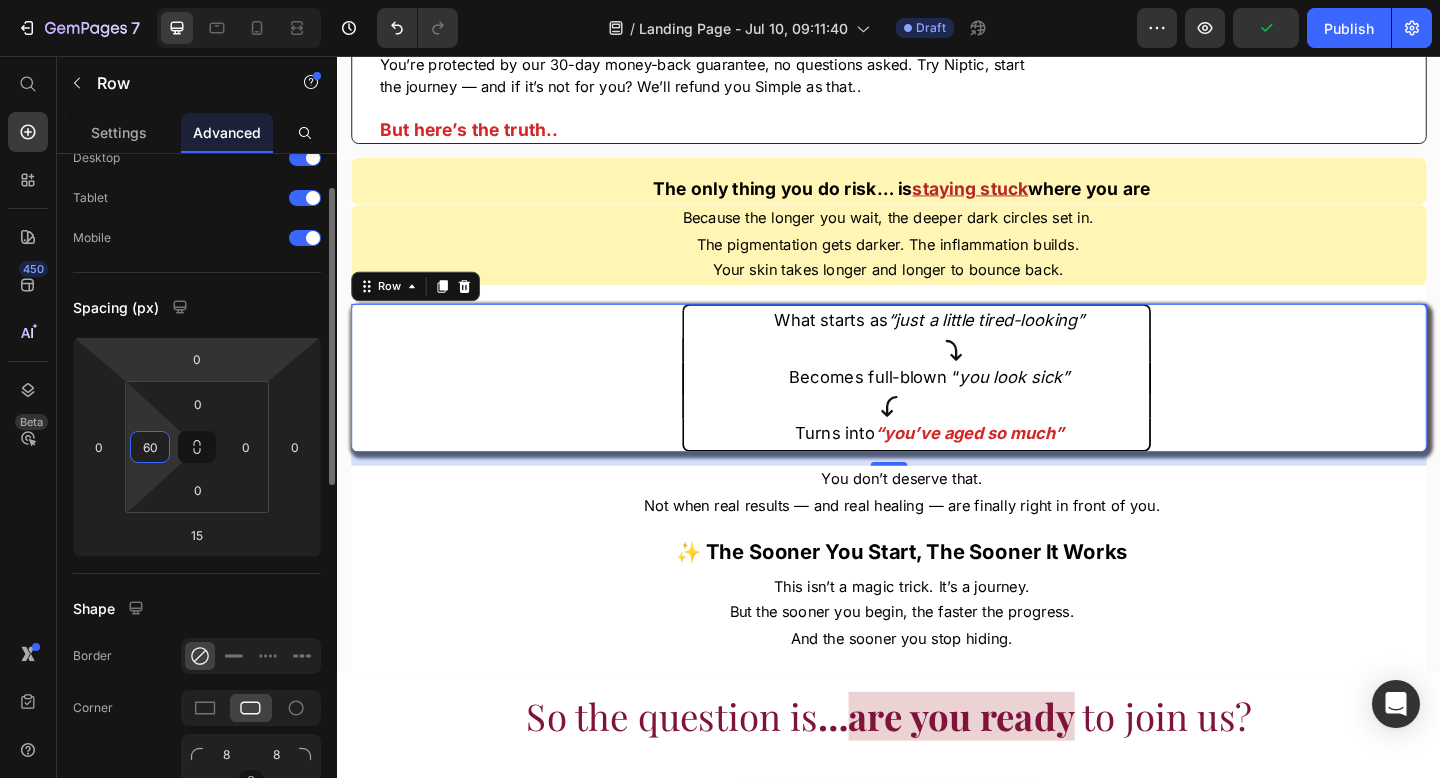 click on "Spacing (px)" at bounding box center (197, 307) 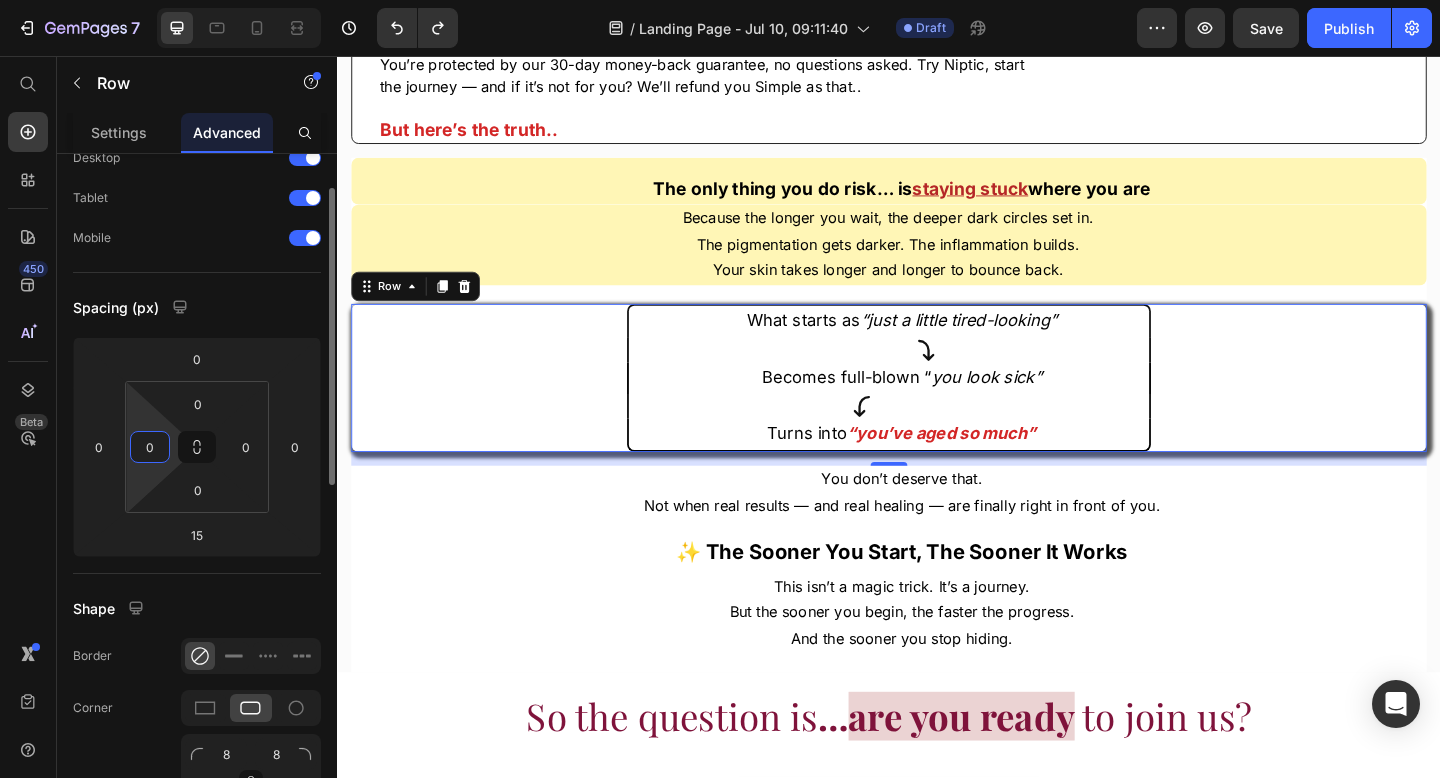 type on "0" 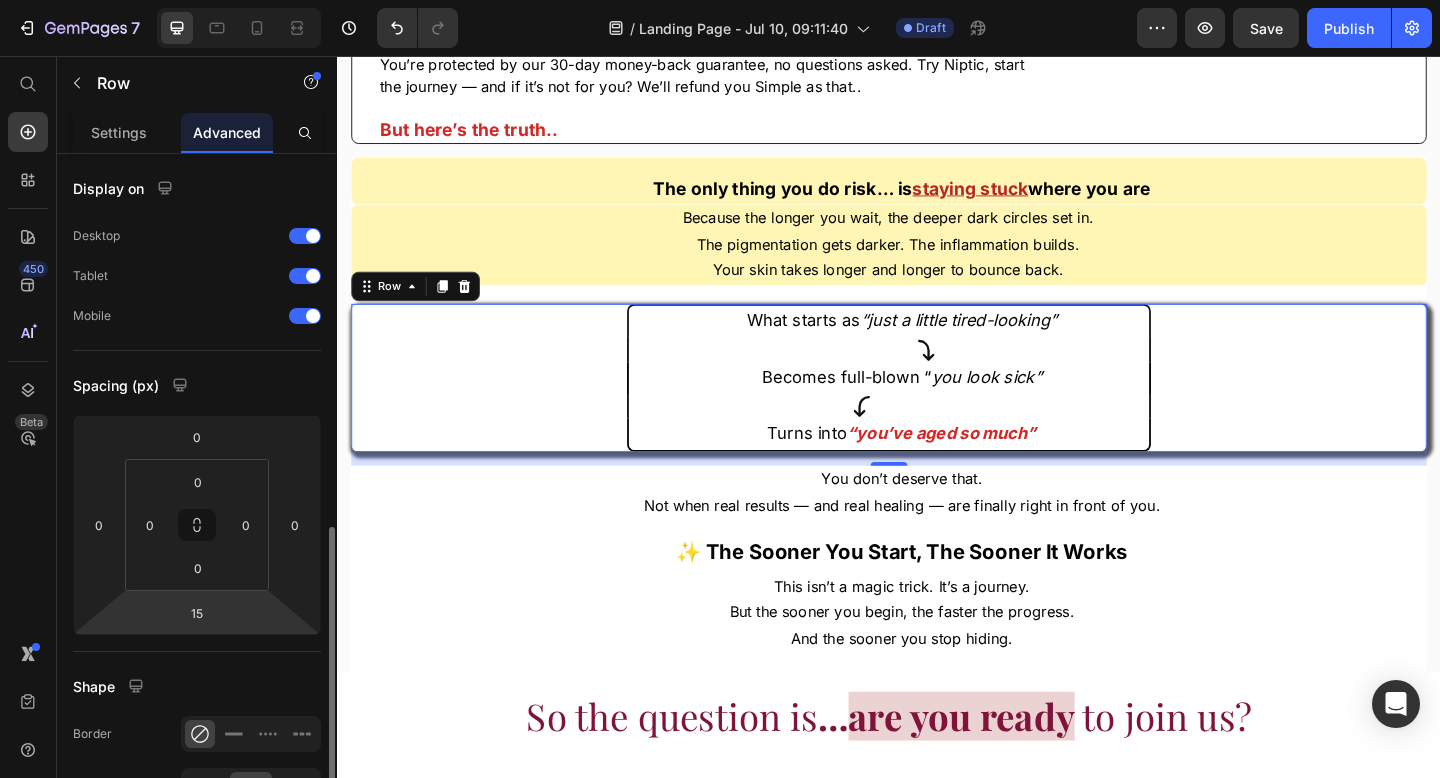 scroll, scrollTop: 263, scrollLeft: 0, axis: vertical 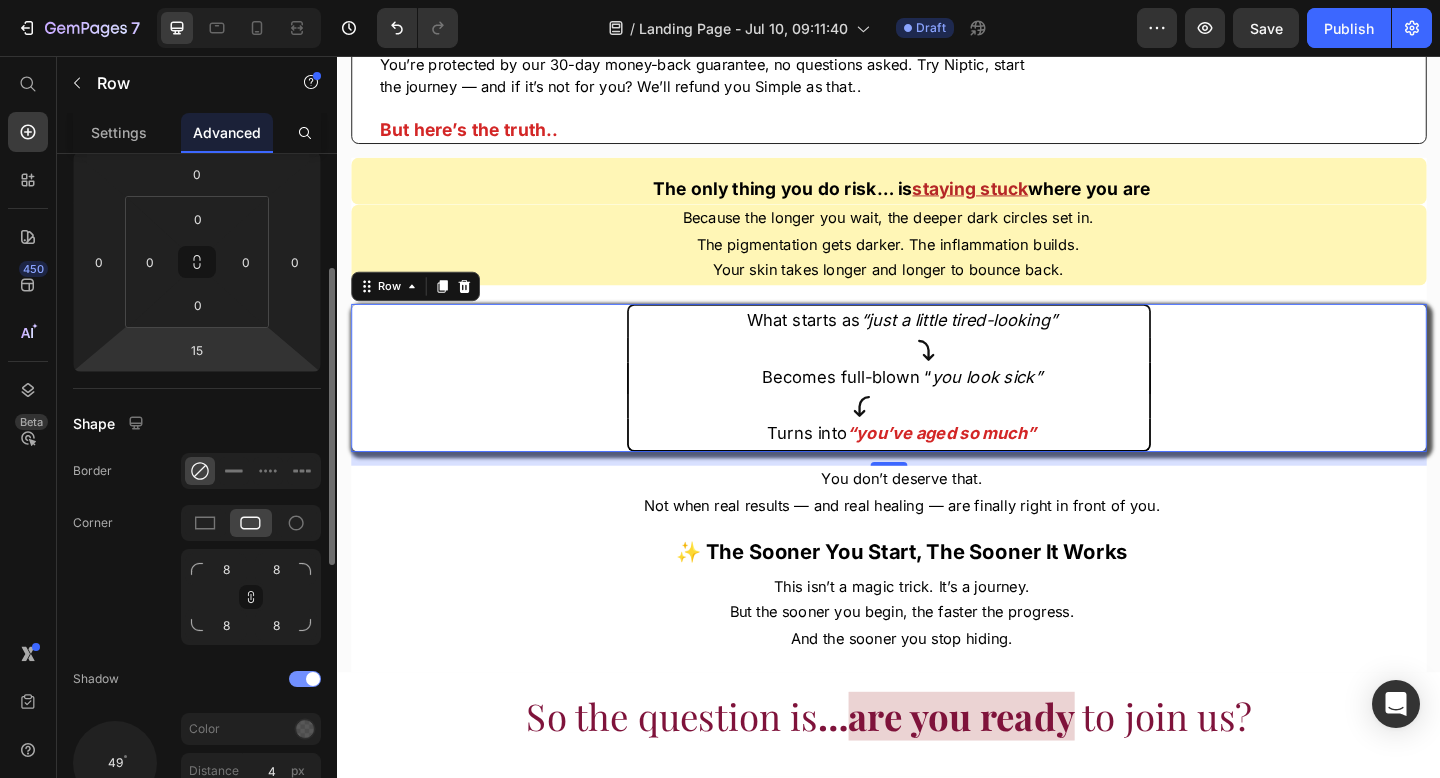 click at bounding box center (305, 679) 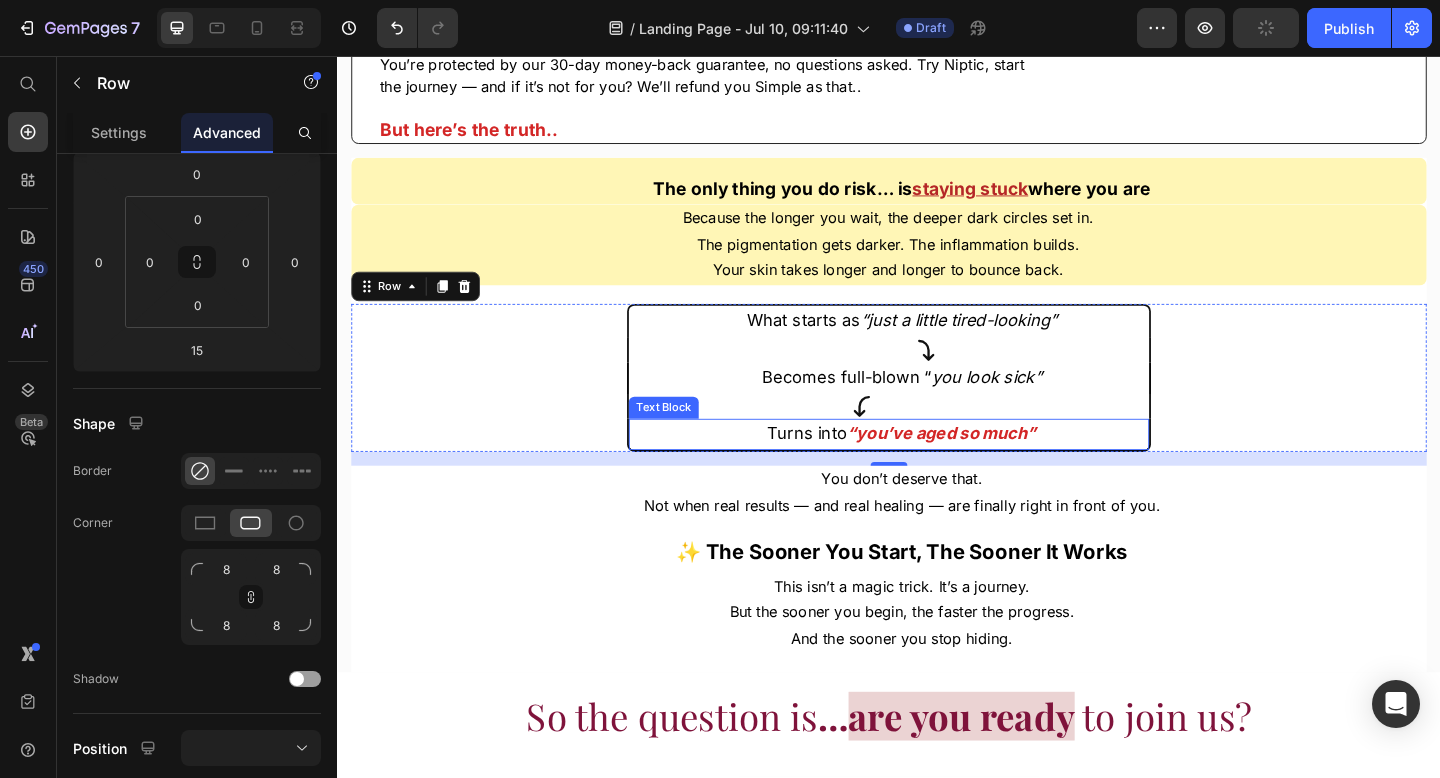 click on "Turns into  “you’ve aged so much”" at bounding box center [951, 467] 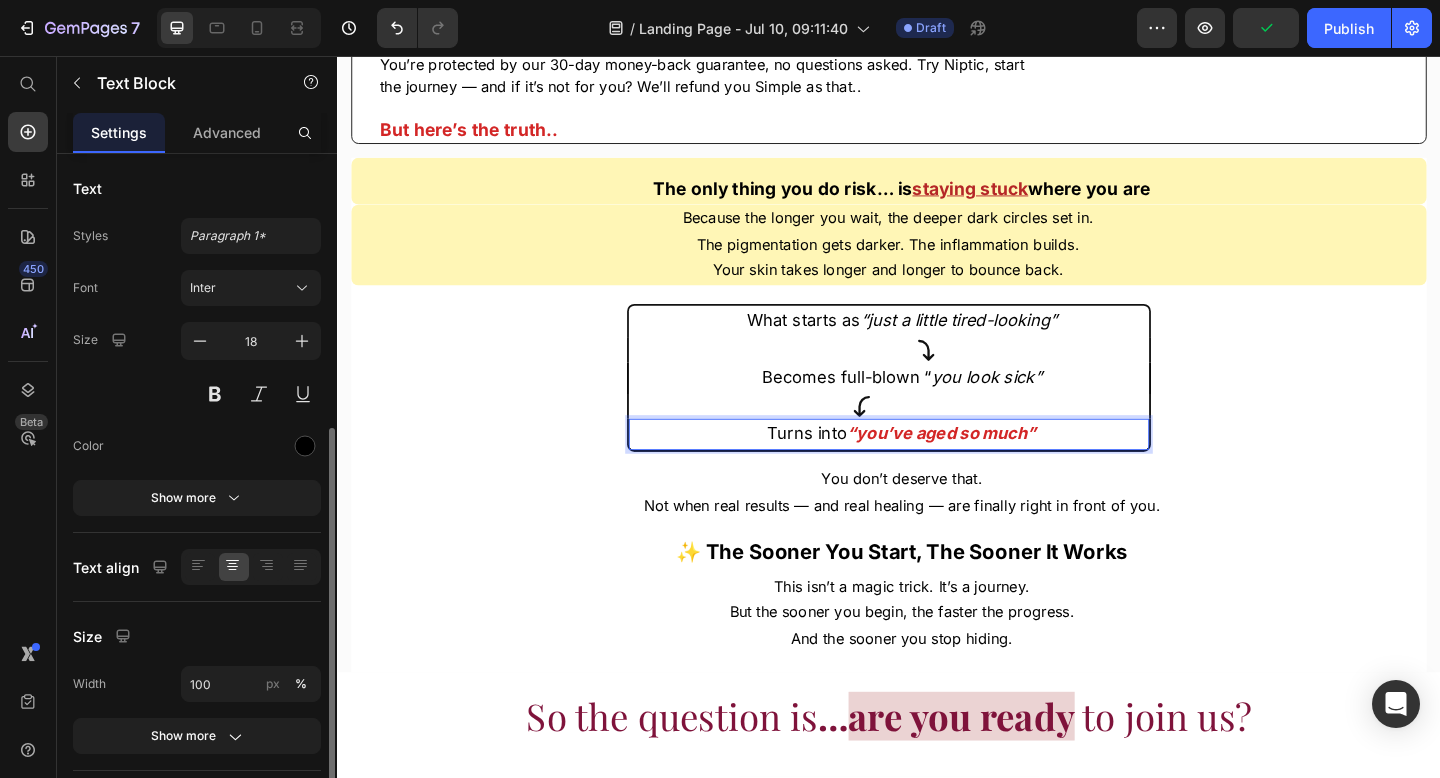 scroll, scrollTop: 214, scrollLeft: 0, axis: vertical 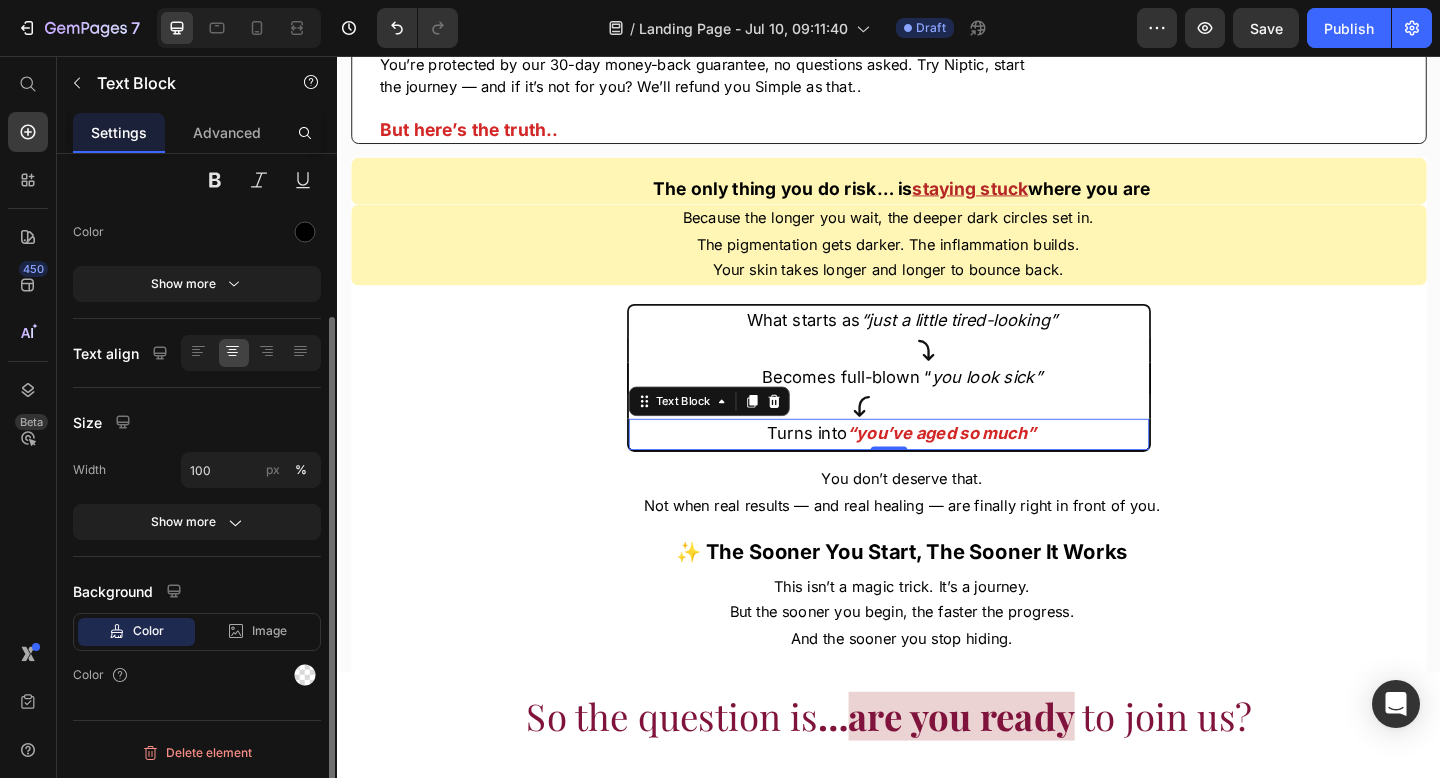 click on "Font Inter Size 18 Color Show more" at bounding box center (197, 179) 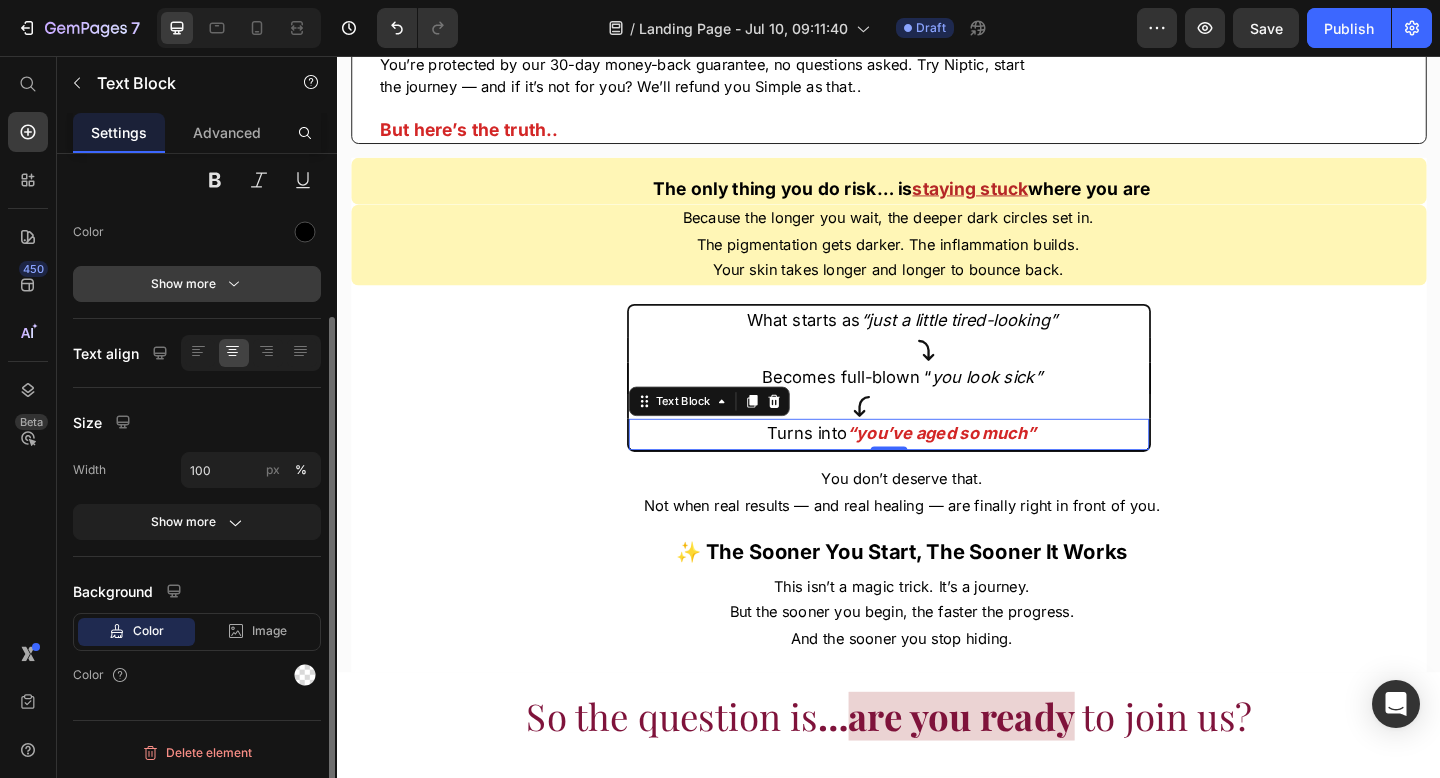click on "Show more" at bounding box center [197, 284] 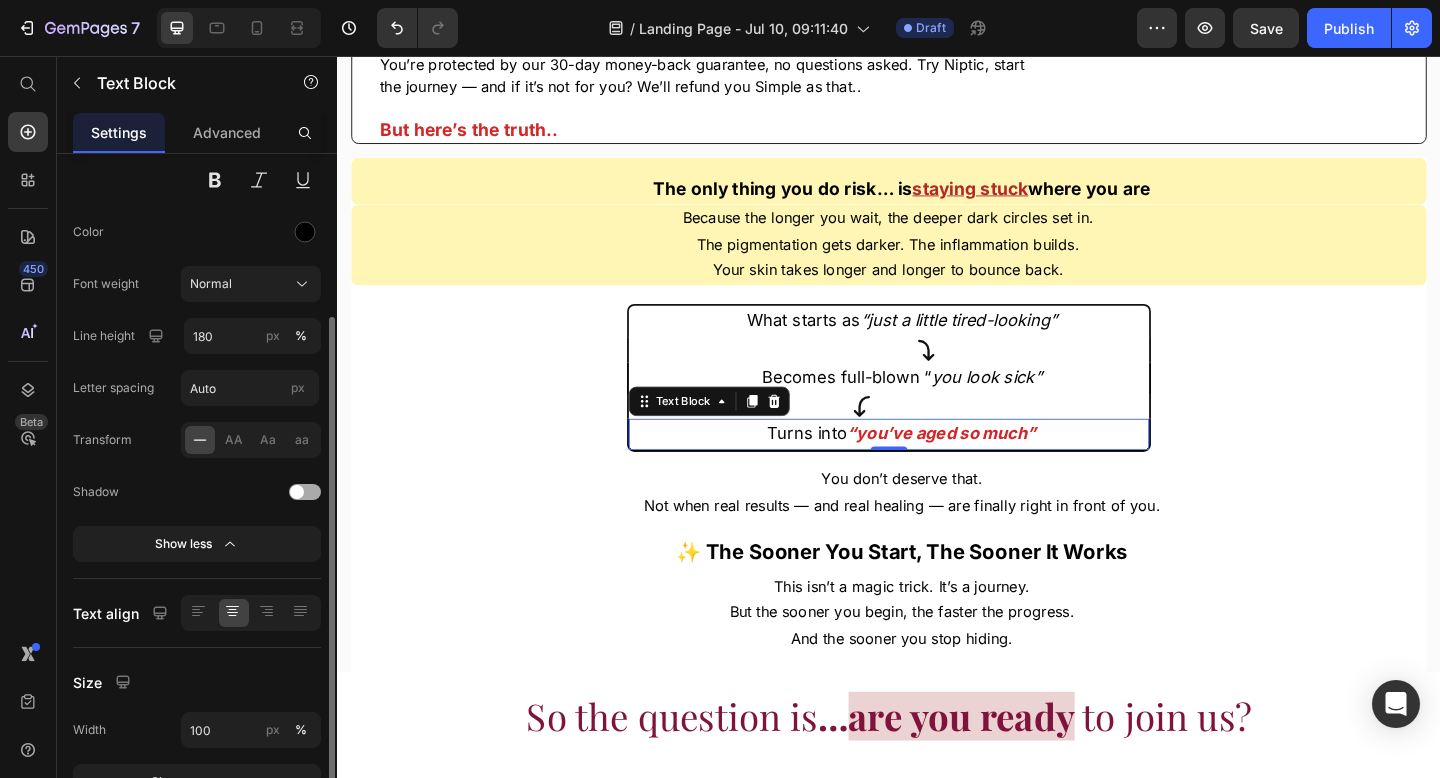 click at bounding box center (305, 492) 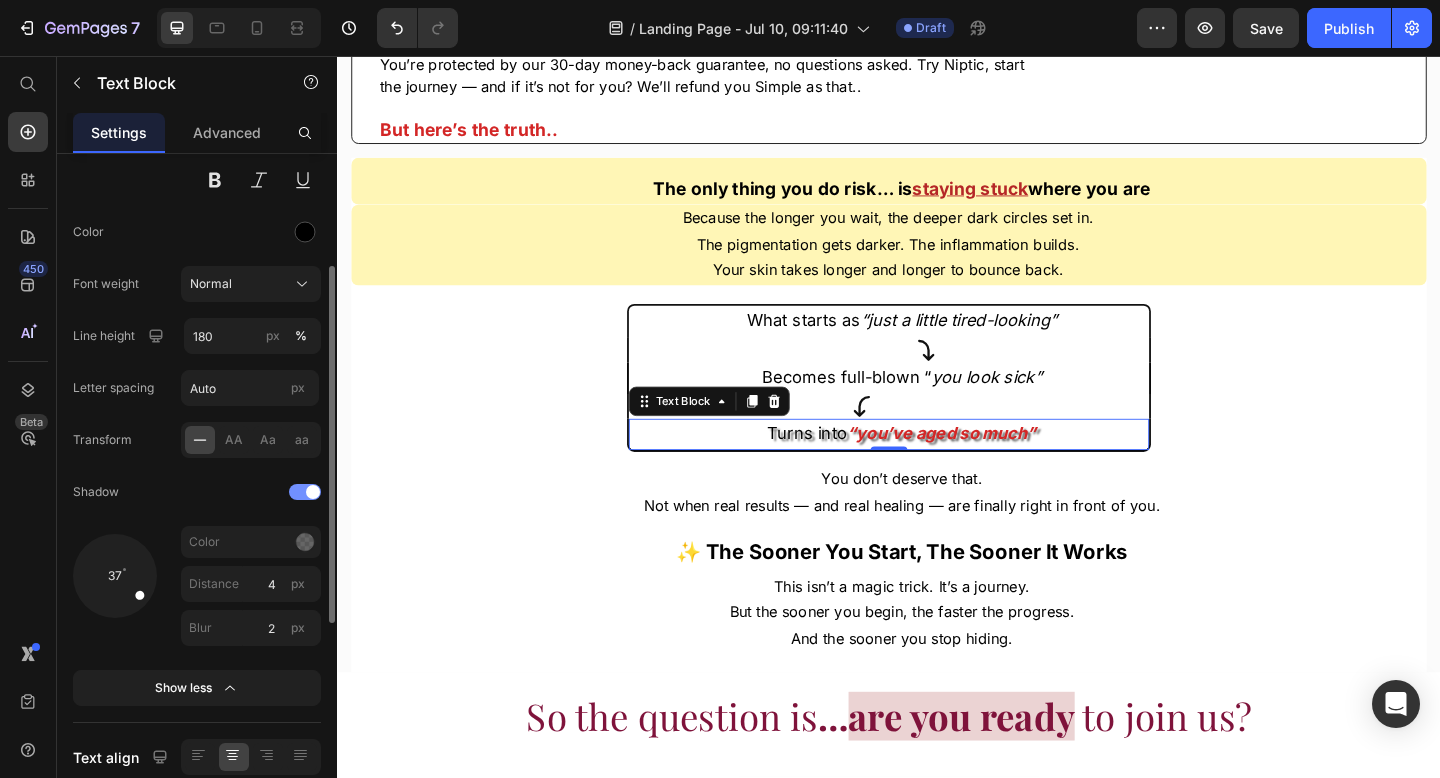 click at bounding box center (313, 492) 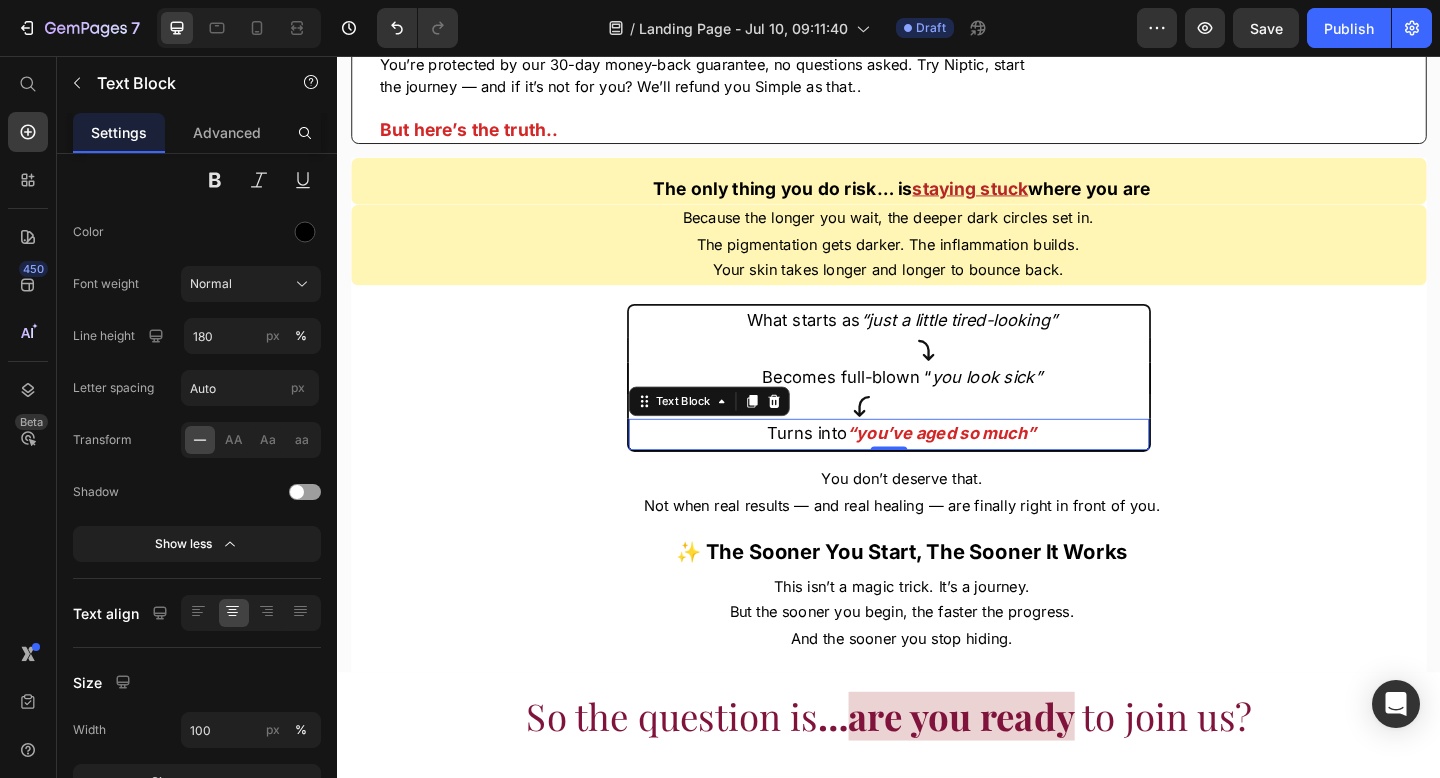click on "Turns into  “you’ve aged so much”" at bounding box center (937, 468) 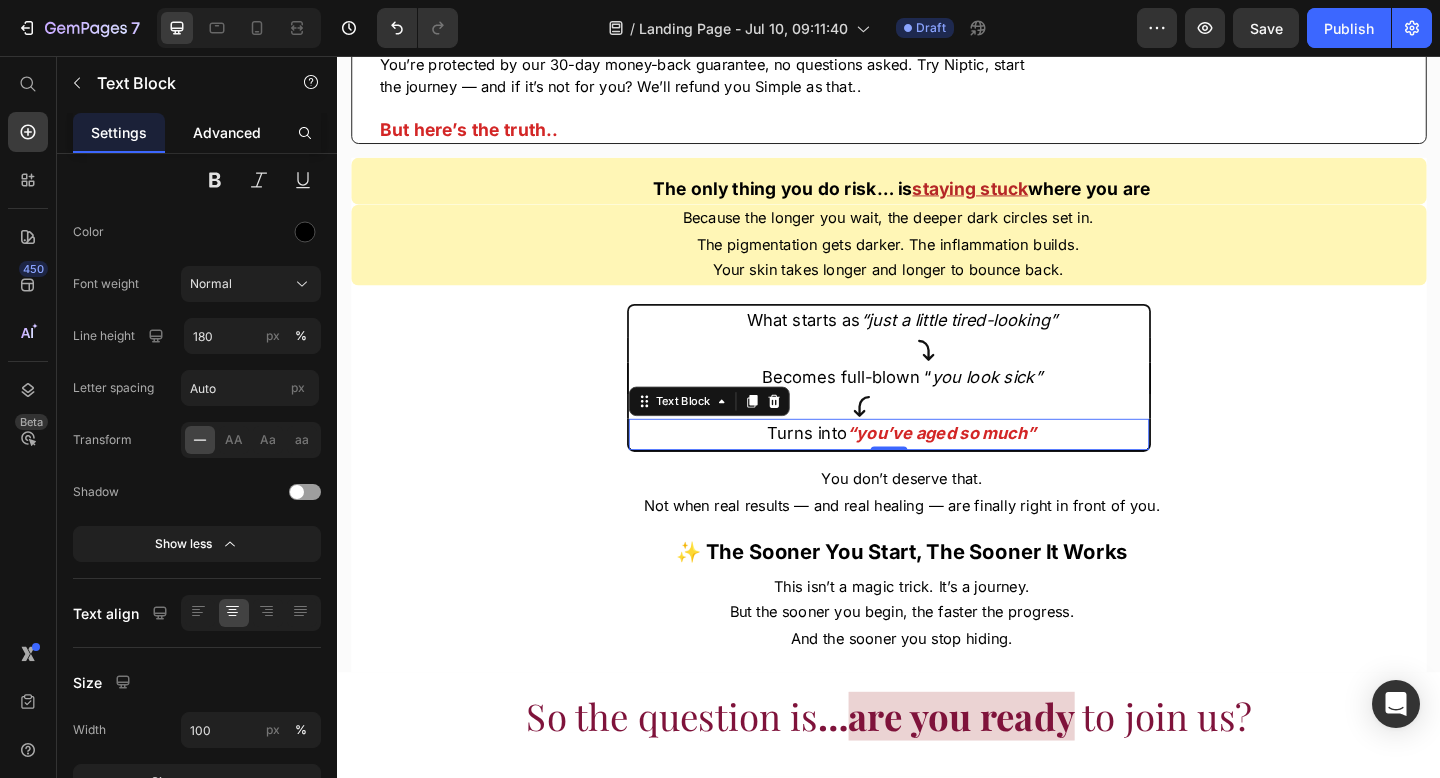 click on "Advanced" at bounding box center (227, 132) 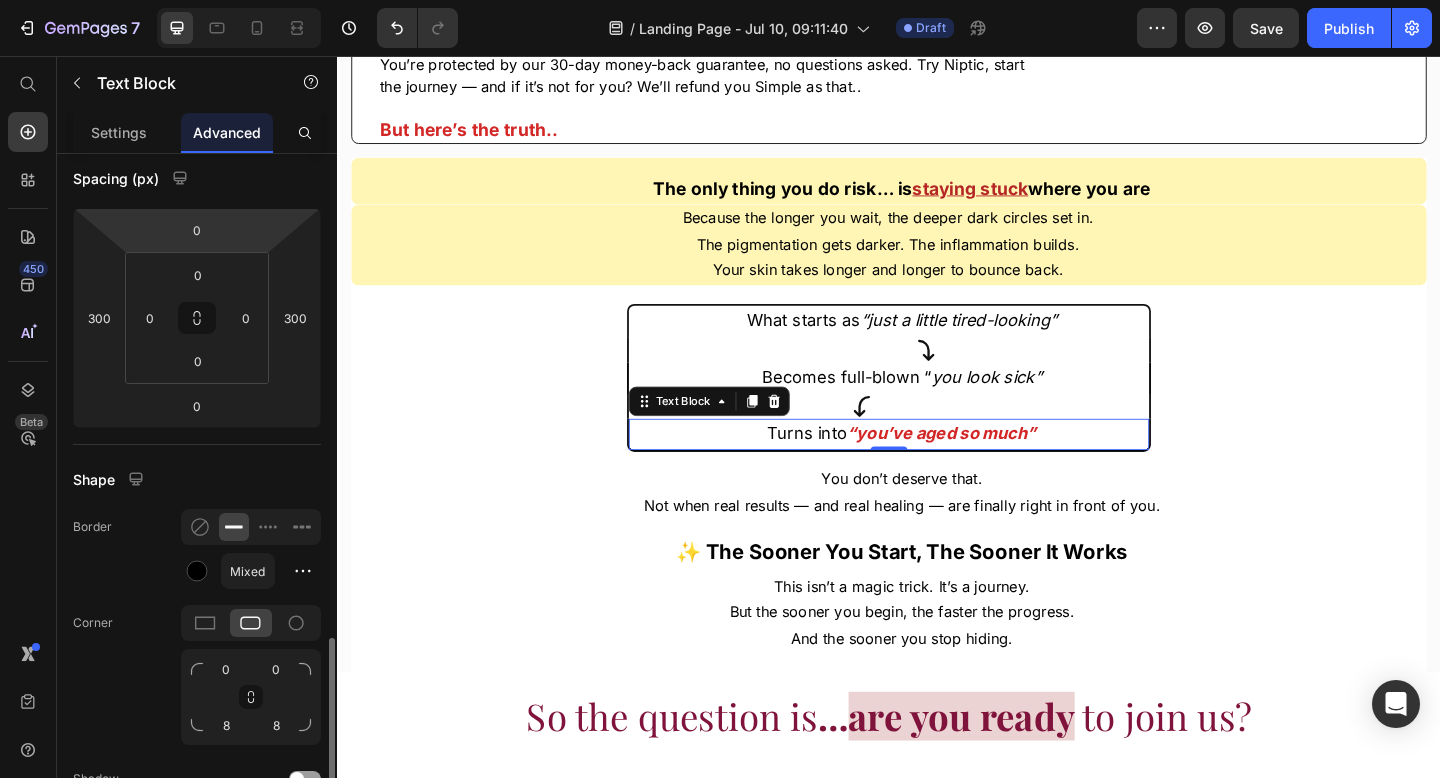 scroll, scrollTop: 467, scrollLeft: 0, axis: vertical 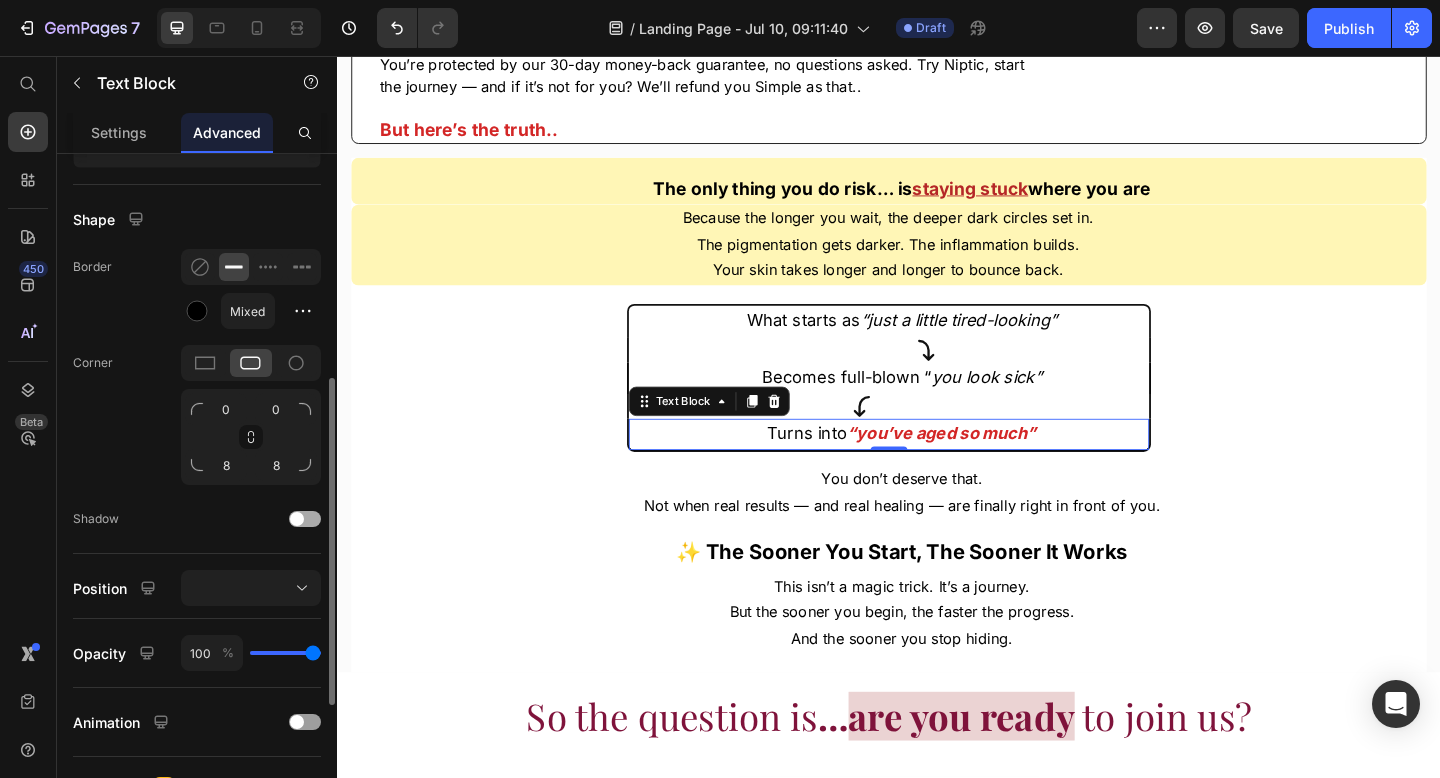click at bounding box center [305, 519] 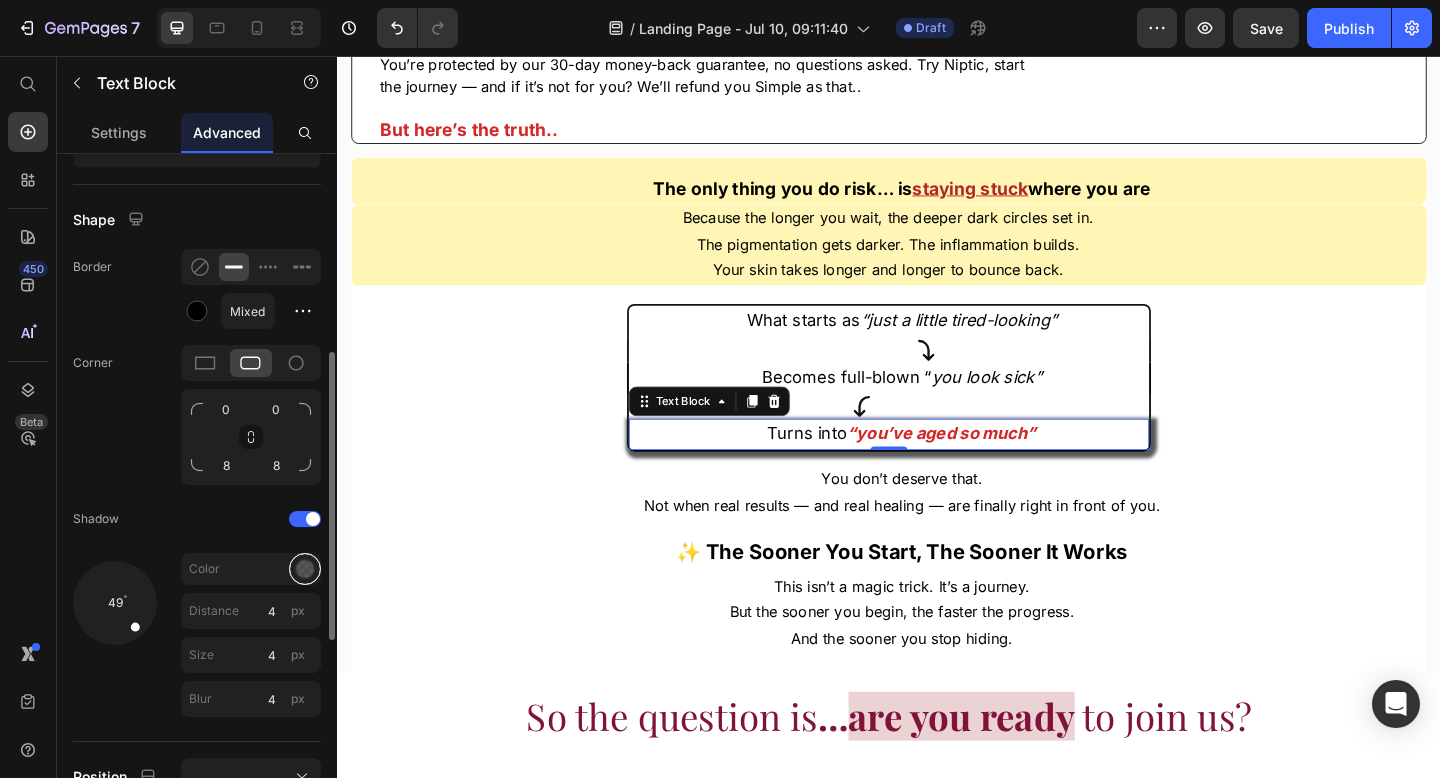 click at bounding box center (305, 569) 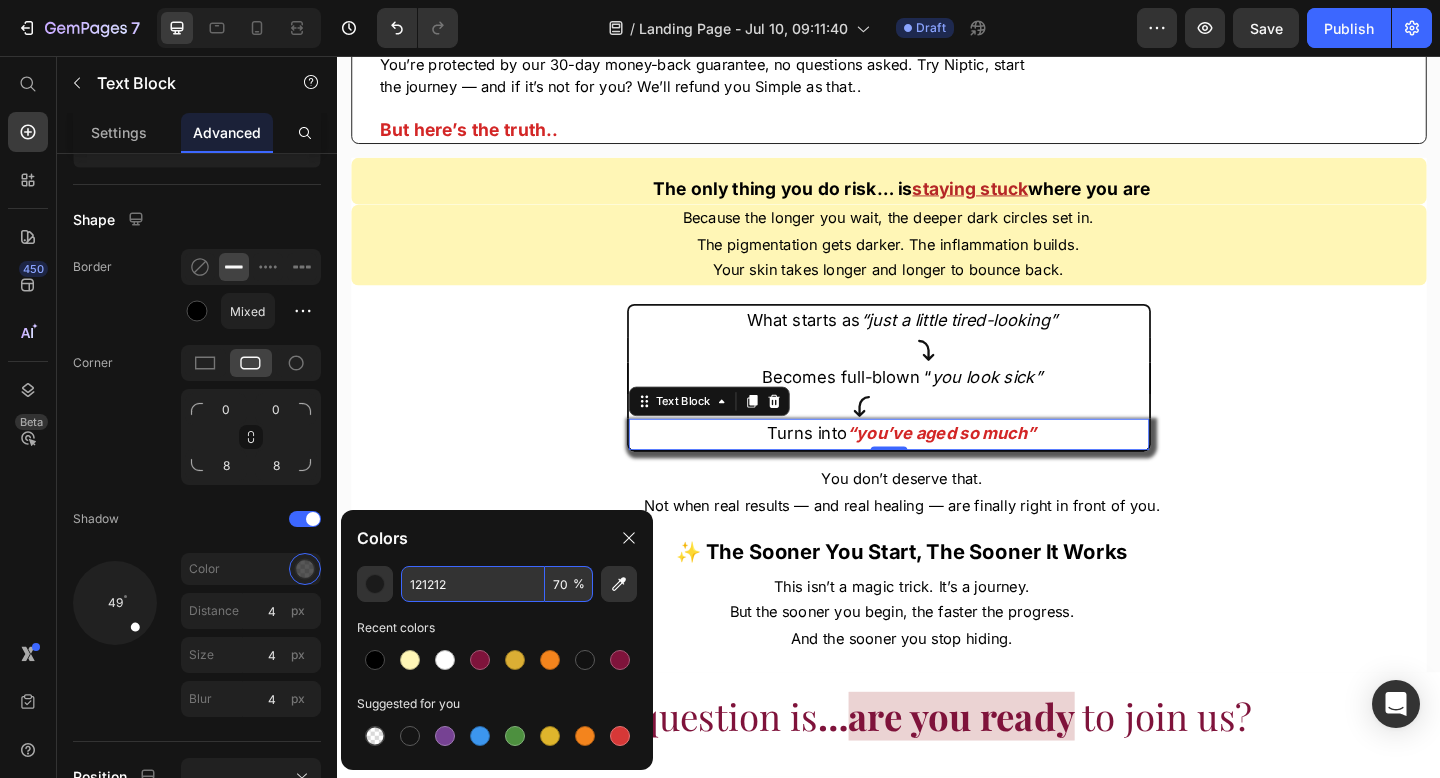 click on "70" at bounding box center [569, 584] 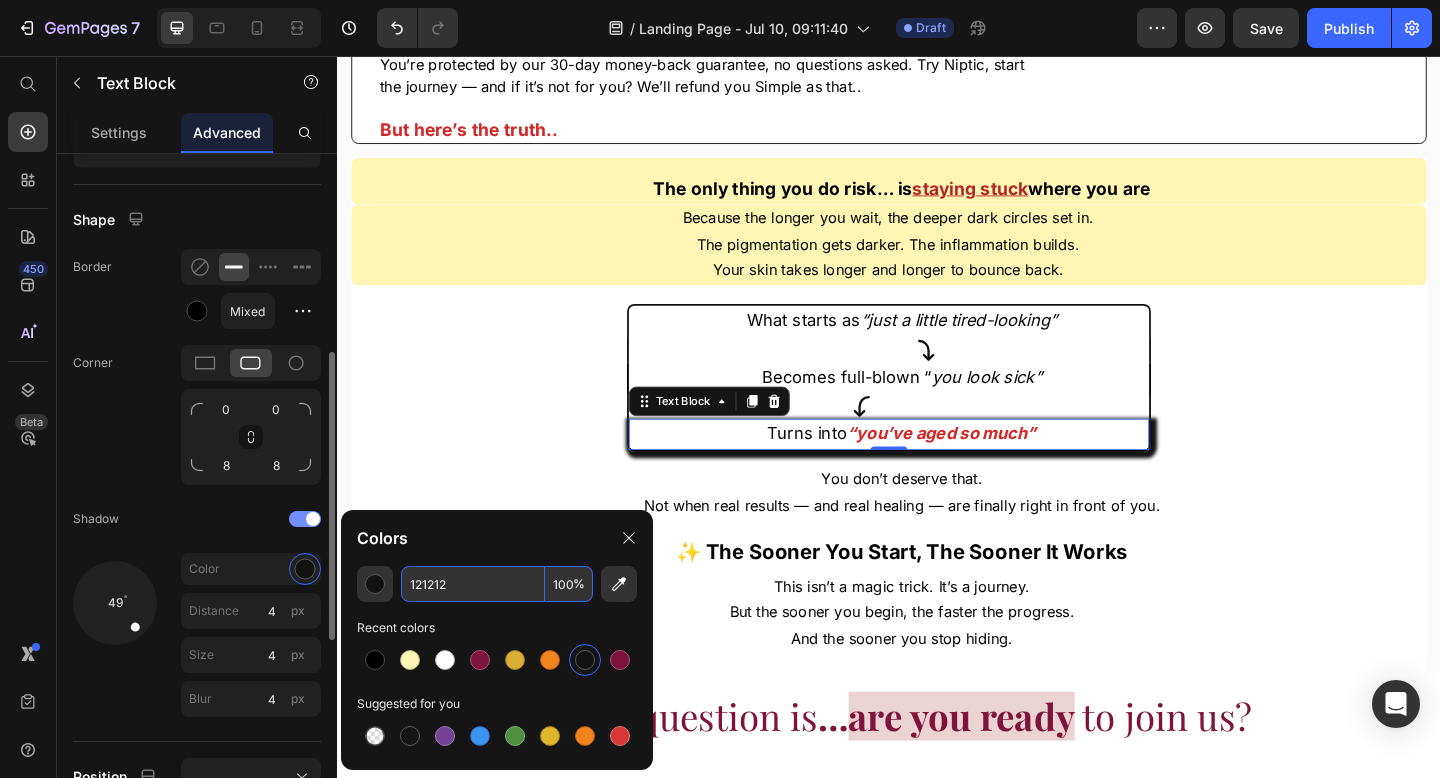 type on "100" 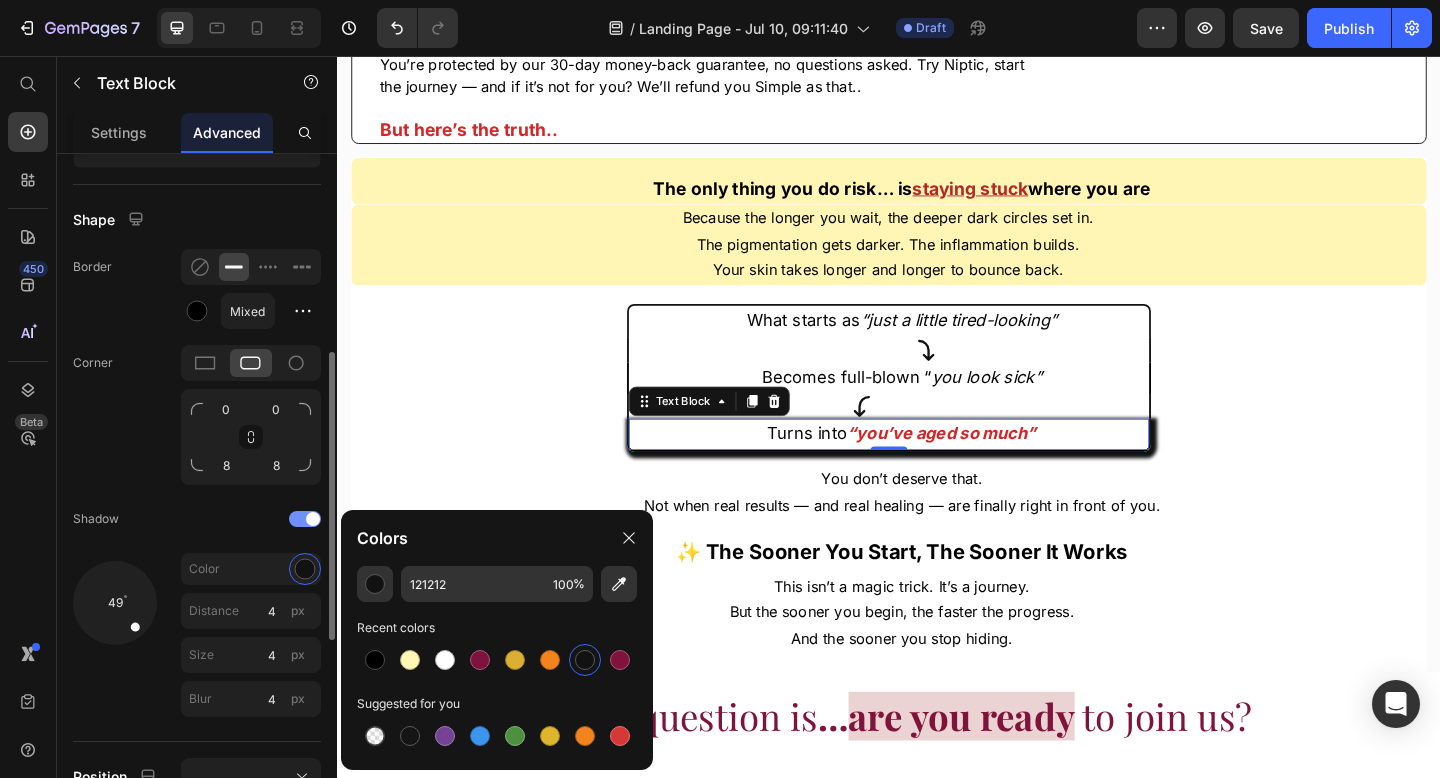 click on "Shadow" 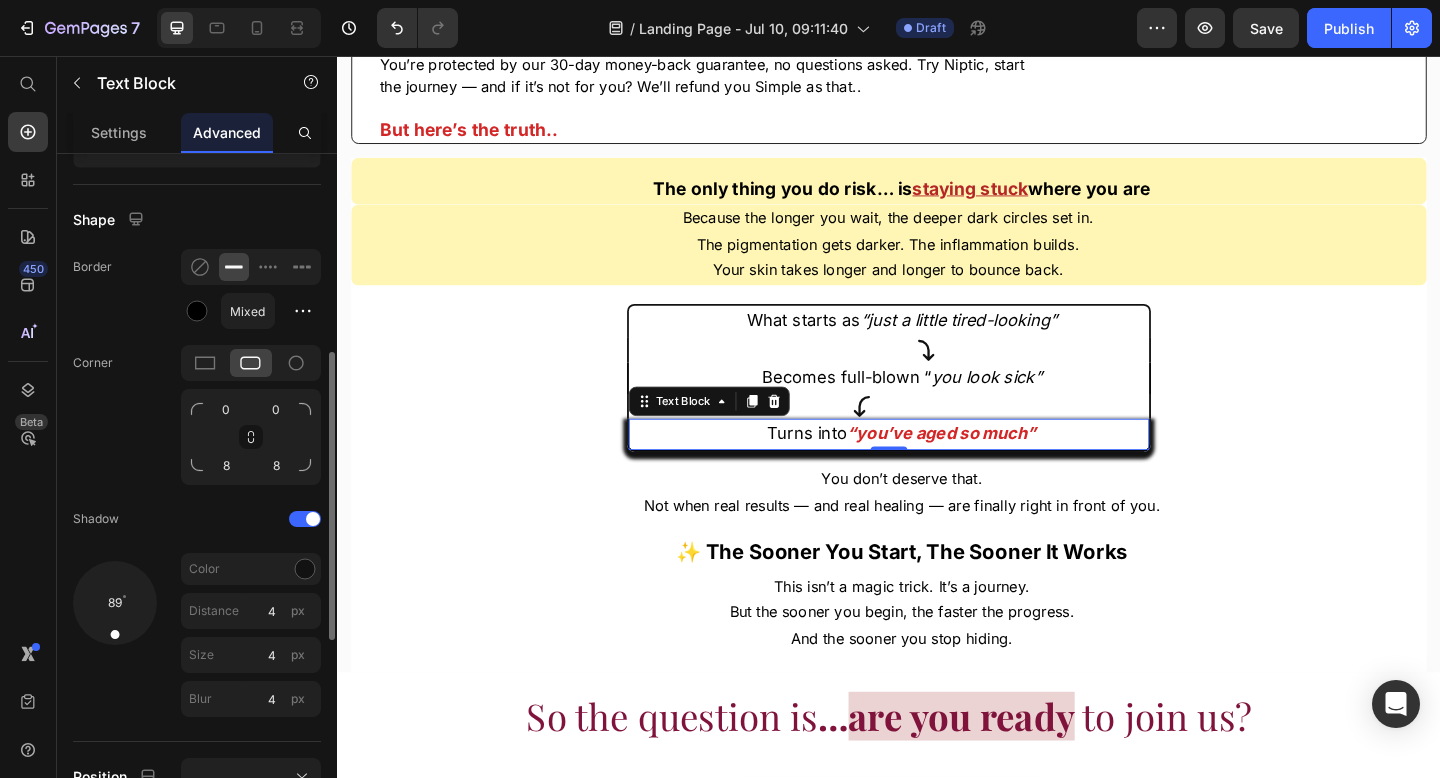 drag, startPoint x: 134, startPoint y: 630, endPoint x: 112, endPoint y: 644, distance: 26.076809 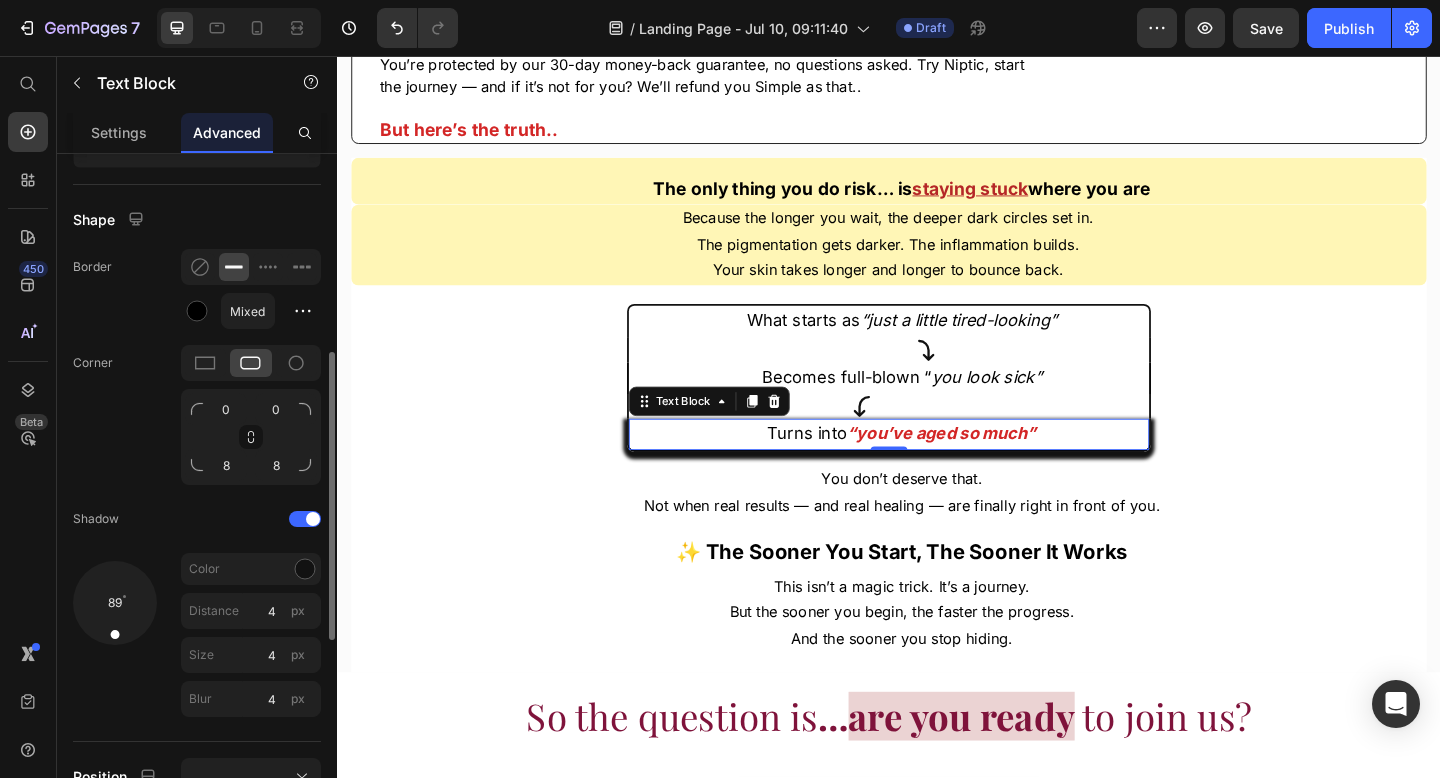 click at bounding box center [115, 623] 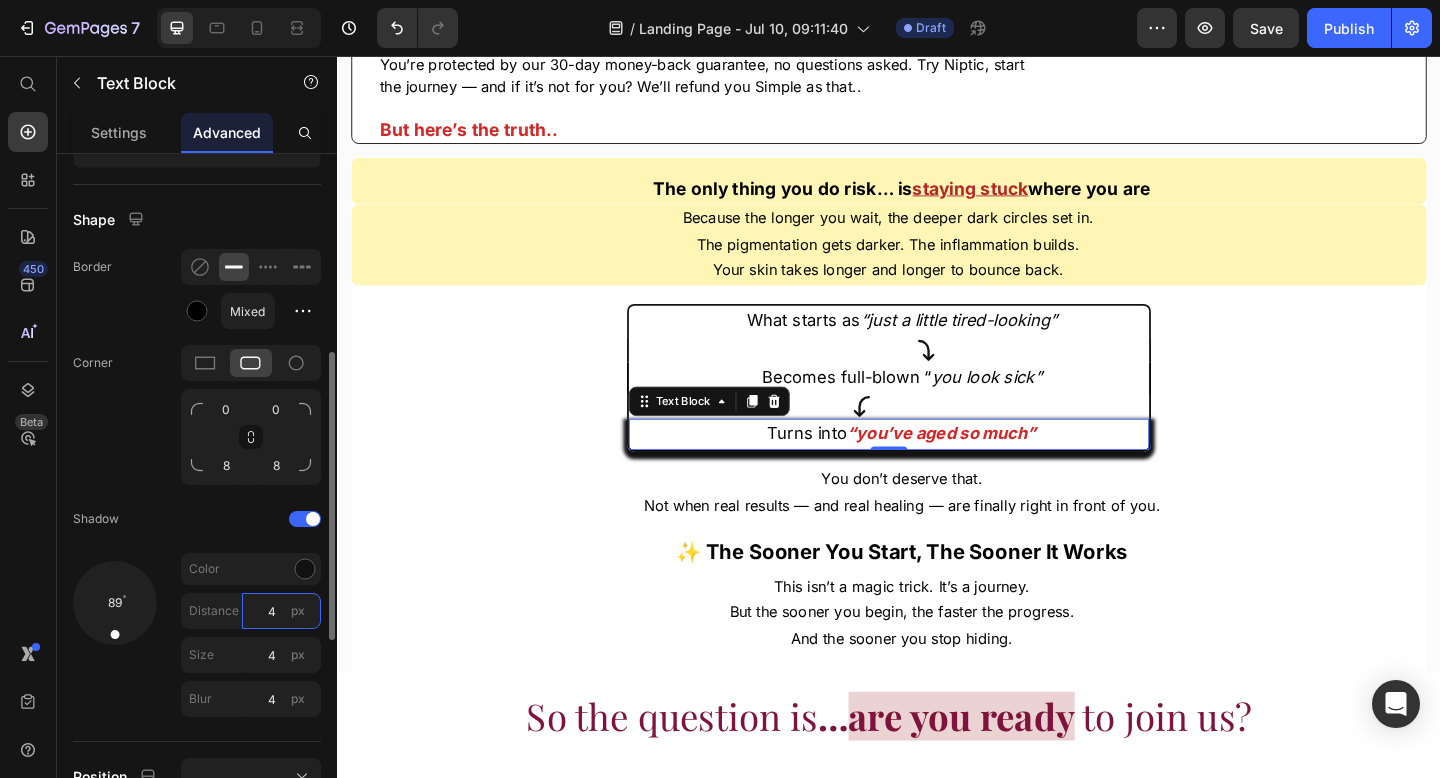 click on "4" at bounding box center (281, 611) 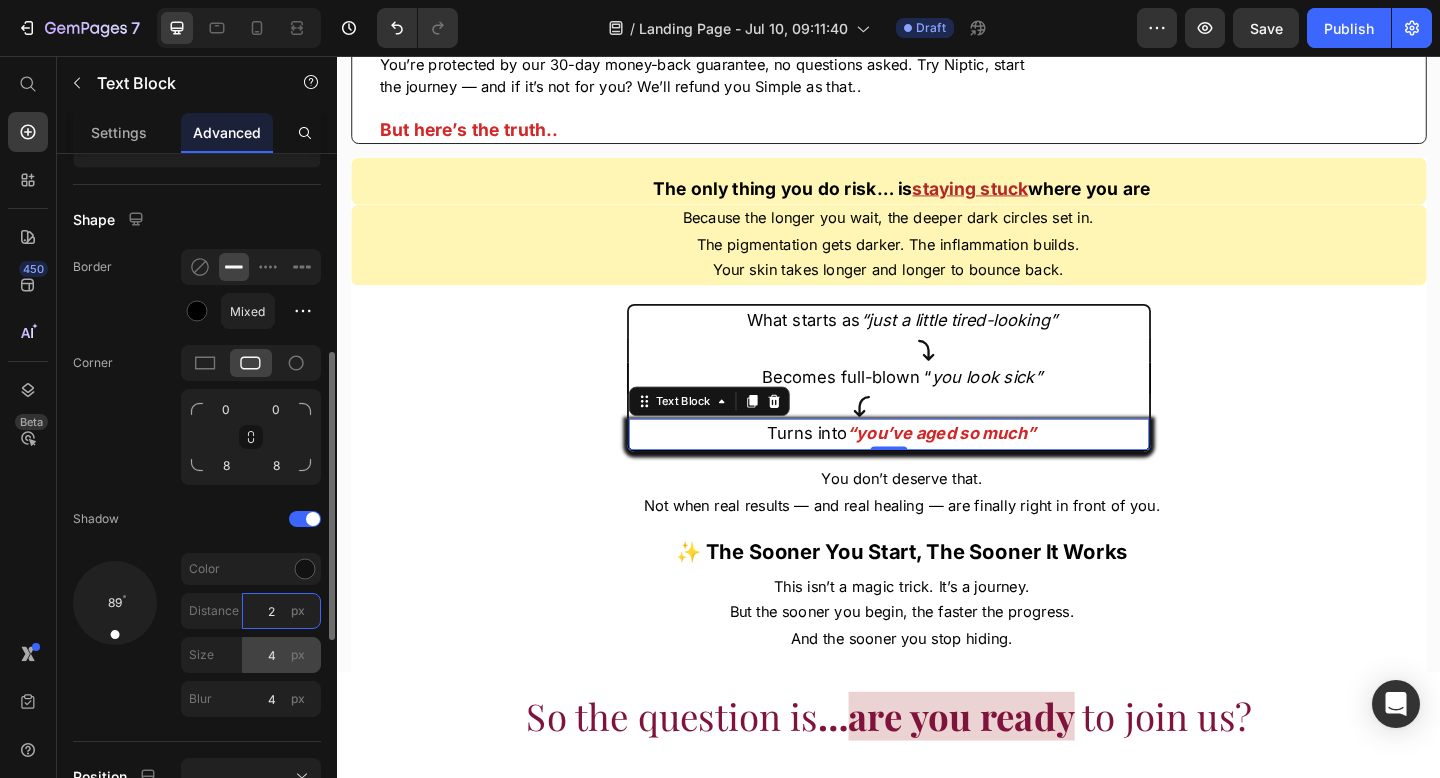 type on "2" 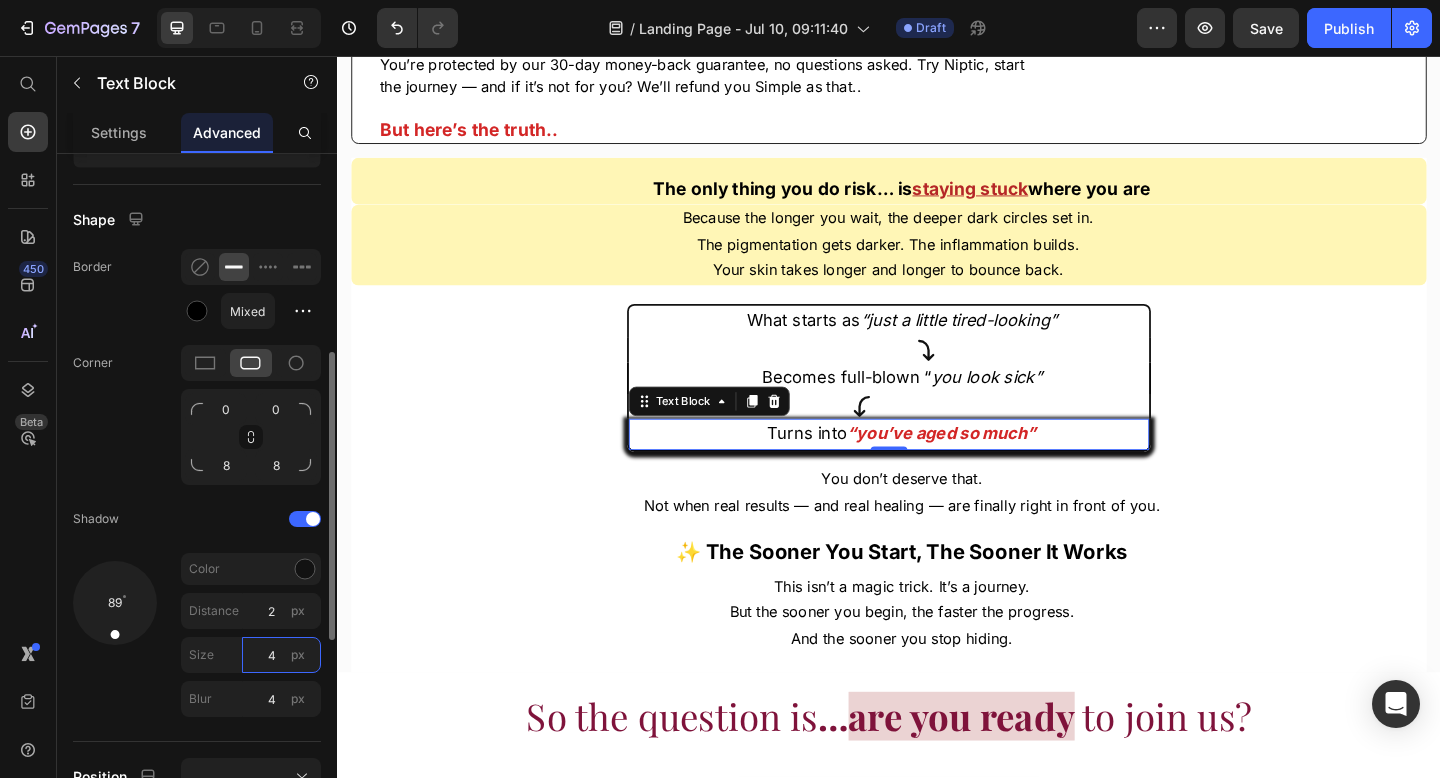 click on "4" at bounding box center (281, 655) 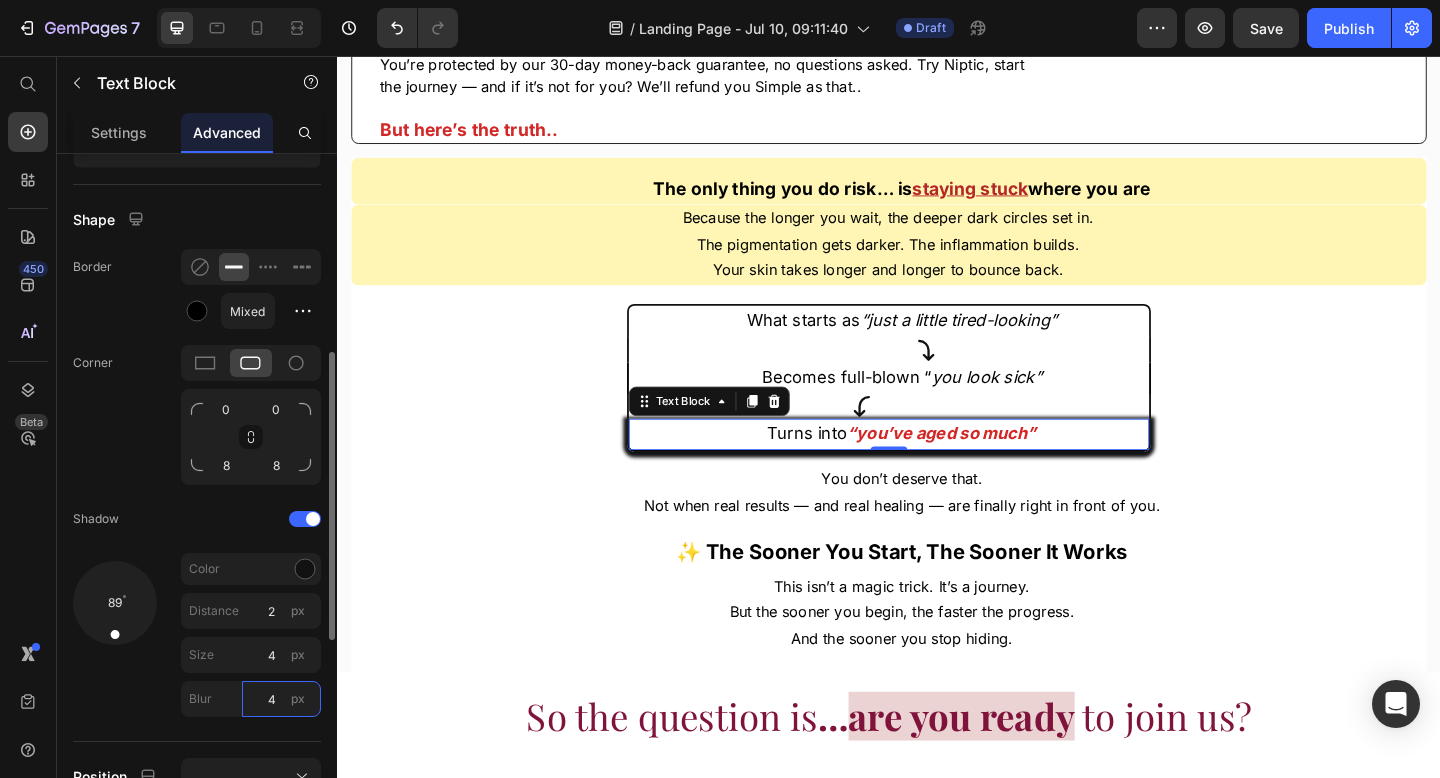 click on "4" at bounding box center (281, 699) 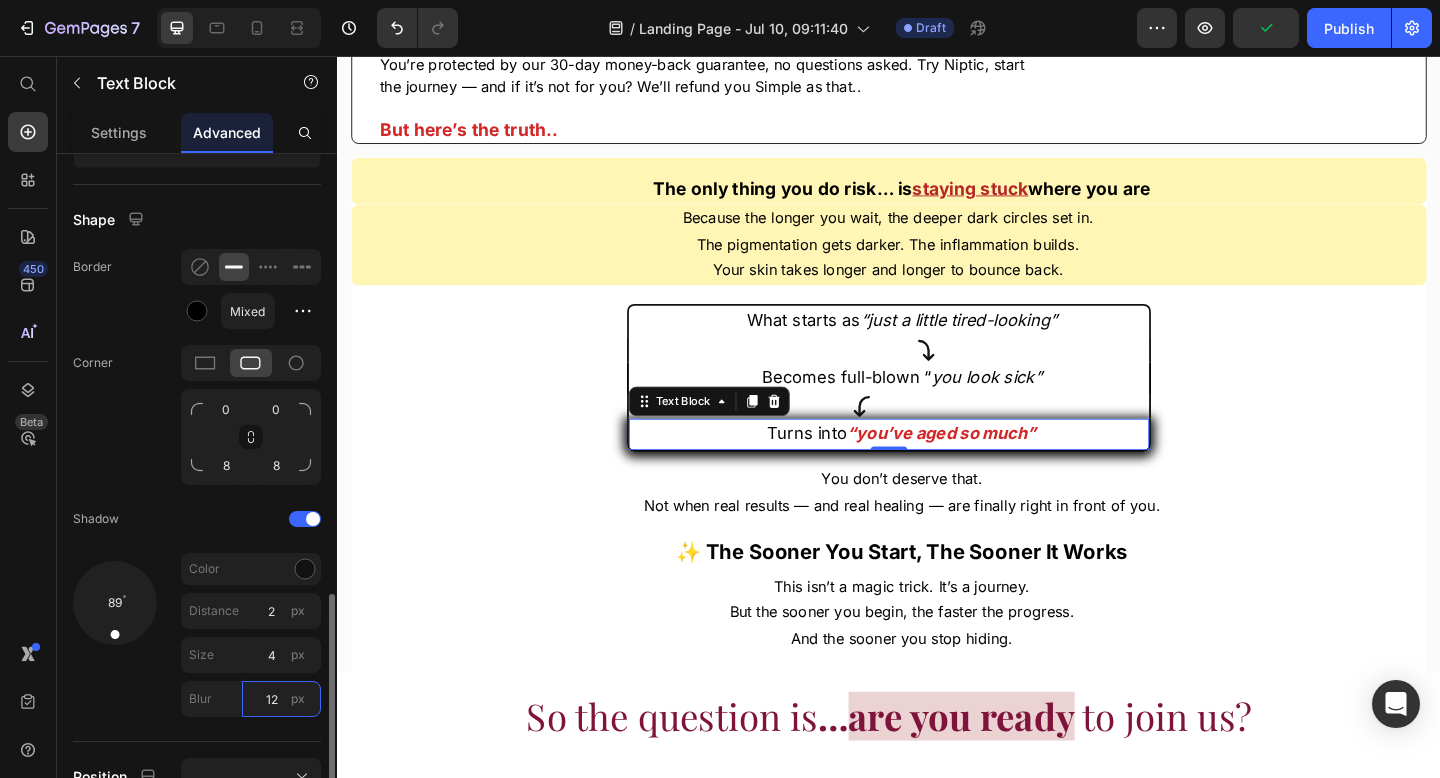 scroll, scrollTop: 637, scrollLeft: 0, axis: vertical 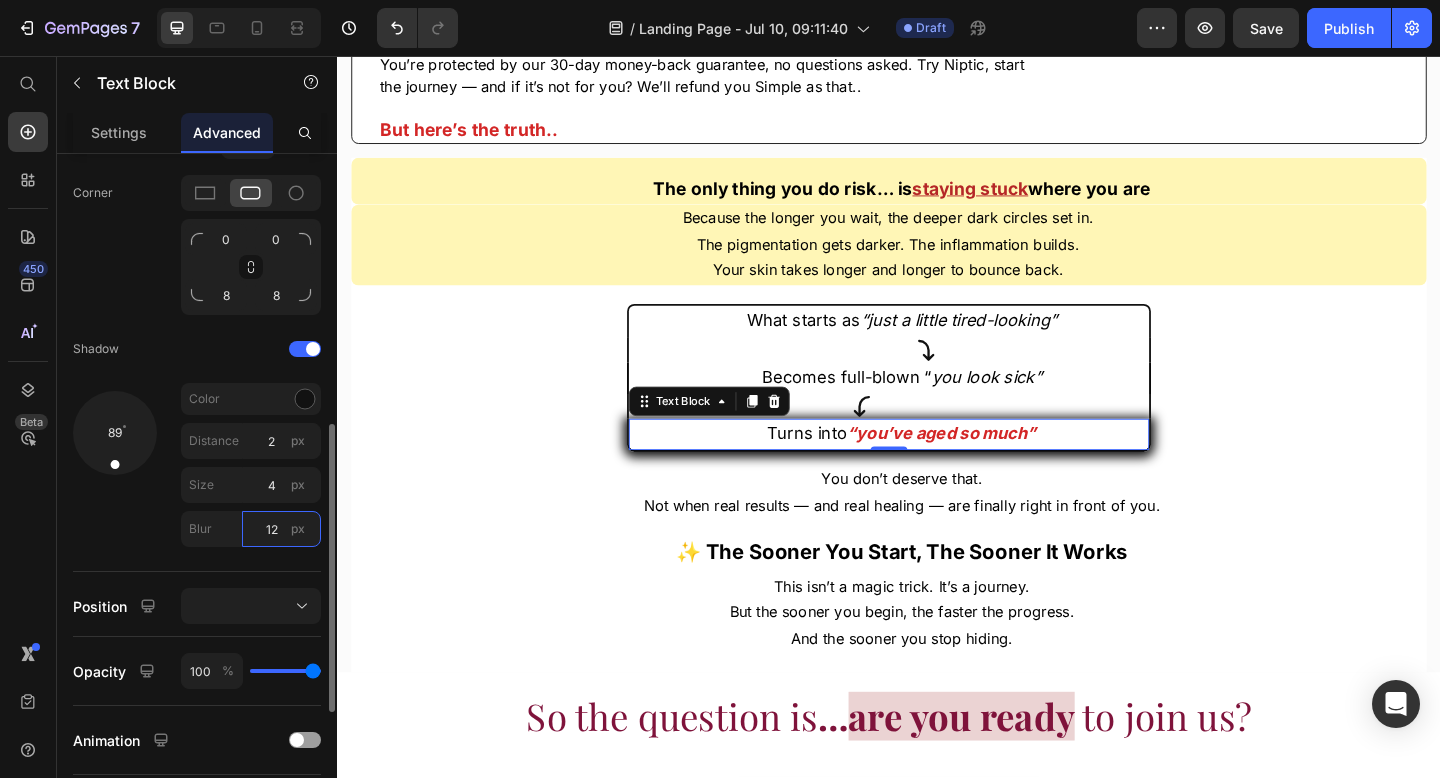 type on "12" 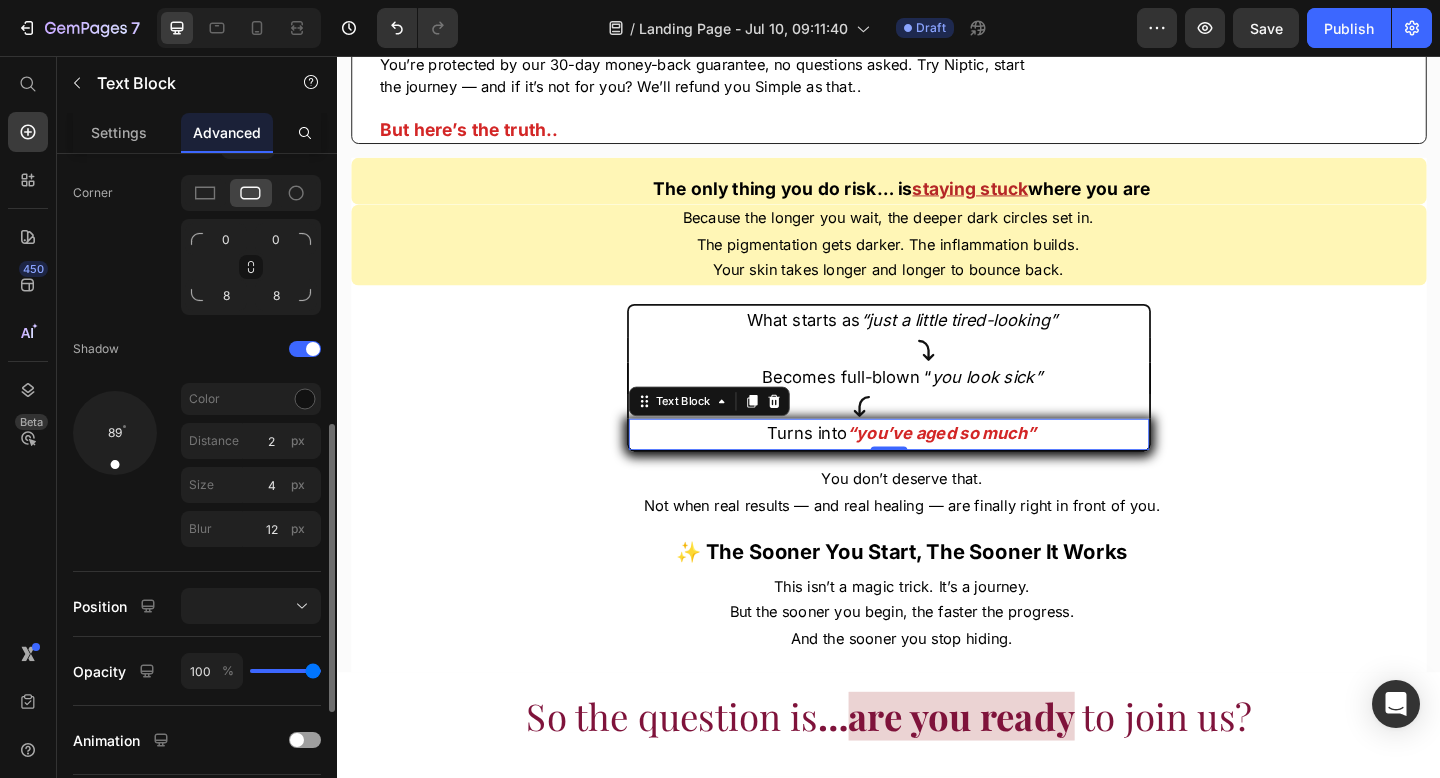 click on "Shape Border Mixed Corner 0 0 8 8 Shadow 89 Color Distance 2 px Size 4 px Blur 12 px" 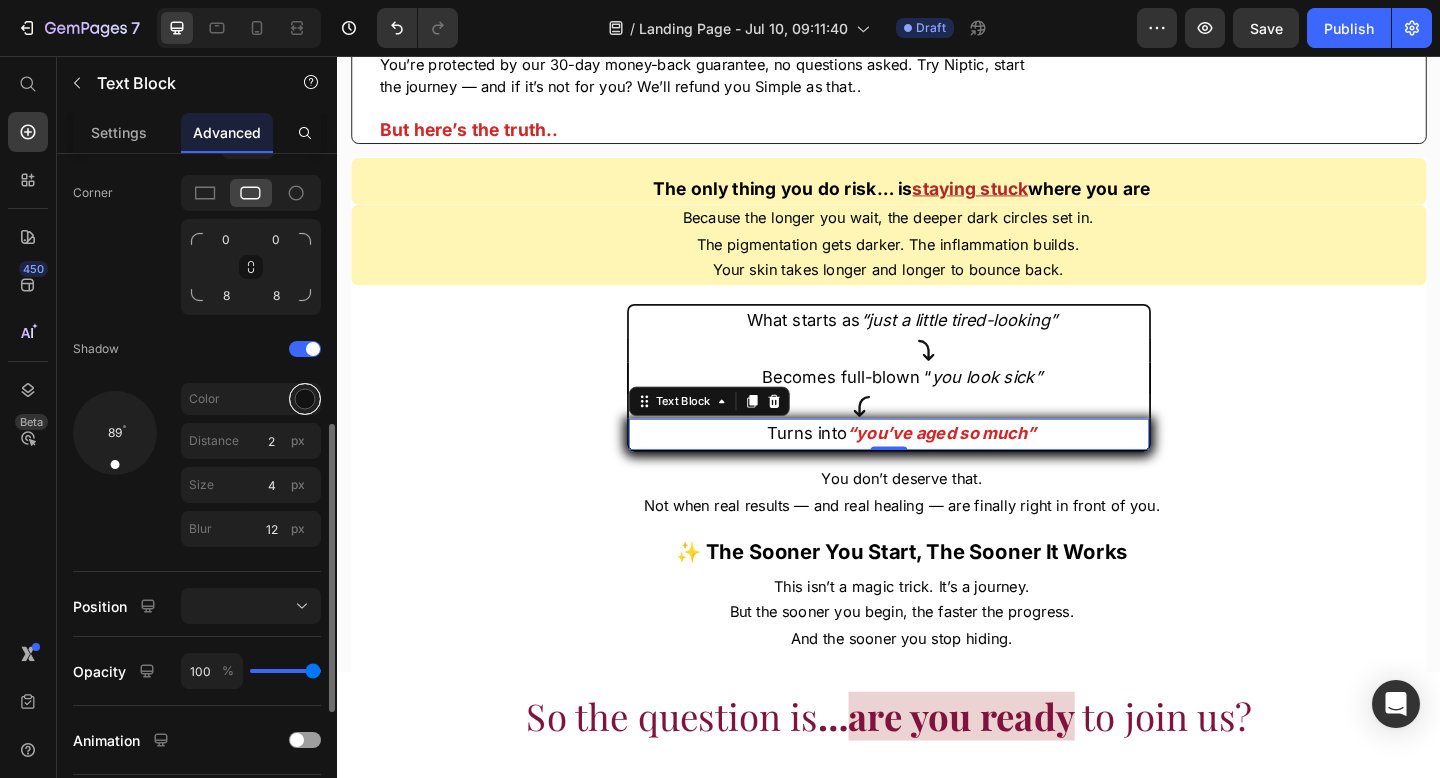 click at bounding box center [305, 399] 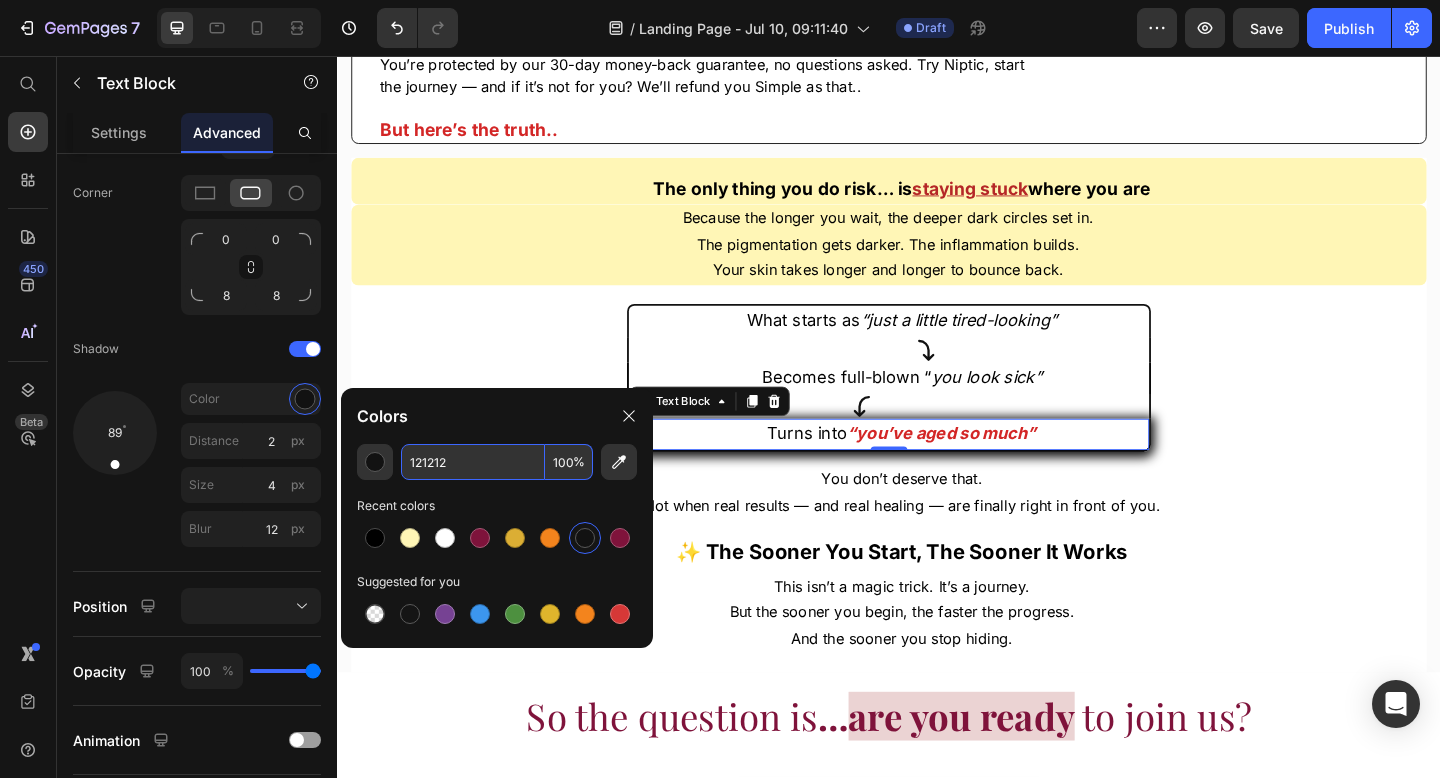 click on "100" at bounding box center (569, 462) 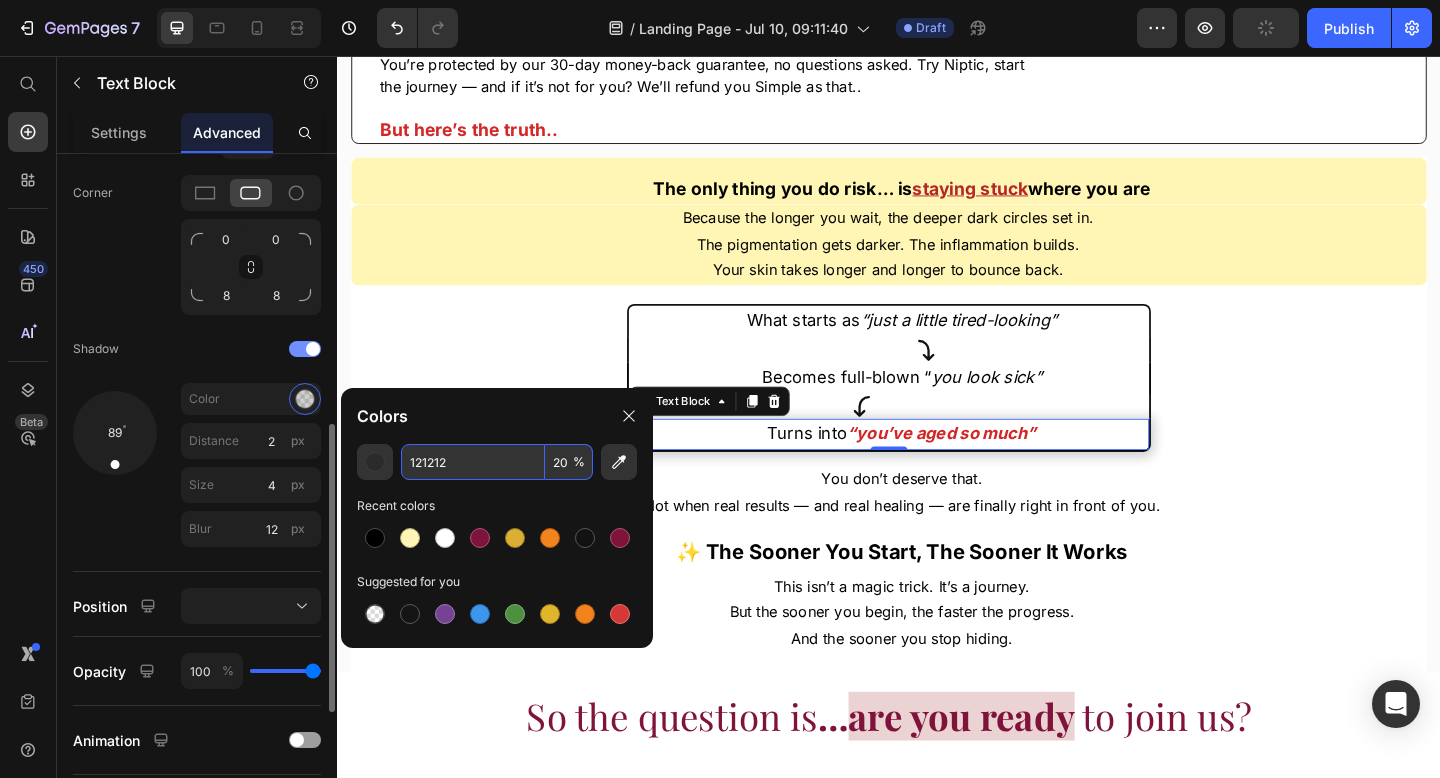 type on "20" 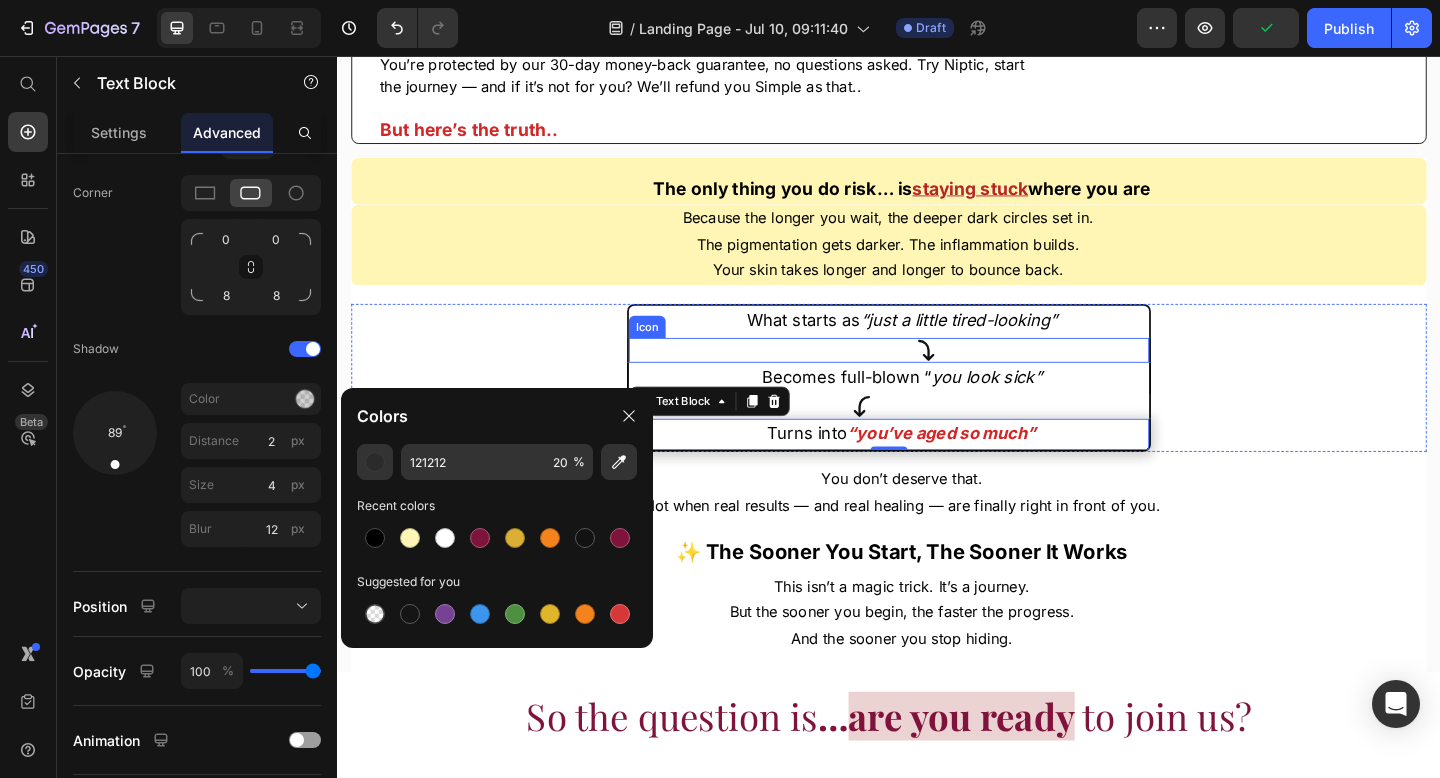 click 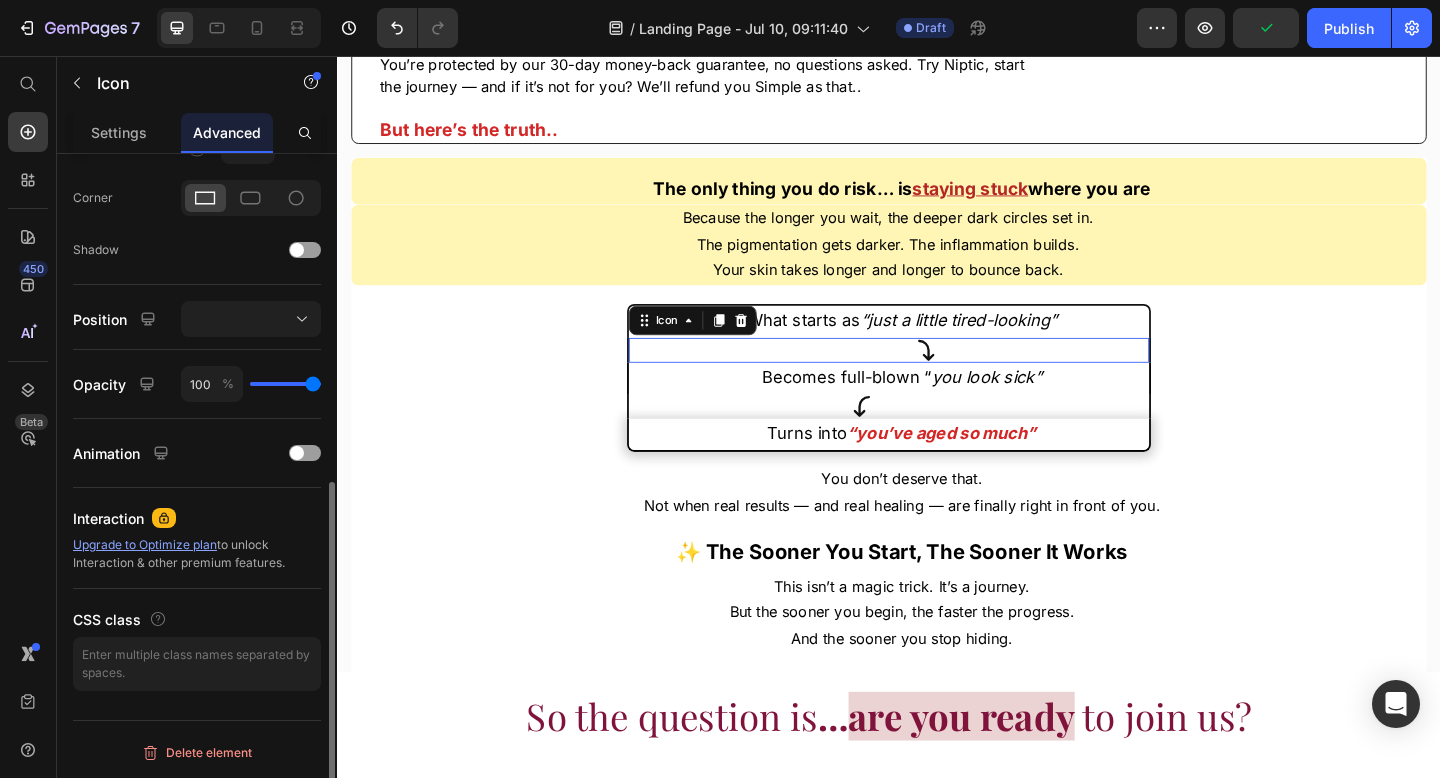 scroll, scrollTop: 0, scrollLeft: 0, axis: both 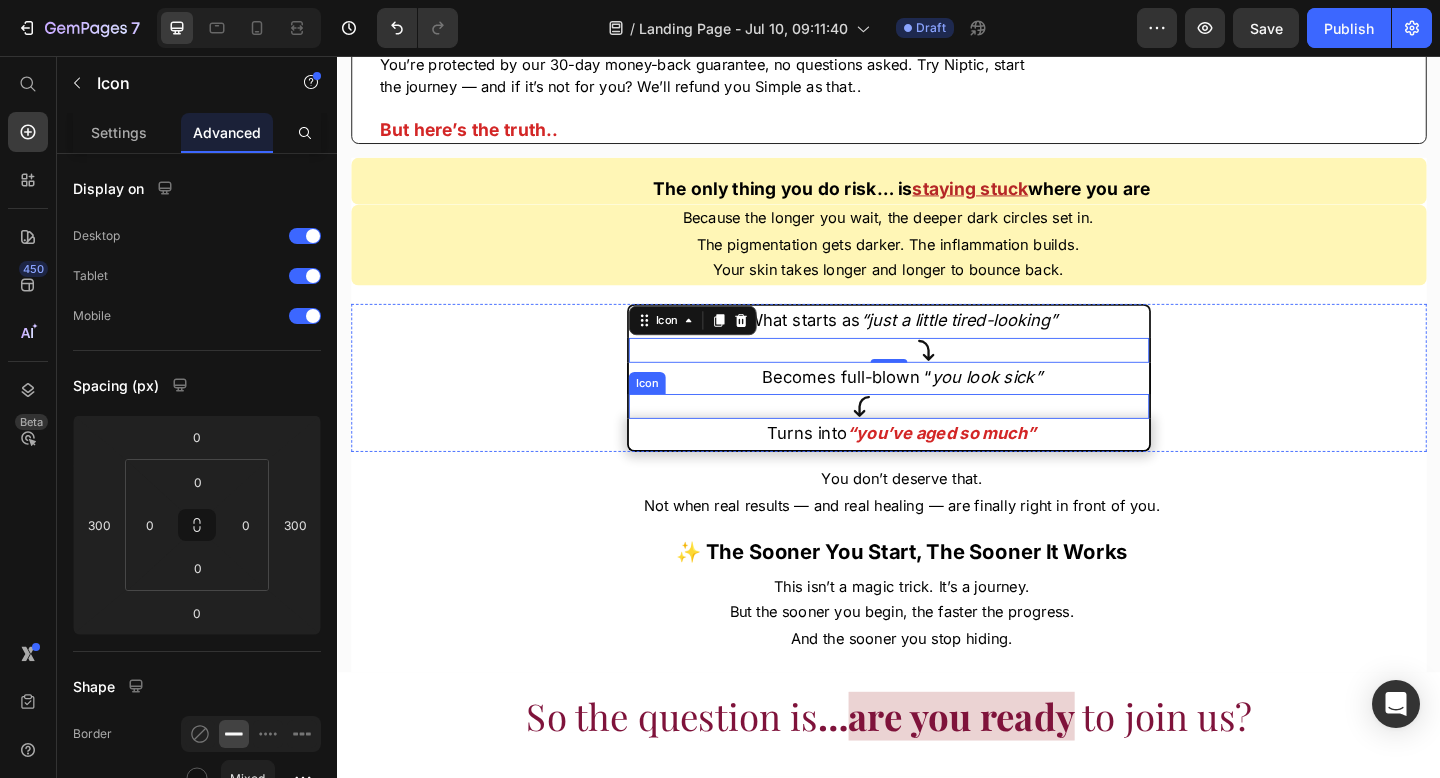 click on "Icon" at bounding box center [937, 437] 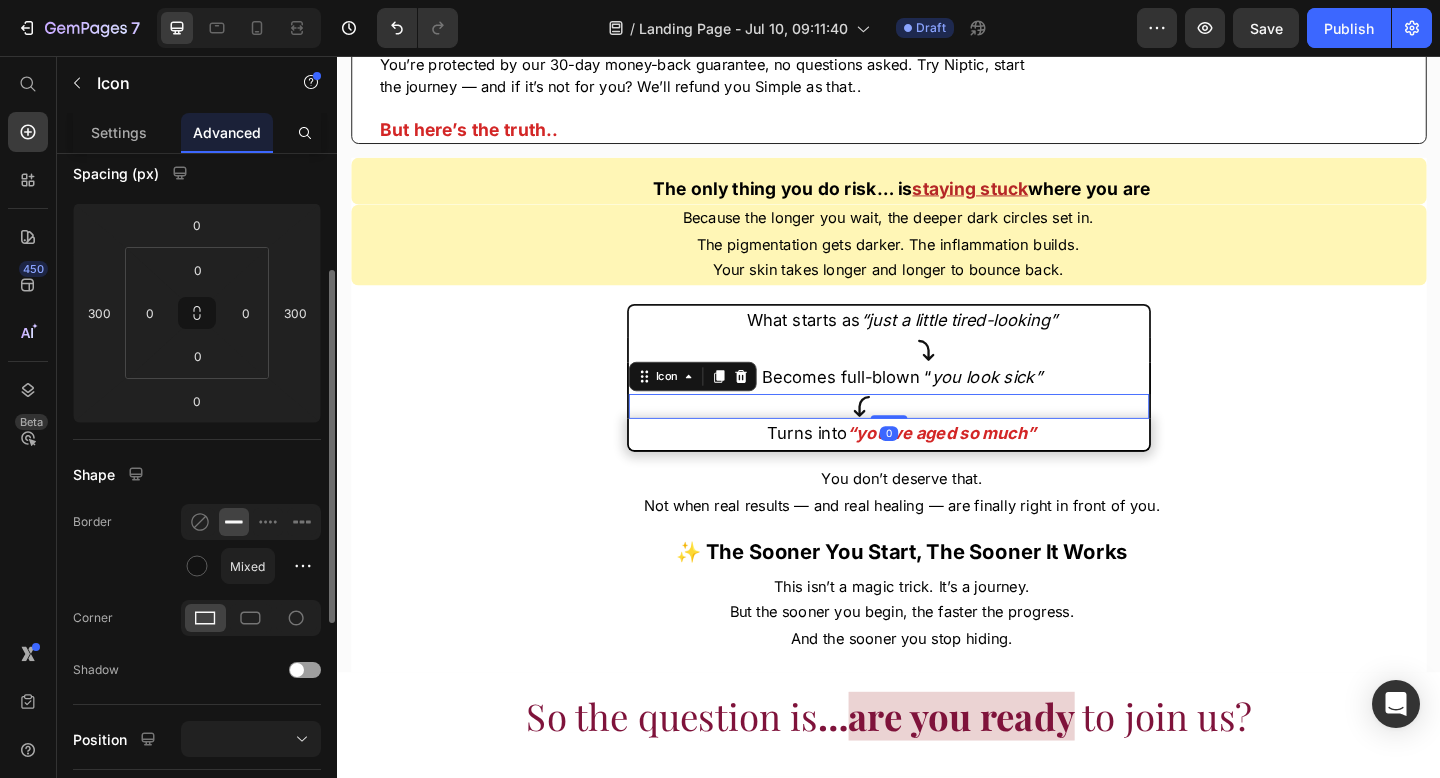 scroll, scrollTop: 216, scrollLeft: 0, axis: vertical 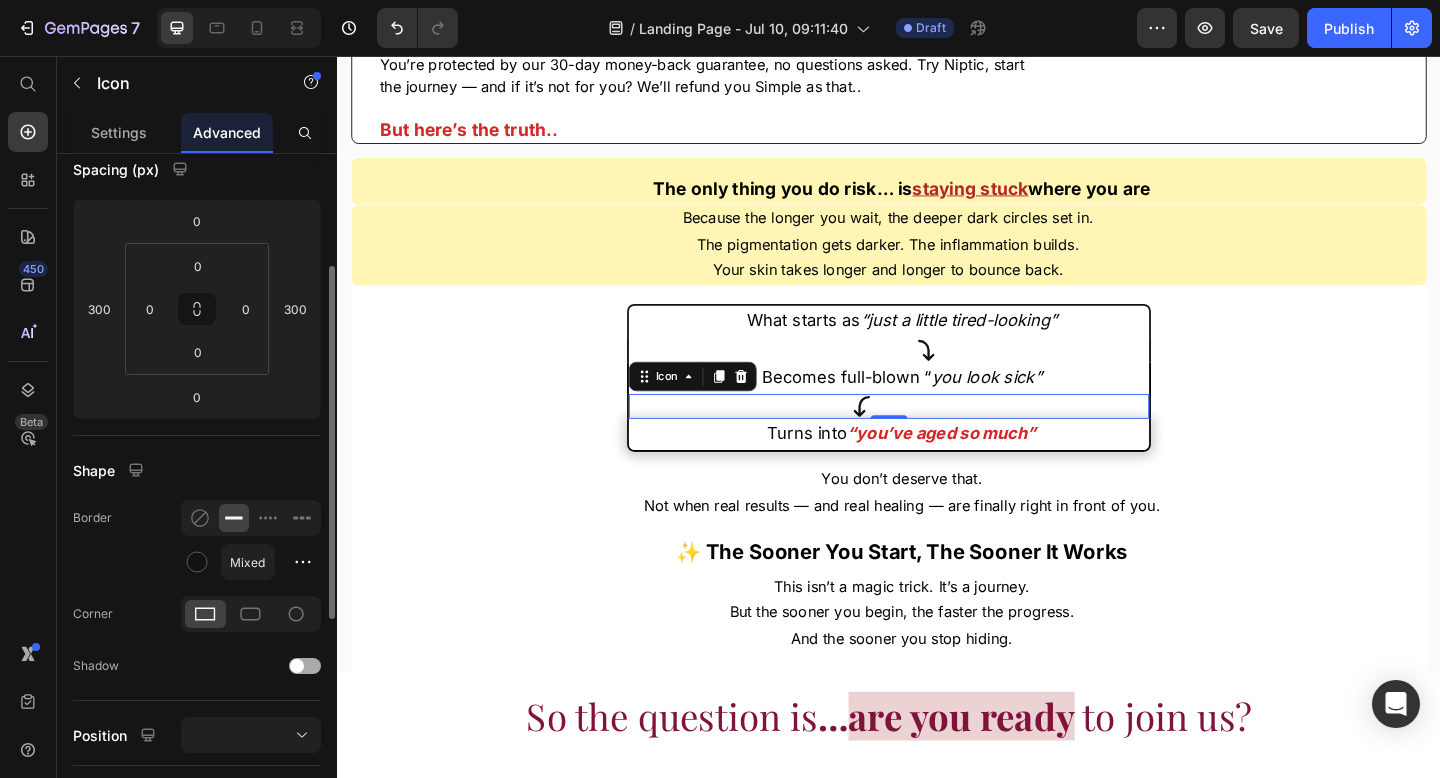 click at bounding box center (305, 666) 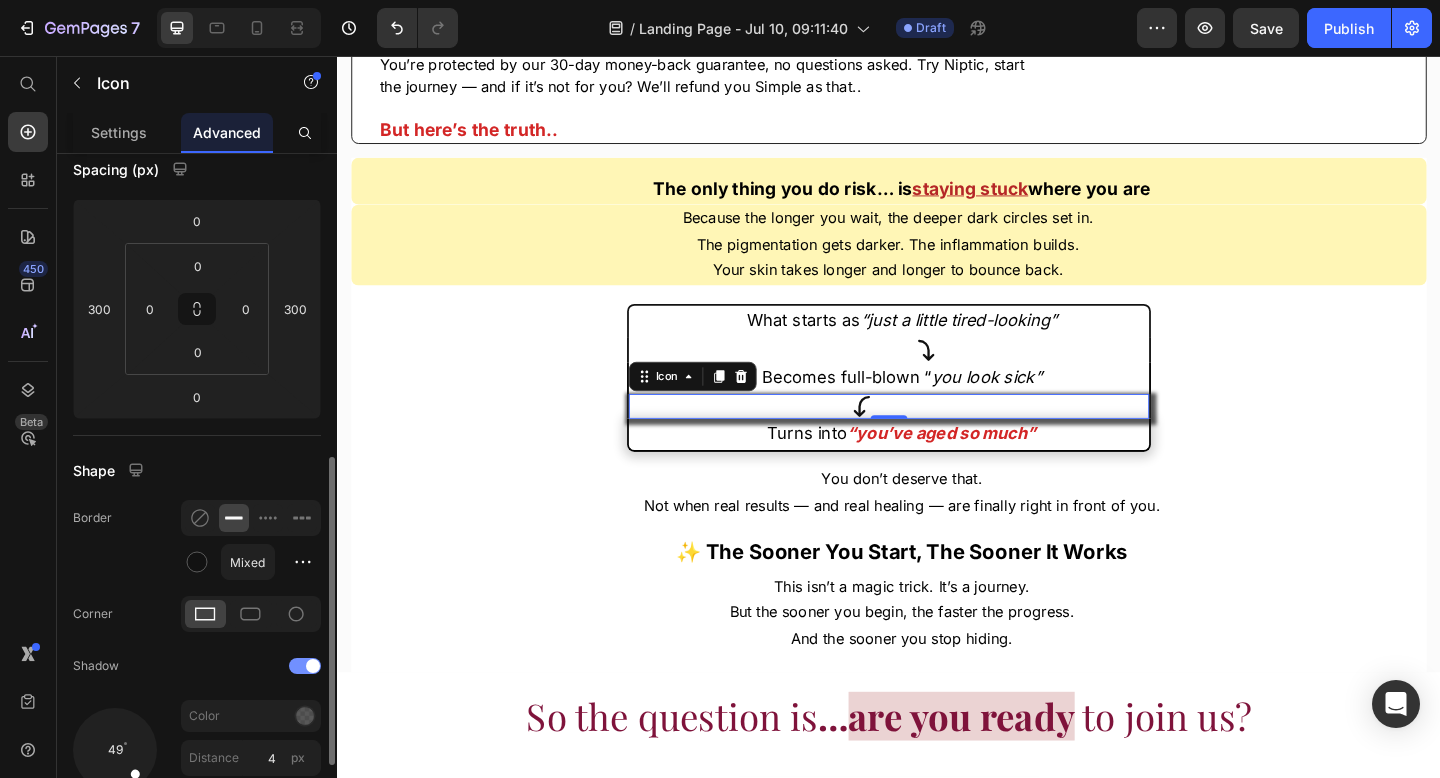 scroll, scrollTop: 361, scrollLeft: 0, axis: vertical 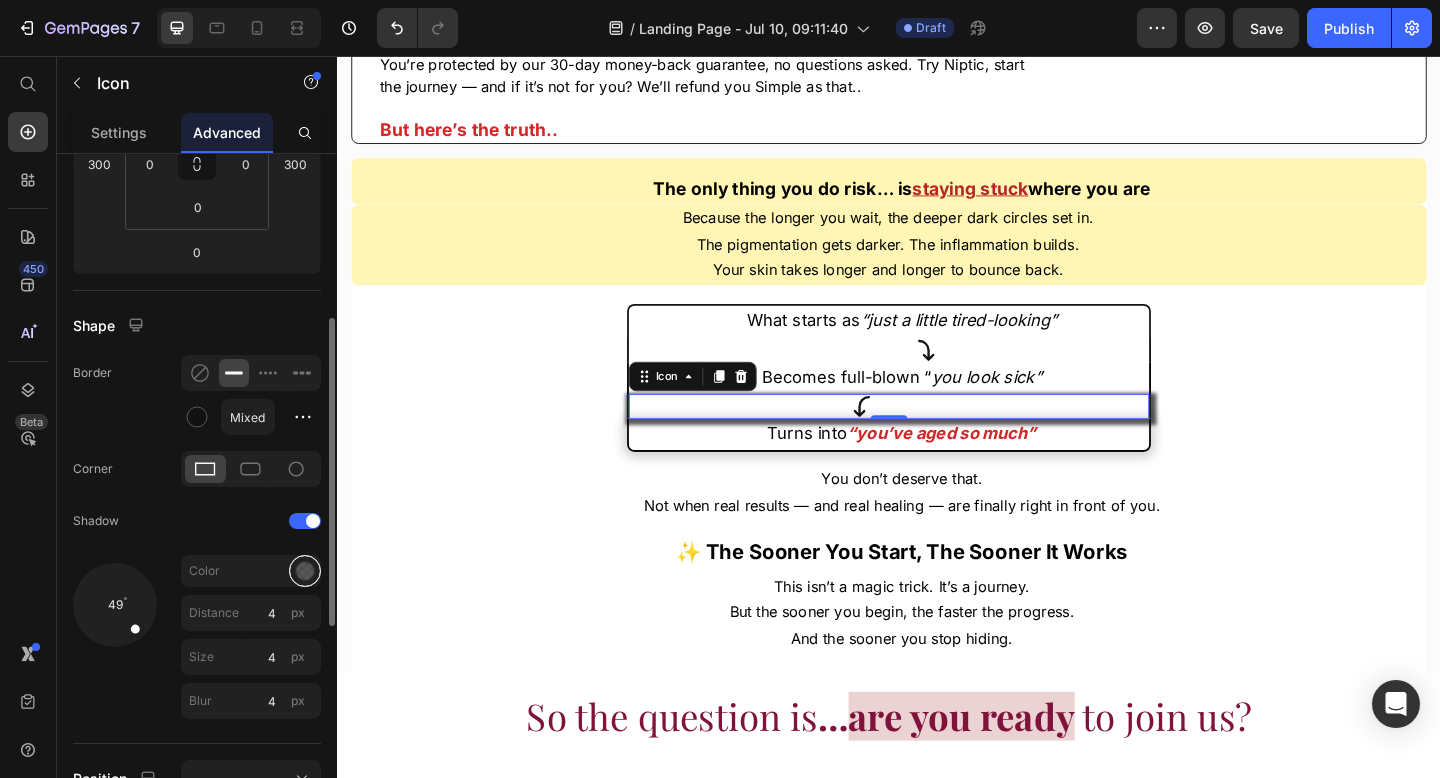 click at bounding box center [305, 571] 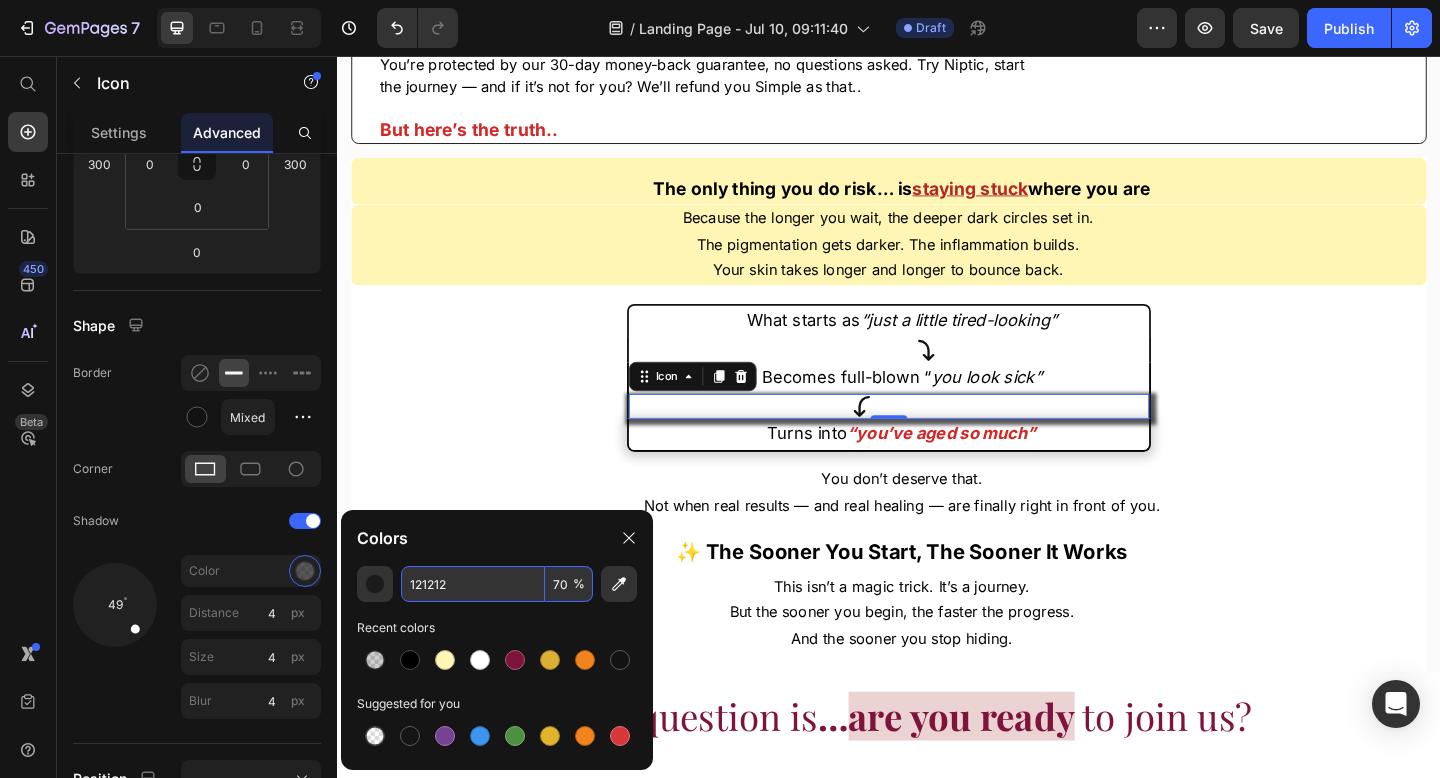 click on "70" at bounding box center [569, 584] 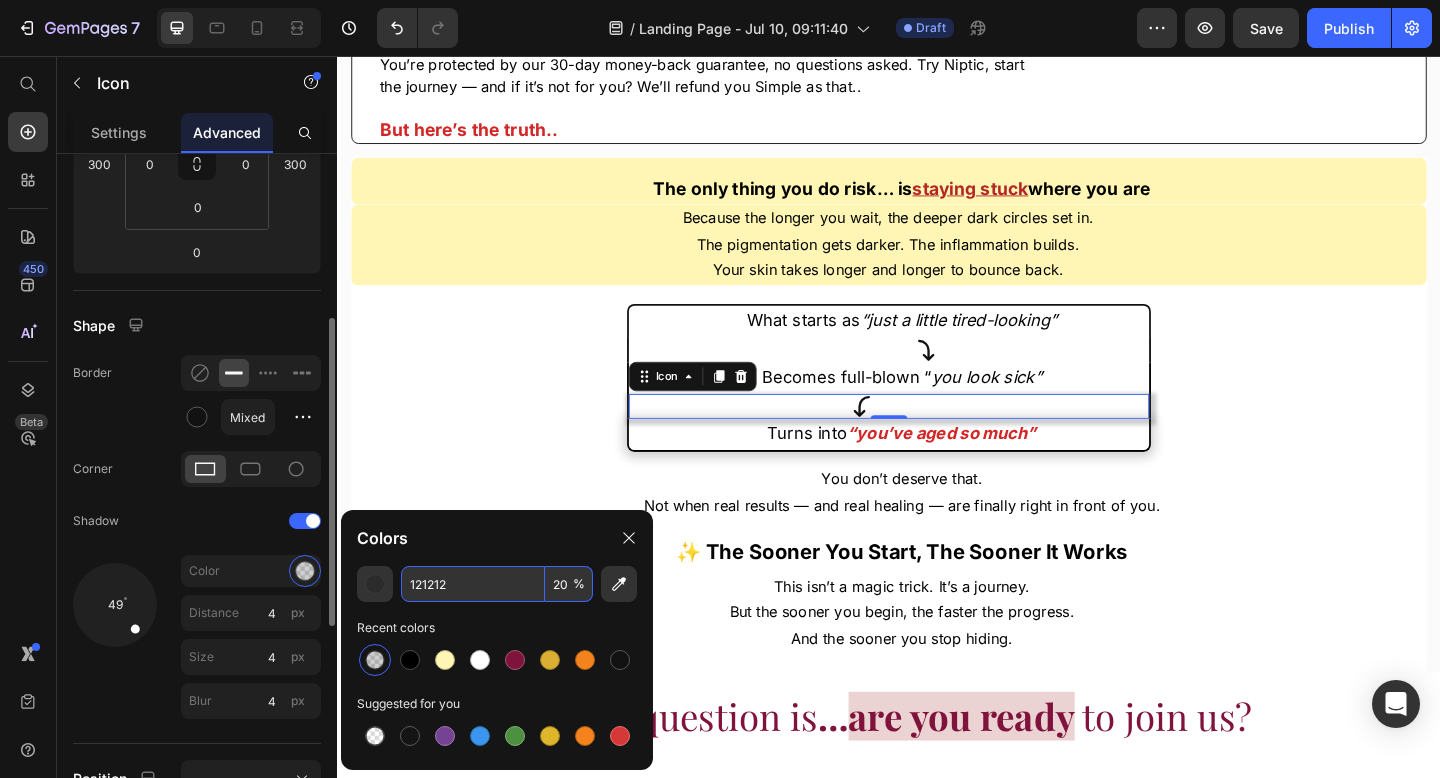 type on "20" 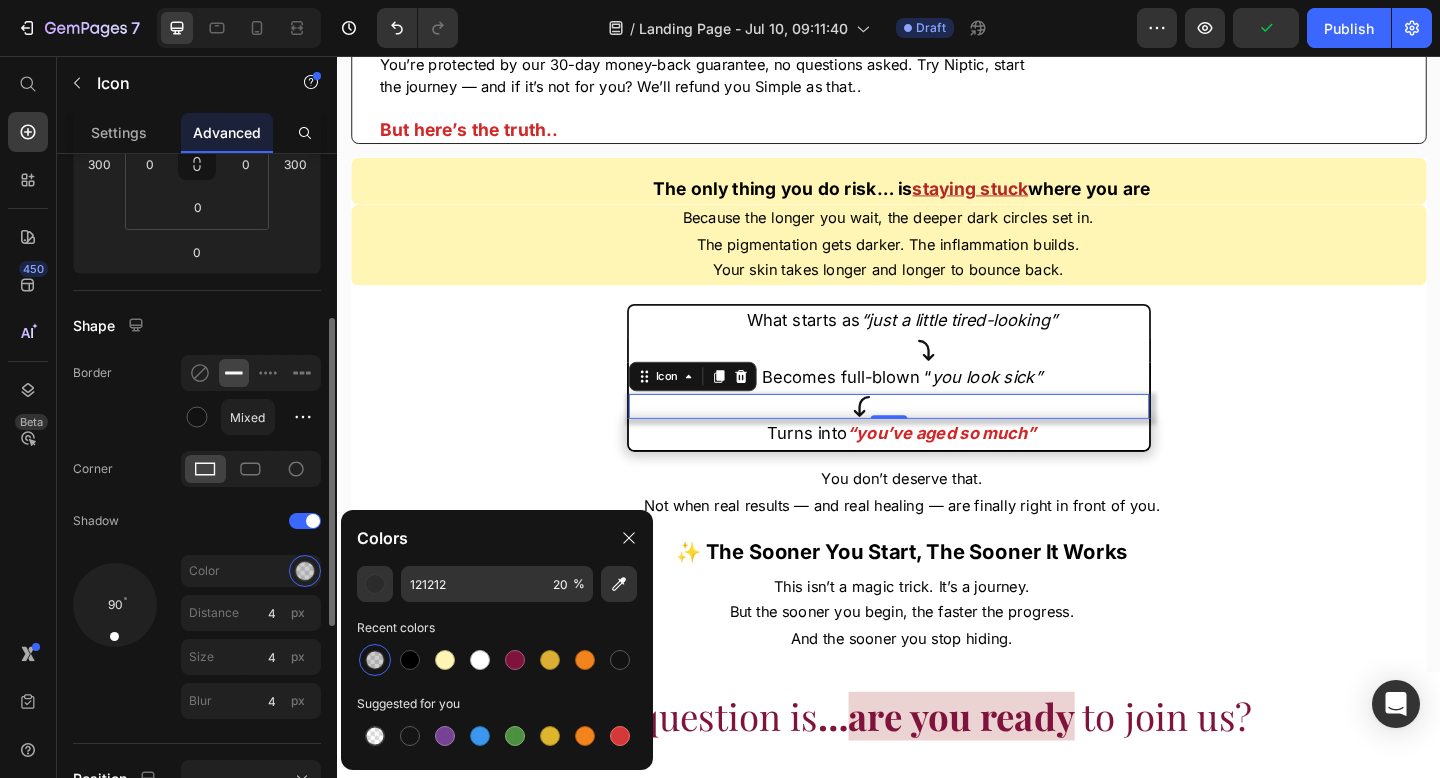 drag, startPoint x: 134, startPoint y: 626, endPoint x: 111, endPoint y: 774, distance: 149.7765 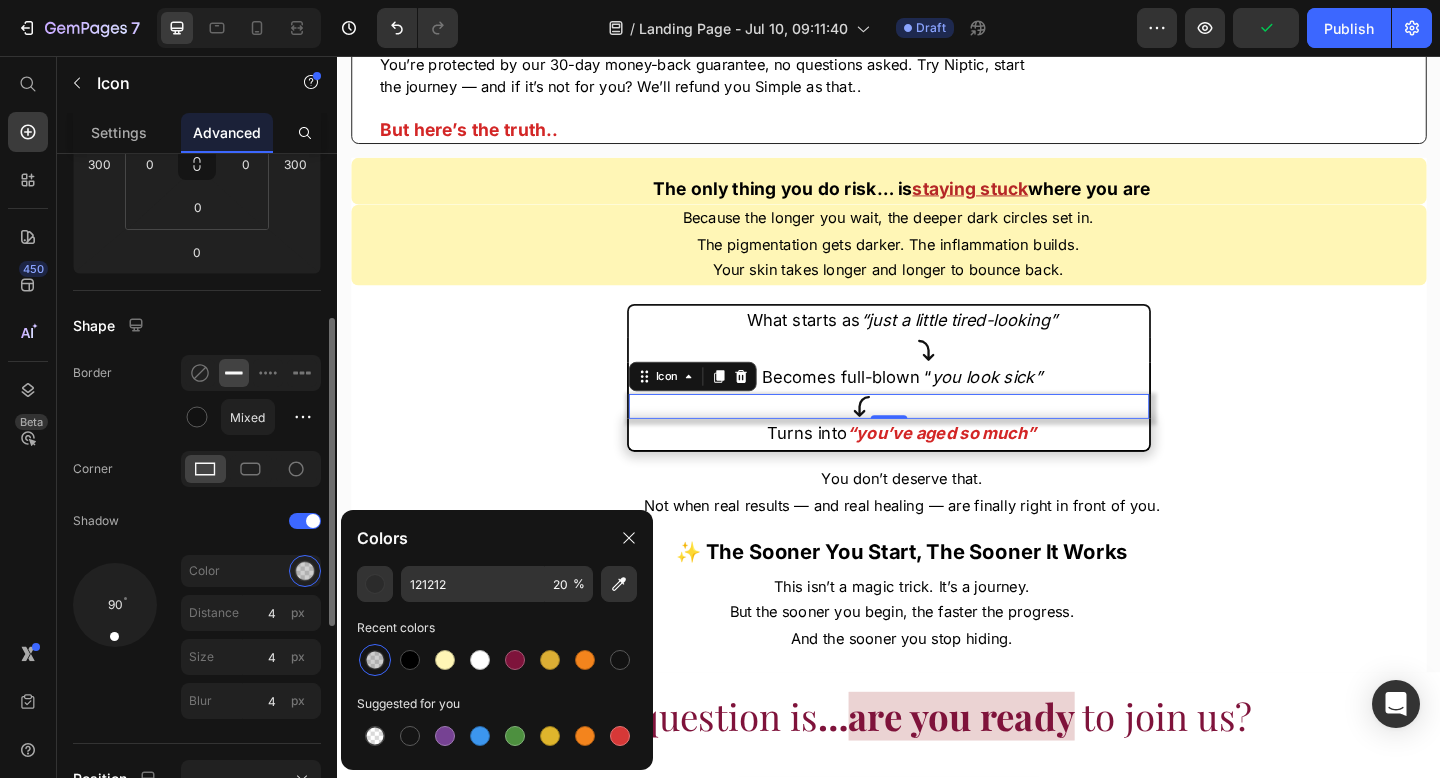 click on "Display on Desktop Tablet Mobile Spacing (px) 0 300 0 300 0 0 0 0 Shape Border Mixed Corner Shadow 90 Color Distance 4 px Size 4 px Blur 4 px Position Opacity 100 % Animation Interaction Upgrade to Optimize plan  to unlock Interaction & other premium features. CSS class" at bounding box center [197, 494] 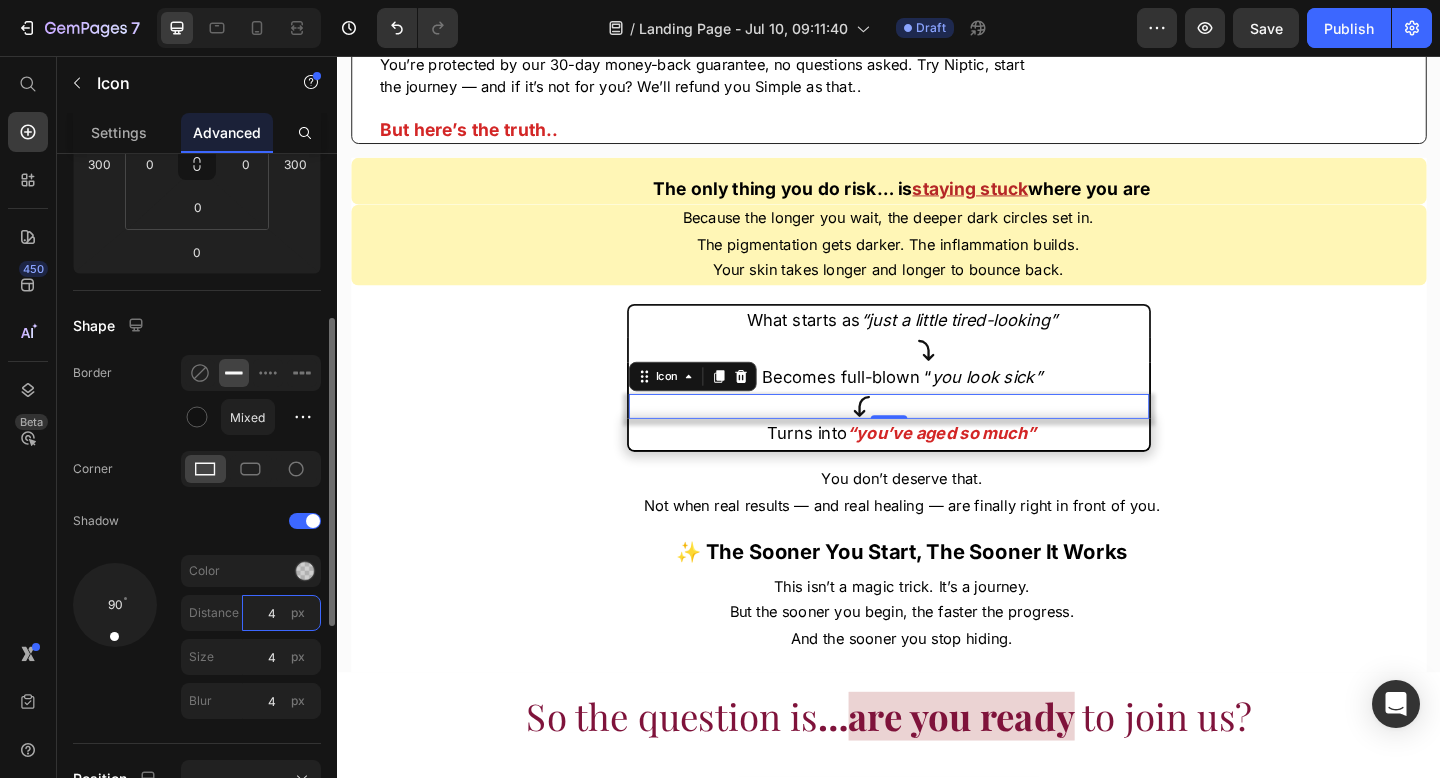 click on "4" at bounding box center [281, 613] 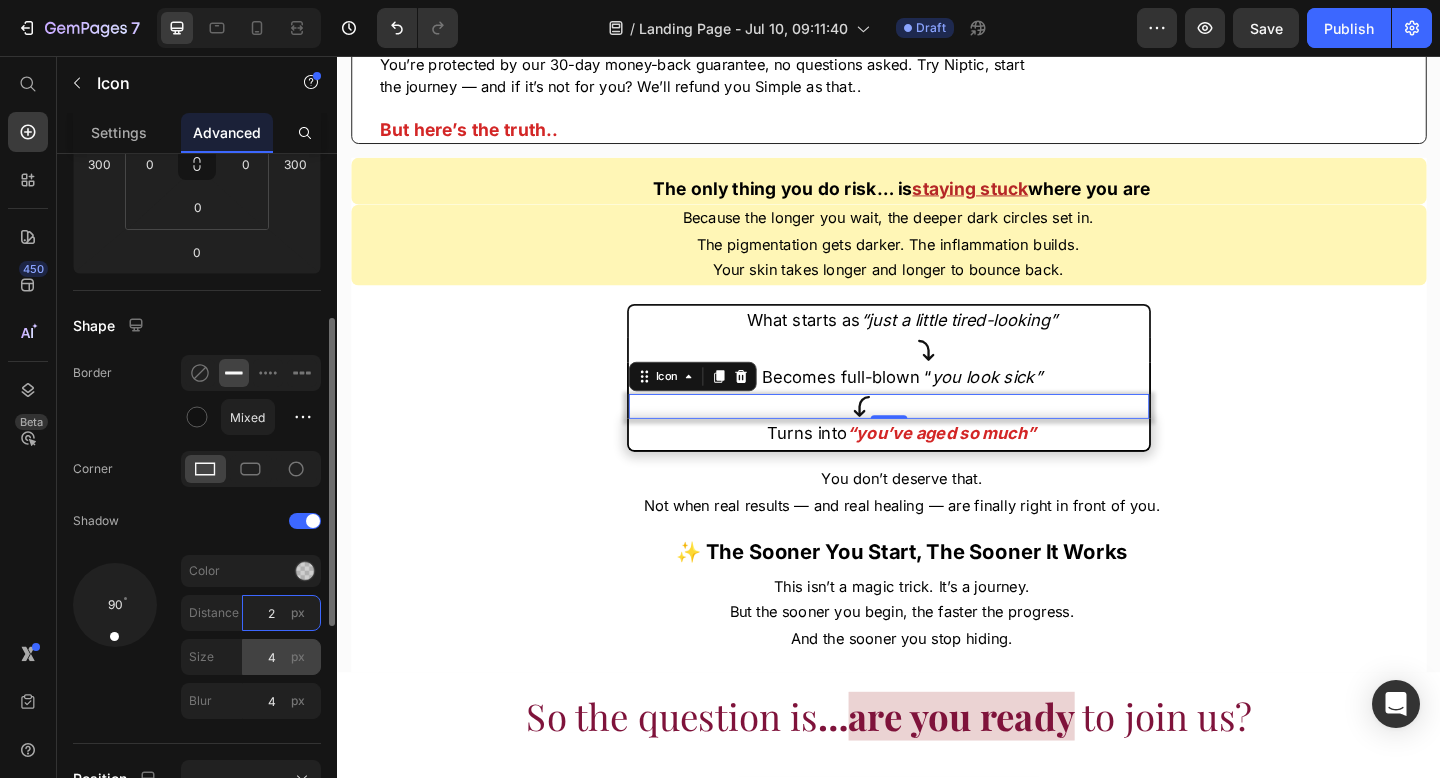 type on "2" 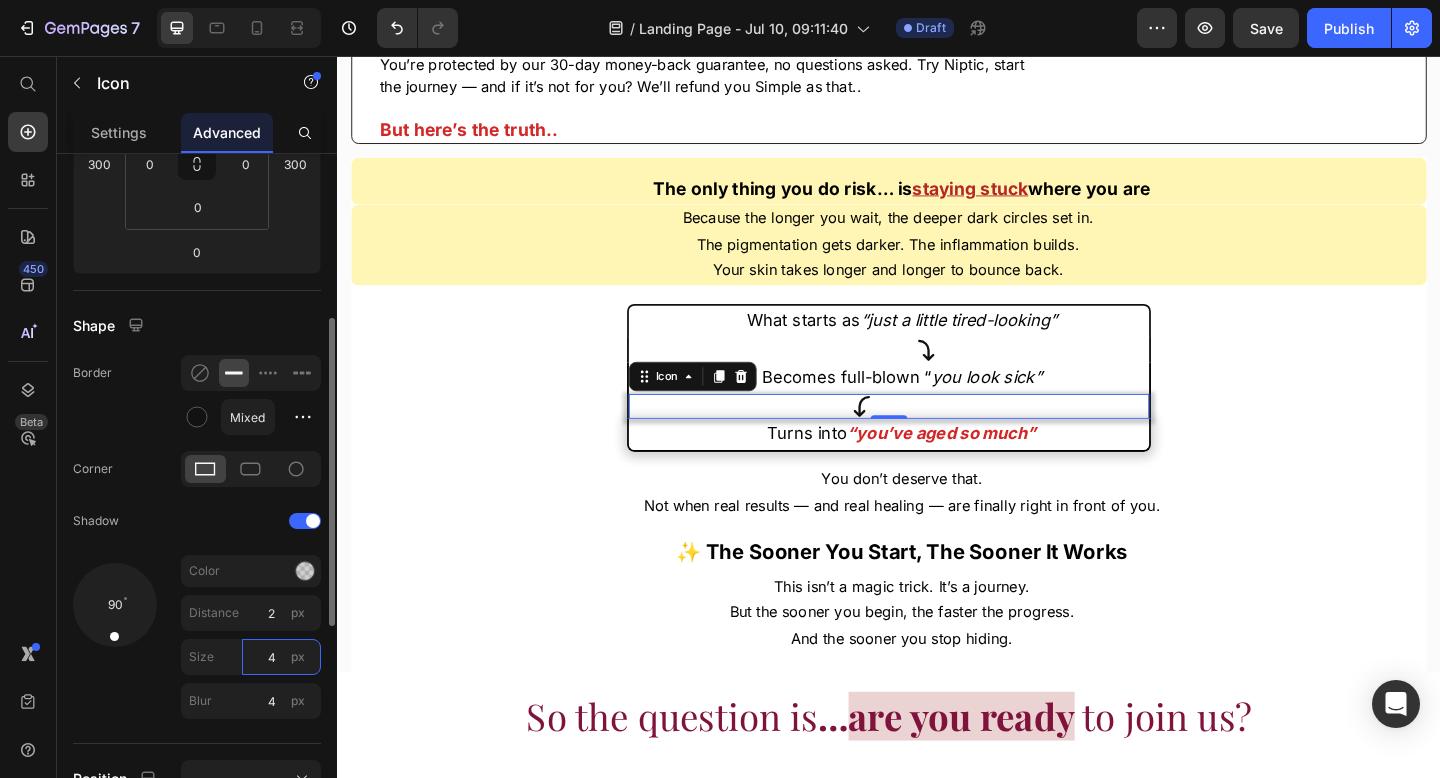 click on "4" at bounding box center (281, 657) 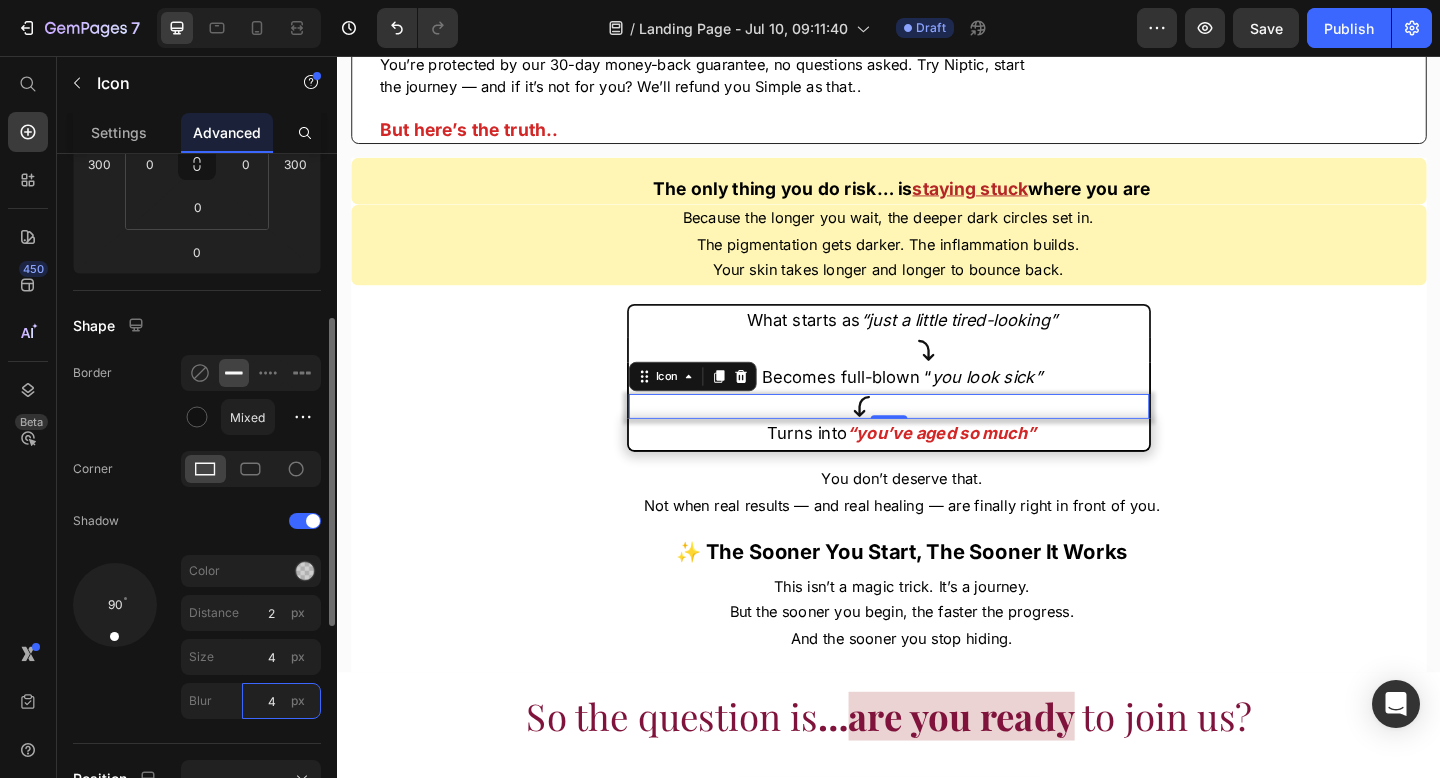 click on "4" at bounding box center [281, 701] 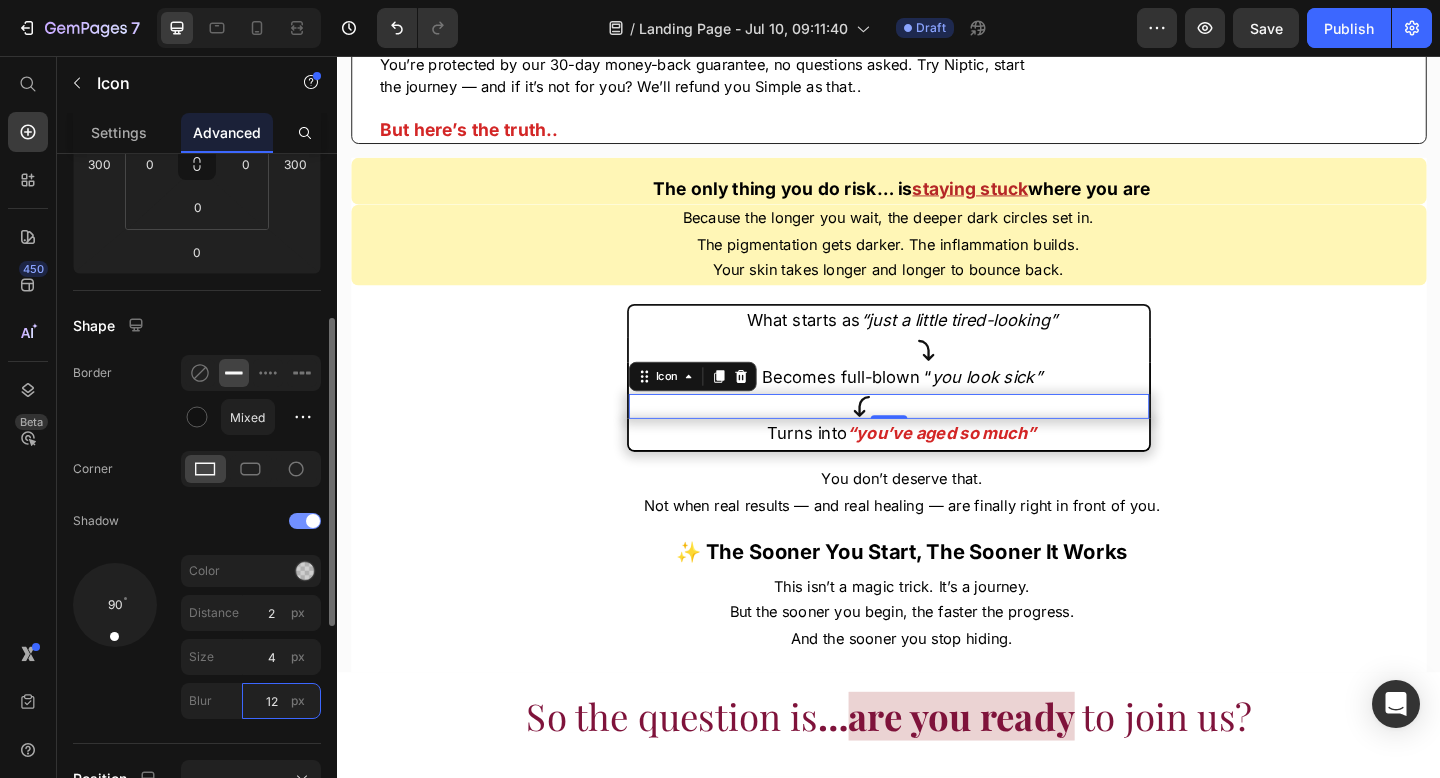 type on "12" 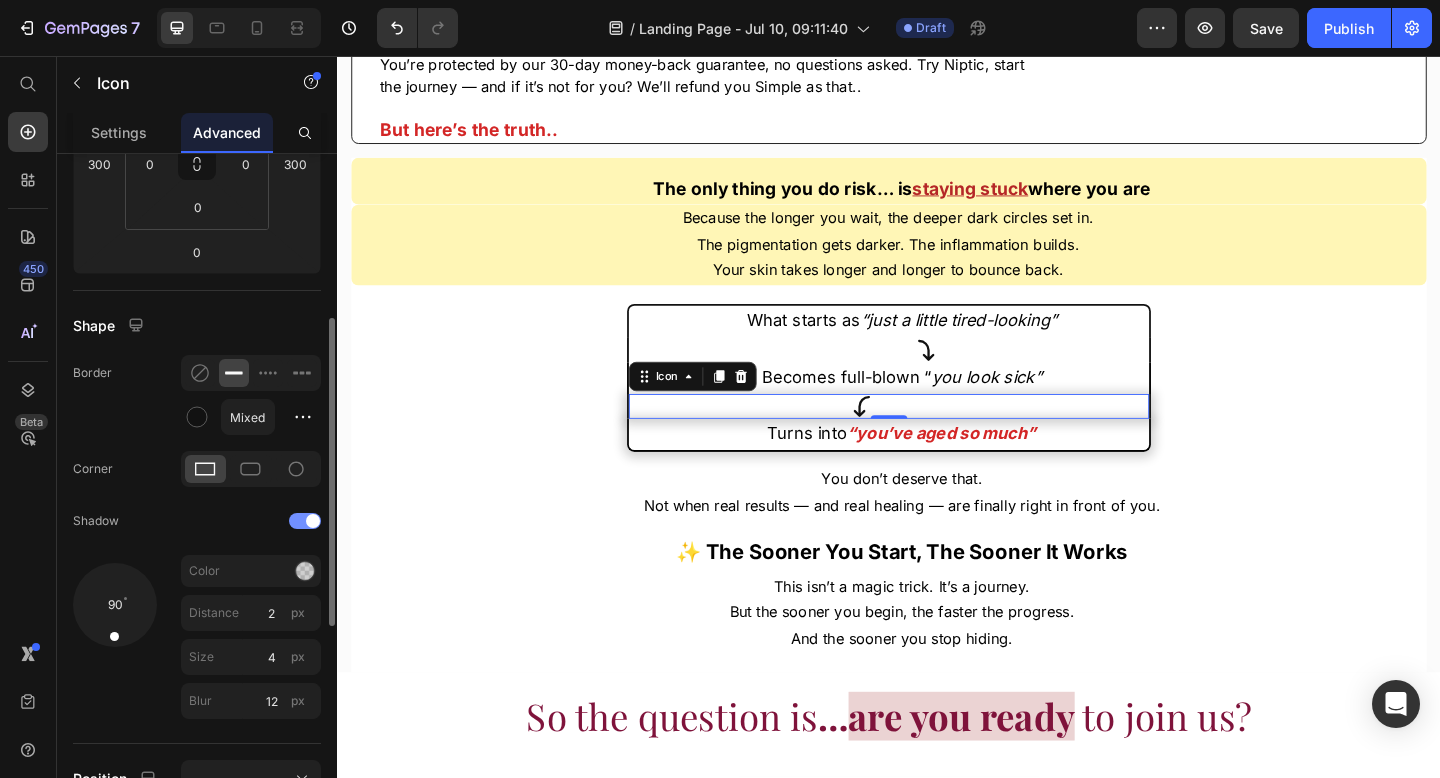 click on "Shadow" 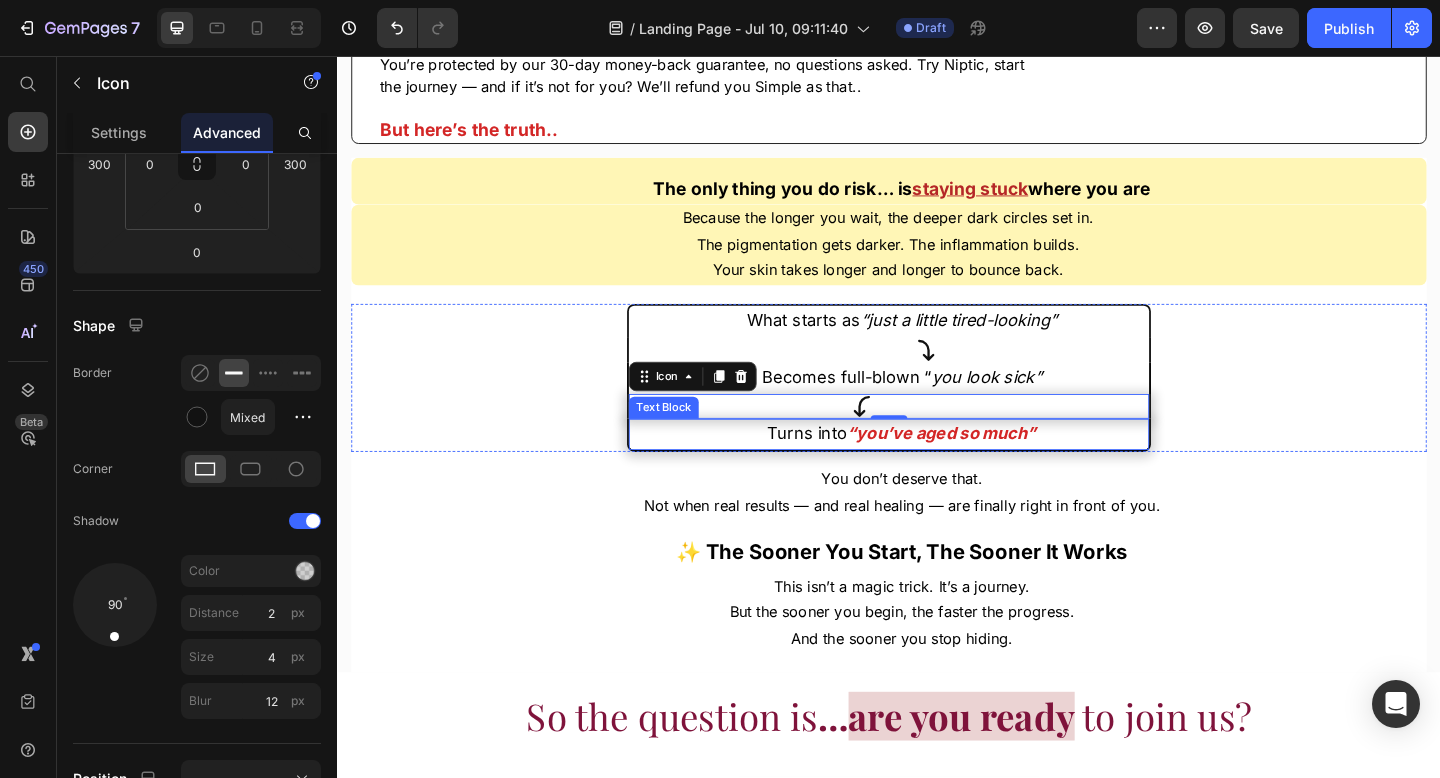 click on "Turns into  “you’ve aged so much”" at bounding box center (951, 467) 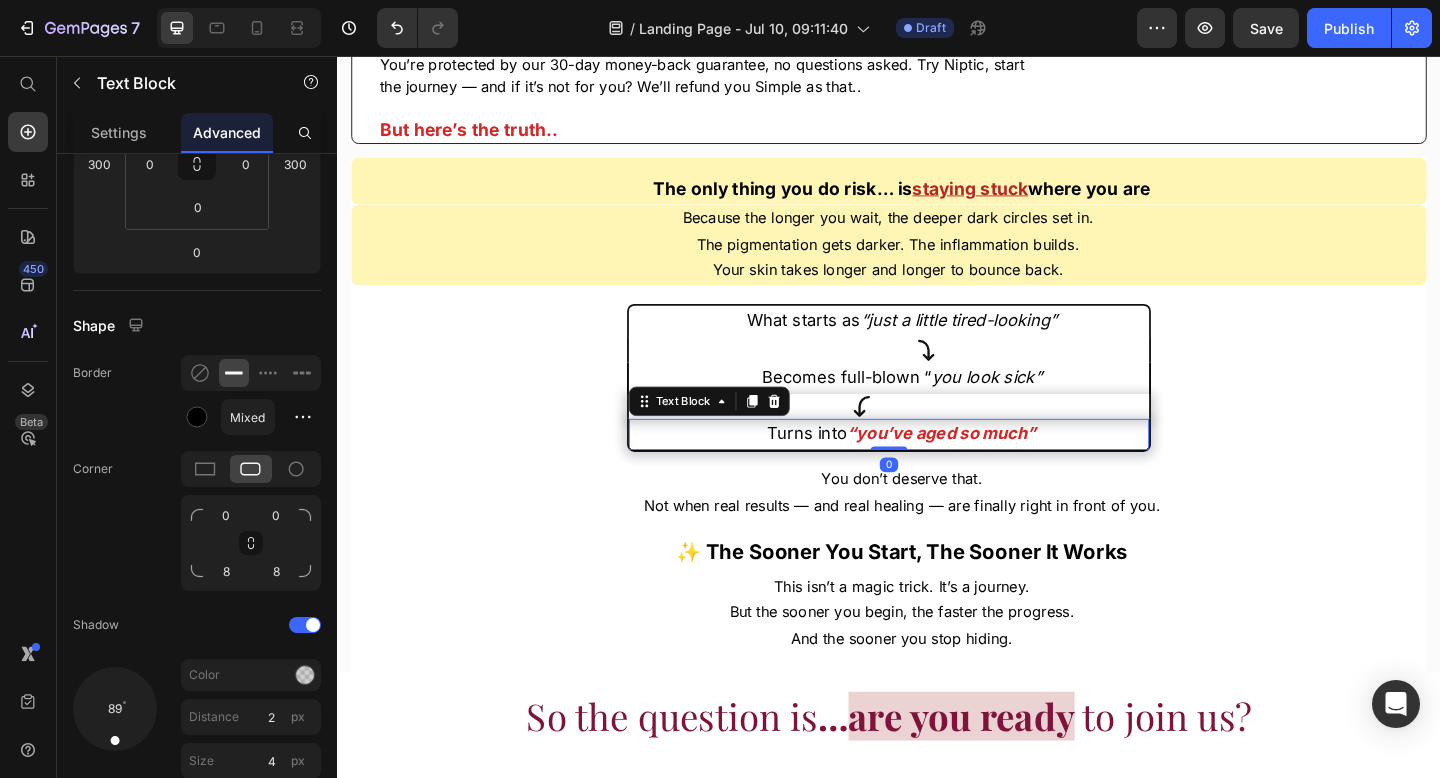 scroll, scrollTop: 0, scrollLeft: 0, axis: both 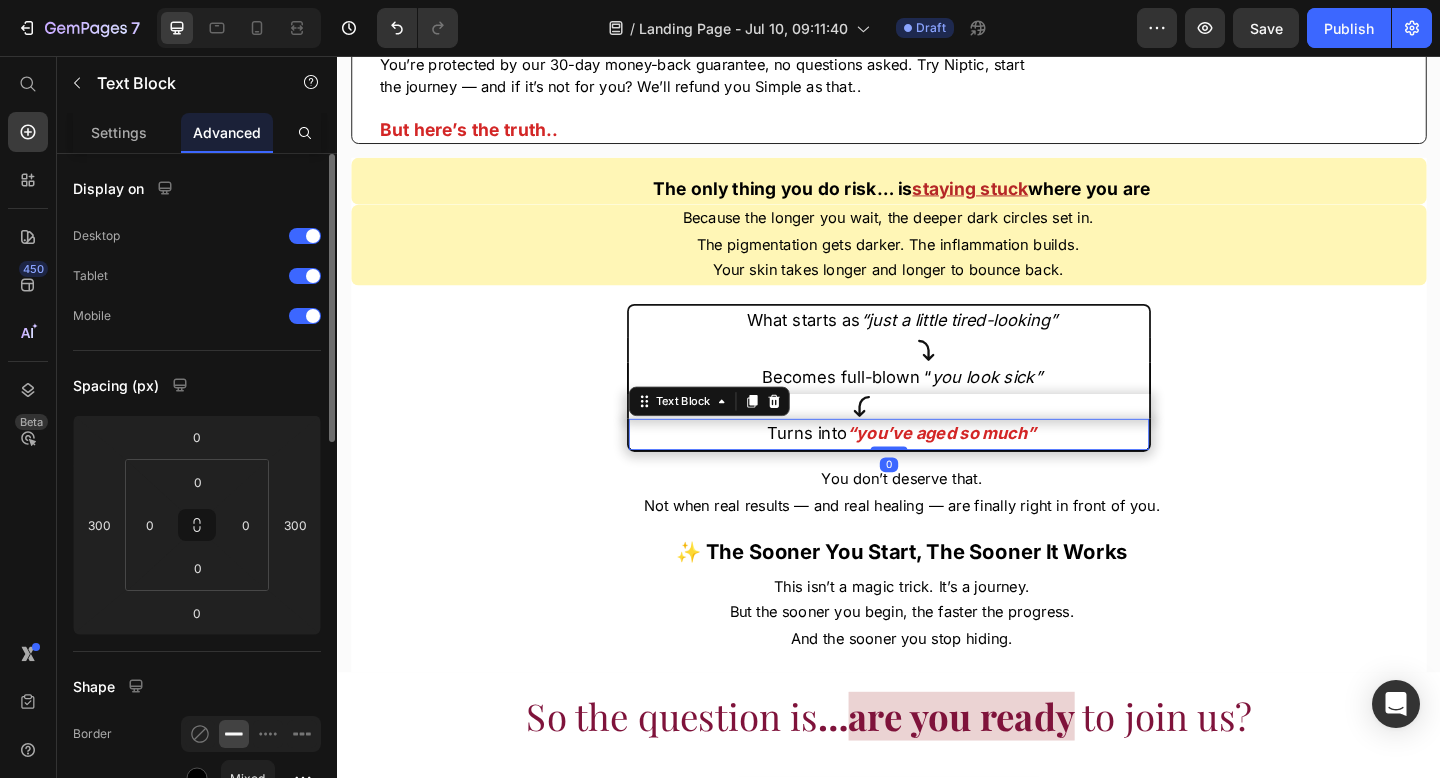 click on "What starts as  “just a little tired-looking” Text Block
Icon Becomes full-blown “ you look sick” Text Block
Icon Turns into  “you’ve aged so much” Text Block   0" at bounding box center [937, 406] 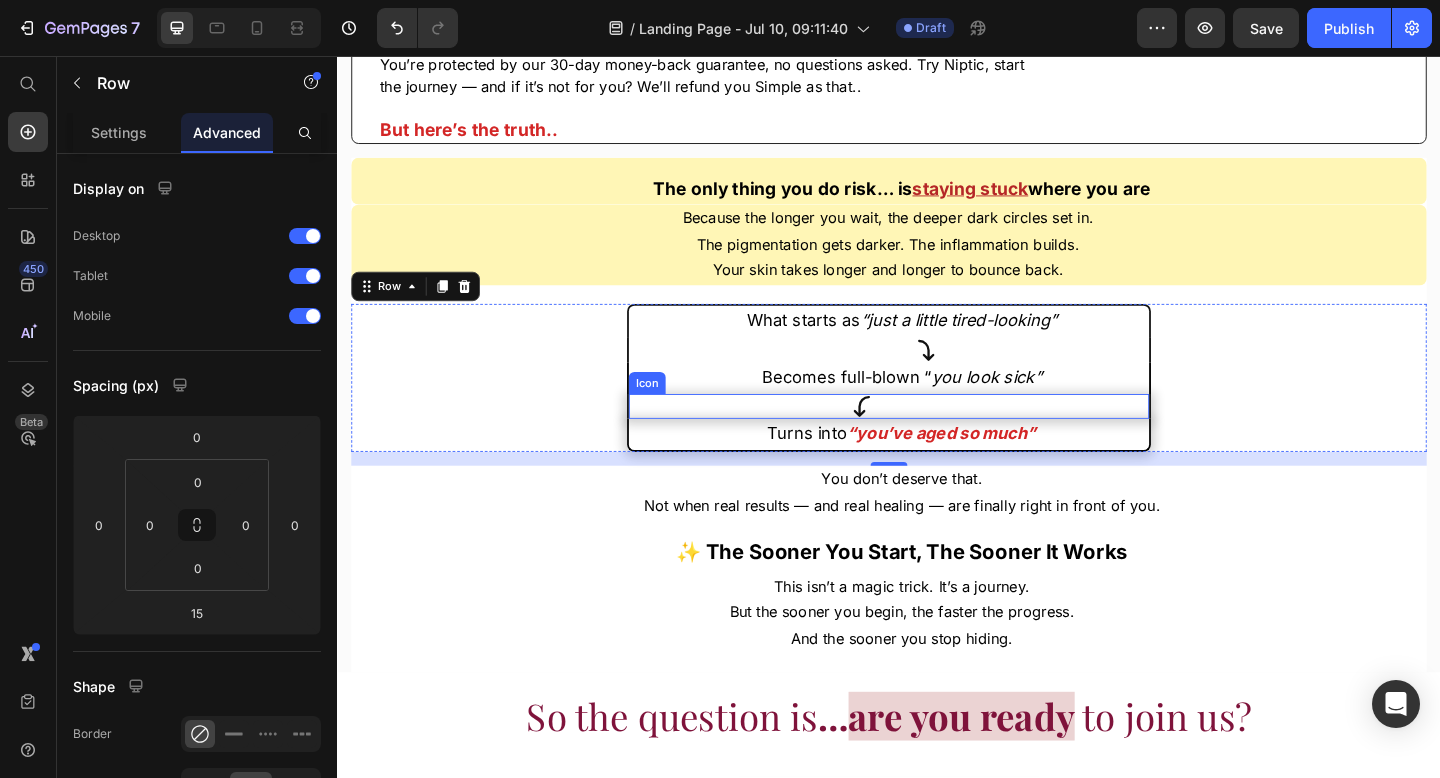 click on "Icon" at bounding box center (937, 437) 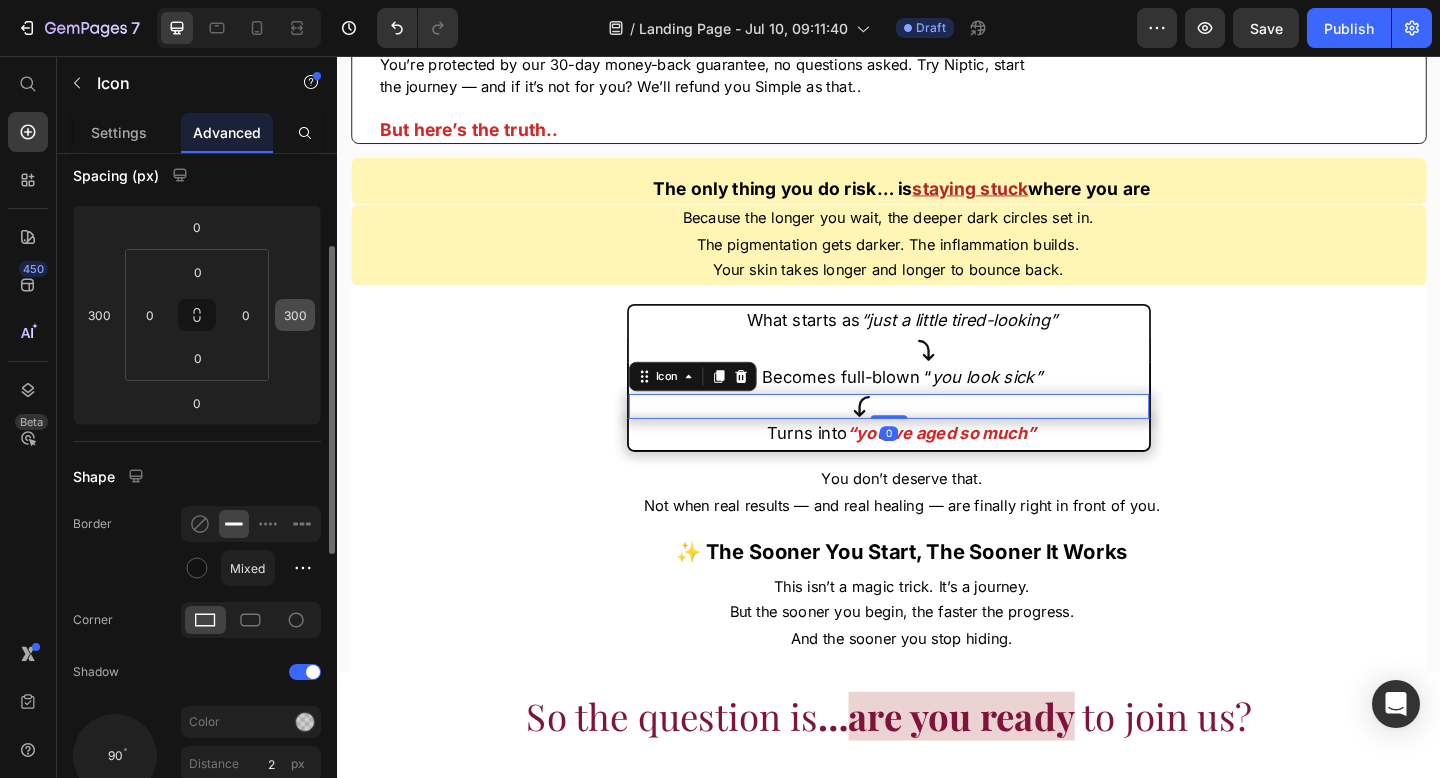 scroll, scrollTop: 208, scrollLeft: 0, axis: vertical 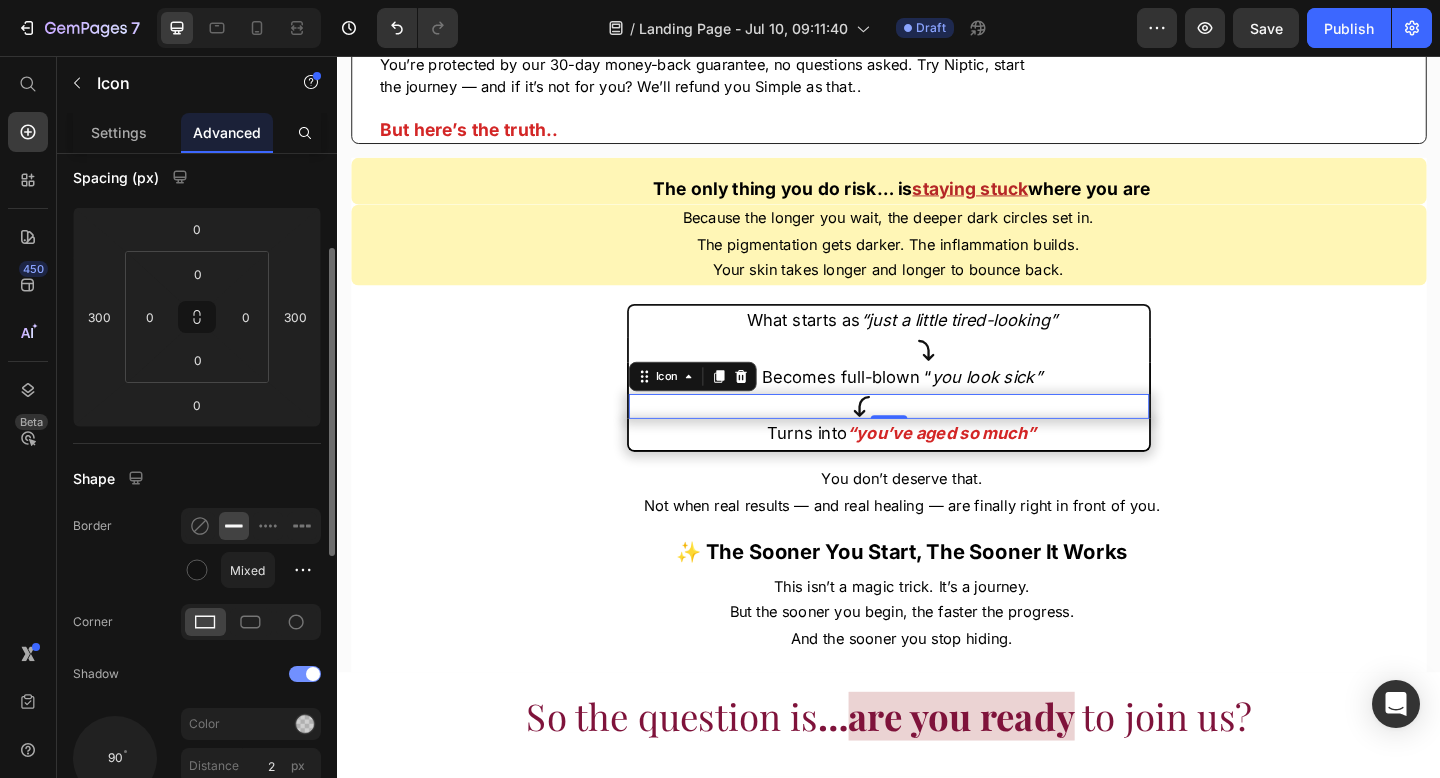 click at bounding box center (313, 674) 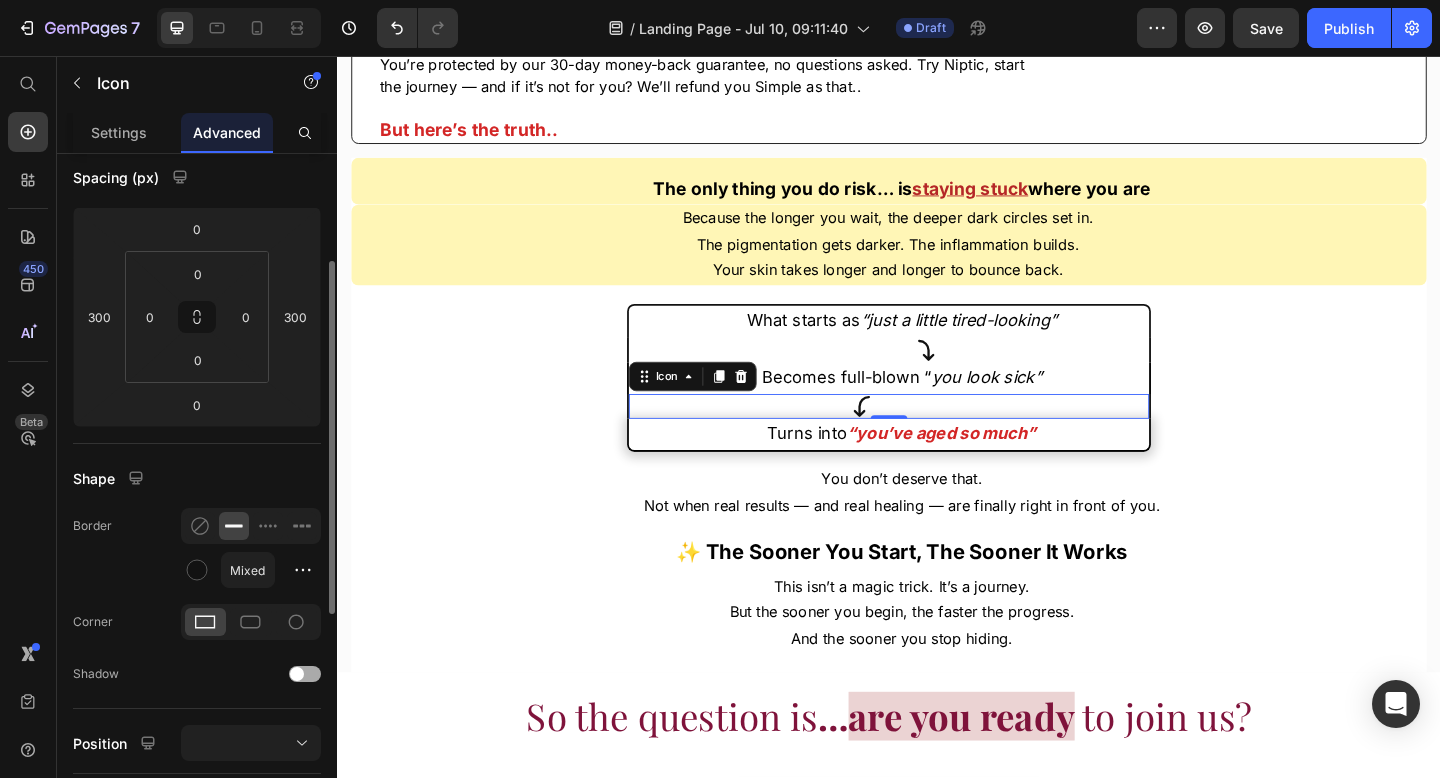 click at bounding box center (305, 674) 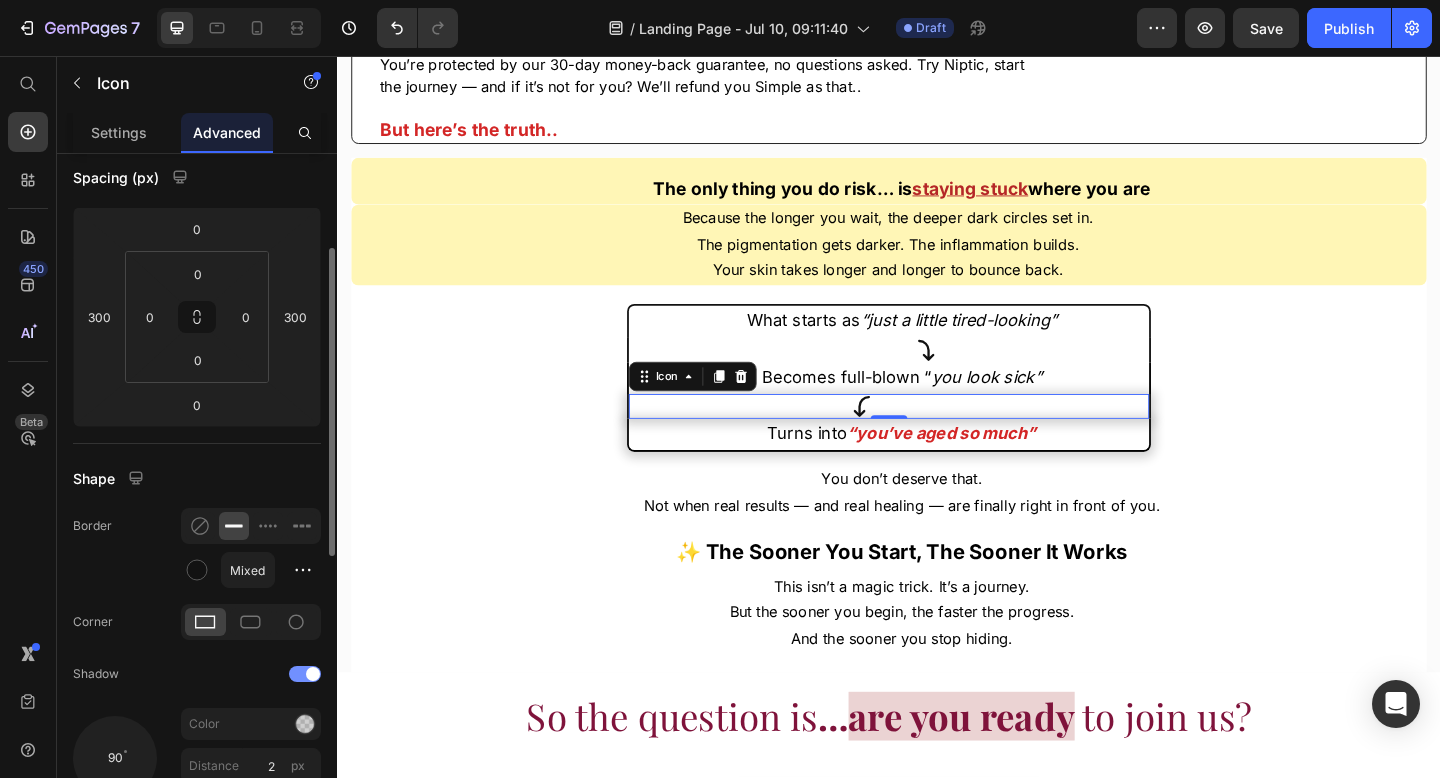 click at bounding box center [313, 674] 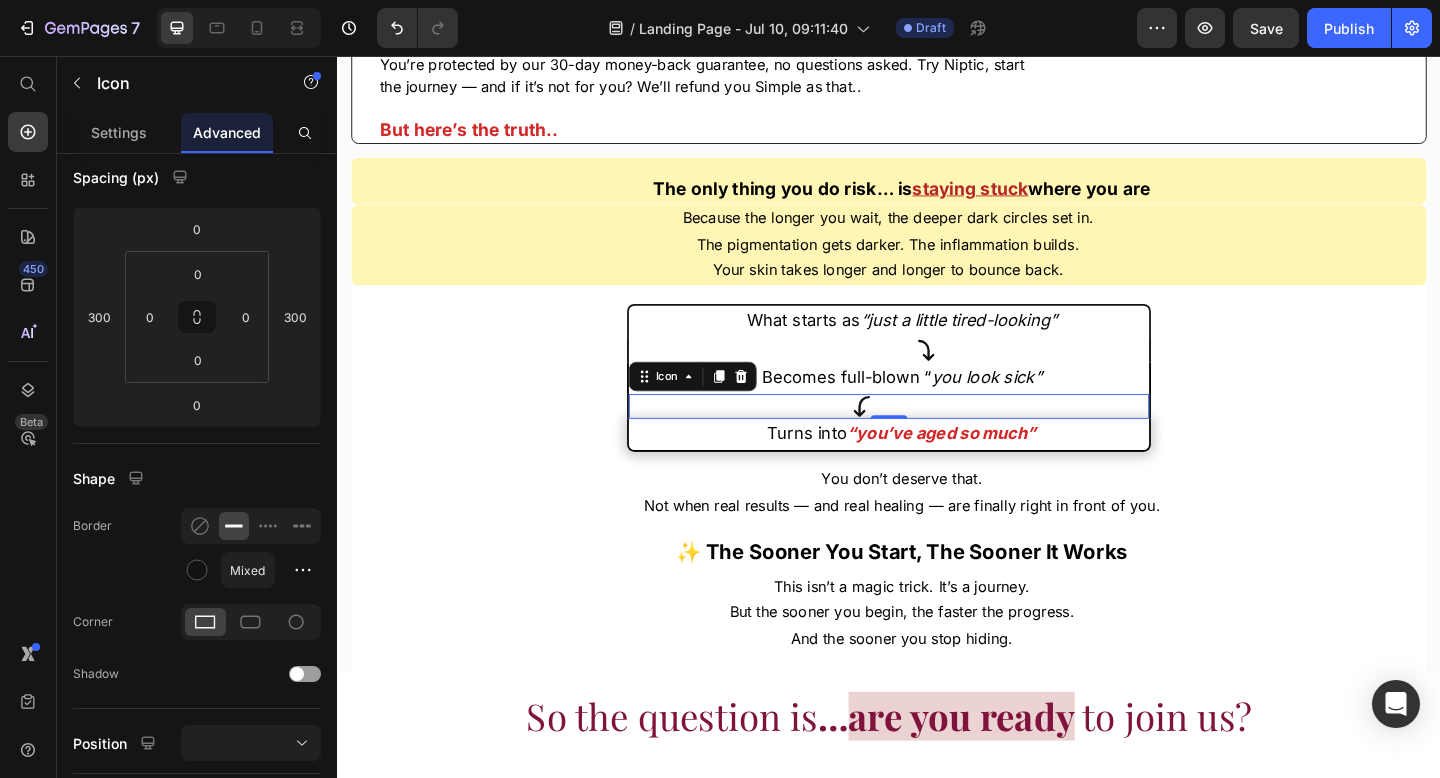 click on "What starts as  “just a little tired-looking” Text Block
Icon Becomes full-blown “ you look sick” Text Block
Icon   0 Turns into  “you’ve aged so much” Text Block" at bounding box center [937, 406] 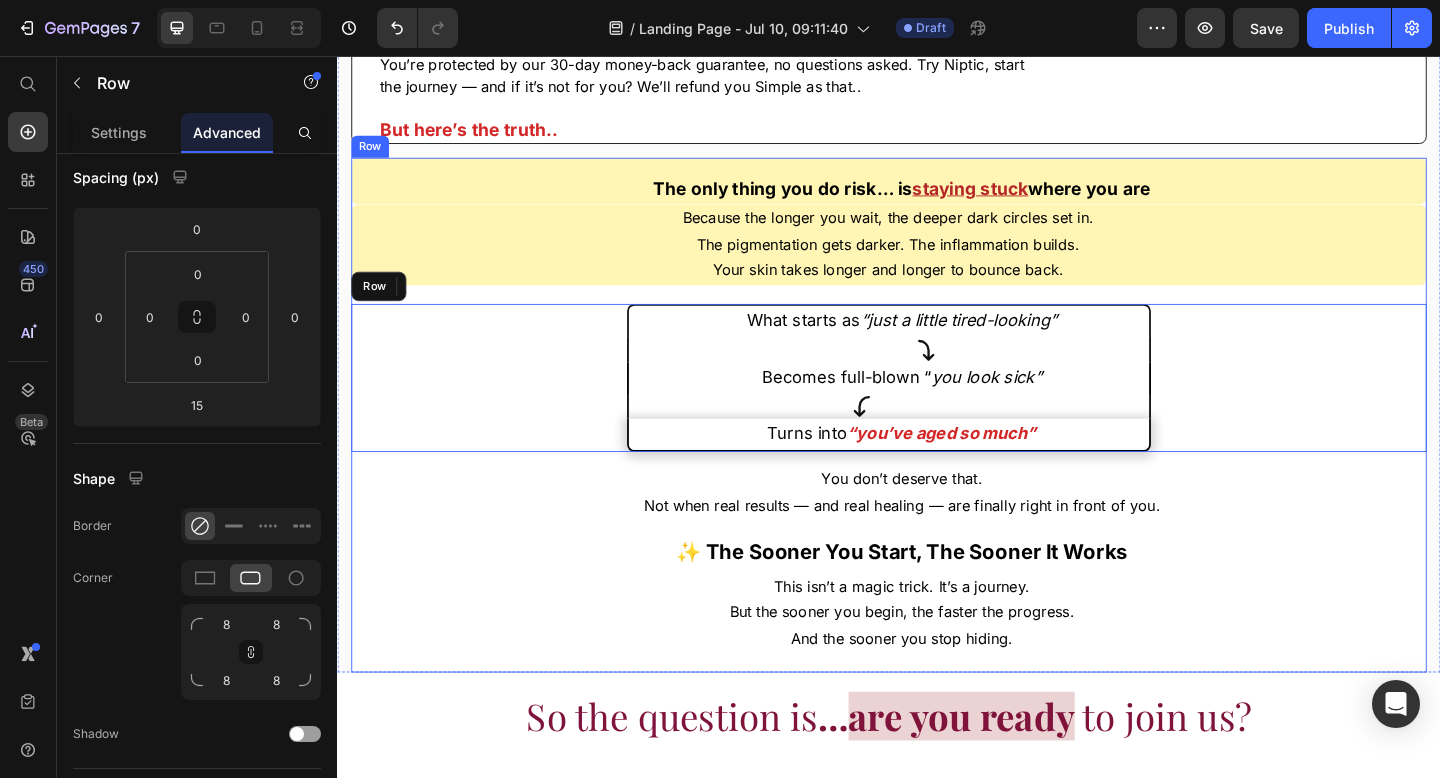 click on "The only thing you do risk… is  staying stuck  where you are Text Block Because the longer you wait, the deeper dark circles set in. The pigmentation gets darker. The inflammation builds. Your skin takes longer and longer to bounce back. Text Block What starts as  “just a little tired-looking” Text Block
Icon Becomes full-blown “ you look sick” Text Block
Icon   0 Turns into  “you’ve aged so much” Text Block Row You don’t deserve that. Not when real results — and real healing — are finally right in front of you. Text Block ✨ The Sooner You Start, The Sooner It Works Text Block This isn’t a magic trick. It’s a journey. But the sooner you begin, the faster the progress. And the sooner you stop hiding. Text Block" at bounding box center (937, 447) 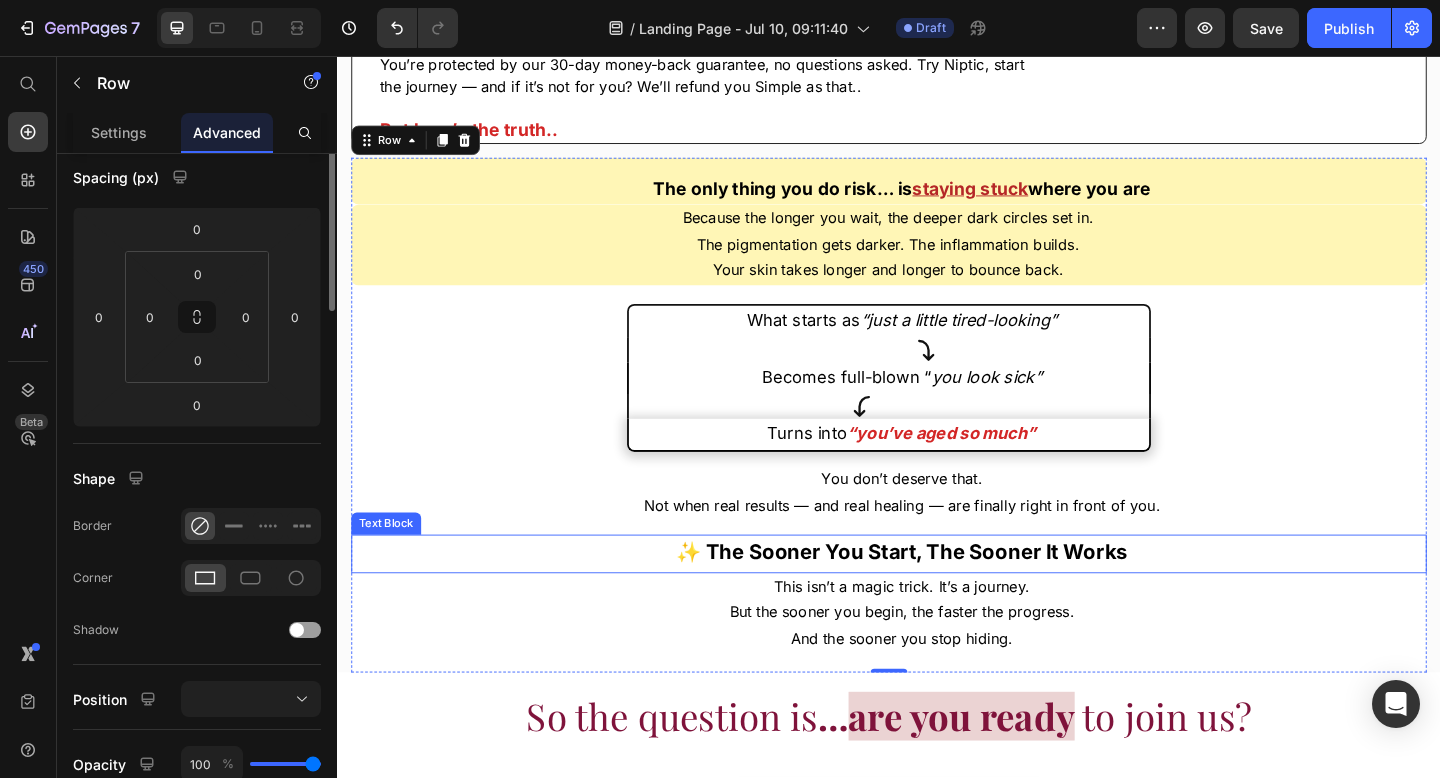 scroll, scrollTop: 0, scrollLeft: 0, axis: both 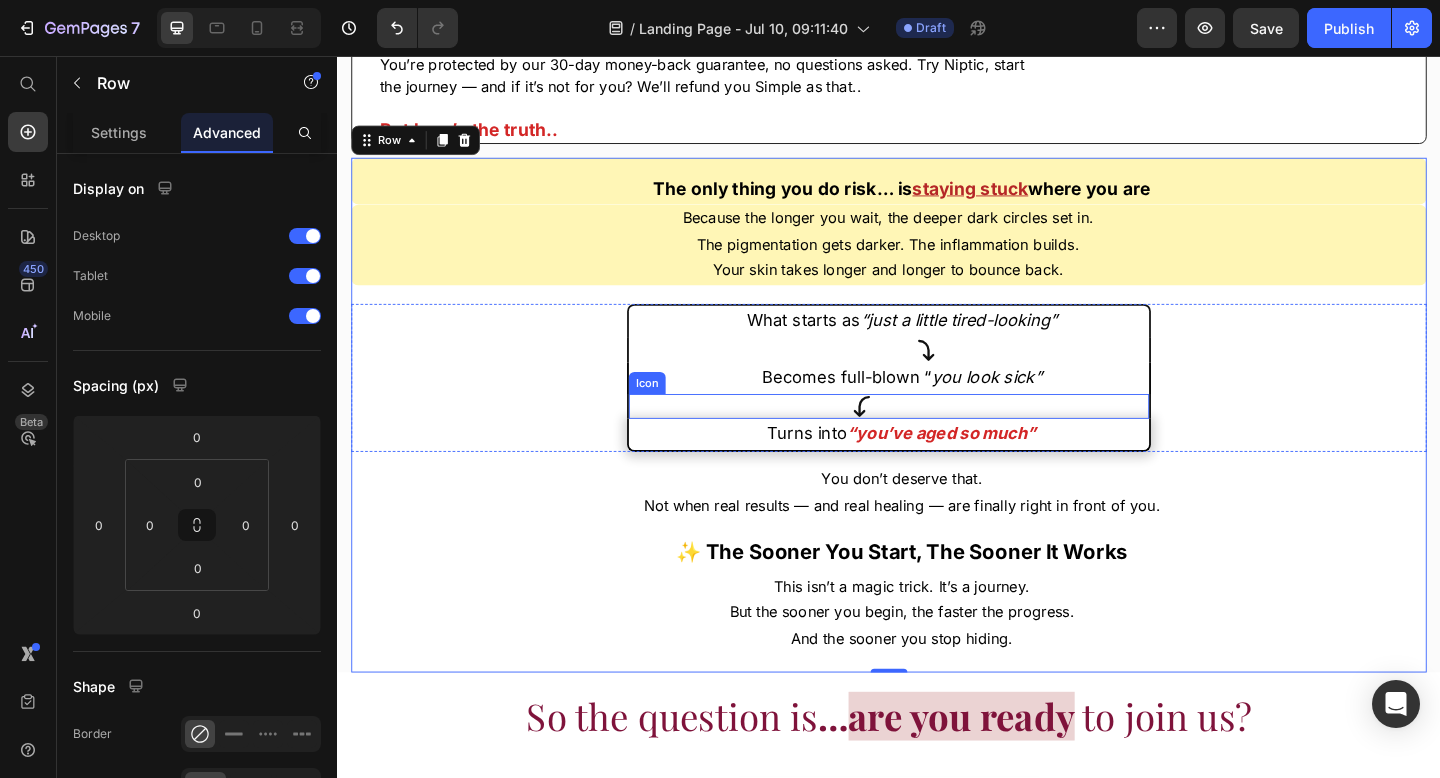 click on "Icon" at bounding box center (937, 437) 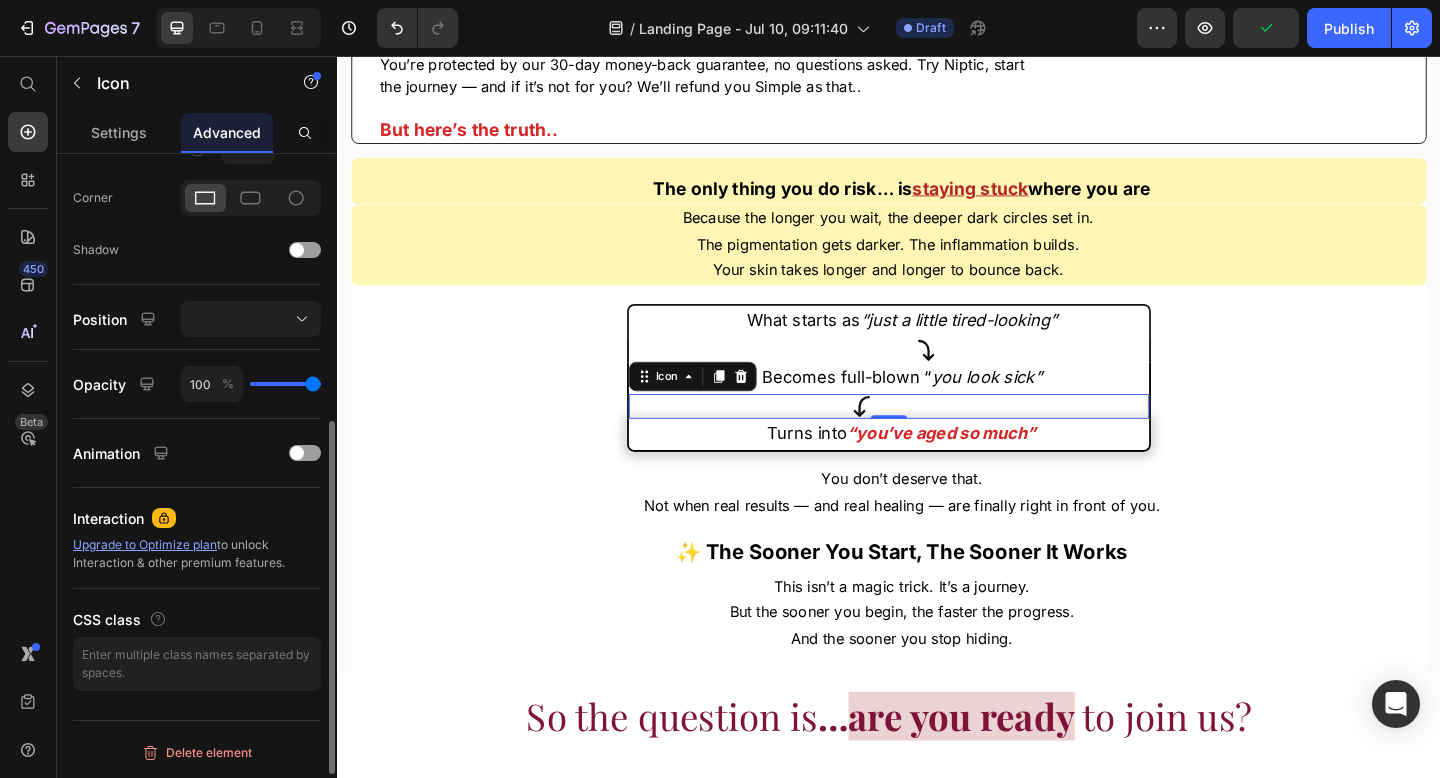 scroll, scrollTop: 592, scrollLeft: 0, axis: vertical 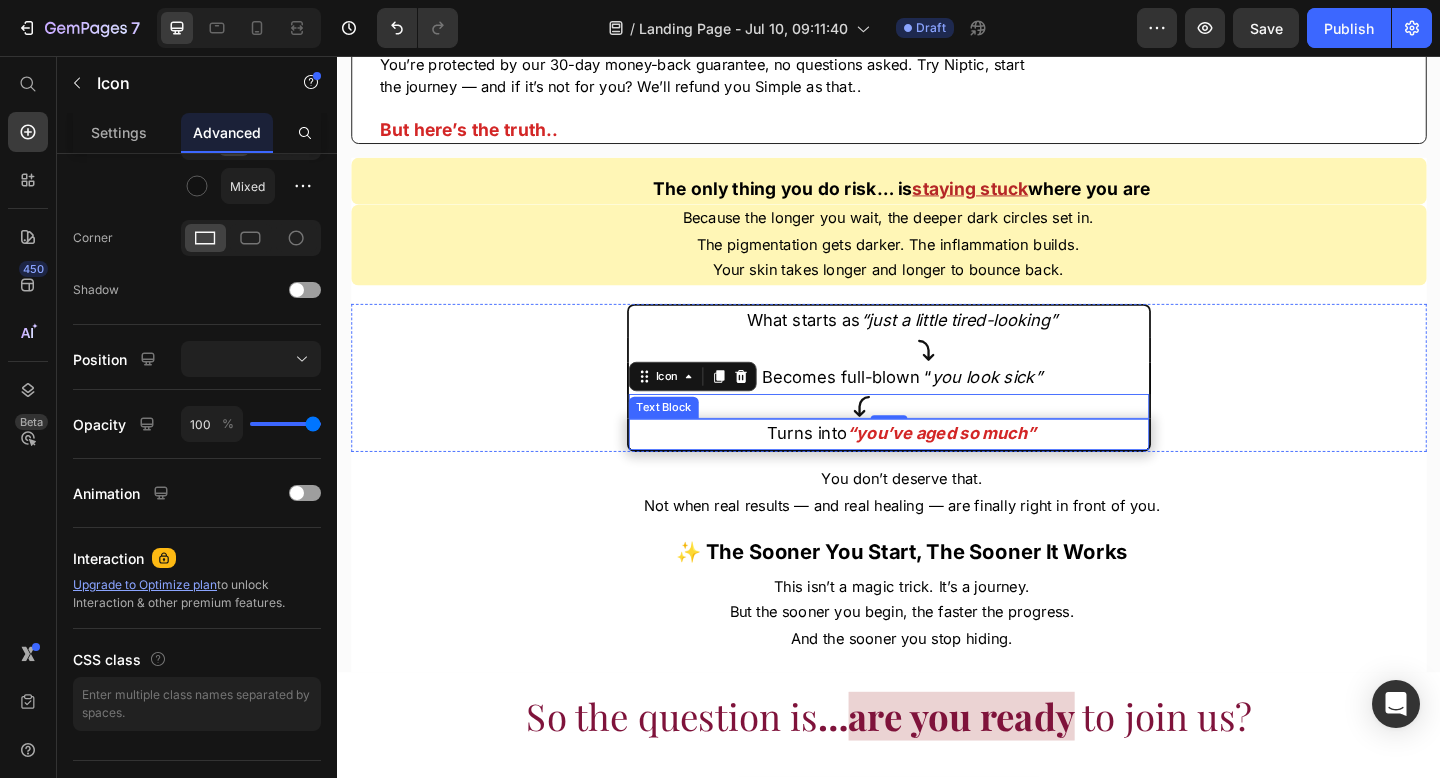 click on "Turns into  “you’ve aged so much”" at bounding box center (951, 467) 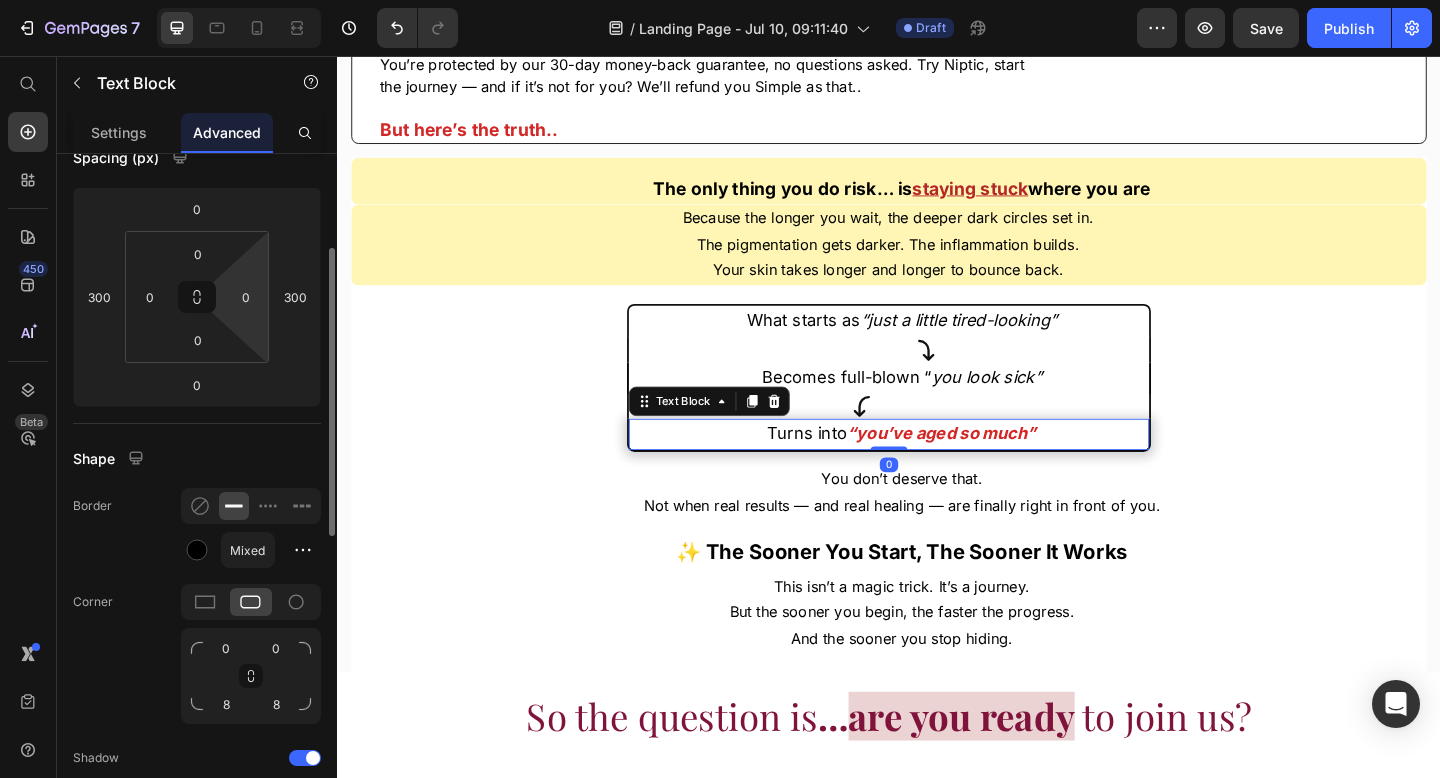 scroll, scrollTop: 226, scrollLeft: 0, axis: vertical 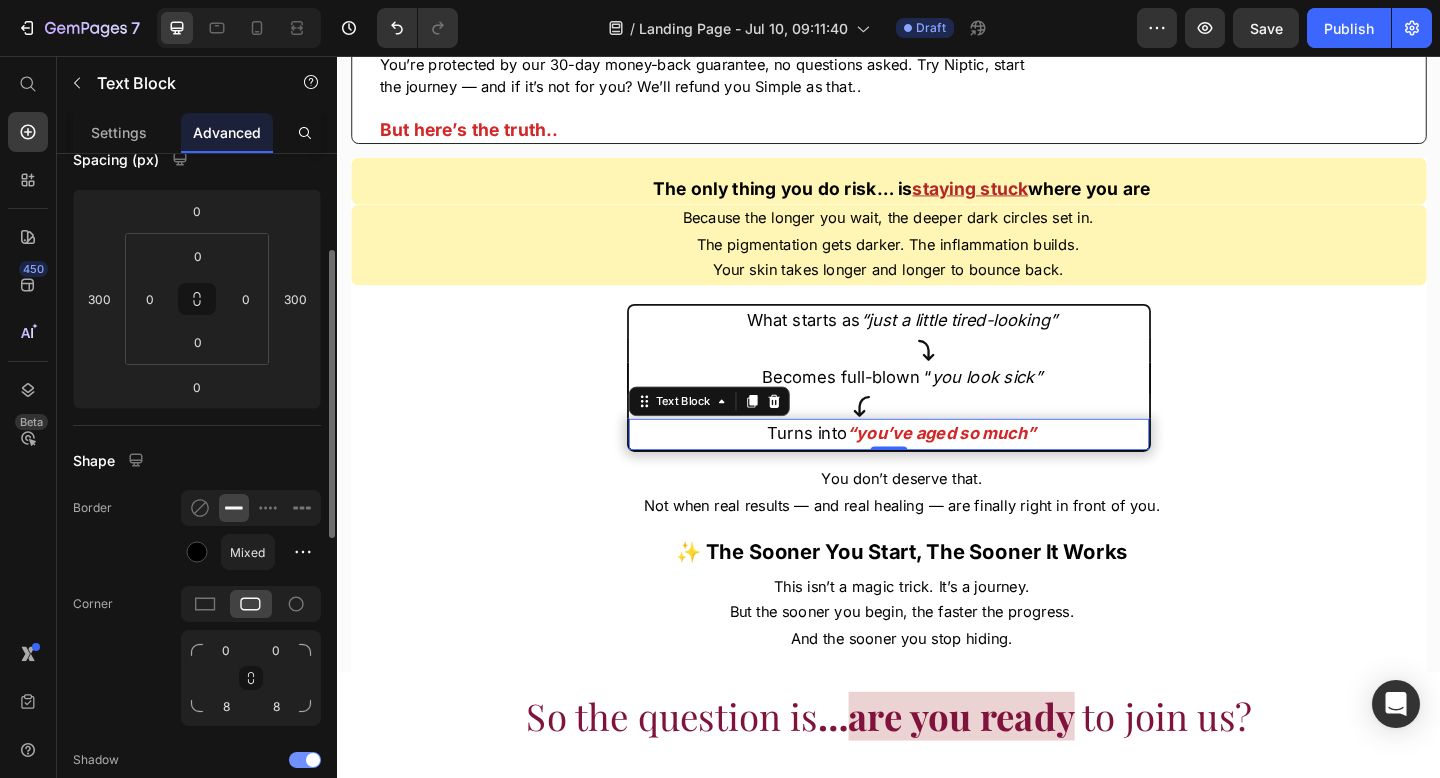click at bounding box center [313, 760] 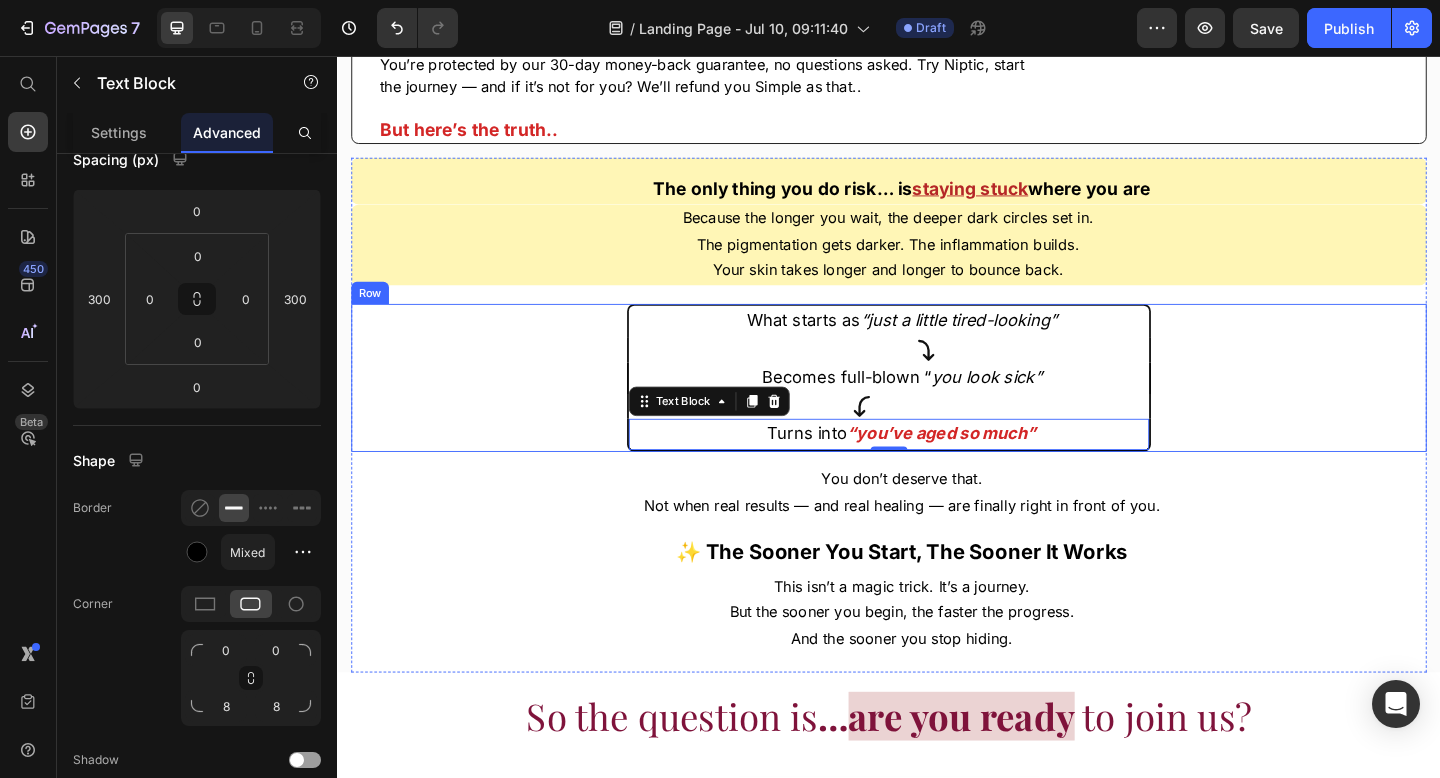 click on "What starts as  “just a little tired-looking” Text Block
Icon Becomes full-blown “ you look sick” Text Block
Icon Turns into  “you’ve aged so much” Text Block   0" at bounding box center (937, 406) 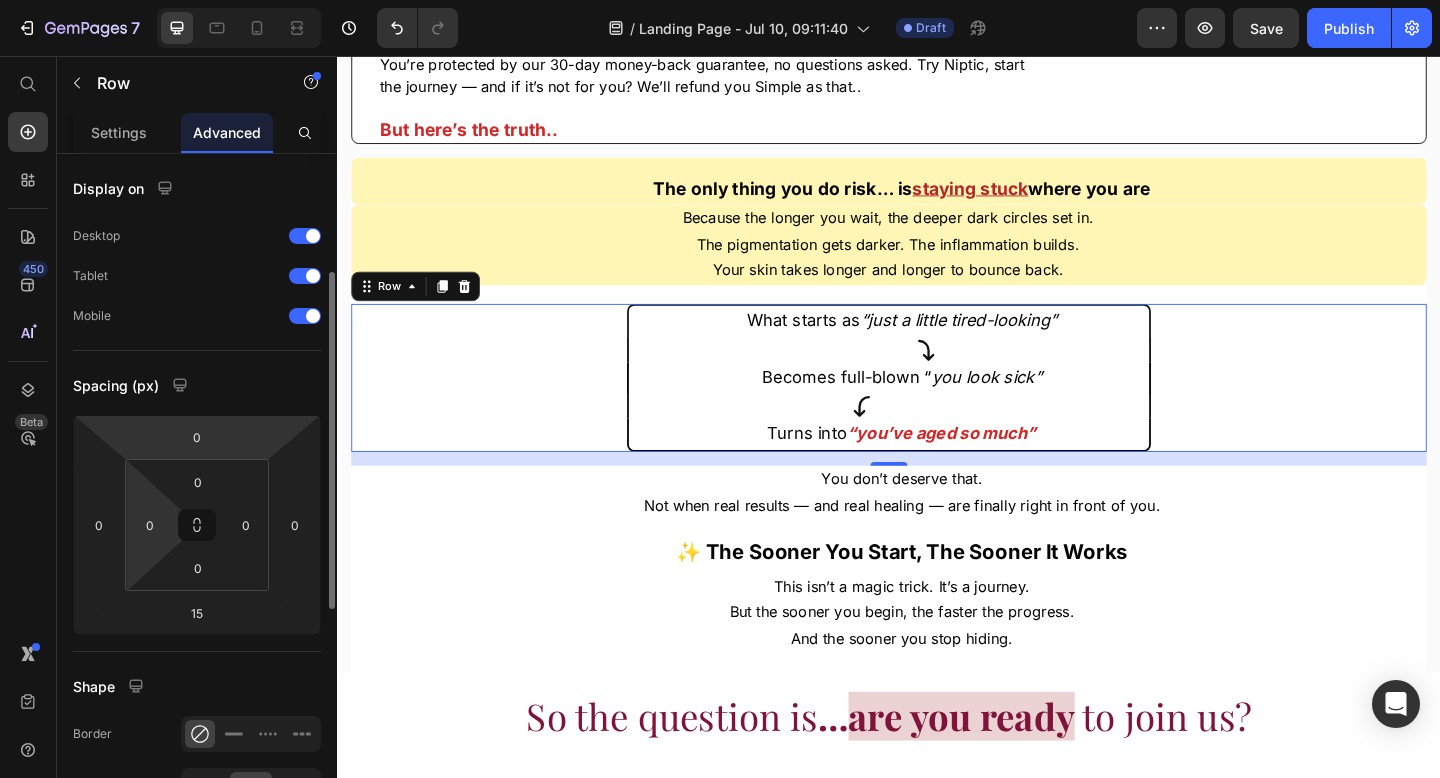 scroll, scrollTop: 86, scrollLeft: 0, axis: vertical 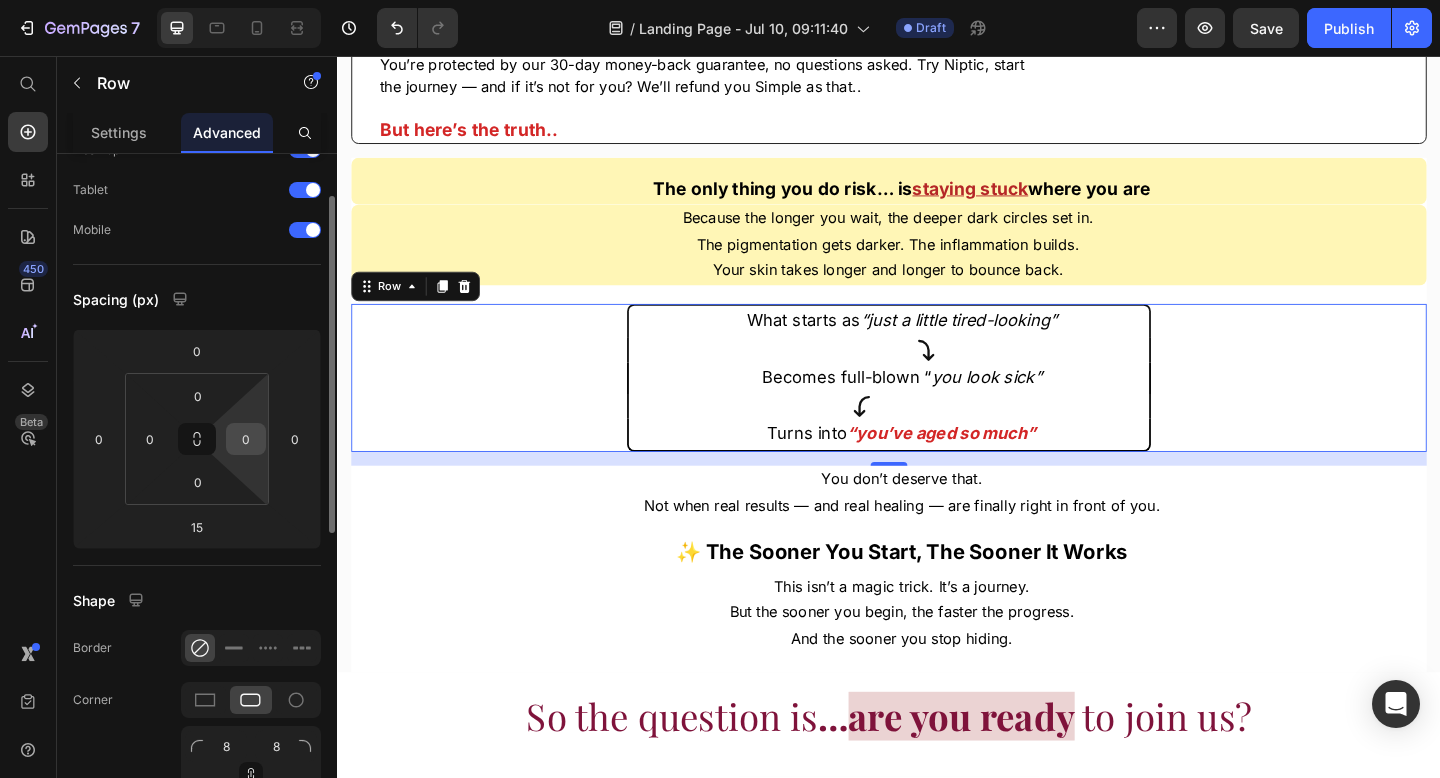 click on "0" at bounding box center [246, 439] 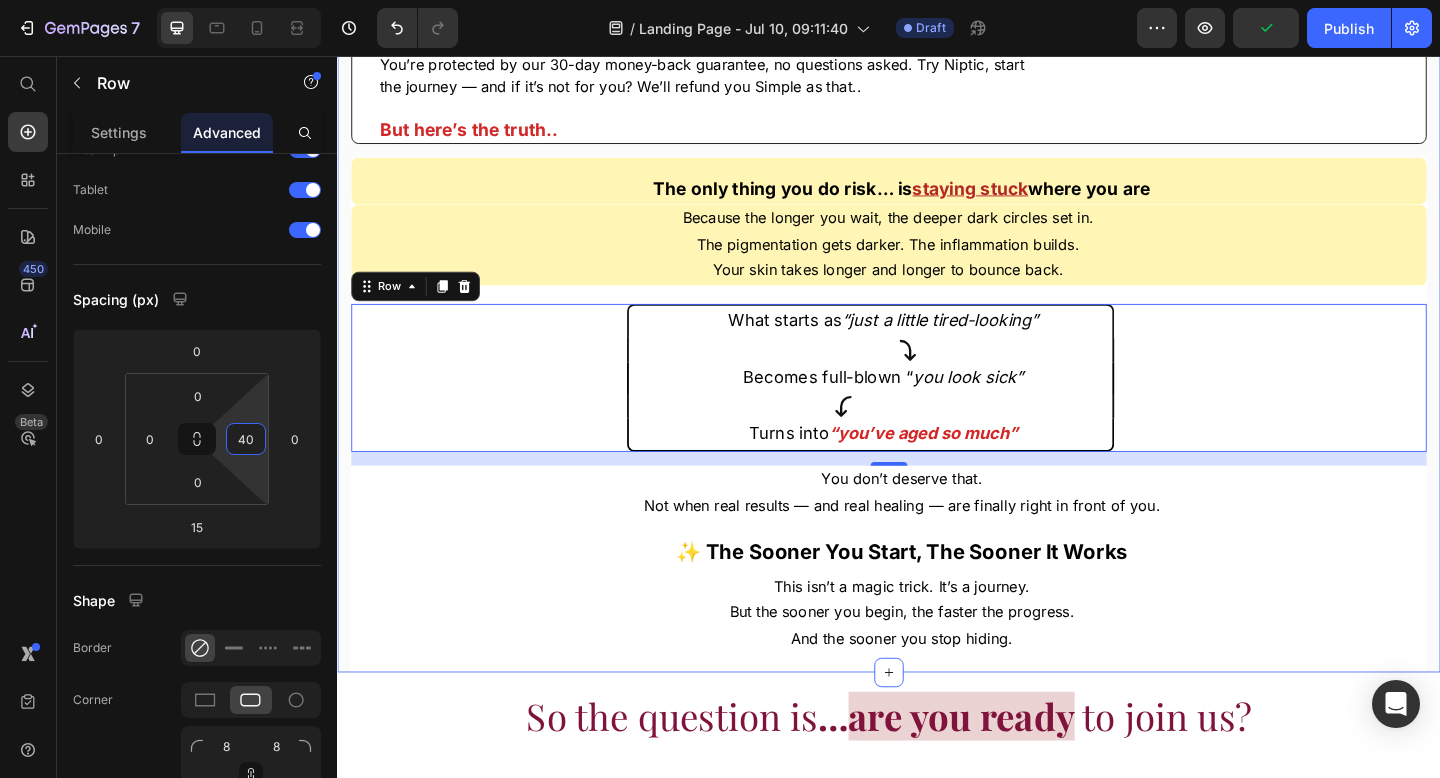type on "4" 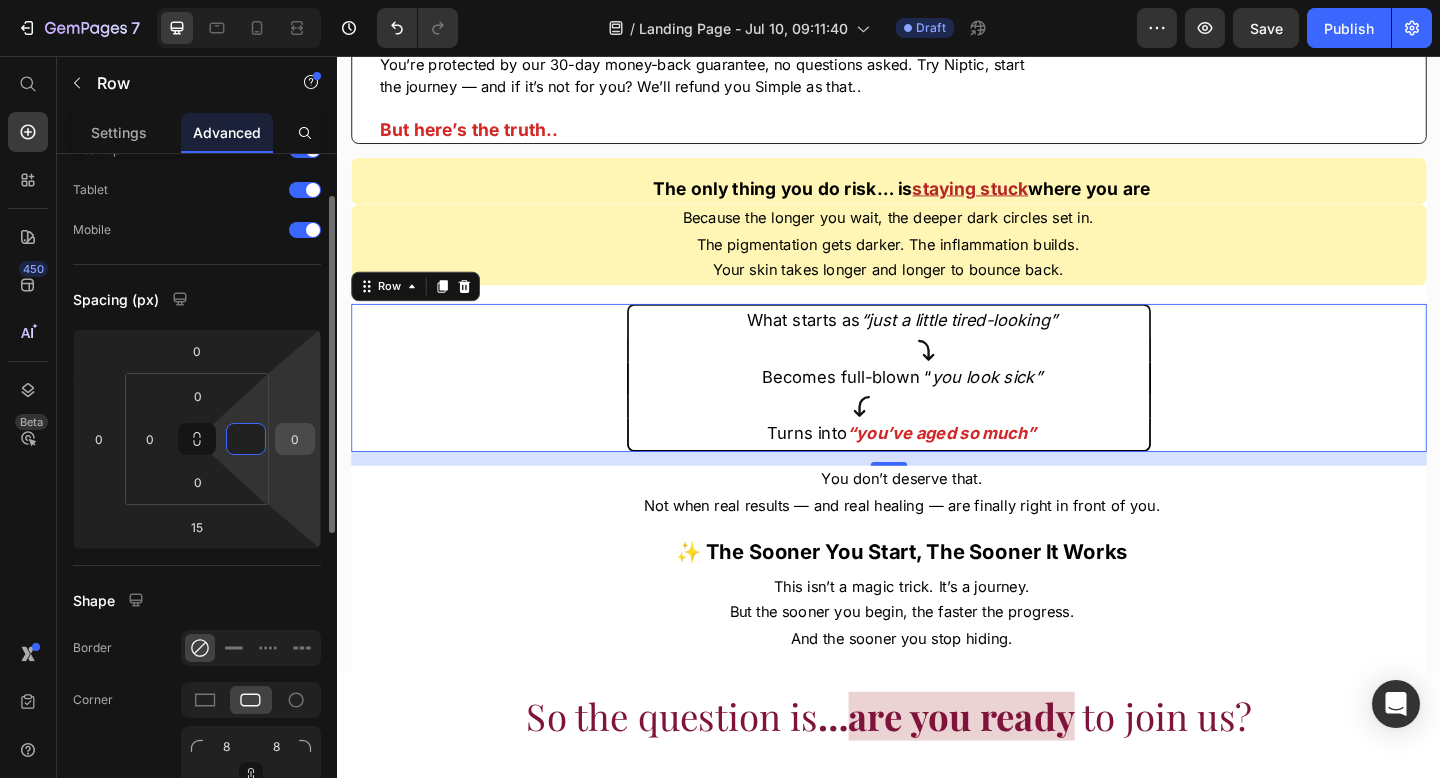 click on "0" at bounding box center (295, 439) 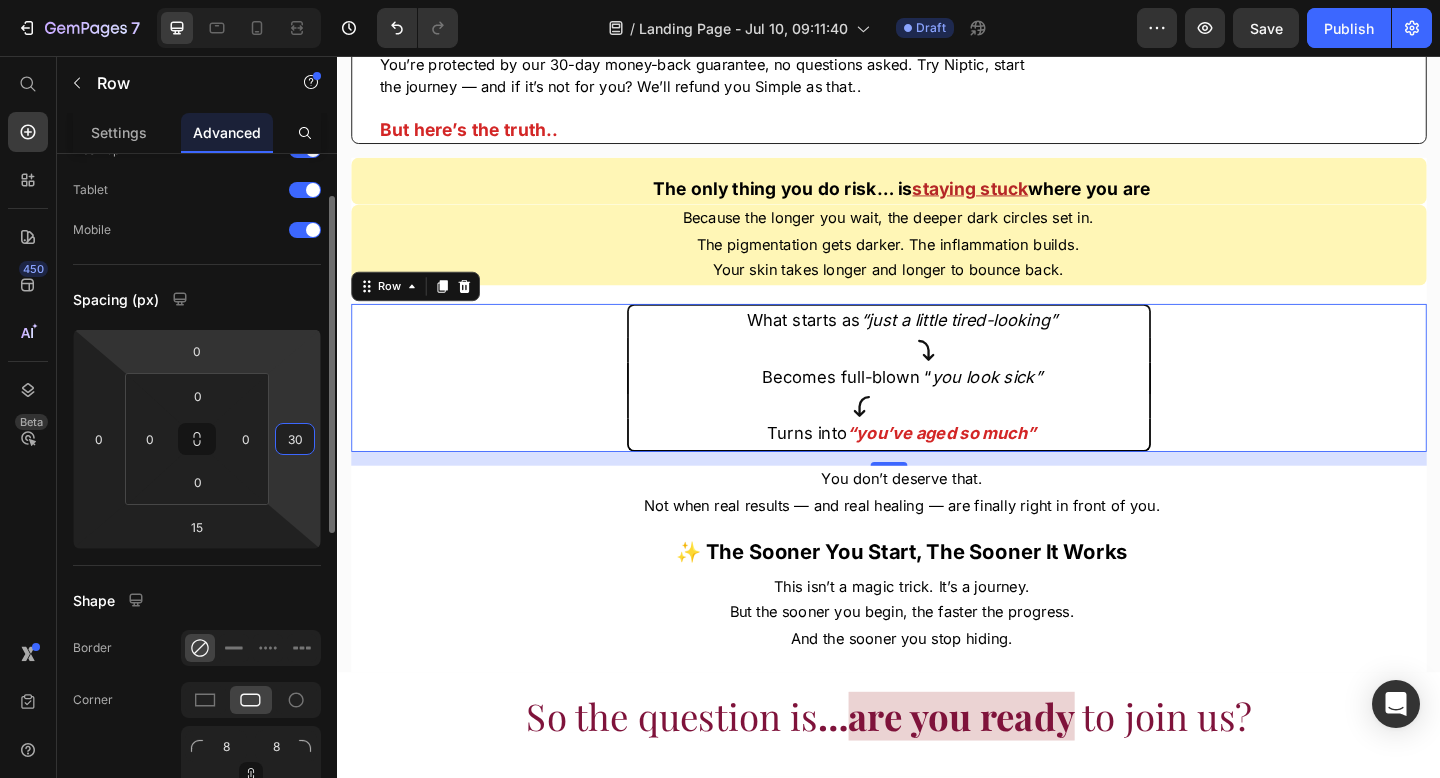 click on "Spacing (px)" at bounding box center (197, 299) 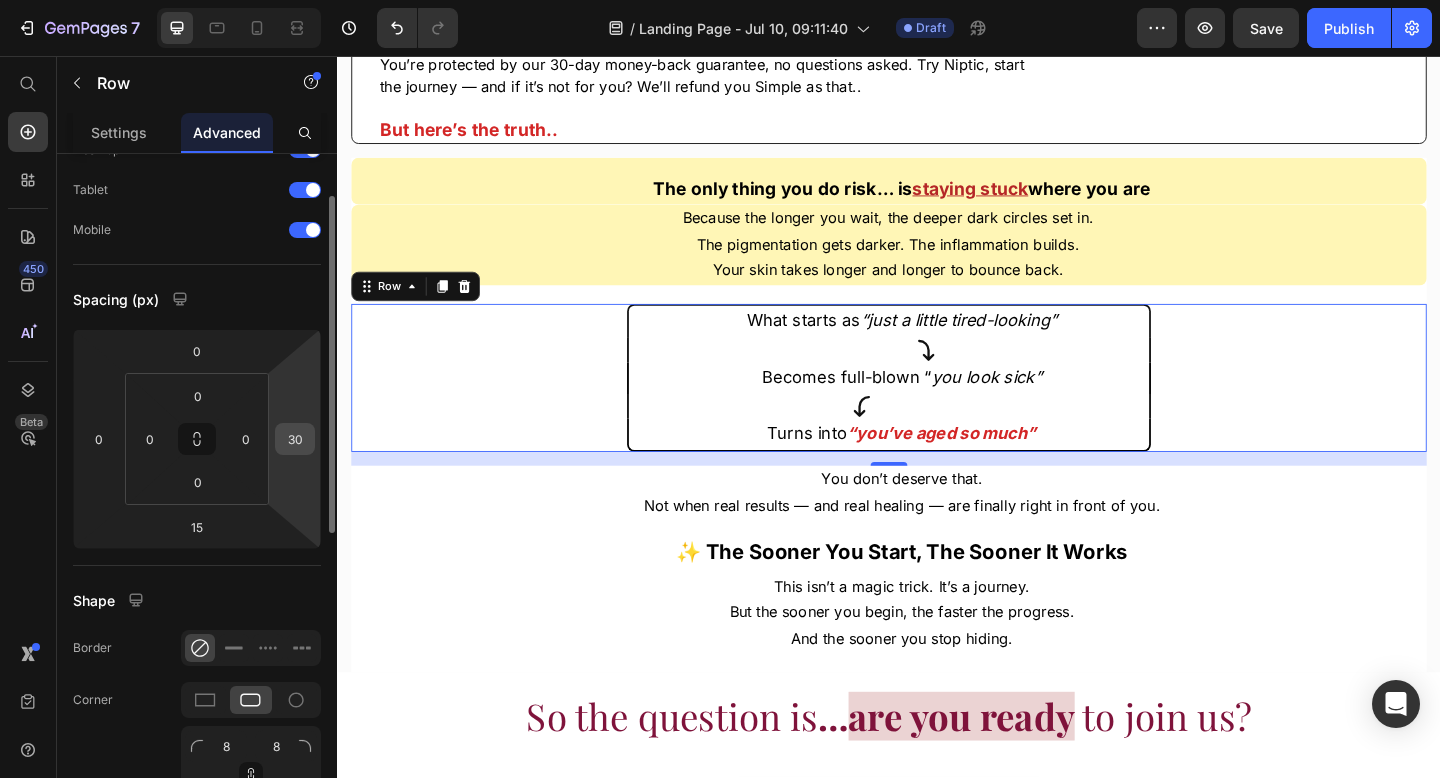 click on "30" at bounding box center (295, 439) 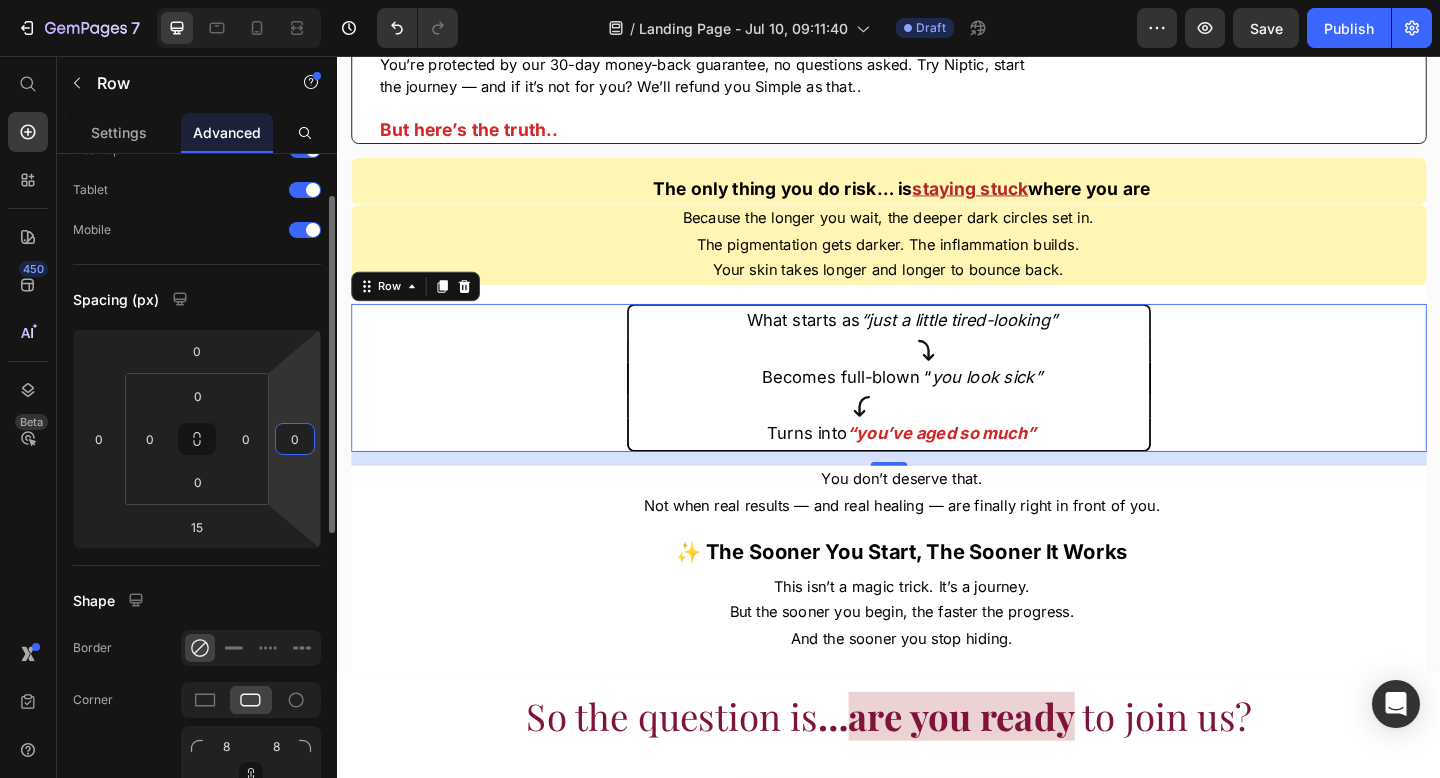 type on "0" 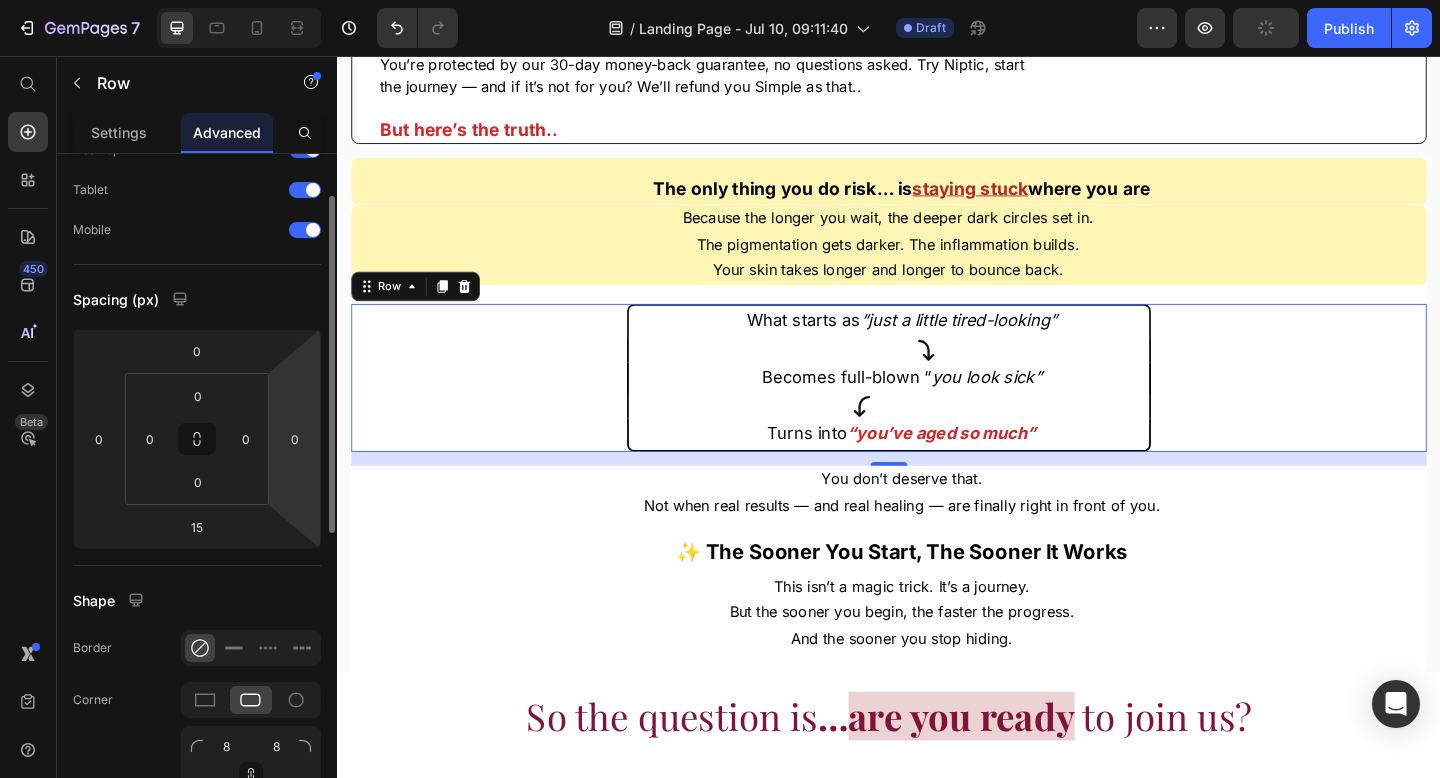 click on "Spacing (px)" at bounding box center [197, 299] 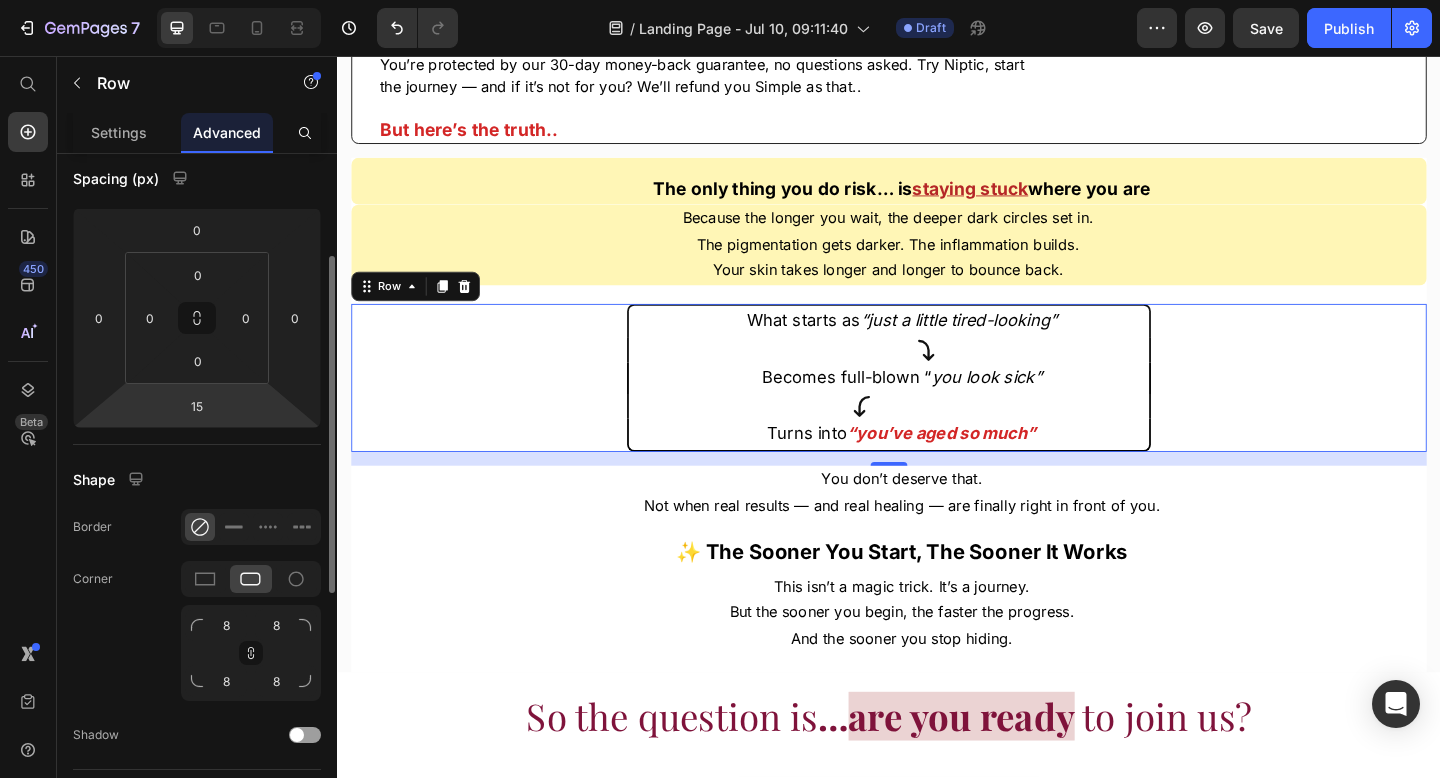 scroll, scrollTop: 203, scrollLeft: 0, axis: vertical 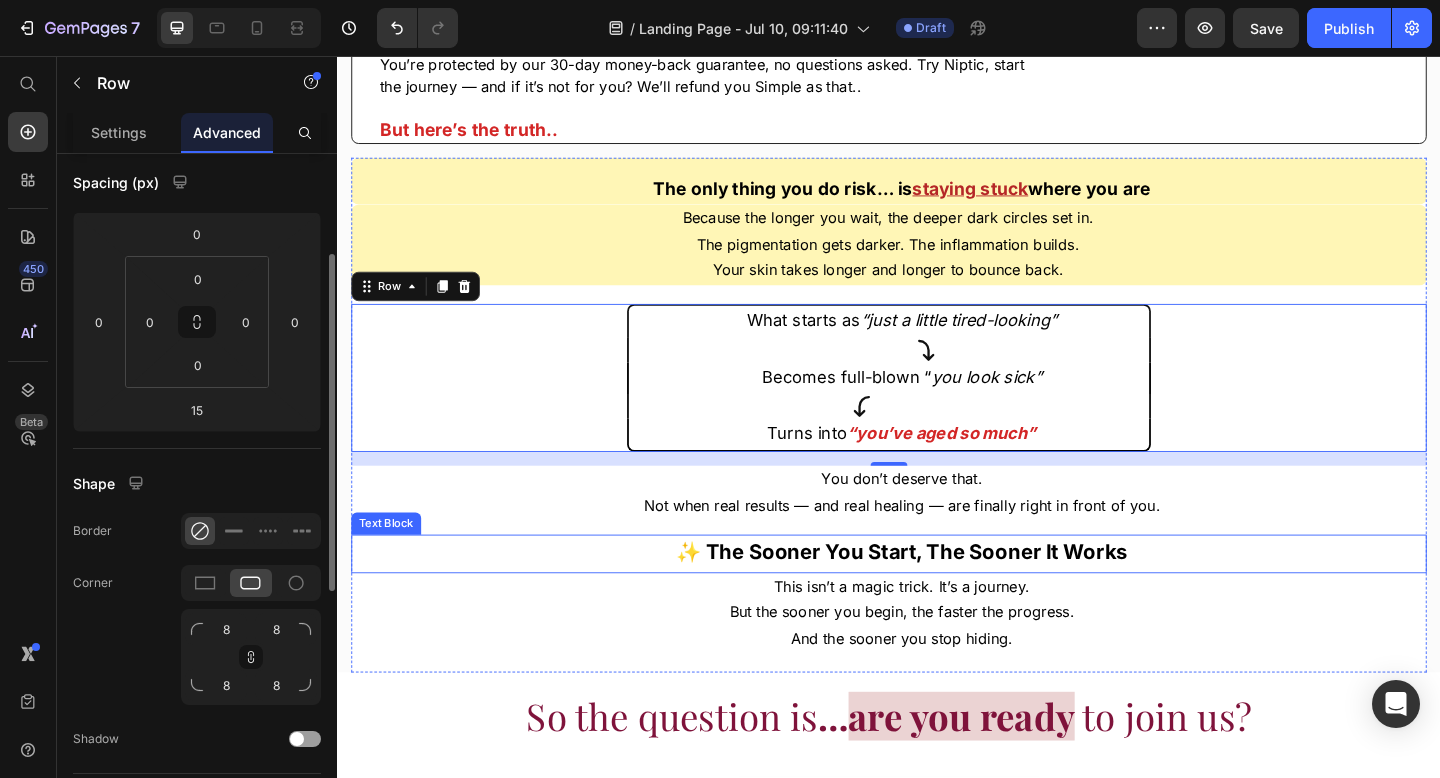click on "✨ The Sooner You Start, The Sooner It Works" at bounding box center [951, 596] 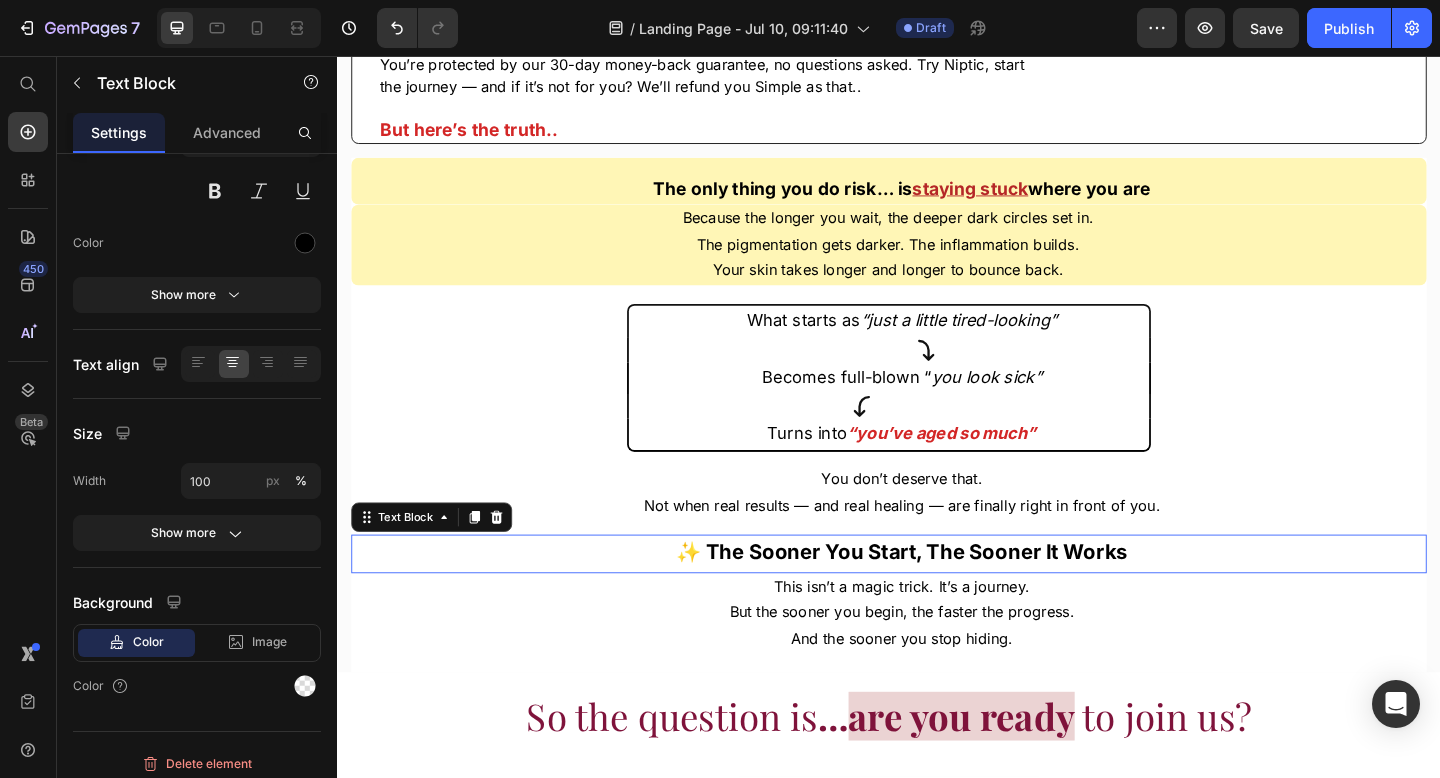 scroll, scrollTop: 0, scrollLeft: 0, axis: both 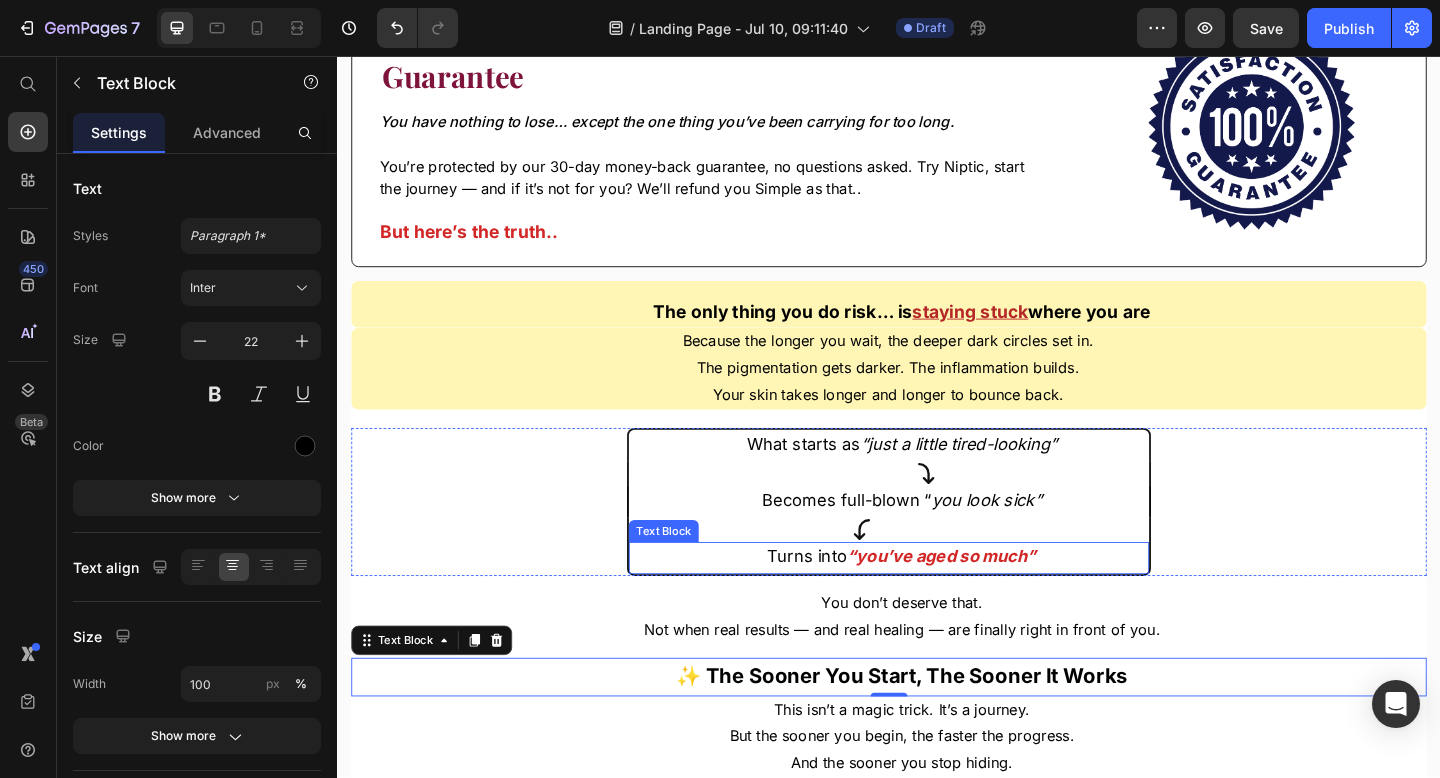 click on "Turns into  “you’ve aged so much”" at bounding box center [951, 601] 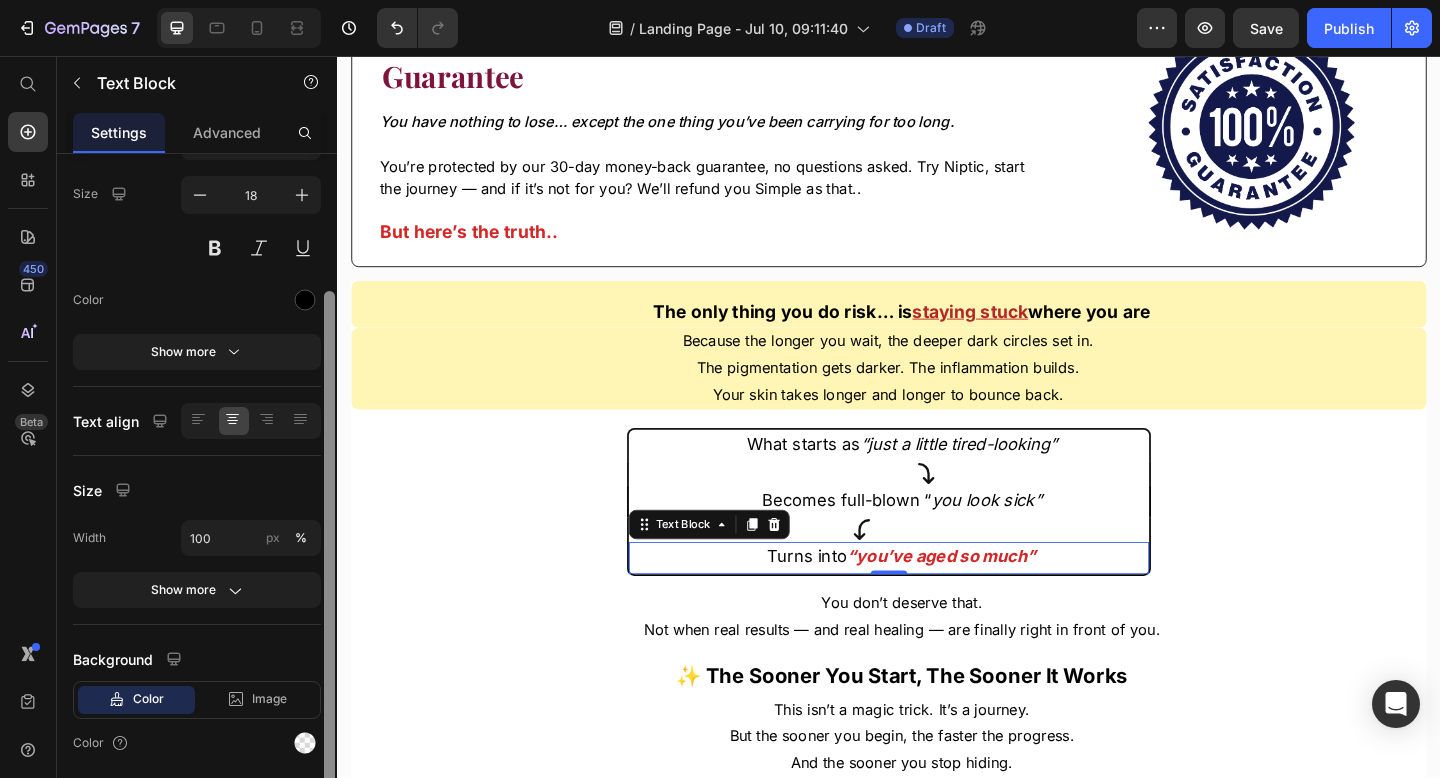 scroll, scrollTop: 122, scrollLeft: 0, axis: vertical 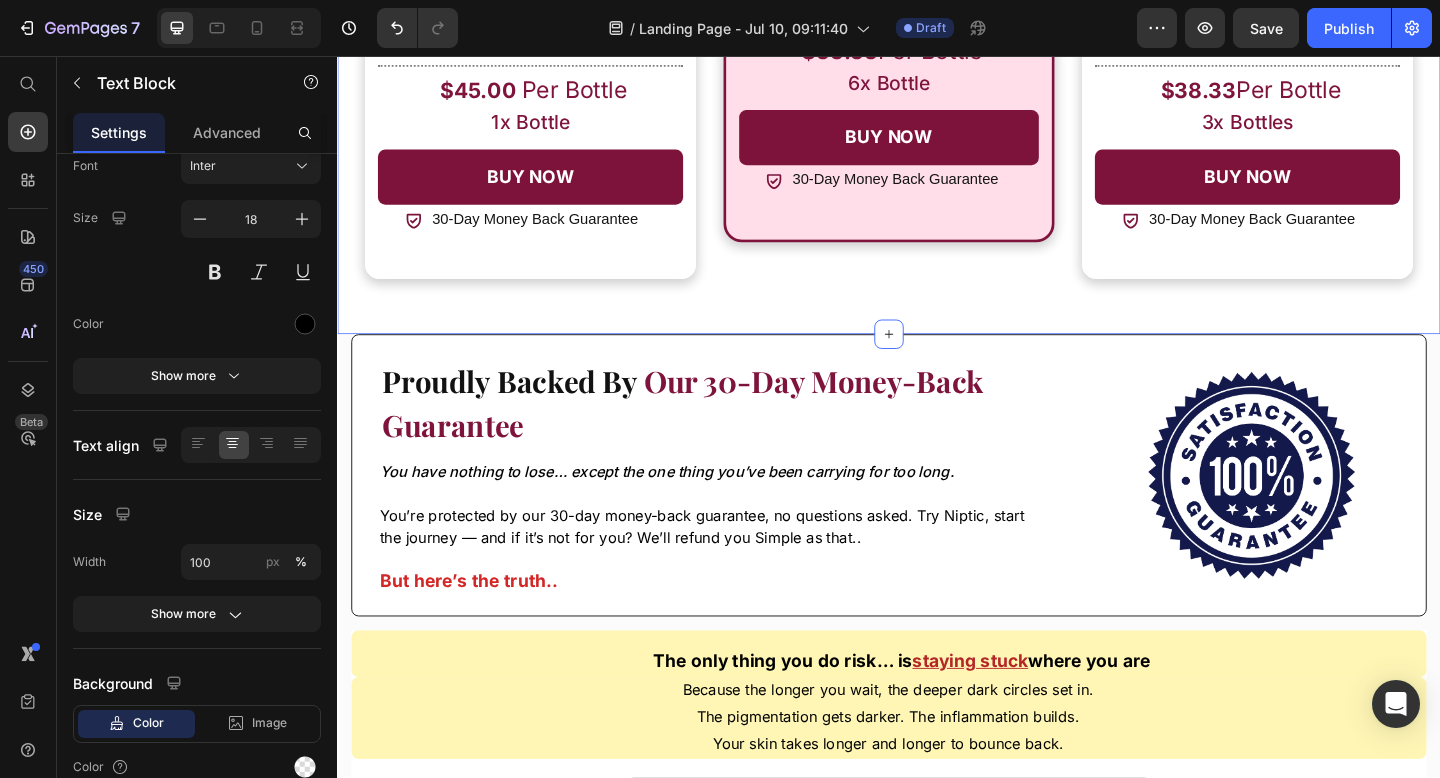 click on "Where the  Real Healing  Begins Text Block Choose the supply that matches your journey — whether you're just starting, or ready to fully reclaim your glow. Our most popular bundles (4- to 8-month supply) deliver  deeper results  — and bigger savings. Text Block Row STARTER GLOW Text Block 1 Month Supply Text Block Product Images Row Product Row
Icon One  Full-Size Bottle  Text Block Row
Icon Save  $16 Text Block Row
Icon Free USA Shipping! Text Block $4.99 Text Block Row Only  $45   $61 Text Block                Title Line   $45.00   Per Bottle Text Block 1x Bottle Text Block Row Row BUY NOW Button
Icon 30-Day Money Back Guarantee Text Block Row Row Row Row Row Row  4th Of July Special Offer Text Block COMPLETE RECOVERY Text Block 8 Months Supply Text Block Product Images Row Product Row
Icon 6 Full-Size Bottles Text Block Row
Icon Save  $166 Text Block Row
Icon Priority   Handling Text Block" at bounding box center (937, -368) 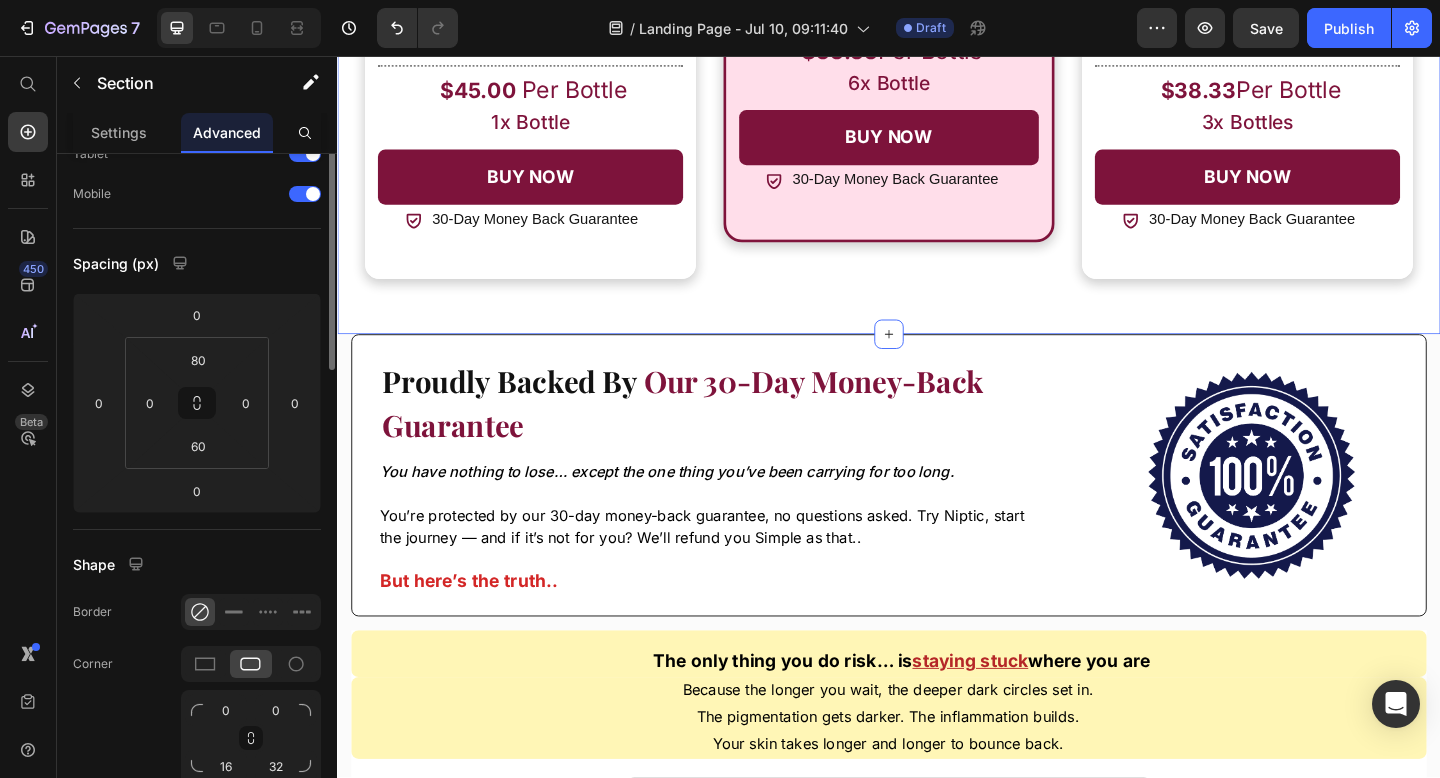scroll, scrollTop: 0, scrollLeft: 0, axis: both 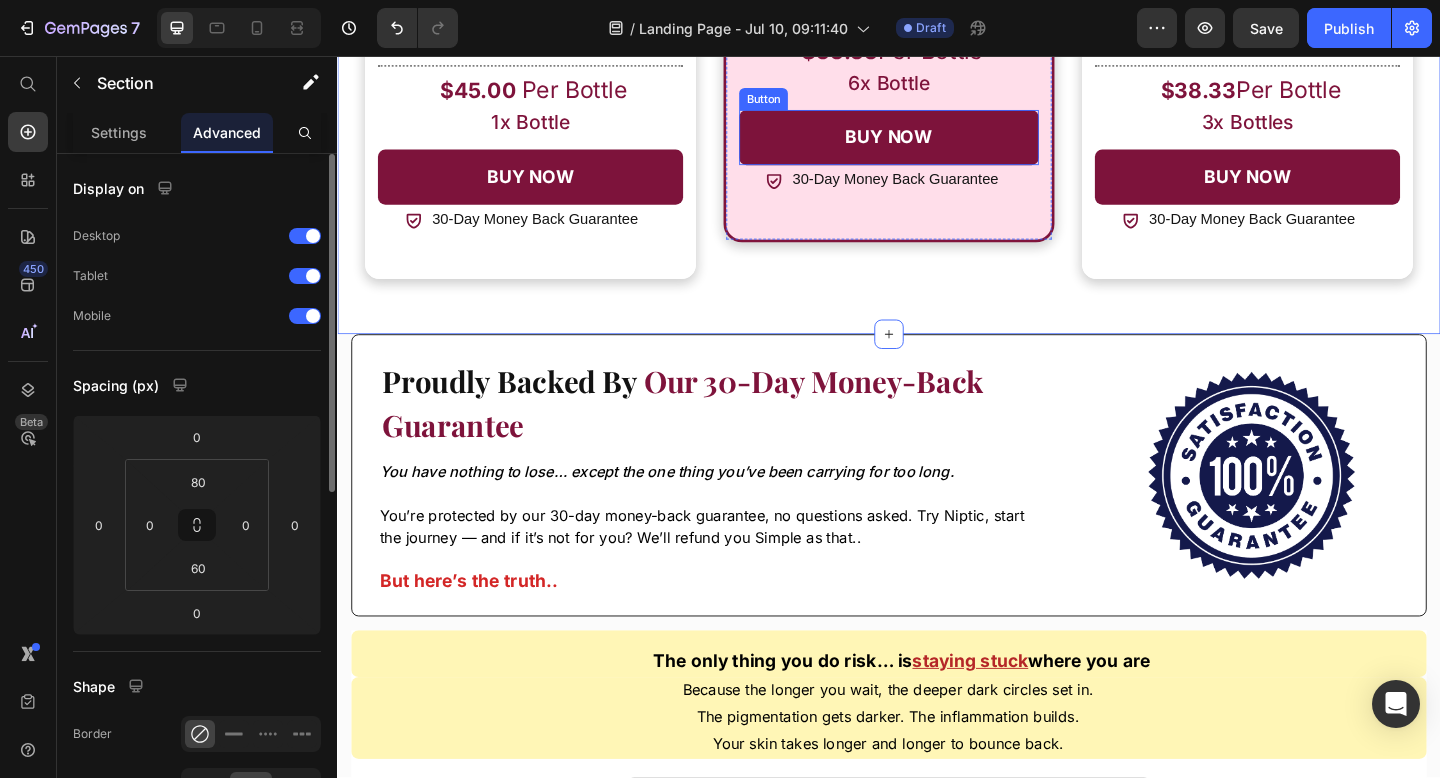 click on "BUY NOW" at bounding box center [937, 145] 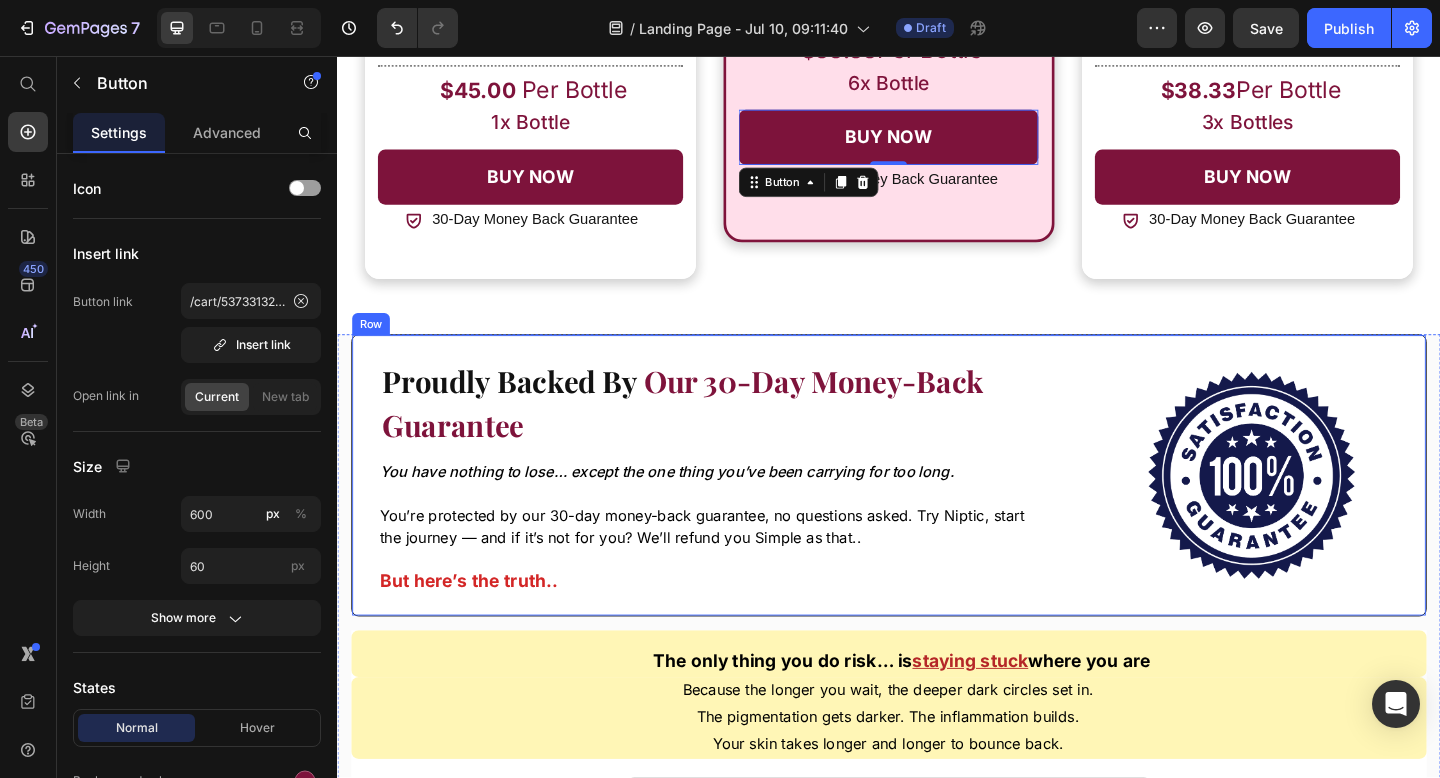 click on "Proudly Backed By   Our 30-Day Money-Back Guarantee Text Block You have nothing to lose… except the one thing you’ve been carrying for too long. Text block You’re protected by our 30-day money-back guarantee, no questions asked. Try Niptic, start the journey — and if it’s not for you? We’ll refund you Simple as that..   But here’s the truth.. Text block" at bounding box center (732, 512) 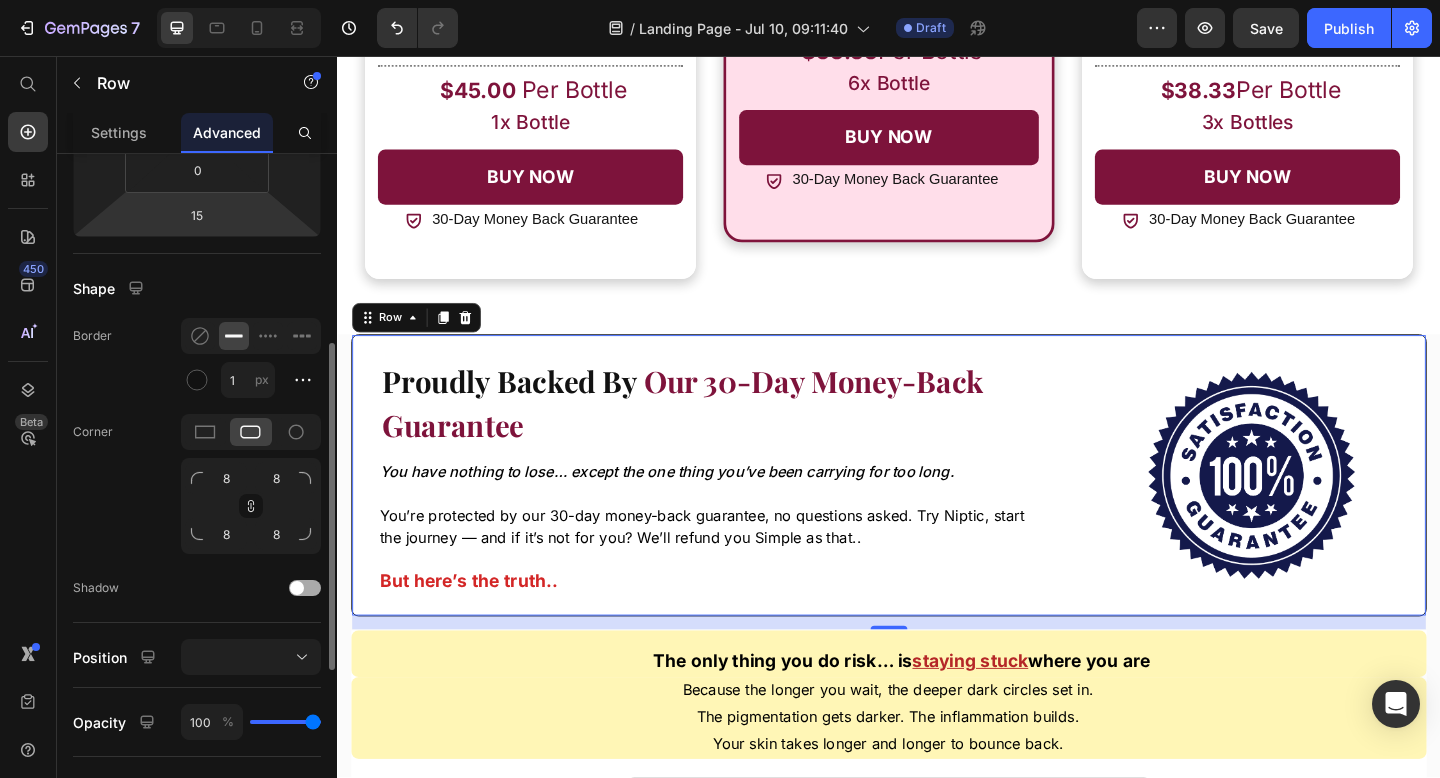 scroll, scrollTop: 397, scrollLeft: 0, axis: vertical 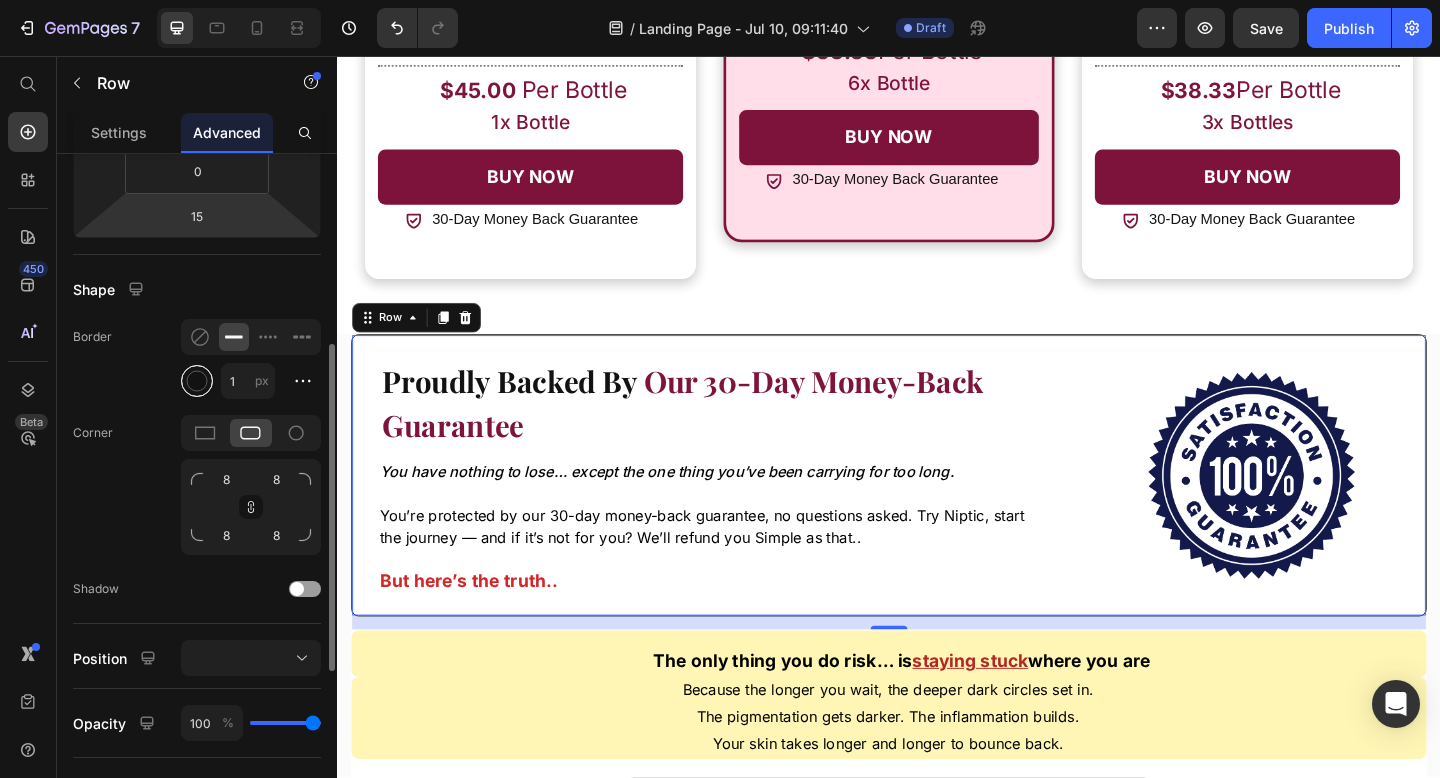 click at bounding box center [197, 381] 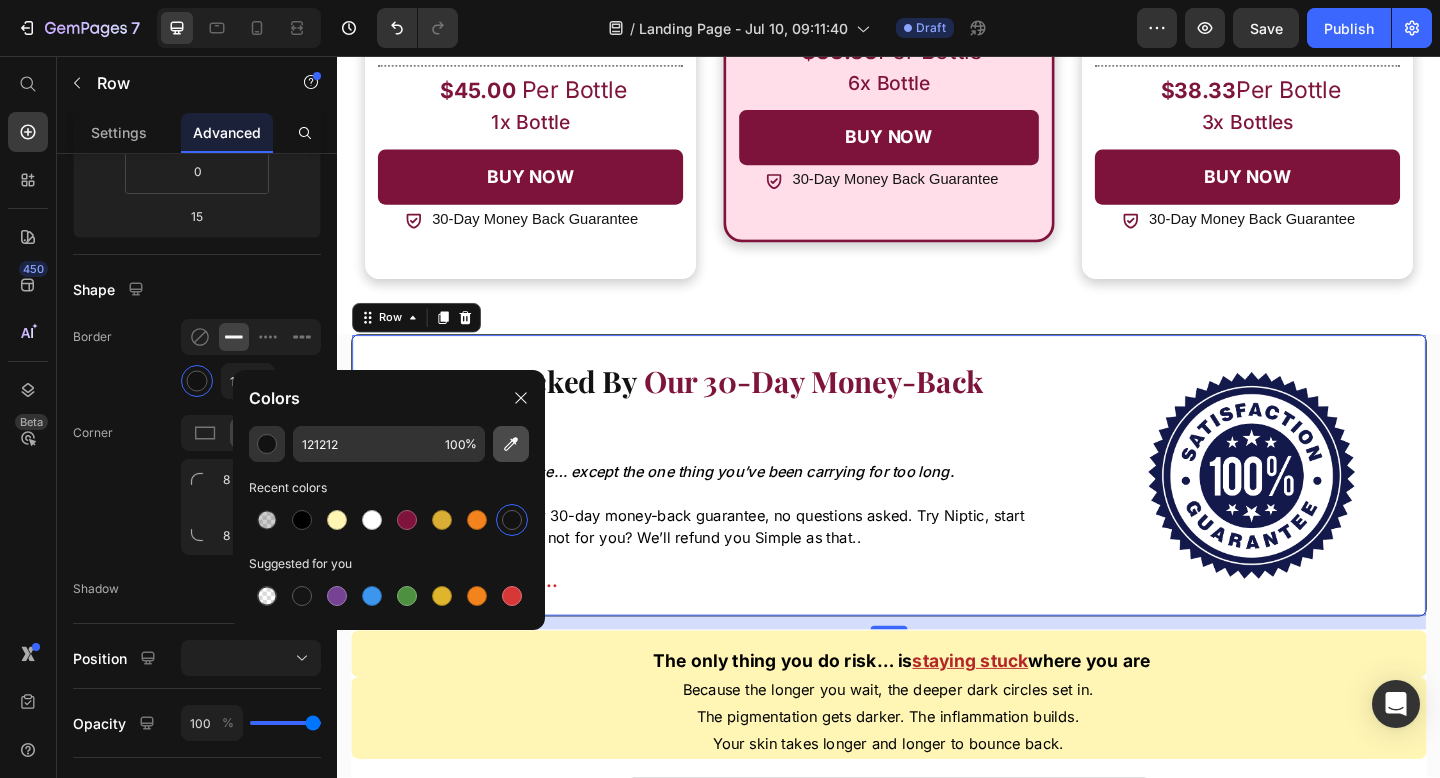 click 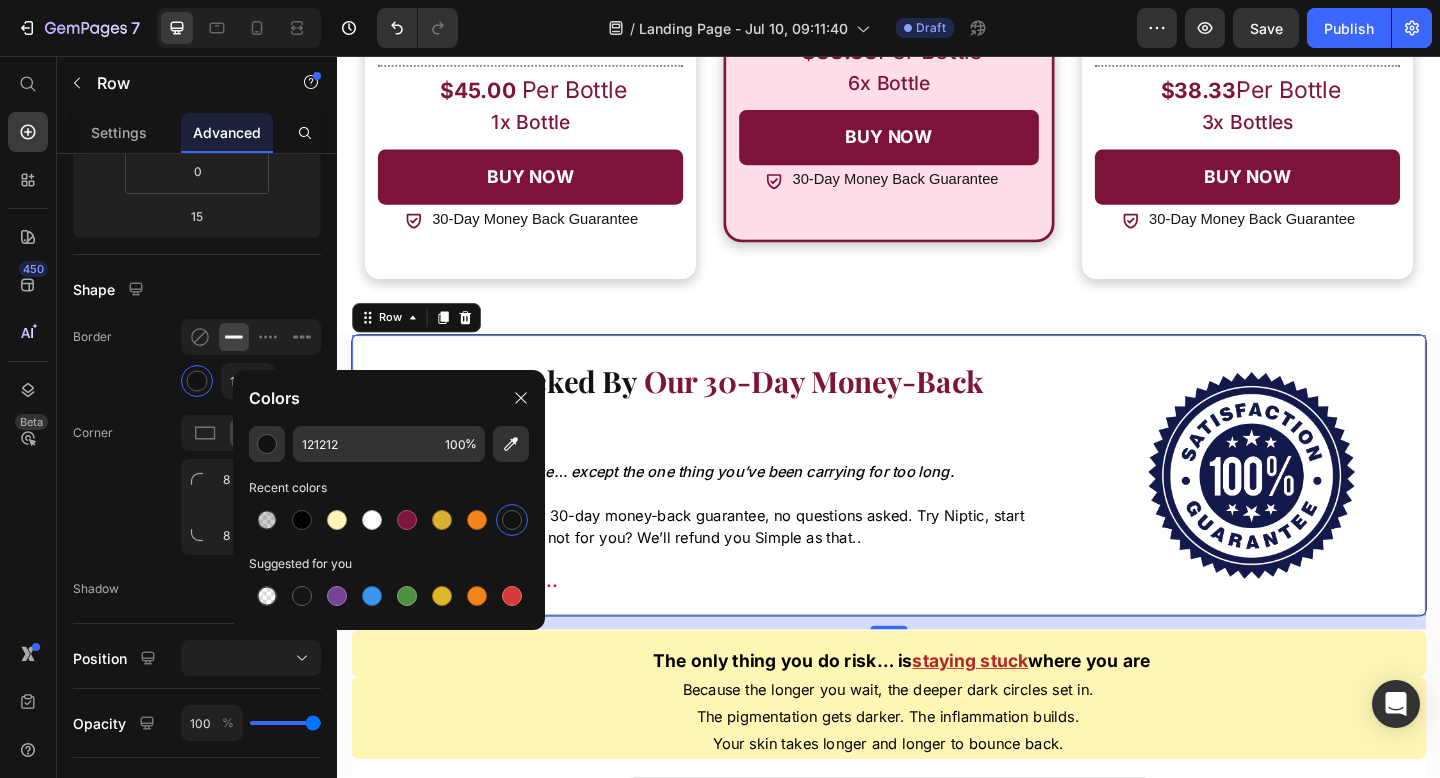 type on "7F133B" 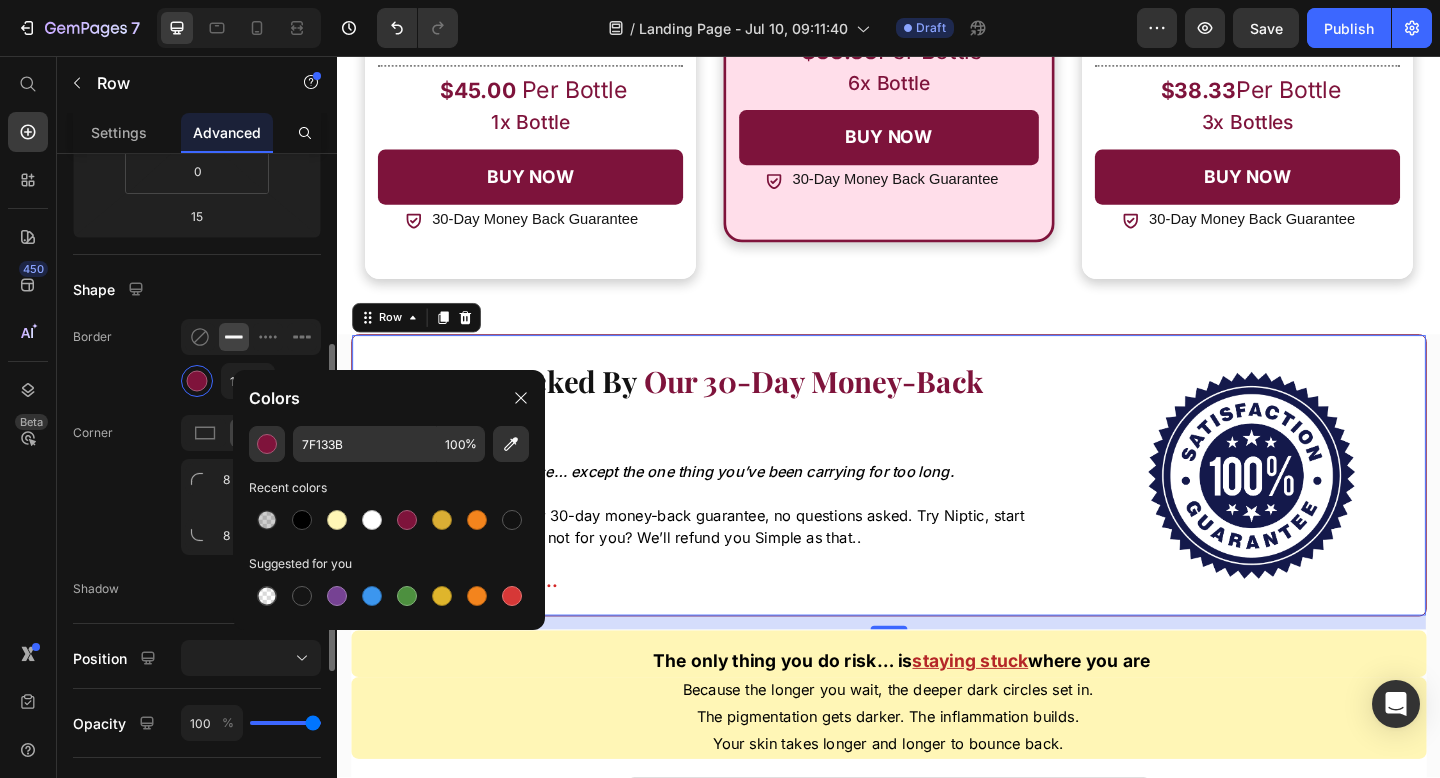 click on "Shape Border 1 px Corner 8 8 8 8 Shadow" 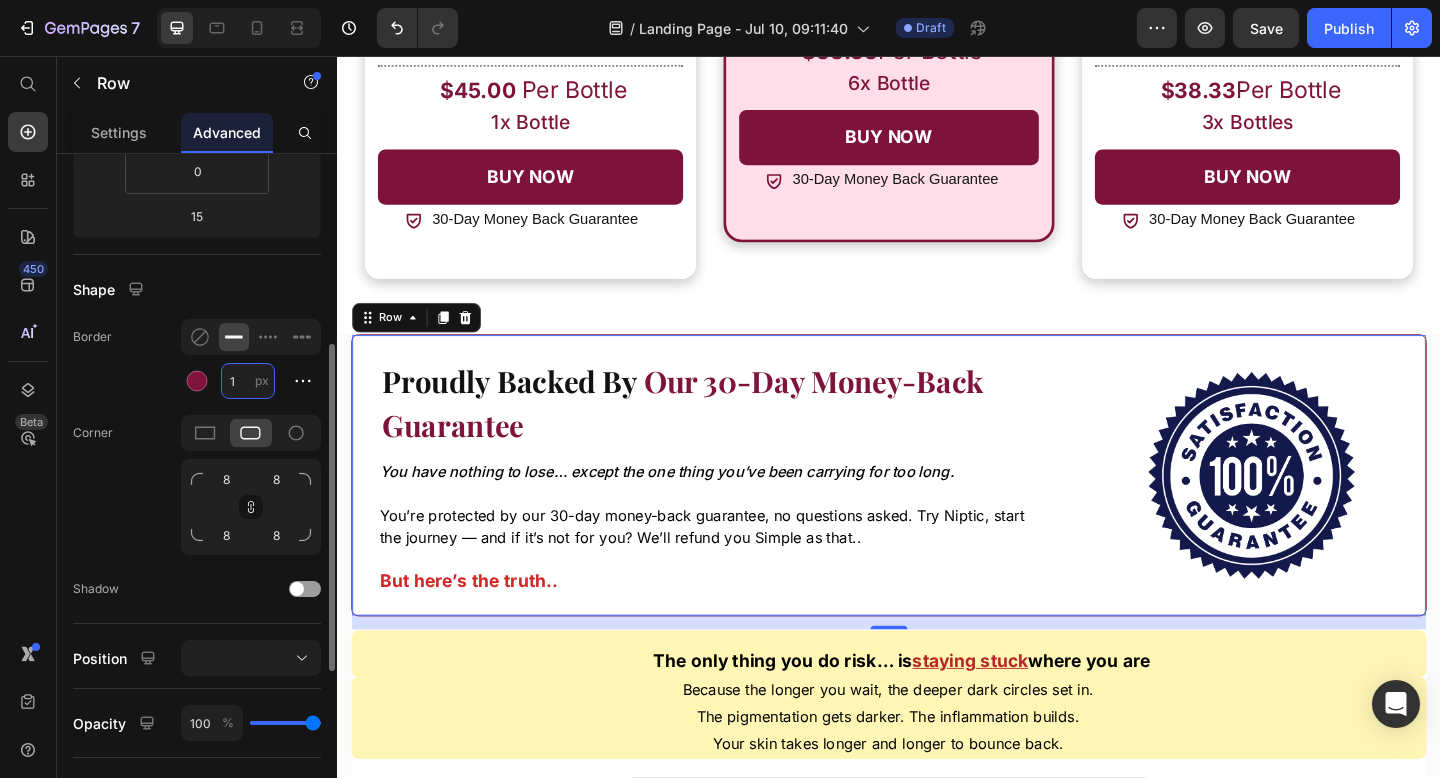 click on "1" at bounding box center [248, 381] 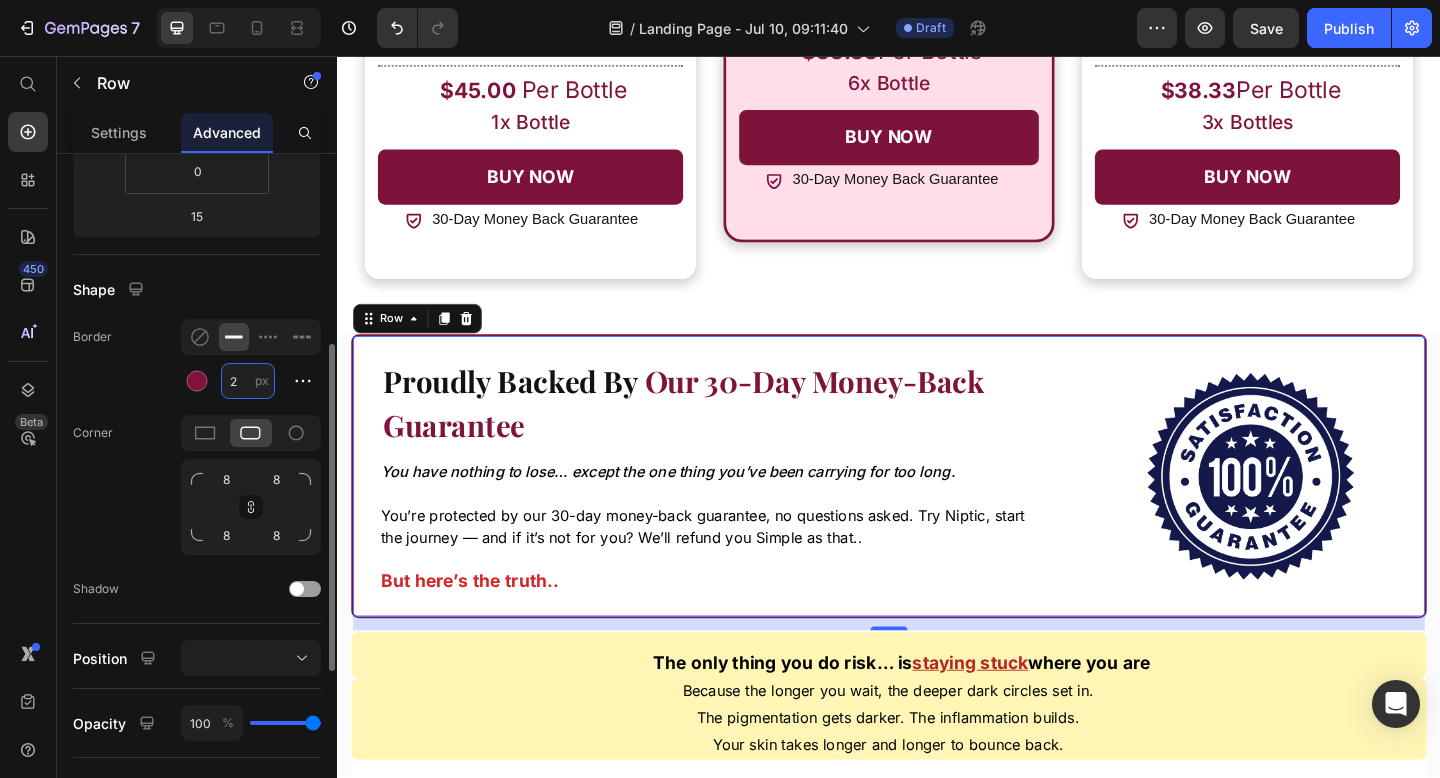 type on "2" 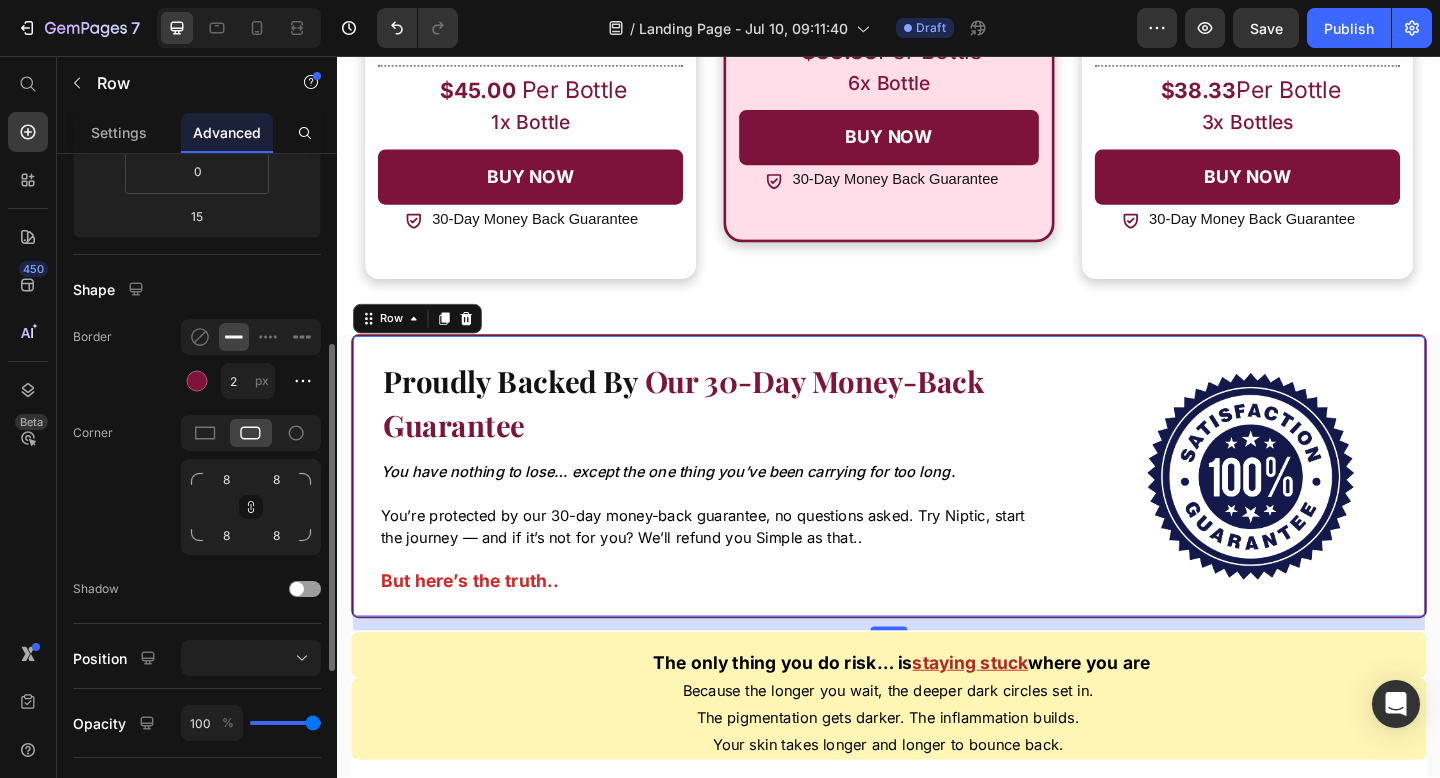 click on "Border 2 px" 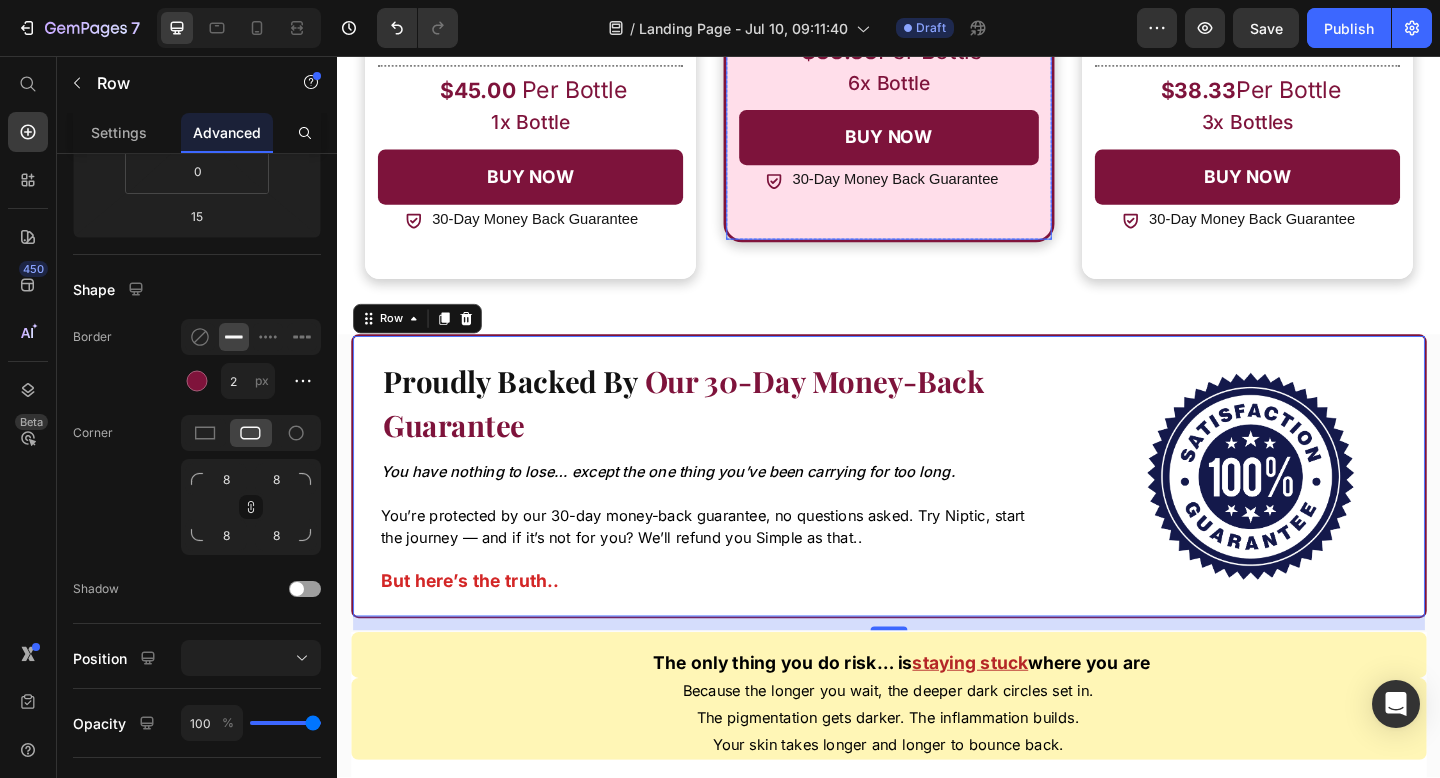 click on "Icon 6 Full-Size Bottles Text Block Row
Icon Save  $166 Text Block Row
Icon Priority   Handling Text Block $6.99 Text Block Row
Icon Free   USA Shipping! Text Block $4.99 Text Block Row Only  $199.97   $366 Text Block                Title Line   $ 33.33  Per Bottle Text Block 6x Bottle Text Block Row Row BUY NOW Button
Icon 30-Day Money Back Guarantee Text Block Row Row" at bounding box center (937, -31) 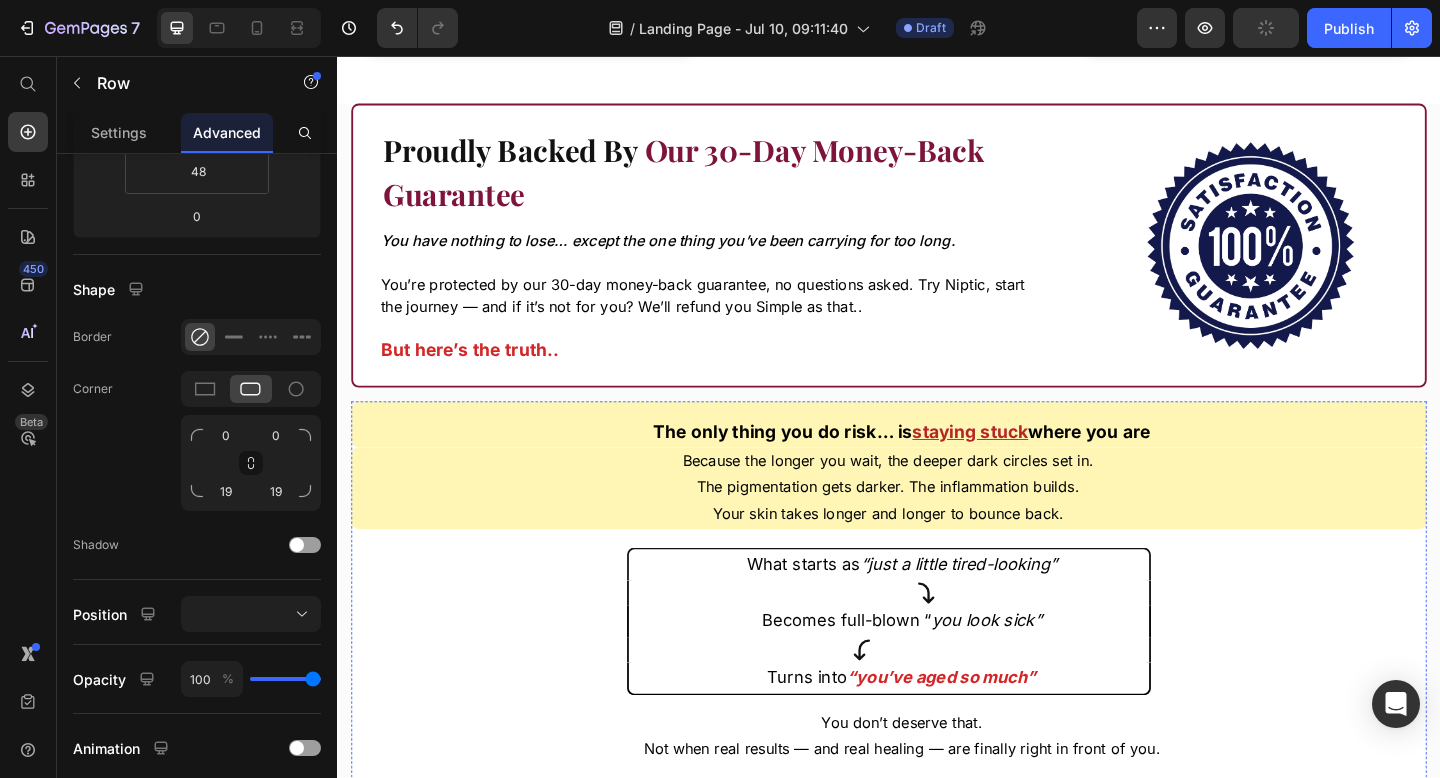 scroll, scrollTop: 17638, scrollLeft: 0, axis: vertical 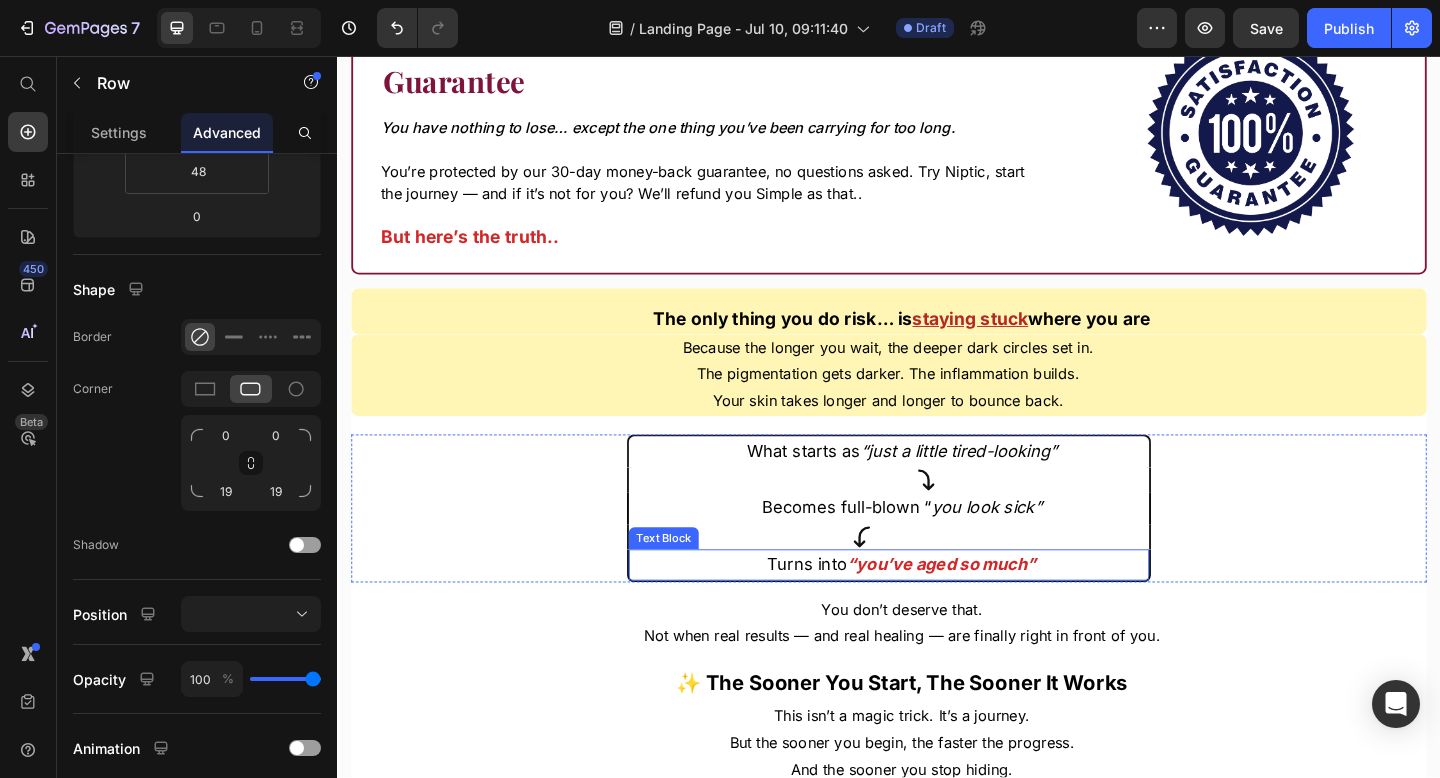 click on "“you’ve aged so much”" at bounding box center (995, 608) 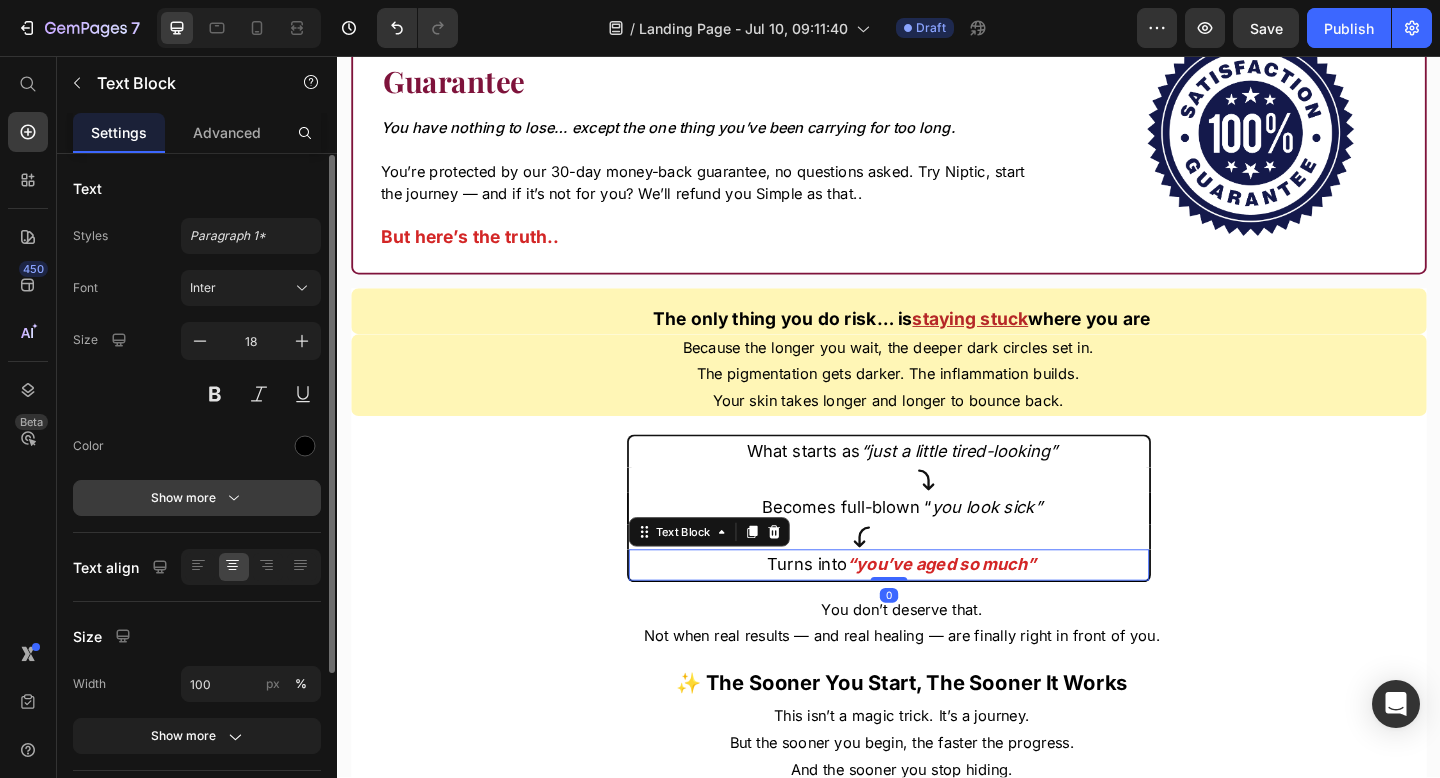 scroll, scrollTop: 214, scrollLeft: 0, axis: vertical 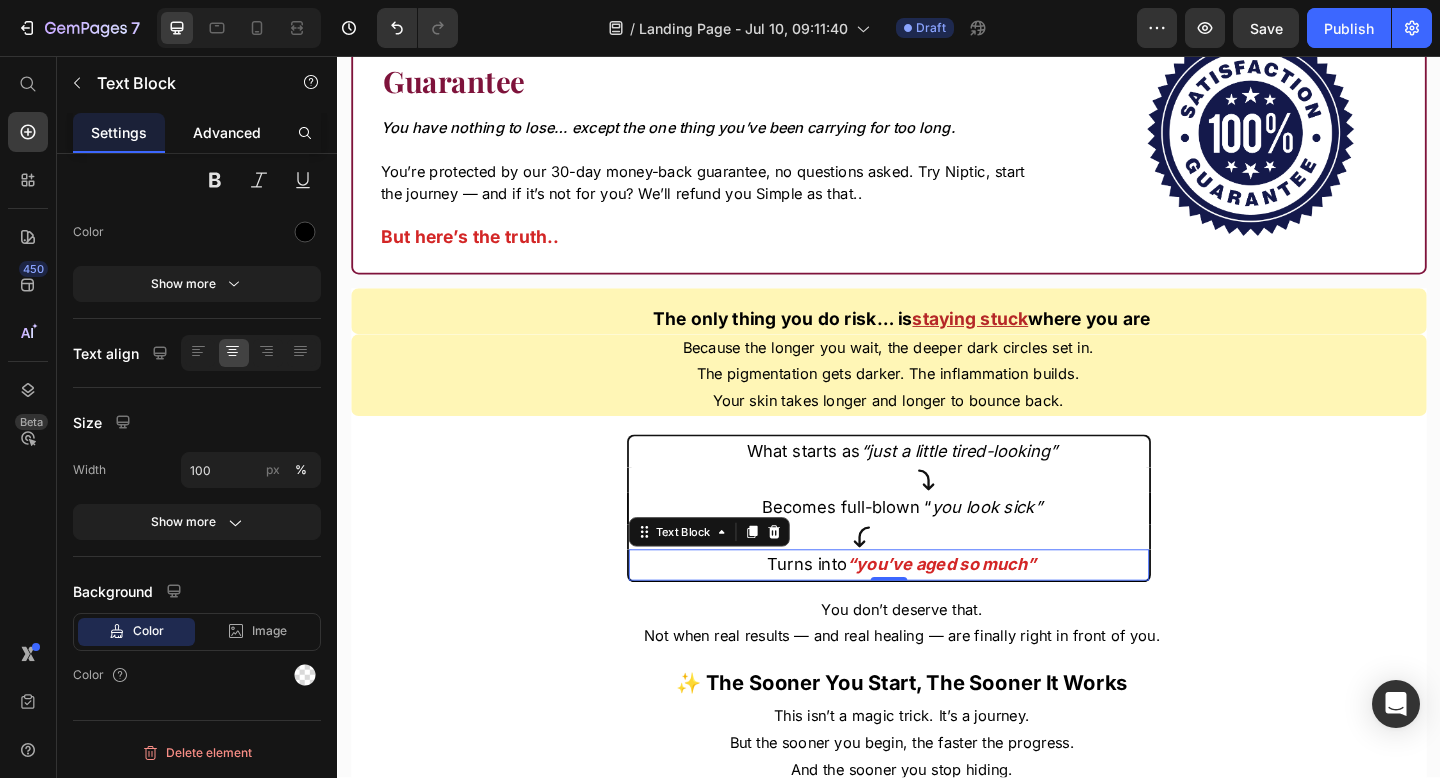 click on "Advanced" at bounding box center (227, 132) 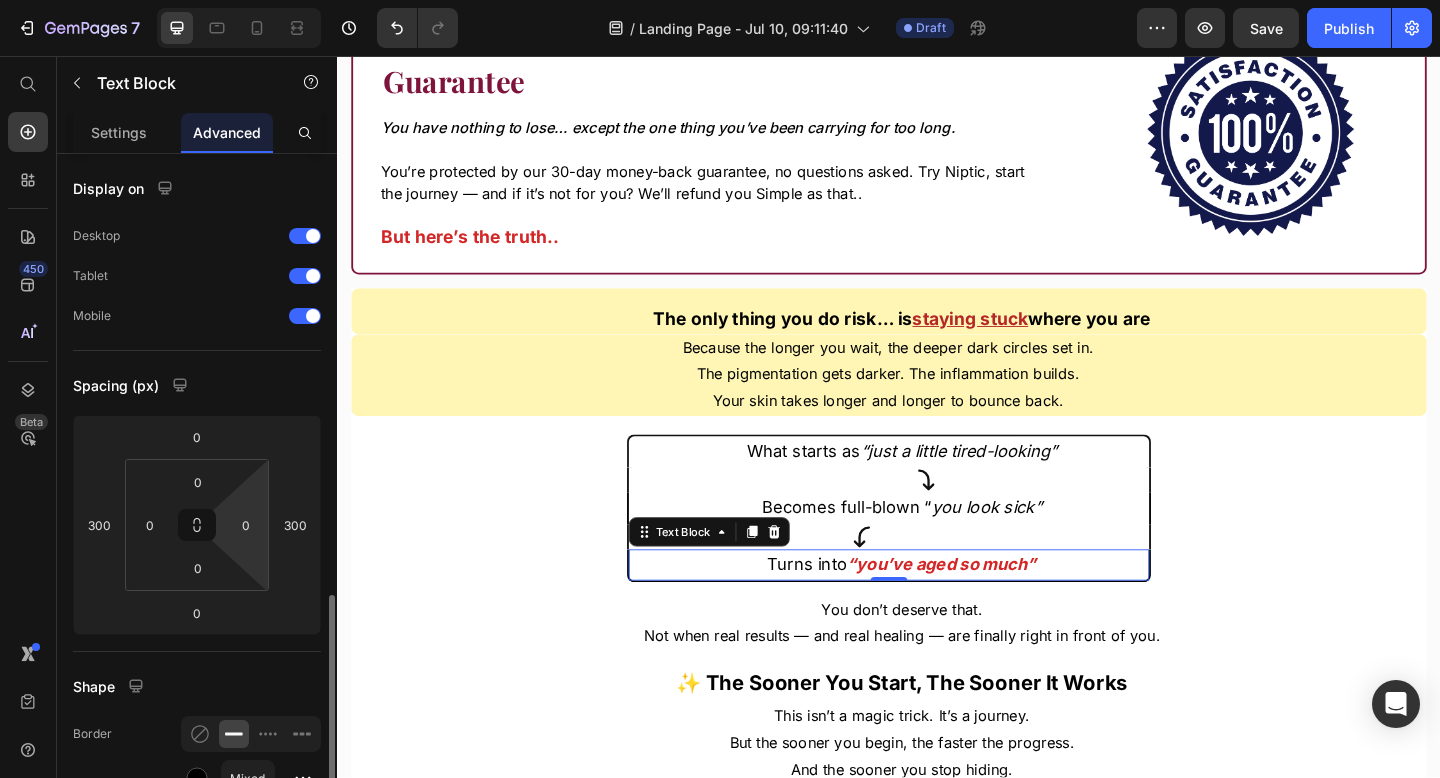 scroll, scrollTop: 313, scrollLeft: 0, axis: vertical 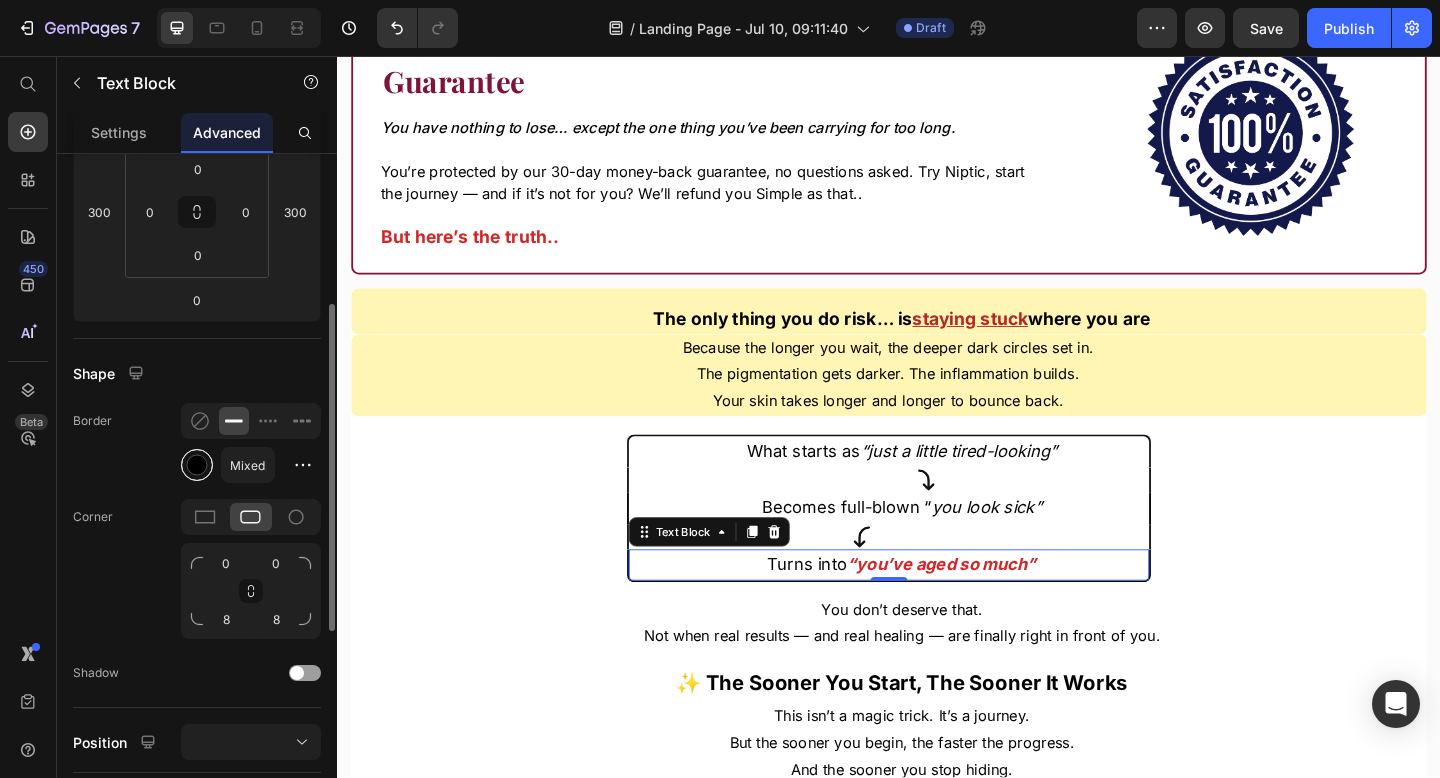 click at bounding box center (197, 465) 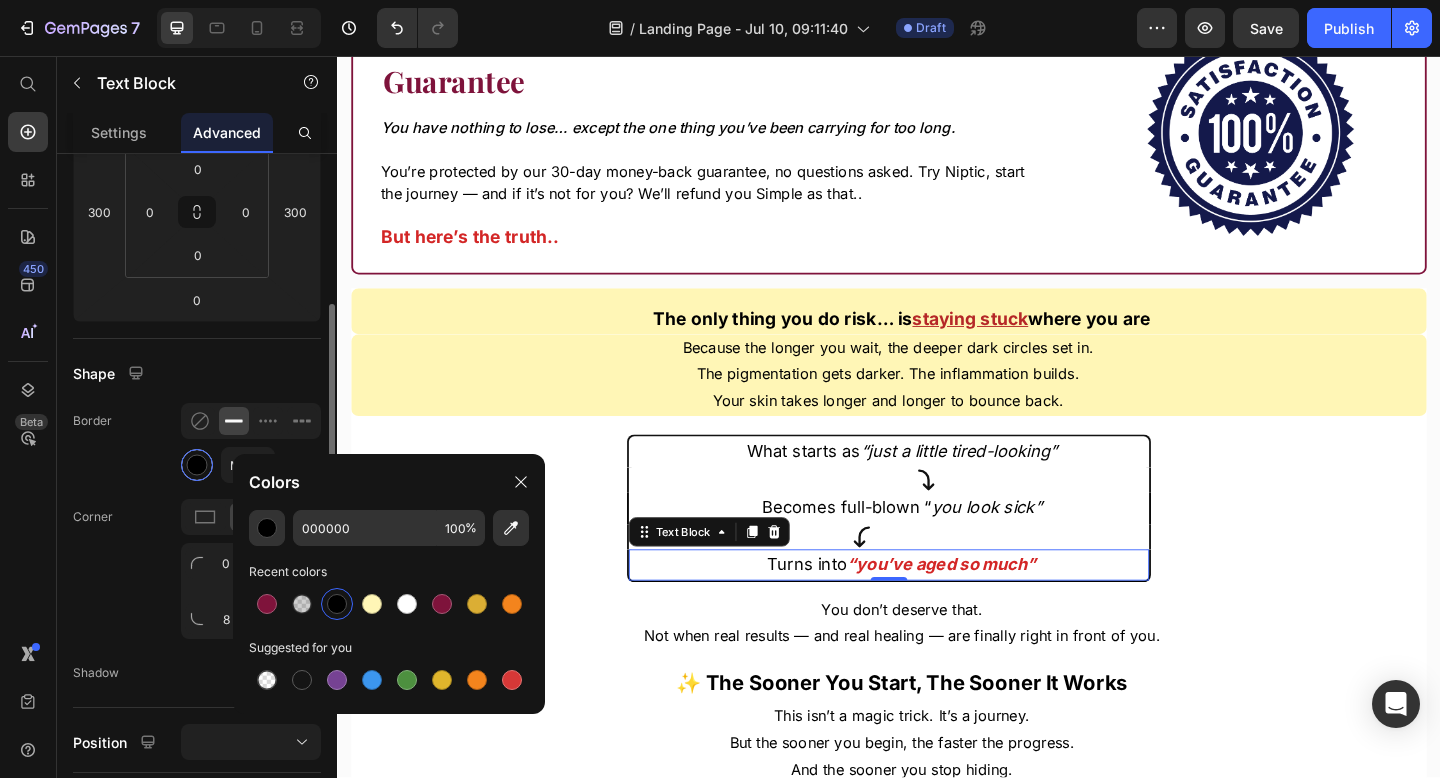 click at bounding box center [197, 465] 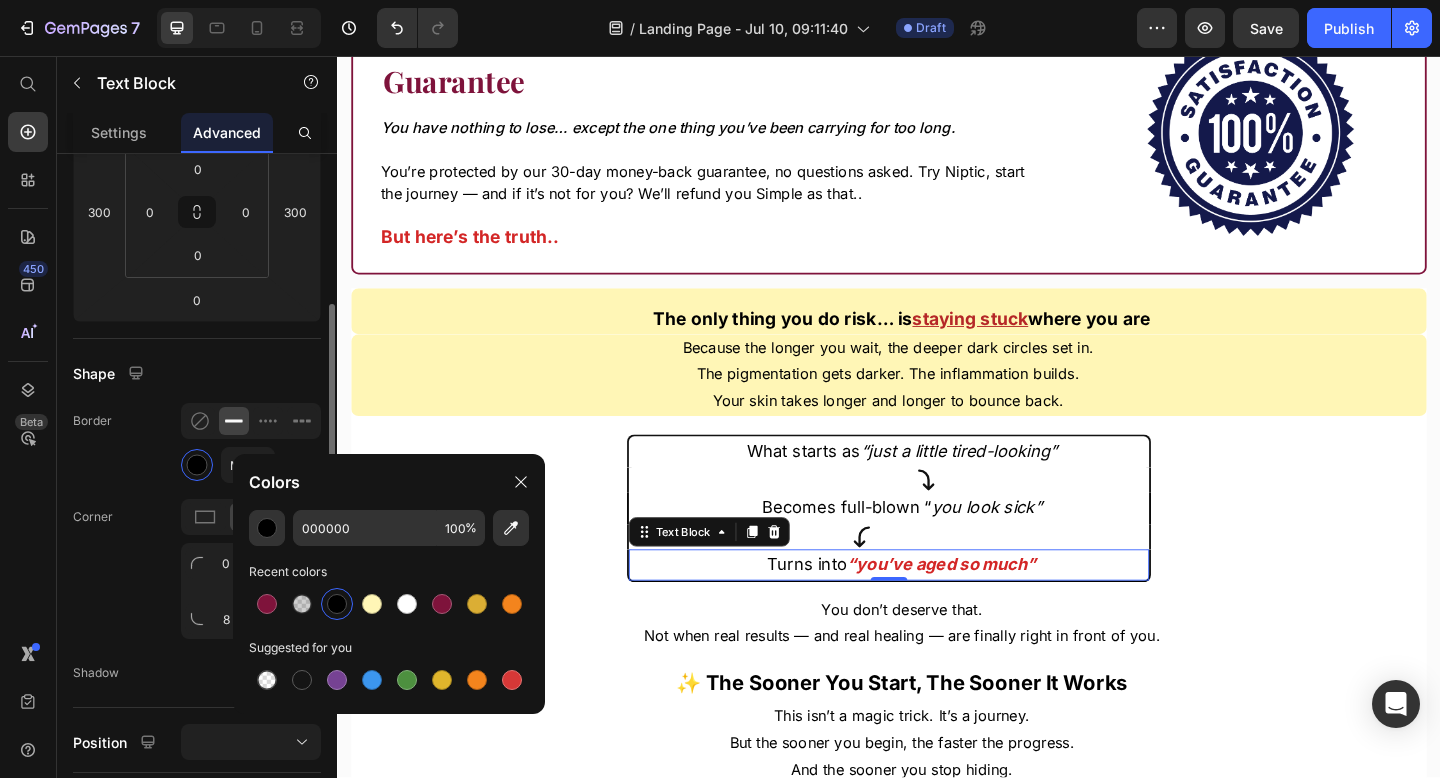 click on "Border Mixed" 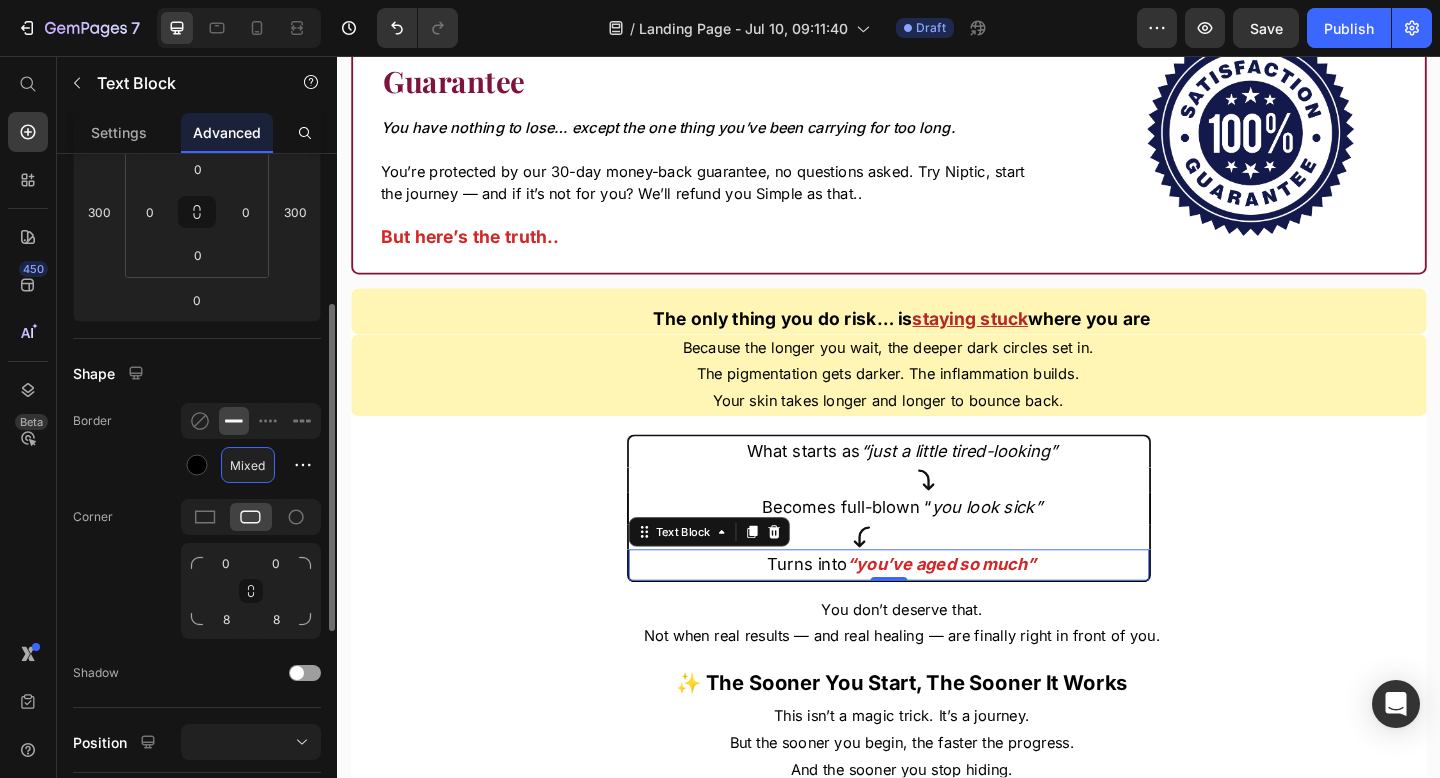 click on "Mixed" at bounding box center (248, 465) 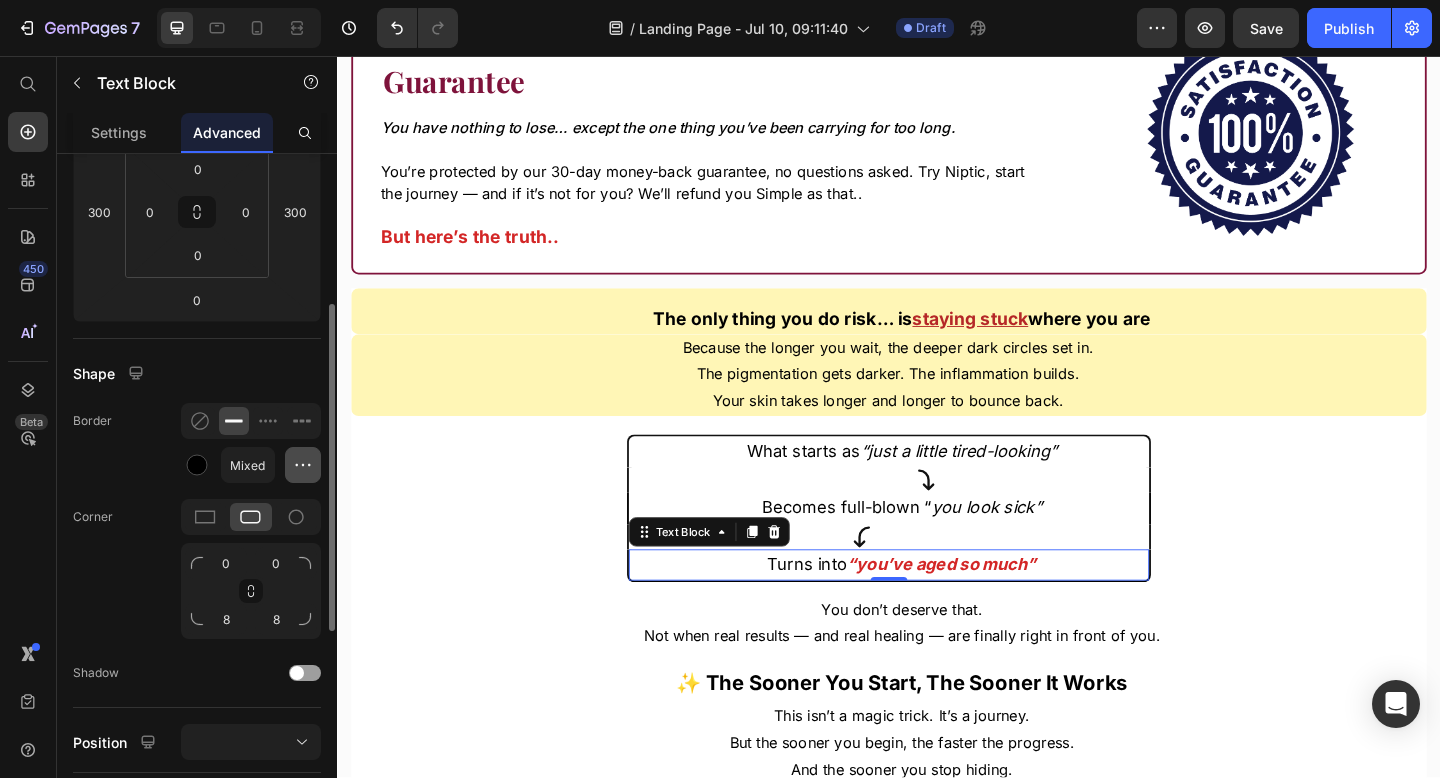 click 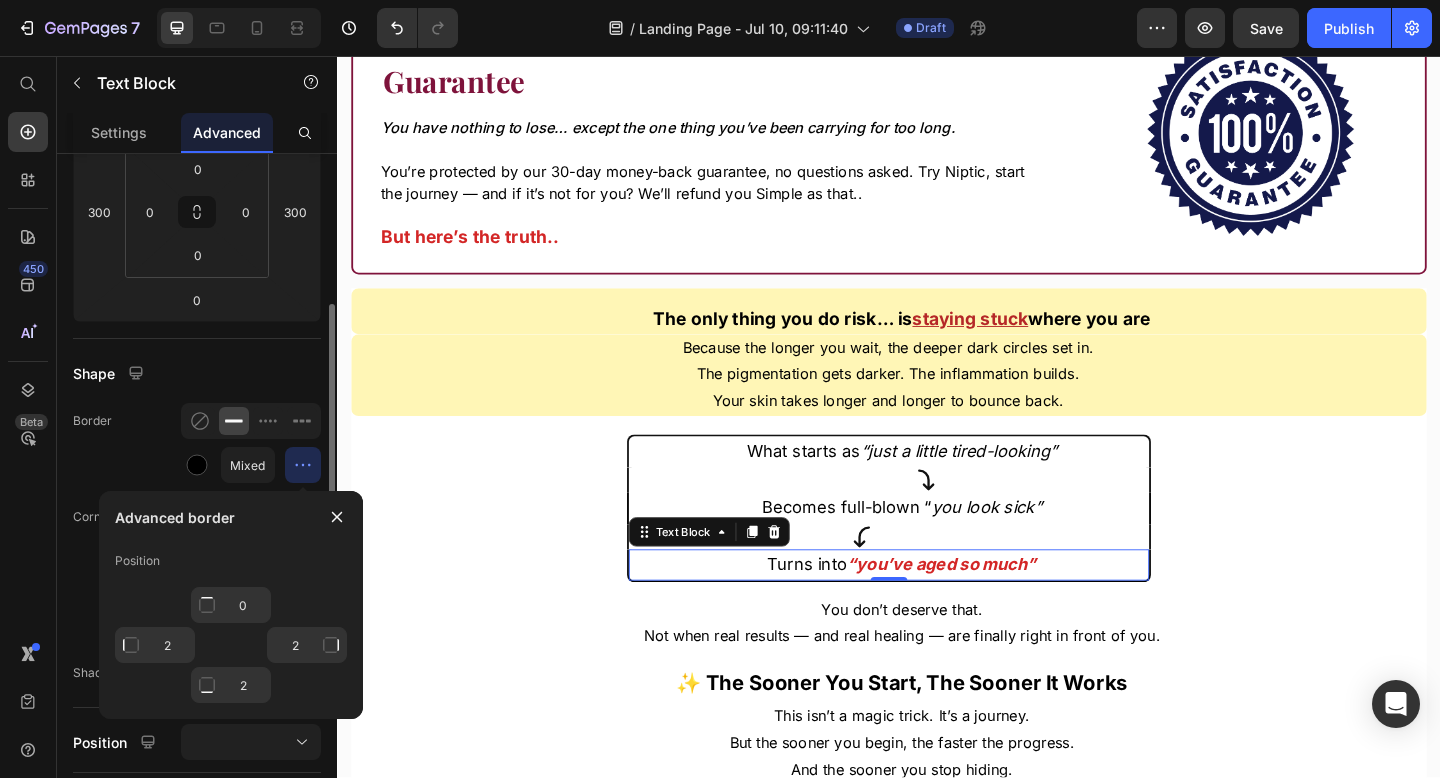click 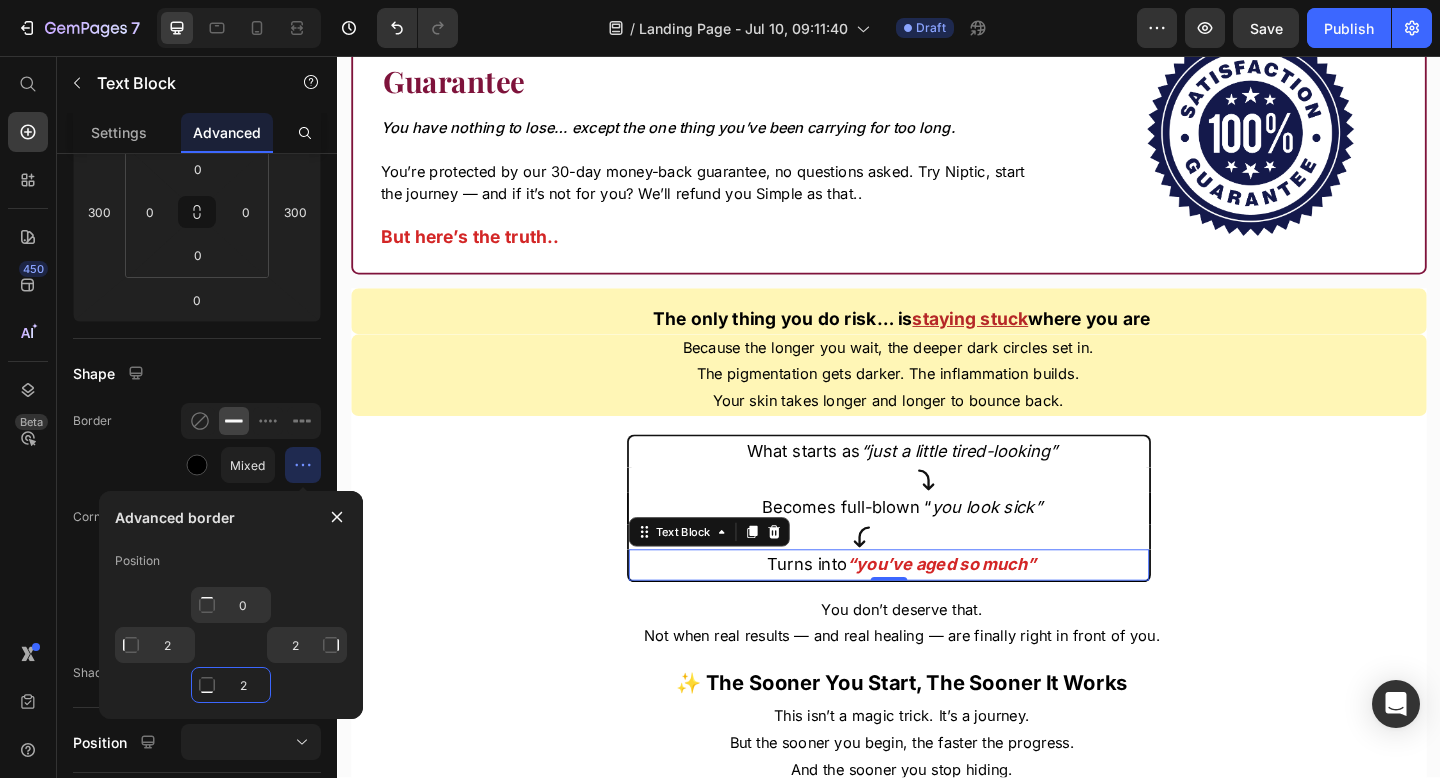 click on "2" 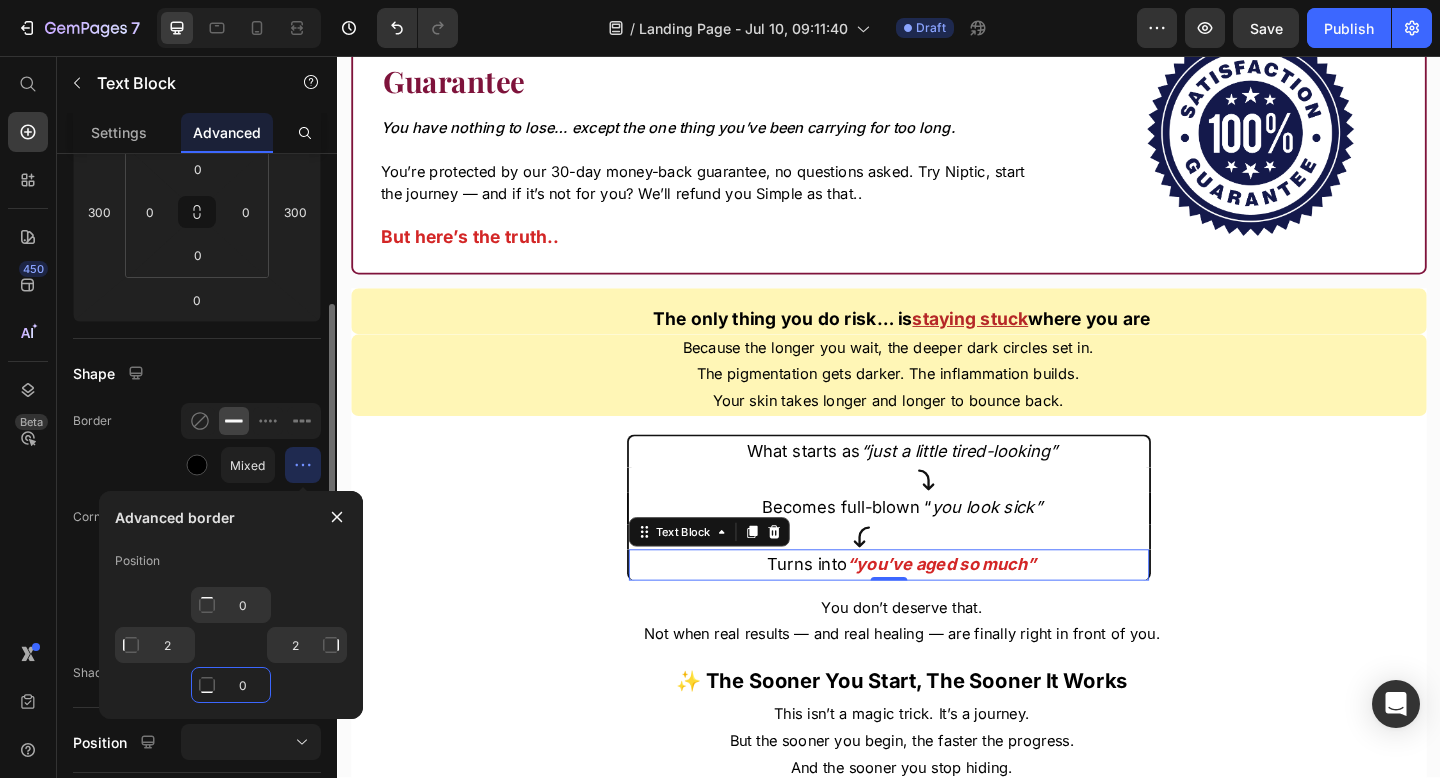 type on "0" 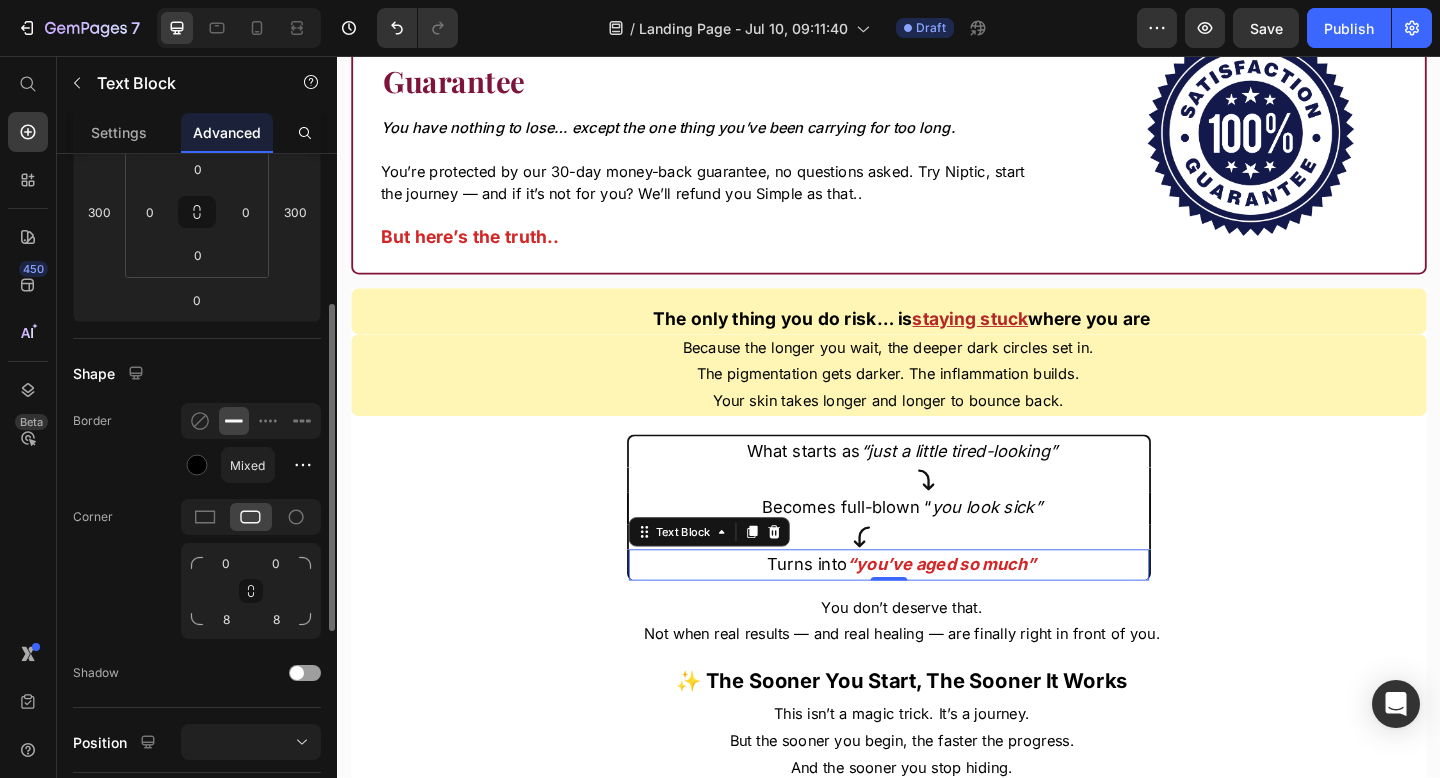 click on "Border Mixed" 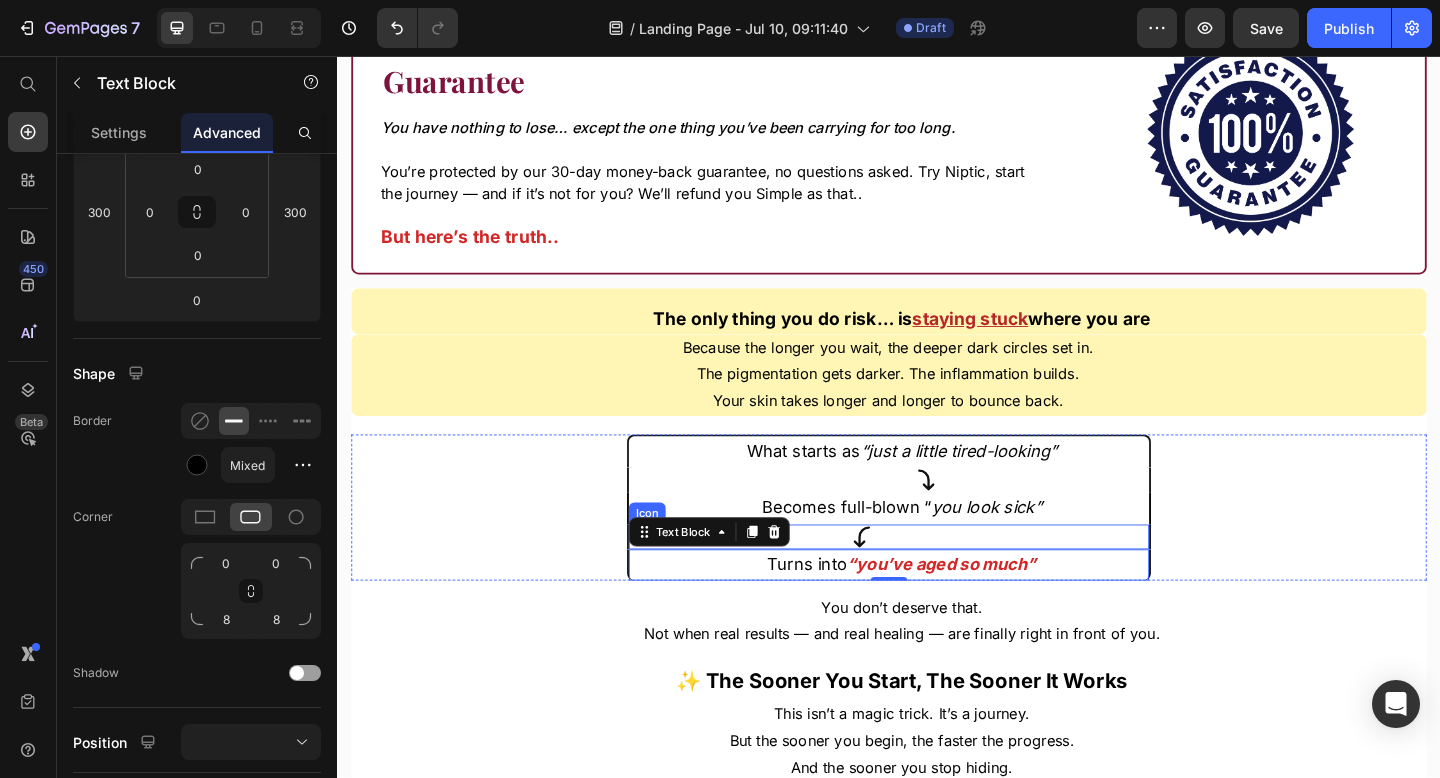 click at bounding box center [937, 579] 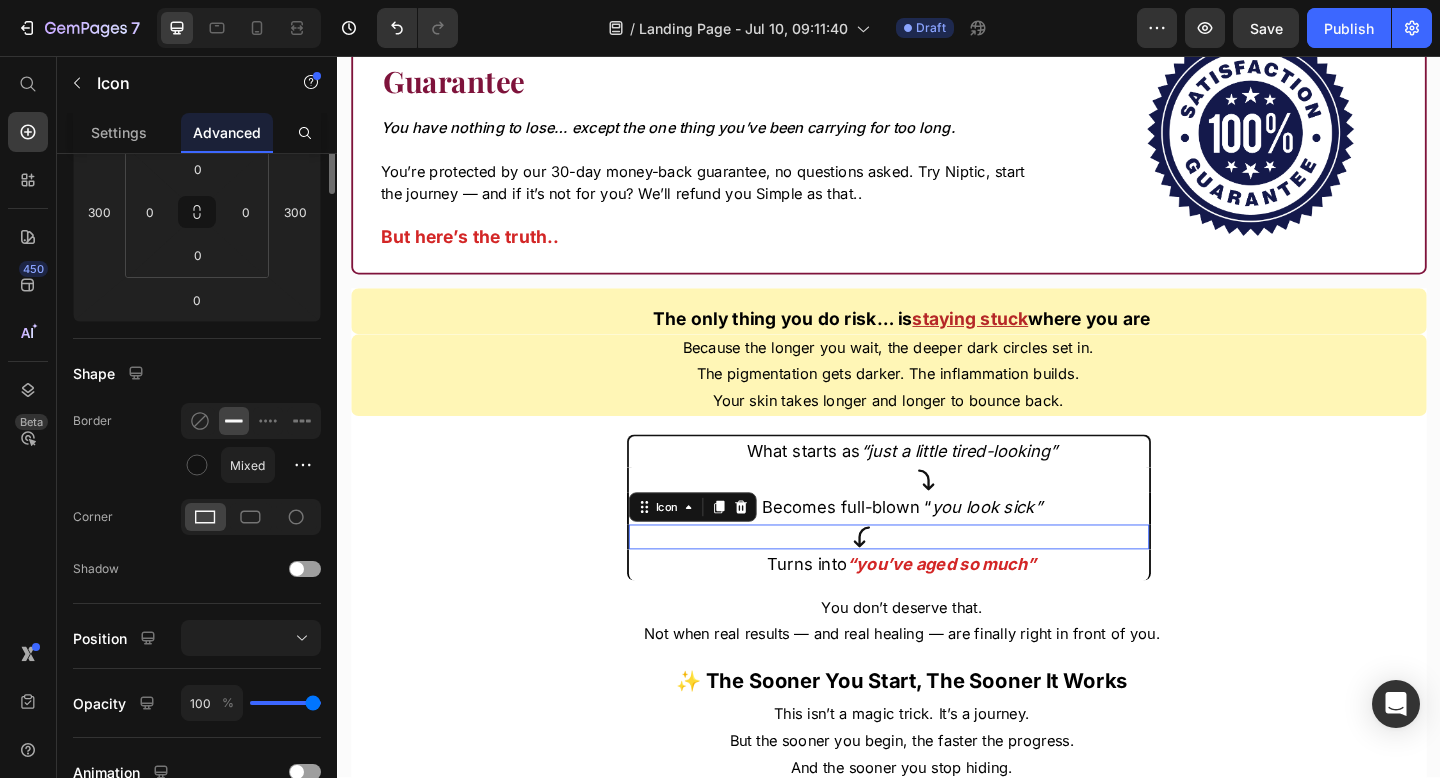scroll, scrollTop: 0, scrollLeft: 0, axis: both 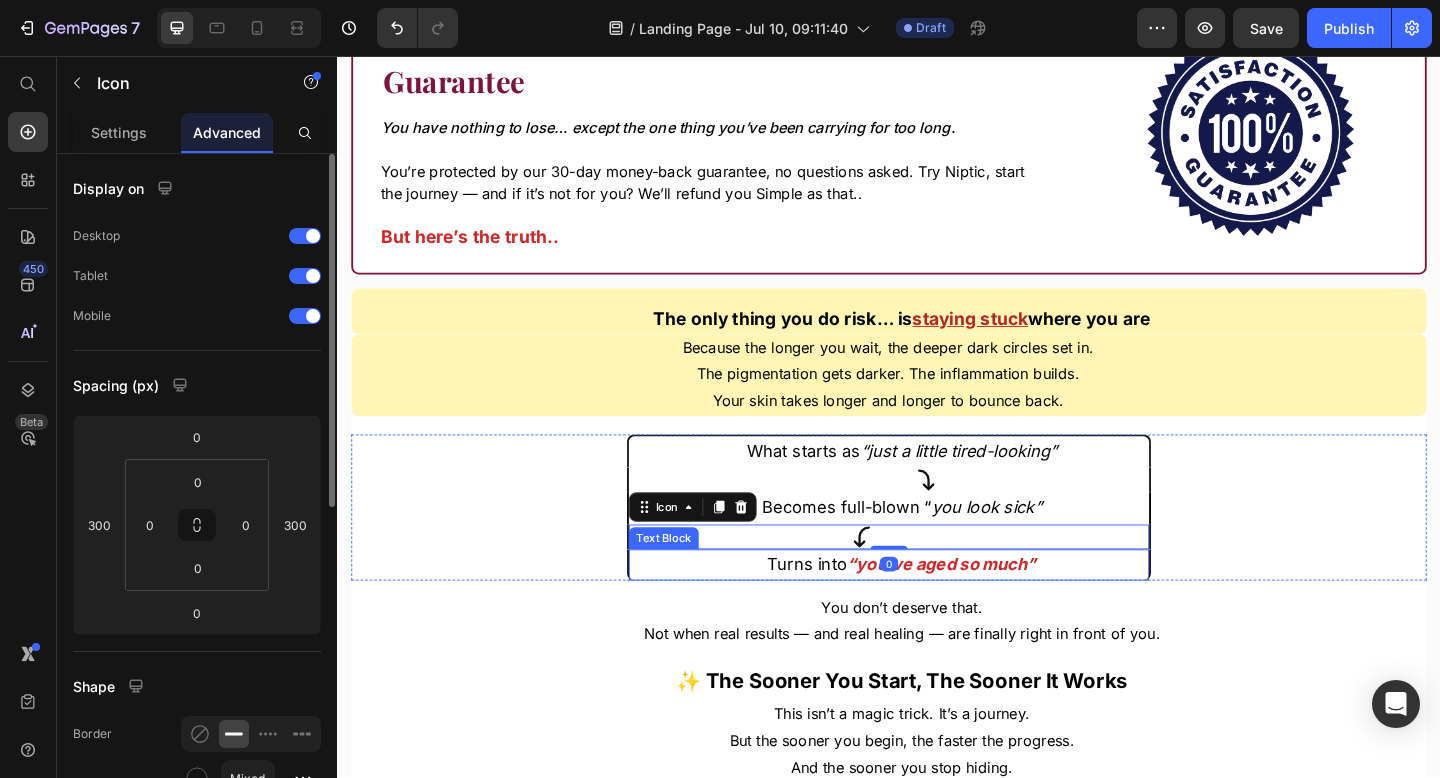 click on "Turns into  “you’ve aged so much”" at bounding box center [951, 609] 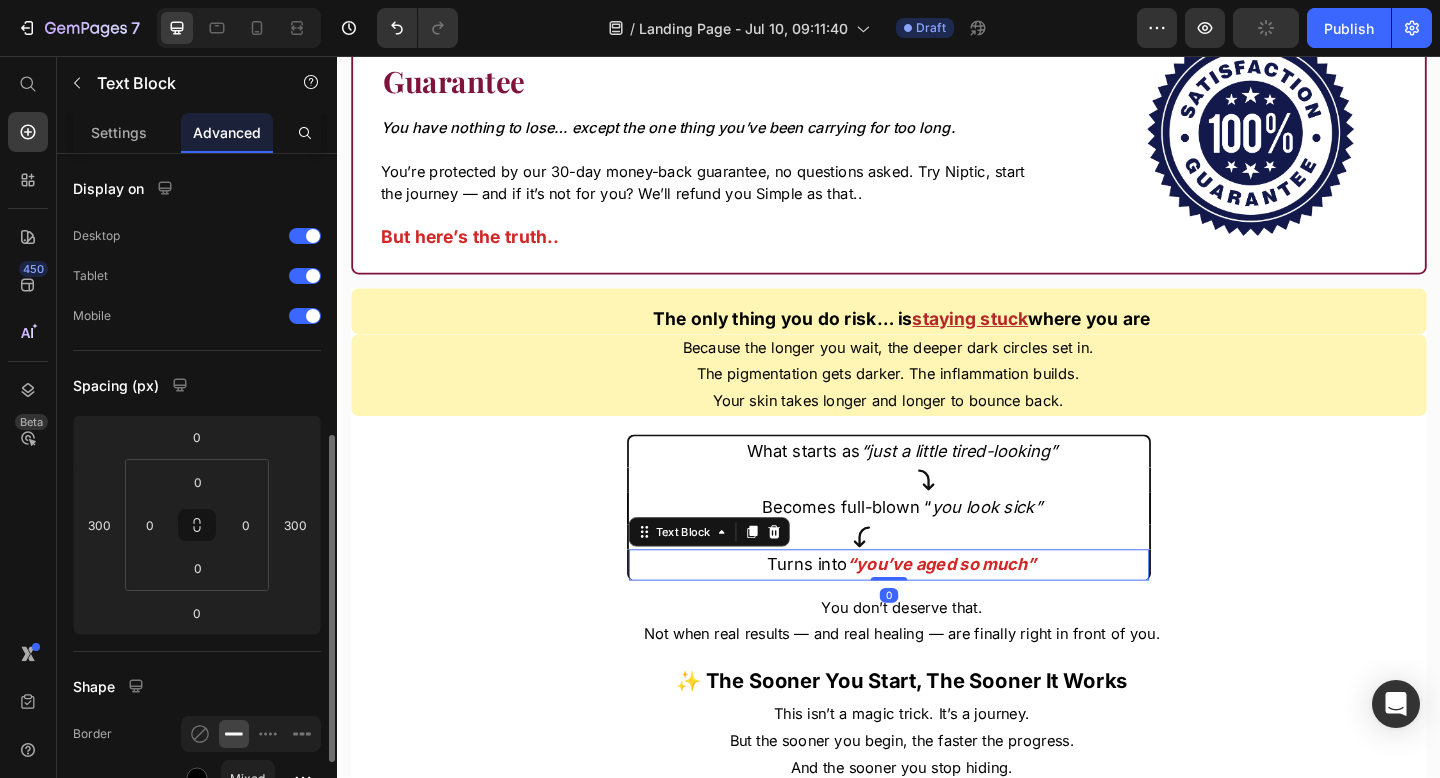 scroll, scrollTop: 190, scrollLeft: 0, axis: vertical 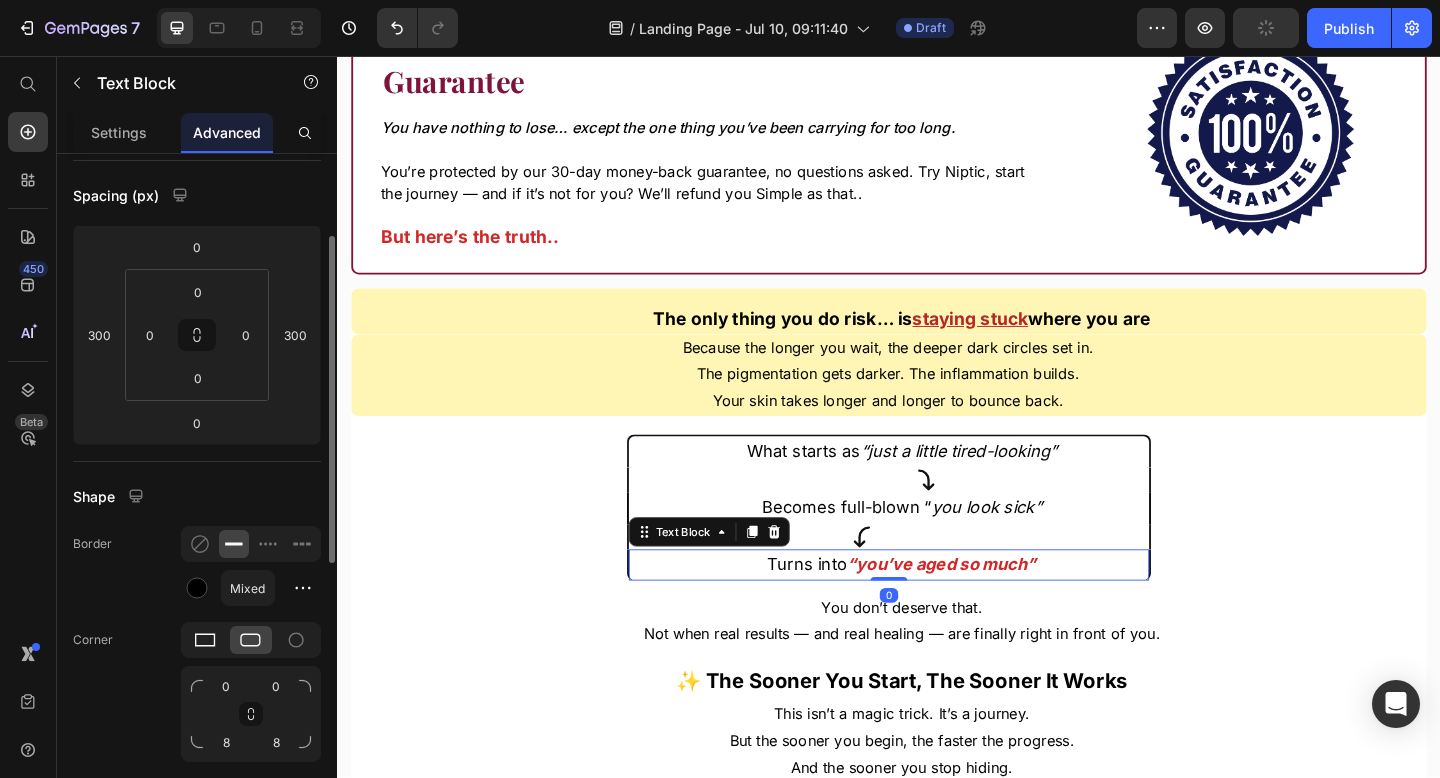 click 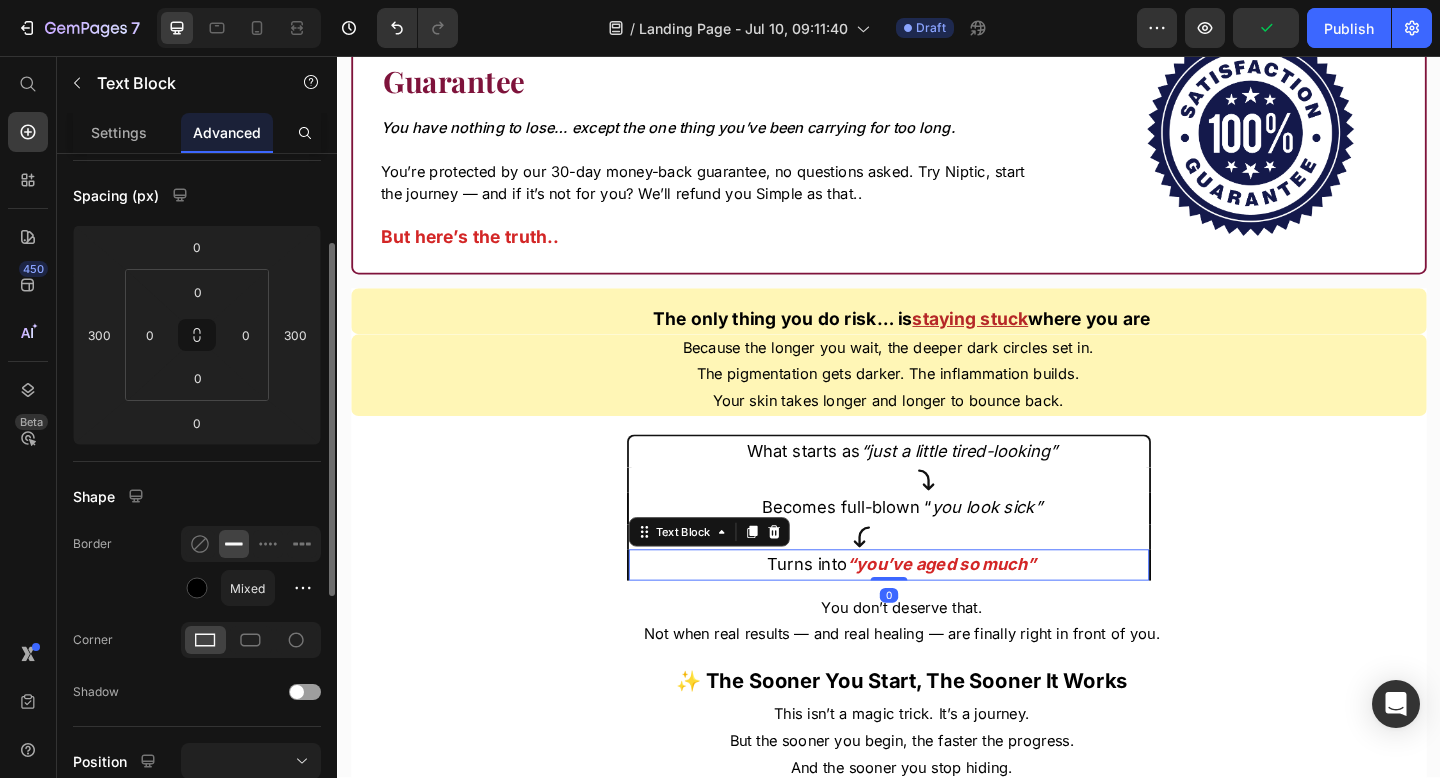 scroll, scrollTop: 184, scrollLeft: 0, axis: vertical 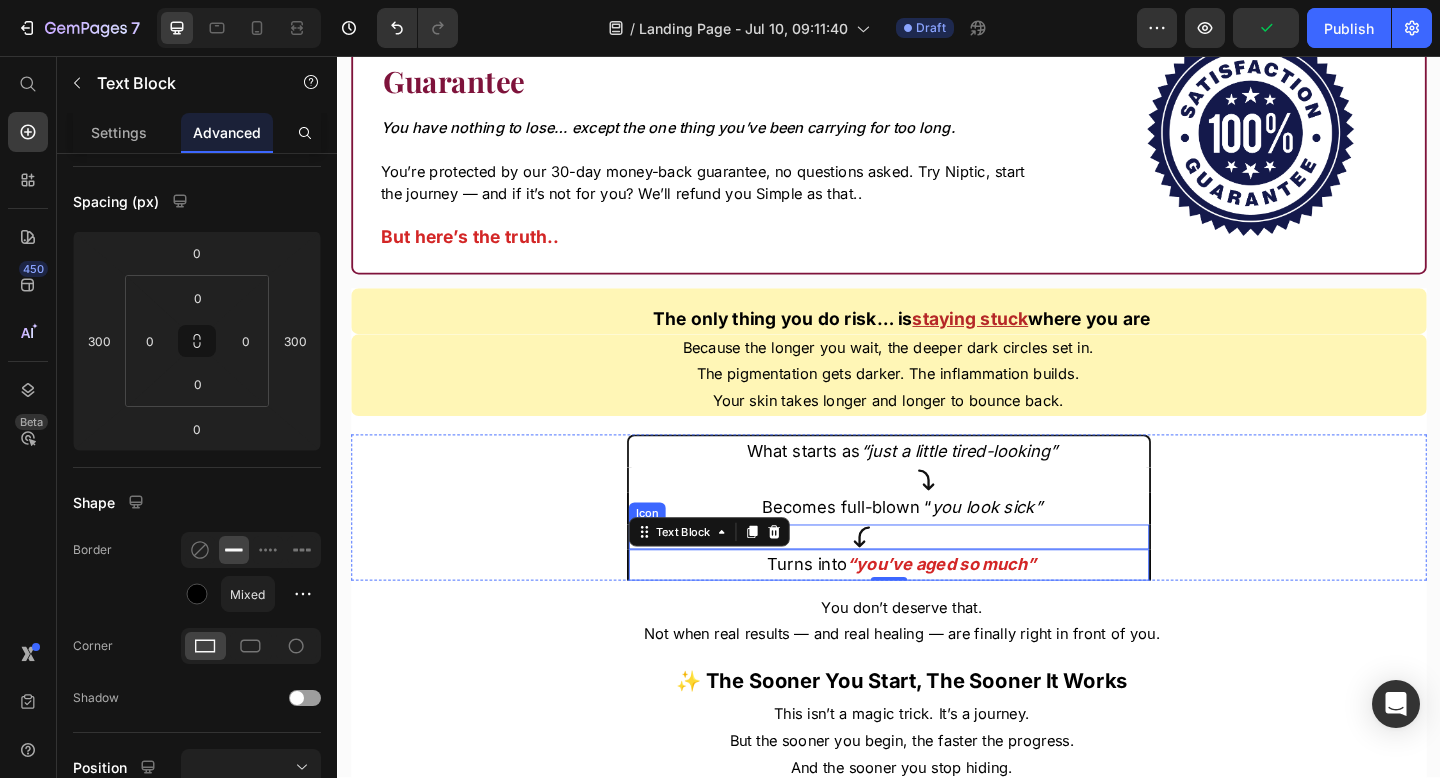 click at bounding box center (937, 579) 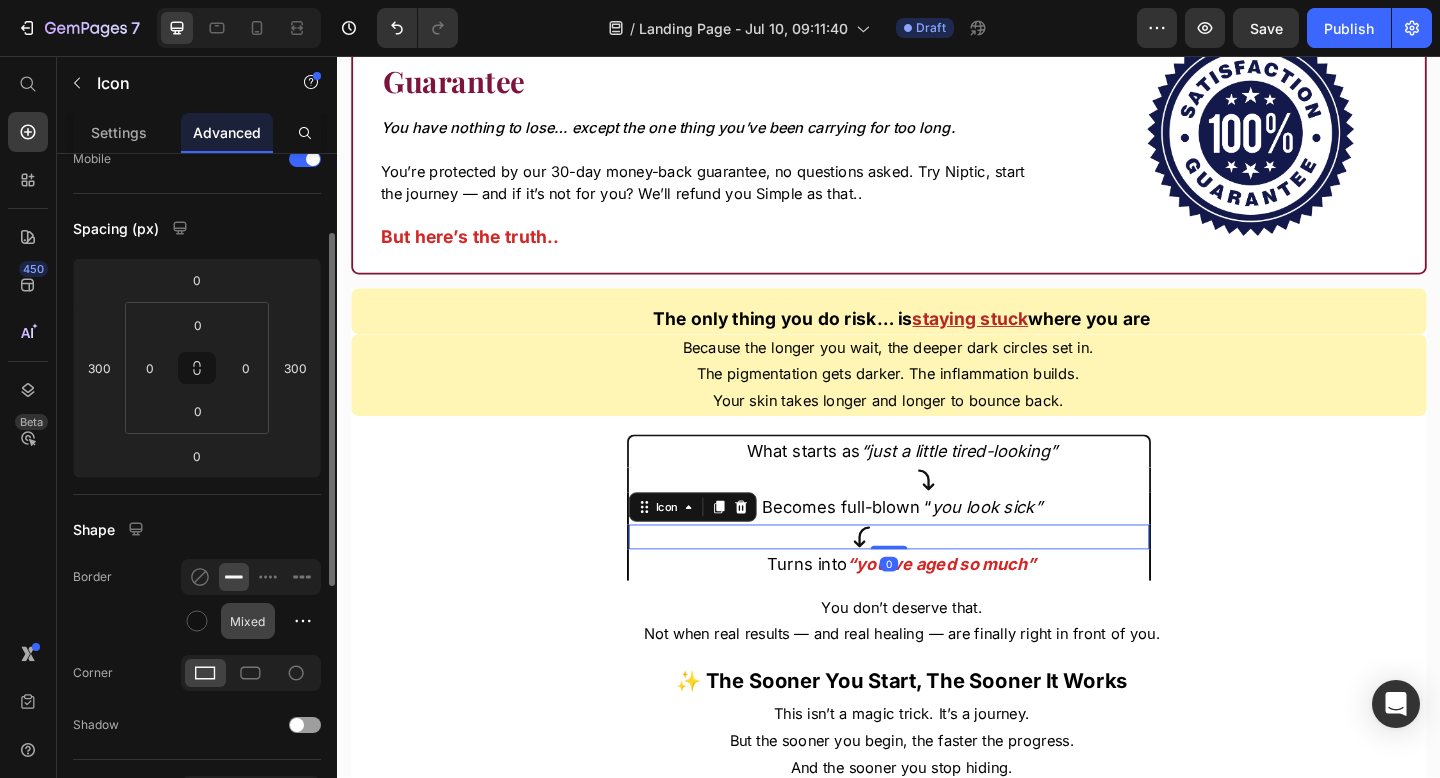 scroll, scrollTop: 156, scrollLeft: 0, axis: vertical 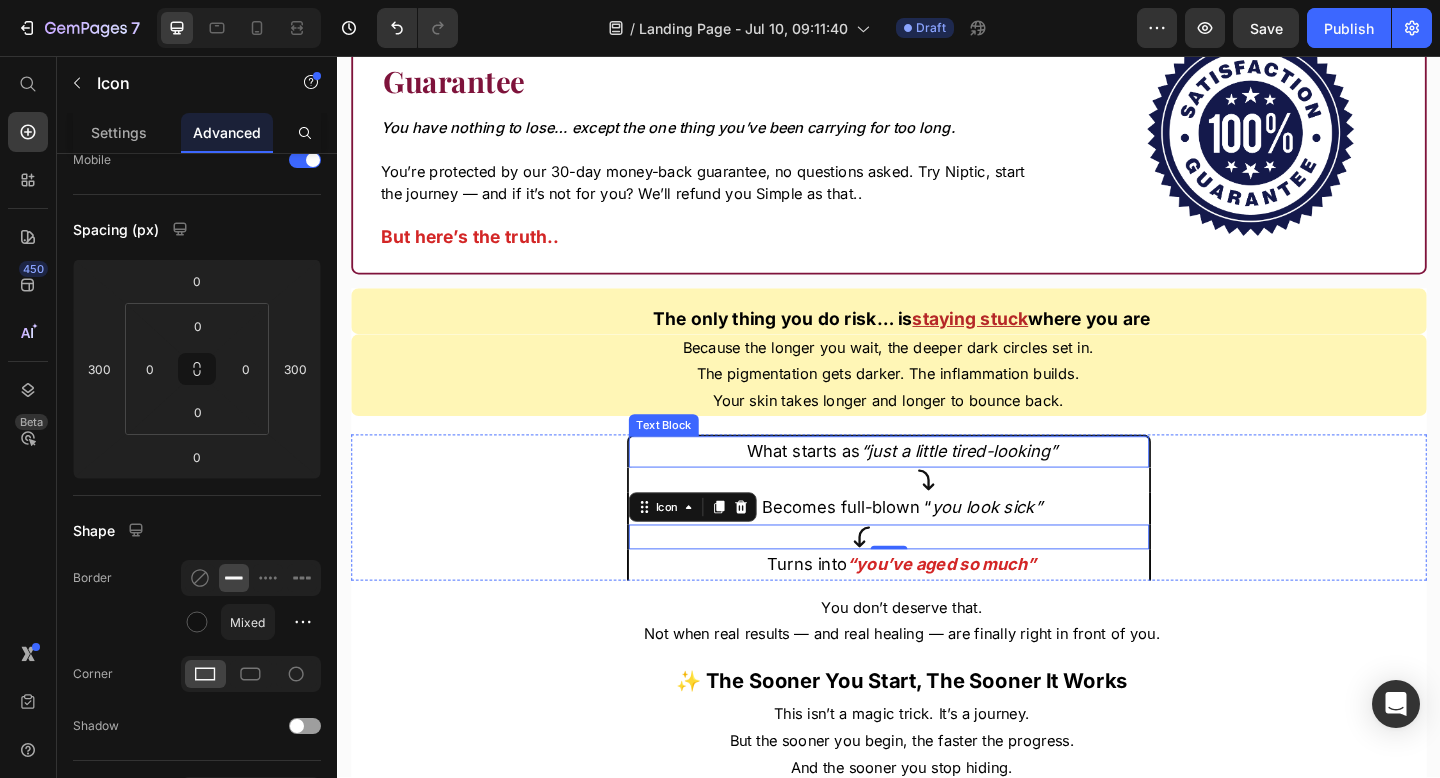 click on "“just a little tired-looking”" at bounding box center (1013, 485) 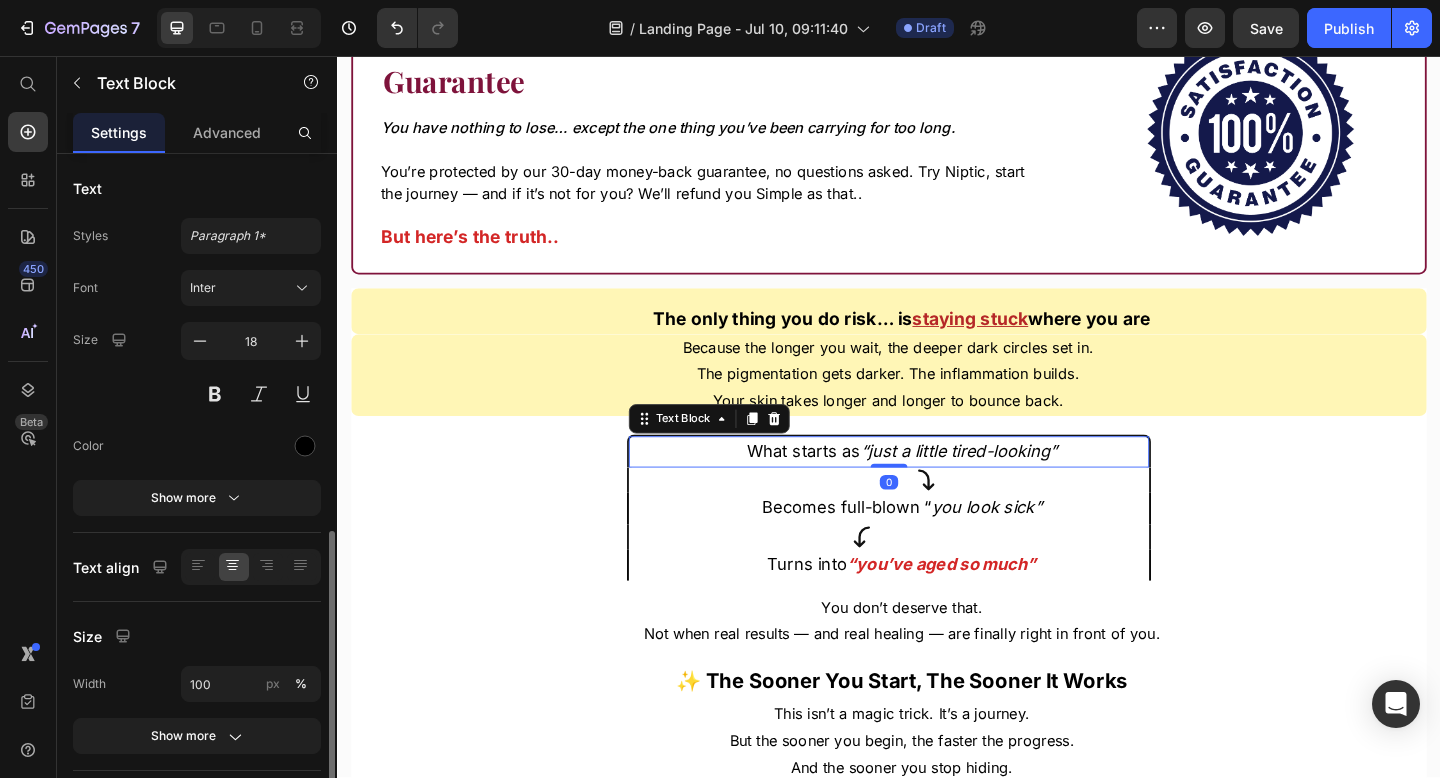 scroll, scrollTop: 214, scrollLeft: 0, axis: vertical 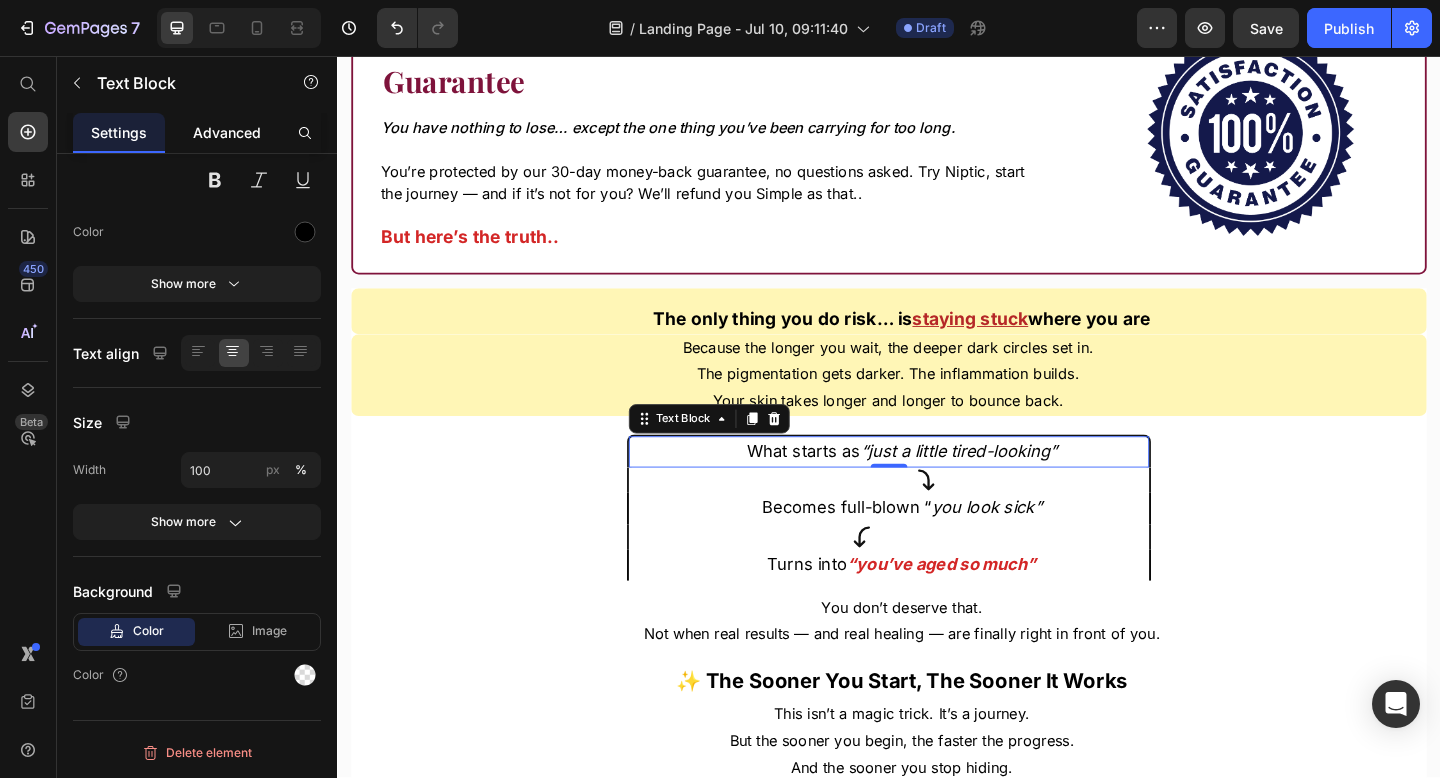 click on "Advanced" at bounding box center [227, 132] 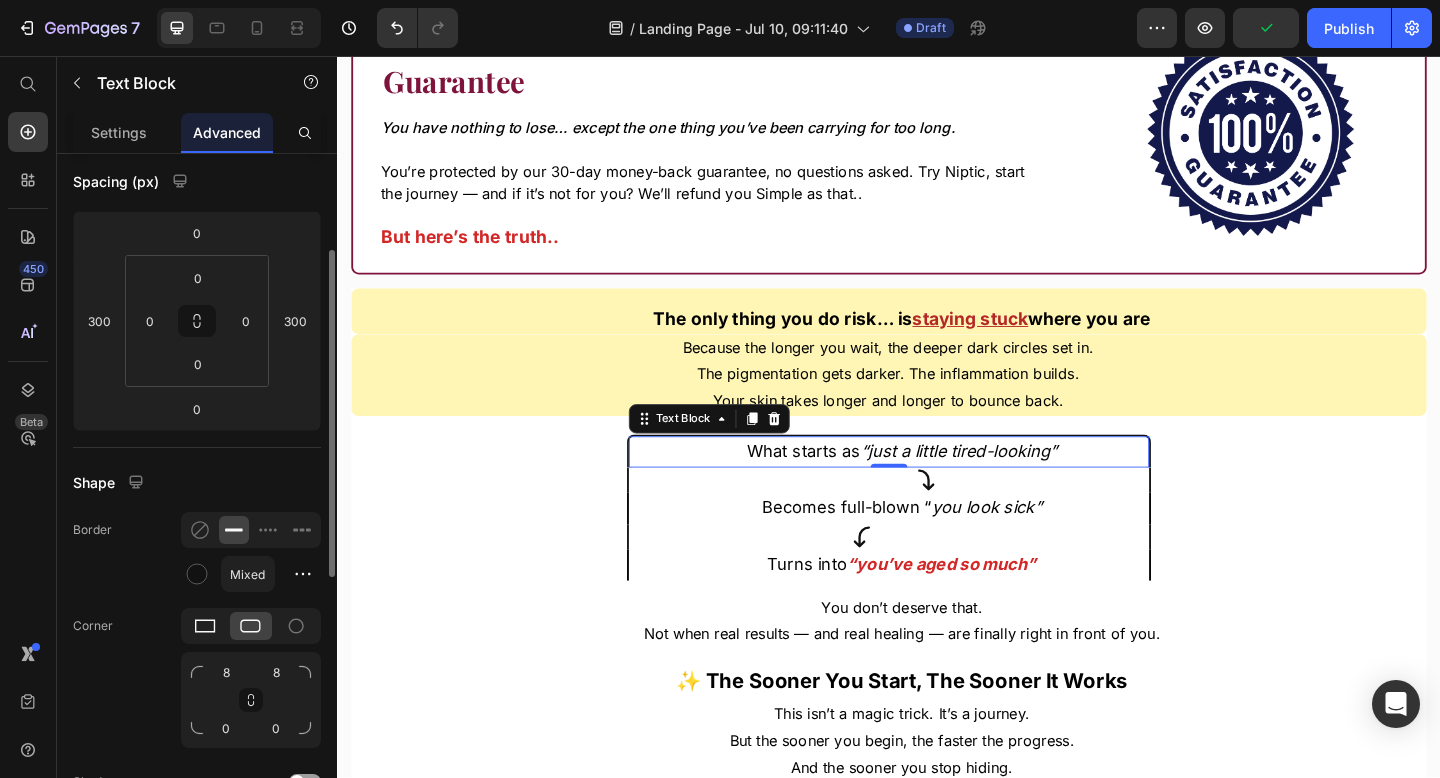 scroll, scrollTop: 203, scrollLeft: 0, axis: vertical 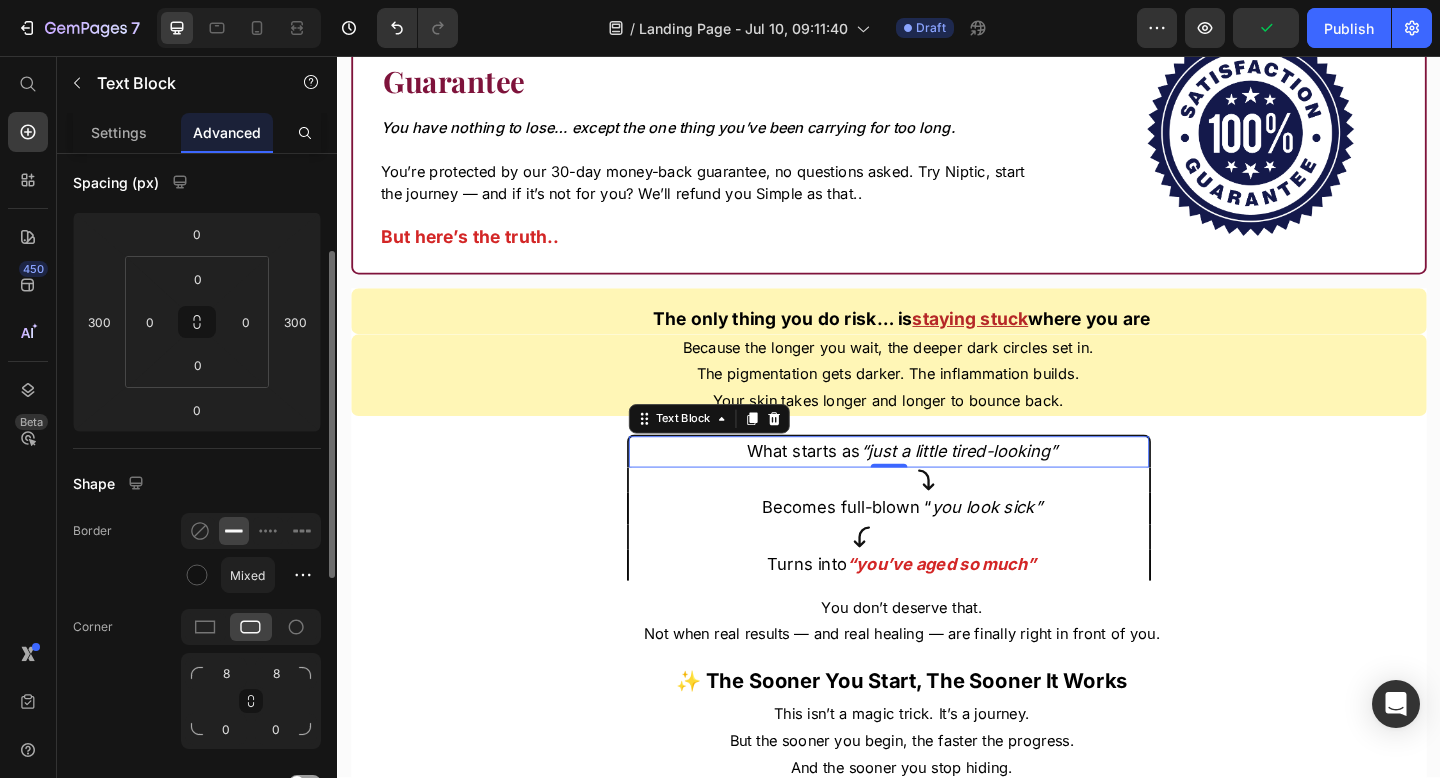 click 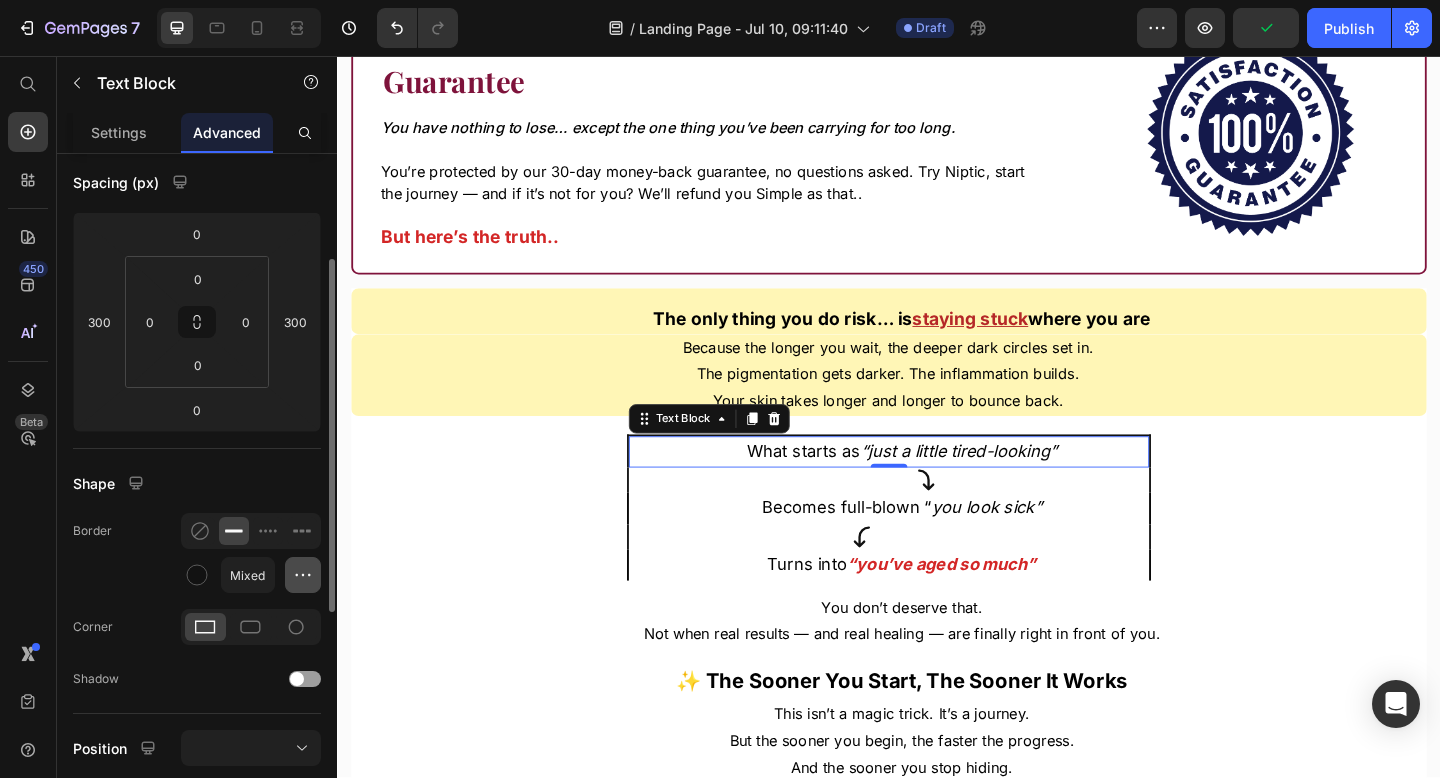 click 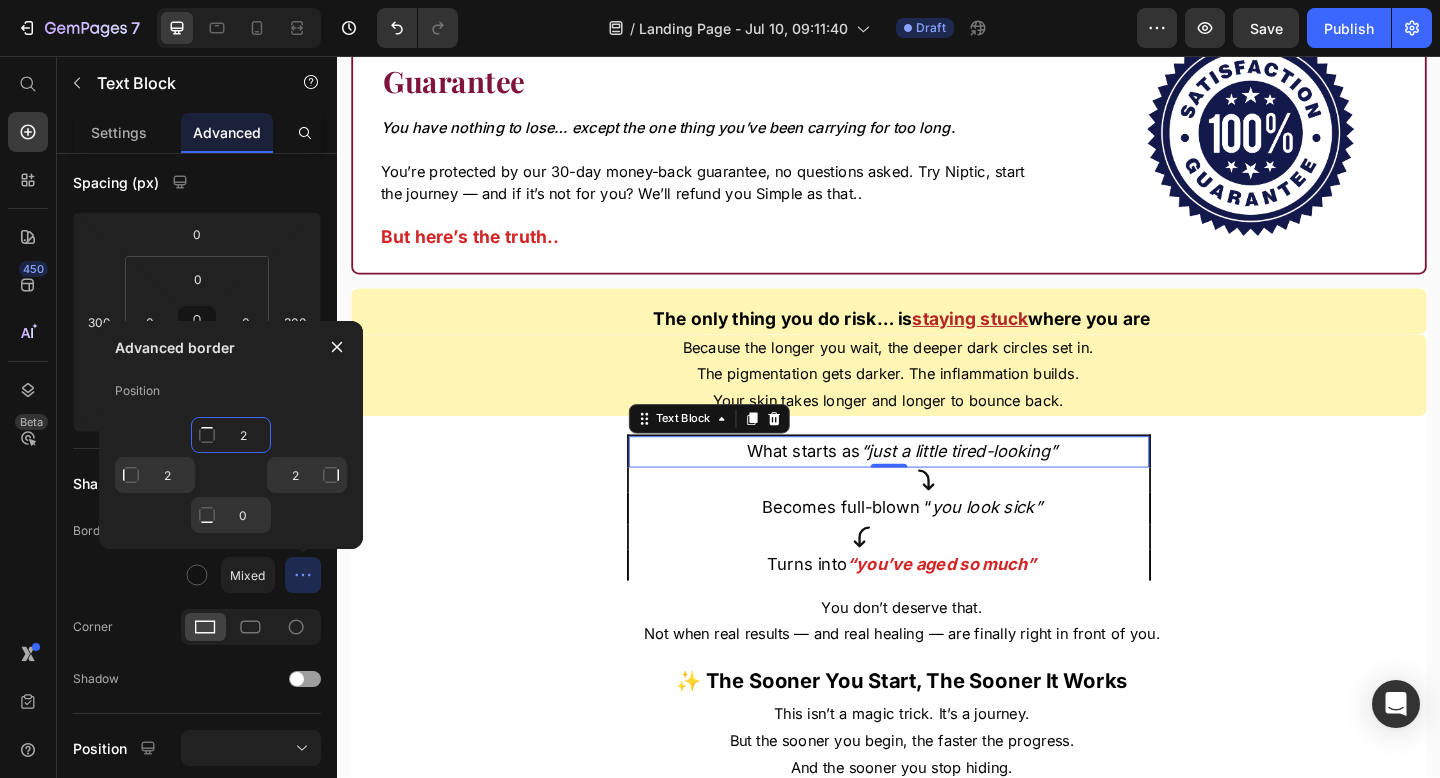 click on "2" 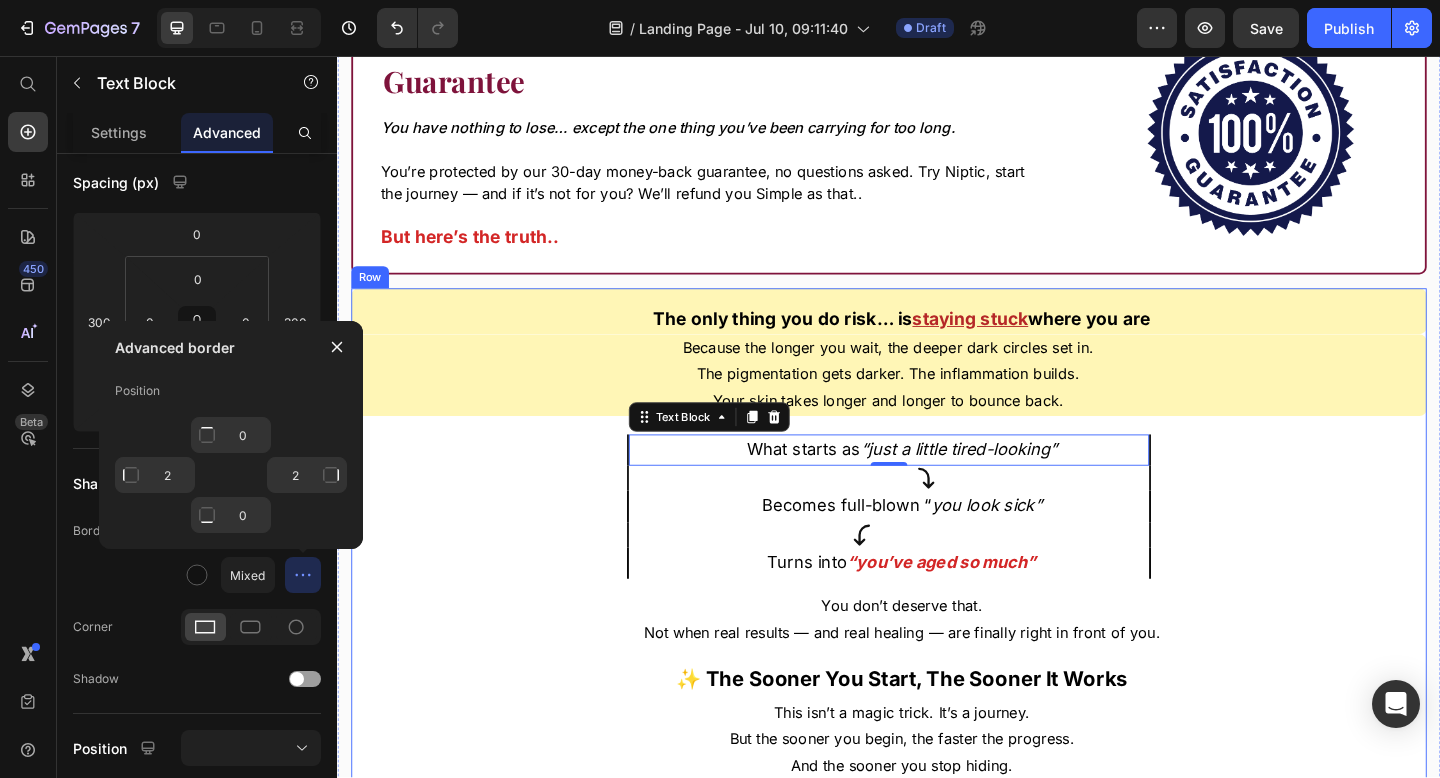 click on "The only thing you do risk… is  staying stuck  where you are Text Block Because the longer you wait, the deeper dark circles set in. The pigmentation gets darker. The inflammation builds. Your skin takes longer and longer to bounce back. Text Block What starts as  “just a little tired-looking” Text Block   0
Icon Becomes full-blown “ you look sick” Text Block
Icon Turns into  “you’ve aged so much” Text Block Row You don’t deserve that. Not when real results — and real healing — are finally right in front of you. Text Block ✨ The Sooner You Start, The Sooner It Works Text Block This isn’t a magic trick. It’s a journey. But the sooner you begin, the faster the progress. And the sooner you stop hiding. Text Block" at bounding box center (937, 587) 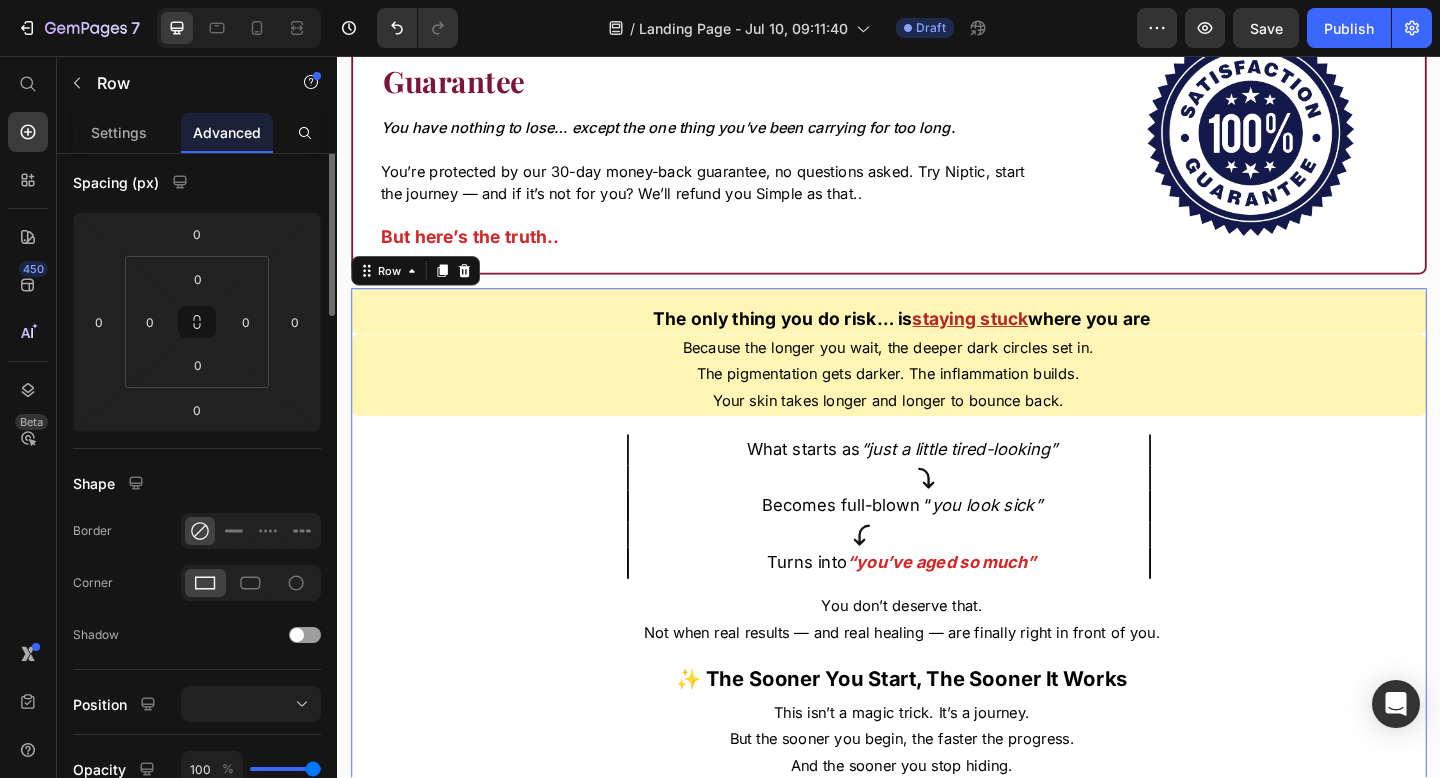scroll, scrollTop: 0, scrollLeft: 0, axis: both 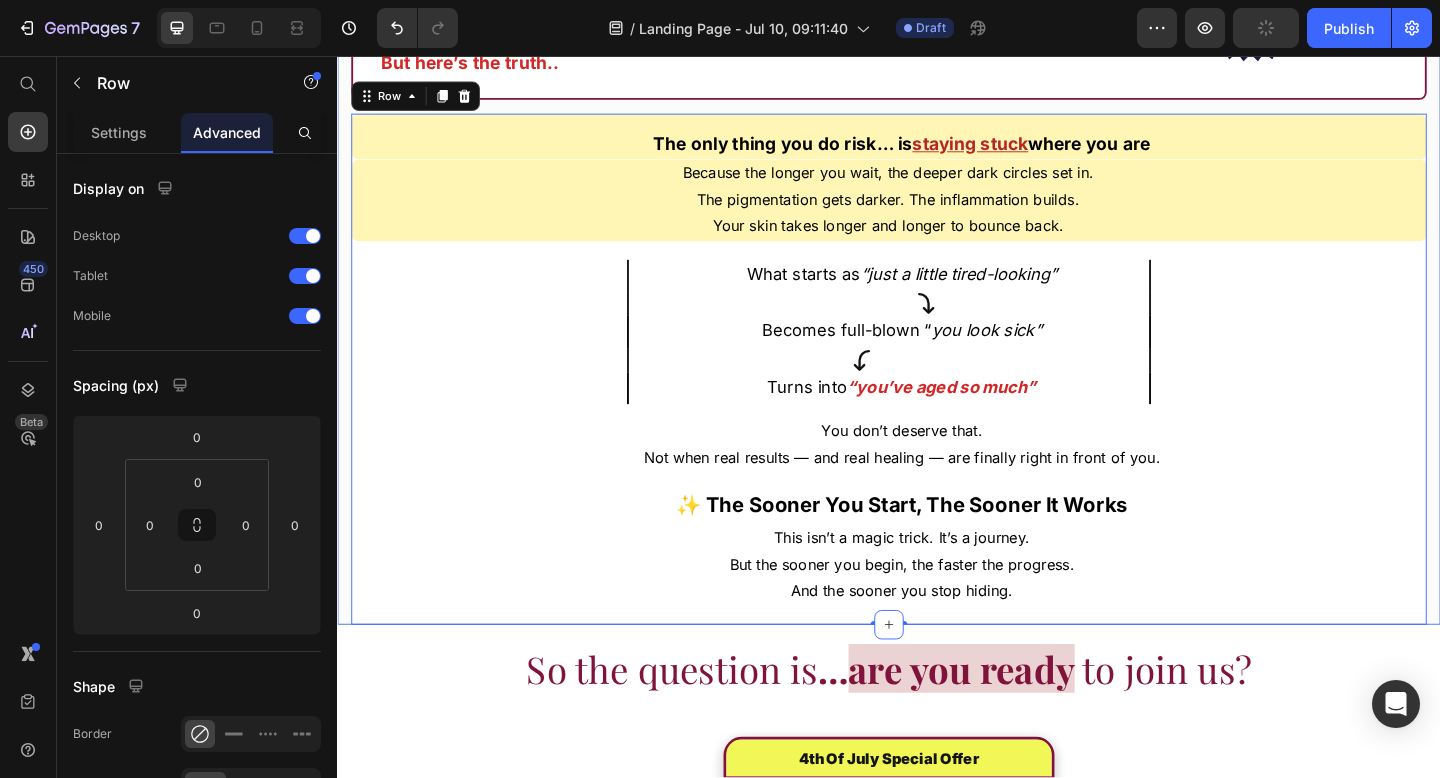 click on "Because the longer you wait, the deeper dark circles set in. The pigmentation gets darker. The inflammation builds. Your skin takes longer and longer to bounce back. Text Block" at bounding box center (937, 223) 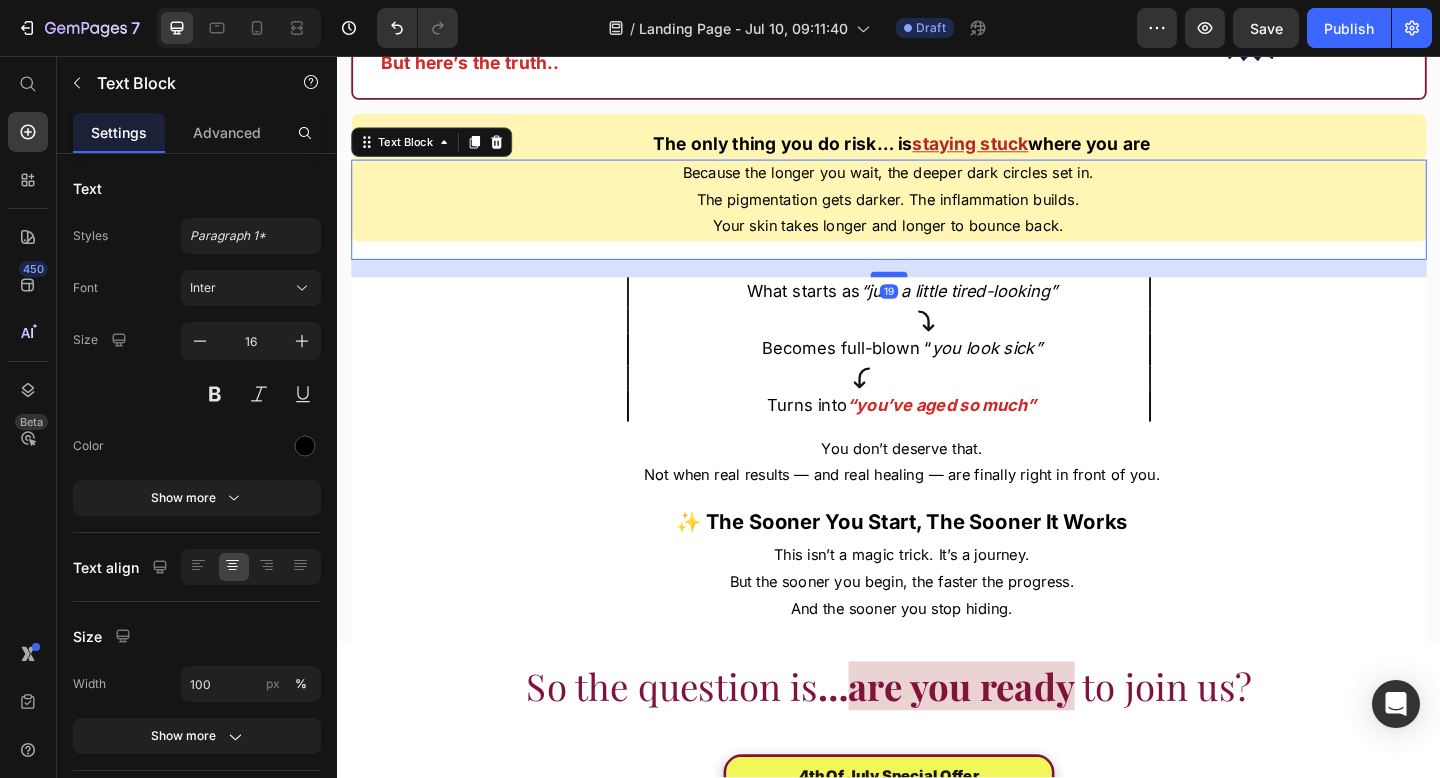 drag, startPoint x: 944, startPoint y: 275, endPoint x: 945, endPoint y: 294, distance: 19.026299 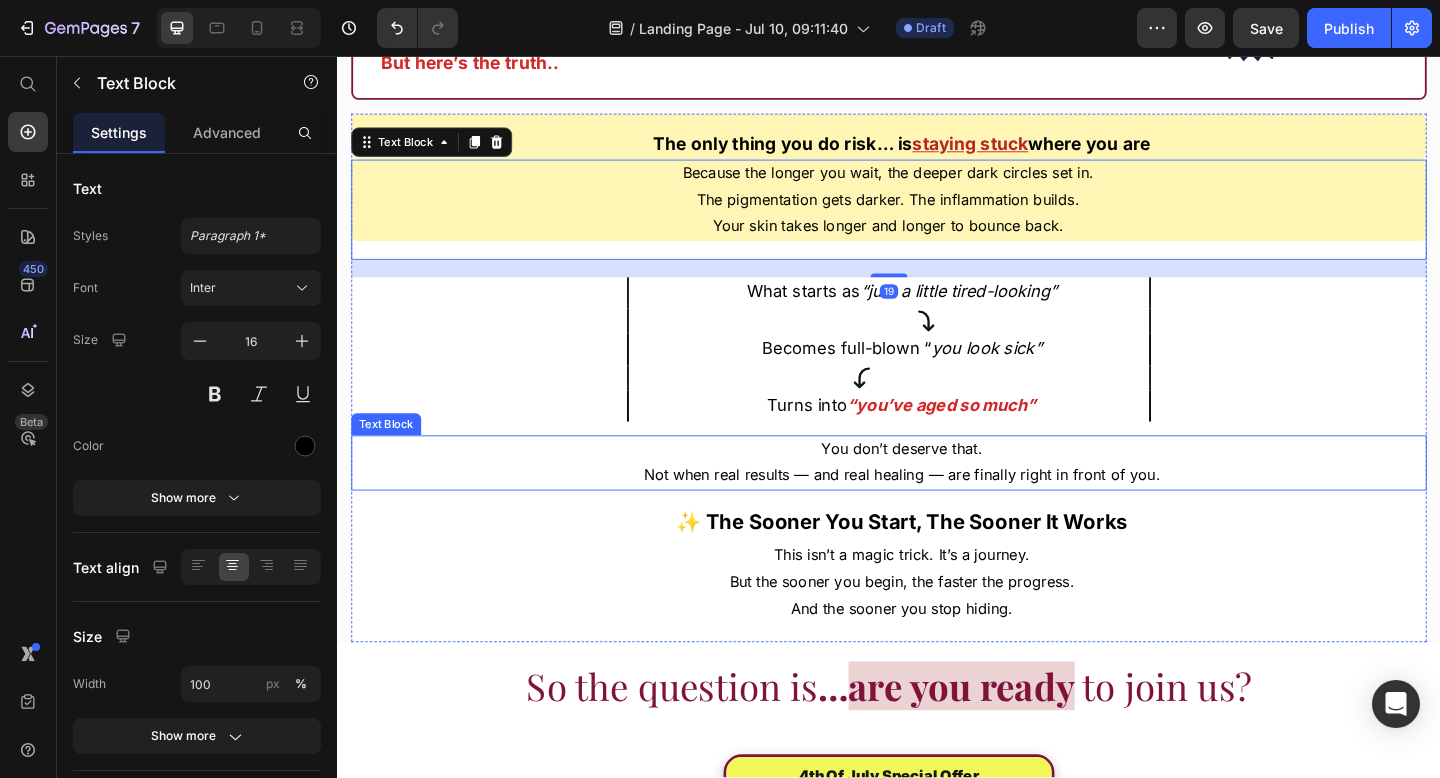 click on "You don’t deserve that." at bounding box center (951, 483) 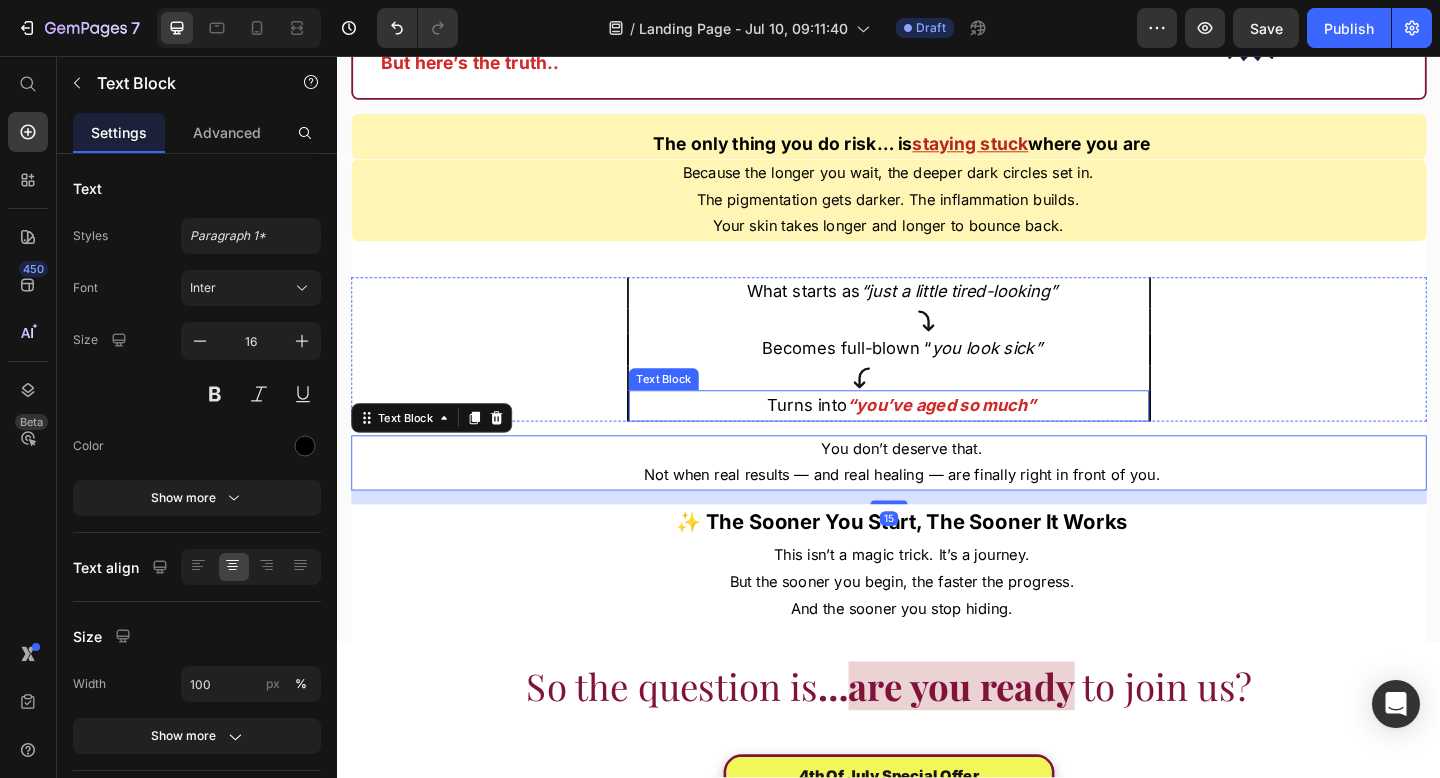 click on "“you’ve aged so much”" at bounding box center (995, 435) 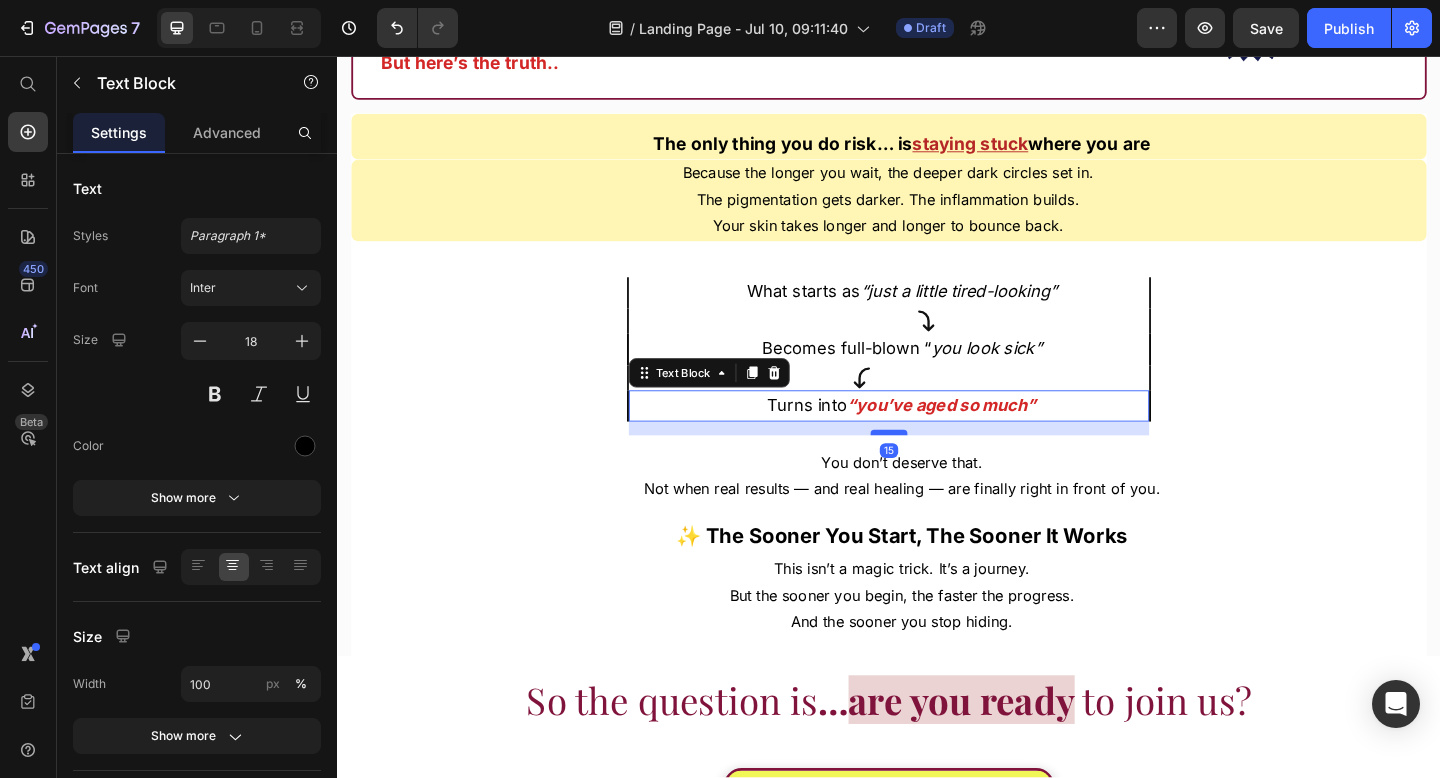 drag, startPoint x: 931, startPoint y: 454, endPoint x: 930, endPoint y: 469, distance: 15.033297 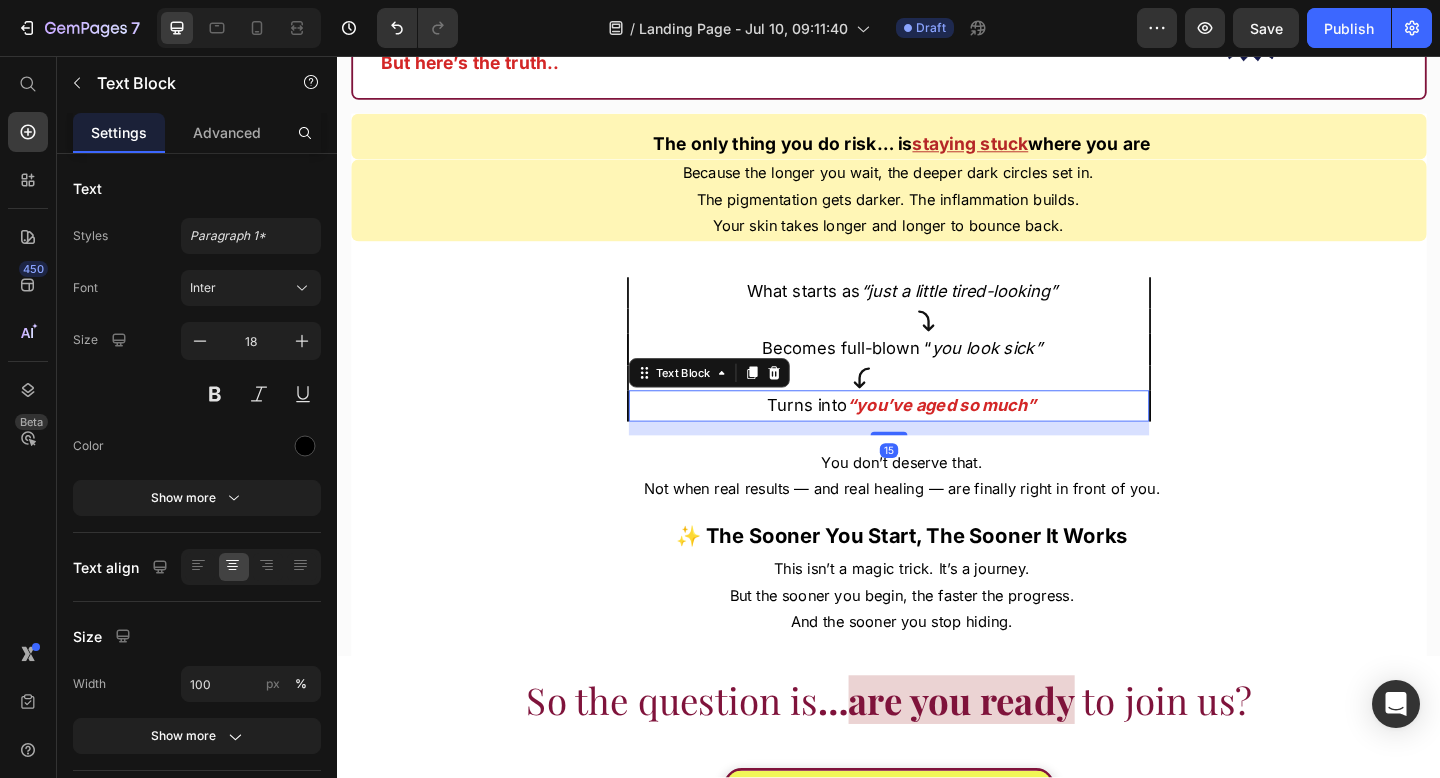 click on "What starts as  “just a little tired-looking” Text Block
Icon Becomes full-blown “ you look sick” Text Block
Icon Turns into  “you’ve aged so much” Text Block   15" at bounding box center (937, 383) 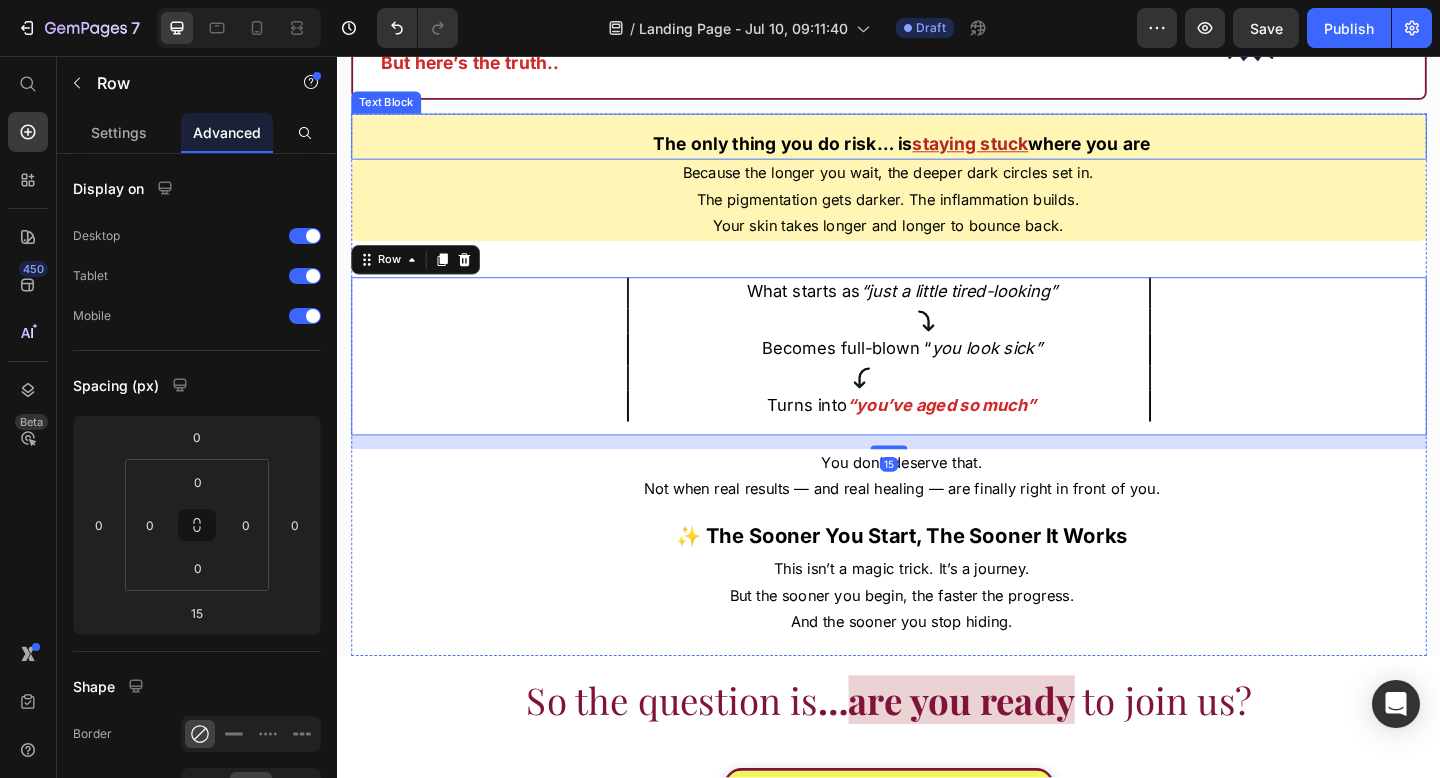 click on "Because the longer you wait, the deeper dark circles set in." at bounding box center (936, 183) 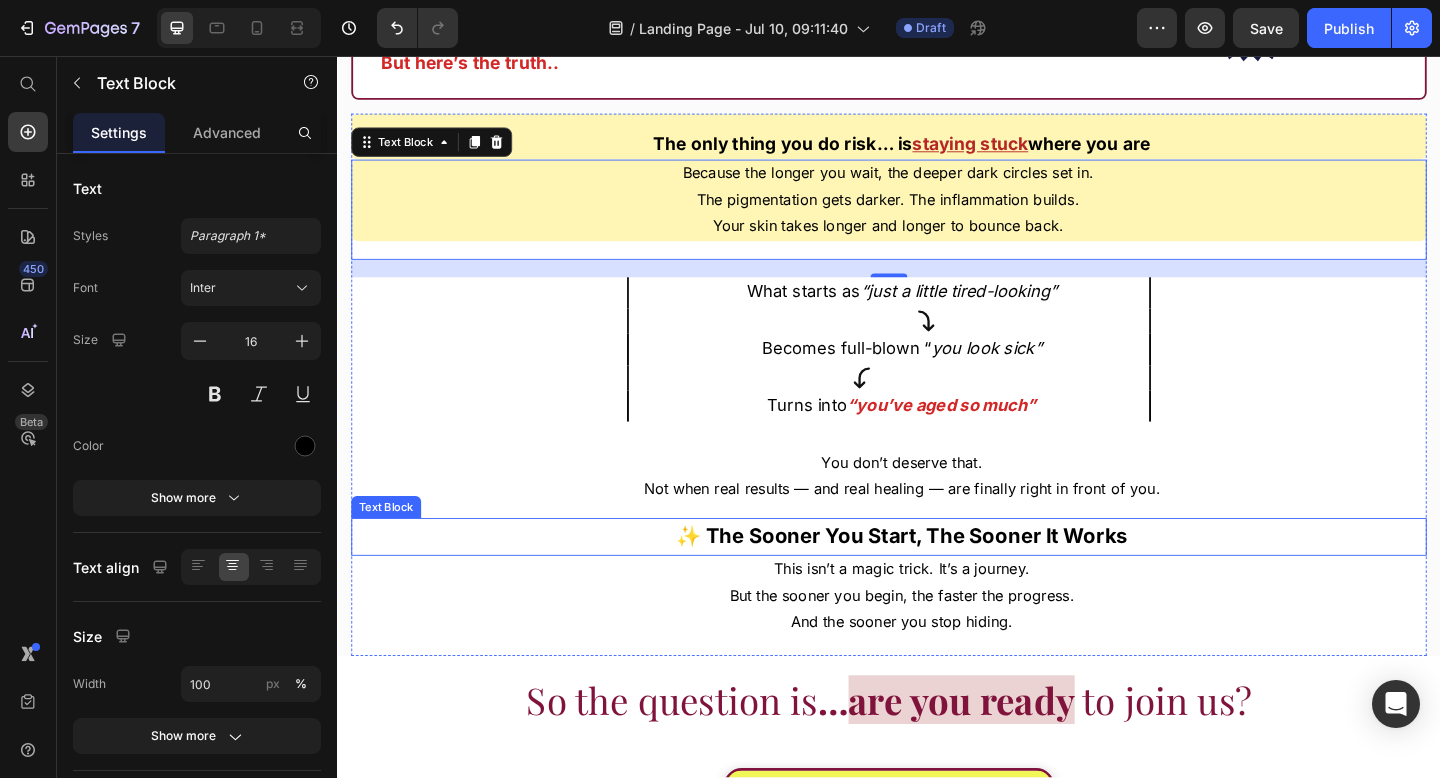 click on "✨ The Sooner You Start, The Sooner It Works" at bounding box center (951, 579) 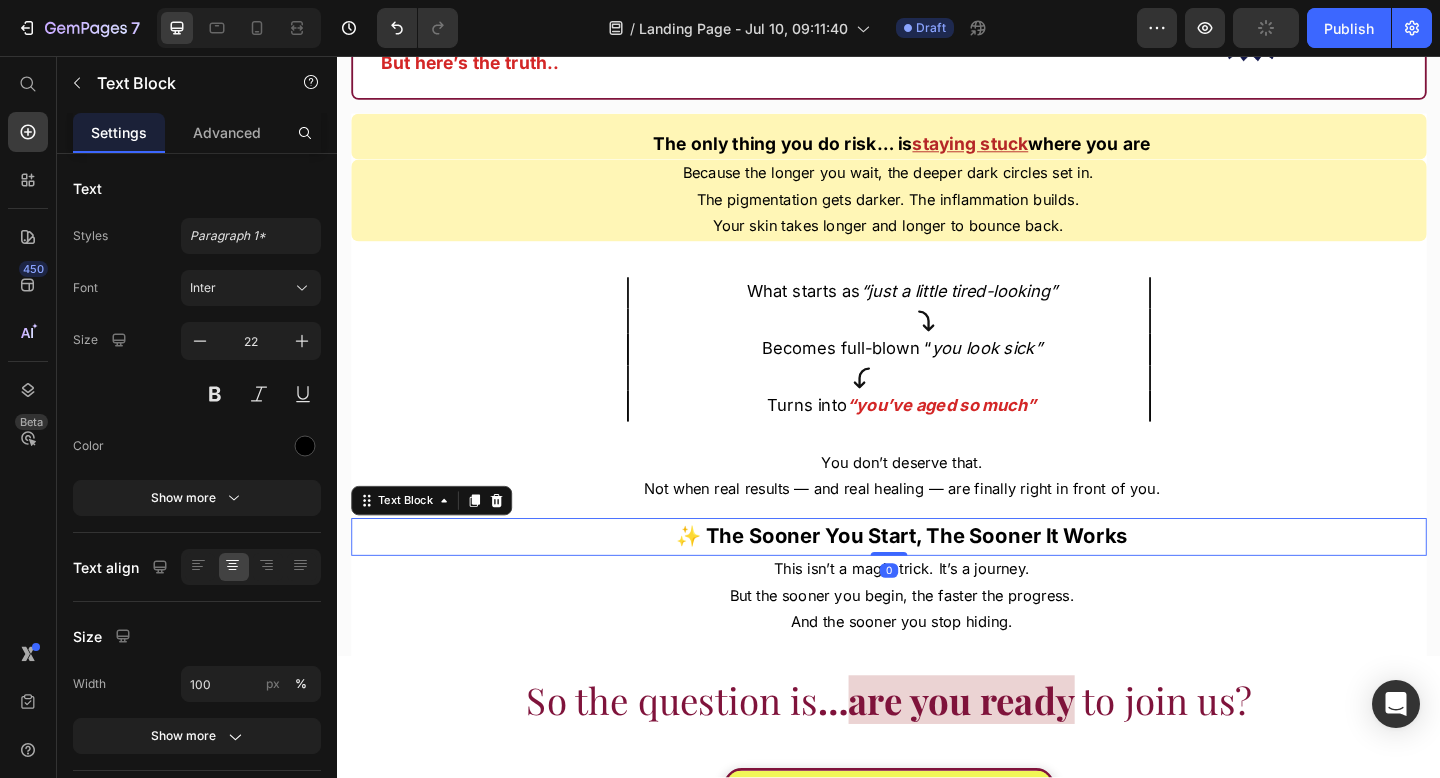 scroll, scrollTop: 18022, scrollLeft: 0, axis: vertical 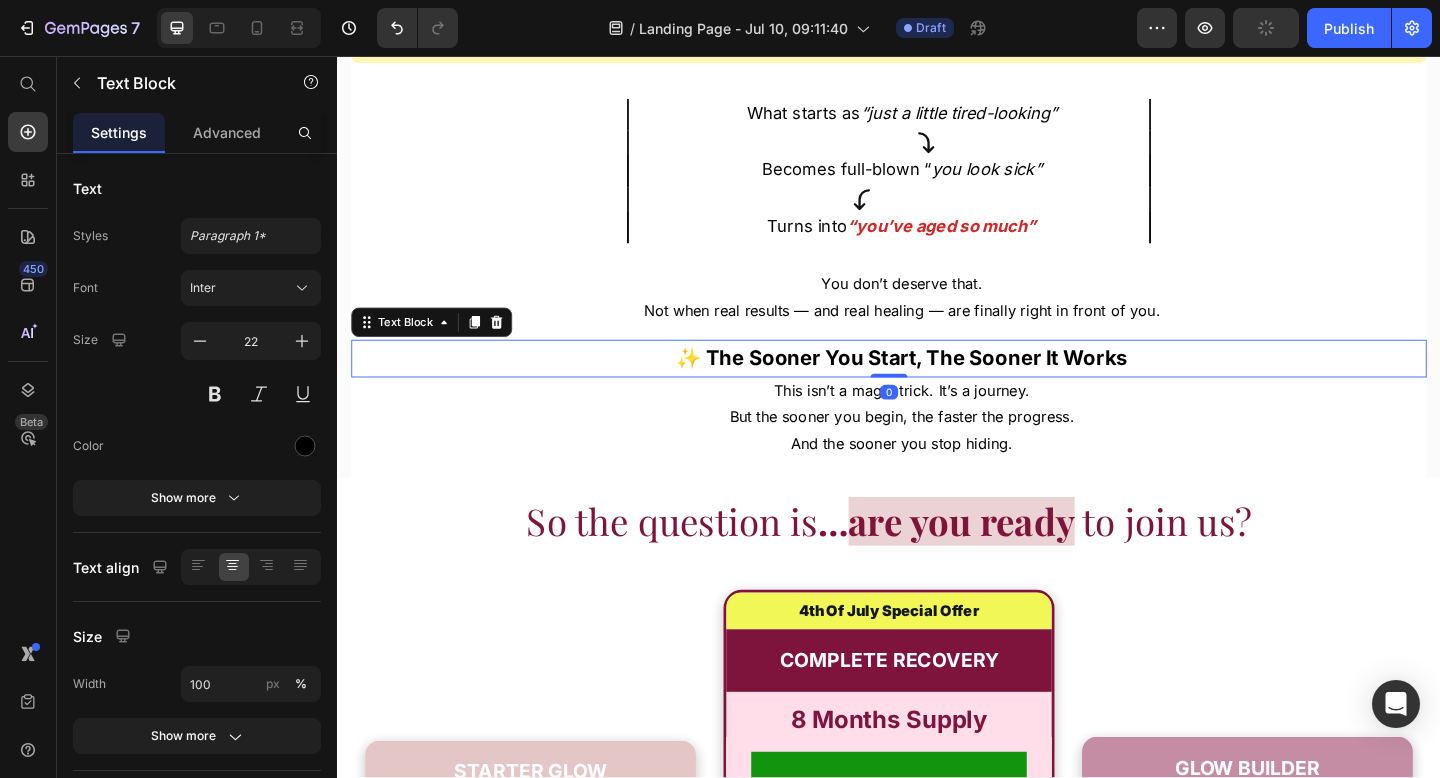 click on "GLOW BUILDER Text Block 4 Month Supply Text Block Product Images Row Product Row
Icon 3 Full-Size Bottles Text Block Row
Icon Save  $64 Text Block Row
Icon Free   USA Shipping! Text Block $4.99 Text Block Row Only  $115   $183 Text Block                Title Line   $38.33  Per Bottle Text Block 3x Bottles Text Block Row Row BUY NOW Button
Icon 30-Day Money Back Guarantee Text Block Row Row Row Row Row Row" at bounding box center (1327, 1198) 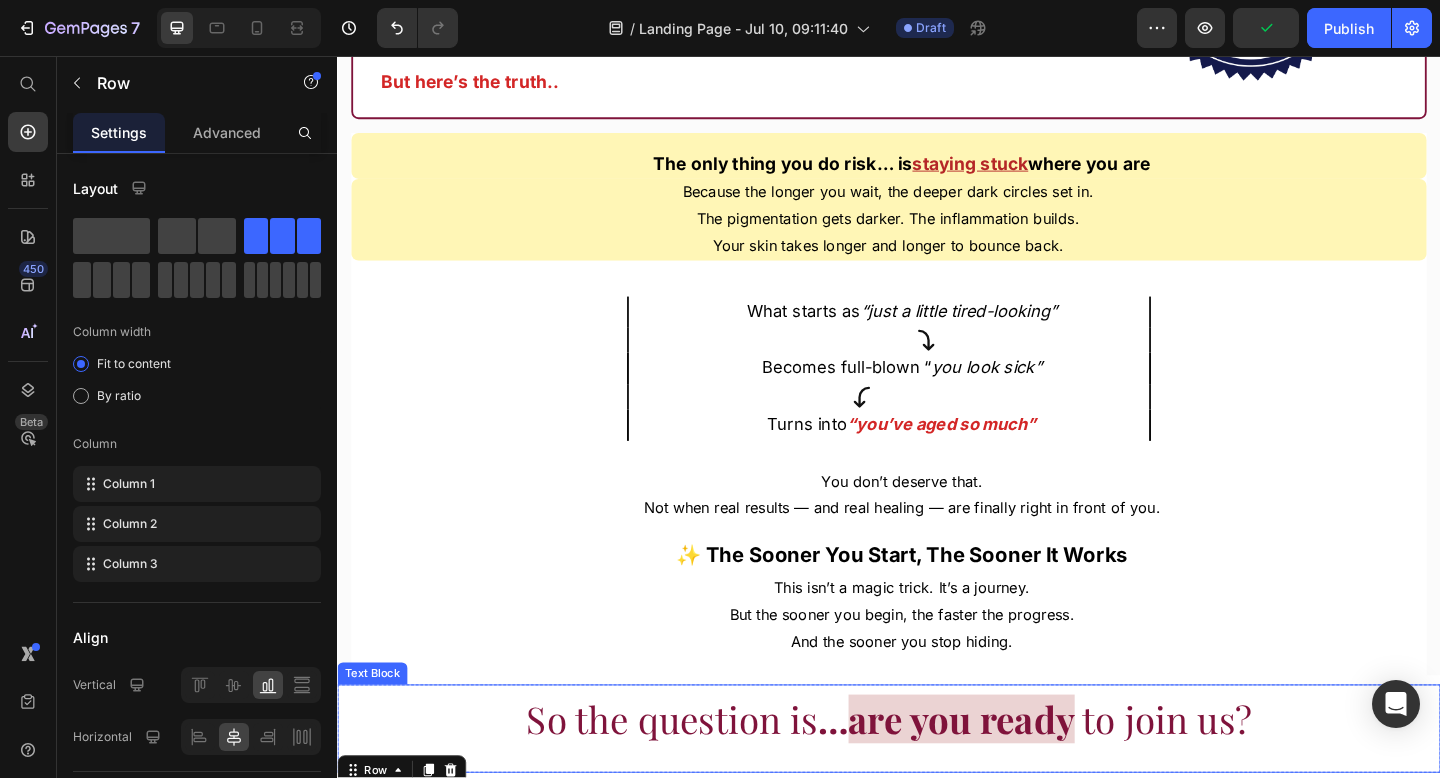 scroll, scrollTop: 17767, scrollLeft: 0, axis: vertical 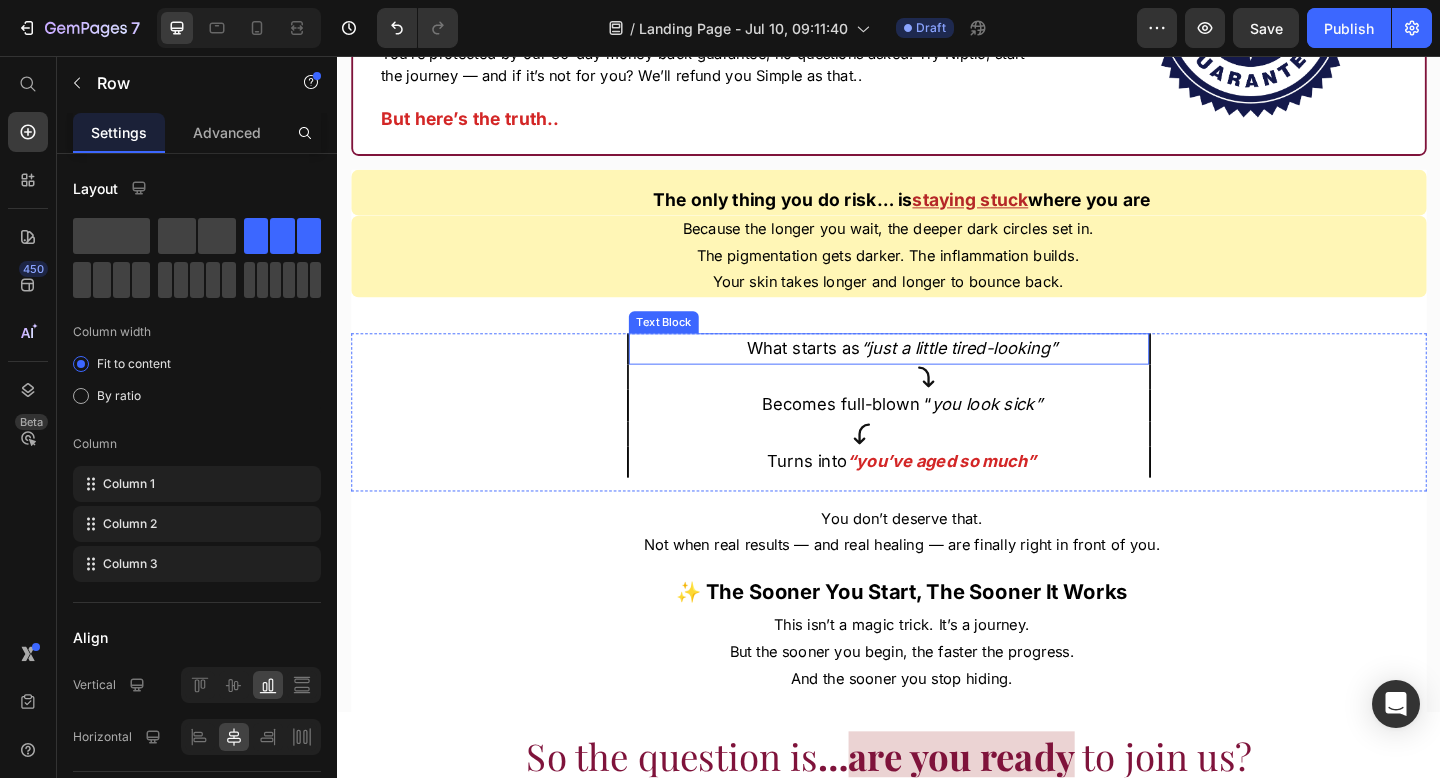 click on "“just a little tired-looking”" at bounding box center (1013, 373) 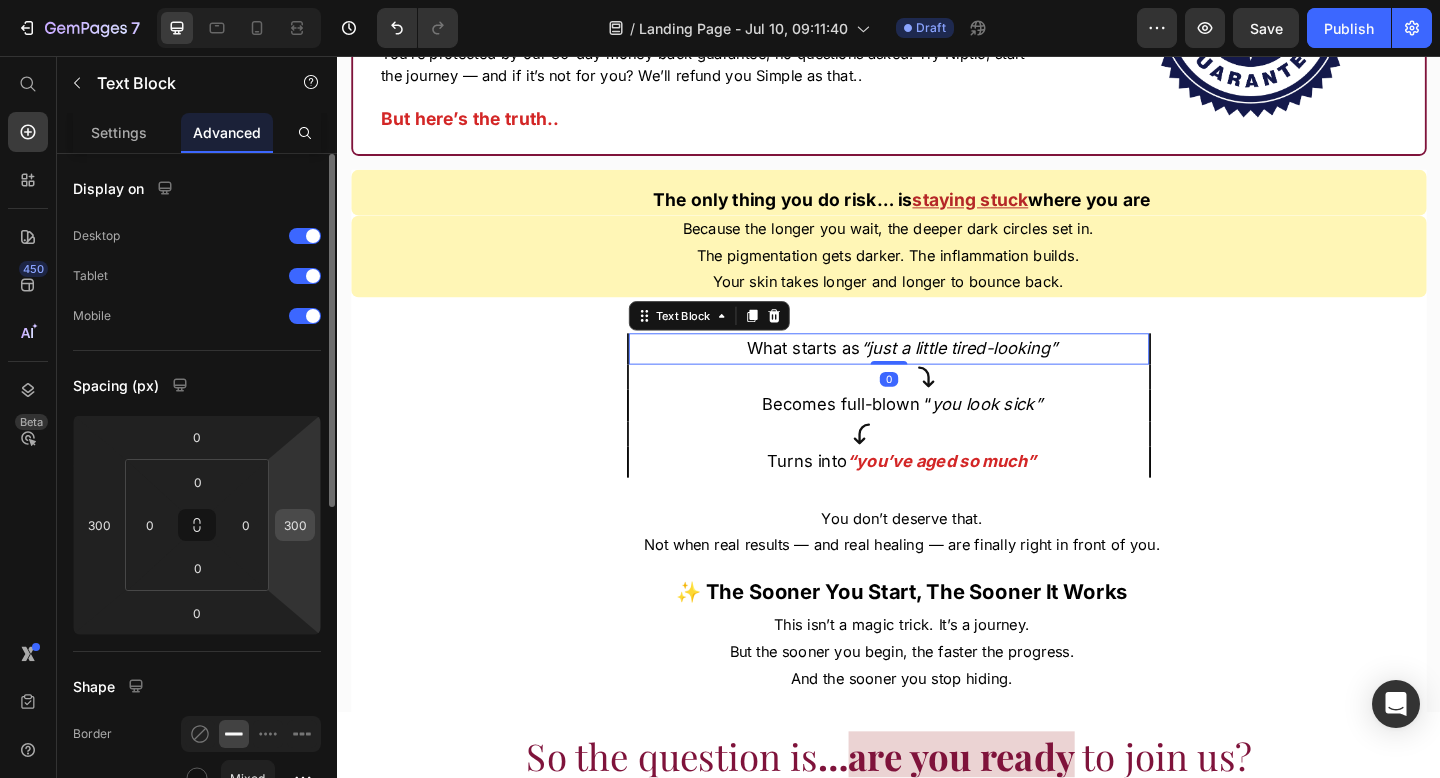click on "300" at bounding box center (295, 525) 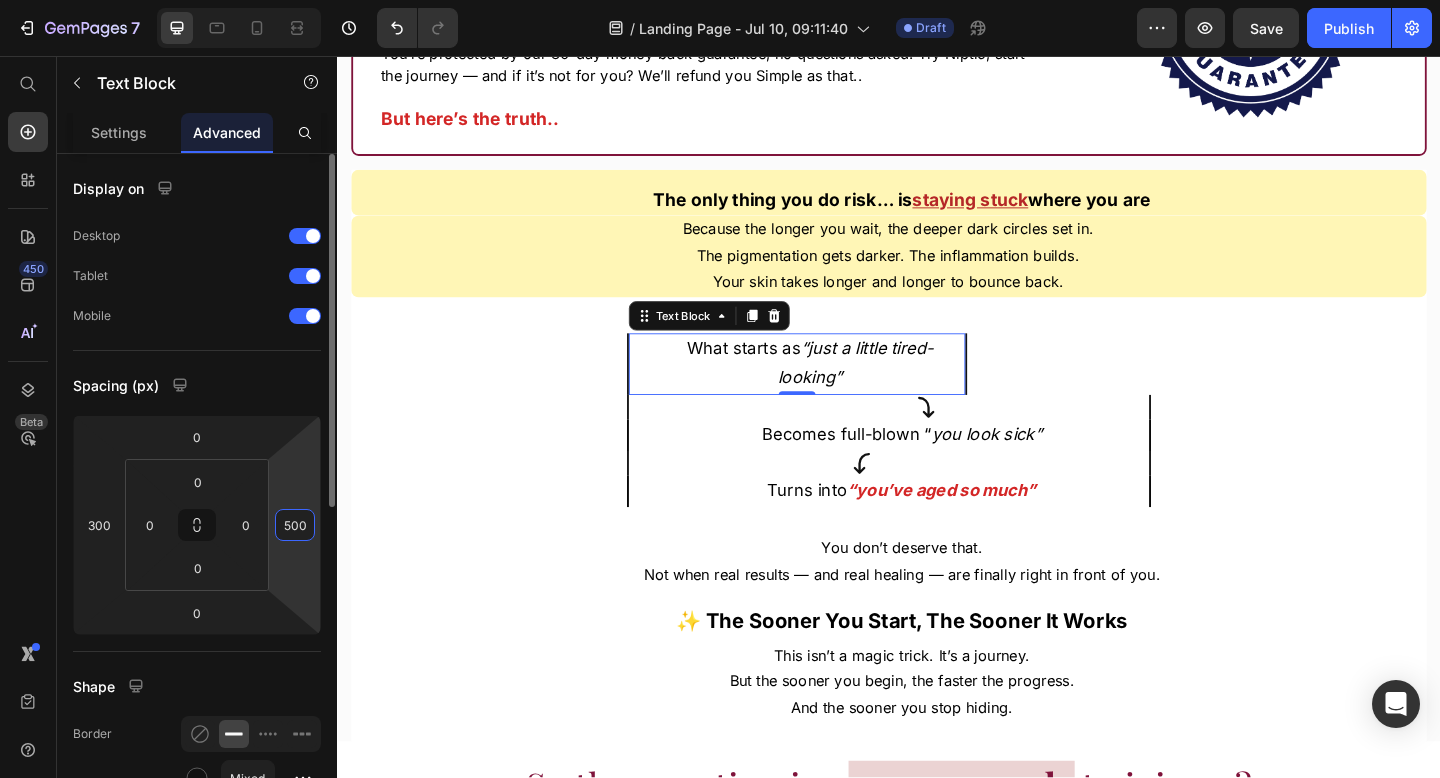 click on "500" at bounding box center (295, 525) 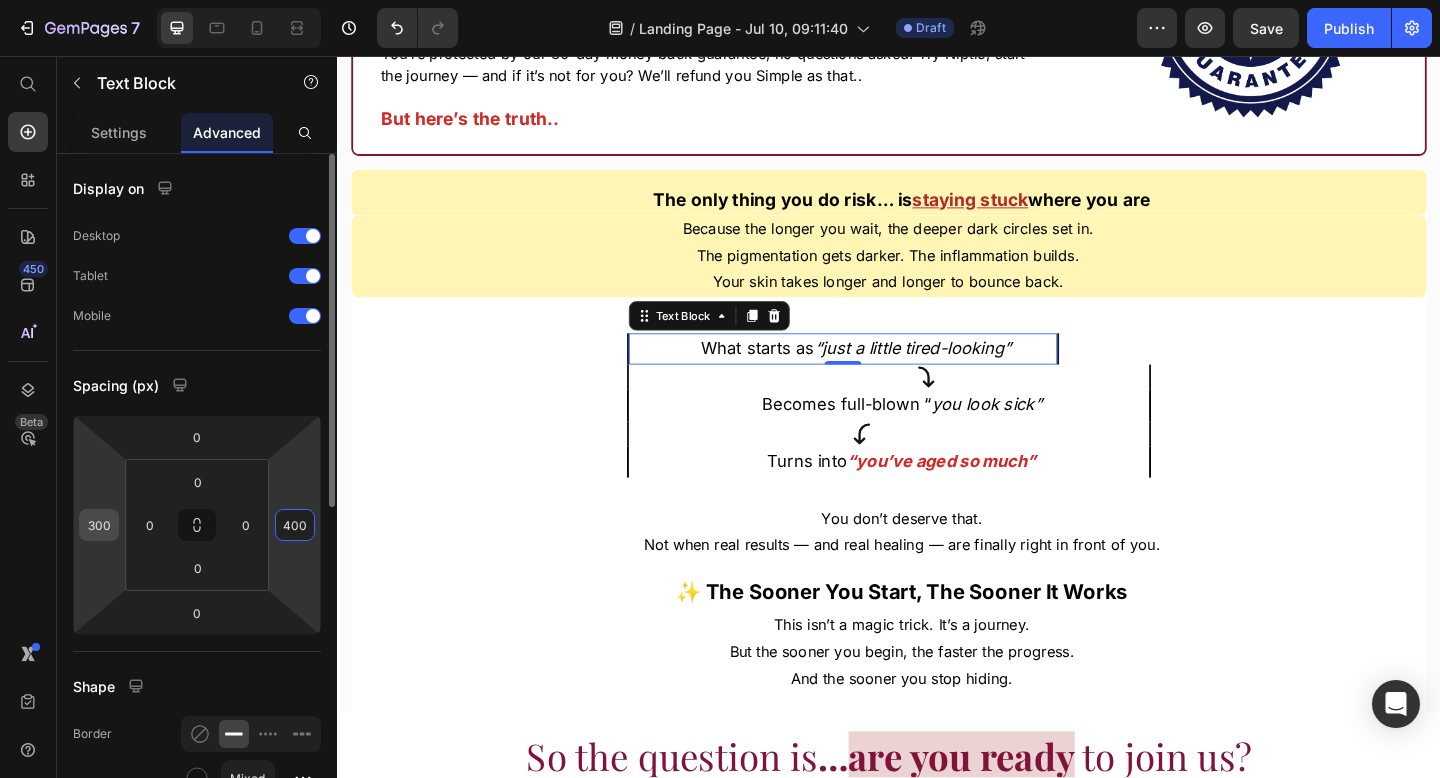 type on "400" 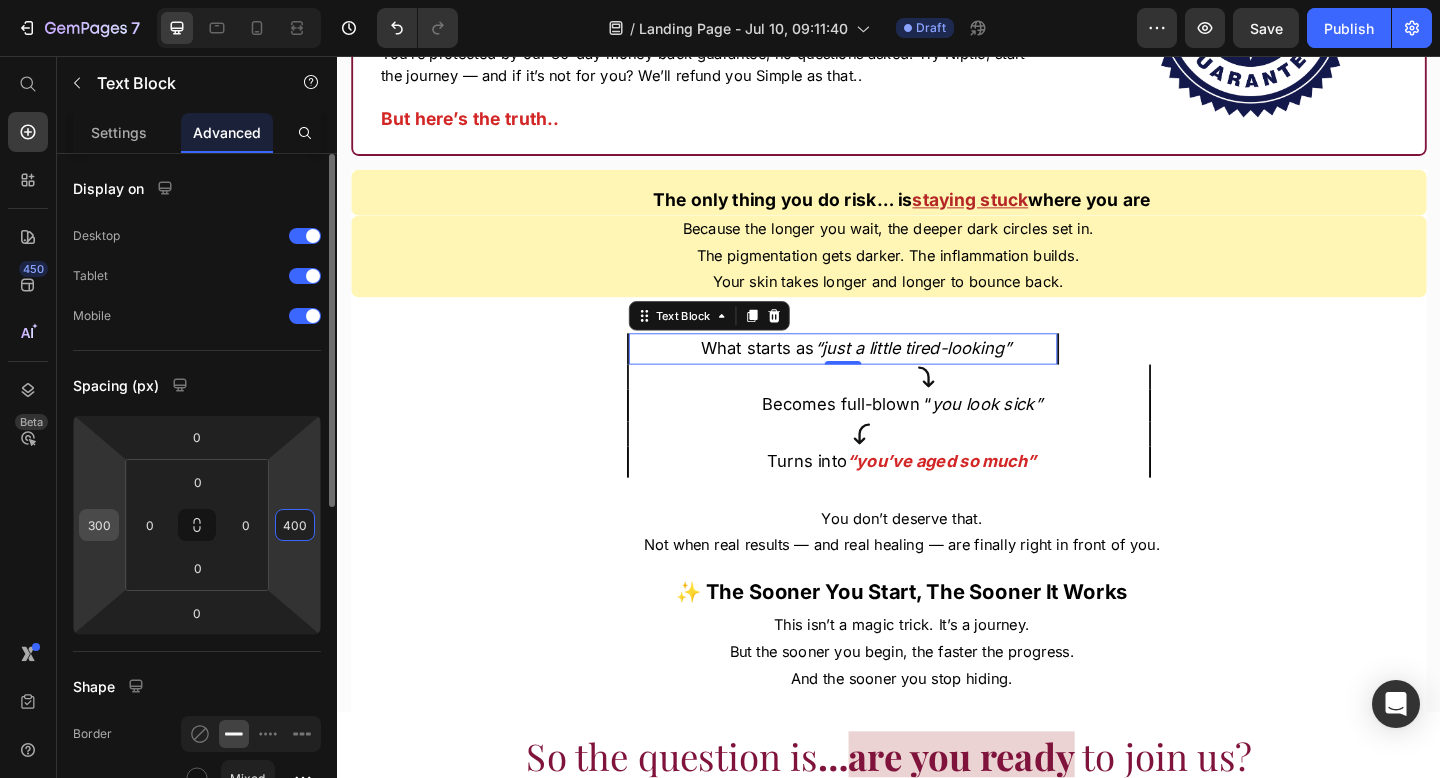 click on "300" at bounding box center (99, 525) 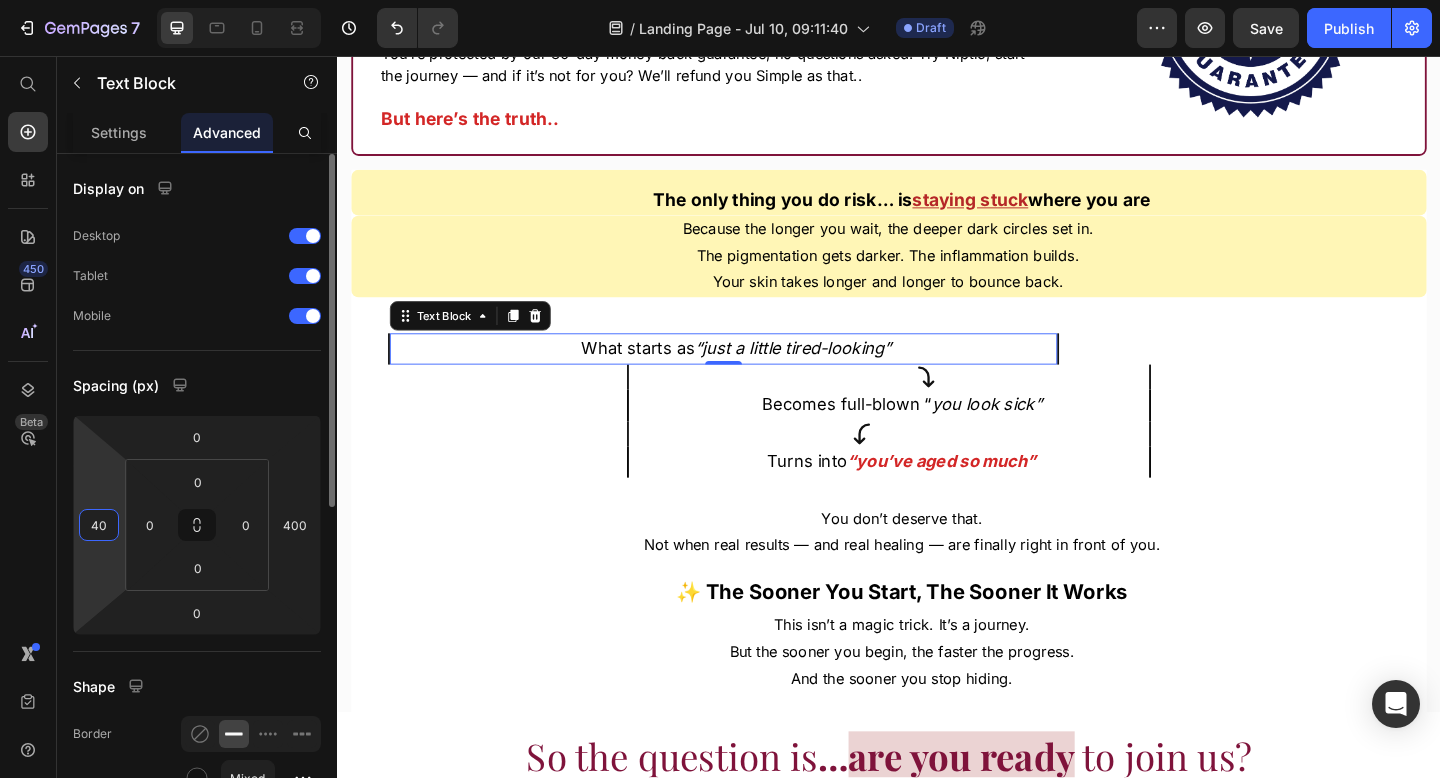 type on "4" 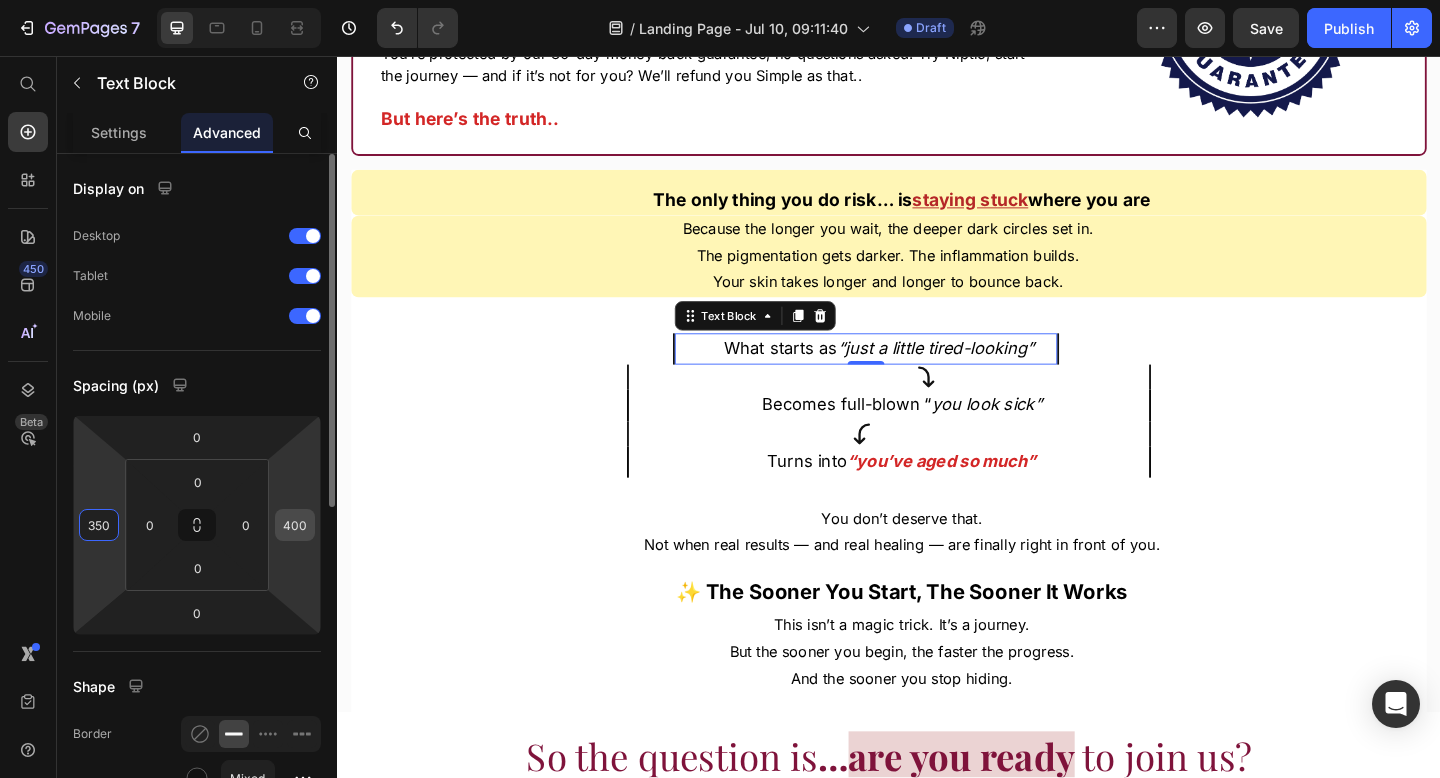 type on "350" 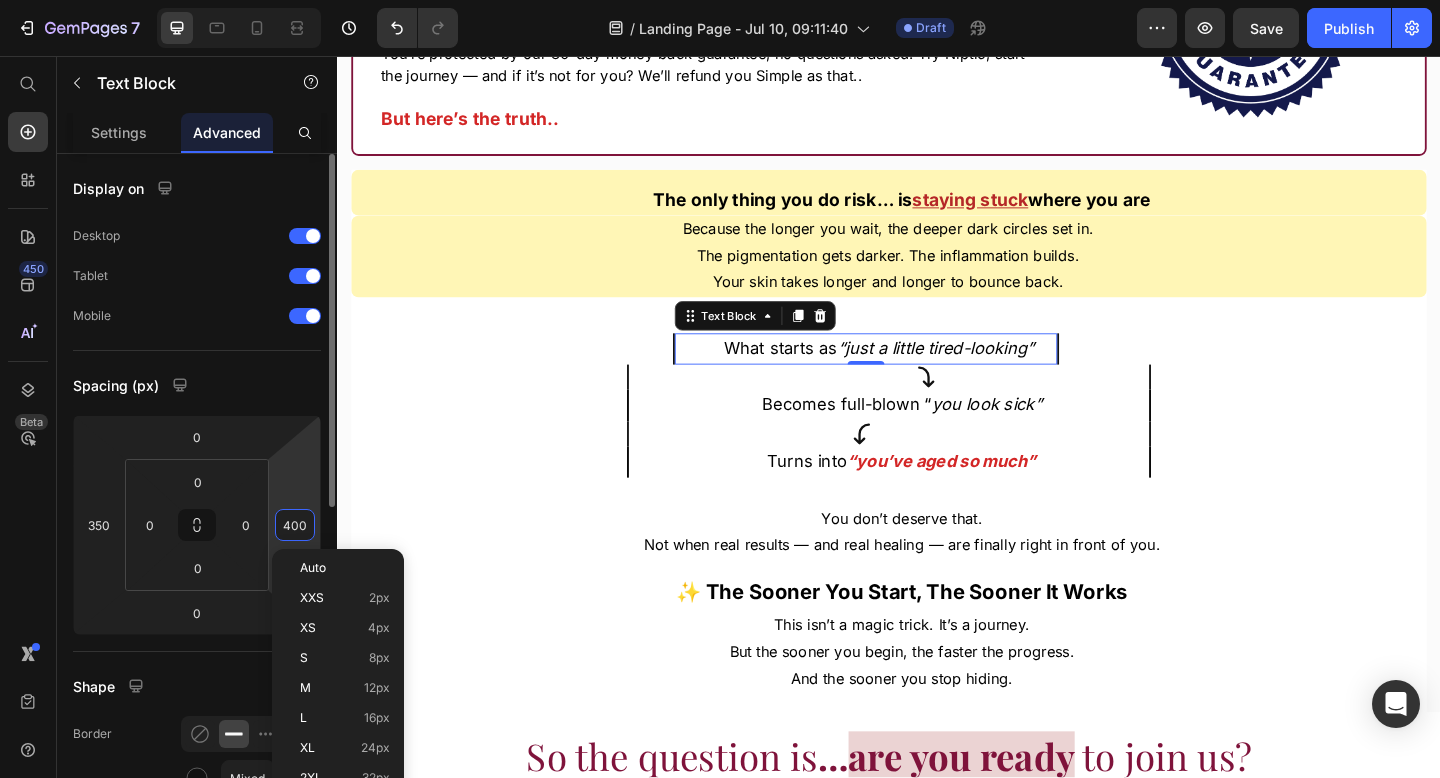 type on "2" 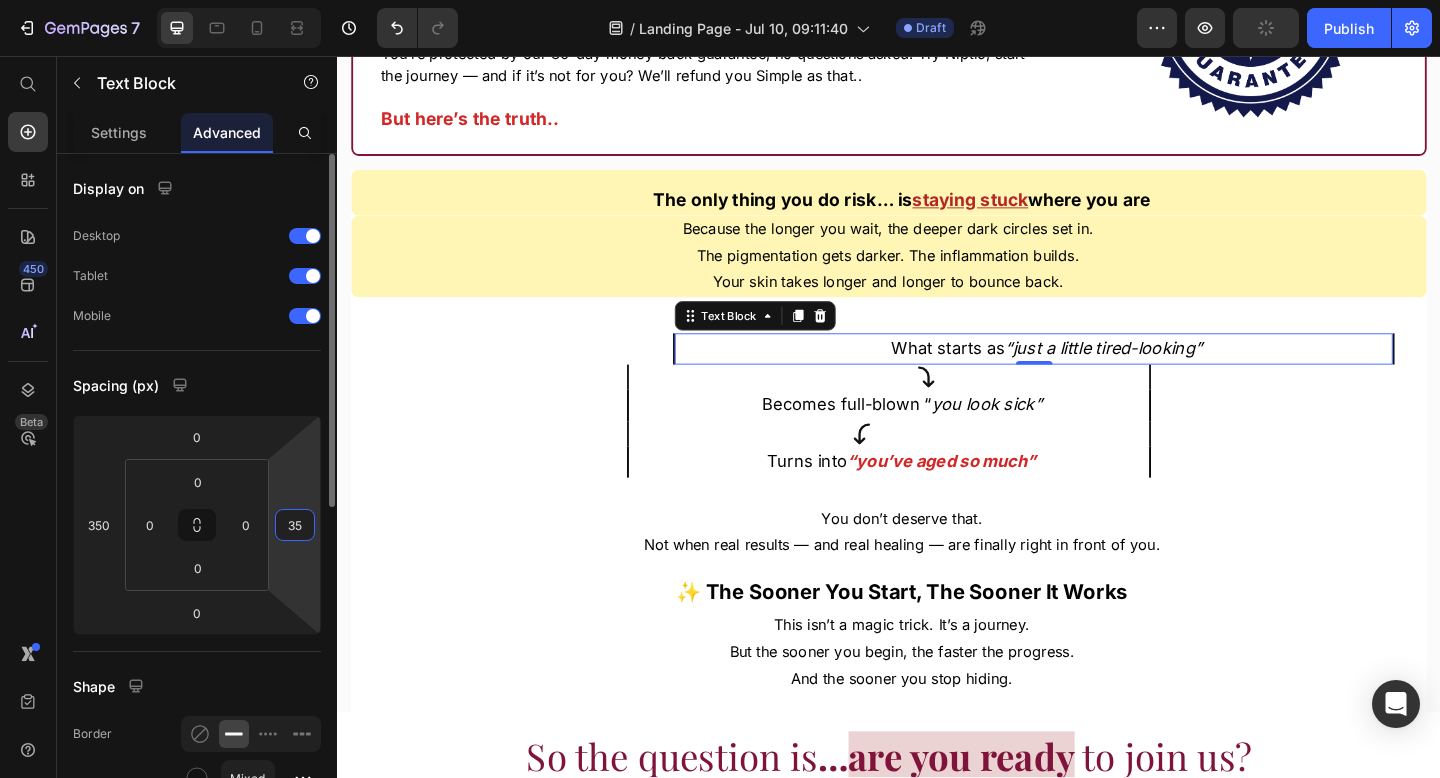 type on "350" 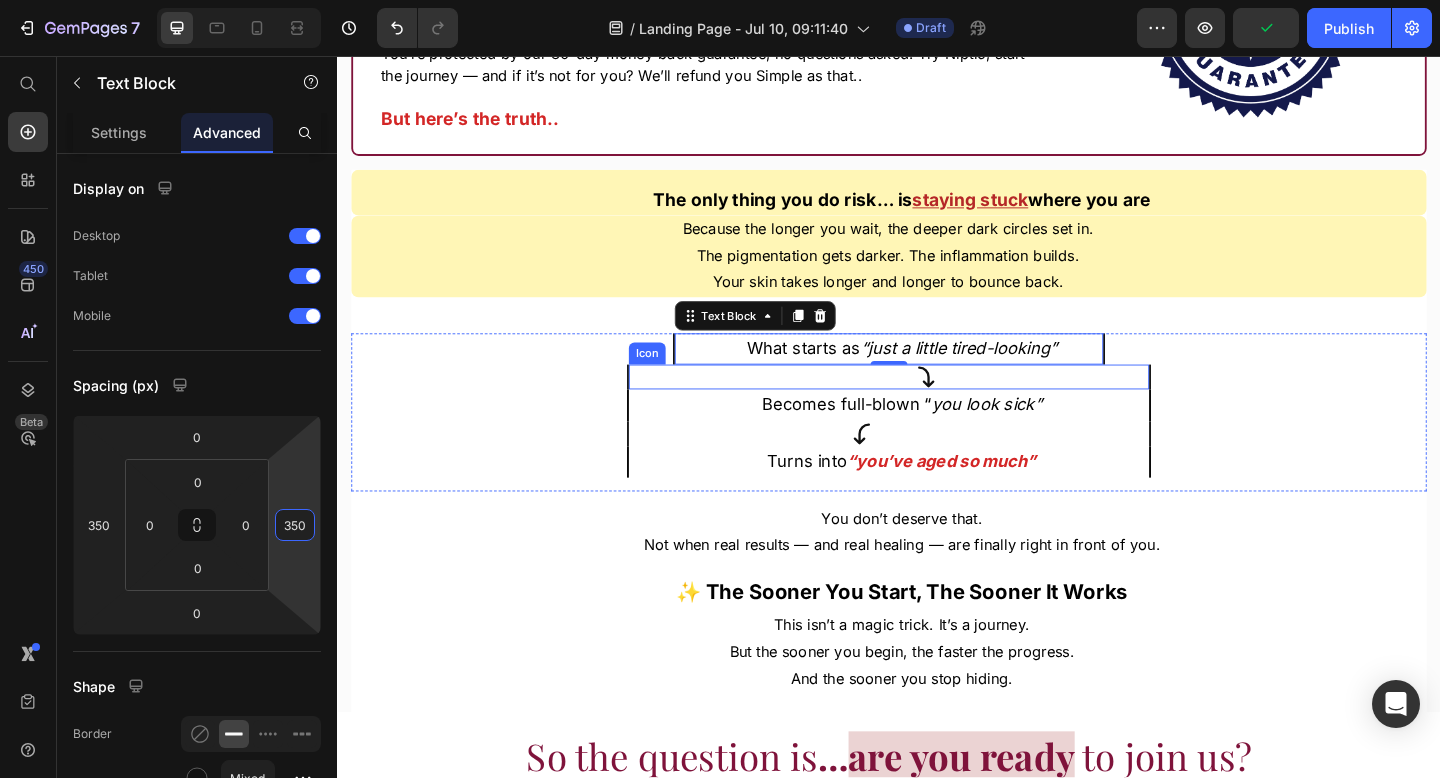 click on "Icon" at bounding box center (937, 405) 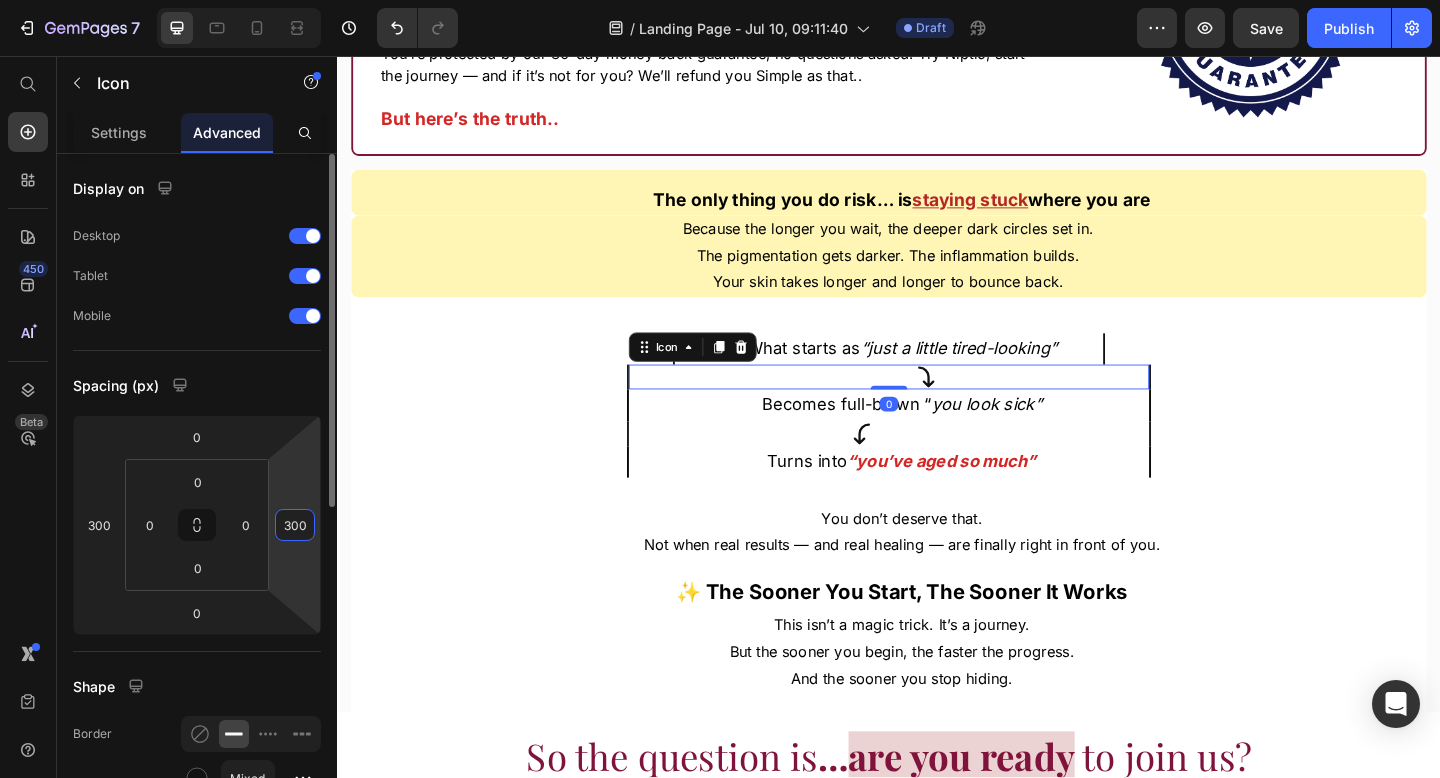 click on "300" at bounding box center [295, 525] 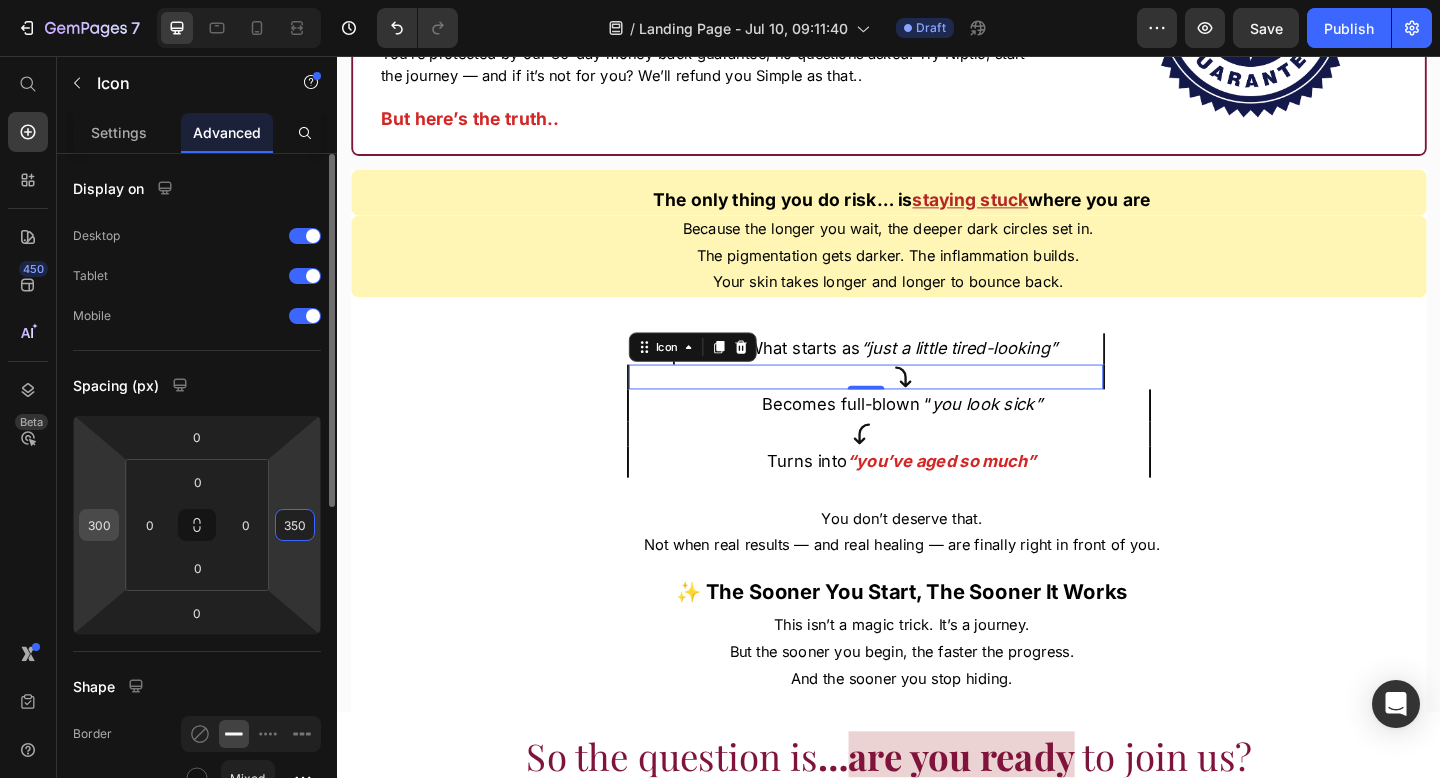 type on "350" 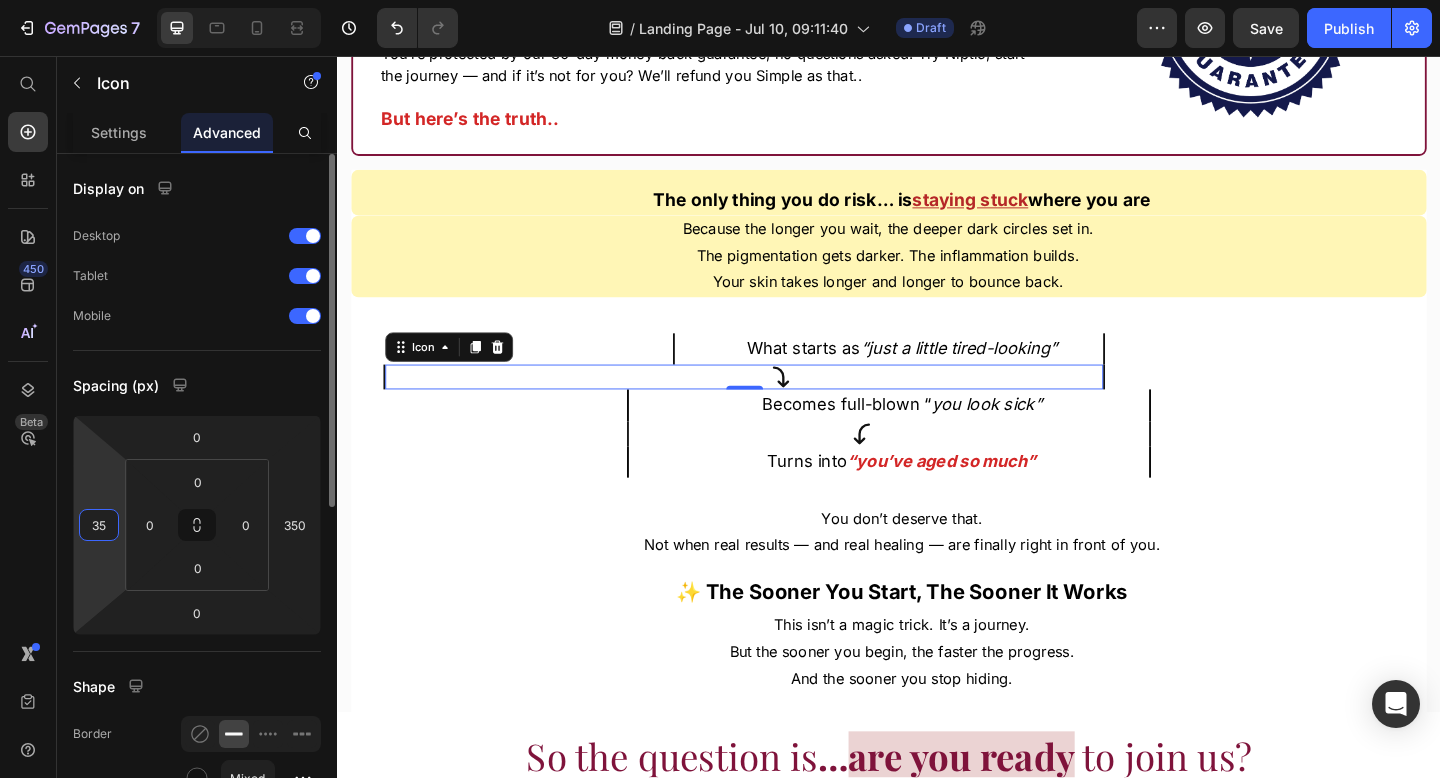type on "350" 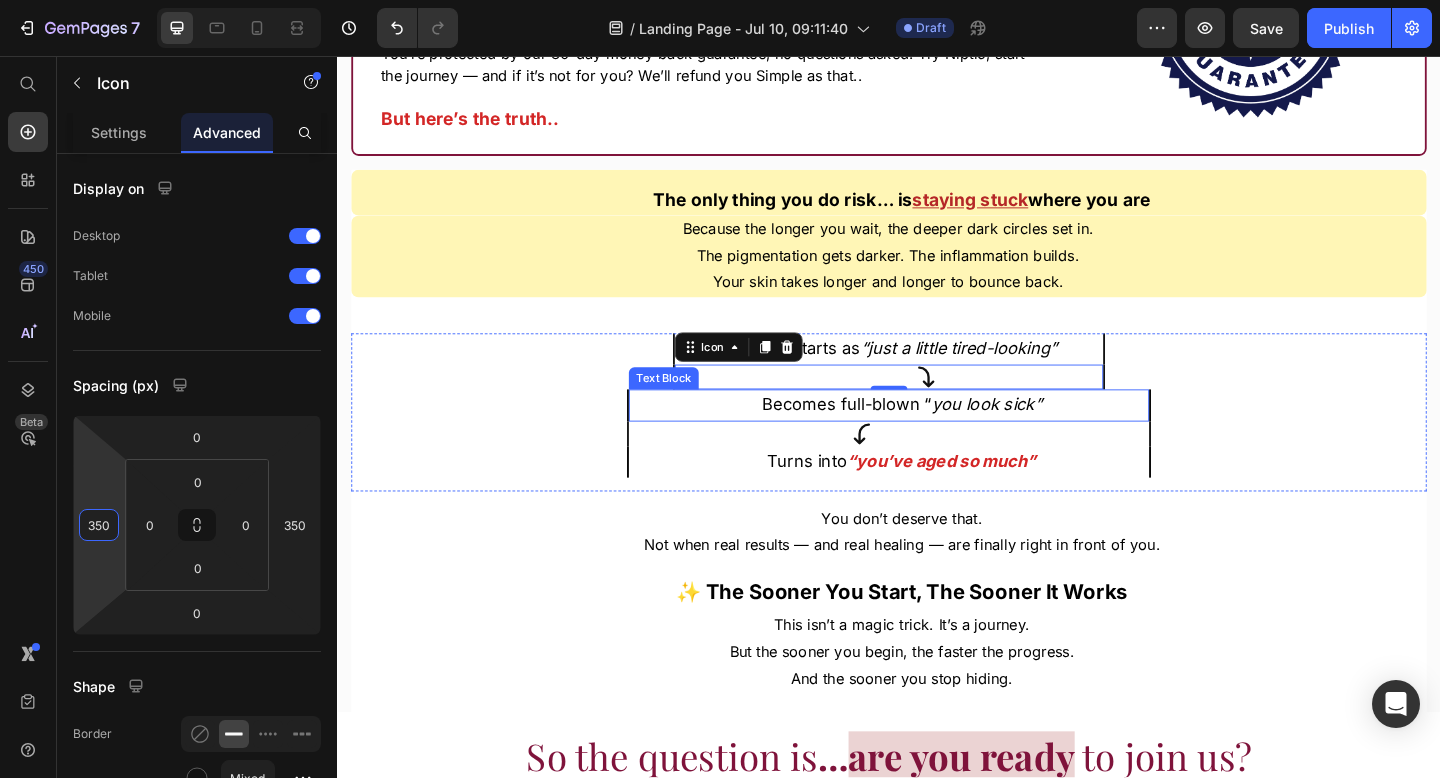 click on "Becomes full-blown “ you look sick”" at bounding box center [951, 435] 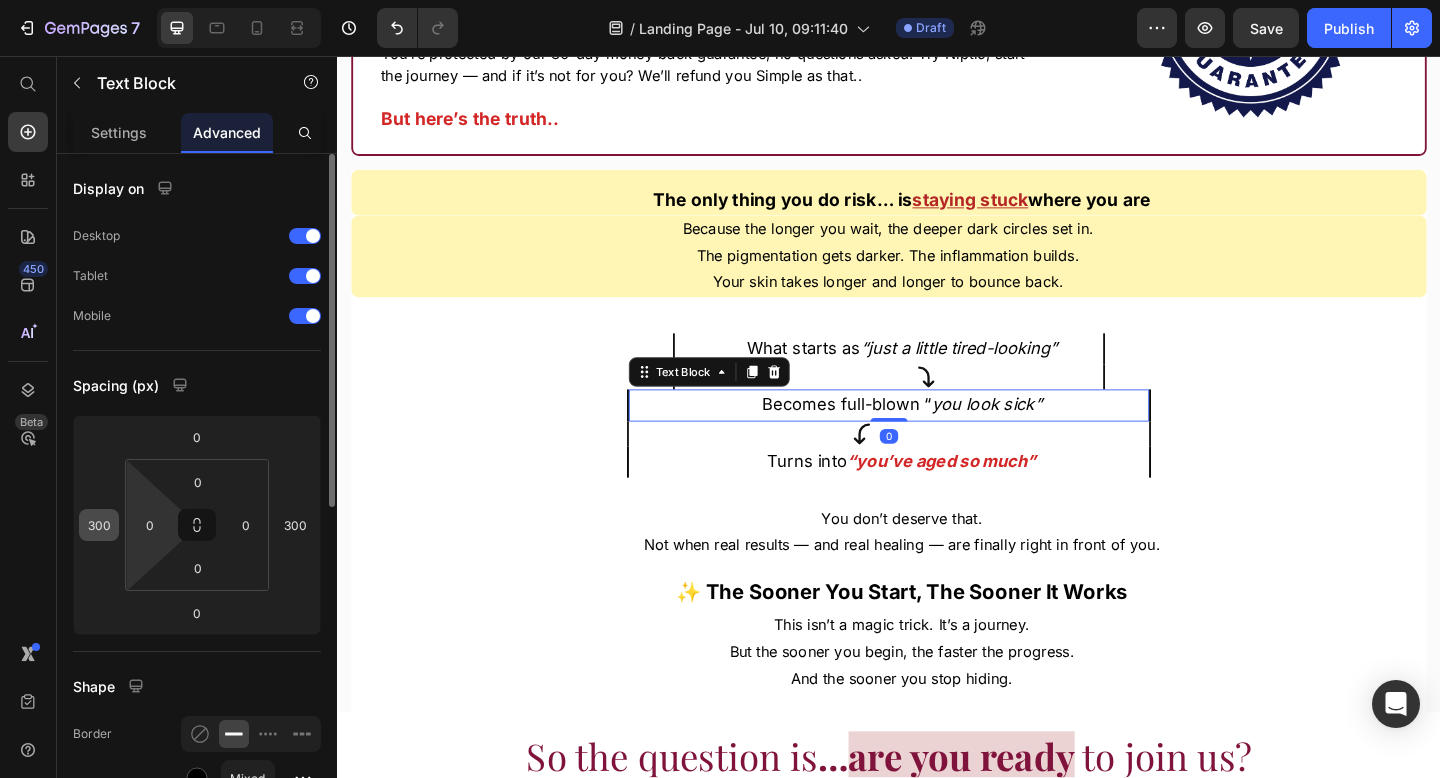 click on "300" at bounding box center [99, 525] 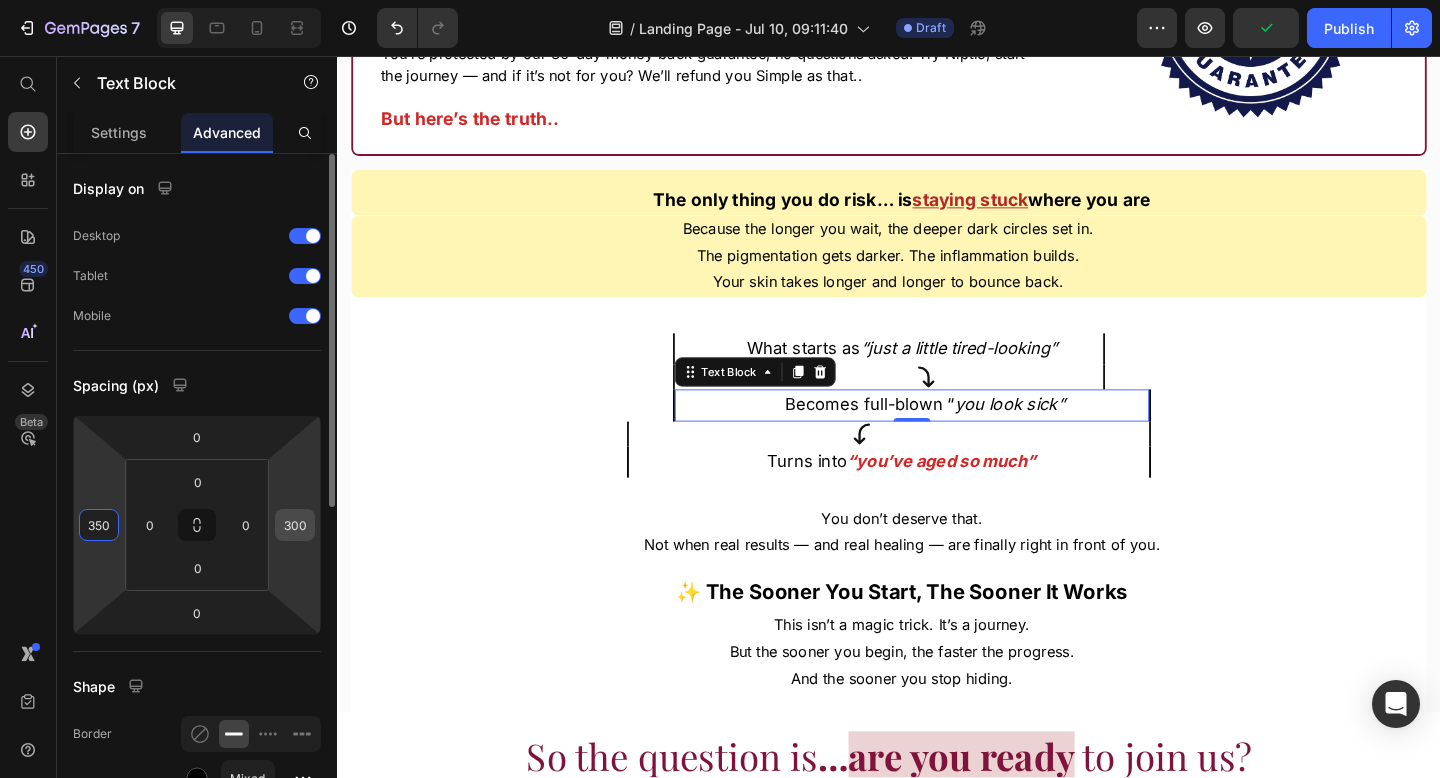 type on "350" 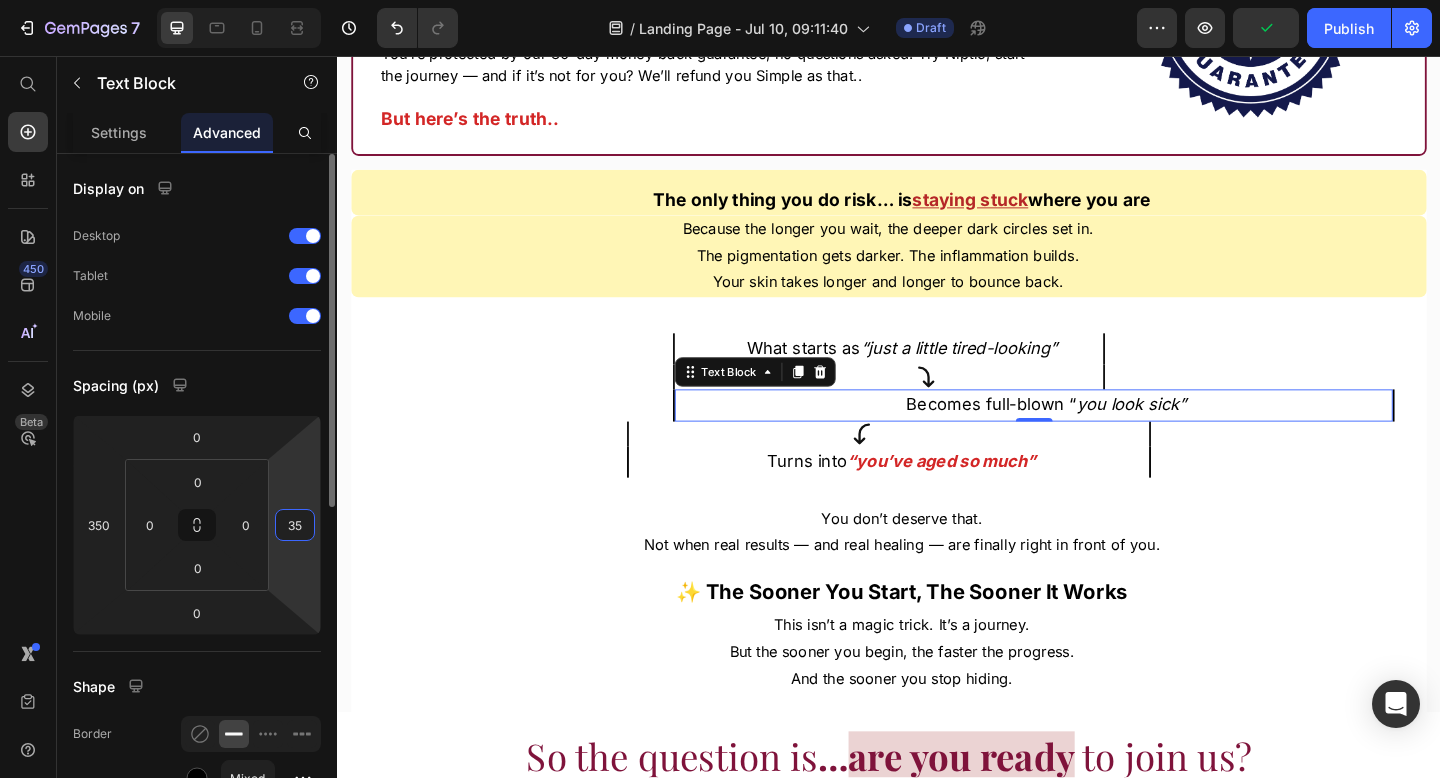 type on "350" 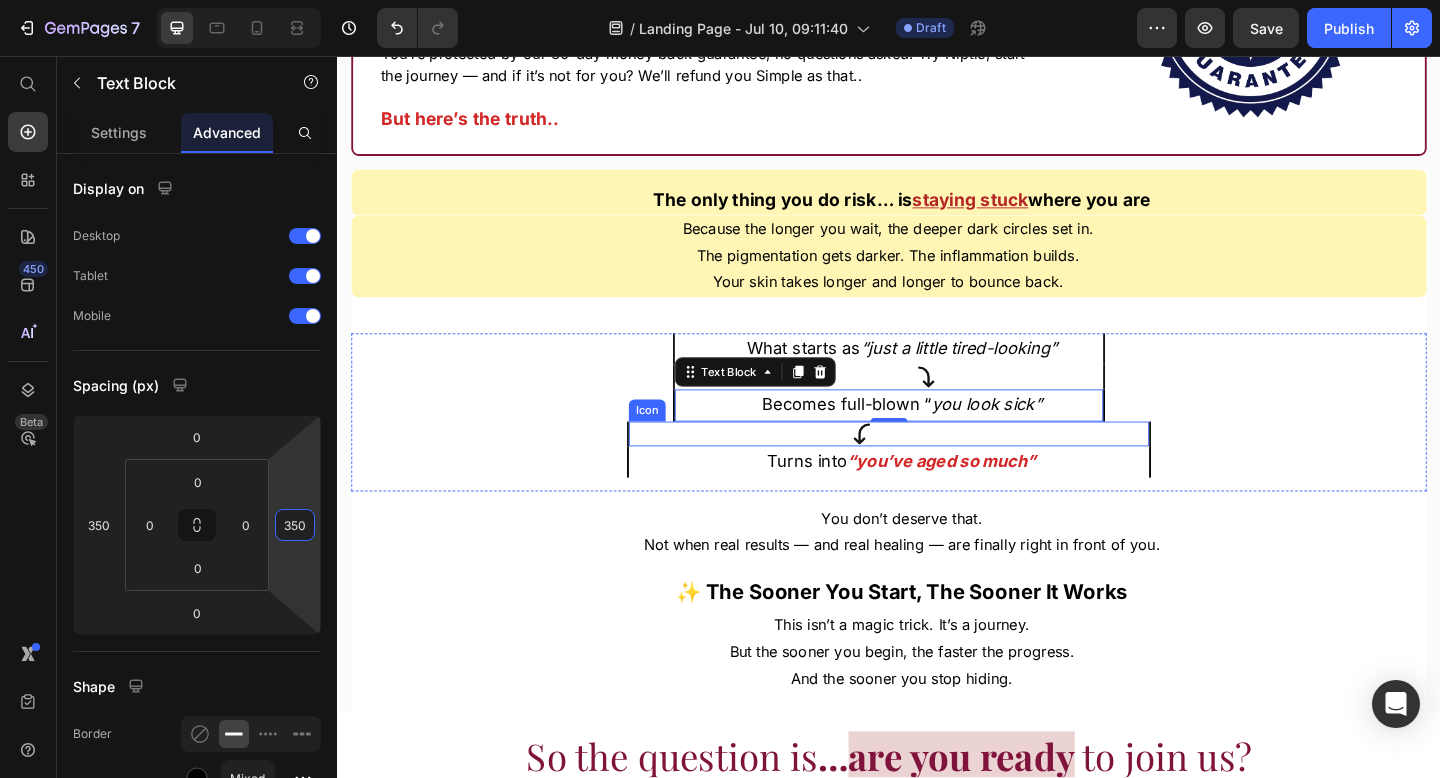 click on "Icon" at bounding box center (937, 467) 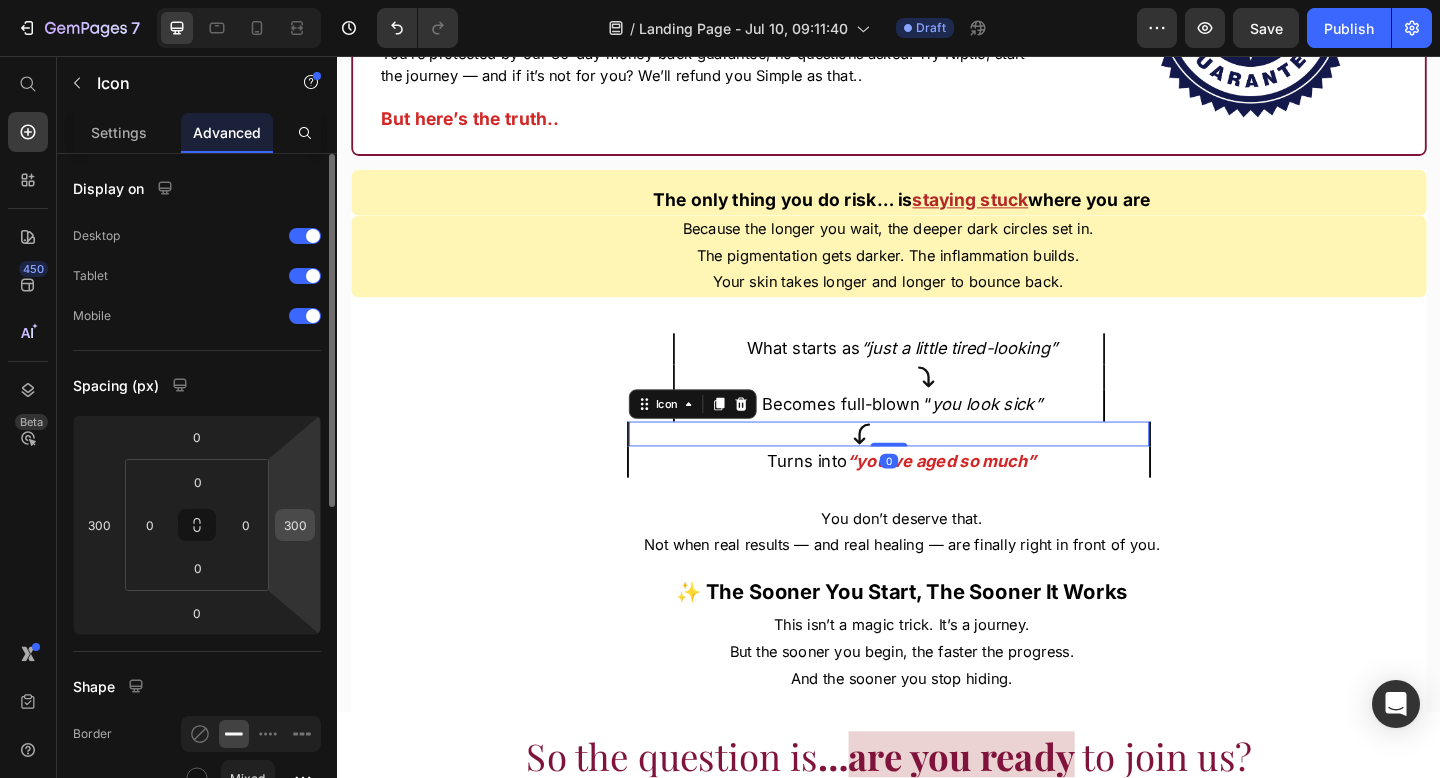 click on "300" at bounding box center (295, 525) 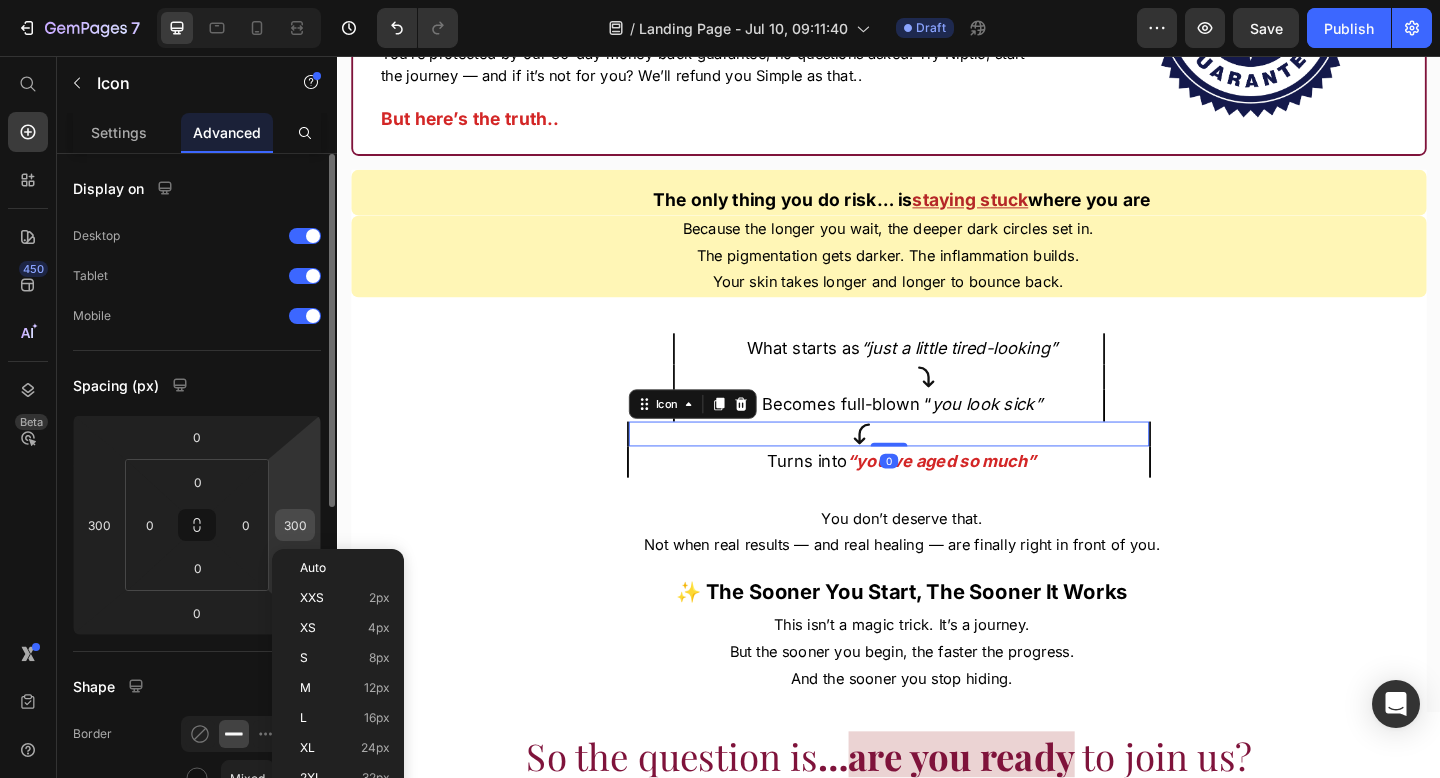 click on "300" at bounding box center [295, 525] 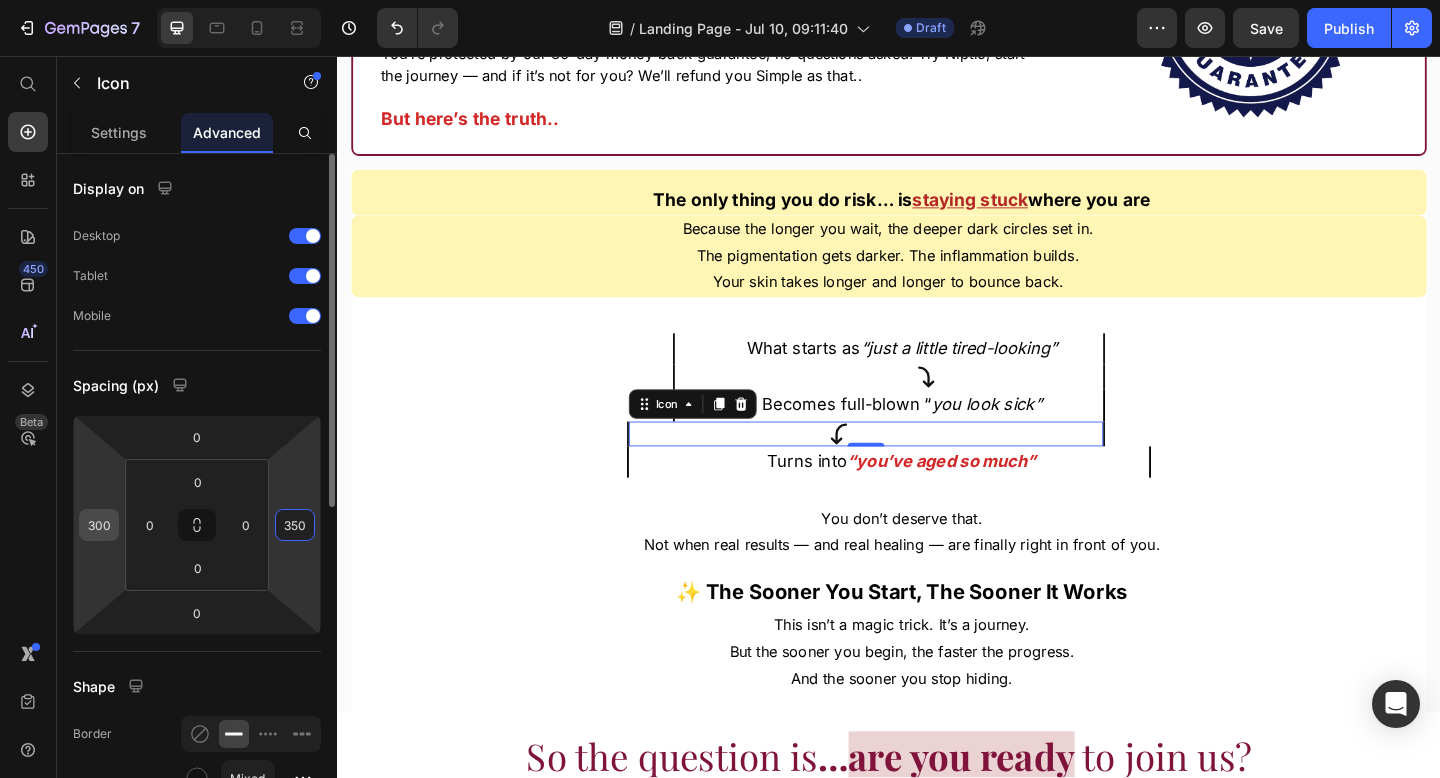 type on "350" 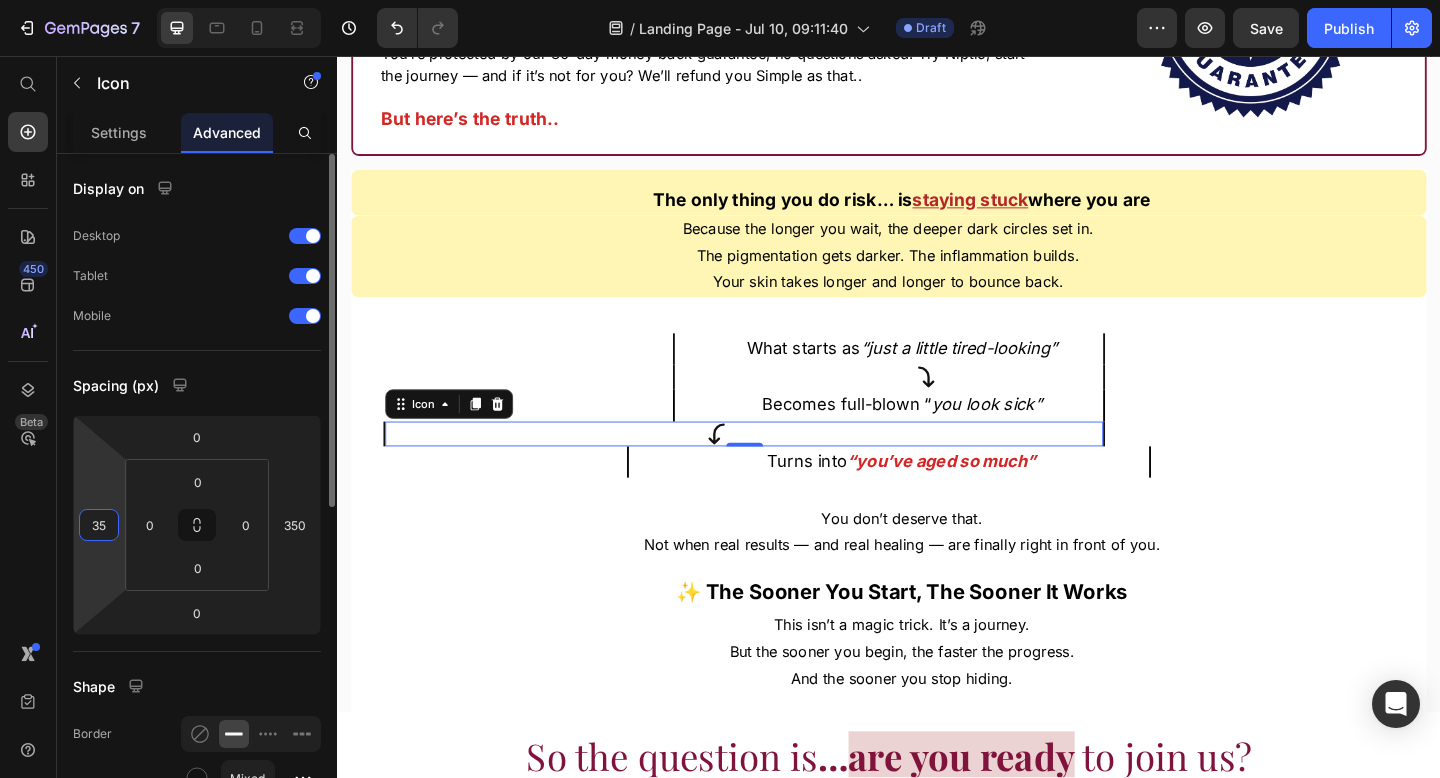 type on "350" 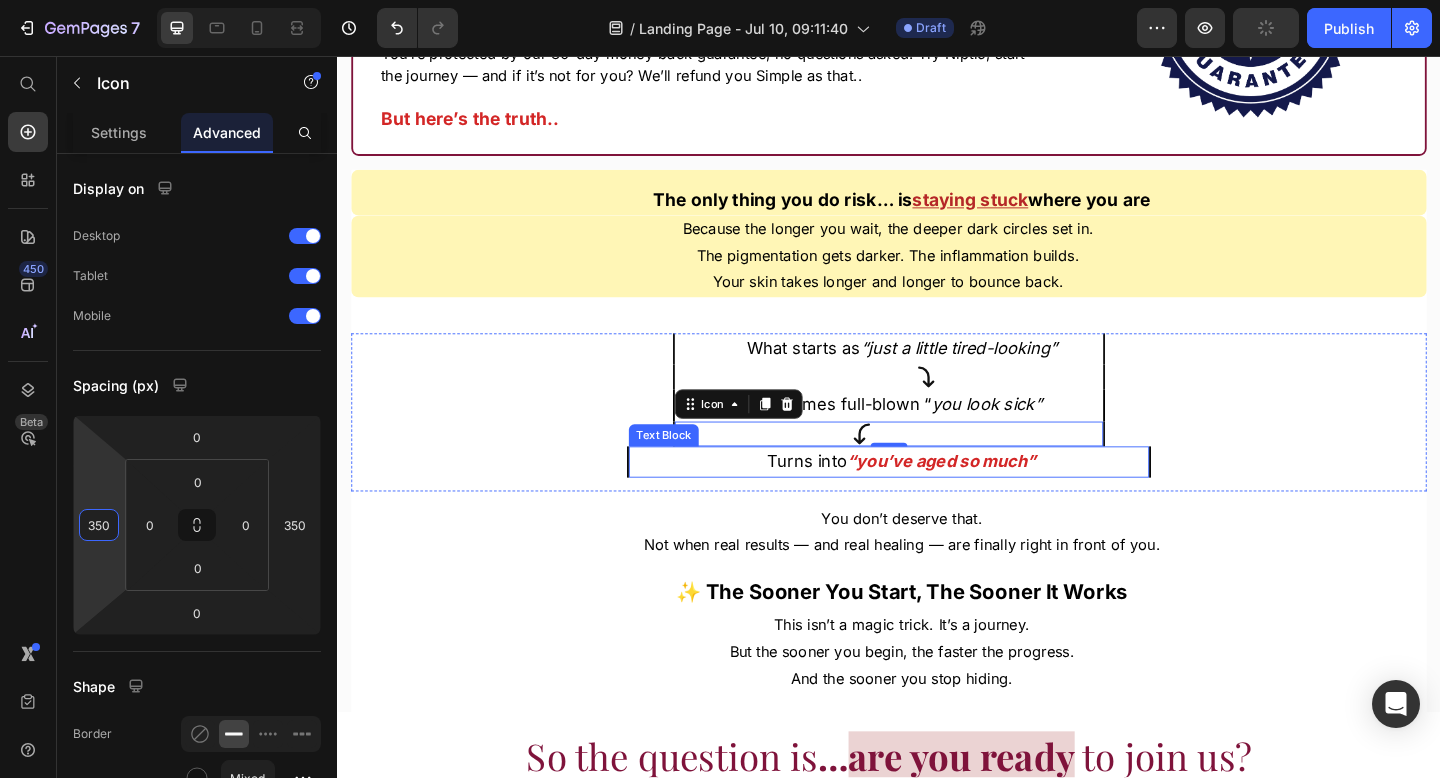 click on "Turns into  “you’ve aged so much”" at bounding box center [951, 497] 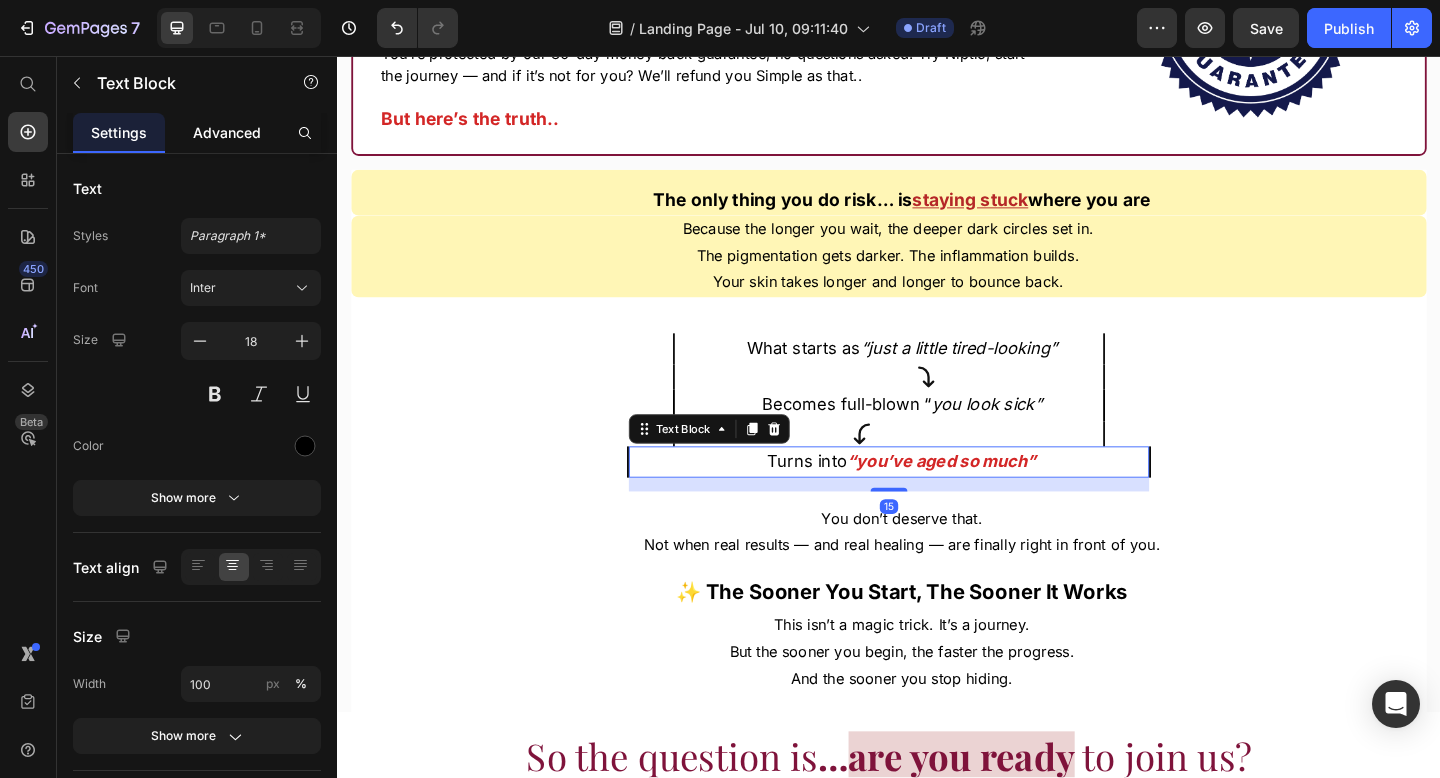 click on "Advanced" at bounding box center [227, 132] 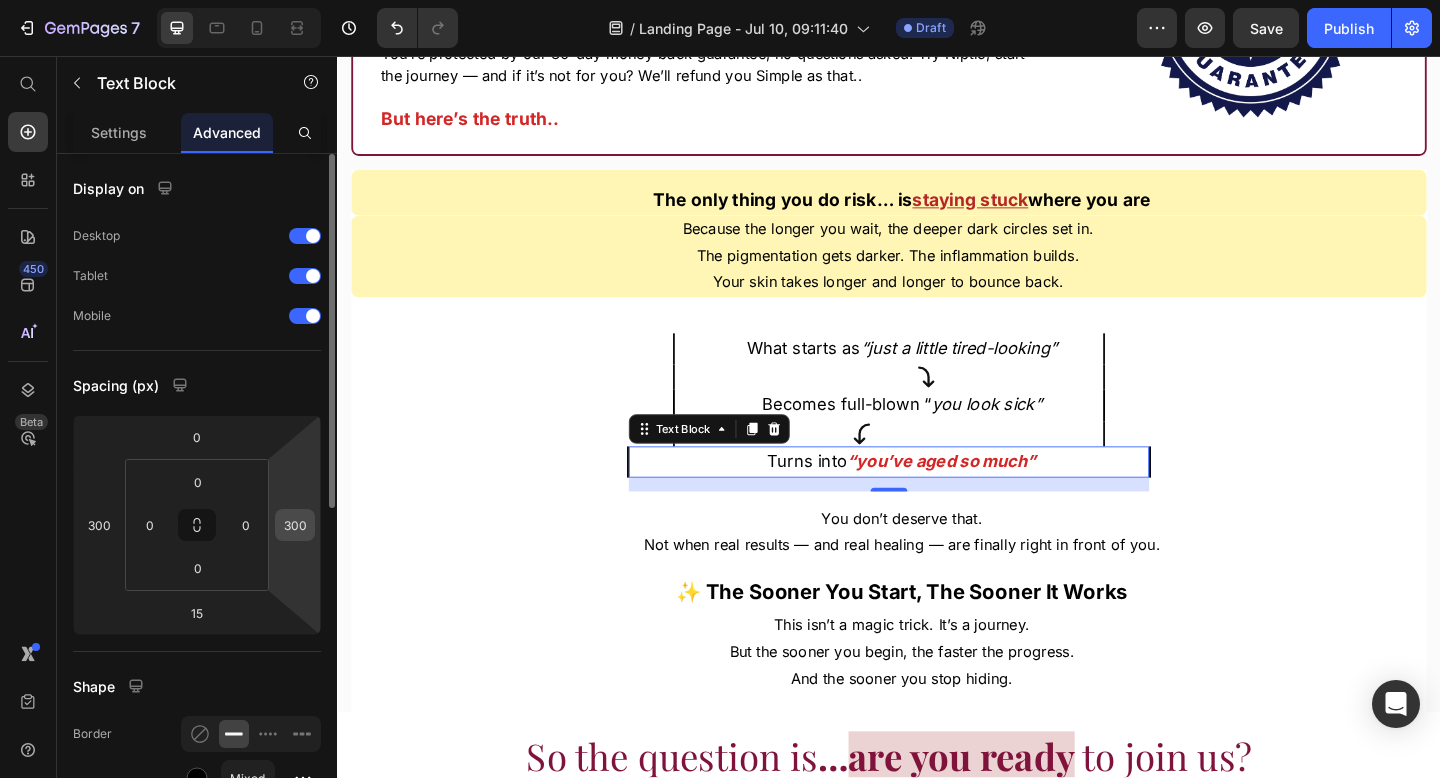 click on "300" at bounding box center [295, 525] 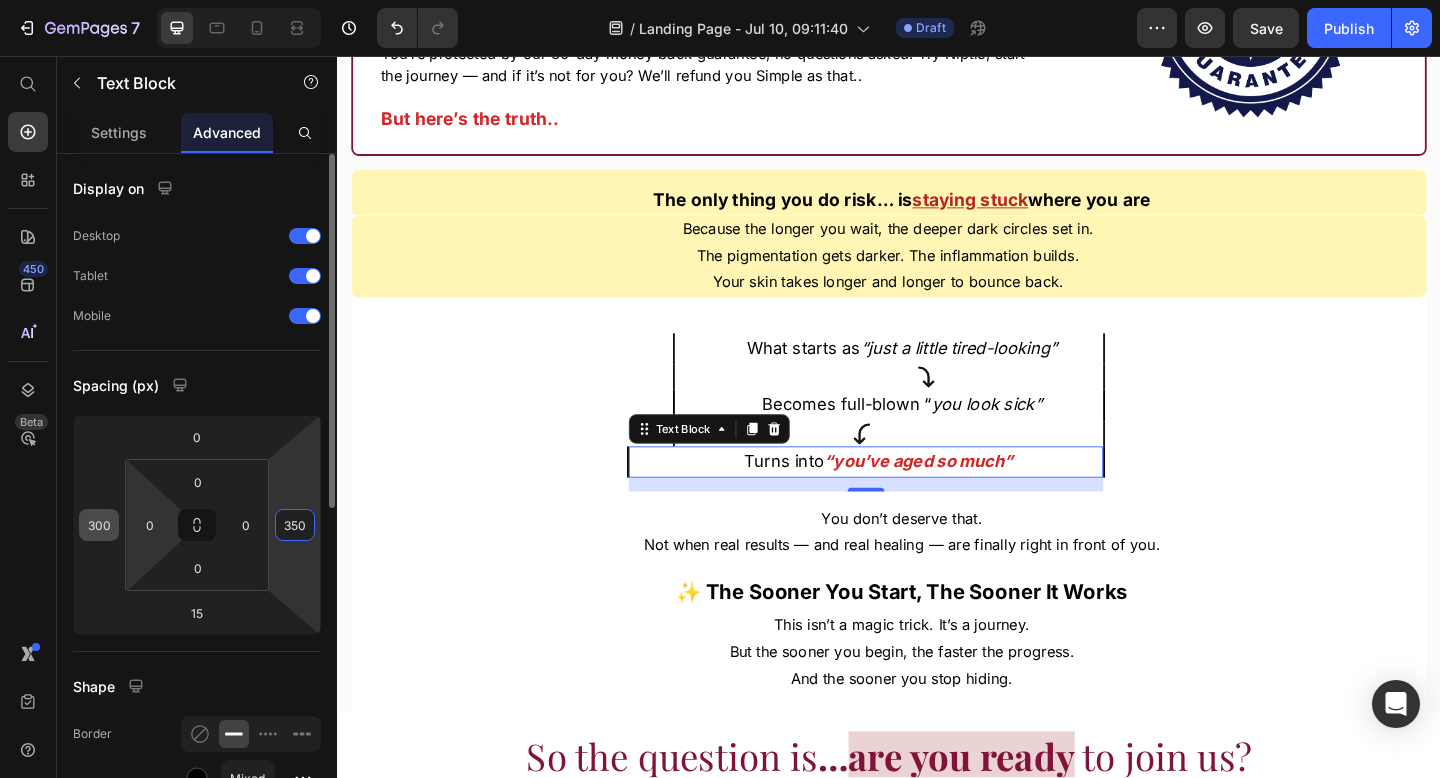 type on "350" 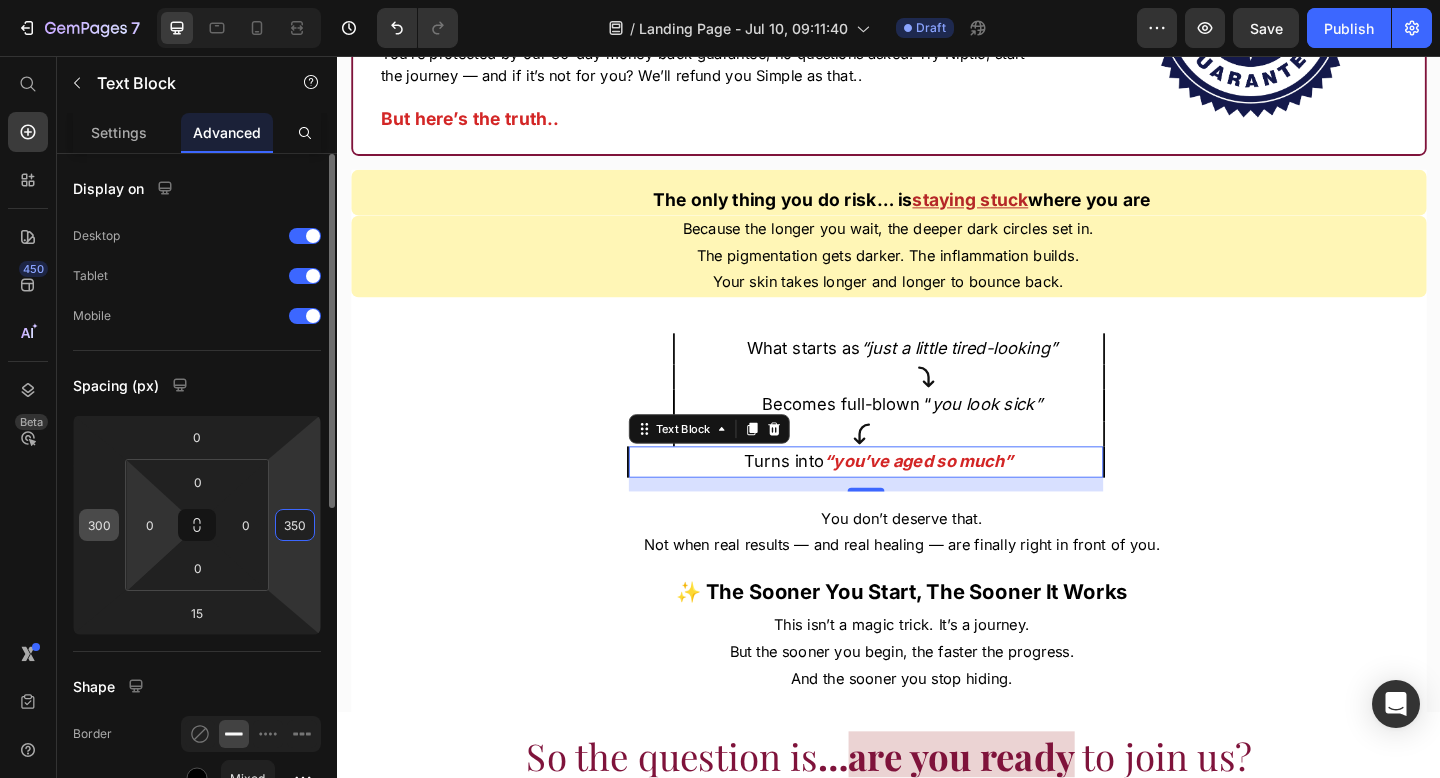click on "300" at bounding box center (99, 525) 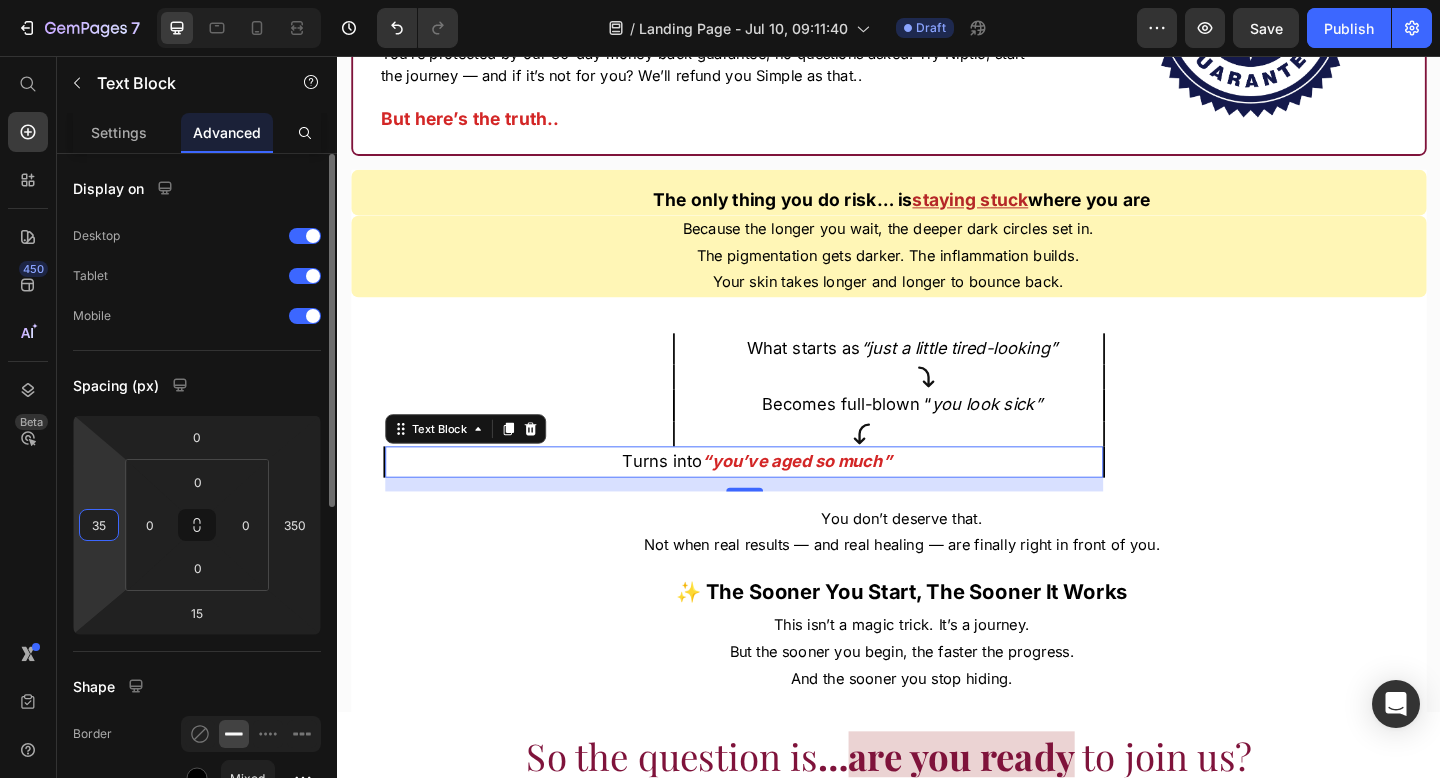 type on "350" 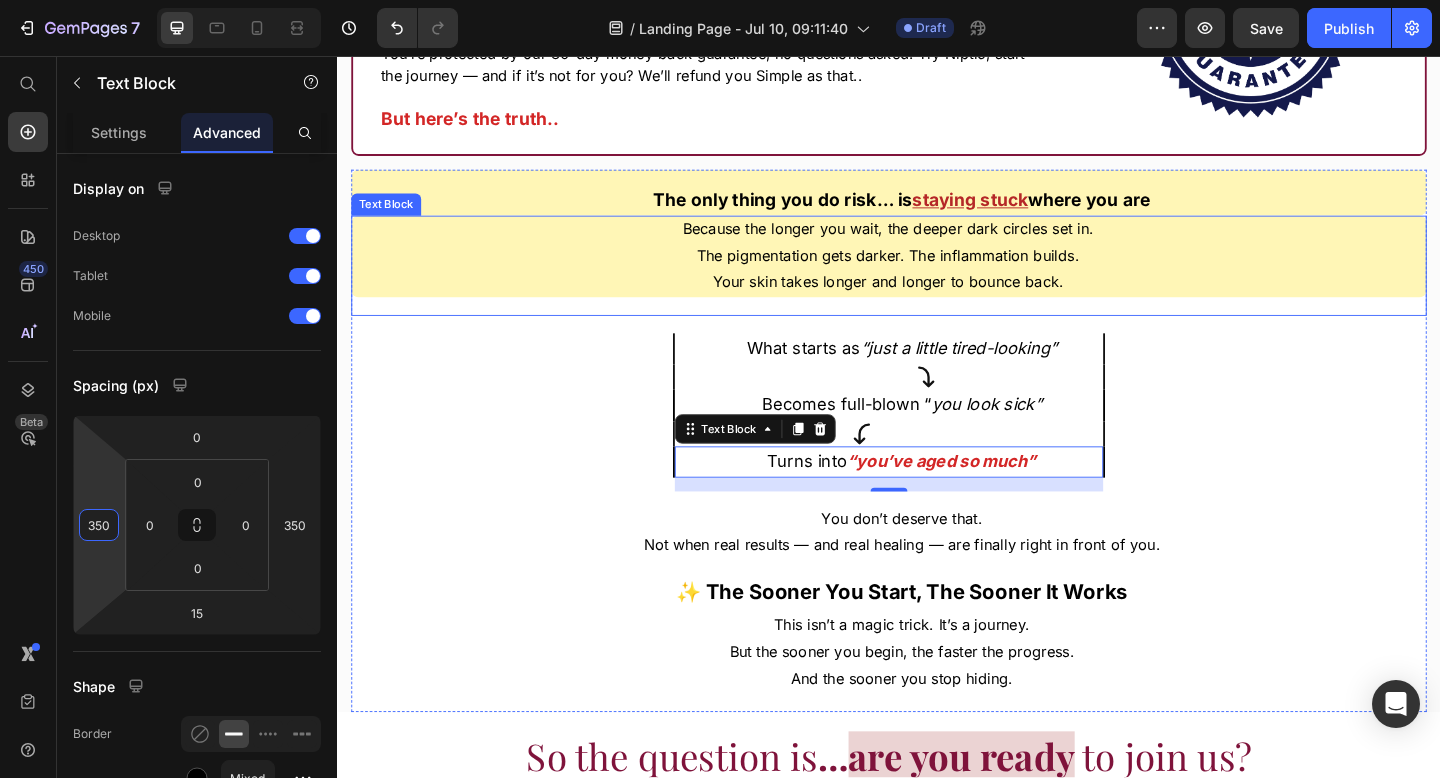 click on "Your skin takes longer and longer to bounce back." at bounding box center (936, 302) 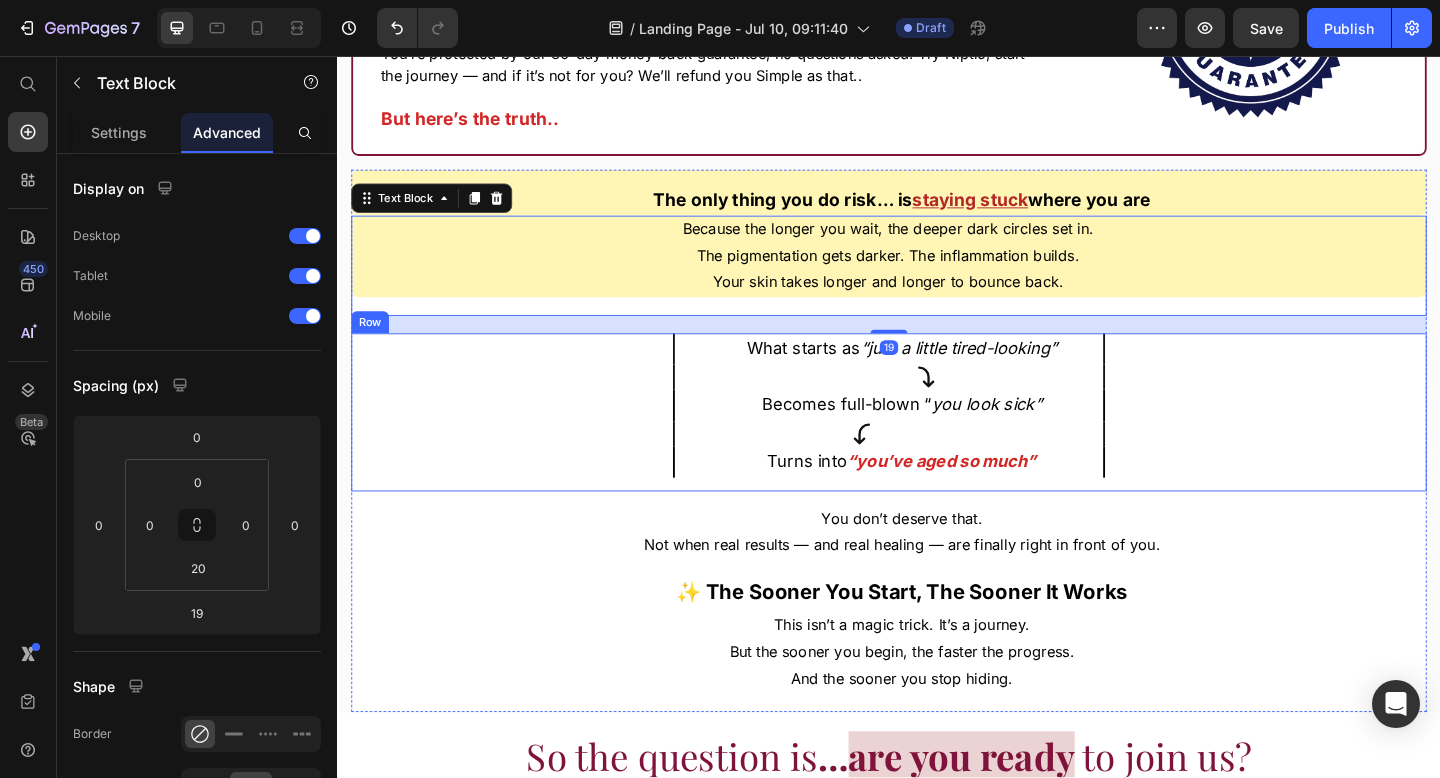 click on "What starts as  “just a little tired-looking” Text Block
Icon Becomes full-blown “ you look sick” Text Block
Icon Turns into  “you’ve aged so much” Text Block" at bounding box center (937, 444) 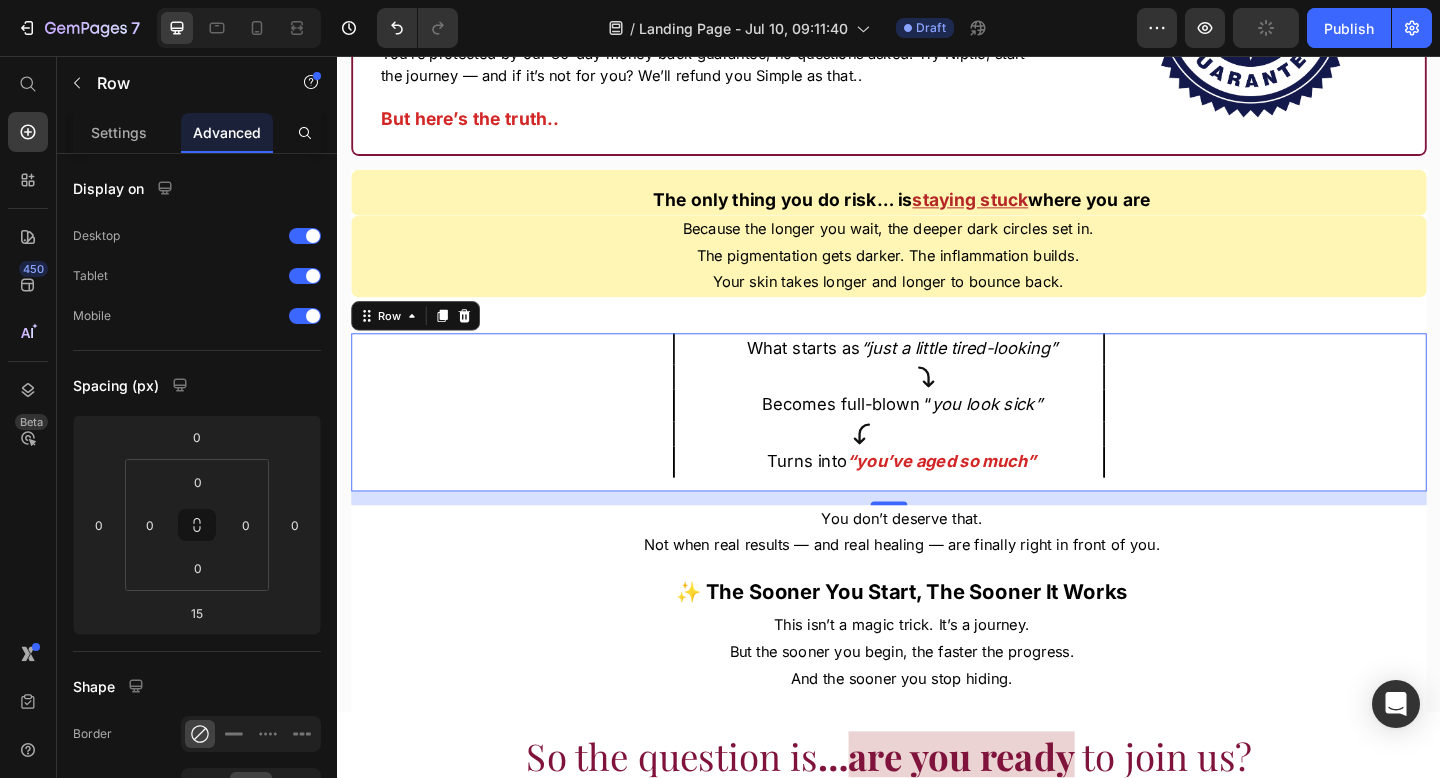 click on "You don’t deserve that." at bounding box center [951, 559] 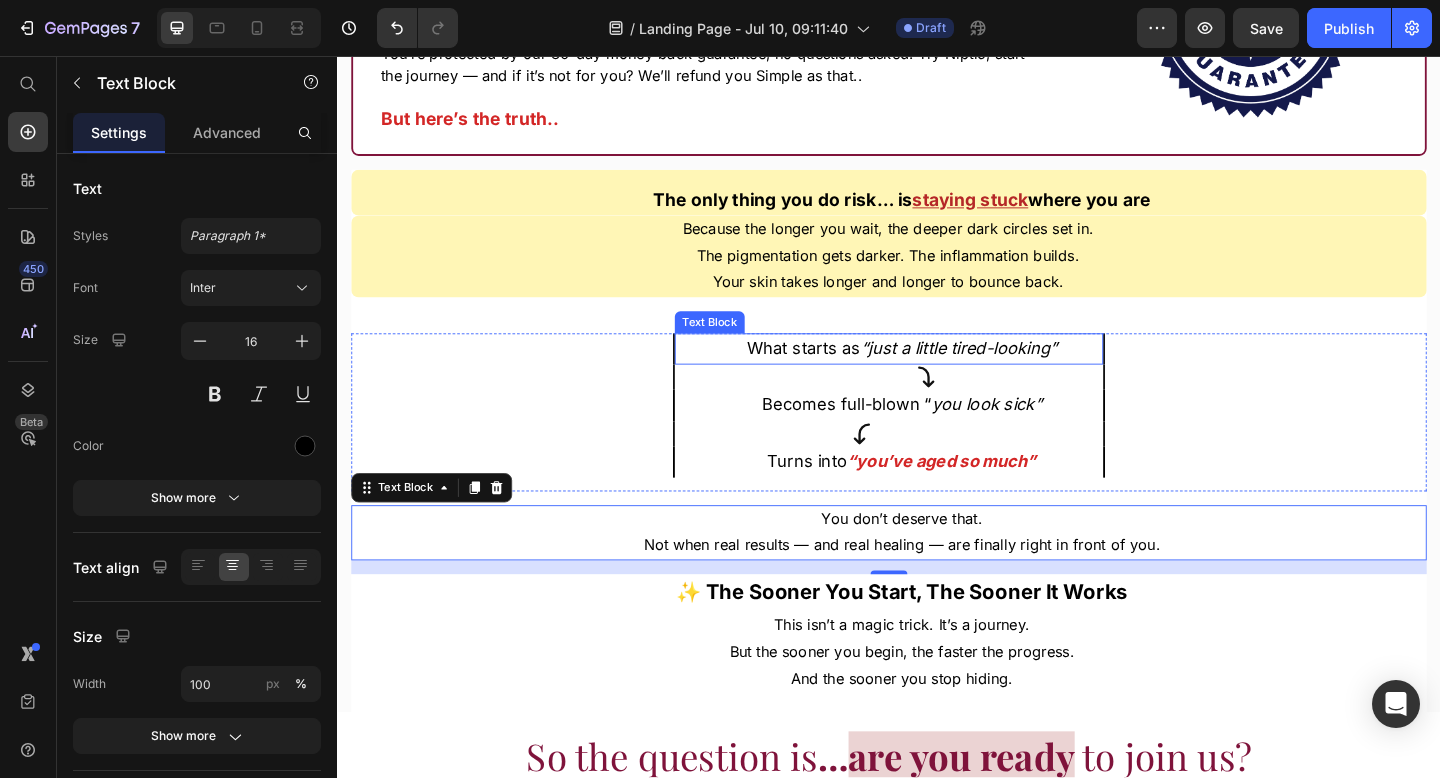 click on "“just a little tired-looking”" at bounding box center [1013, 373] 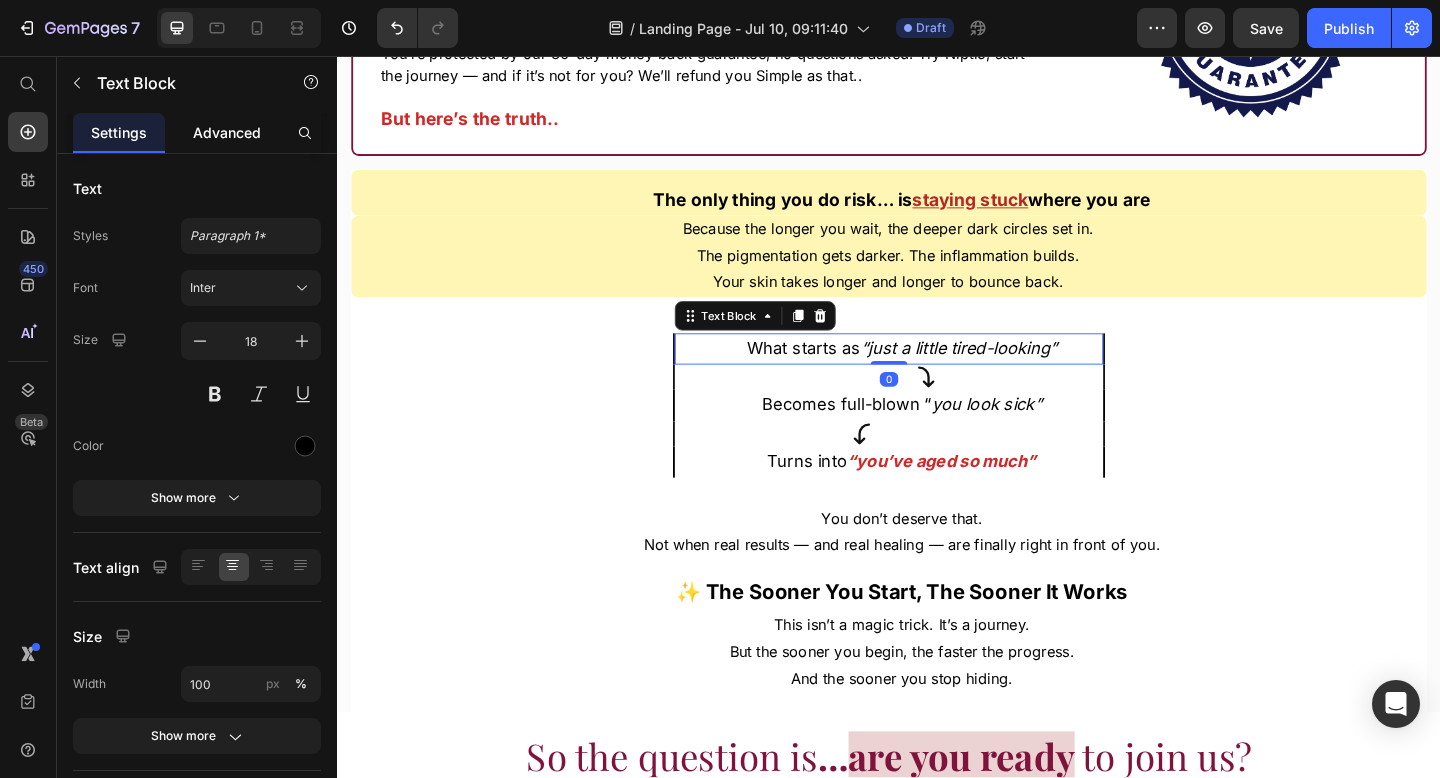 click on "Advanced" at bounding box center (227, 132) 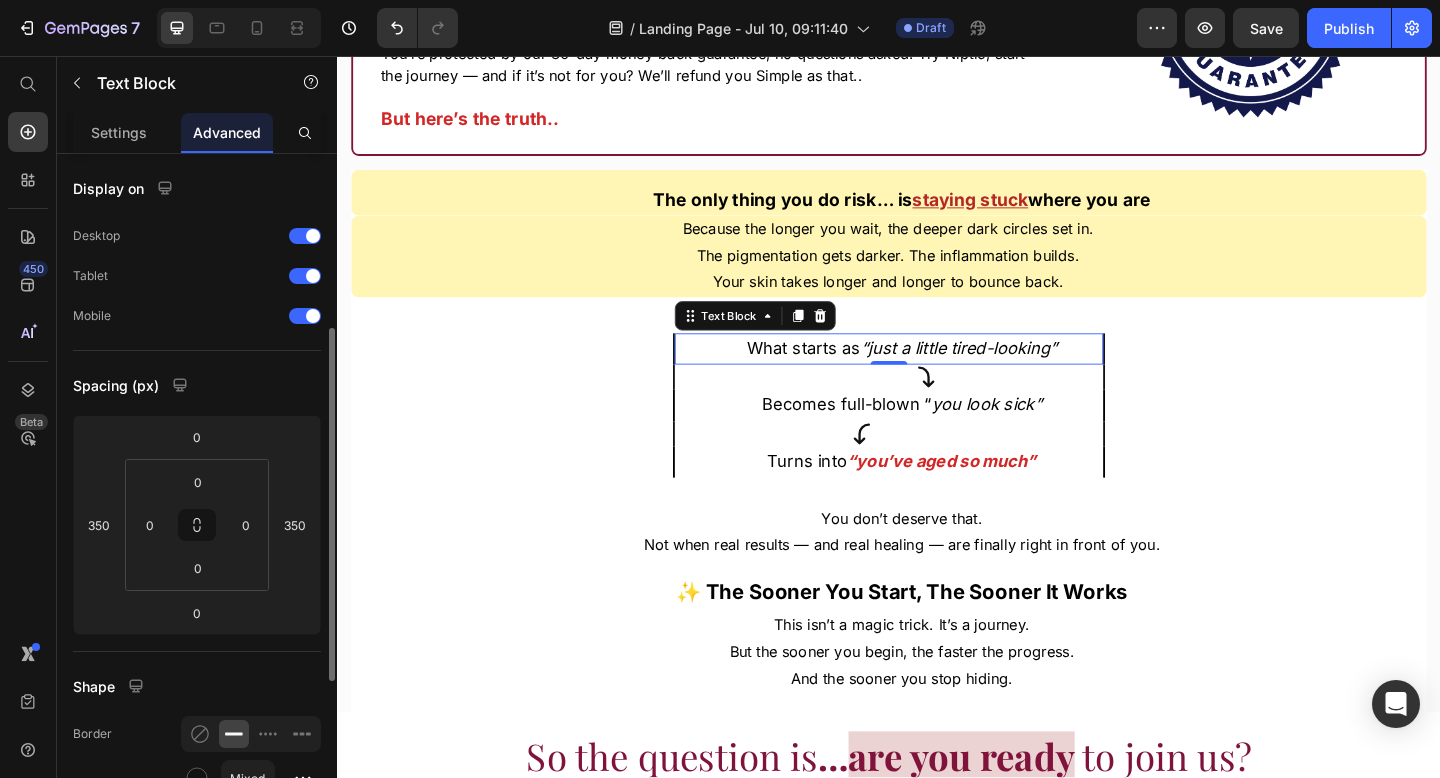scroll, scrollTop: 117, scrollLeft: 0, axis: vertical 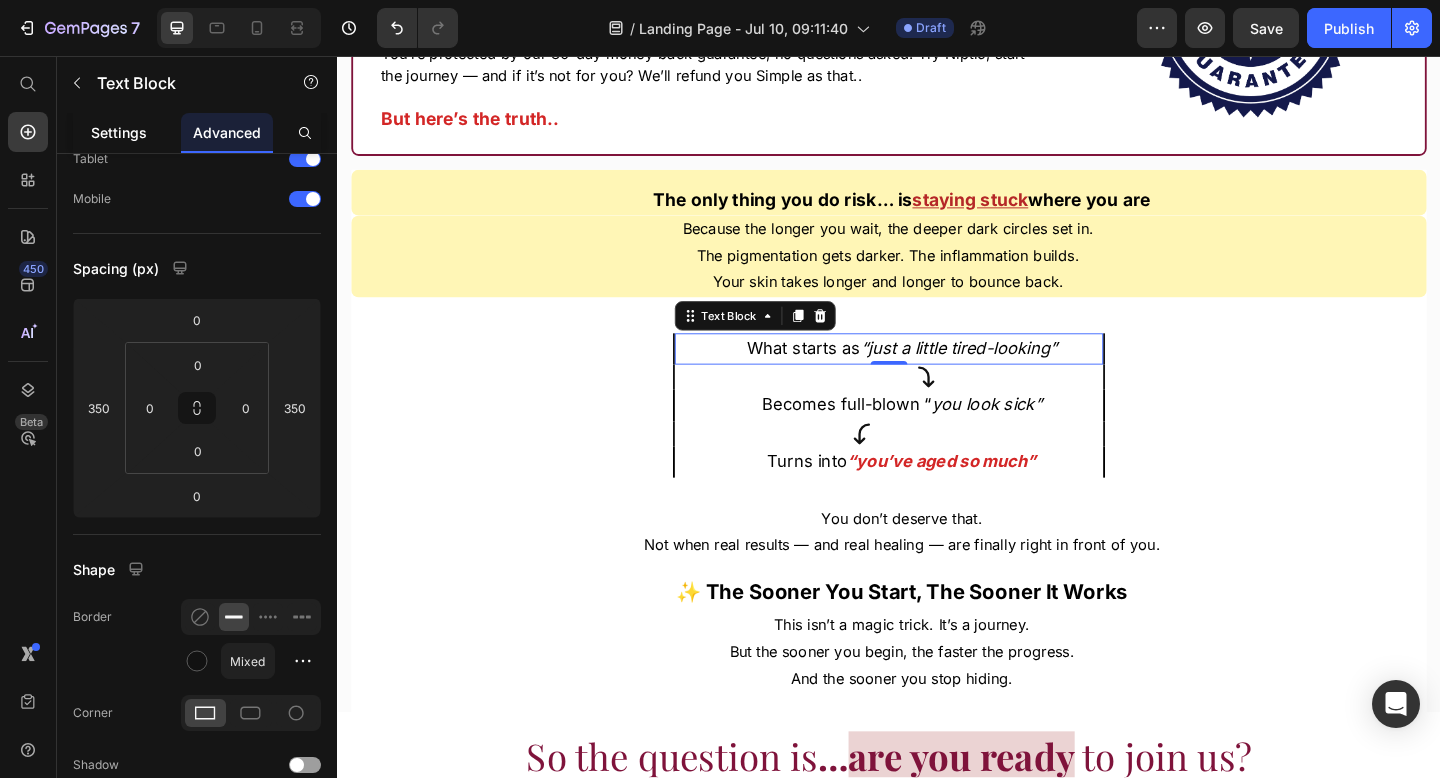 click on "Settings" 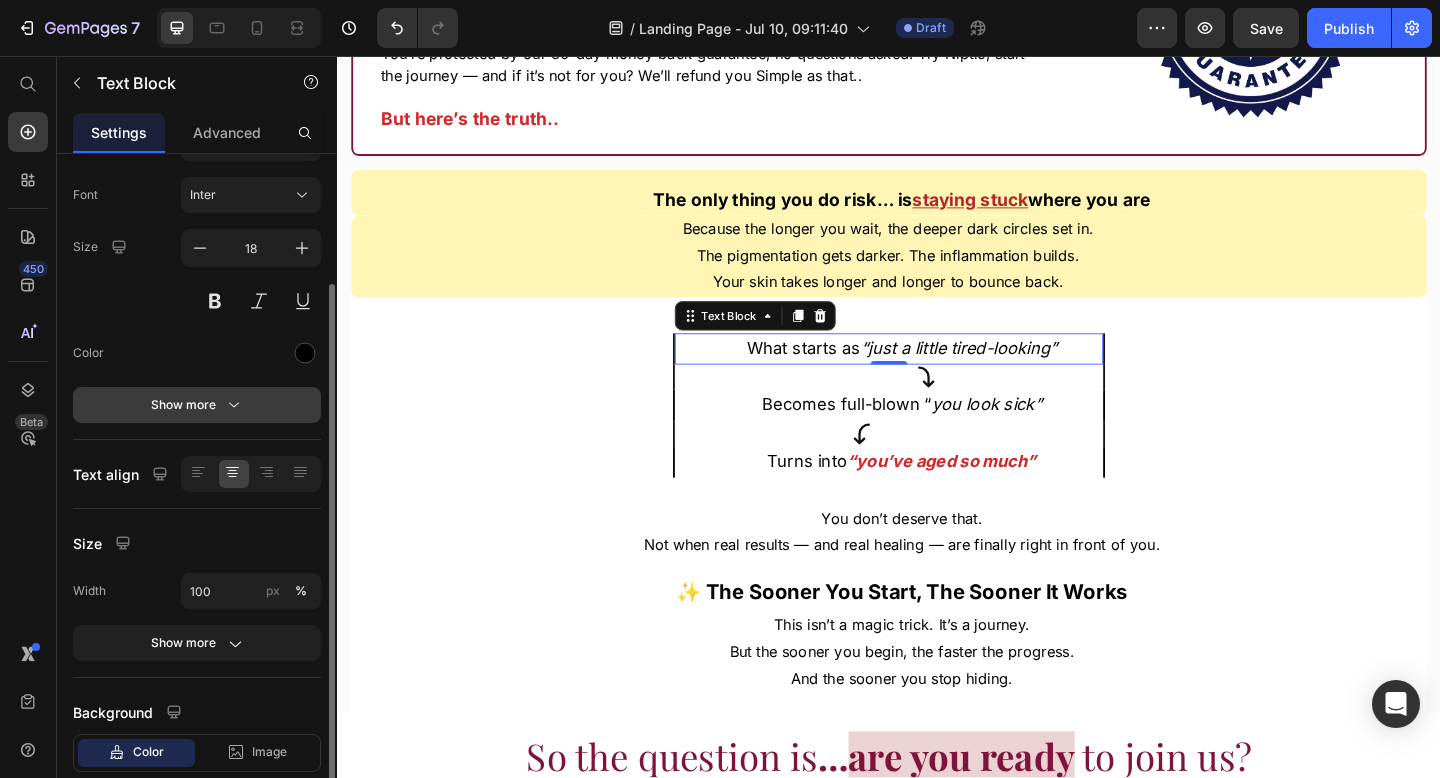 scroll, scrollTop: 127, scrollLeft: 0, axis: vertical 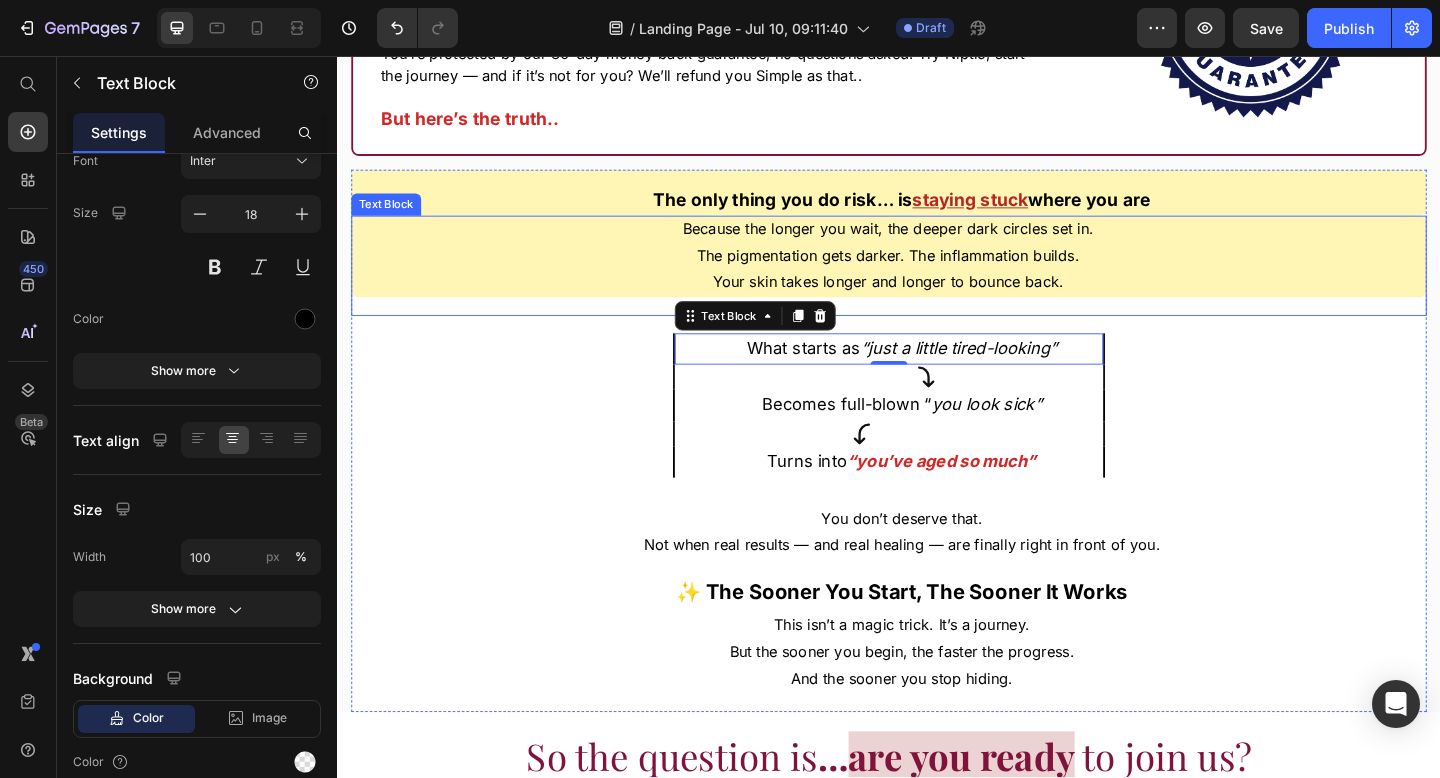 click on "Because the longer you wait, the deeper dark circles set in. The pigmentation gets darker. The inflammation builds. Your skin takes longer and longer to bounce back. Text Block" at bounding box center (937, 284) 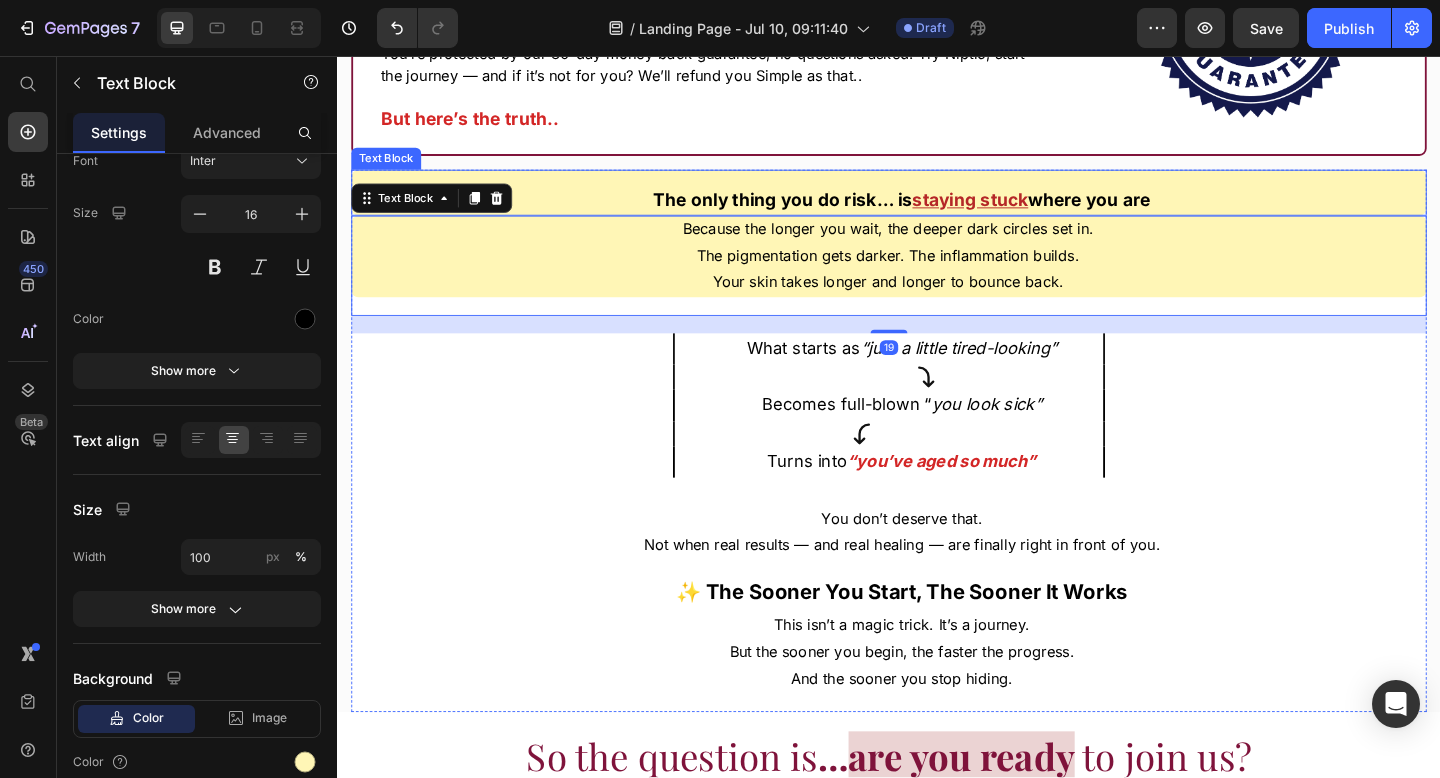 click on "The only thing you do risk… is  staying stuck  where you are" at bounding box center (937, 205) 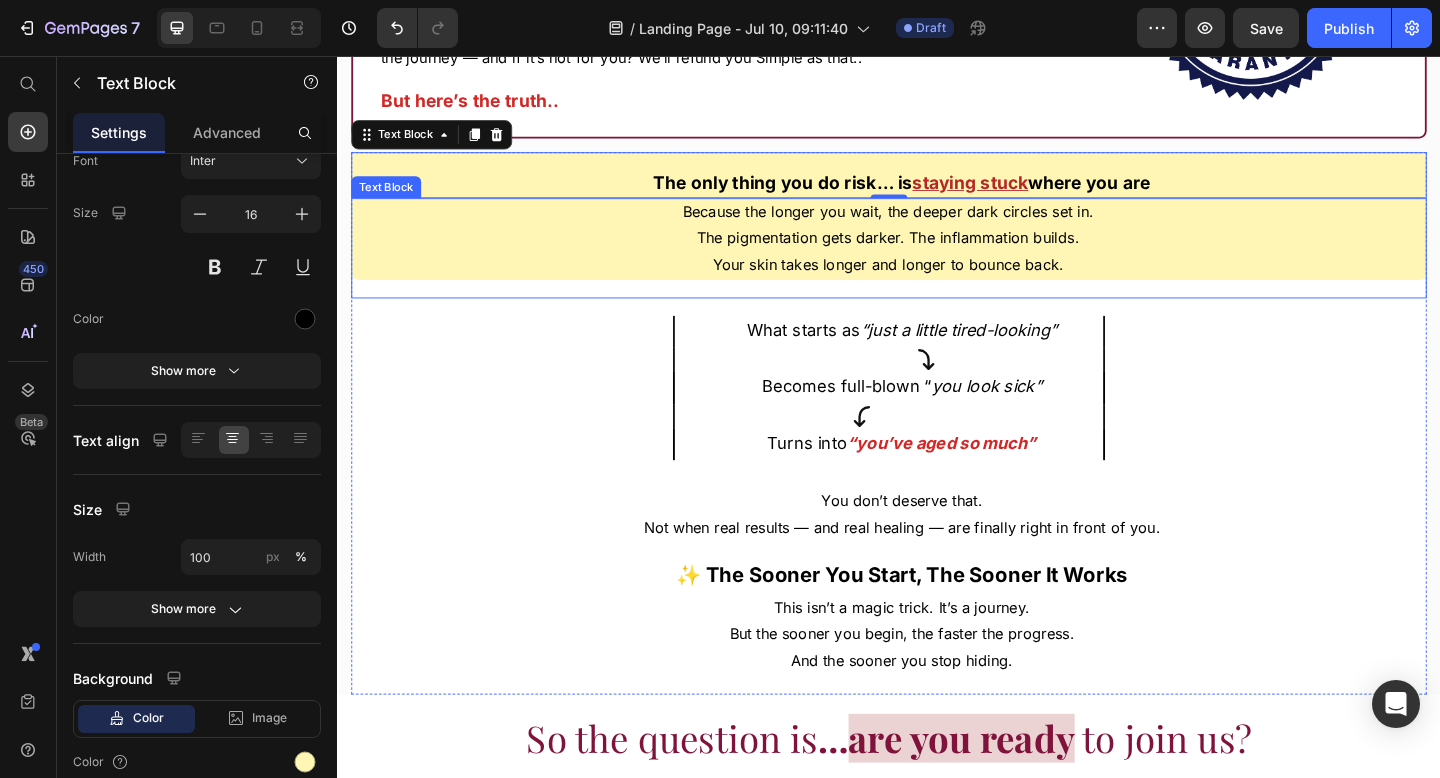scroll, scrollTop: 17982, scrollLeft: 0, axis: vertical 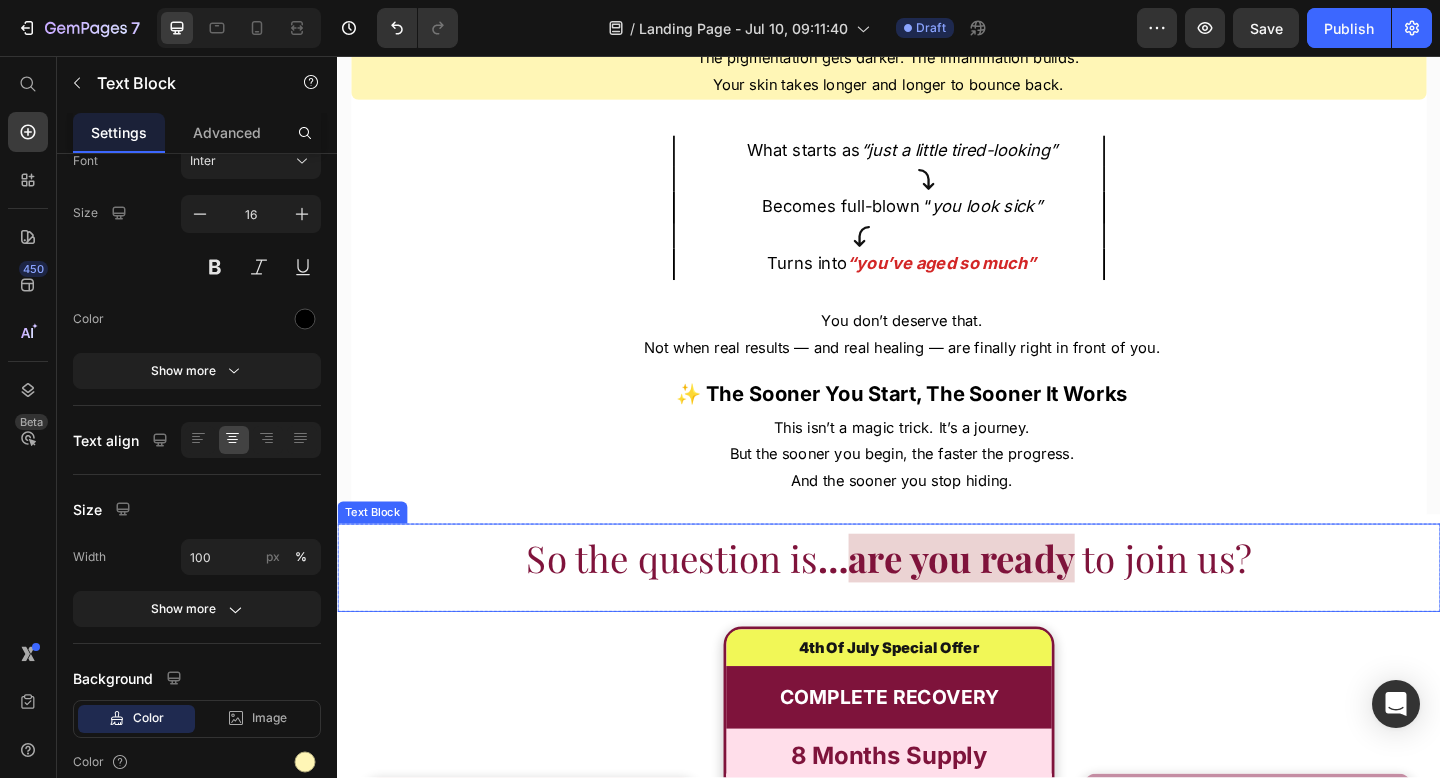 click on "So the question is …  are you ready   to join us?" at bounding box center [937, 603] 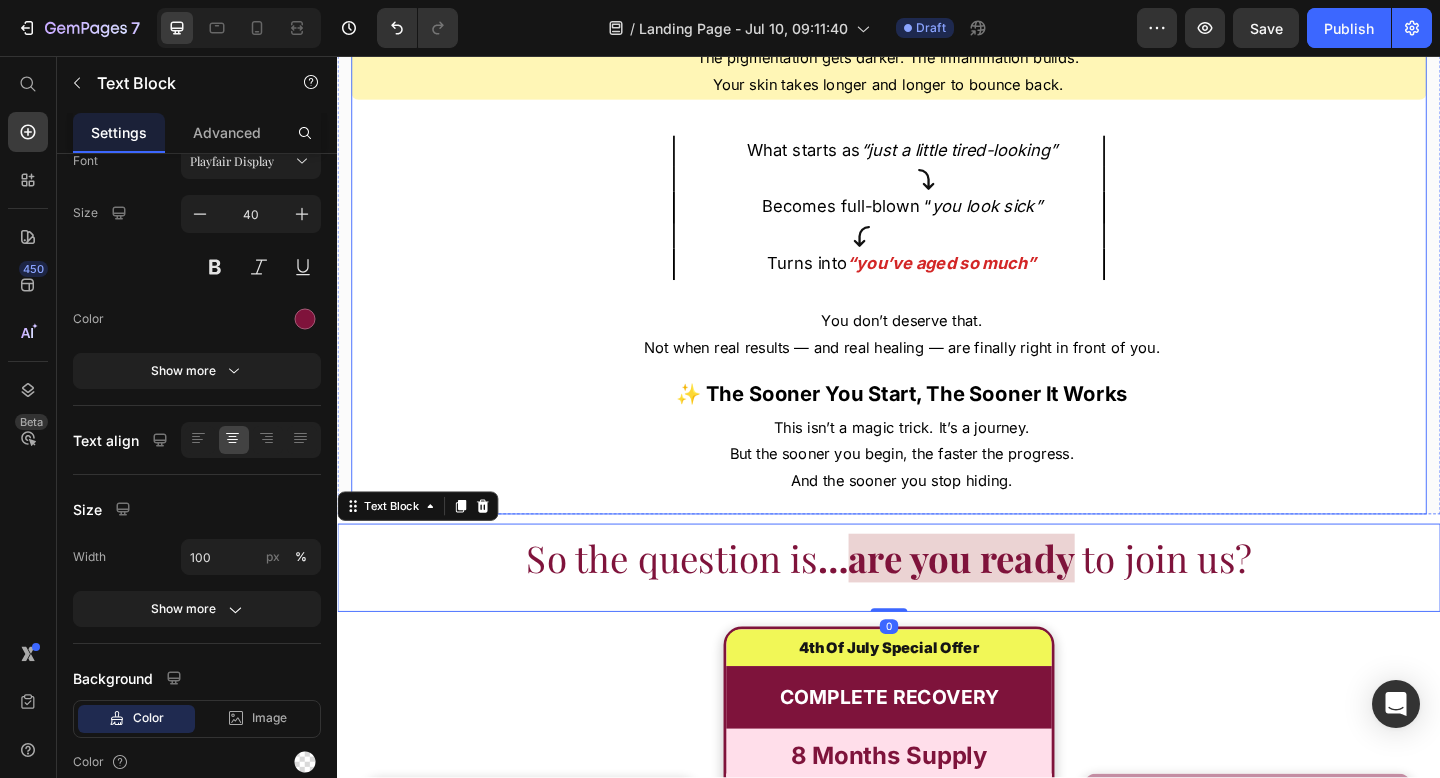 click on "The only thing you do risk… is  staying stuck  where you are Text Block Because the longer you wait, the deeper dark circles set in. The pigmentation gets darker. The inflammation builds. Your skin takes longer and longer to bounce back. Text Block What starts as  “just a little tired-looking” Text Block
Icon Becomes full-blown “ you look sick” Text Block
Icon Turns into  “you’ve aged so much” Text Block Row You don’t deserve that. Not when real results — and real healing — are finally right in front of you. Text Block ✨ The Sooner You Start, The Sooner It Works Text Block This isn’t a magic trick. It’s a journey. But the sooner you begin, the faster the progress. And the sooner you stop hiding. Text Block" at bounding box center (937, 260) 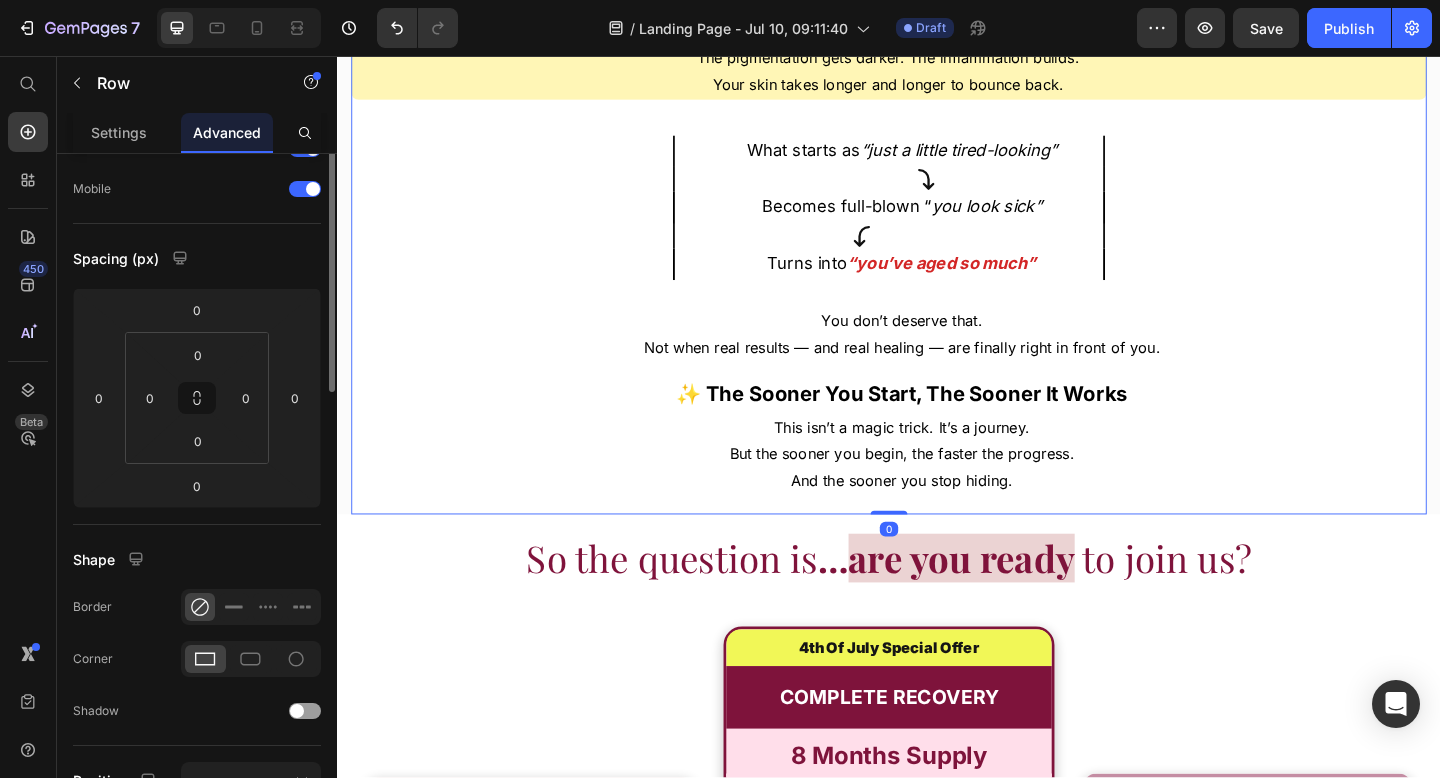 scroll, scrollTop: 0, scrollLeft: 0, axis: both 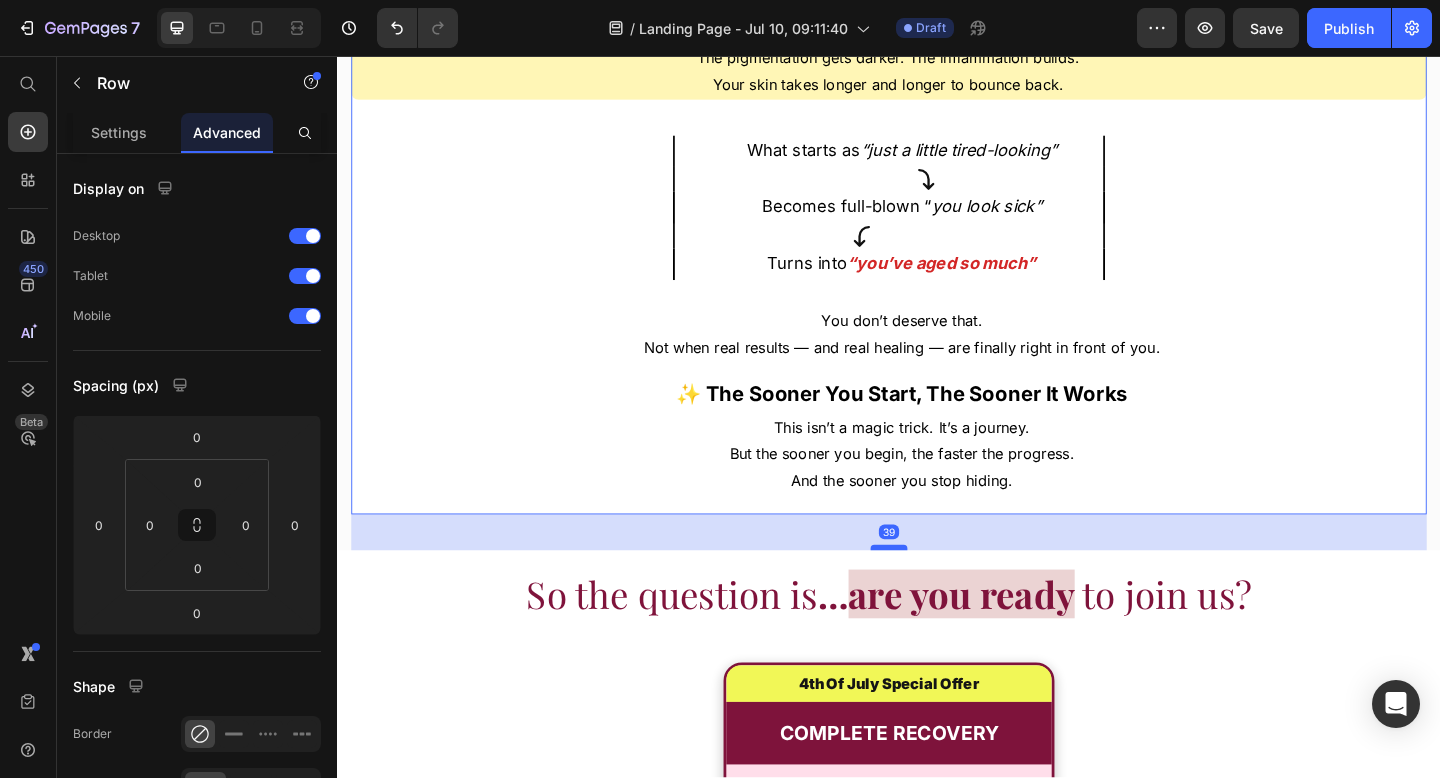 drag, startPoint x: 924, startPoint y: 553, endPoint x: 928, endPoint y: 592, distance: 39.20459 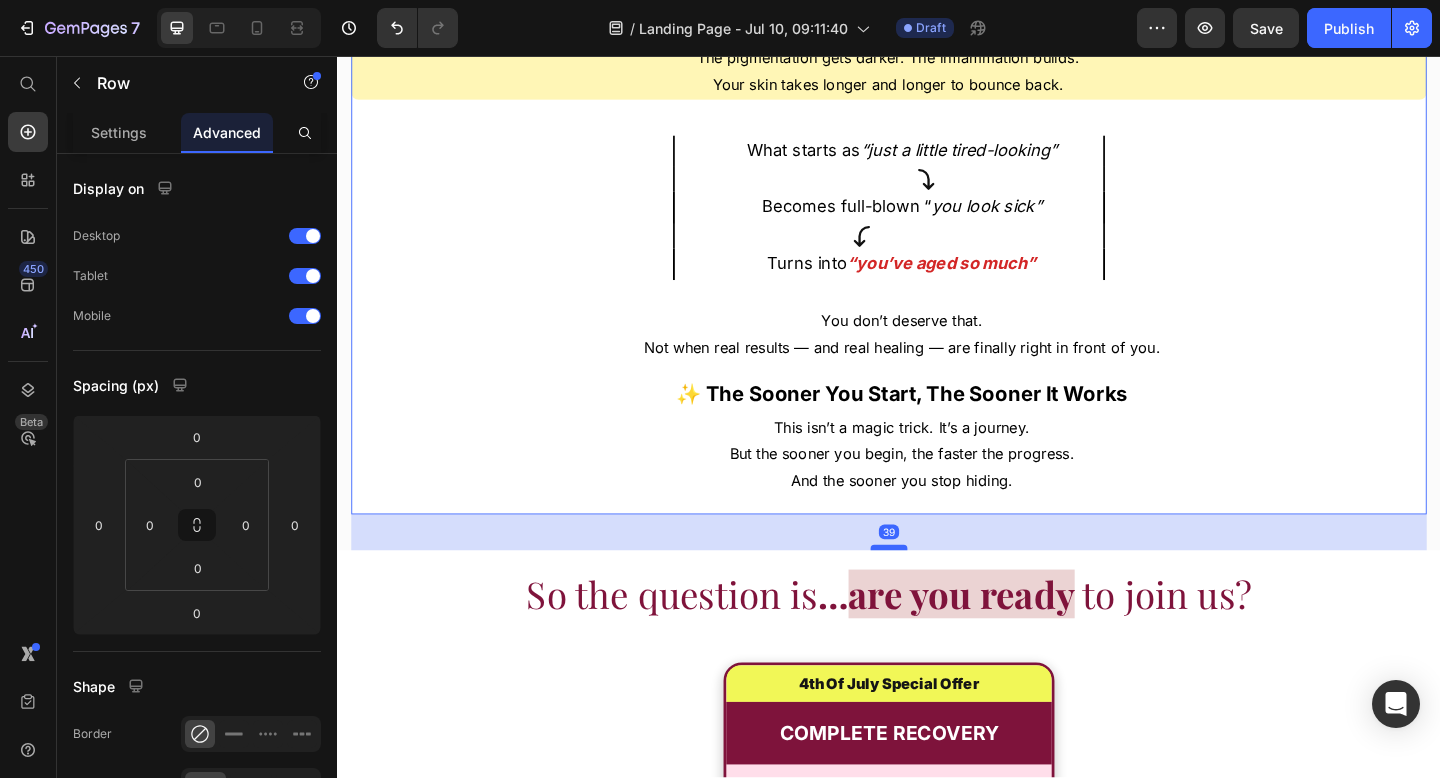 click at bounding box center [937, 591] 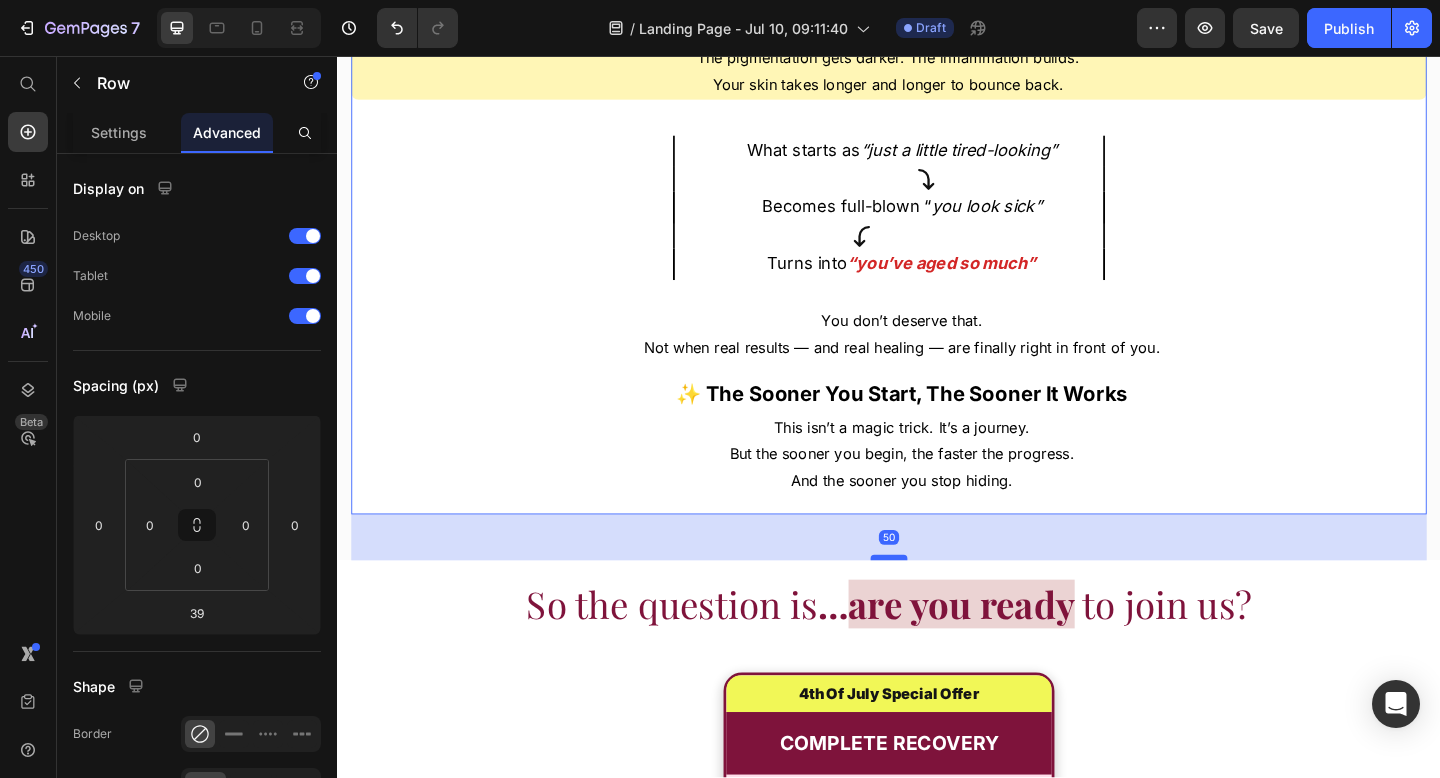 drag, startPoint x: 928, startPoint y: 592, endPoint x: 927, endPoint y: 603, distance: 11.045361 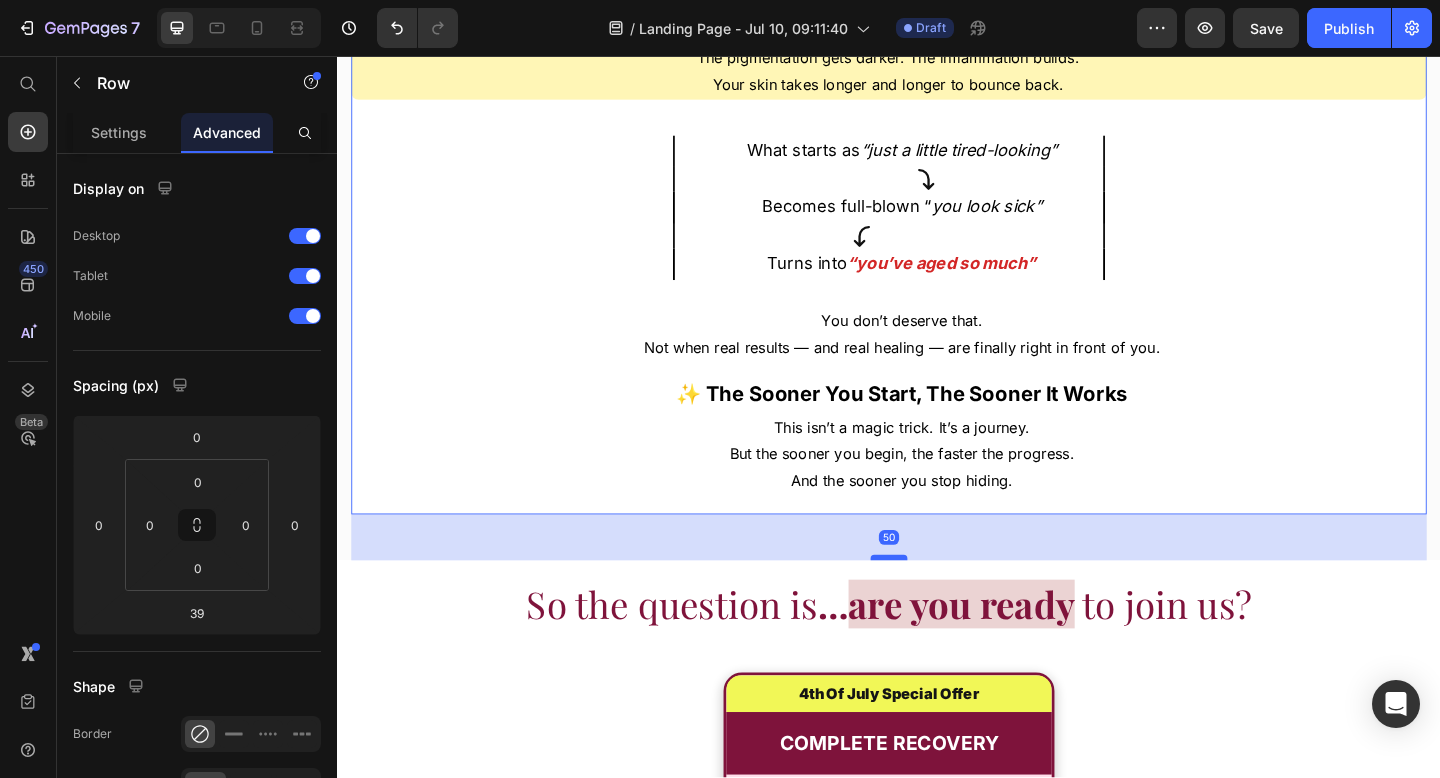 click at bounding box center (937, 602) 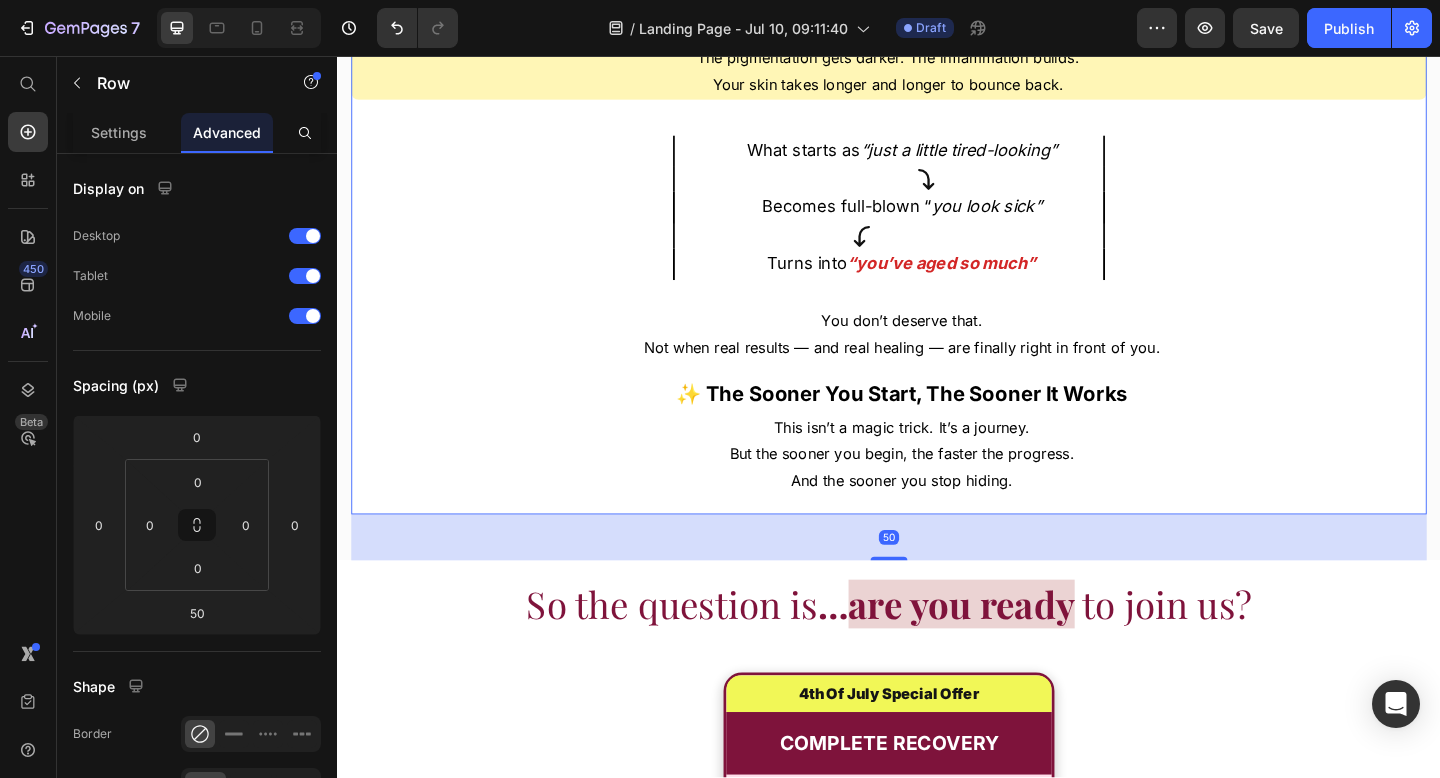 click on "The only thing you do risk… is  staying stuck  where you are Text Block Because the longer you wait, the deeper dark circles set in. The pigmentation gets darker. The inflammation builds. Your skin takes longer and longer to bounce back. Text Block What starts as  “just a little tired-looking” Text Block
Icon Becomes full-blown “ you look sick” Text Block
Icon Turns into  “you’ve aged so much” Text Block Row You don’t deserve that. Not when real results — and real healing — are finally right in front of you. Text Block ✨ The Sooner You Start, The Sooner It Works Text Block This isn’t a magic trick. It’s a journey. But the sooner you begin, the faster the progress. And the sooner you stop hiding. Text Block" at bounding box center (937, 260) 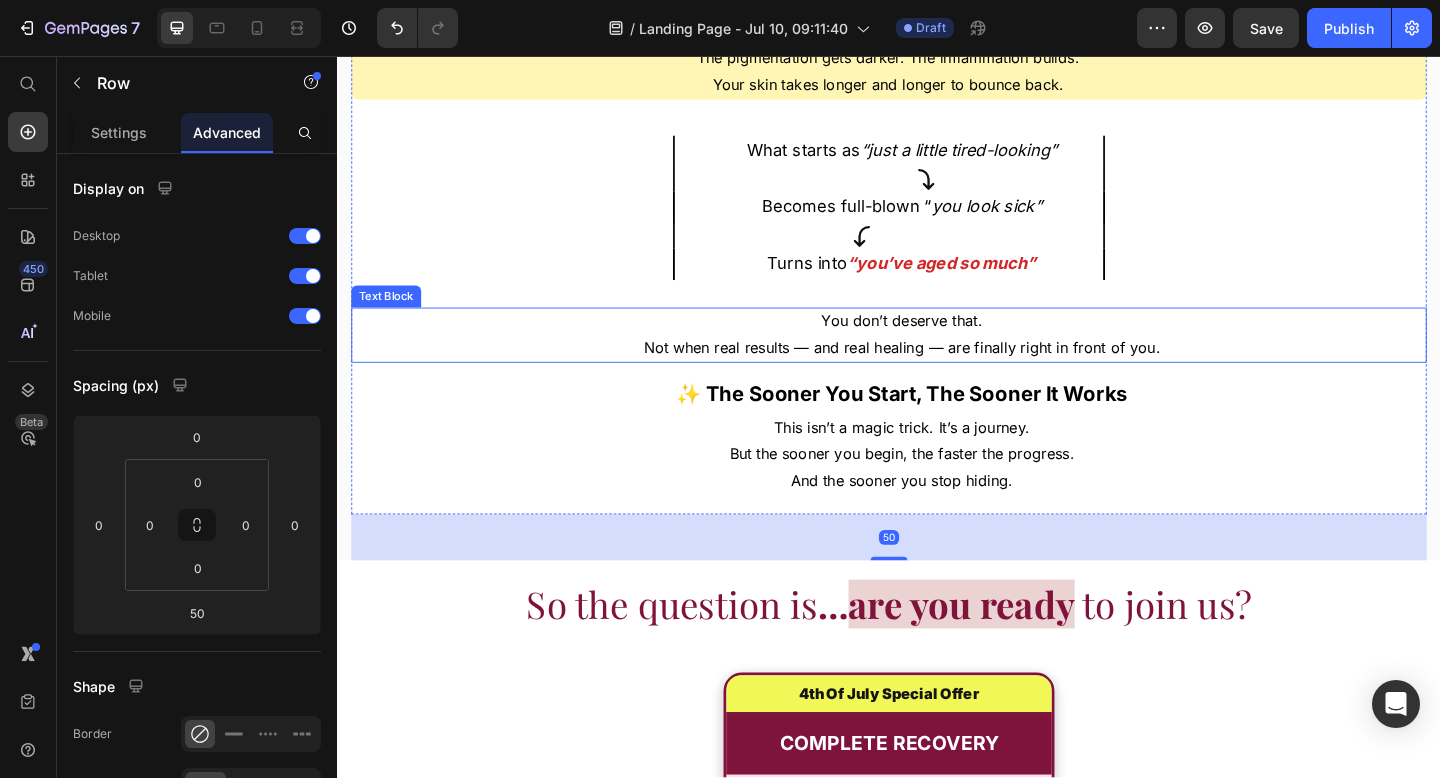 click on "You don’t deserve that. Not when real results — and real healing — are finally right in front of you." at bounding box center (937, 360) 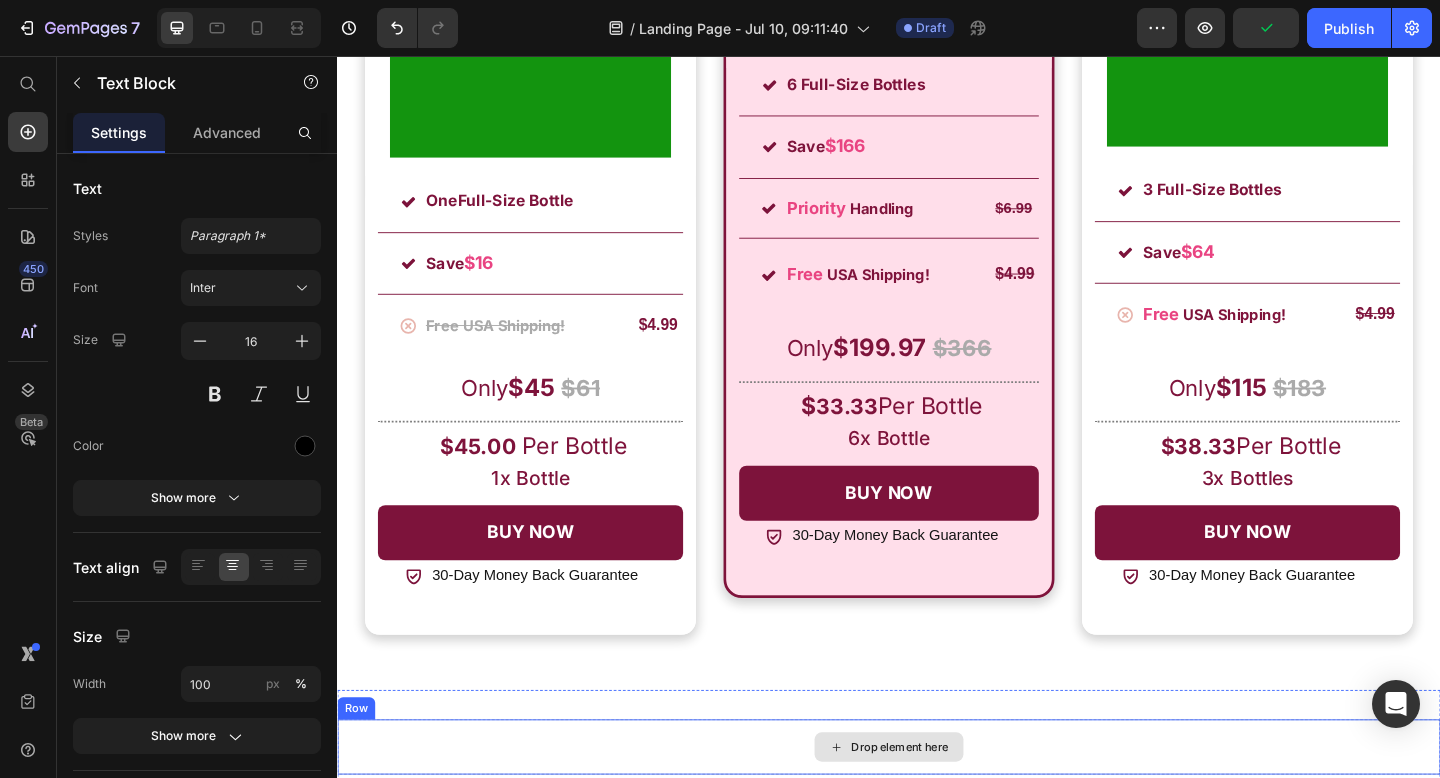 scroll, scrollTop: 19326, scrollLeft: 0, axis: vertical 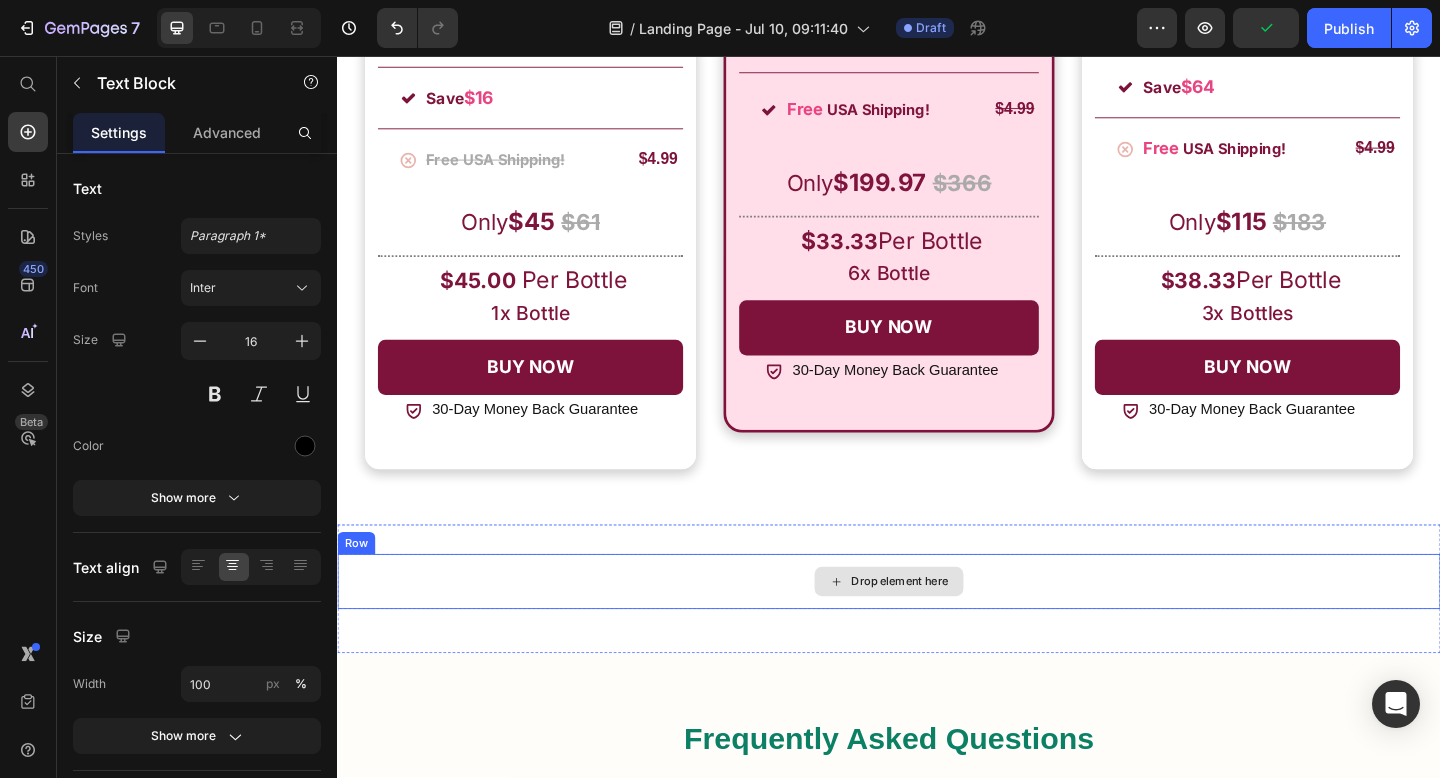 click on "Drop element here" at bounding box center (937, 628) 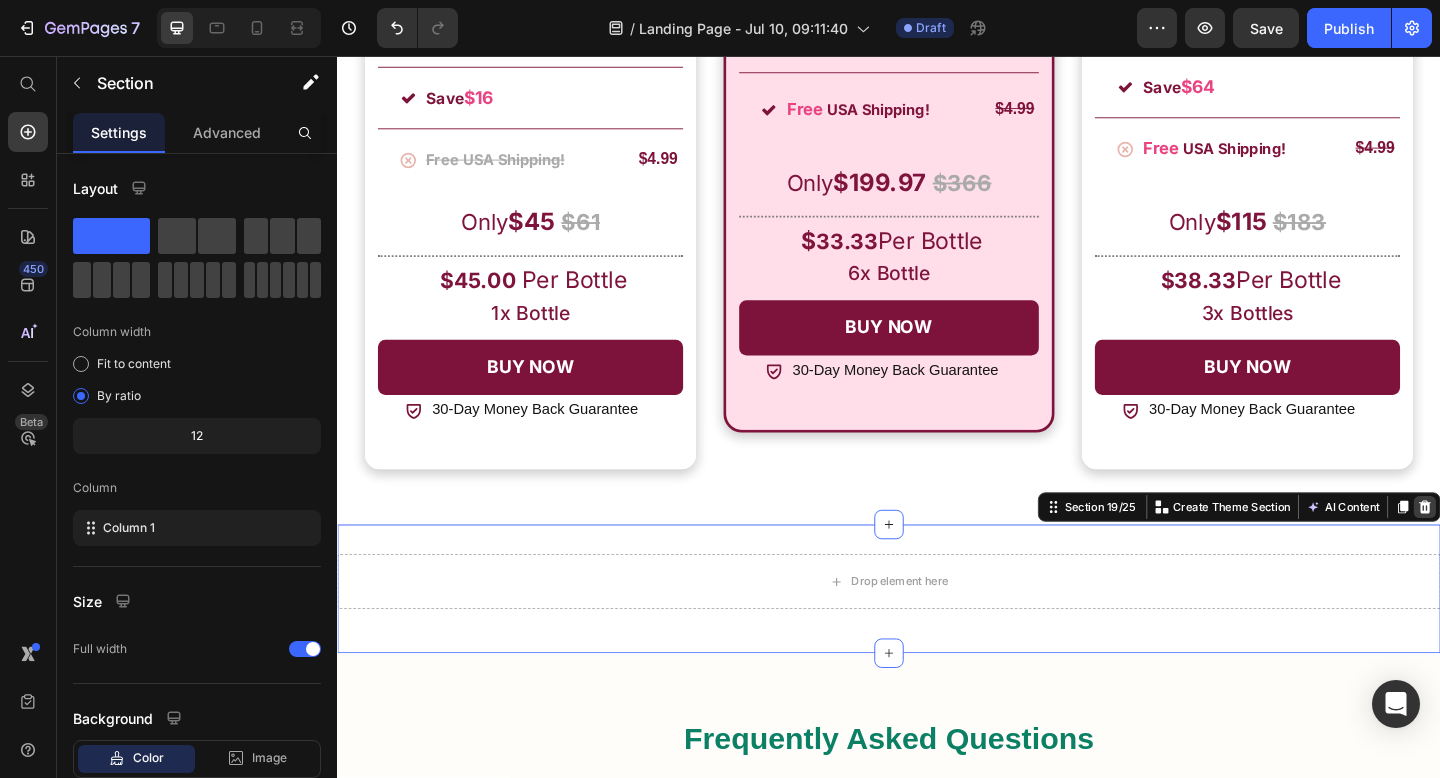click 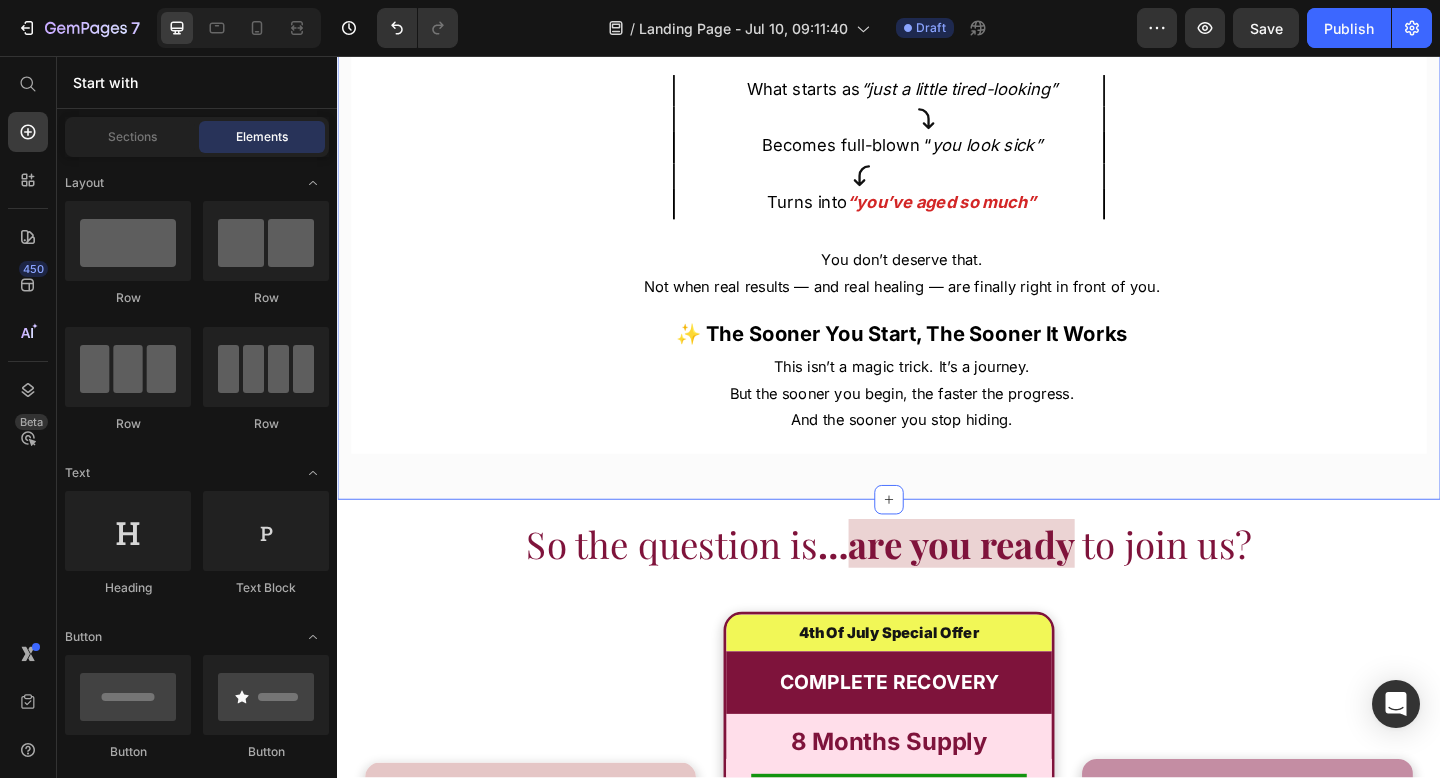 scroll, scrollTop: 18050, scrollLeft: 0, axis: vertical 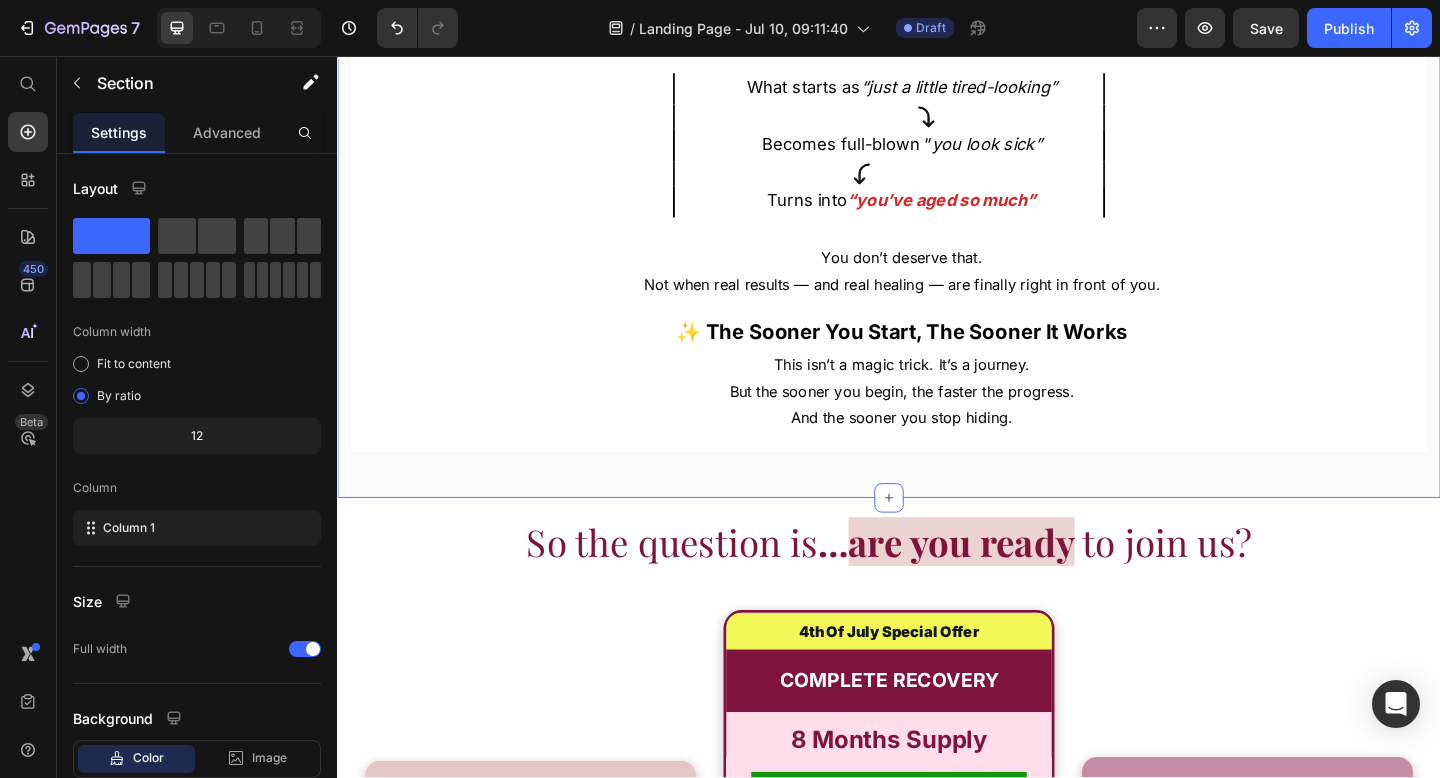 click on "Image  Proudly Backed By   Our 30-Day Money-Back Guarantee Text Block You have nothing to lose… except the one thing you’ve been carrying for too long. Text block You’re protected by our 30-day money-back guarantee, no questions asked. Try Niptic, start the journey — and if it’s not for you? We’ll refund you Simple as that..   But here’s the truth.. Text block Row The only thing you do risk… is  staying stuck  where you are Text Block Because the longer you wait, the deeper dark circles set in. The pigmentation gets darker. The inflammation builds. Your skin takes longer and longer to bounce back. Text Block What starts as  “just a little tired-looking” Text Block
Icon Becomes full-blown “ you look sick” Text Block
Icon Turns into  “you’ve aged so much” Text Block Row" at bounding box center (937, 55) 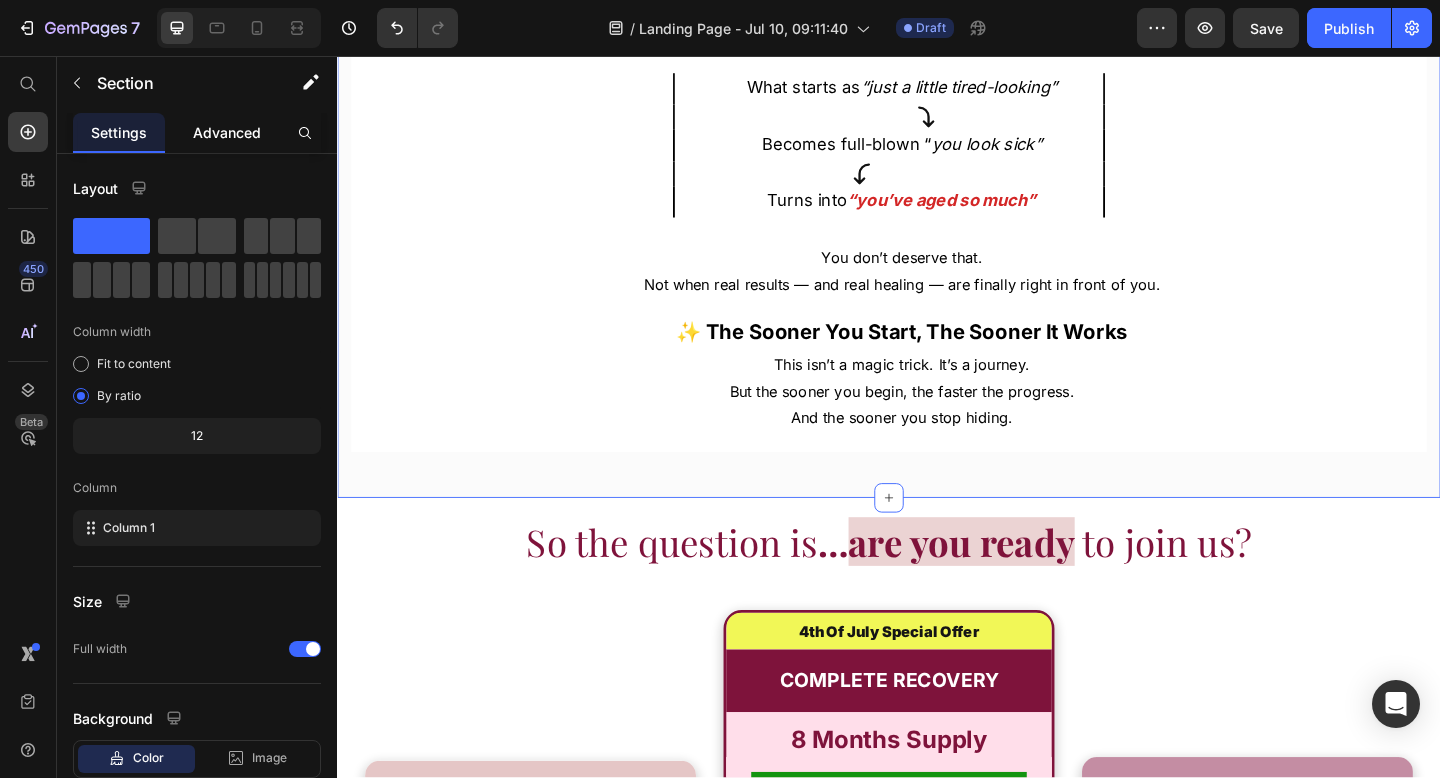 click on "Advanced" at bounding box center (227, 132) 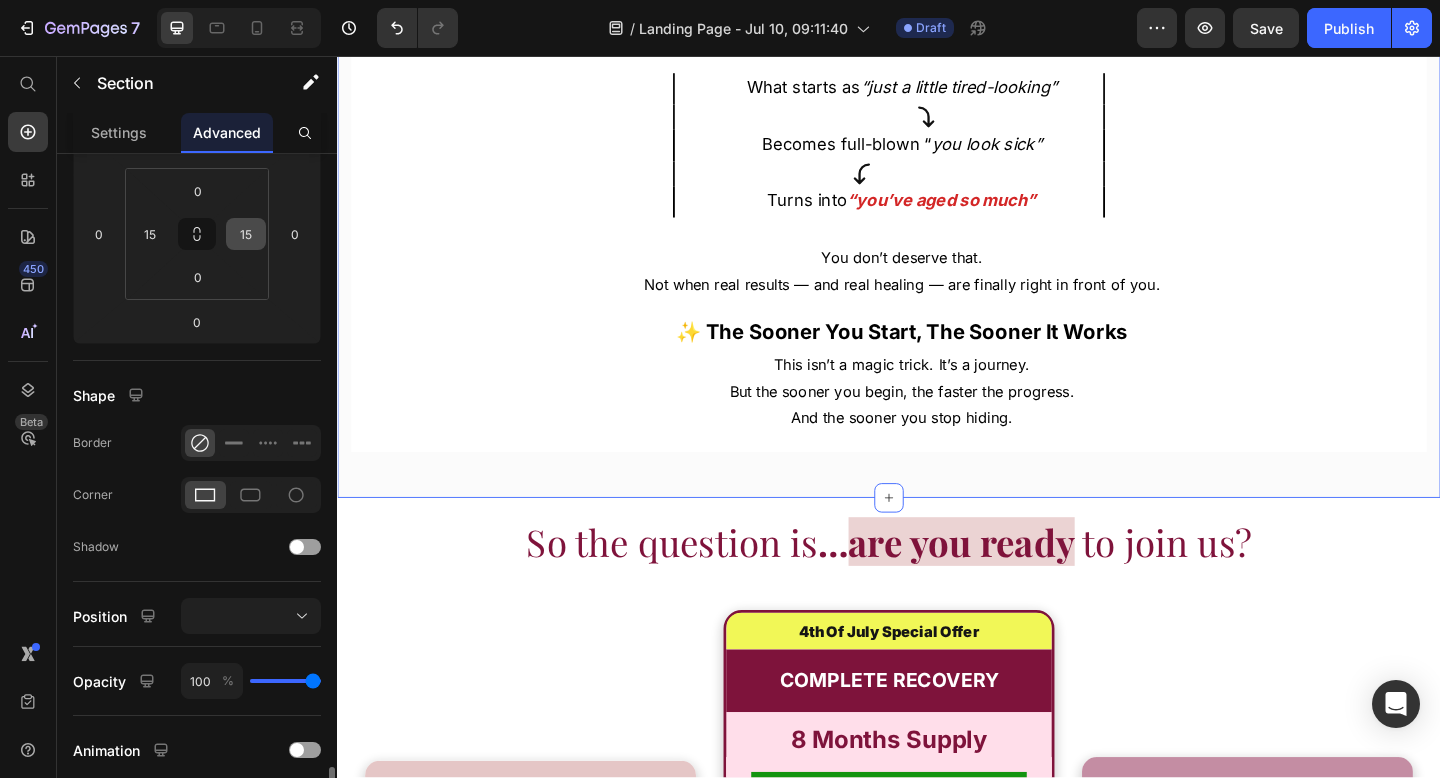 scroll, scrollTop: 588, scrollLeft: 0, axis: vertical 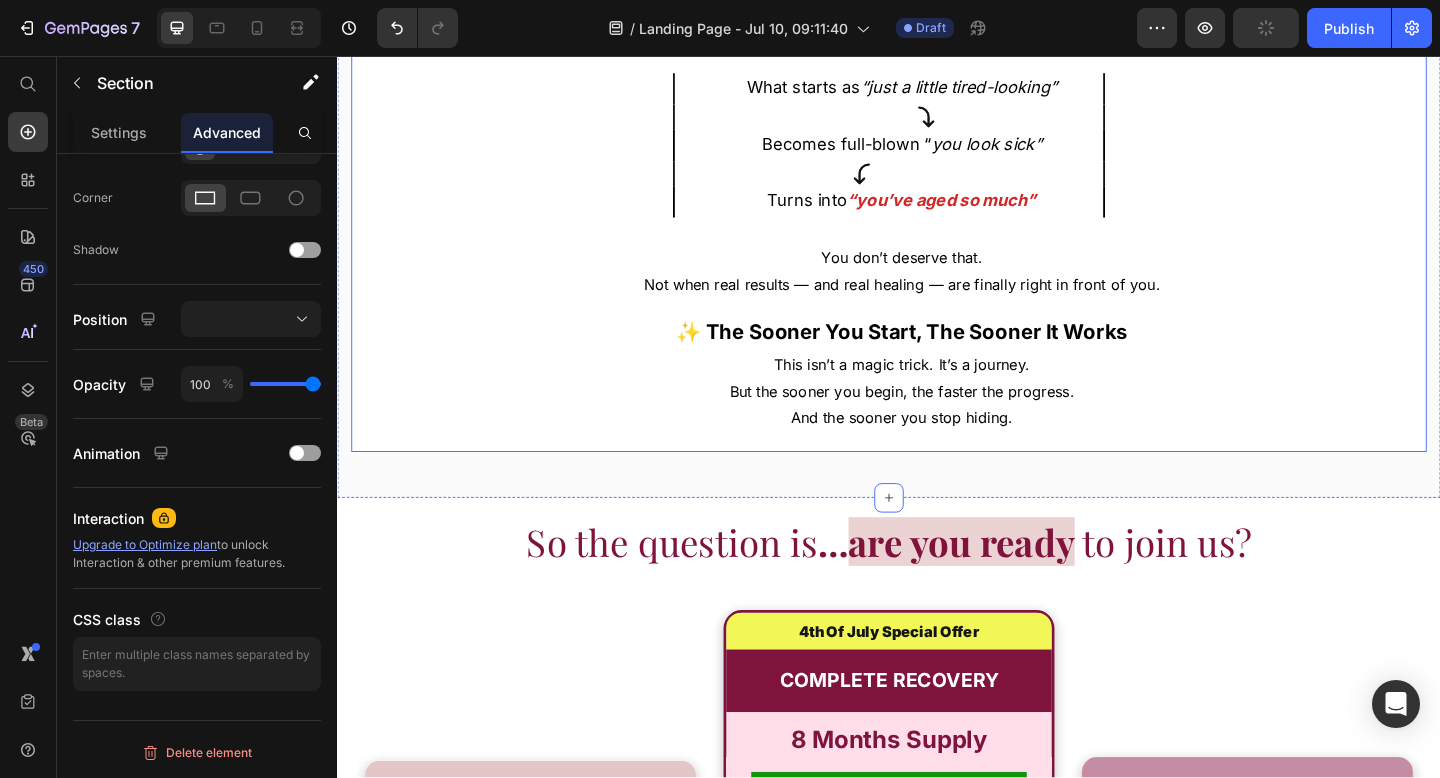 click on "Image  Proudly Backed By   Our 30-Day Money-Back Guarantee Text Block You have nothing to lose… except the one thing you’ve been carrying for too long. Text block You’re protected by our 30-day money-back guarantee, no questions asked. Try Niptic, start the journey — and if it’s not for you? We’ll refund you Simple as that..   But here’s the truth.. Text block Row The only thing you do risk… is  staying stuck  where you are Text Block Because the longer you wait, the deeper dark circles set in. The pigmentation gets darker. The inflammation builds. Your skin takes longer and longer to bounce back. Text Block What starts as  “just a little tired-looking” Text Block
Icon Becomes full-blown “ you look sick” Text Block
Icon Turns into  “you’ve aged so much” Text Block Row" at bounding box center (937, 55) 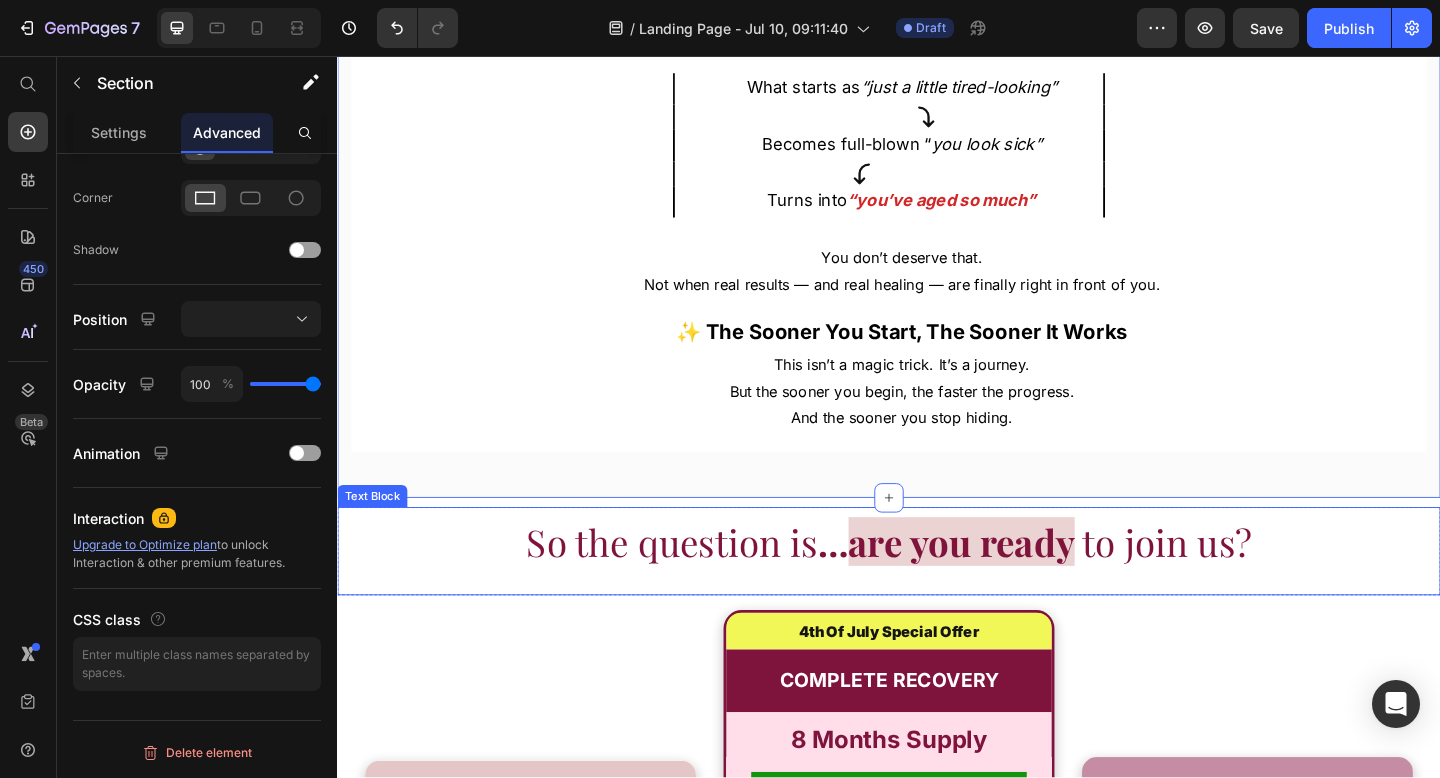 click on "STARTER GLOW Text Block 1 Month Supply Text Block Product Images Row Product Row
Icon One  Full-Size Bottle  Text Block Row
Icon Save  $16 Text Block Row
Icon Free USA Shipping! Text Block $4.99 Text Block Row Only  $45   $61 Text Block                Title Line   $45.00   Per Bottle Text Block 1x Bottle Text Block Row Row BUY NOW Button
Icon 30-Day Money Back Guarantee Text Block Row Row Row Row Row Row" at bounding box center (547, 1220) 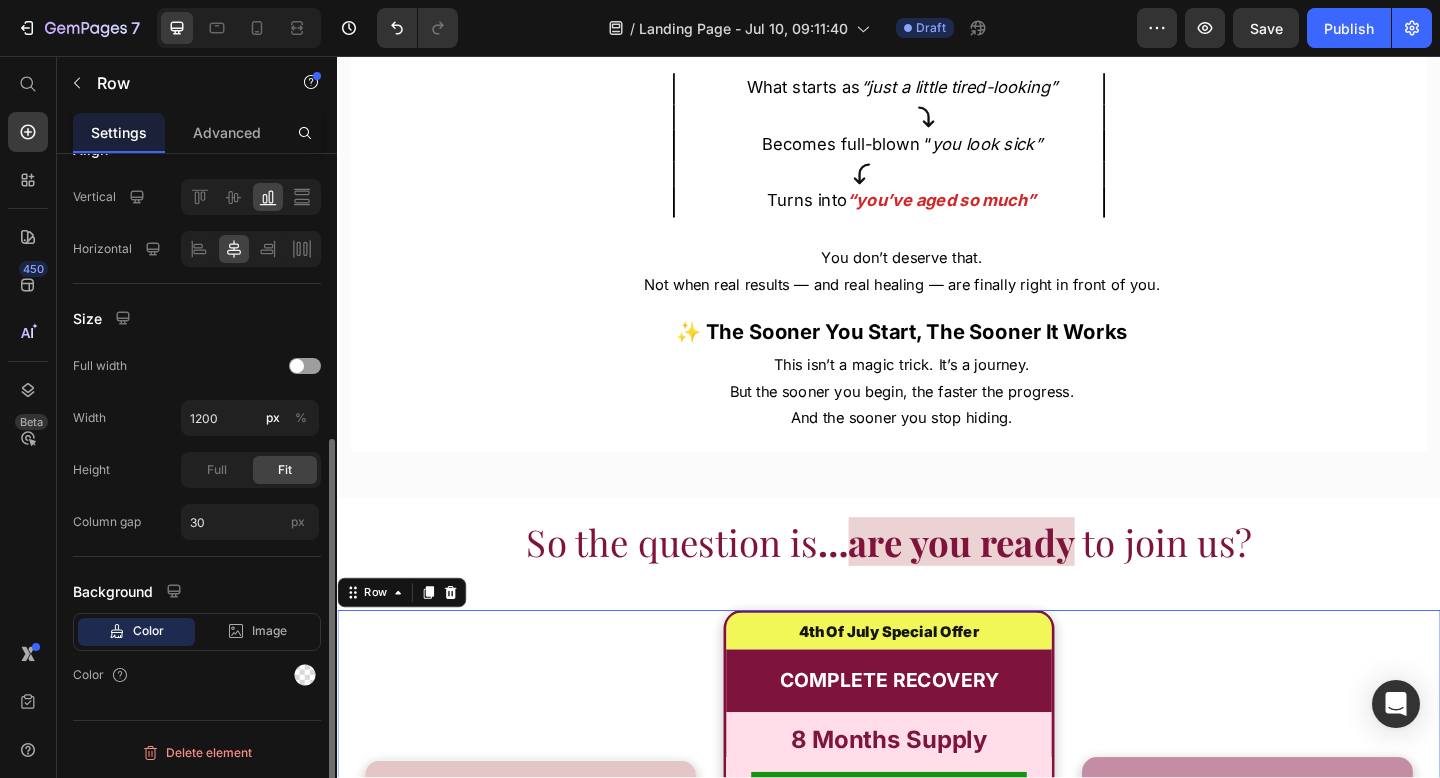 scroll, scrollTop: 0, scrollLeft: 0, axis: both 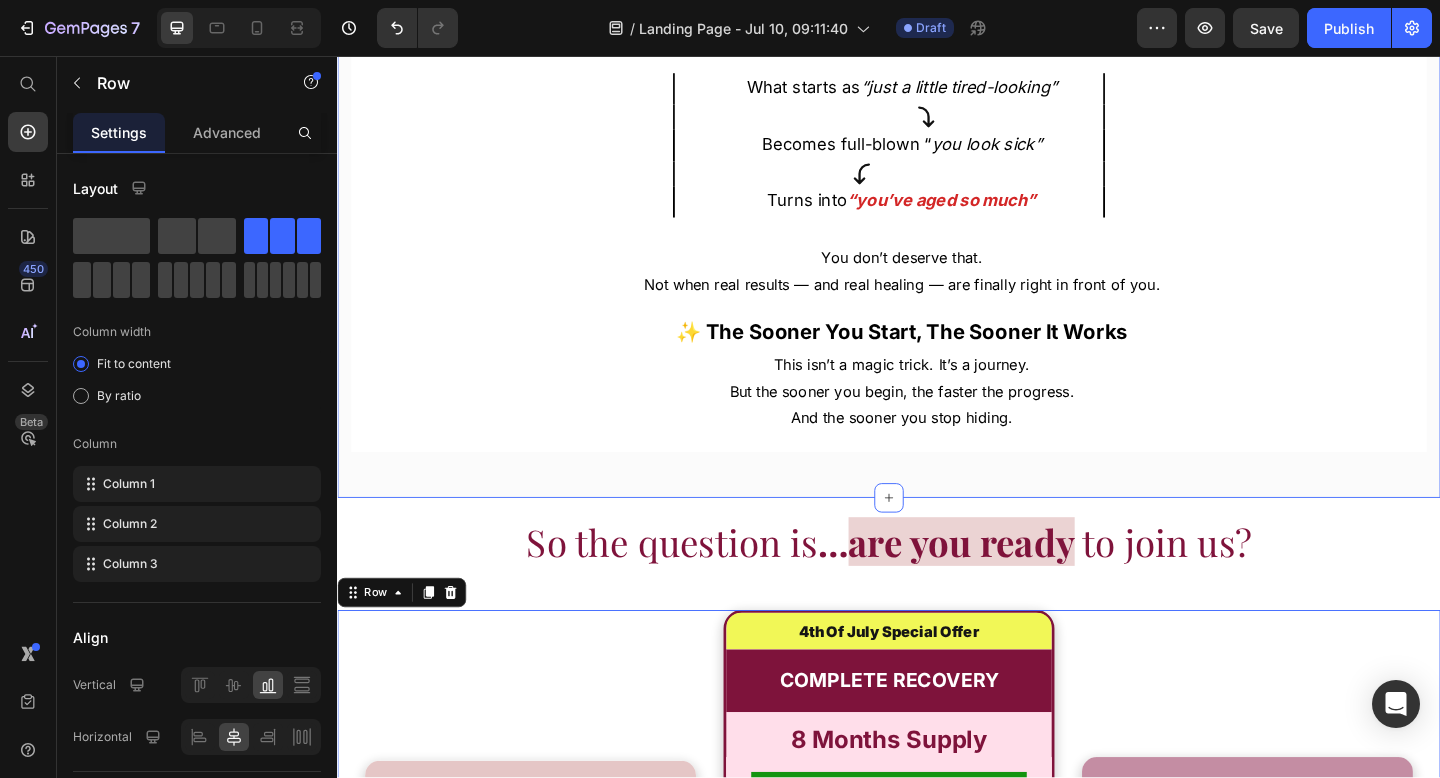 click on "Image  Proudly Backed By   Our 30-Day Money-Back Guarantee Text Block You have nothing to lose… except the one thing you’ve been carrying for too long. Text block You’re protected by our 30-day money-back guarantee, no questions asked. Try Niptic, start the journey — and if it’s not for you? We’ll refund you Simple as that..   But here’s the truth.. Text block Row The only thing you do risk… is  staying stuck  where you are Text Block Because the longer you wait, the deeper dark circles set in. The pigmentation gets darker. The inflammation builds. Your skin takes longer and longer to bounce back. Text Block What starts as  “just a little tired-looking” Text Block
Icon Becomes full-blown “ you look sick” Text Block
Icon Turns into  “you’ve aged so much” Text Block Row" at bounding box center [937, 55] 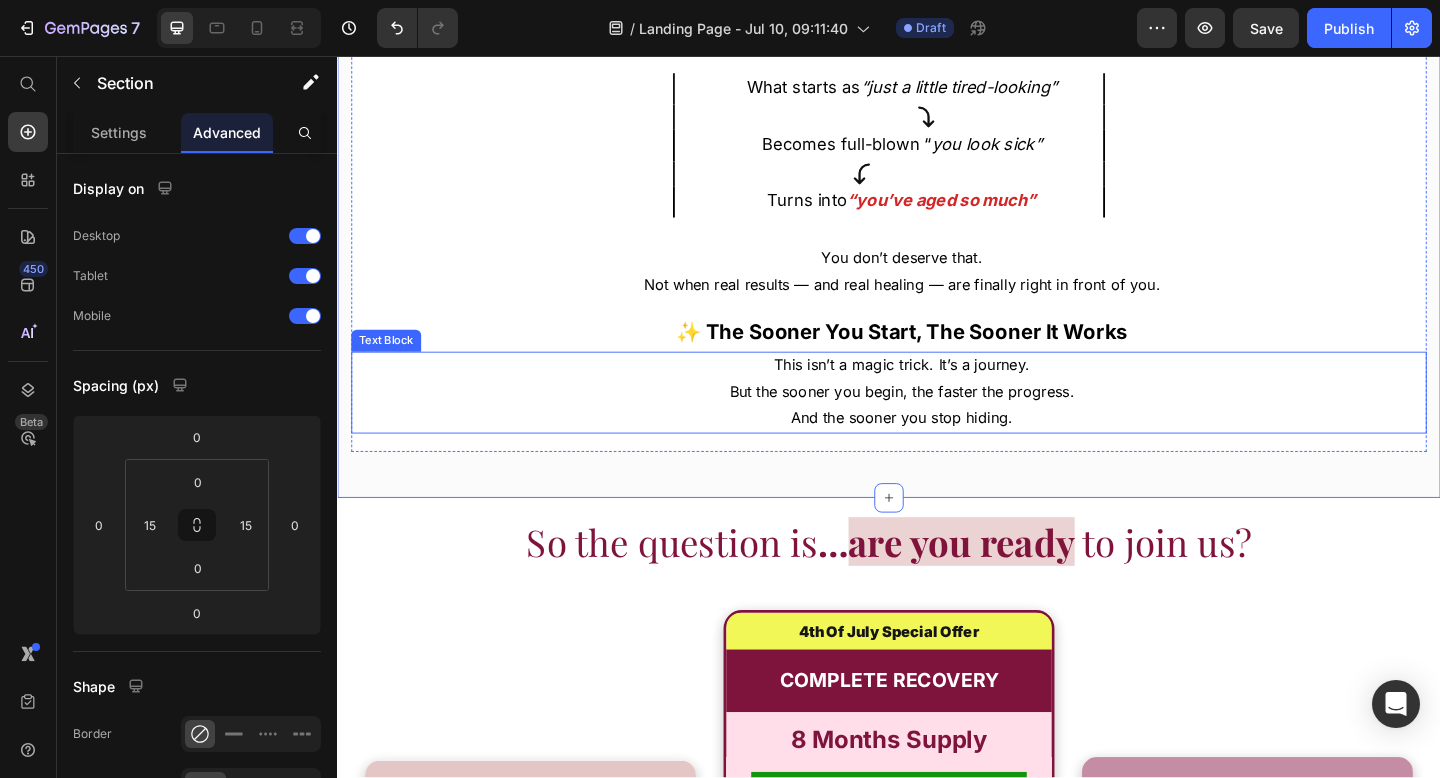 click on "And the sooner you stop hiding." at bounding box center (951, 450) 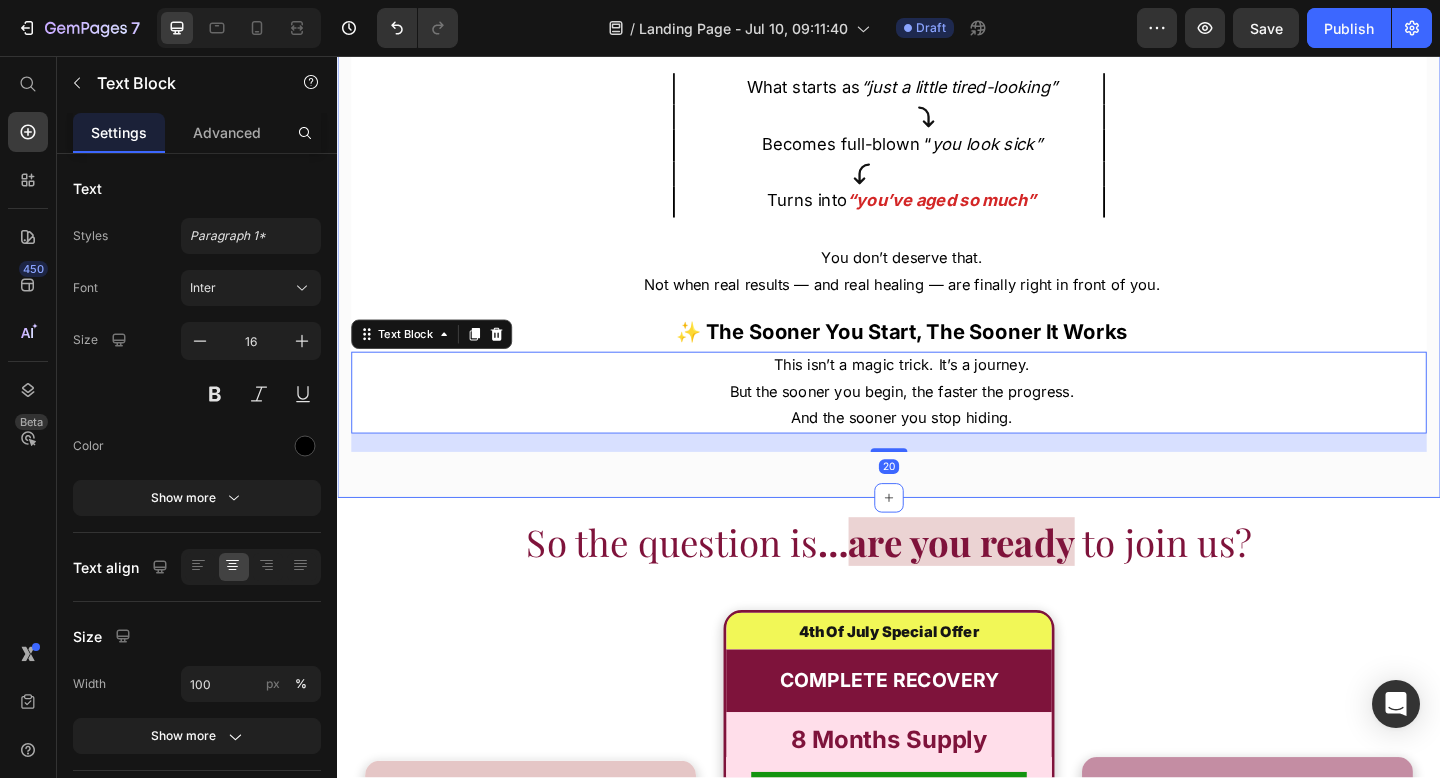 click on "Image  Proudly Backed By   Our 30-Day Money-Back Guarantee Text Block You have nothing to lose… except the one thing you’ve been carrying for too long. Text block You’re protected by our 30-day money-back guarantee, no questions asked. Try Niptic, start the journey — and if it’s not for you? We’ll refund you Simple as that..   But here’s the truth.. Text block Row The only thing you do risk… is  staying stuck  where you are Text Block Because the longer you wait, the deeper dark circles set in. The pigmentation gets darker. The inflammation builds. Your skin takes longer and longer to bounce back. Text Block What starts as  “just a little tired-looking” Text Block
Icon Becomes full-blown “ you look sick” Text Block
Icon Turns into  “you’ve aged so much” Text Block Row You don’t deserve that. Not when real results — and real healing — are finally right in front of you. Text Block ✨ The Sooner You Start, The Sooner It Works Text Block   20" at bounding box center [937, 55] 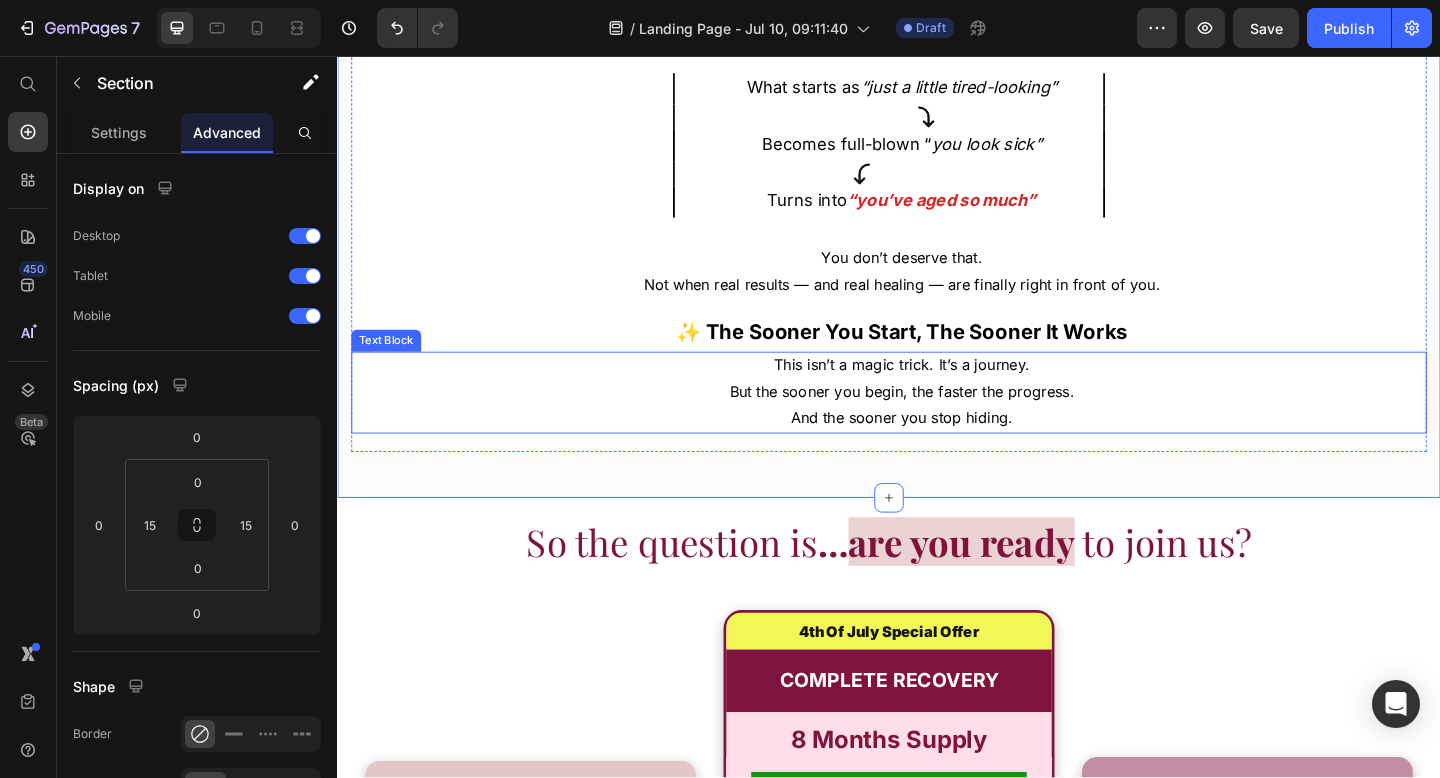 click on "And the sooner you stop hiding." at bounding box center (951, 450) 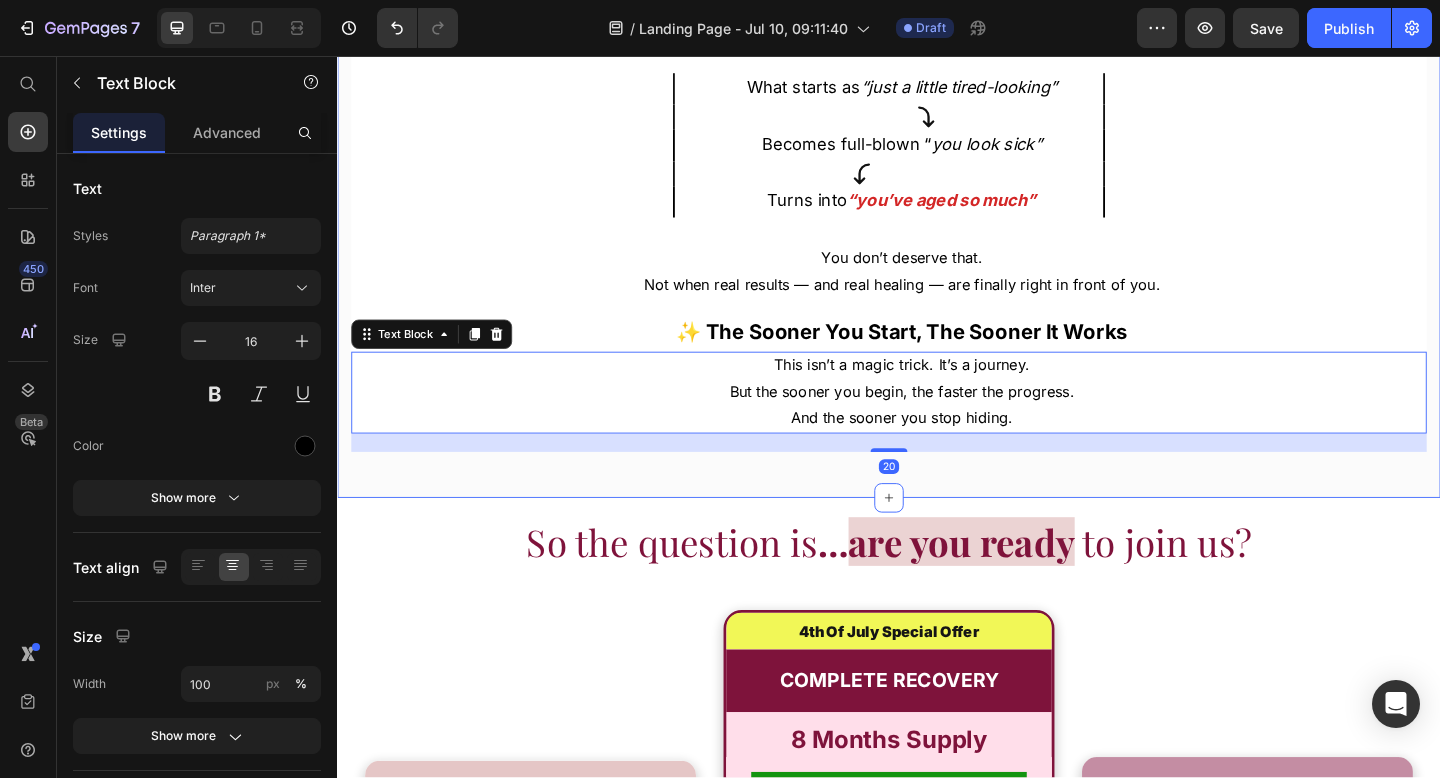 click on "are you ready" at bounding box center [1016, 584] 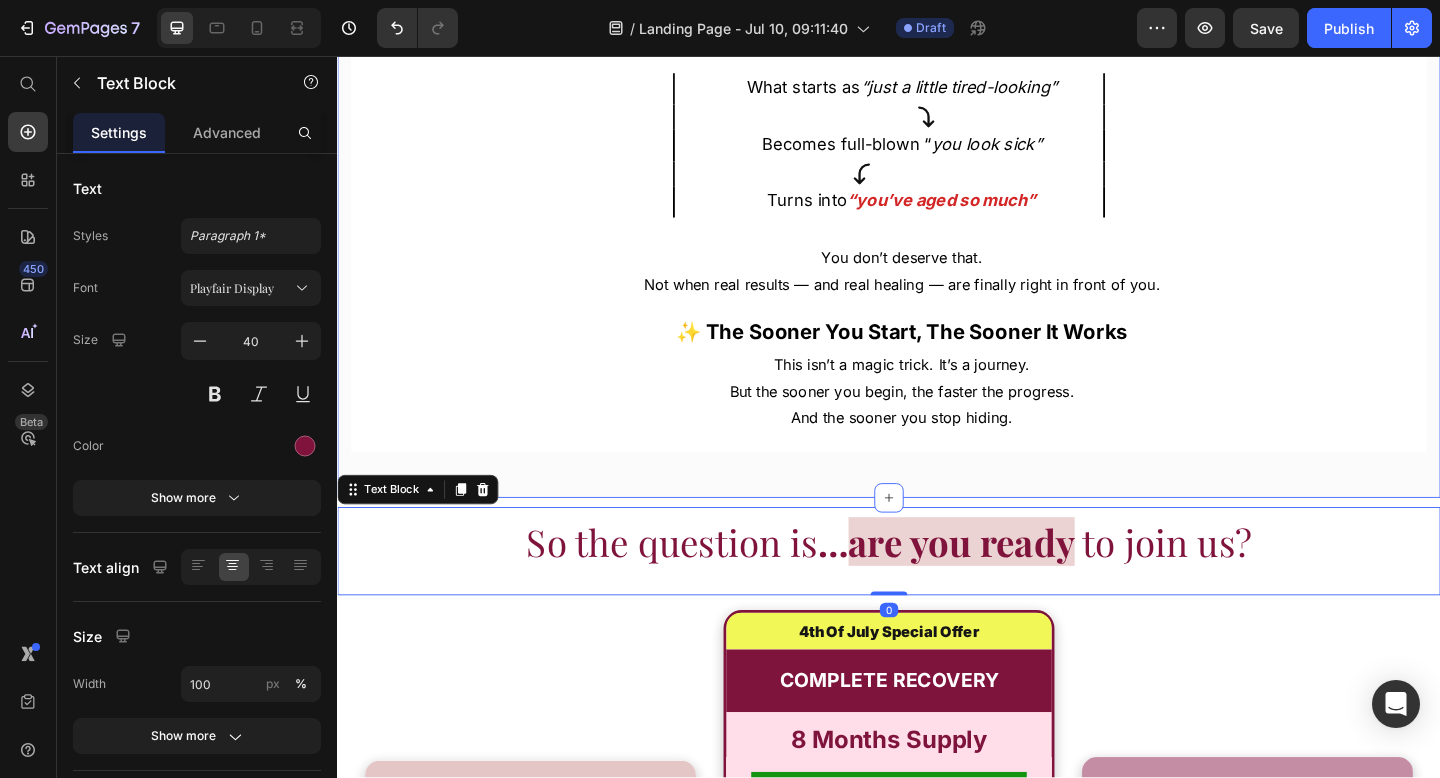 click on "Image  Proudly Backed By   Our 30-Day Money-Back Guarantee Text Block You have nothing to lose… except the one thing you’ve been carrying for too long. Text block You’re protected by our 30-day money-back guarantee, no questions asked. Try Niptic, start the journey — and if it’s not for you? We’ll refund you Simple as that..   But here’s the truth.. Text block Row The only thing you do risk… is  staying stuck  where you are Text Block Because the longer you wait, the deeper dark circles set in. The pigmentation gets darker. The inflammation builds. Your skin takes longer and longer to bounce back. Text Block What starts as  “just a little tired-looking” Text Block
Icon Becomes full-blown “ you look sick” Text Block
Icon Turns into  “you’ve aged so much” Text Block Row" at bounding box center (937, 55) 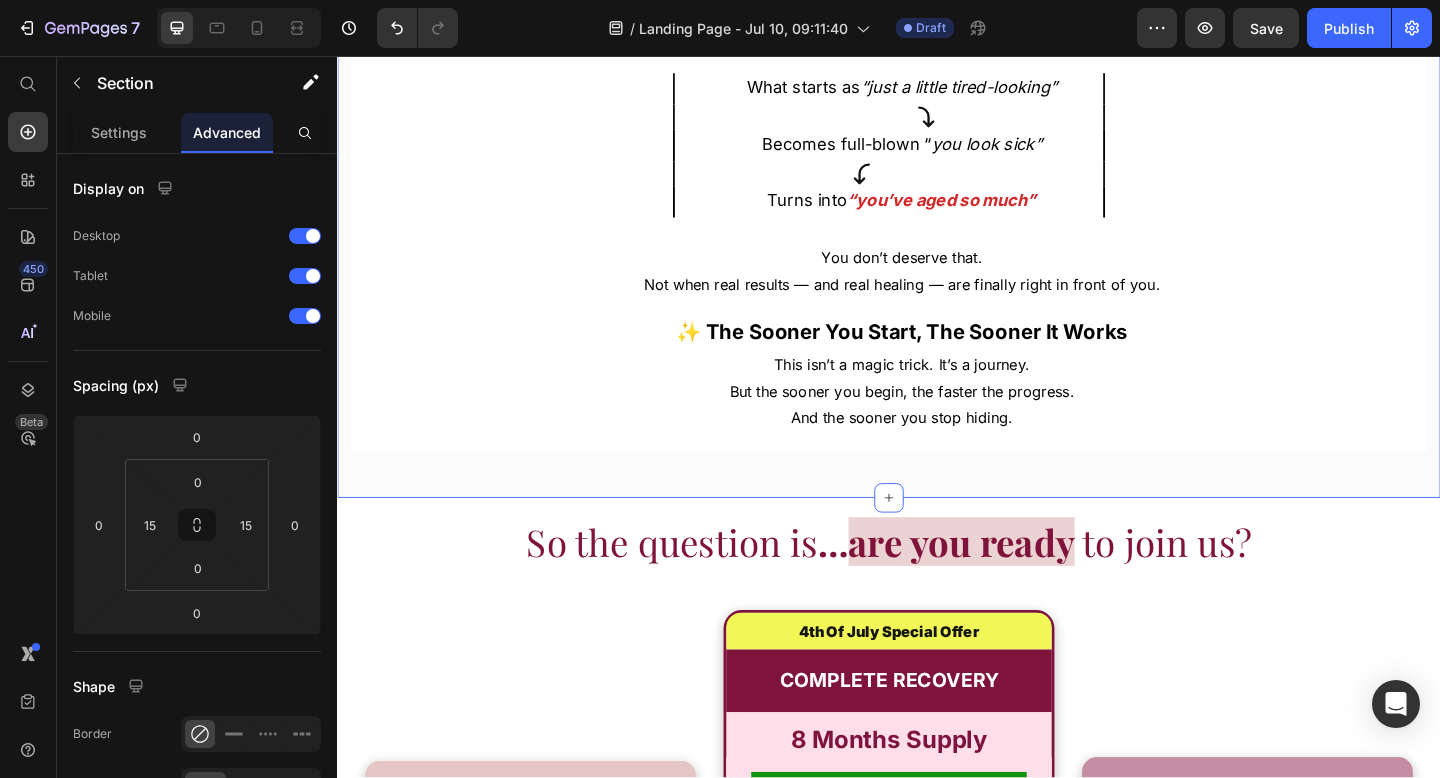 click on "Image  Proudly Backed By   Our 30-Day Money-Back Guarantee Text Block You have nothing to lose… except the one thing you’ve been carrying for too long. Text block You’re protected by our 30-day money-back guarantee, no questions asked. Try Niptic, start the journey — and if it’s not for you? We’ll refund you Simple as that..   But here’s the truth.. Text block Row The only thing you do risk… is  staying stuck  where you are Text Block Because the longer you wait, the deeper dark circles set in. The pigmentation gets darker. The inflammation builds. Your skin takes longer and longer to bounce back. Text Block What starts as  “just a little tired-looking” Text Block
Icon Becomes full-blown “ you look sick” Text Block
Icon Turns into  “you’ve aged so much” Text Block Row" at bounding box center [937, 55] 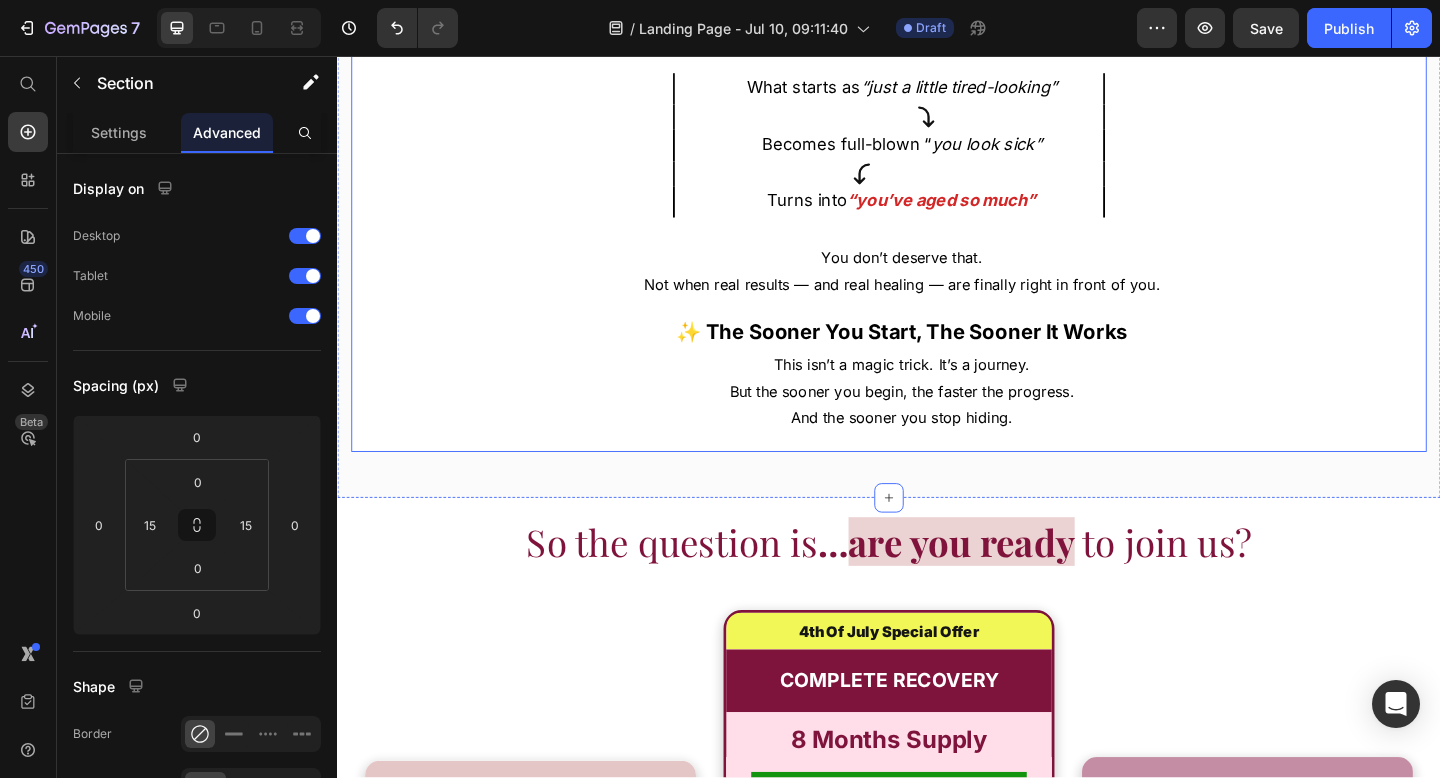 click on "The only thing you do risk… is  staying stuck  where you are Text Block Because the longer you wait, the deeper dark circles set in. The pigmentation gets darker. The inflammation builds. Your skin takes longer and longer to bounce back. Text Block What starts as  “just a little tired-looking” Text Block
Icon Becomes full-blown “ you look sick” Text Block
Icon Turns into  “you’ve aged so much” Text Block Row You don’t deserve that. Not when real results — and real healing — are finally right in front of you. Text Block ✨ The Sooner You Start, The Sooner It Works Text Block This isn’t a magic trick. It’s a journey. But the sooner you begin, the faster the progress. And the sooner you stop hiding. Text Block" at bounding box center [937, 192] 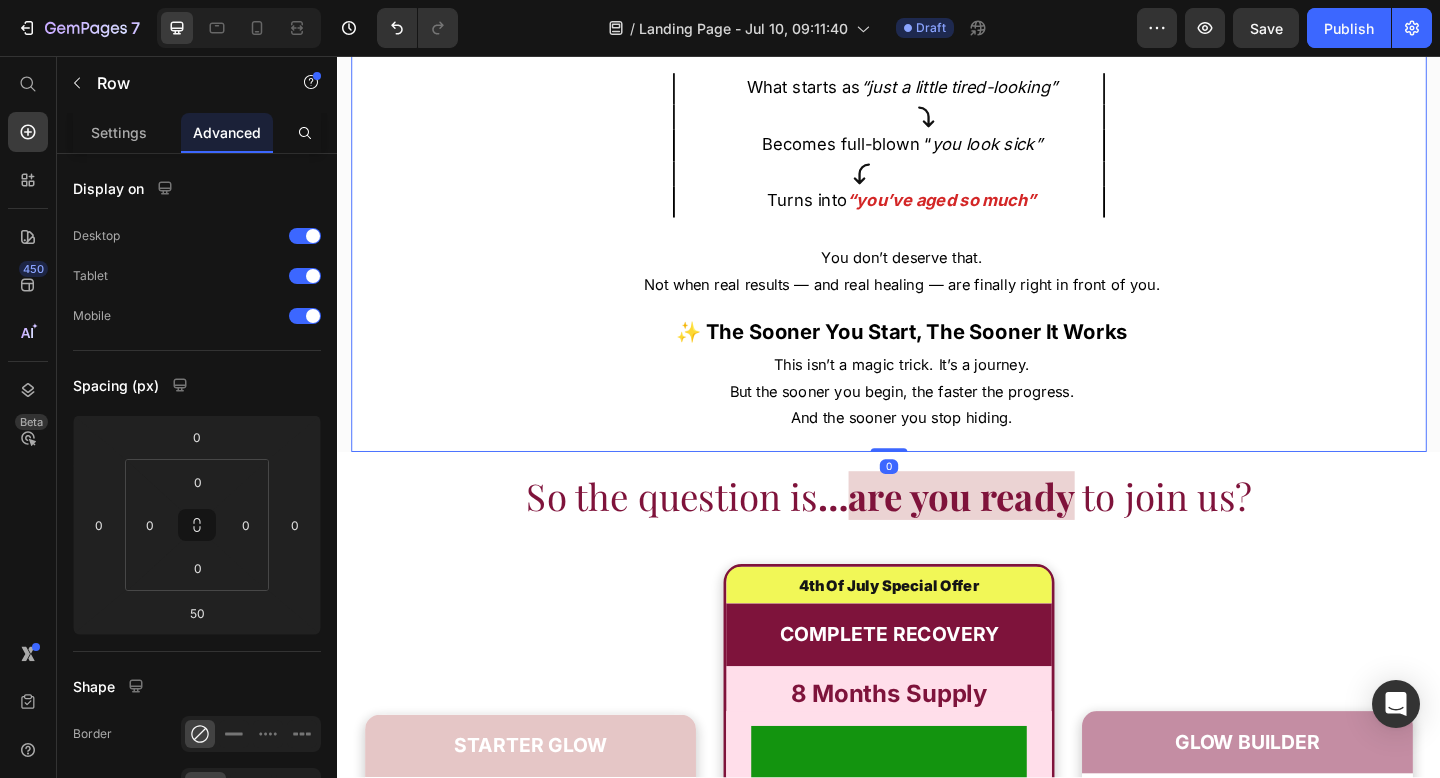 drag, startPoint x: 936, startPoint y: 534, endPoint x: 936, endPoint y: 434, distance: 100 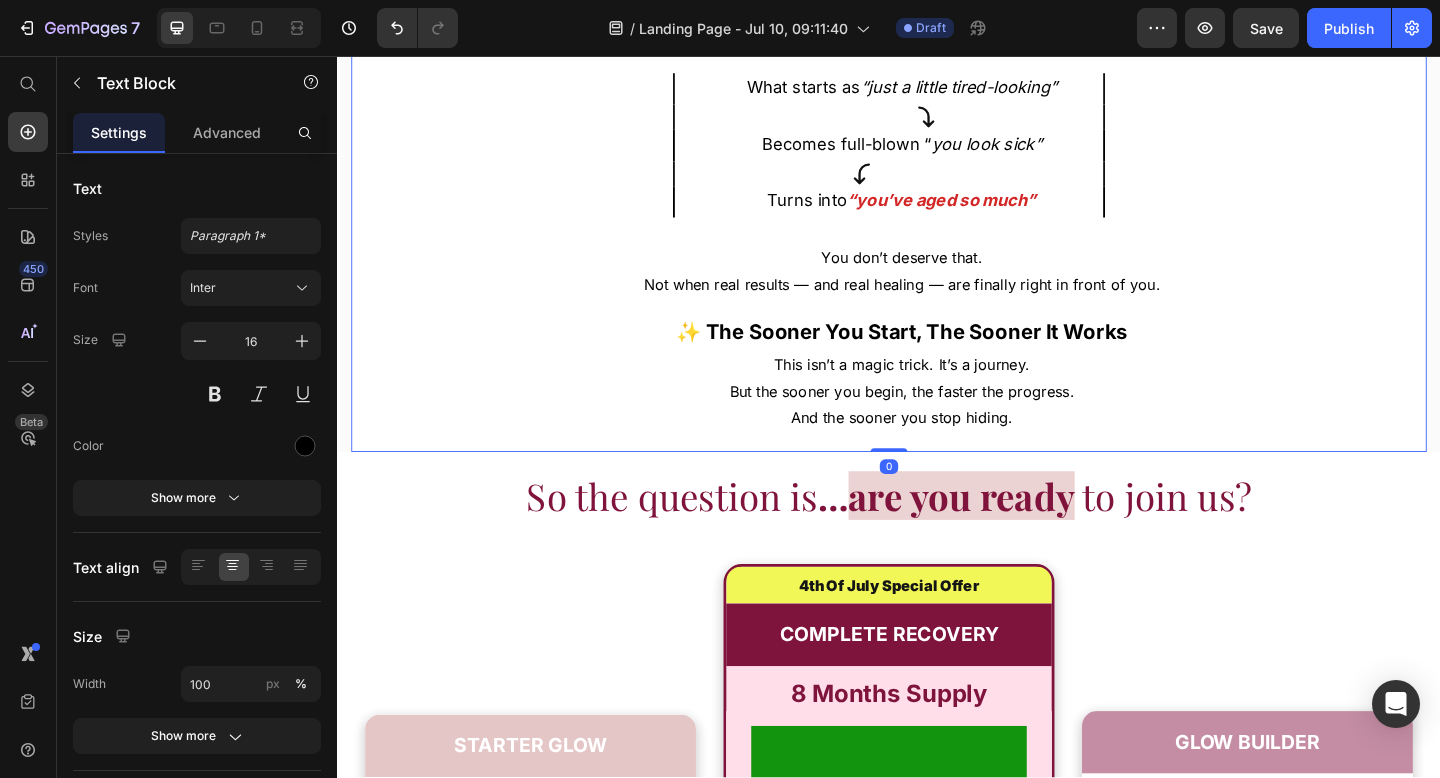 click on "This isn’t a magic trick. It’s a journey." at bounding box center (951, 392) 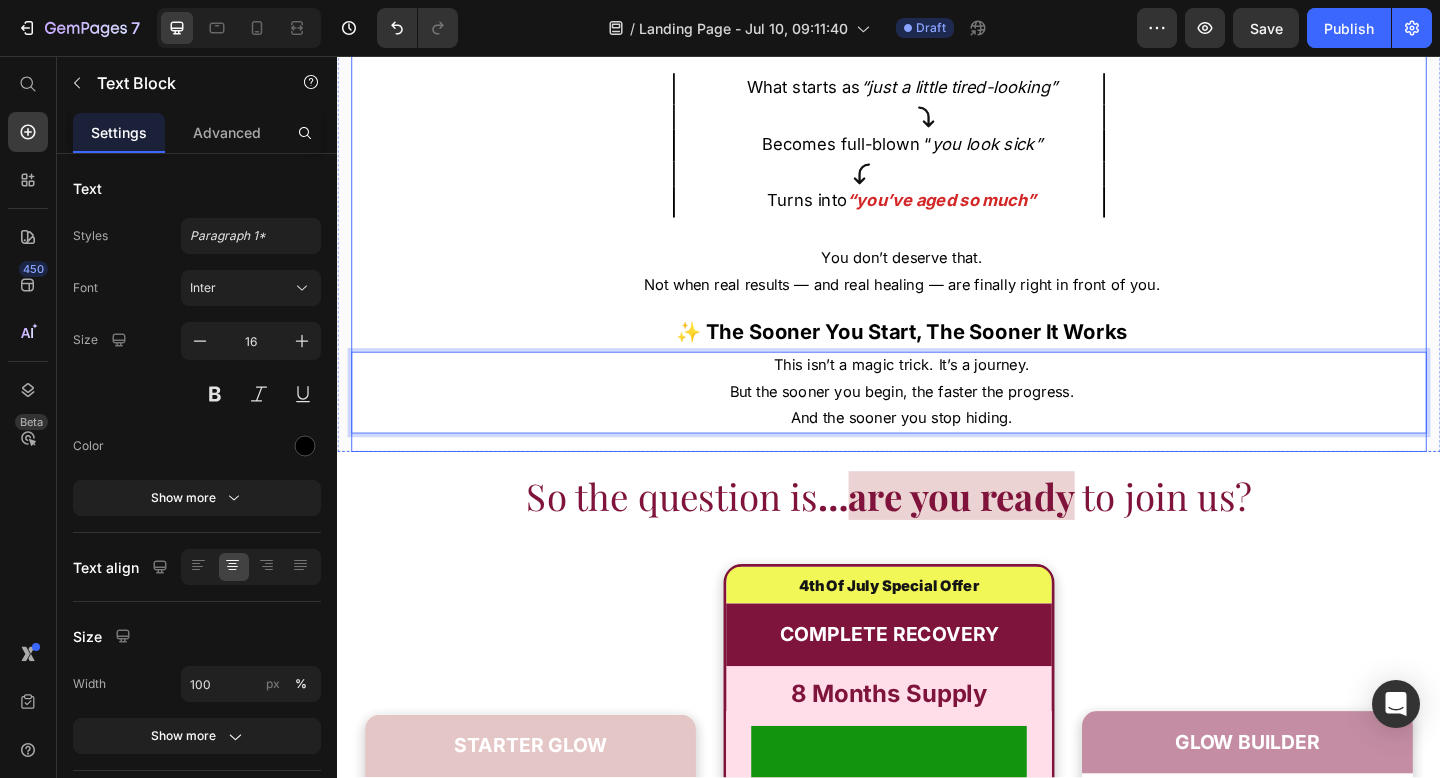click on "The only thing you do risk… is  staying stuck  where you are Text Block Because the longer you wait, the deeper dark circles set in. The pigmentation gets darker. The inflammation builds. Your skin takes longer and longer to bounce back. Text Block What starts as  “just a little tired-looking” Text Block
Icon Becomes full-blown “ you look sick” Text Block
Icon Turns into  “you’ve aged so much” Text Block Row You don’t deserve that. Not when real results — and real healing — are finally right in front of you. Text Block ✨ The Sooner You Start, The Sooner It Works Text Block This isn’t a magic trick. It’s a journey. But the sooner you begin, the faster the progress. And the sooner you stop hiding. Text Block   20" at bounding box center (937, 192) 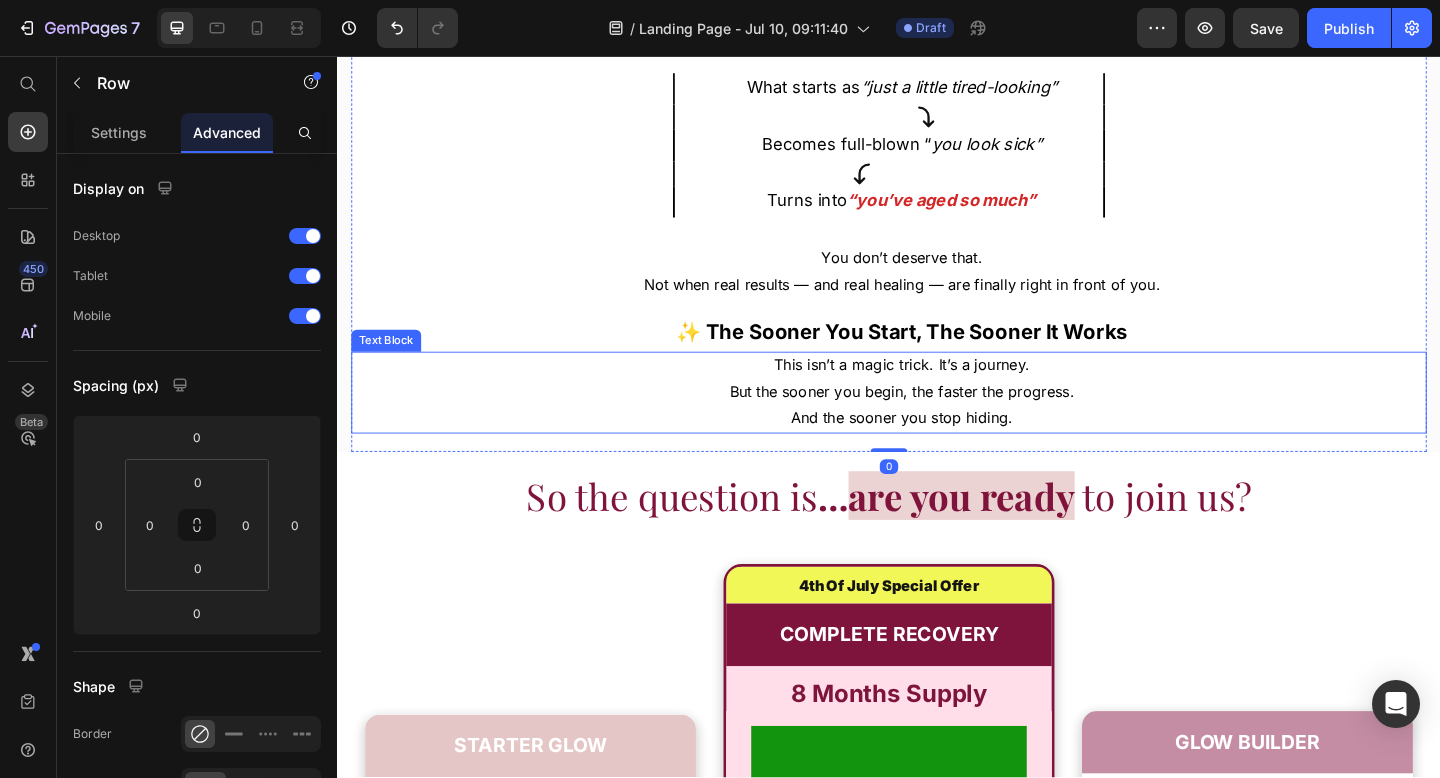 click on "And the sooner you stop hiding." at bounding box center (951, 450) 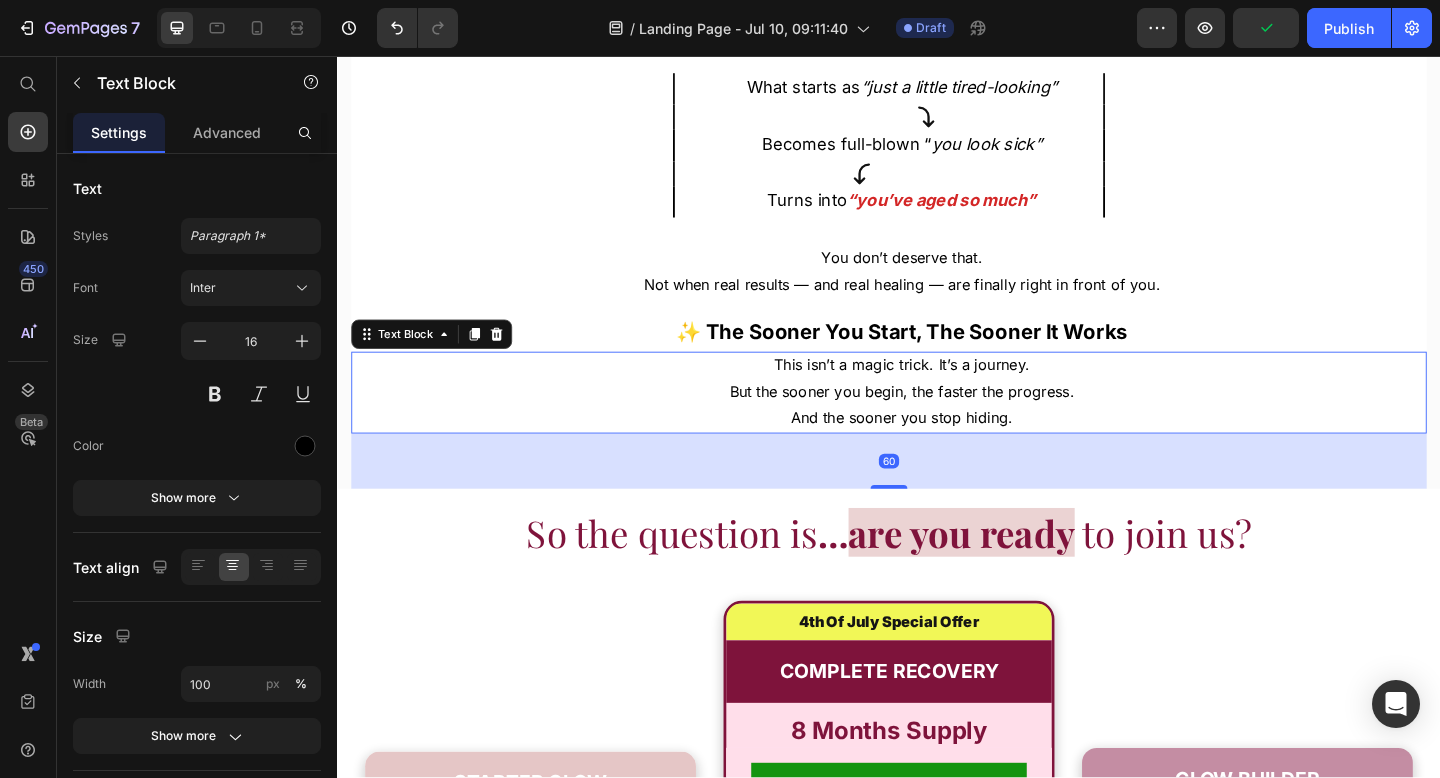 drag, startPoint x: 952, startPoint y: 485, endPoint x: 956, endPoint y: 525, distance: 40.1995 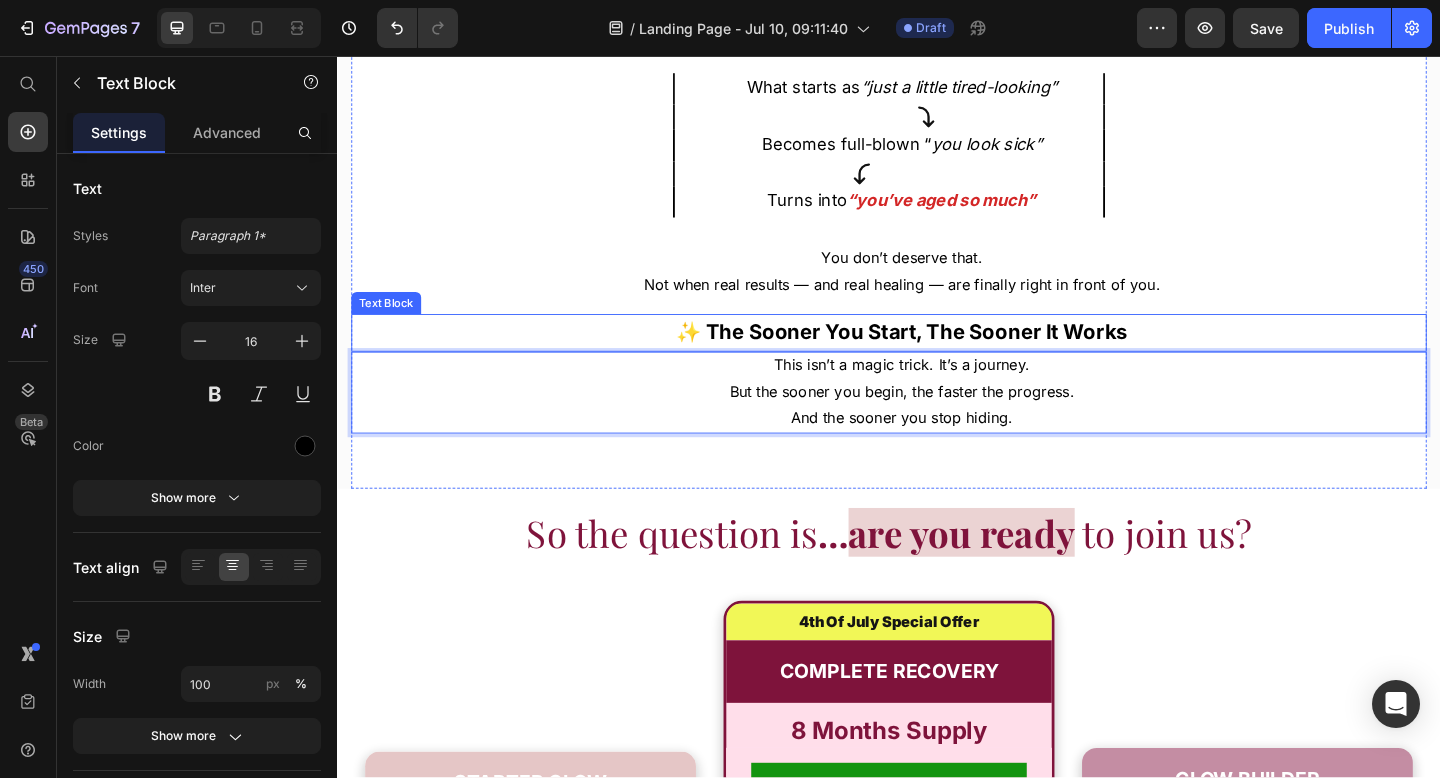 click on "✨ The Sooner You Start, The Sooner It Works" at bounding box center (951, 356) 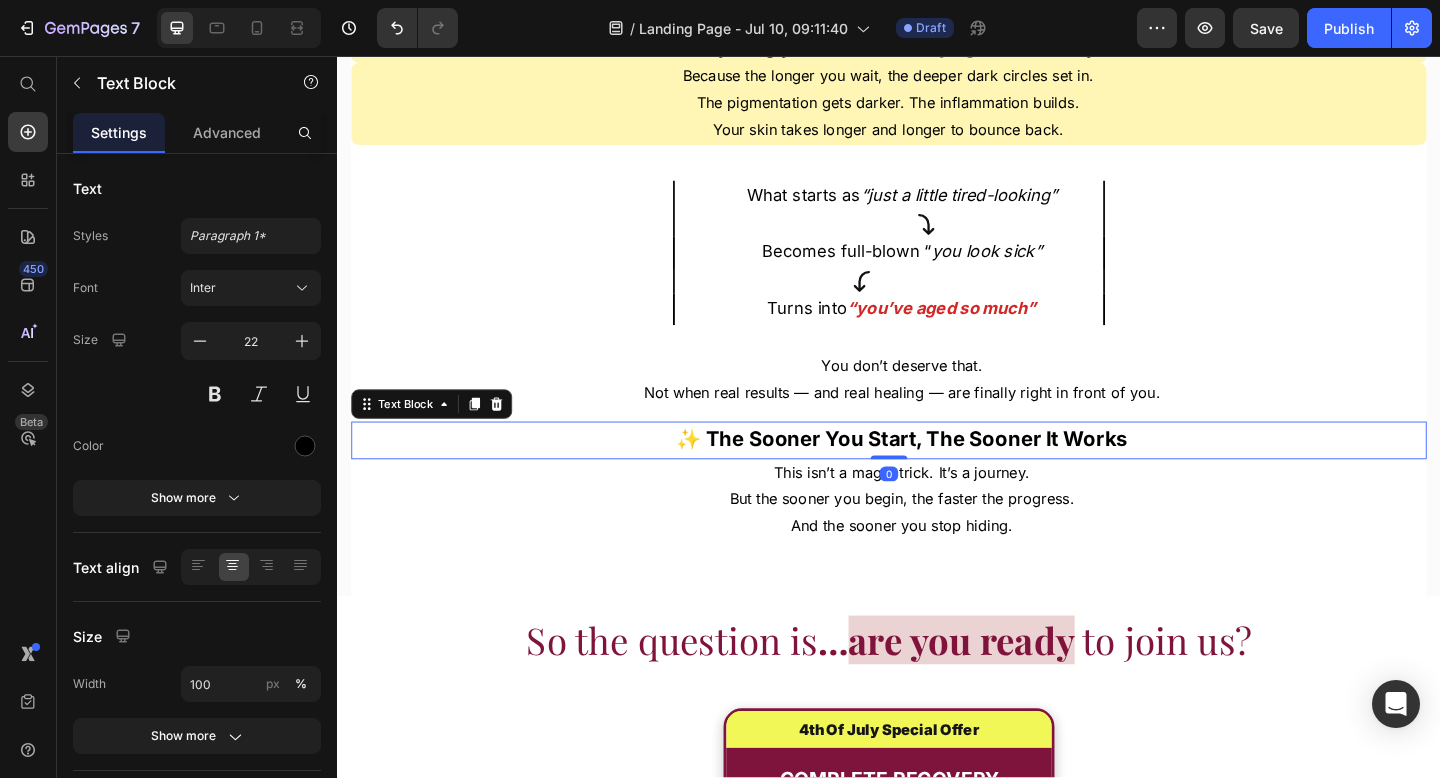 scroll, scrollTop: 17924, scrollLeft: 0, axis: vertical 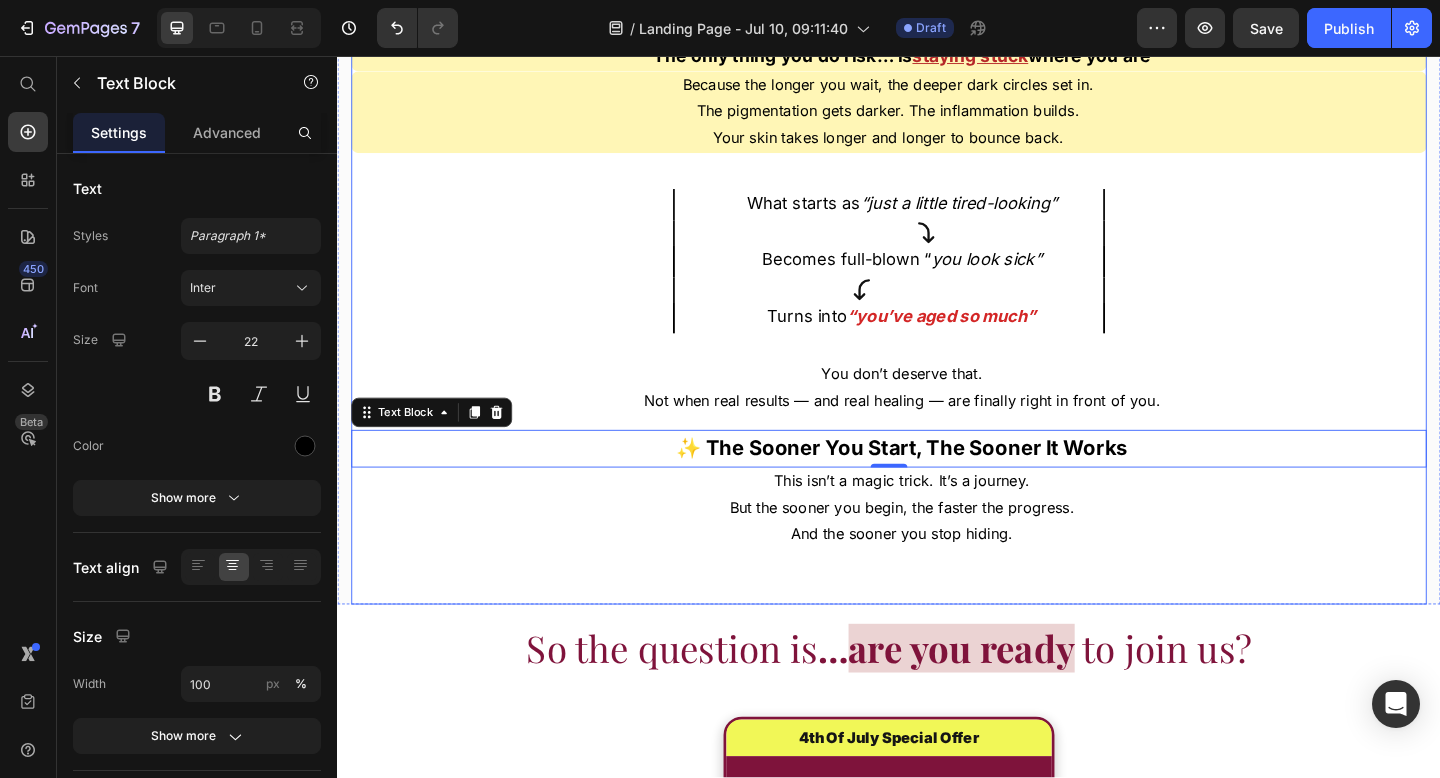 click on "The only thing you do risk… is  staying stuck  where you are Text Block Because the longer you wait, the deeper dark circles set in. The pigmentation gets darker. The inflammation builds. Your skin takes longer and longer to bounce back. Text Block What starts as  “just a little tired-looking” Text Block
Icon Becomes full-blown “ you look sick” Text Block
Icon Turns into  “you’ve aged so much” Text Block Row You don’t deserve that. Not when real results — and real healing — are finally right in front of you. Text Block ✨ The Sooner You Start, The Sooner It Works Text Block   0 This isn’t a magic trick. It’s a journey. But the sooner you begin, the faster the progress. And the sooner you stop hiding. Text Block" at bounding box center [937, 338] 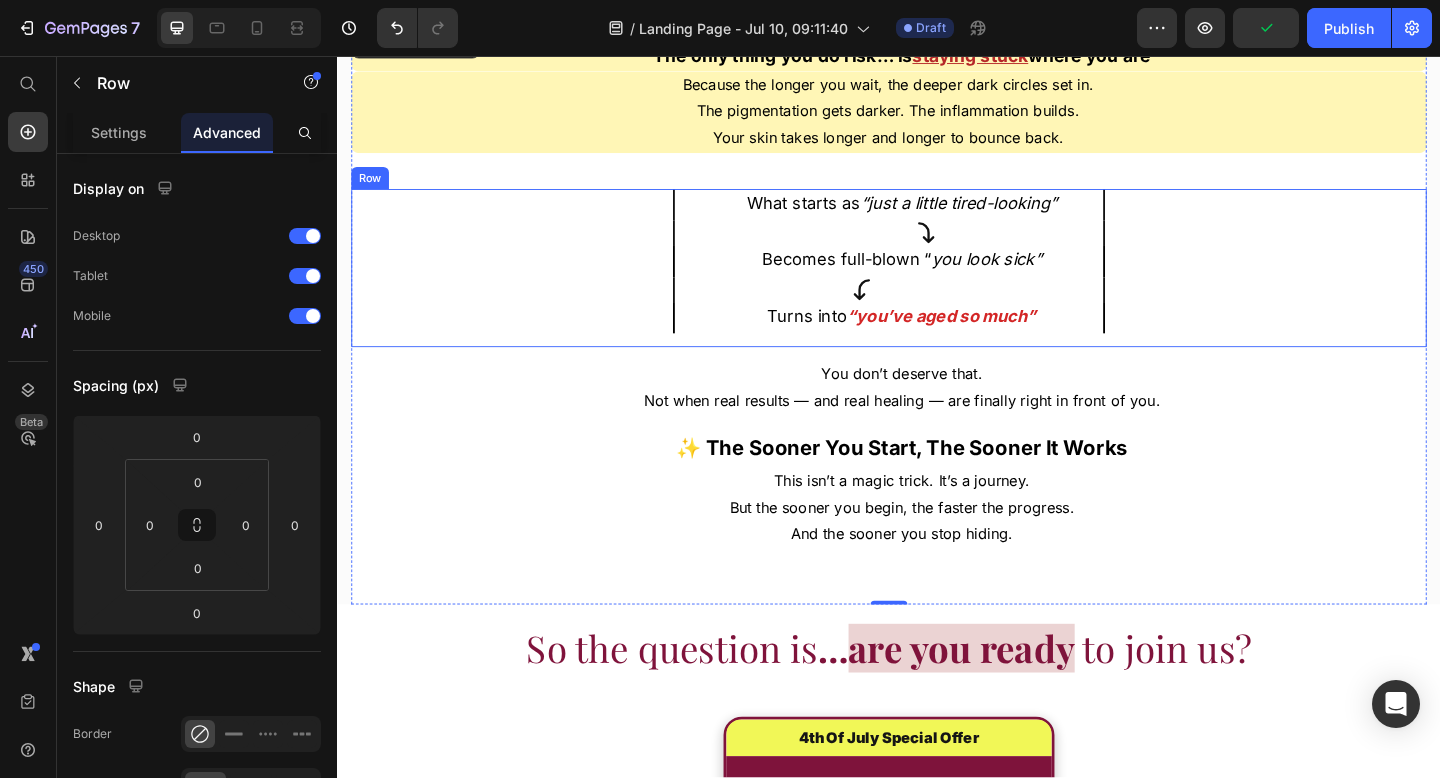 click on "What starts as  “just a little tired-looking” Text Block
Icon Becomes full-blown “ you look sick” Text Block
Icon Turns into  “you’ve aged so much” Text Block" at bounding box center [937, 287] 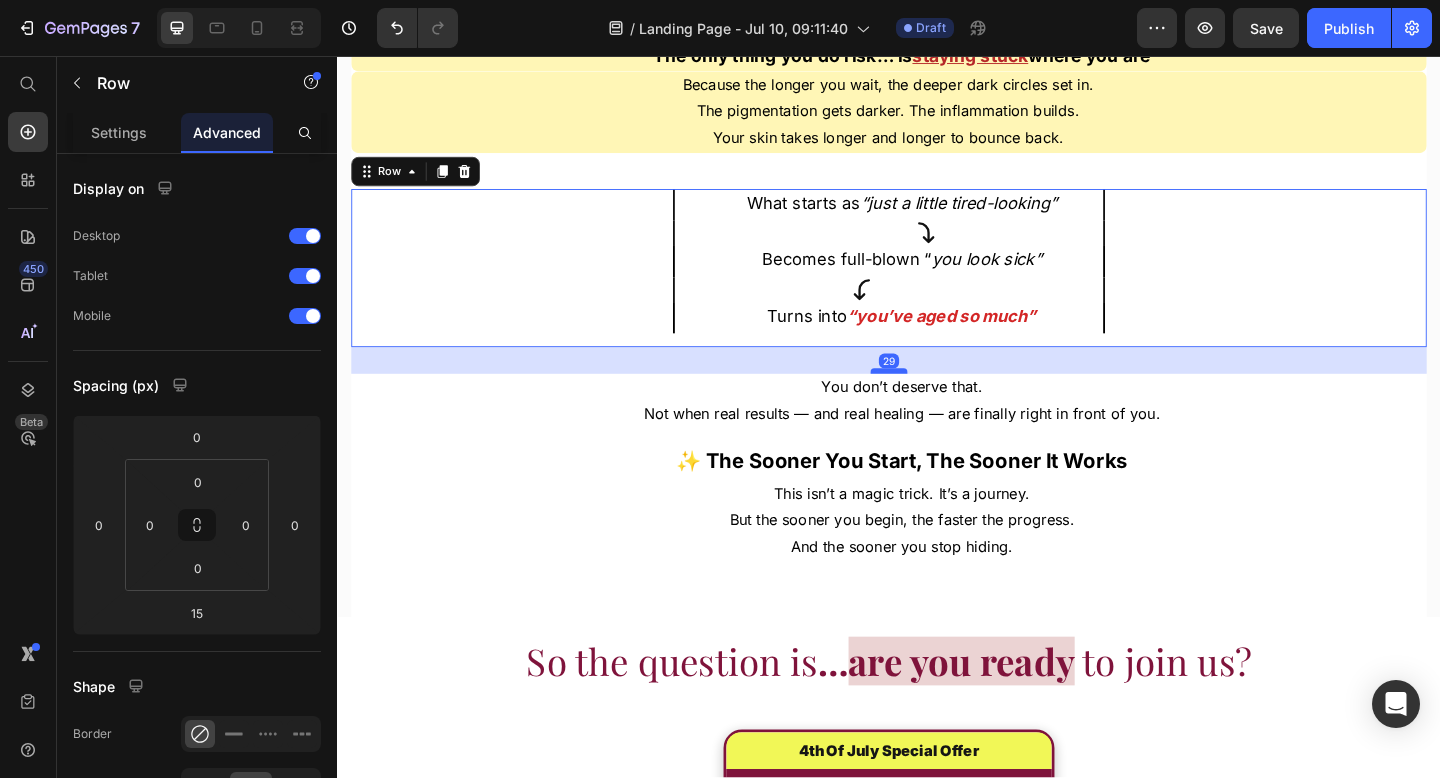 drag, startPoint x: 941, startPoint y: 388, endPoint x: 946, endPoint y: 402, distance: 14.866069 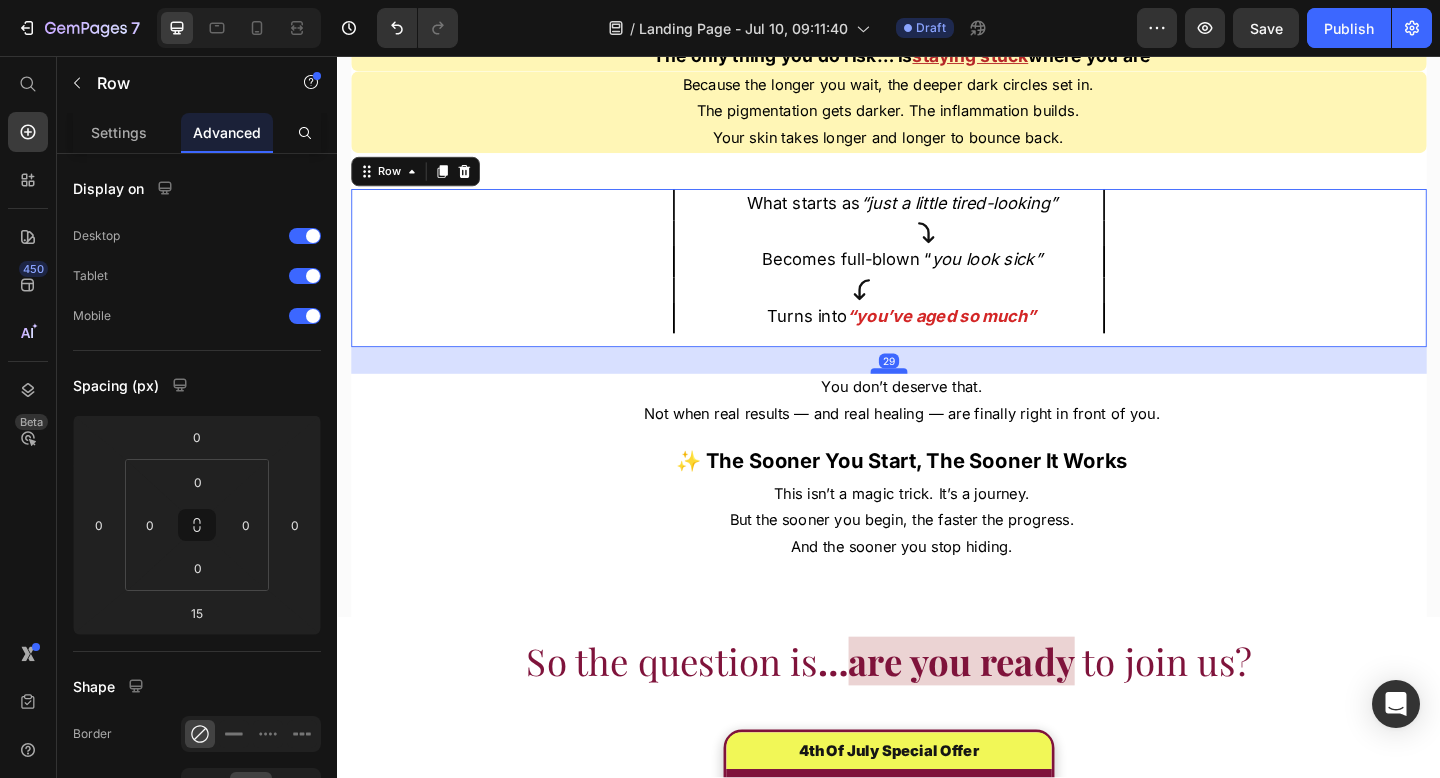 click at bounding box center (937, 399) 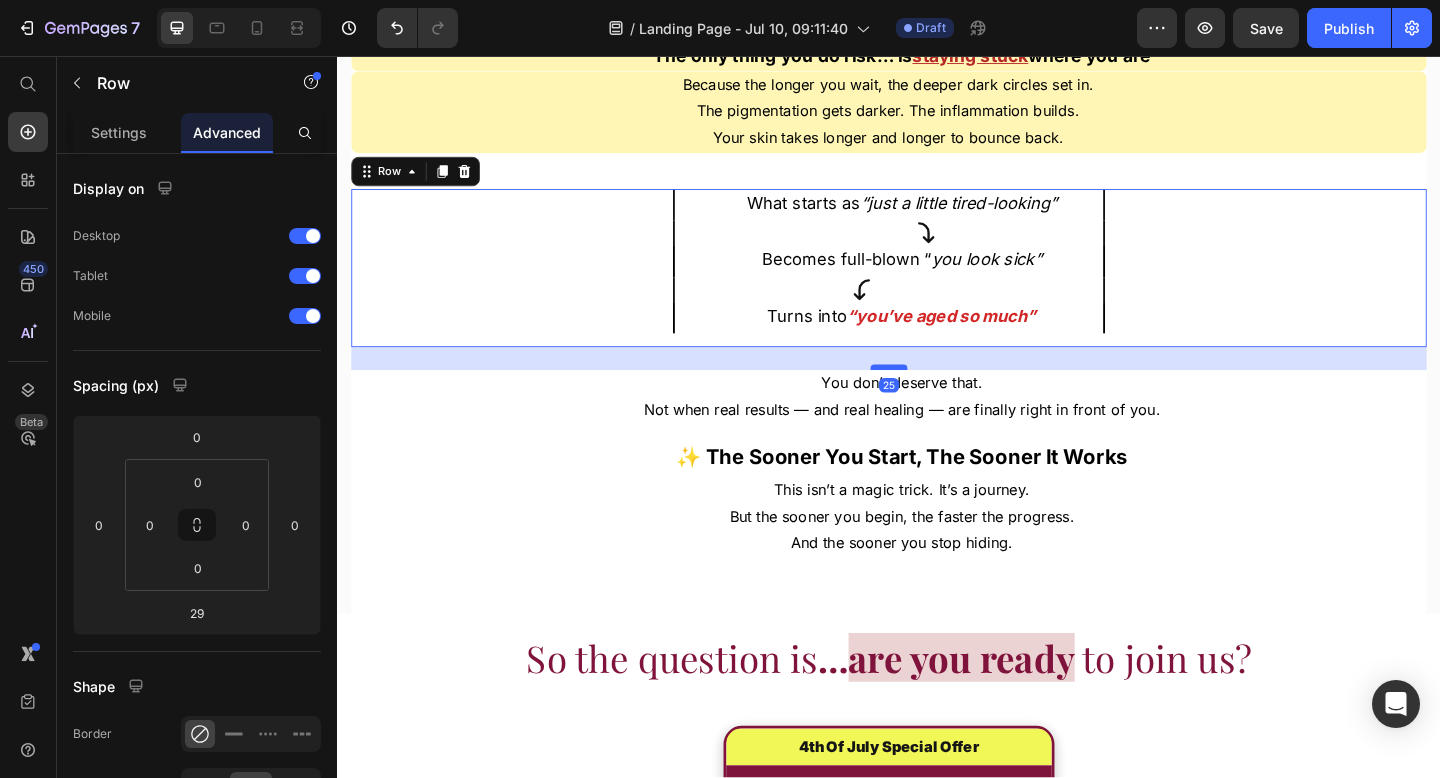 click at bounding box center [937, 395] 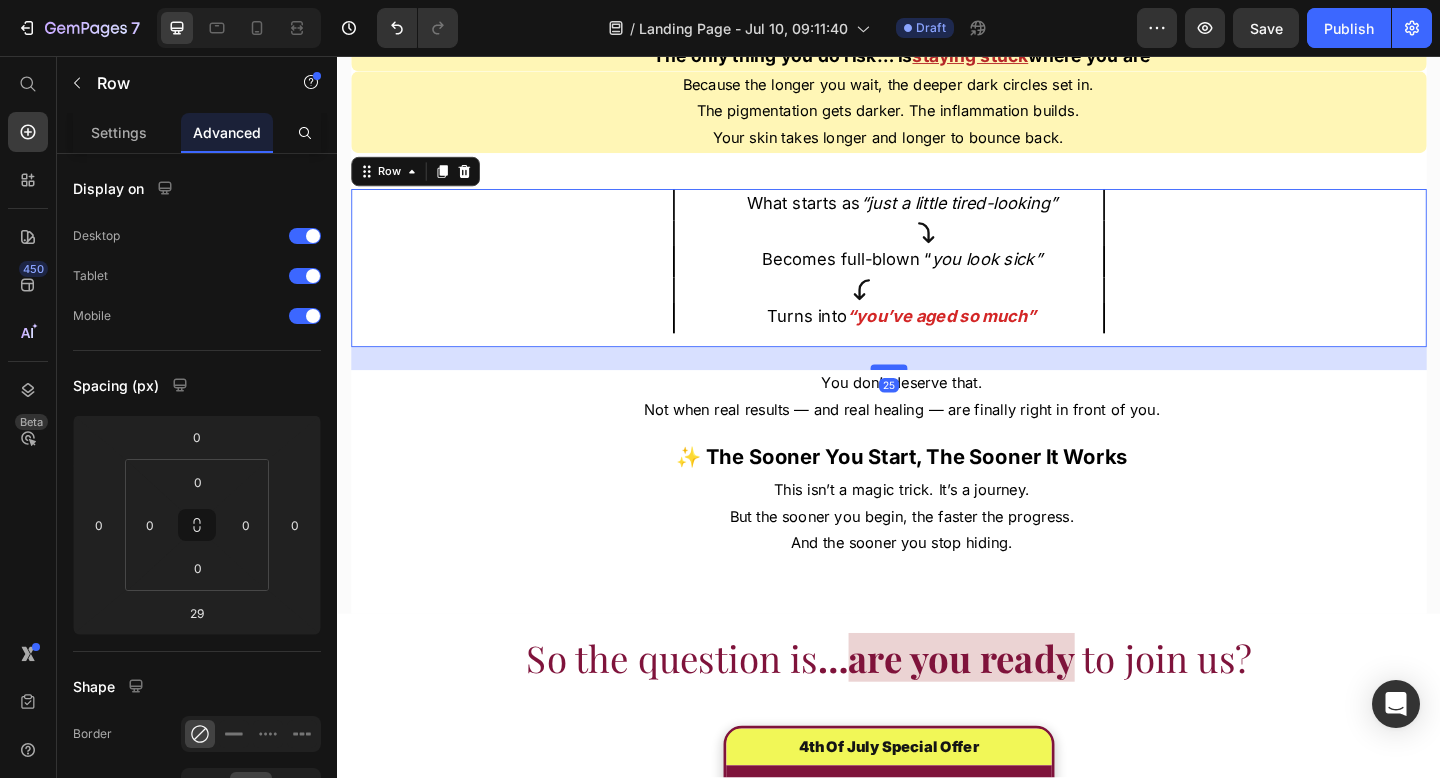 type on "25" 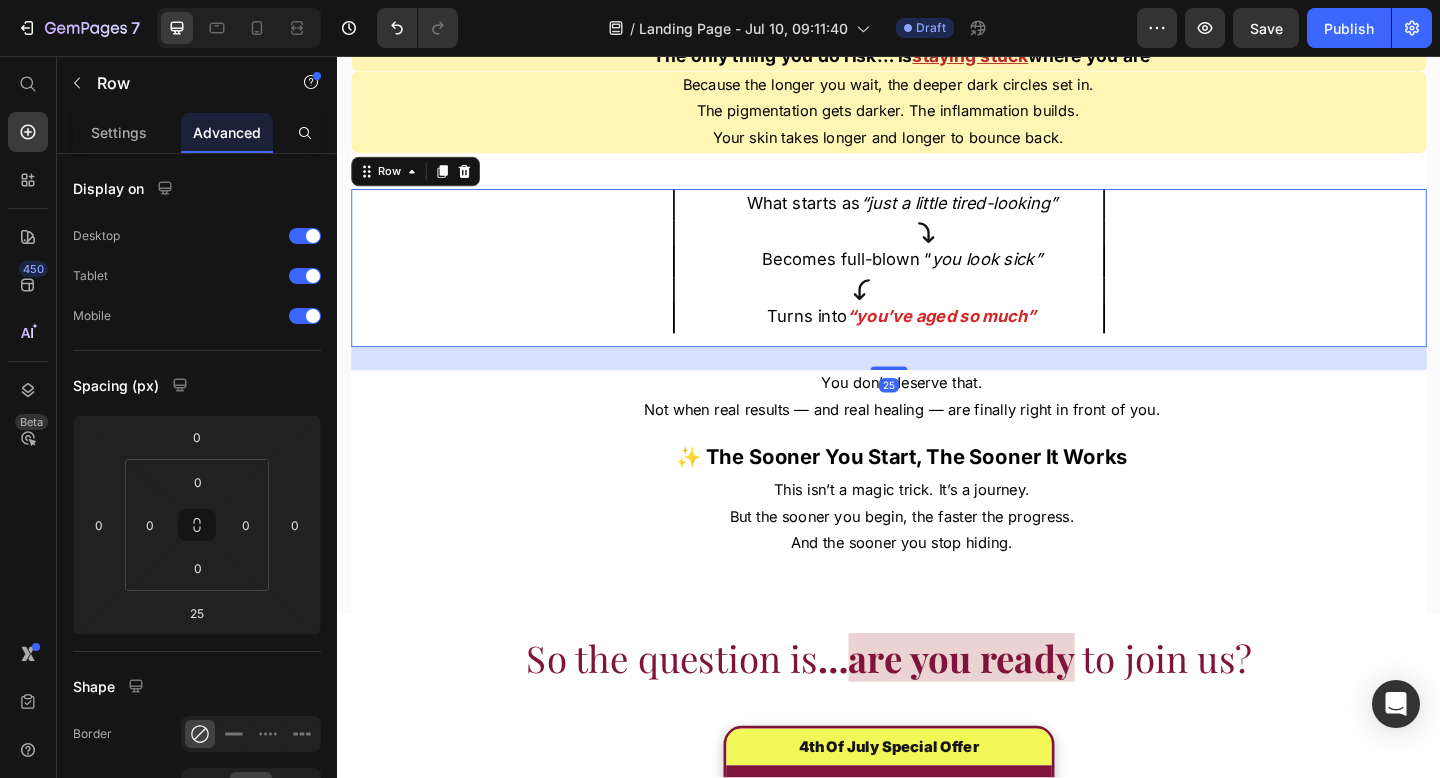 click on "What starts as  “just a little tired-looking” Text Block
Icon Becomes full-blown “ you look sick” Text Block
Icon Turns into  “you’ve aged so much” Text Block" at bounding box center (937, 287) 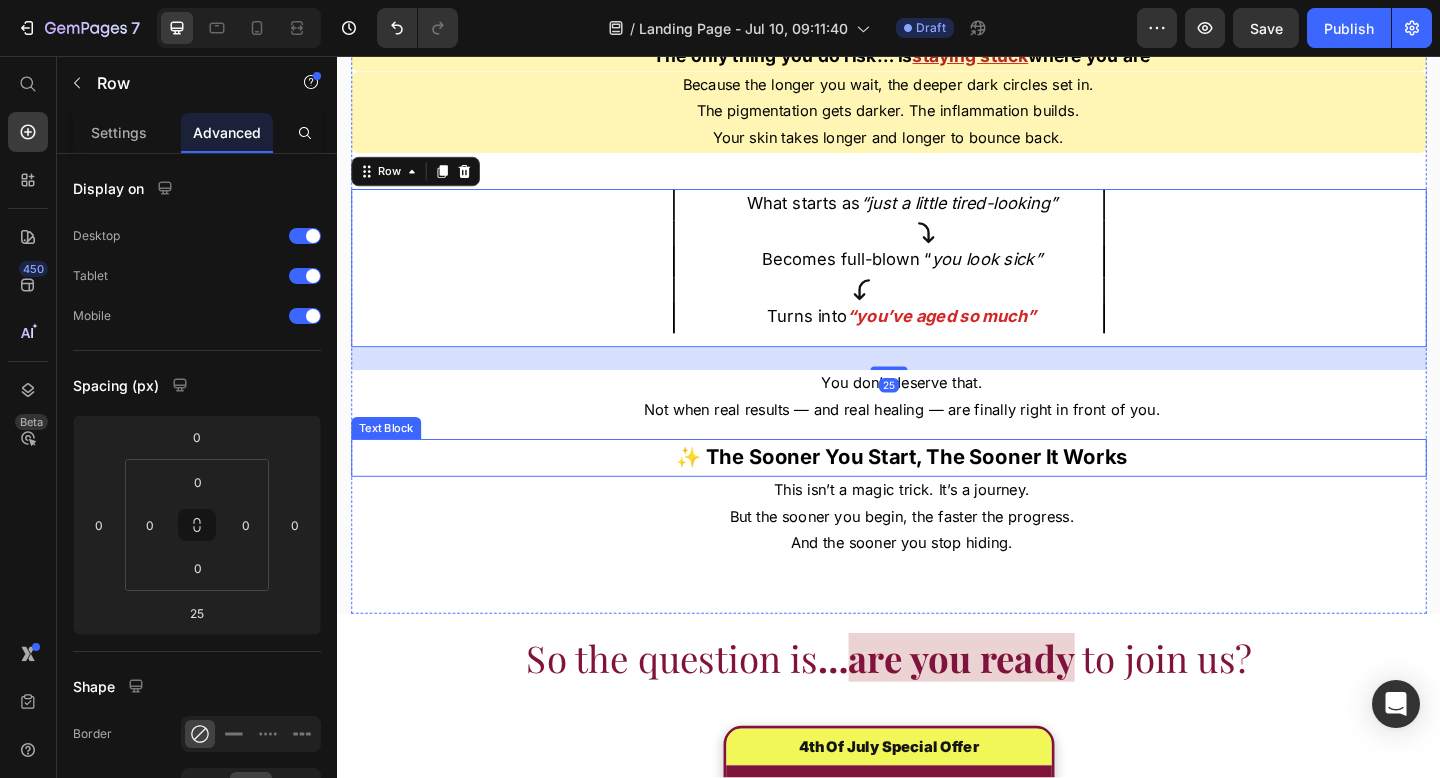click on "✨ The Sooner You Start, The Sooner It Works" at bounding box center (951, 493) 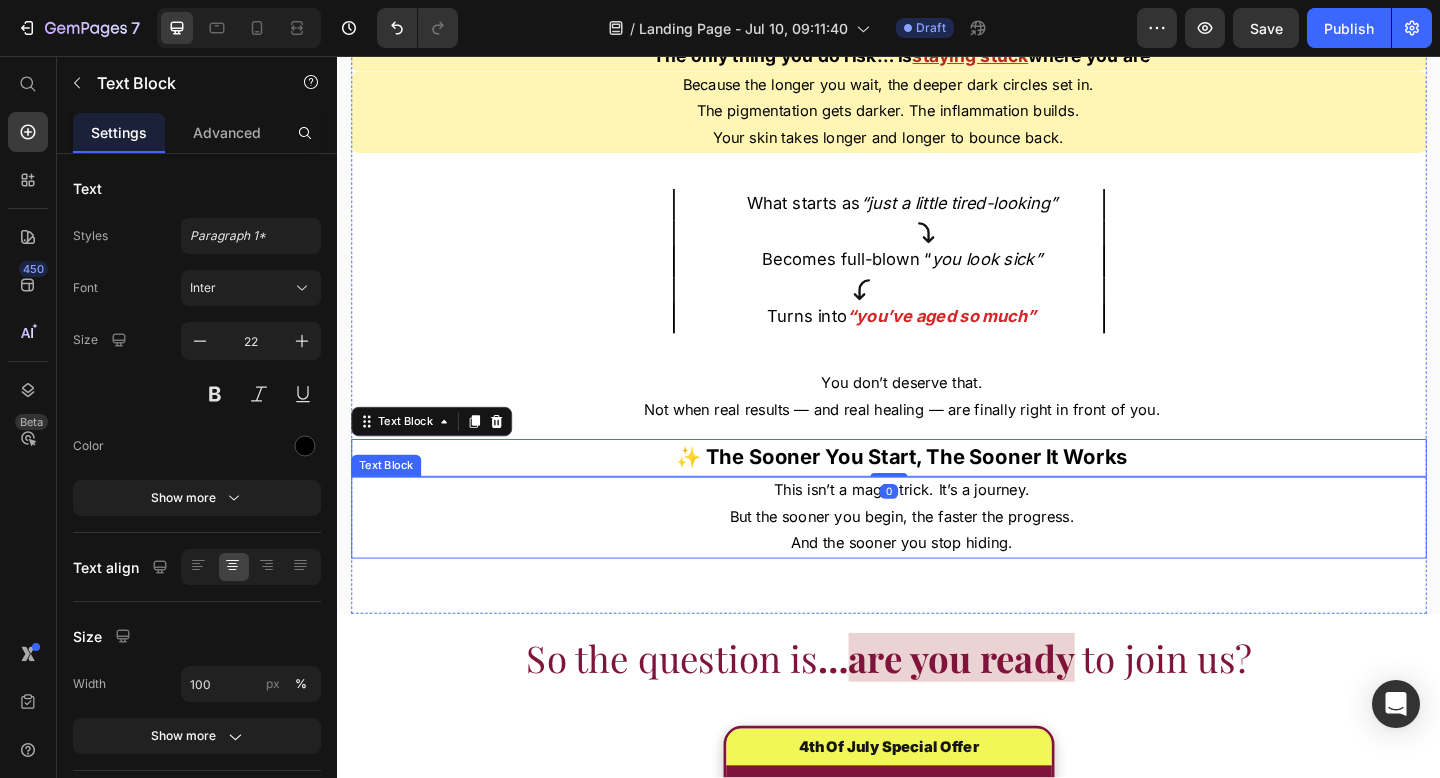 click on "So the question is …  are you ready   to join us?" at bounding box center [937, 711] 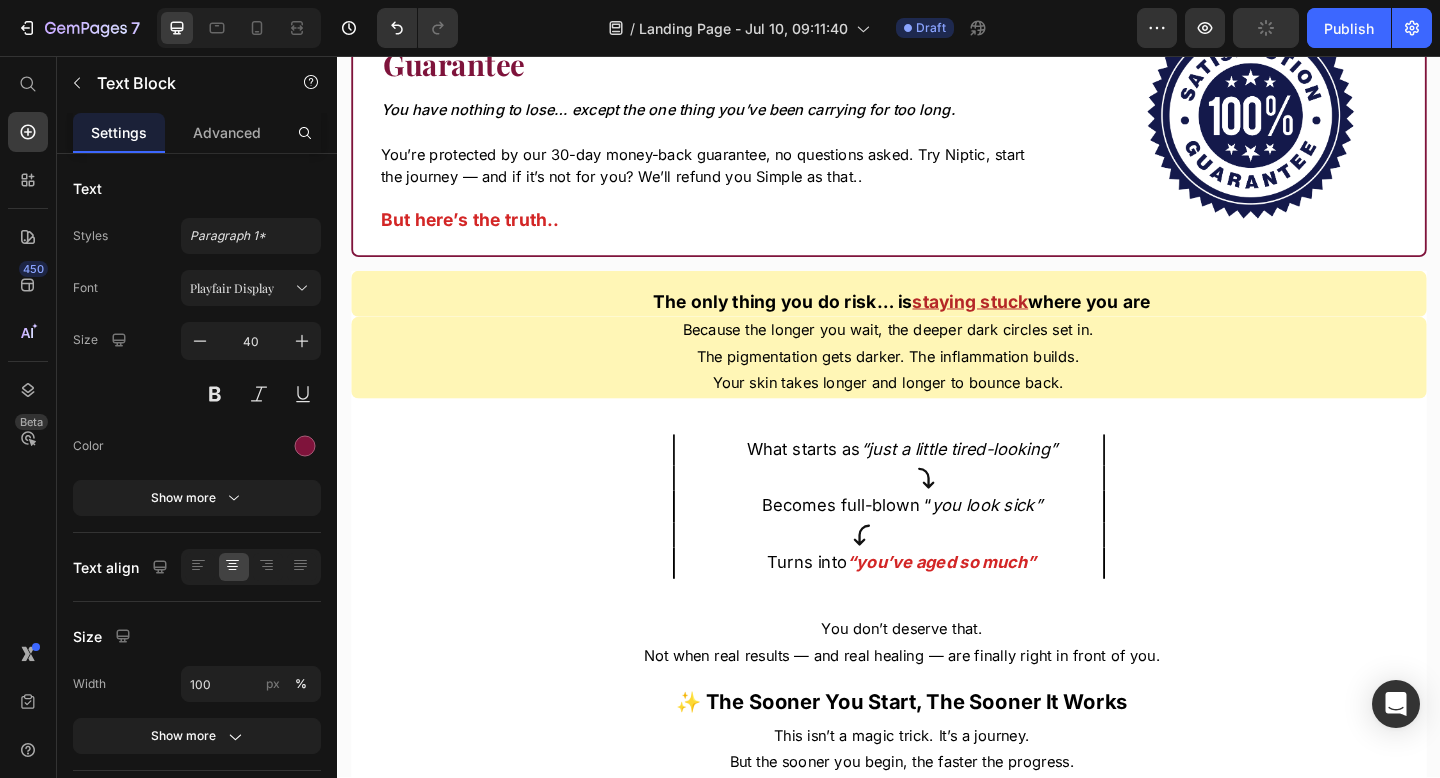 scroll, scrollTop: 17780, scrollLeft: 0, axis: vertical 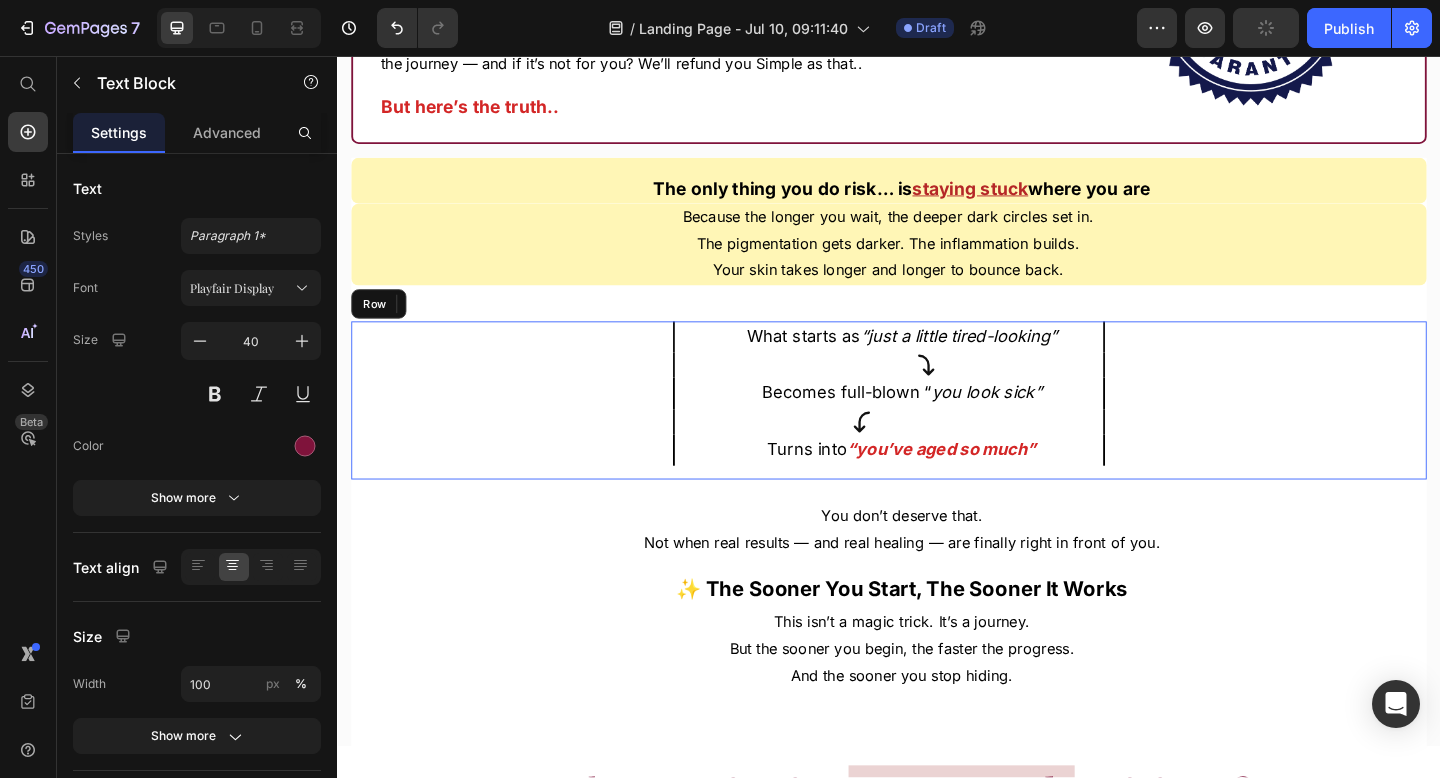 click on "What starts as  “just a little tired-looking” Text Block
Icon Becomes full-blown “ you look sick” Text Block
Icon Turns into  “you’ve aged so much” Text Block" at bounding box center [937, 431] 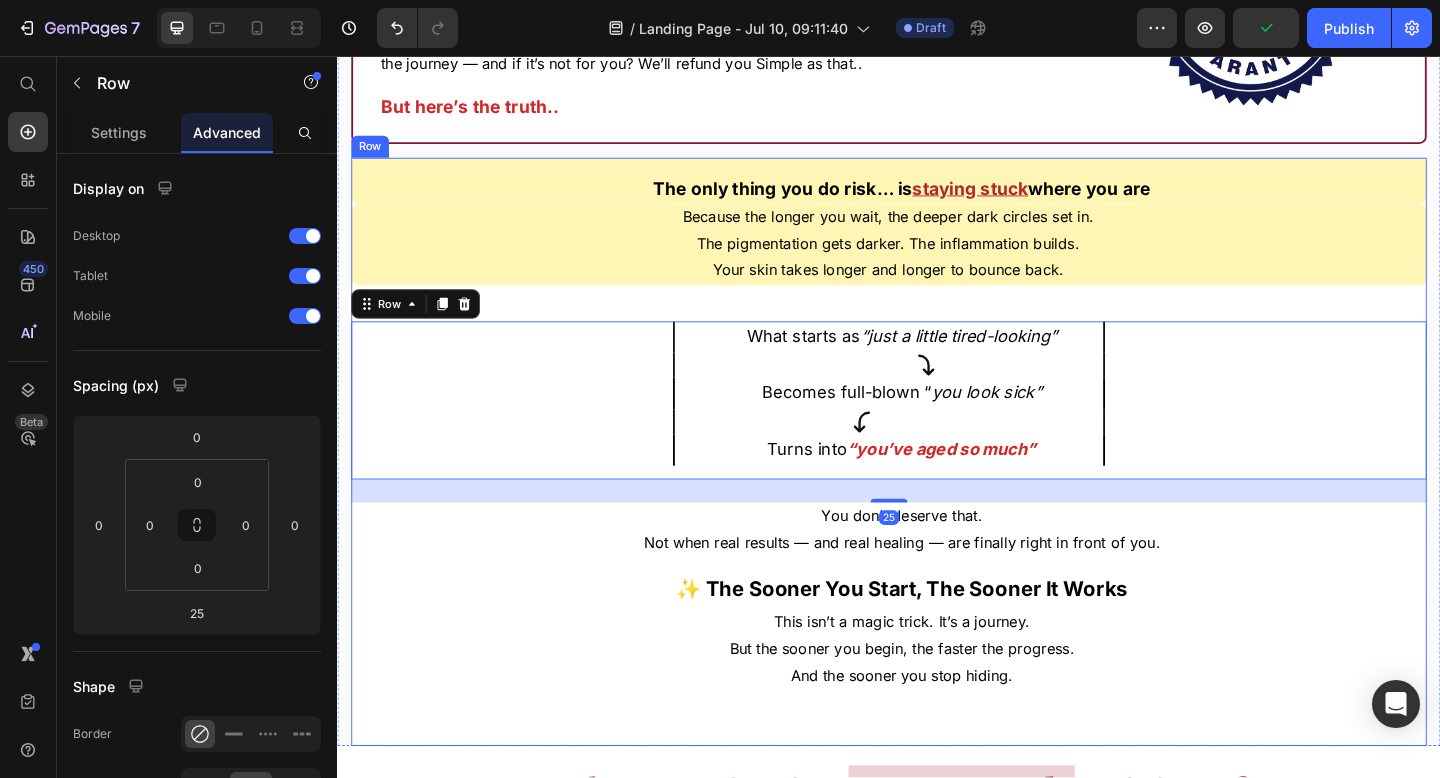 click on "Because the longer you wait, the deeper dark circles set in. The pigmentation gets darker. The inflammation builds. Your skin takes longer and longer to bounce back. Text Block" at bounding box center [937, 271] 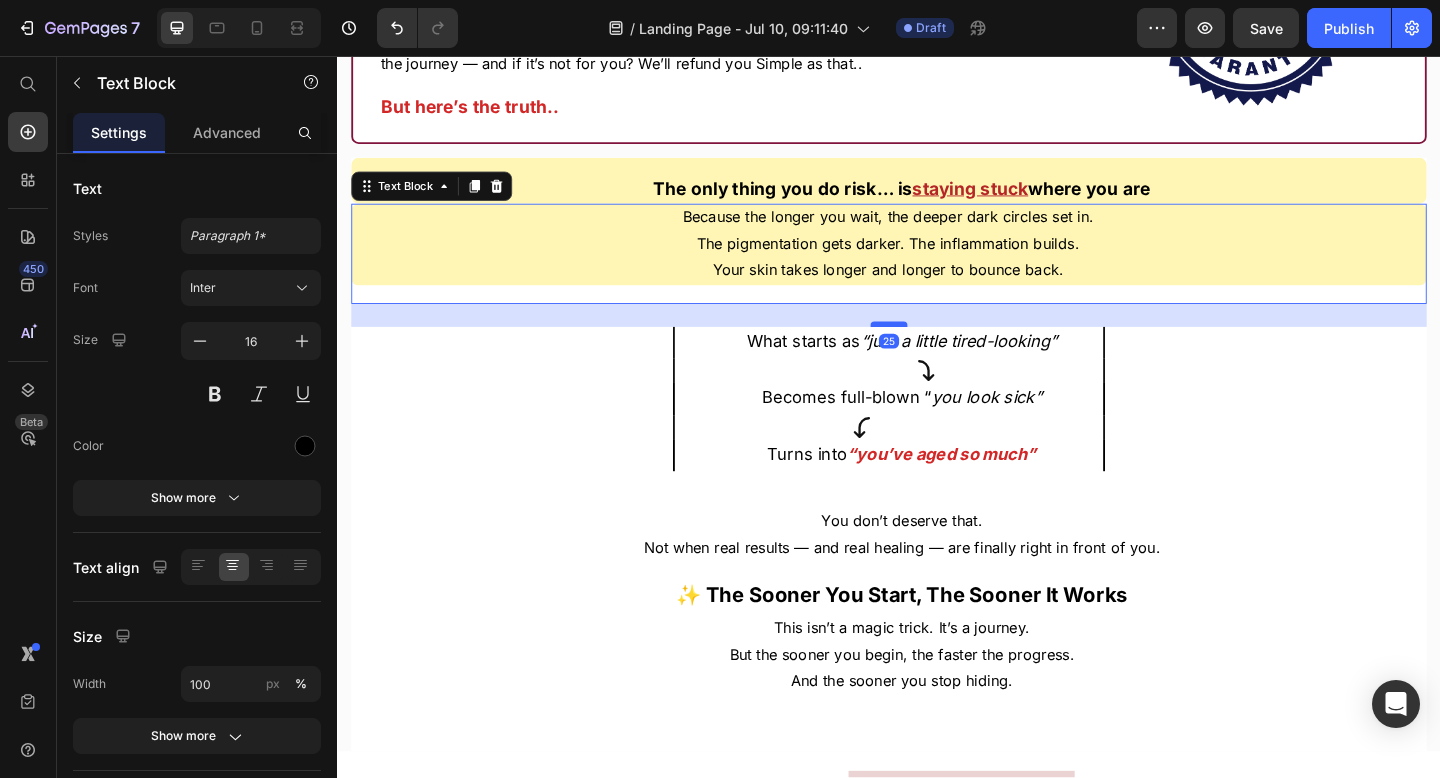 click at bounding box center [937, 348] 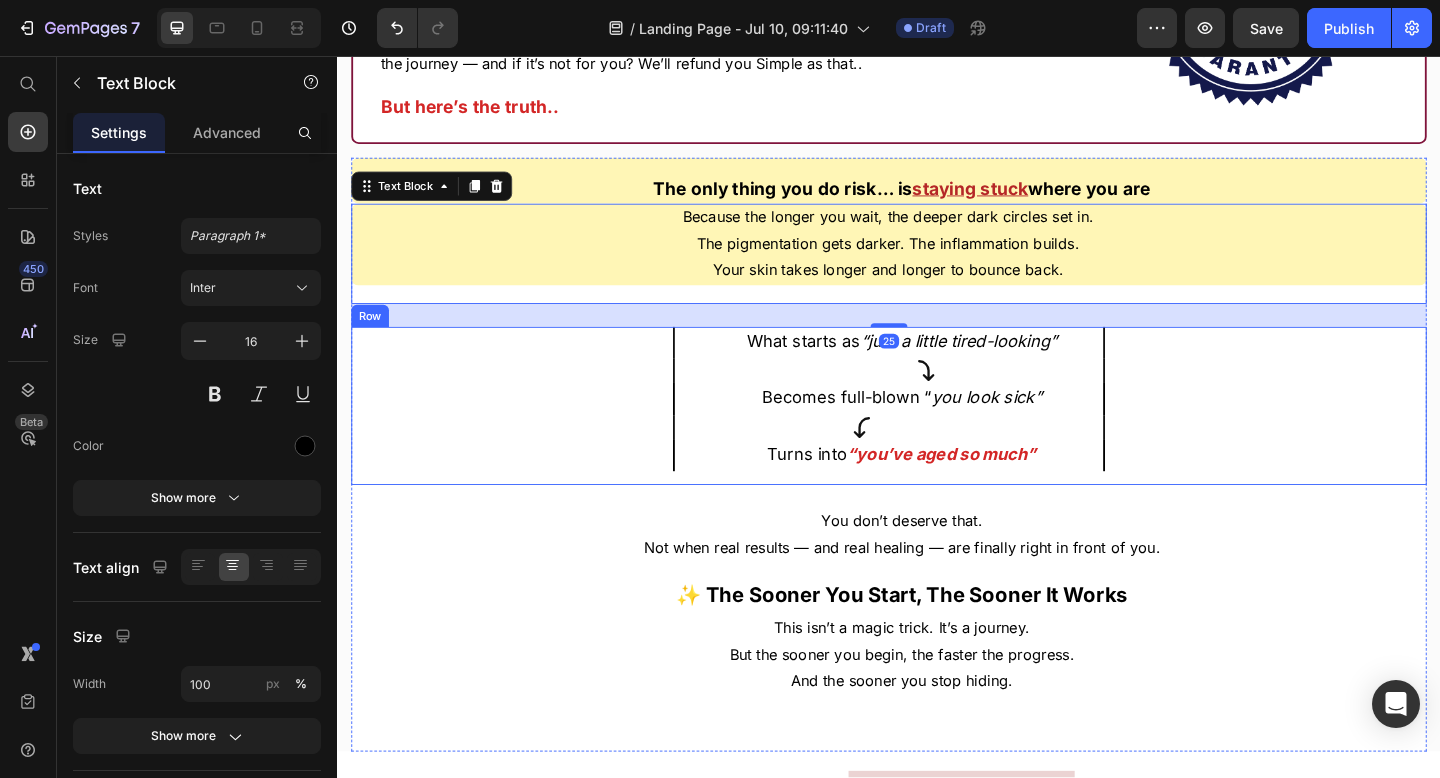 click on "Turns into  “you’ve aged so much”" at bounding box center [937, 491] 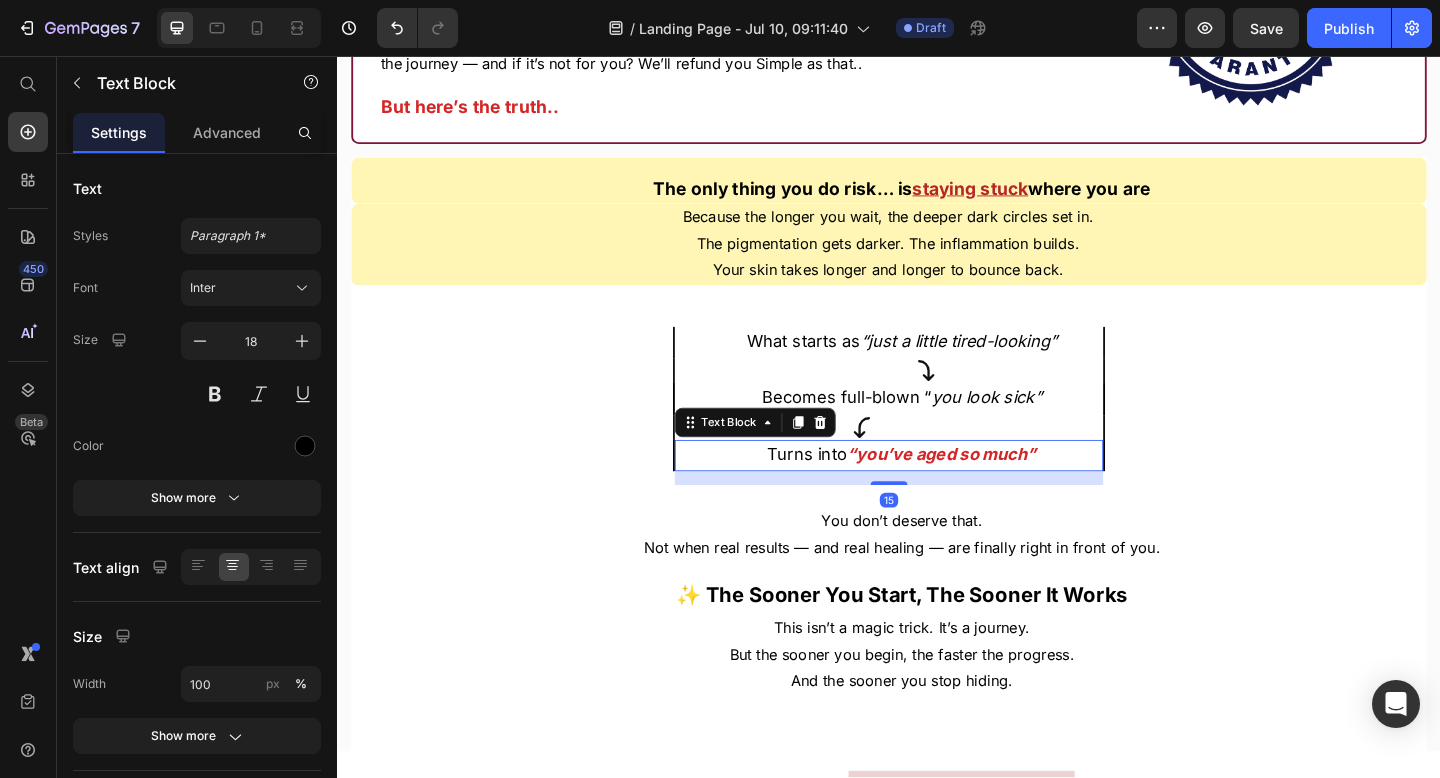 click on "“you’ve aged so much”" at bounding box center [995, 489] 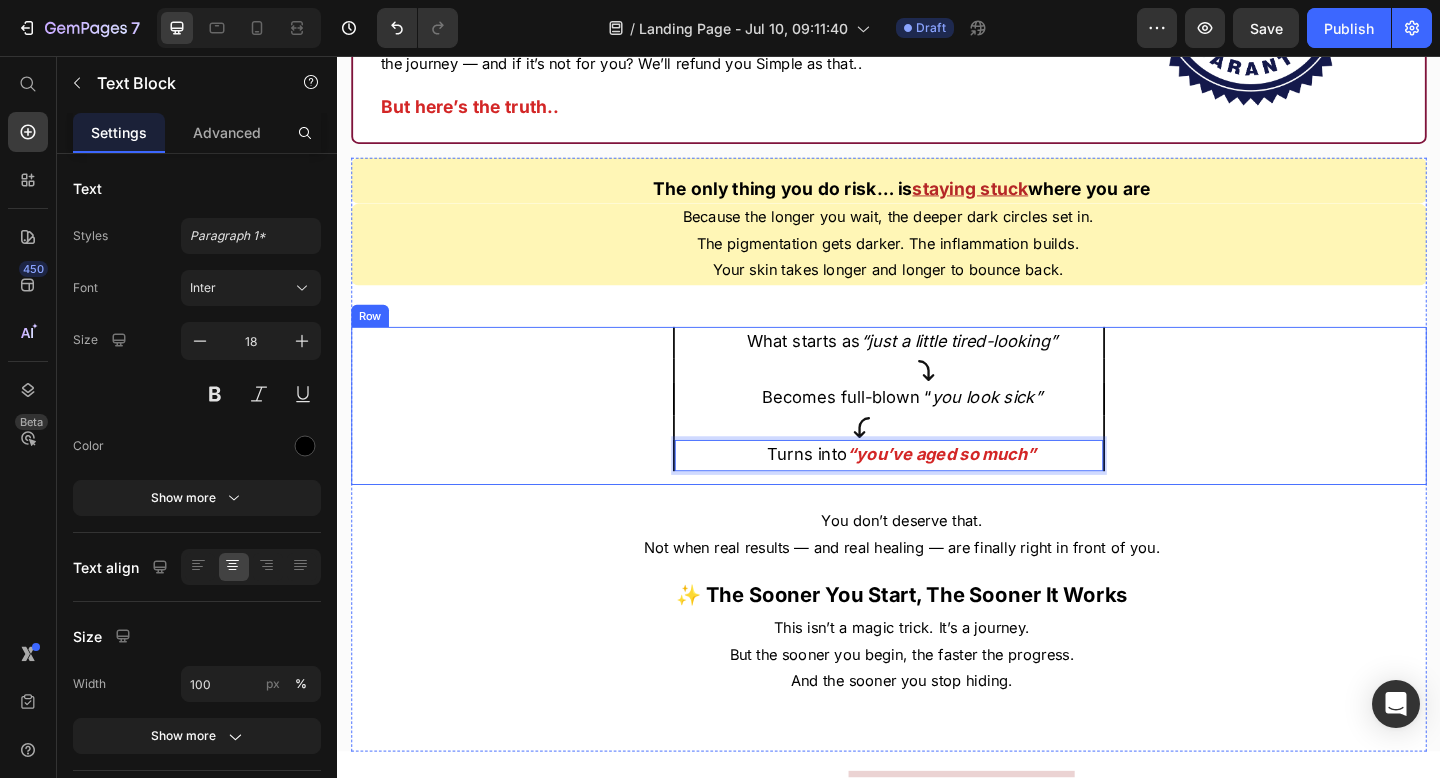 click on "The only thing you do risk… is  staying stuck  where you are Text Block Because the longer you wait, the deeper dark circles set in. The pigmentation gets darker. The inflammation builds. Your skin takes longer and longer to bounce back. Text Block What starts as  “just a little tired-looking” Text Block
Icon Becomes full-blown “ you look sick” Text Block
Icon Turns into  “you’ve aged so much” Text Block   15 Row You don’t deserve that. Not when real results — and real healing — are finally right in front of you. Text Block ✨ The Sooner You Start, The Sooner It Works Text Block This isn’t a magic trick. It’s a journey. But the sooner you begin, the faster the progress. And the sooner you stop hiding. Text Block" at bounding box center (937, 490) 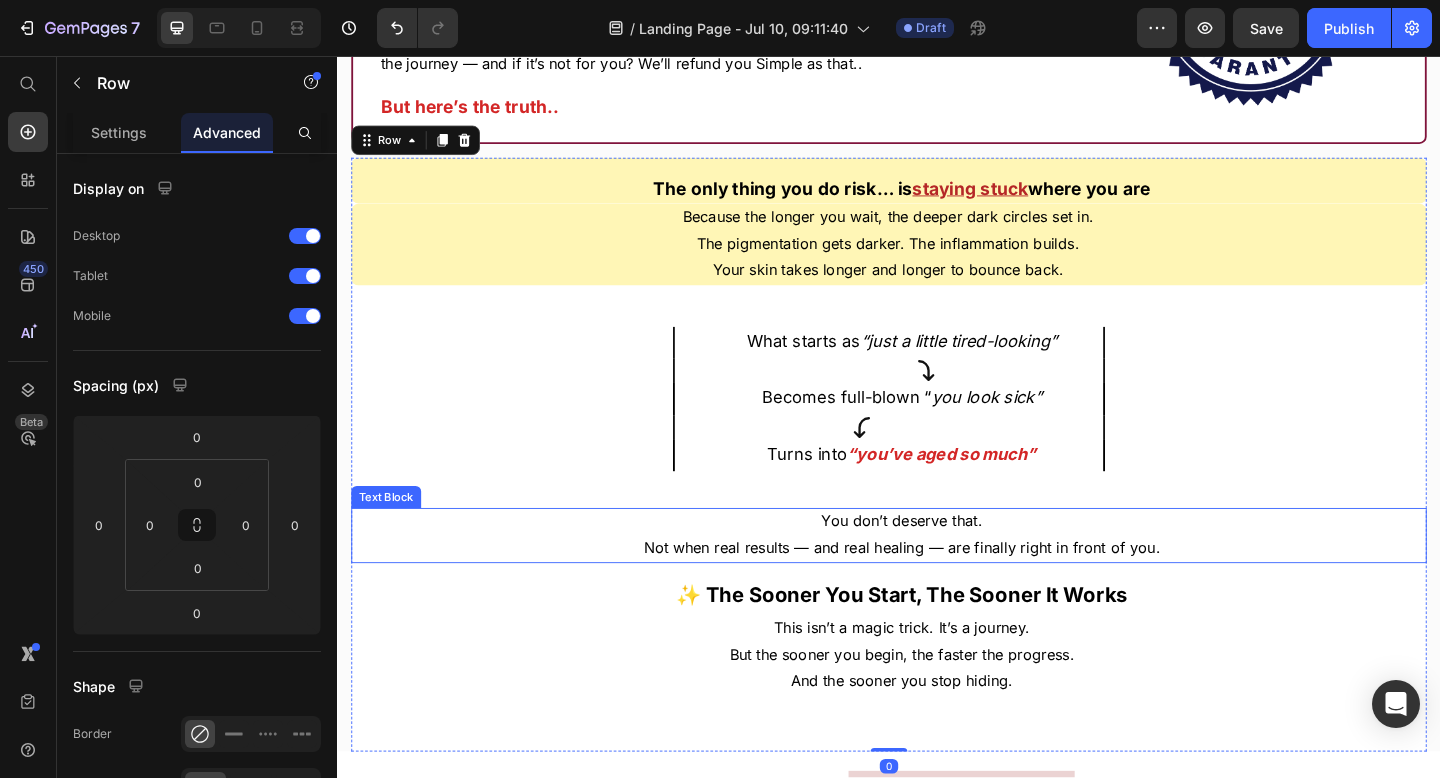 click on "You don’t deserve that." at bounding box center (951, 562) 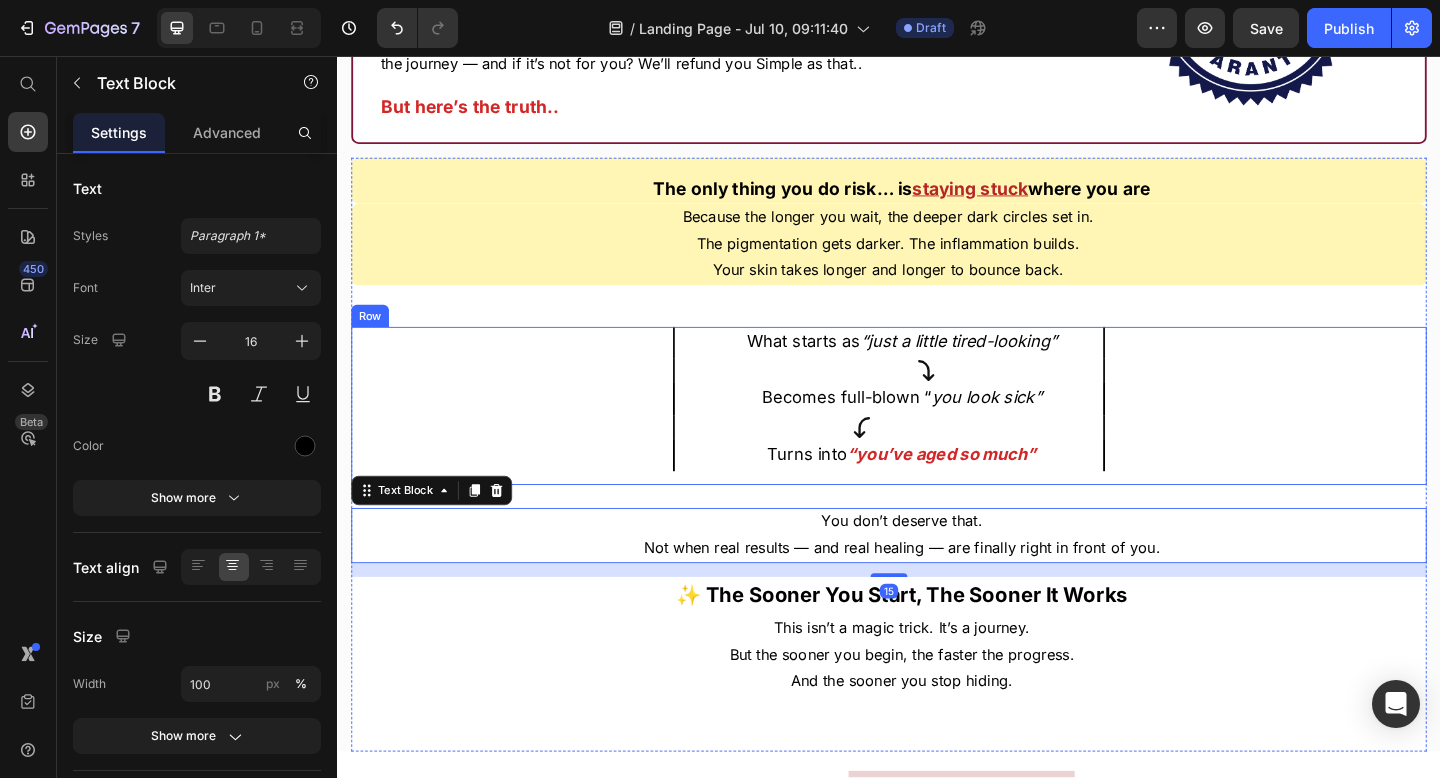 click on "What starts as  “just a little tired-looking” Text Block
Icon Becomes full-blown “ you look sick” Text Block
Icon Turns into  “you’ve aged so much” Text Block" at bounding box center (937, 437) 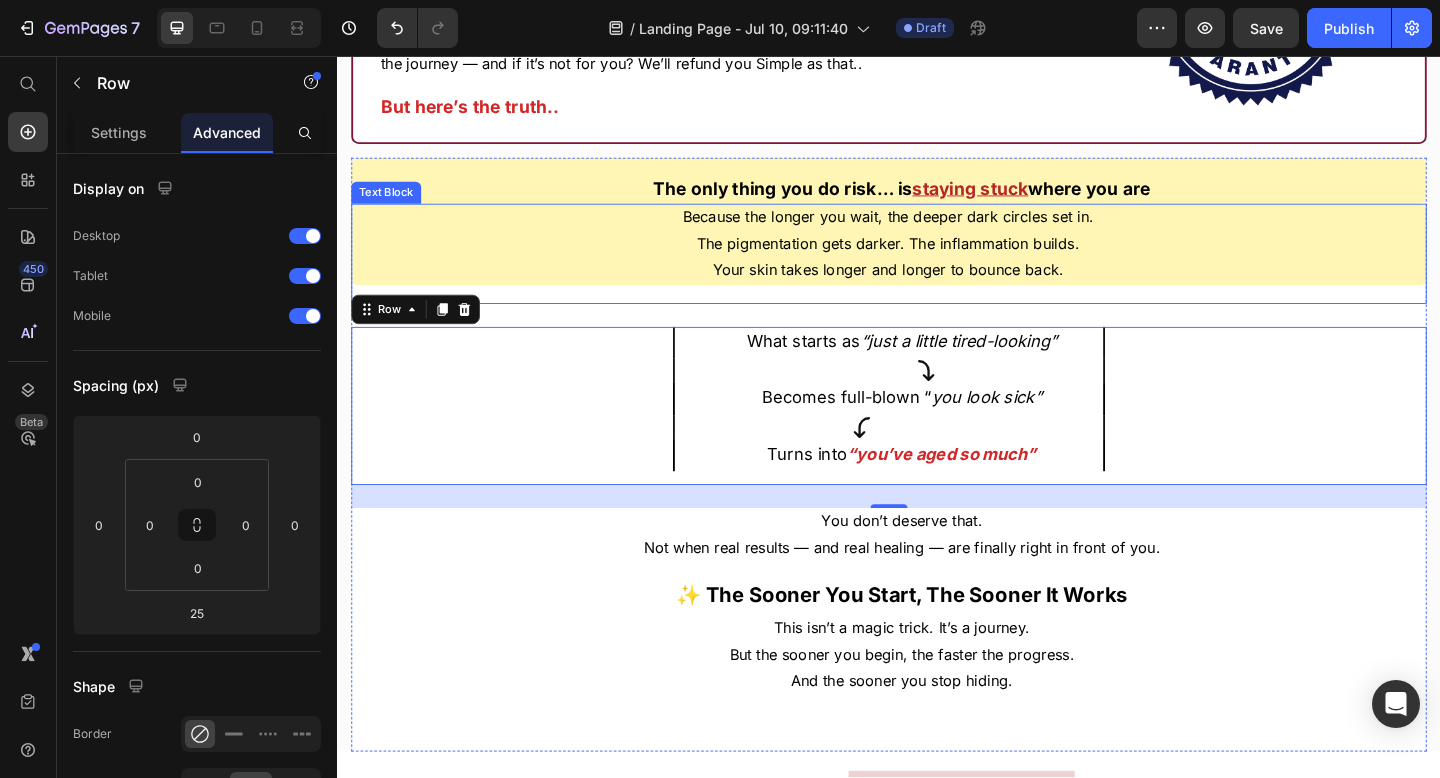 click on "Because the longer you wait, the deeper dark circles set in. The pigmentation gets darker. The inflammation builds. Your skin takes longer and longer to bounce back. Text Block" at bounding box center [937, 271] 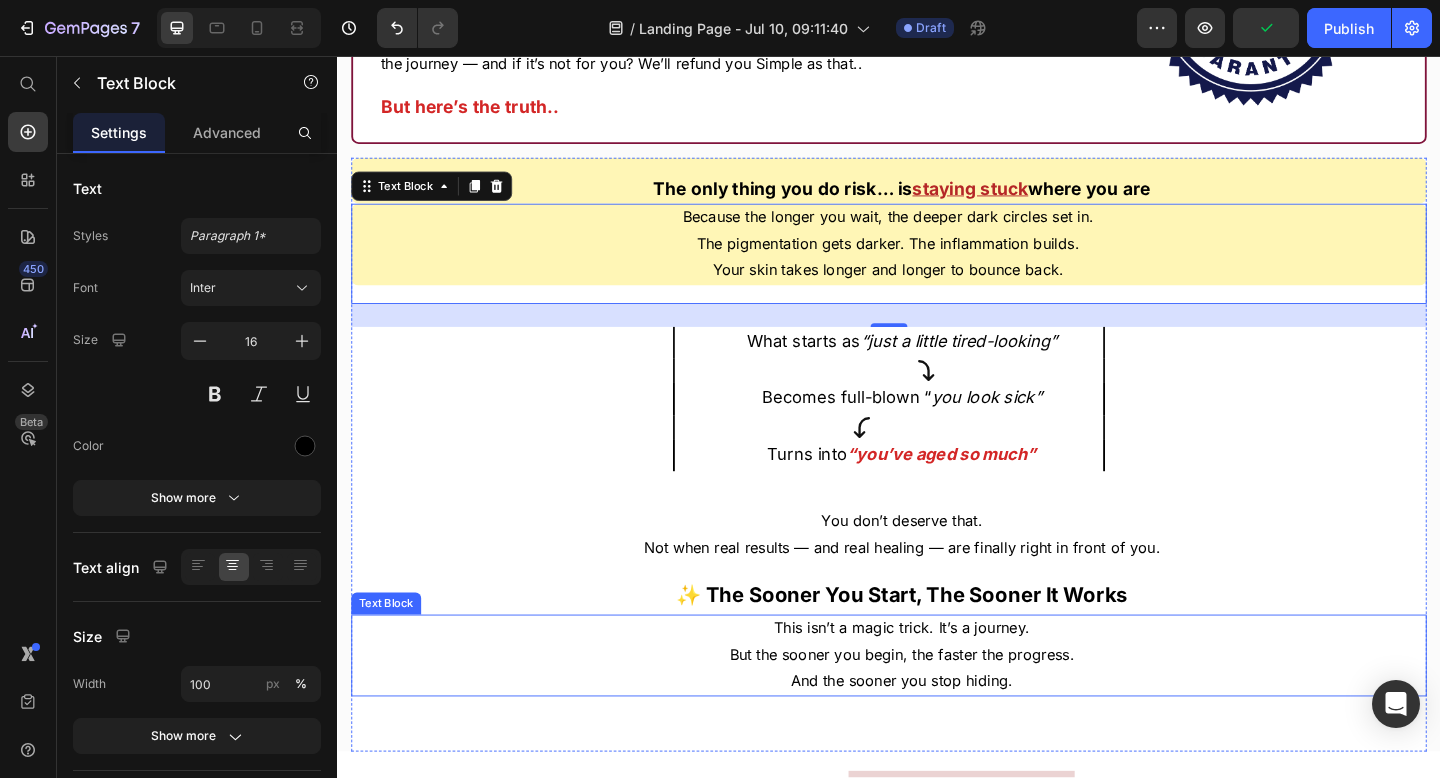 click on "But the sooner you begin, the faster the progress." at bounding box center [951, 707] 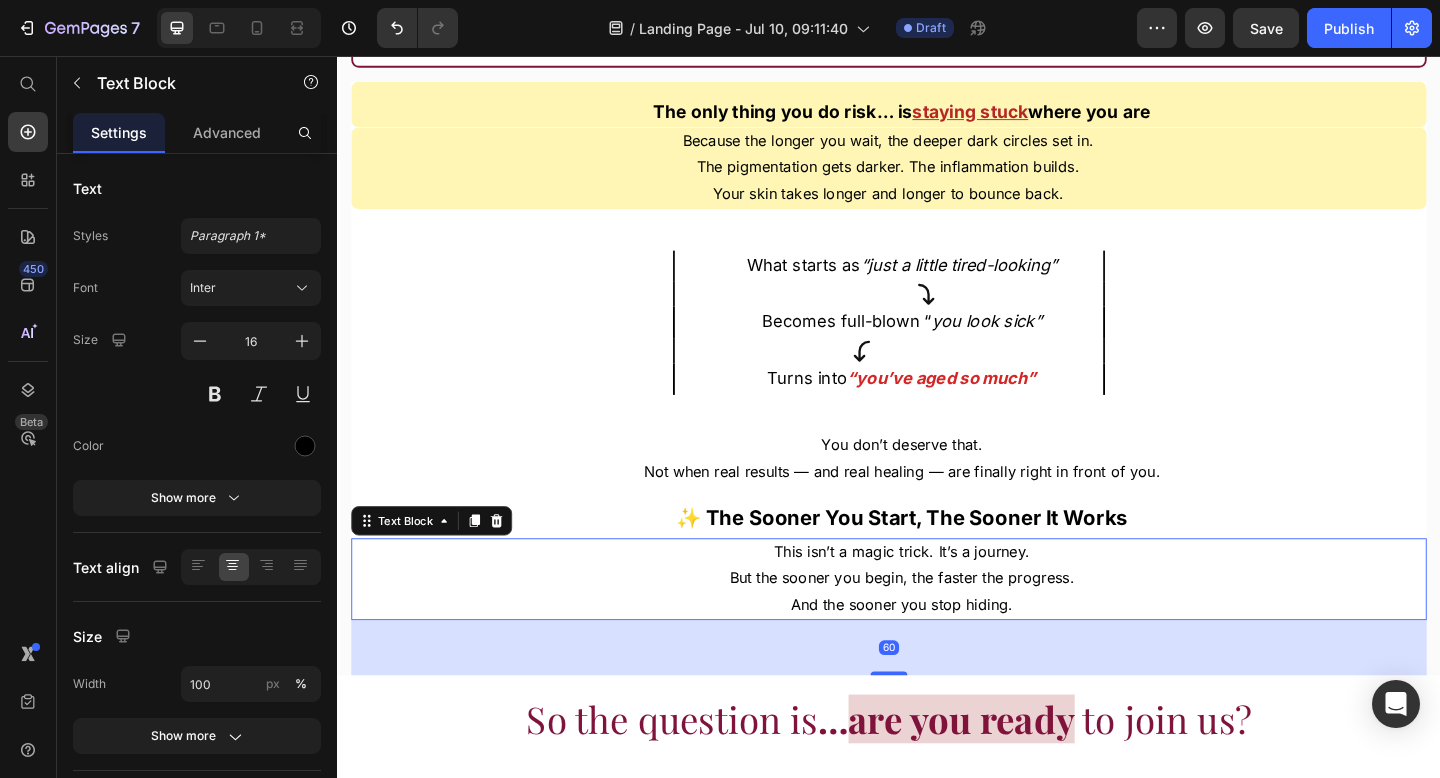 scroll, scrollTop: 17981, scrollLeft: 0, axis: vertical 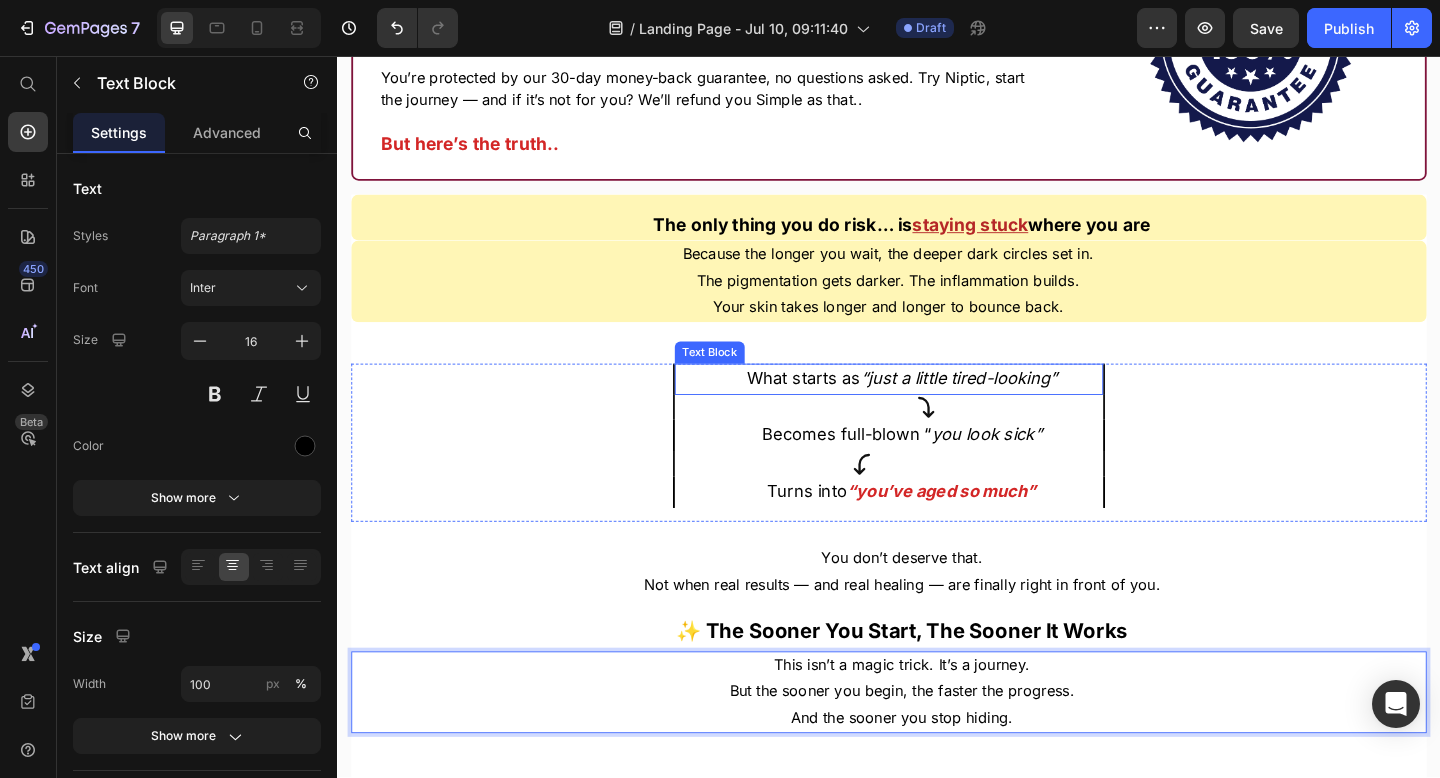 click on "“just a little tired-looking”" at bounding box center [1013, 406] 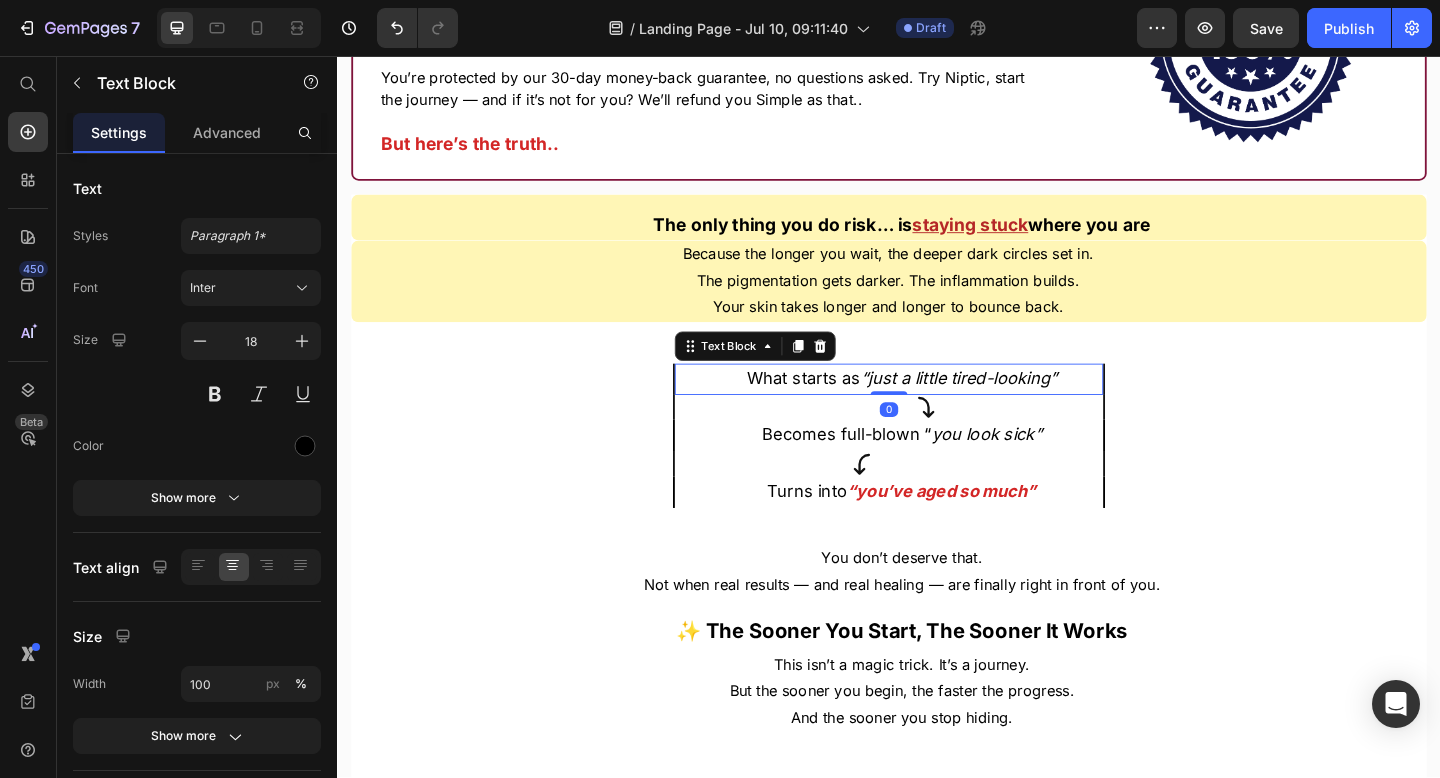 click on "What starts as  “just a little tired-looking”" at bounding box center (951, 407) 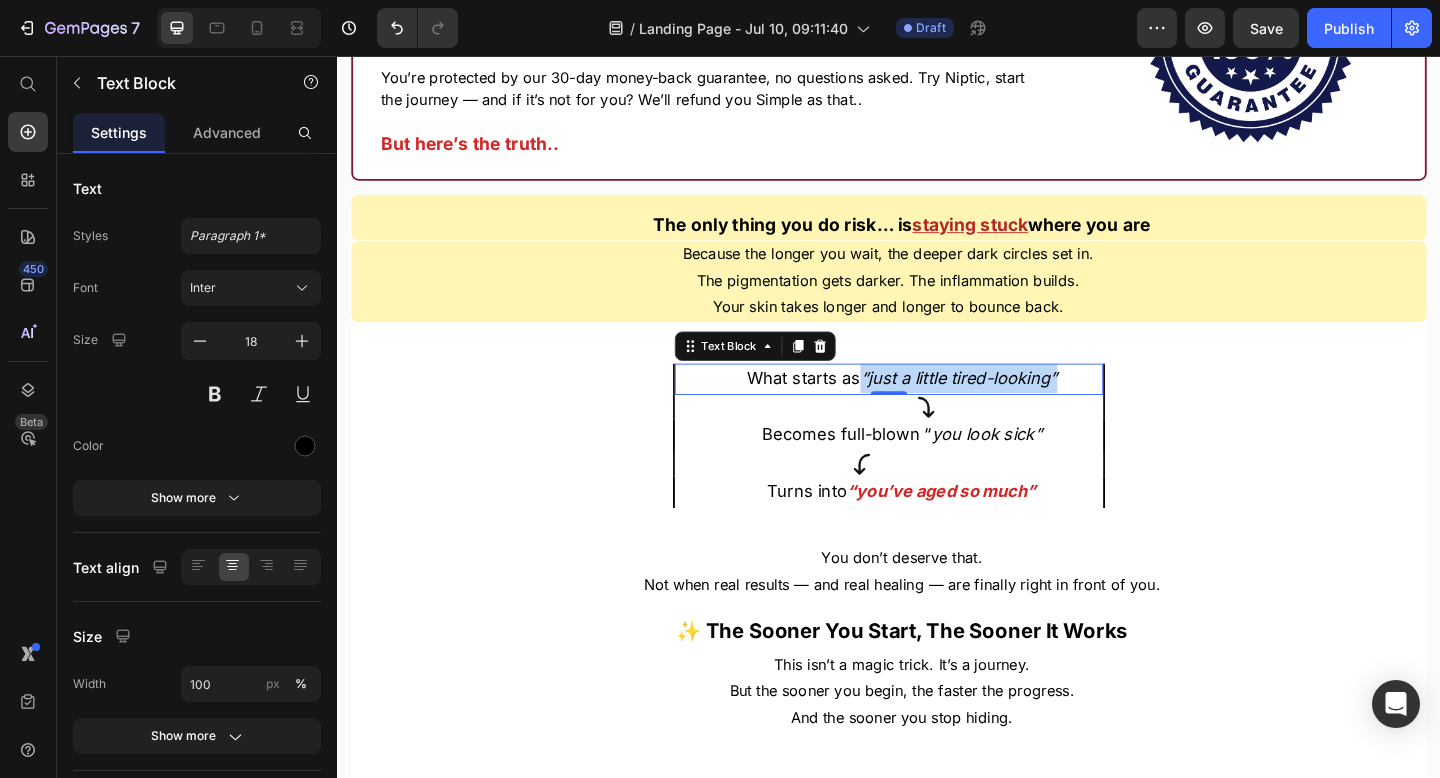 drag, startPoint x: 1130, startPoint y: 406, endPoint x: 909, endPoint y: 406, distance: 221 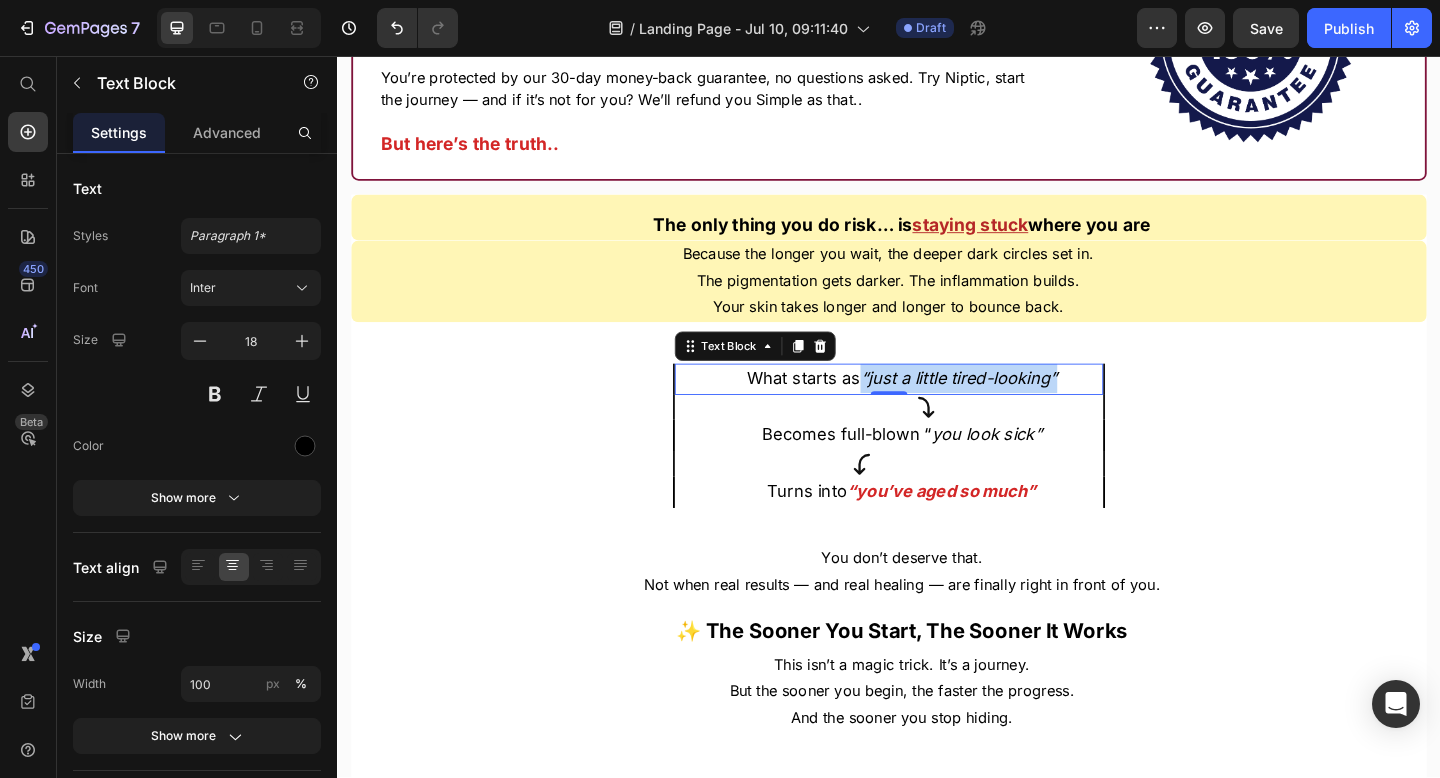 click on "What starts as  “just a little tired-looking”" at bounding box center [951, 407] 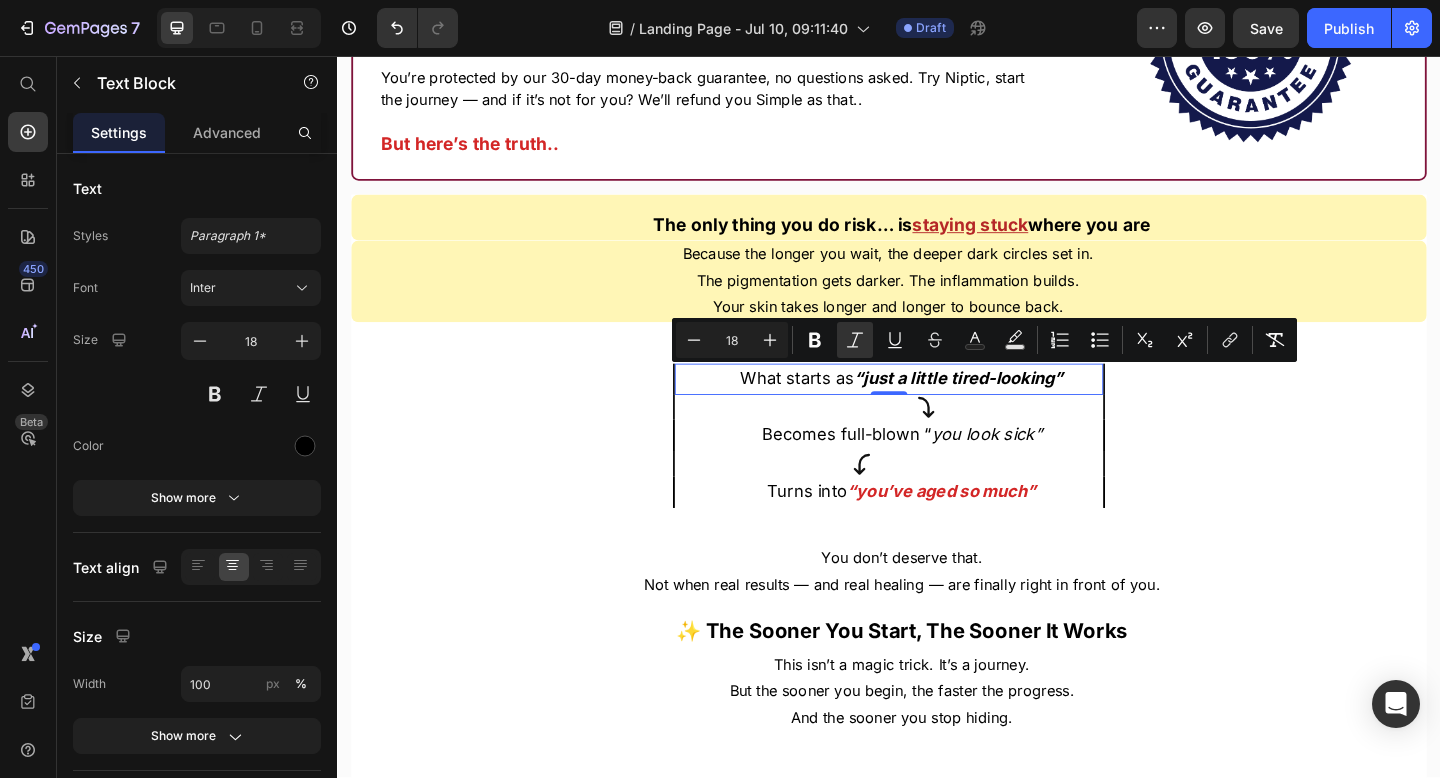 click on "Becomes full-blown “ you look sick”" at bounding box center (951, 468) 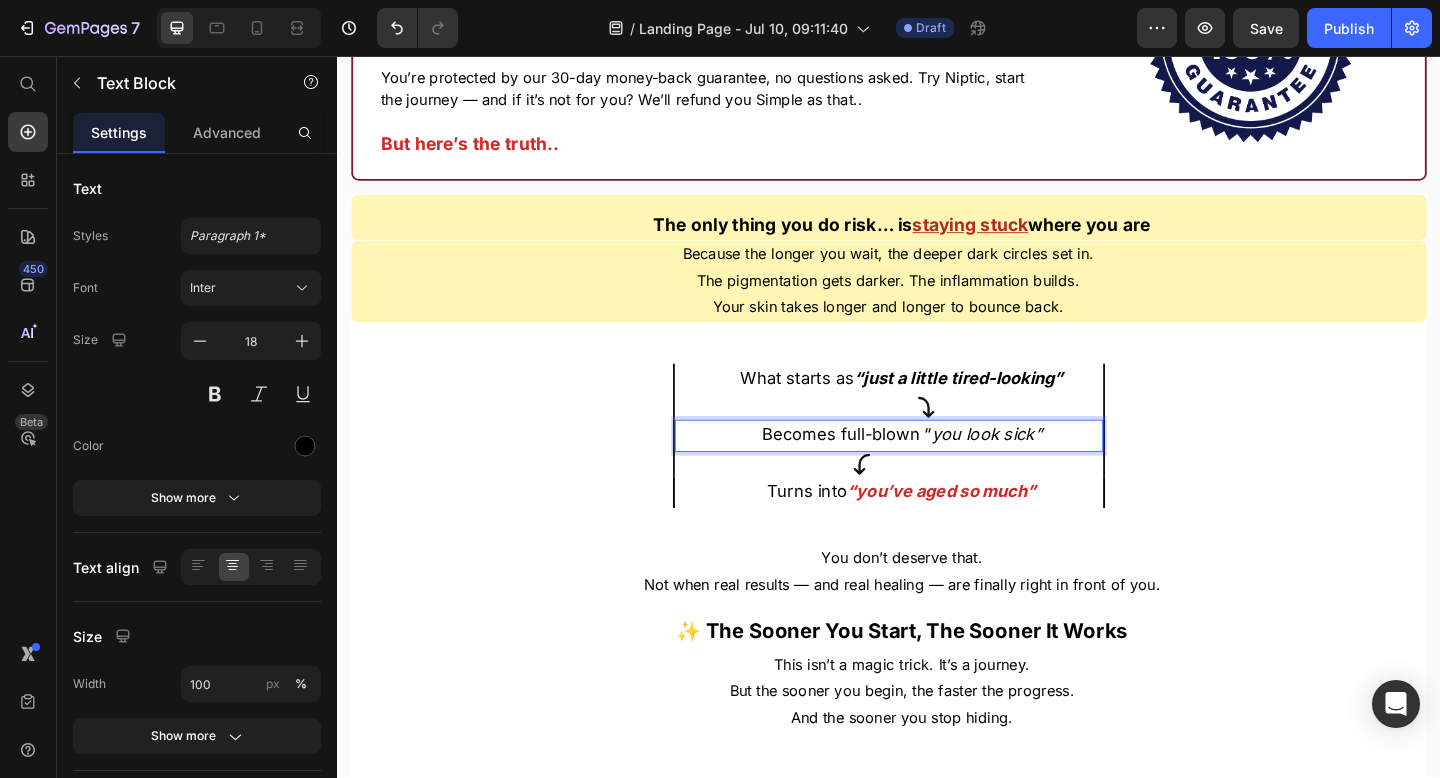 click on "you look sick”" at bounding box center (1044, 467) 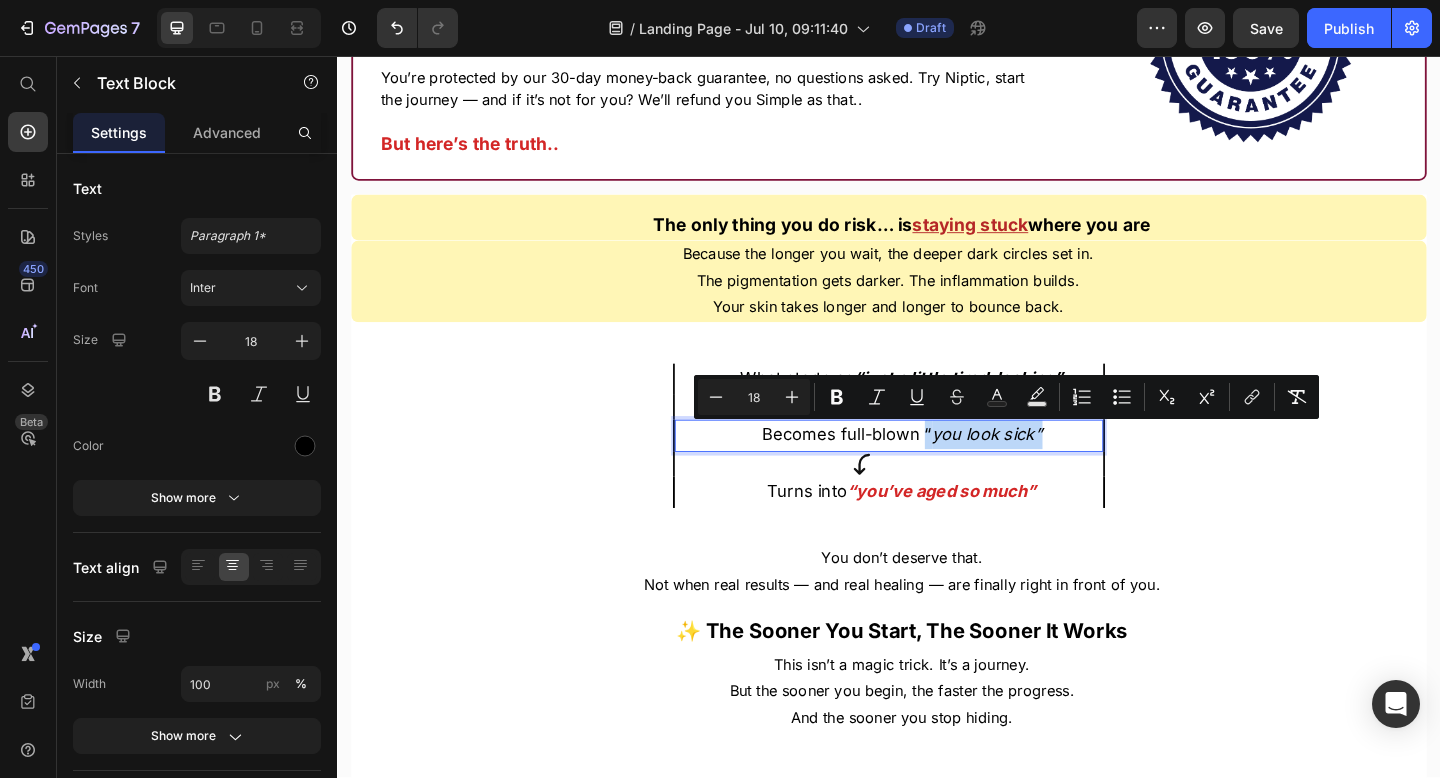 drag, startPoint x: 977, startPoint y: 471, endPoint x: 1108, endPoint y: 469, distance: 131.01526 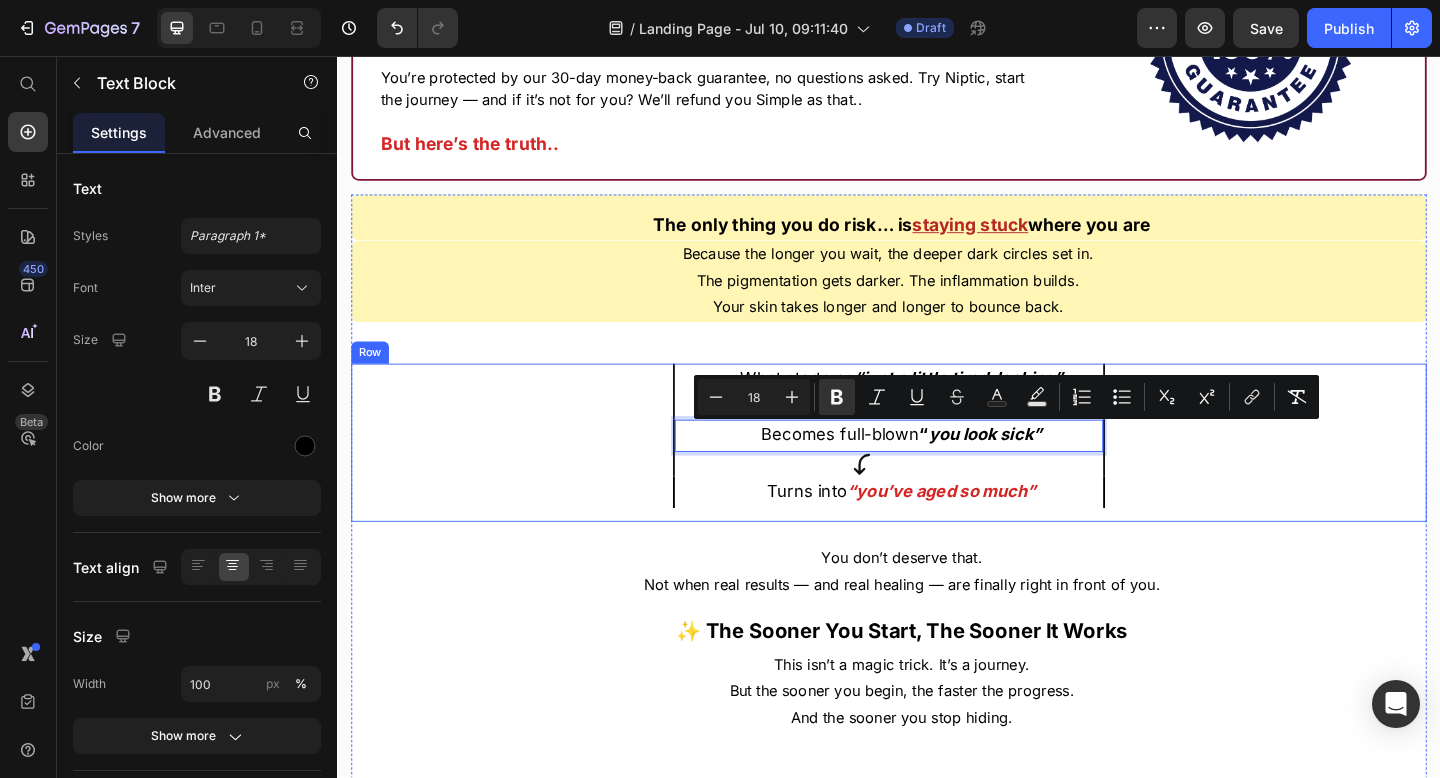 click on "What starts as  “just a little tired-looking” Text Block
Icon Becomes full-blown  “ you look sick” Text Block   0
Icon Turns into  “you’ve aged so much” Text Block" at bounding box center [937, 477] 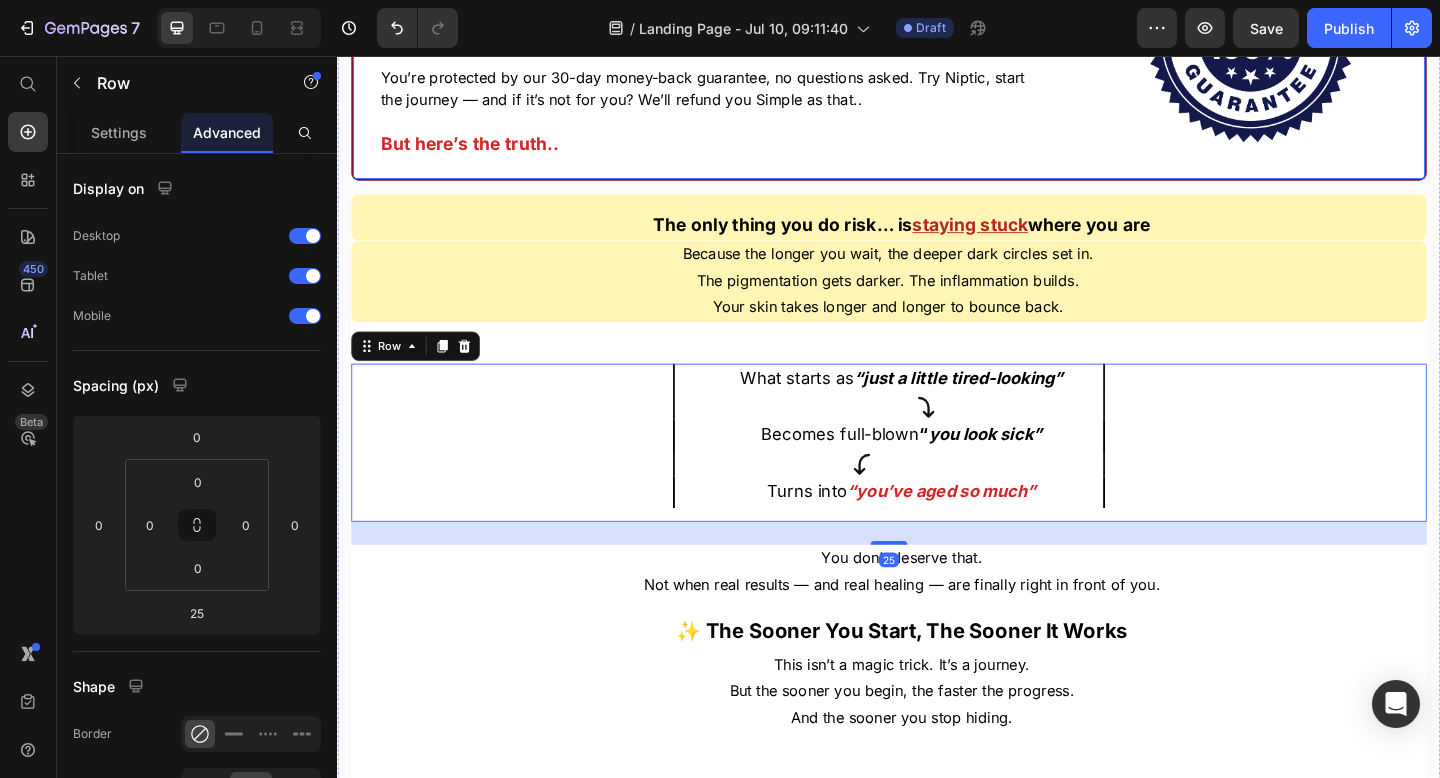 click on "Image  Proudly Backed By   Our 30-Day Money-Back Guarantee Text Block You have nothing to lose… except the one thing you’ve been carrying for too long. Text block You’re protected by our 30-day money-back guarantee, no questions asked. Try Niptic, start the journey — and if it’s not for you? We’ll refund you Simple as that..   But here’s the truth.. Text block Row" at bounding box center [937, 37] 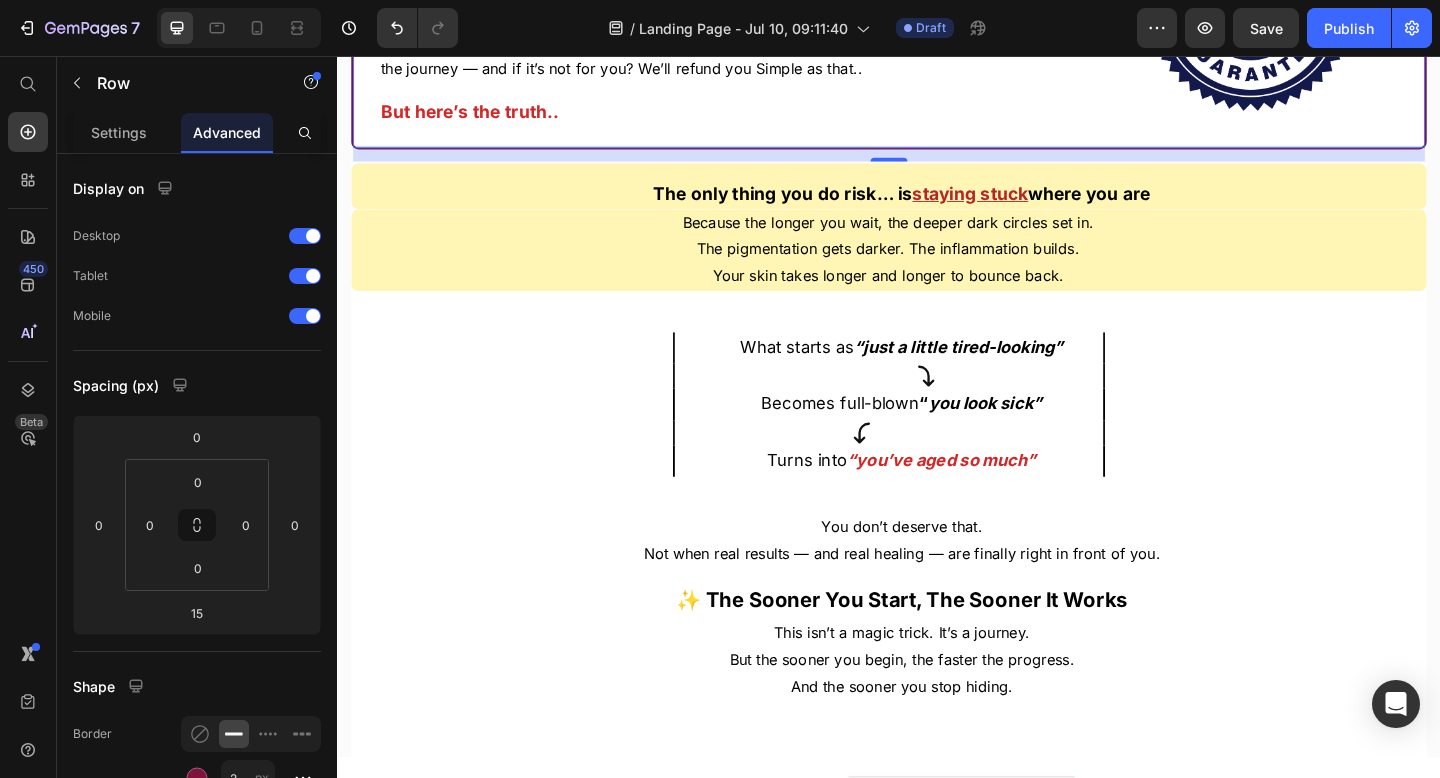 scroll, scrollTop: 17868, scrollLeft: 0, axis: vertical 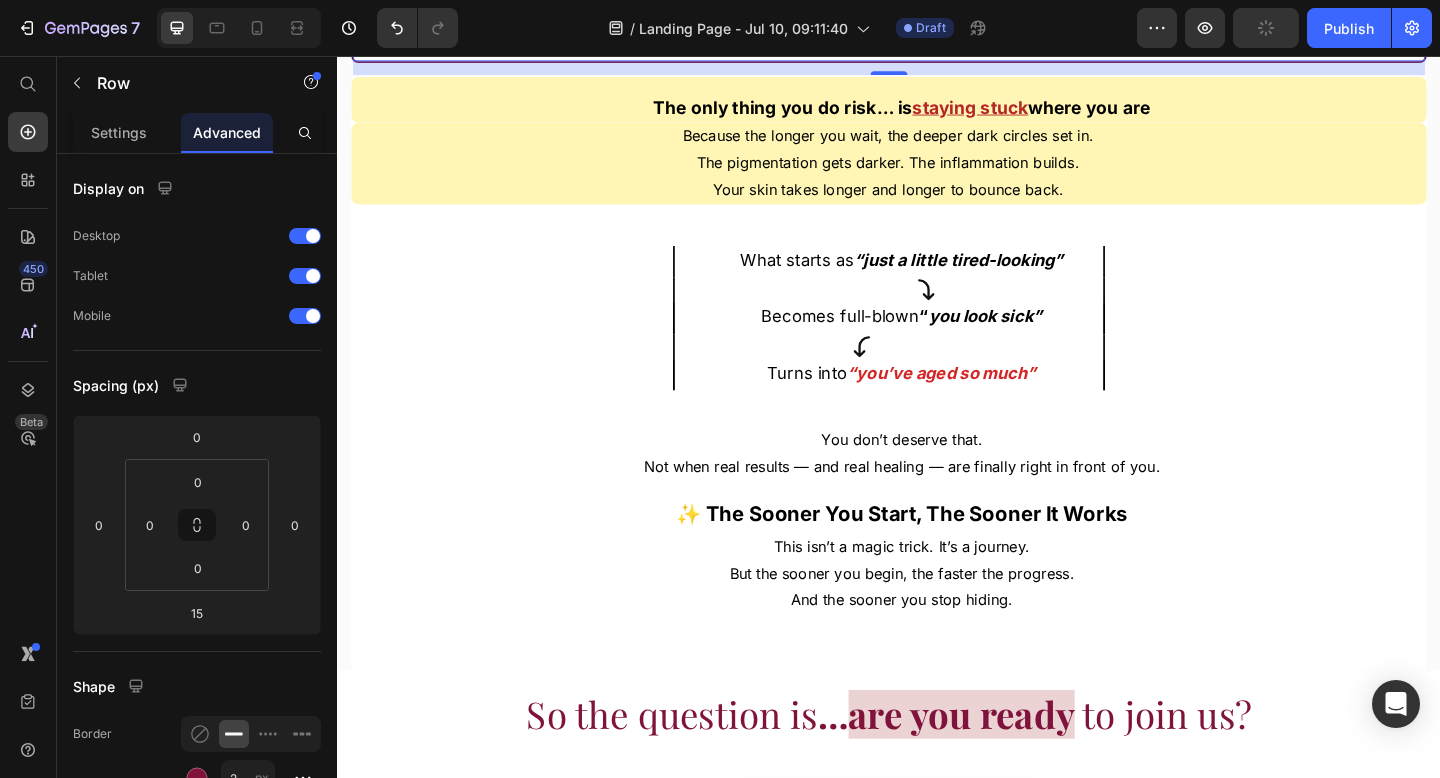 click on "✨ The Sooner You Start, The Sooner It Works" at bounding box center [951, 554] 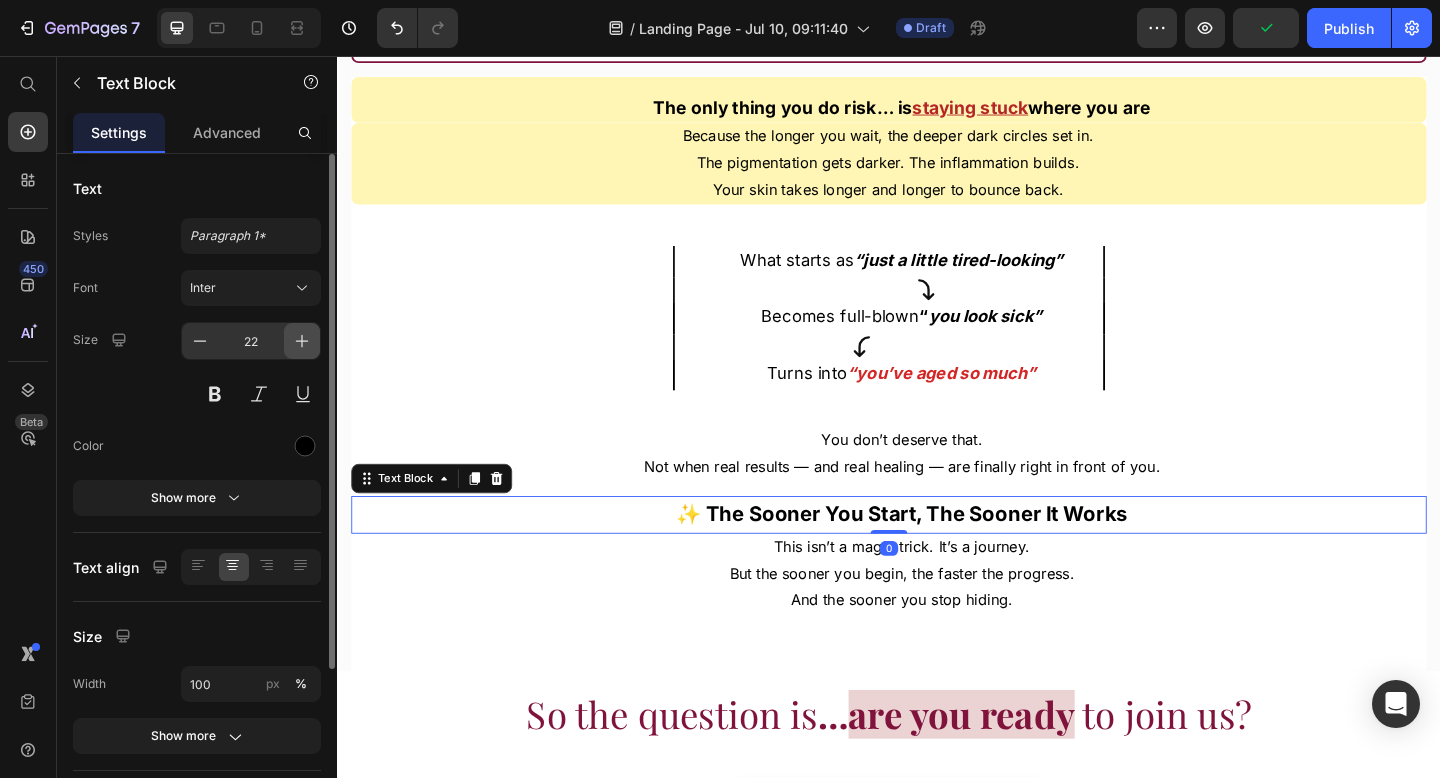 click 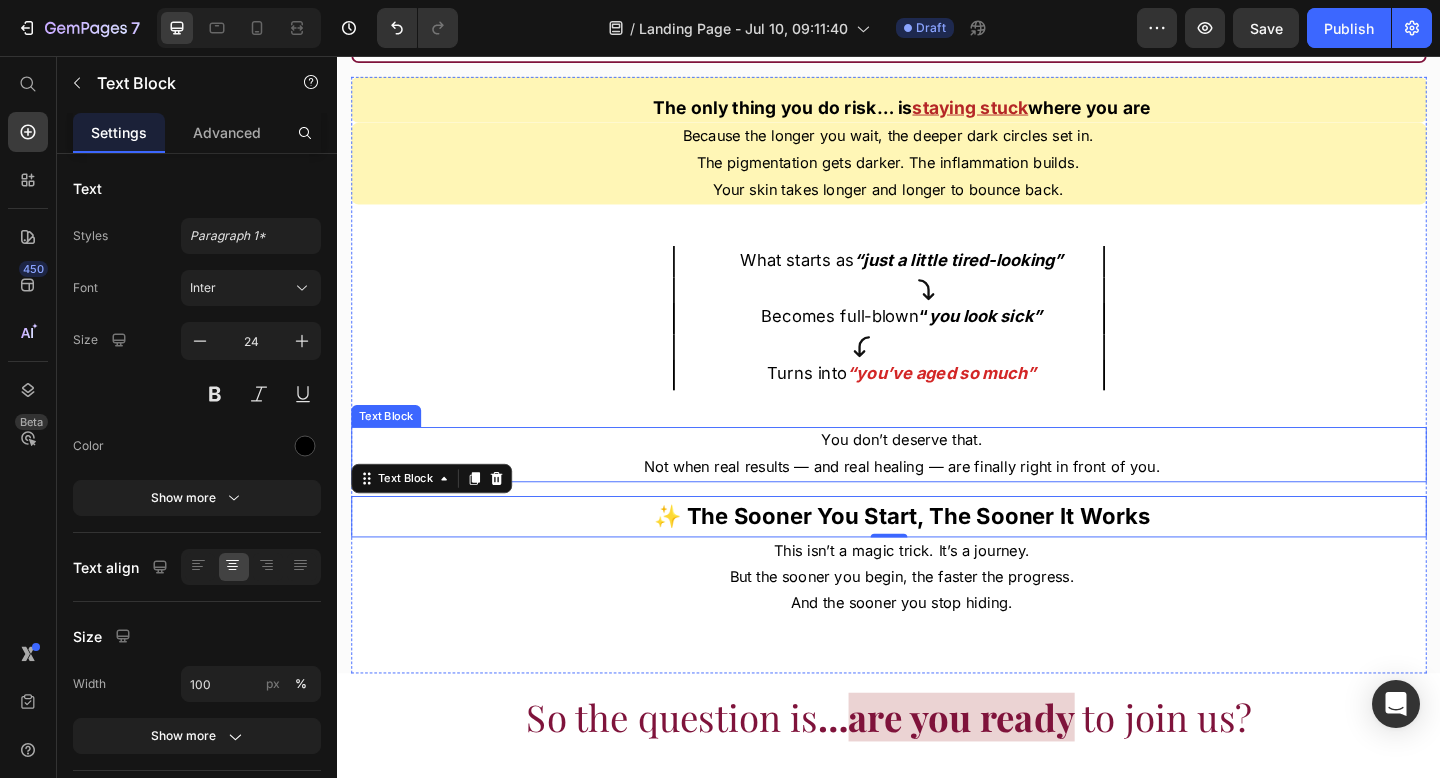 click on "You don’t deserve that." at bounding box center [951, 474] 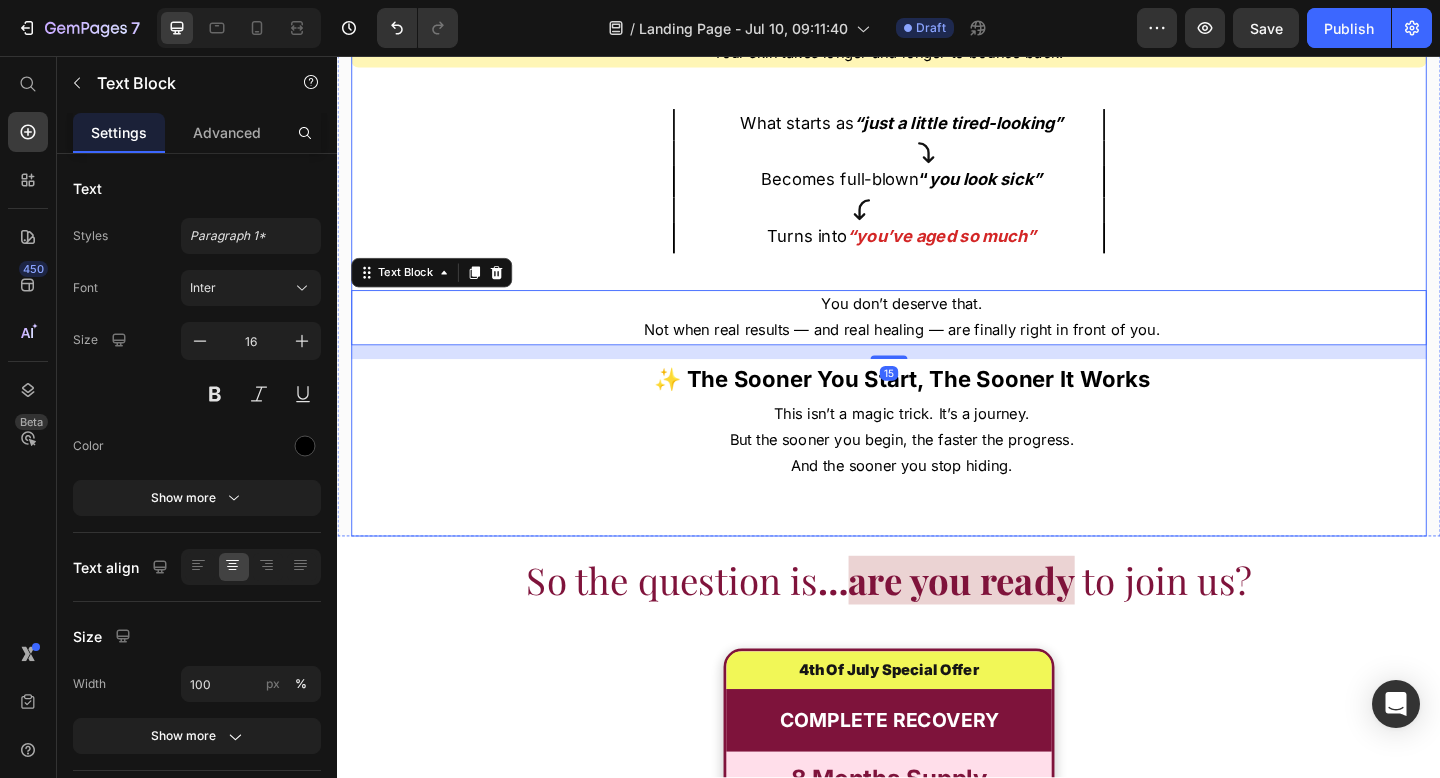 scroll, scrollTop: 18015, scrollLeft: 0, axis: vertical 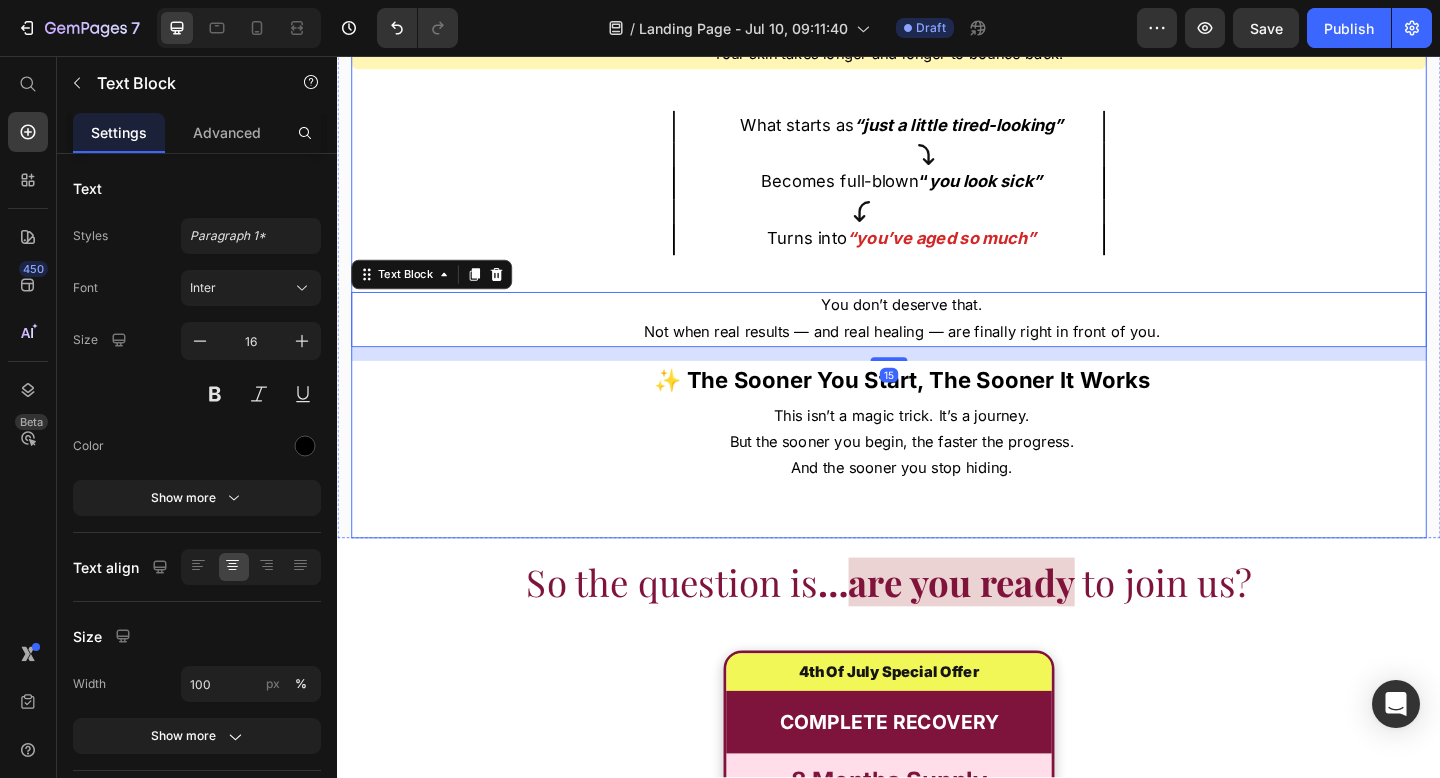 click on "So the question is …  are you ready   to join us? Text Block Row STARTER GLOW Text Block 1 Month Supply Text Block Product Images Row Product Row
Icon One  Full-Size Bottle  Text Block Row
Icon Save  $16 Text Block Row
Icon Free USA Shipping! Text Block $4.99 Text Block Row Only  $45   $61 Text Block                Title Line   $45.00   Per Bottle Text Block 1x Bottle Text Block Row Row BUY NOW Button
Icon 30-Day Money Back Guarantee Text Block Row Row Row Row Row Row  4th Of July Special Offer Text Block COMPLETE RECOVERY Text Block 8 Months Supply Text Block Product Images Row Product Row
Icon 6 Full-Size Bottles Text Block Row
Icon Save  $166 Text Block Row
Icon Priority   Handling Text Block $6.99 Text Block Row
Icon Free   USA Shipping! Text Block $4.99 Text Block Row Only  $199.97   $366 Text Block                Title Line   $ 33.33  Per Bottle Text Block 6x Bottle Row" at bounding box center [937, 1233] 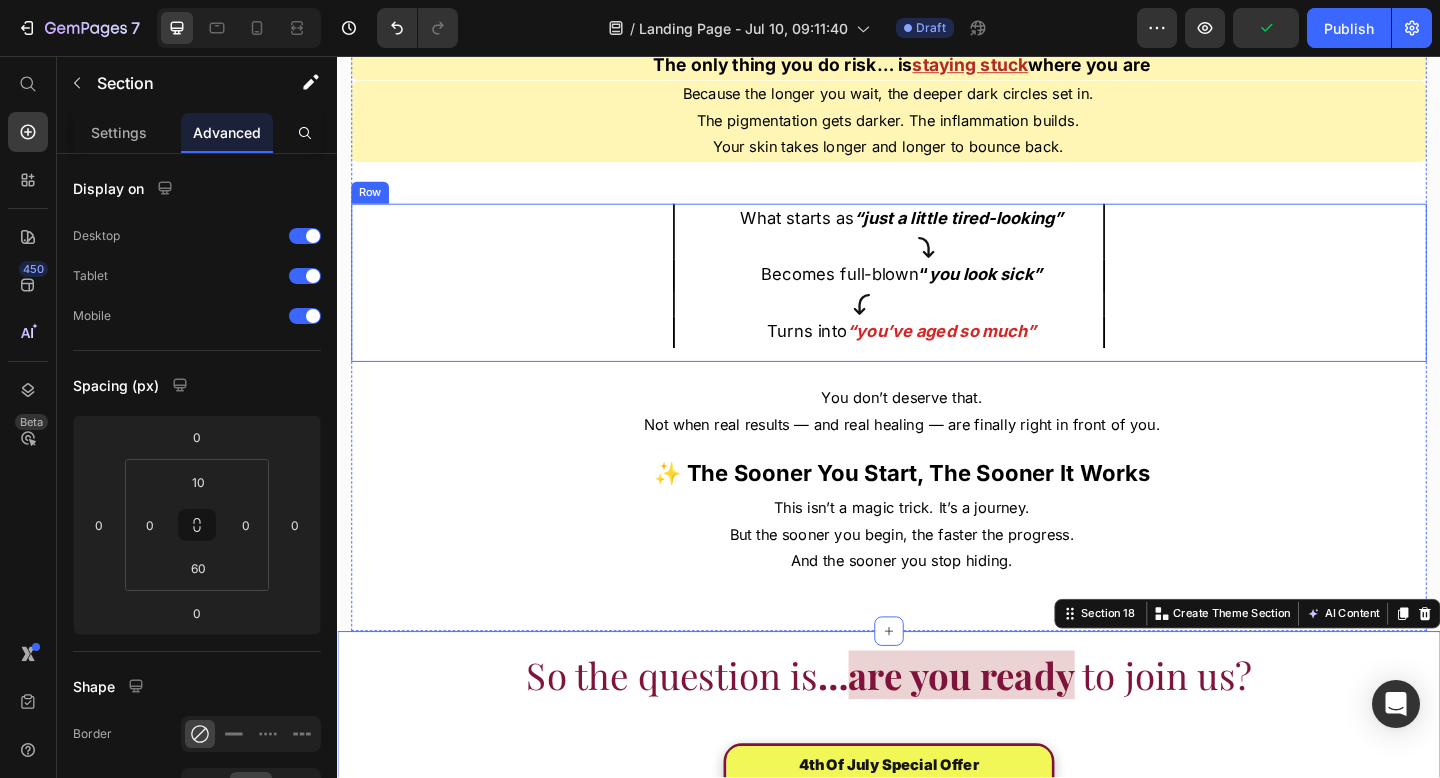 scroll, scrollTop: 17770, scrollLeft: 0, axis: vertical 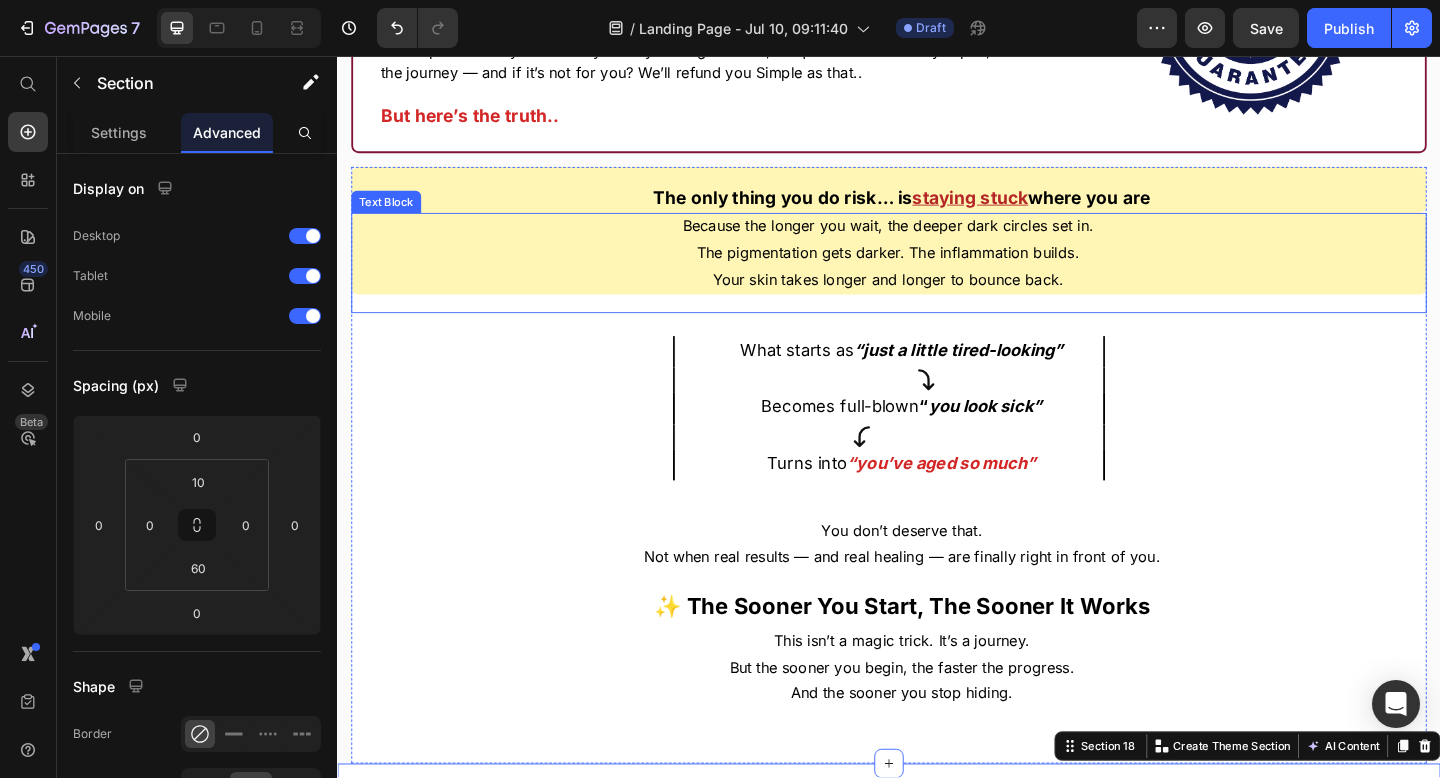 click on "The pigmentation gets darker. The inflammation builds." at bounding box center [936, 270] 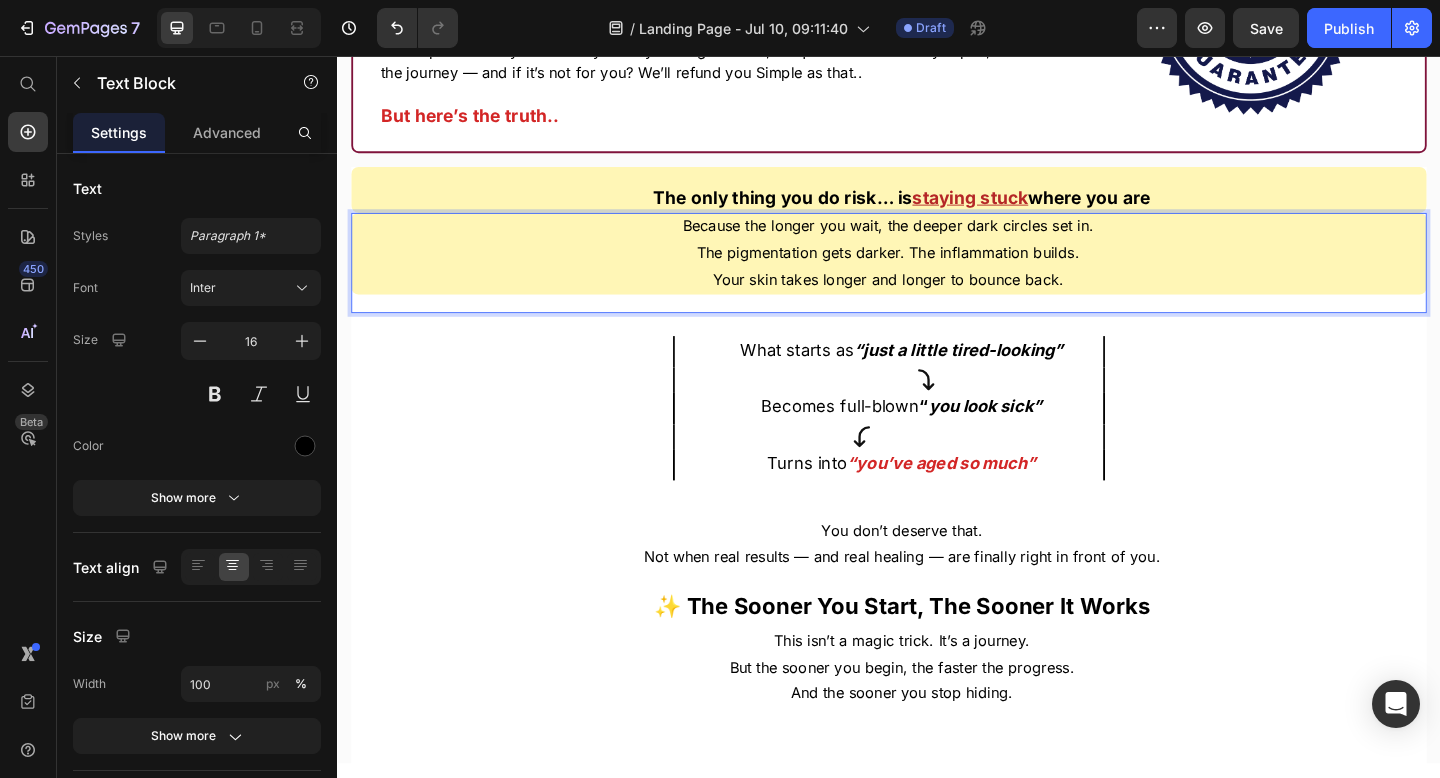 click on "Your skin takes longer and longer to bounce back." at bounding box center [936, 299] 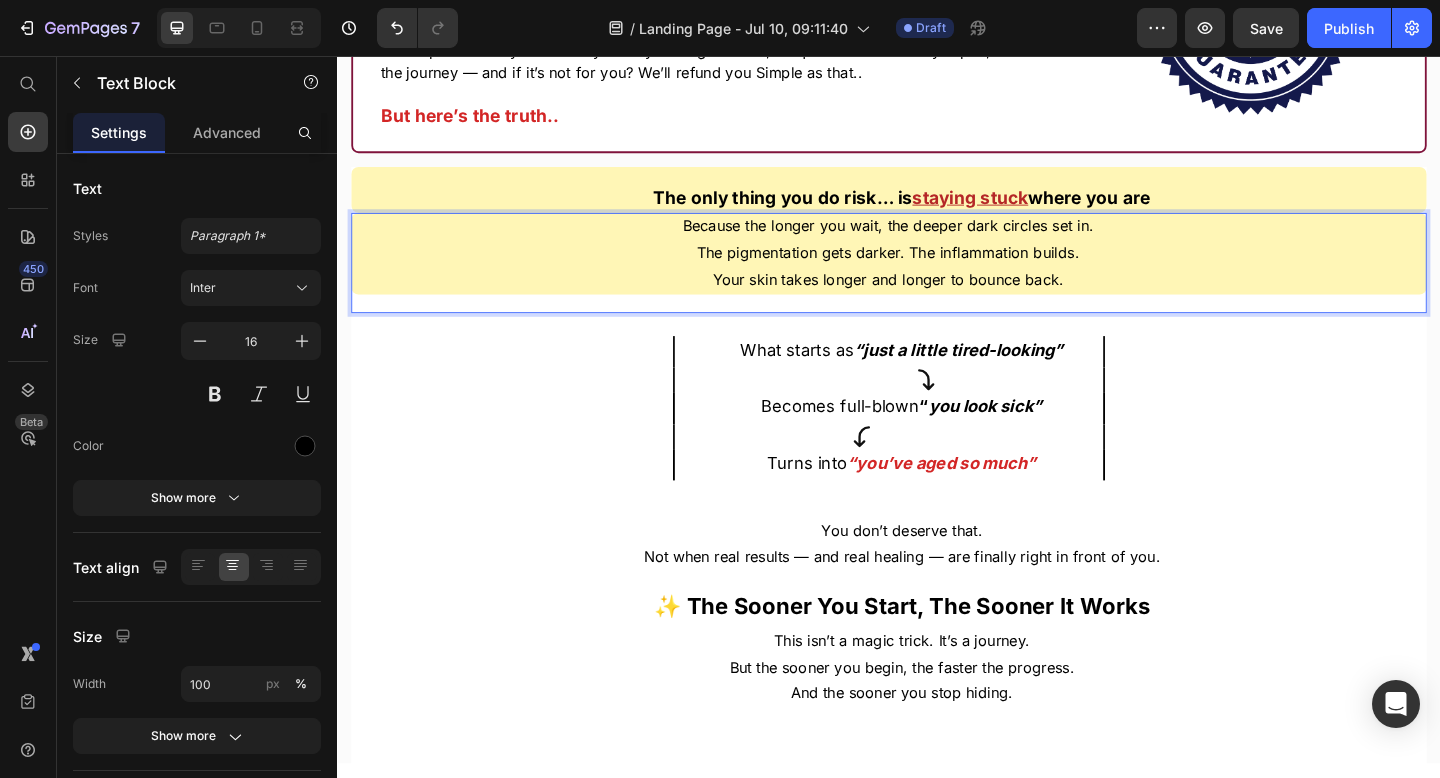 click on "Because the longer you wait, the deeper dark circles set in. The pigmentation gets darker. The inflammation builds. Your skin takes longer and longer to bounce back." at bounding box center (937, 271) 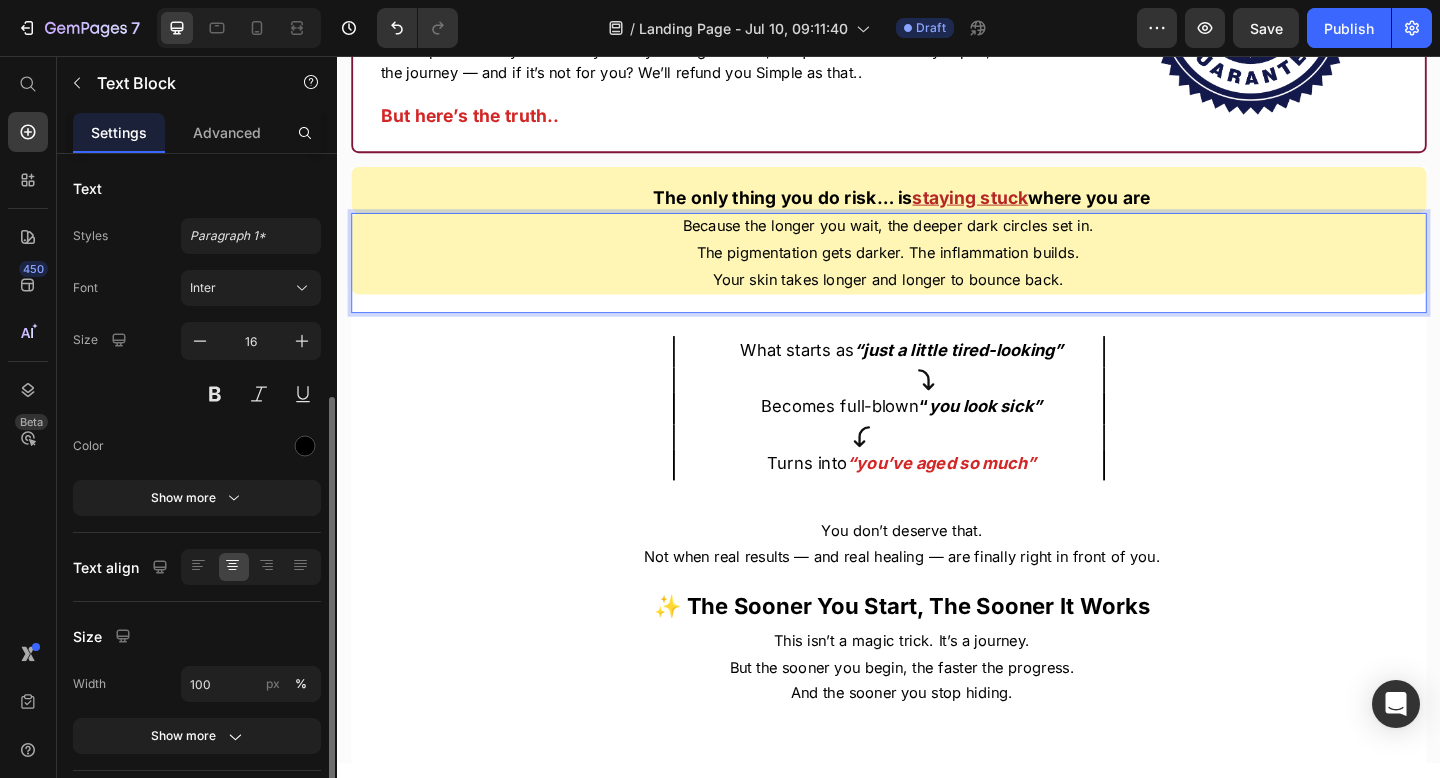 scroll, scrollTop: 138, scrollLeft: 0, axis: vertical 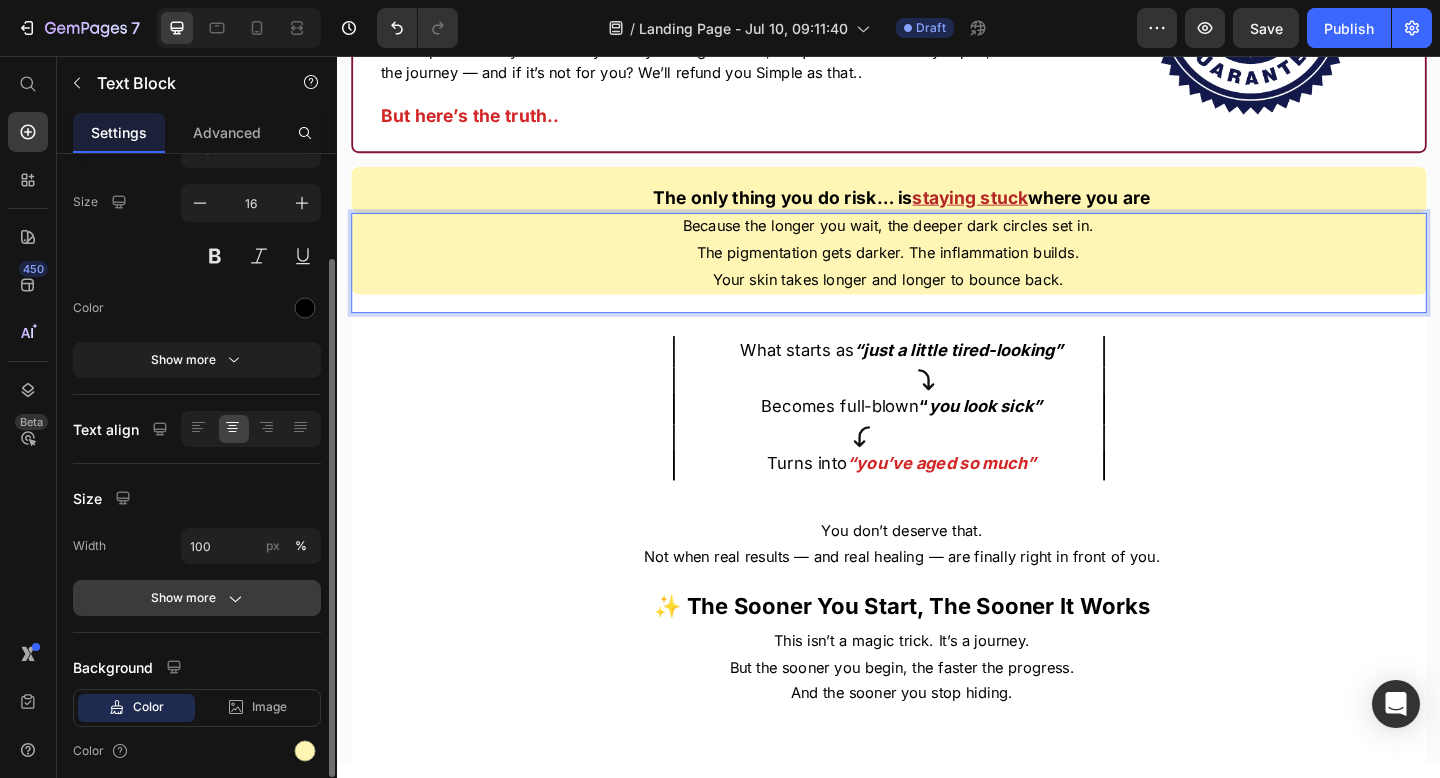 click 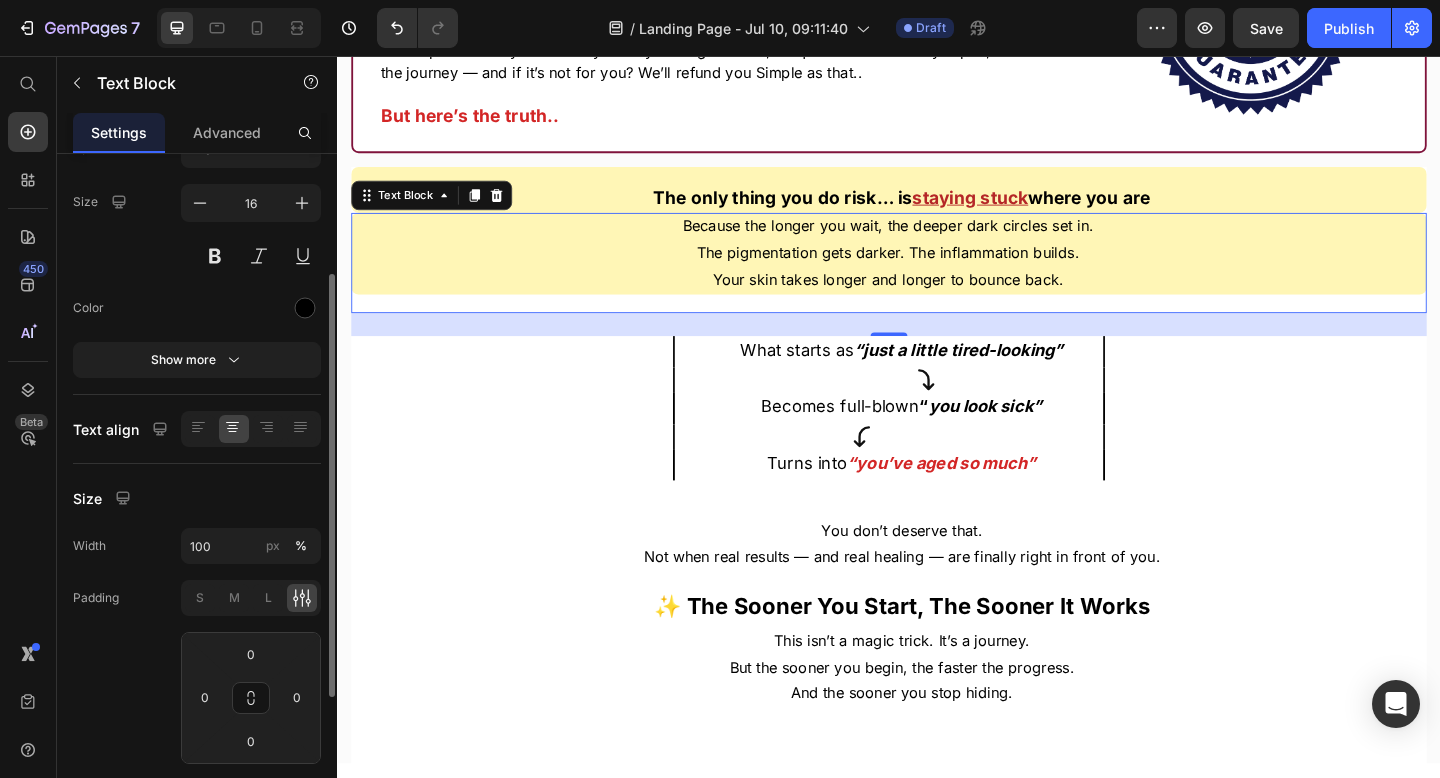 scroll, scrollTop: 230, scrollLeft: 0, axis: vertical 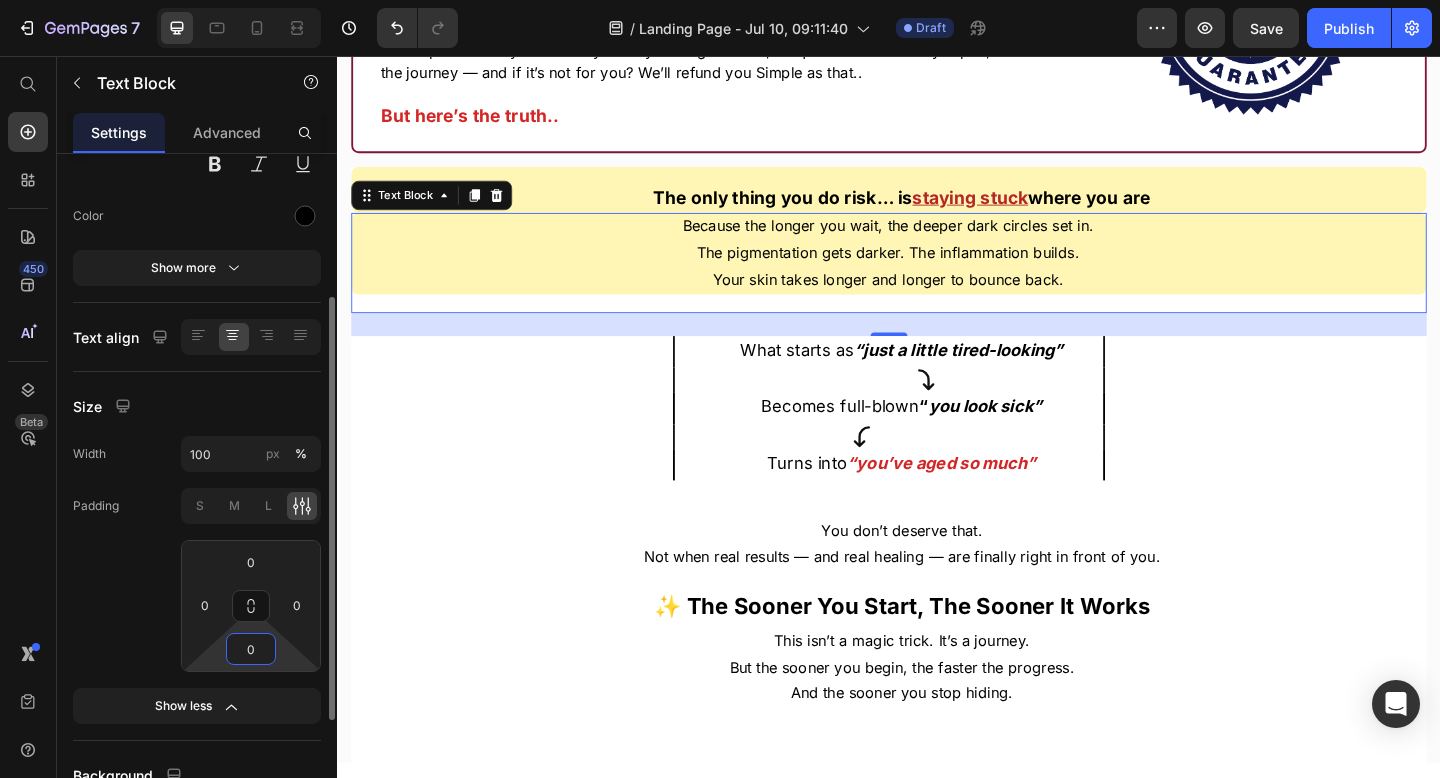 click on "0" at bounding box center (251, 649) 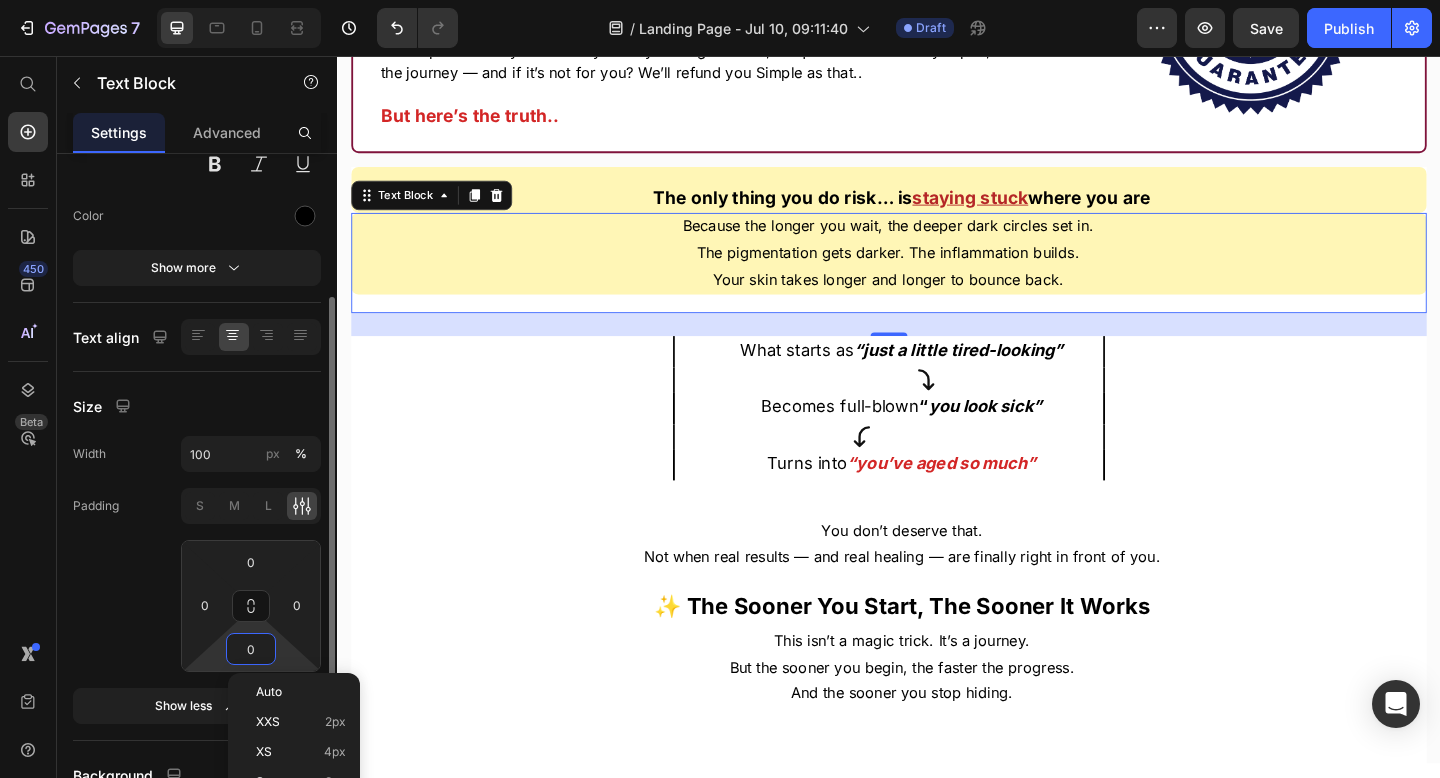 type on "3" 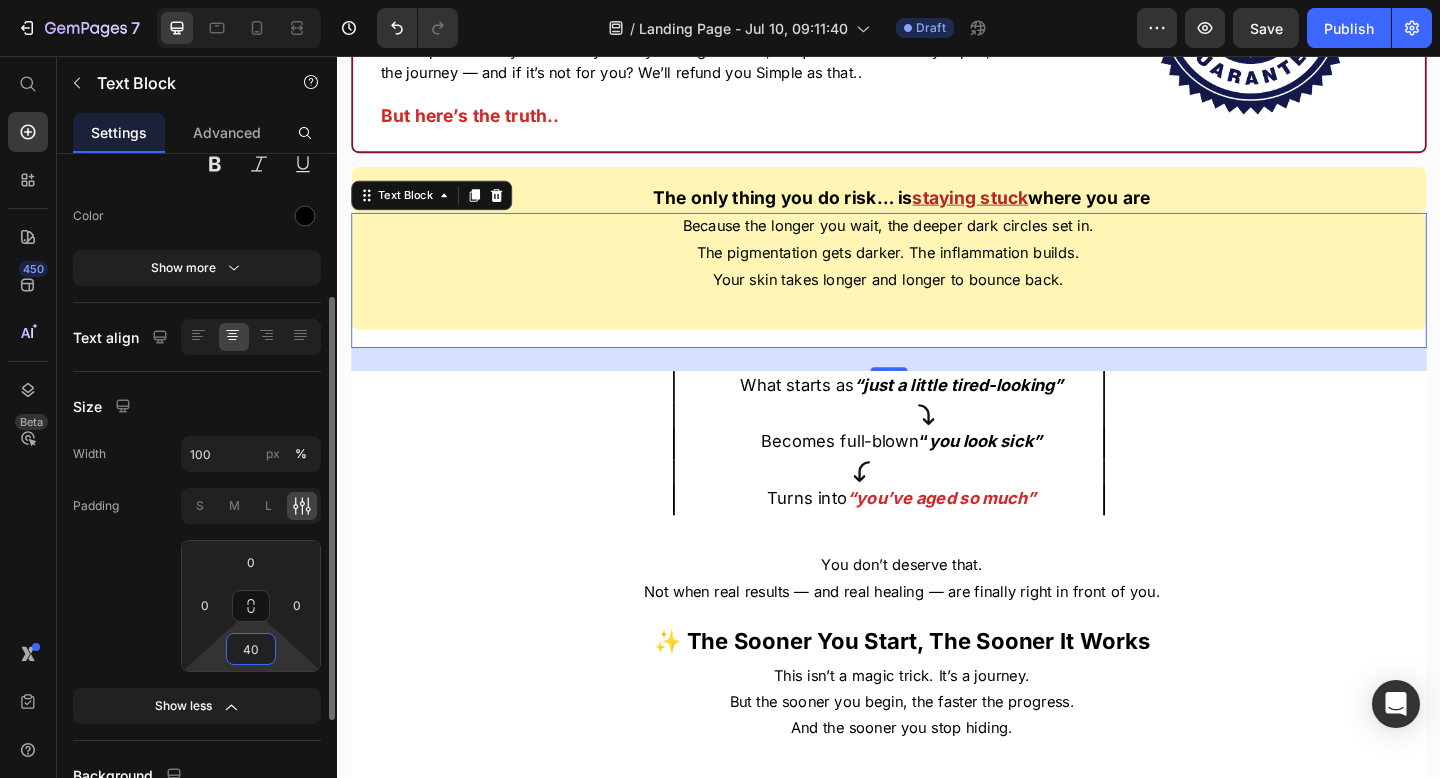 type on "4" 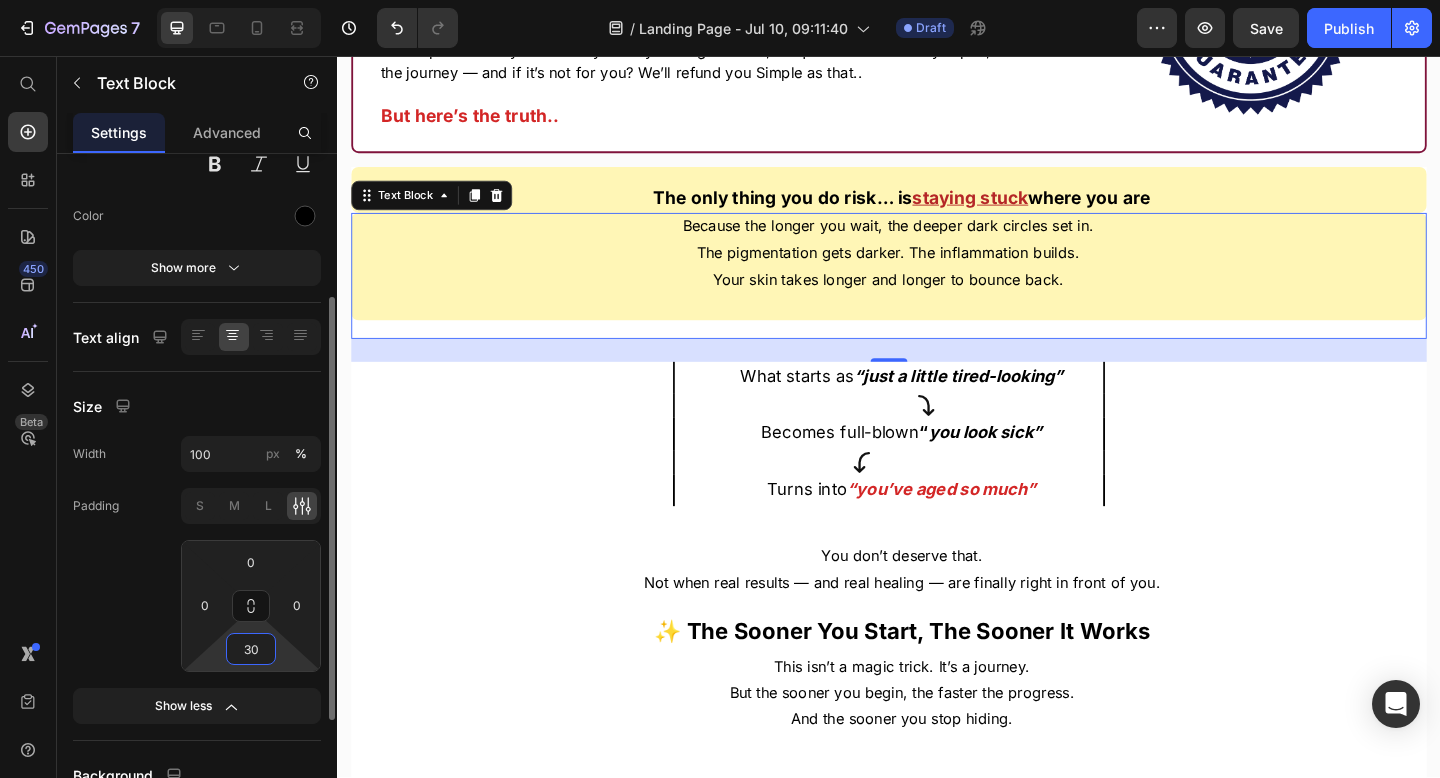 type on "3" 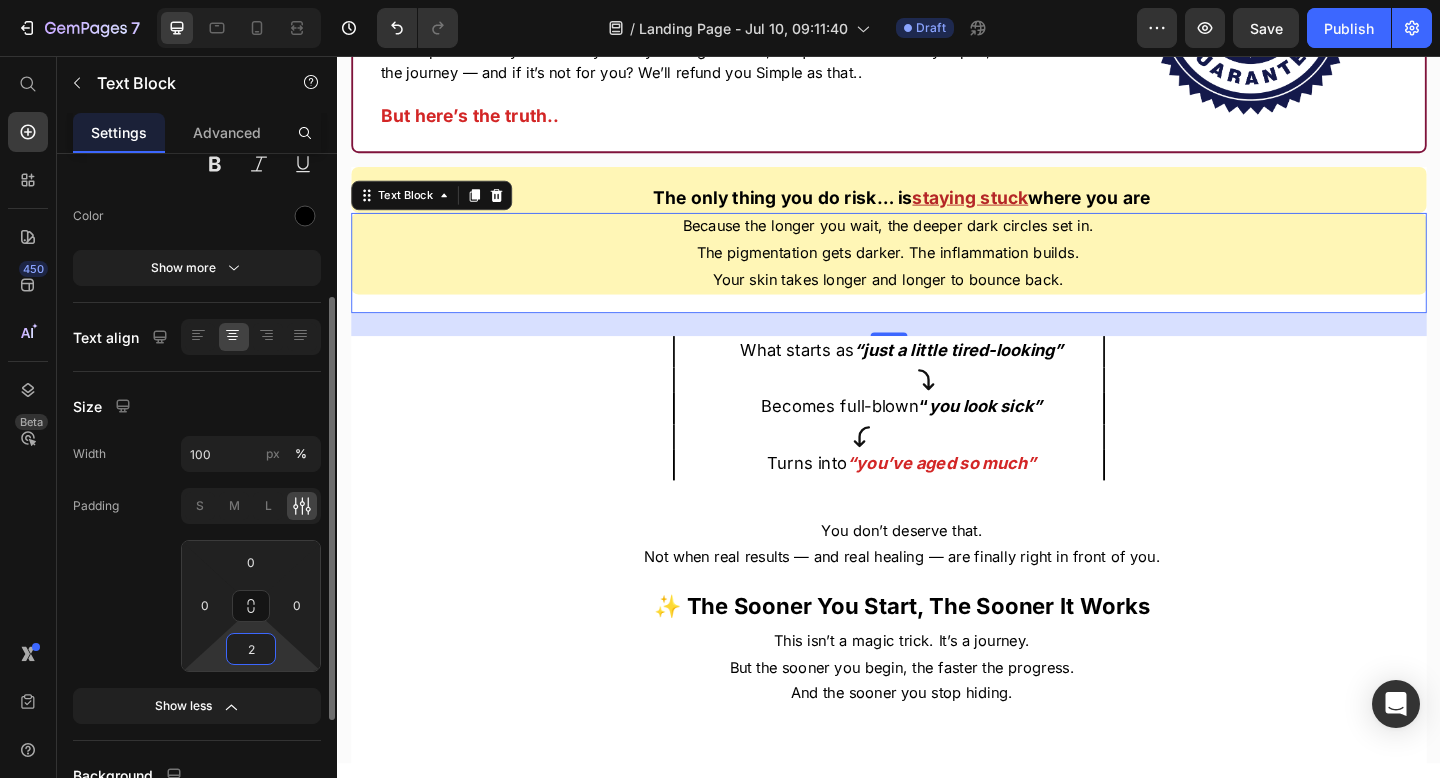 type on "20" 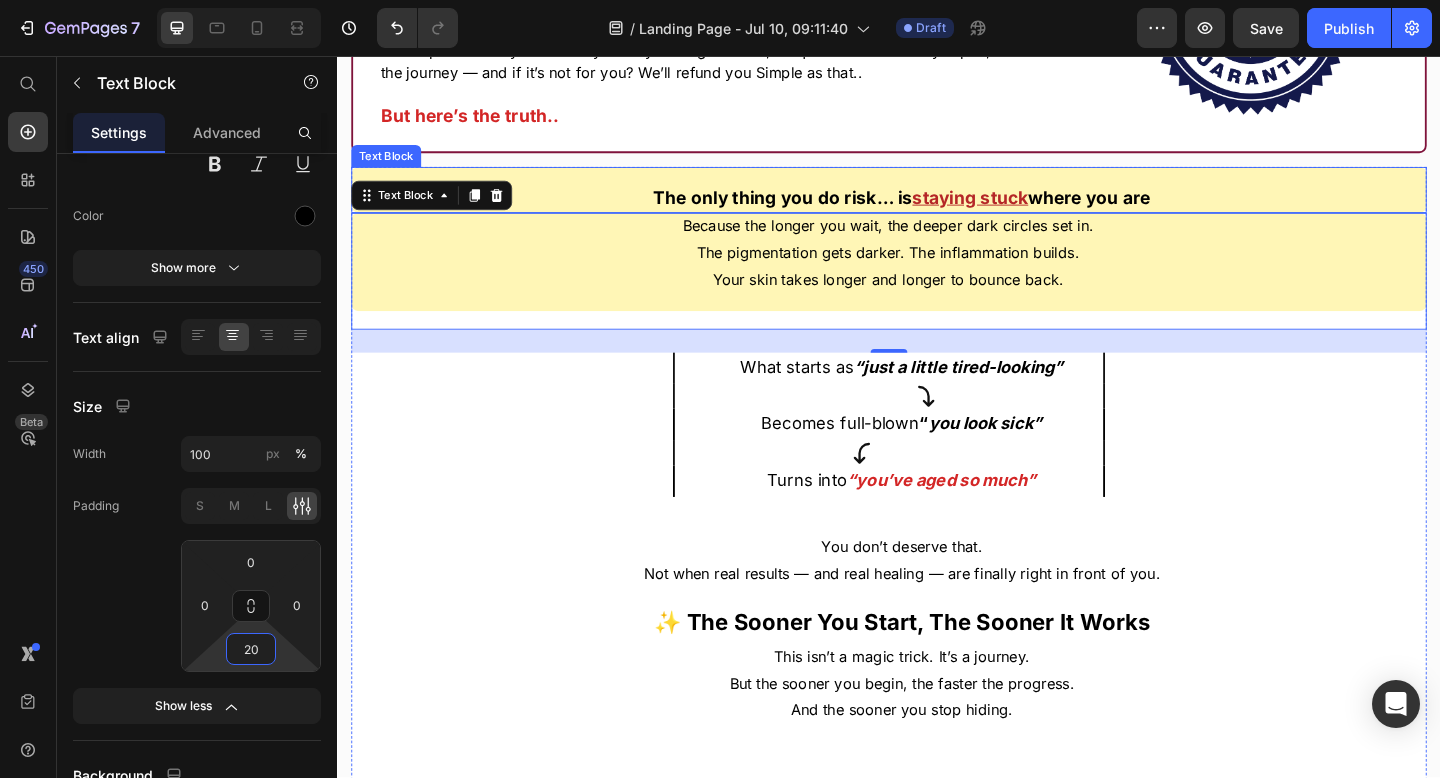 click on "The only thing you do risk… is  staying stuck  where you are" at bounding box center (937, 202) 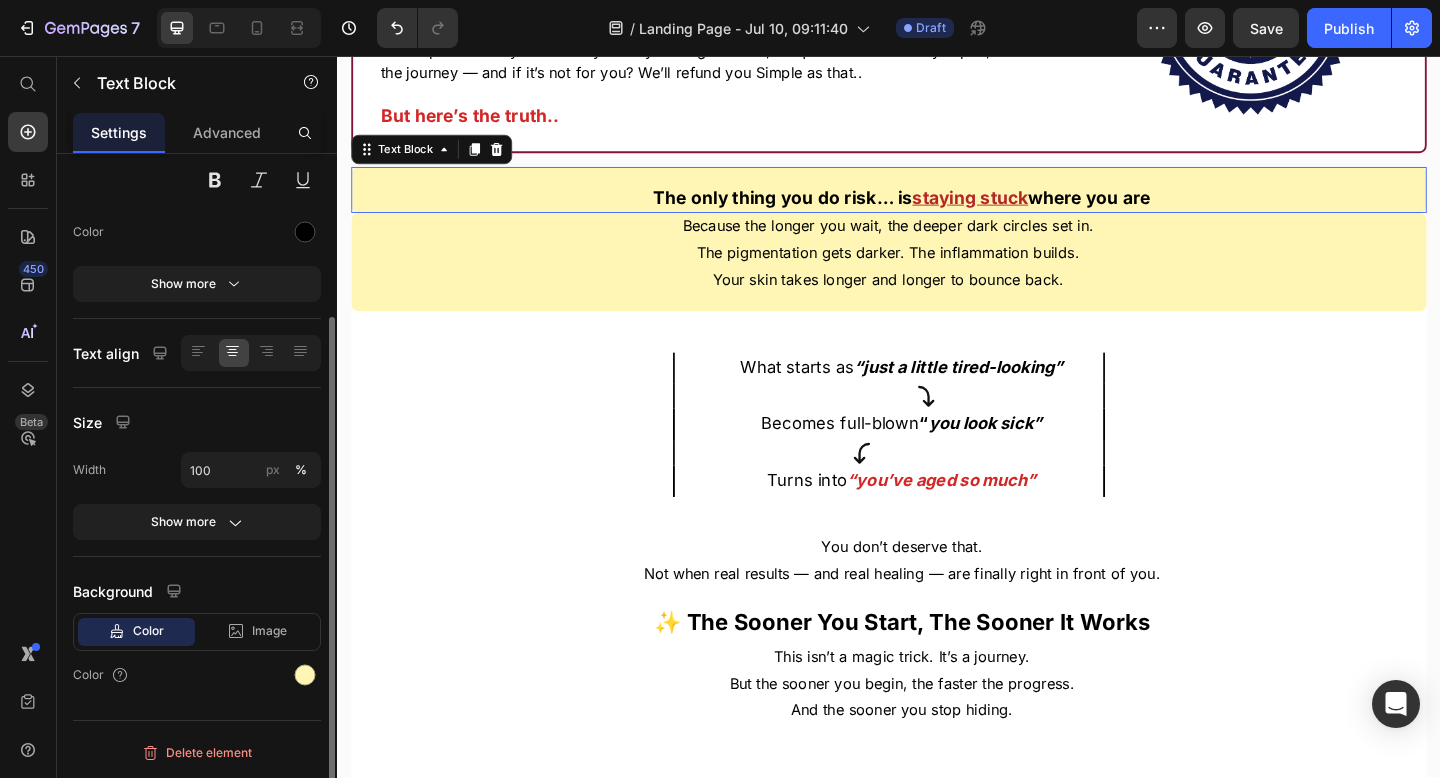 scroll, scrollTop: 214, scrollLeft: 0, axis: vertical 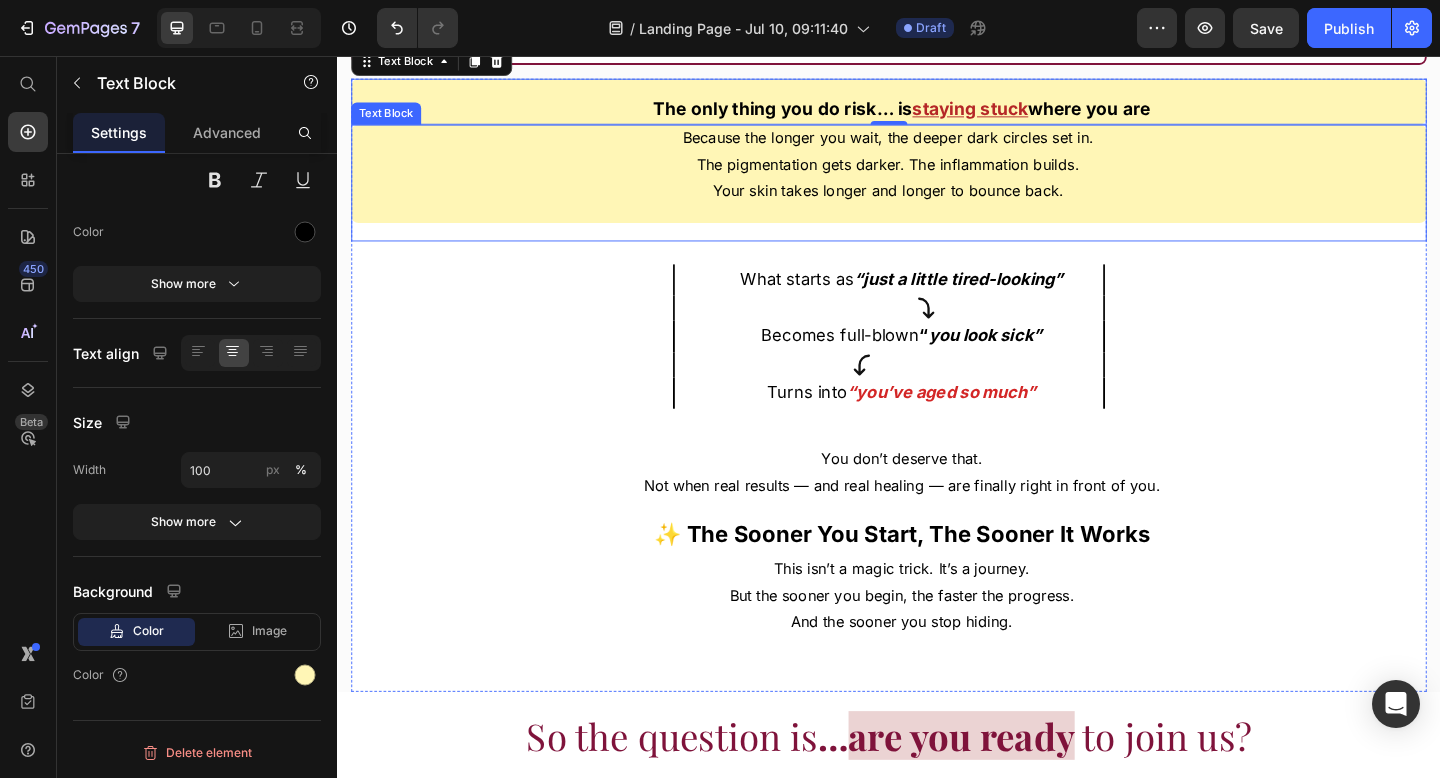 click on "Because the longer you wait, the deeper dark circles set in. The pigmentation gets darker. The inflammation builds. Your skin takes longer and longer to bounce back. Text Block" at bounding box center (937, 194) 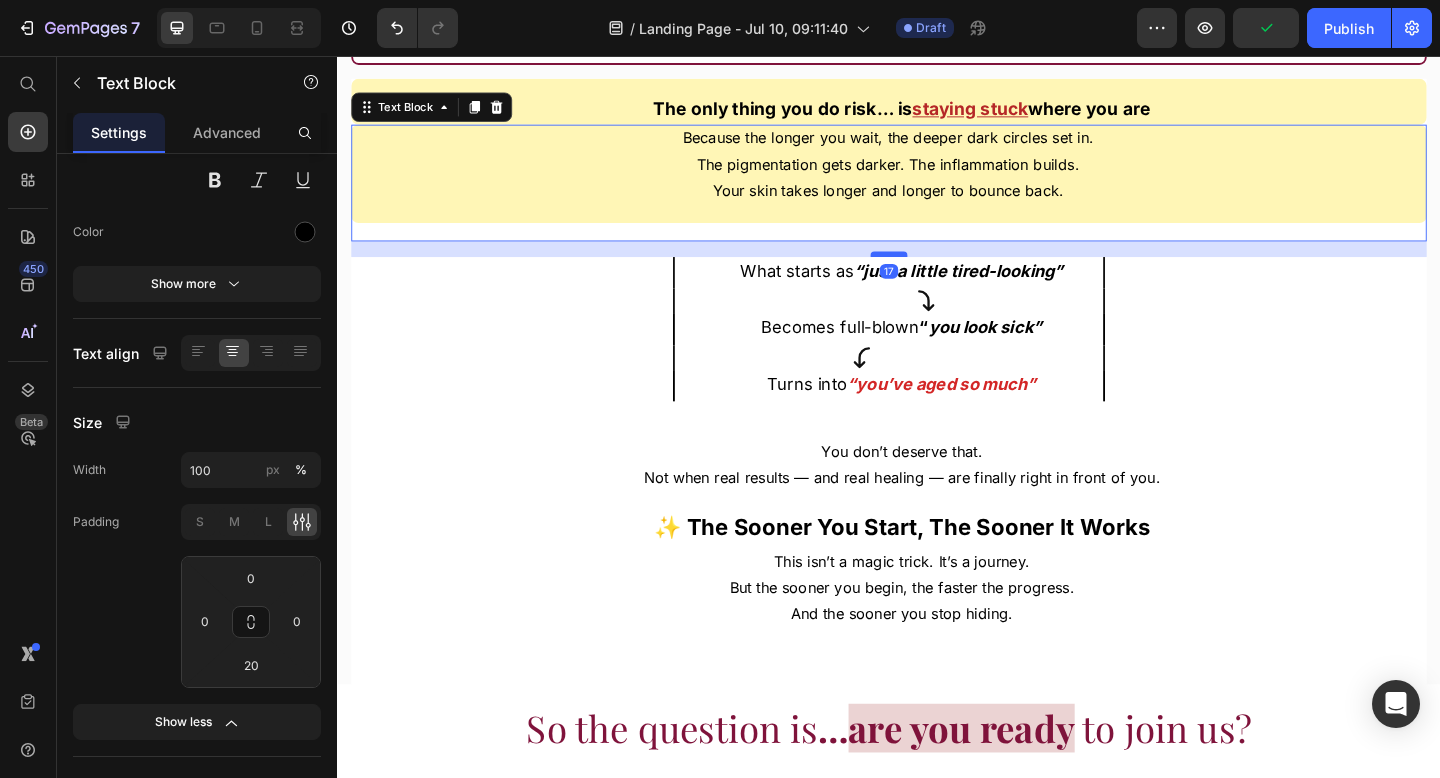 click at bounding box center [937, 272] 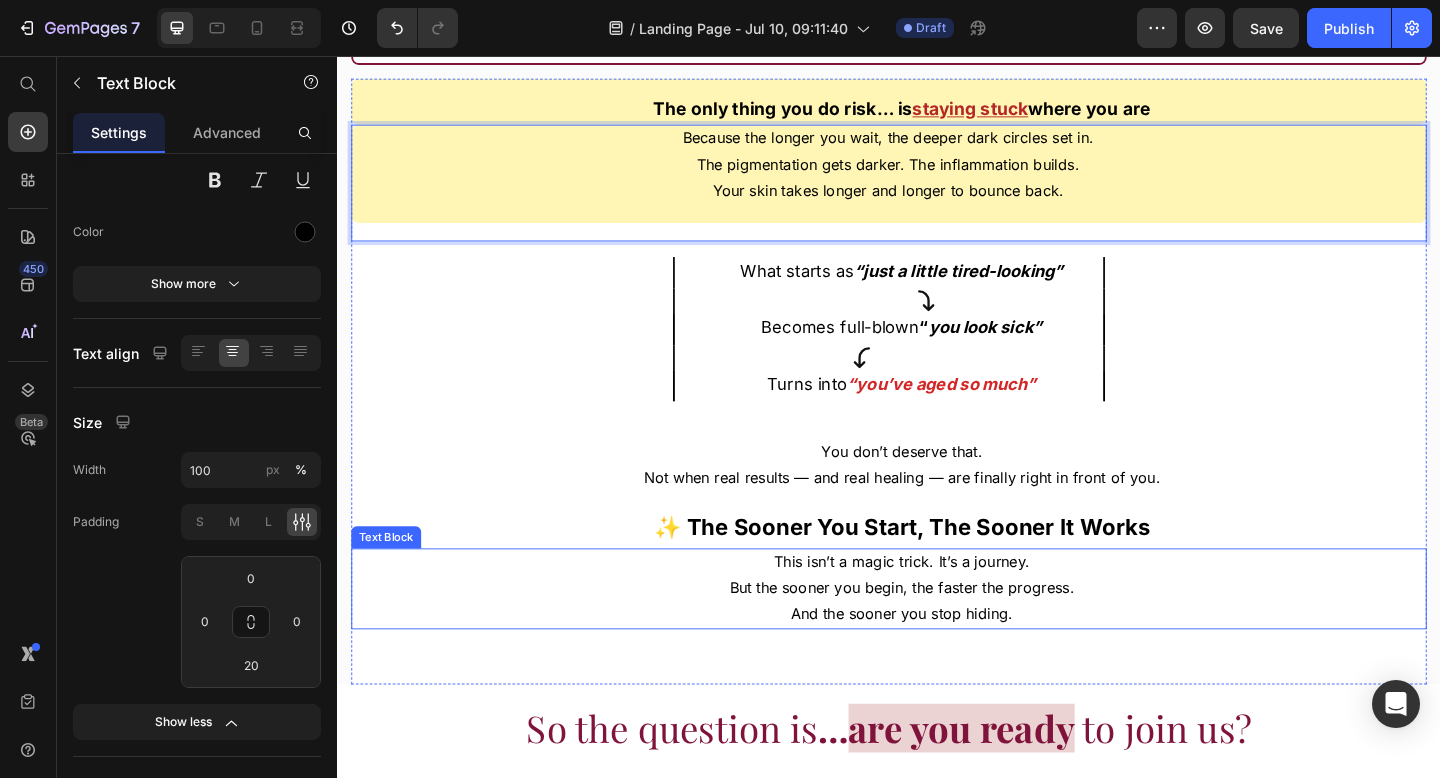 click on "But the sooner you begin, the faster the progress." at bounding box center [951, 635] 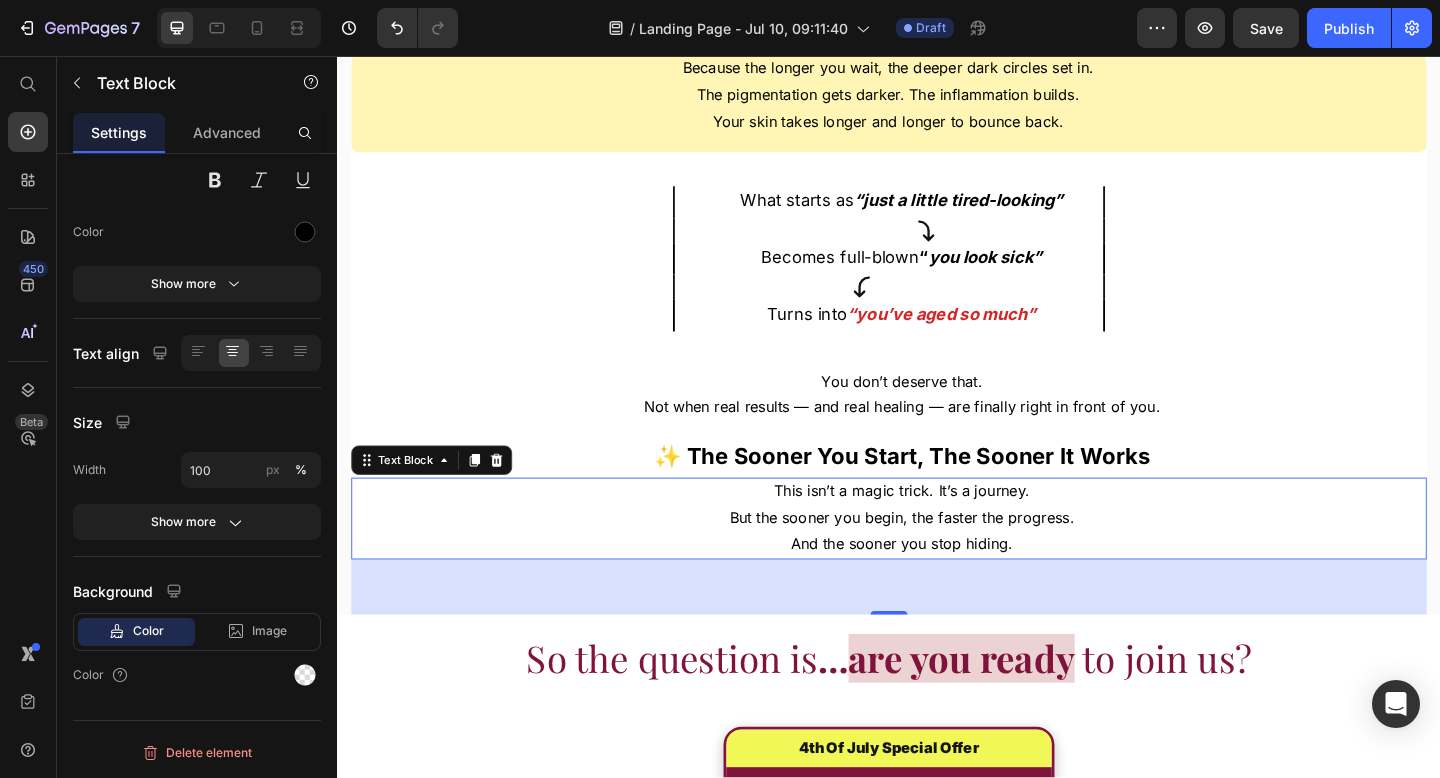 scroll, scrollTop: 18182, scrollLeft: 0, axis: vertical 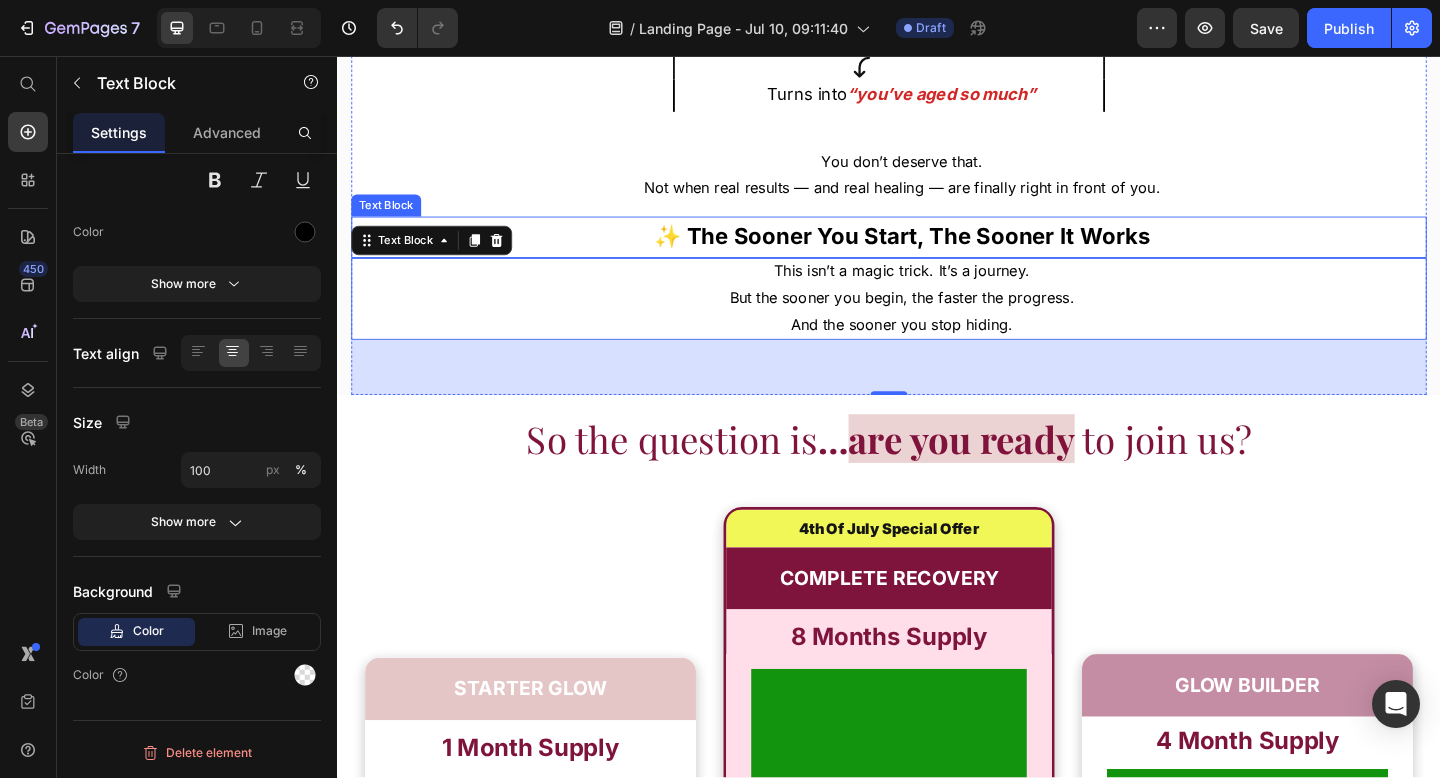 click on "✨ The Sooner You Start, The Sooner It Works" at bounding box center [951, 252] 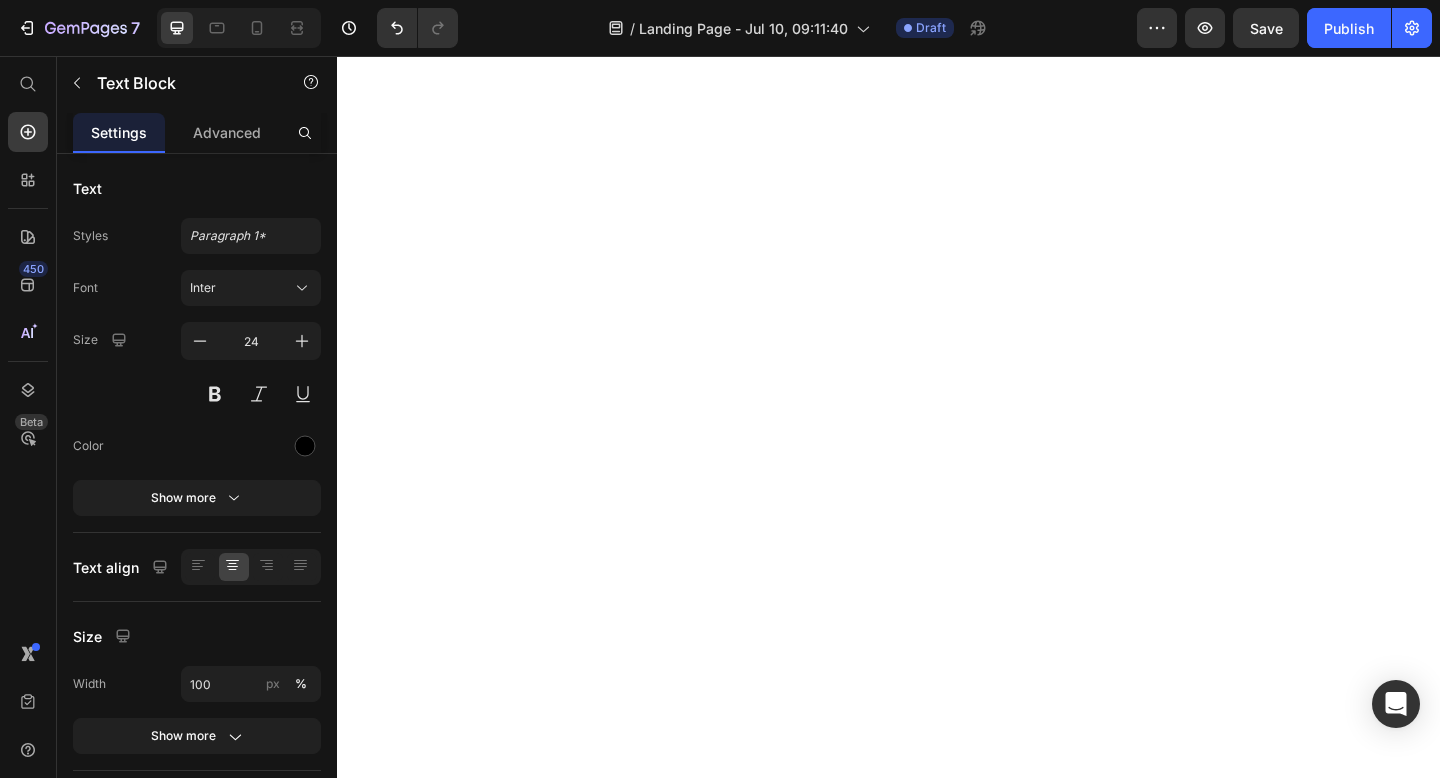 scroll, scrollTop: 0, scrollLeft: 0, axis: both 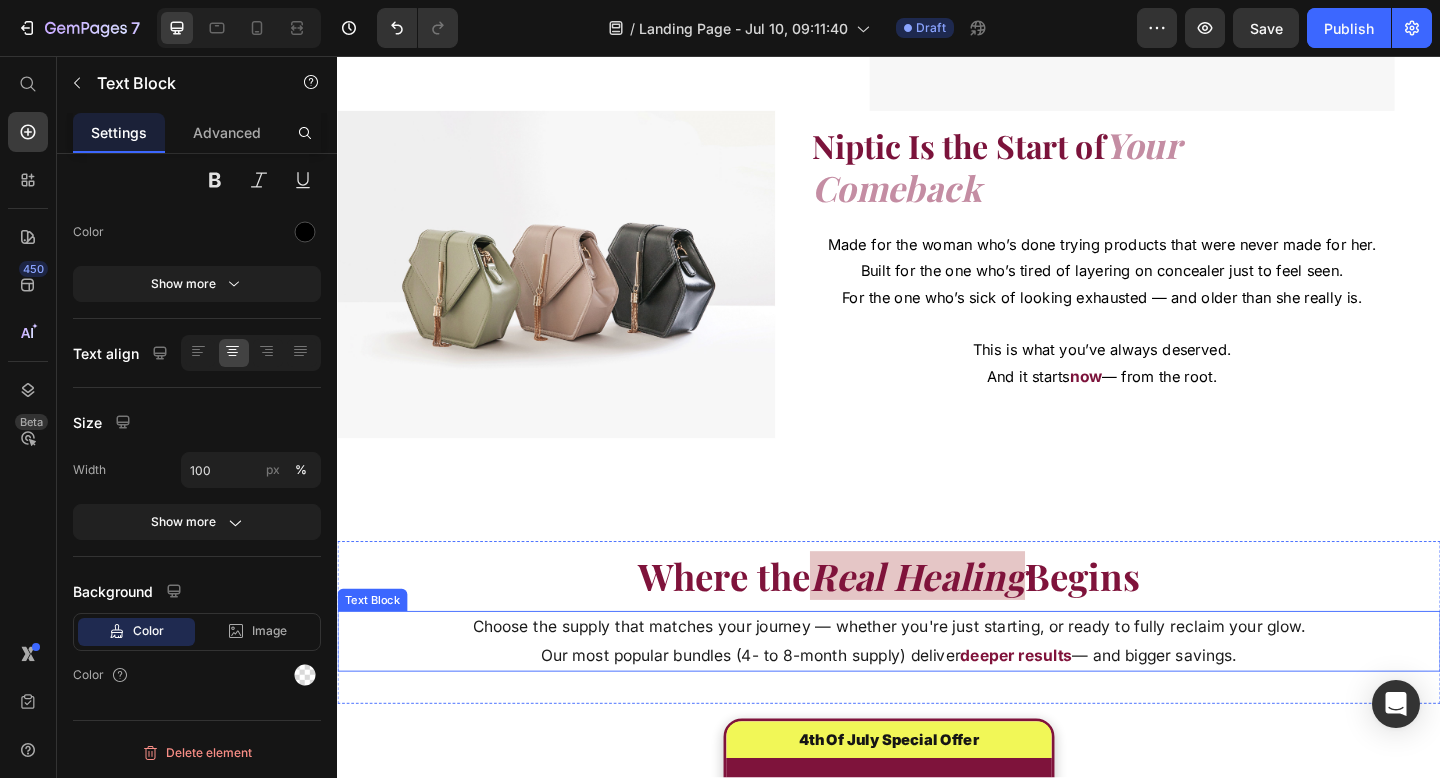 click on "Choose the supply that matches your journey — whether you're just starting, or ready to fully reclaim your glow." at bounding box center [937, 677] 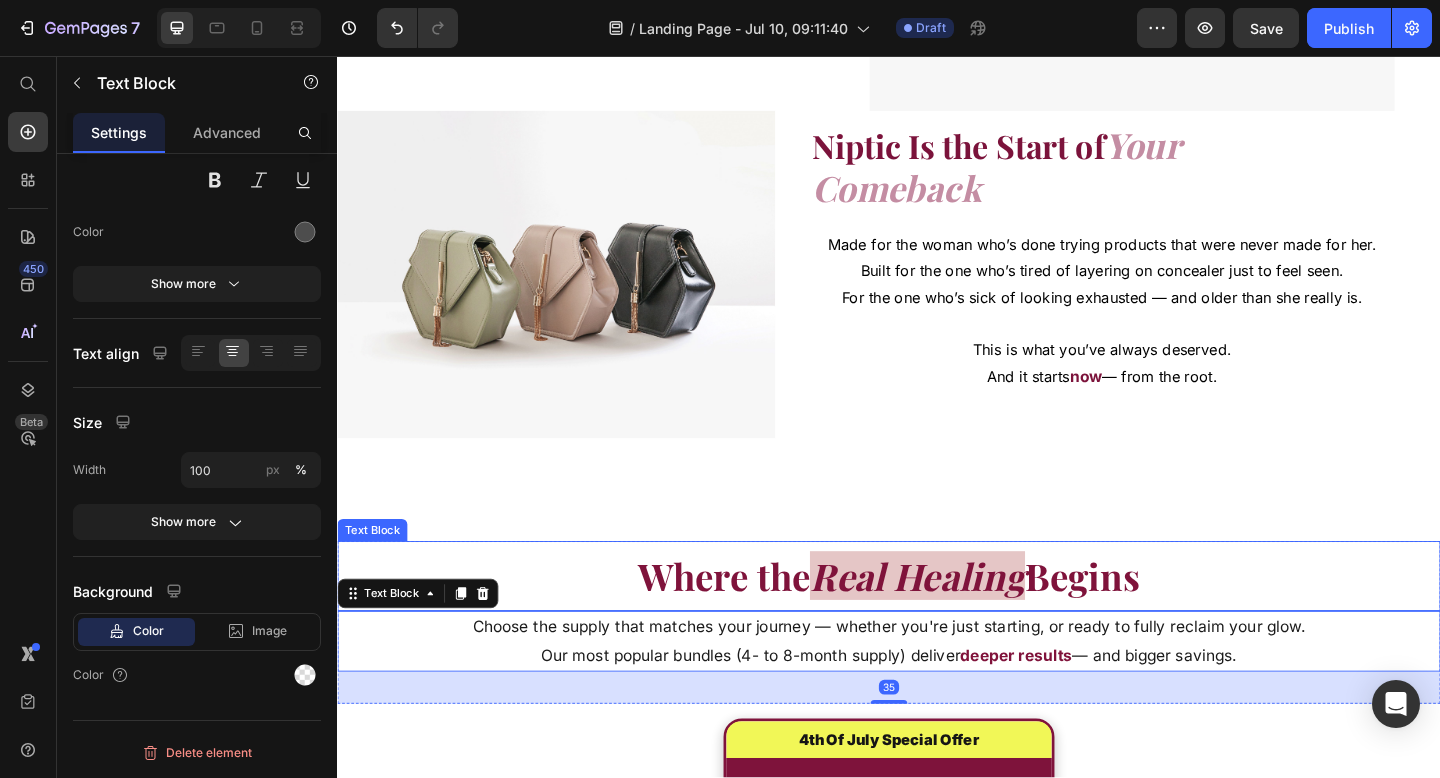 click on "Where the  Real Healing  Begins" at bounding box center (937, 622) 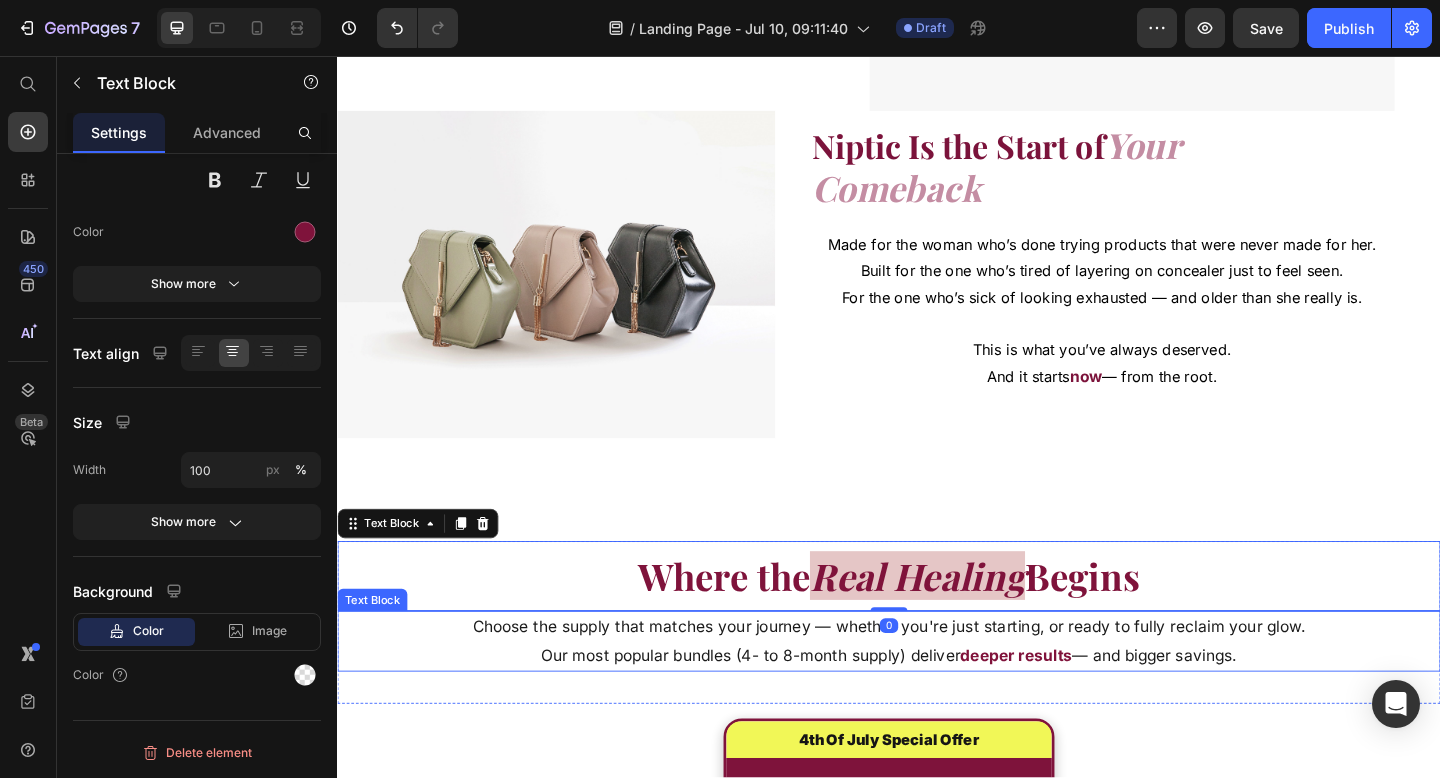 click on "Choose the supply that matches your journey — whether you're just starting, or ready to fully reclaim your glow. Our most popular bundles (4- to 8-month supply) deliver  deeper results  — and bigger savings." at bounding box center (937, 692) 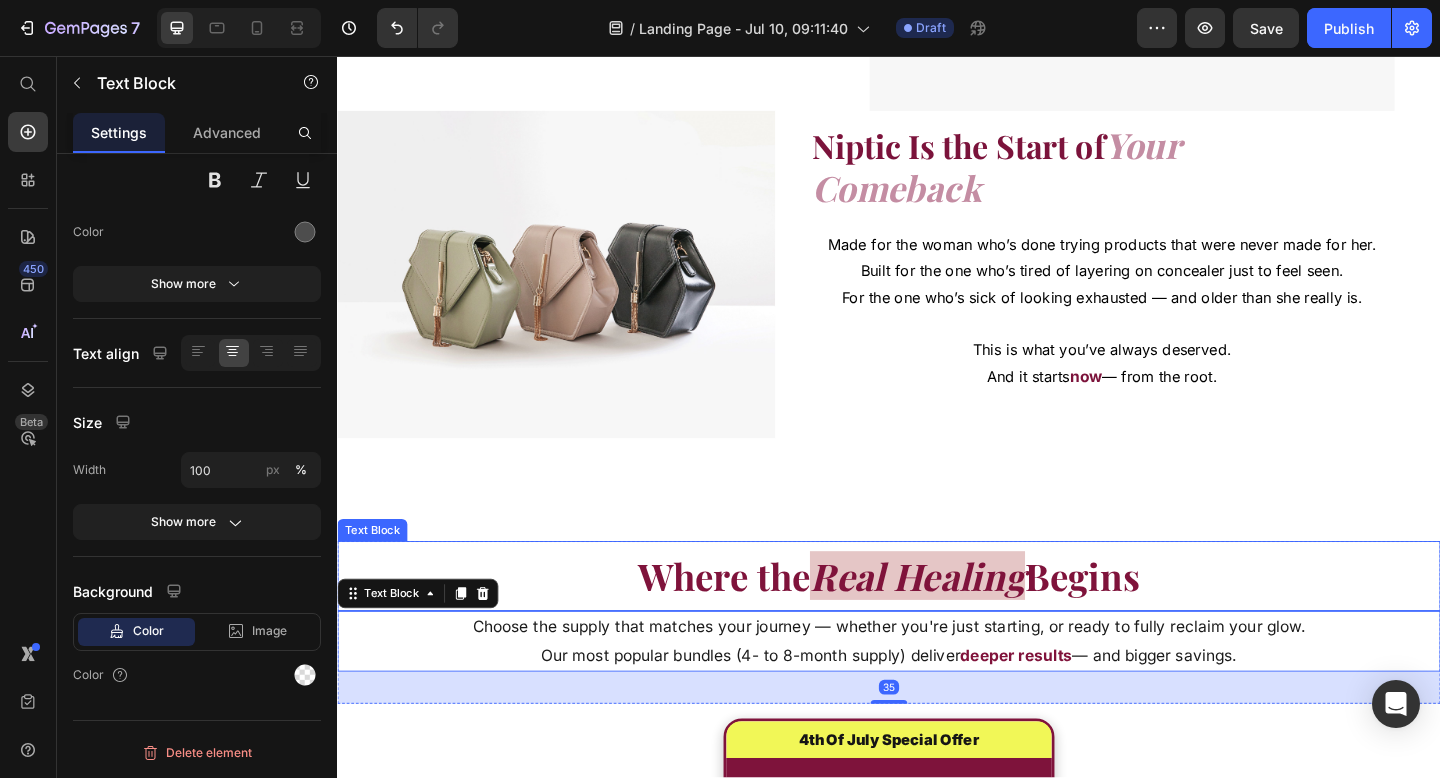 click on "Where the  Real Healing  Begins" at bounding box center (937, 622) 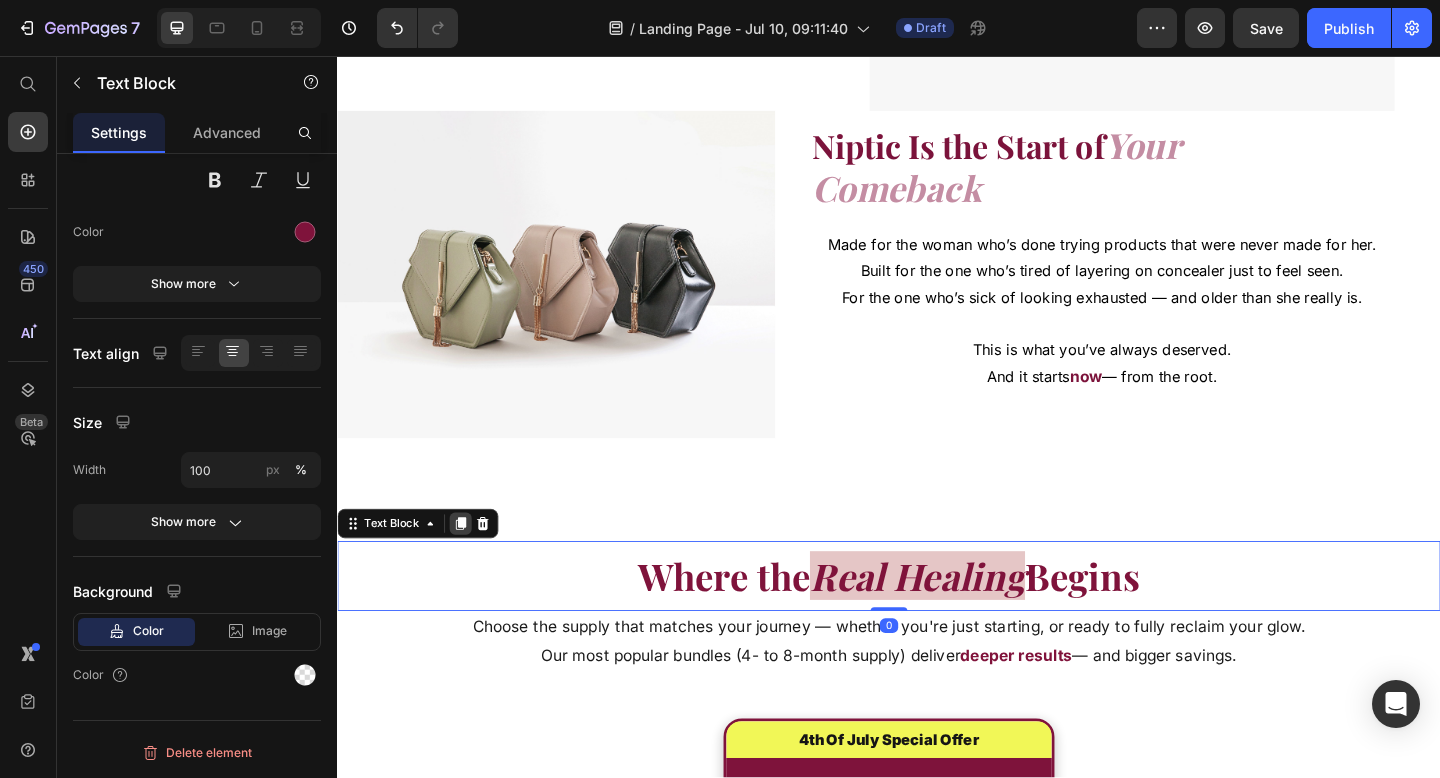 click 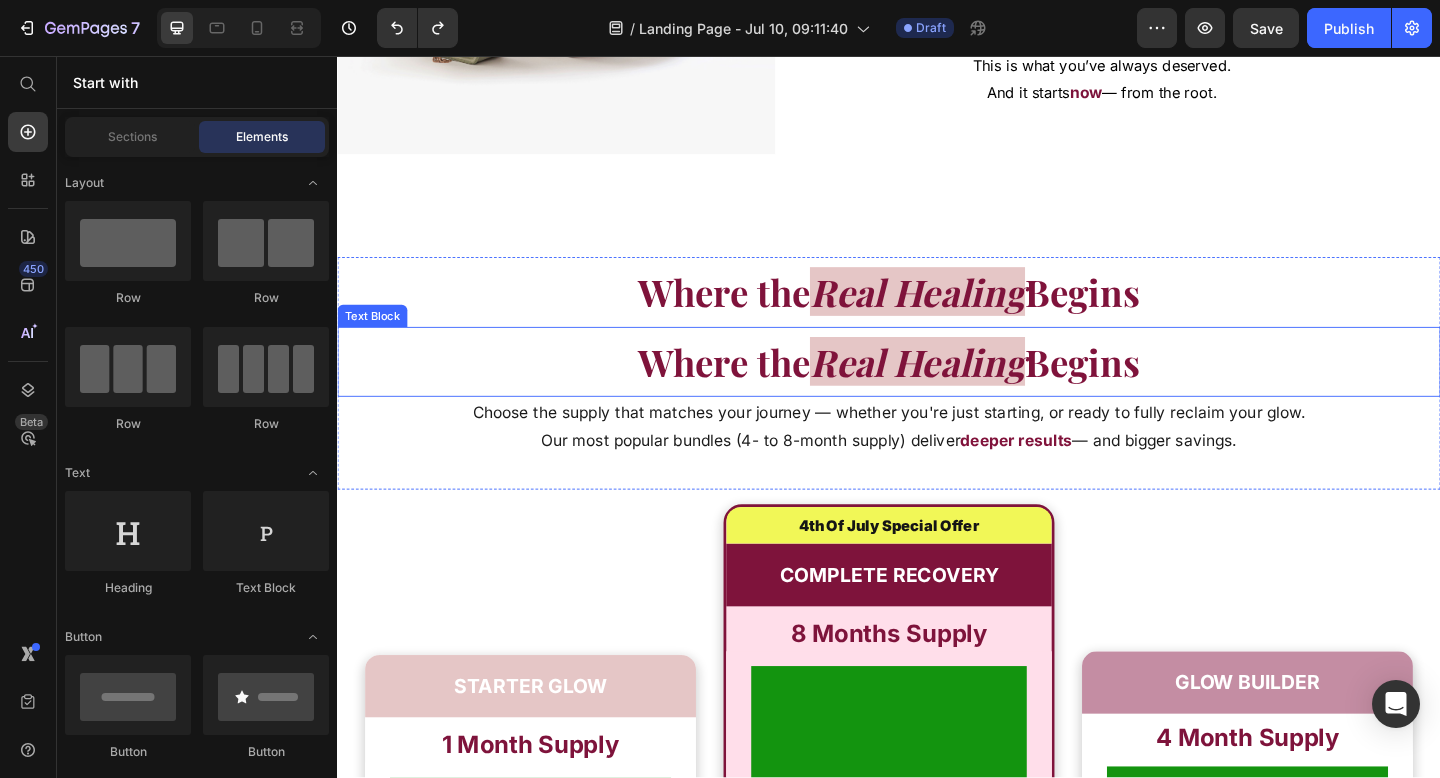 scroll, scrollTop: 15986, scrollLeft: 0, axis: vertical 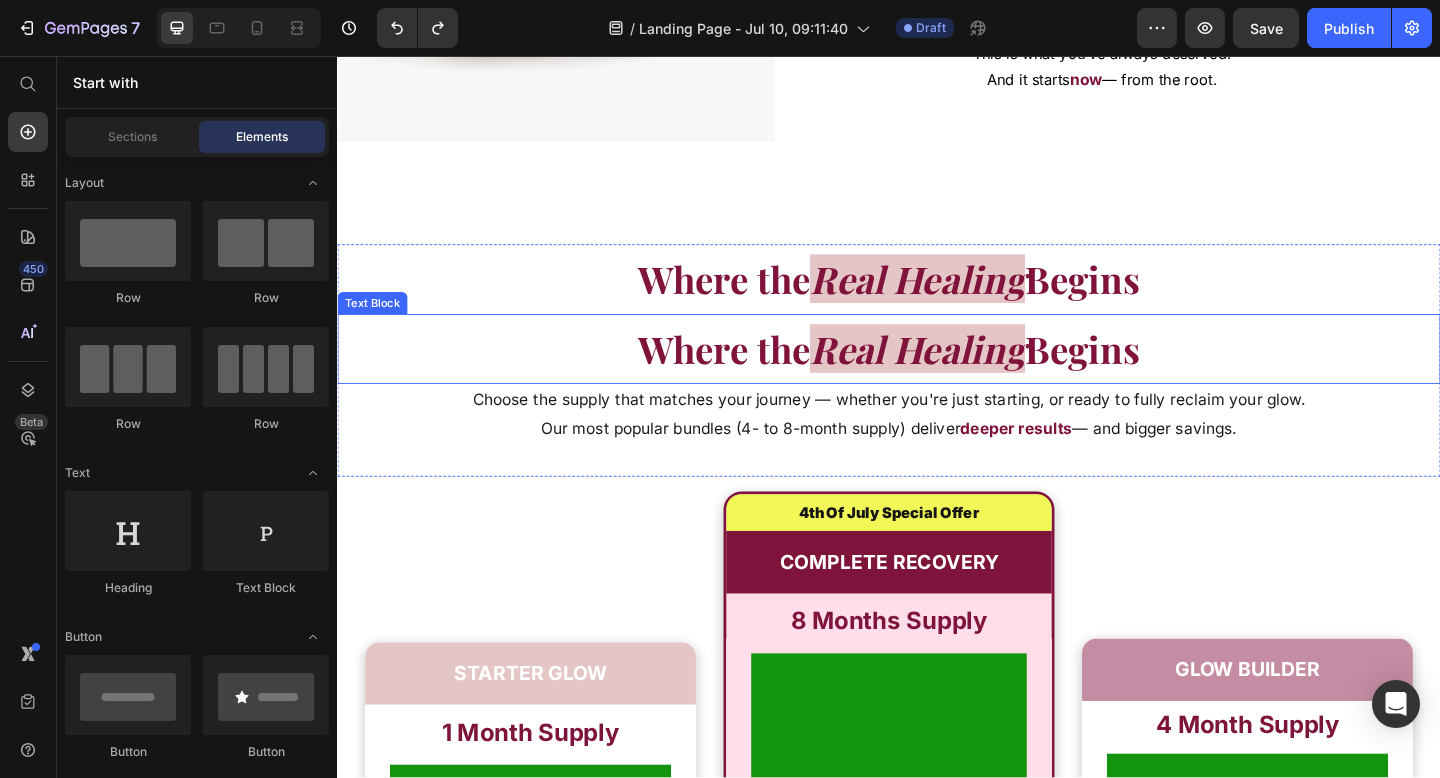 click on "Where the" at bounding box center (757, 374) 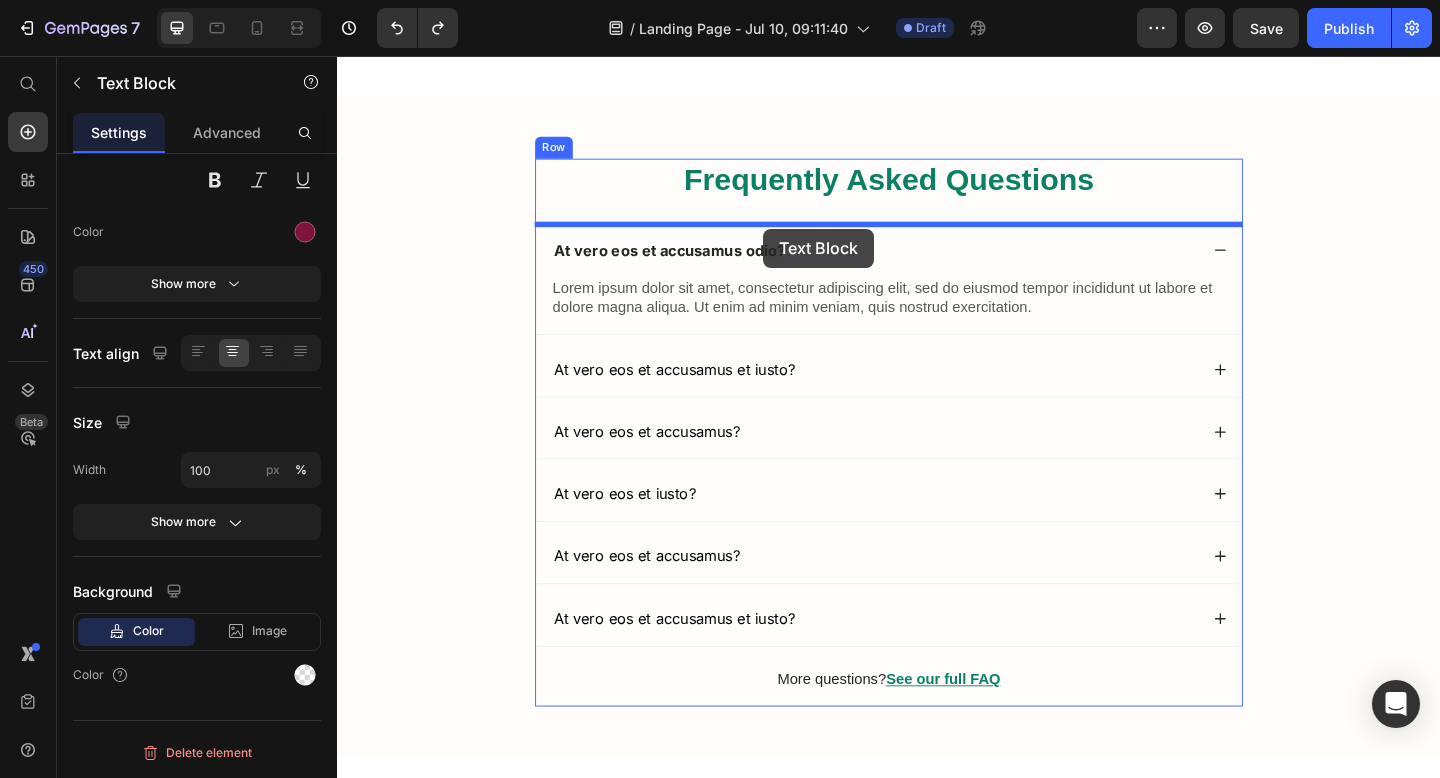 scroll, scrollTop: 19865, scrollLeft: 0, axis: vertical 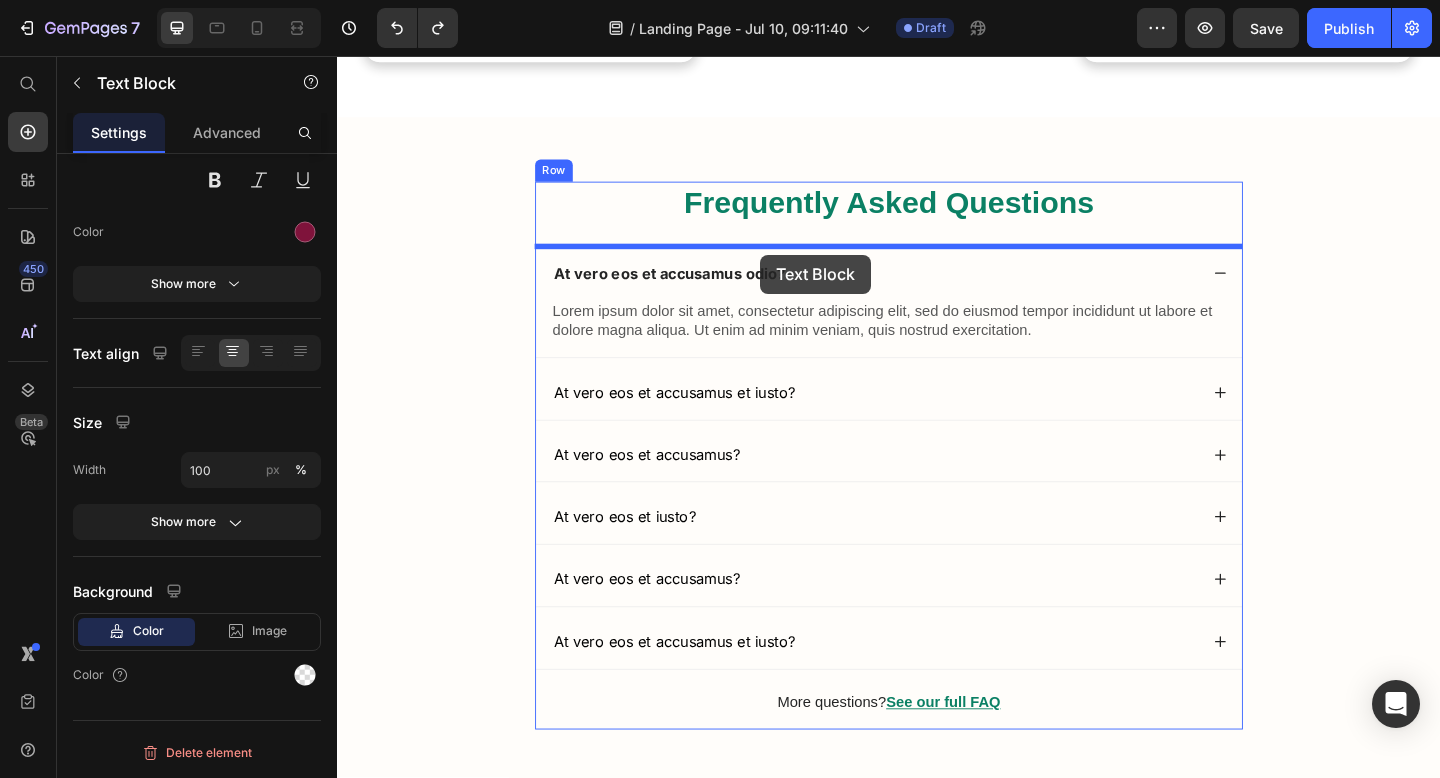 drag, startPoint x: 354, startPoint y: 320, endPoint x: 797, endPoint y: 272, distance: 445.59286 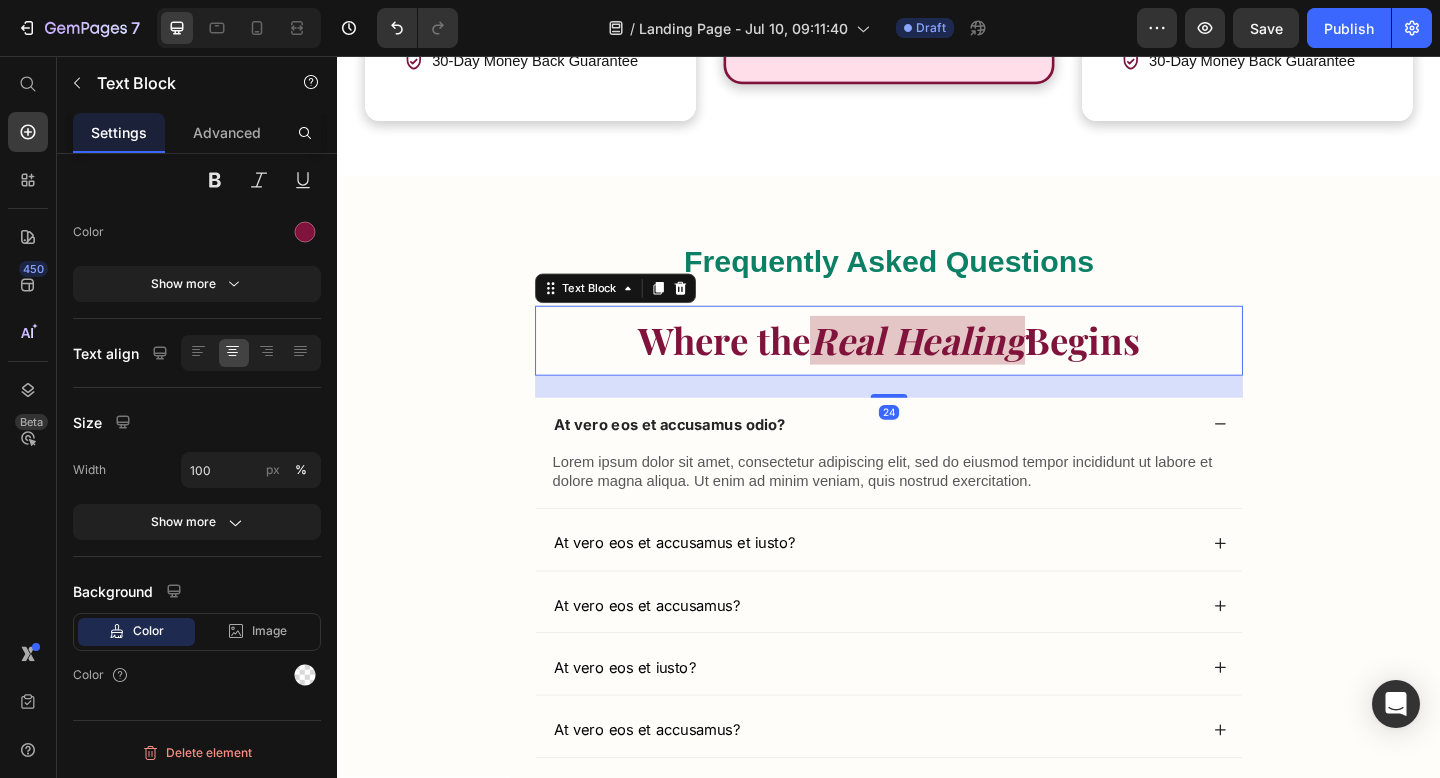 scroll, scrollTop: 19798, scrollLeft: 0, axis: vertical 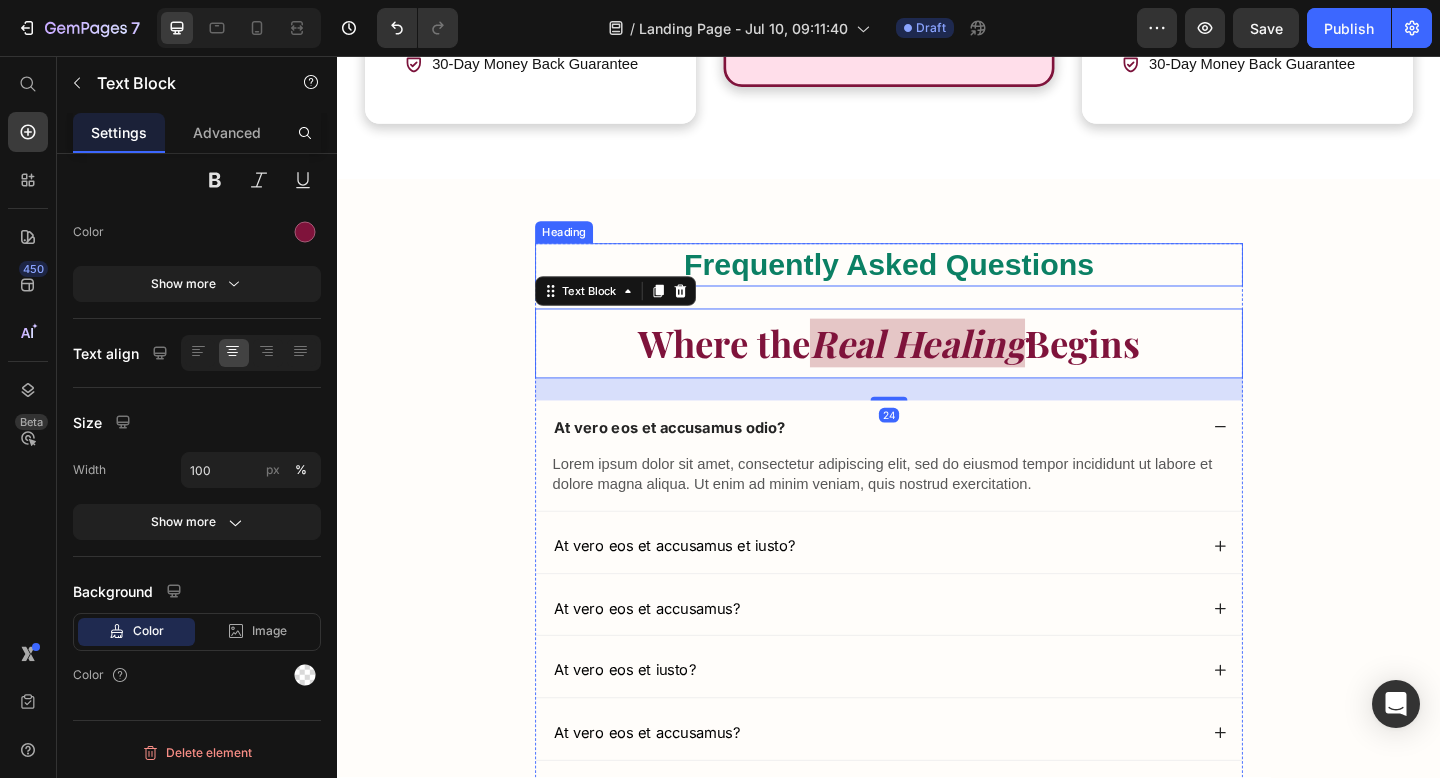 click on "Frequently Asked Questions" at bounding box center [937, 283] 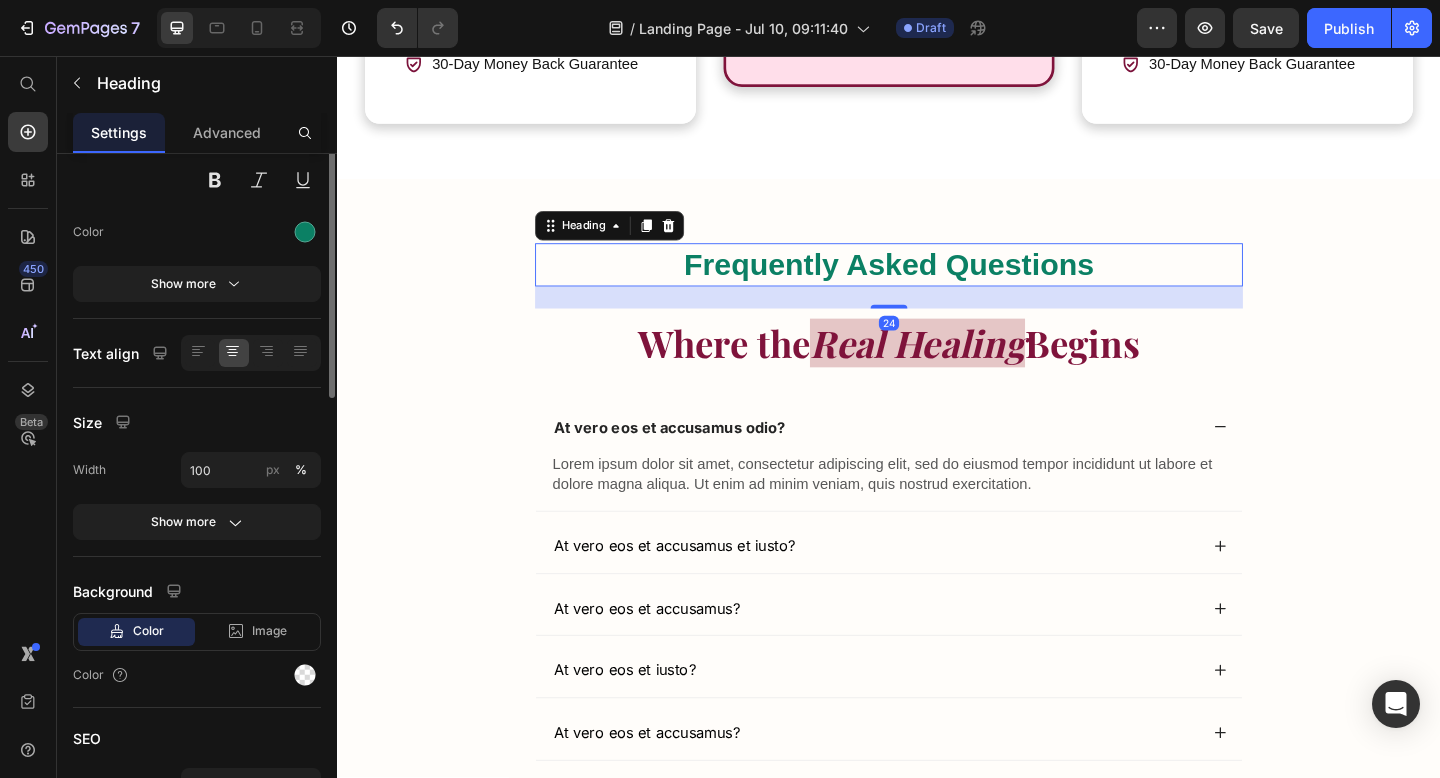 scroll, scrollTop: 0, scrollLeft: 0, axis: both 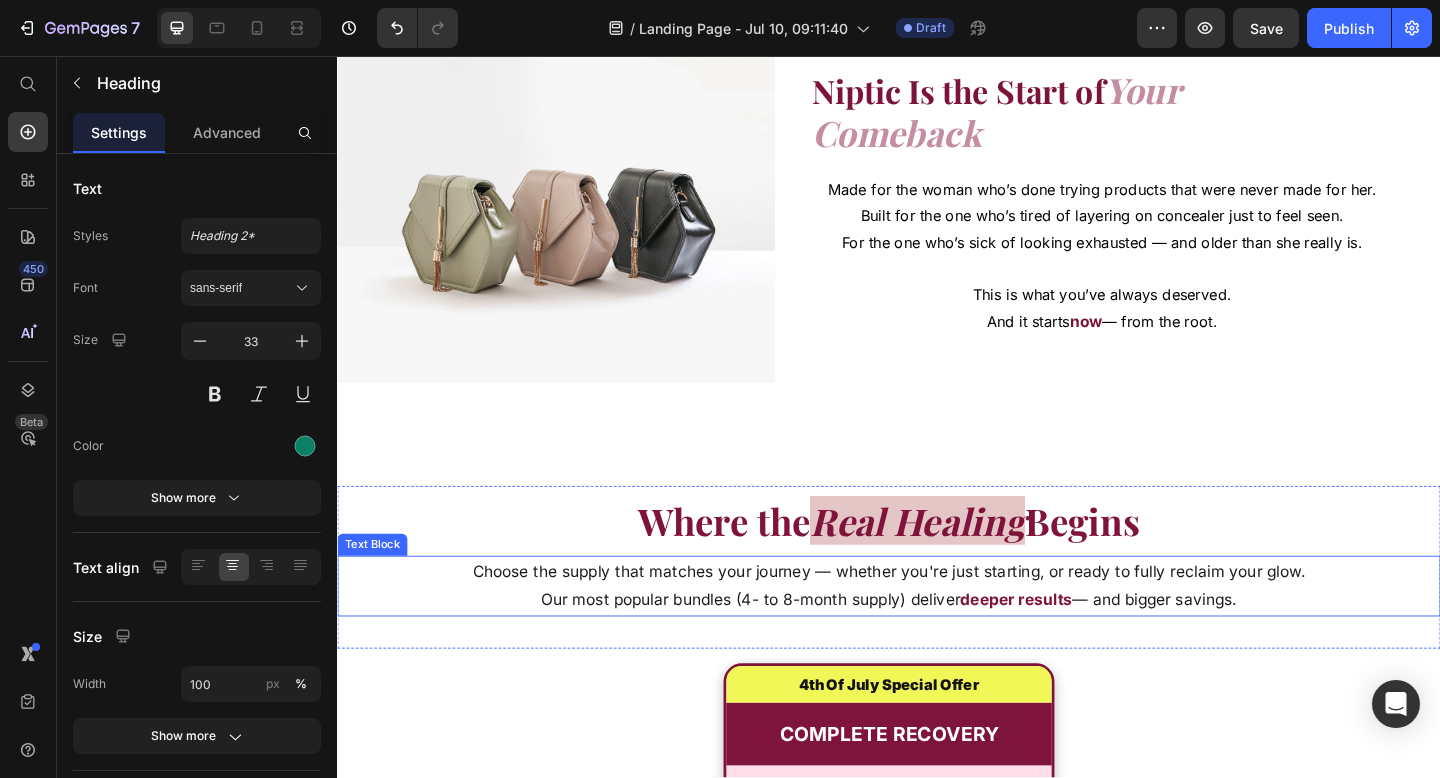 click on "Our most popular bundles (4- to 8-month supply) deliver" at bounding box center [787, 648] 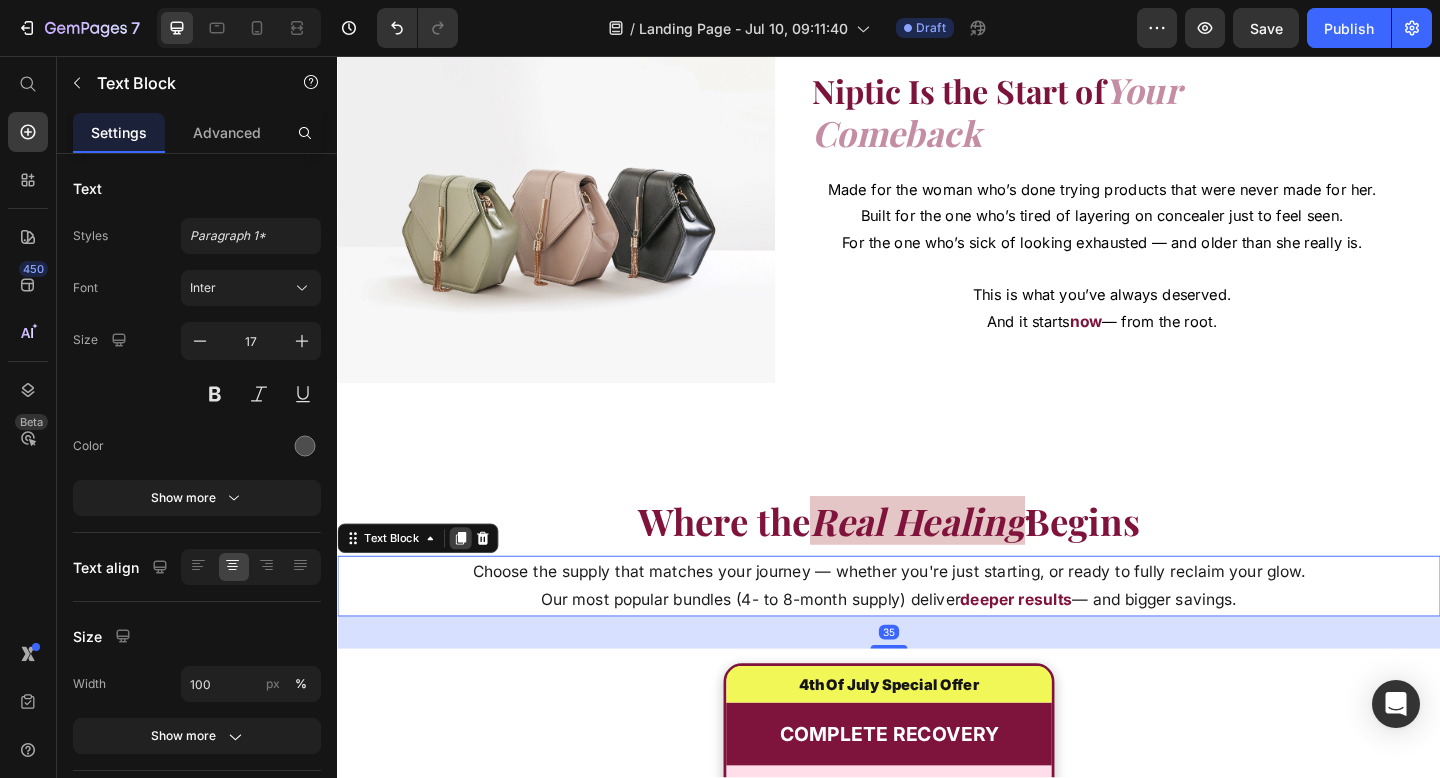 click 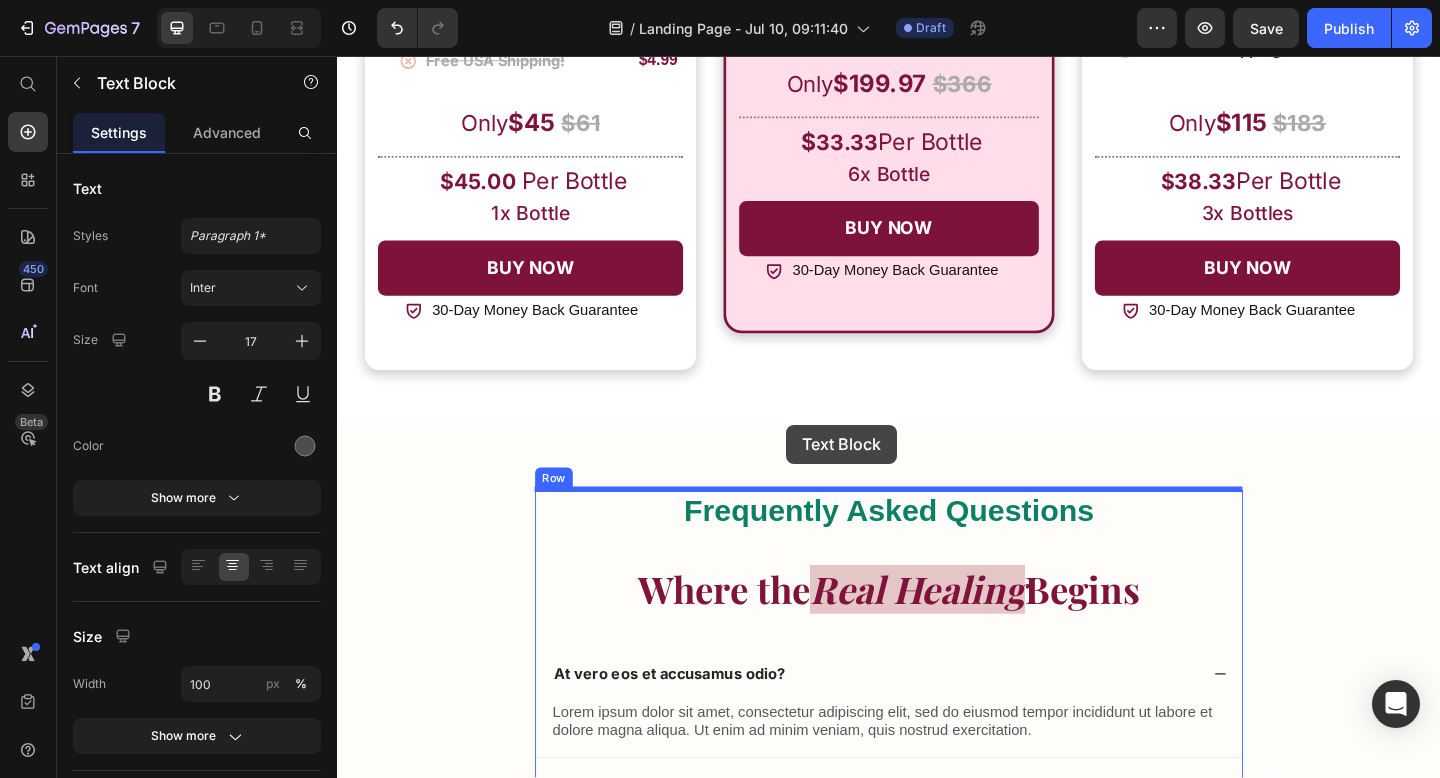 scroll, scrollTop: 19594, scrollLeft: 0, axis: vertical 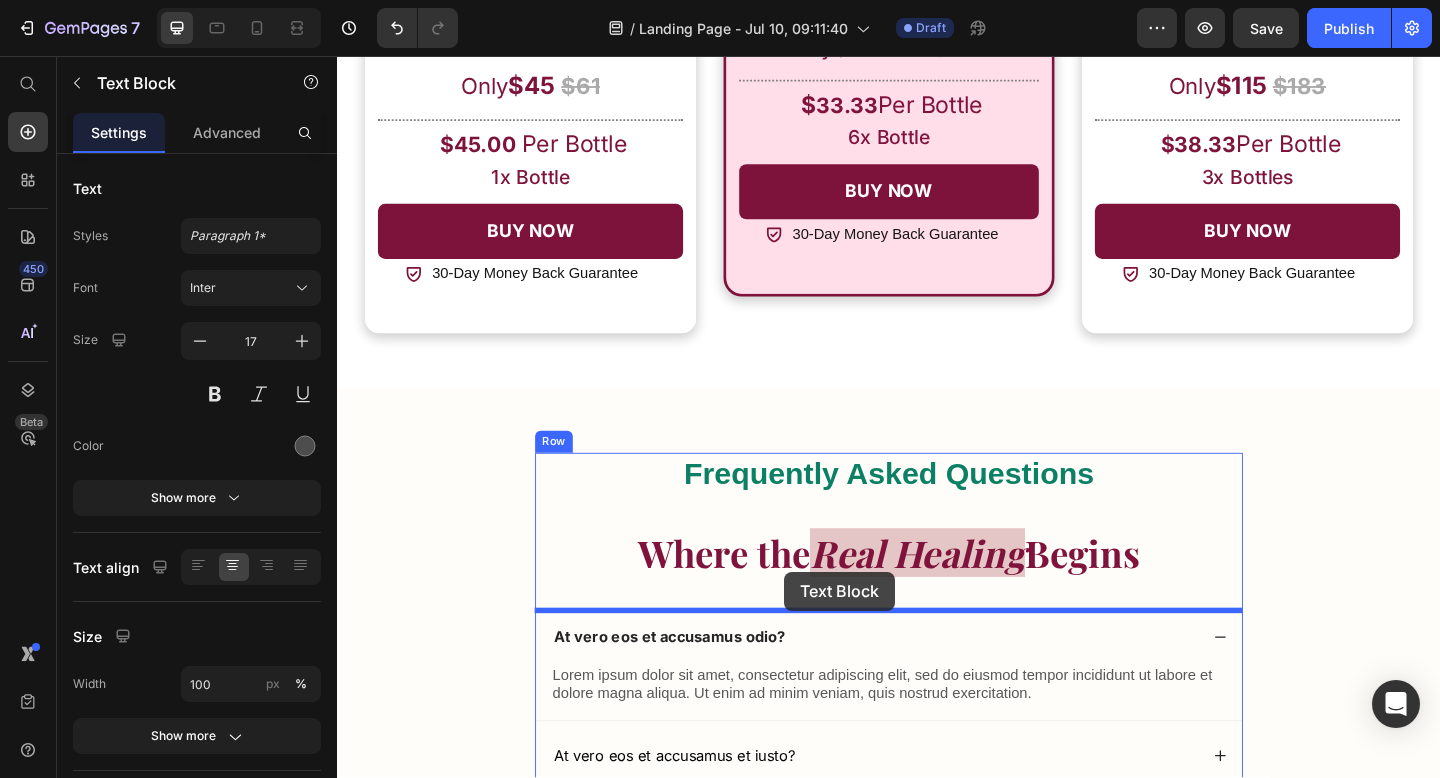 drag, startPoint x: 359, startPoint y: 686, endPoint x: 823, endPoint y: 617, distance: 469.10233 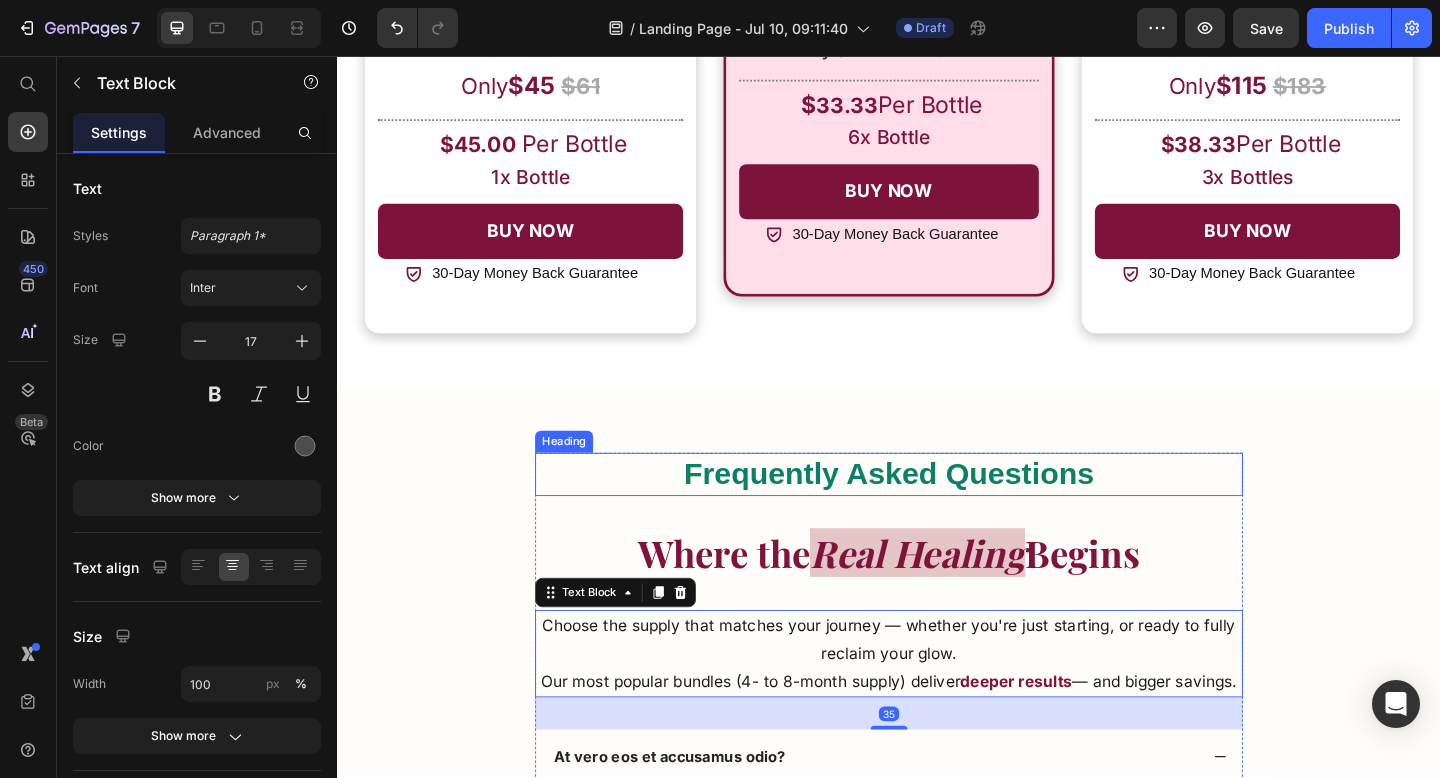 click on "Frequently Asked Questions" at bounding box center (937, 511) 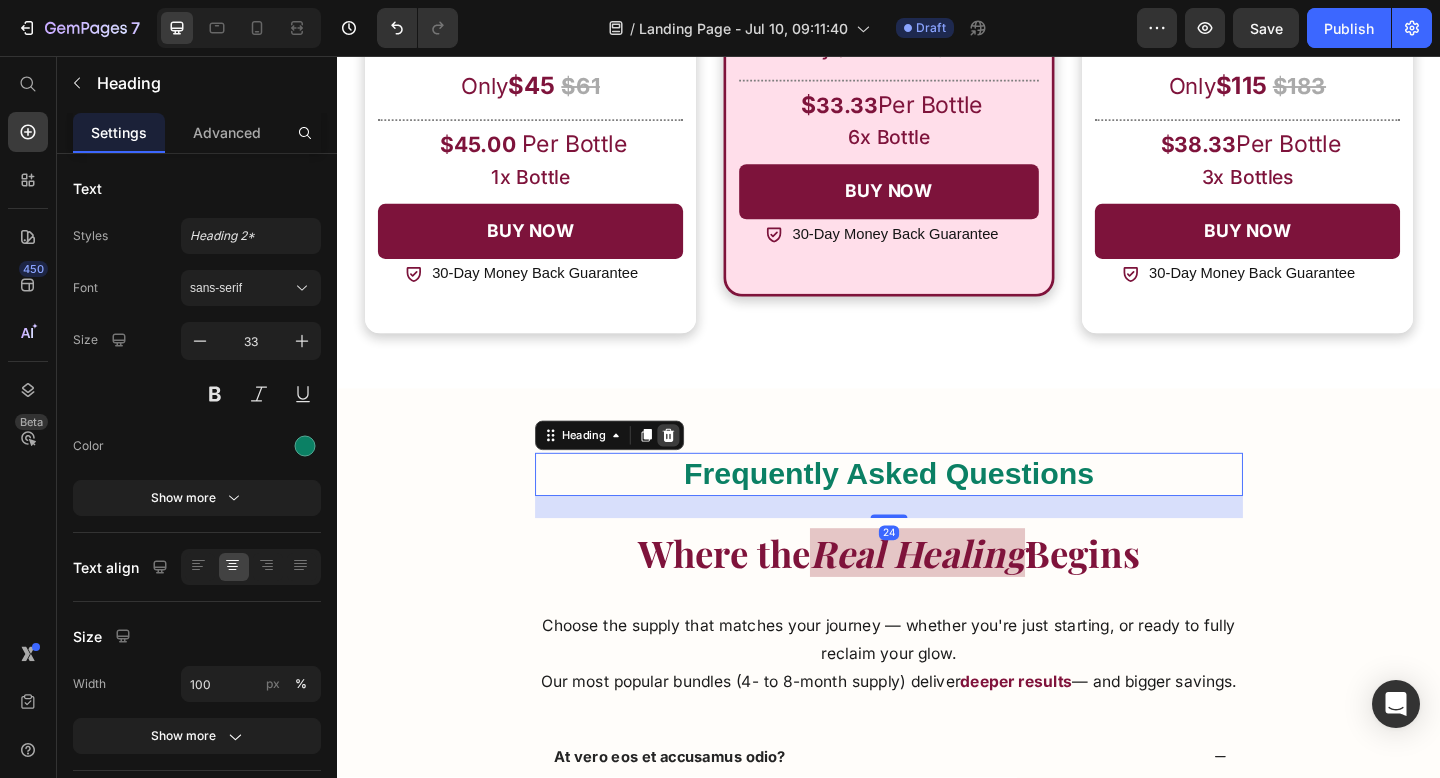click 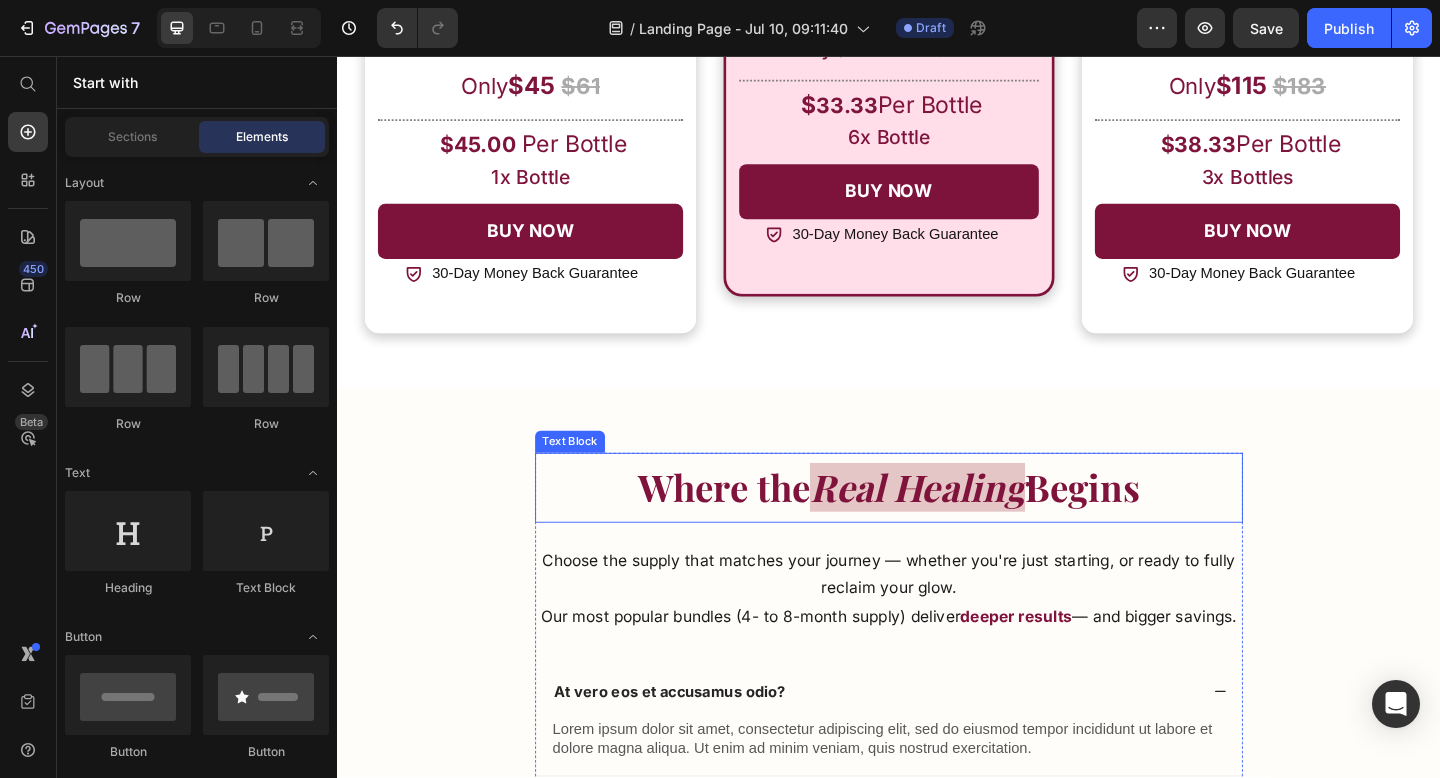 click on "Real Healing" at bounding box center [968, 525] 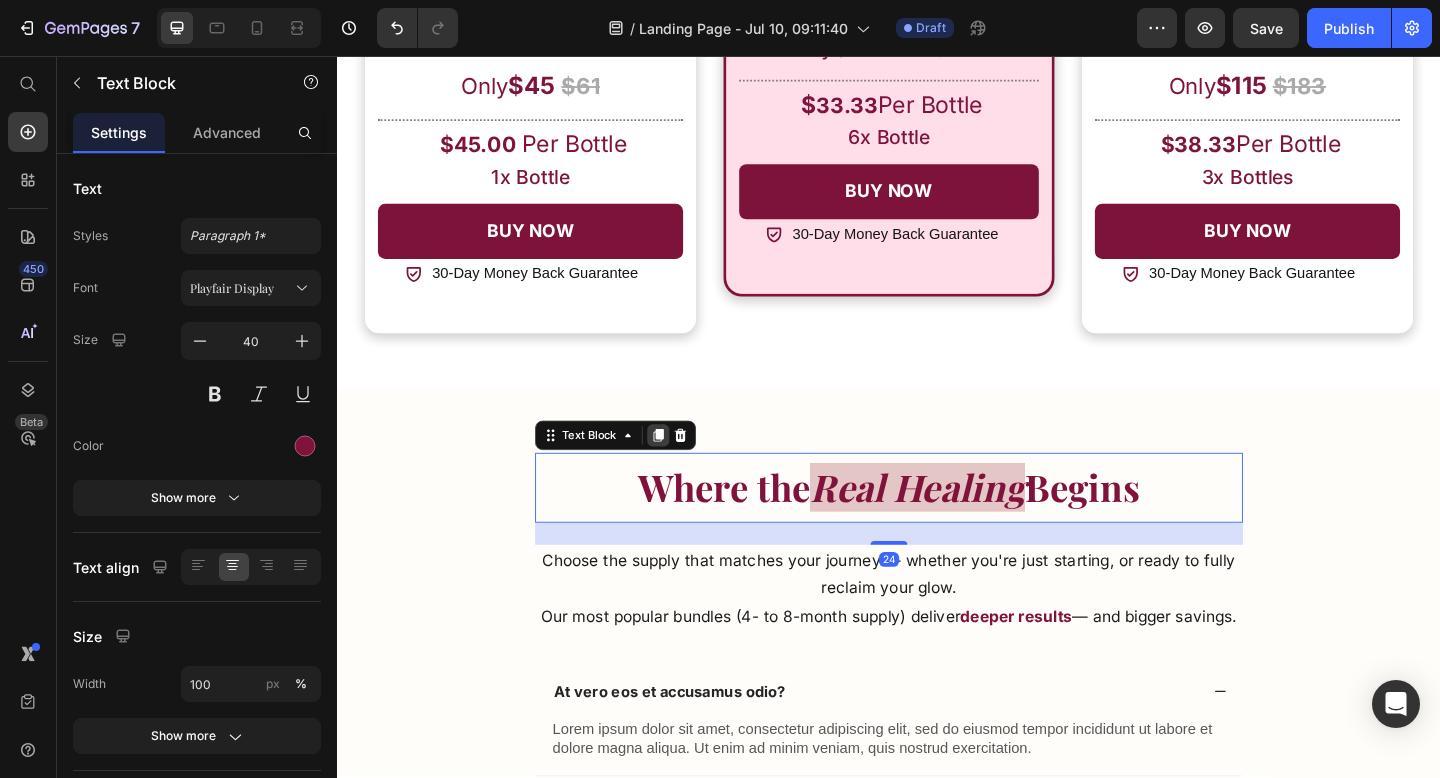 click 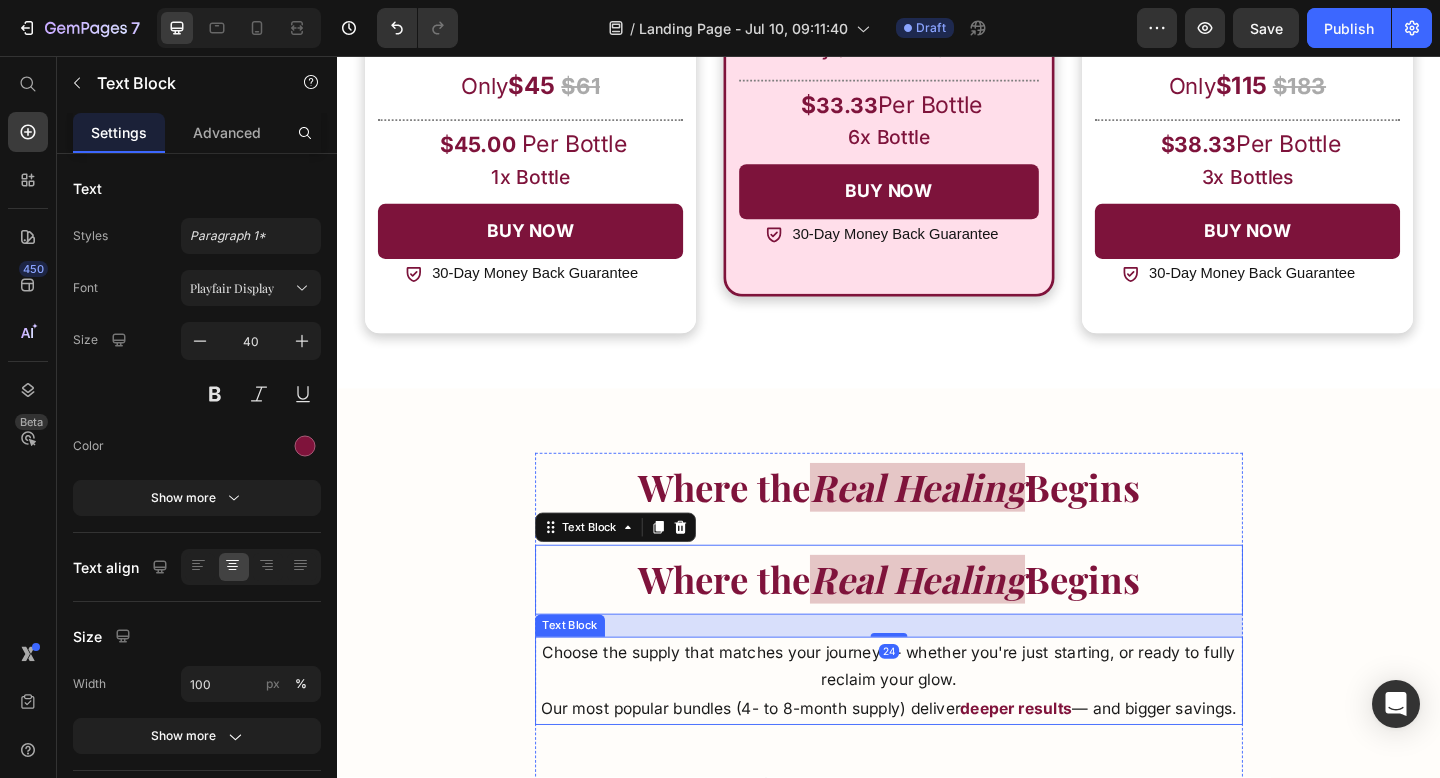 click on "Choose the supply that matches your journey — whether you're just starting, or ready to fully reclaim your glow." at bounding box center [937, 720] 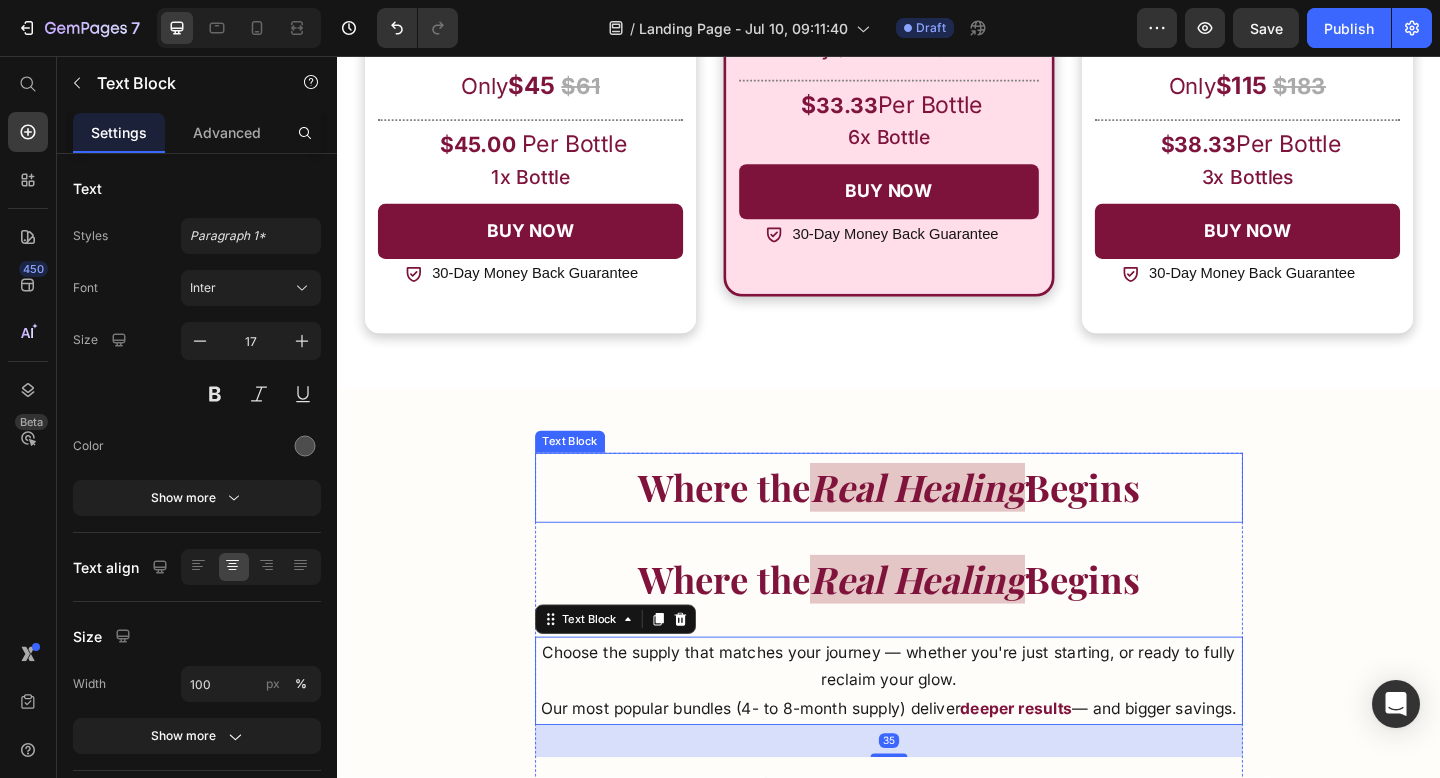 click on "Real Healing" at bounding box center [968, 525] 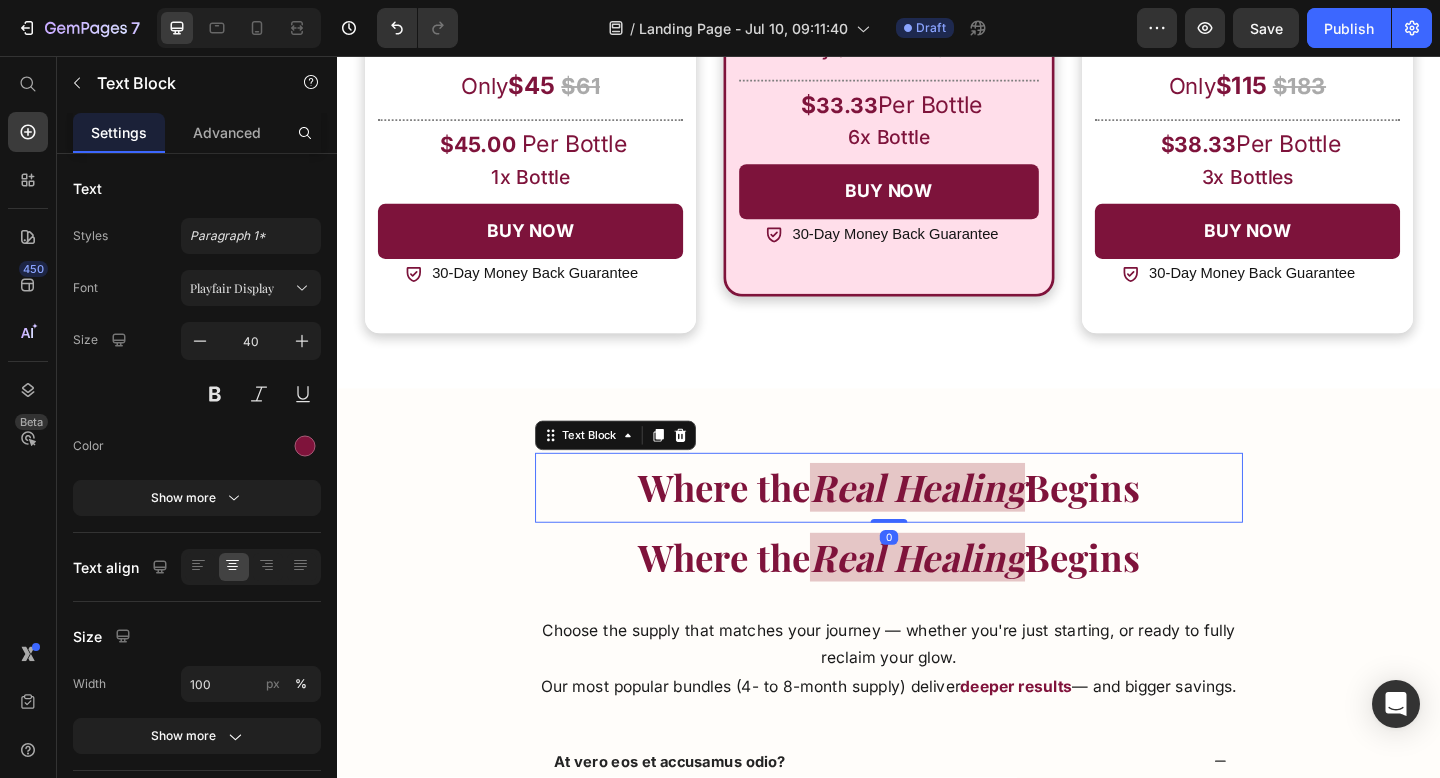 drag, startPoint x: 926, startPoint y: 586, endPoint x: 910, endPoint y: 523, distance: 65 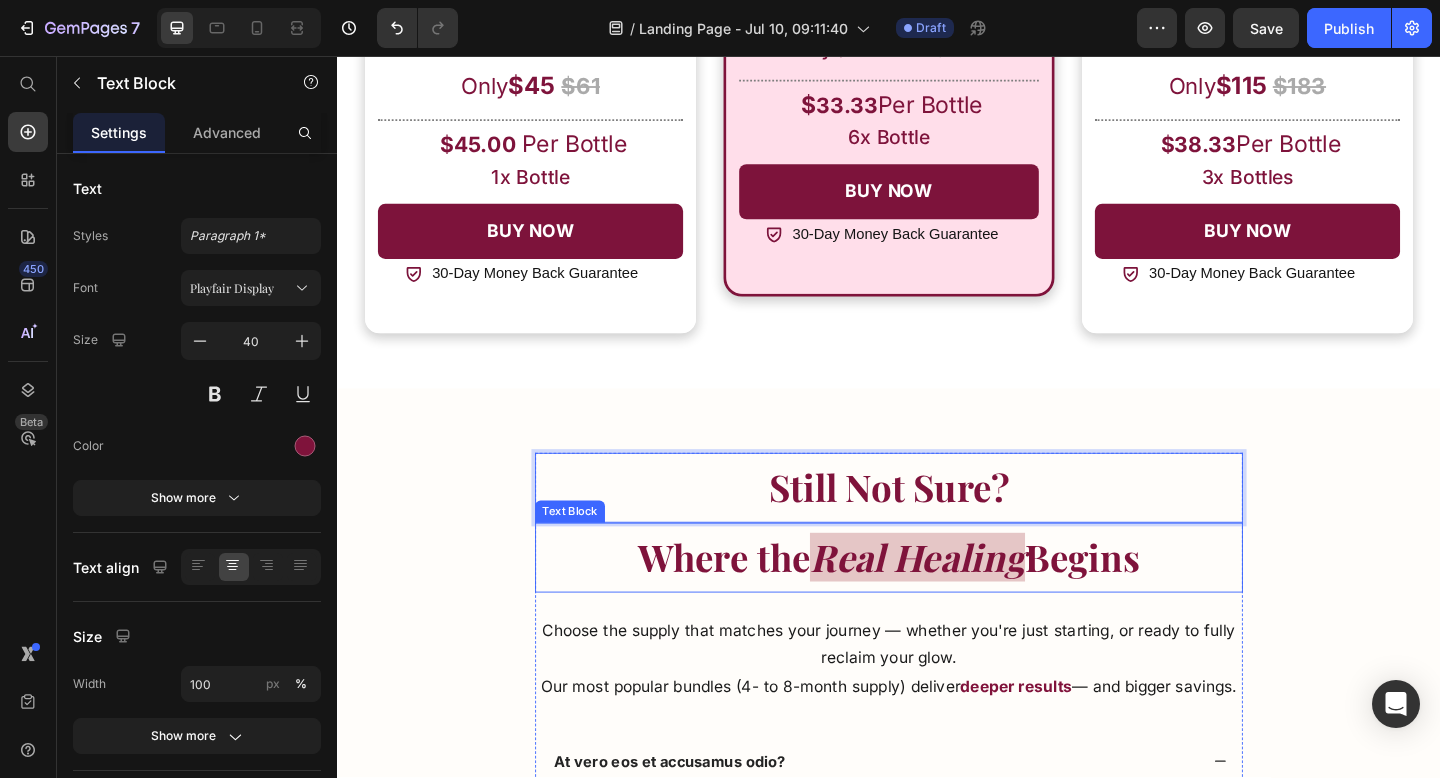 click on "Where the" at bounding box center [757, 601] 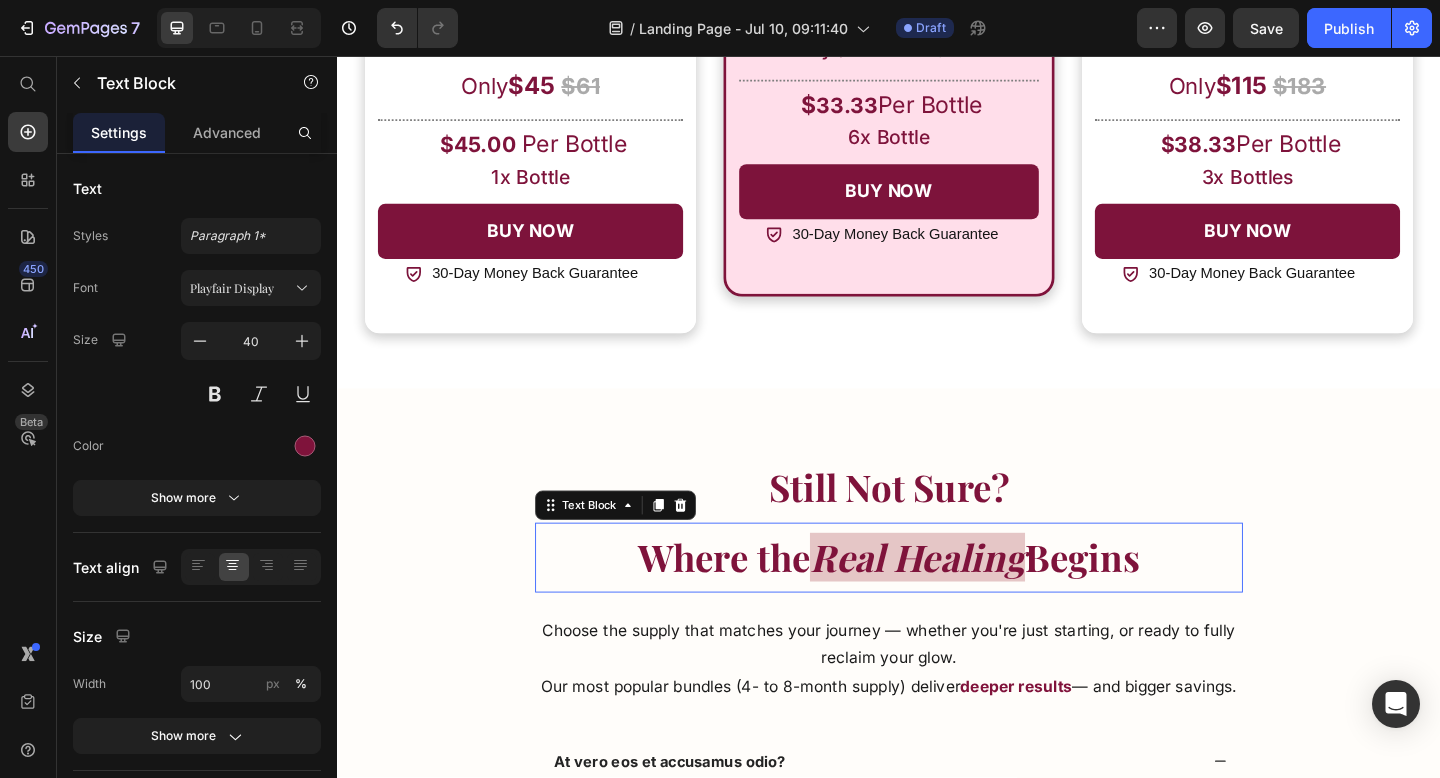 click on "Where the" at bounding box center [757, 601] 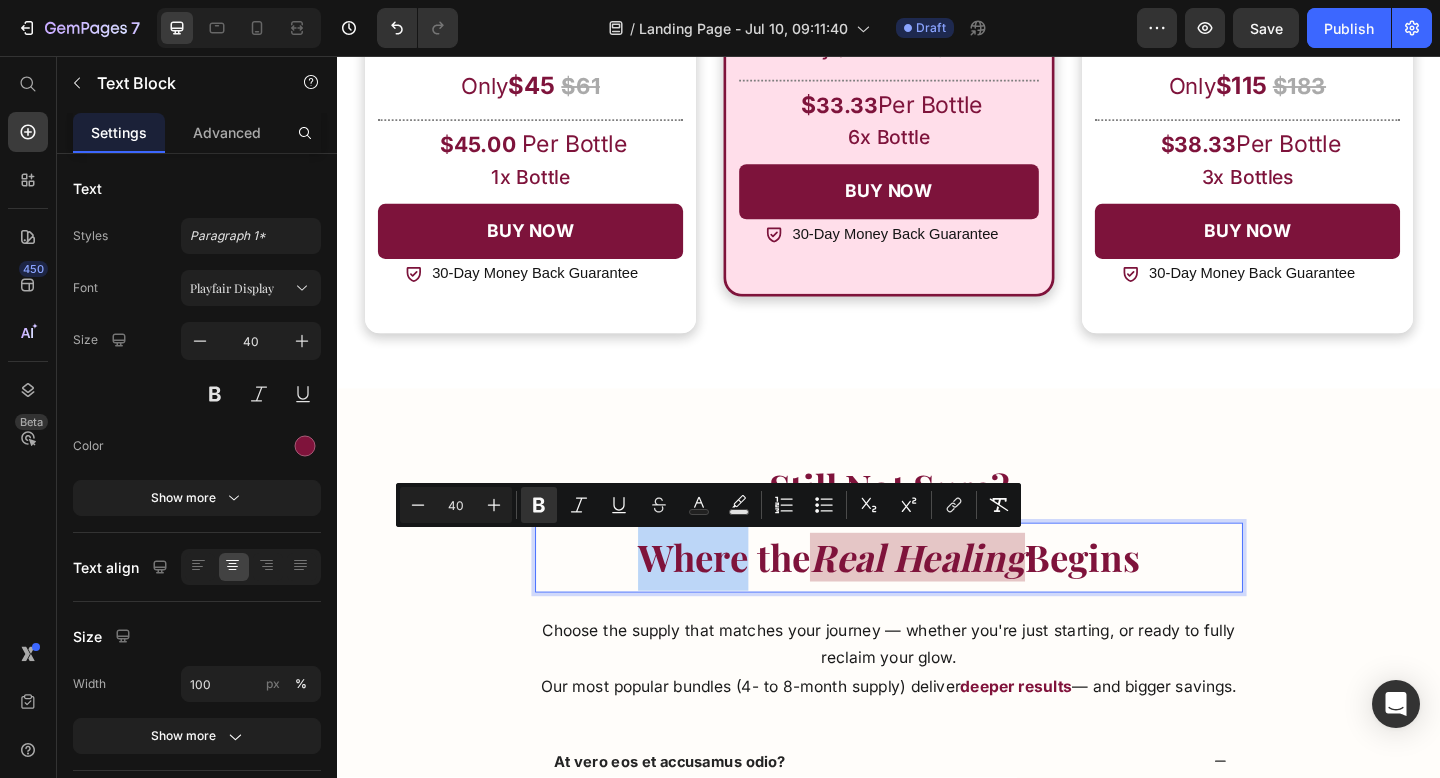 click on "Where the" at bounding box center [757, 601] 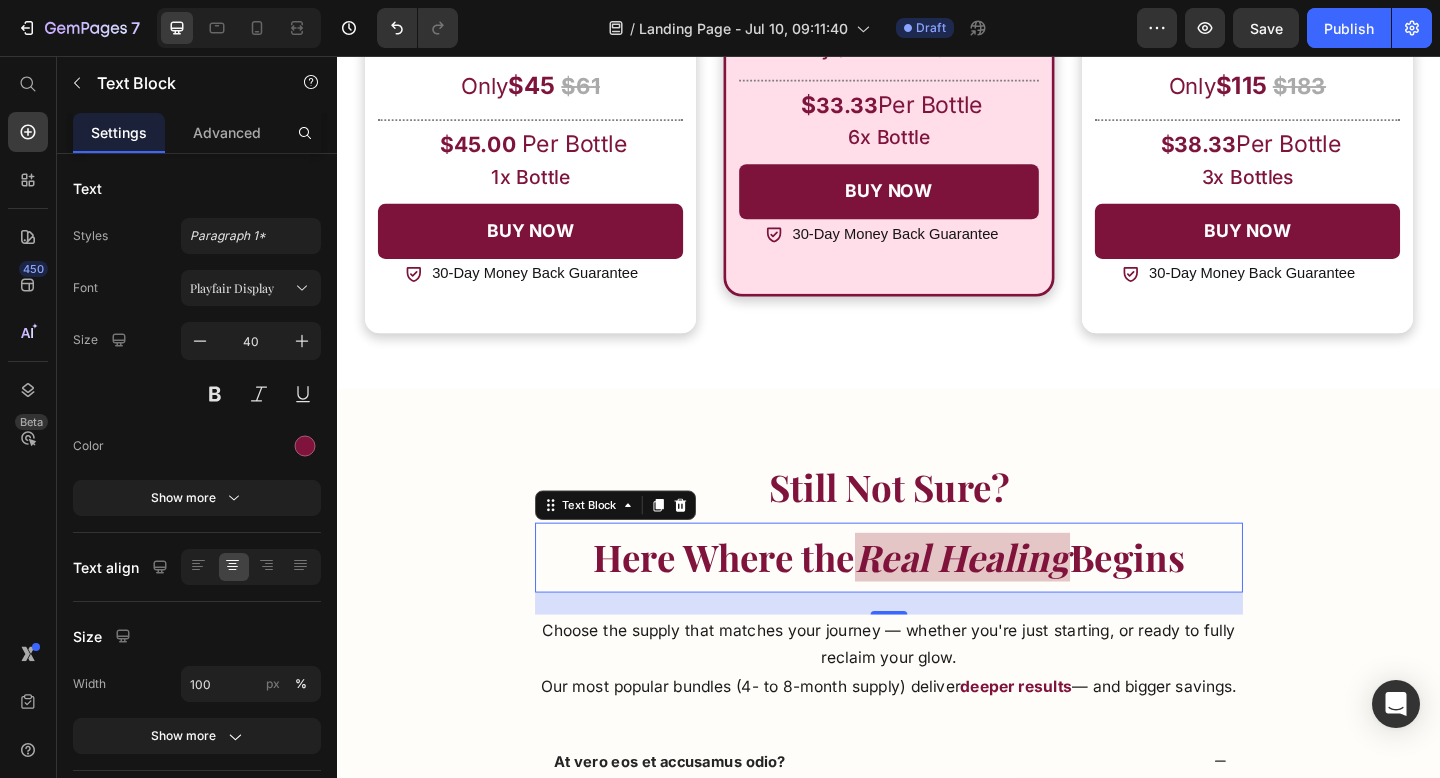 click on "Here Where the" at bounding box center [758, 601] 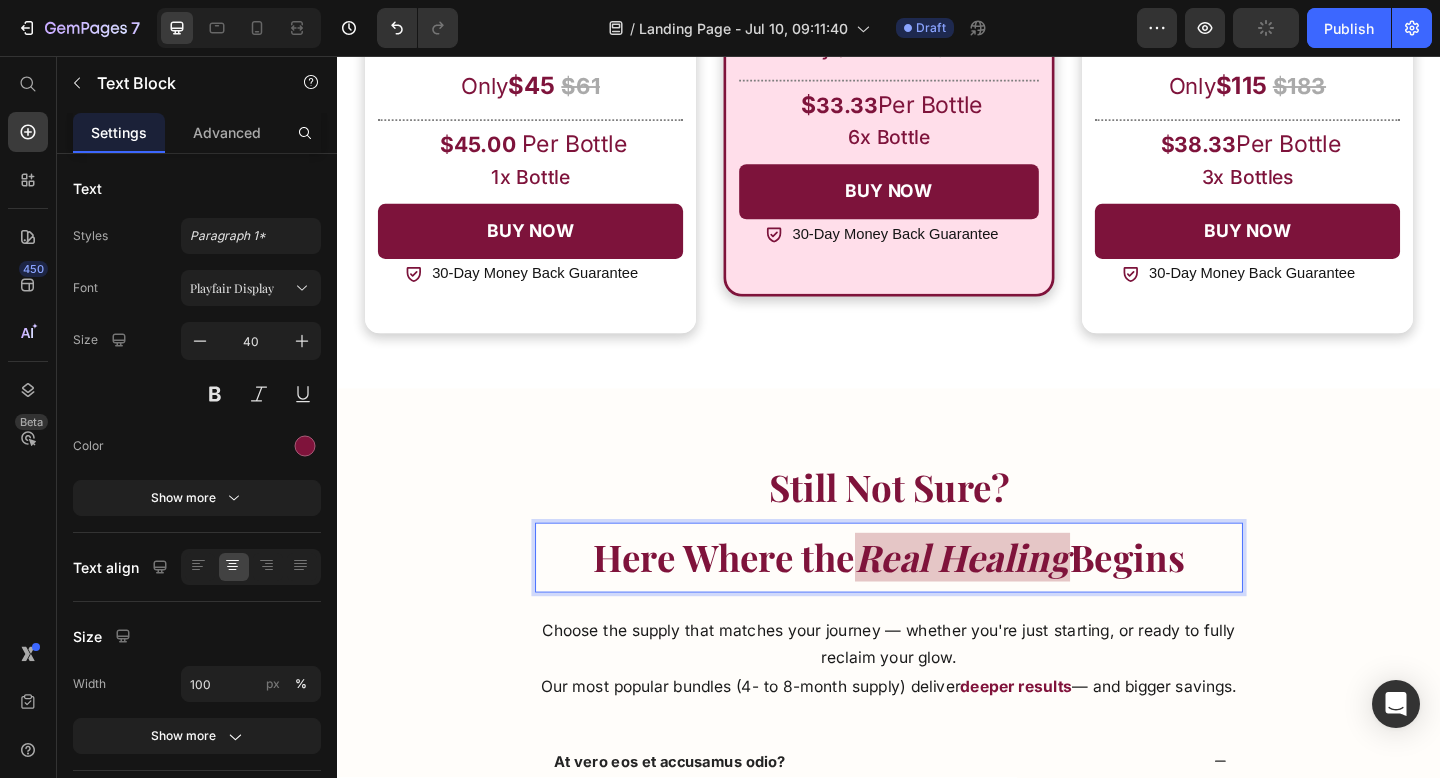 click on "Here Where the" at bounding box center (758, 601) 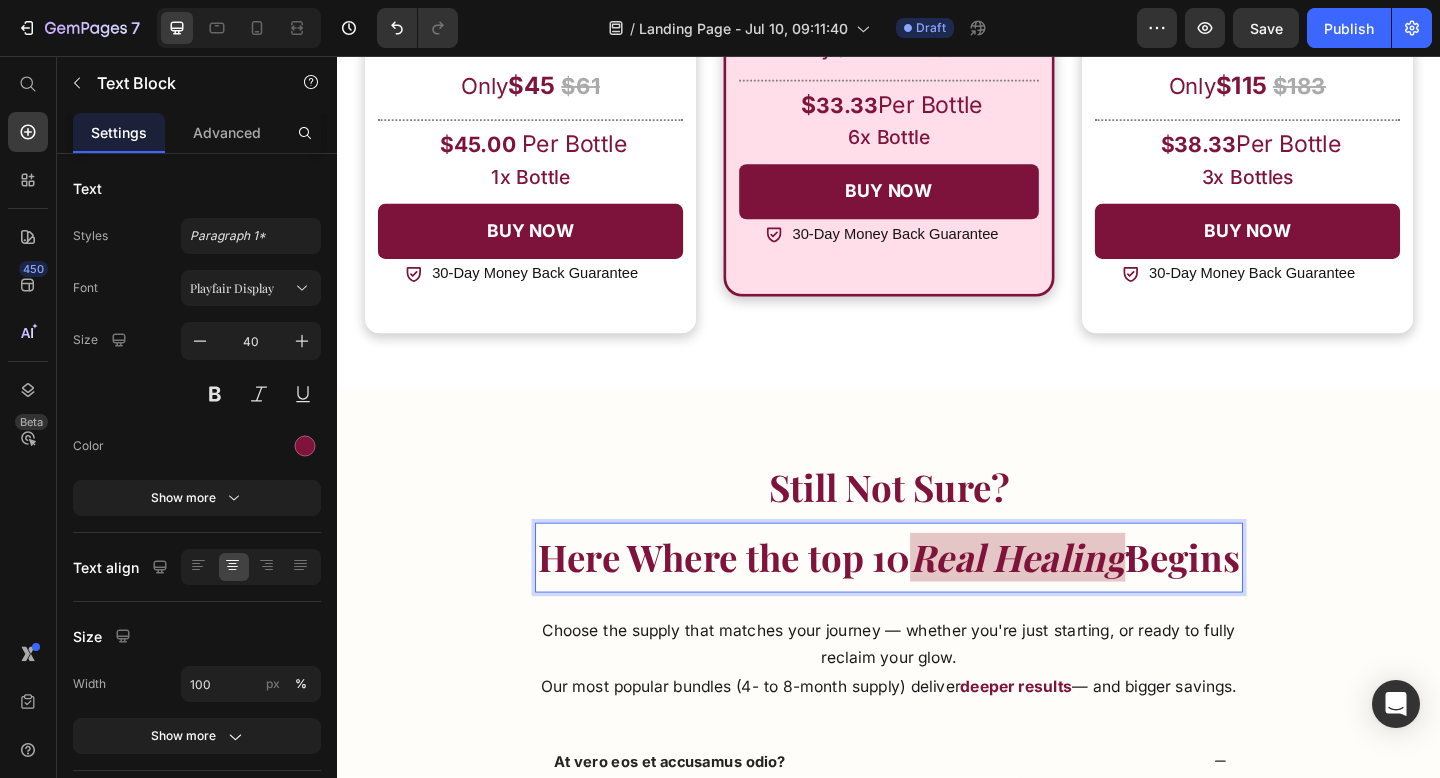 click on "Here Where the top 10" at bounding box center (758, 601) 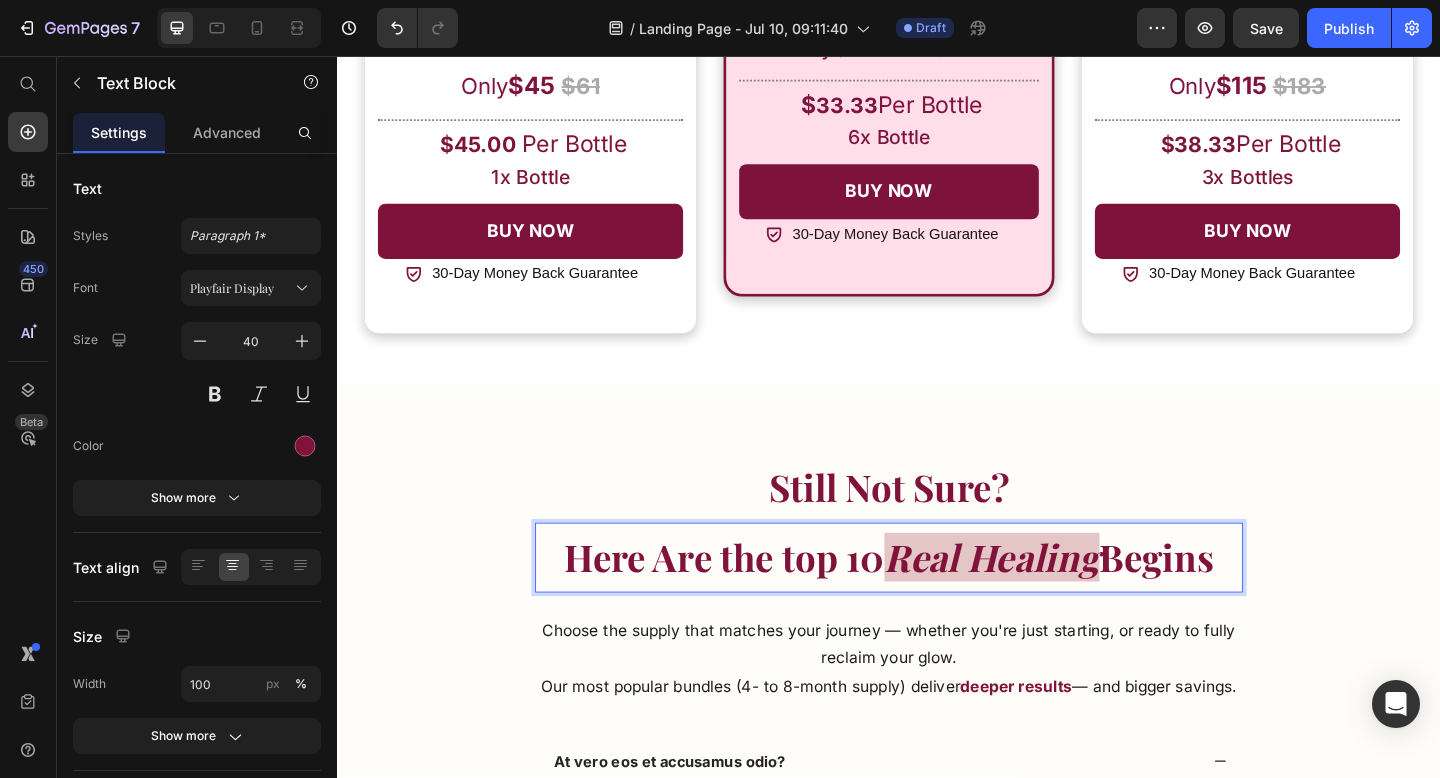 click on "Here Are the top 10" at bounding box center [758, 601] 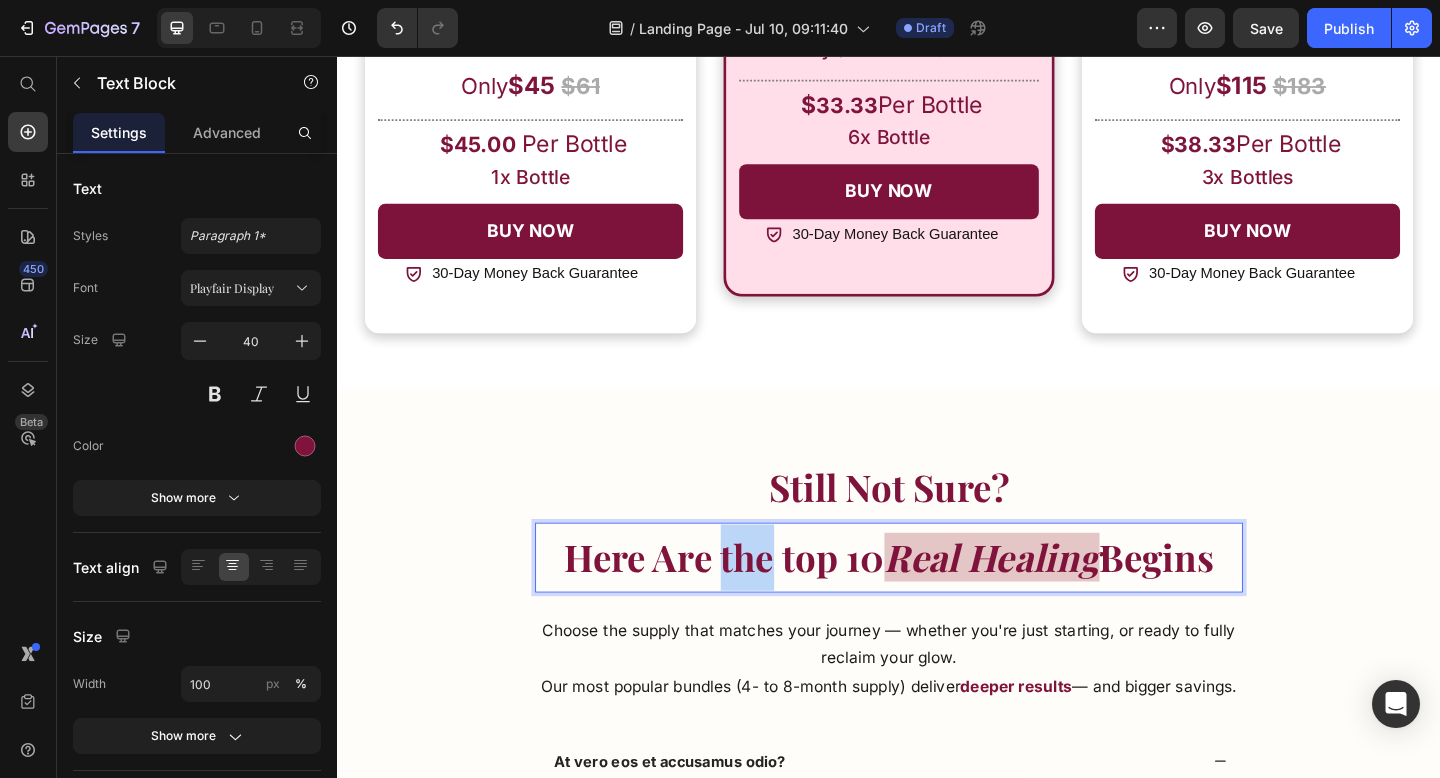 click on "Here Are the top 10" at bounding box center (758, 601) 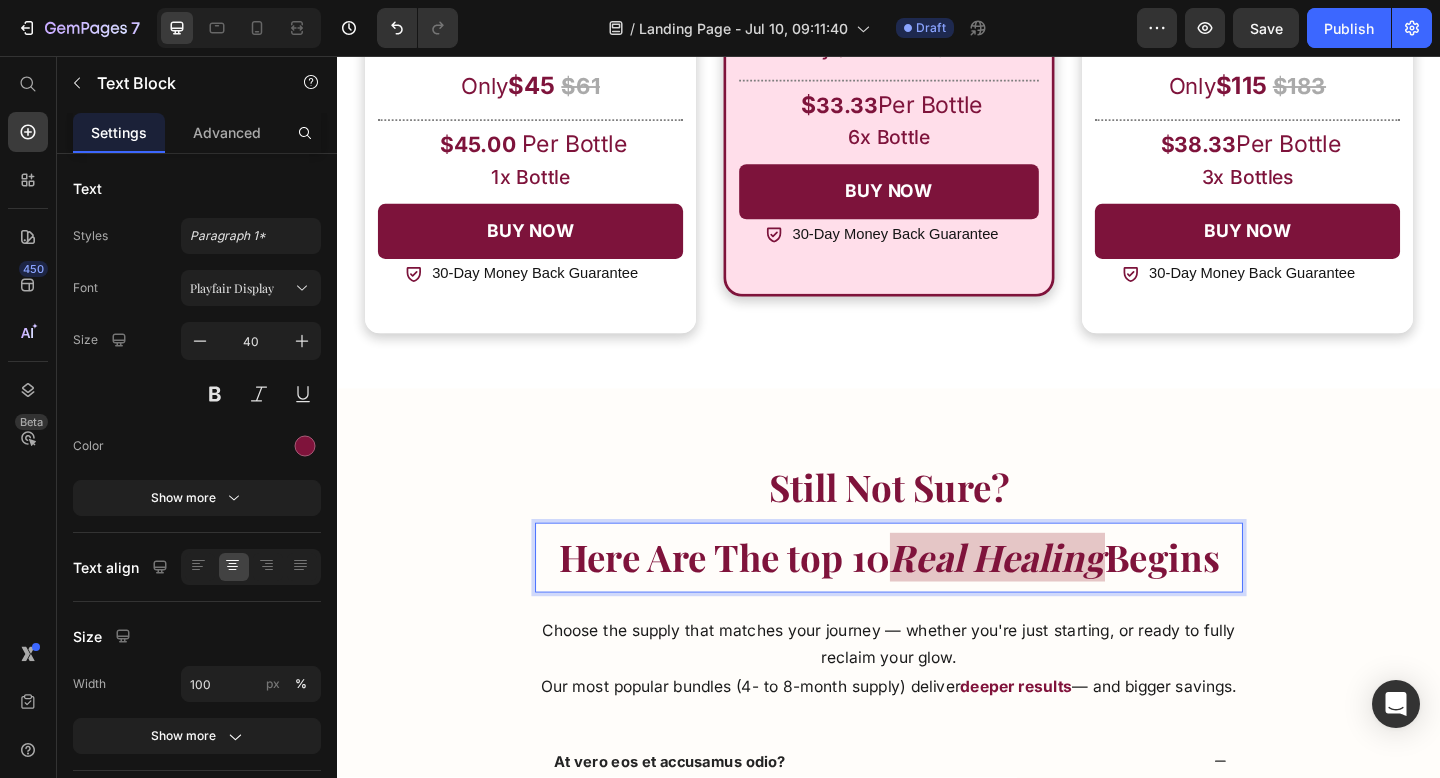 click on "Here Are The top 10" at bounding box center [758, 601] 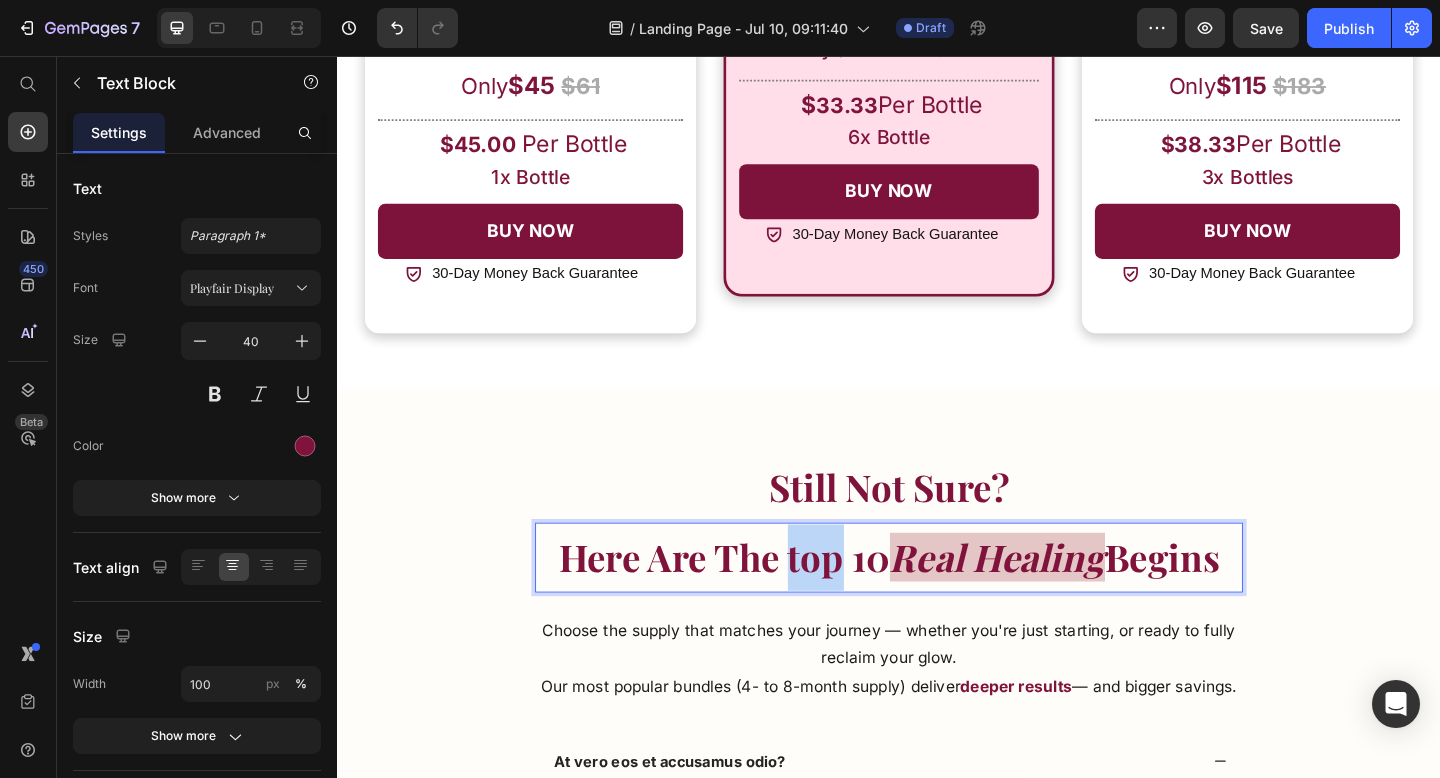 click on "Here Are The top 10" at bounding box center [758, 601] 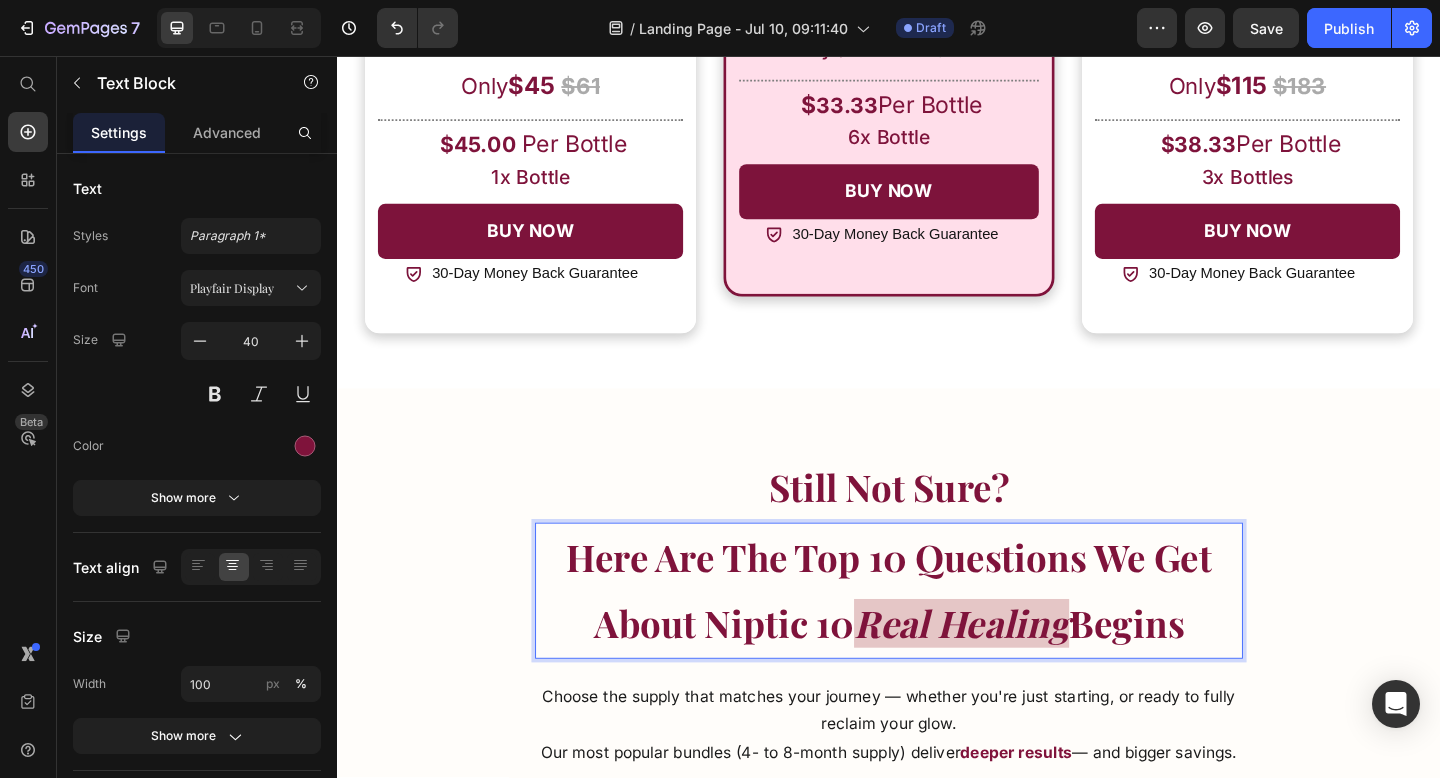 click on "Here Are The Top 10 Questions We Get About Niptic 10" at bounding box center [937, 637] 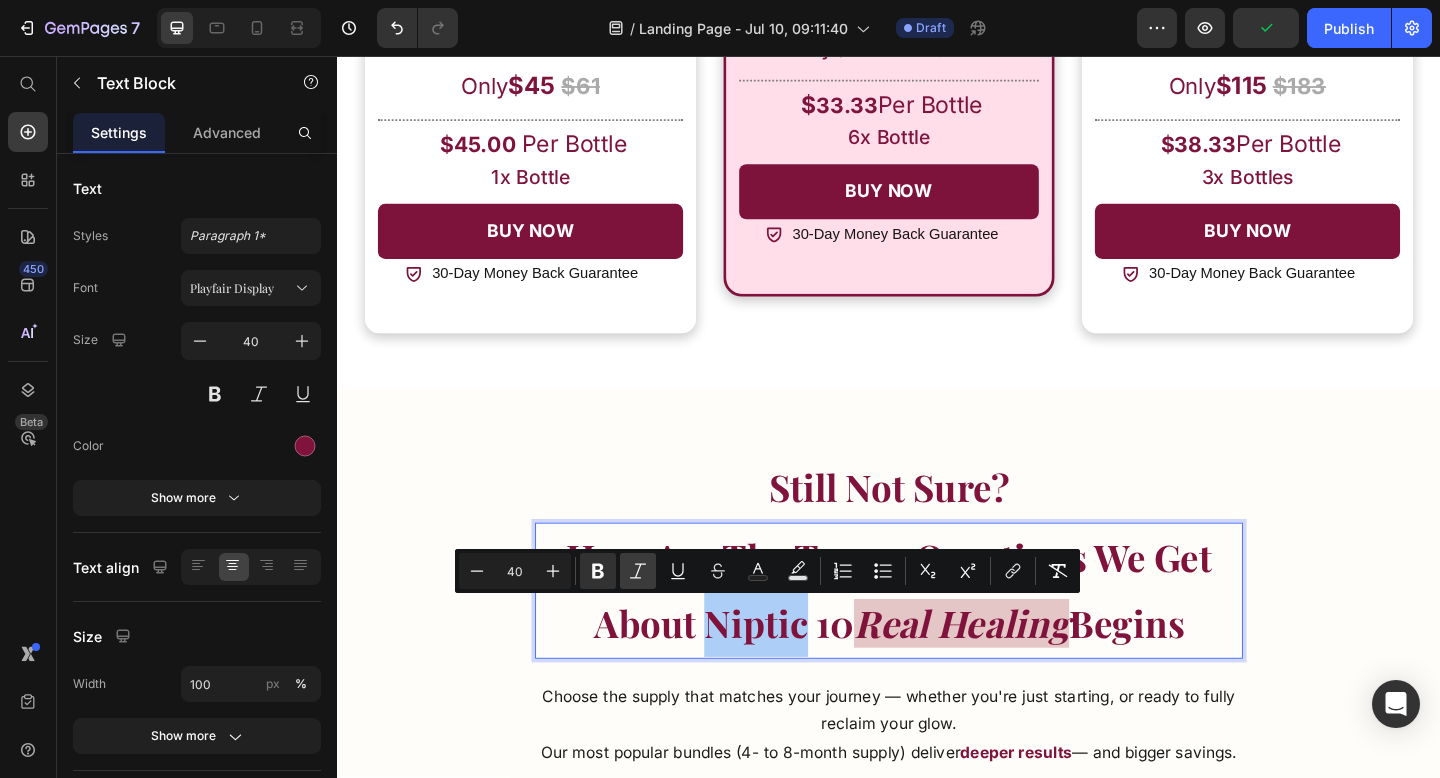 click 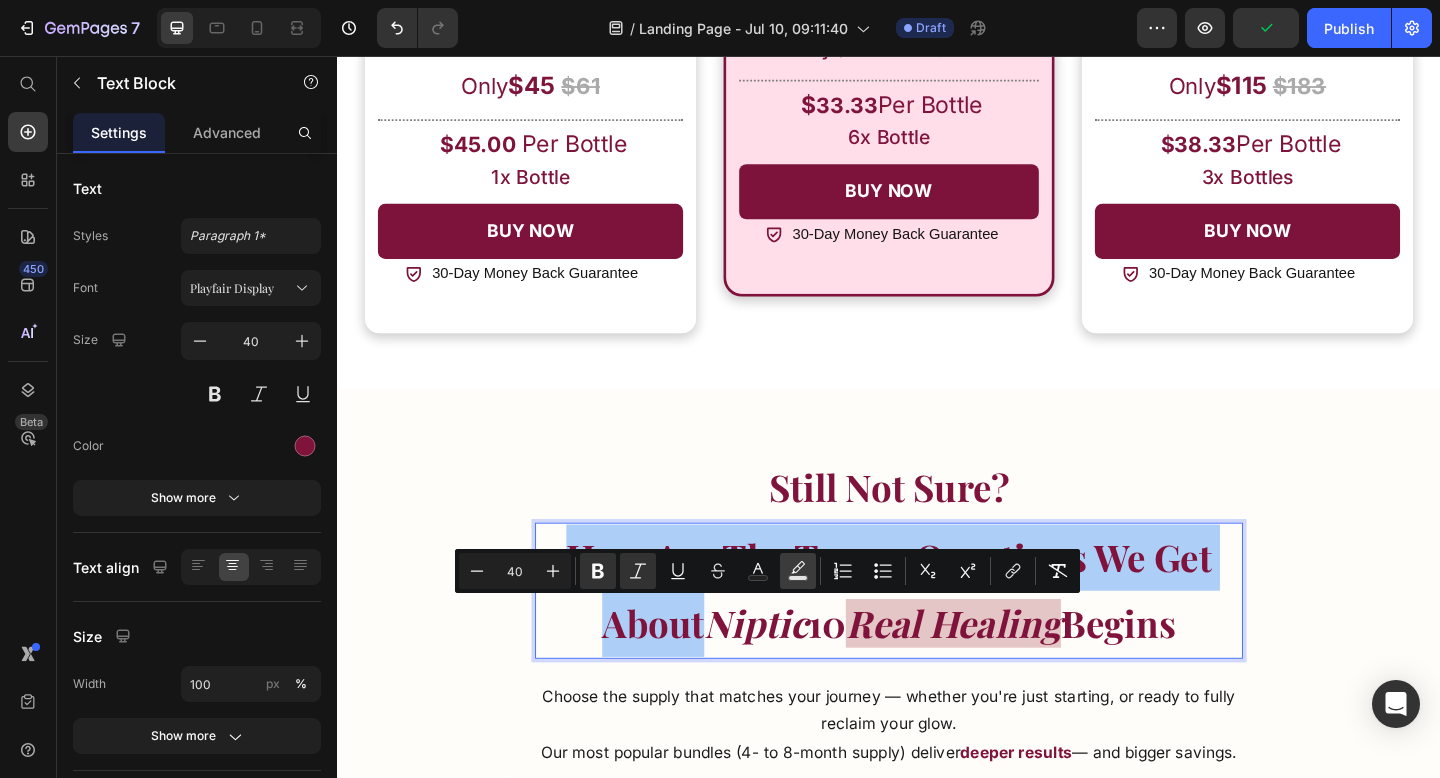 click 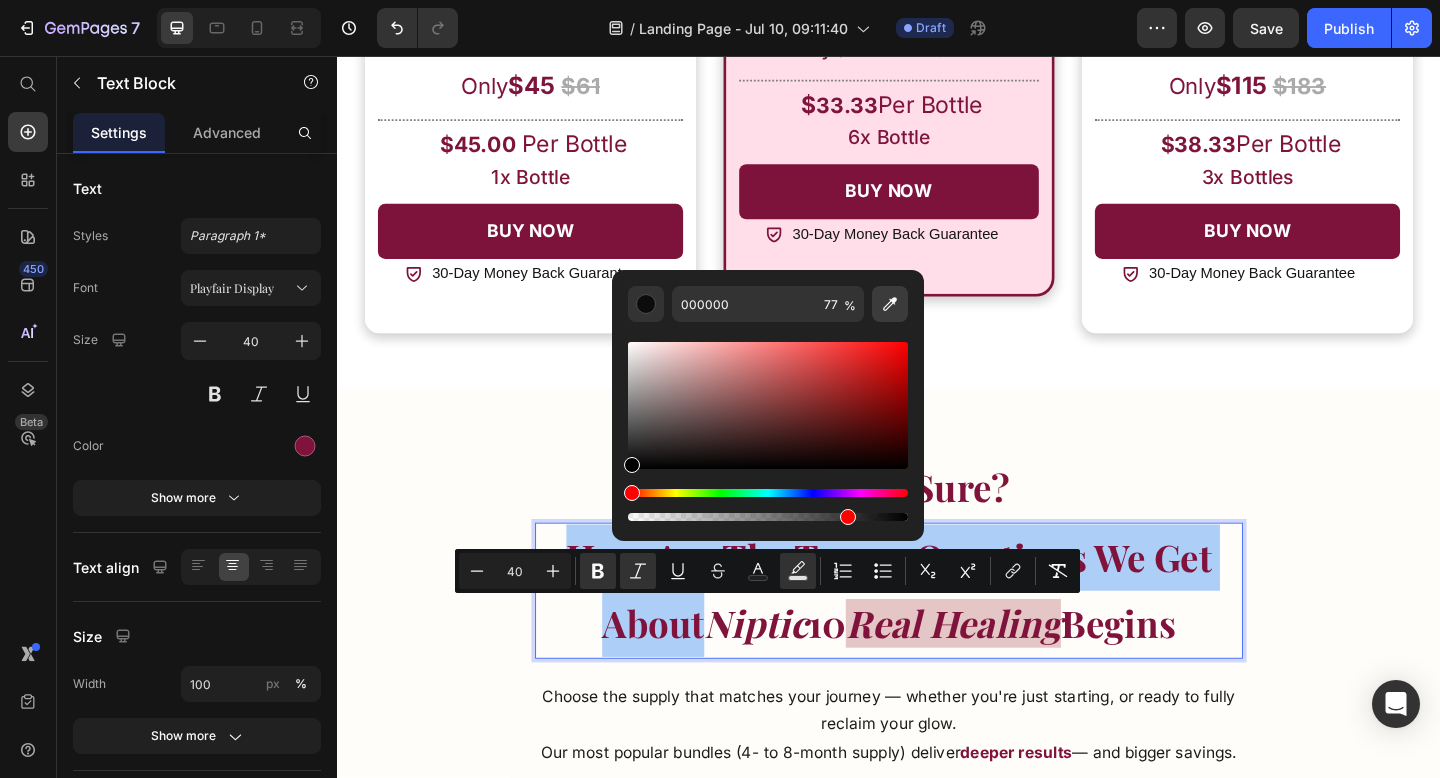 click 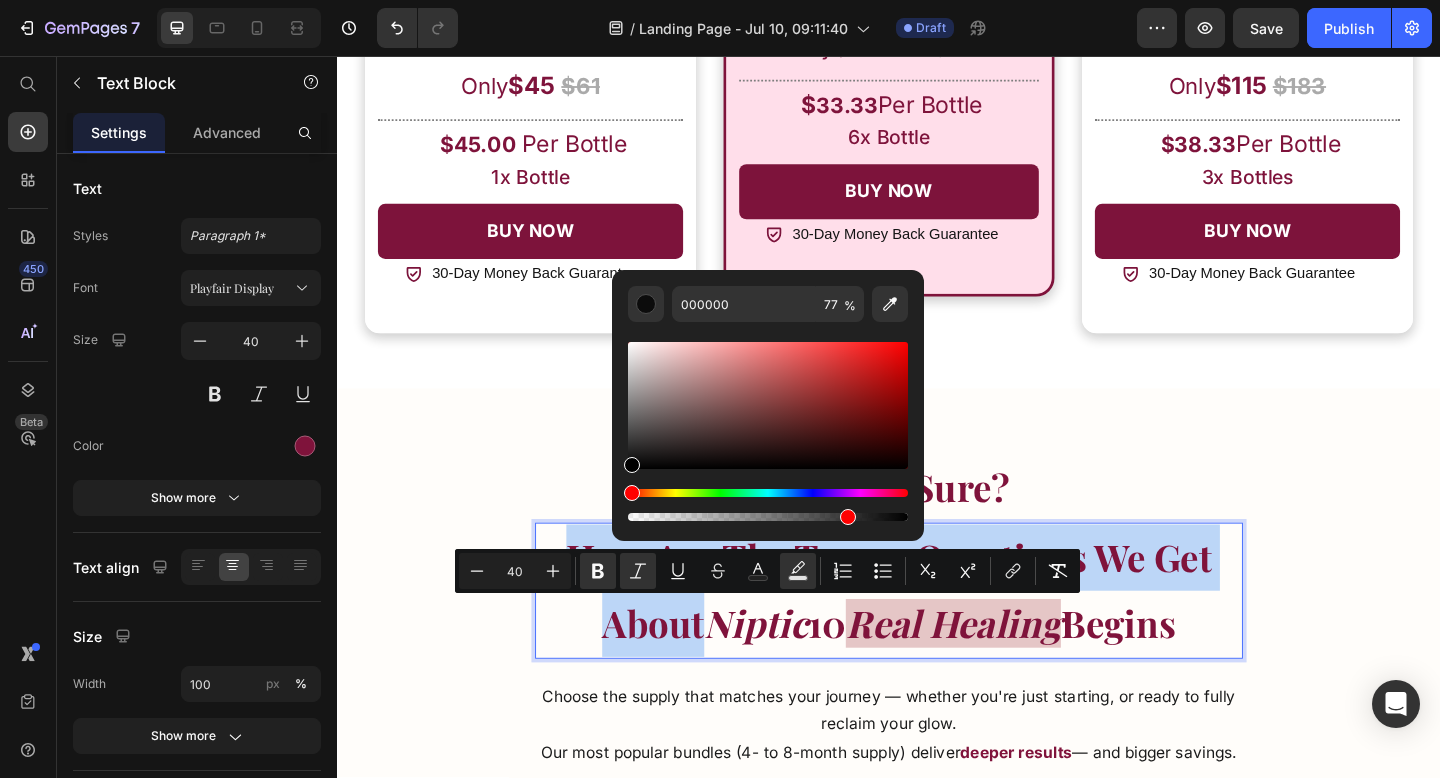 type on "E5C6C6" 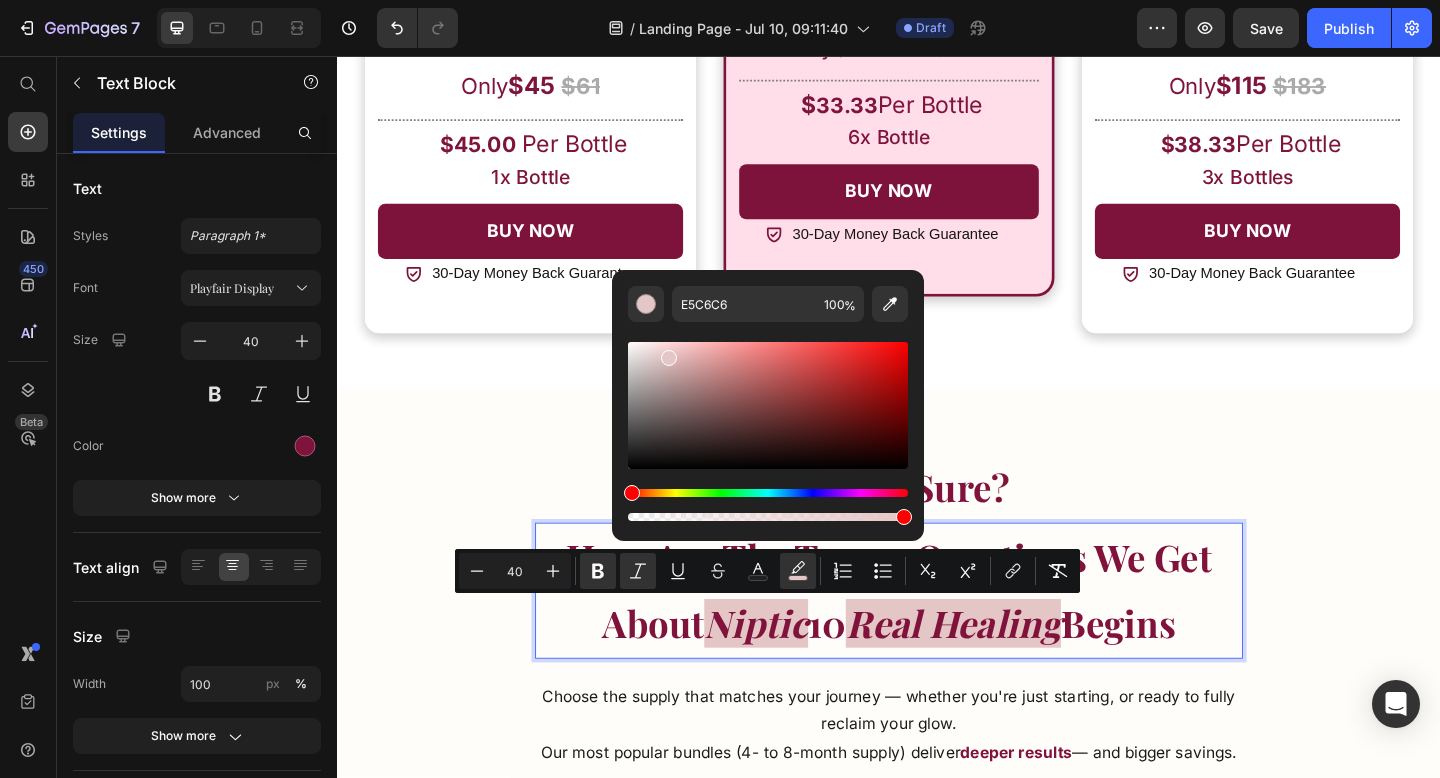 click on "Begins" at bounding box center (1186, 673) 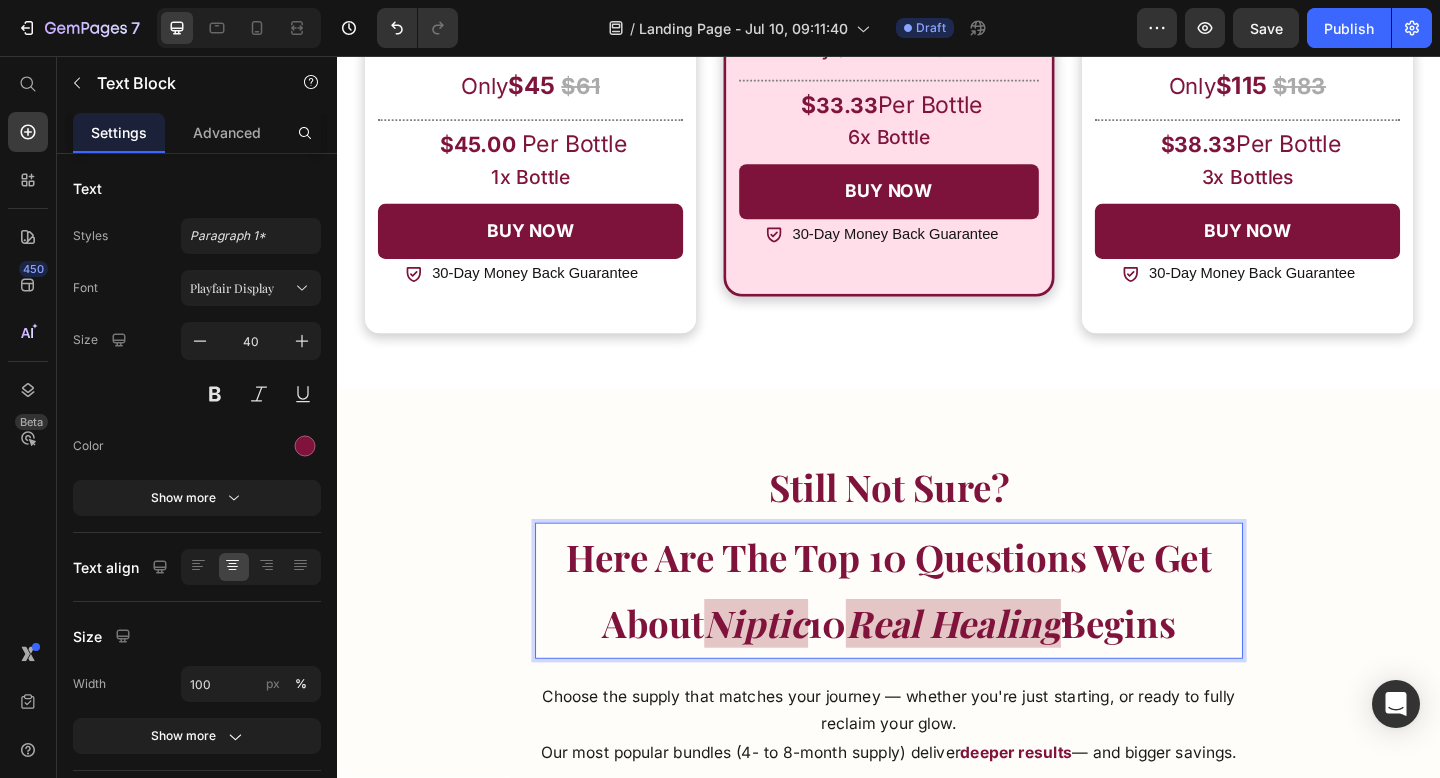 drag, startPoint x: 848, startPoint y: 684, endPoint x: 1270, endPoint y: 667, distance: 422.3423 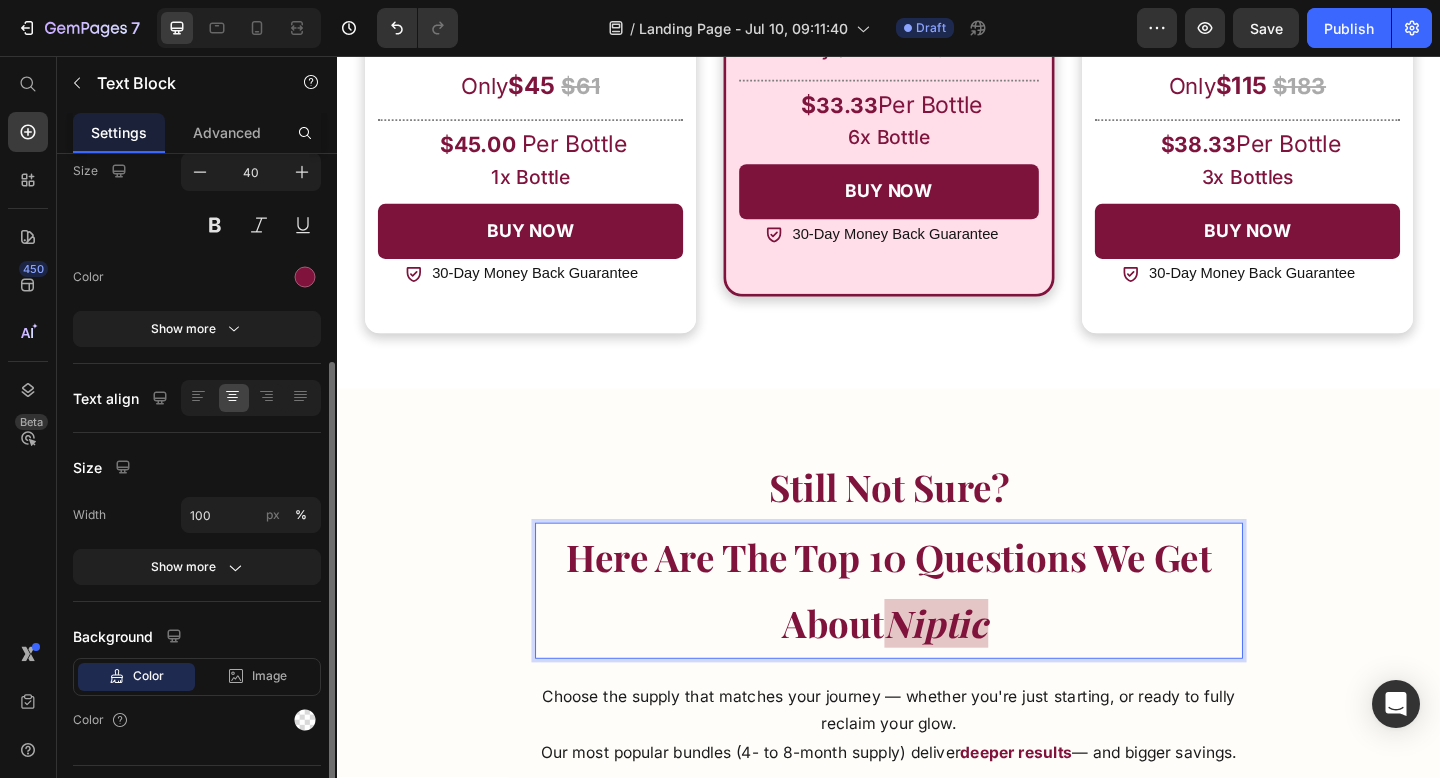 scroll, scrollTop: 214, scrollLeft: 0, axis: vertical 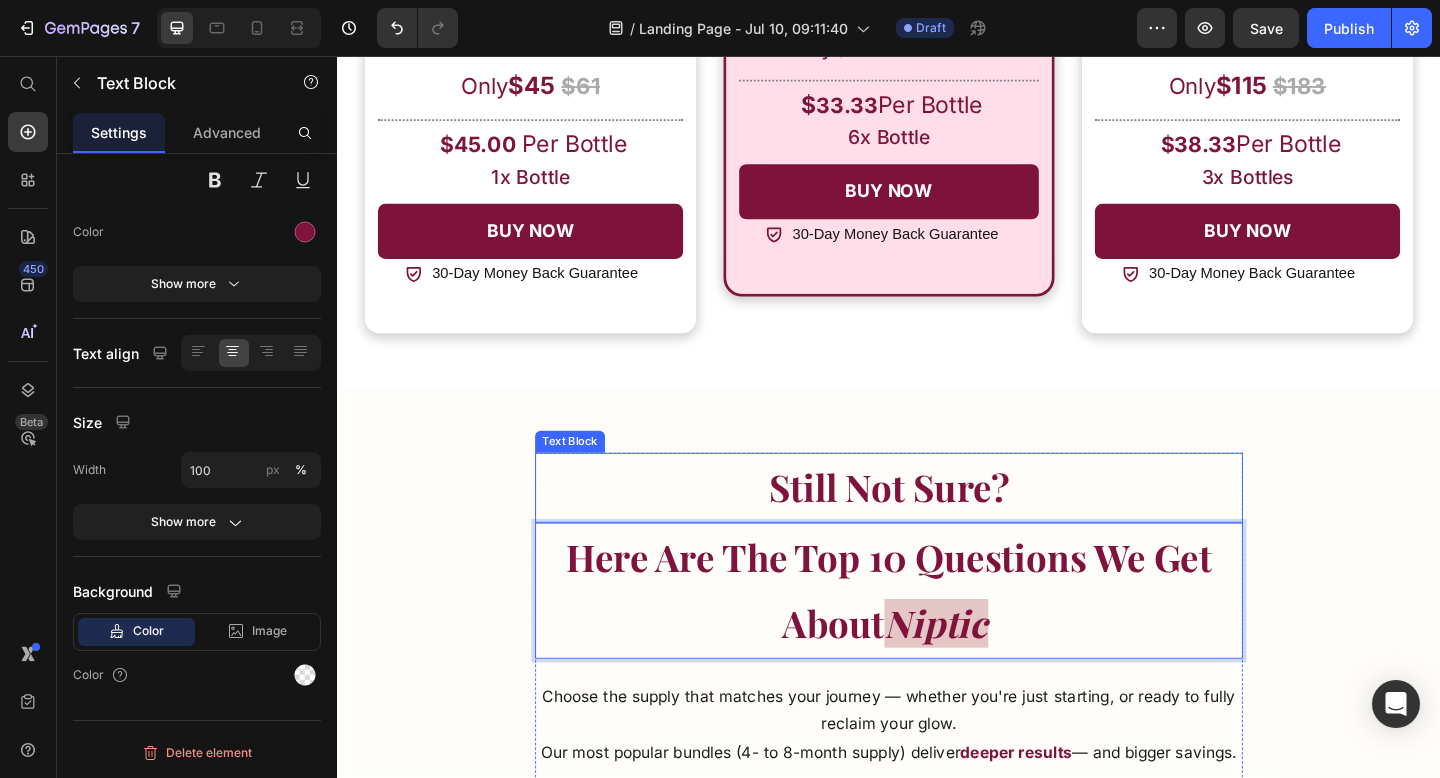 click on "Still Not Sure?" at bounding box center [937, 525] 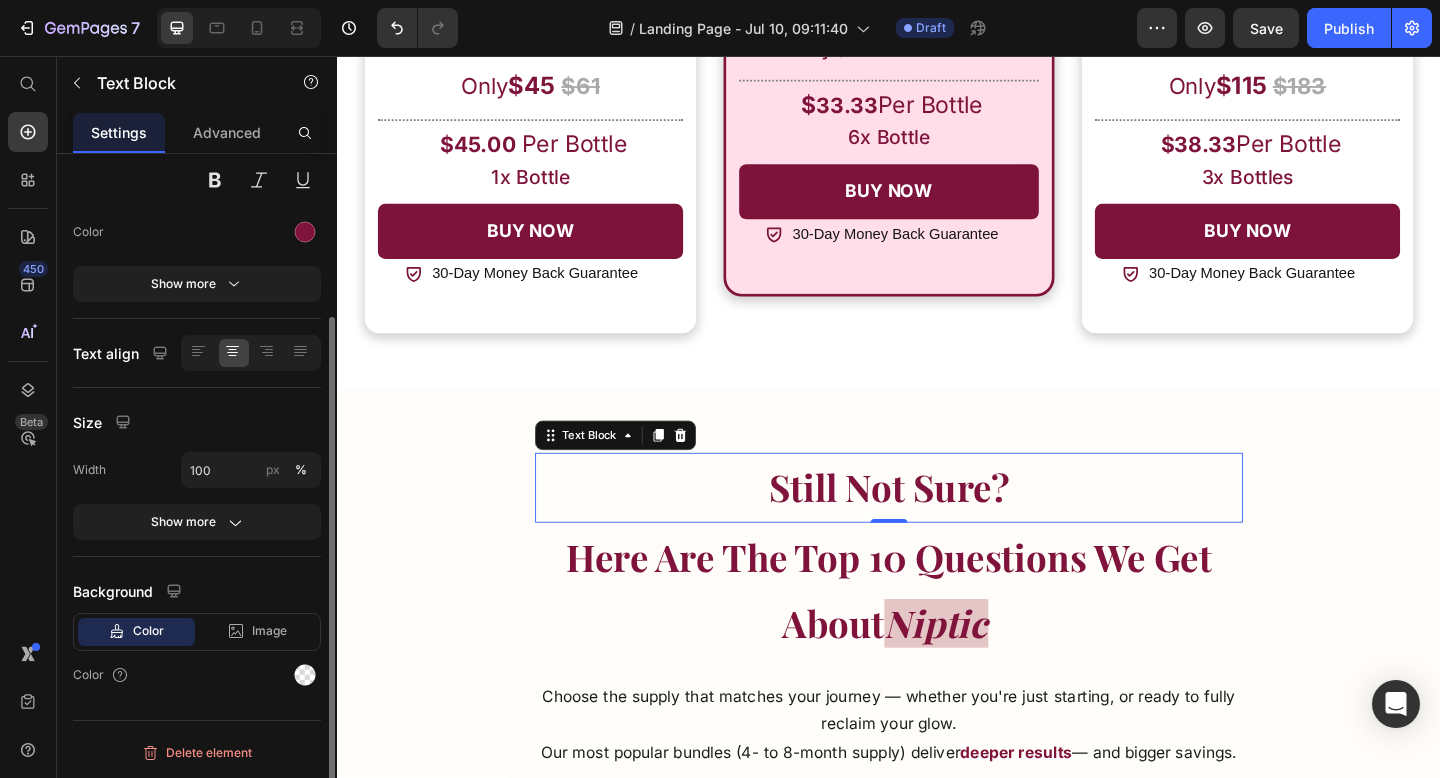 click on "Size Width 100 px % Show more" 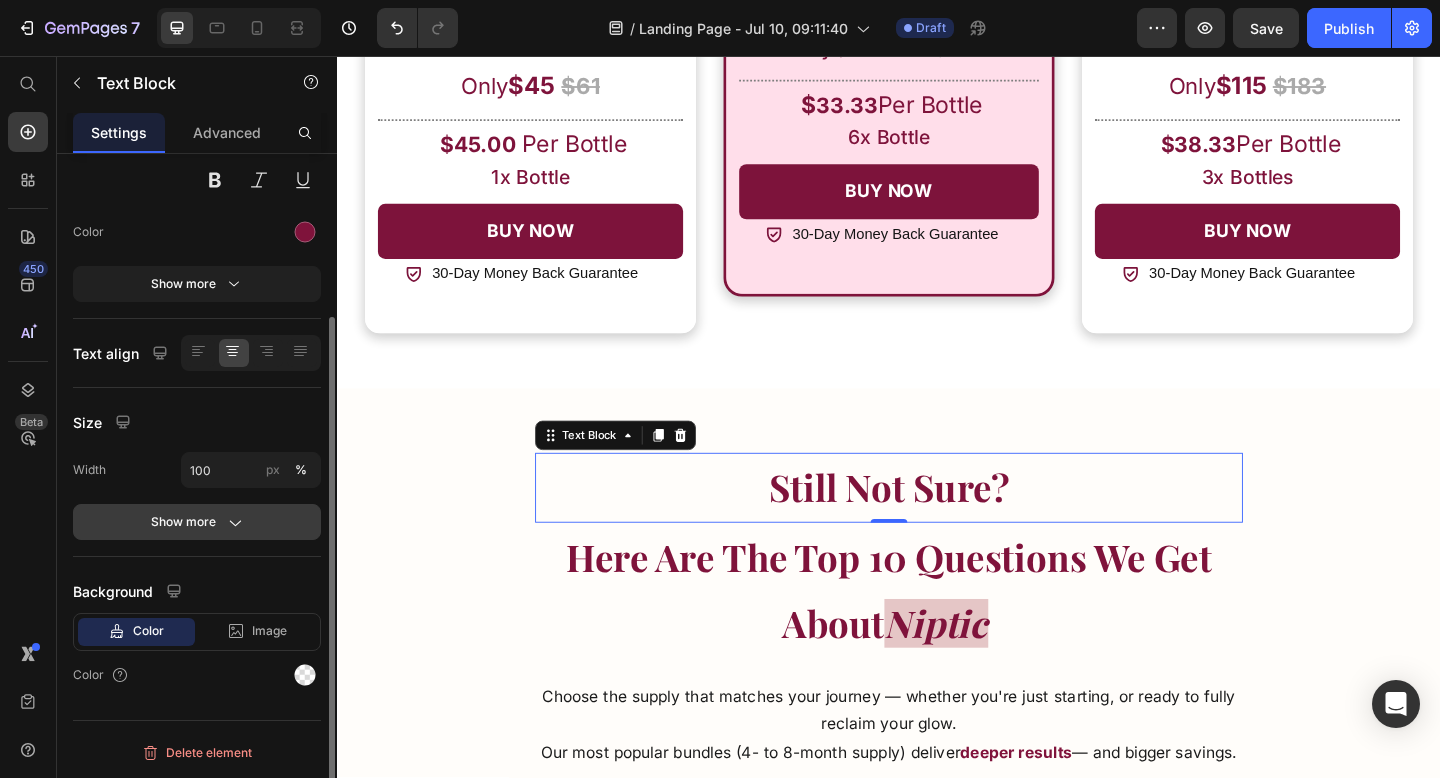 click 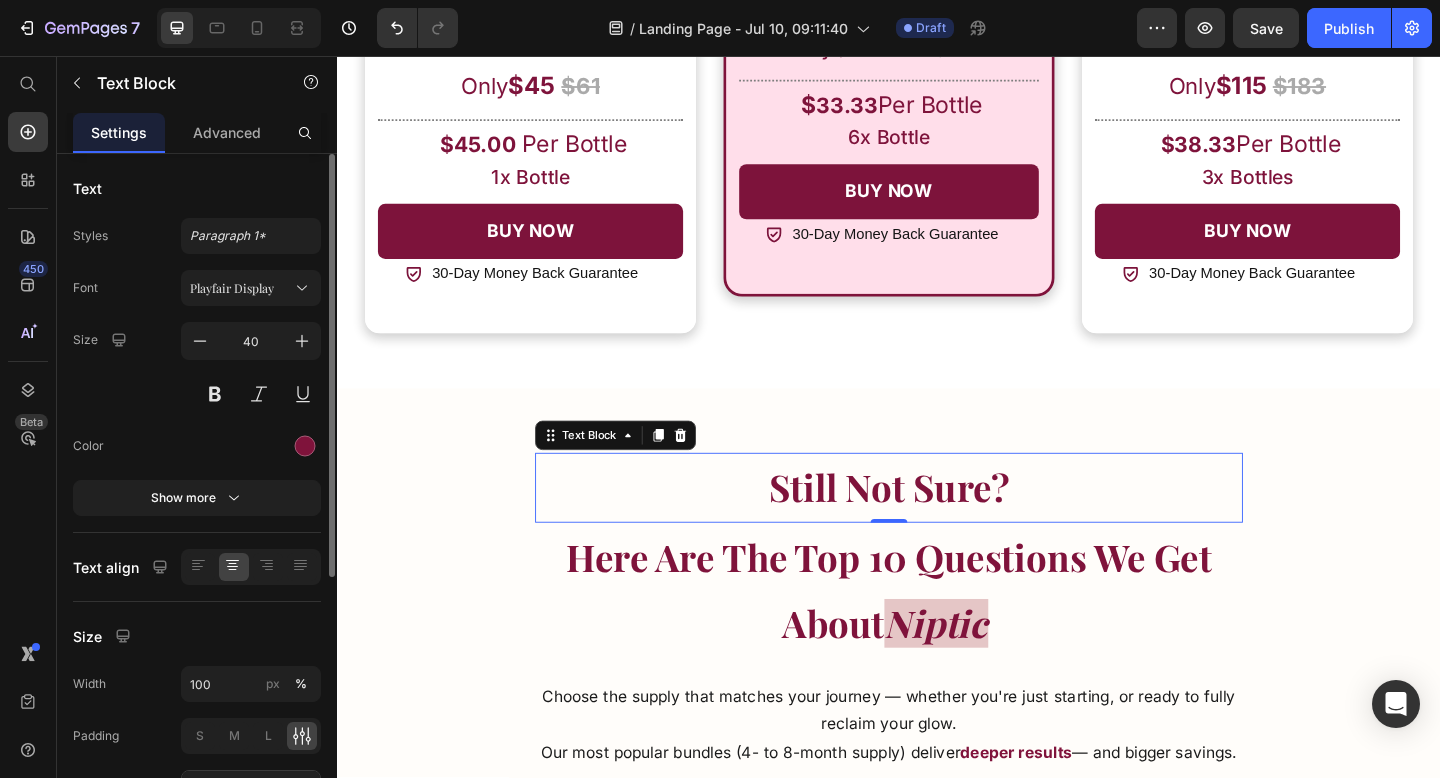 scroll, scrollTop: 2, scrollLeft: 0, axis: vertical 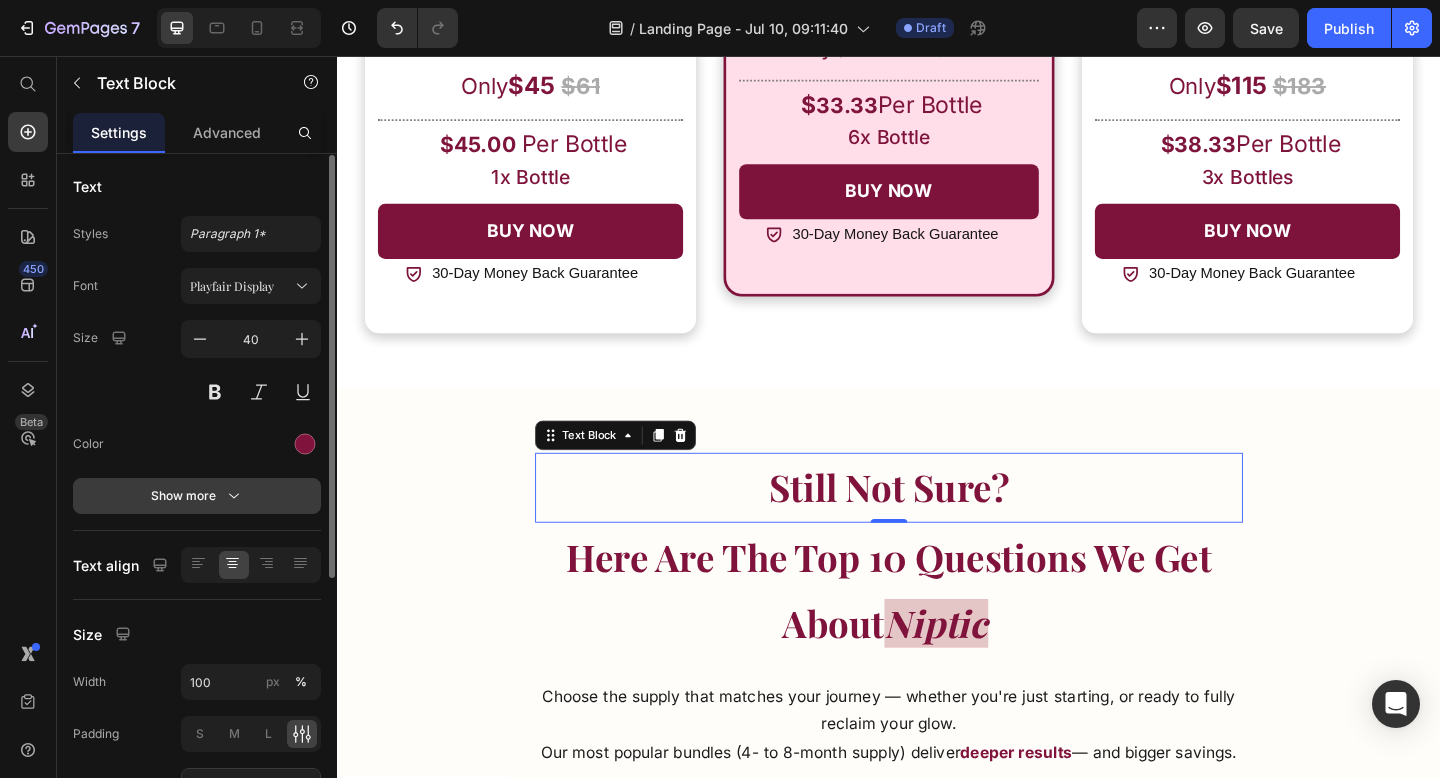click 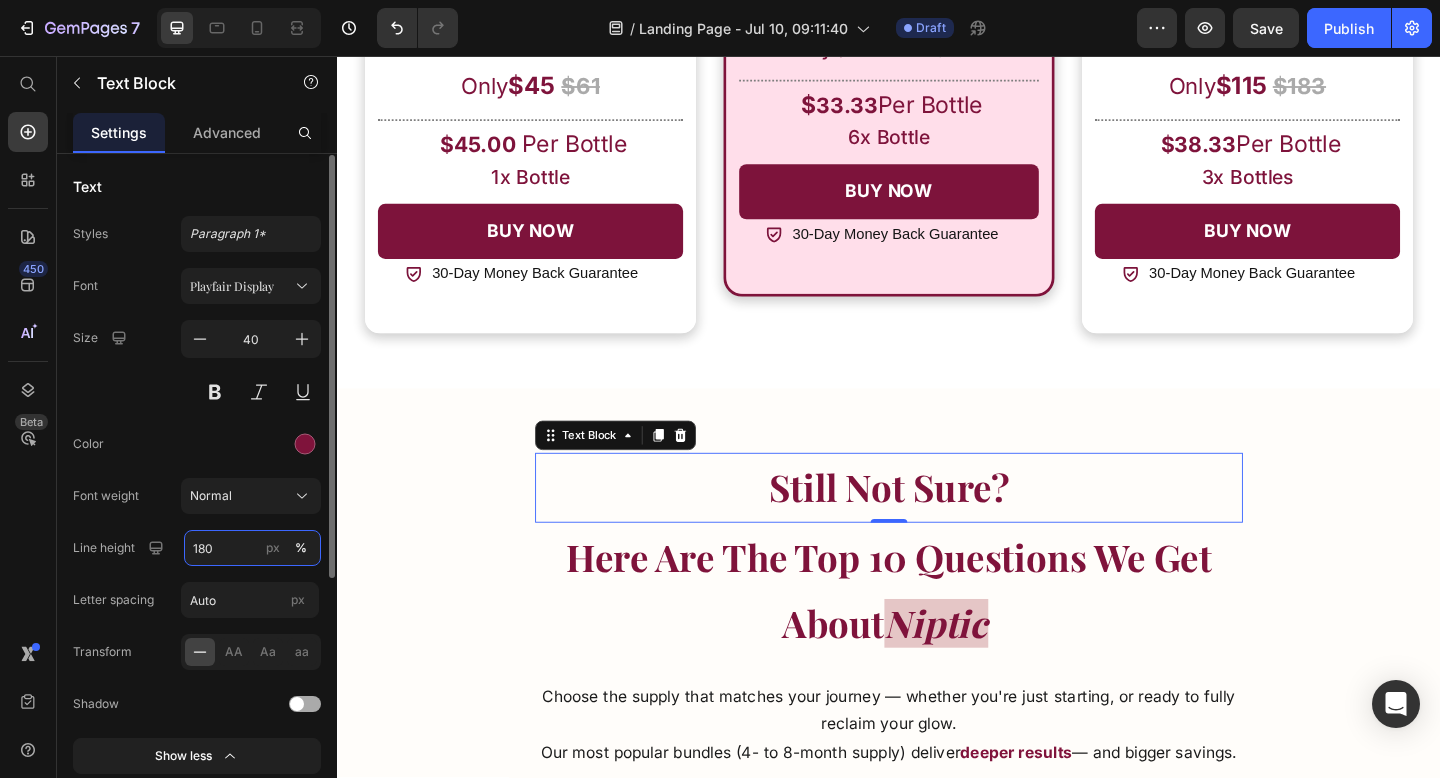 click on "180" at bounding box center [252, 548] 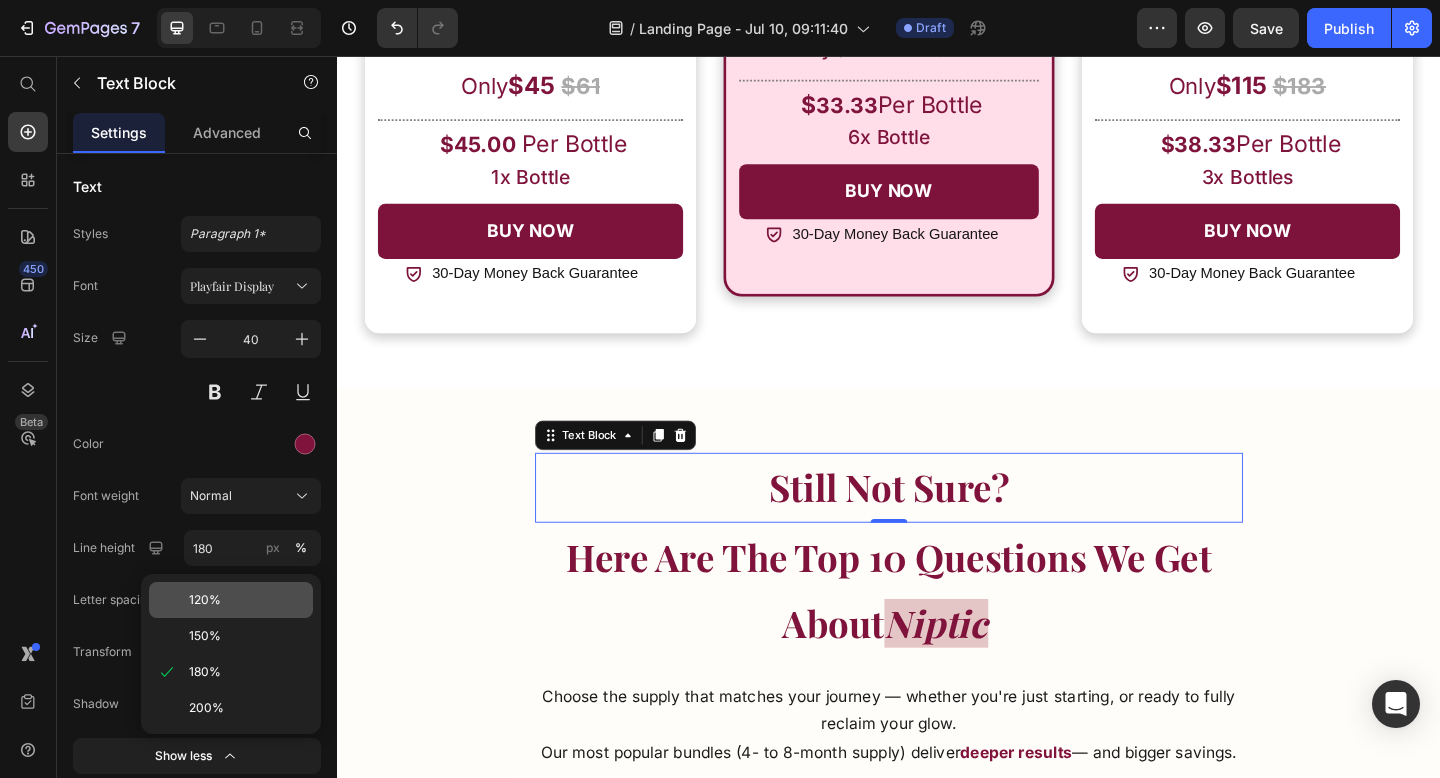 click on "120%" 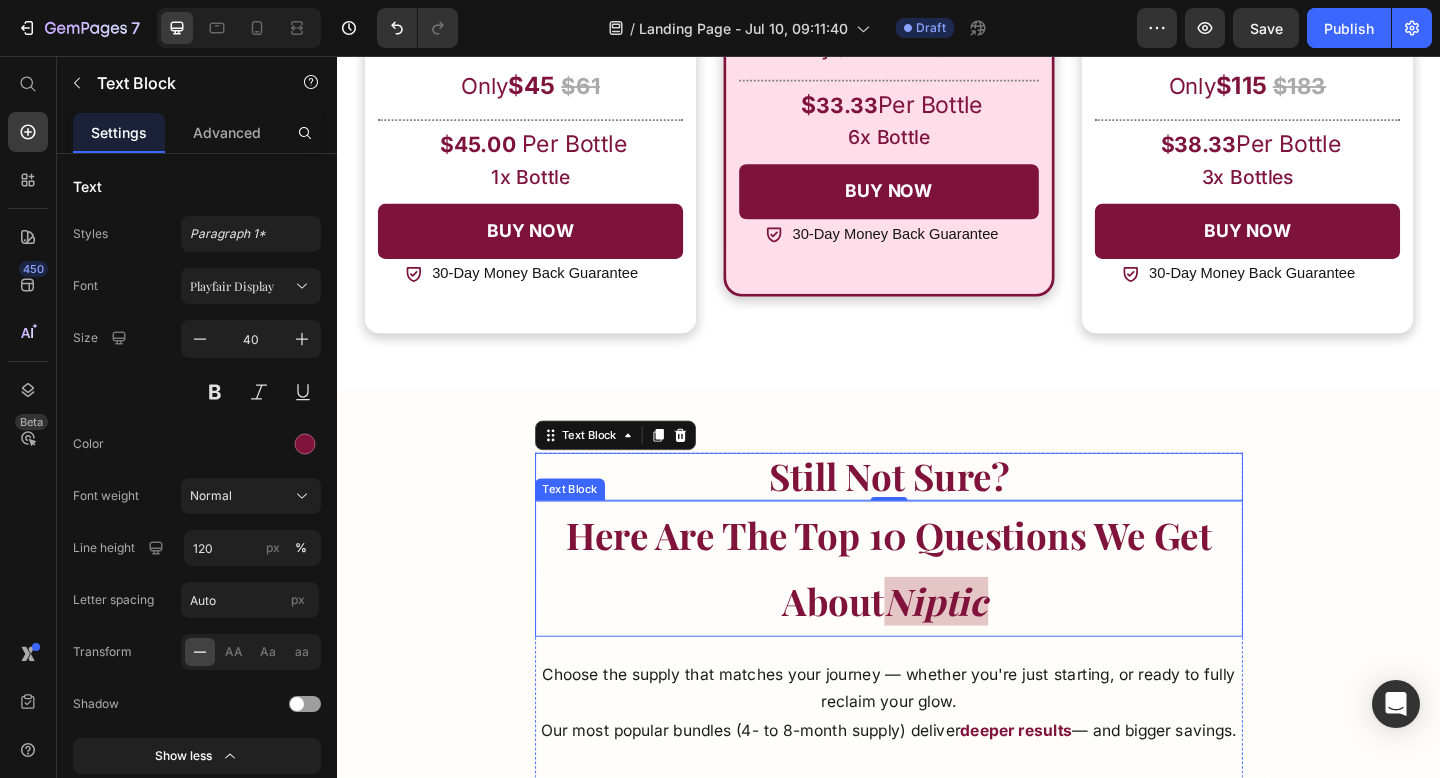 click on "Here Are The Top 10 Questions We Get About" at bounding box center (937, 613) 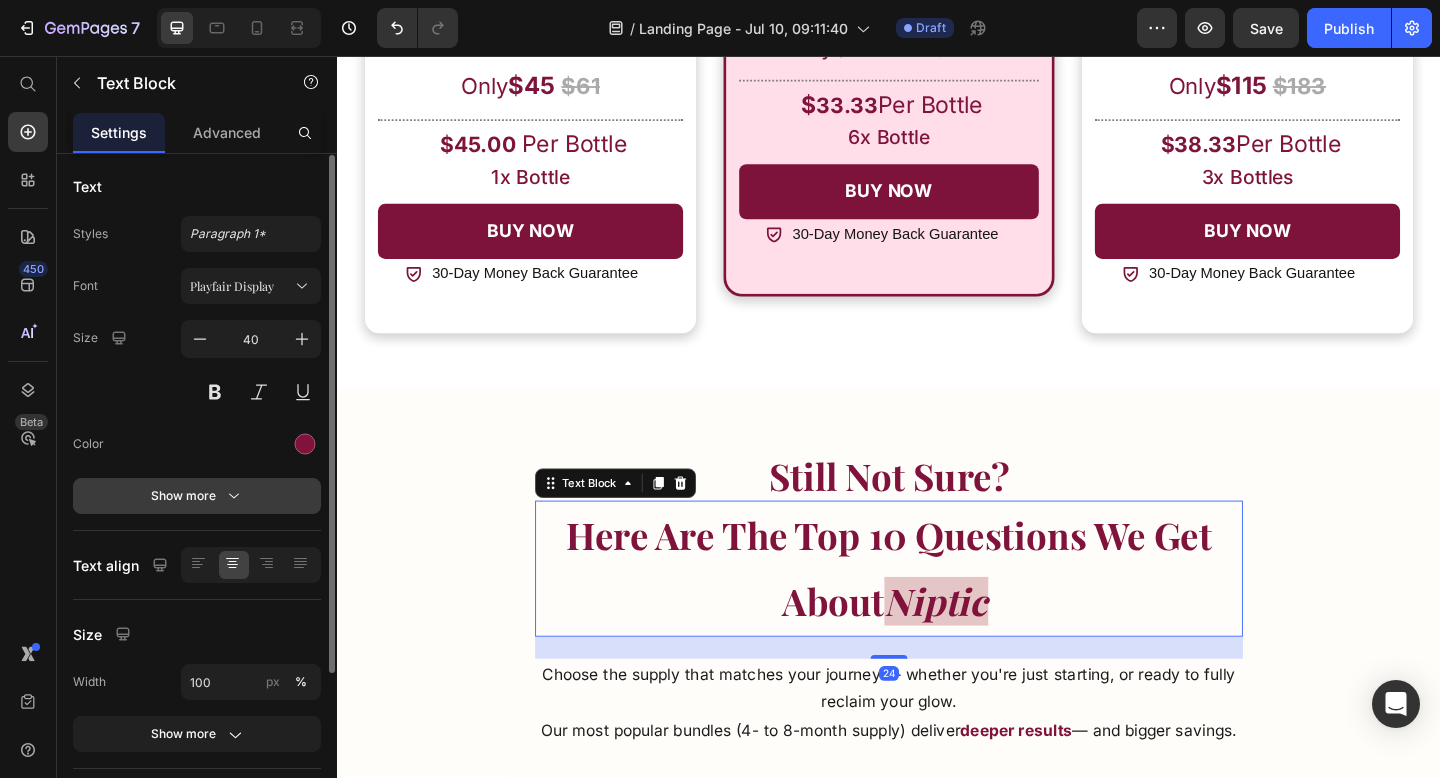 click 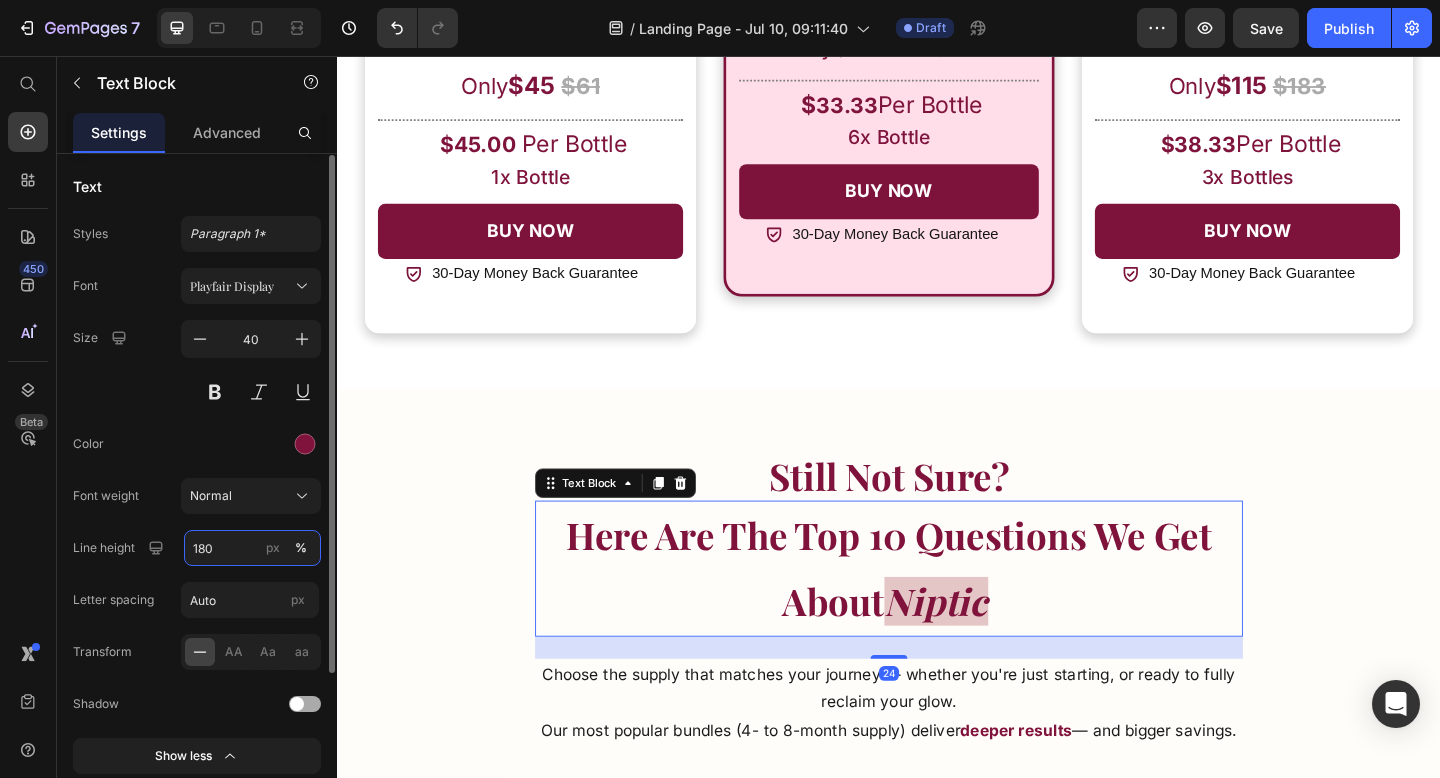 click on "180" at bounding box center (252, 548) 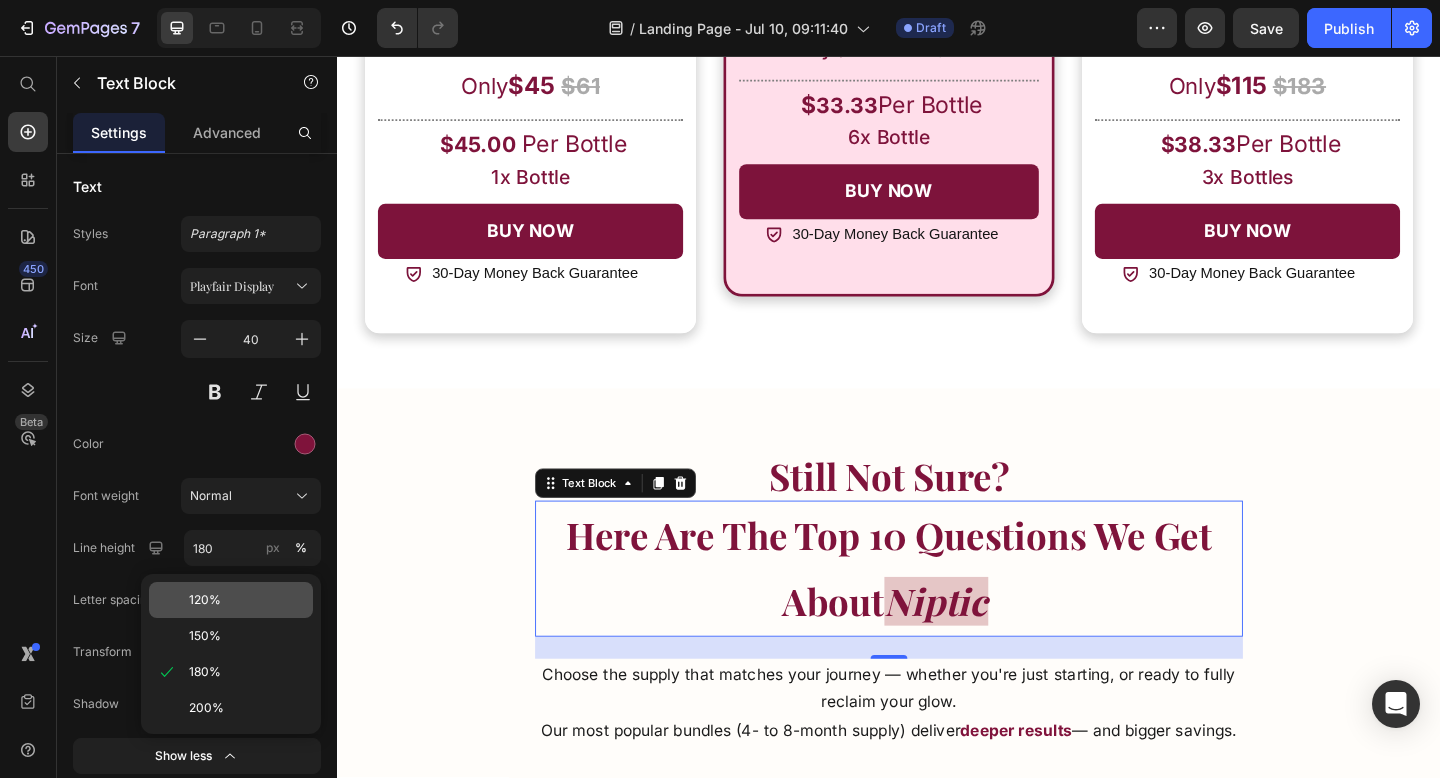 click on "120%" at bounding box center (247, 600) 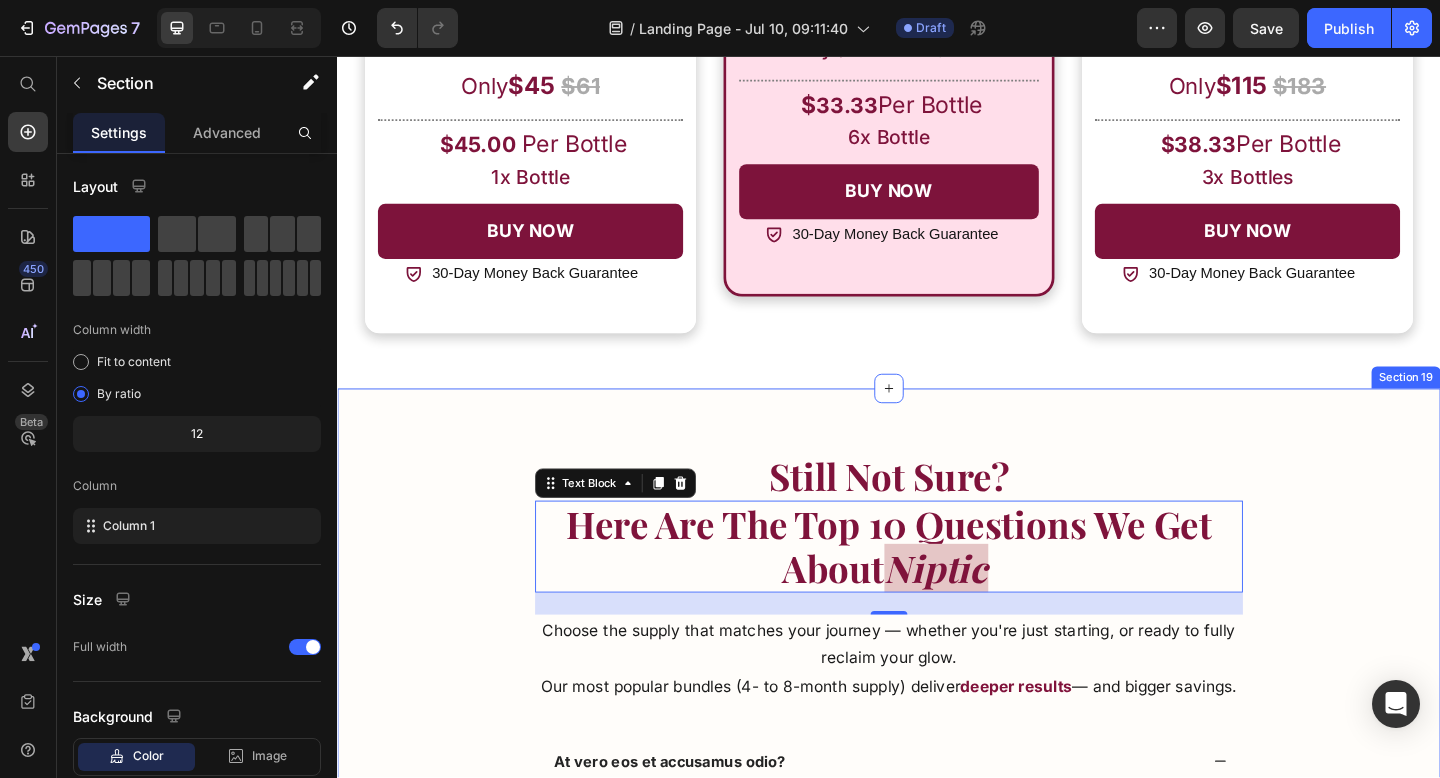 click on "Still Not Sure? Text Block Here Are The Top 10 Questions We Get About  Niptic   Text Block   24 Choose the supply that matches your journey — whether you're just starting, or ready to fully reclaim your glow. Our most popular bundles (4- to 8-month supply) deliver  deeper results  — and bigger savings. Text Block
At vero eos et accusamus odio? Lorem ipsum dolor sit amet, consectetur adipiscing elit, sed do eiusmod tempor incididunt ut labore et dolore magna aliqua. Ut enim ad minim veniam, quis nostrud exercitation. Text Block
At vero eos et accusamus et iusto?
At vero eos et accusamus?
At vero eos et iusto?
At vero eos et accusamus?
At vero eos et accusamus et iusto? Accordion More questions?  See our full FAQ Text Block Row Section 19" at bounding box center (937, 896) 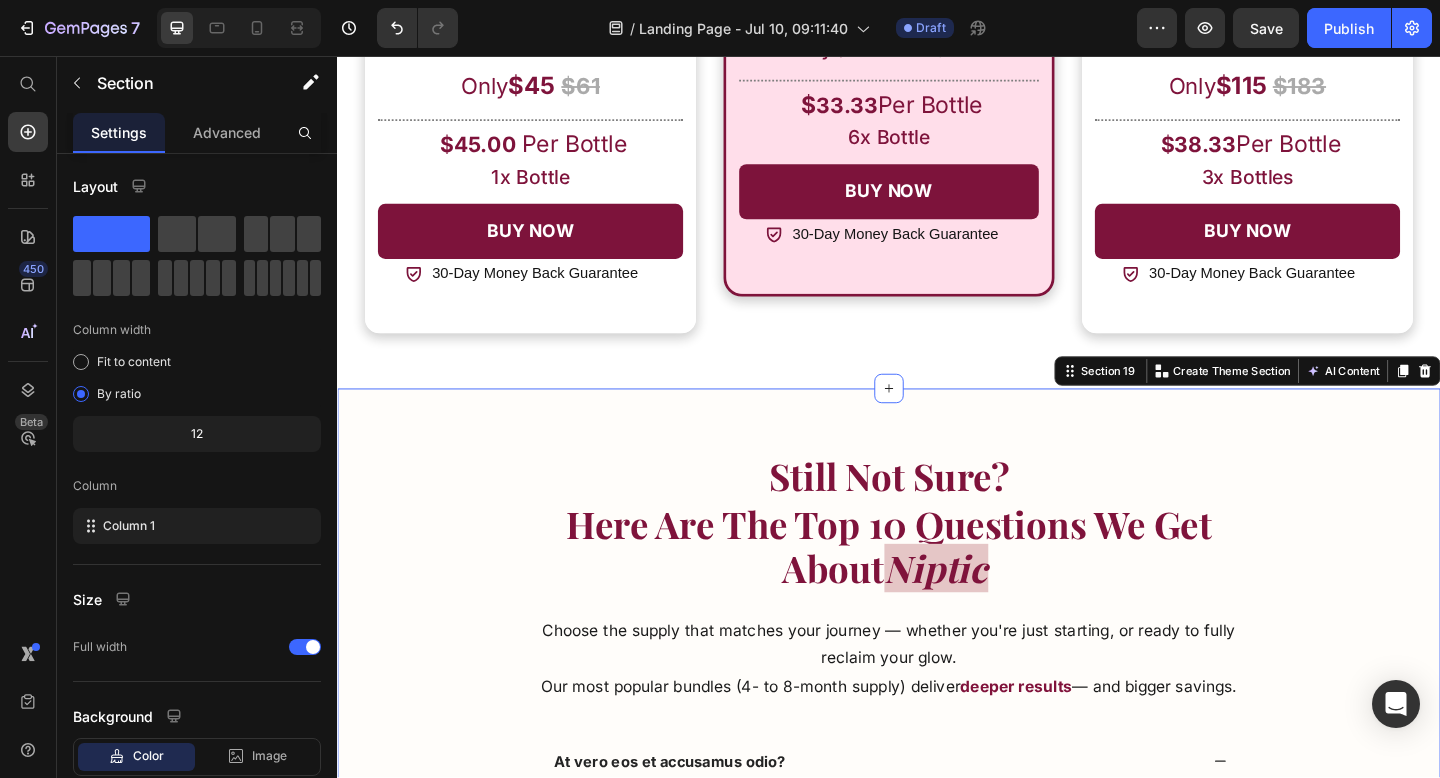 scroll, scrollTop: 0, scrollLeft: 0, axis: both 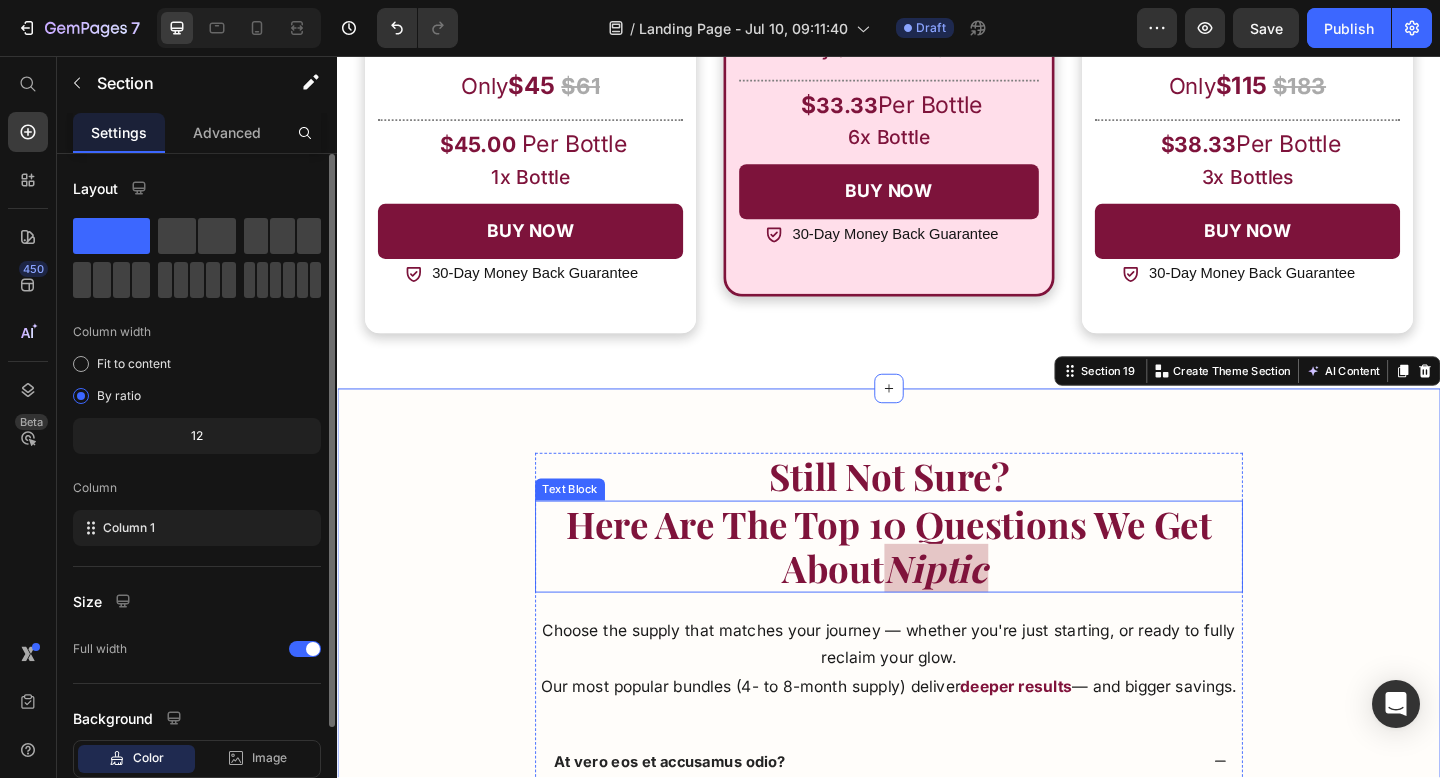 click on "Here Are The Top 10 Questions We Get About  Niptic" at bounding box center [937, 590] 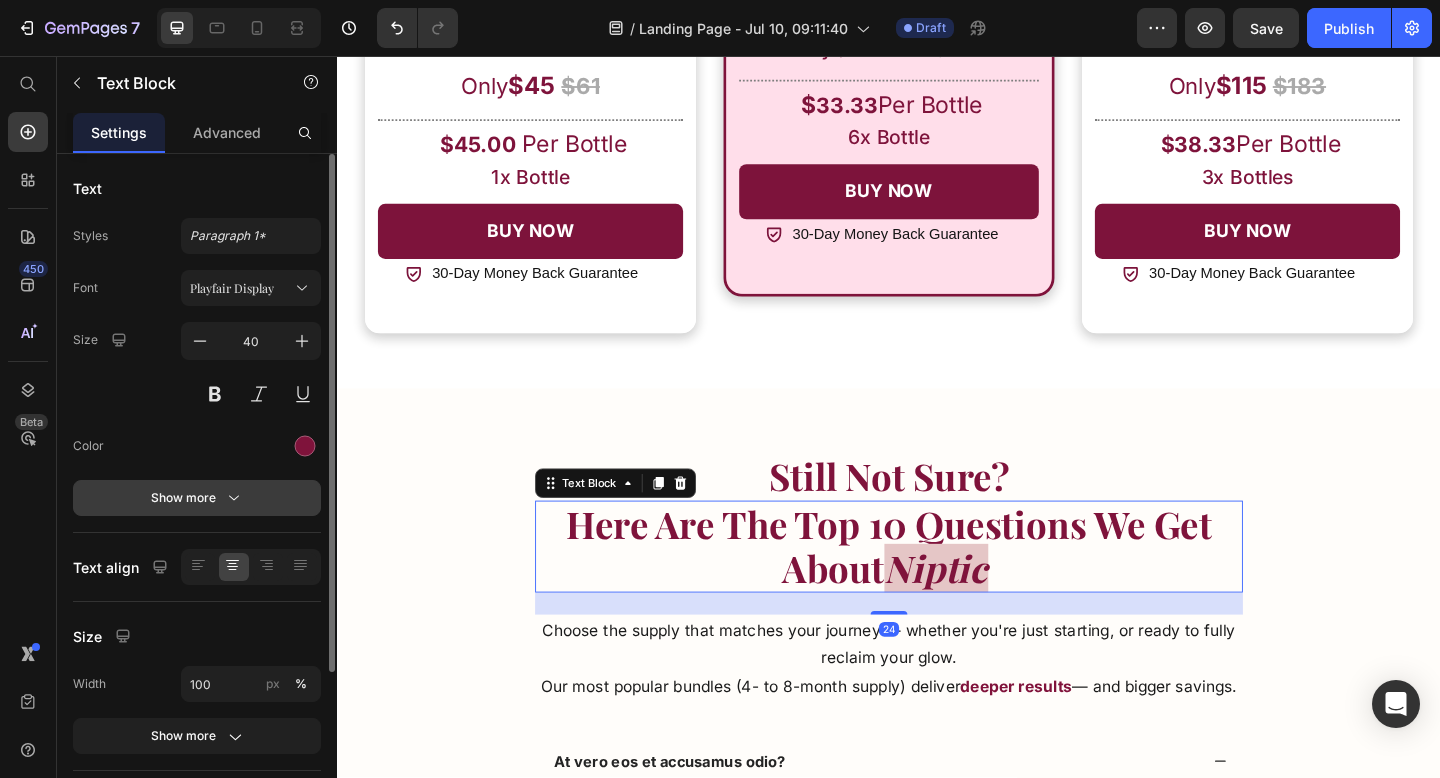 click on "Show more" at bounding box center [197, 498] 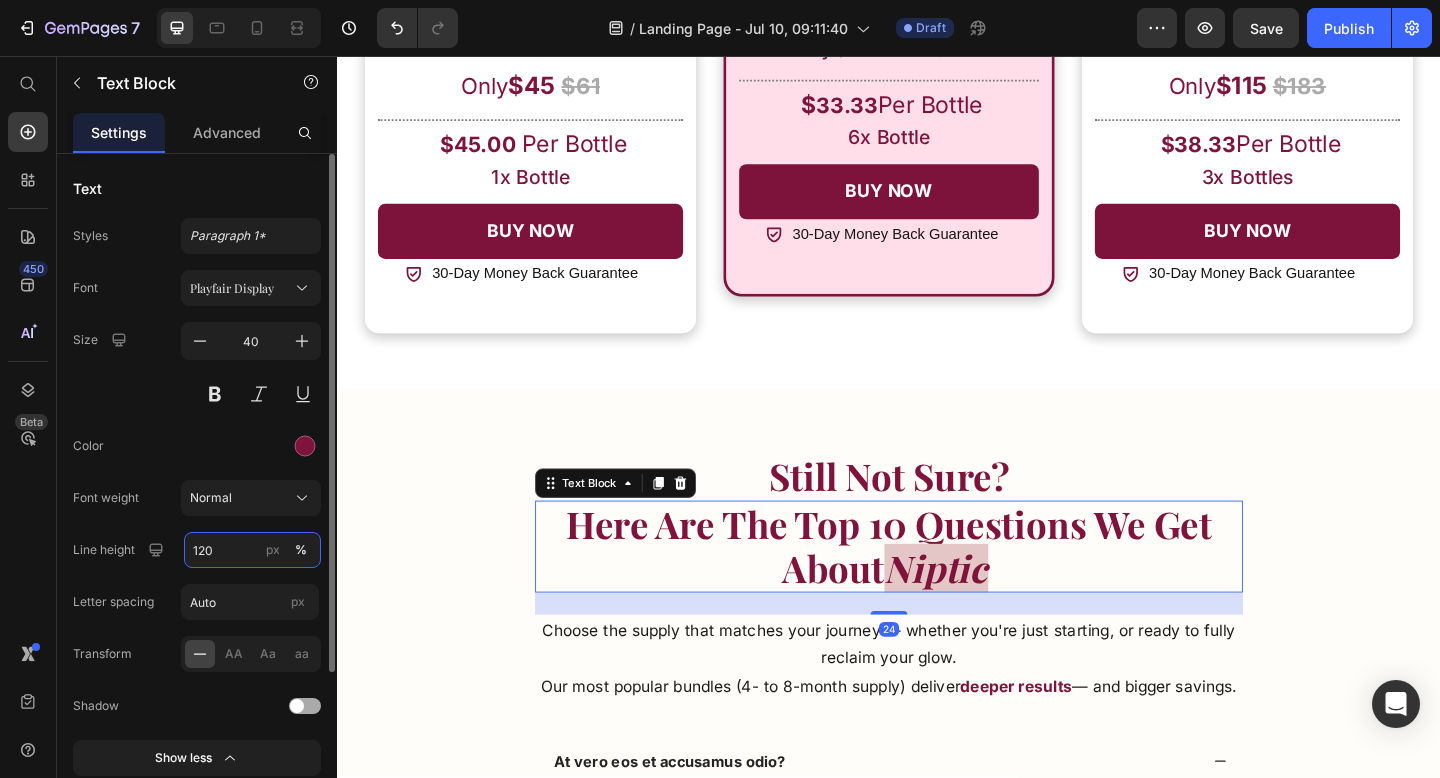 click on "120" at bounding box center (252, 550) 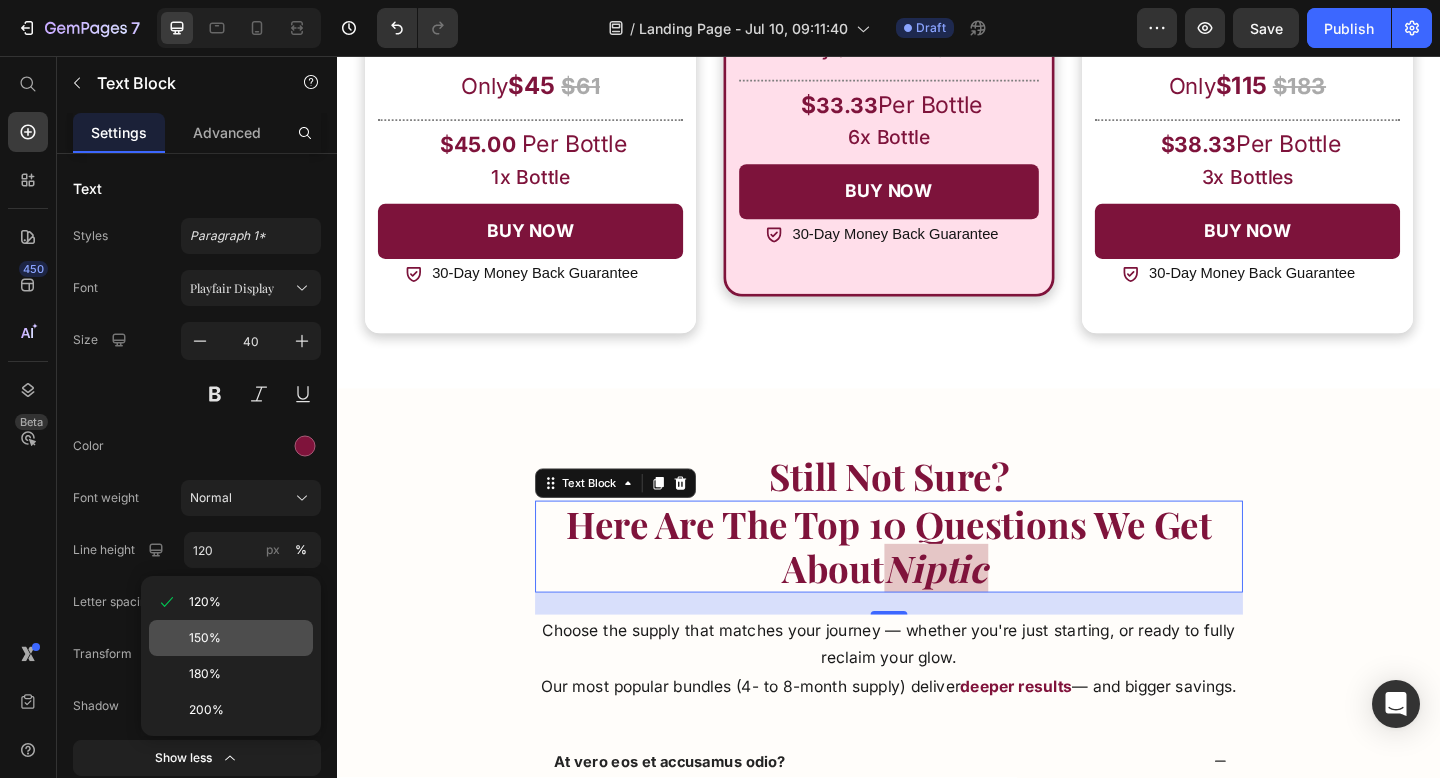 click on "150%" at bounding box center [247, 638] 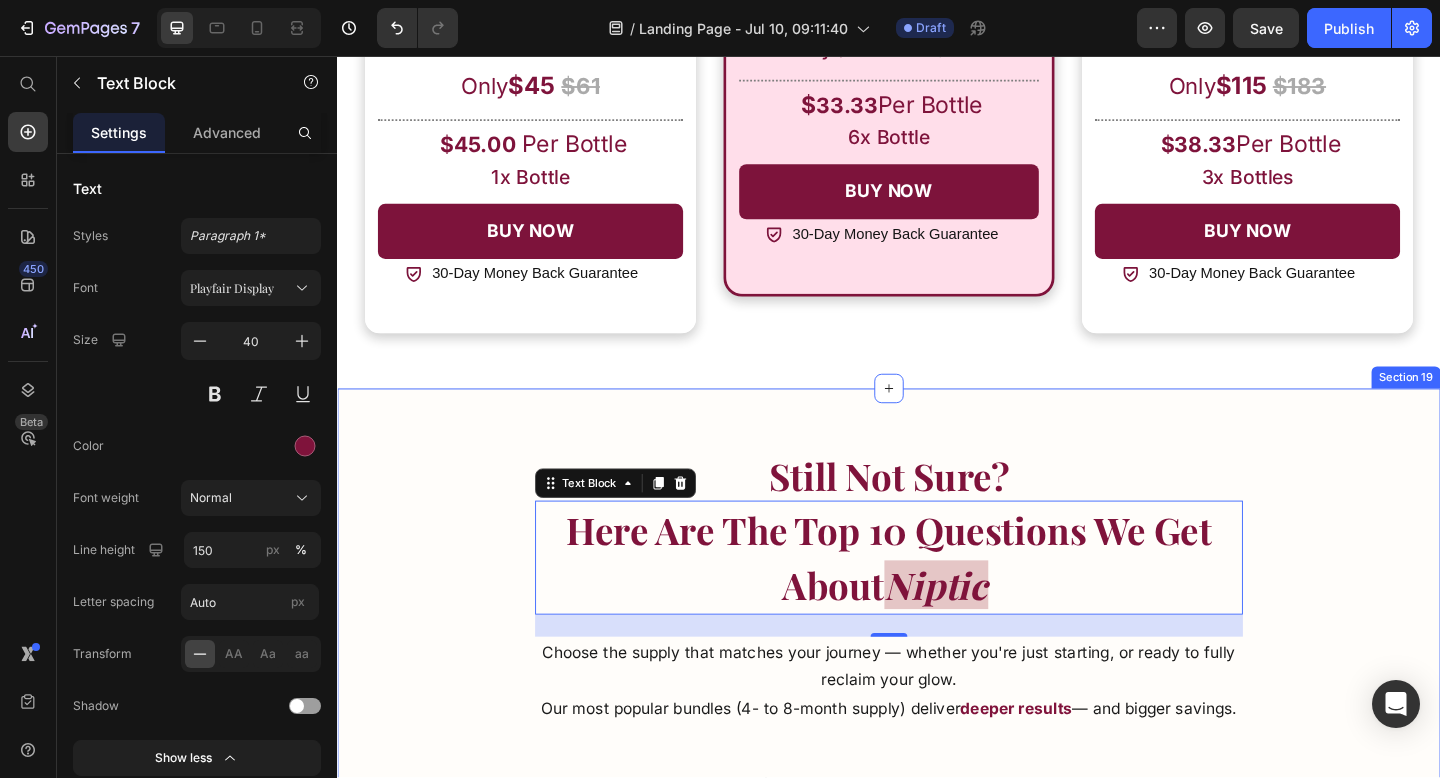 click on "Still Not Sure? Text Block Here Are The Top 10 Questions We Get About  Niptic   Text Block   24 Choose the supply that matches your journey — whether you're just starting, or ready to fully reclaim your glow. Our most popular bundles (4- to 8-month supply) deliver  deeper results  — and bigger savings. Text Block
At vero eos et accusamus odio? Lorem ipsum dolor sit amet, consectetur adipiscing elit, sed do eiusmod tempor incididunt ut labore et dolore magna aliqua. Ut enim ad minim veniam, quis nostrud exercitation. Text Block
At vero eos et accusamus et iusto?
At vero eos et accusamus?
At vero eos et iusto?
At vero eos et accusamus?
At vero eos et accusamus et iusto? Accordion More questions?  See our full FAQ Text Block Row Section 19" at bounding box center (937, 908) 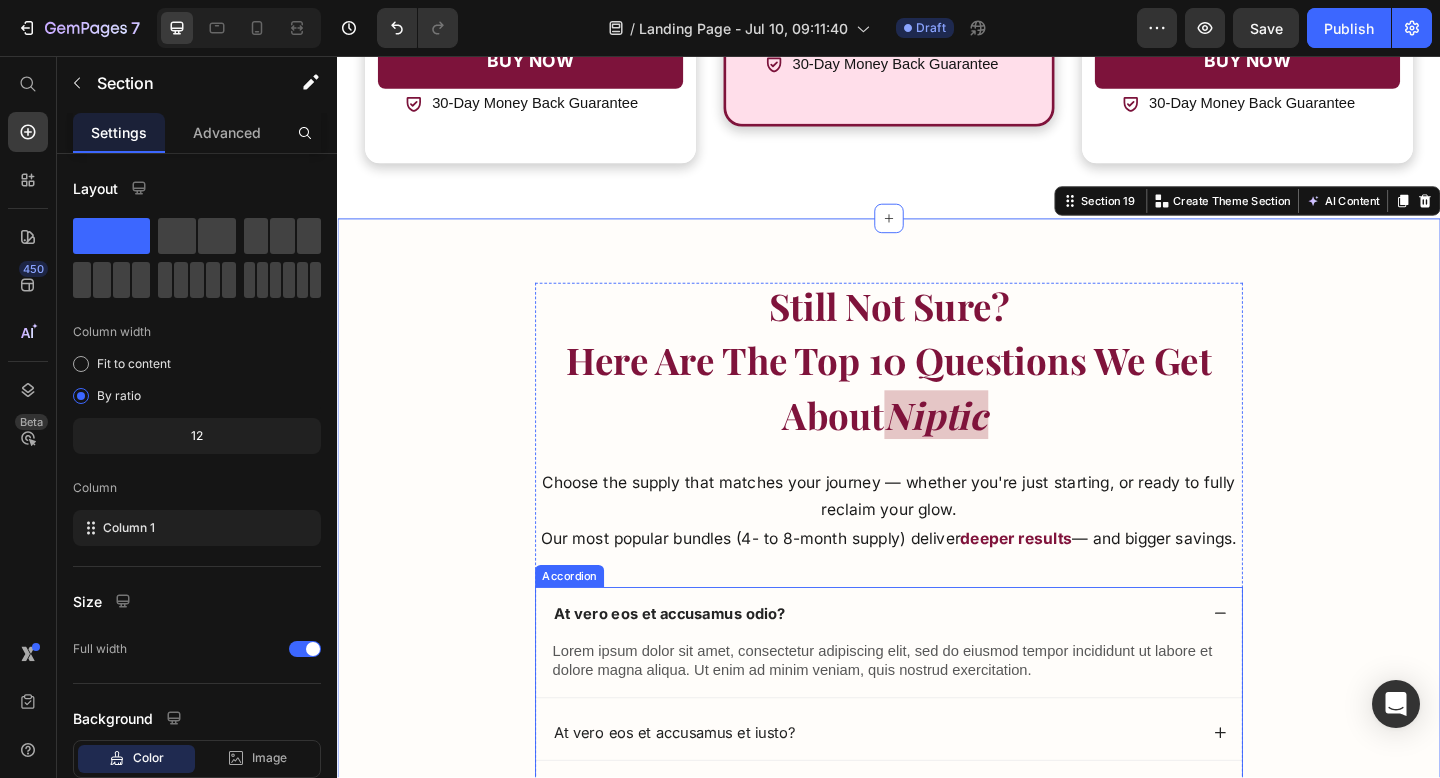 scroll, scrollTop: 20042, scrollLeft: 0, axis: vertical 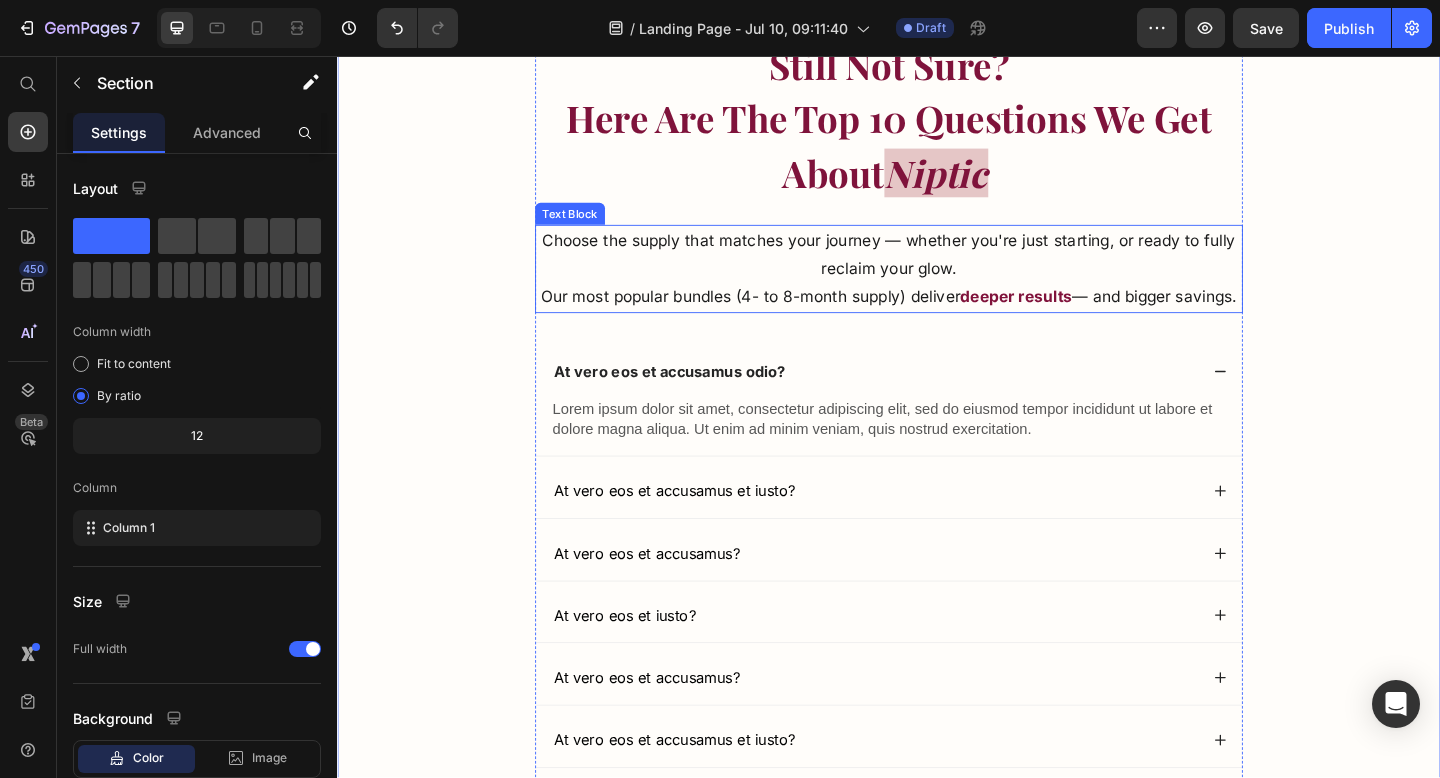 click on "Choose the supply that matches your journey — whether you're just starting, or ready to fully reclaim your glow. Our most popular bundles (4- to 8-month supply) deliver  deeper results  — and bigger savings." at bounding box center [937, 288] 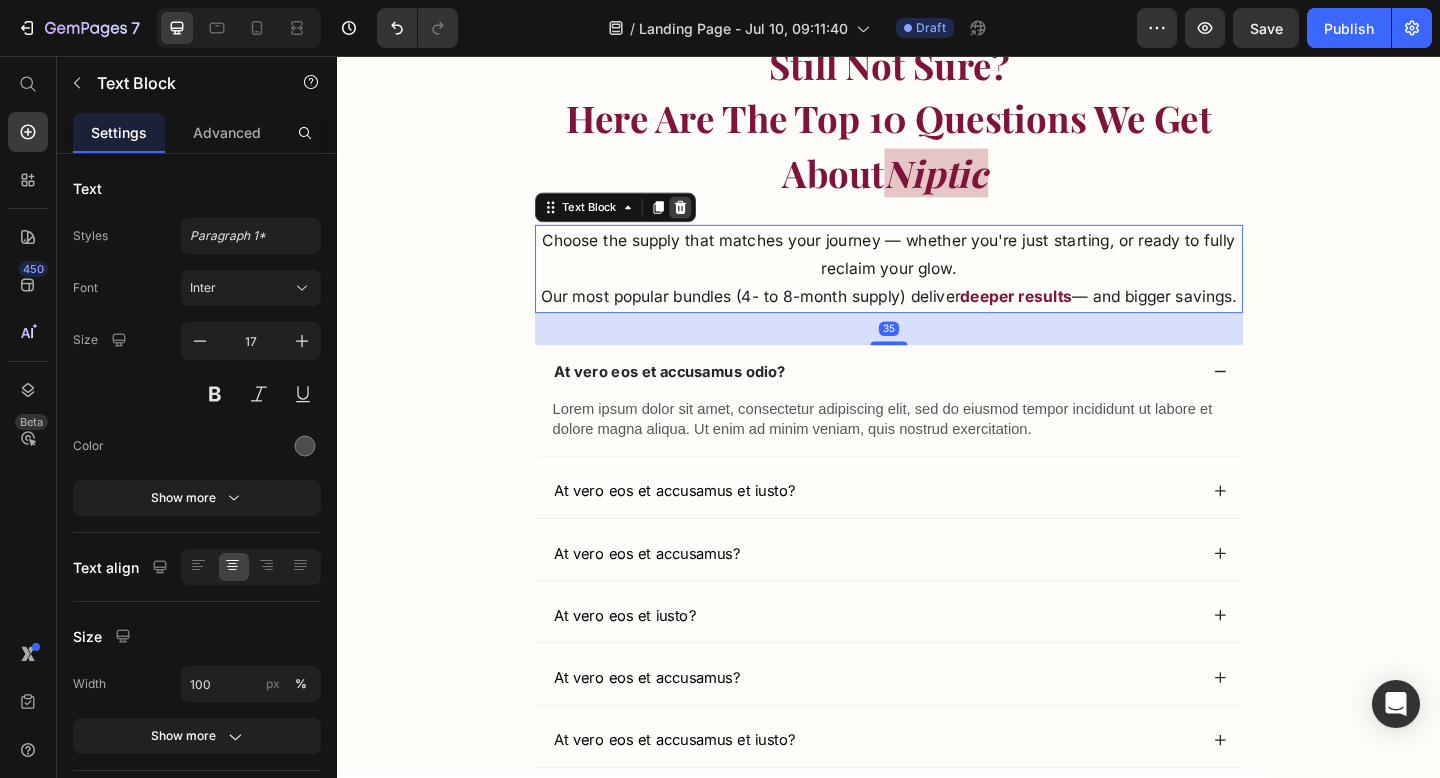 click 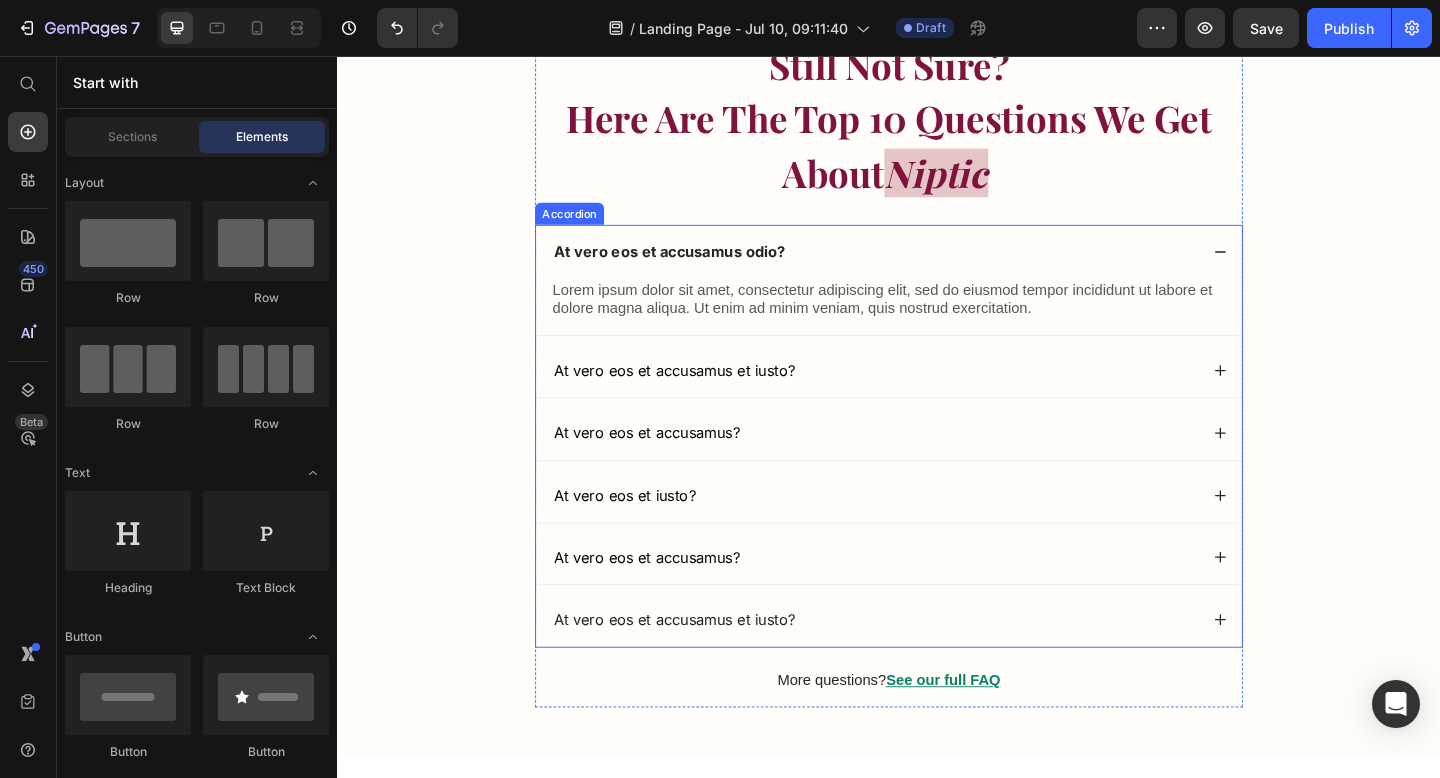 click on "At vero eos et accusamus et iusto?" at bounding box center (937, 669) 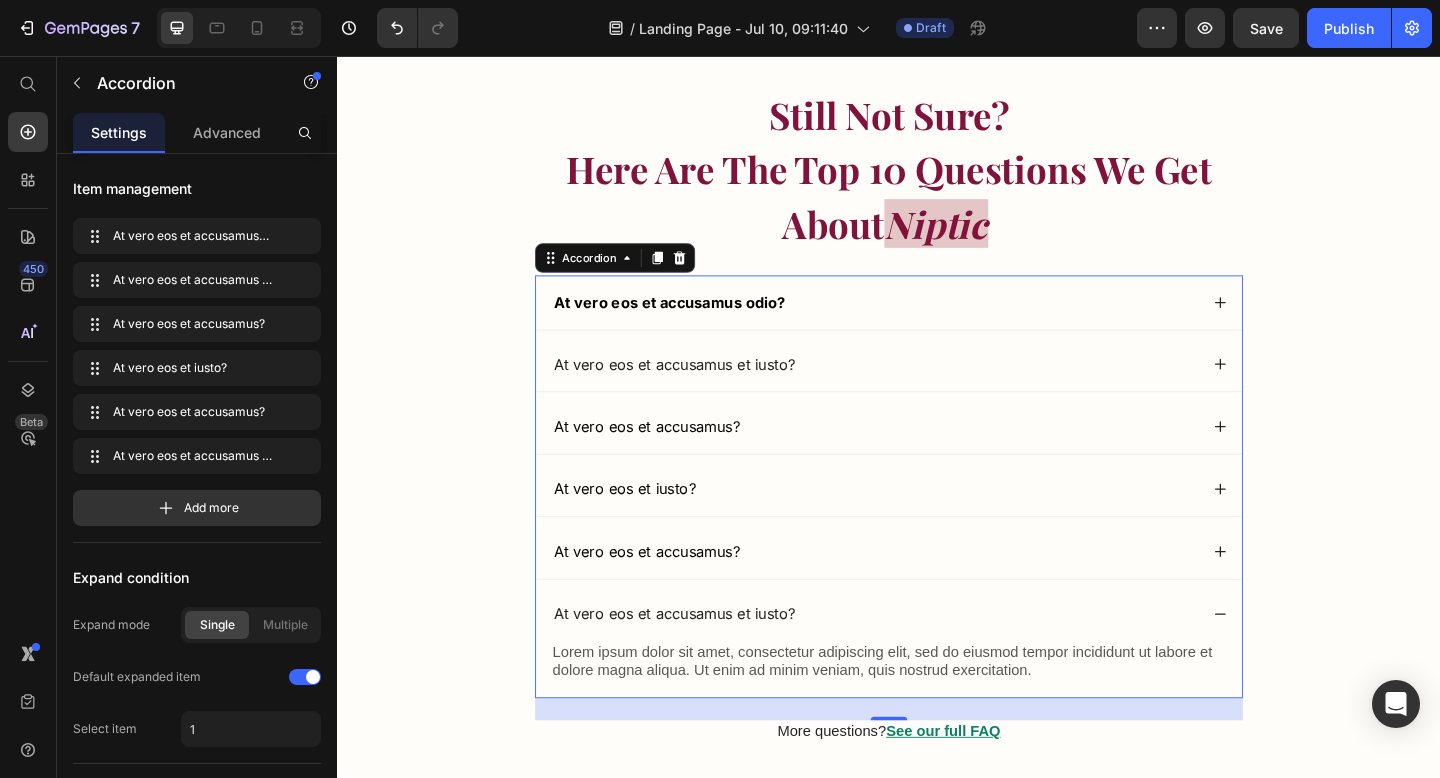 scroll, scrollTop: 19994, scrollLeft: 0, axis: vertical 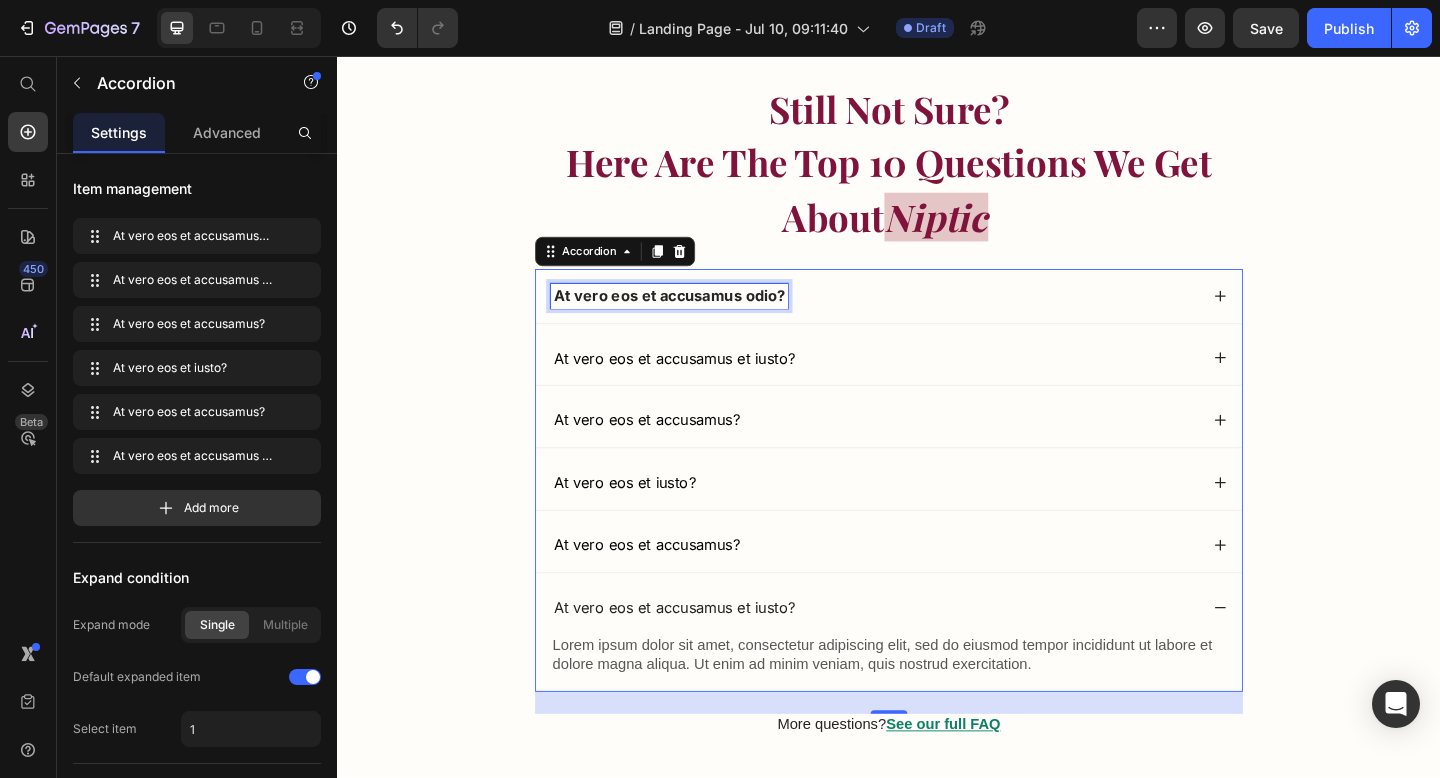 click on "At vero eos et accusamus odio?" at bounding box center [698, 317] 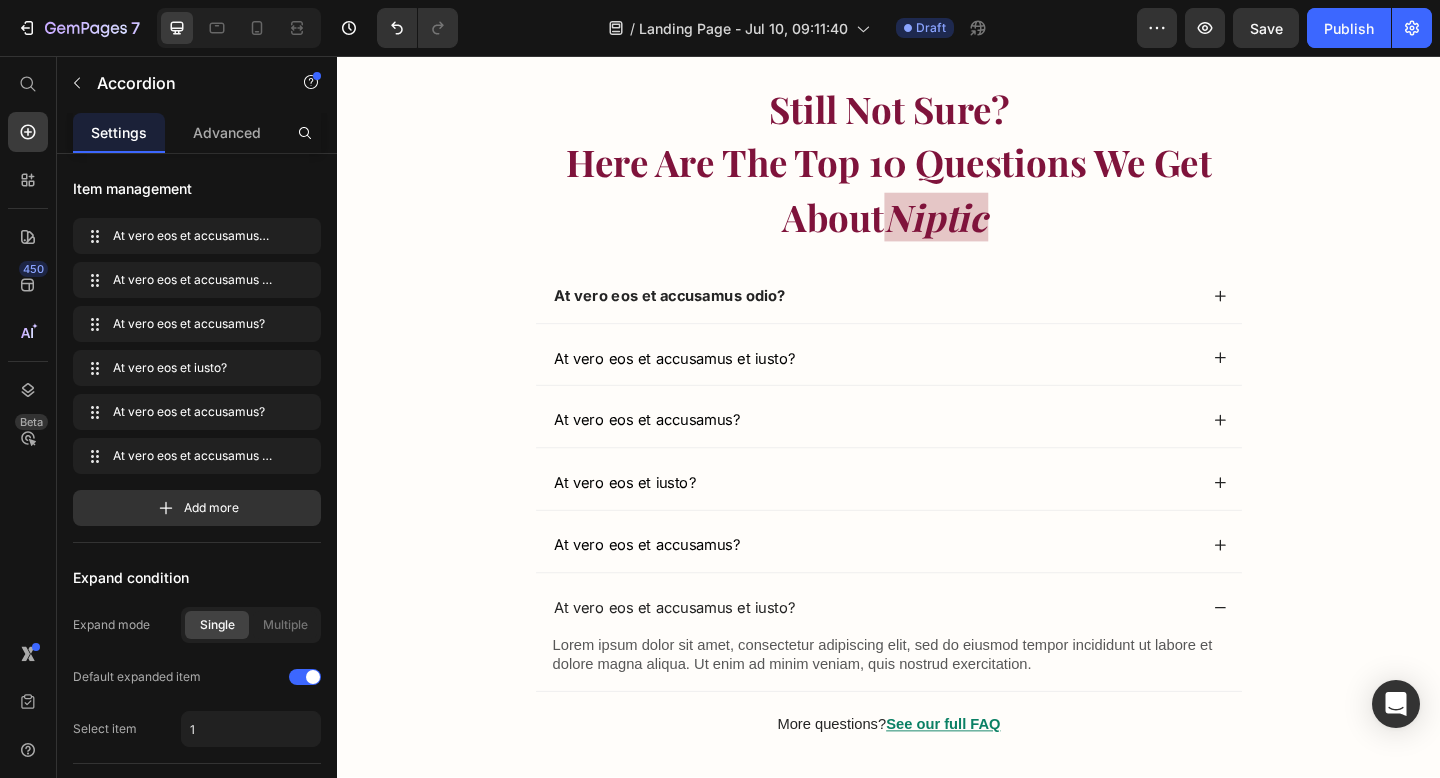 click on "At vero eos et accusamus odio?" at bounding box center (921, 317) 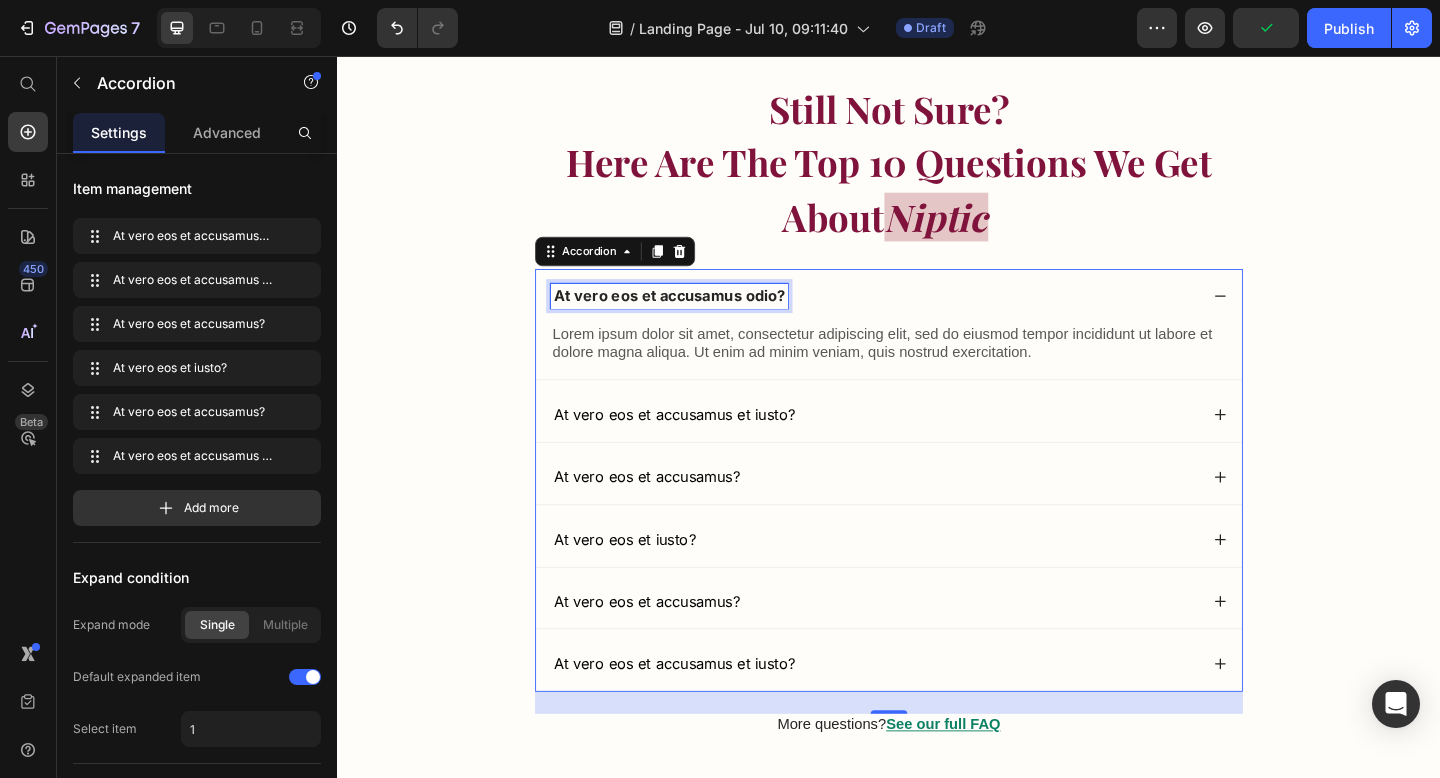 click on "At vero eos et accusamus odio?" at bounding box center (698, 317) 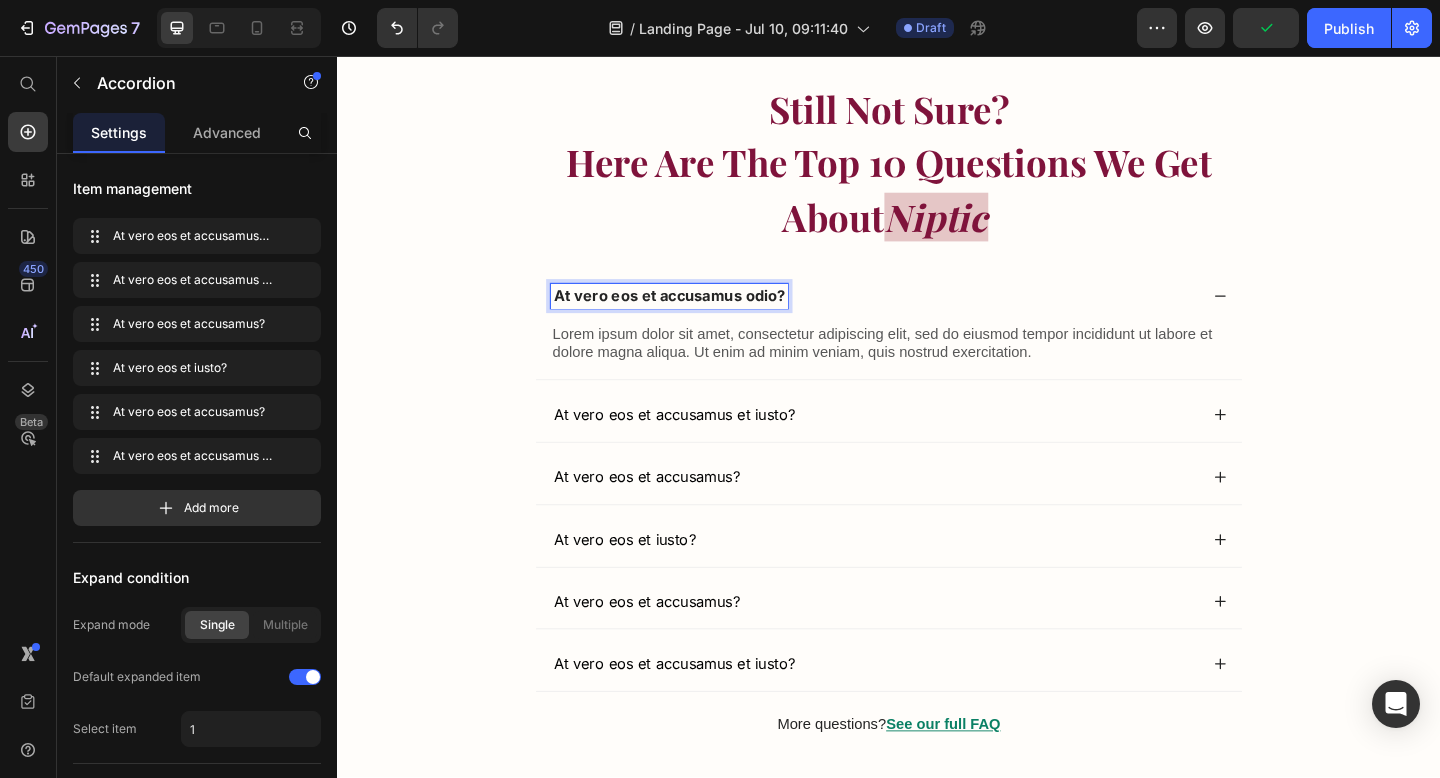 click on "At vero eos et accusamus odio?" at bounding box center (698, 317) 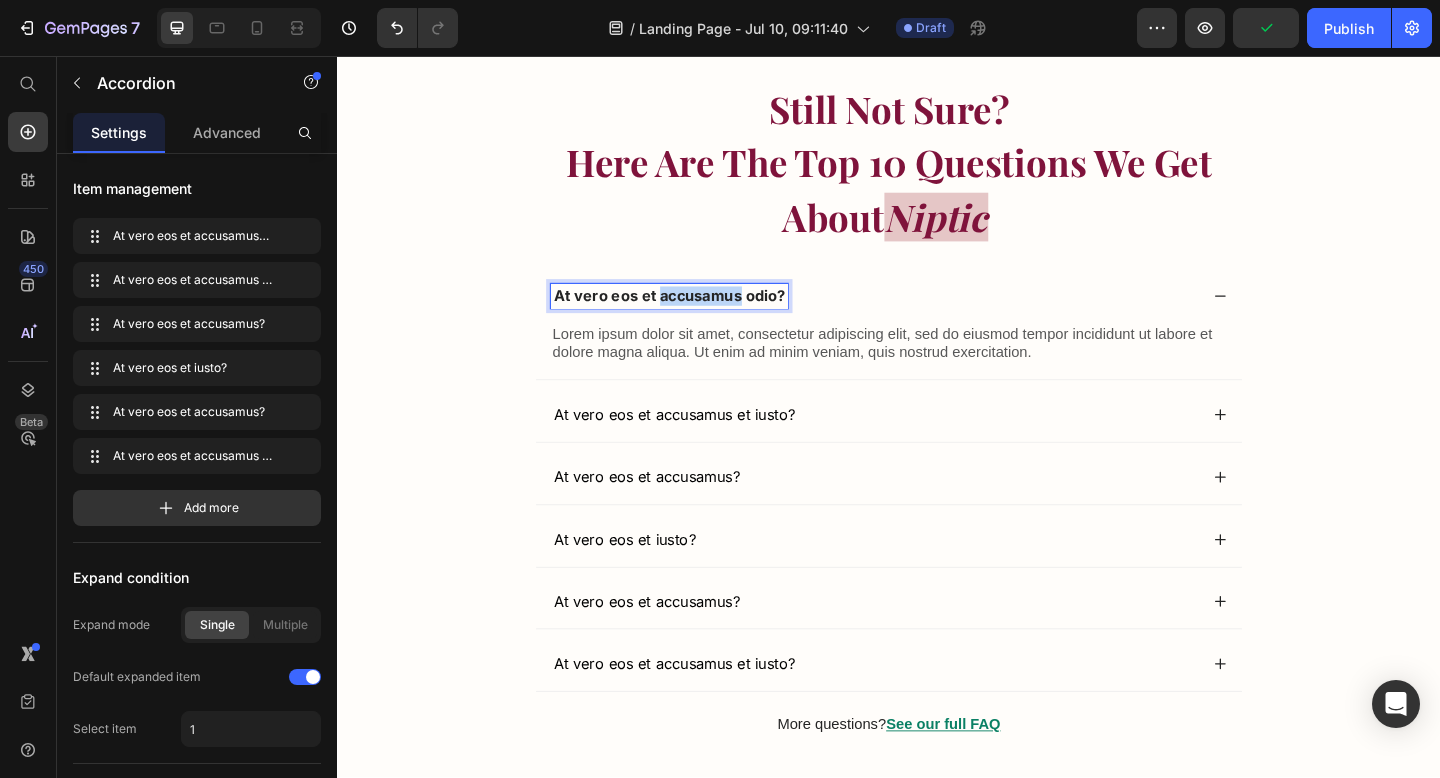click on "At vero eos et accusamus odio?" at bounding box center [698, 317] 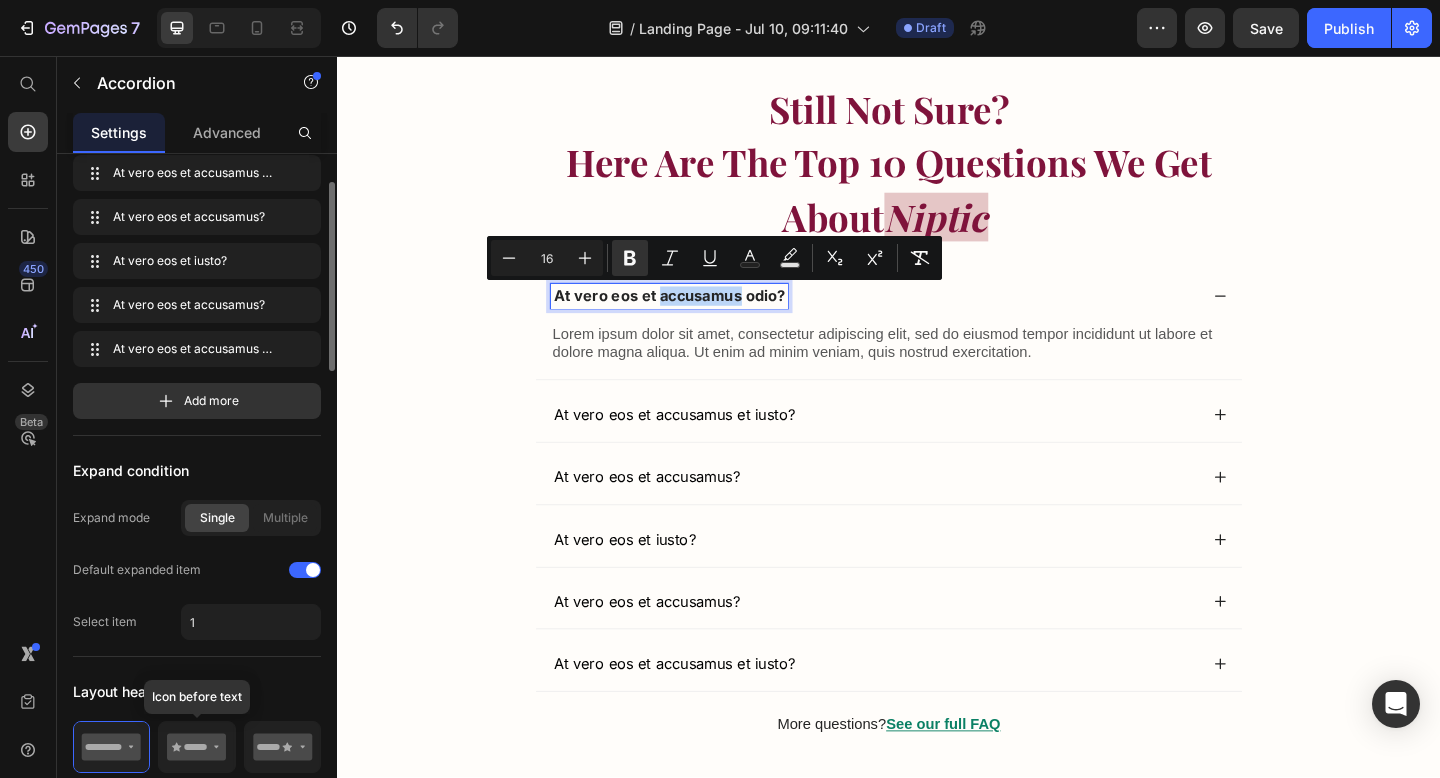 scroll, scrollTop: 106, scrollLeft: 0, axis: vertical 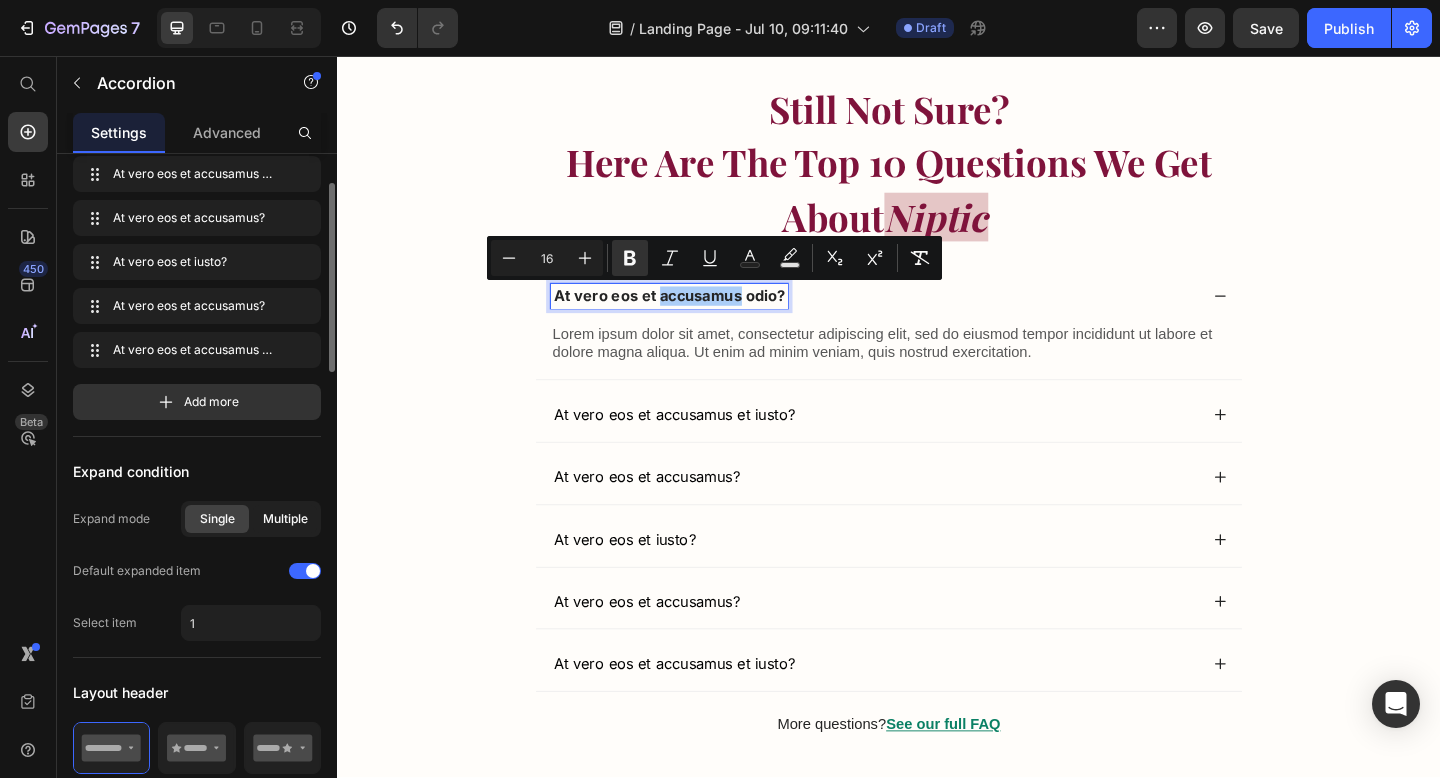 click on "Multiple" 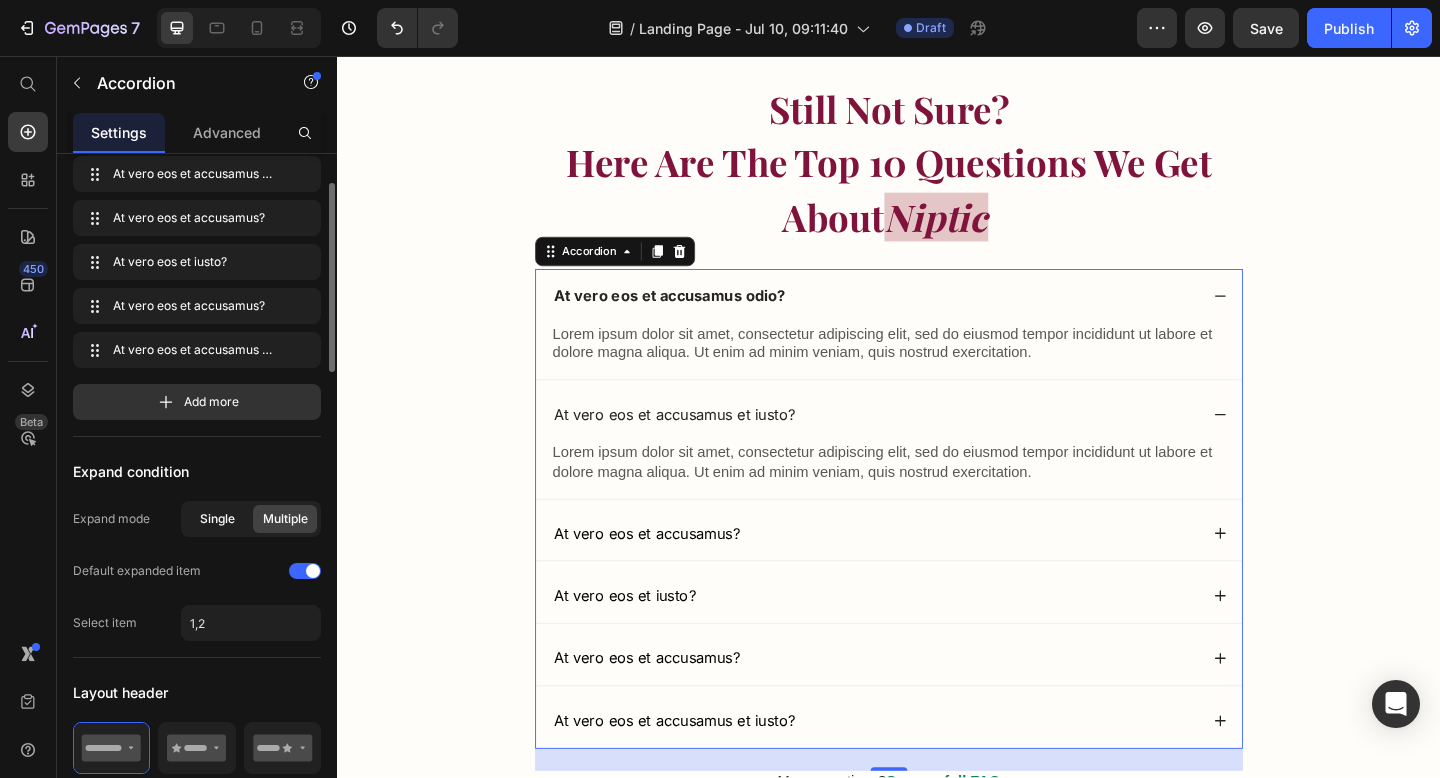 click on "Single" 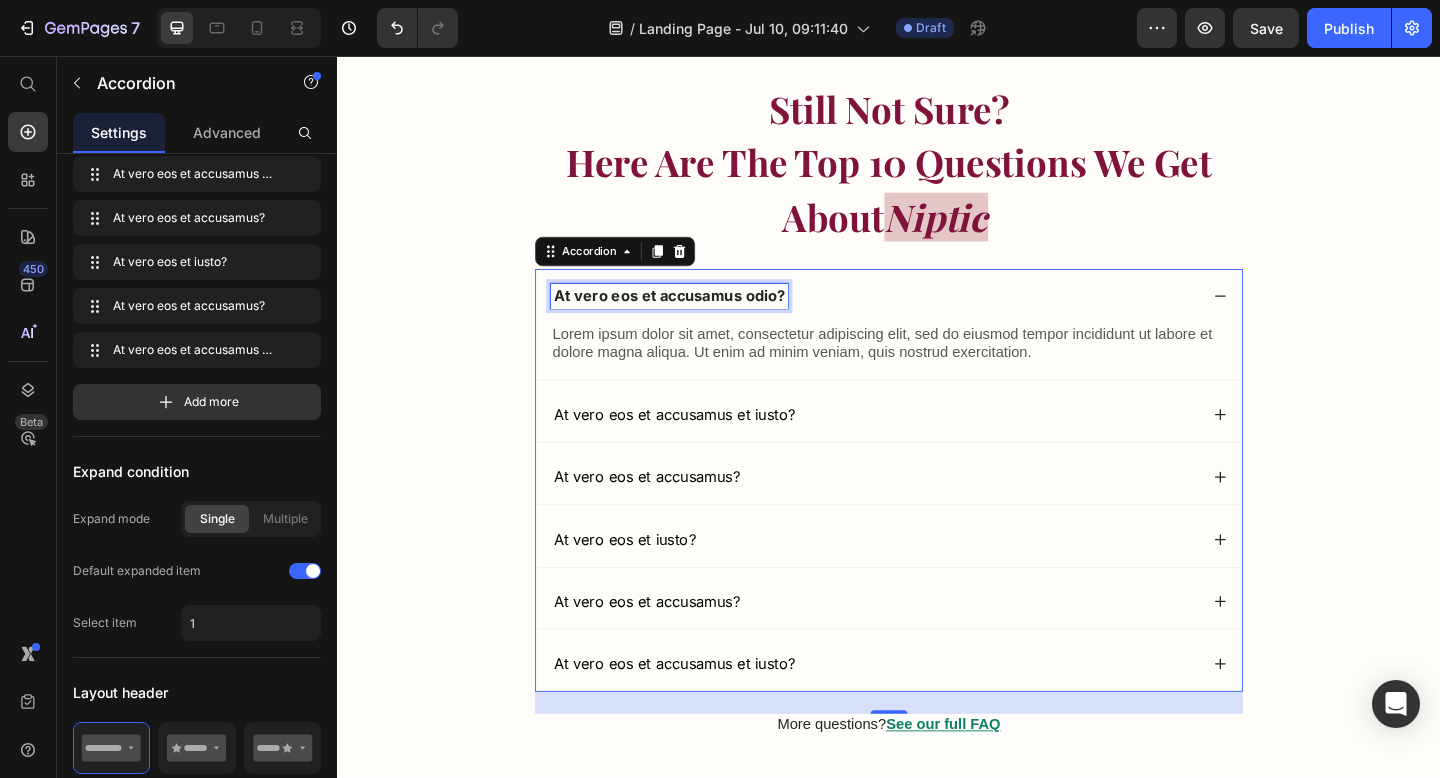click on "At vero eos et accusamus odio?" at bounding box center (698, 317) 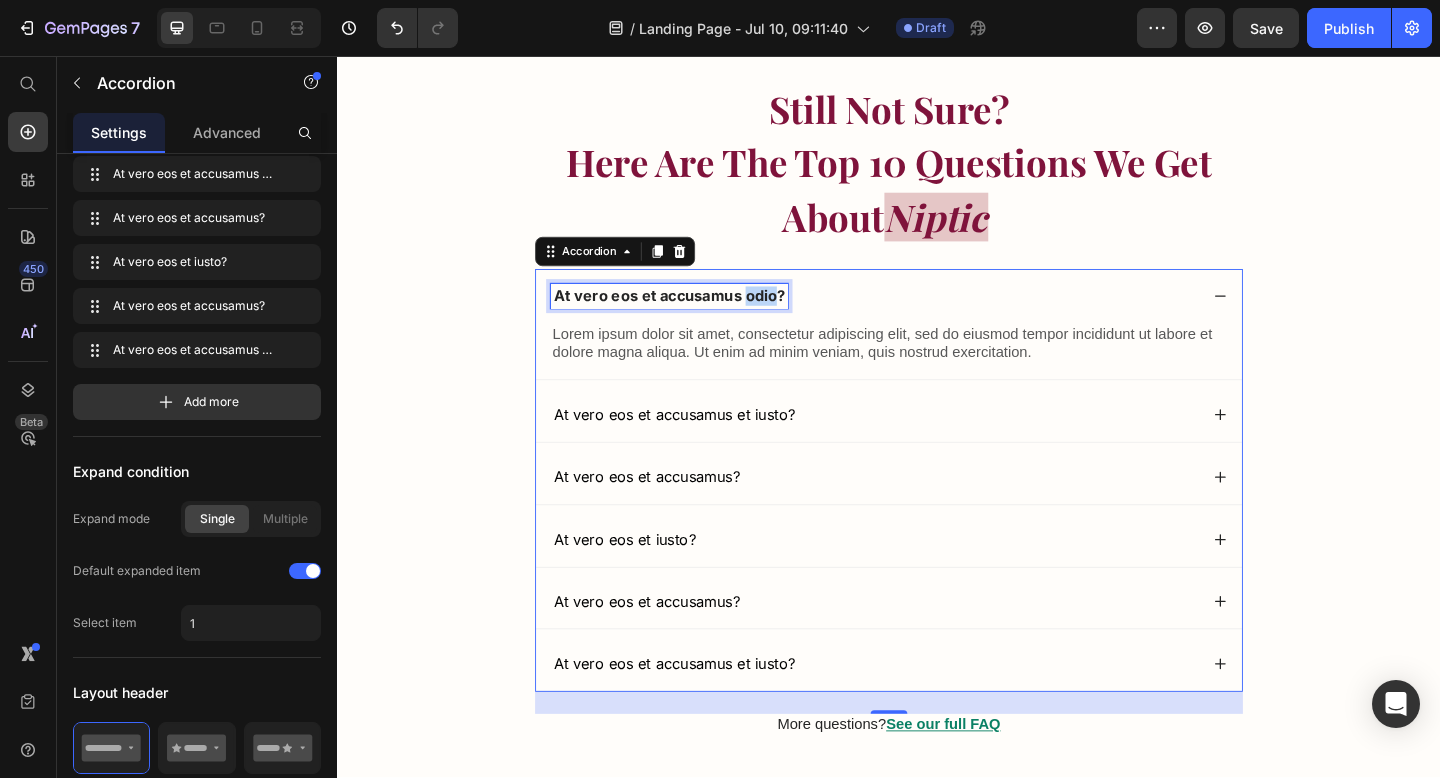 click on "At vero eos et accusamus odio?" at bounding box center (698, 317) 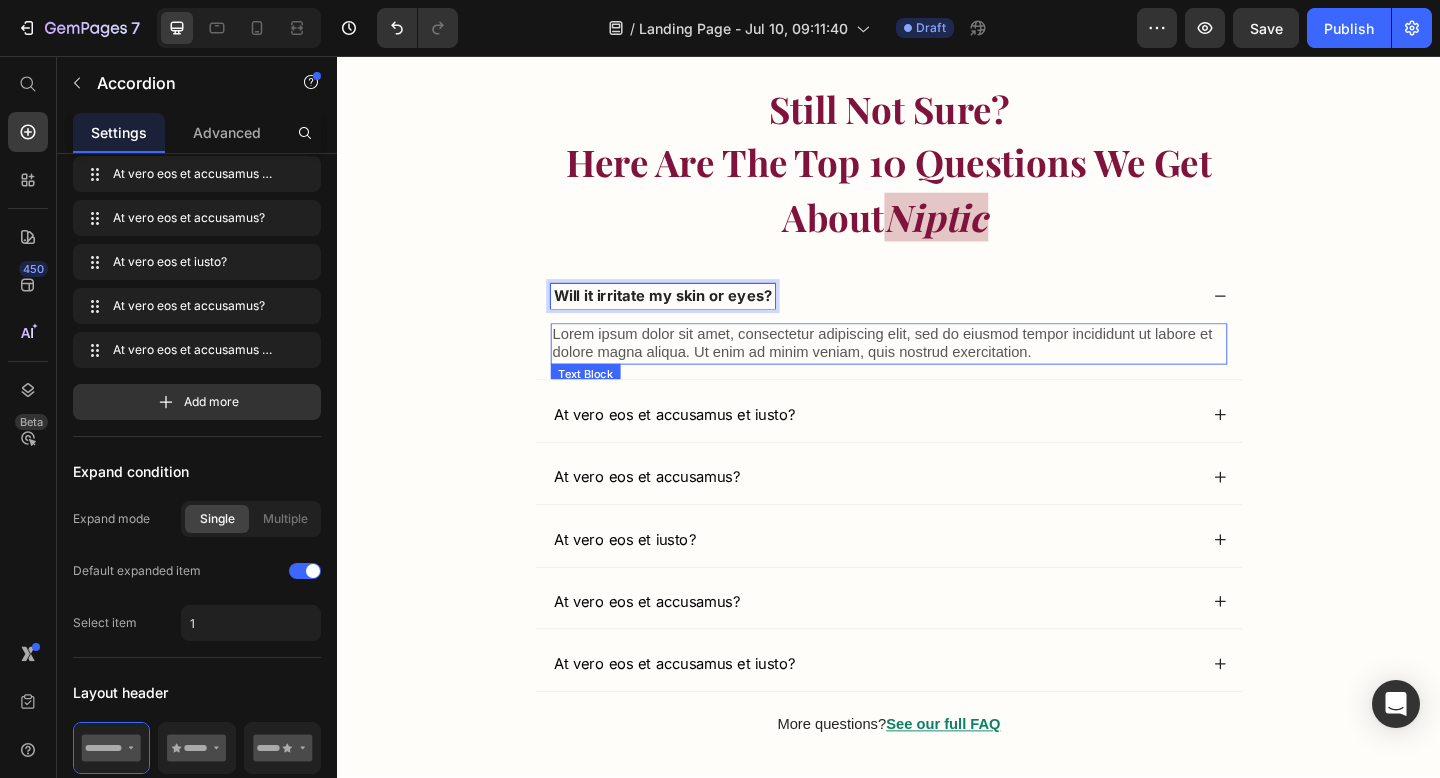 click on "Lorem ipsum dolor sit amet, consectetur adipiscing elit, sed do eiusmod tempor incididunt ut labore et dolore magna aliqua. Ut enim ad minim veniam, quis nostrud exercitation." at bounding box center [937, 370] 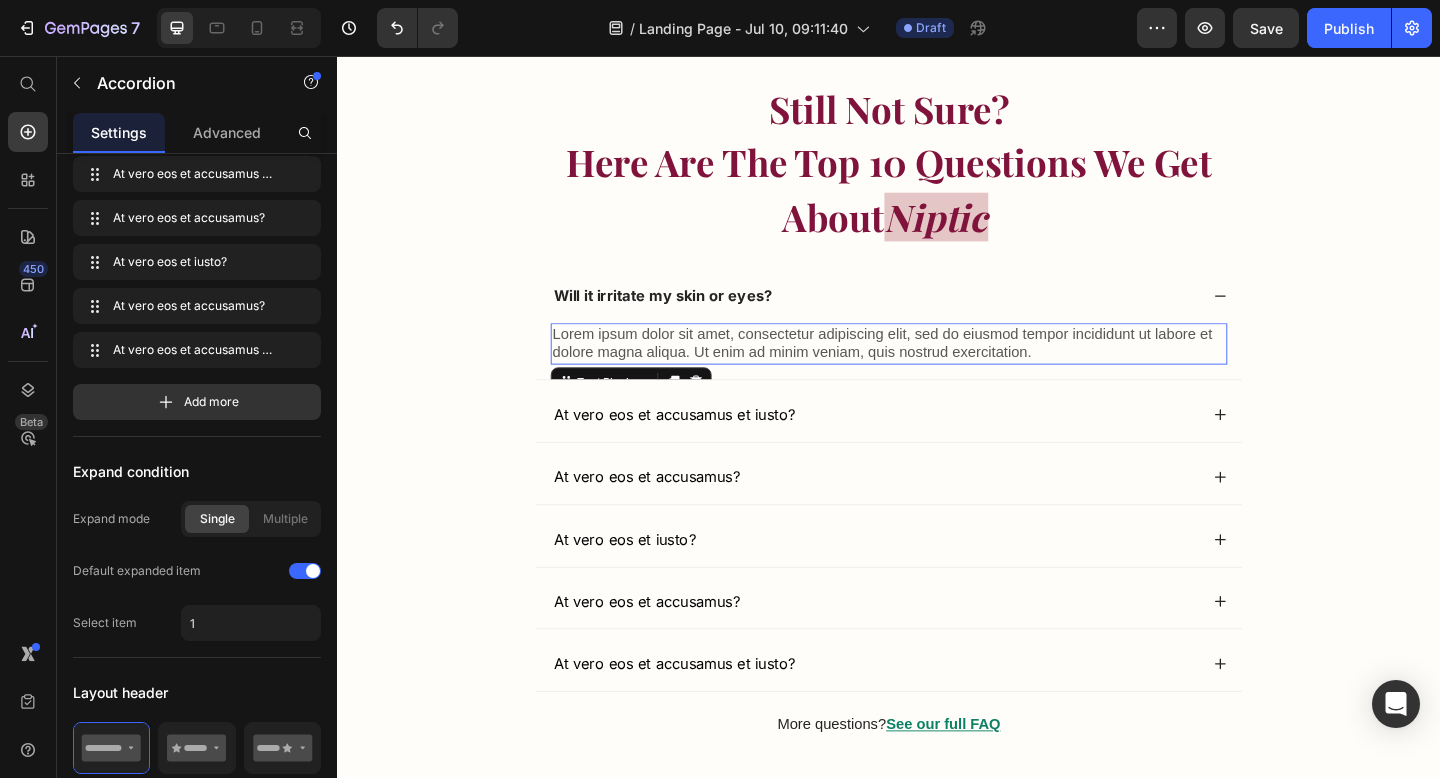 click on "Lorem ipsum dolor sit amet, consectetur adipiscing elit, sed do eiusmod tempor incididunt ut labore et dolore magna aliqua. Ut enim ad minim veniam, quis nostrud exercitation." at bounding box center (937, 370) 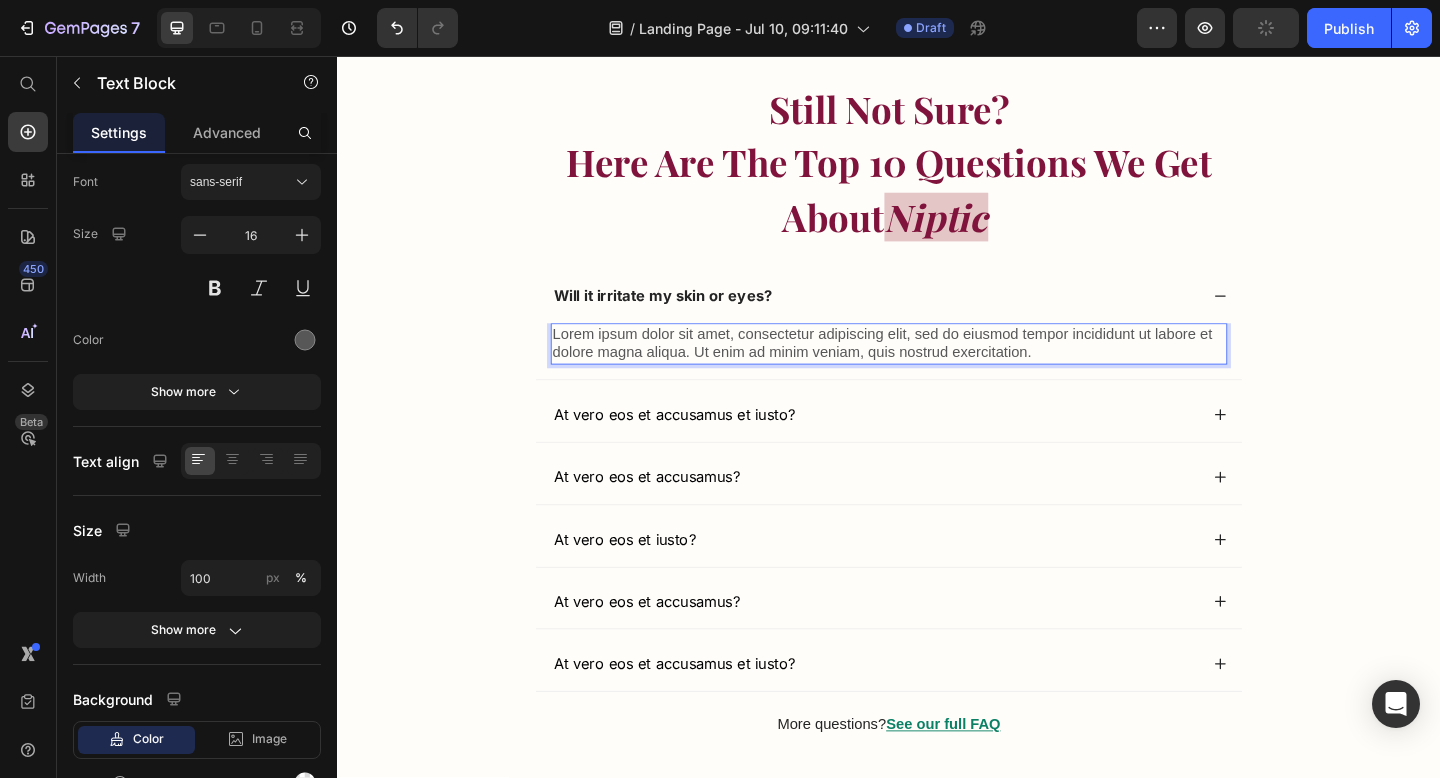click on "Lorem ipsum dolor sit amet, consectetur adipiscing elit, sed do eiusmod tempor incididunt ut labore et dolore magna aliqua. Ut enim ad minim veniam, quis nostrud exercitation." at bounding box center [937, 370] 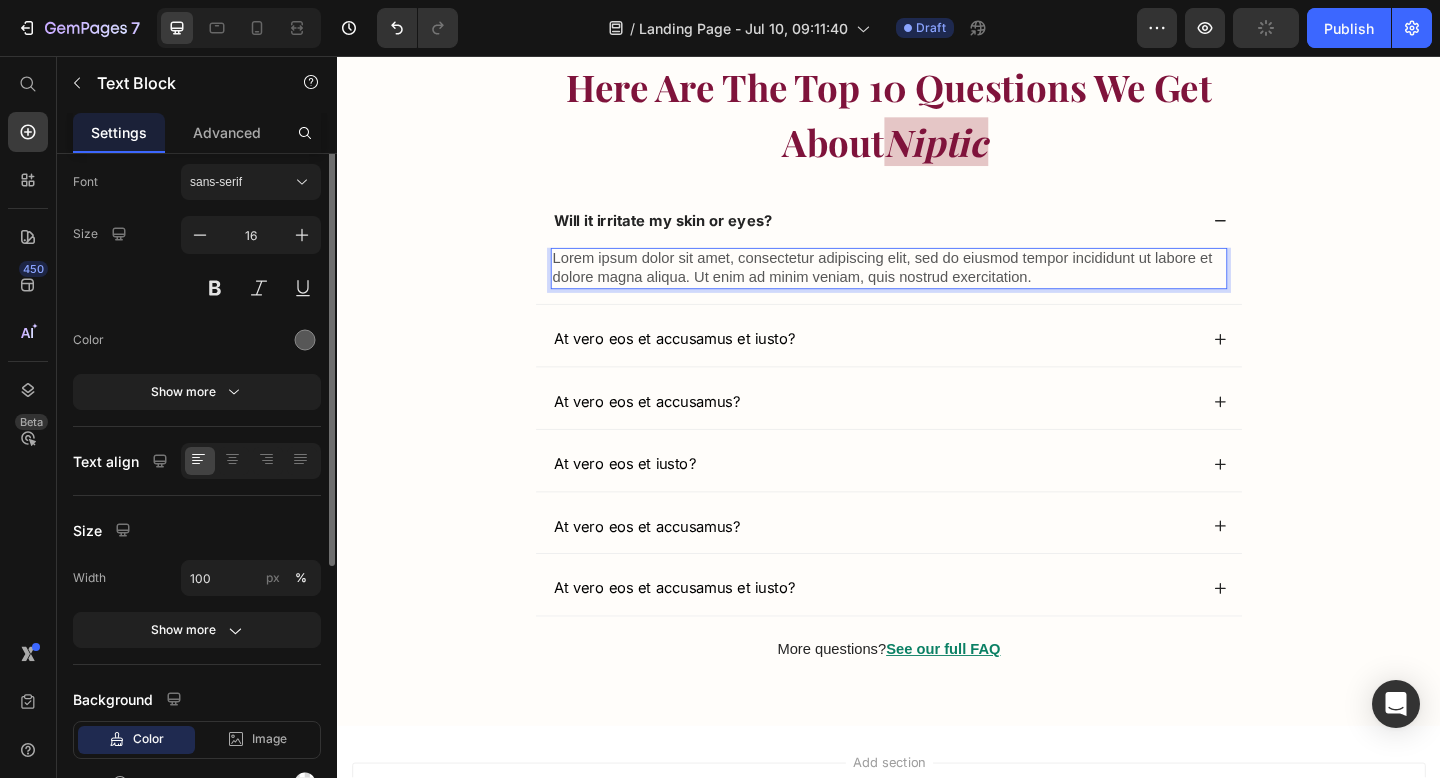 scroll, scrollTop: 0, scrollLeft: 0, axis: both 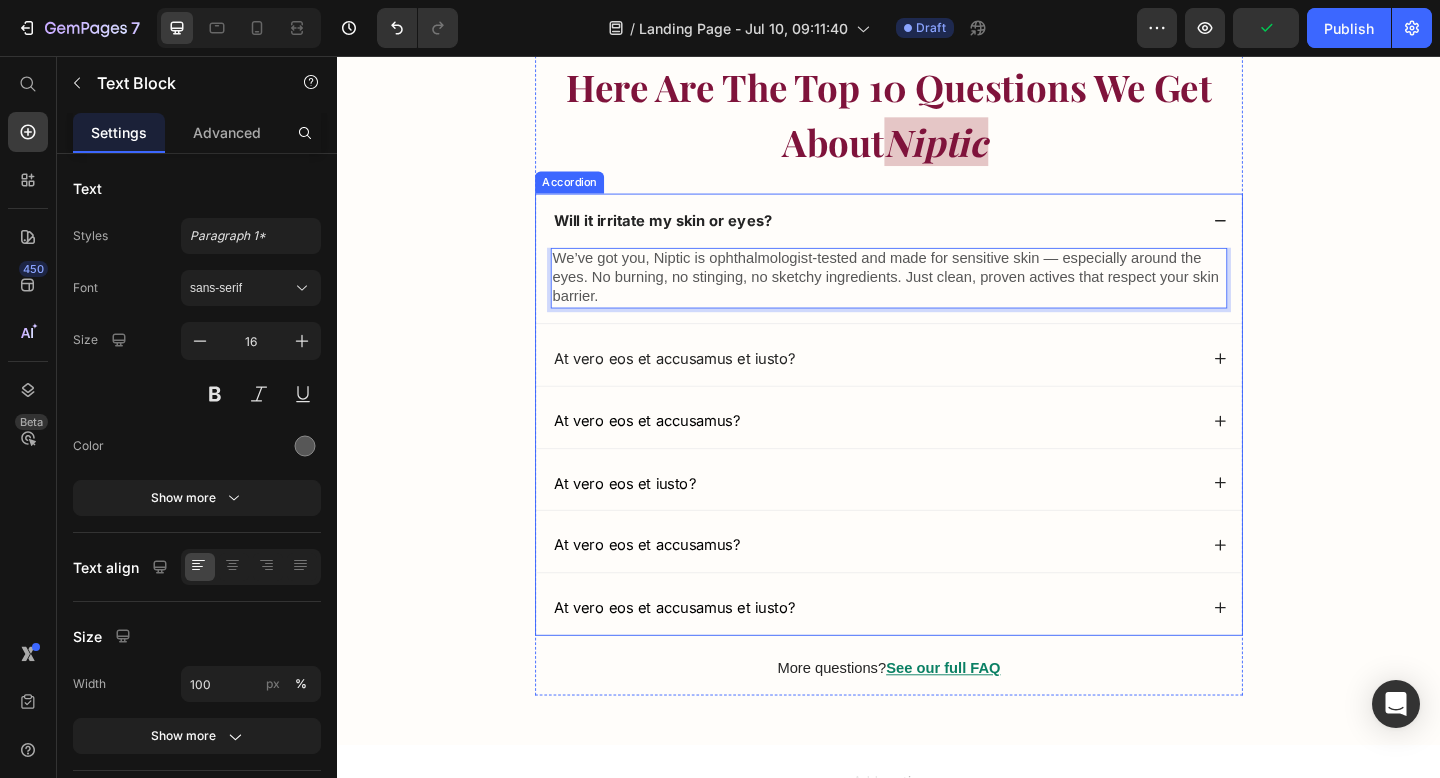 click on "At vero eos et accusamus et iusto?" at bounding box center [921, 385] 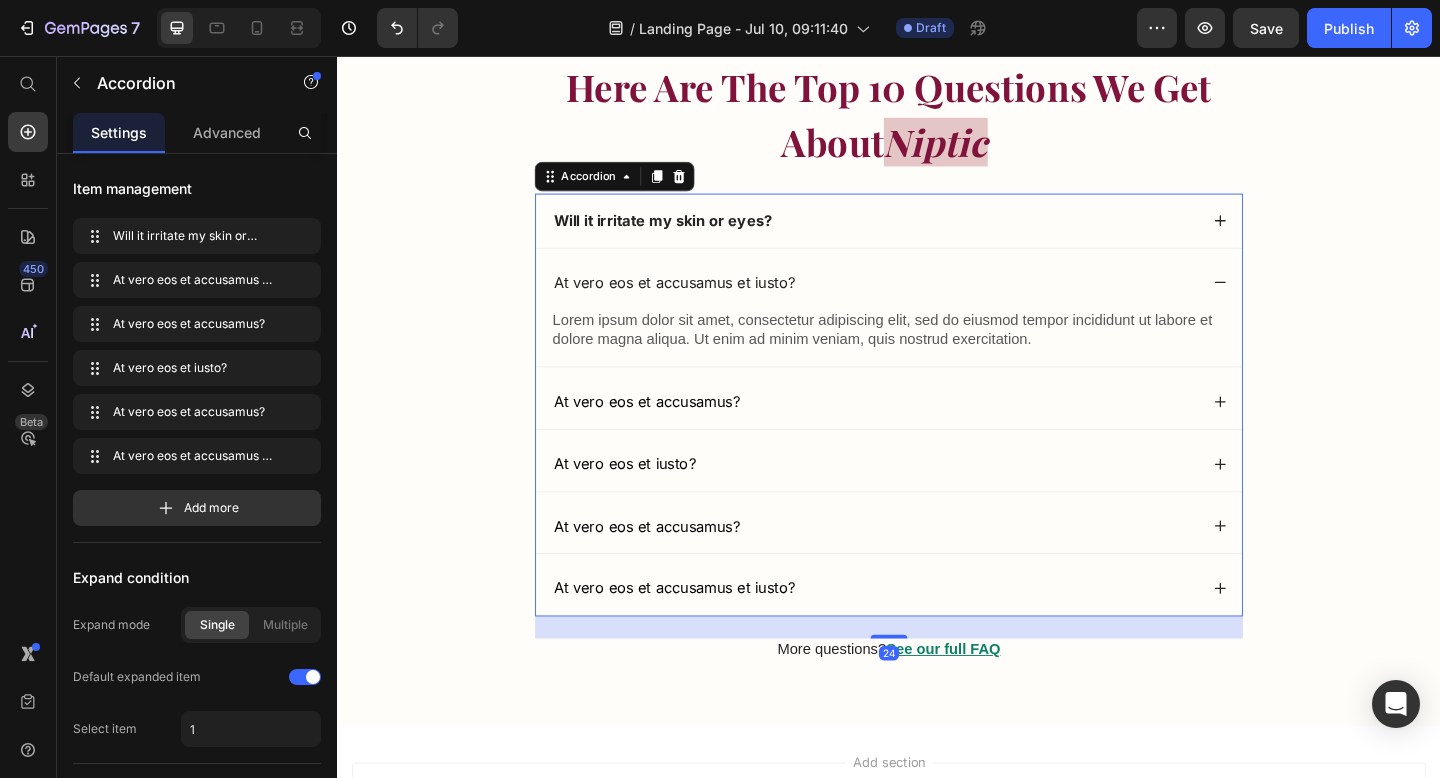 click on "Will it irritate my skin or eyes?" at bounding box center (921, 235) 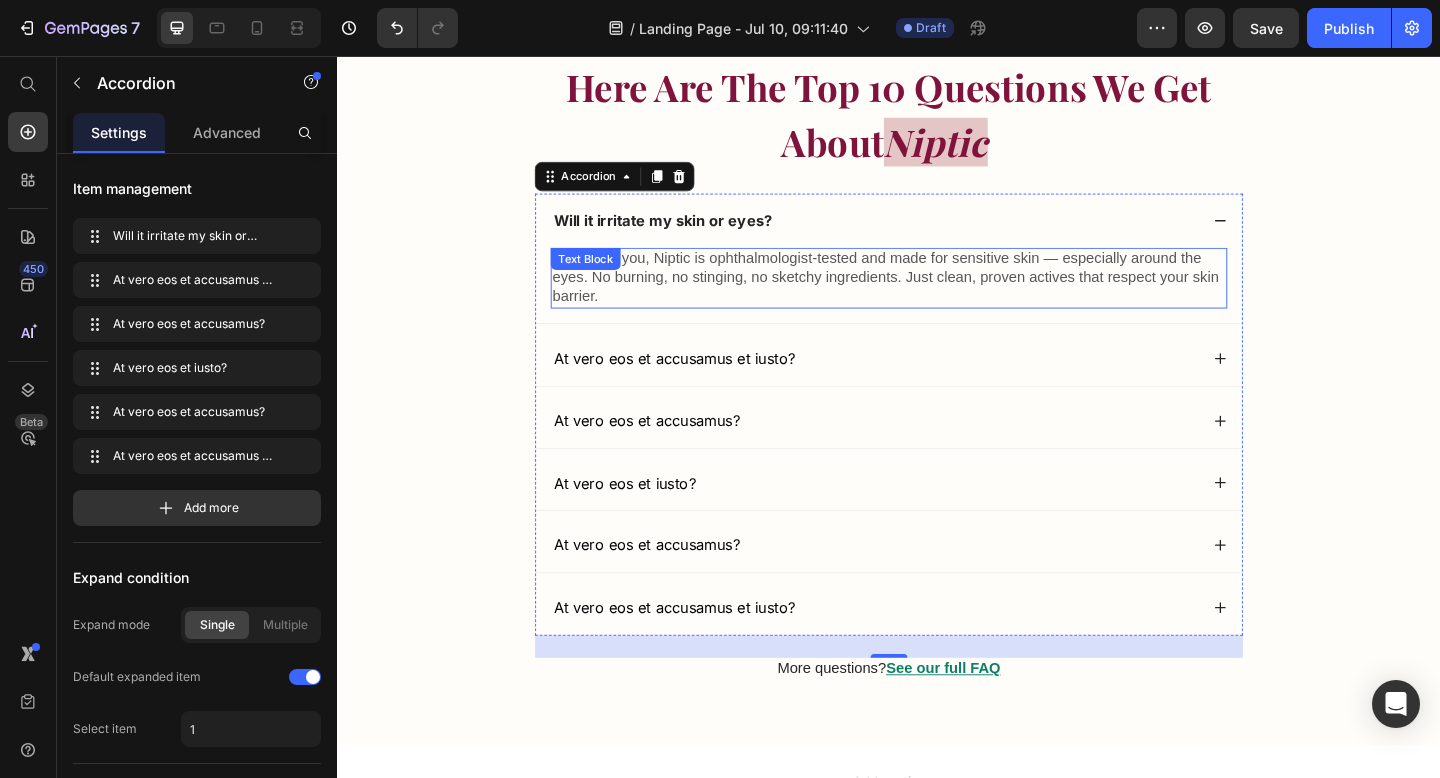 click on "We’ve got you, Niptic is ophthalmologist-tested and made for sensitive skin — especially around the eyes. No burning, no stinging, no sketchy ingredients. Just clean, proven actives that respect your skin barrier." at bounding box center [937, 298] 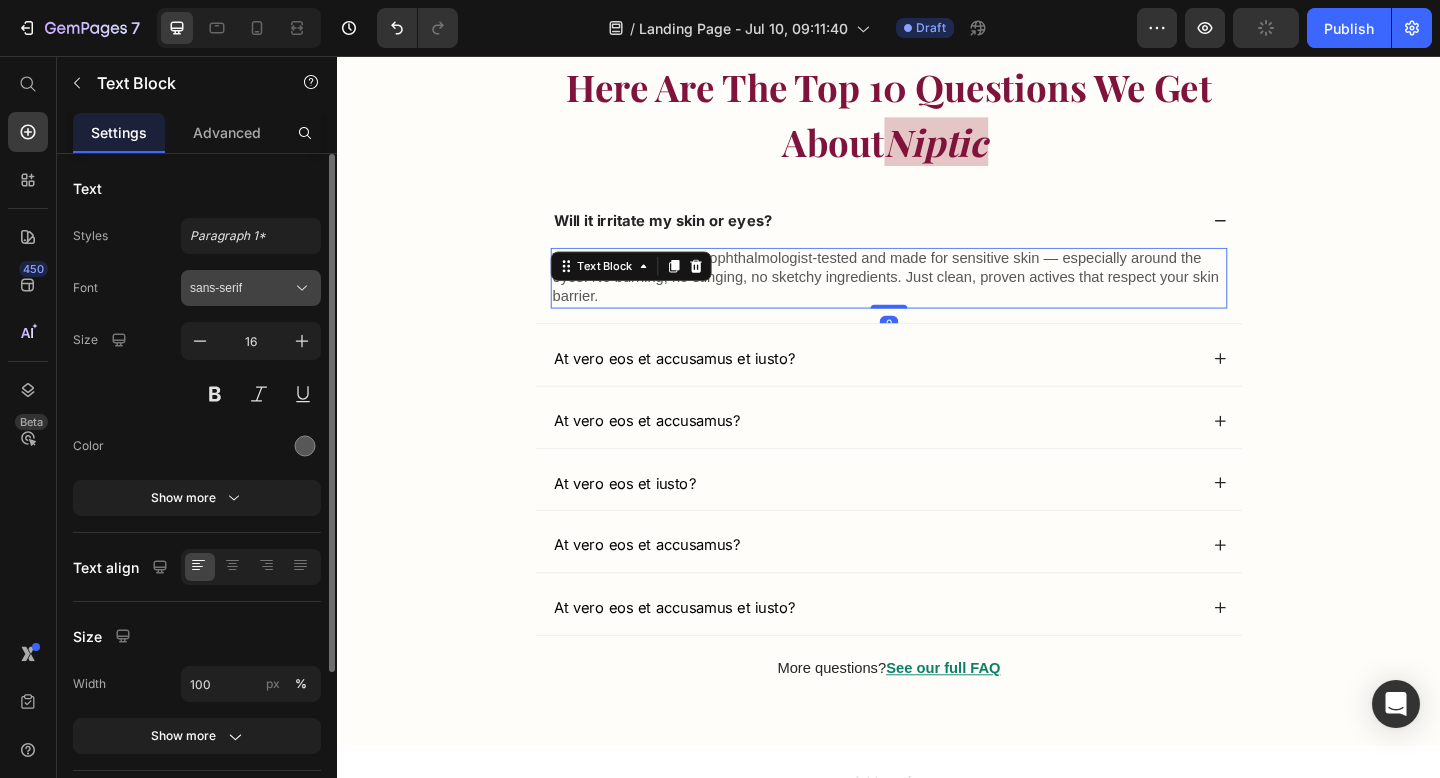 click on "sans-serif" at bounding box center (251, 288) 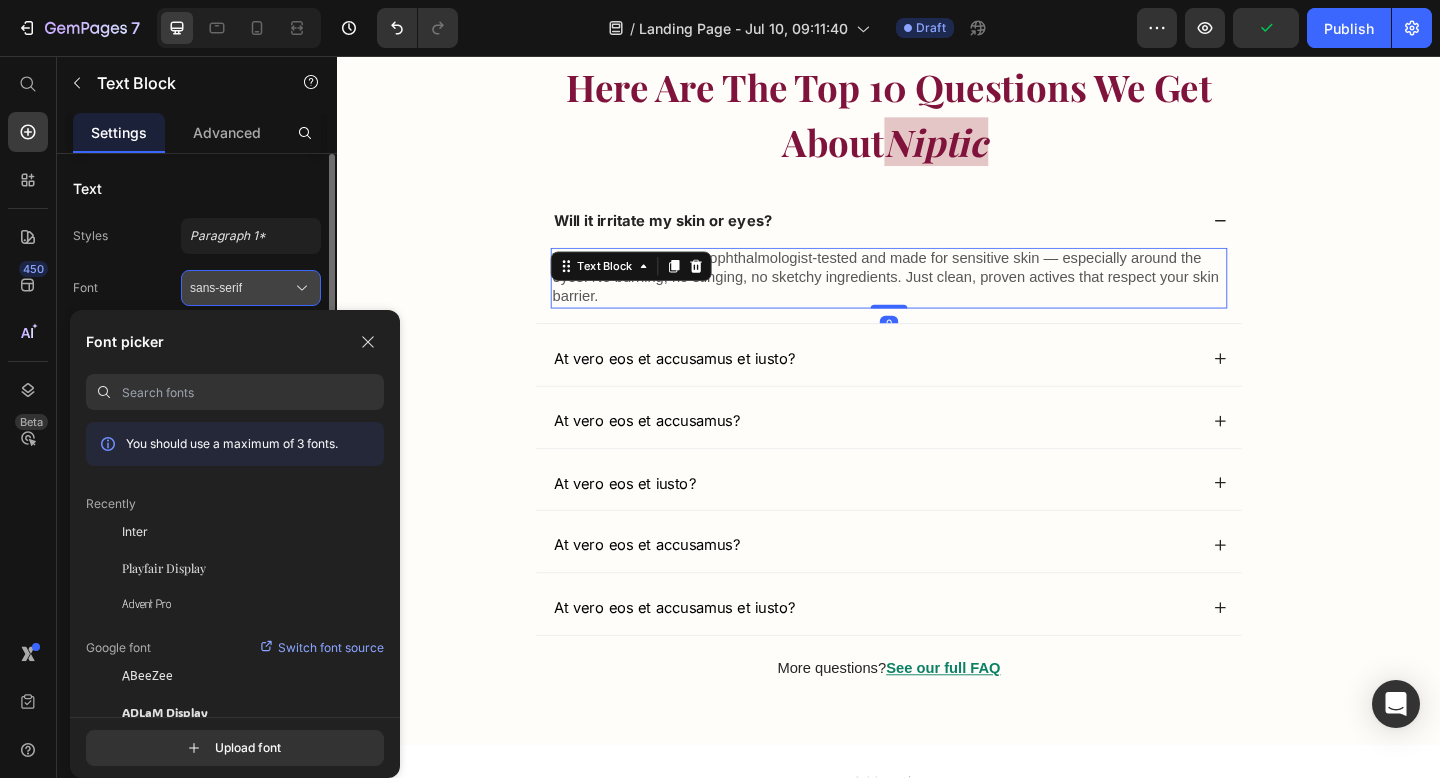 click 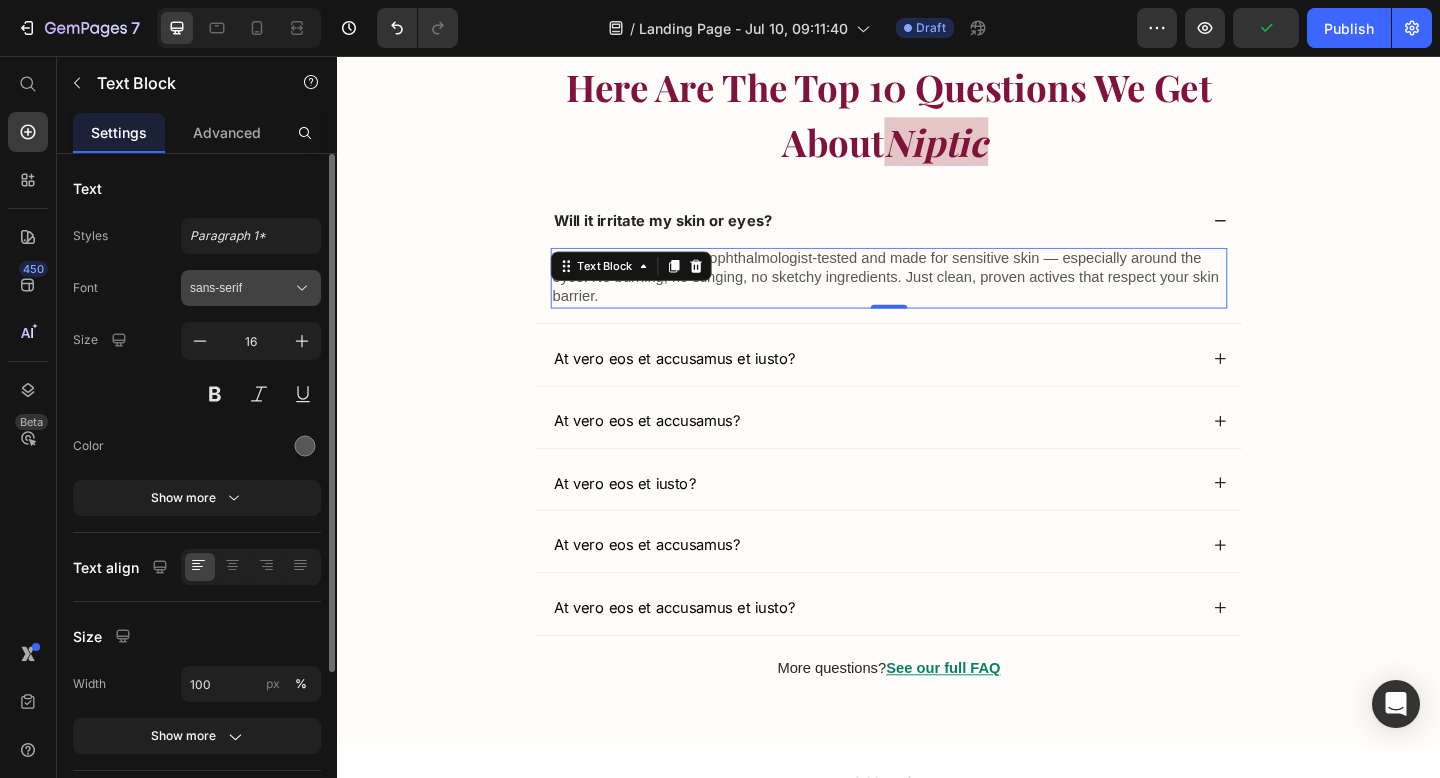 click 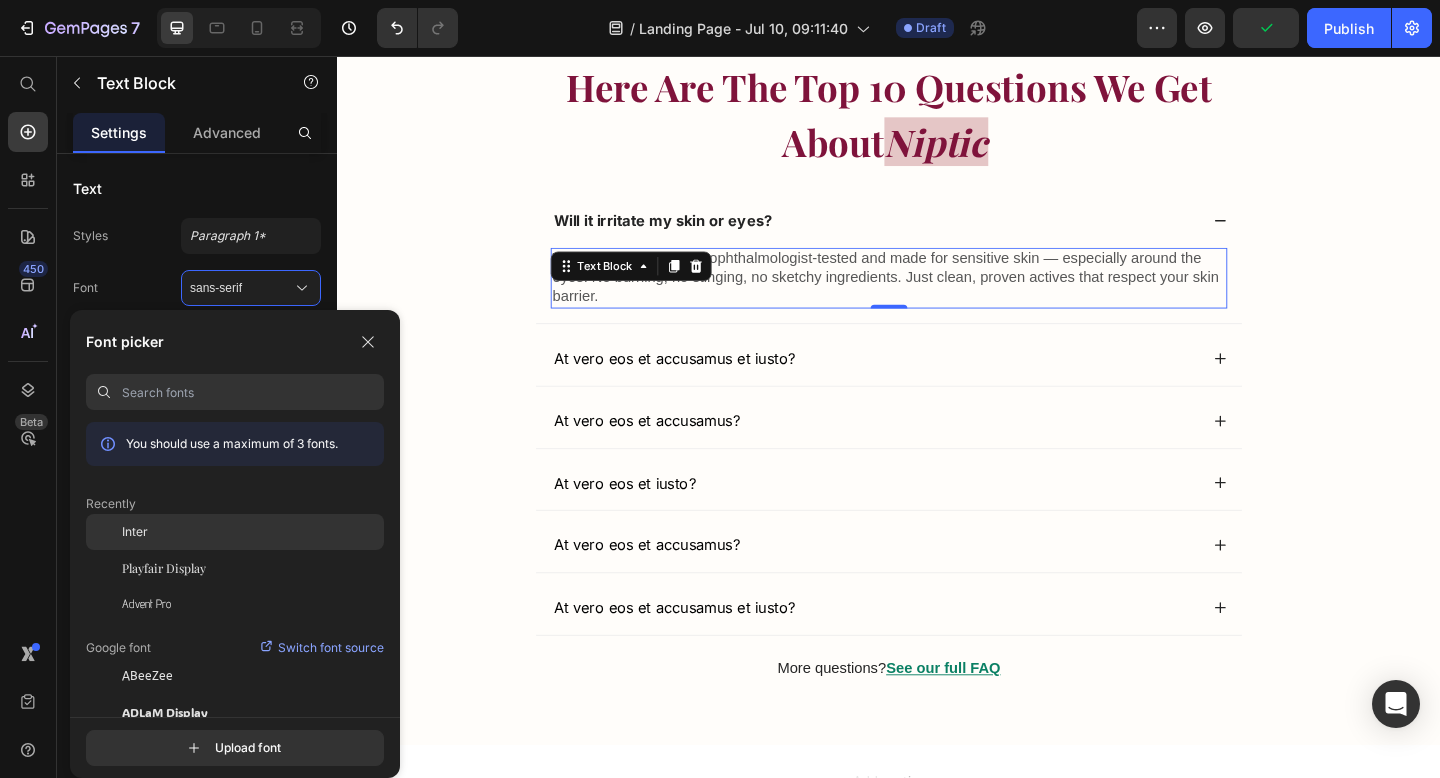 click on "Inter" 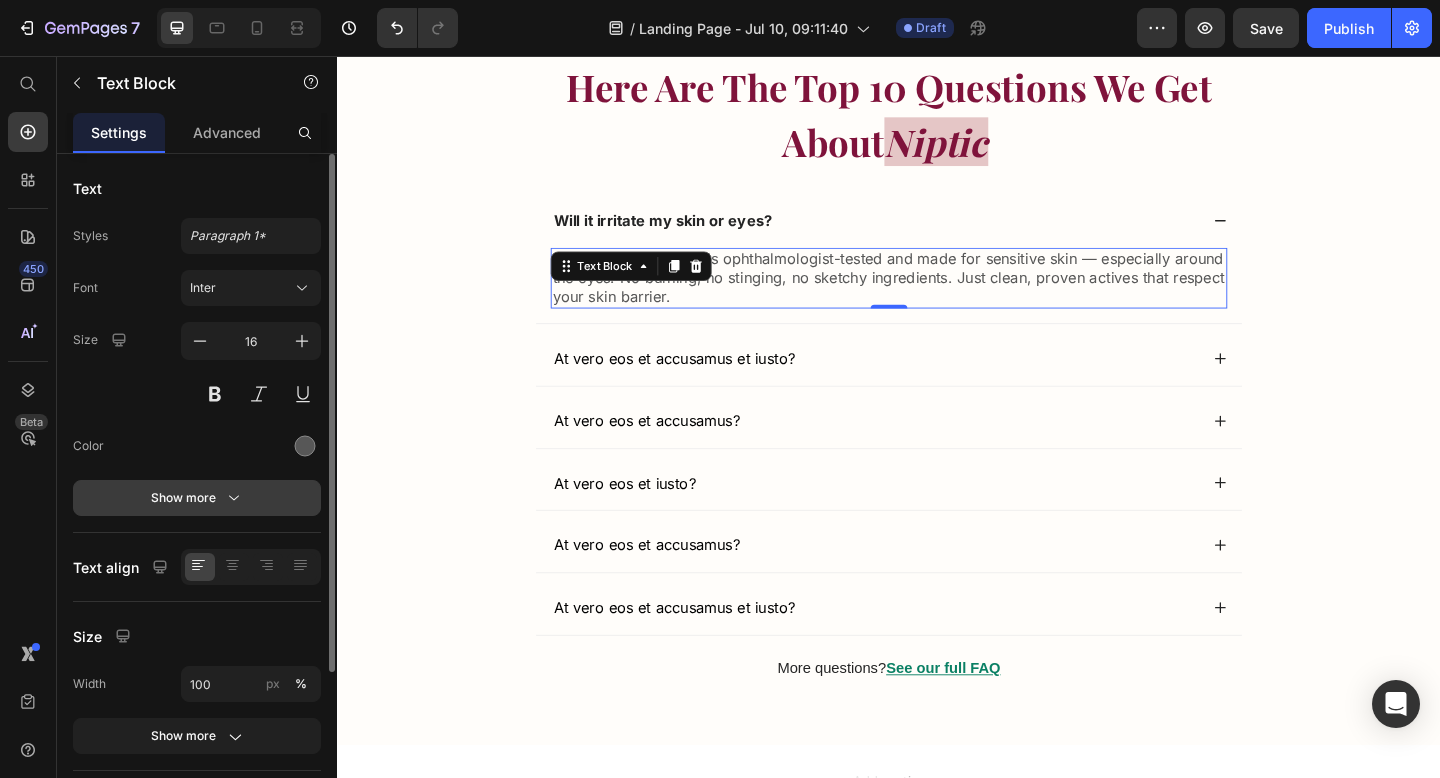 click on "Show more" at bounding box center (197, 498) 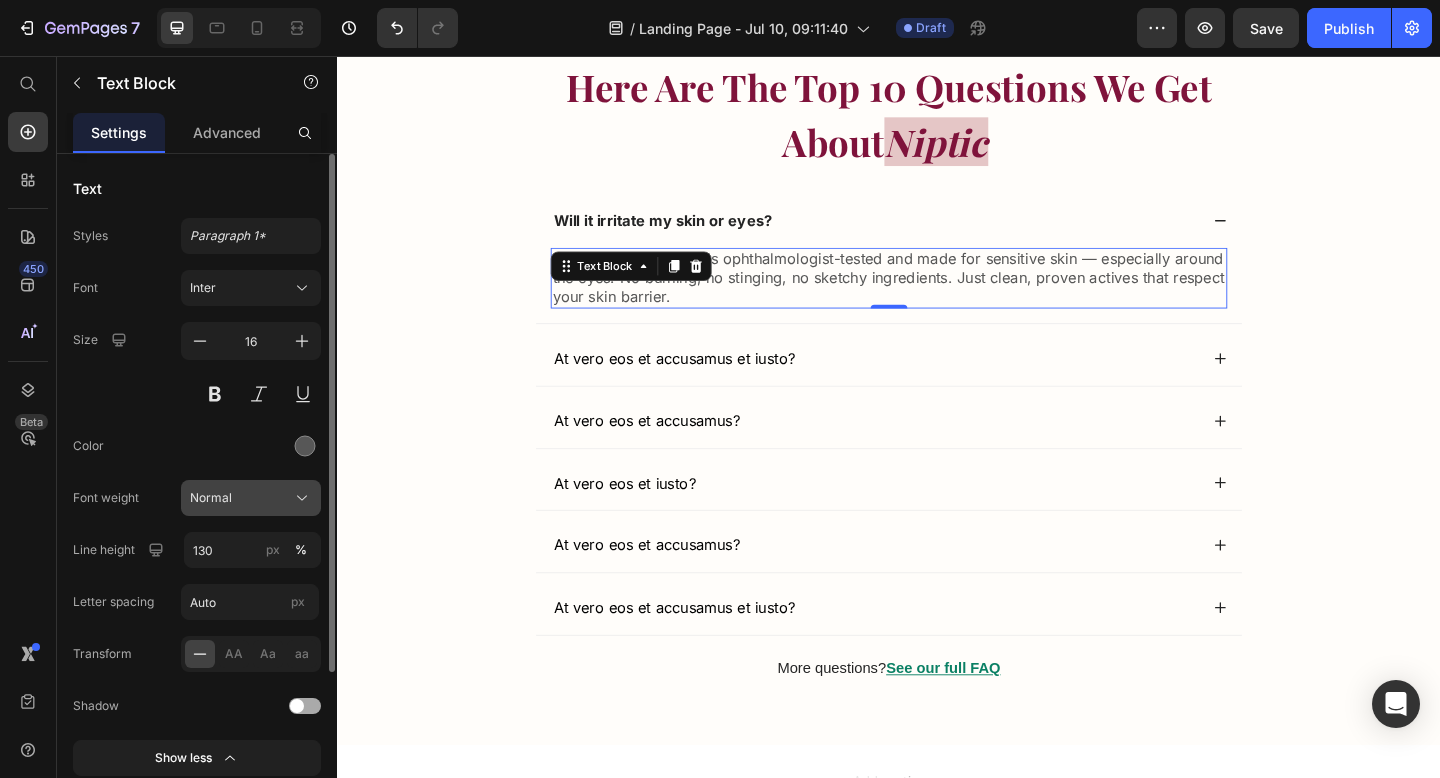 click on "Normal" at bounding box center (211, 498) 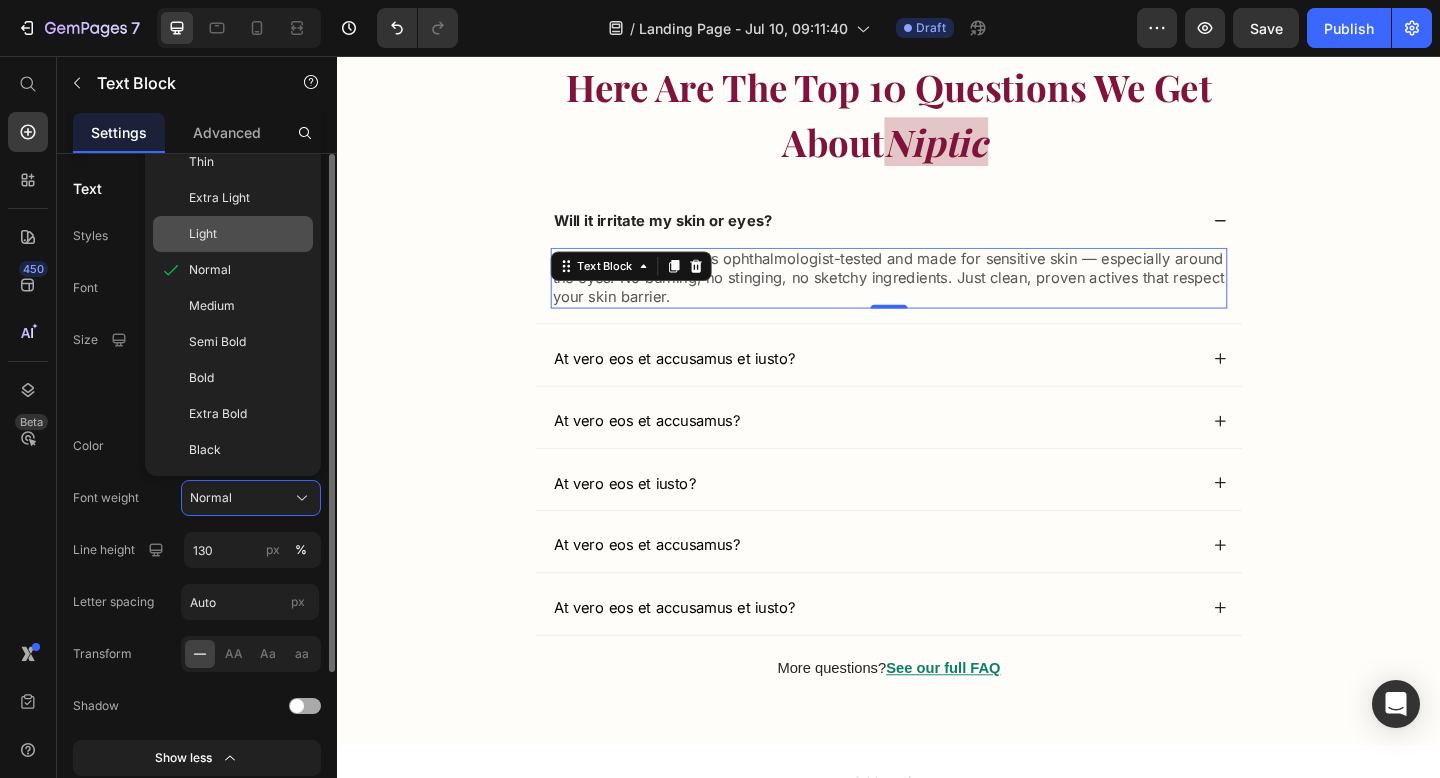 click on "Light" at bounding box center [203, 234] 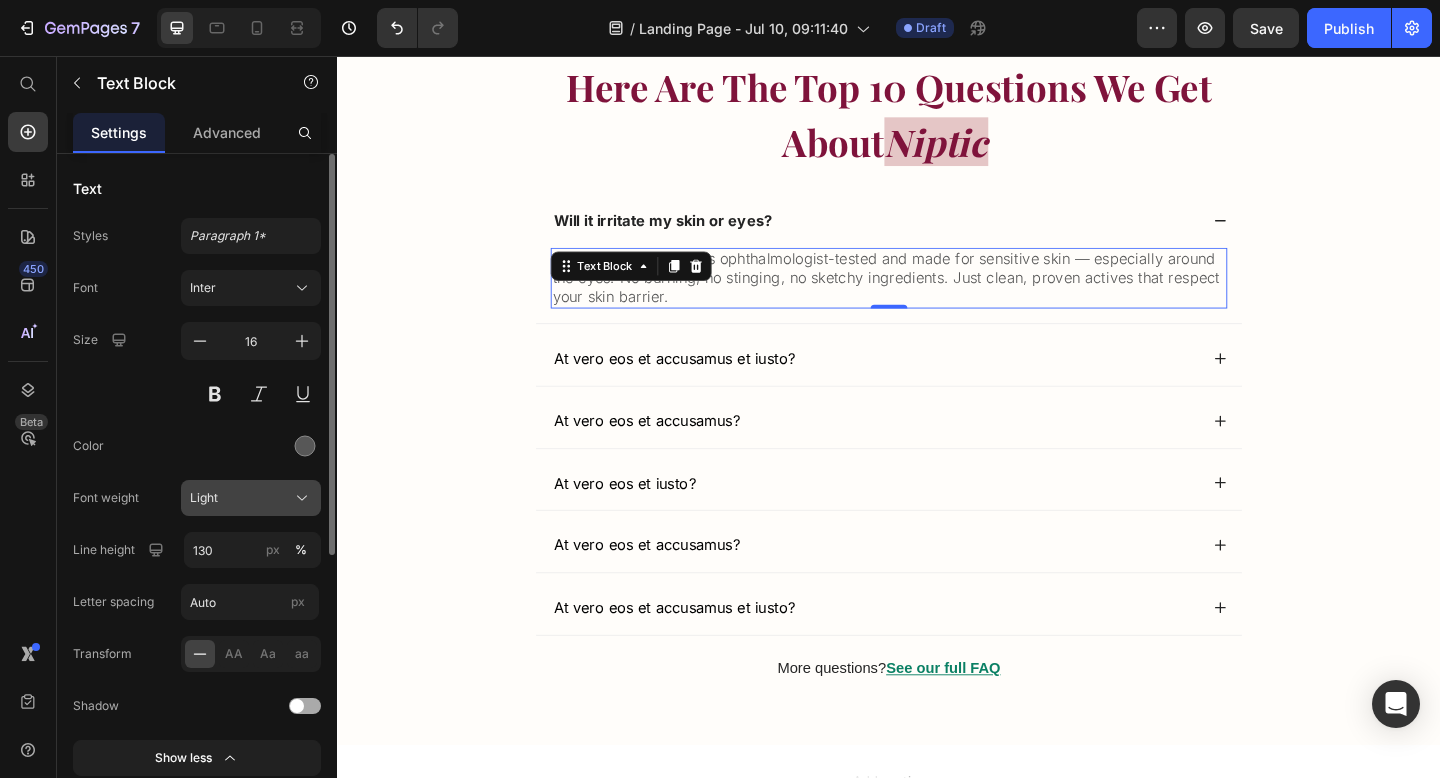 click on "Light" 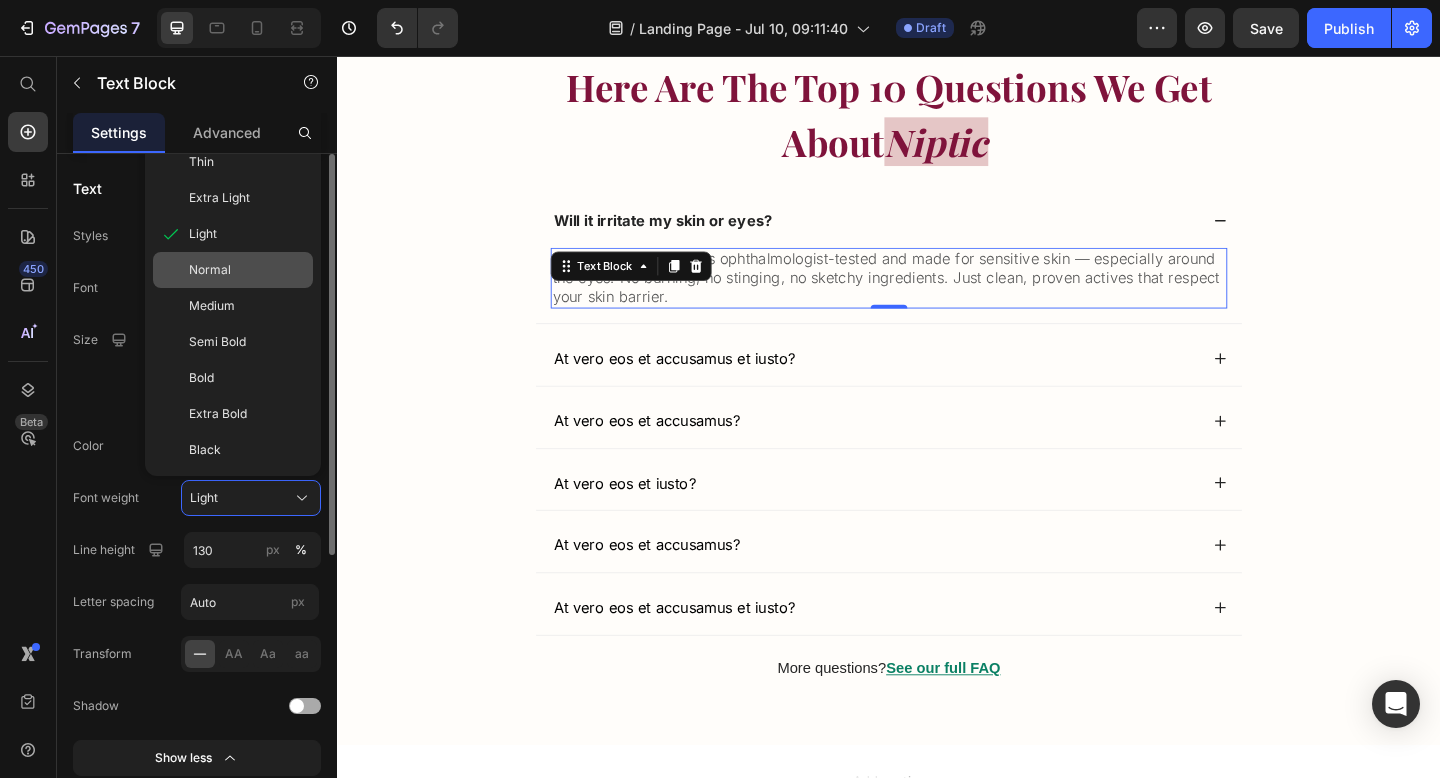 click on "Normal" at bounding box center (247, 270) 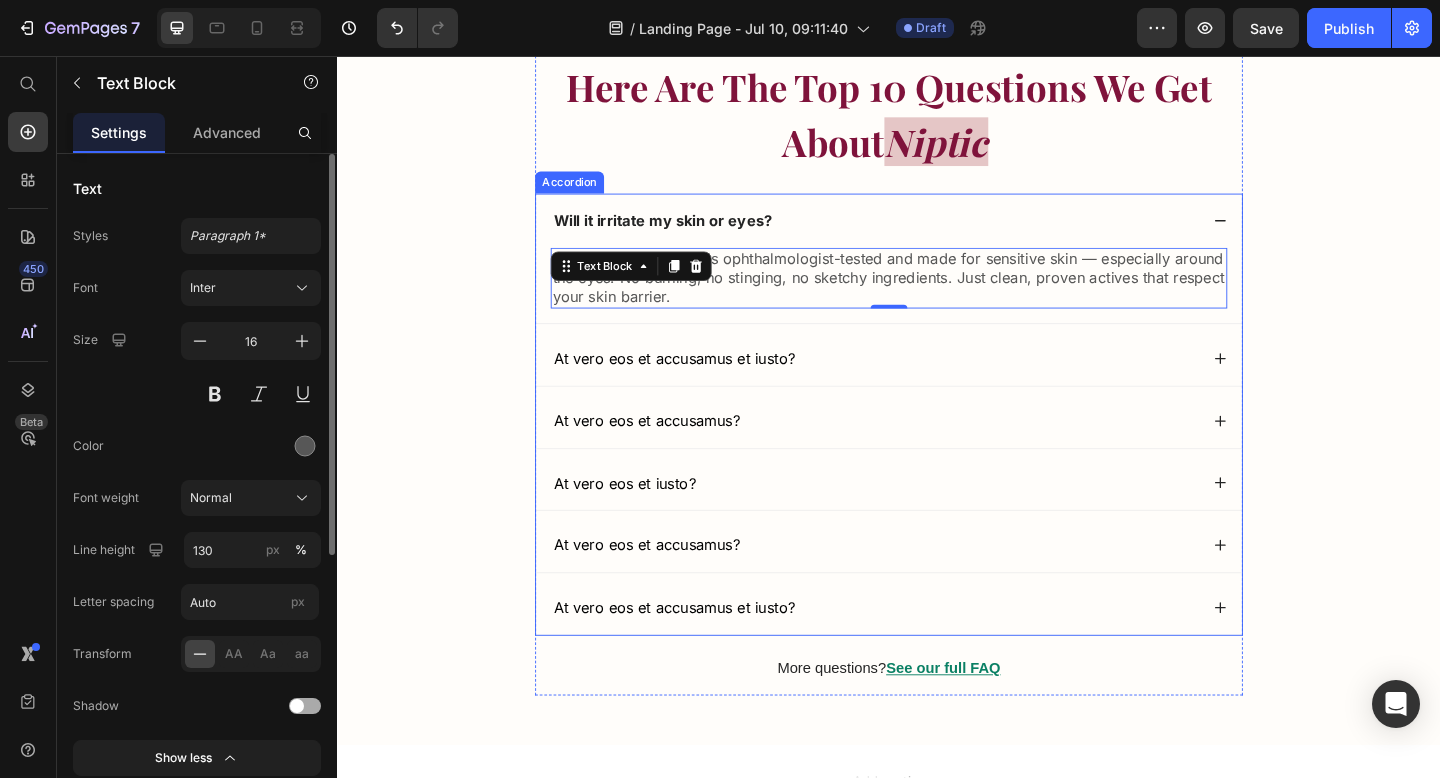 click on "Will it irritate my skin or eyes?" at bounding box center [691, 235] 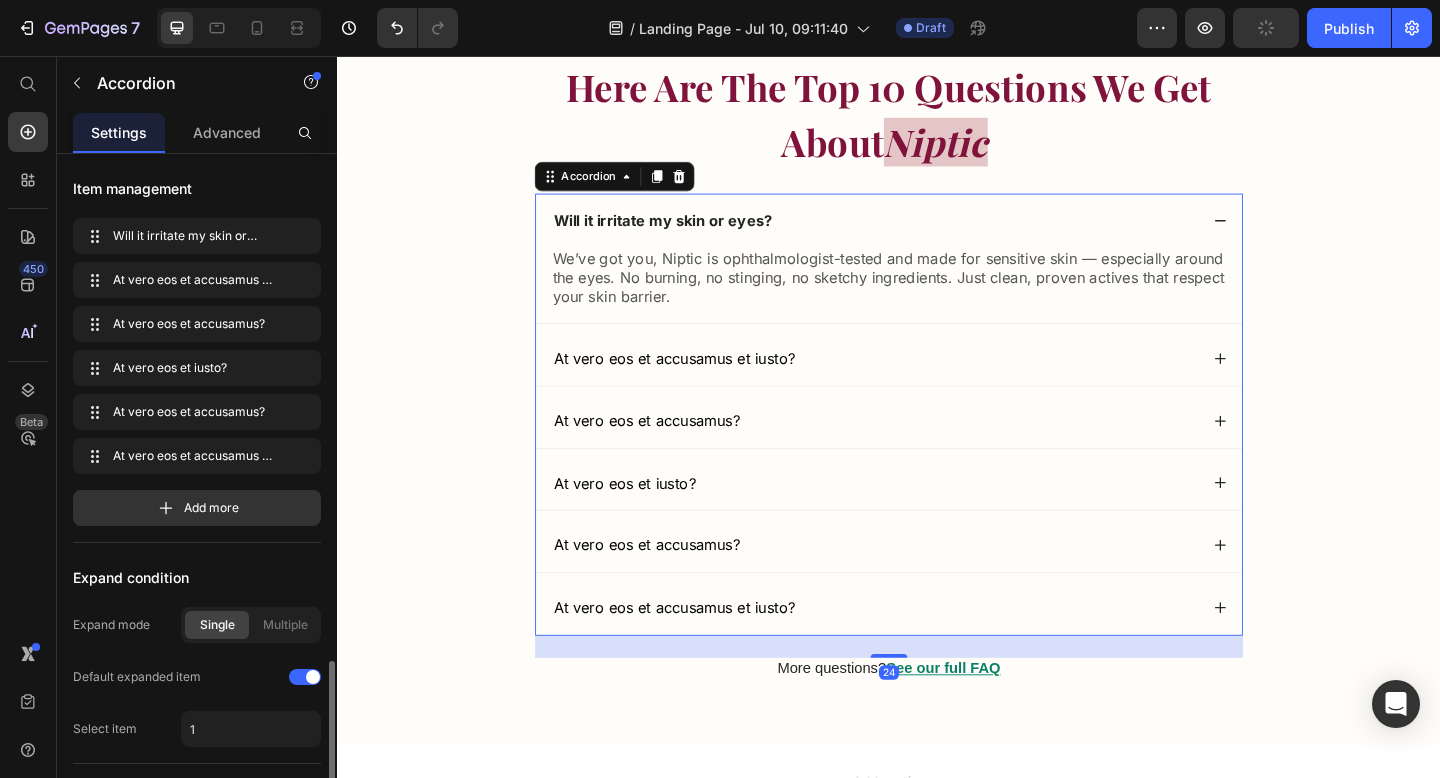 scroll, scrollTop: 397, scrollLeft: 0, axis: vertical 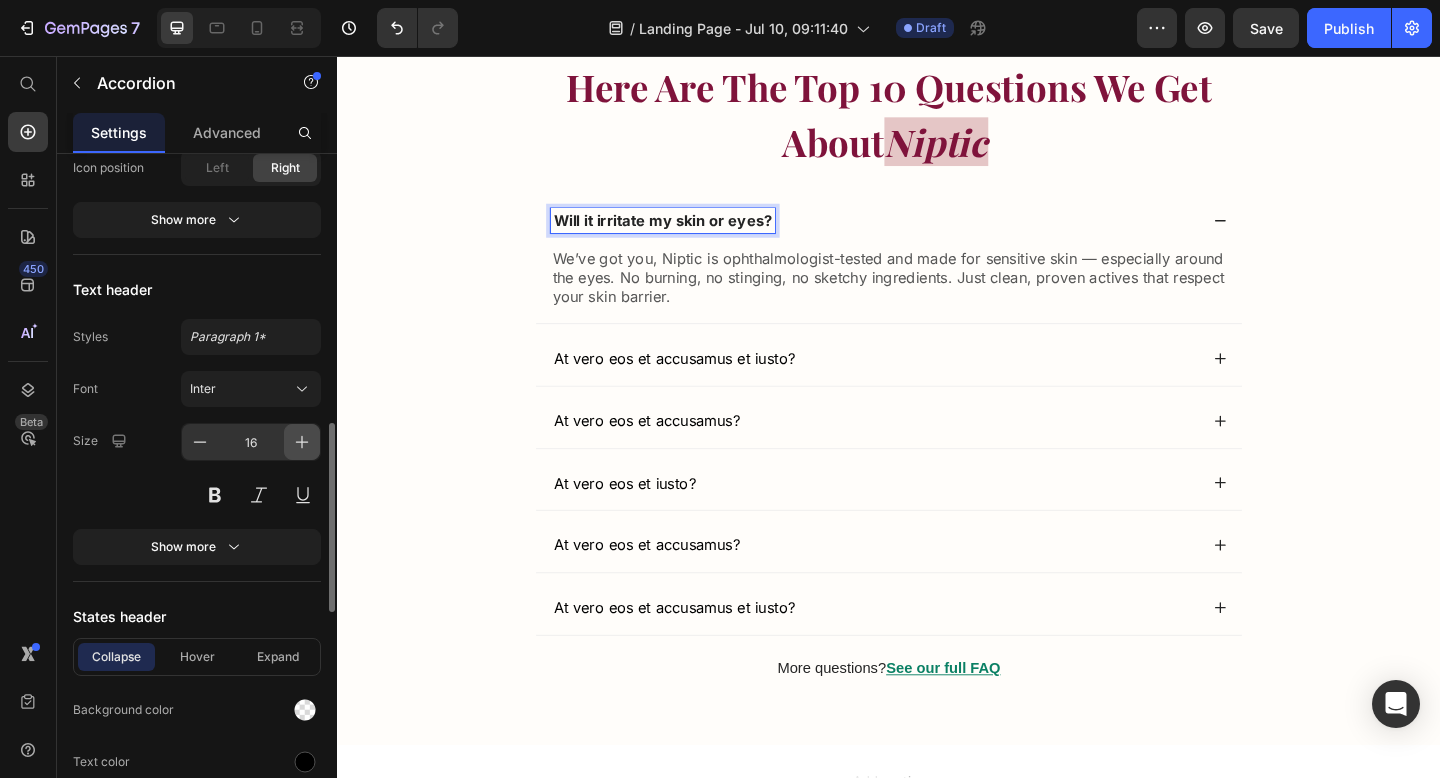 click 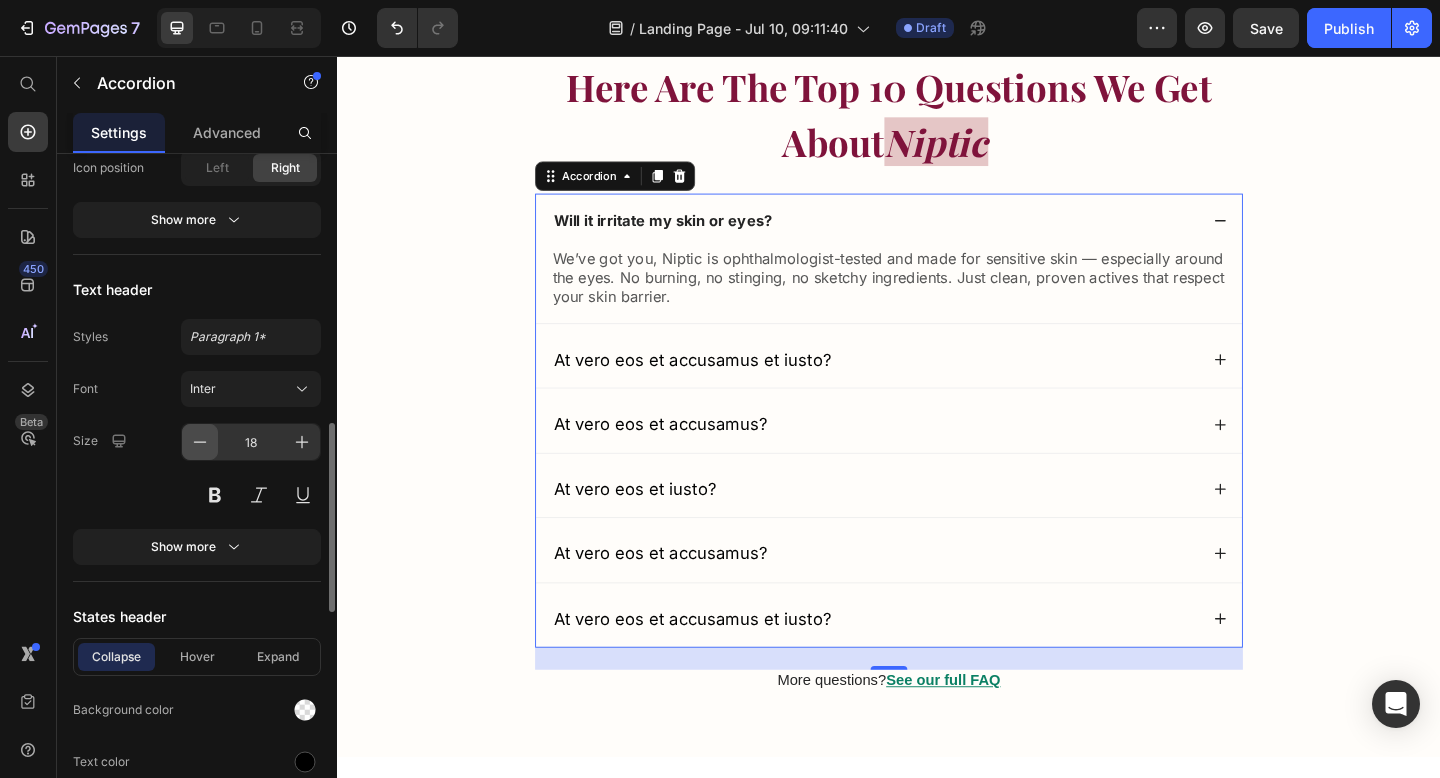 click 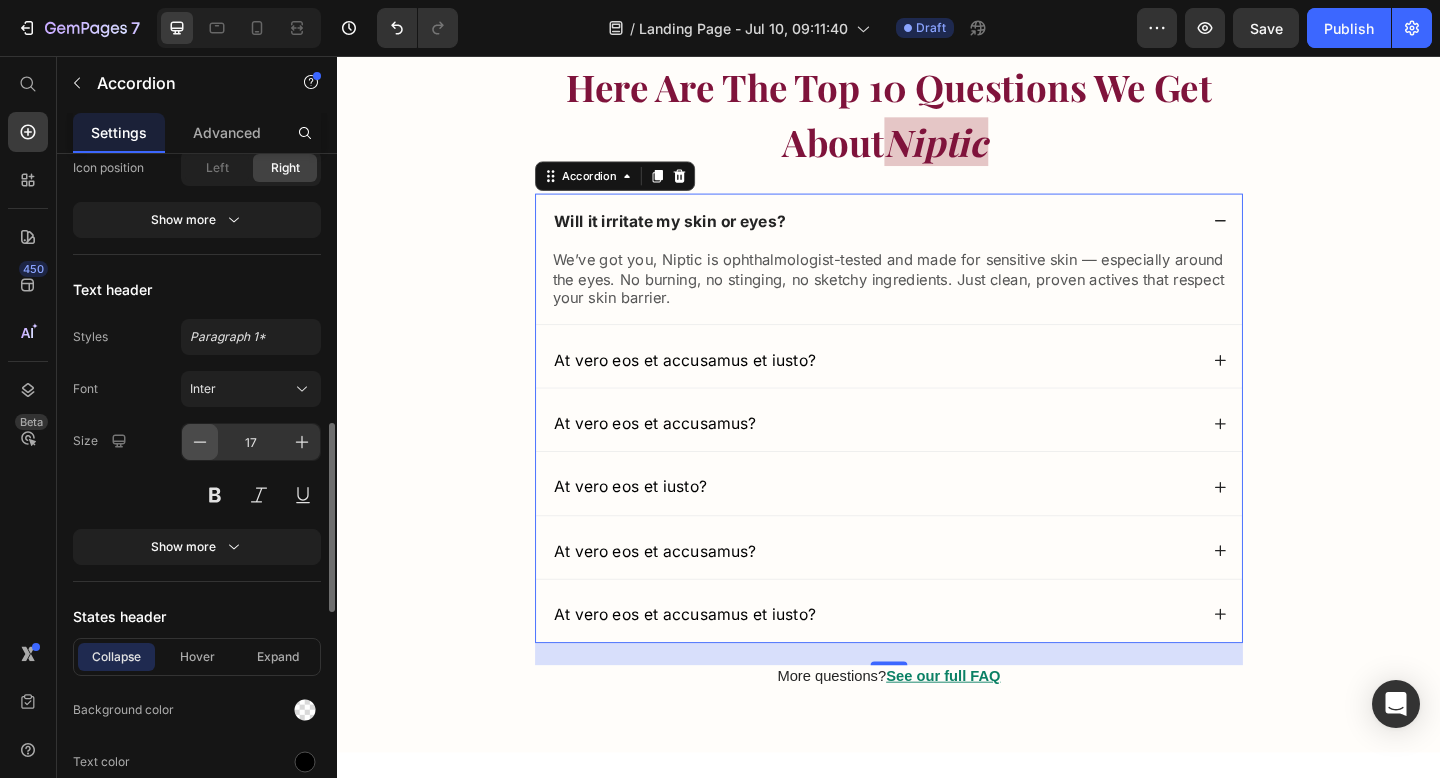 click 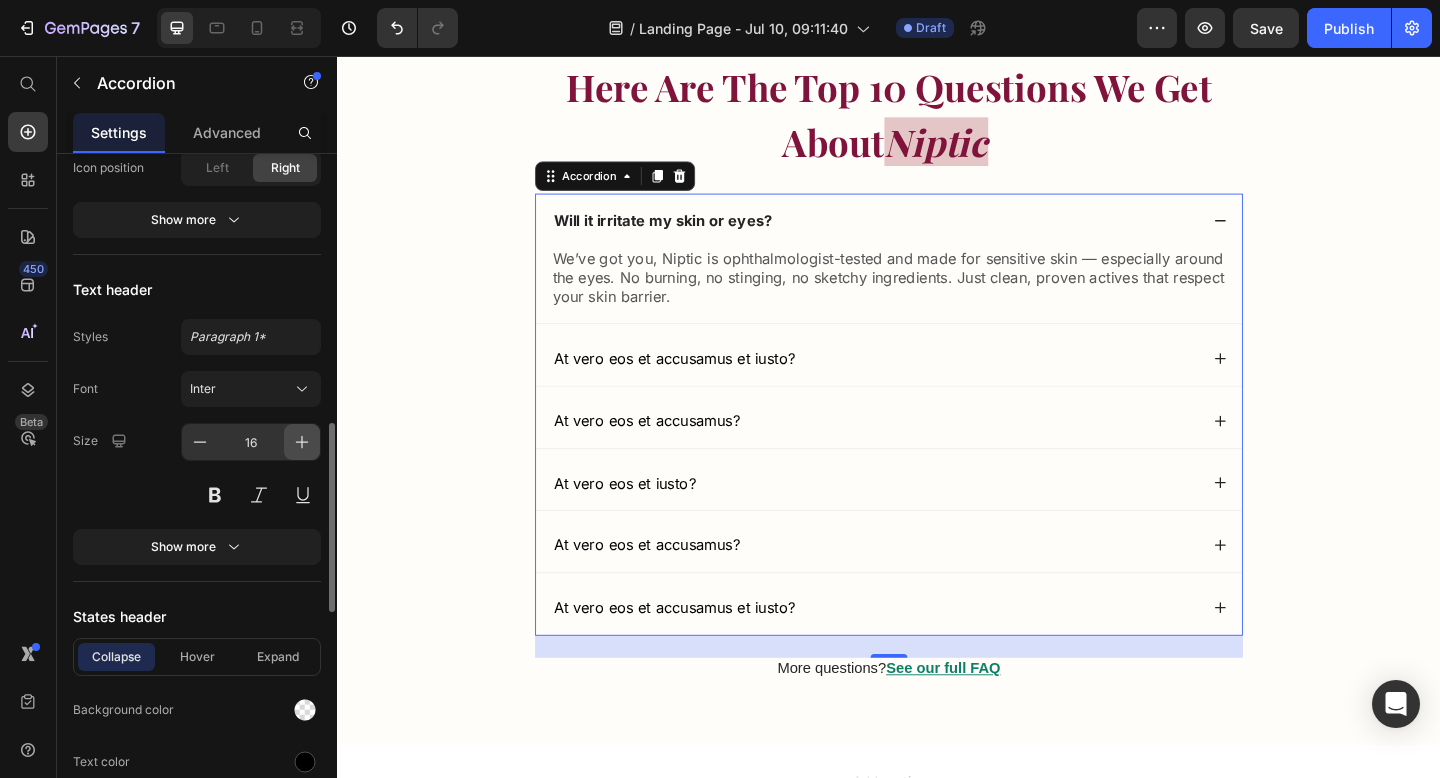 click at bounding box center (302, 442) 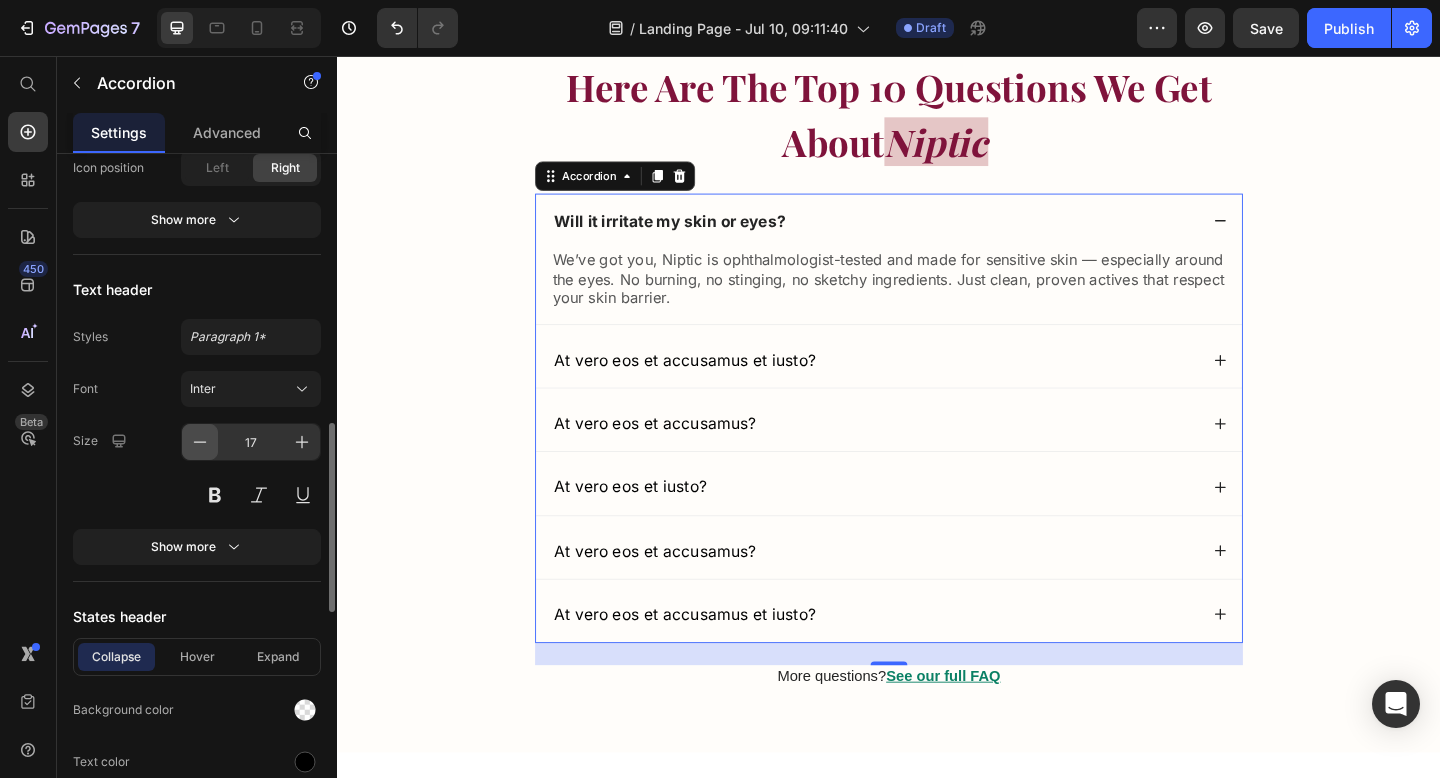 click 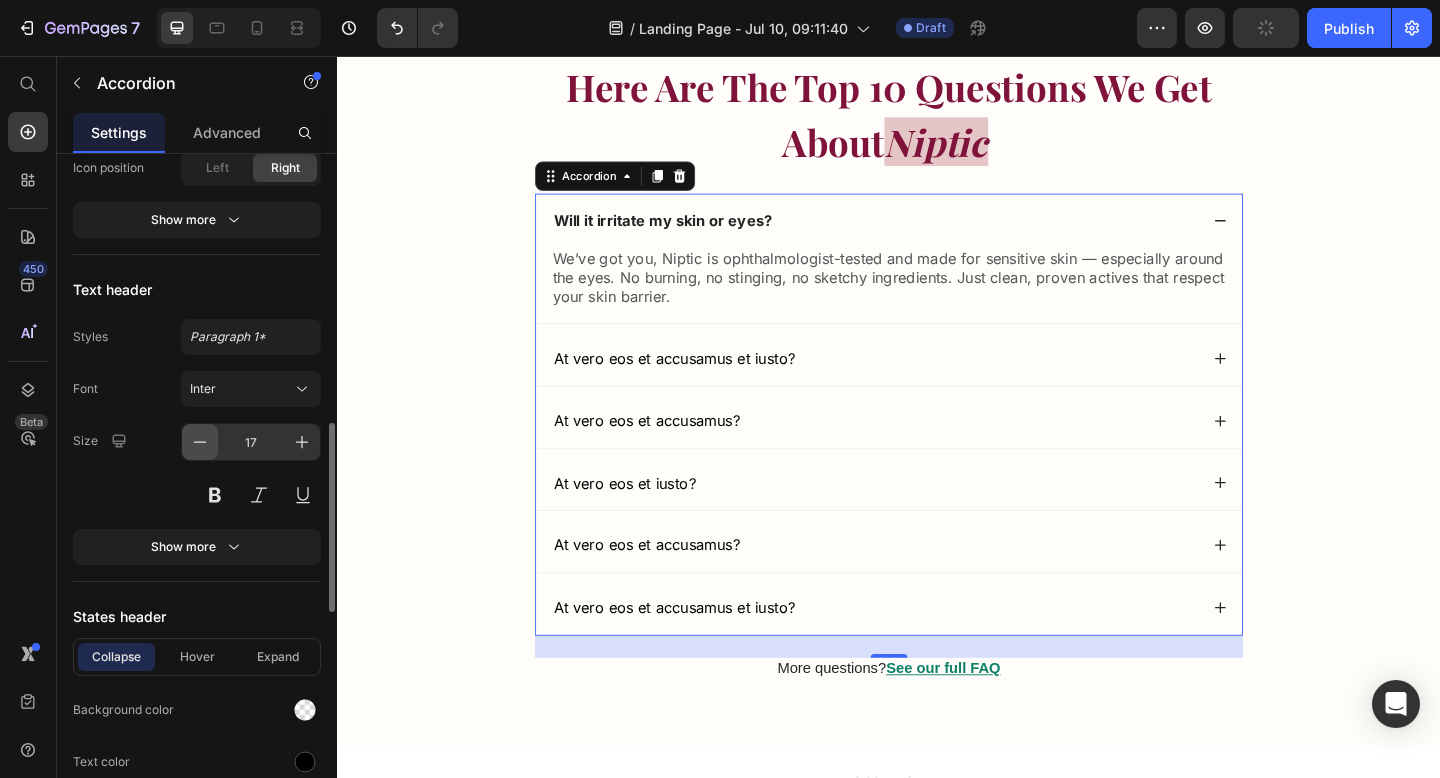 type on "16" 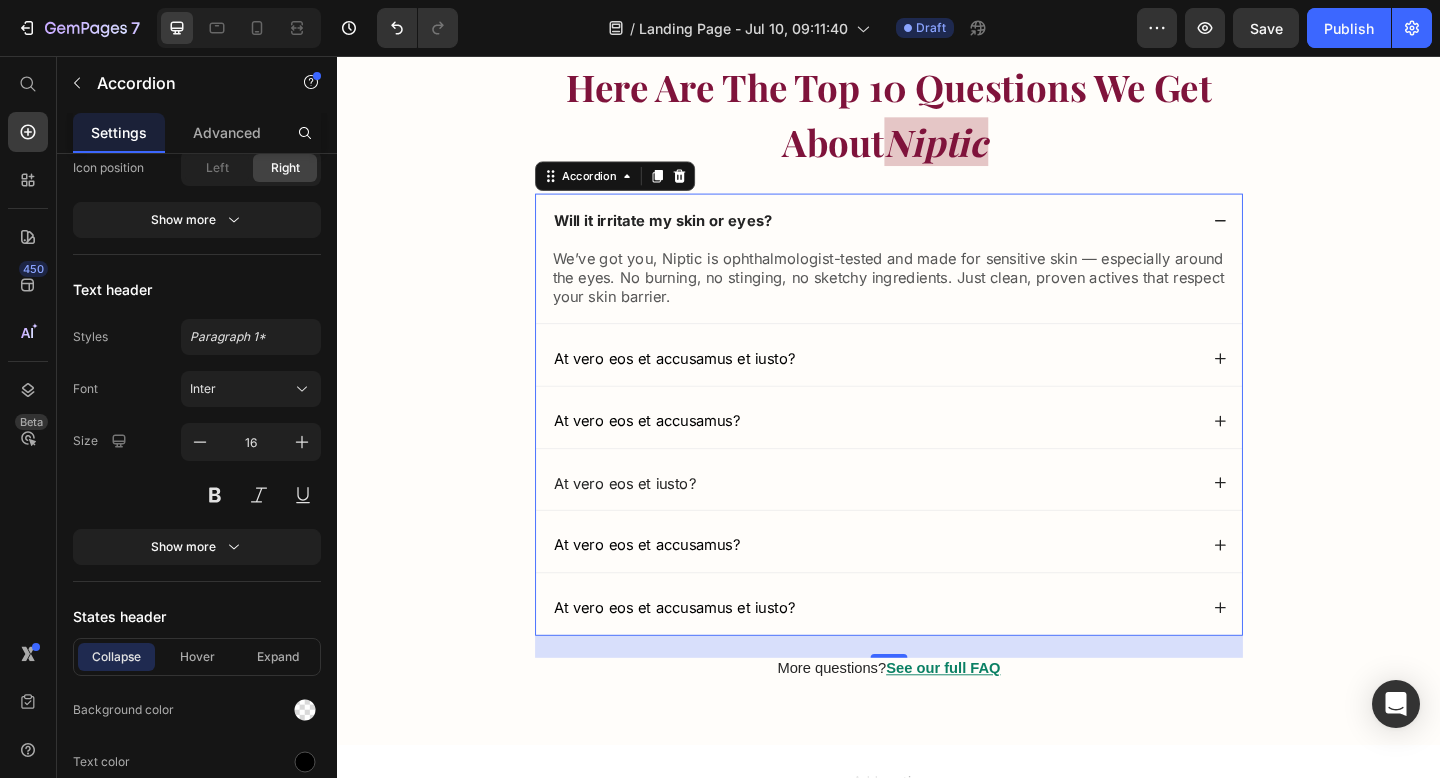 click on "At vero eos et iusto?" at bounding box center (921, 521) 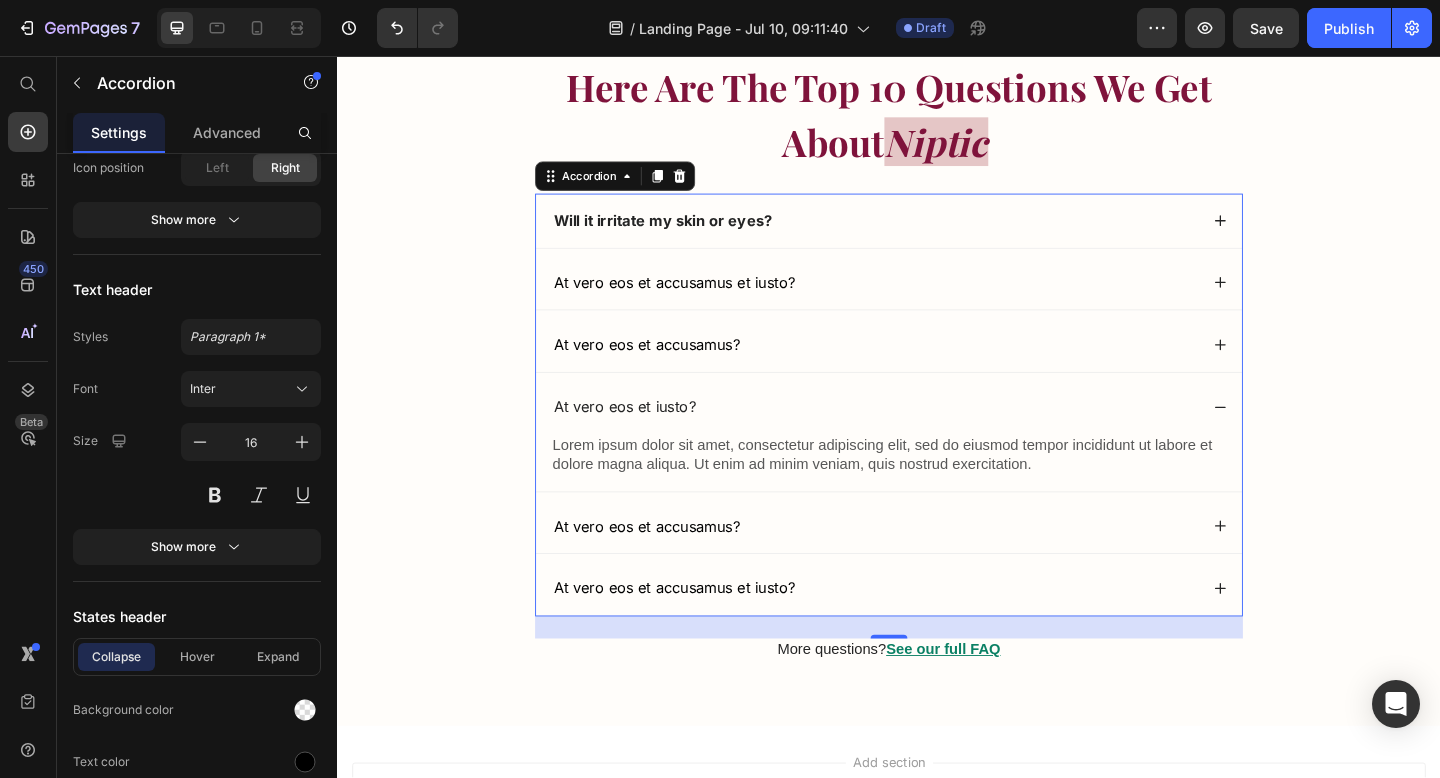 click on "Will it irritate my skin or eyes?" at bounding box center [937, 235] 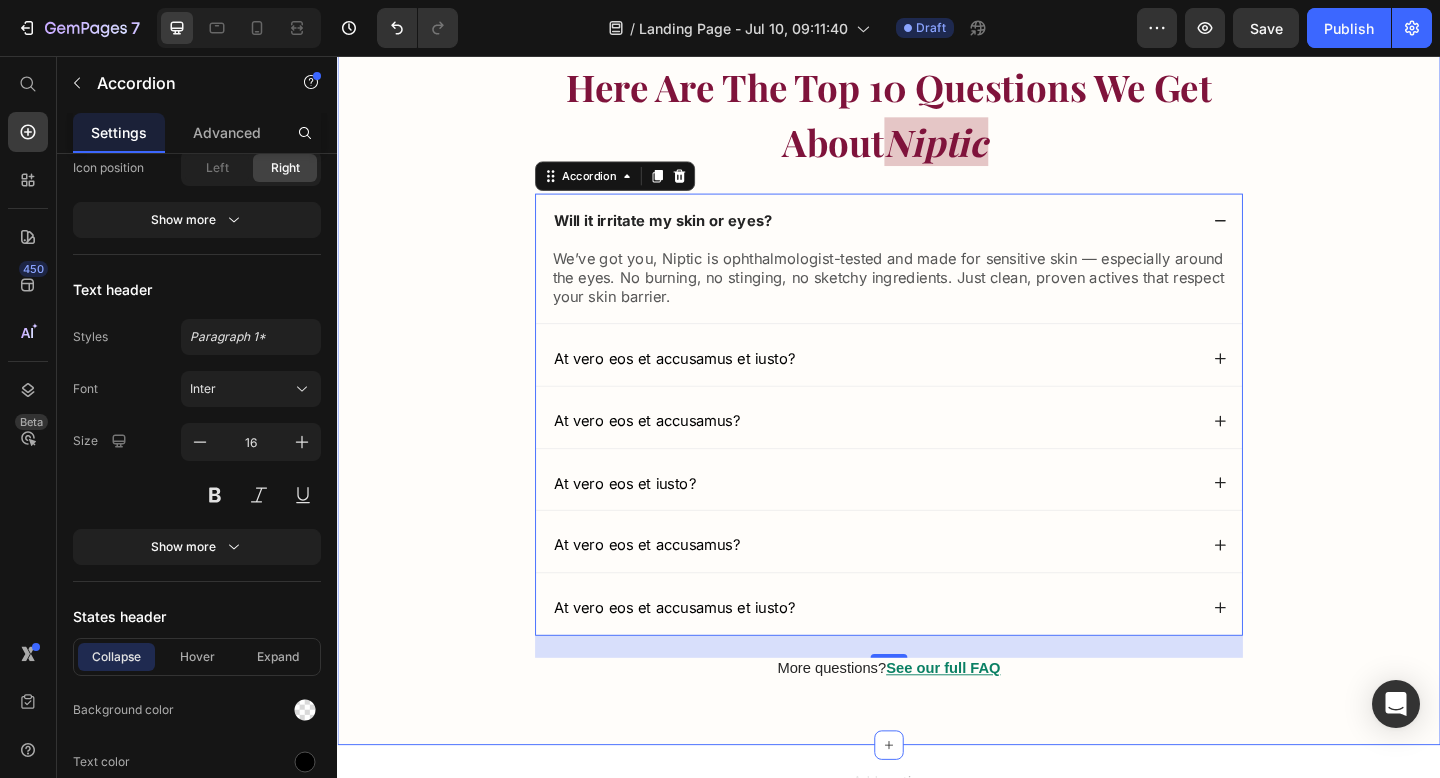 click on "Still Not Sure? Text Block Here Are The Top 10 Questions We Get About  Niptic   Text Block
Will it irritate my skin or eyes? We’ve got you, Niptic is ophthalmologist-tested and made for sensitive skin — especially around the eyes. No burning, no stinging, no sketchy ingredients. Just clean, proven actives that respect your skin barrier. Text Block
At vero eos et accusamus et iusto?
At vero eos et accusamus?
At vero eos et iusto?
At vero eos et accusamus?
At vero eos et accusamus et iusto? Accordion   24 More questions?  See our full FAQ Text Block Row" at bounding box center [937, 387] 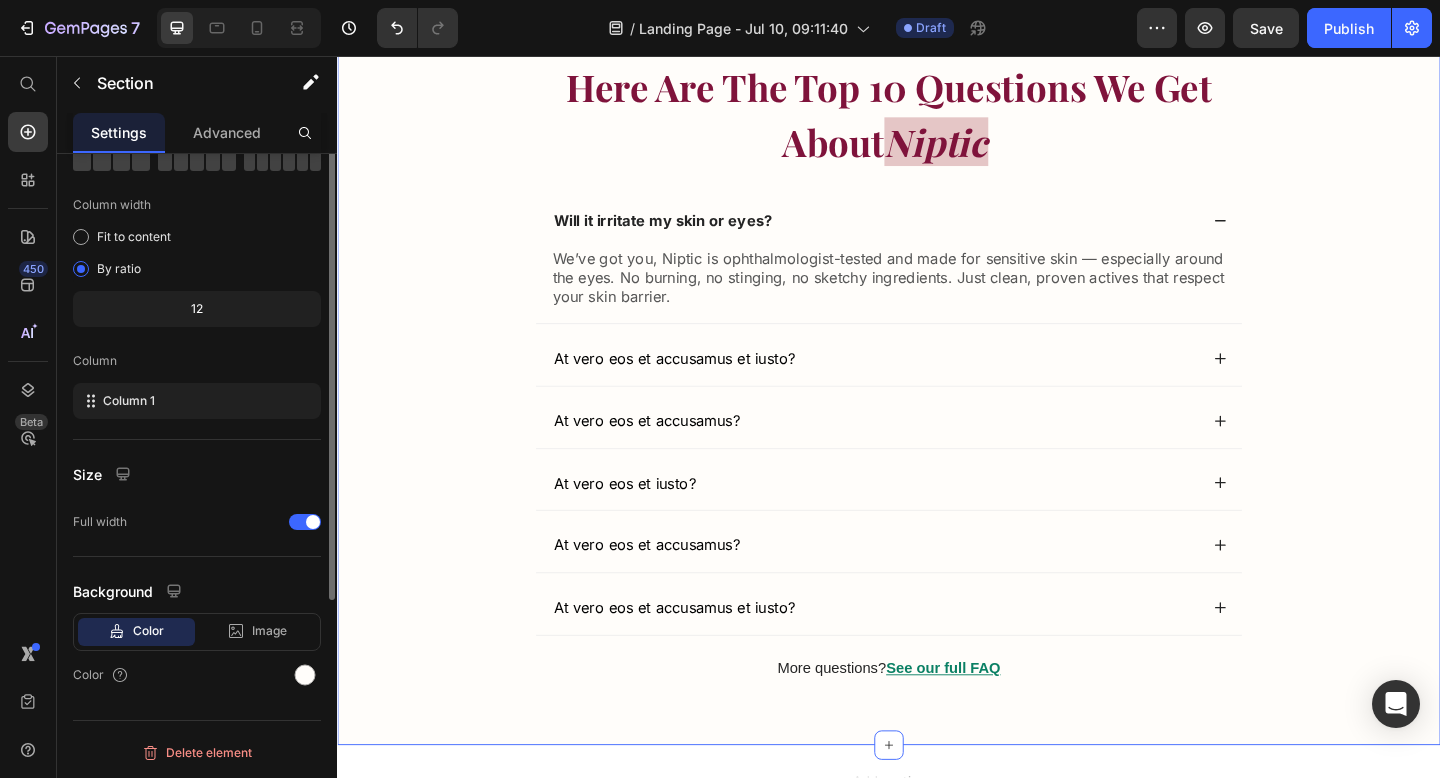 scroll, scrollTop: 0, scrollLeft: 0, axis: both 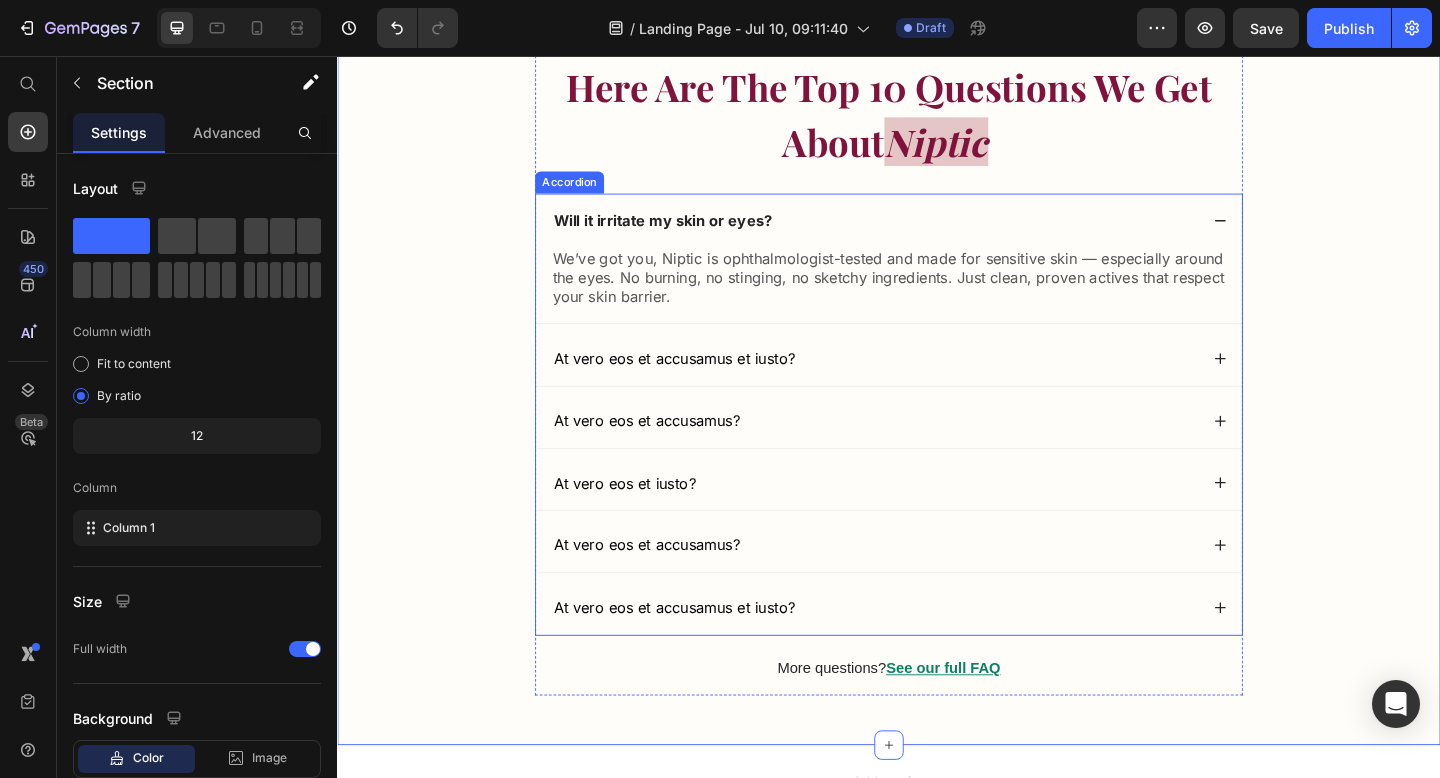 click on "Will it irritate my skin or eyes?" at bounding box center (691, 235) 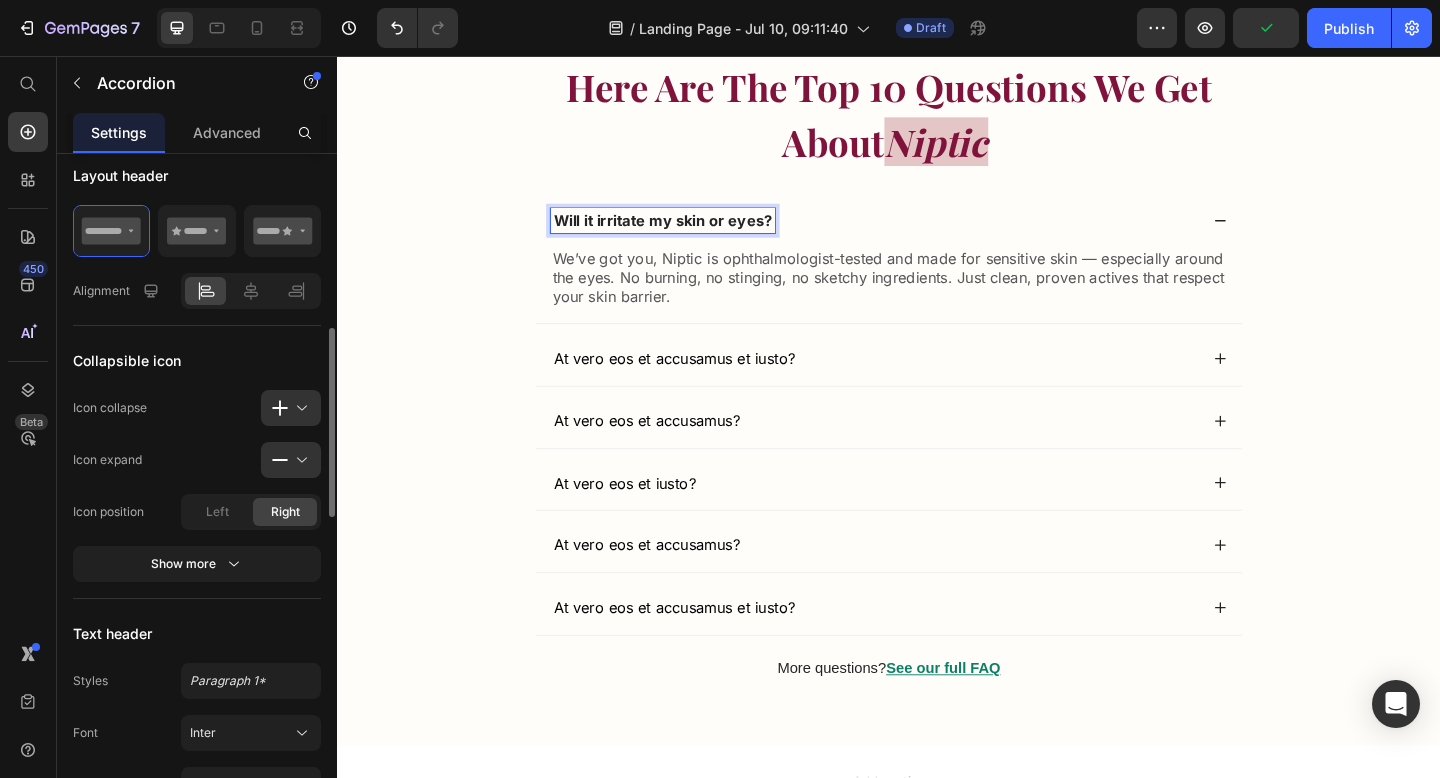 scroll, scrollTop: 822, scrollLeft: 0, axis: vertical 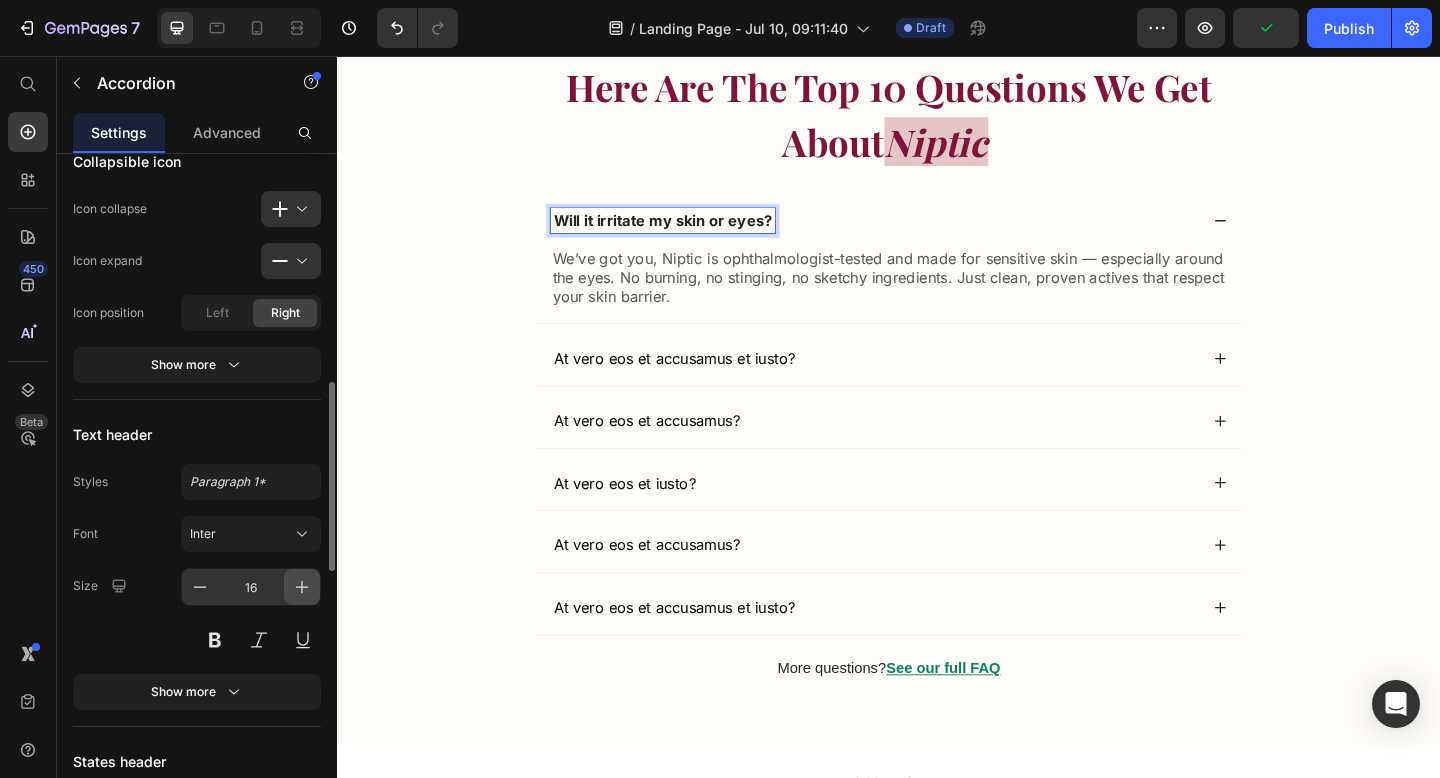 click 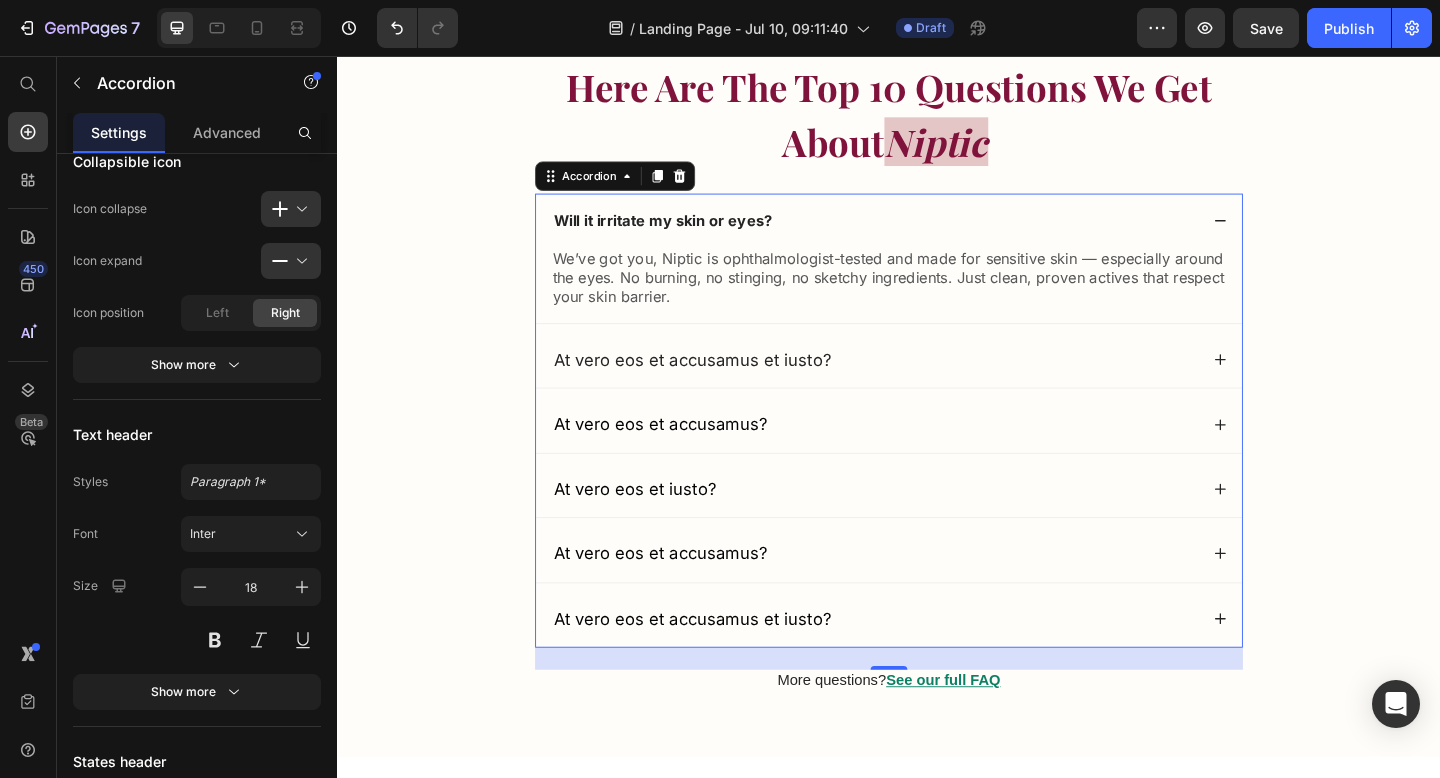 click on "At vero eos et accusamus et iusto?" at bounding box center [921, 386] 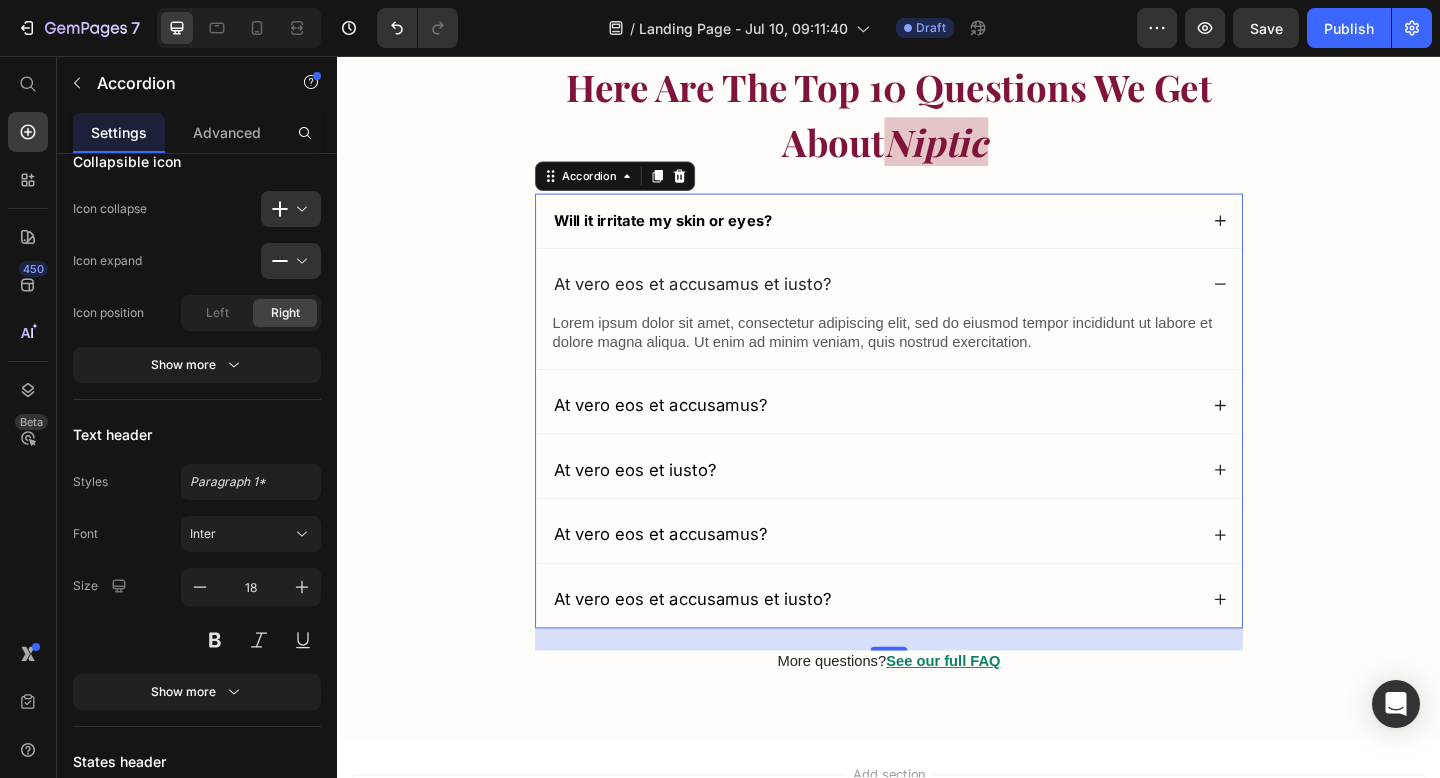 click on "At vero eos et accusamus et iusto?" at bounding box center (921, 304) 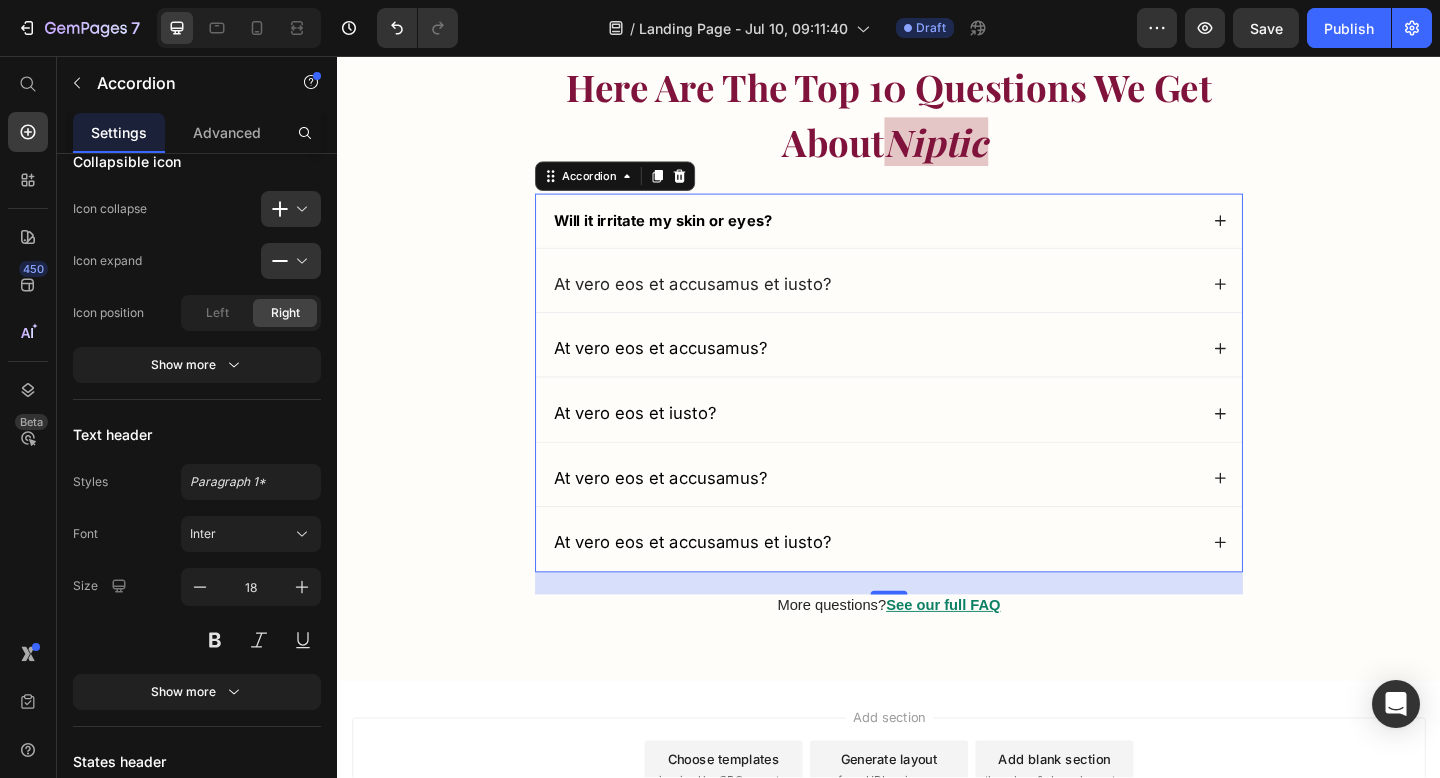 click on "At vero eos et accusamus et iusto?" at bounding box center (921, 304) 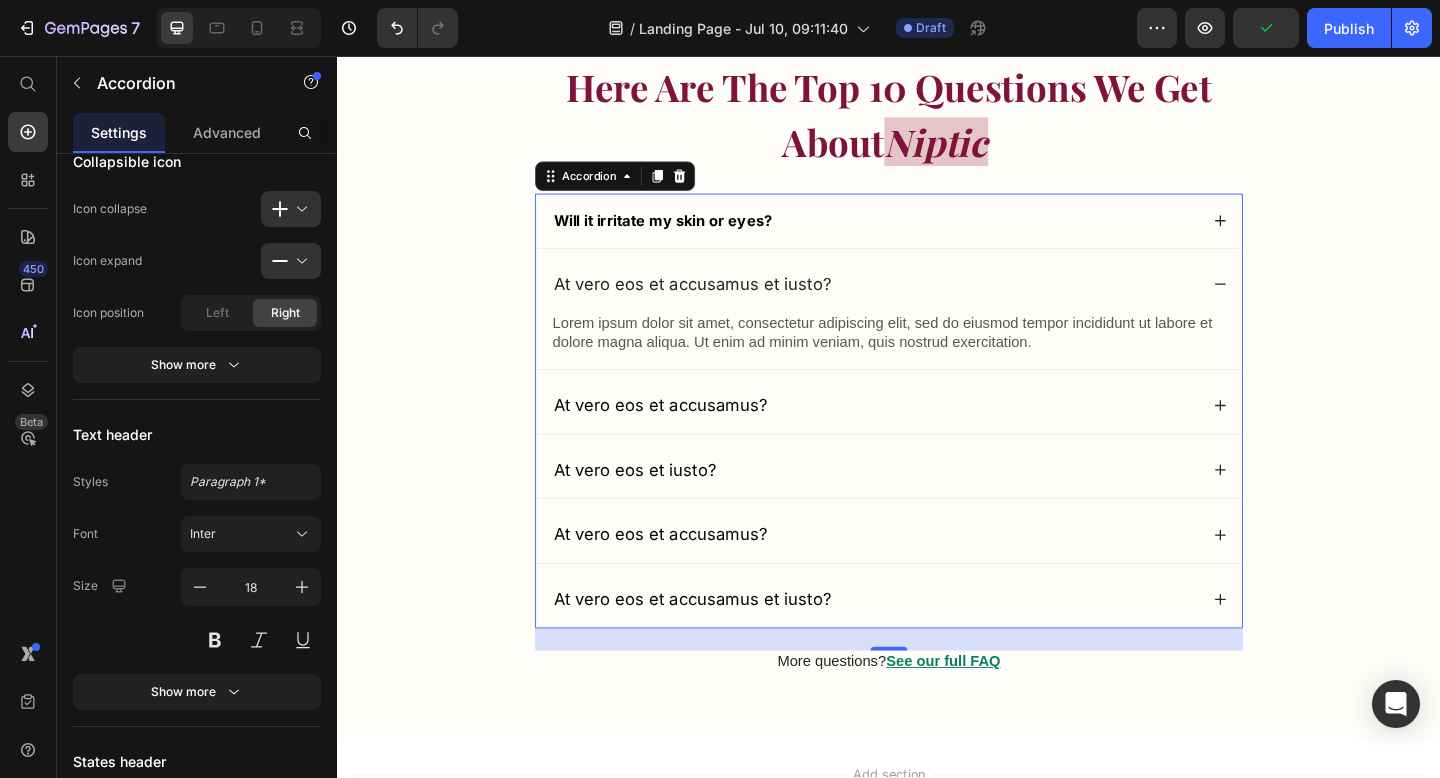 click on "At vero eos et accusamus et iusto?" at bounding box center (723, 304) 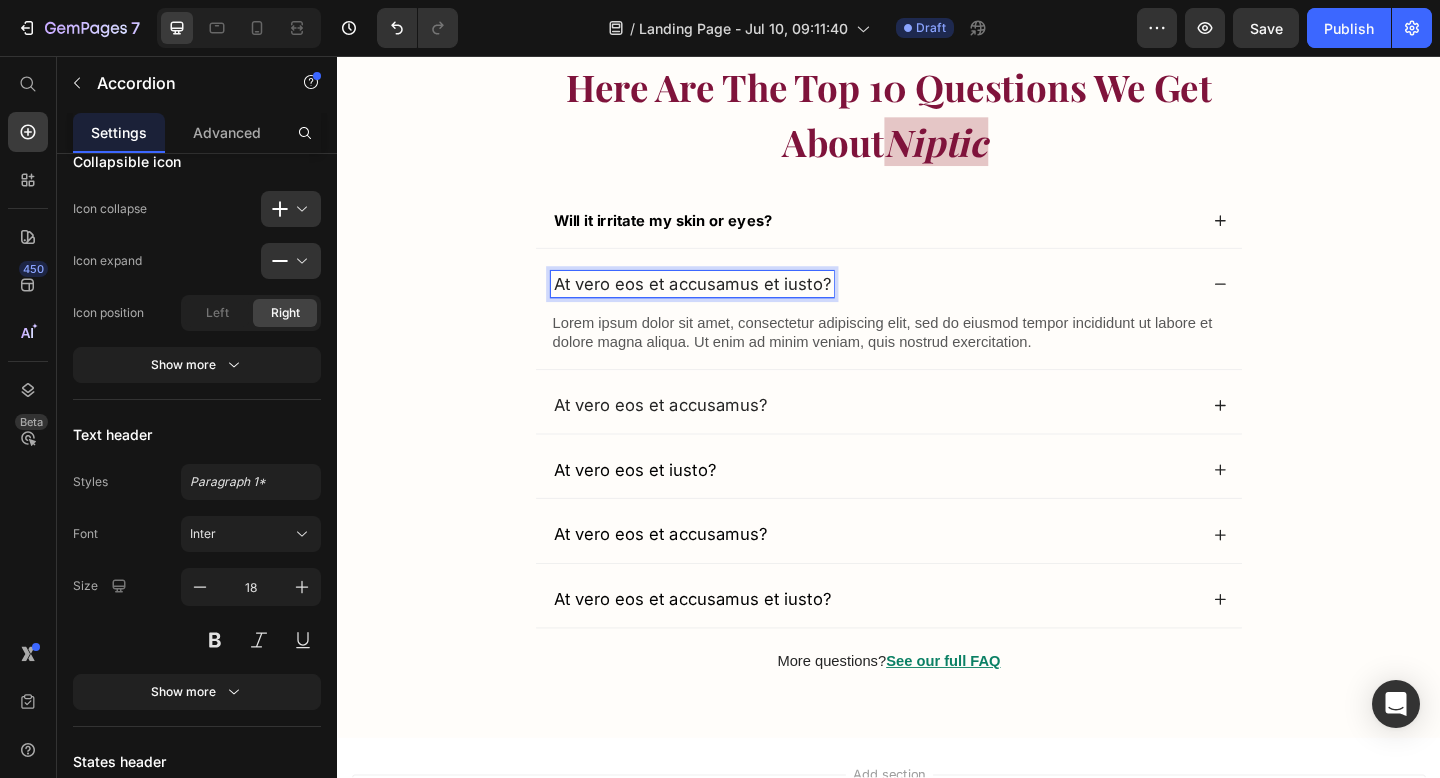 click on "At vero eos et accusamus?" at bounding box center [688, 436] 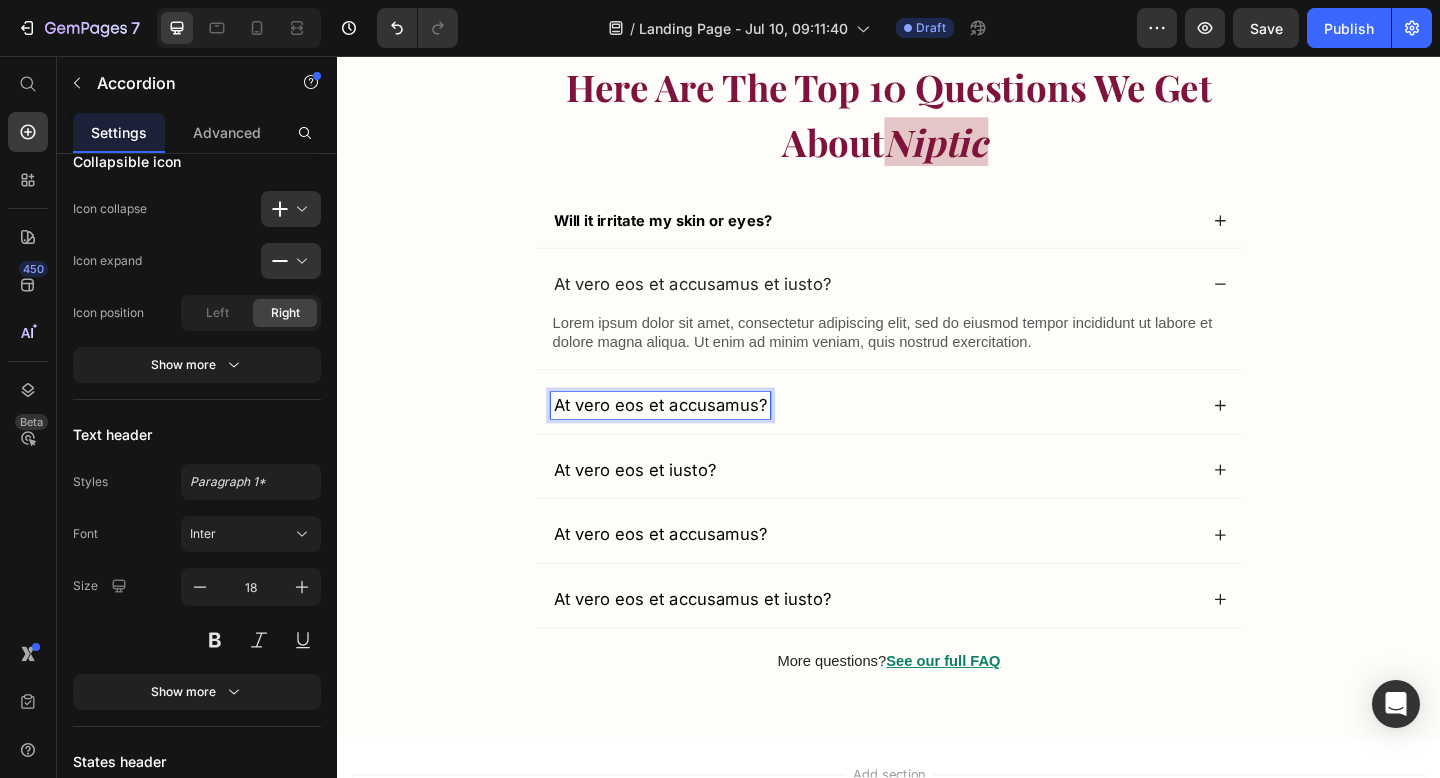 click on "At vero eos et accusamus et iusto?" at bounding box center (723, 304) 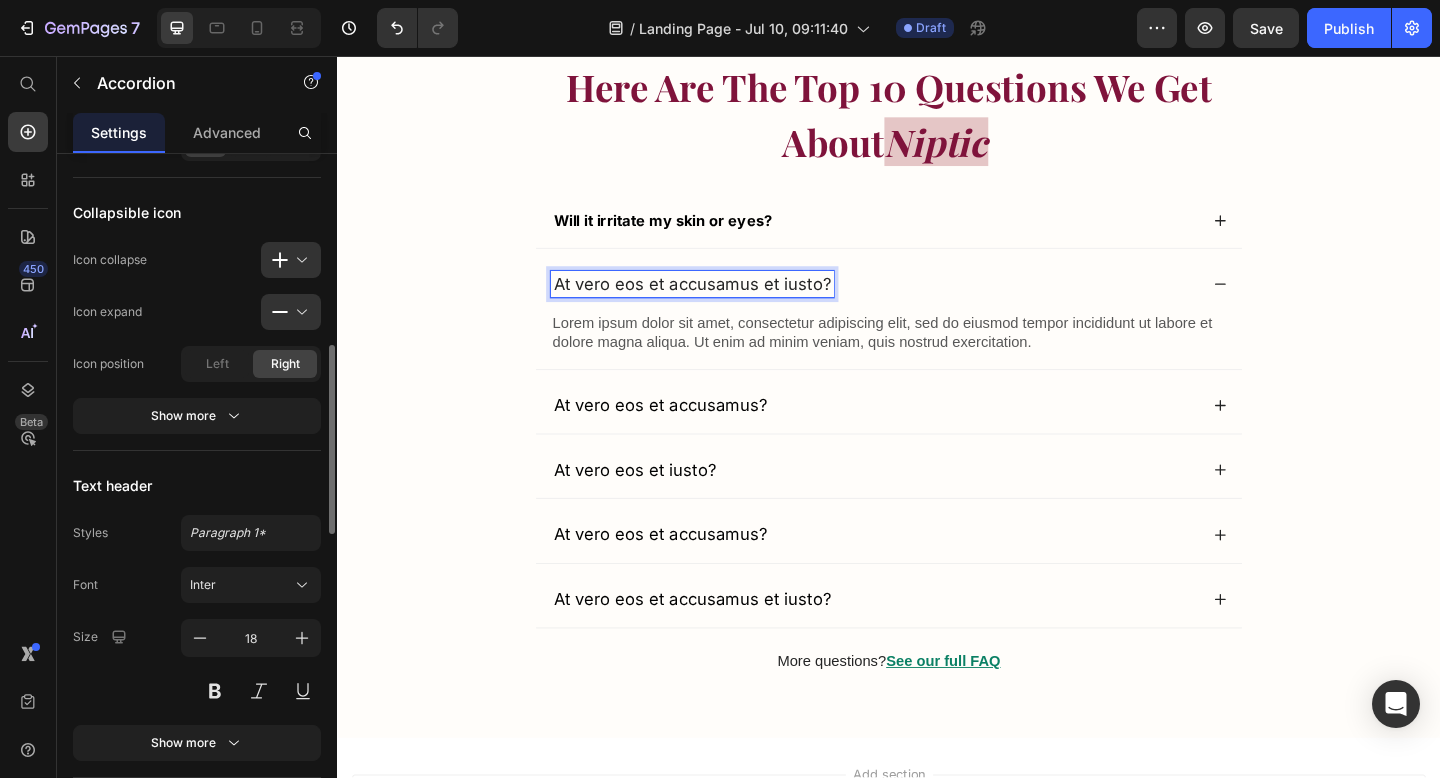 scroll, scrollTop: 714, scrollLeft: 0, axis: vertical 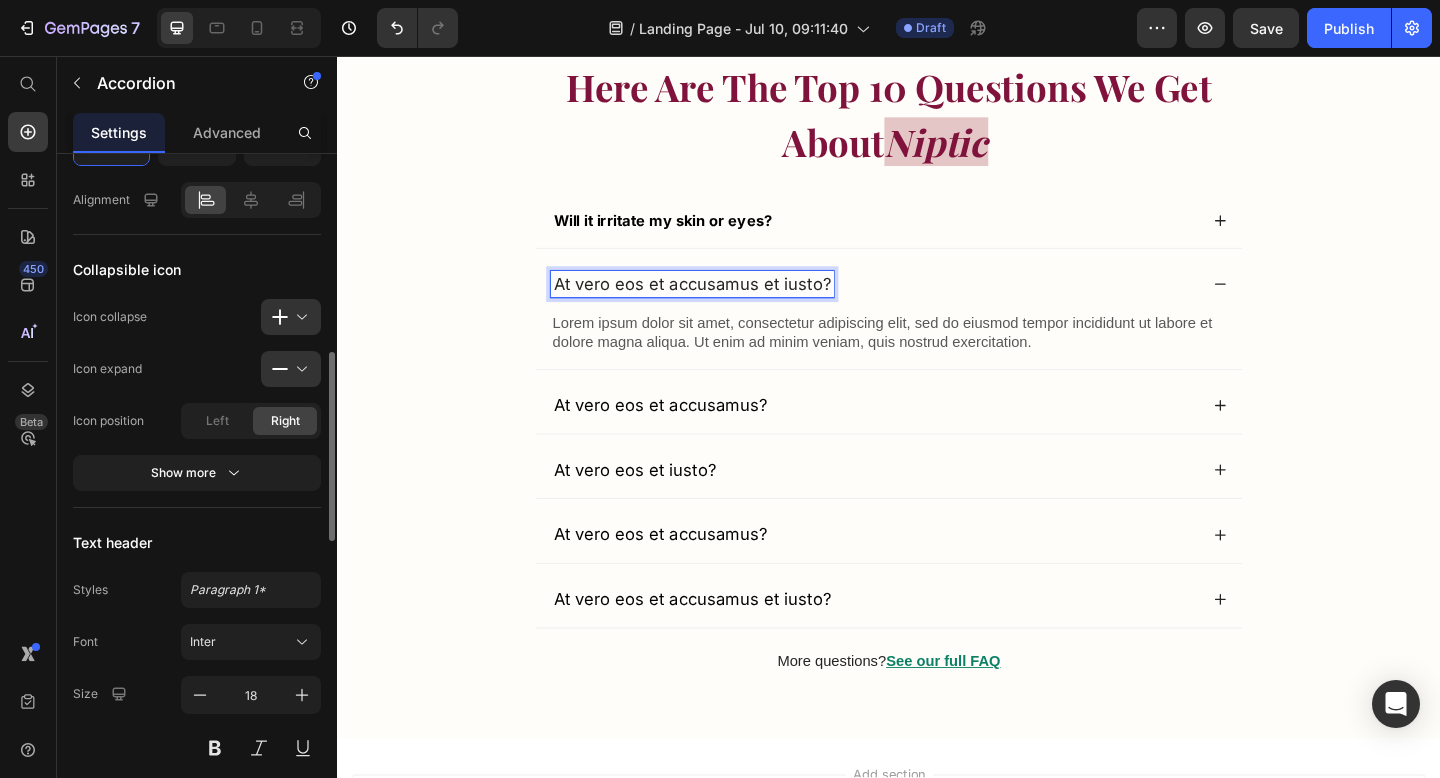 click on "At vero eos et accusamus et iusto?" at bounding box center (723, 304) 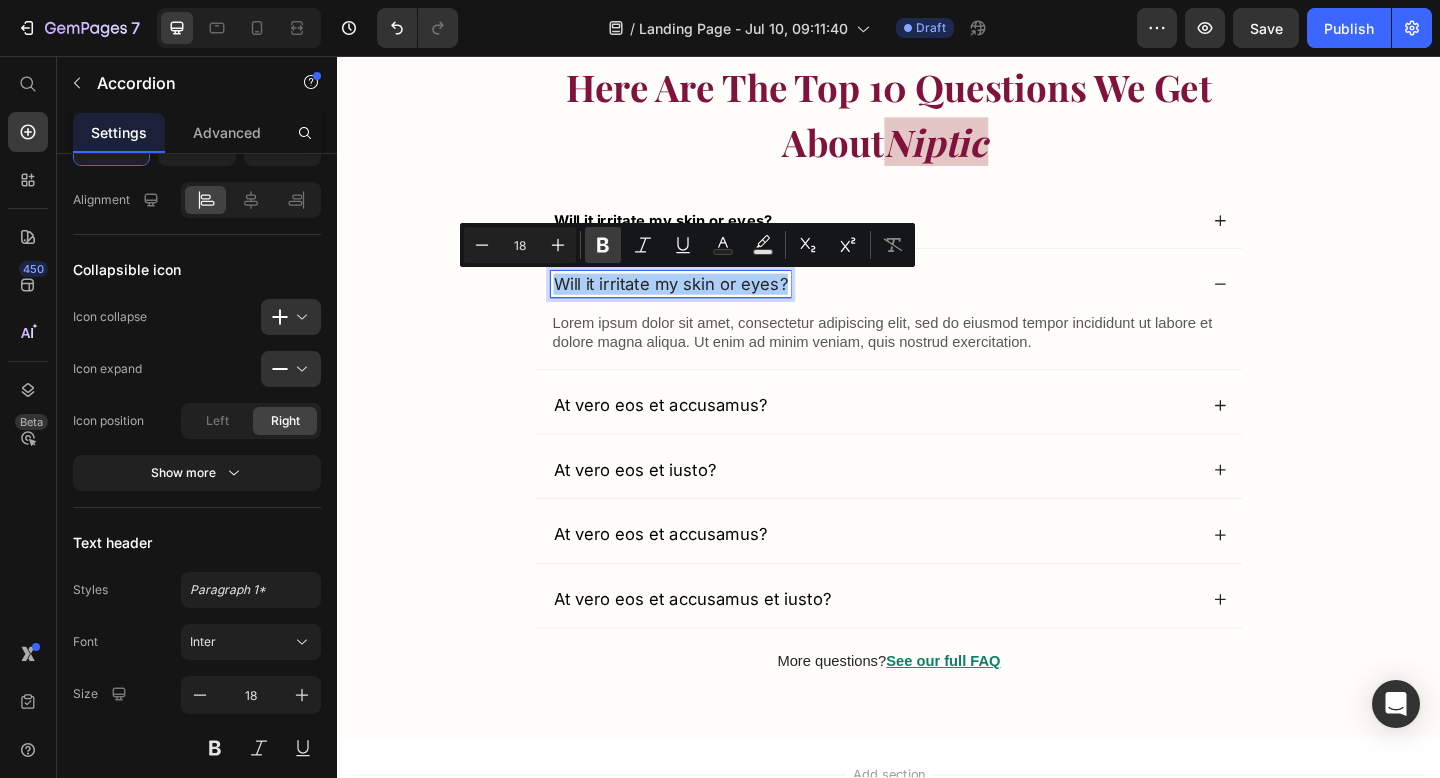 click 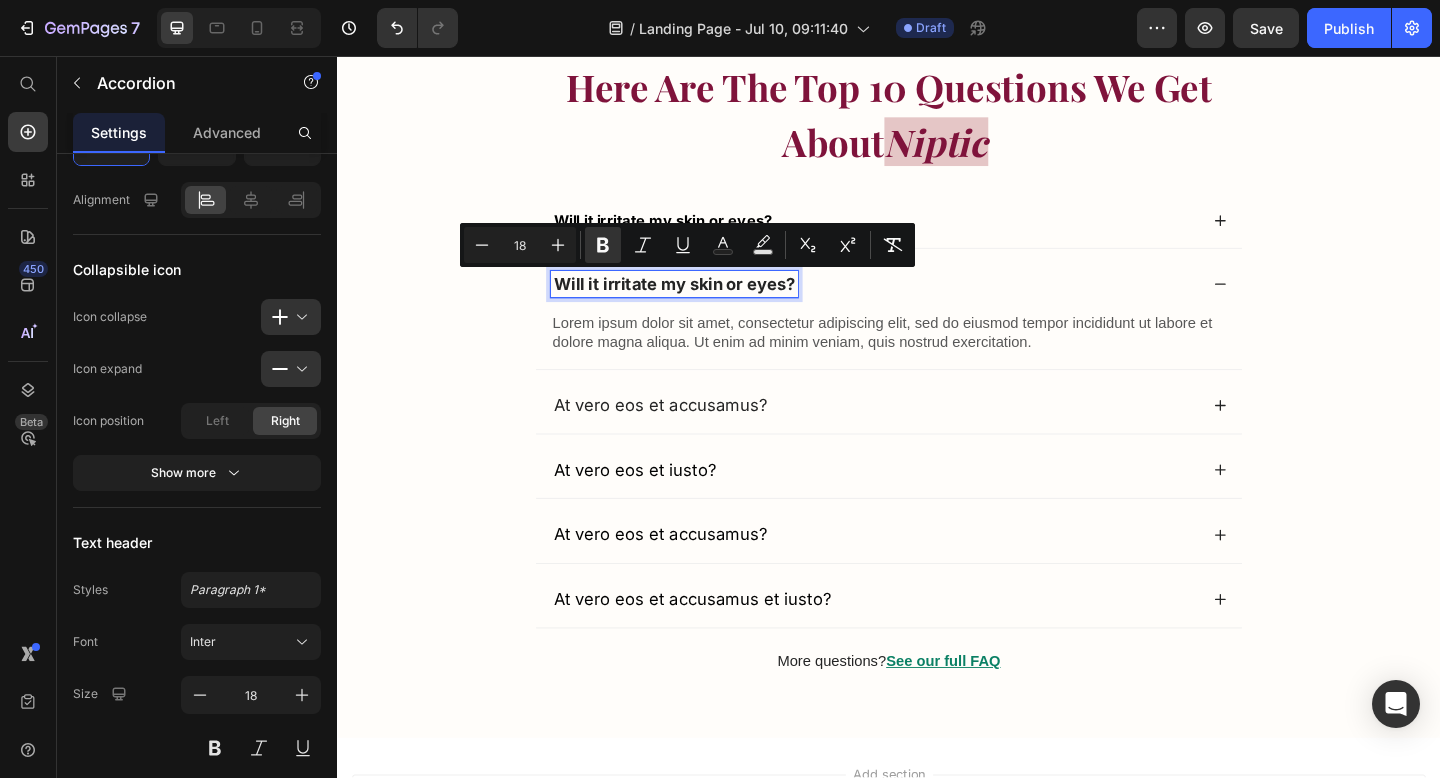 click on "At vero eos et accusamus?" at bounding box center (688, 436) 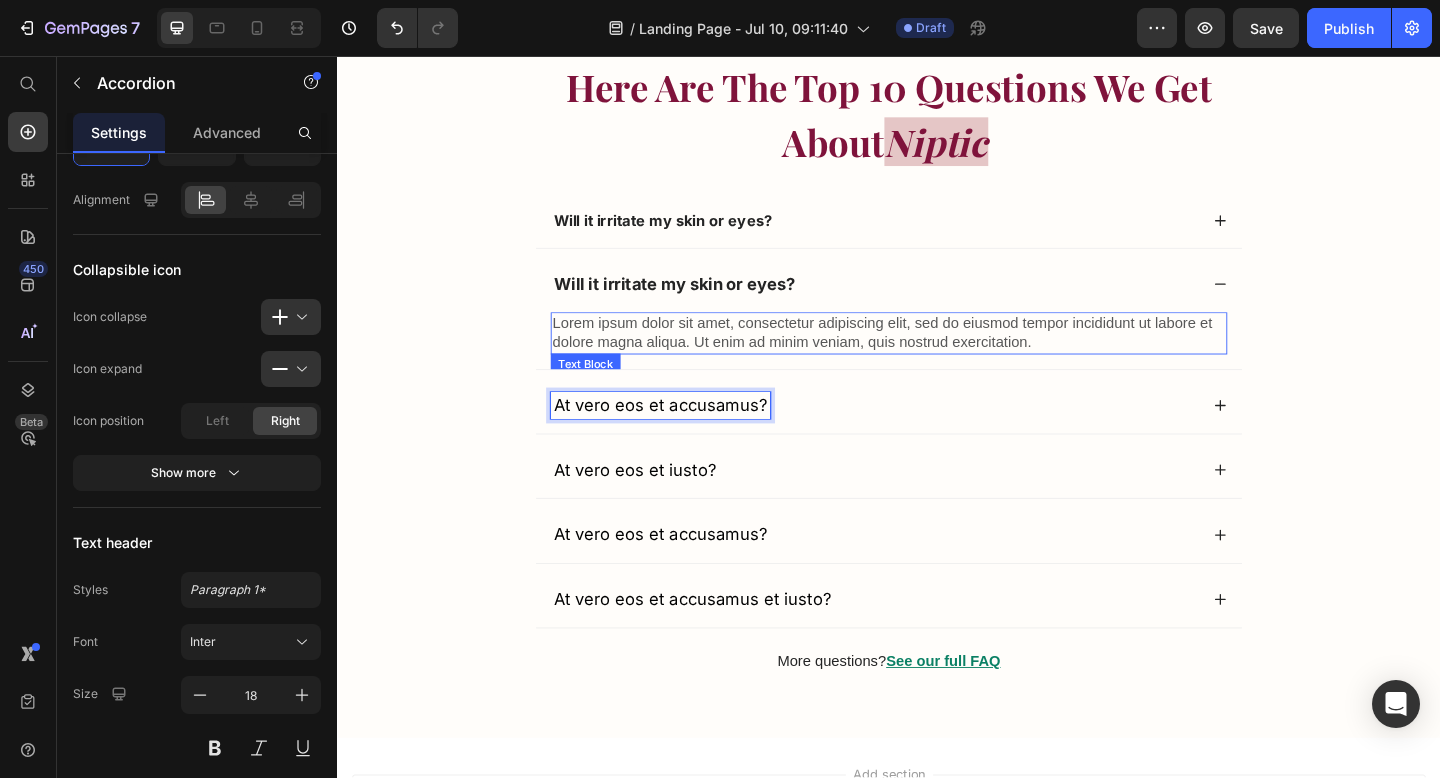 click on "Lorem ipsum dolor sit amet, consectetur adipiscing elit, sed do eiusmod tempor incididunt ut labore et dolore magna aliqua. Ut enim ad minim veniam, quis nostrud exercitation." at bounding box center [937, 358] 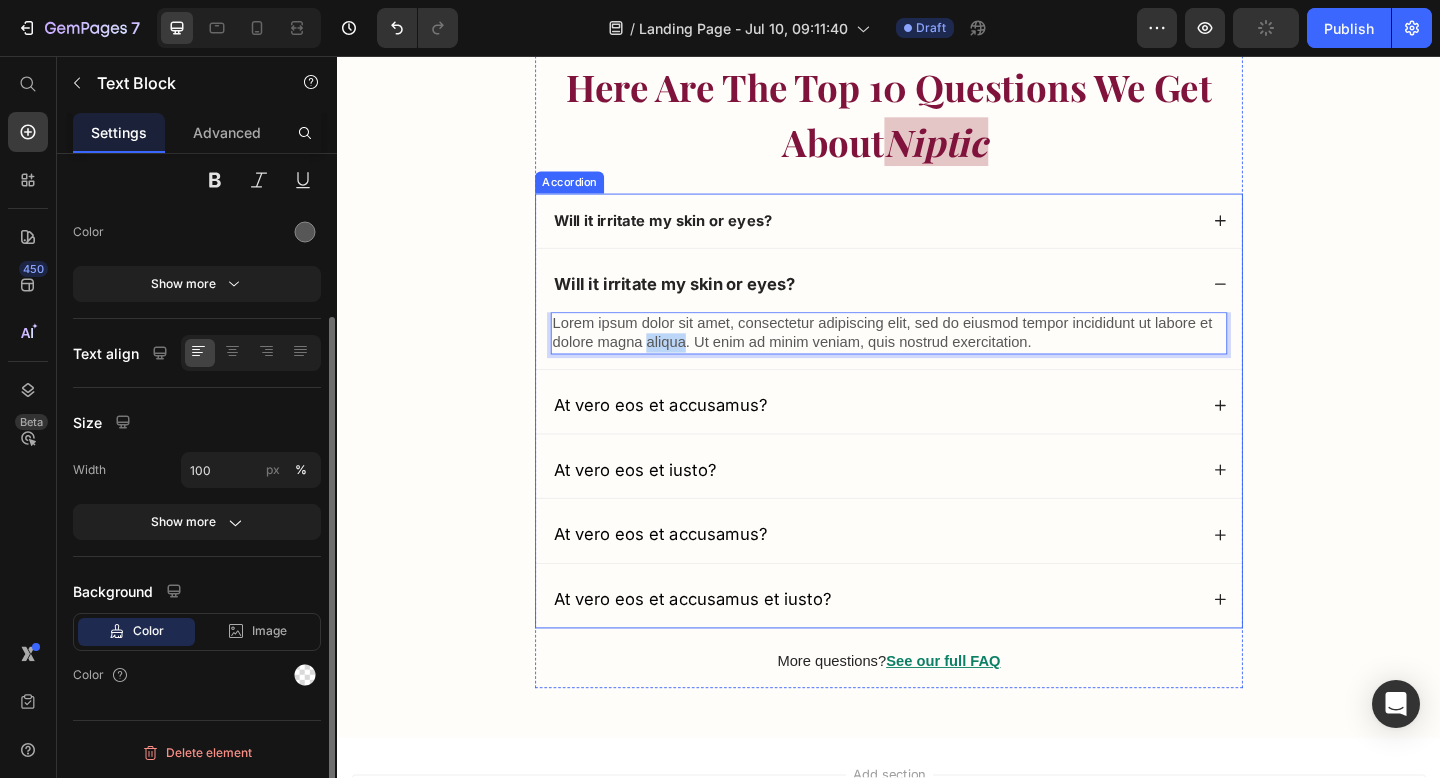 scroll, scrollTop: 0, scrollLeft: 0, axis: both 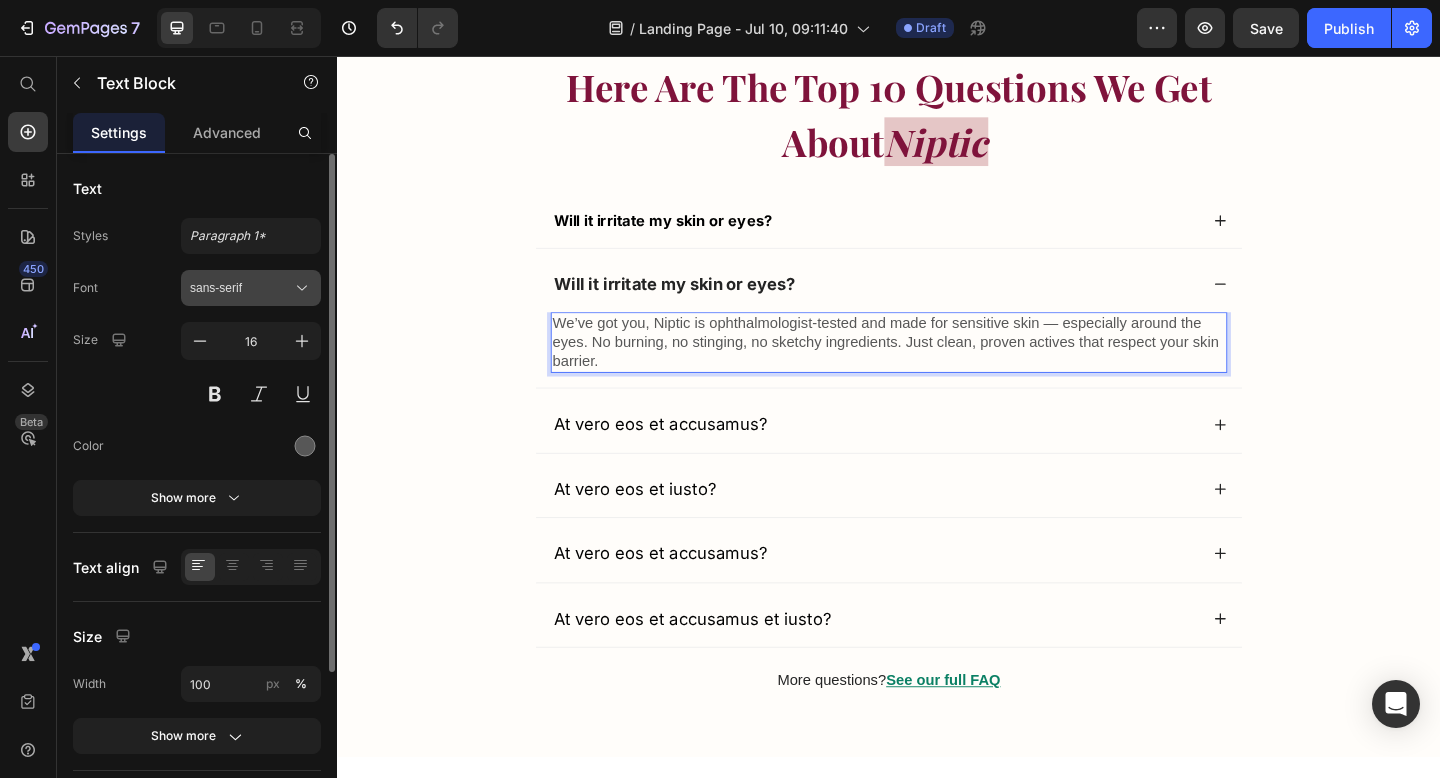 click on "sans-serif" at bounding box center (241, 288) 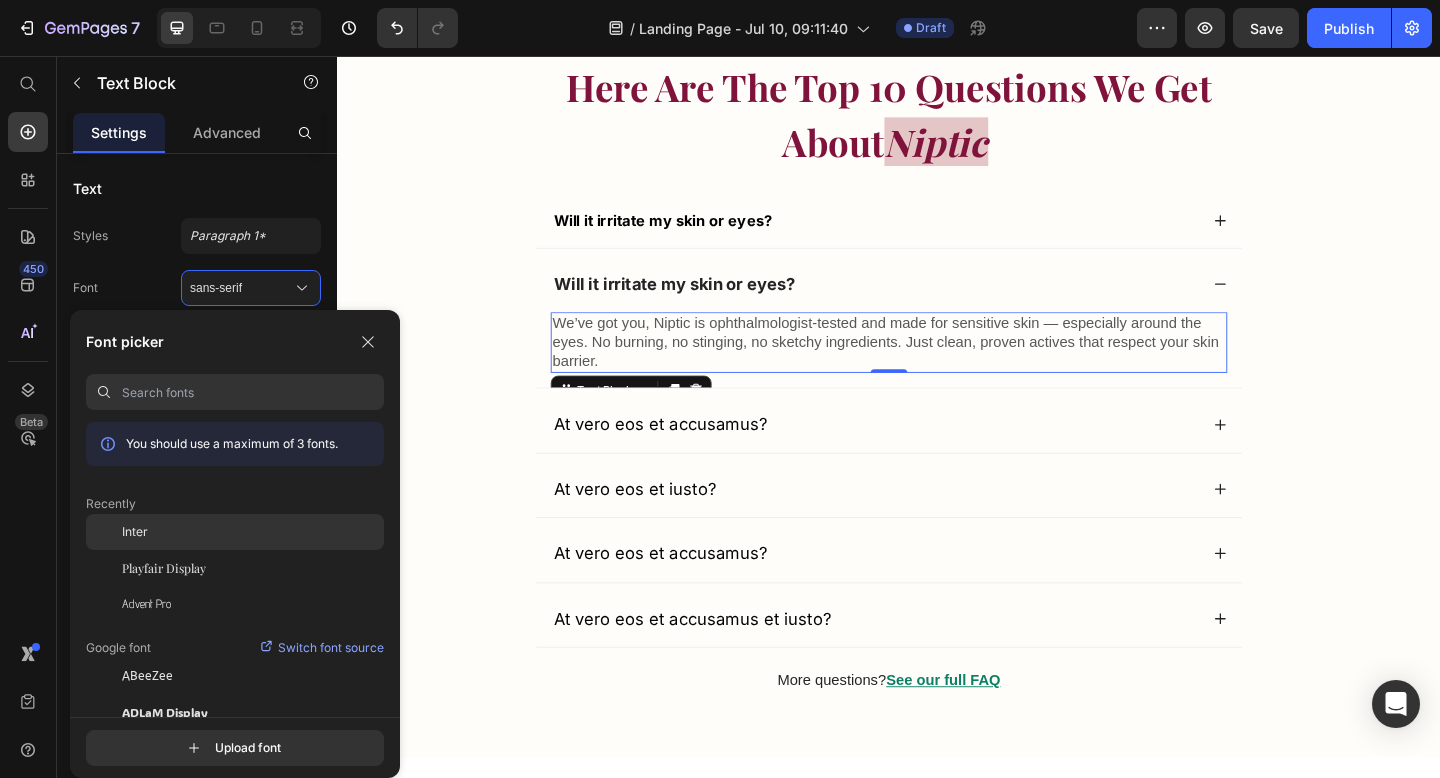 click on "Inter" 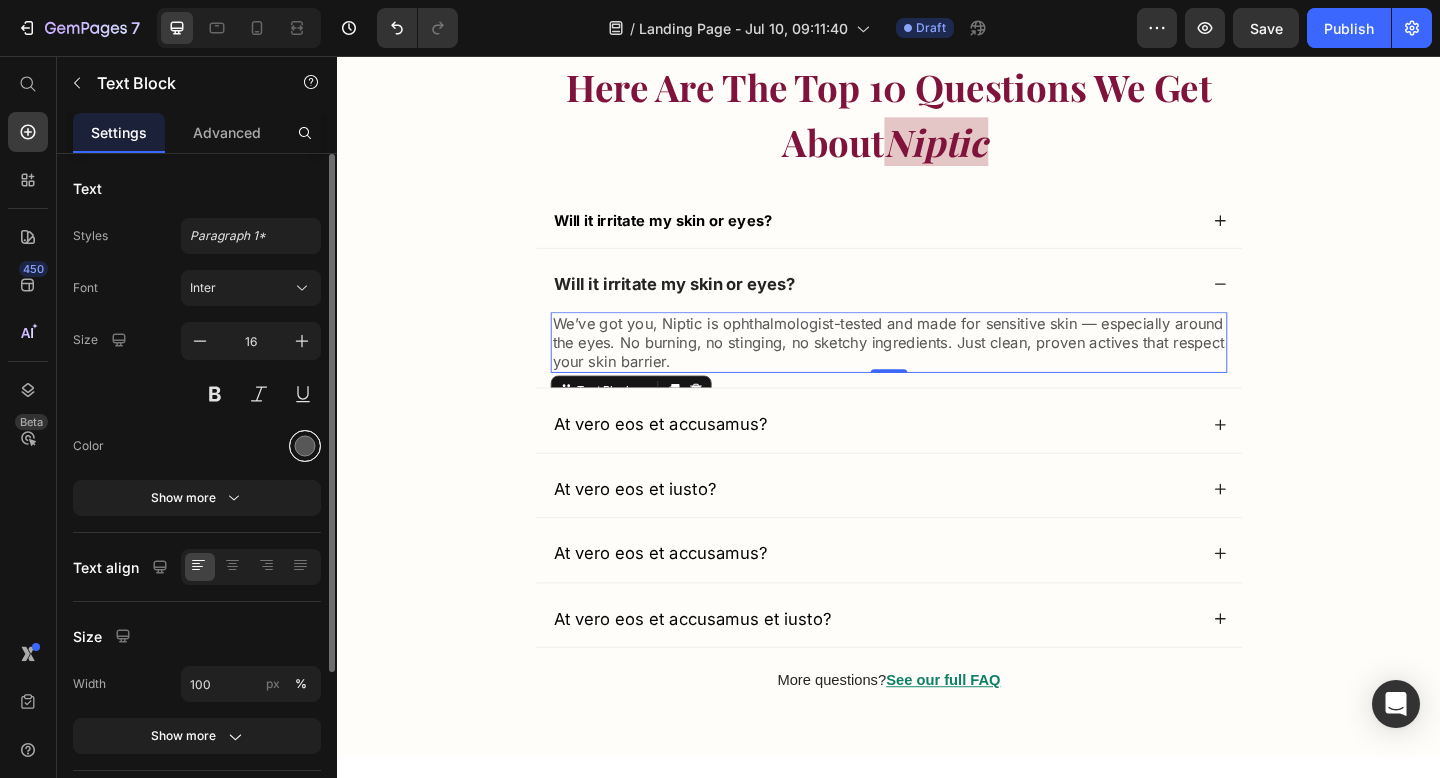 click at bounding box center (305, 446) 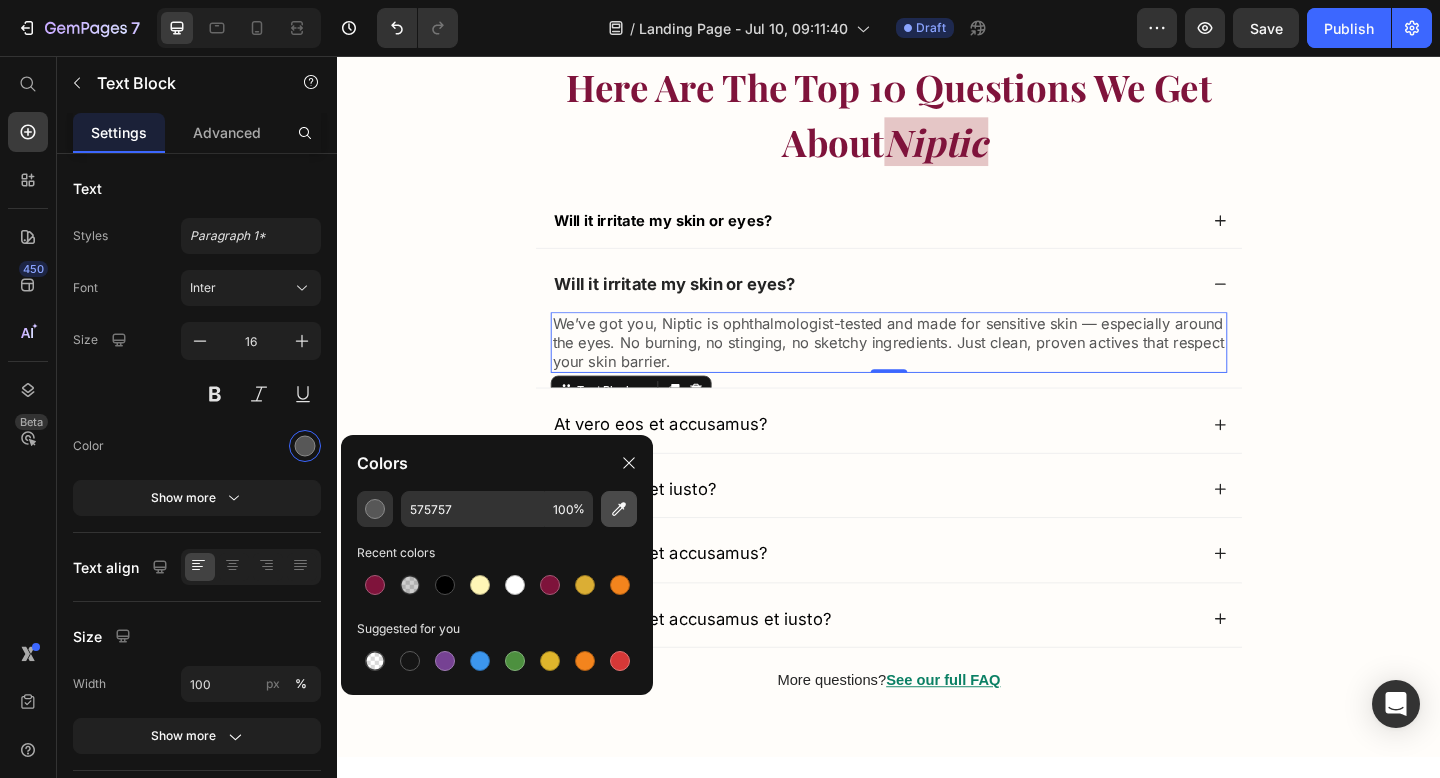 click 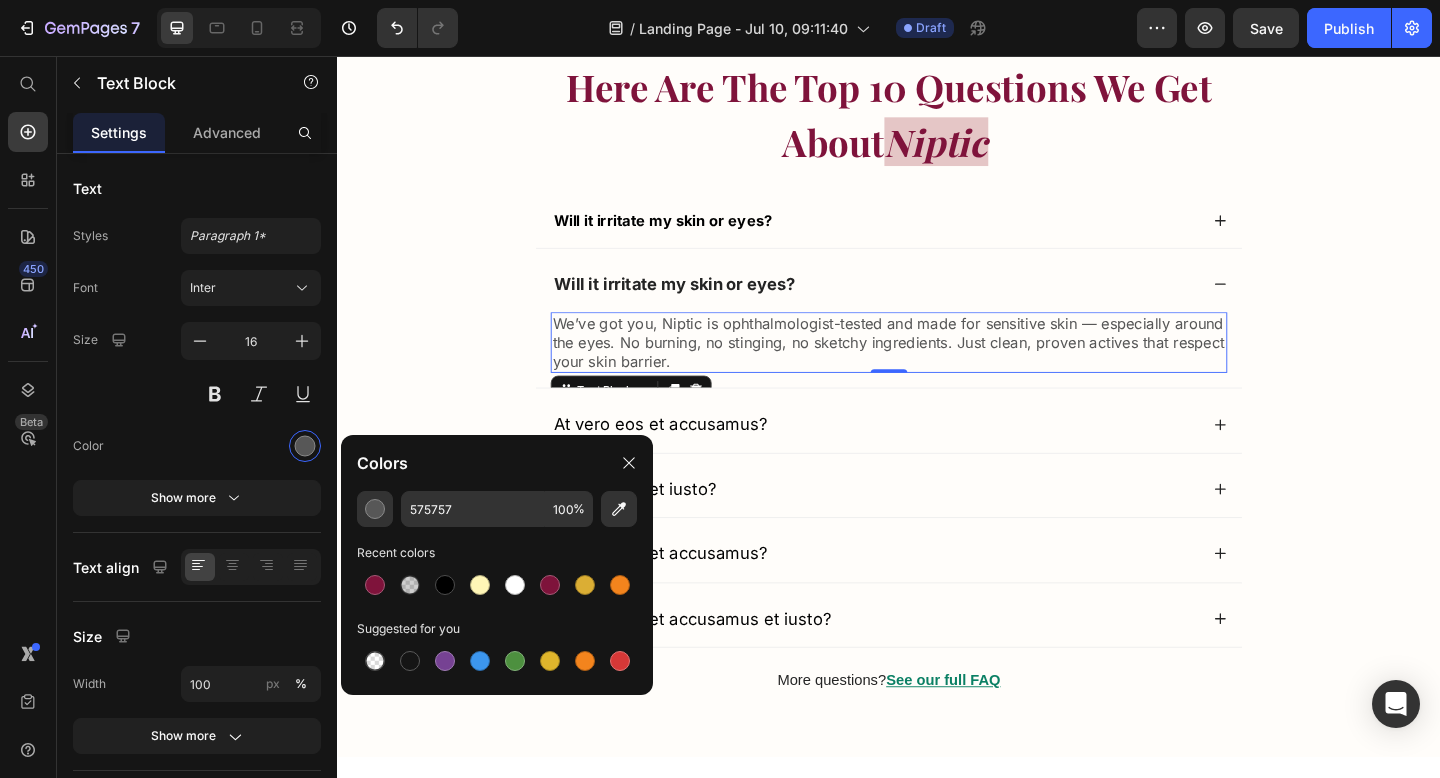 type on "242424" 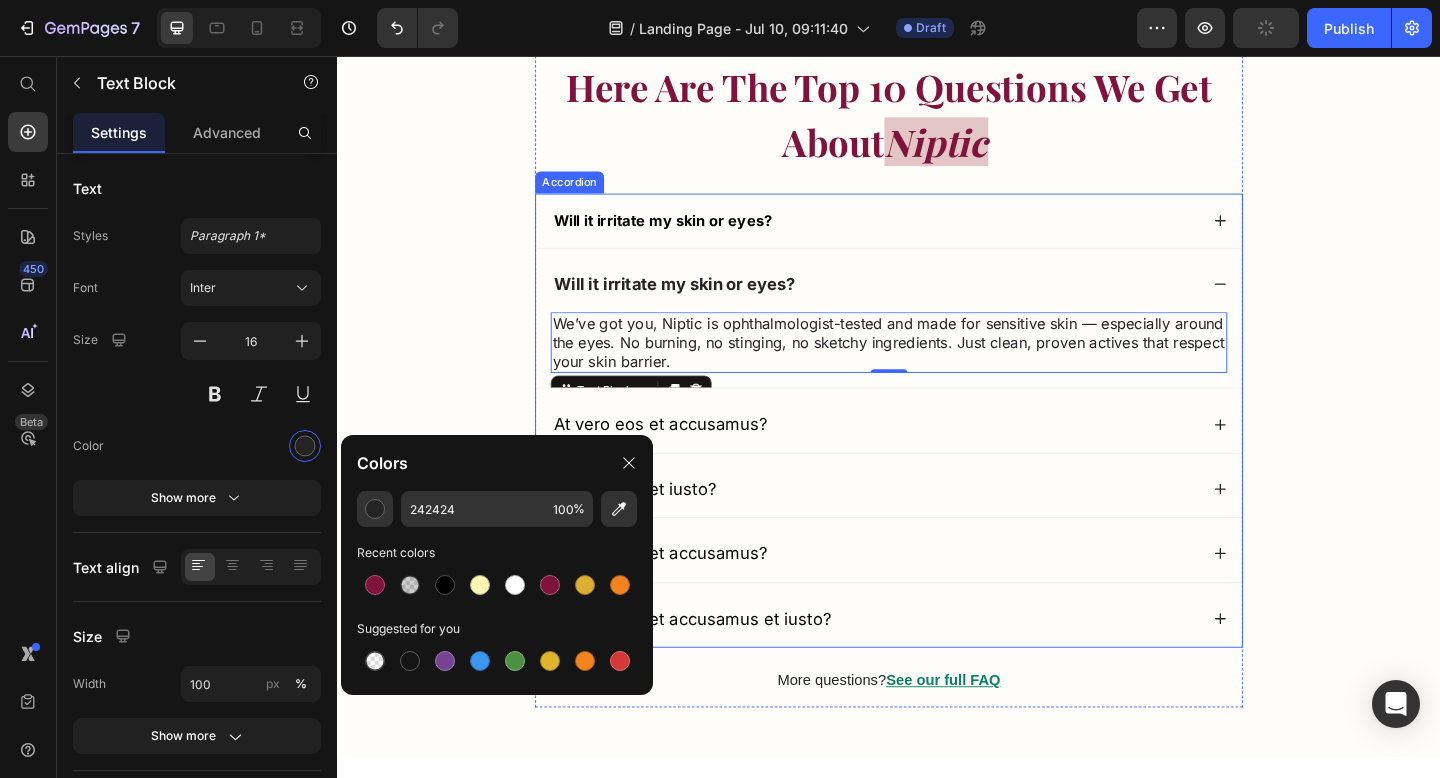 click on "Still Not Sure? Text Block Here Are The Top 10 Questions We Get About  Niptic   Text Block
Will it irritate my skin or eyes?
Will it irritate my skin or eyes? We’ve got you, Niptic is ophthalmologist-tested and made for sensitive skin — especially around the eyes. No burning, no stinging, no sketchy ingredients. Just clean, proven actives that respect your skin barrier. Text Block   0
At vero eos et accusamus?
At vero eos et iusto?
At vero eos et accusamus?
At vero eos et accusamus et iusto? Accordion More questions?  See our full FAQ Text Block Row" at bounding box center (937, 393) 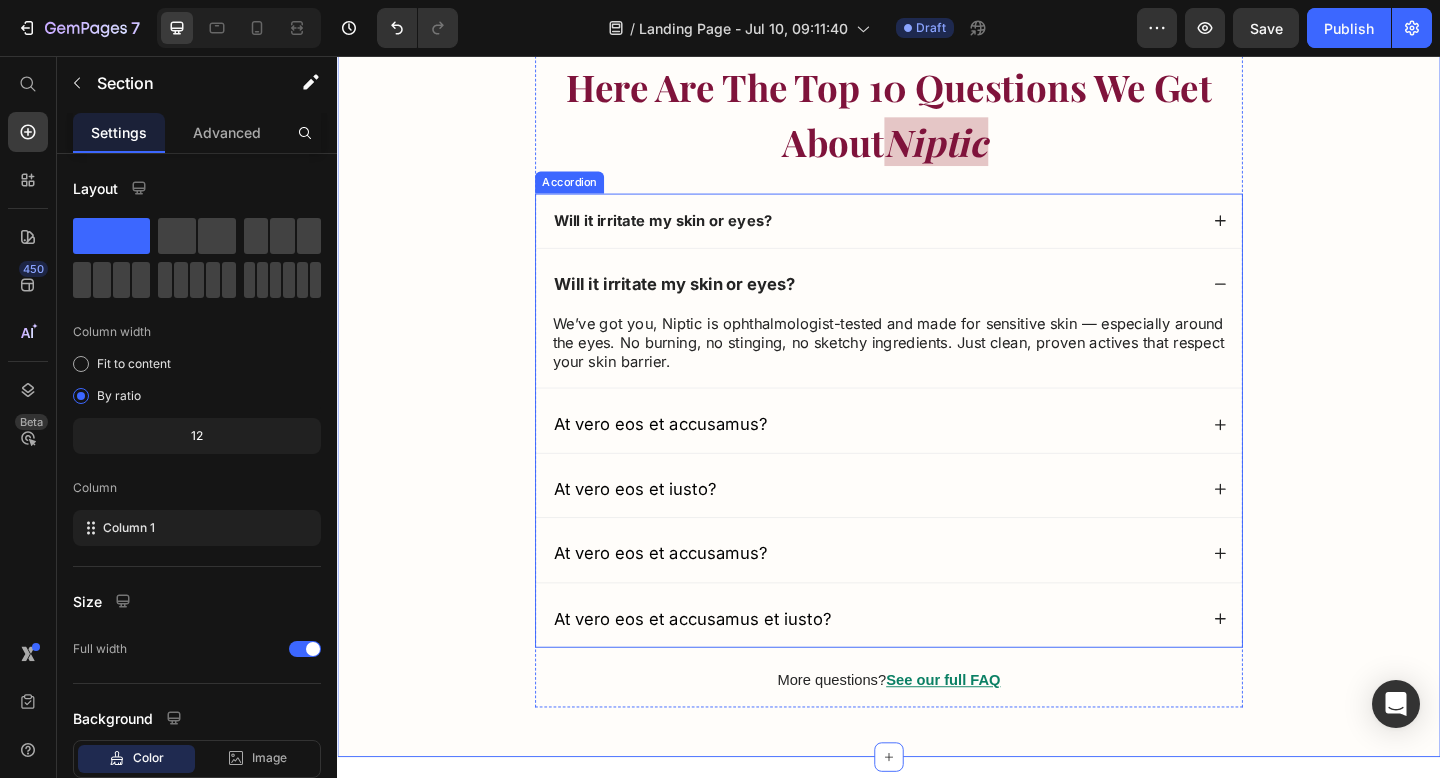 click on "Will it irritate my skin or eyes?" at bounding box center (937, 235) 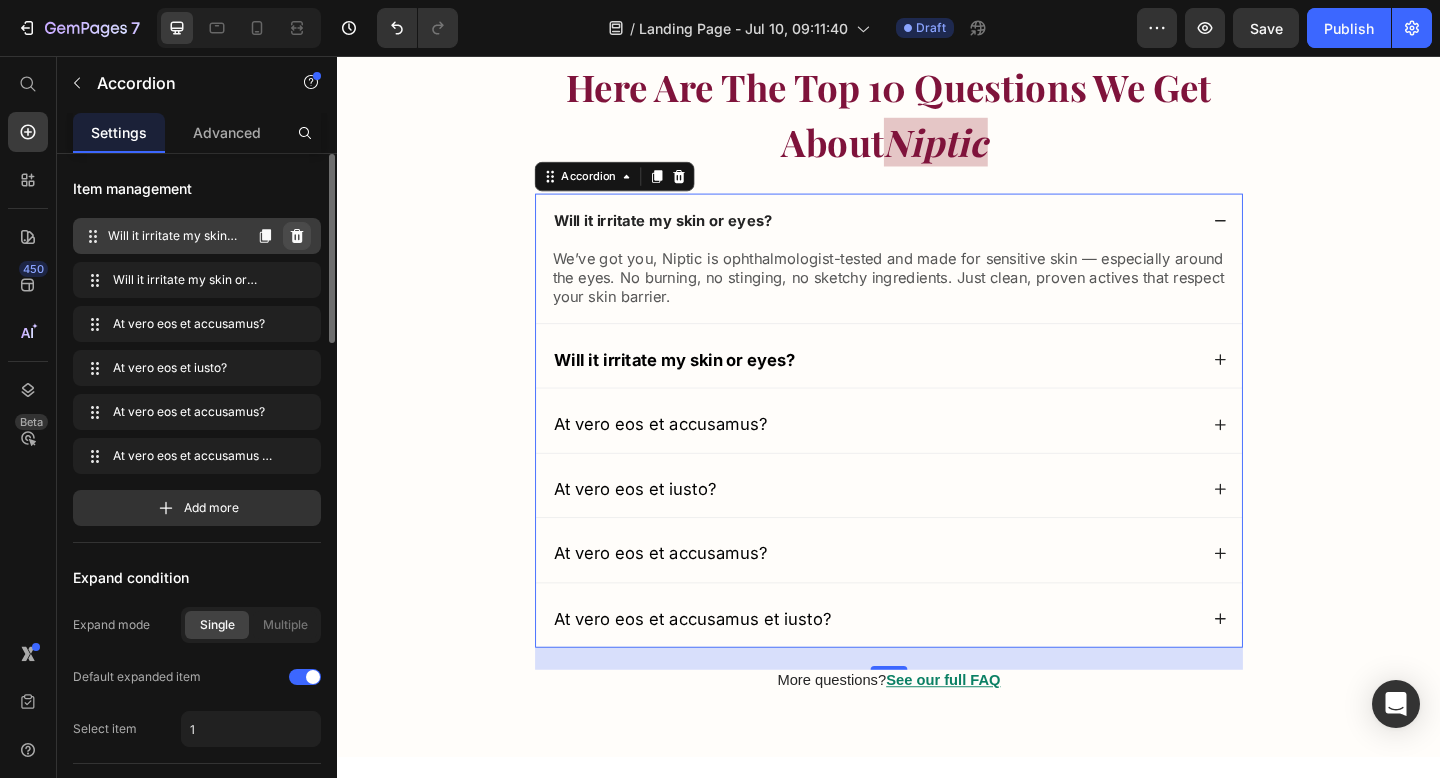 click 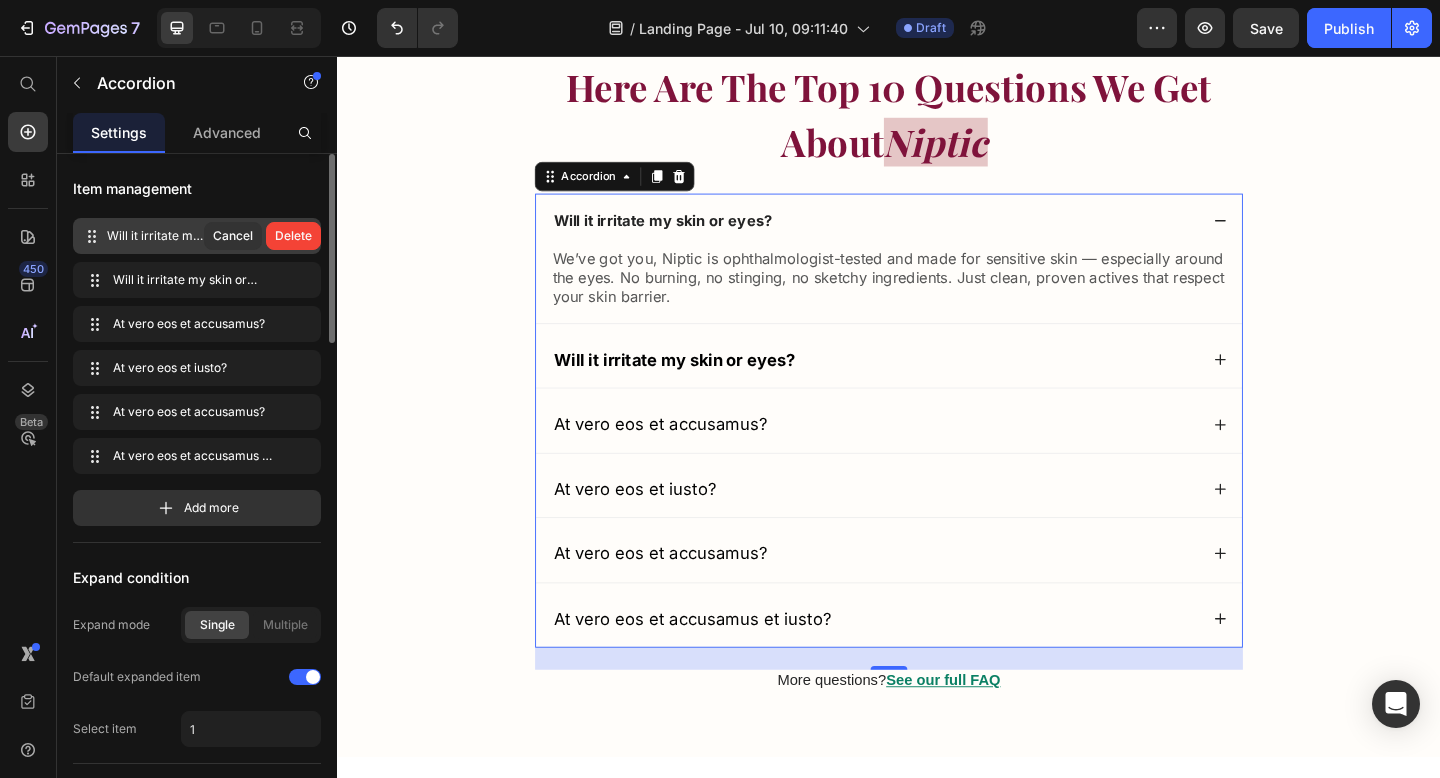 click on "Delete" at bounding box center [293, 236] 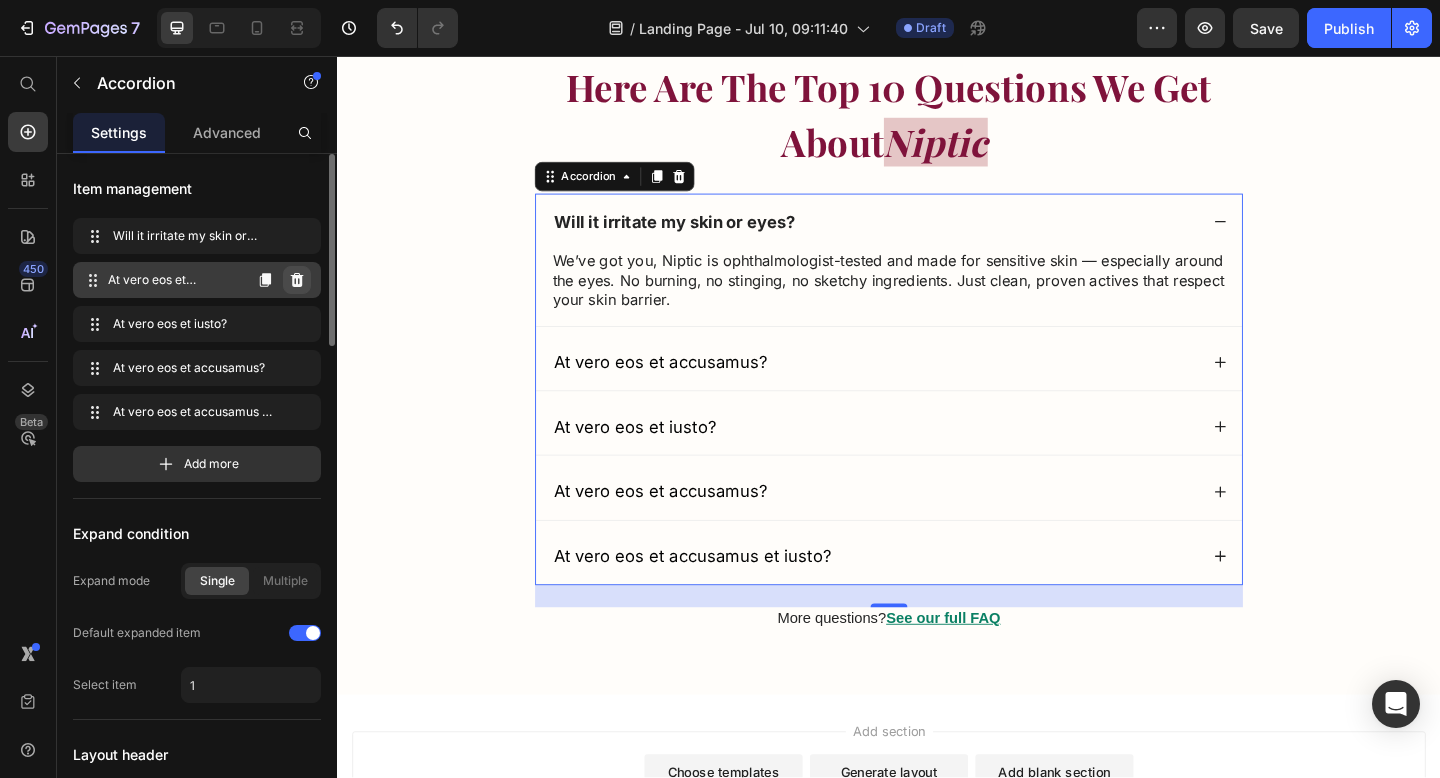 click 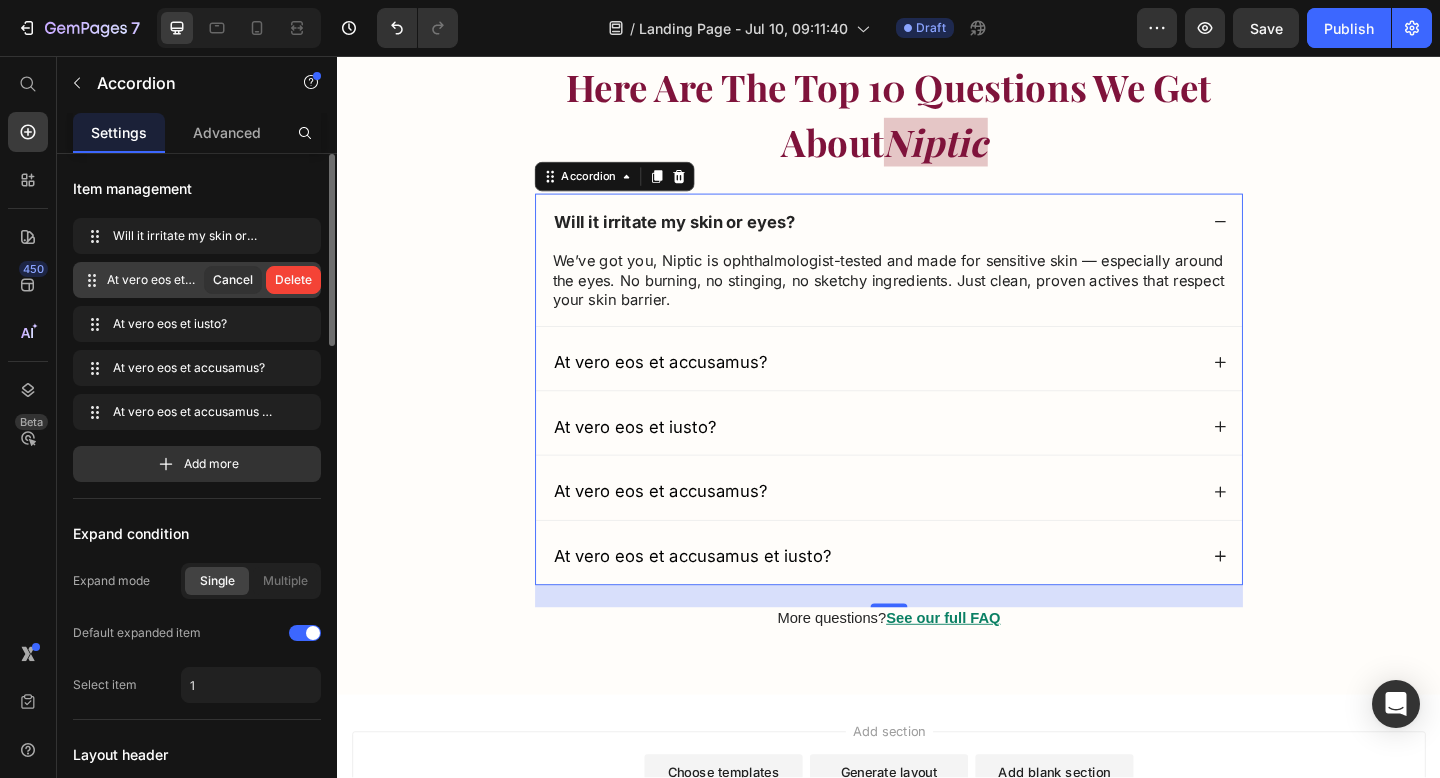 click on "Delete" at bounding box center [293, 280] 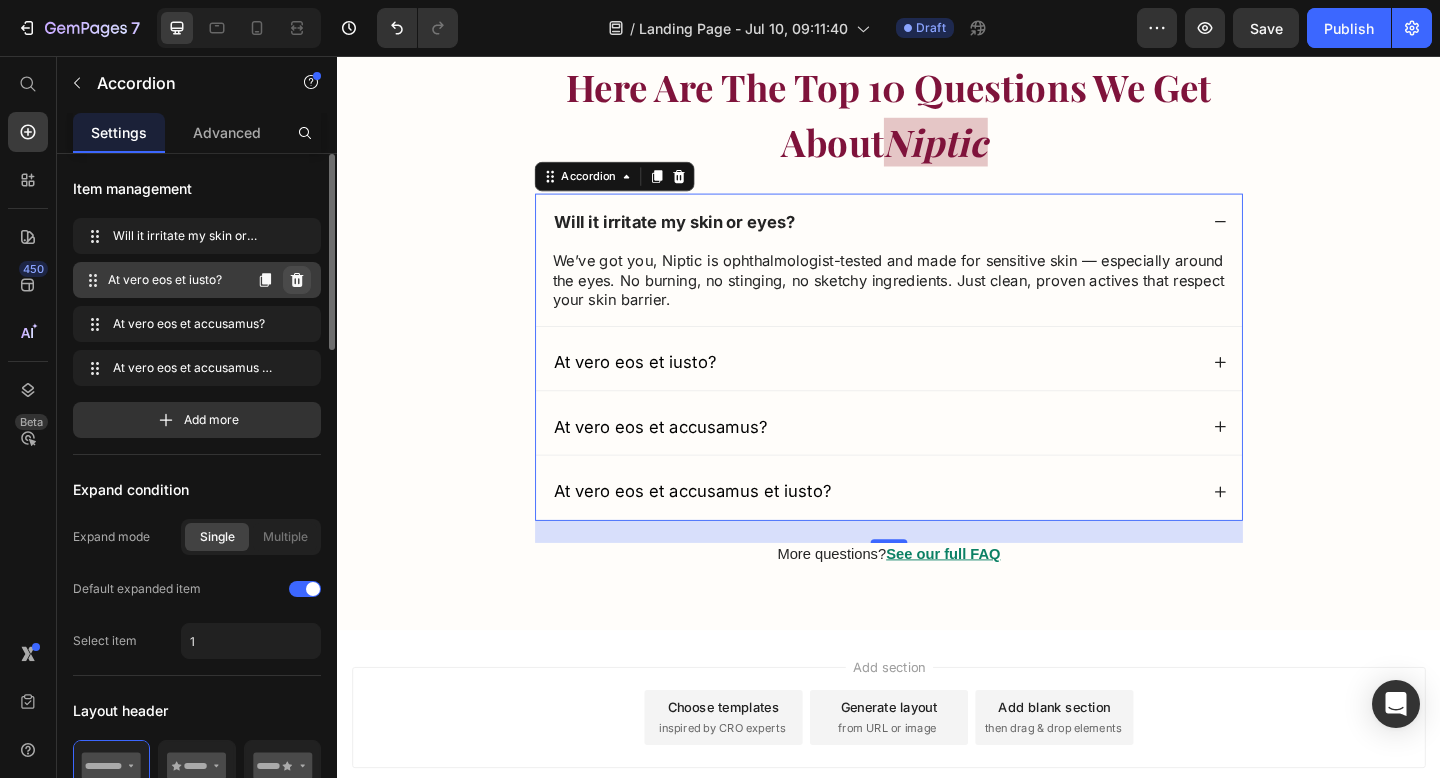 click 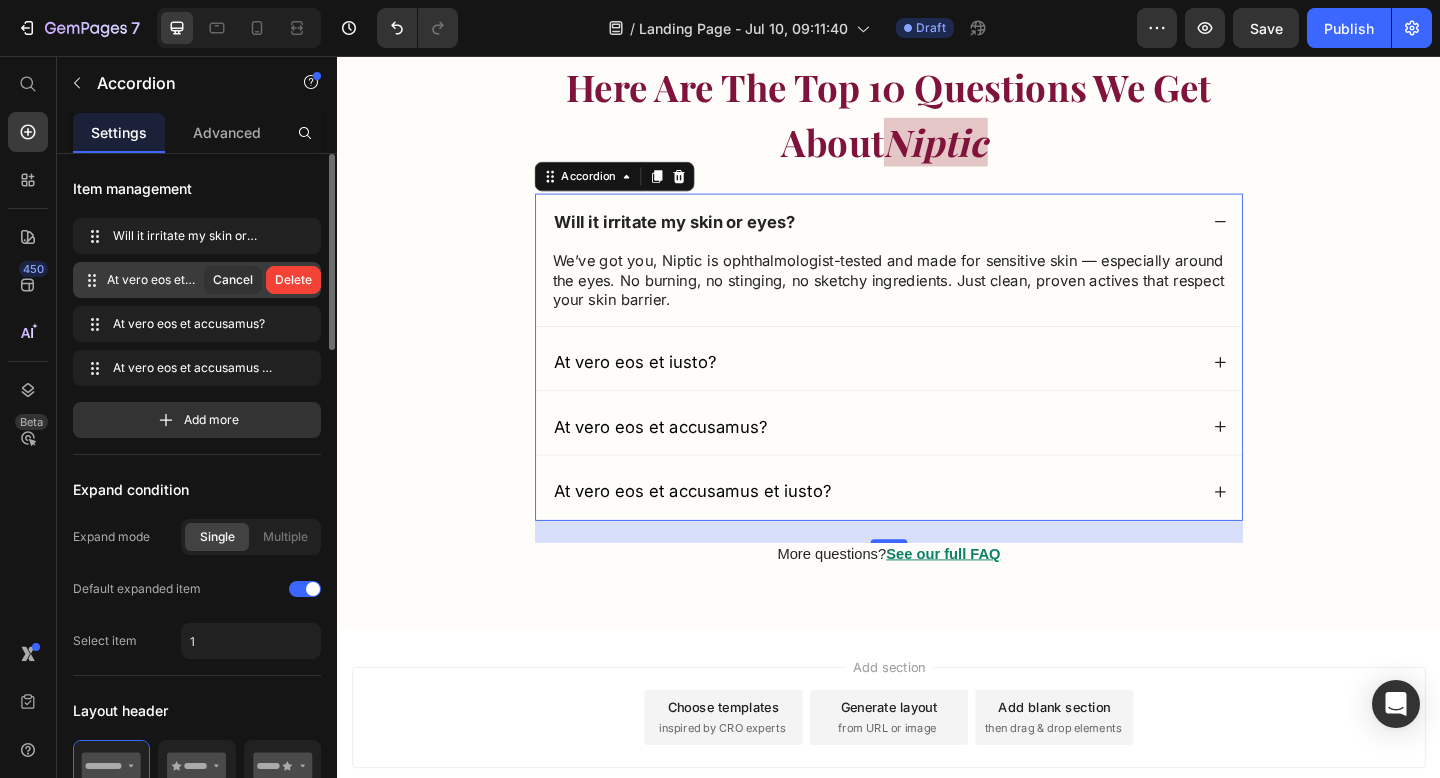 click on "Delete" at bounding box center (293, 280) 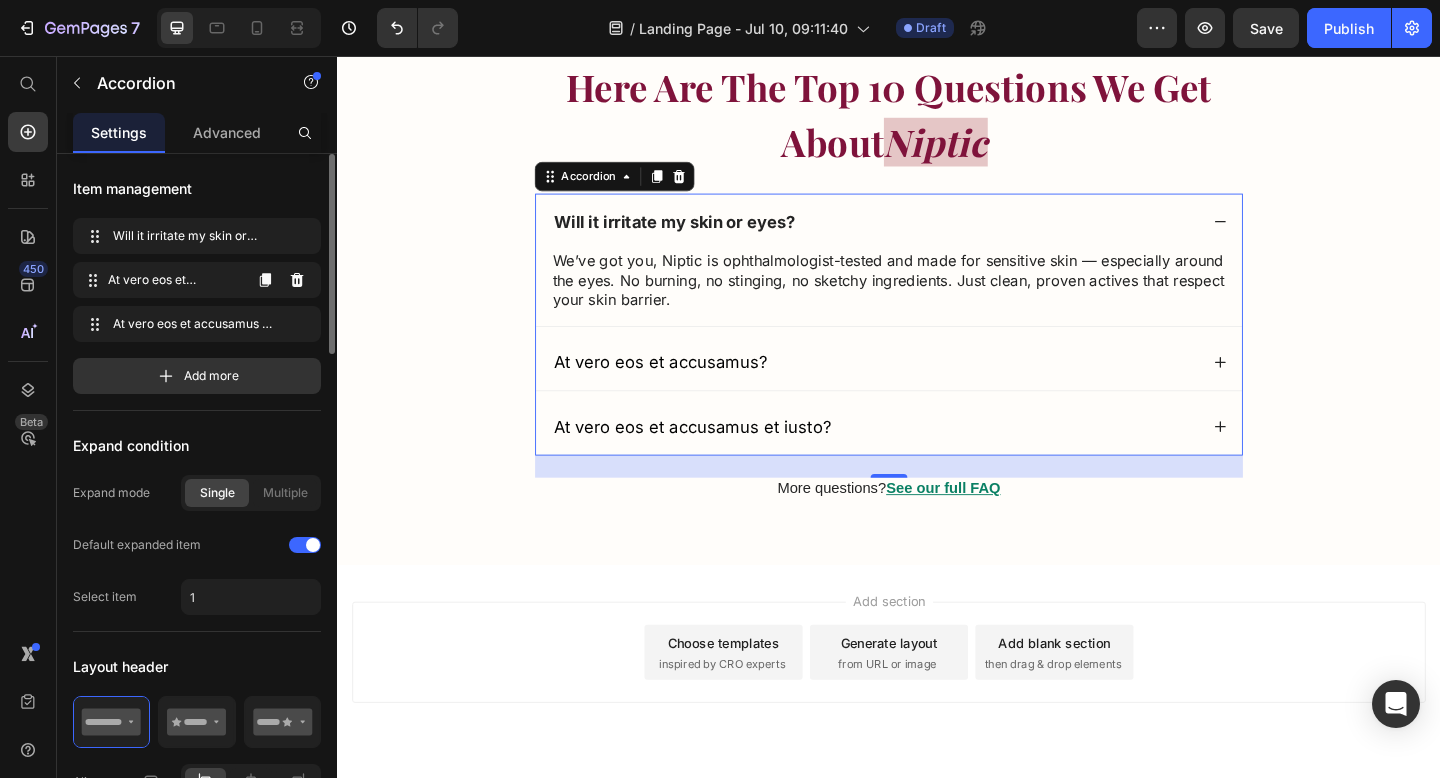 click 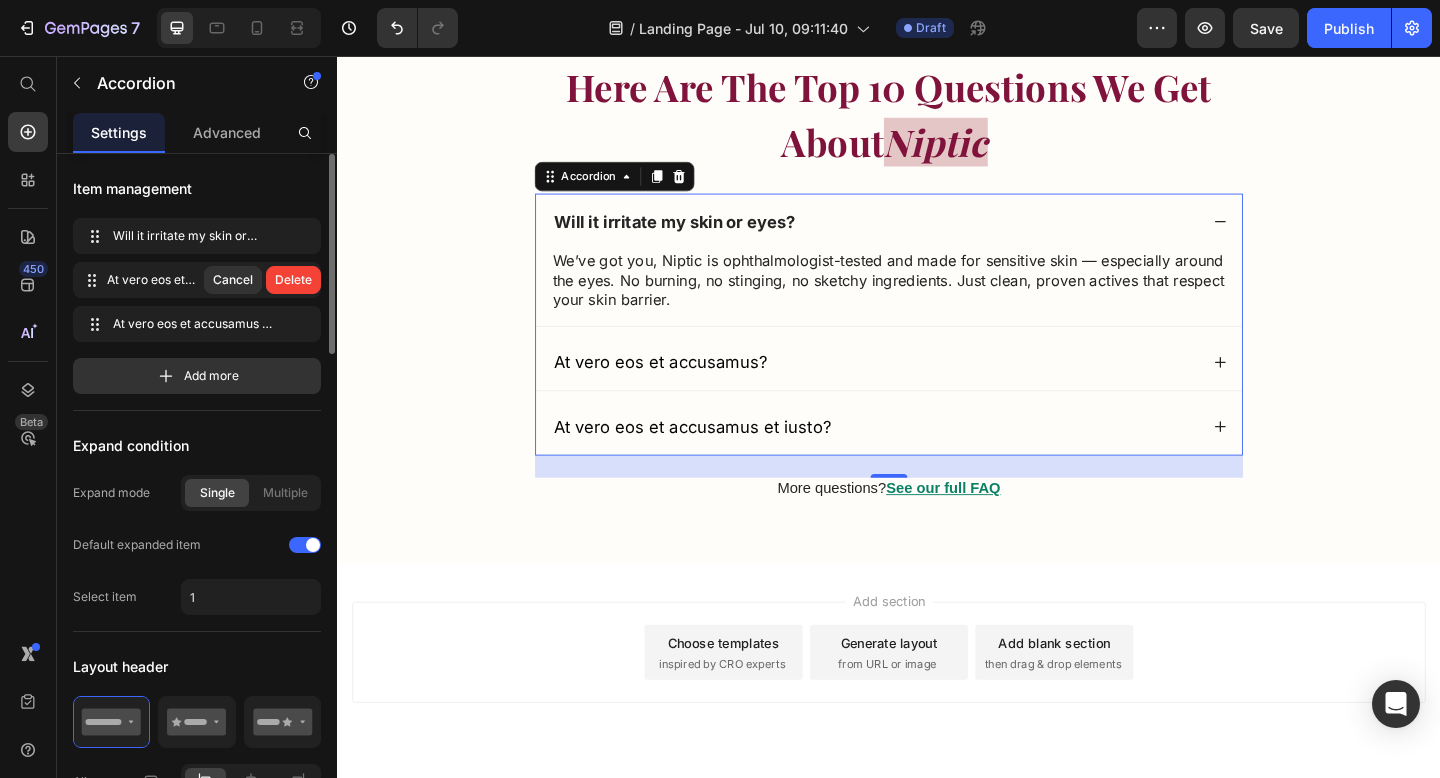 click on "Delete" at bounding box center (293, 280) 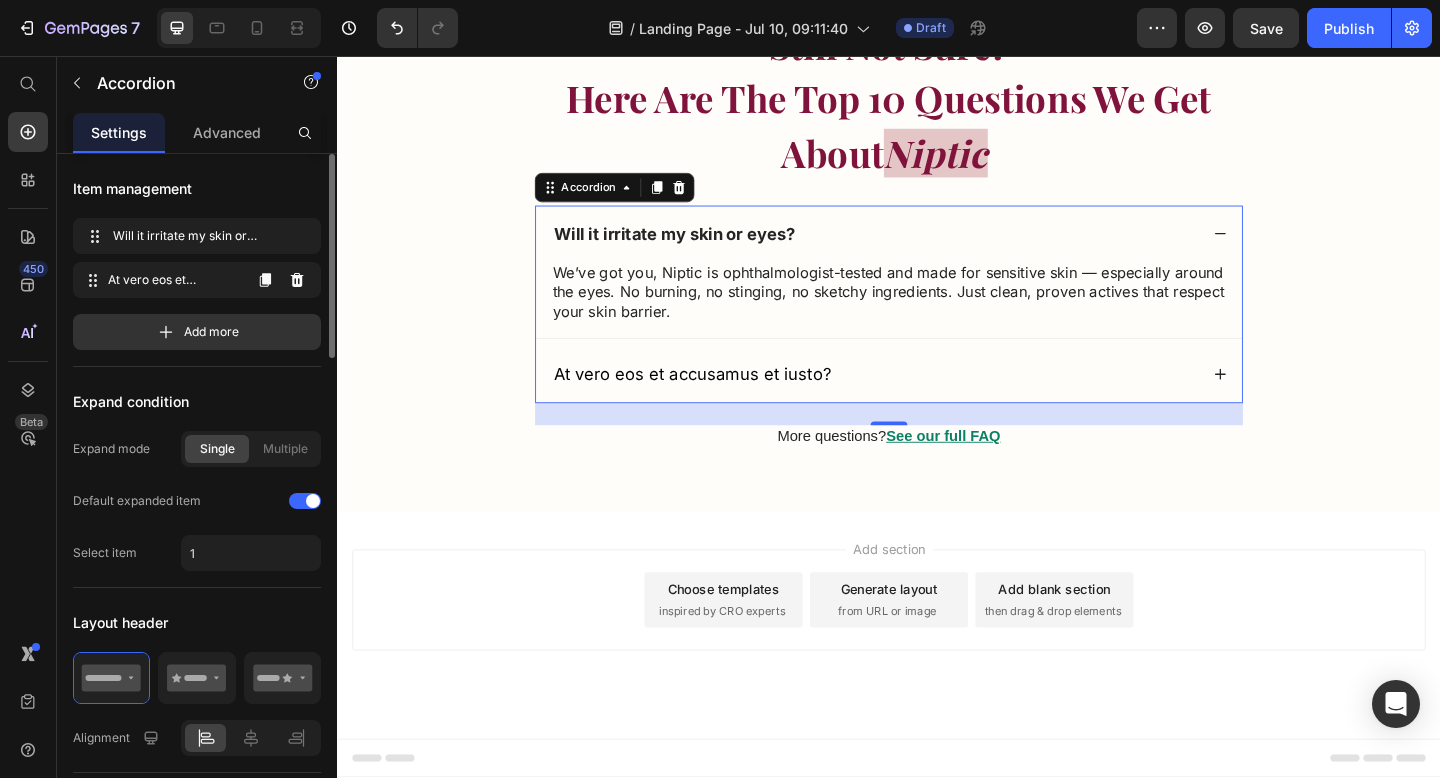 scroll, scrollTop: 20063, scrollLeft: 0, axis: vertical 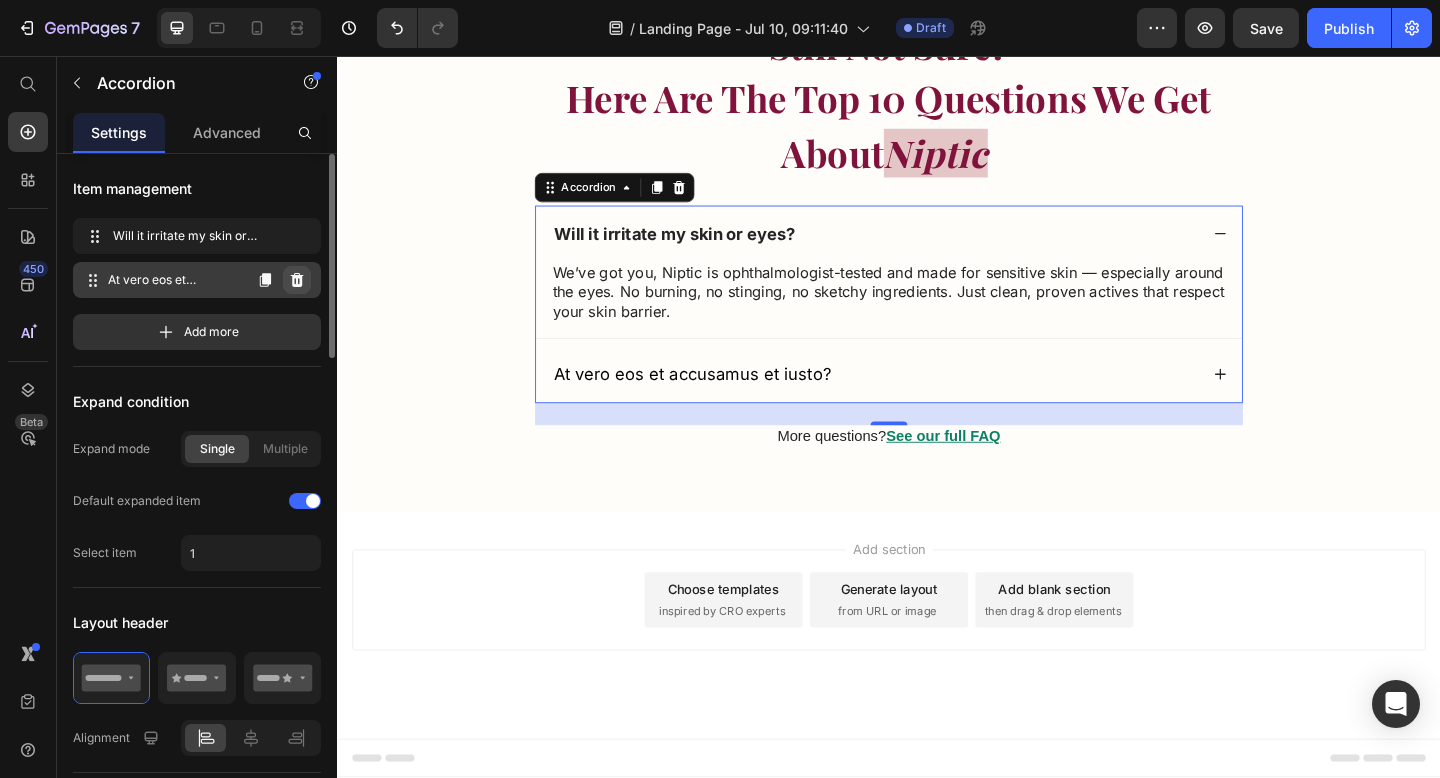 click 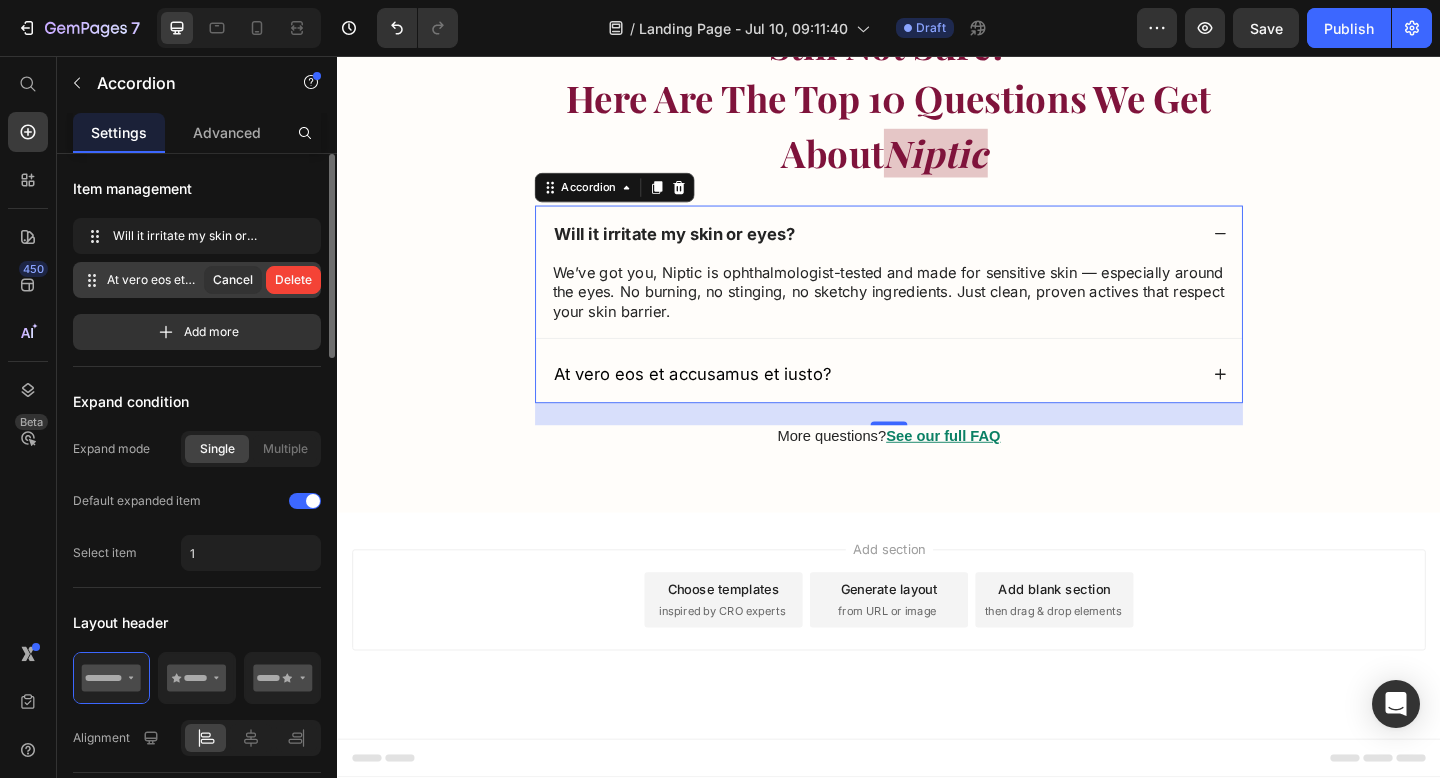 click on "Delete" at bounding box center [293, 280] 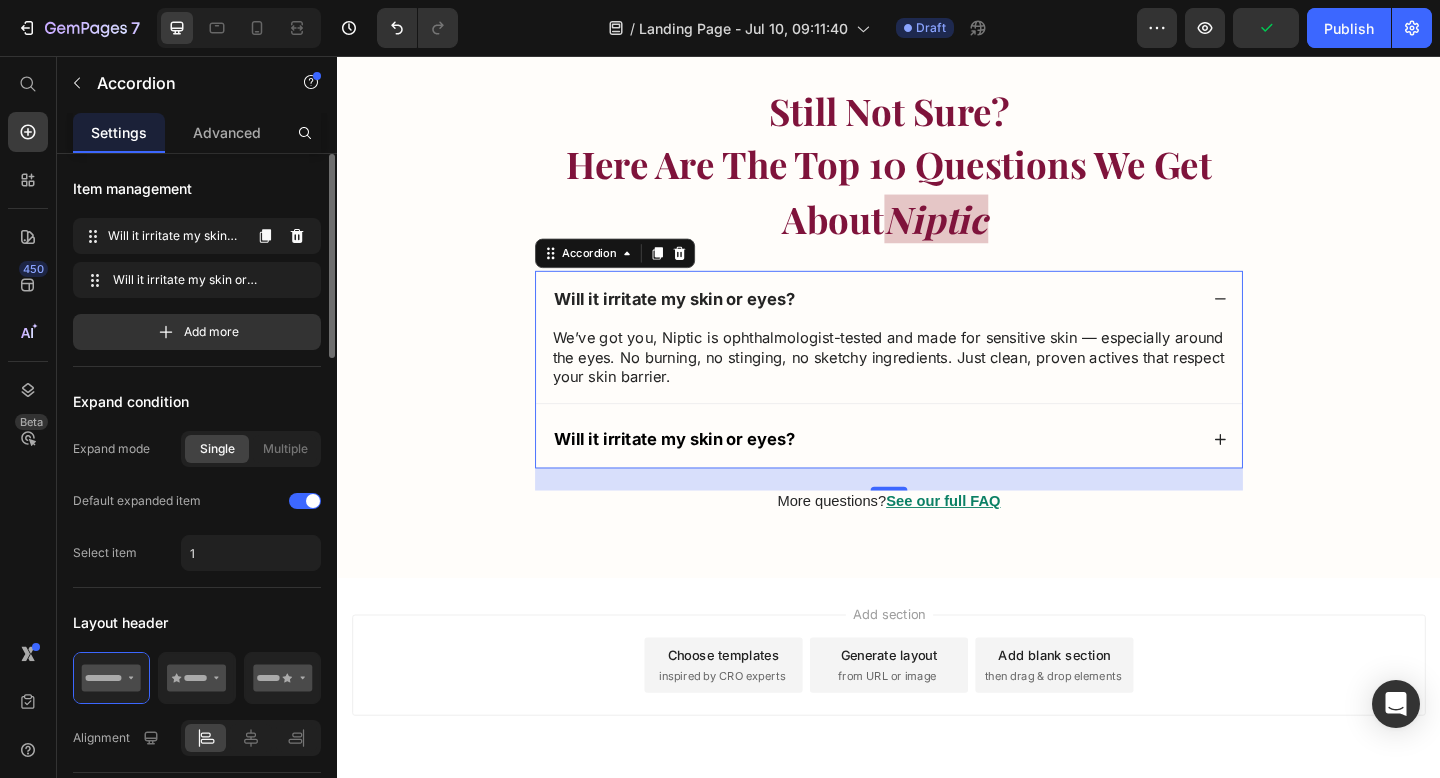 scroll, scrollTop: 20063, scrollLeft: 0, axis: vertical 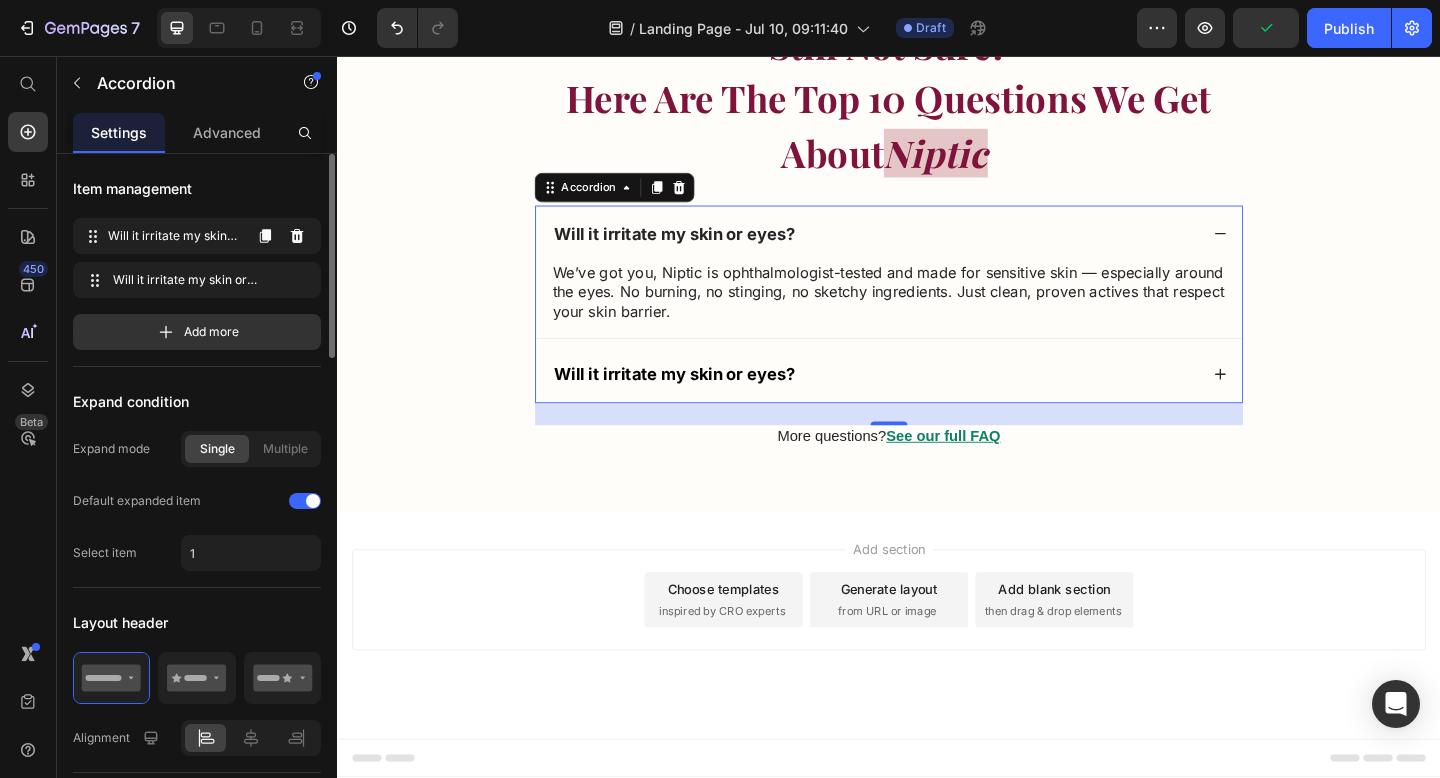 click 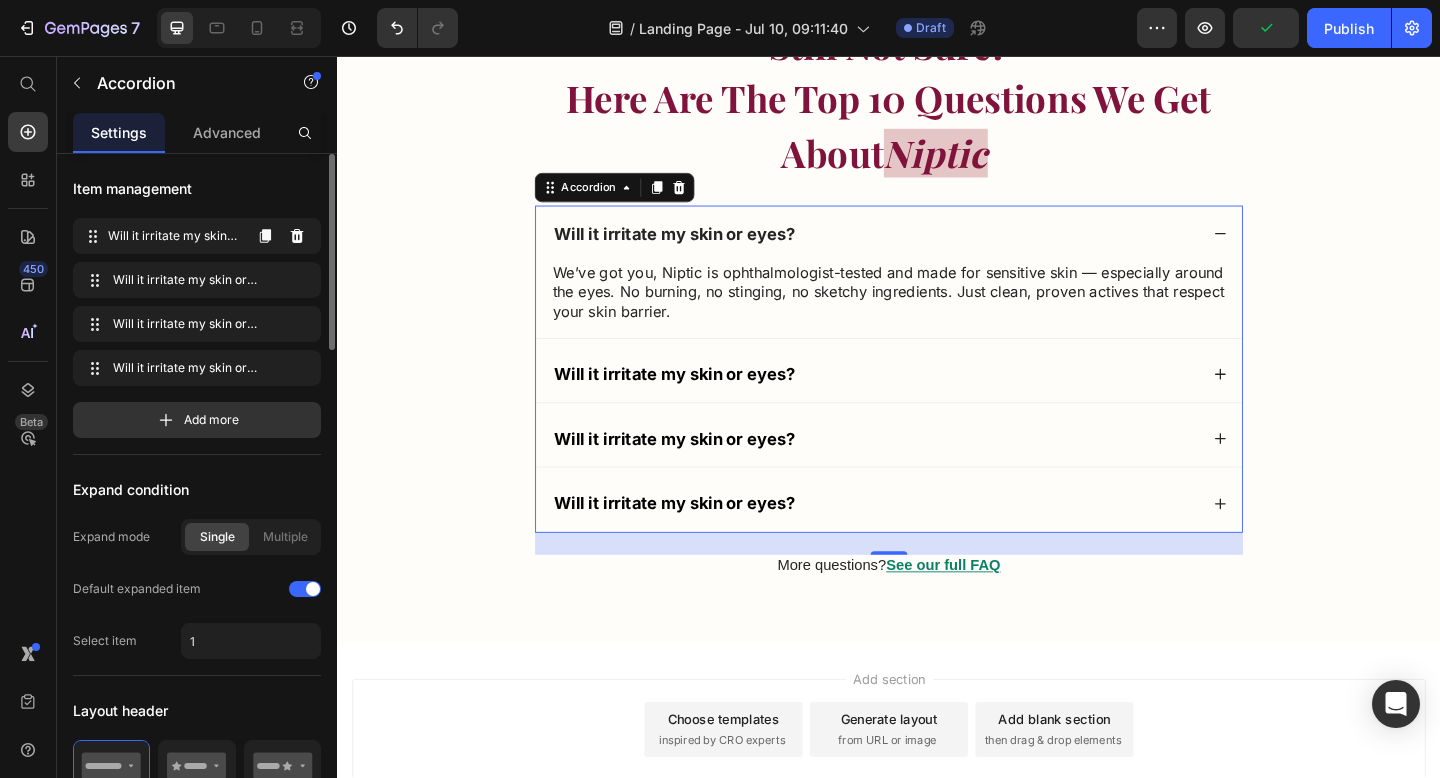 scroll, scrollTop: 20076, scrollLeft: 0, axis: vertical 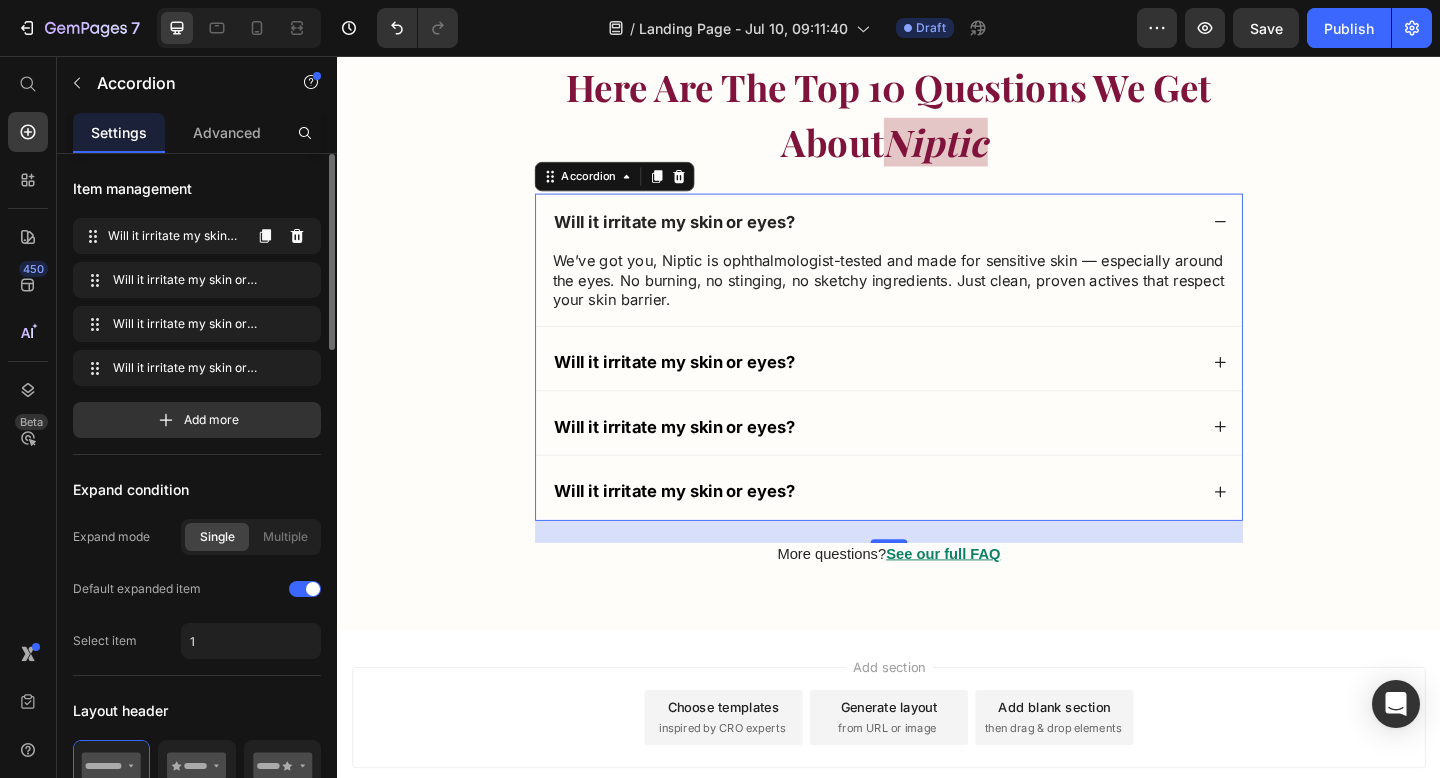 click 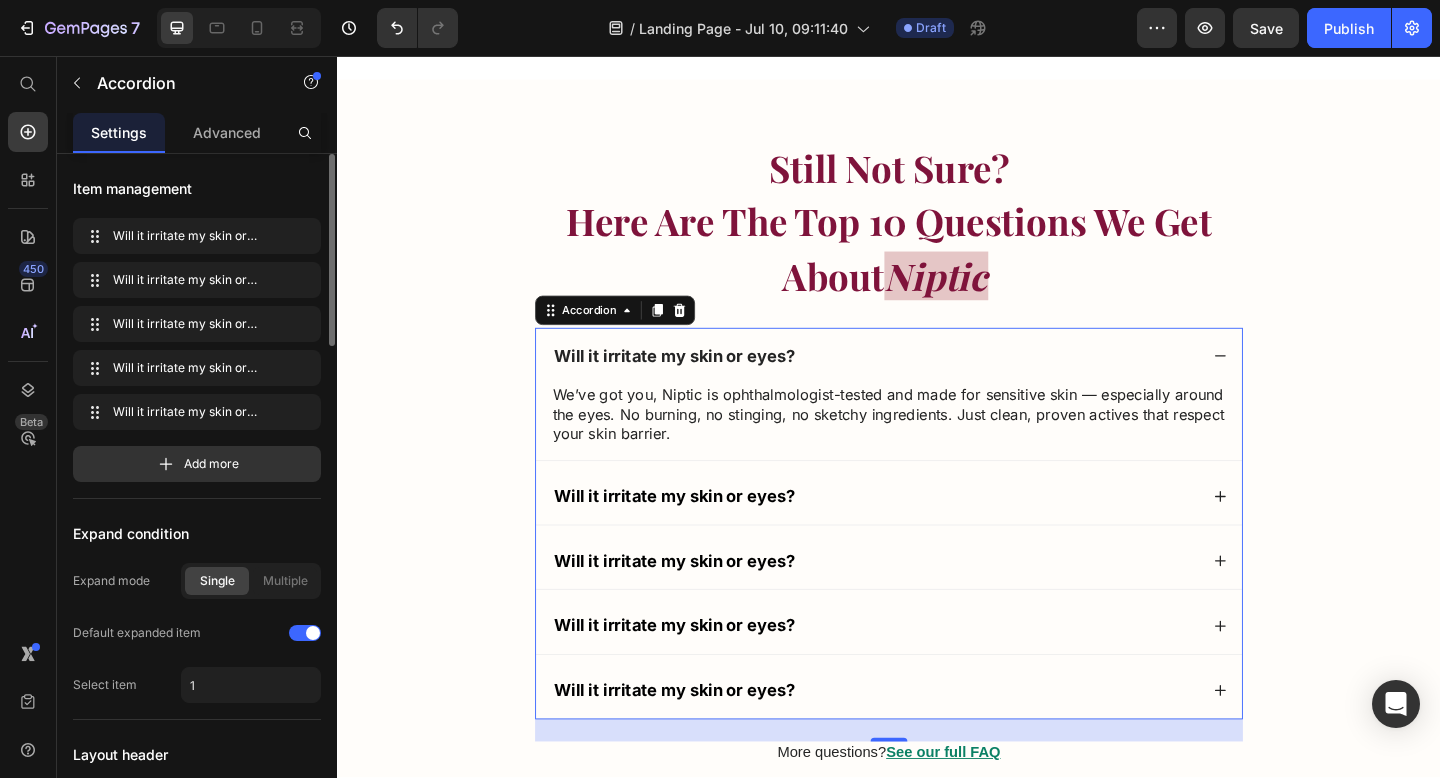 scroll, scrollTop: 19932, scrollLeft: 0, axis: vertical 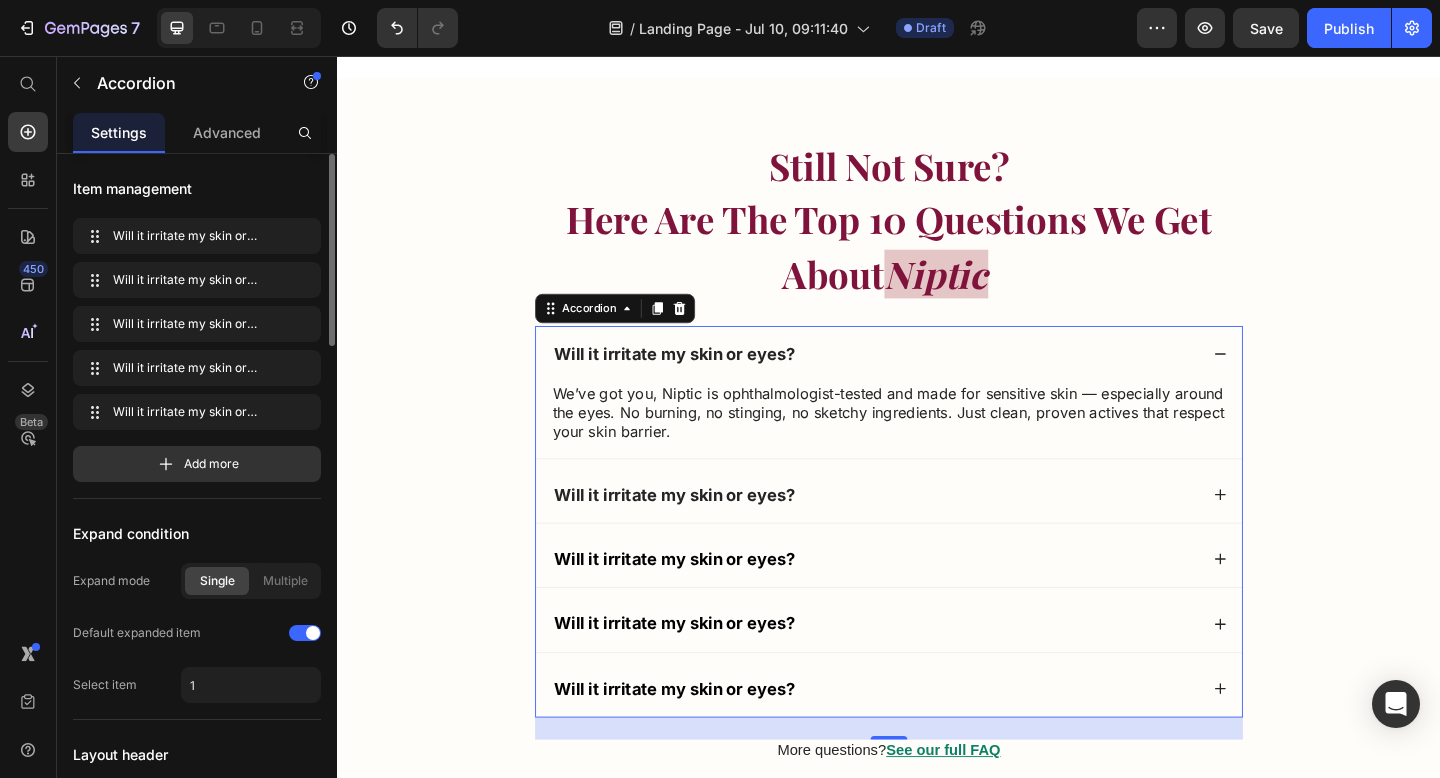 click on "Will it irritate my skin or eyes?" at bounding box center [703, 533] 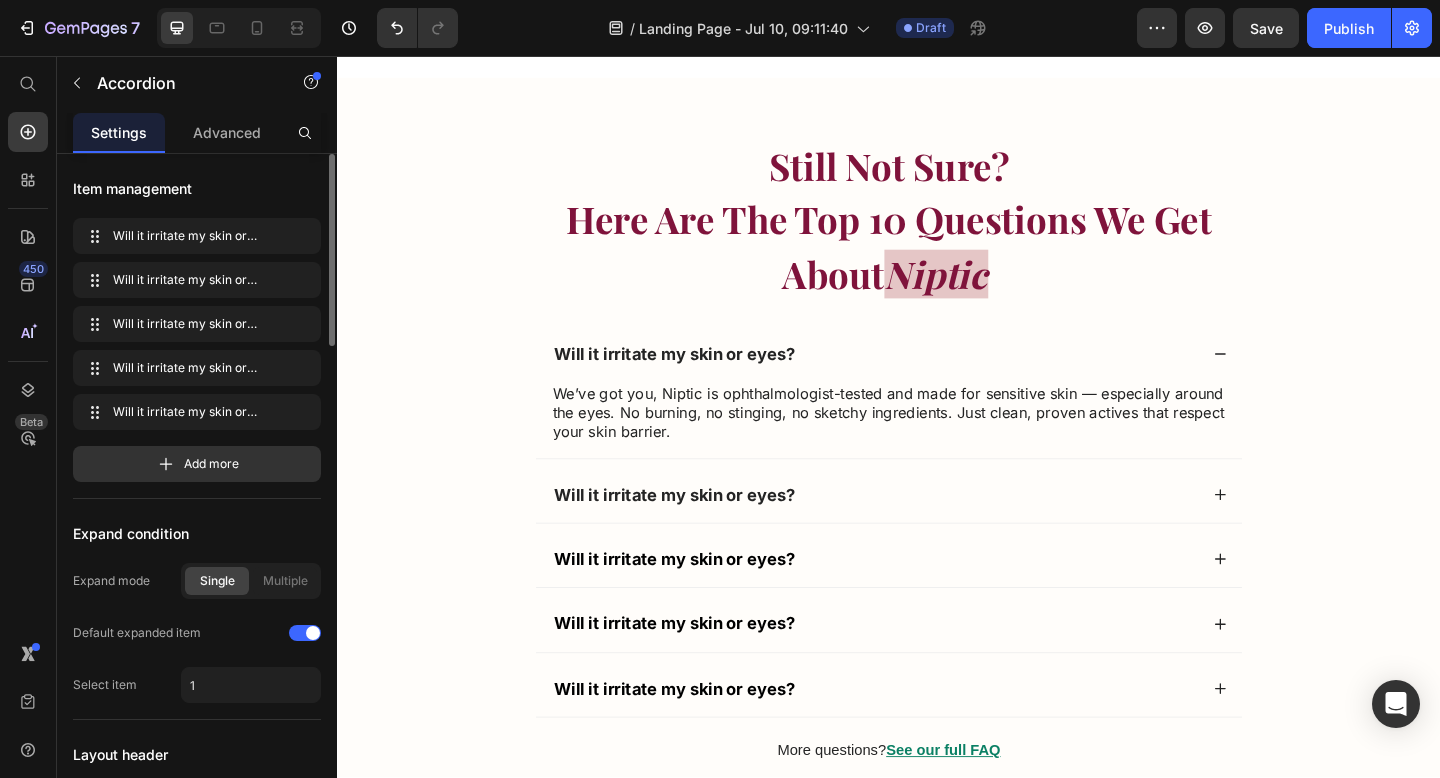 click on "Will it irritate my skin or eyes?" at bounding box center (921, 533) 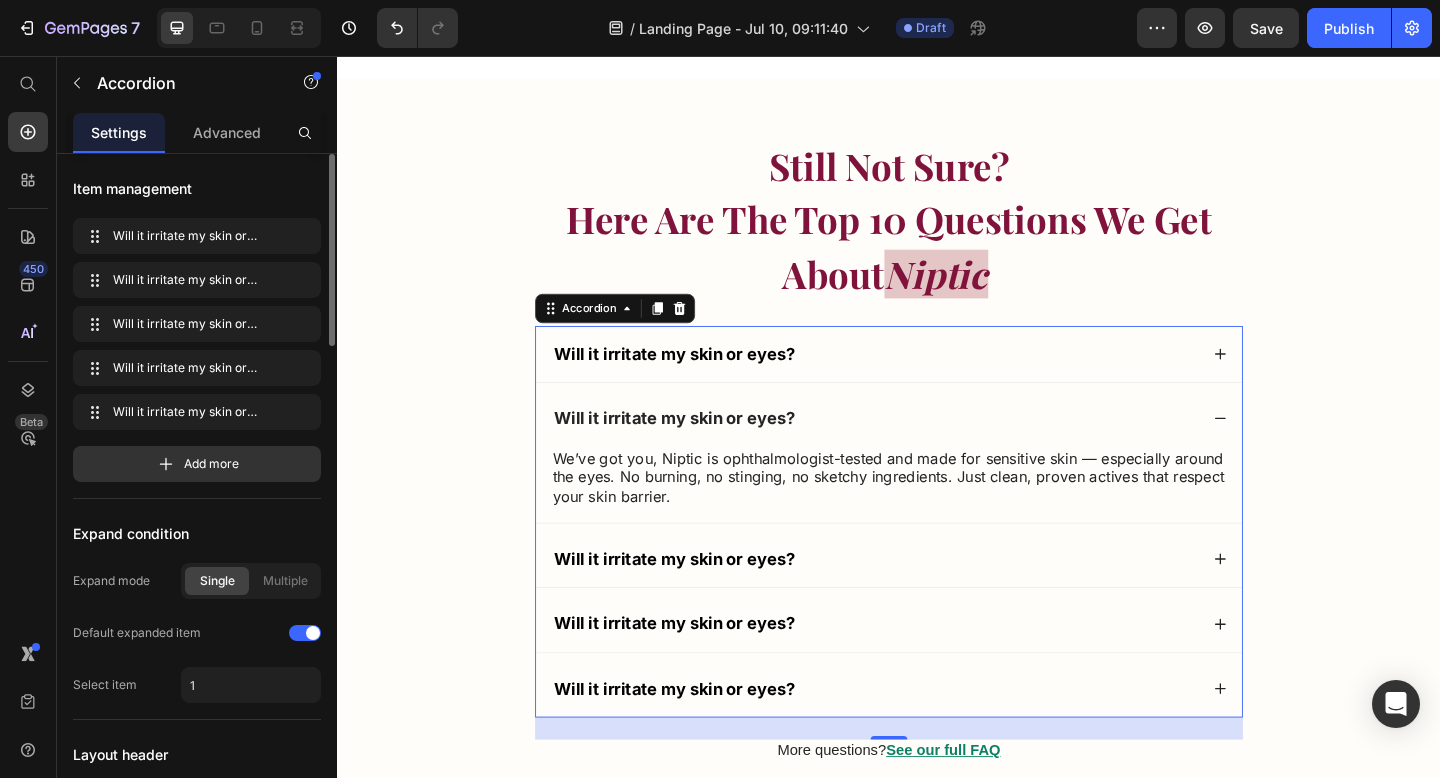 click on "Will it irritate my skin or eyes?" at bounding box center [703, 450] 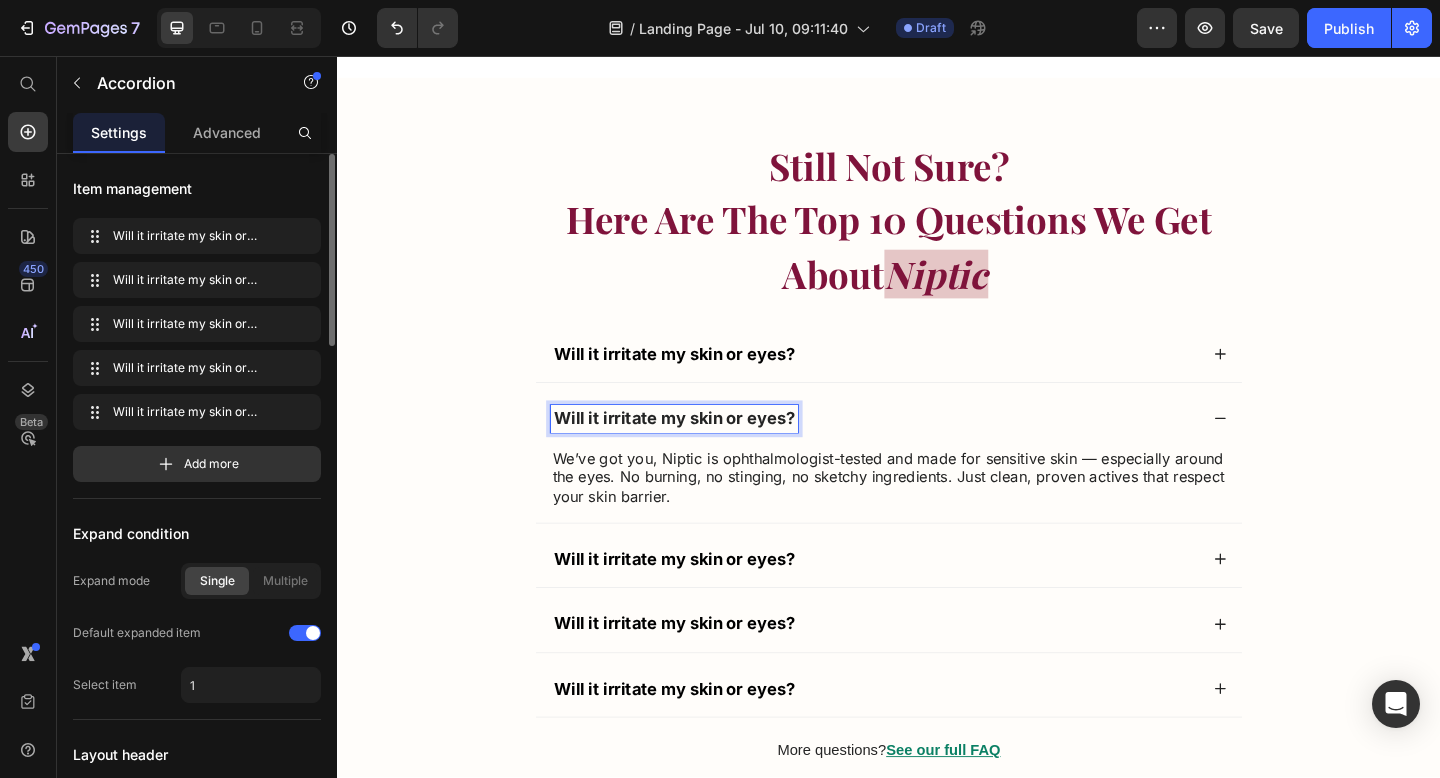 click on "Will it irritate my skin or eyes?" at bounding box center [703, 450] 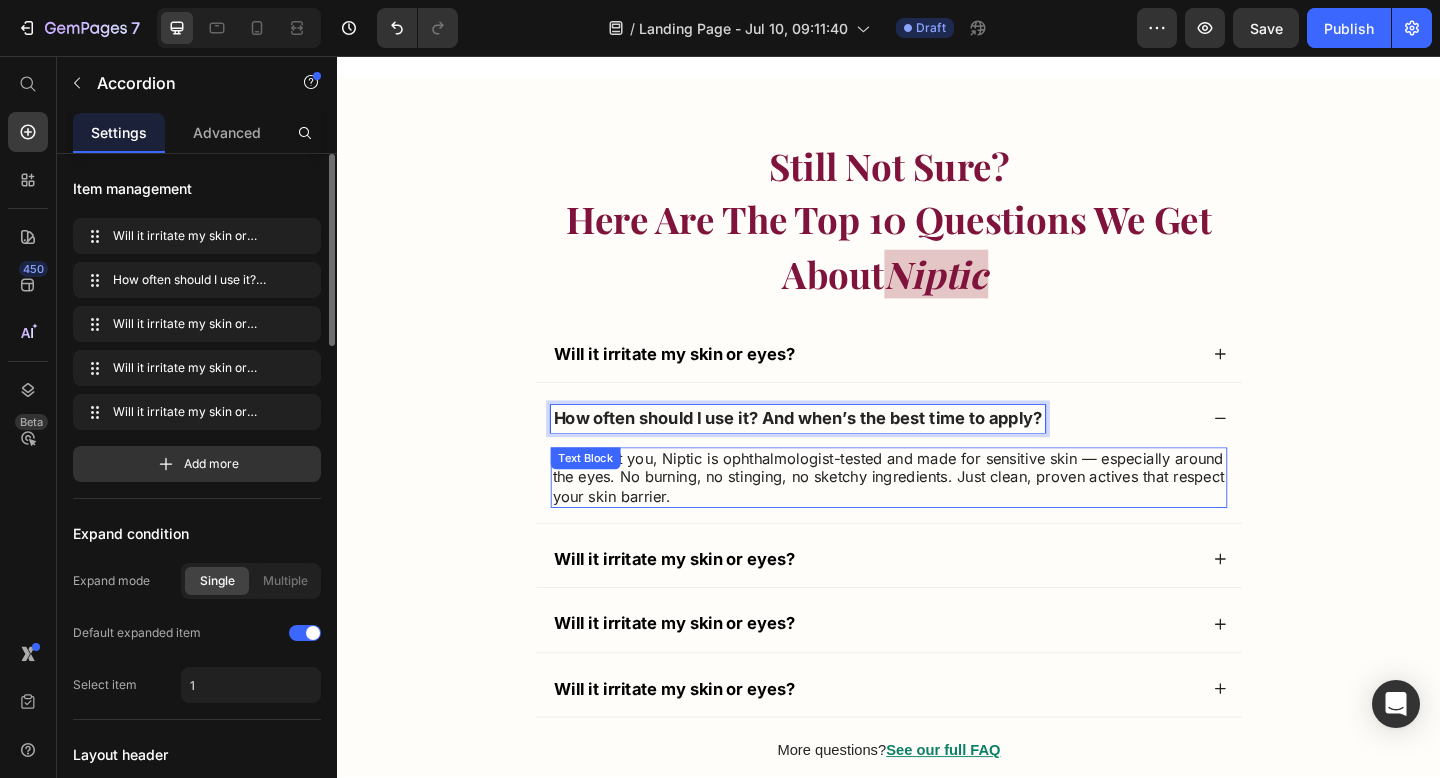 click on "We’ve got you, Niptic is ophthalmologist-tested and made for sensitive skin — especially around the eyes. No burning, no stinging, no sketchy ingredients. Just clean, proven actives that respect your skin barrier." at bounding box center (937, 515) 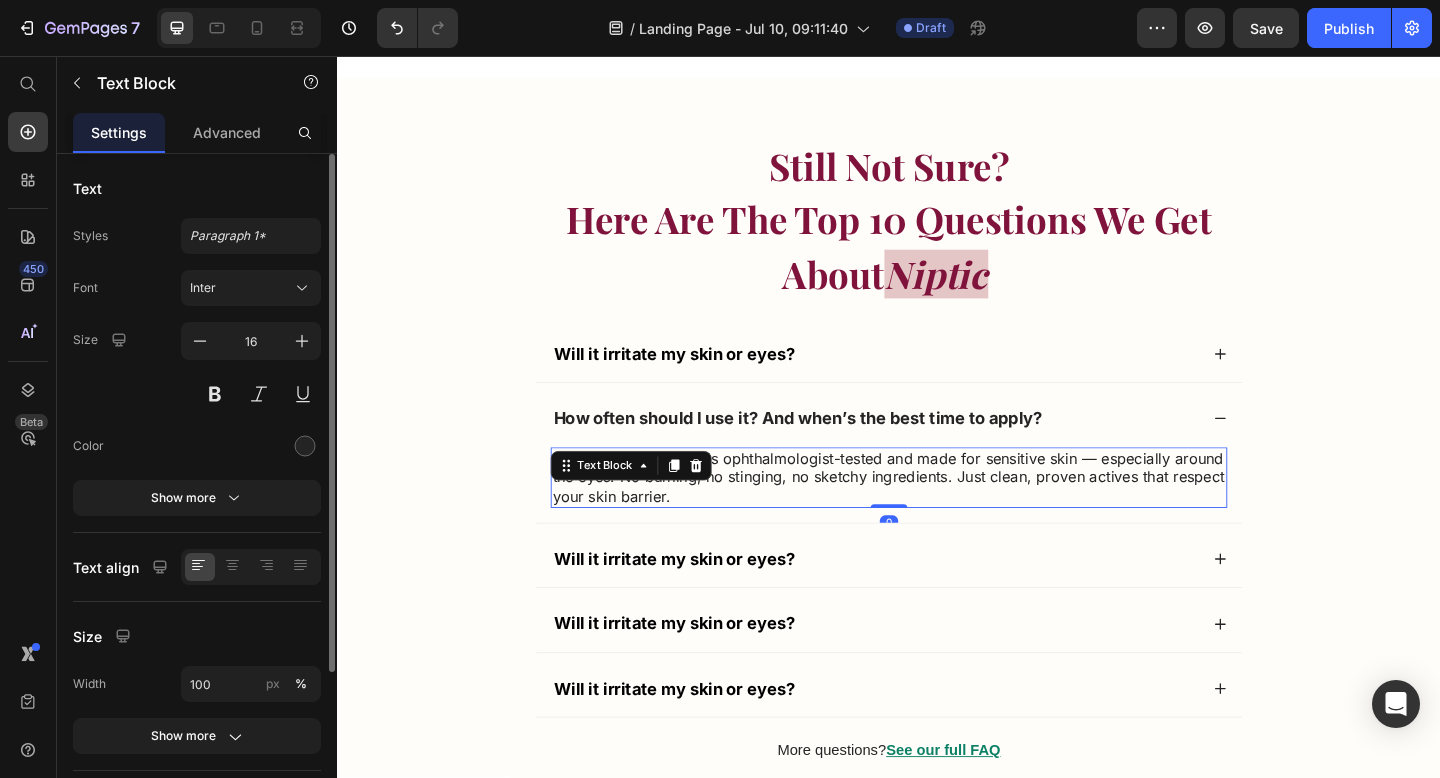click on "We’ve got you, Niptic is ophthalmologist-tested and made for sensitive skin — especially around the eyes. No burning, no stinging, no sketchy ingredients. Just clean, proven actives that respect your skin barrier." at bounding box center (937, 515) 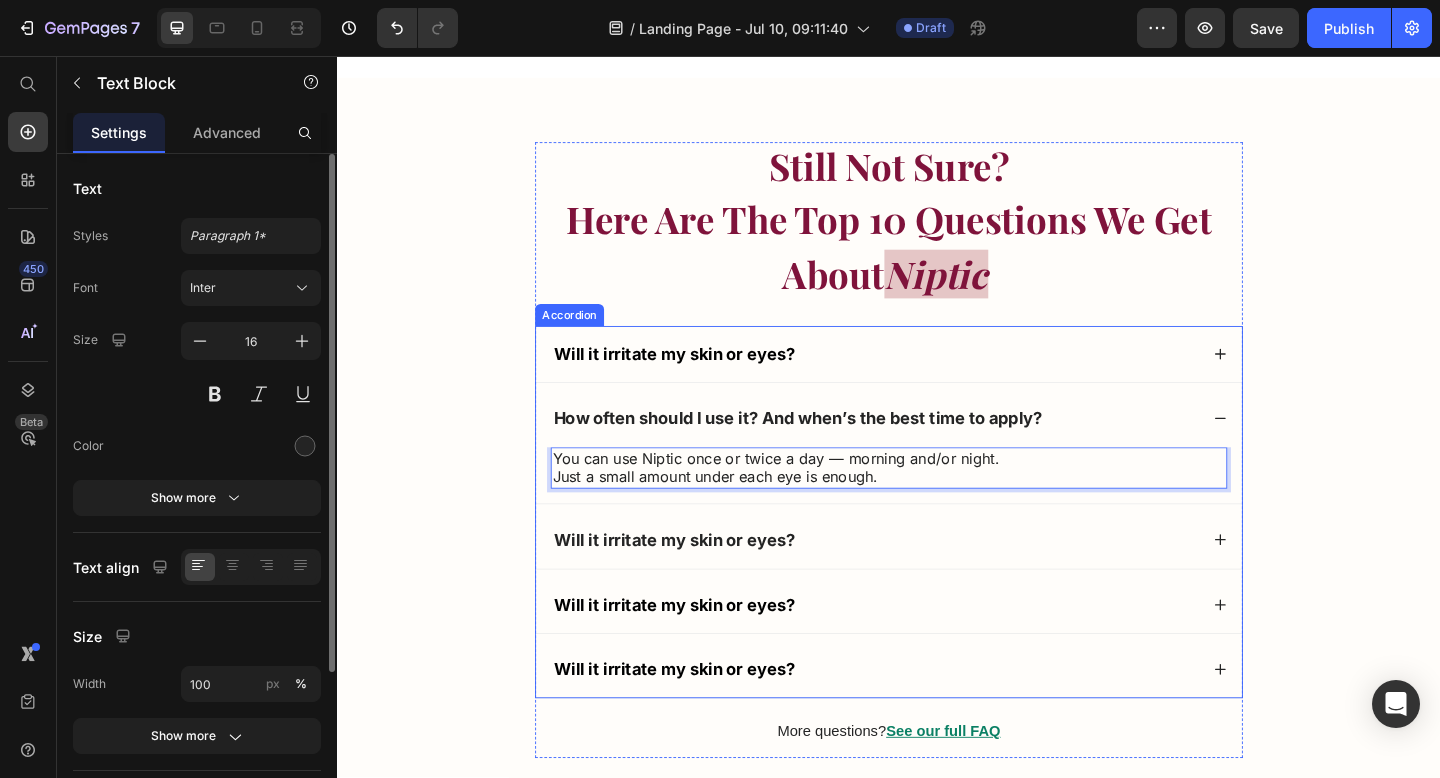 click on "Will it irritate my skin or eyes?" at bounding box center [703, 582] 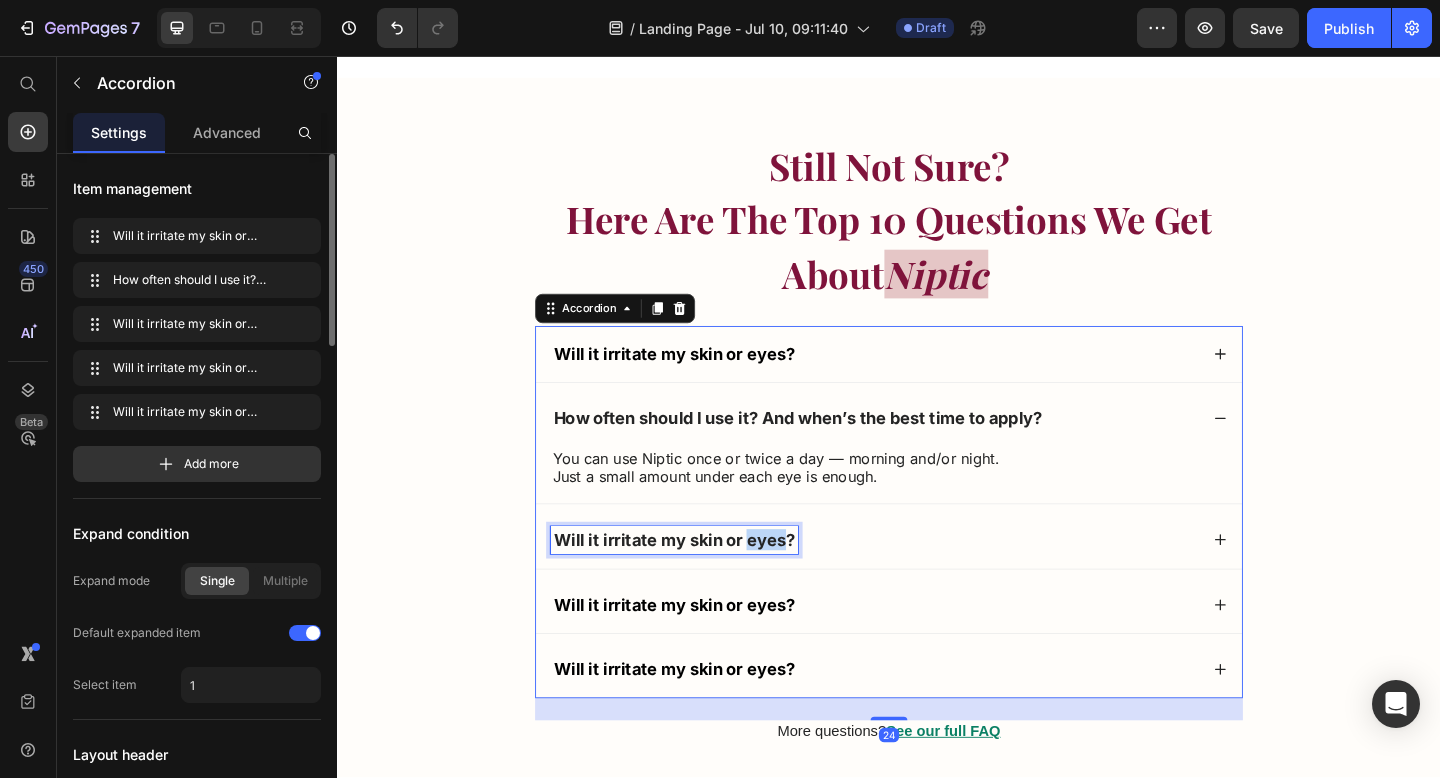 click on "Will it irritate my skin or eyes?" at bounding box center (703, 582) 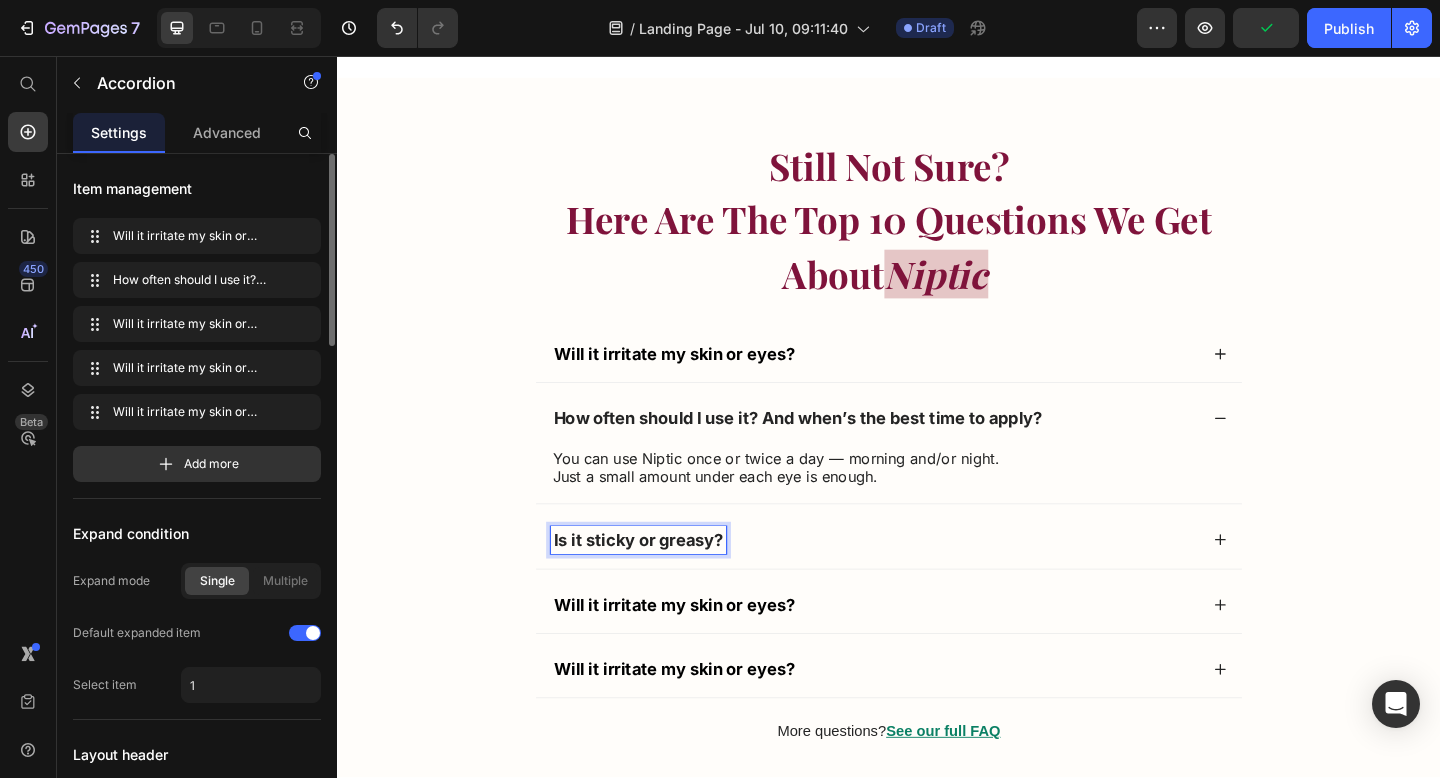 click on "Is it sticky or greasy?" at bounding box center [921, 582] 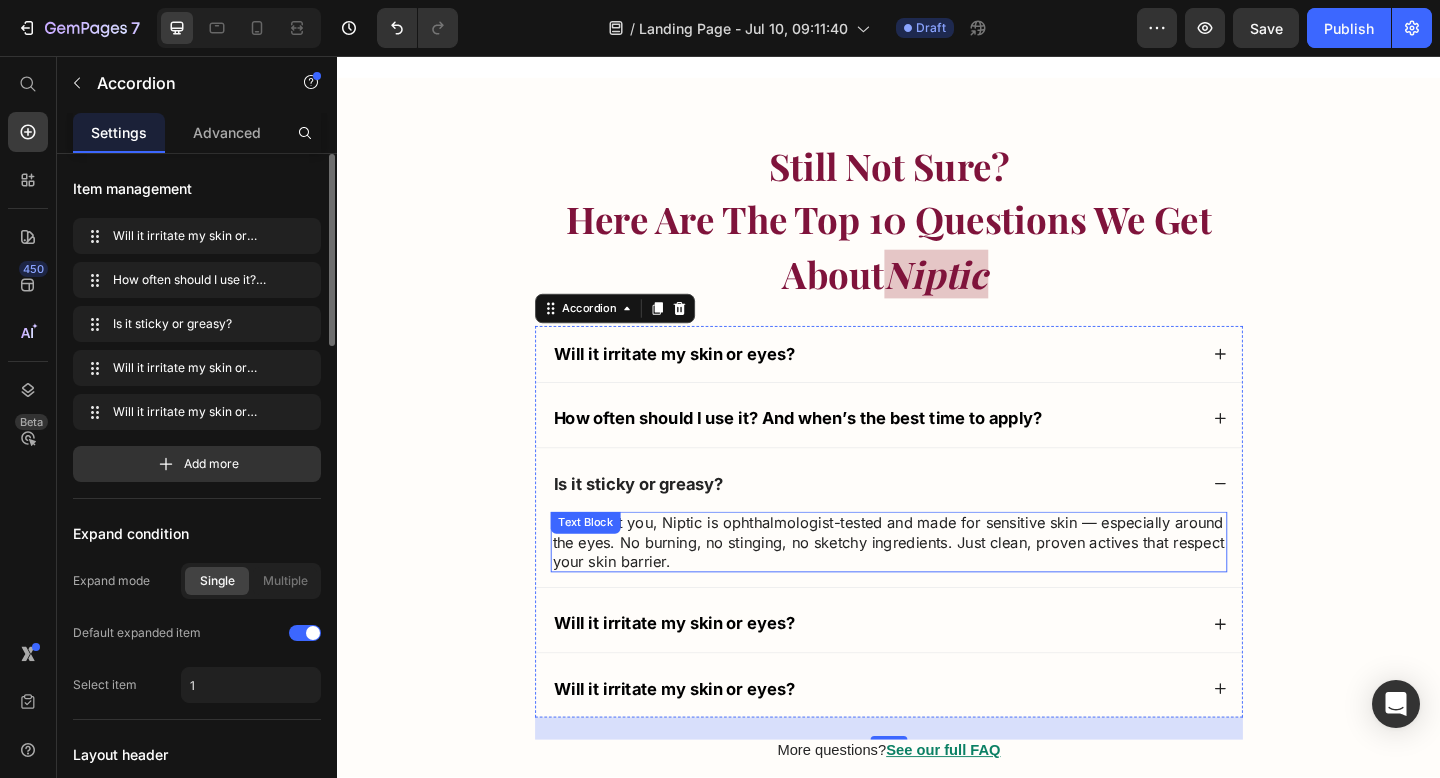 click on "We’ve got you, Niptic is ophthalmologist-tested and made for sensitive skin — especially around the eyes. No burning, no stinging, no sketchy ingredients. Just clean, proven actives that respect your skin barrier." at bounding box center [937, 585] 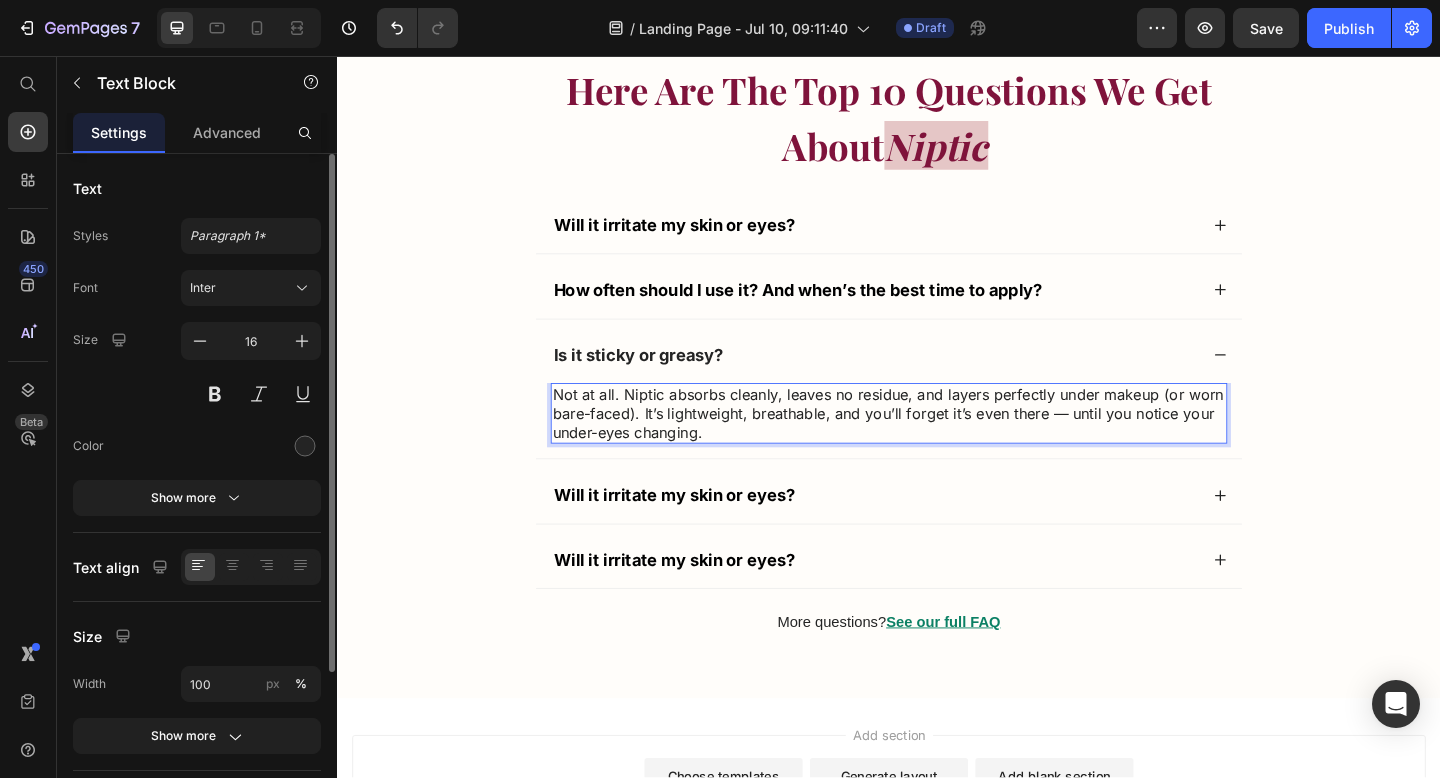 scroll, scrollTop: 20094, scrollLeft: 0, axis: vertical 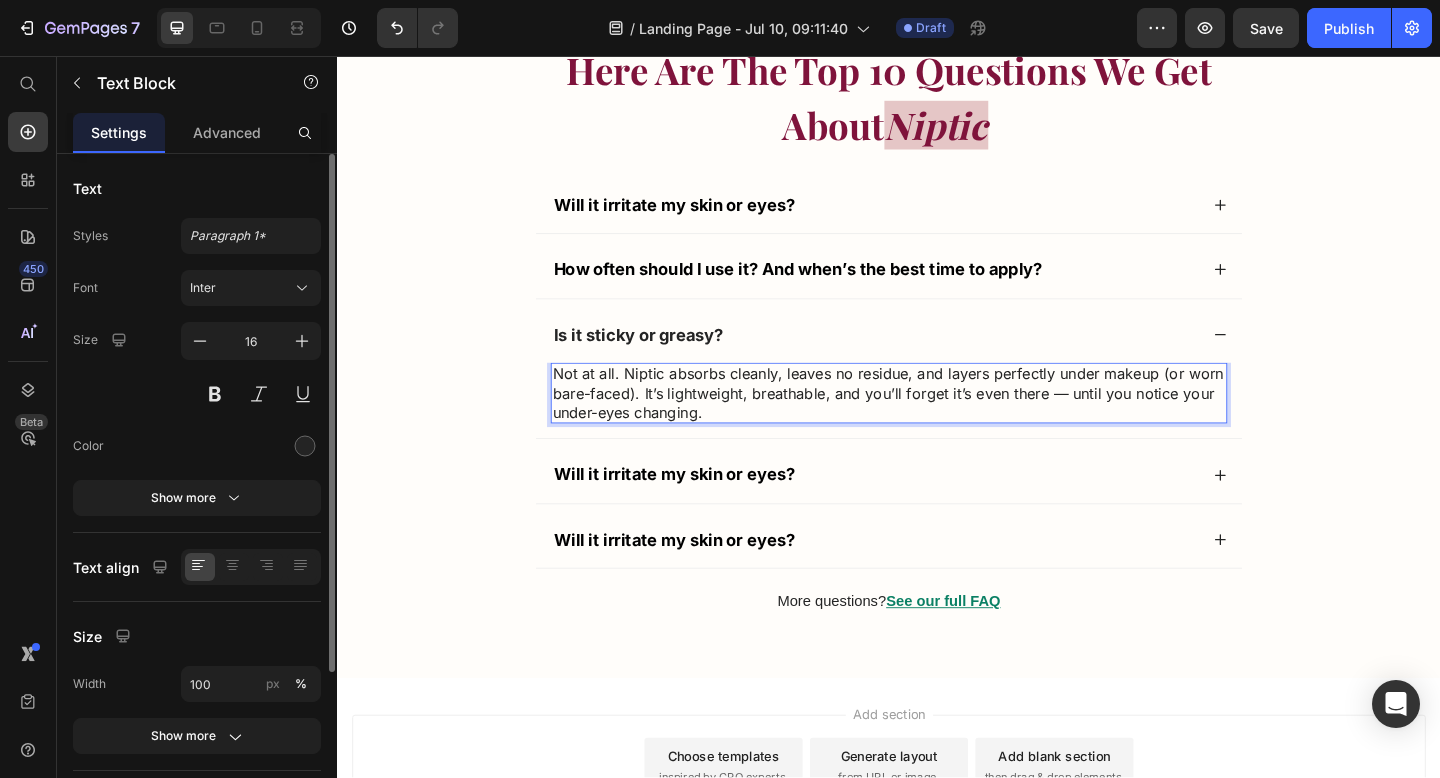 click on "Not at all. Niptic absorbs cleanly, leaves no residue, and layers perfectly under makeup (or worn bare-faced). It’s lightweight, breathable, and you’ll forget it’s even there — until you notice your under-eyes changing." at bounding box center [937, 423] 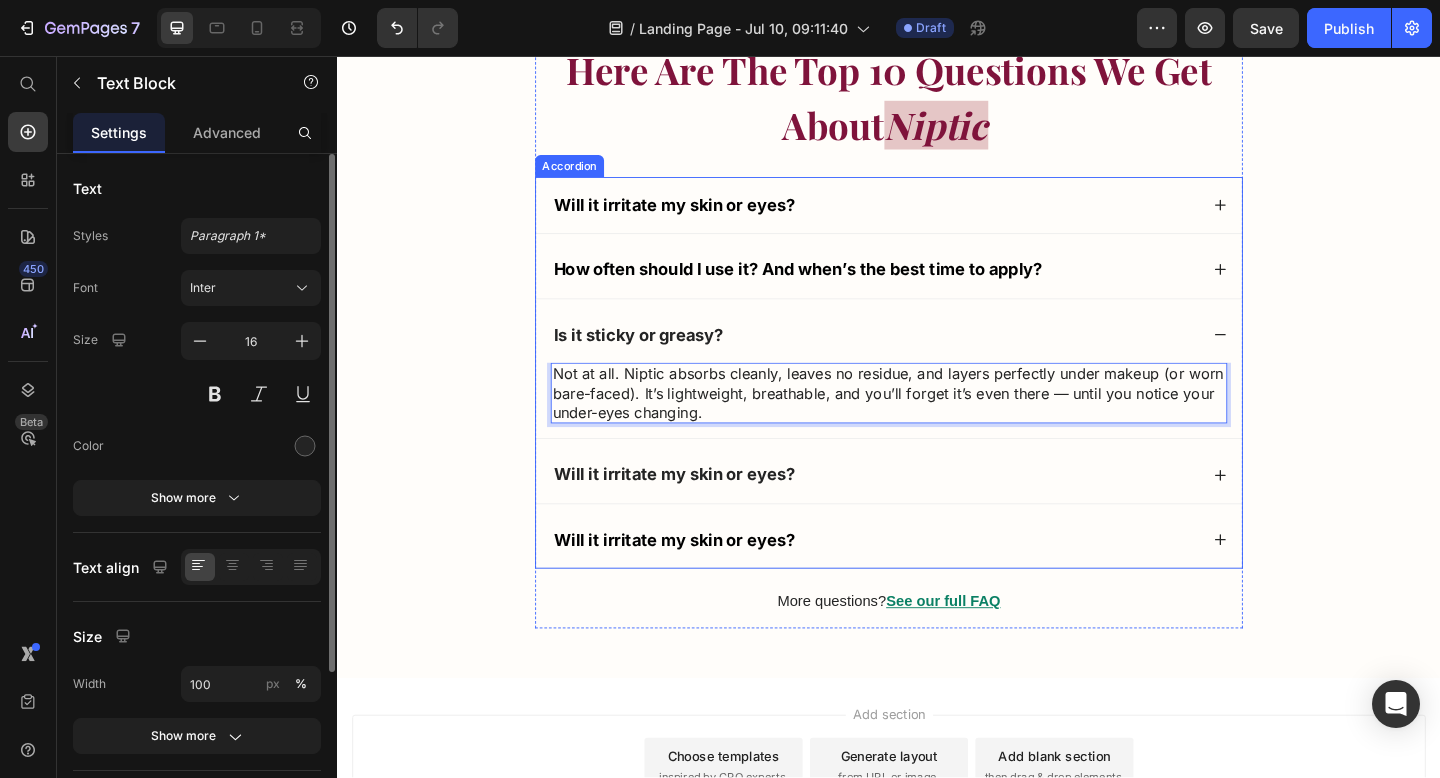 click on "Will it irritate my skin or eyes?" at bounding box center (937, 511) 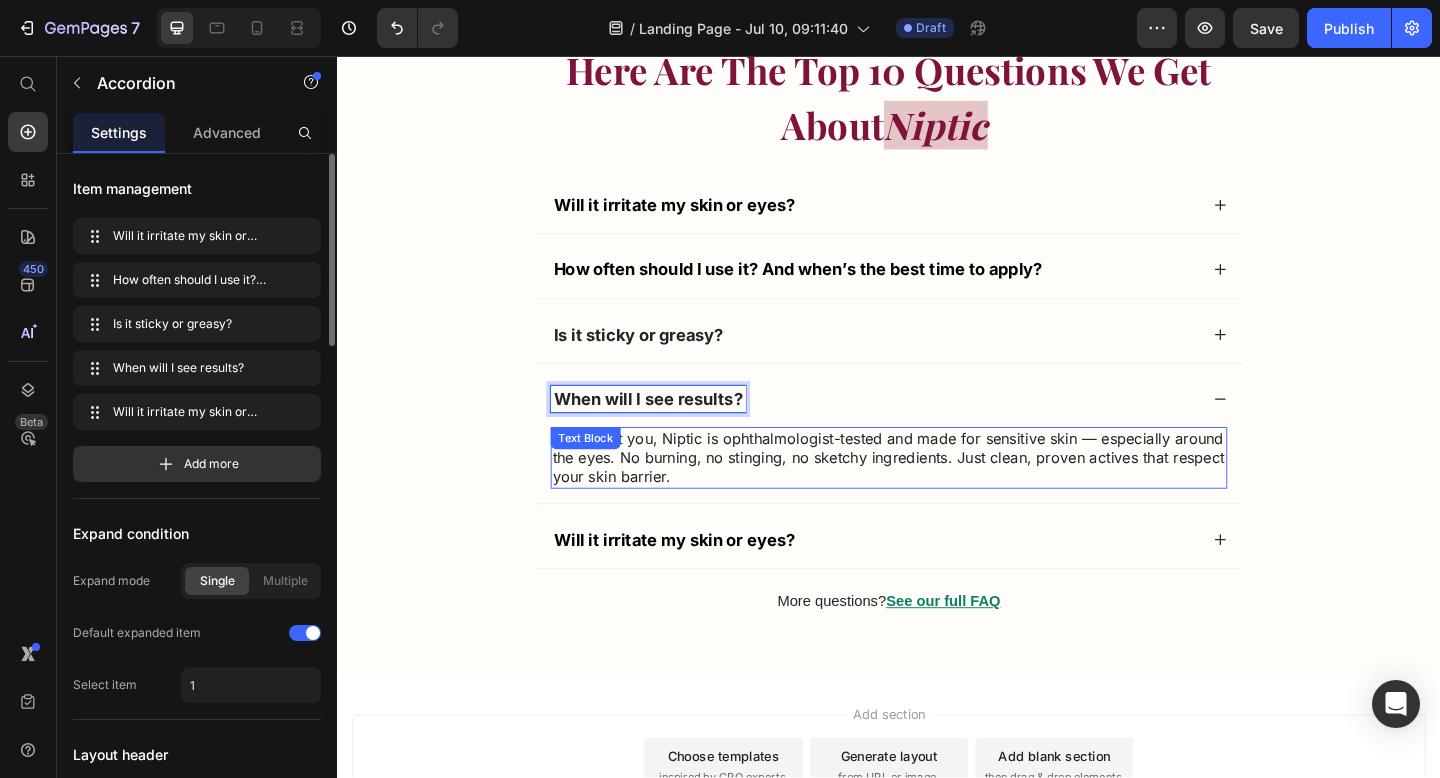click on "We’ve got you, Niptic is ophthalmologist-tested and made for sensitive skin — especially around the eyes. No burning, no stinging, no sketchy ingredients. Just clean, proven actives that respect your skin barrier." at bounding box center (937, 493) 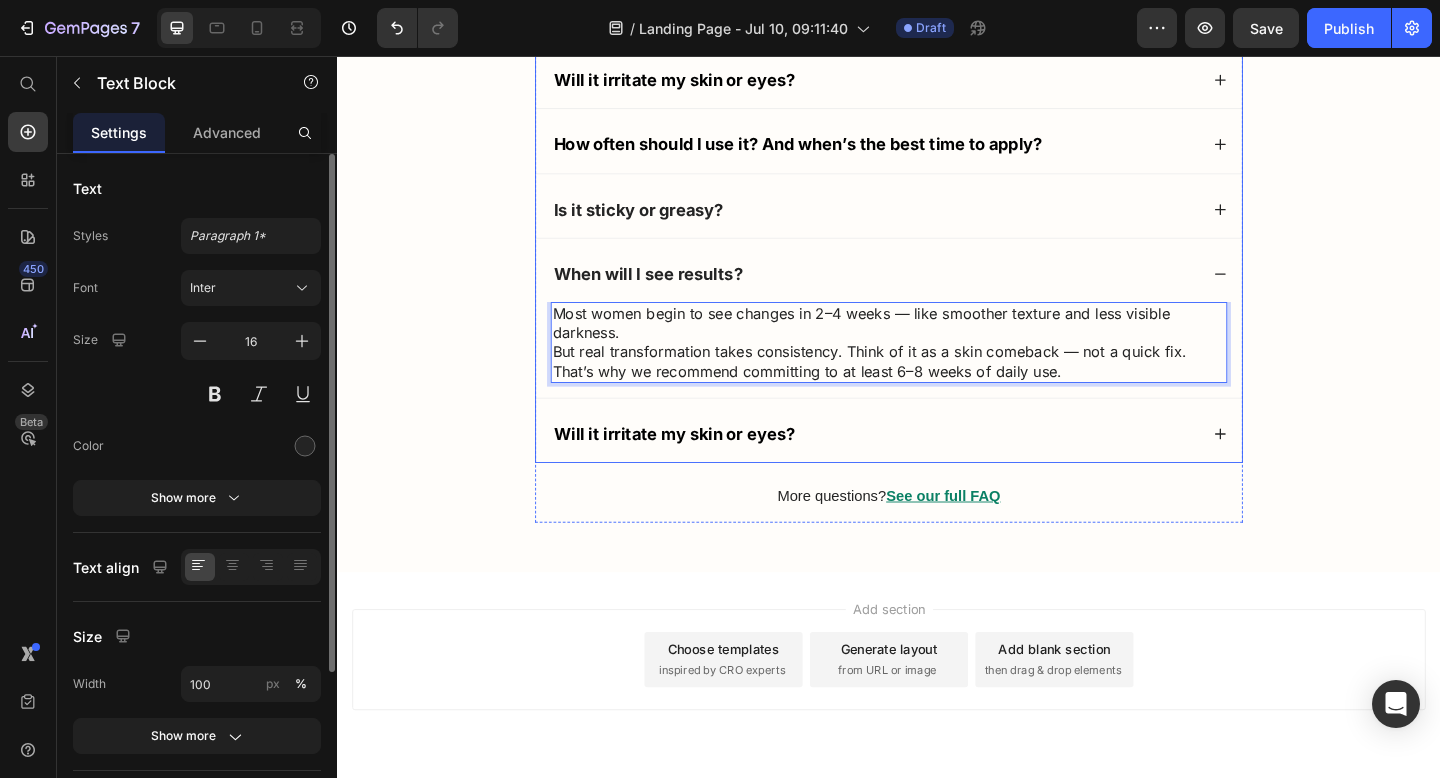scroll, scrollTop: 20232, scrollLeft: 0, axis: vertical 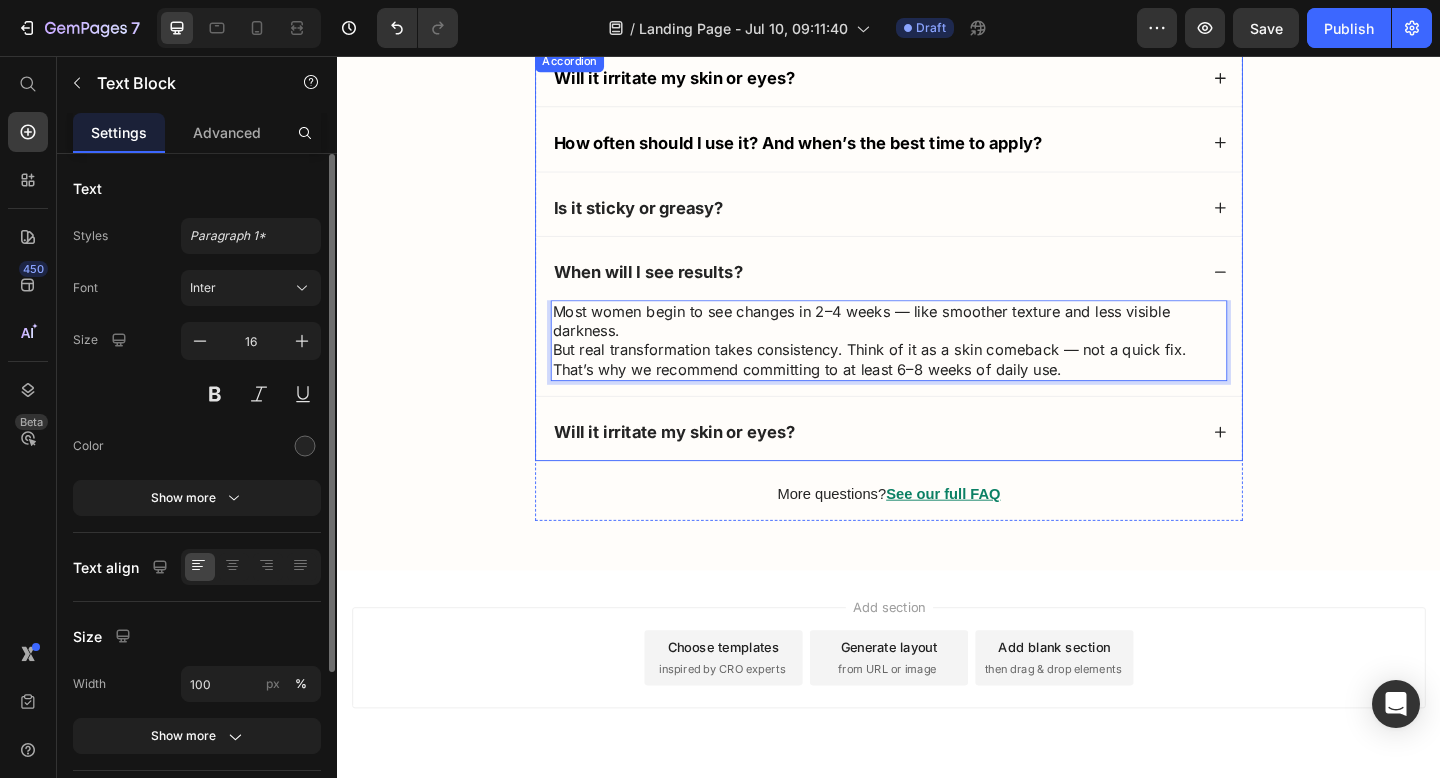 click on "Will it irritate my skin or eyes?" at bounding box center (921, 465) 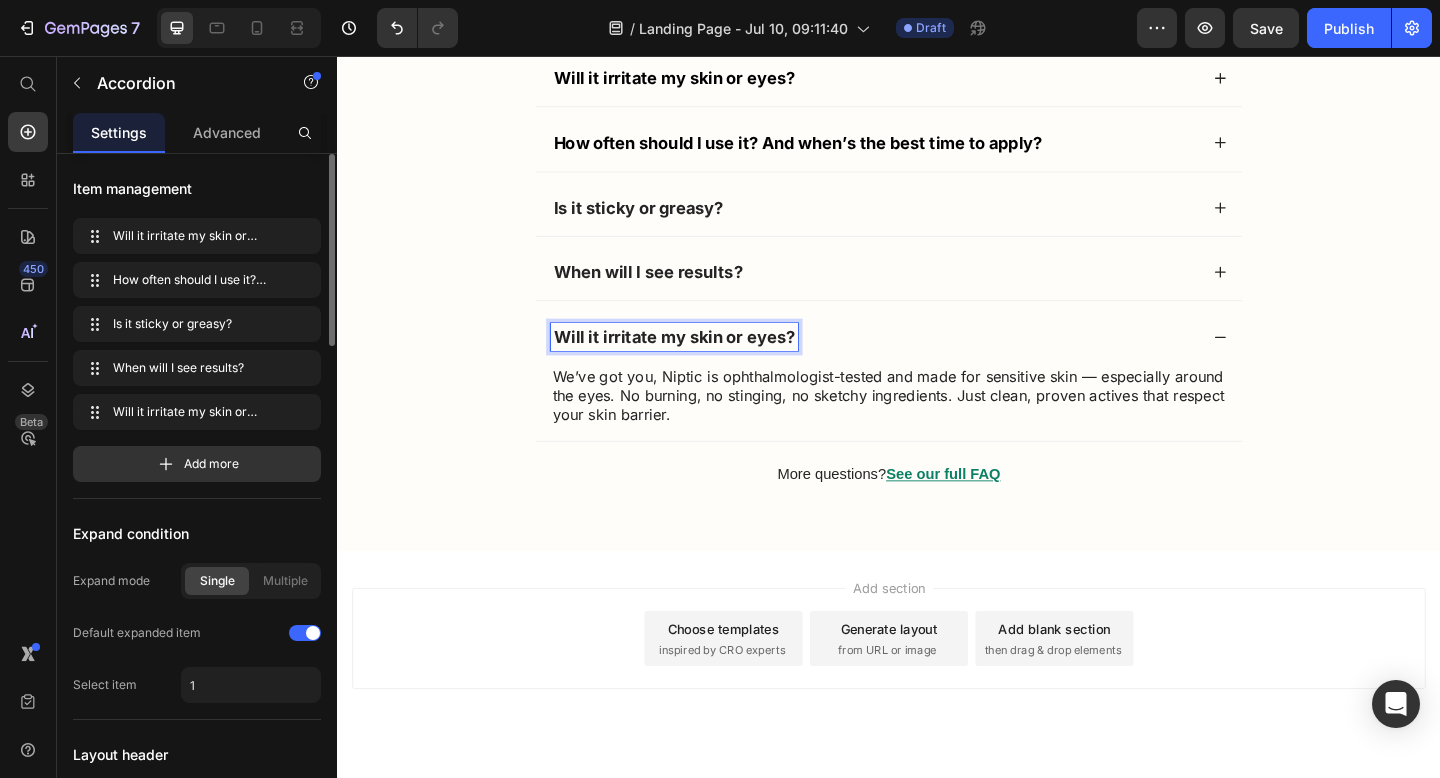 click on "Will it irritate my skin or eyes?" at bounding box center (703, 361) 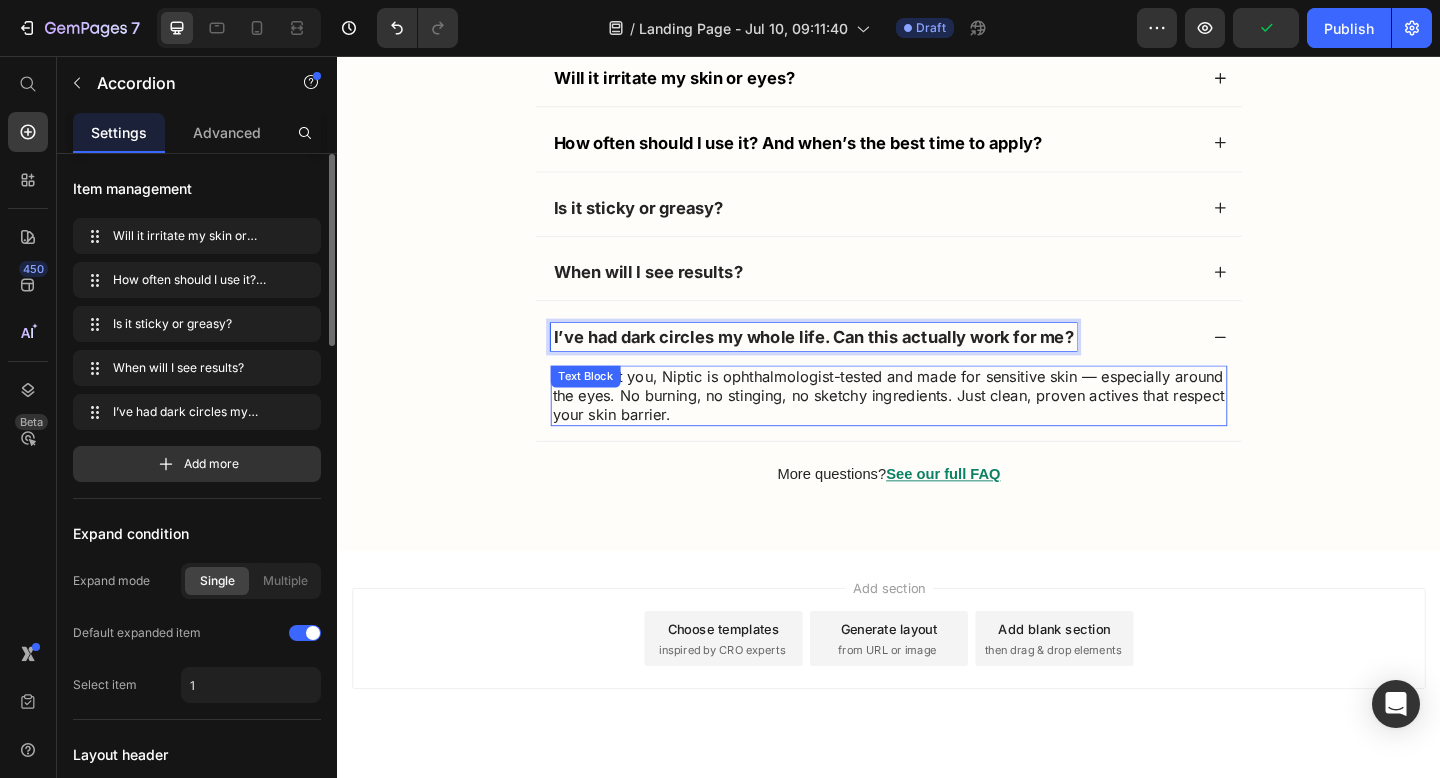 click on "We’ve got you, Niptic is ophthalmologist-tested and made for sensitive skin — especially around the eyes. No burning, no stinging, no sketchy ingredients. Just clean, proven actives that respect your skin barrier." at bounding box center [937, 426] 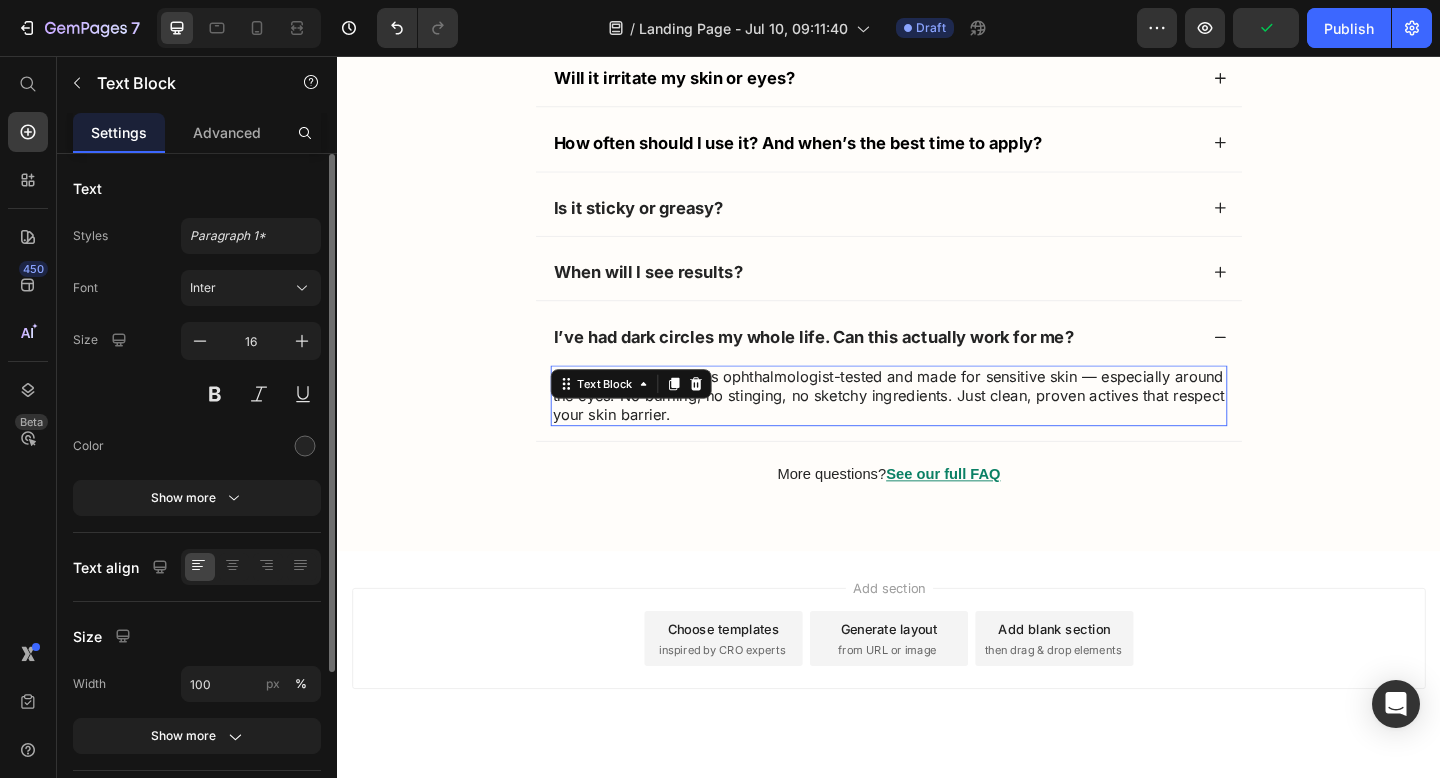 click 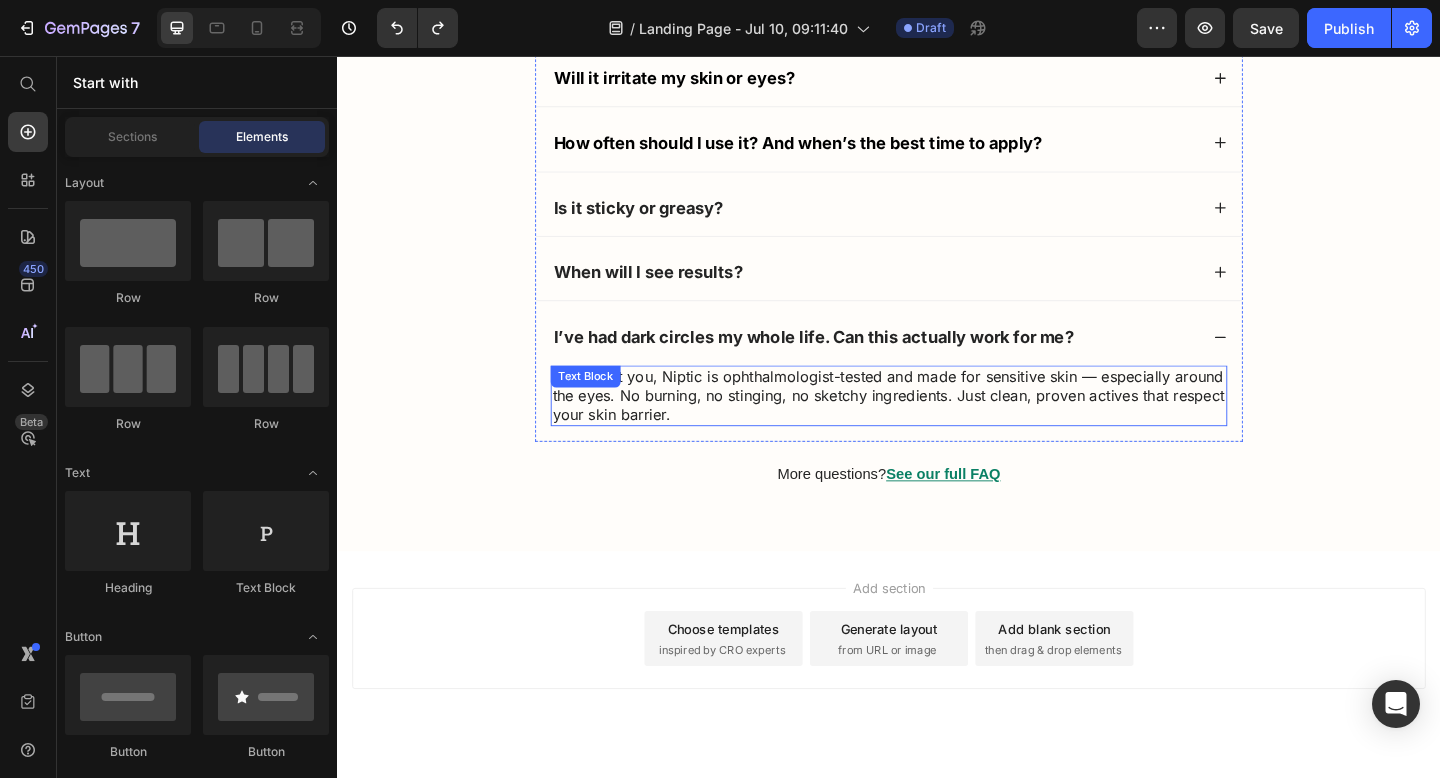 click on "We’ve got you, Niptic is ophthalmologist-tested and made for sensitive skin — especially around the eyes. No burning, no stinging, no sketchy ingredients. Just clean, proven actives that respect your skin barrier." at bounding box center [937, 426] 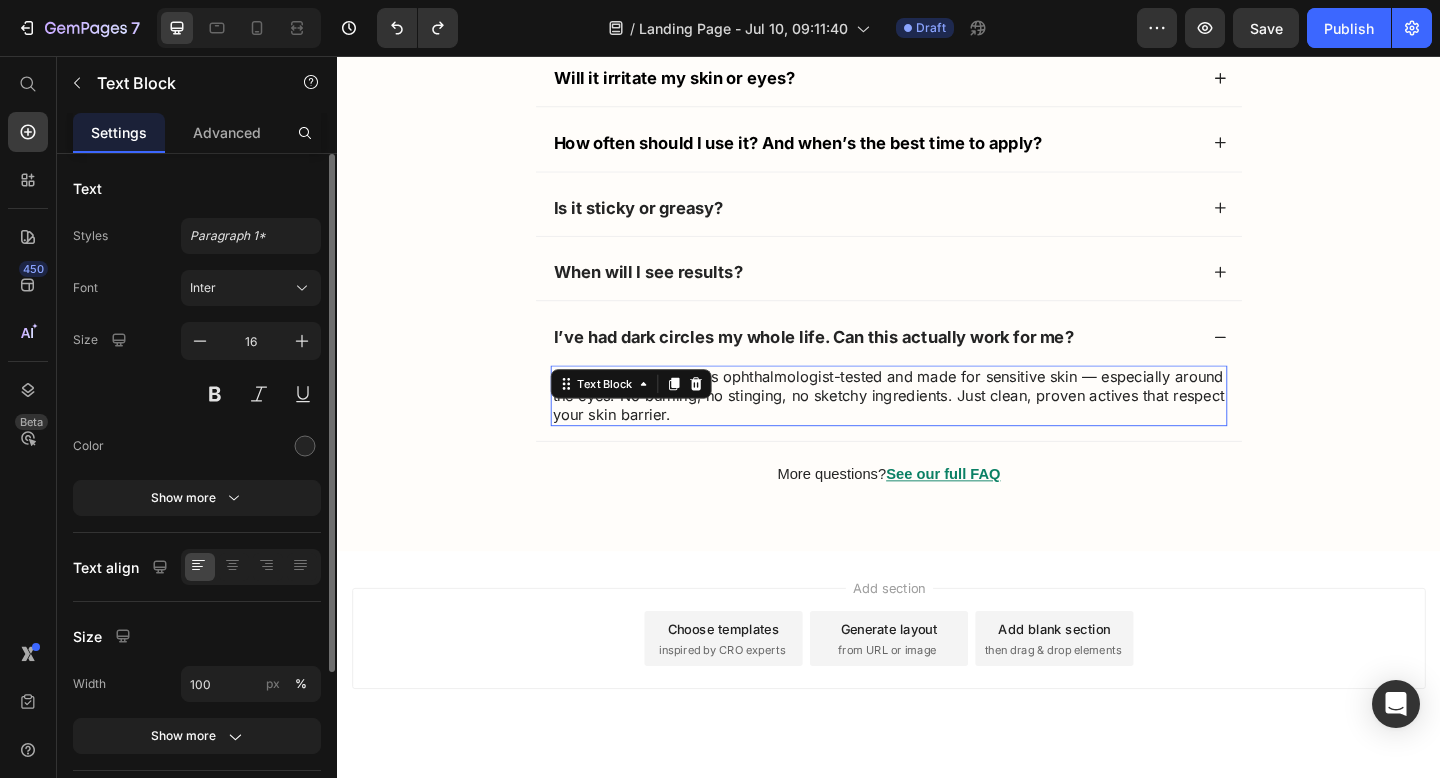click on "We’ve got you, Niptic is ophthalmologist-tested and made for sensitive skin — especially around the eyes. No burning, no stinging, no sketchy ingredients. Just clean, proven actives that respect your skin barrier." at bounding box center (937, 426) 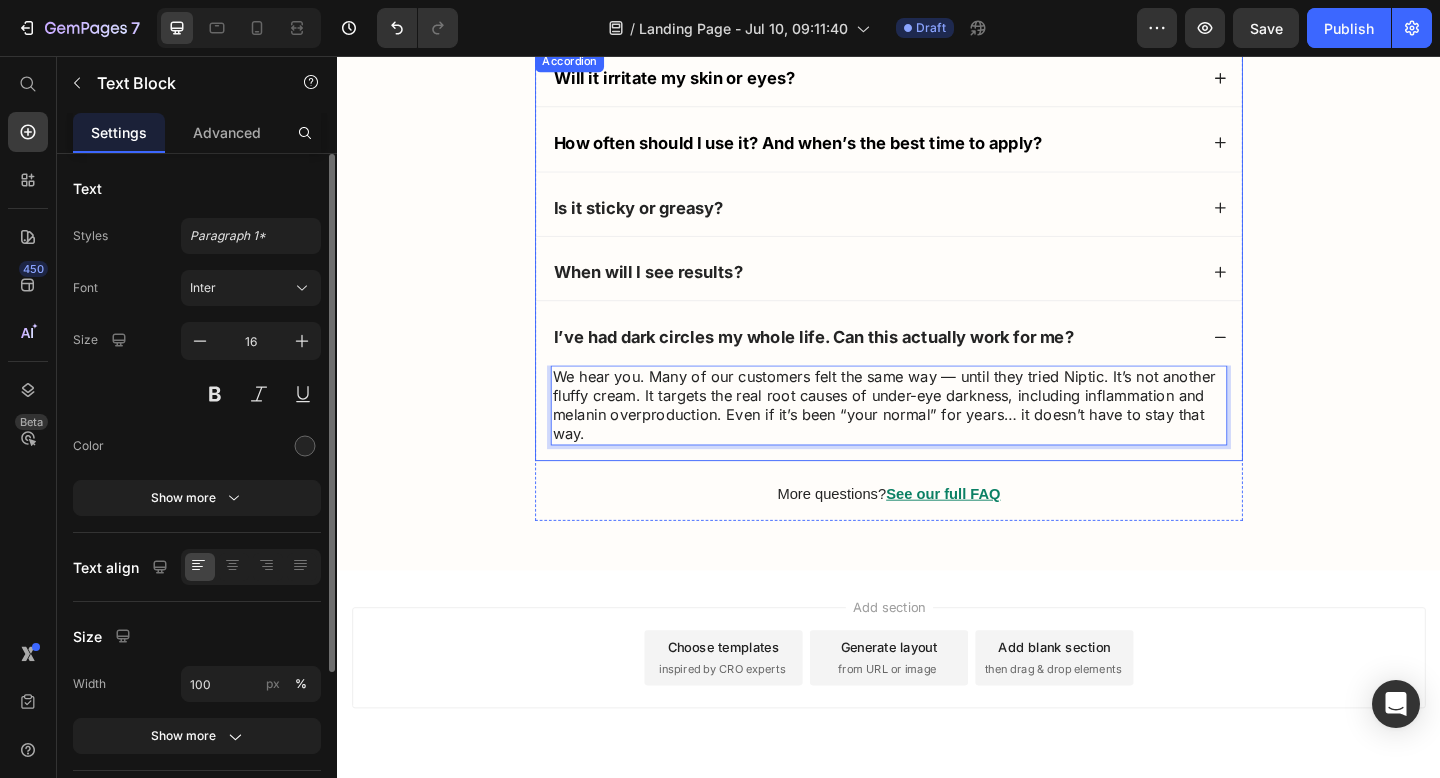 click on "I’ve had dark circles my whole life. Can this actually work for me?" at bounding box center (937, 361) 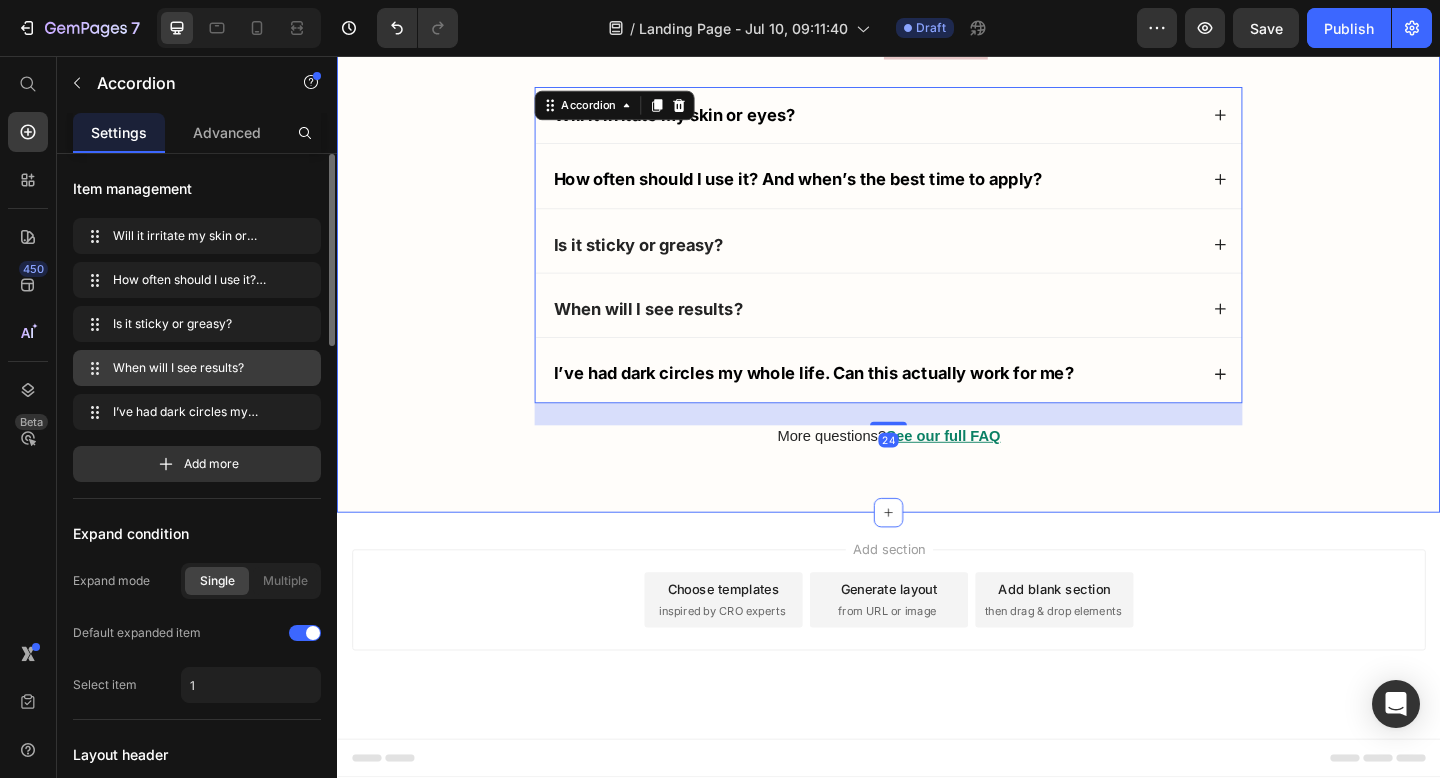 scroll, scrollTop: 20191, scrollLeft: 0, axis: vertical 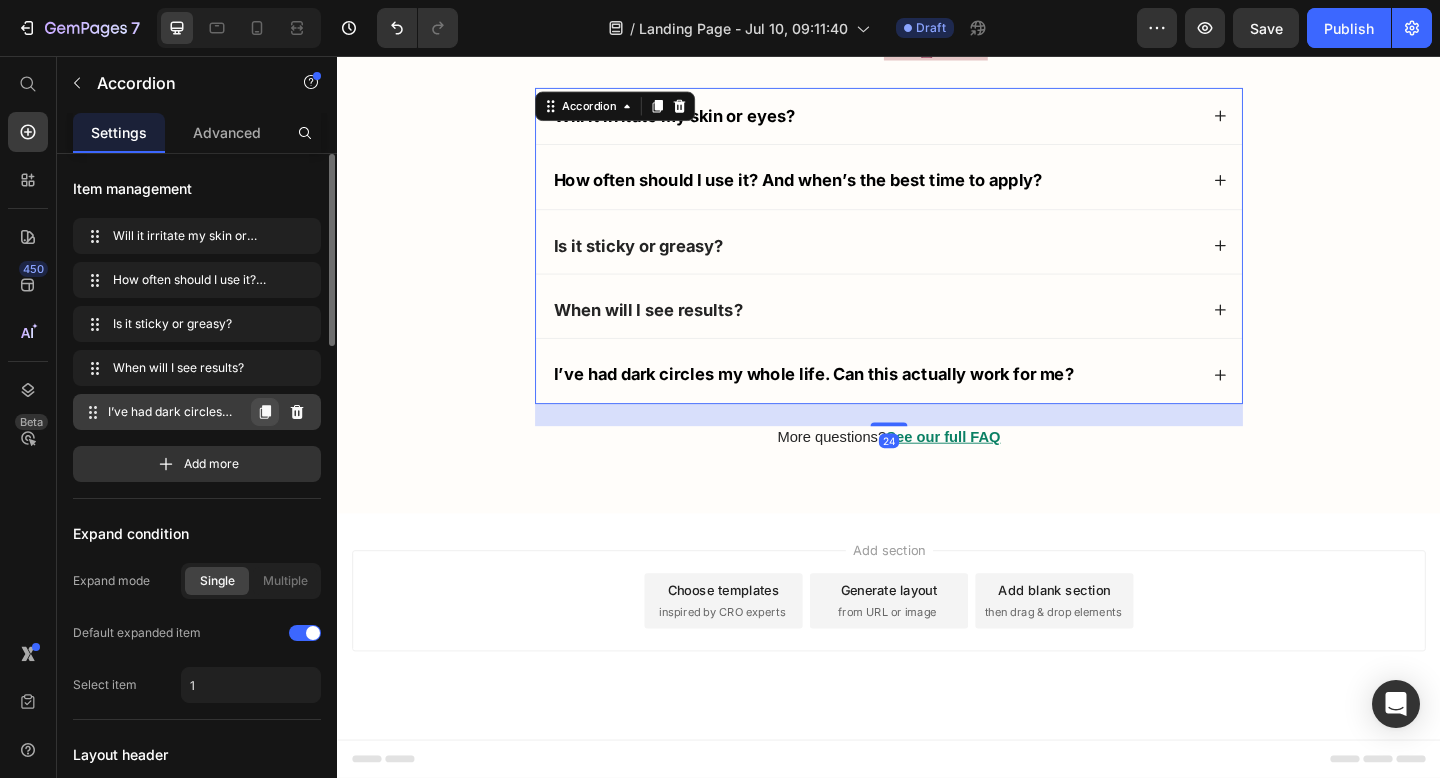 click 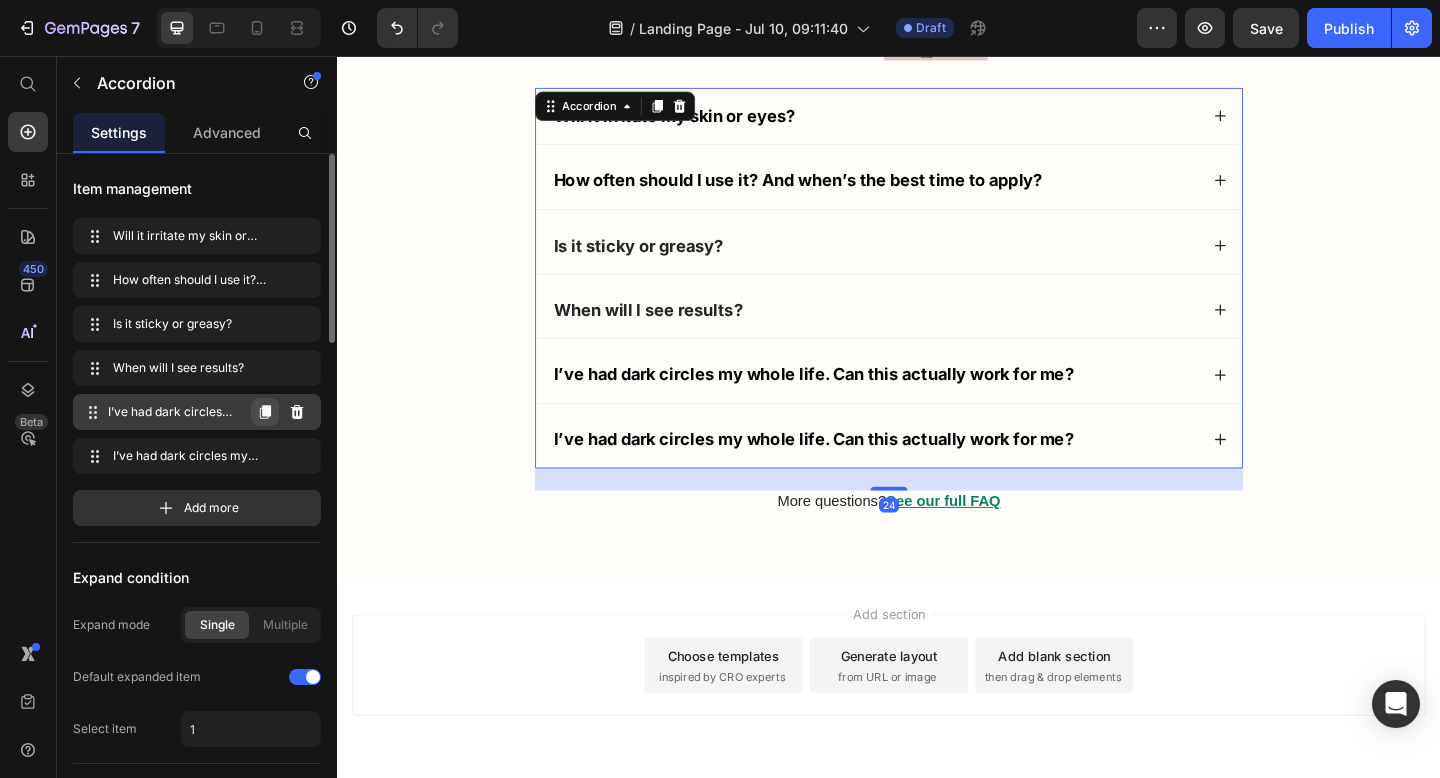 click 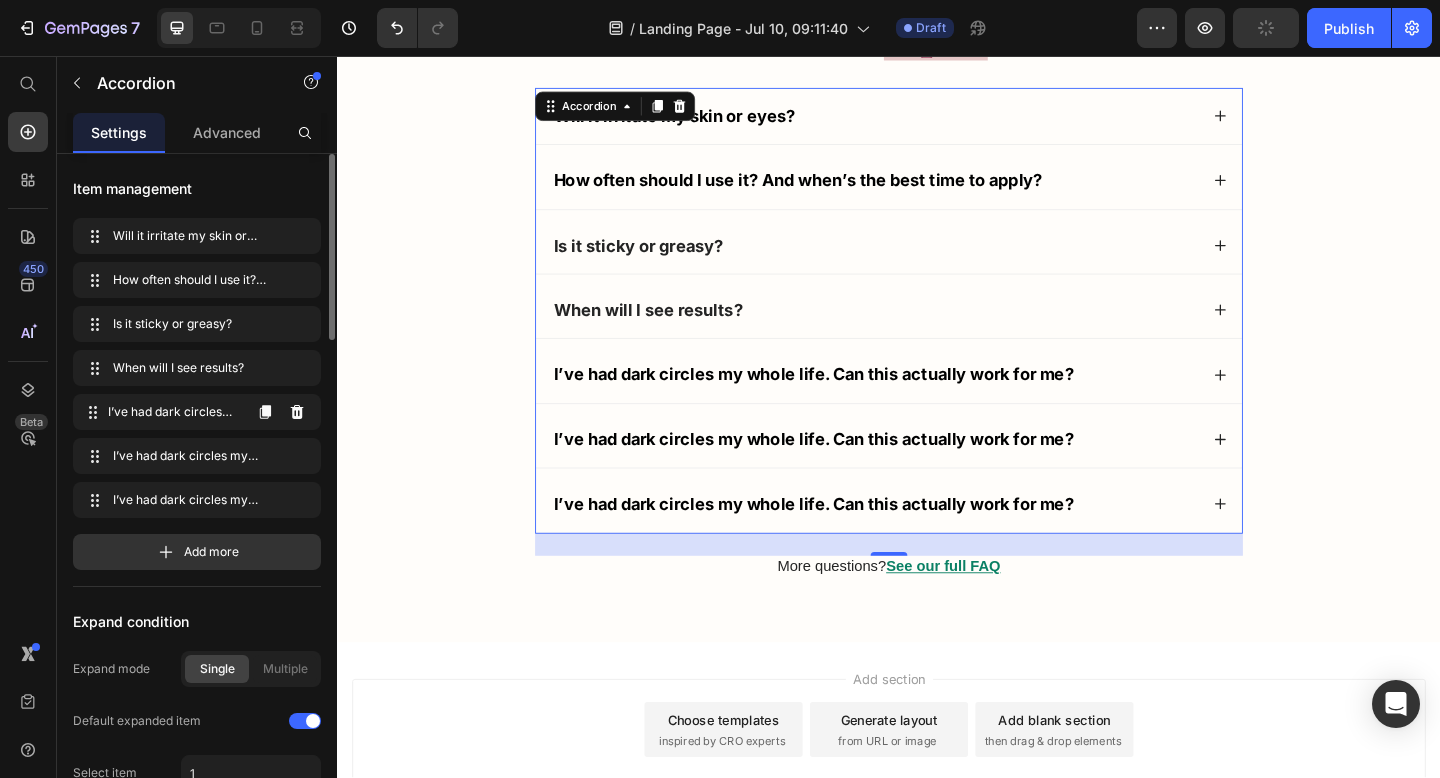 scroll, scrollTop: 20232, scrollLeft: 0, axis: vertical 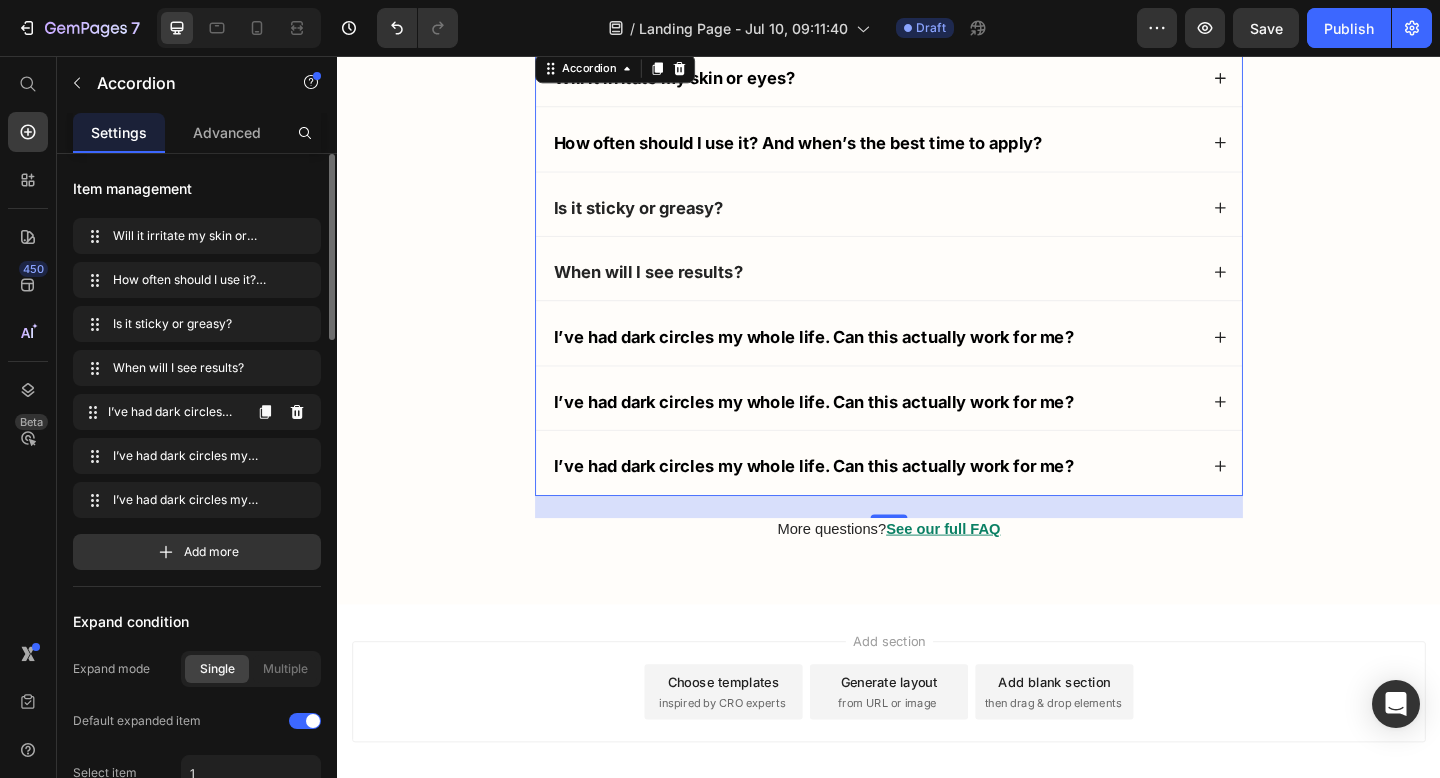click 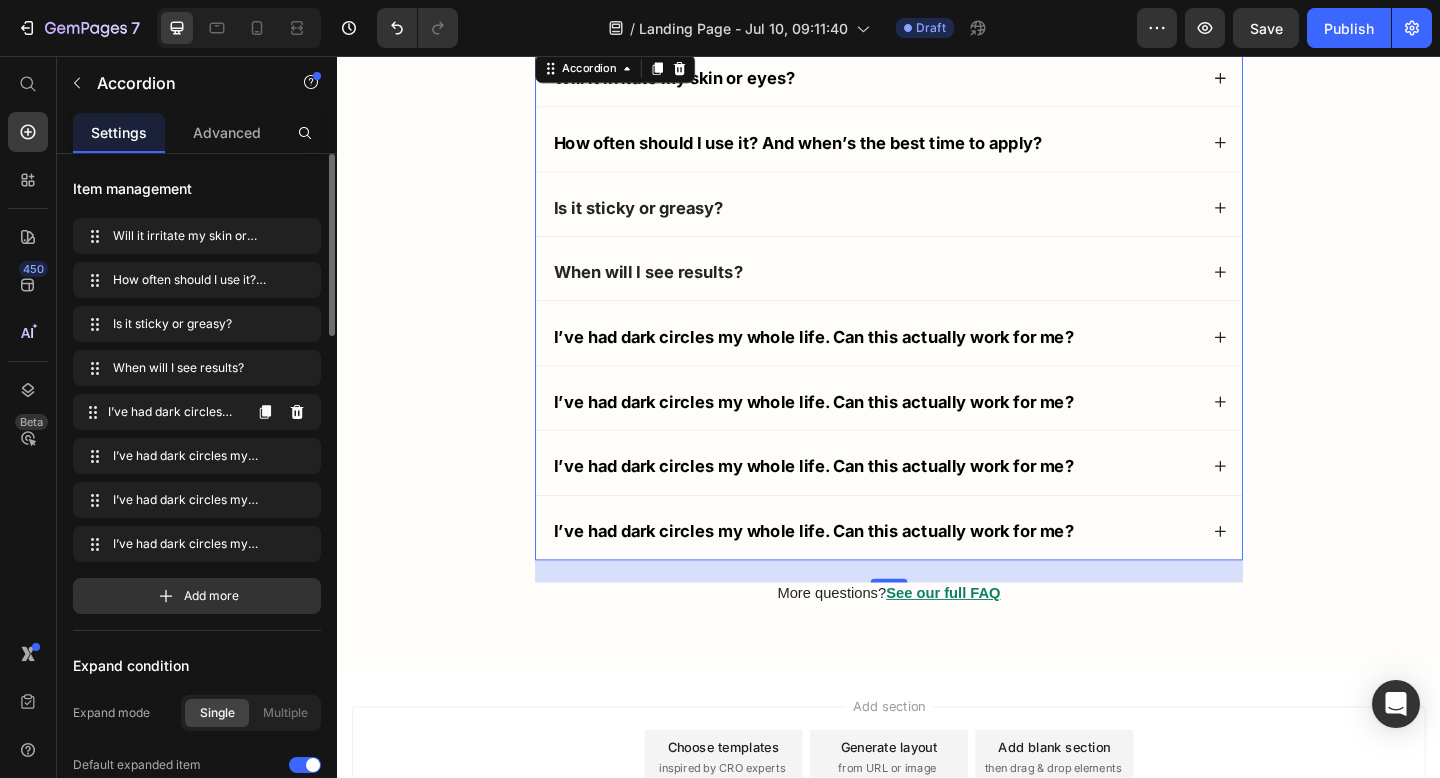 click 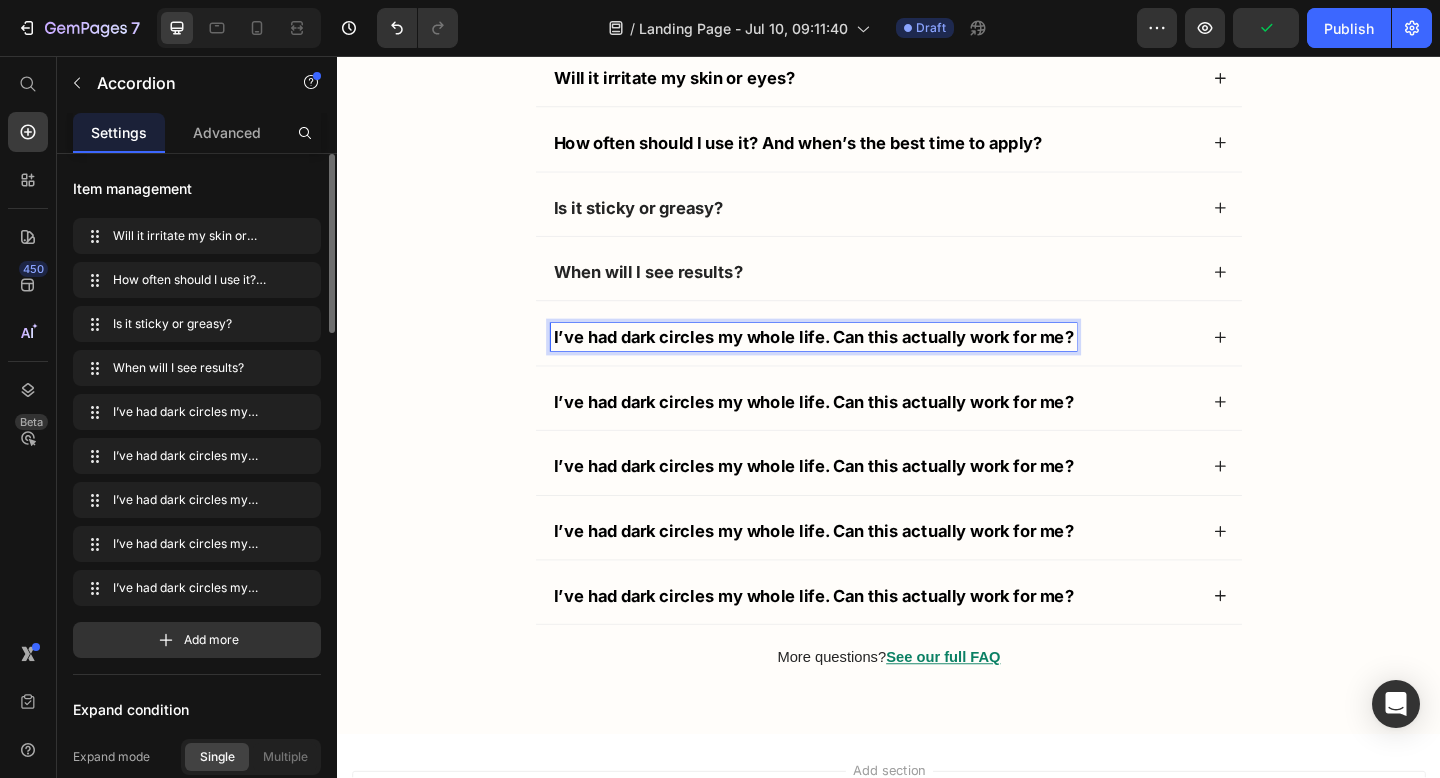 click on "I’ve had dark circles my whole life. Can this actually work for me?" at bounding box center [855, 361] 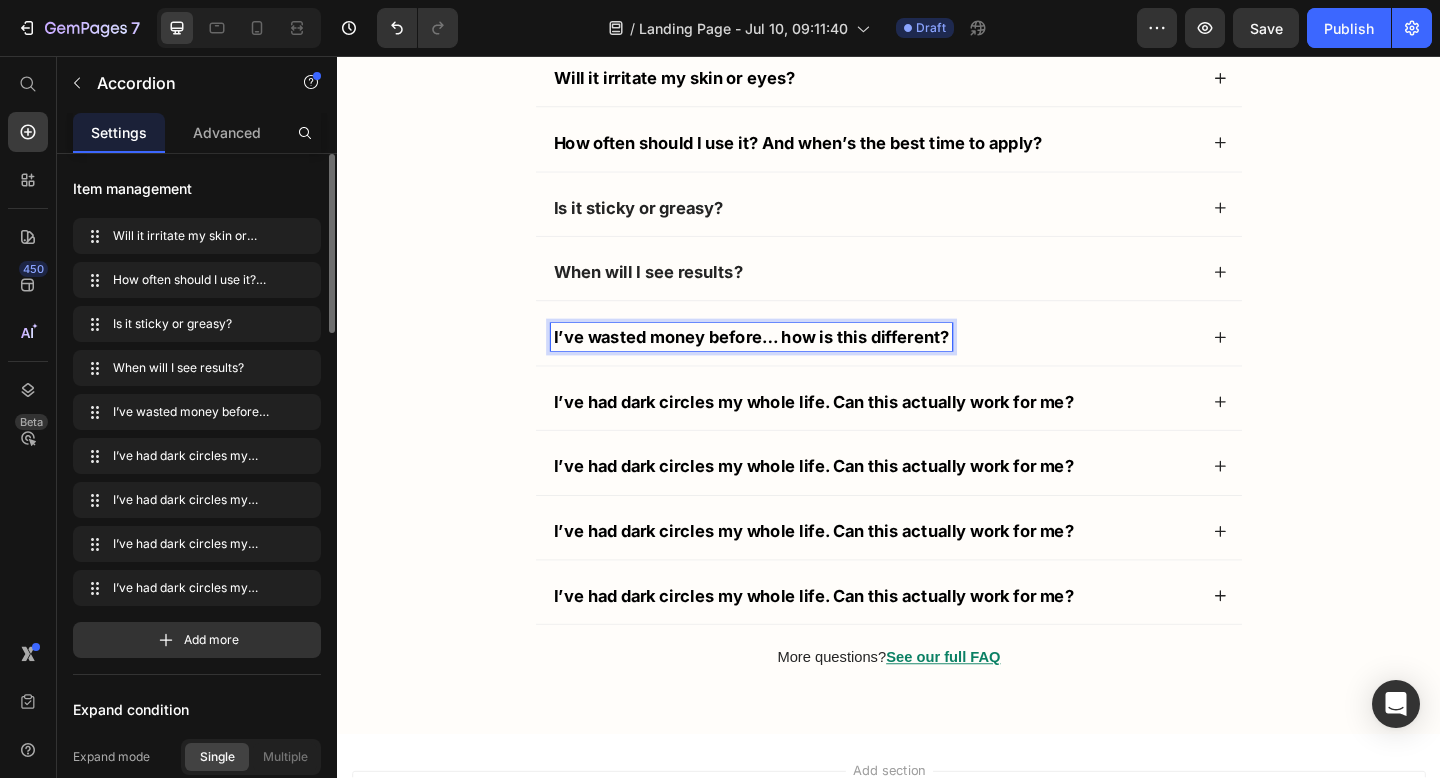 click on "I’ve wasted money before… how is this different?" at bounding box center (921, 361) 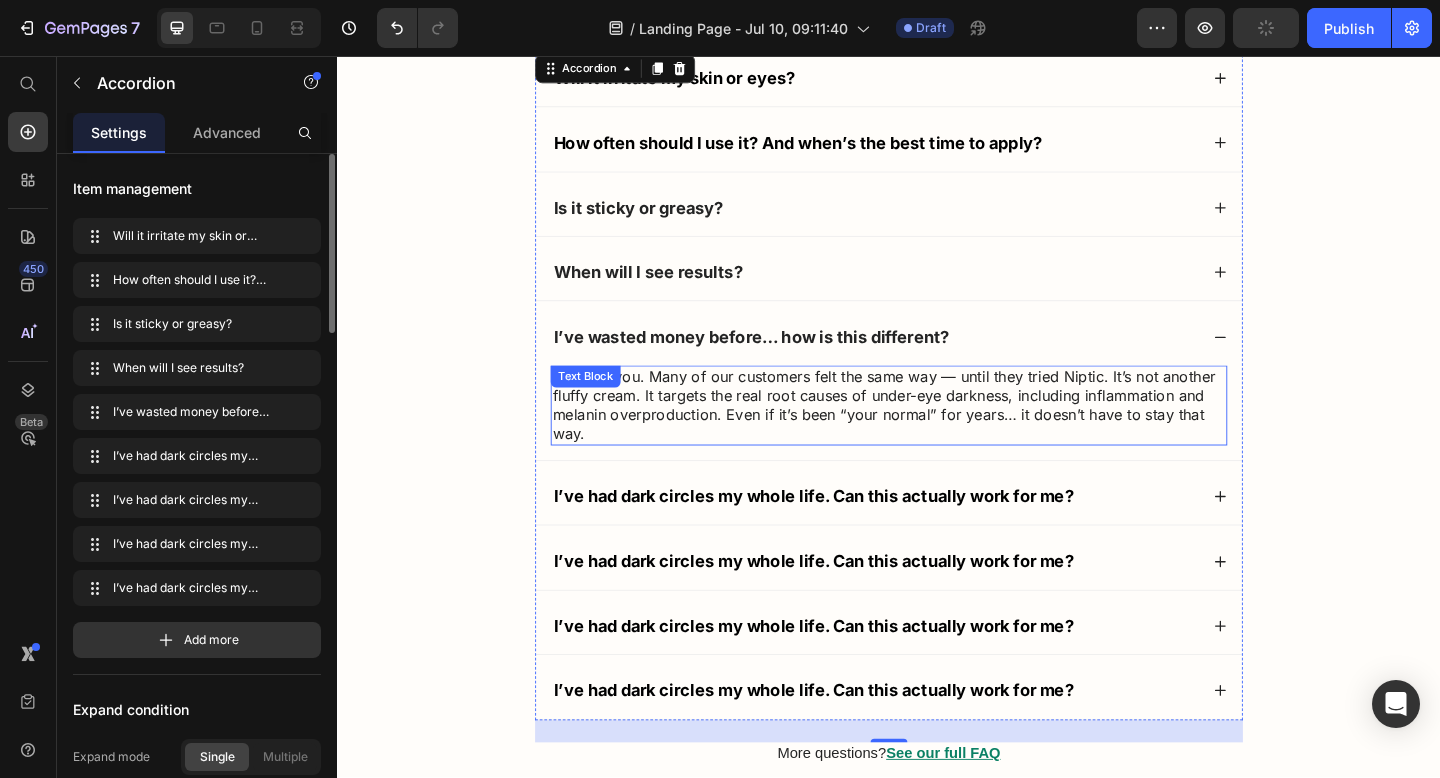 click on "We hear you. Many of our customers felt the same way — until they tried Niptic. It’s not another fluffy cream. It targets the real root causes of under-eye darkness, including inflammation and melanin overproduction. Even if it’s been “your normal” for years… it doesn’t have to stay that way." at bounding box center (937, 436) 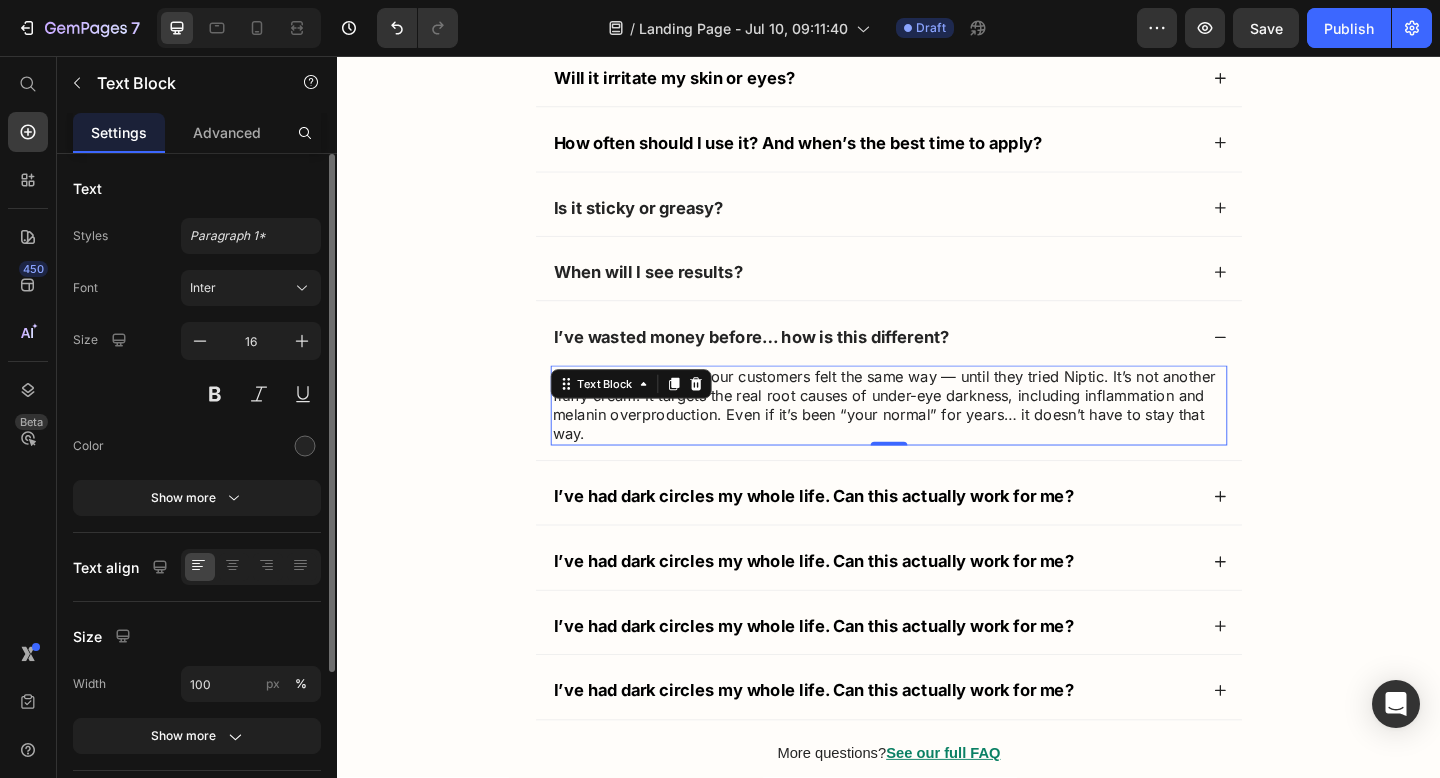 click on "We hear you. Many of our customers felt the same way — until they tried Niptic. It’s not another fluffy cream. It targets the real root causes of under-eye darkness, including inflammation and melanin overproduction. Even if it’s been “your normal” for years… it doesn’t have to stay that way." at bounding box center [937, 436] 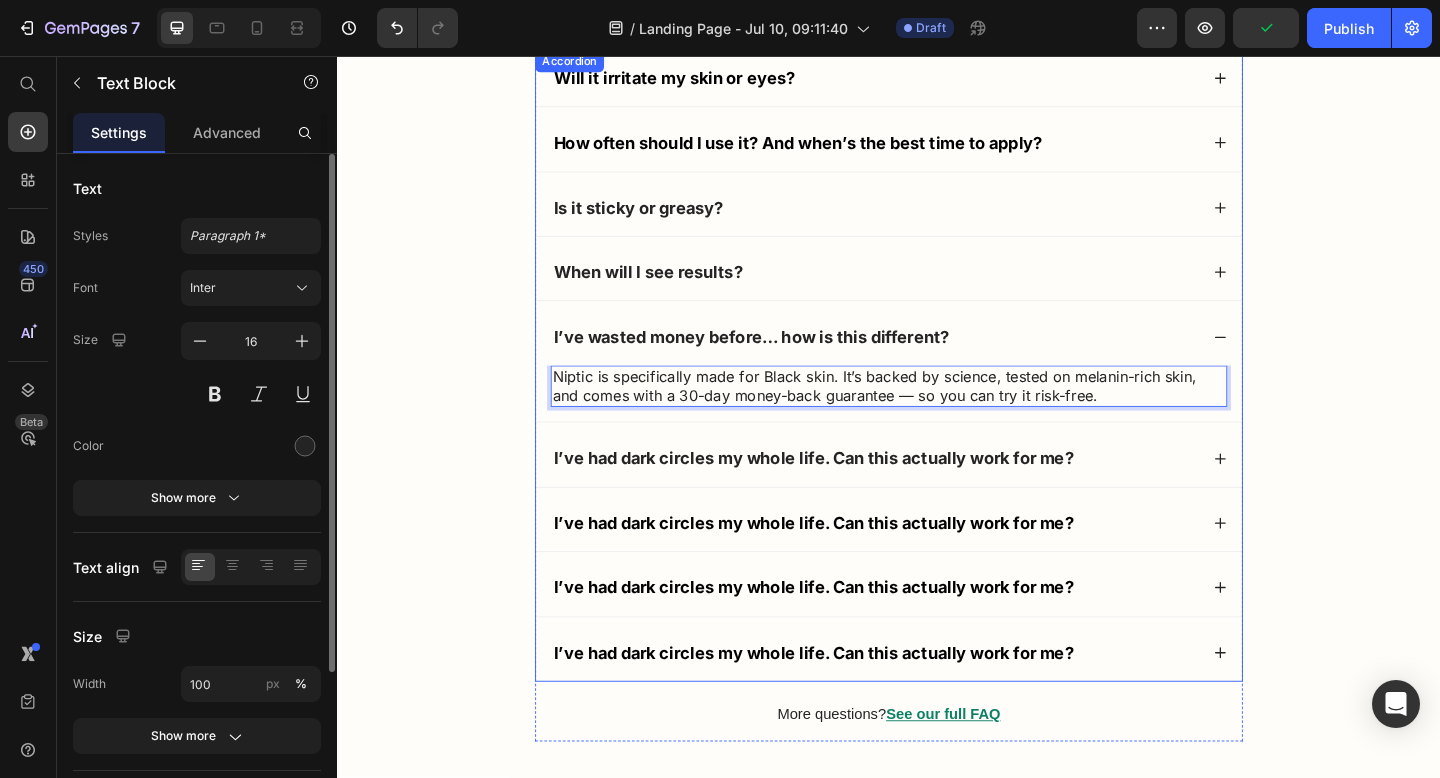 click on "I’ve had dark circles my whole life. Can this actually work for me?" at bounding box center [855, 493] 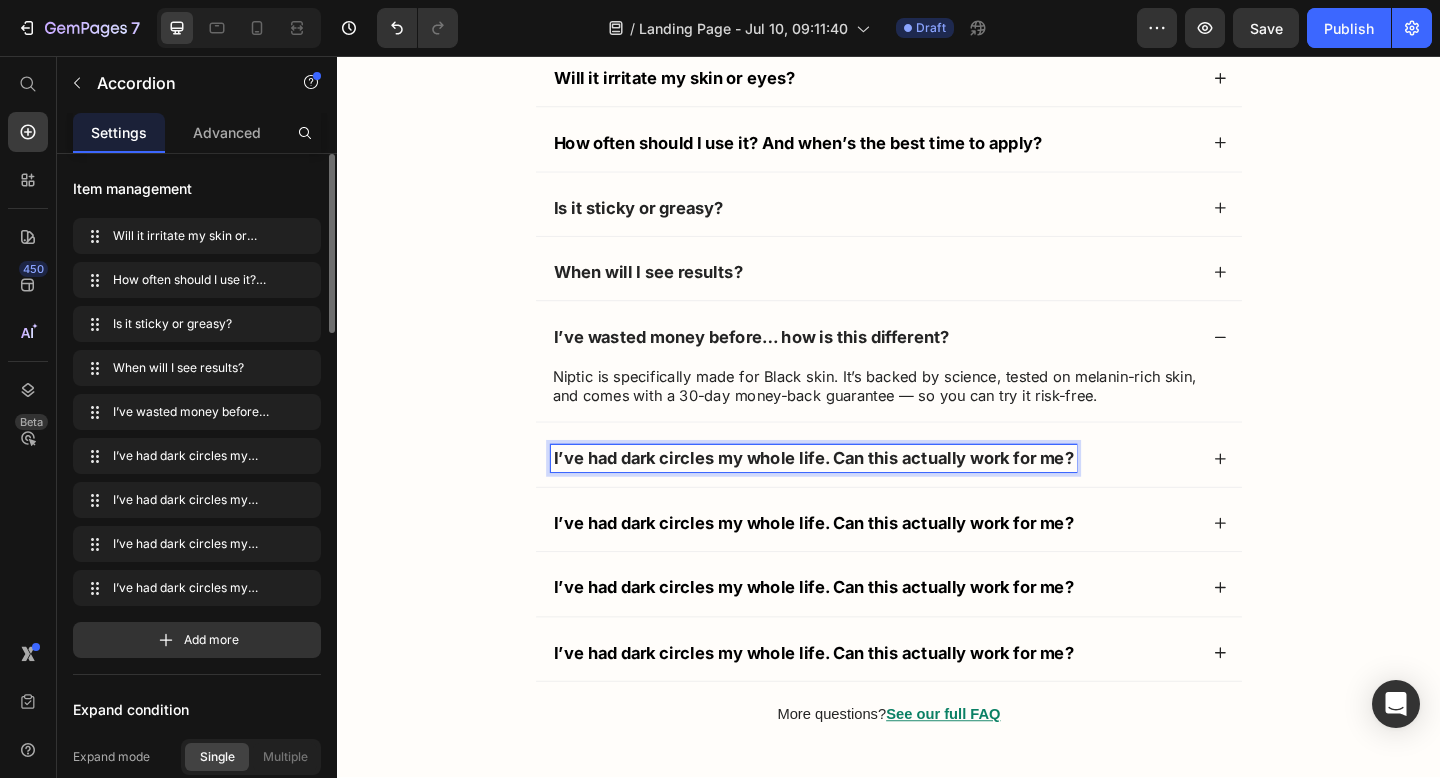 click on "I’ve had dark circles my whole life. Can this actually work for me?" at bounding box center [855, 493] 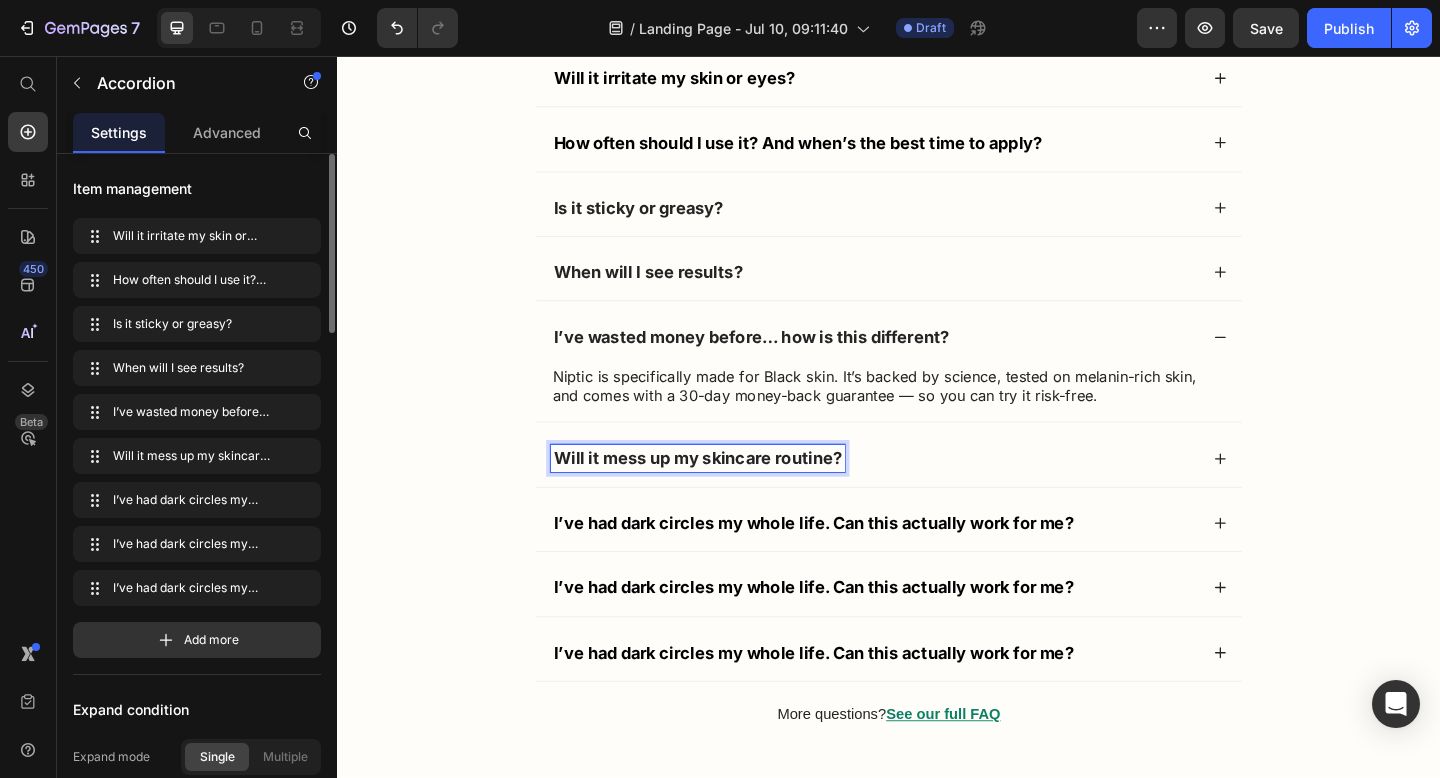 click on "Will it mess up my skincare routine?" at bounding box center (921, 493) 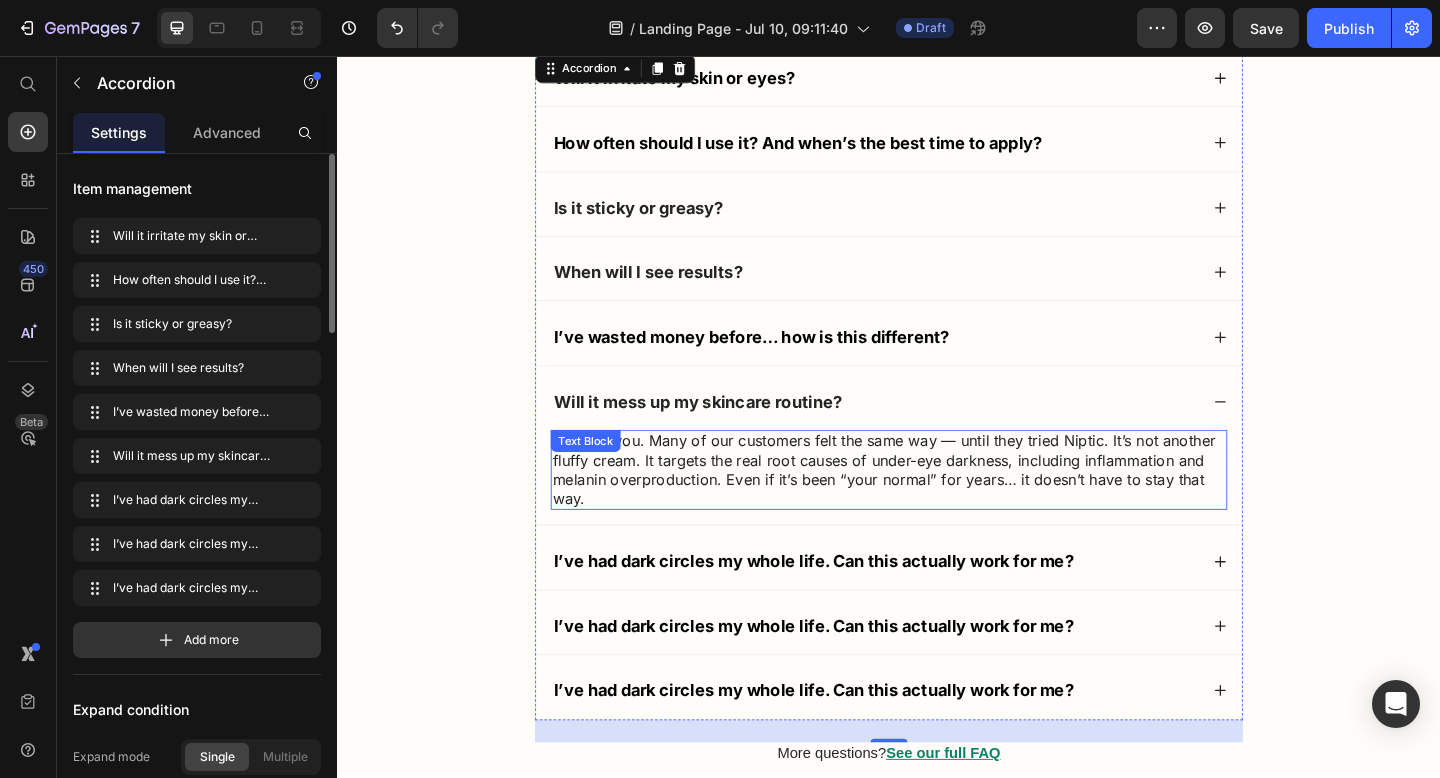click on "We hear you. Many of our customers felt the same way — until they tried Niptic. It’s not another fluffy cream. It targets the real root causes of under-eye darkness, including inflammation and melanin overproduction. Even if it’s been “your normal” for years… it doesn’t have to stay that way." at bounding box center (937, 506) 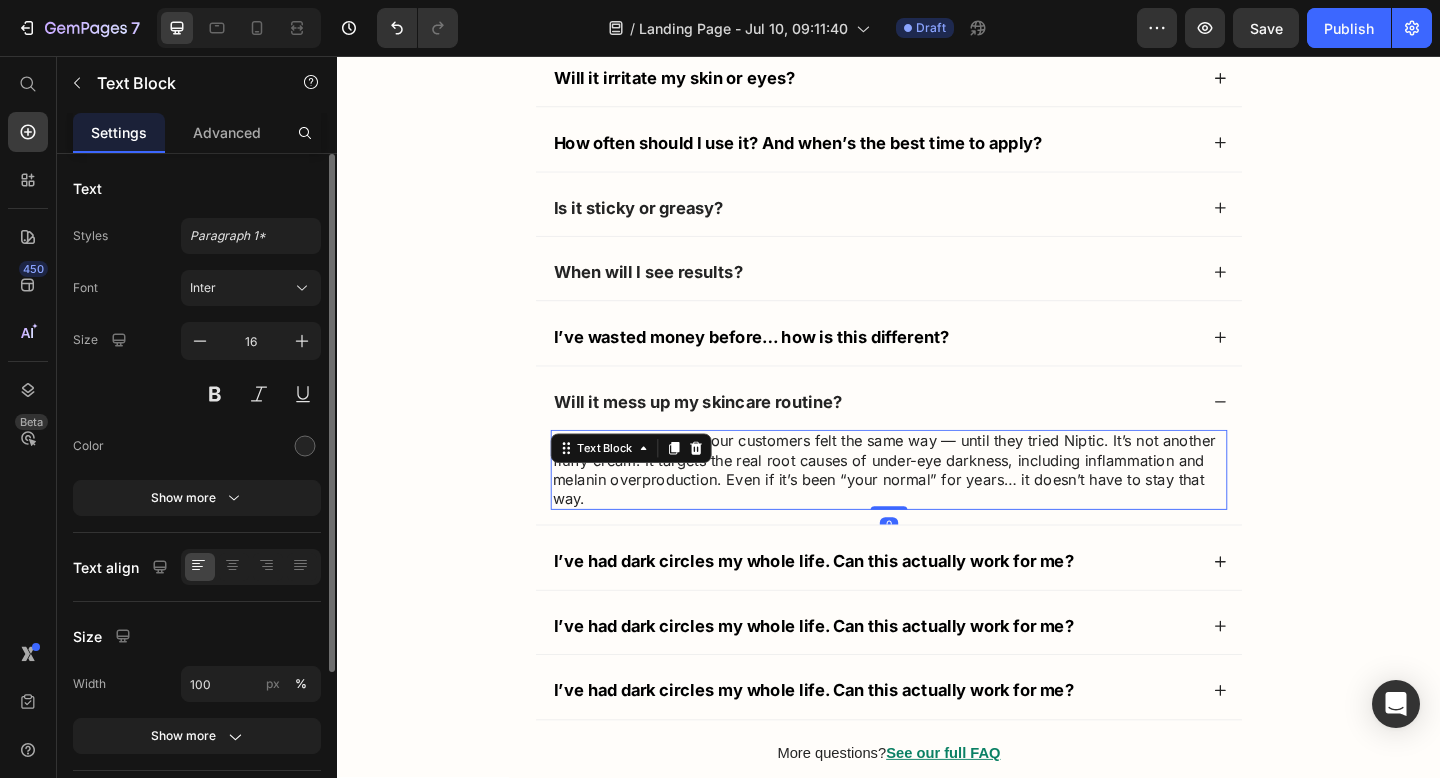 click on "We hear you. Many of our customers felt the same way — until they tried Niptic. It’s not another fluffy cream. It targets the real root causes of under-eye darkness, including inflammation and melanin overproduction. Even if it’s been “your normal” for years… it doesn’t have to stay that way." at bounding box center (937, 506) 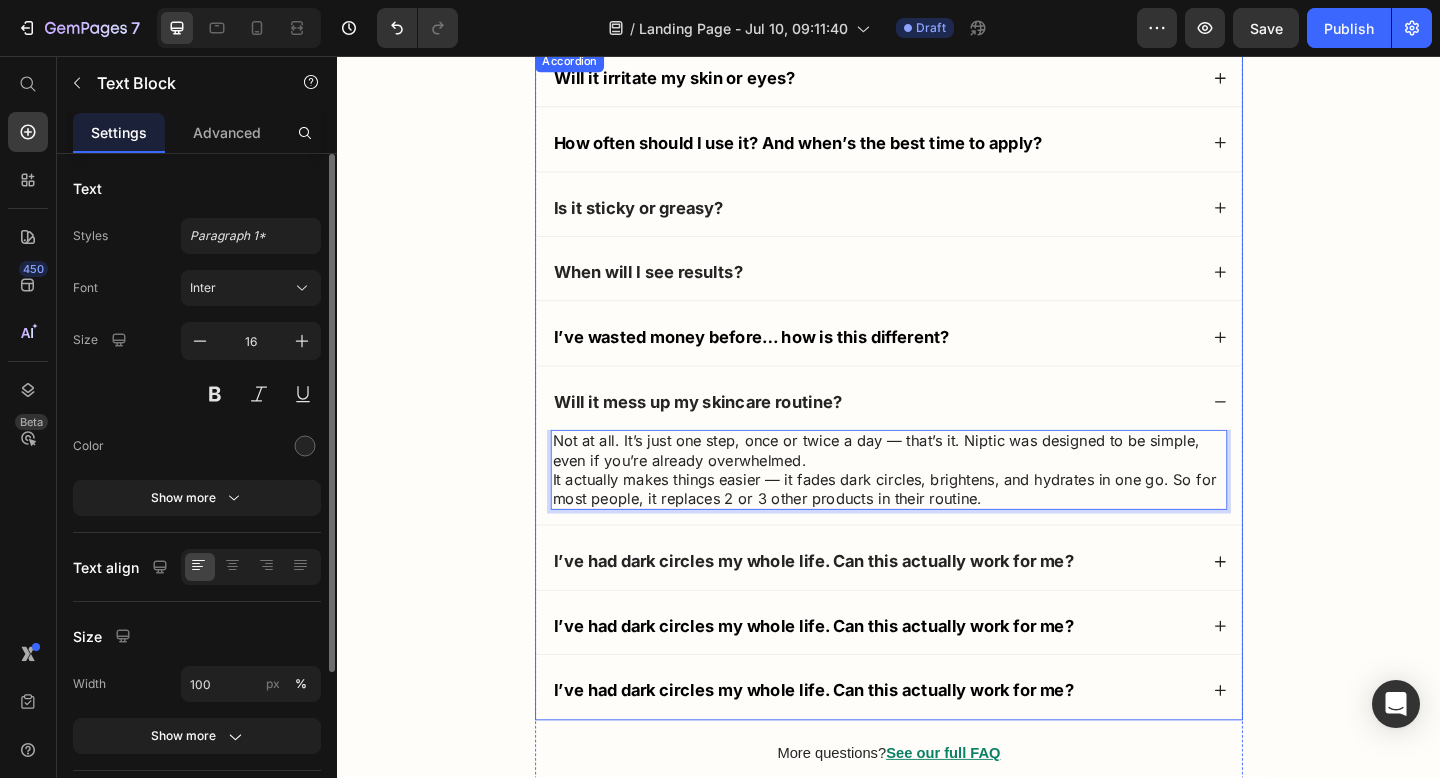 click on "I’ve had dark circles my whole life. Can this actually work for me?" at bounding box center (855, 605) 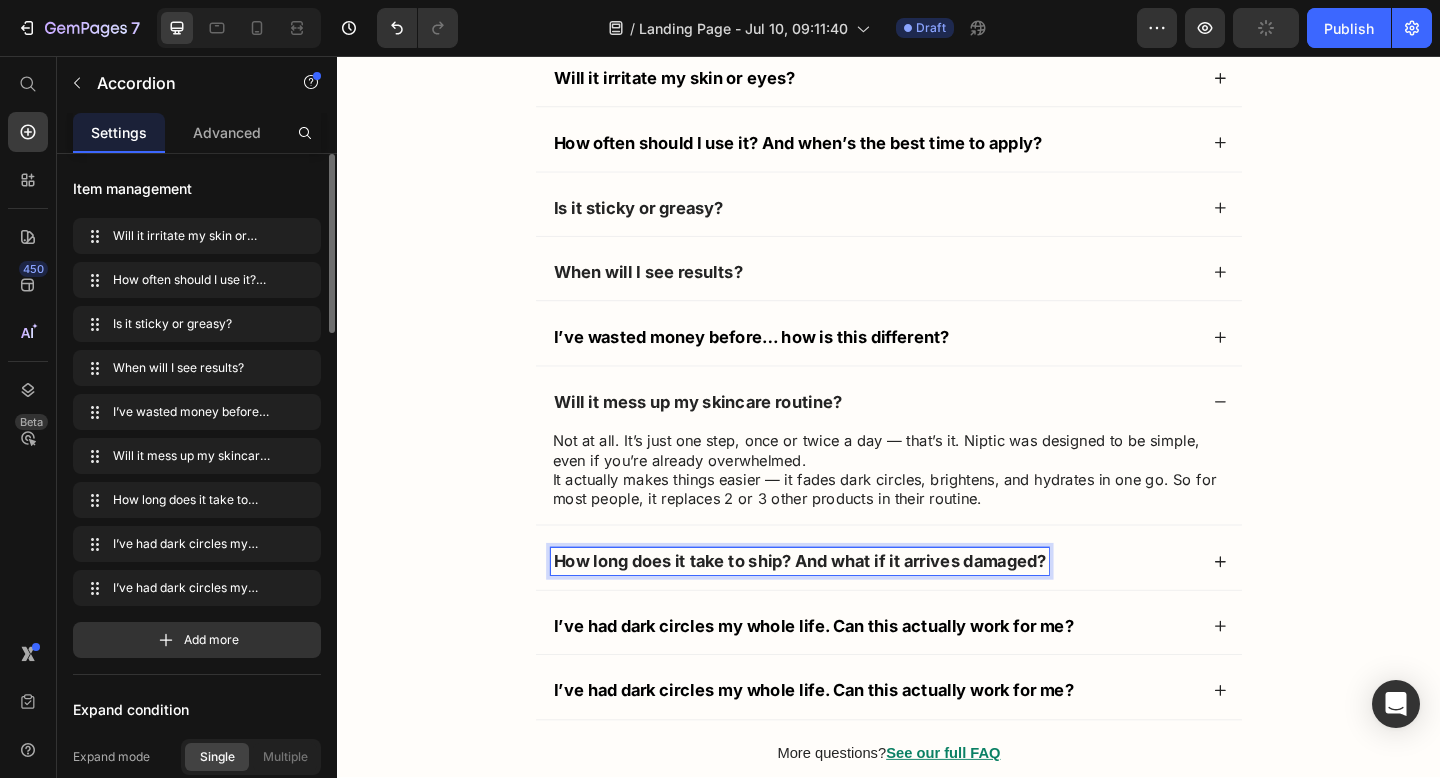 click on "How long does it take to ship? And what if it arrives damaged?" at bounding box center (921, 605) 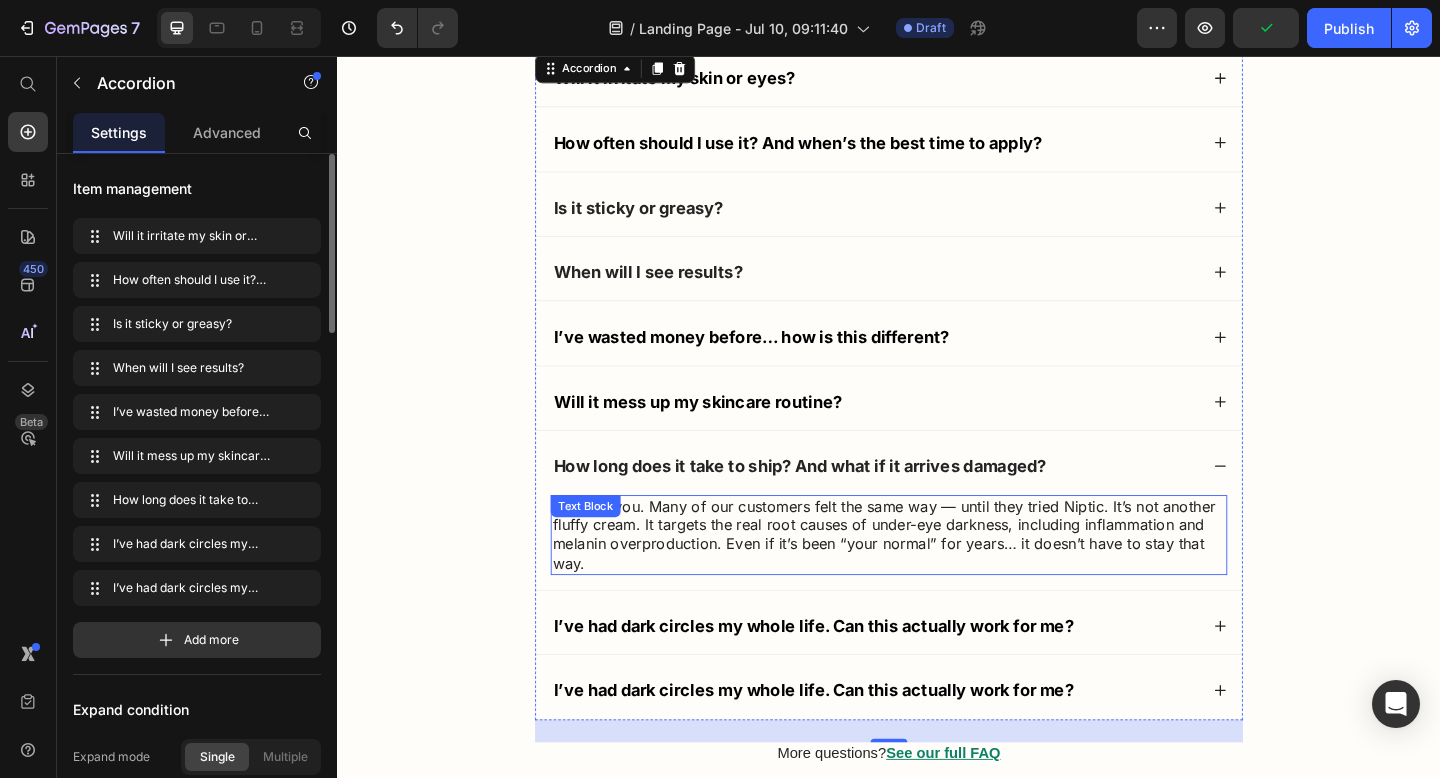 click on "We hear you. Many of our customers felt the same way — until they tried Niptic. It’s not another fluffy cream. It targets the real root causes of under-eye darkness, including inflammation and melanin overproduction. Even if it’s been “your normal” for years… it doesn’t have to stay that way." at bounding box center [937, 577] 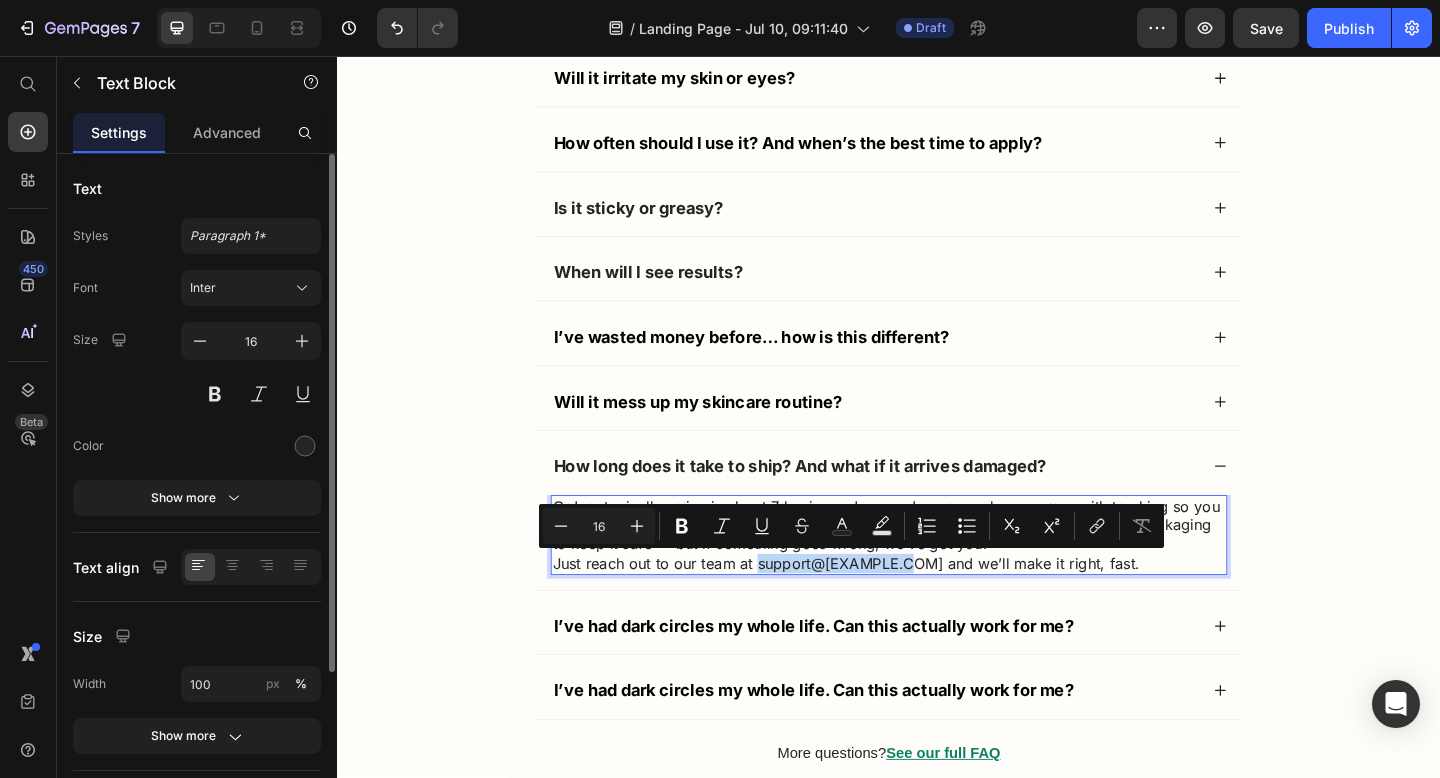 drag, startPoint x: 793, startPoint y: 608, endPoint x: 942, endPoint y: 613, distance: 149.08386 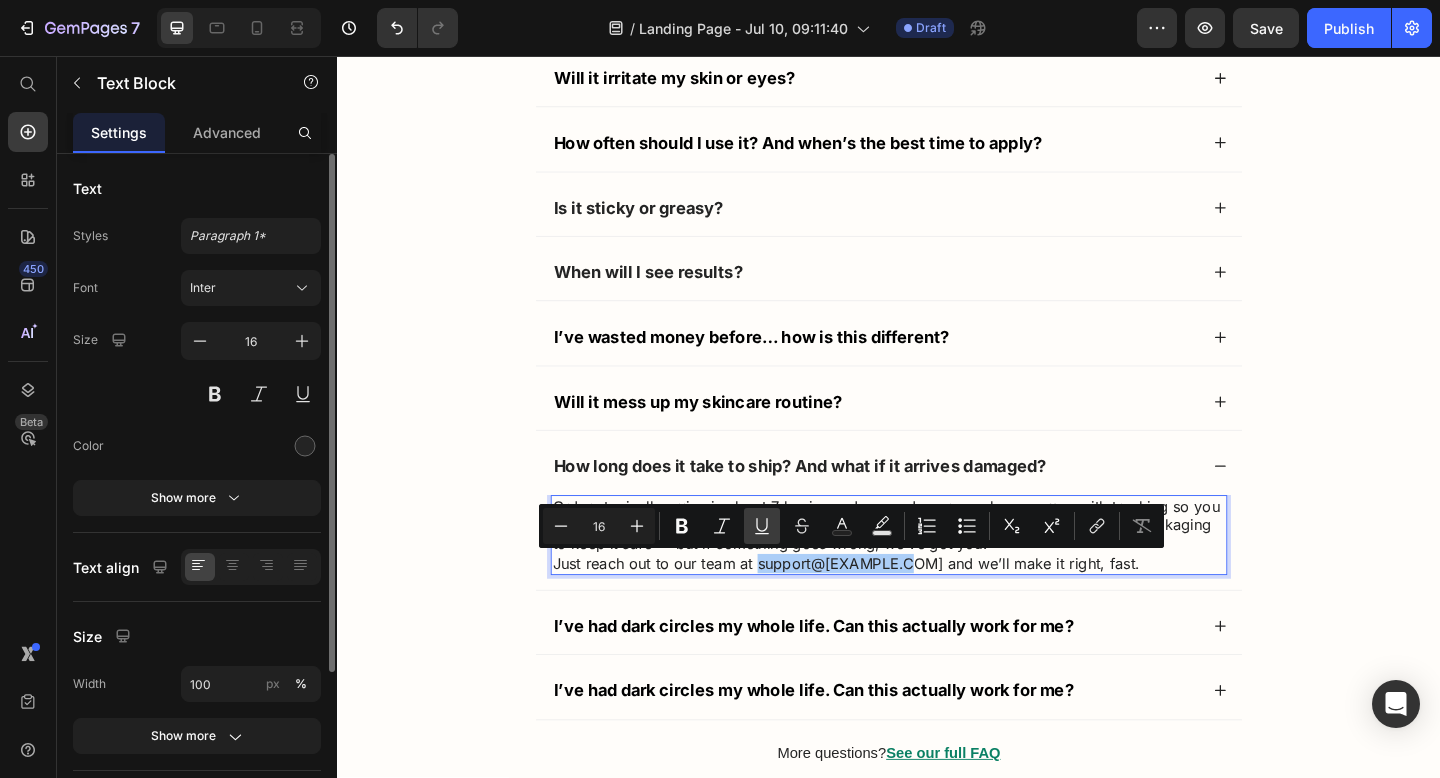 click 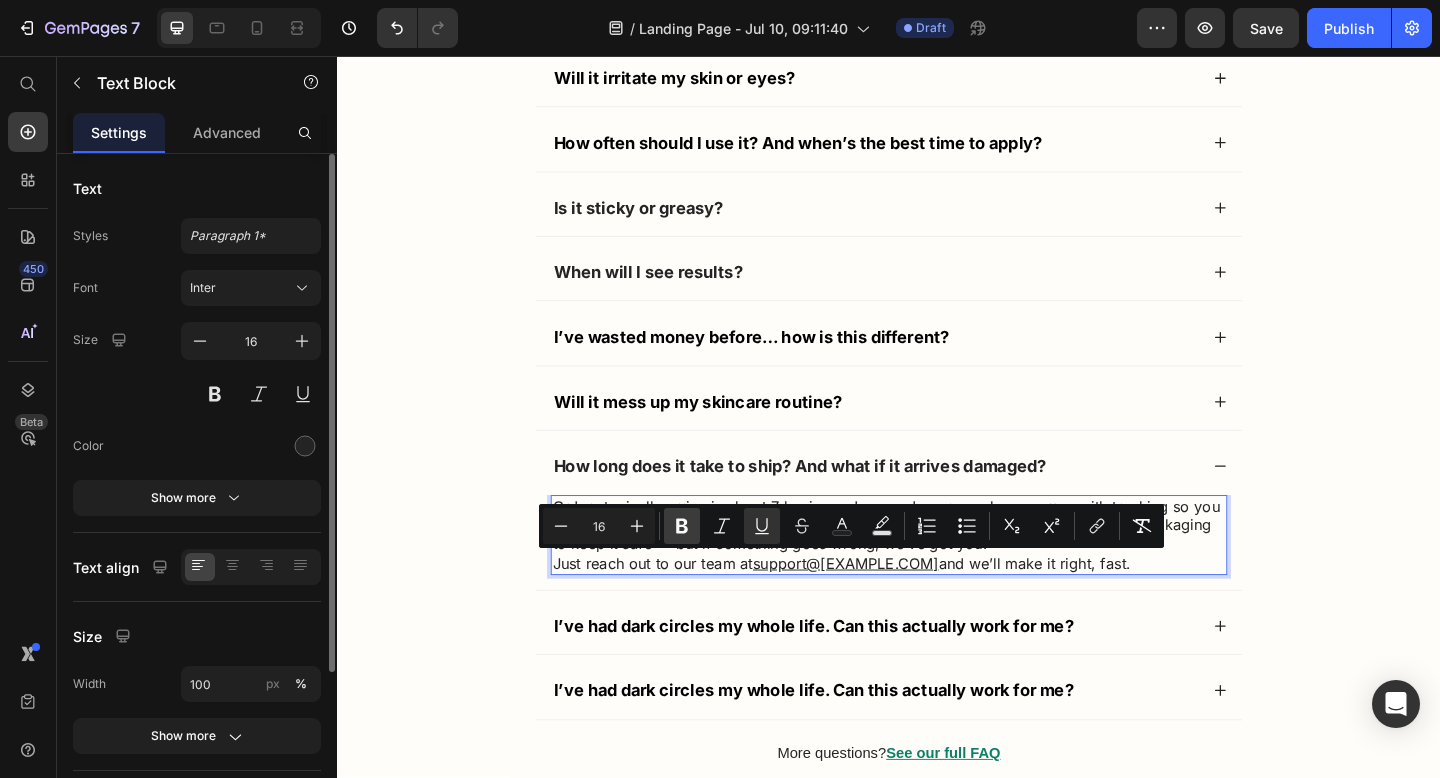 click 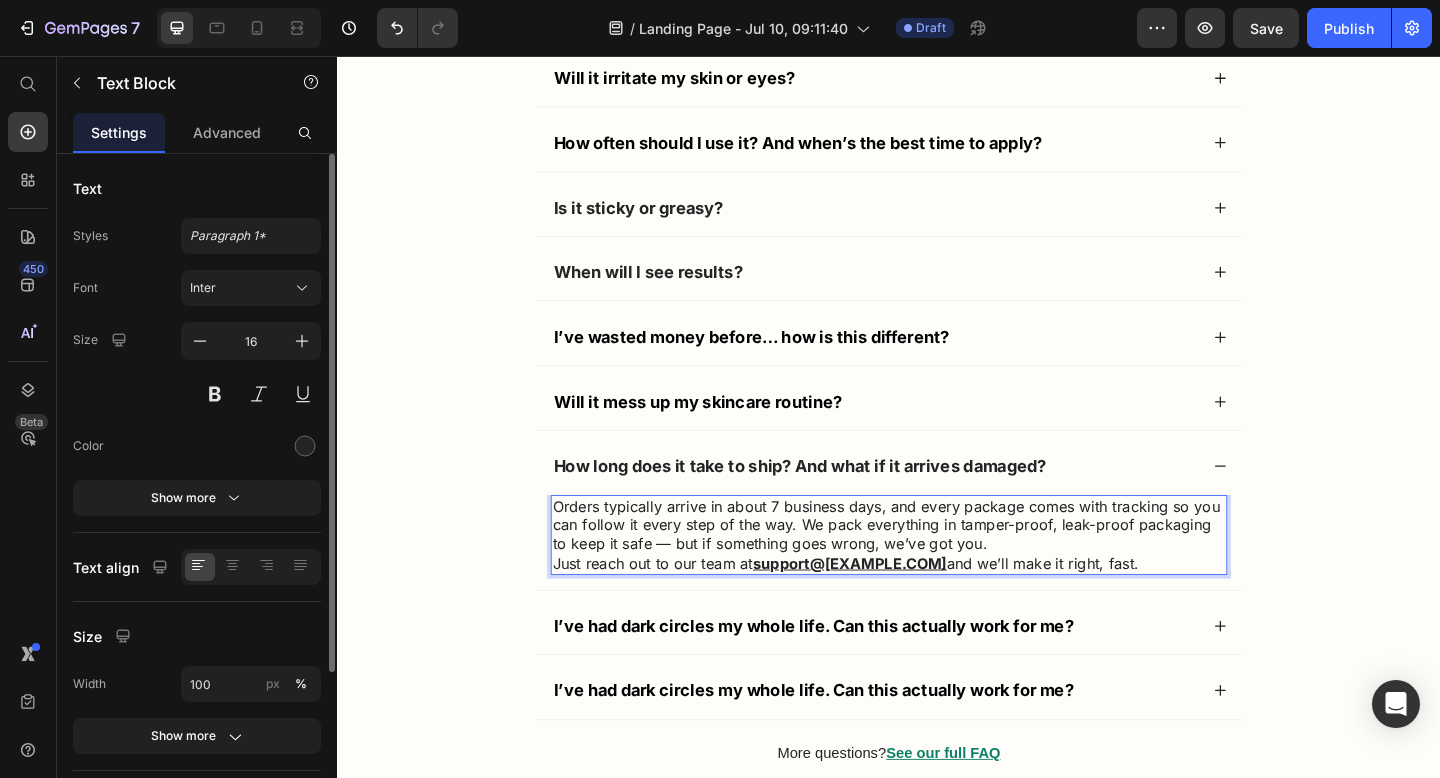 click on "Just reach out to our team at  support@niptic.com  and we’ll make it right, fast." at bounding box center [937, 608] 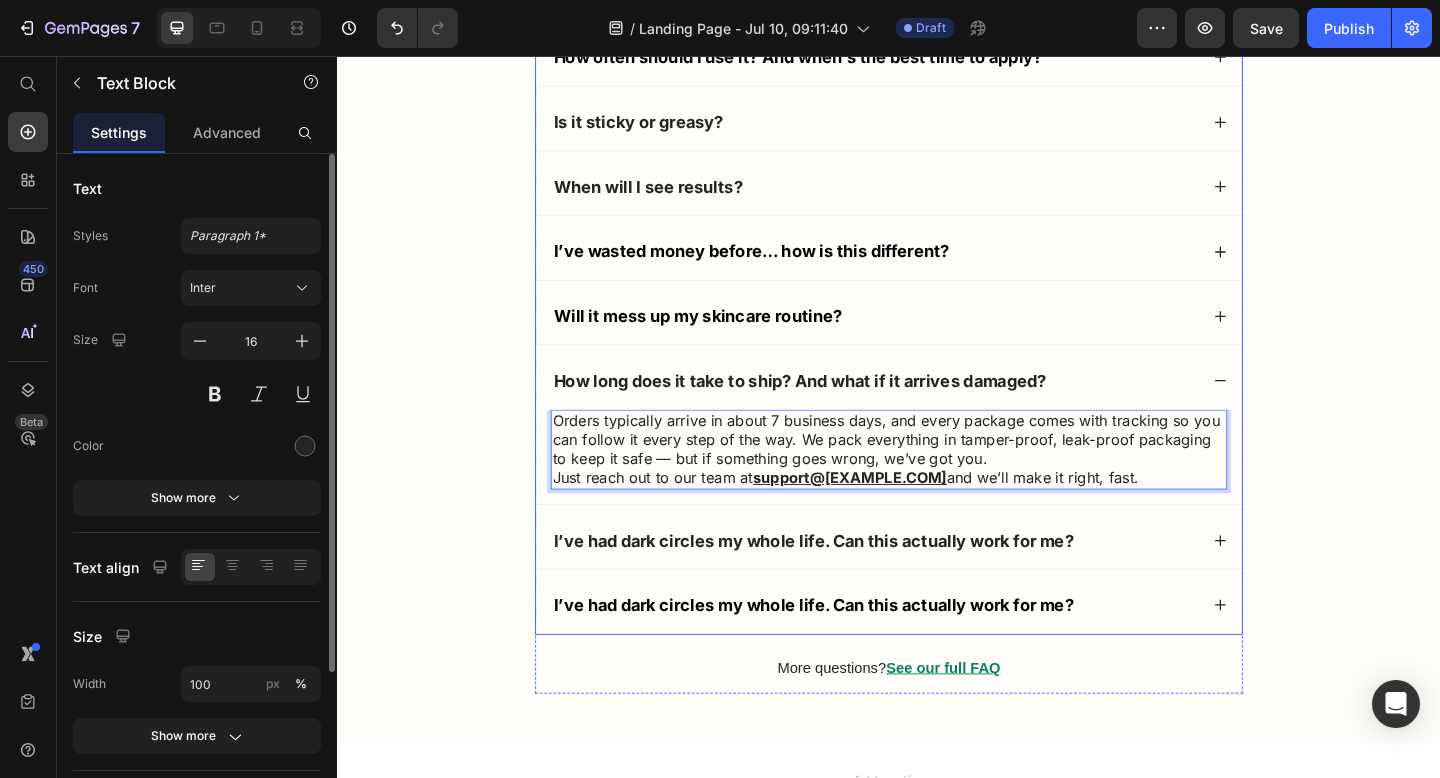 scroll, scrollTop: 20324, scrollLeft: 0, axis: vertical 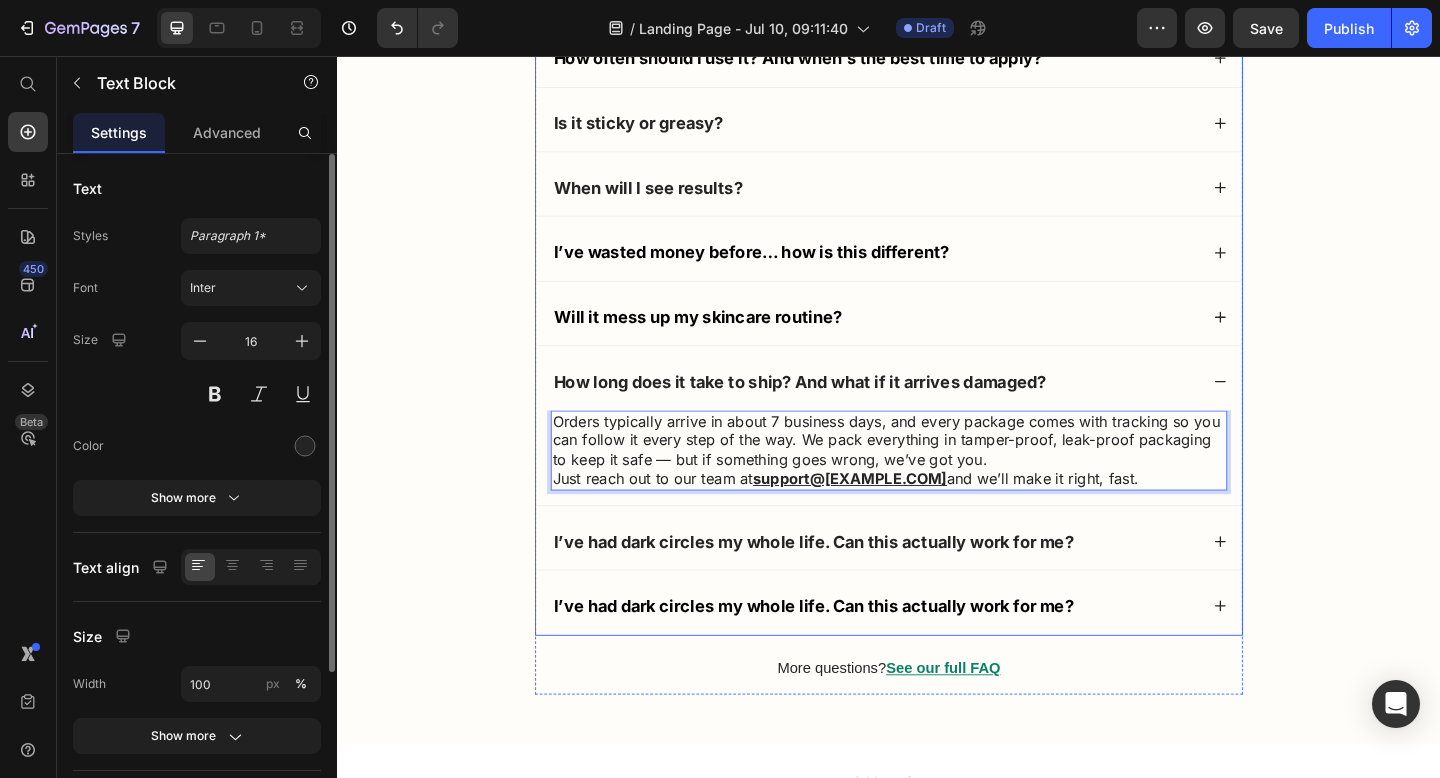 click on "I’ve had dark circles my whole life. Can this actually work for me?" at bounding box center (855, 584) 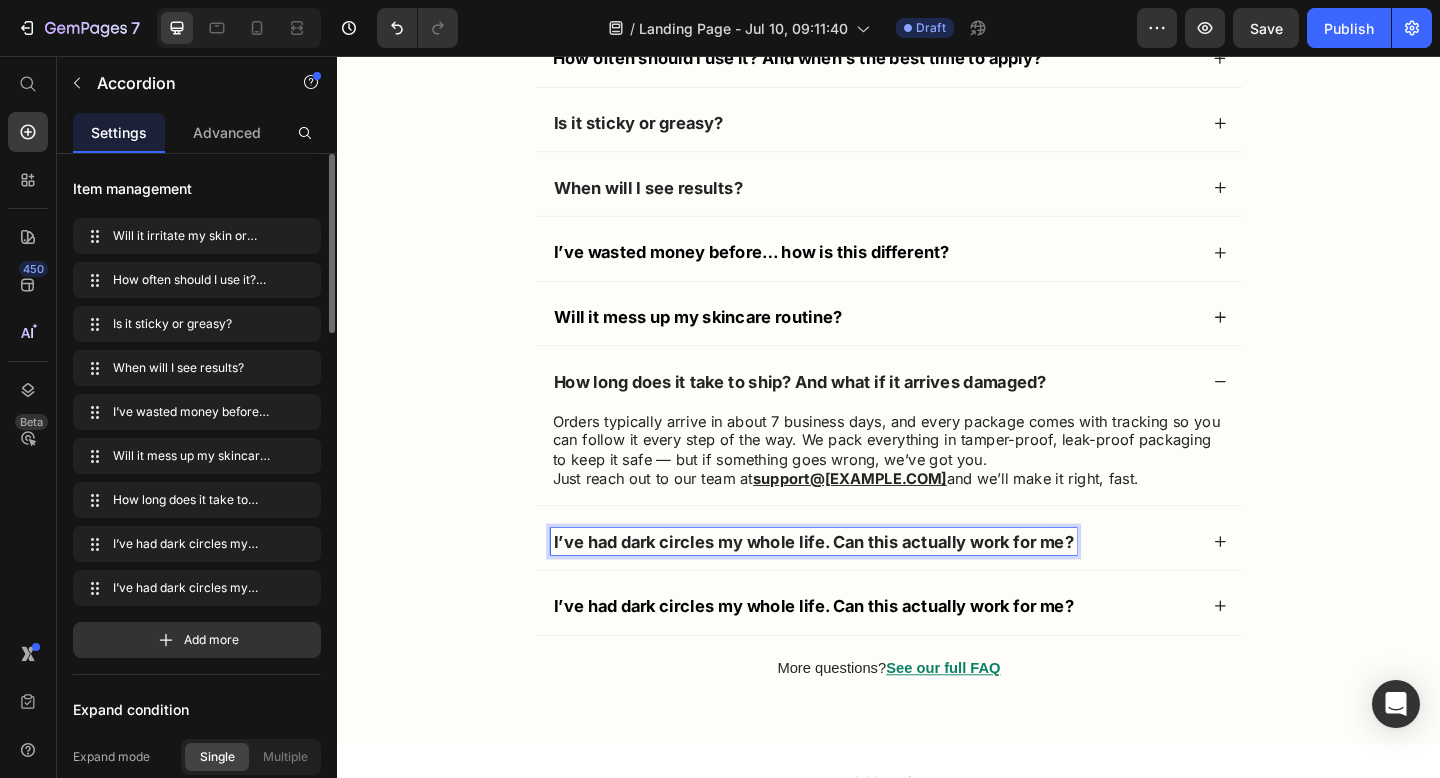 click on "I’ve had dark circles my whole life. Can this actually work for me?" at bounding box center (855, 584) 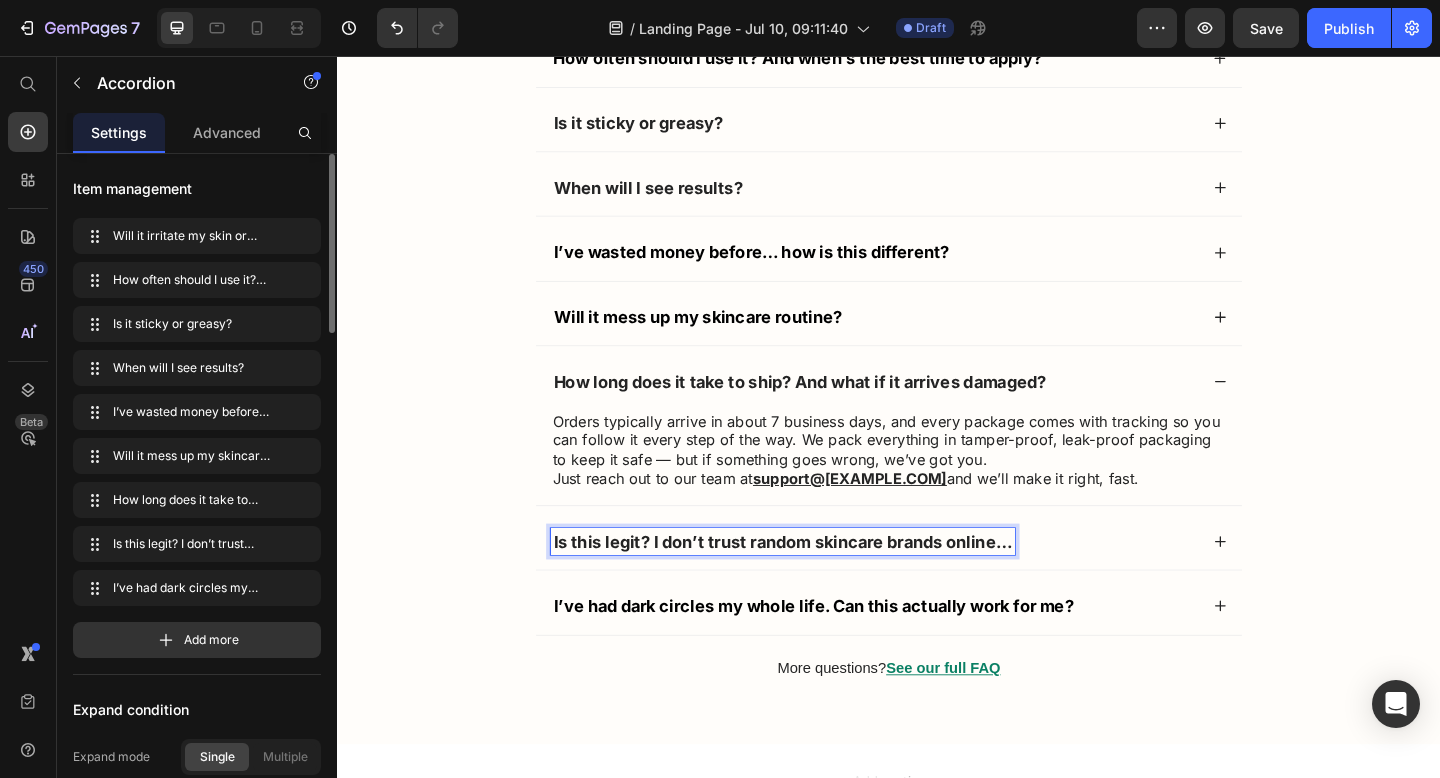 click on "Is this legit? I don’t trust random skincare brands online…" at bounding box center (921, 584) 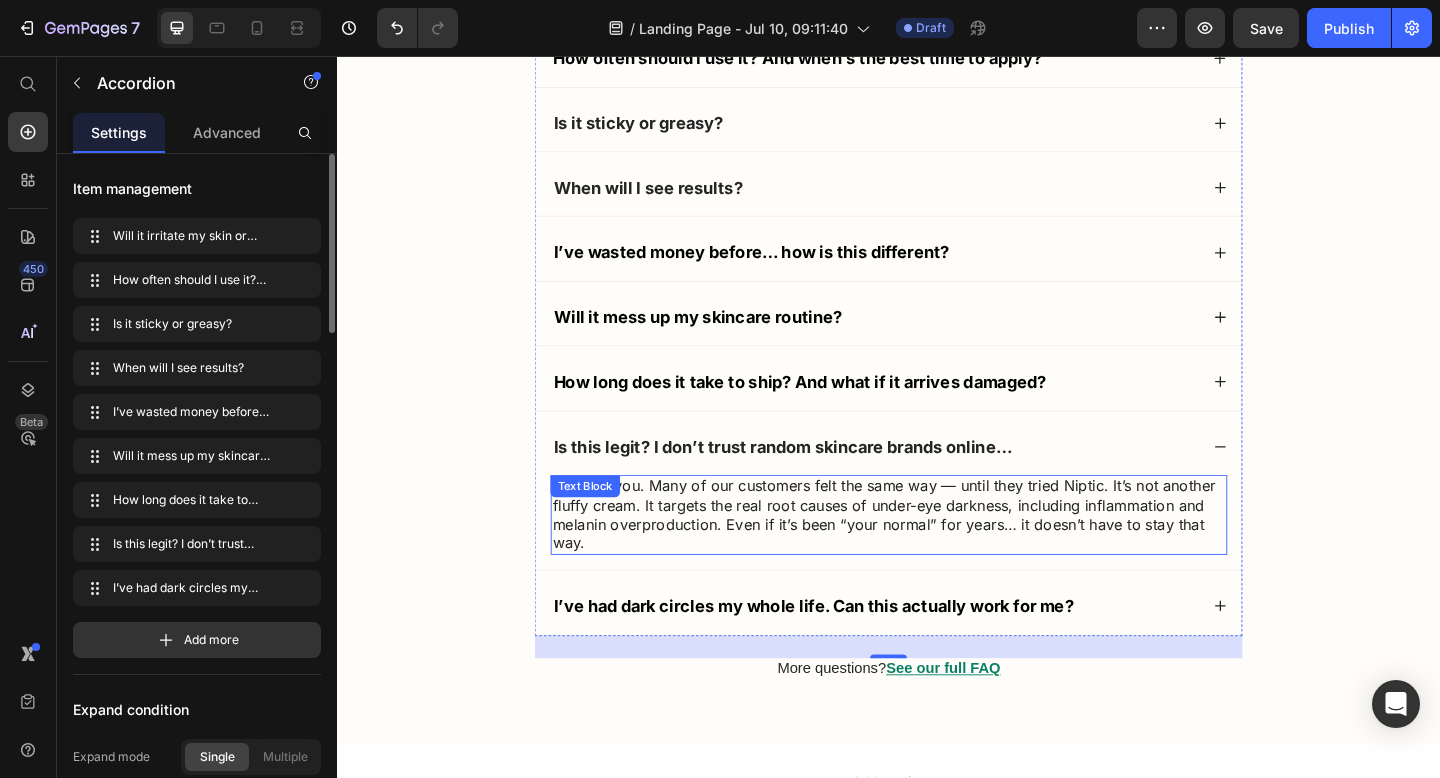 click on "We hear you. Many of our customers felt the same way — until they tried Niptic. It’s not another fluffy cream. It targets the real root causes of under-eye darkness, including inflammation and melanin overproduction. Even if it’s been “your normal” for years… it doesn’t have to stay that way." at bounding box center (937, 555) 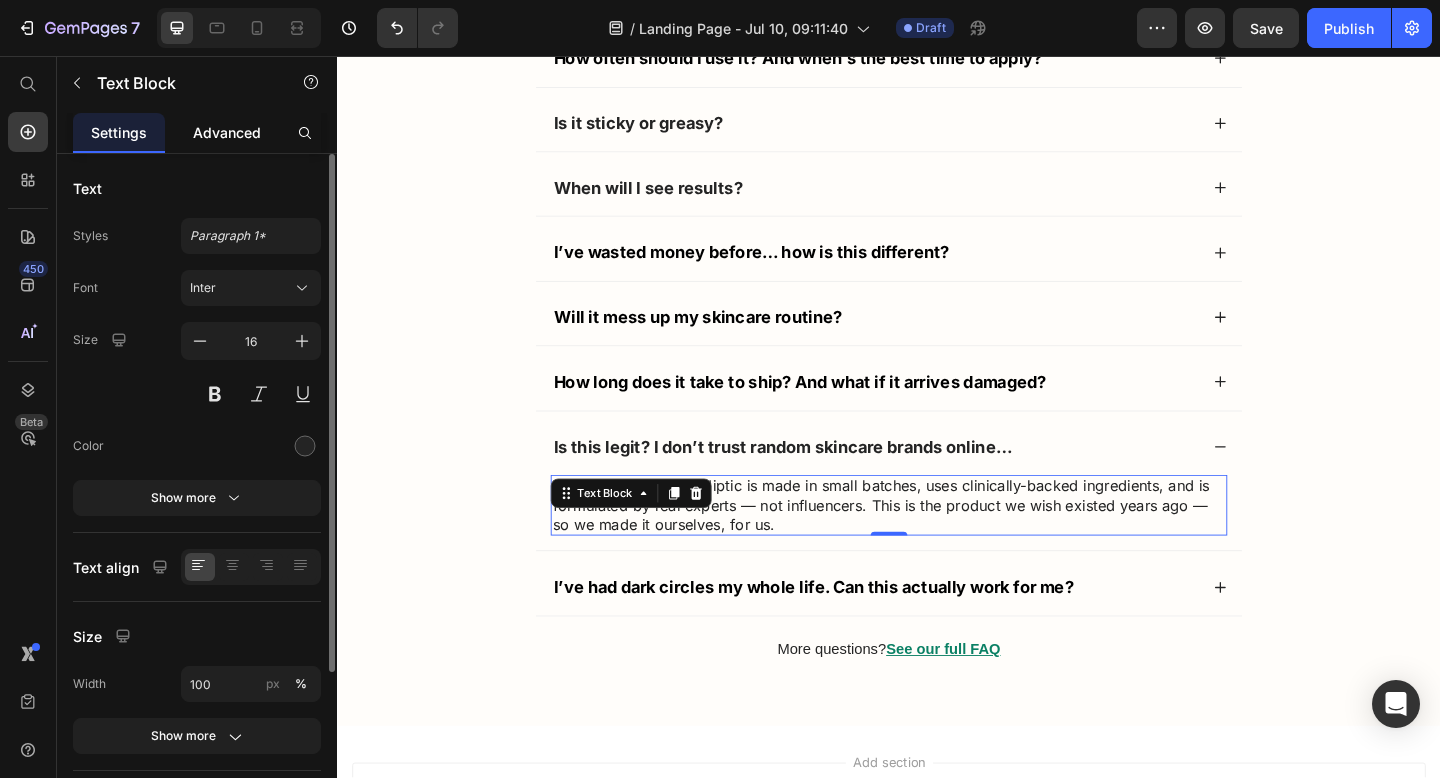 click on "Advanced" at bounding box center (227, 132) 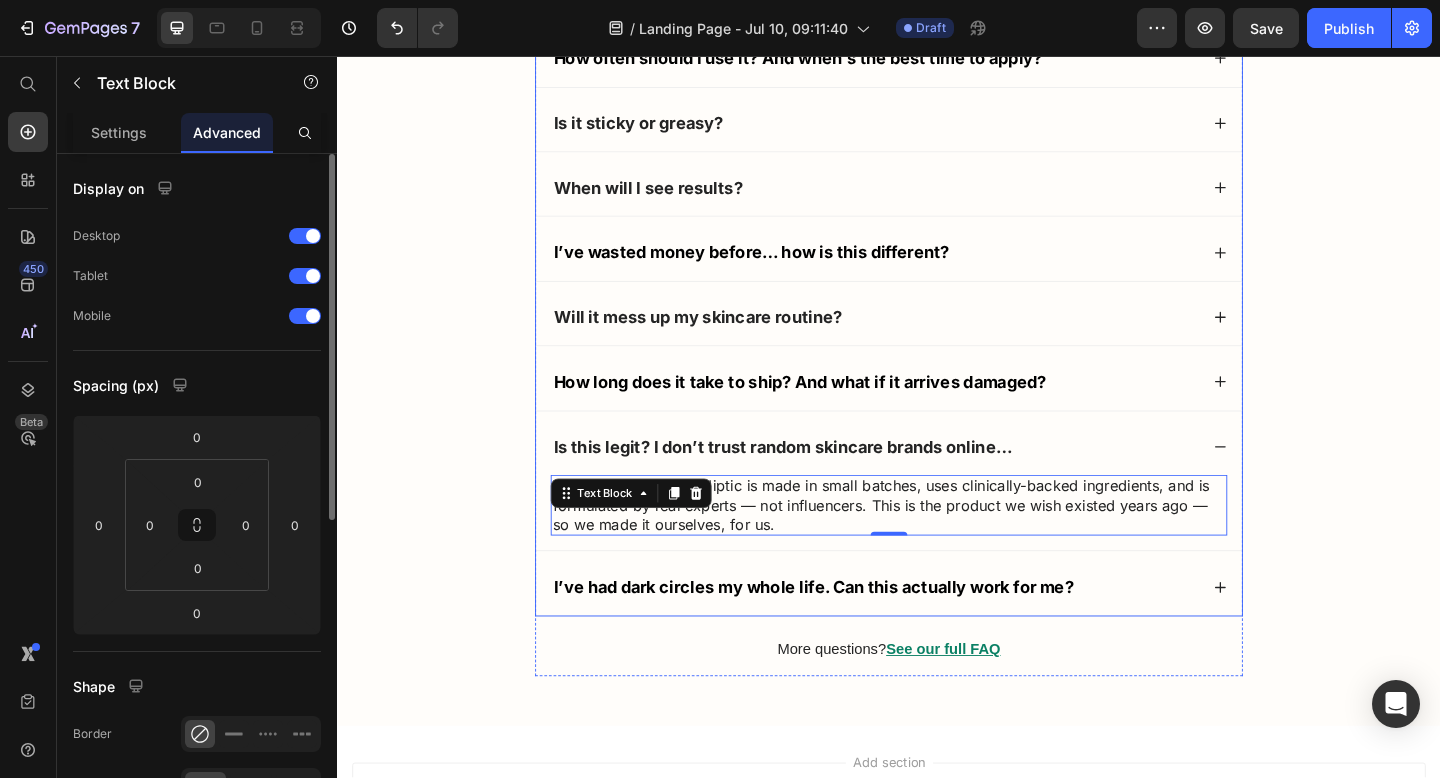 click on "Will it mess up my skincare routine?" at bounding box center [937, 340] 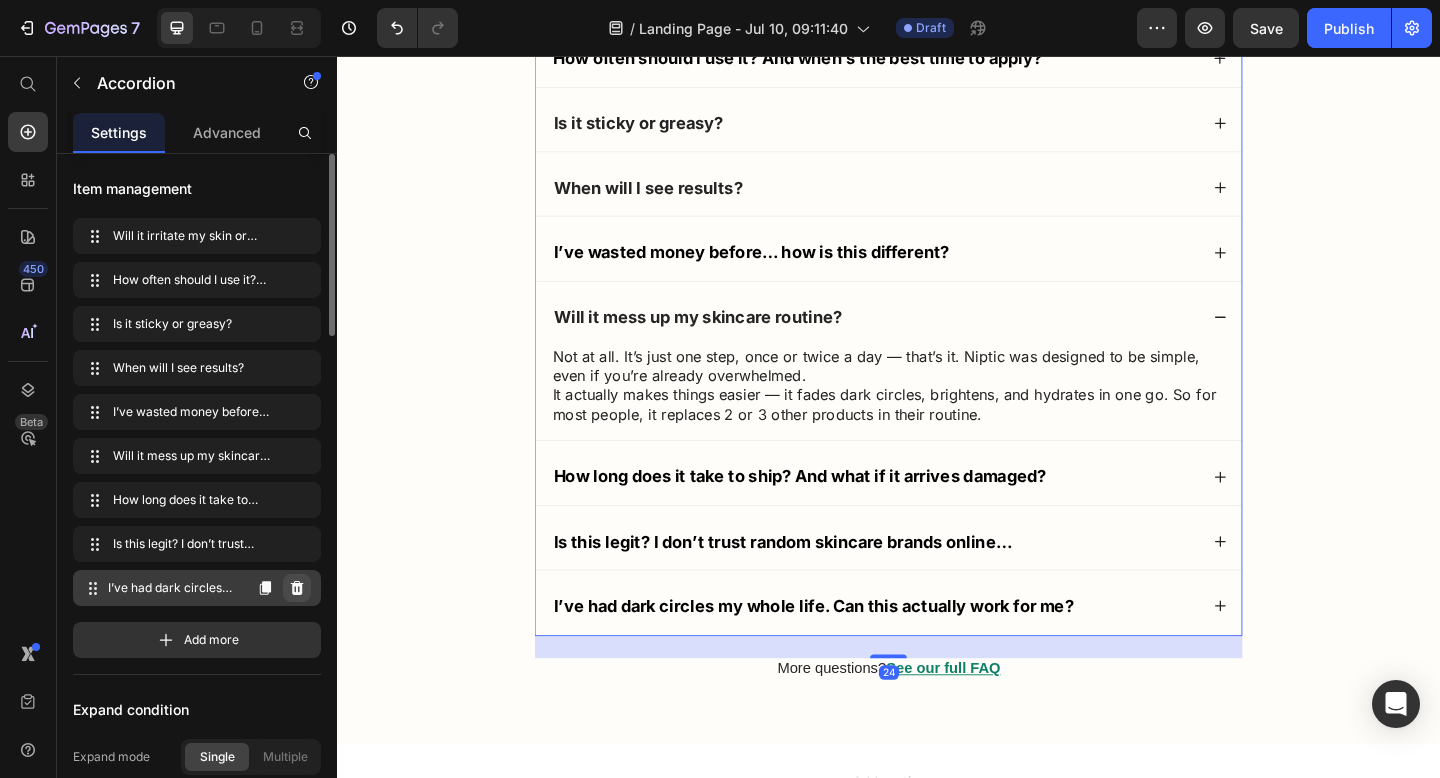 click 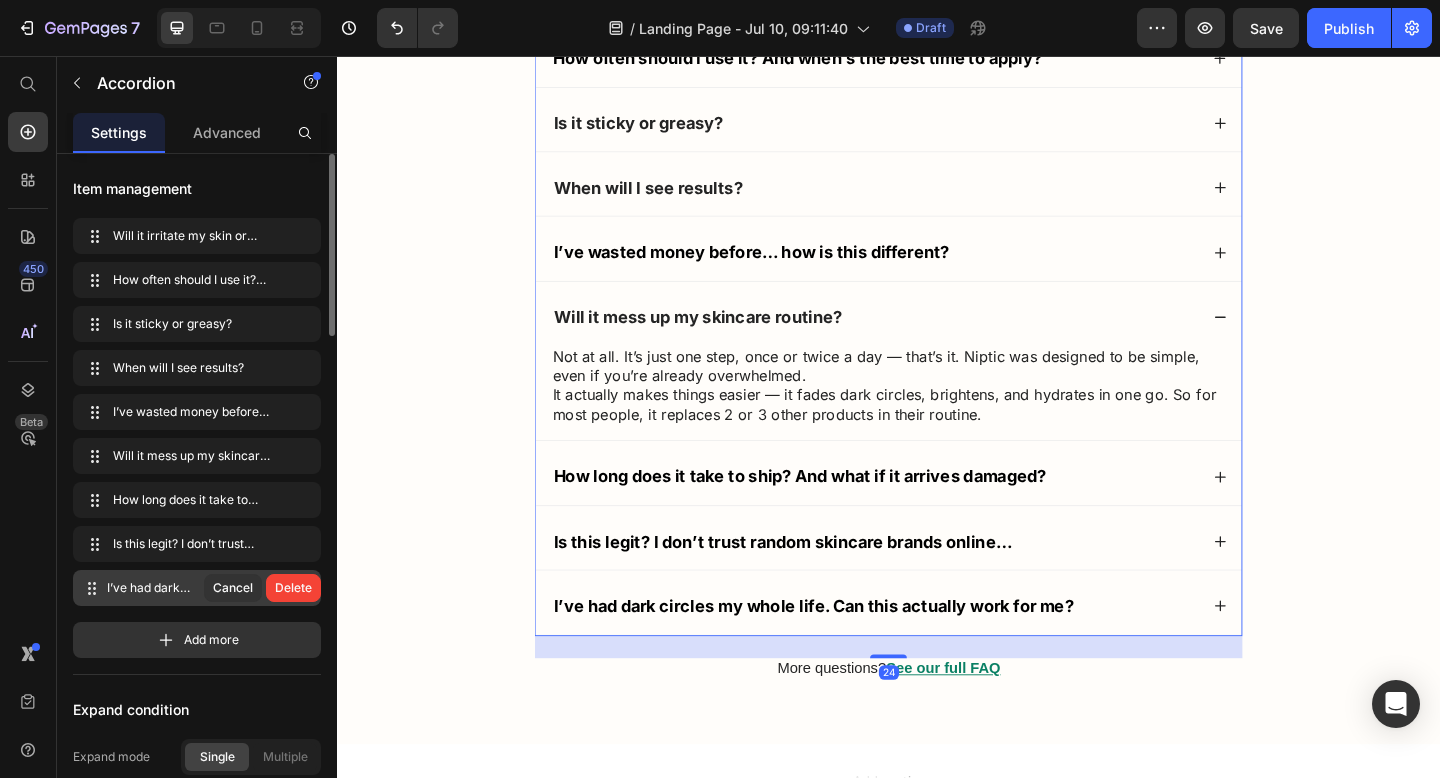 click on "Delete" at bounding box center [293, 588] 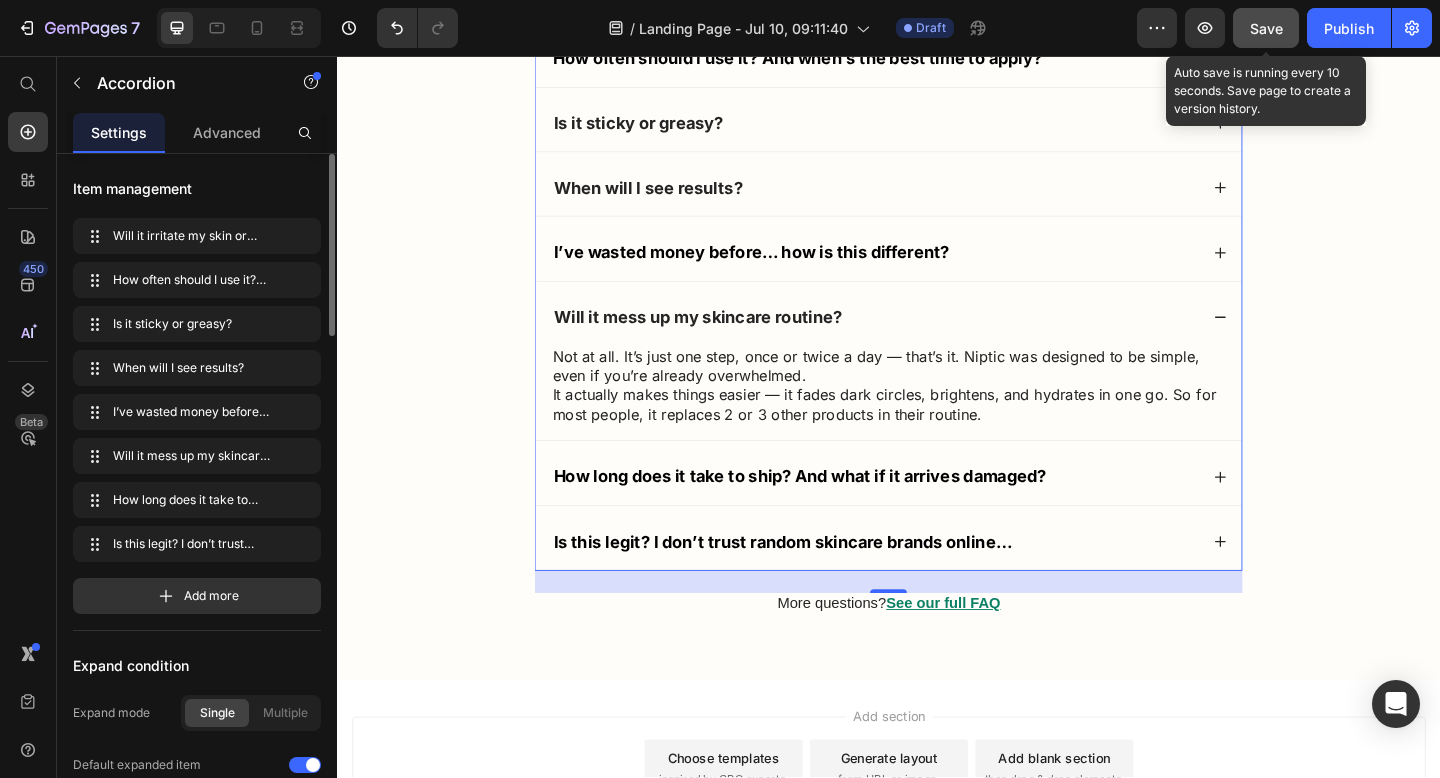 click on "Save" at bounding box center (1266, 28) 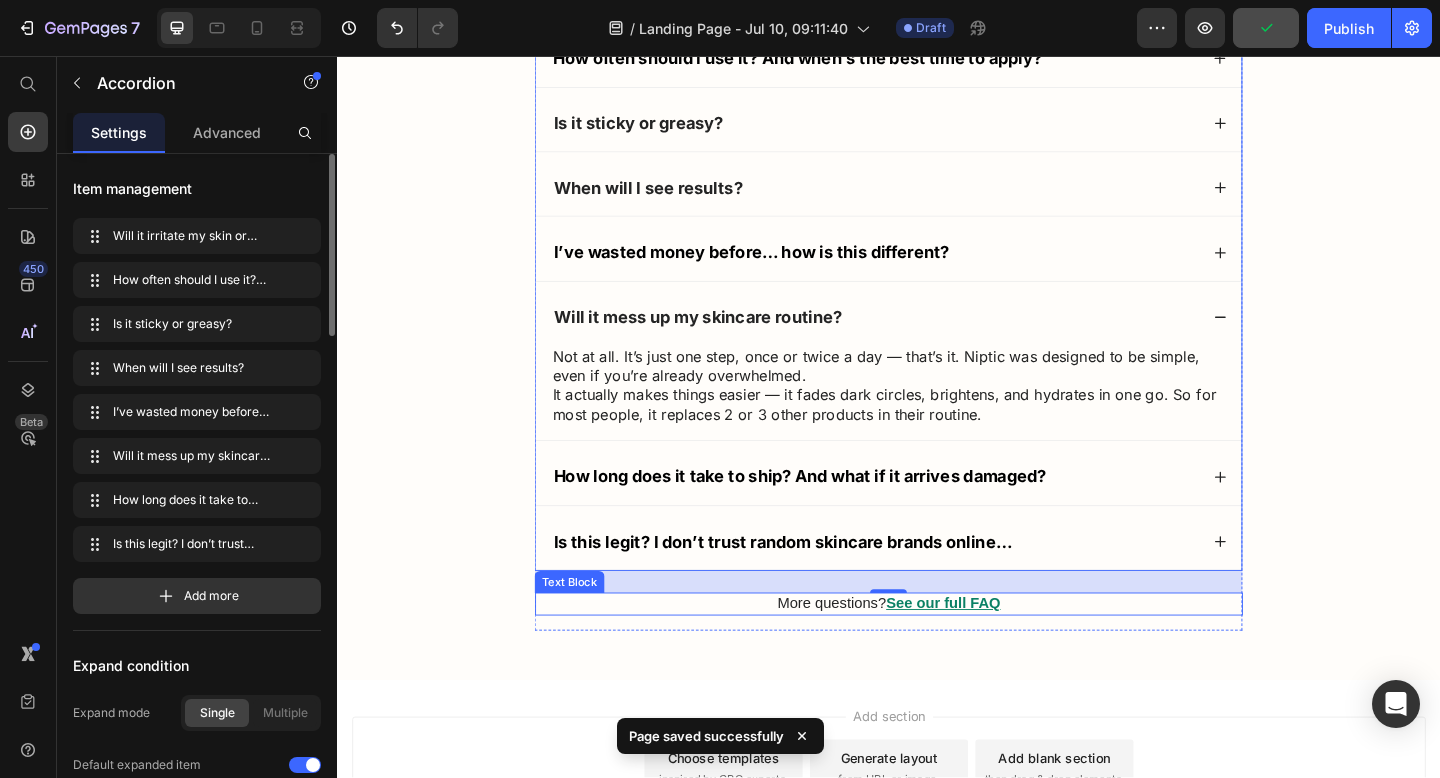 click on "More questions?  See our full FAQ" at bounding box center [937, 652] 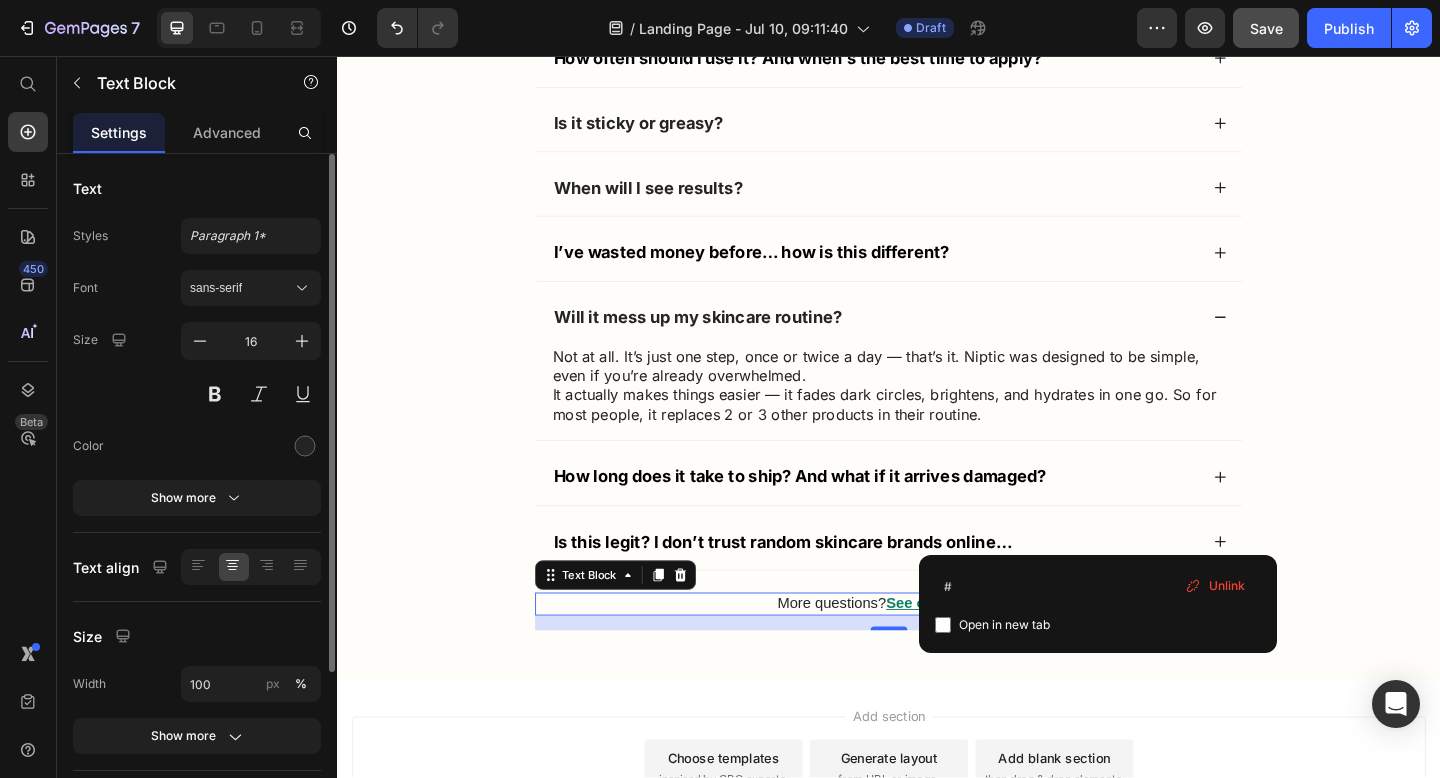 click on "More questions?  See our full FAQ" at bounding box center (937, 652) 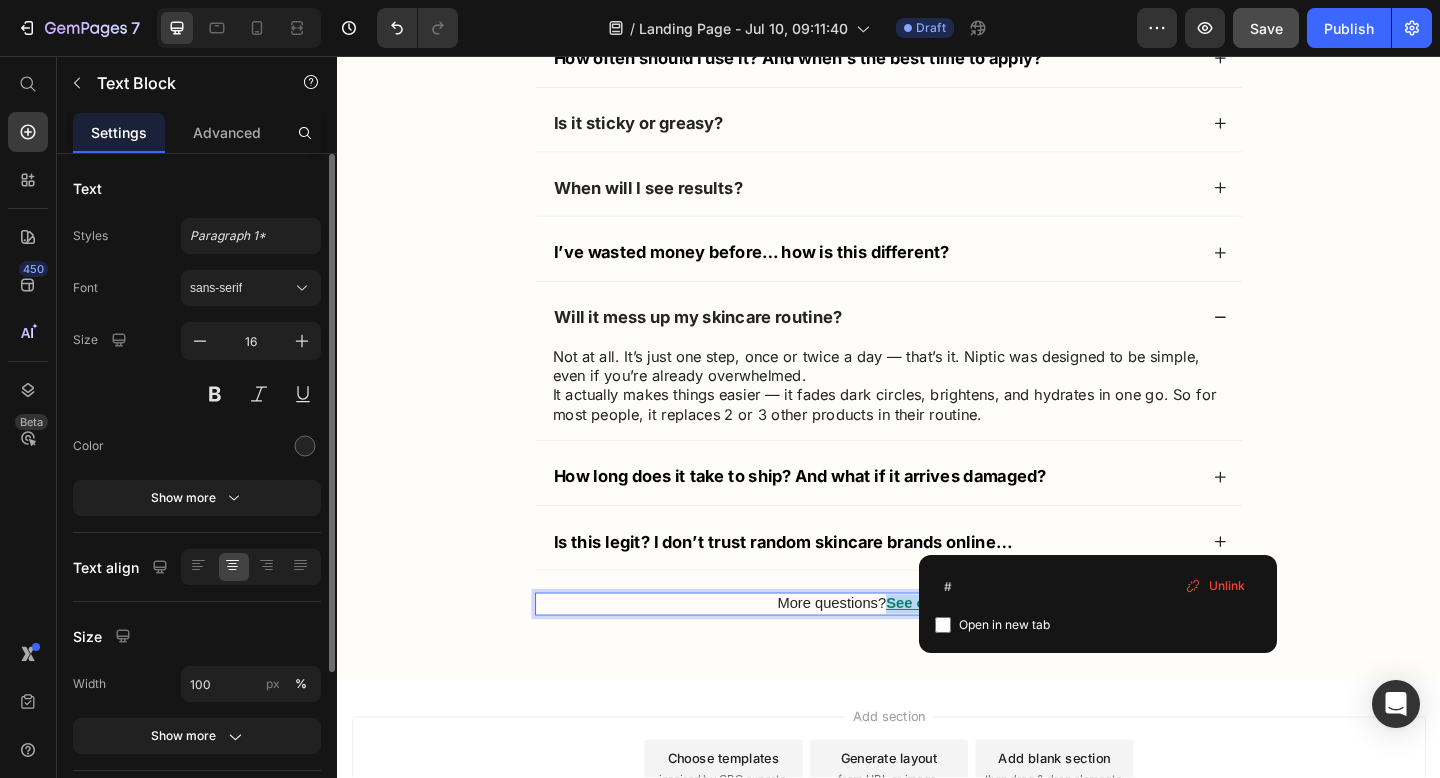 click on "More questions?  See our full FAQ" at bounding box center (937, 652) 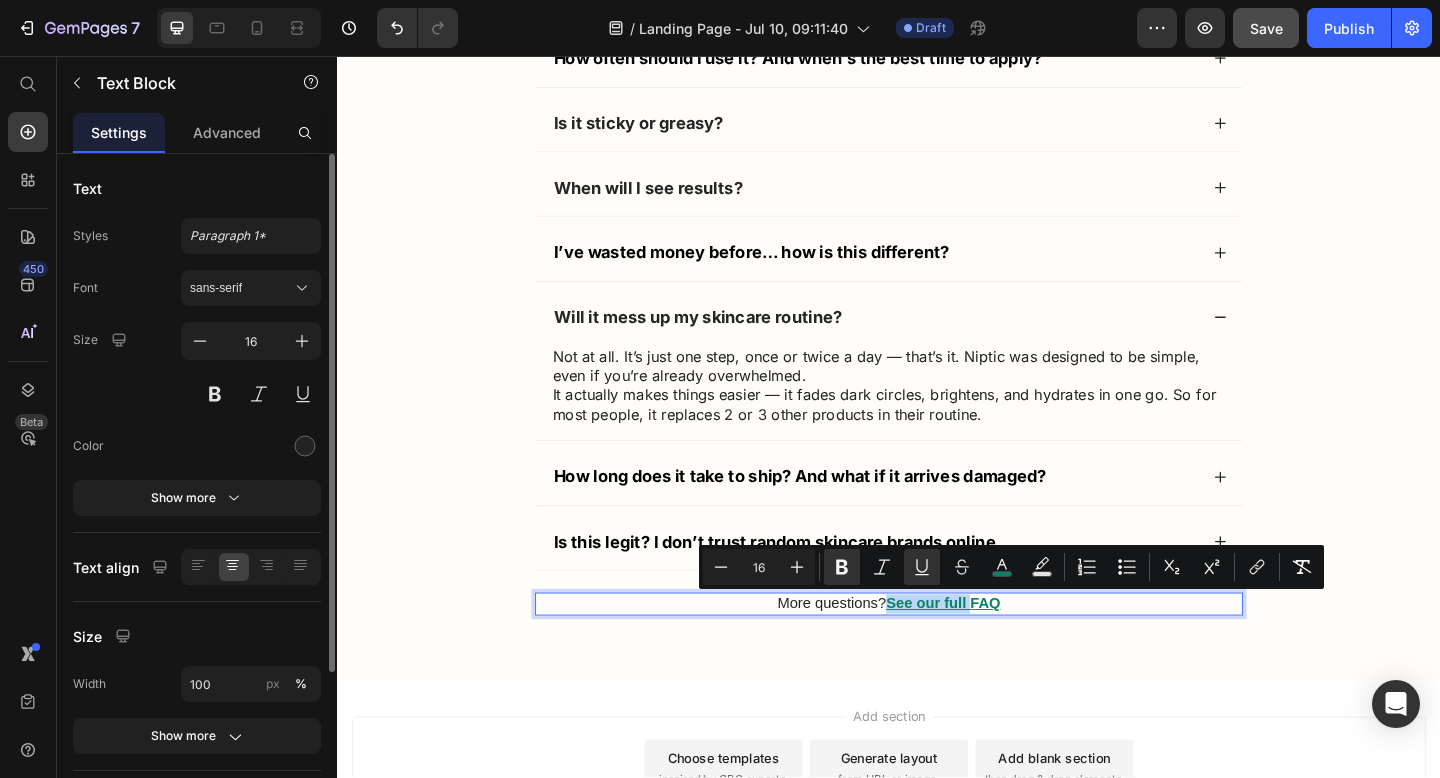 click on "More questions?  See our full FAQ" at bounding box center [937, 652] 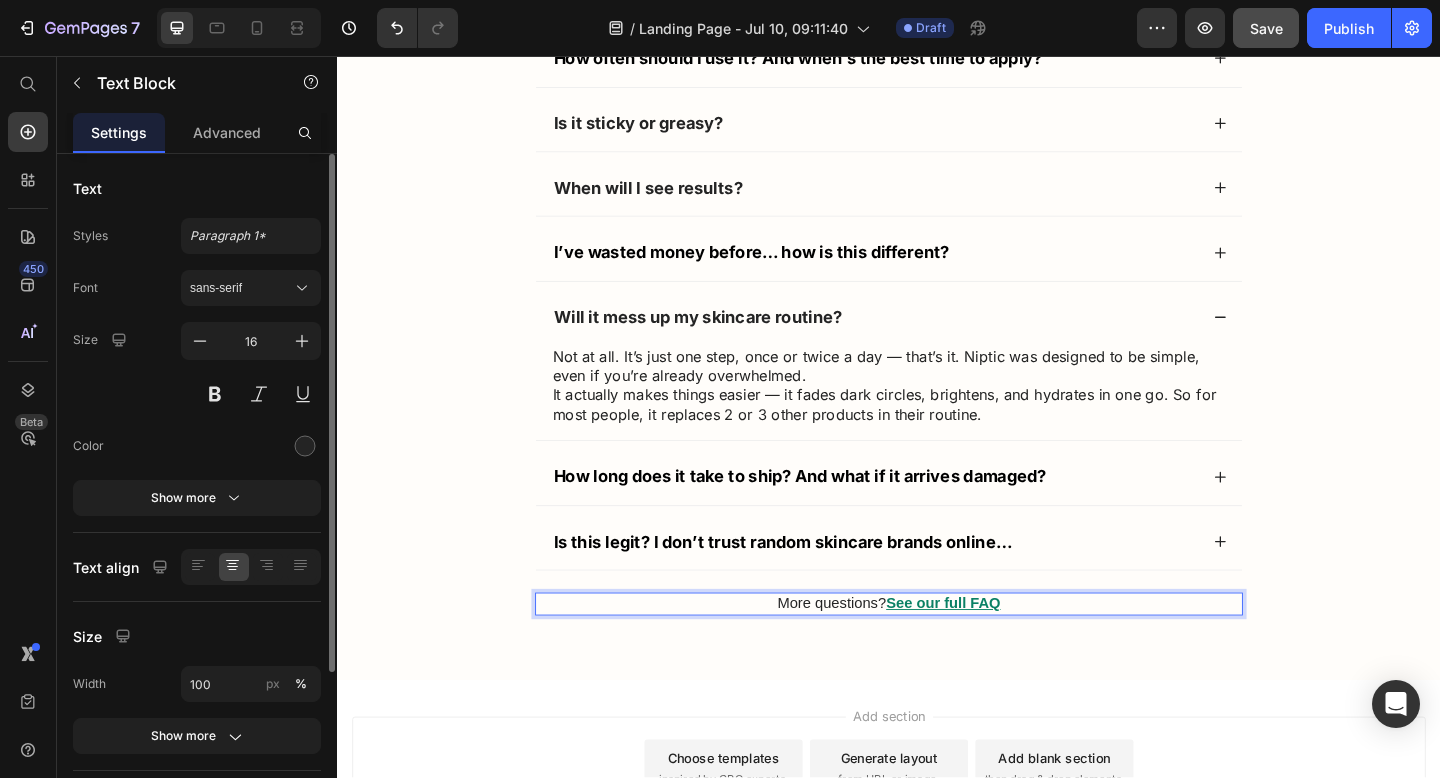 click on "More questions?  See our full FAQ" at bounding box center (937, 652) 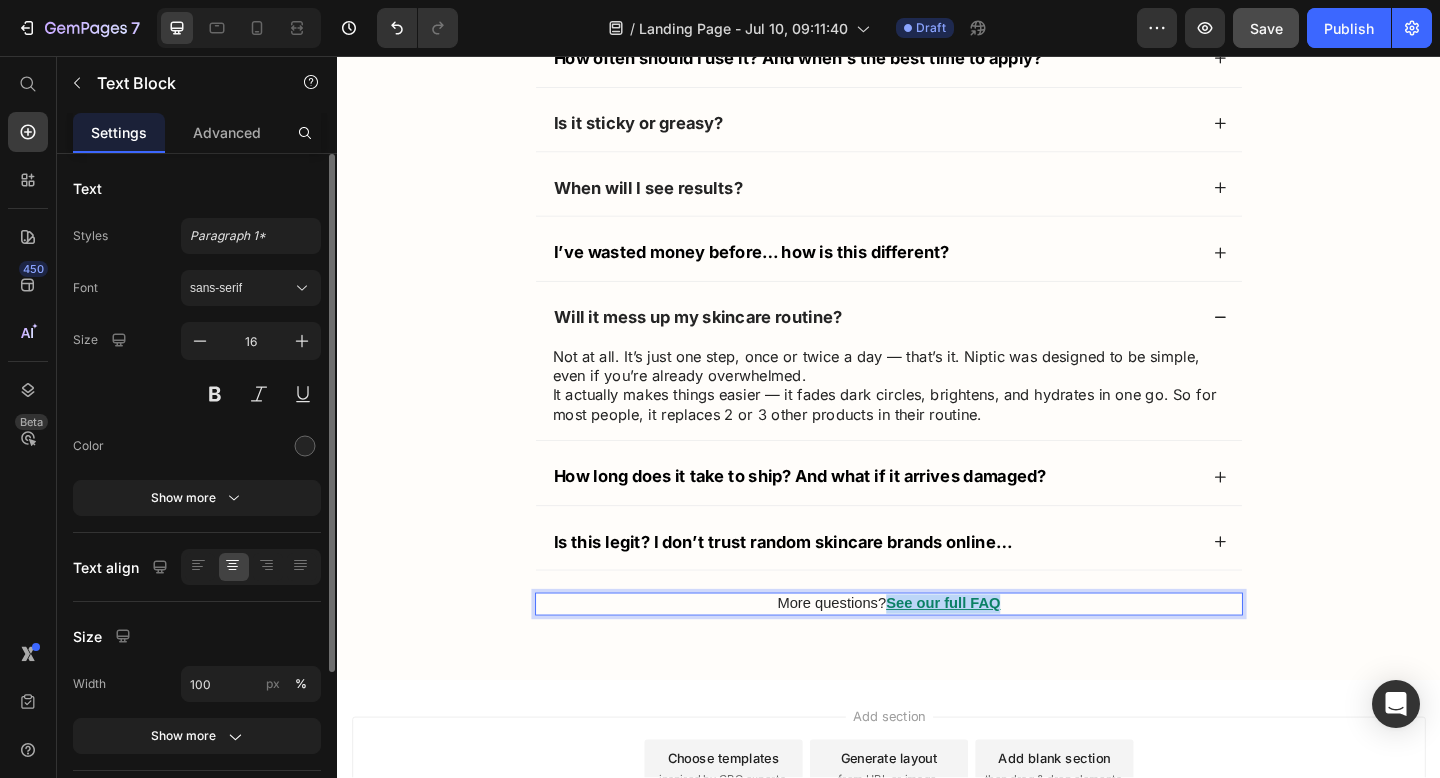 drag, startPoint x: 936, startPoint y: 651, endPoint x: 1109, endPoint y: 651, distance: 173 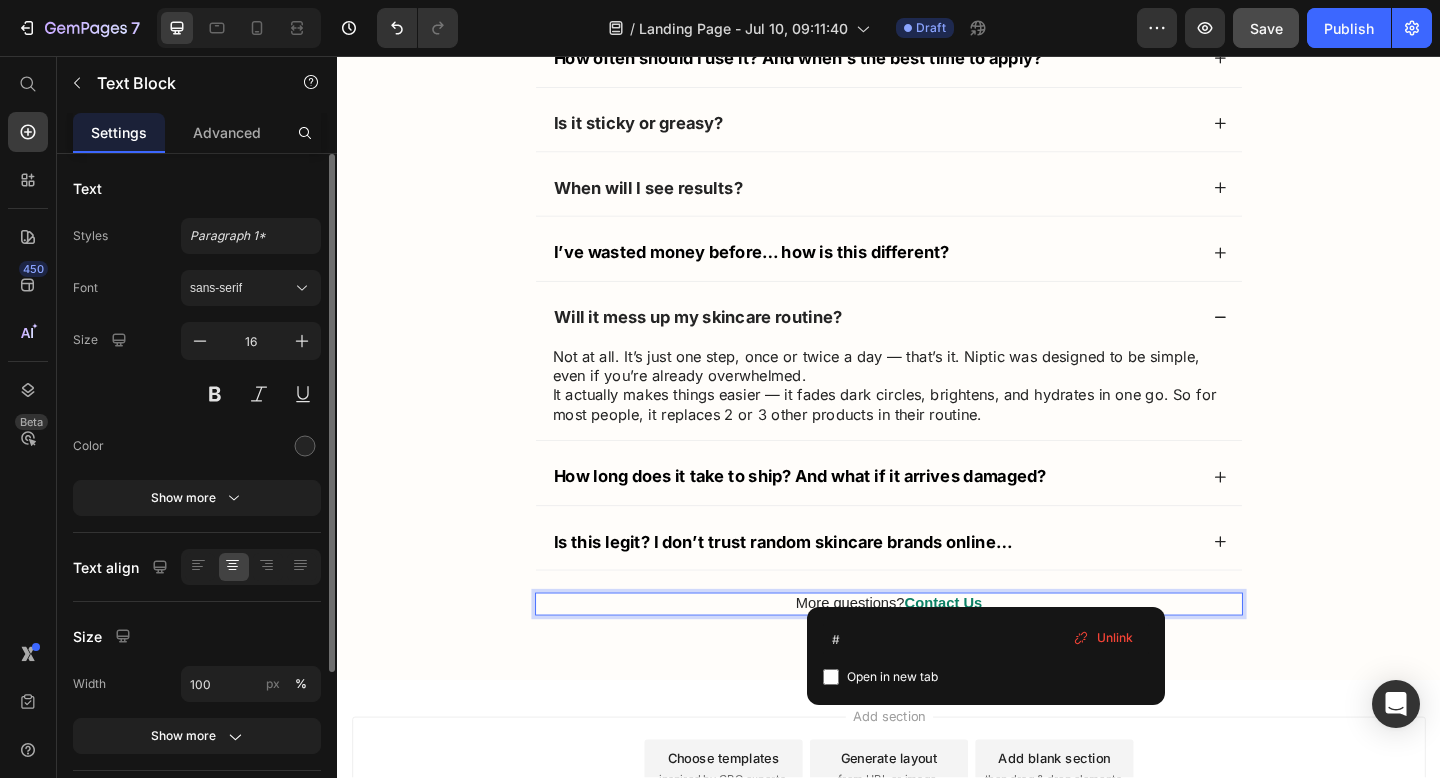 scroll, scrollTop: 20403, scrollLeft: 0, axis: vertical 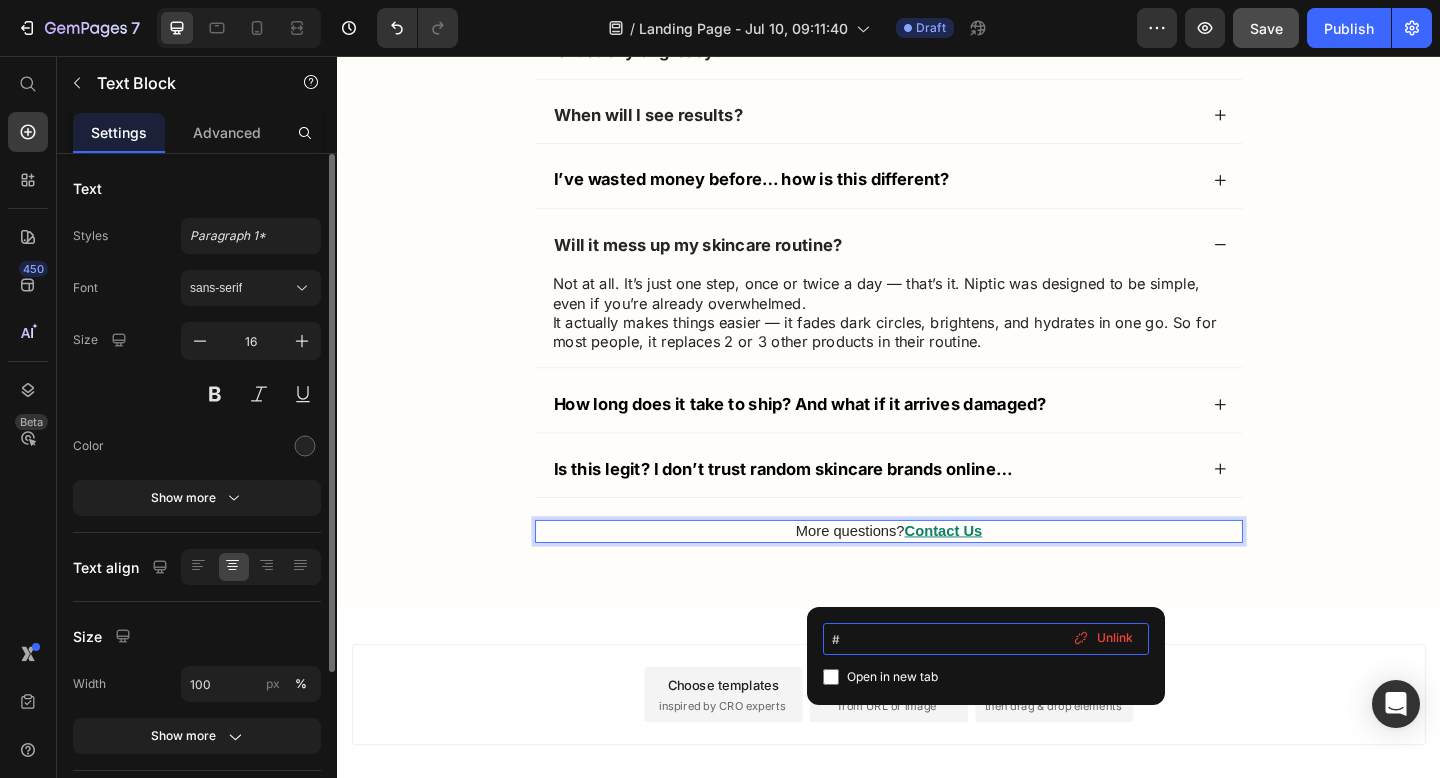 click on "#" at bounding box center [986, 639] 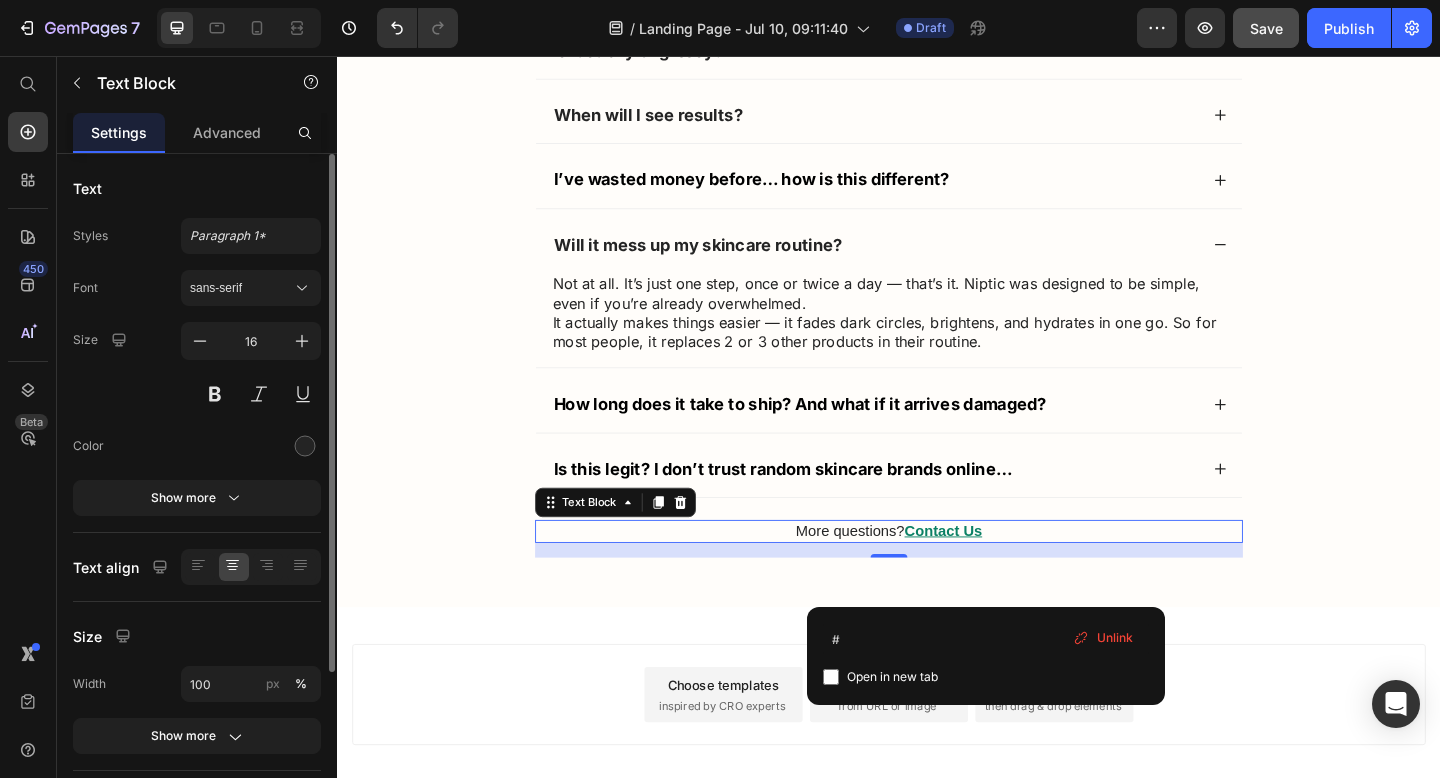 click on "Unlink" at bounding box center (1103, 638) 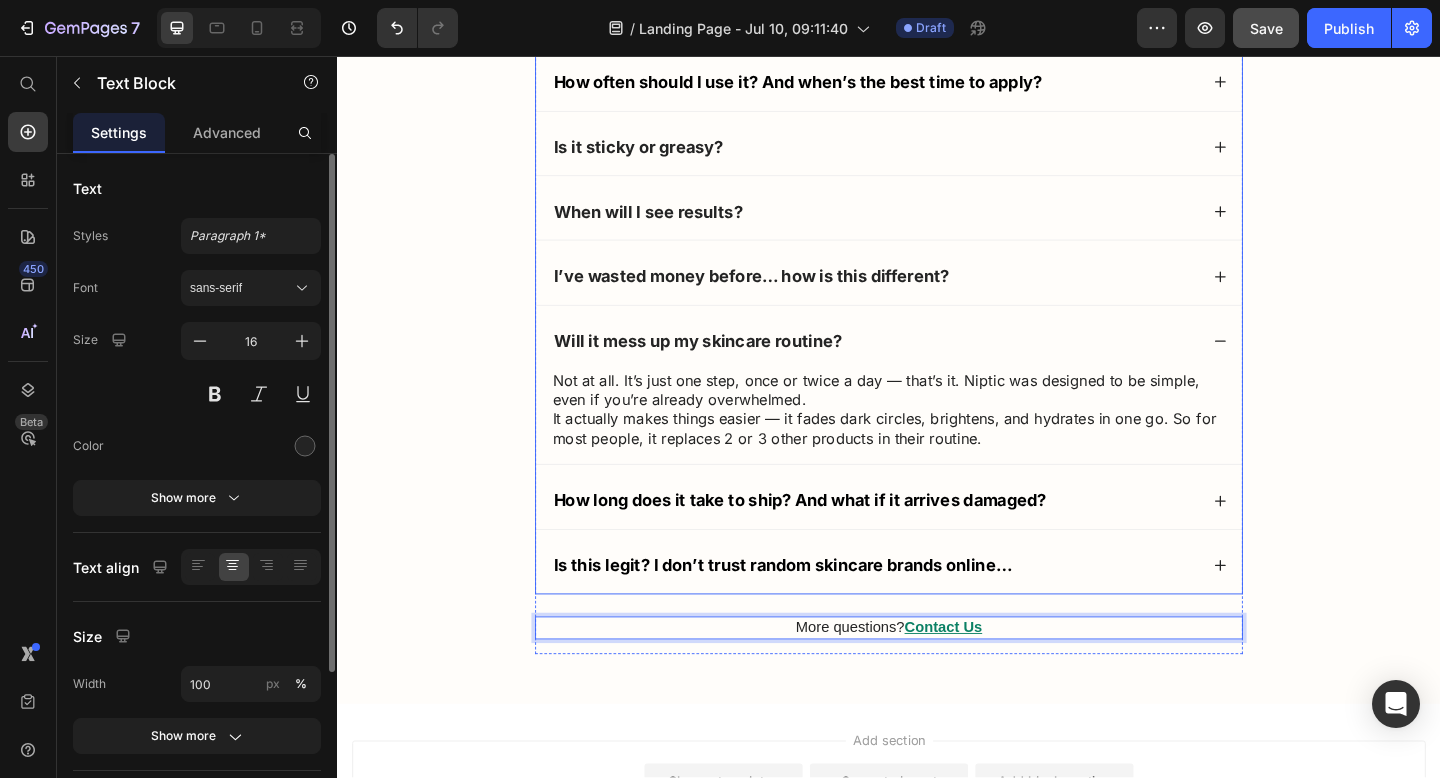 scroll, scrollTop: 20290, scrollLeft: 0, axis: vertical 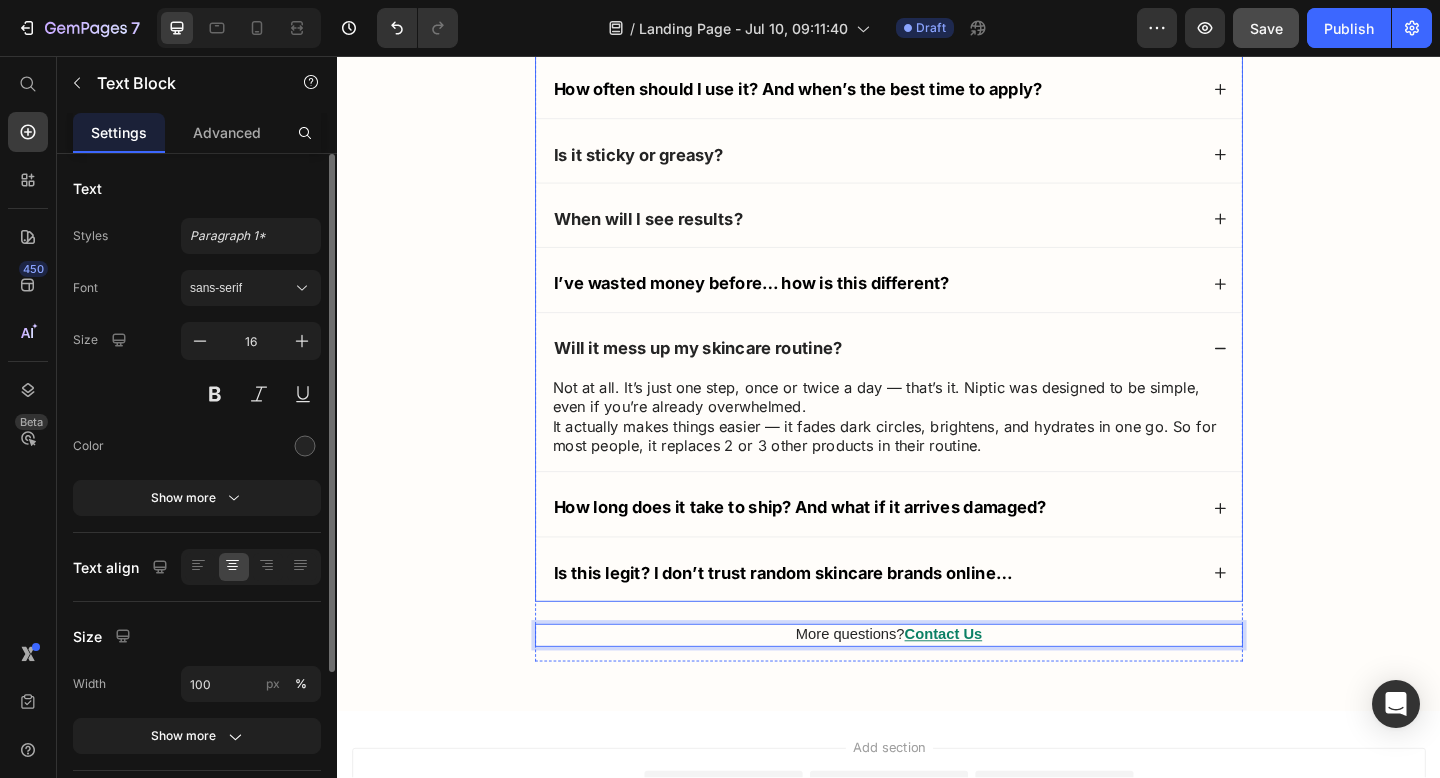 click 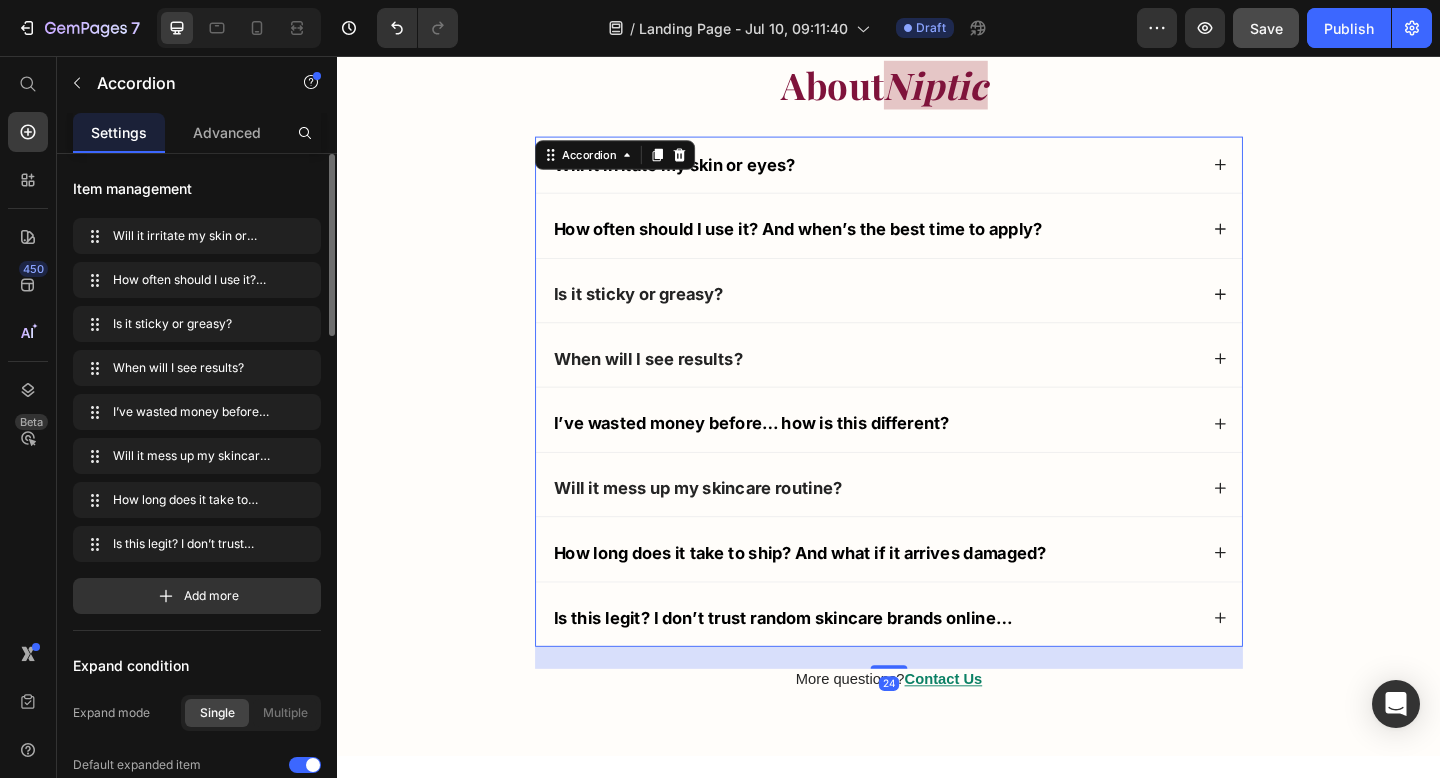 scroll, scrollTop: 20112, scrollLeft: 0, axis: vertical 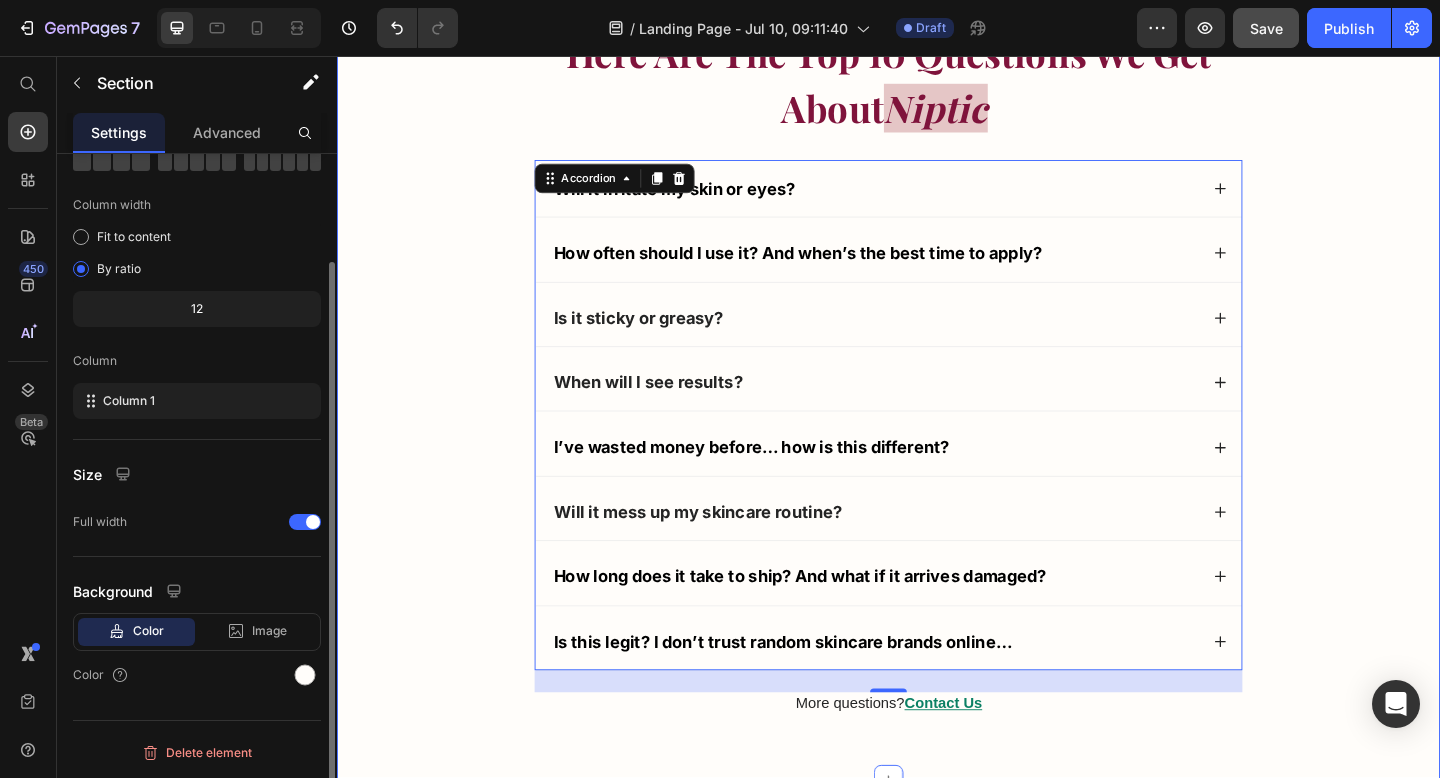 click on "Still Not Sure? Text Block Here Are The Top 10 Questions We Get About  Niptic   Text Block
Will it irritate my skin or eyes?
How often should I use it? And when’s the best time to apply?
Is it sticky or greasy?
When will I see results?
I’ve wasted money before… how is this different?
Will it mess up my skincare routine?
How long does it take to ship? And what if it arrives damaged?
Is this legit? I don’t trust random skincare brands online… Accordion   24 More questions?  Contact Us  ⁠⁠⁠⁠⁠⁠⁠ Text Block Row" at bounding box center [937, 388] 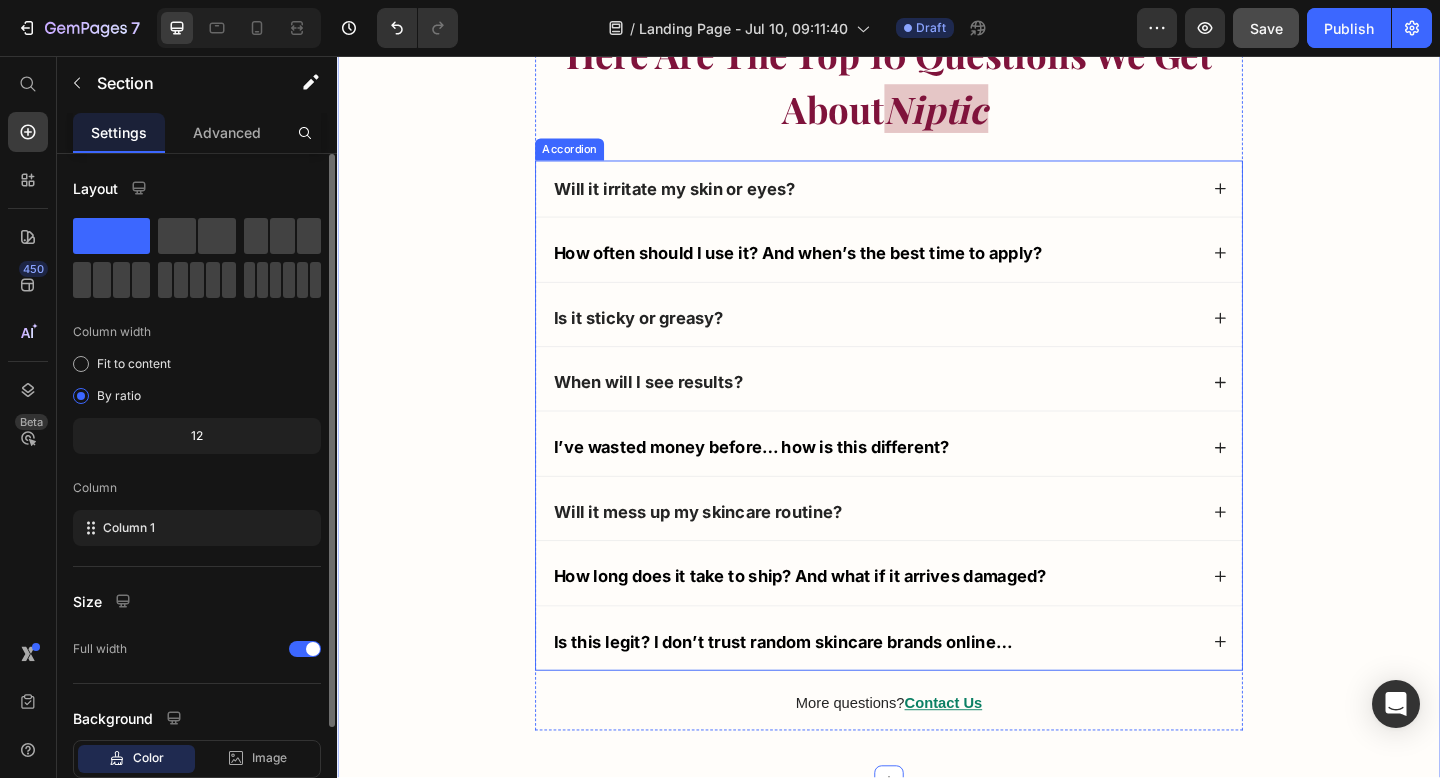 click on "Will it irritate my skin or eyes?" at bounding box center [921, 200] 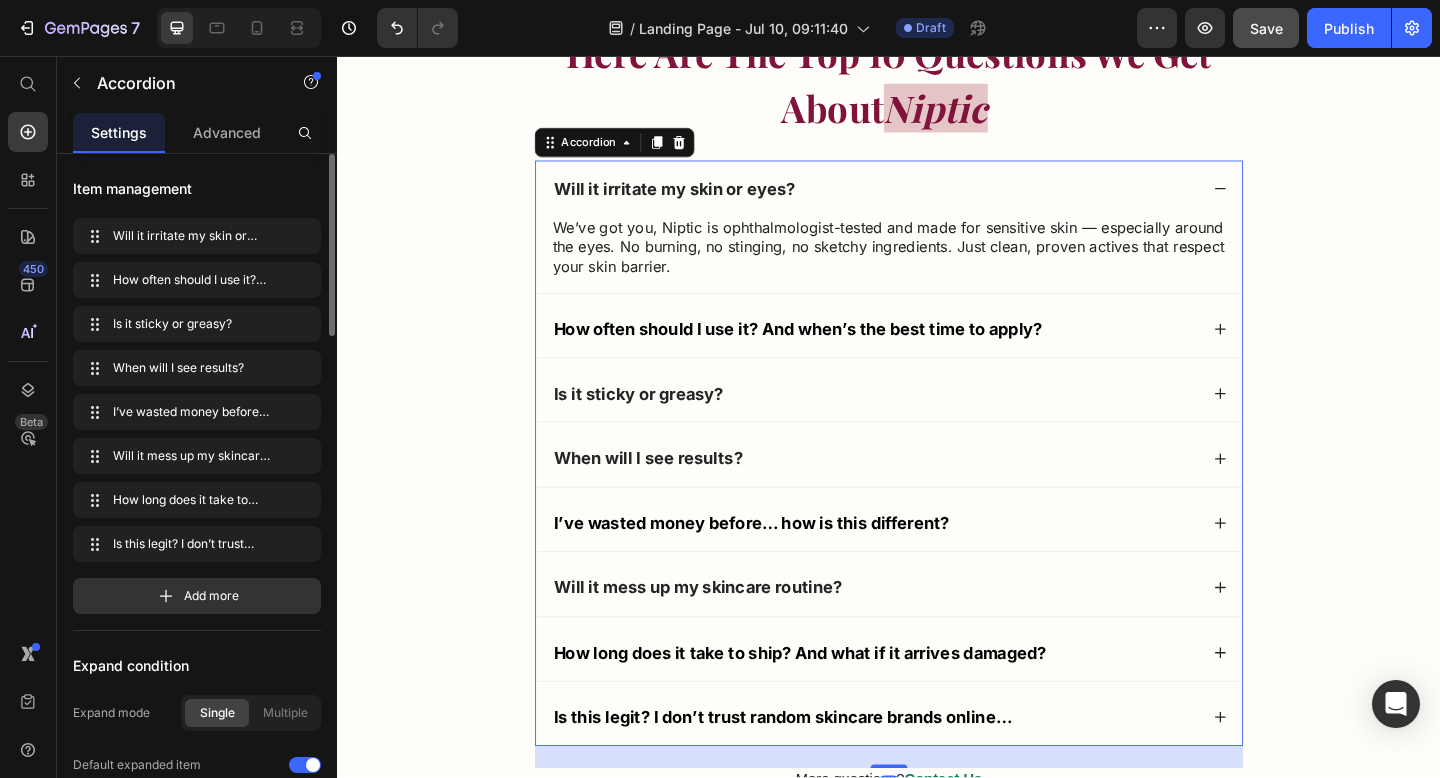 click on "Will it irritate my skin or eyes?" at bounding box center (937, 200) 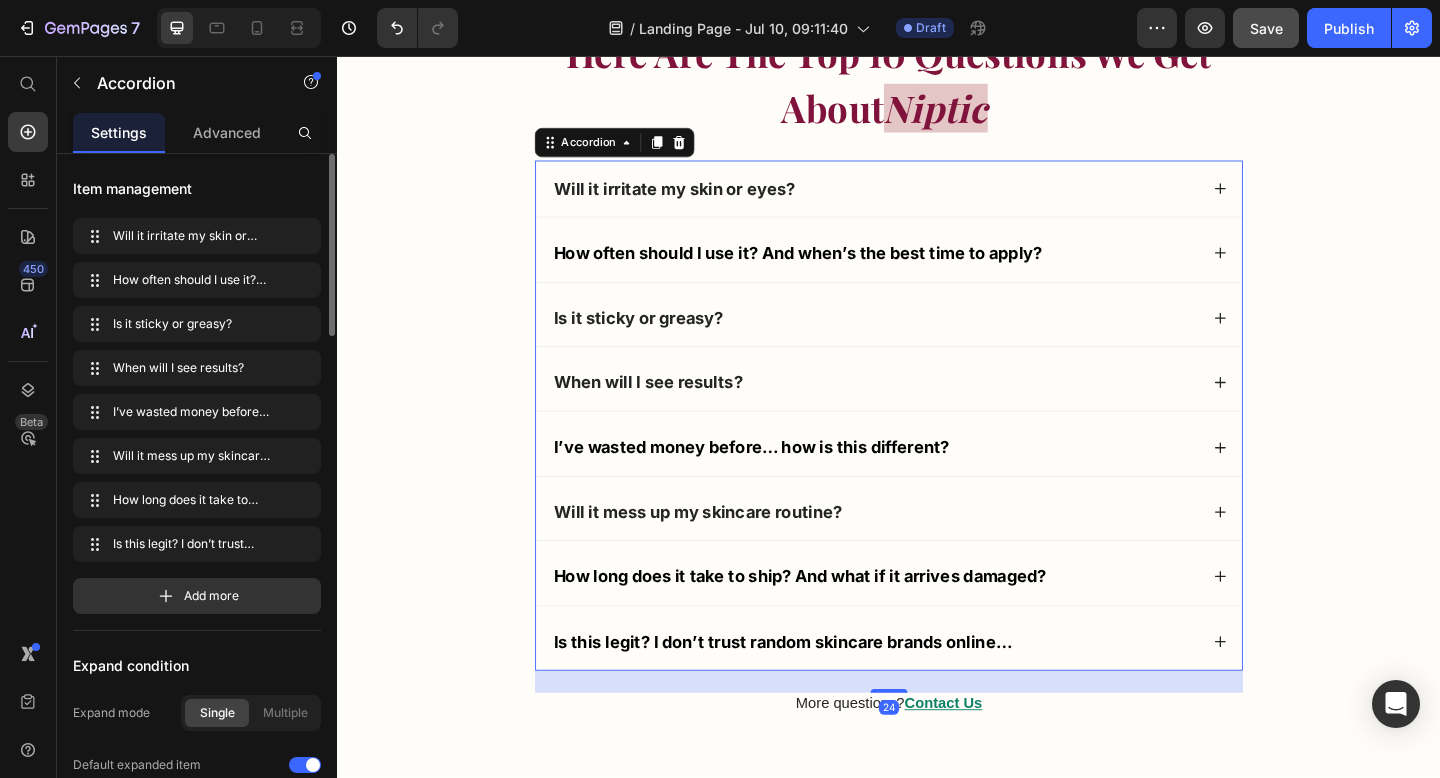 click 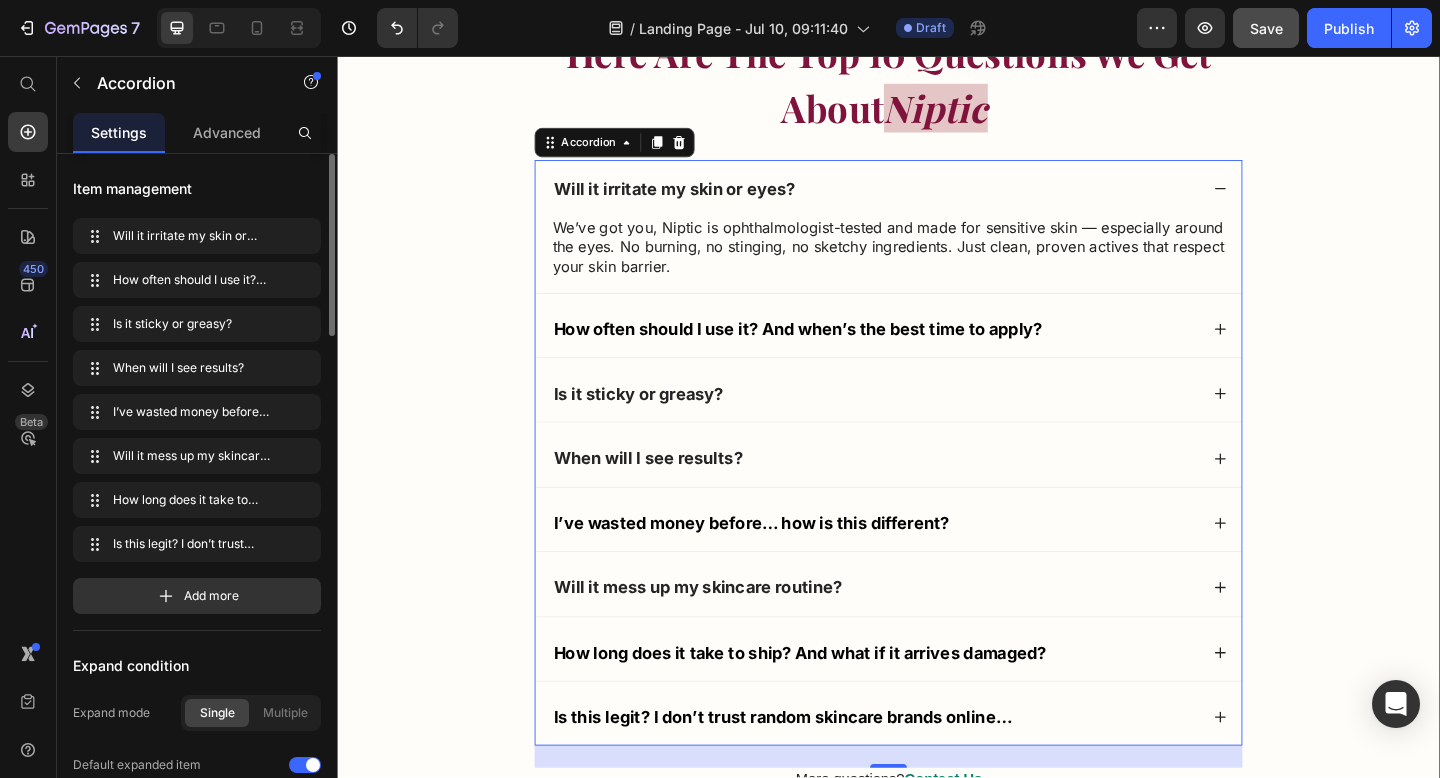 click on "Still Not Sure? Text Block Here Are The Top 10 Questions We Get About  Niptic   Text Block
Will it irritate my skin or eyes? We’ve got you, Niptic is ophthalmologist-tested and made for sensitive skin — especially around the eyes. No burning, no stinging, no sketchy ingredients. Just clean, proven actives that respect your skin barrier. Text Block
How often should I use it? And when’s the best time to apply?
Is it sticky or greasy?
When will I see results?
I’ve wasted money before… how is this different?
Will it mess up my skincare routine?
How long does it take to ship? And what if it arrives damaged?
Is this legit? I don’t trust random skincare brands online… Accordion   24 More questions?  Contact Us  ⁠⁠⁠⁠⁠⁠⁠ Text Block Row" at bounding box center [937, 429] 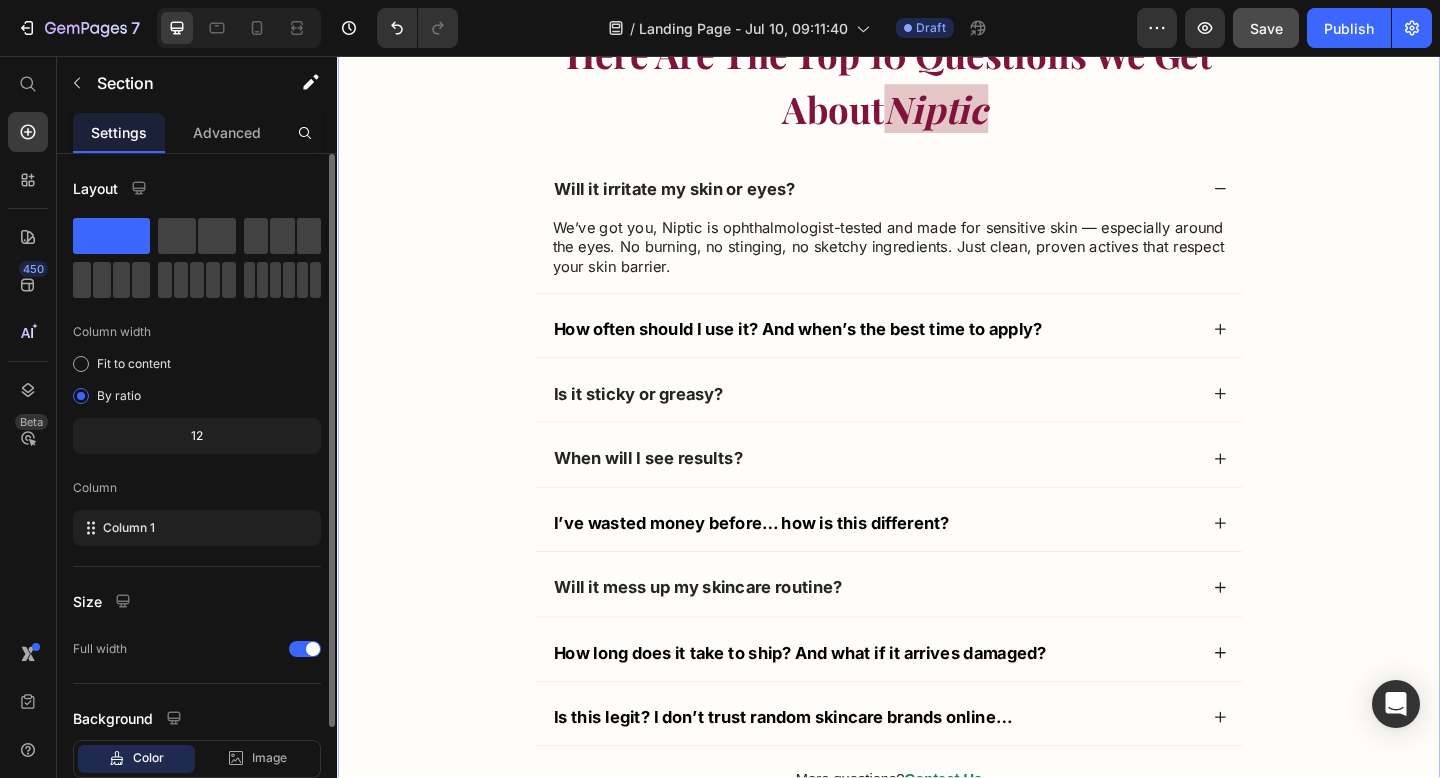 scroll, scrollTop: 20095, scrollLeft: 0, axis: vertical 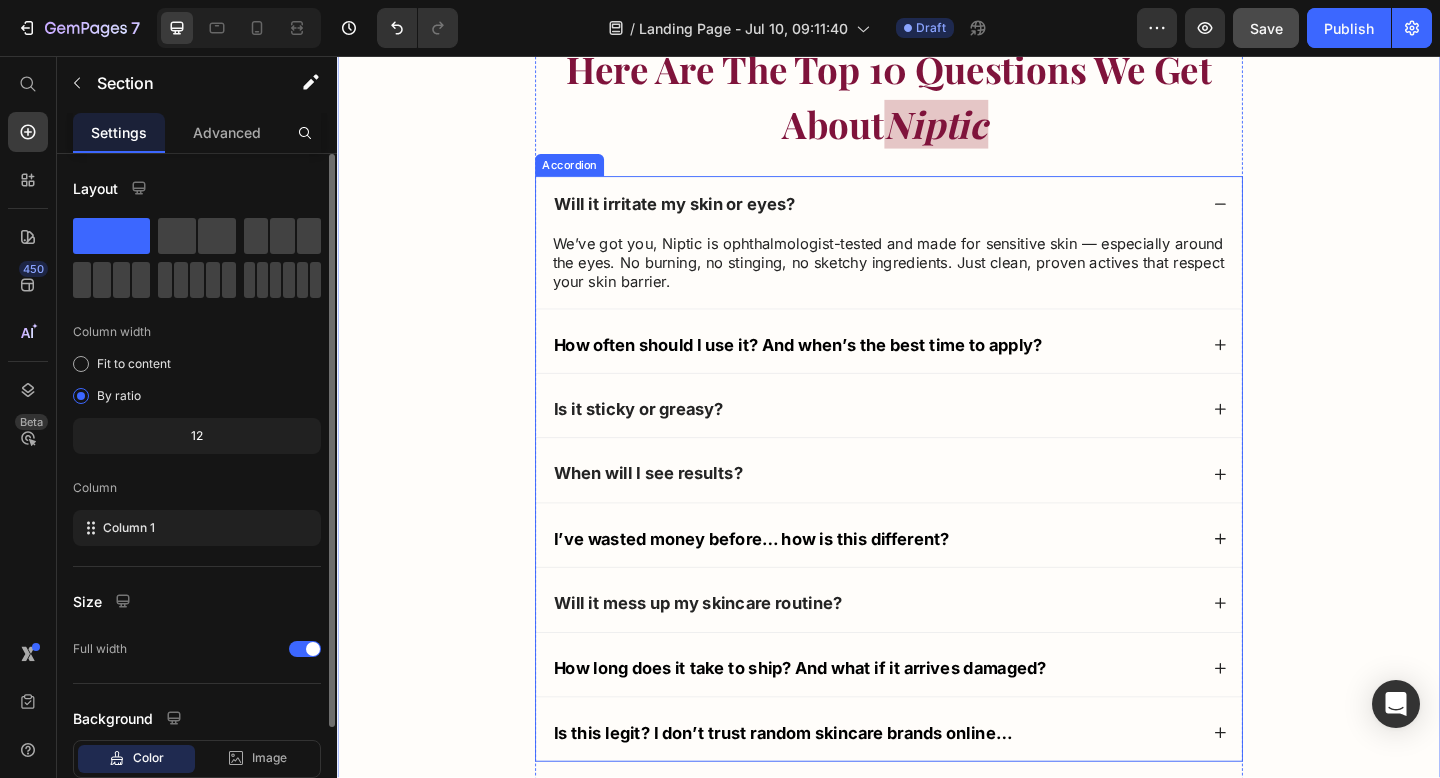 click on "Will it irritate my skin or eyes?" at bounding box center (921, 217) 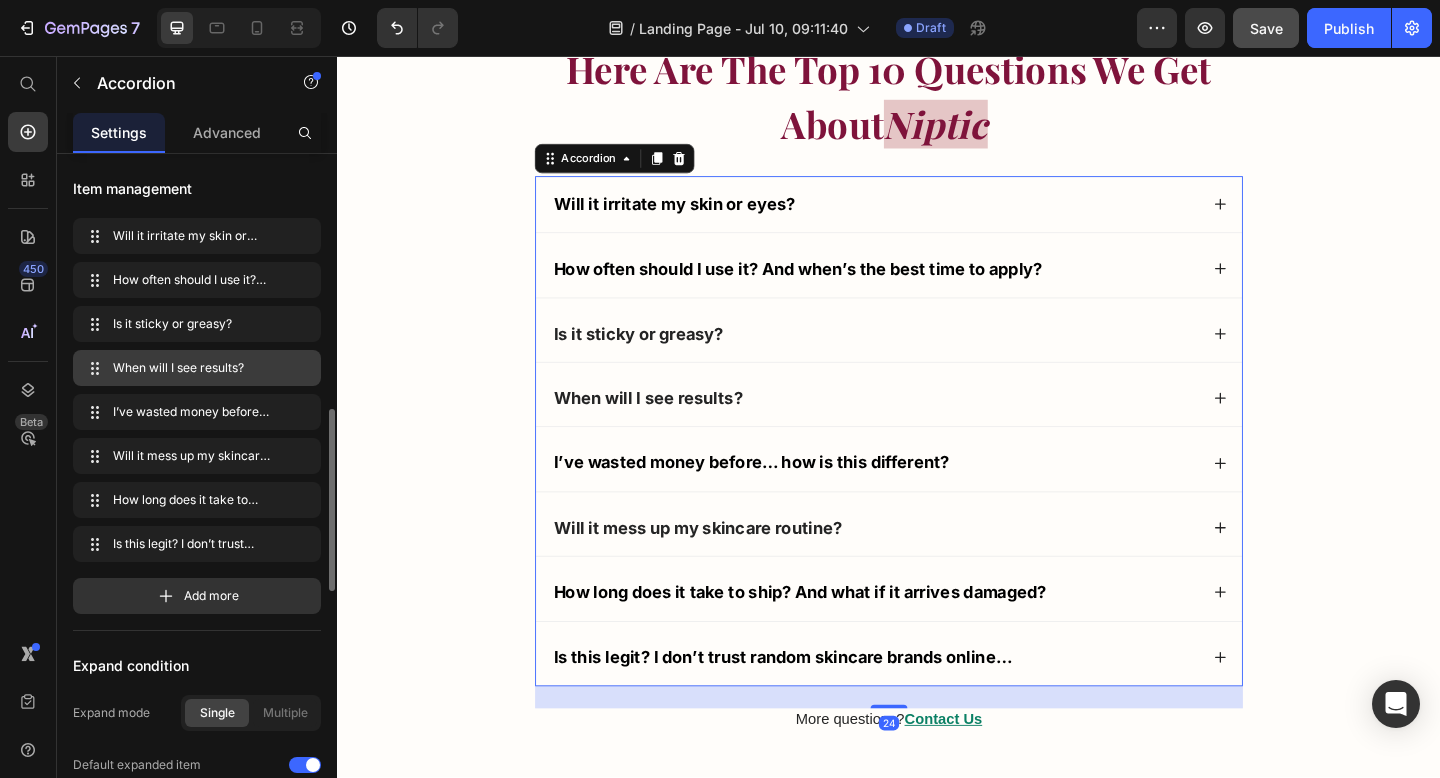 scroll, scrollTop: 202, scrollLeft: 0, axis: vertical 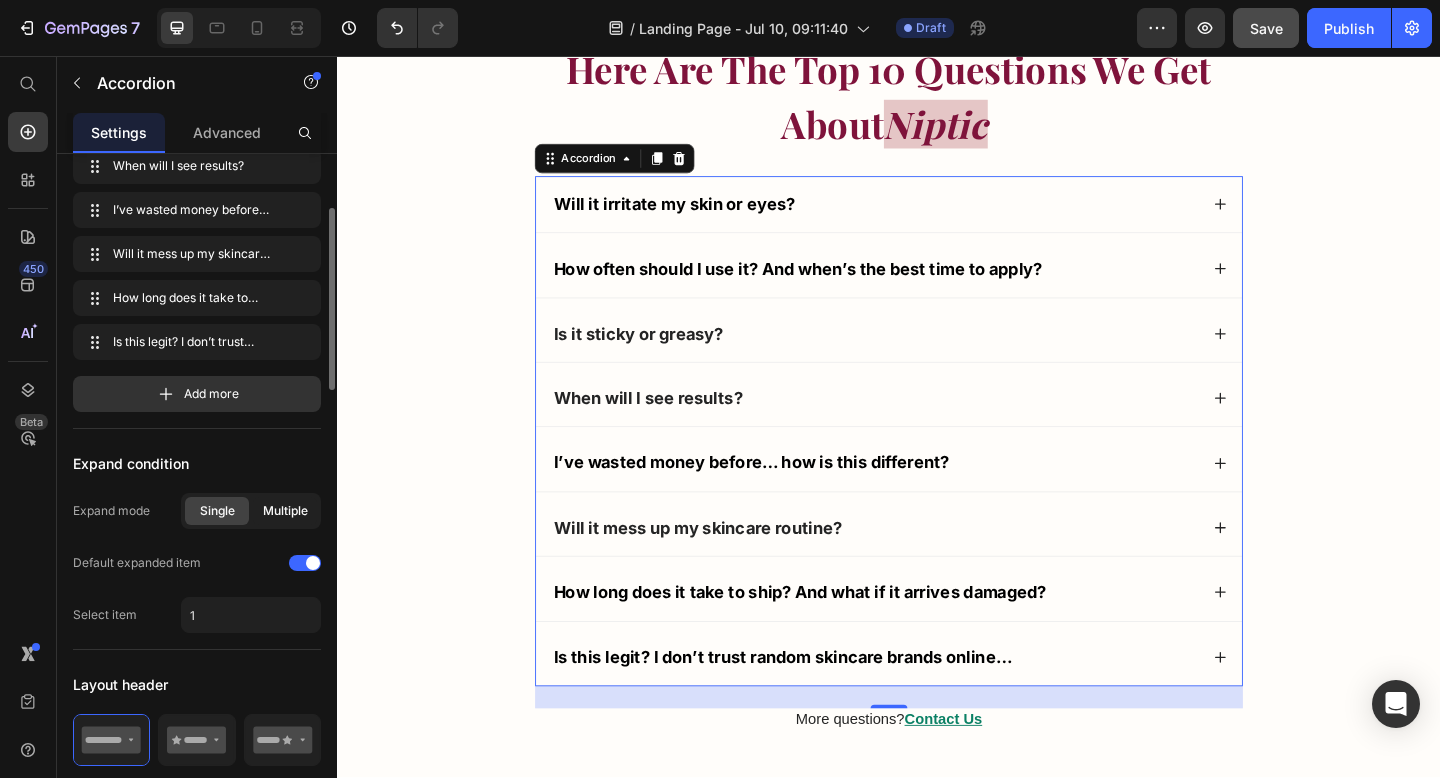 click on "Multiple" 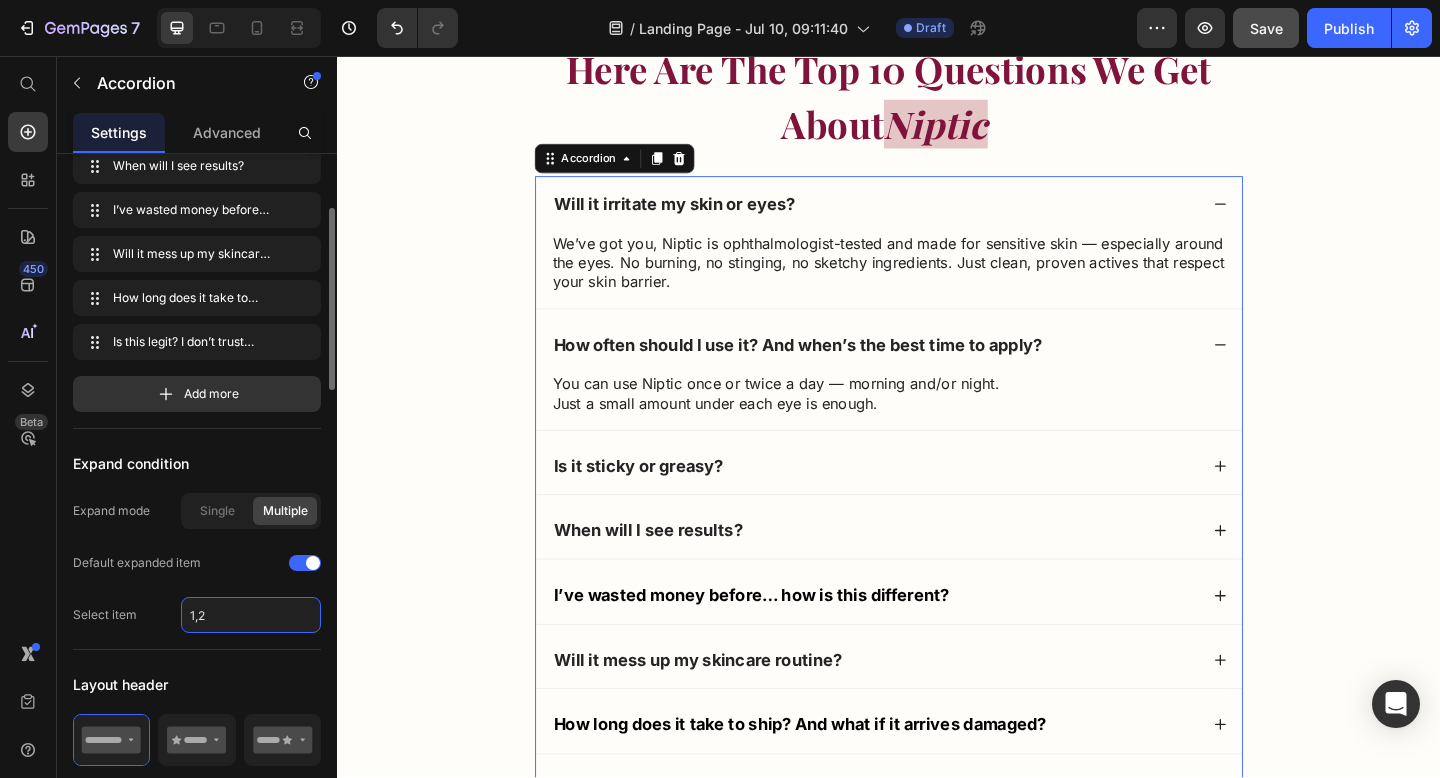 click on "1,2" 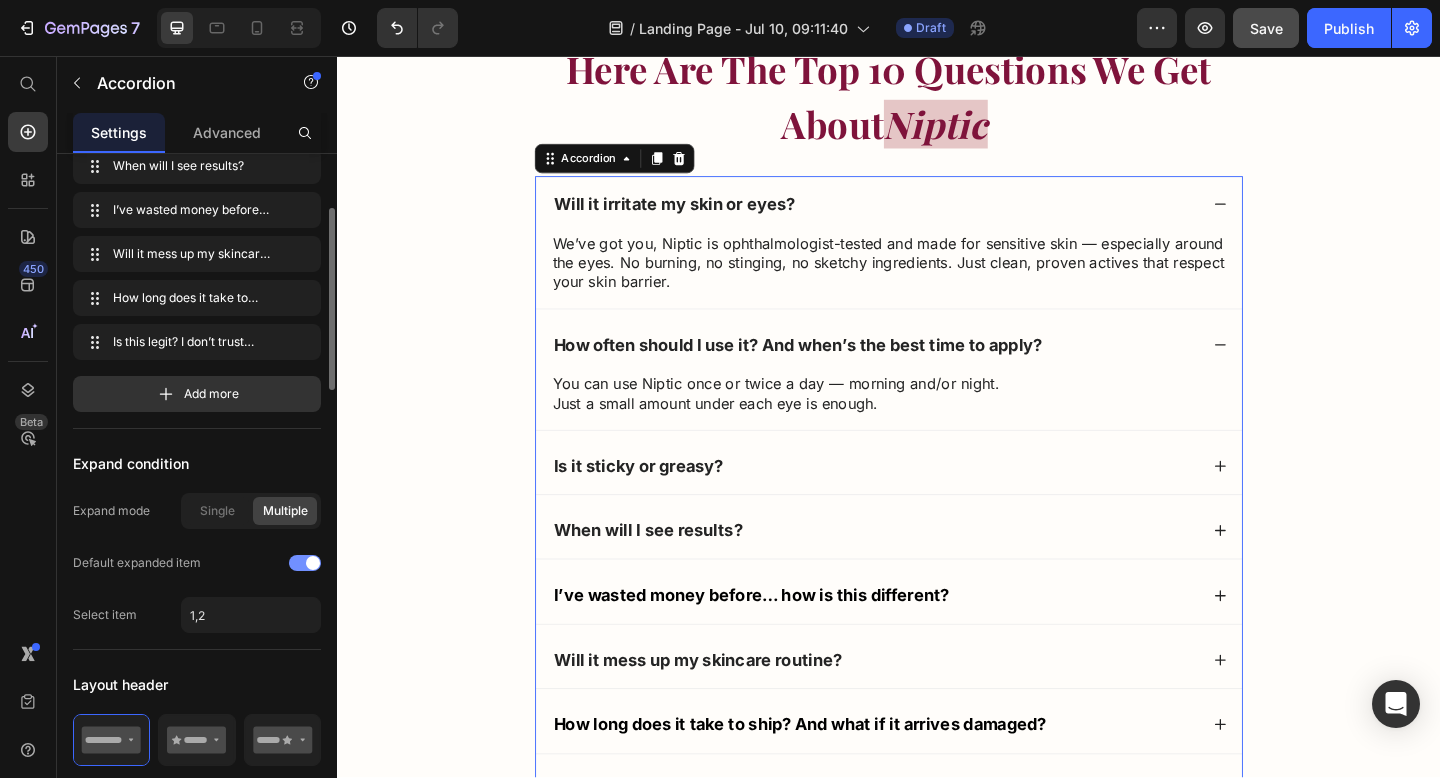 click on "Default expanded item" 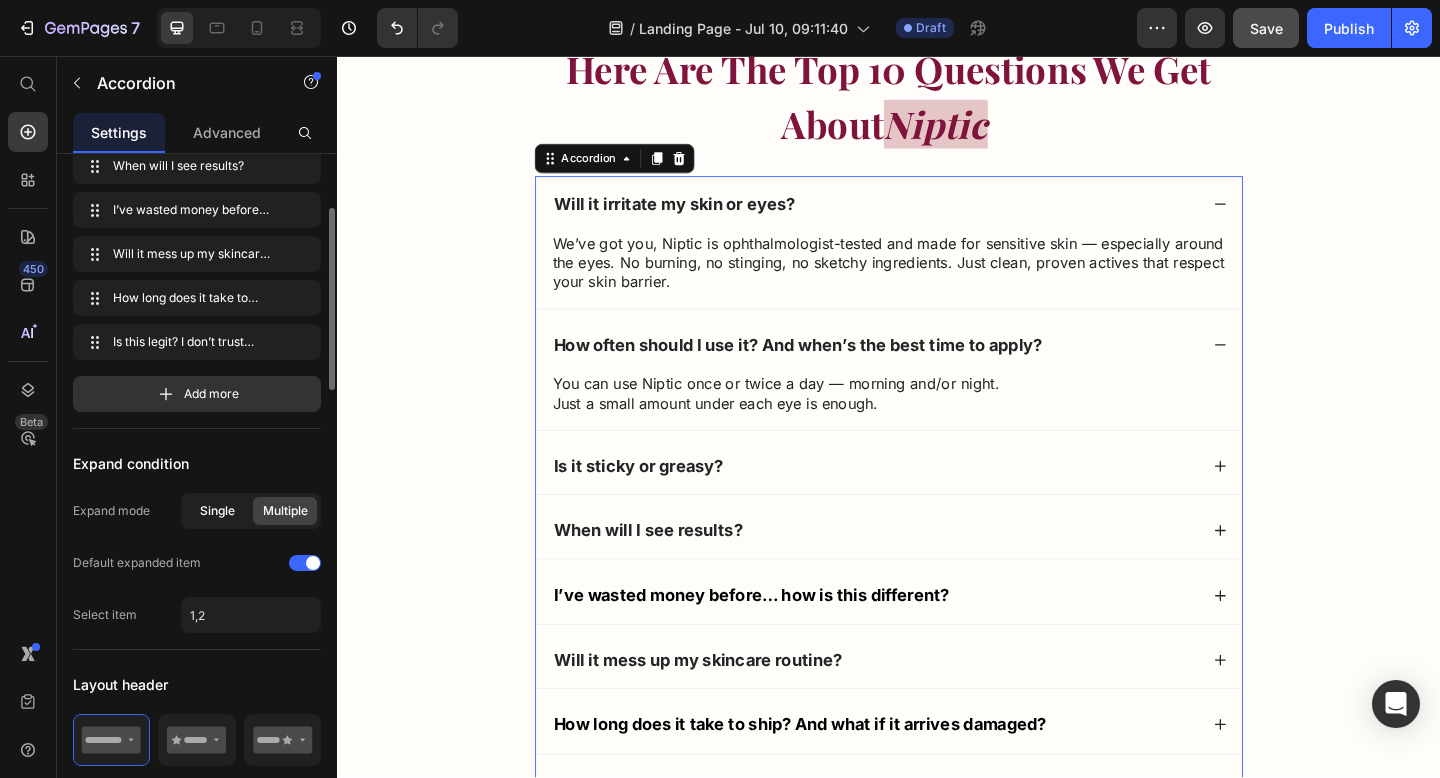 click on "Single" 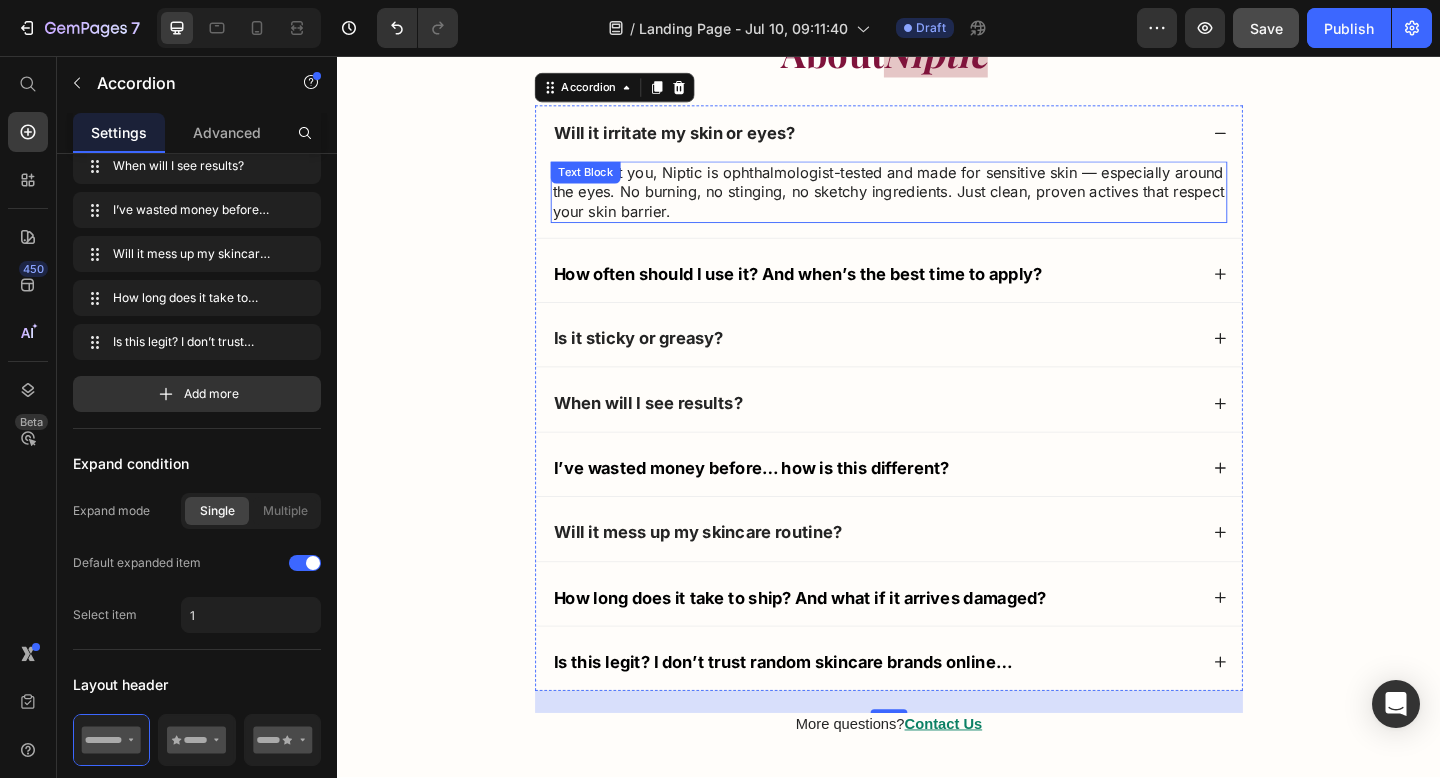 scroll, scrollTop: 20152, scrollLeft: 0, axis: vertical 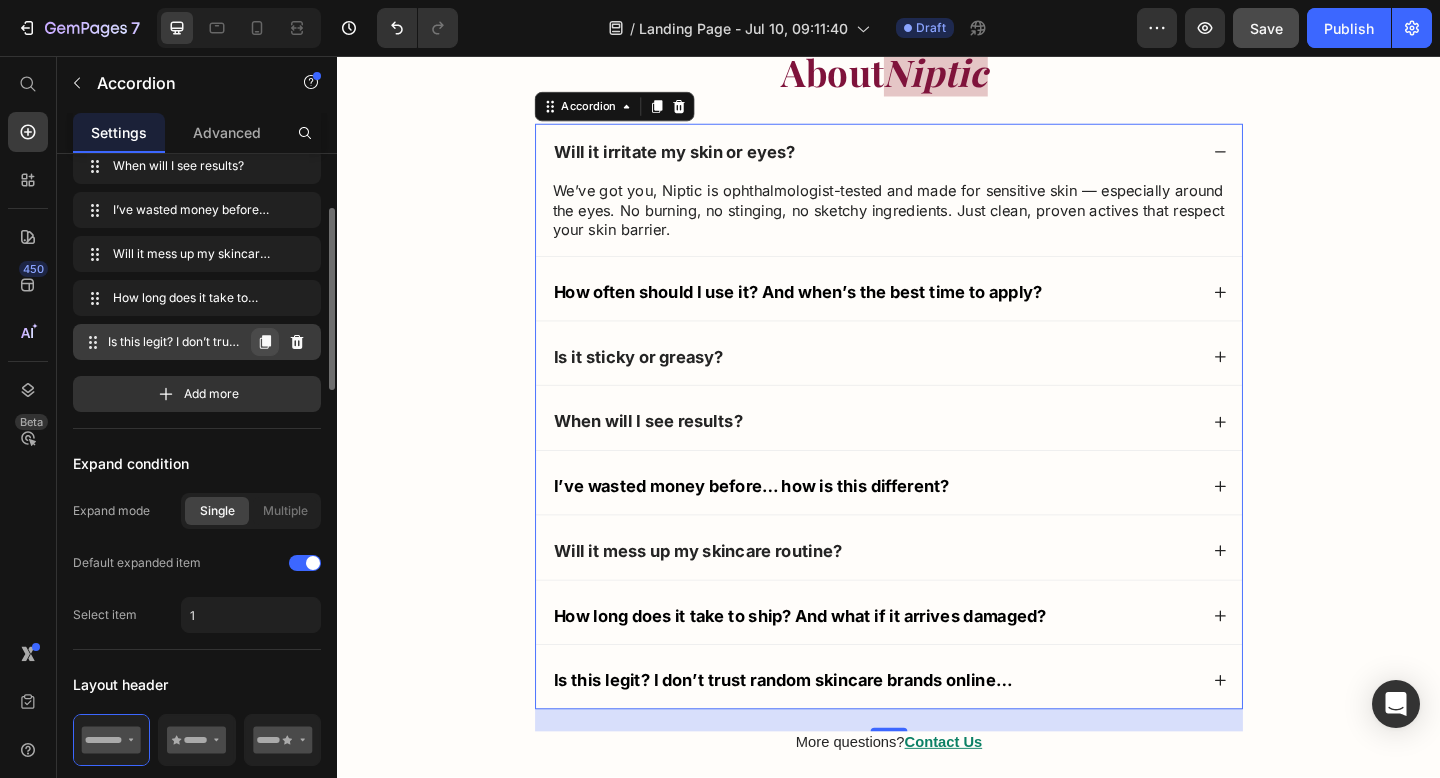click 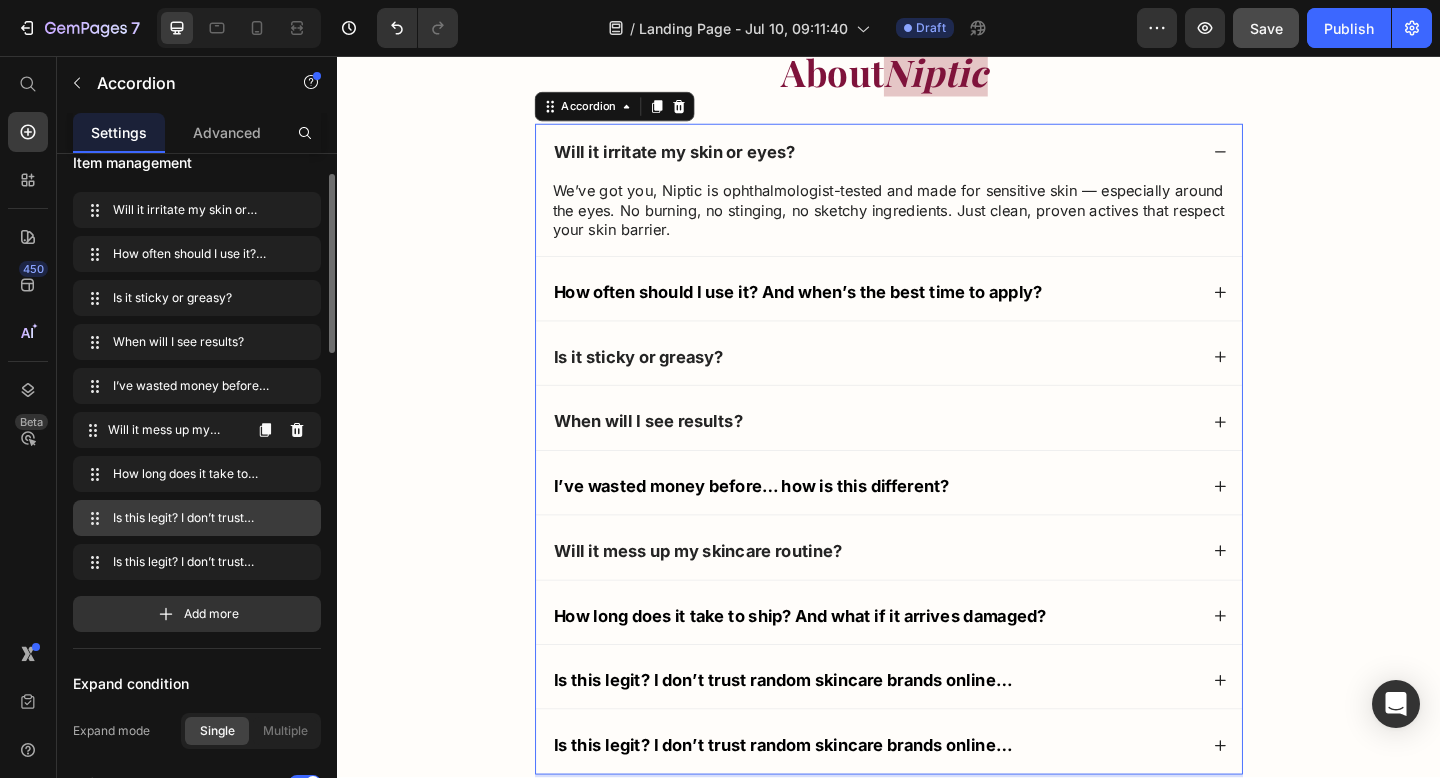 scroll, scrollTop: 26, scrollLeft: 0, axis: vertical 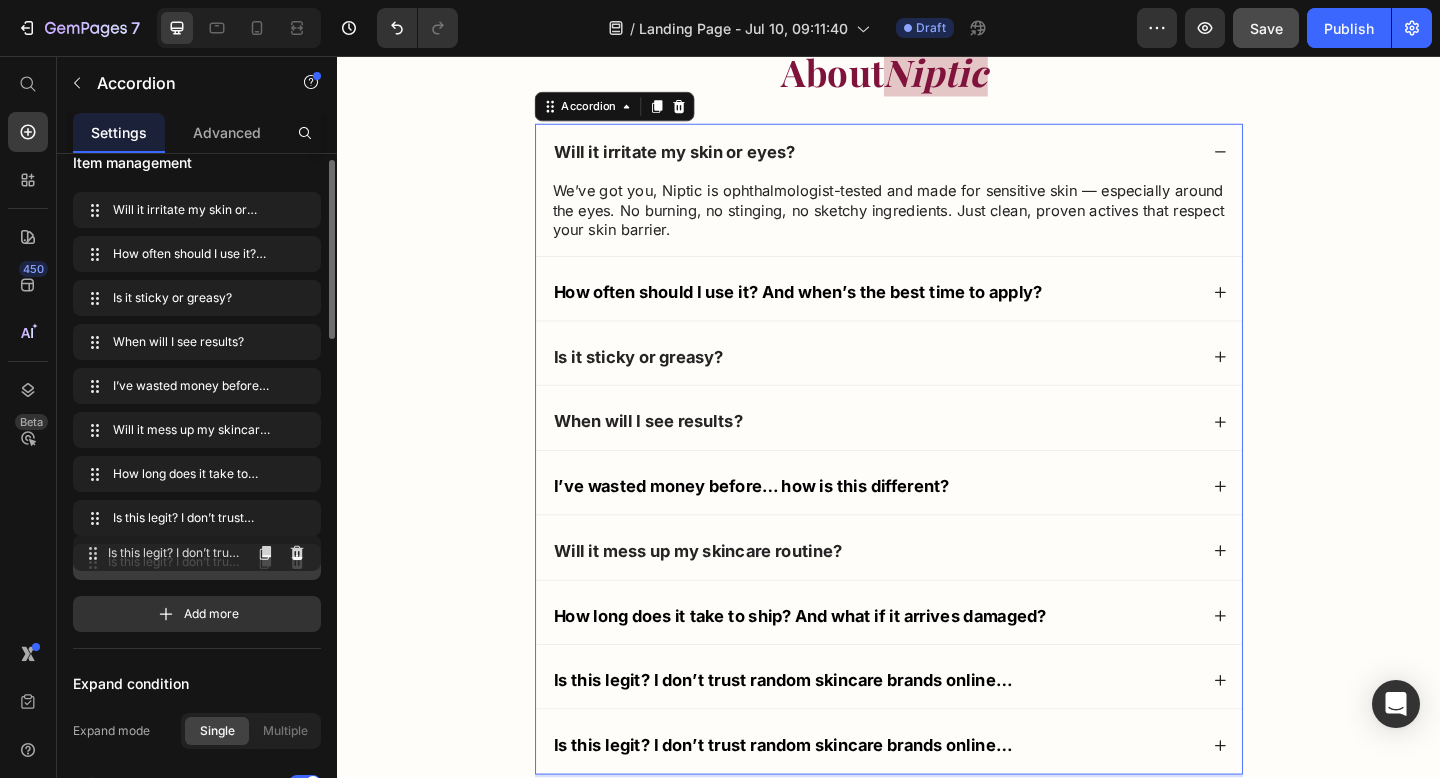 type 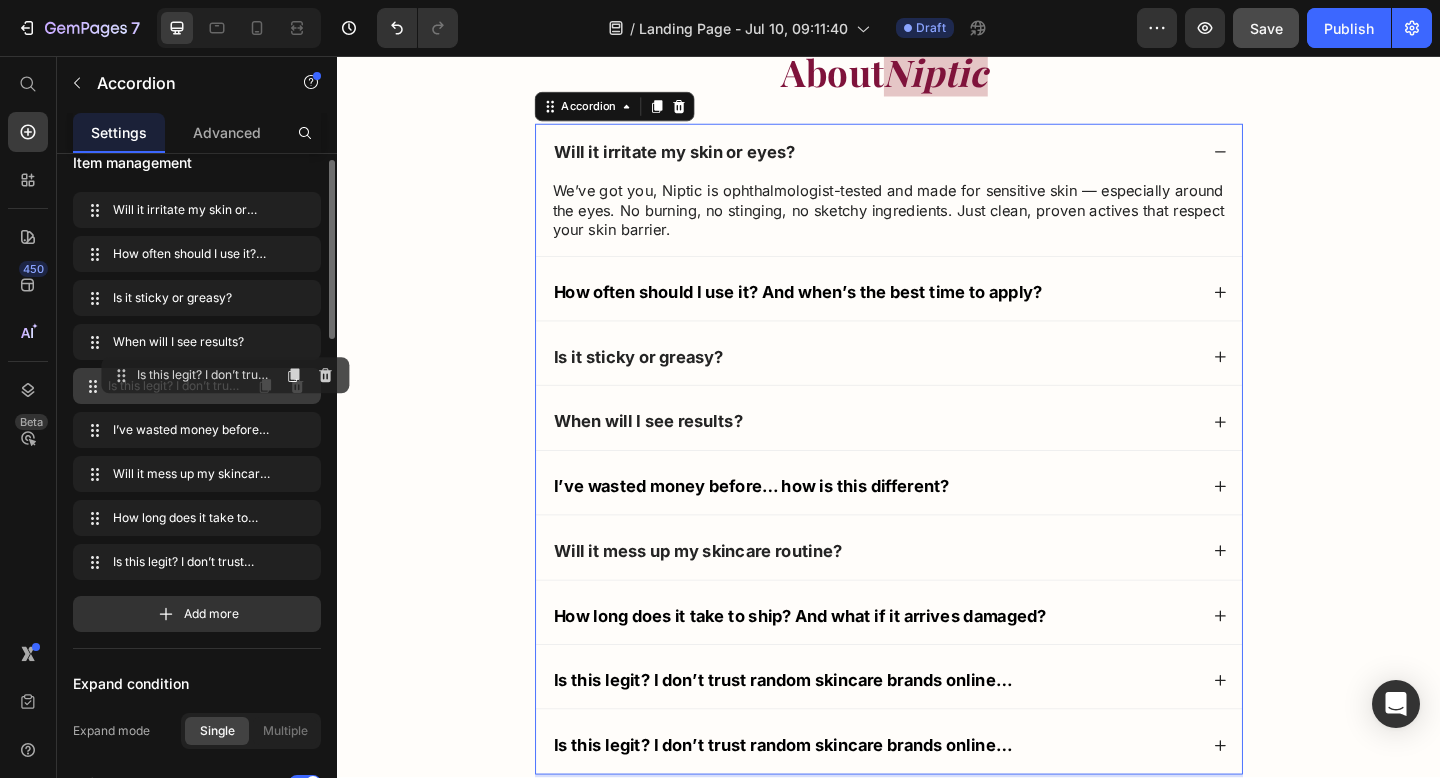 drag, startPoint x: 96, startPoint y: 564, endPoint x: 124, endPoint y: 377, distance: 189.08464 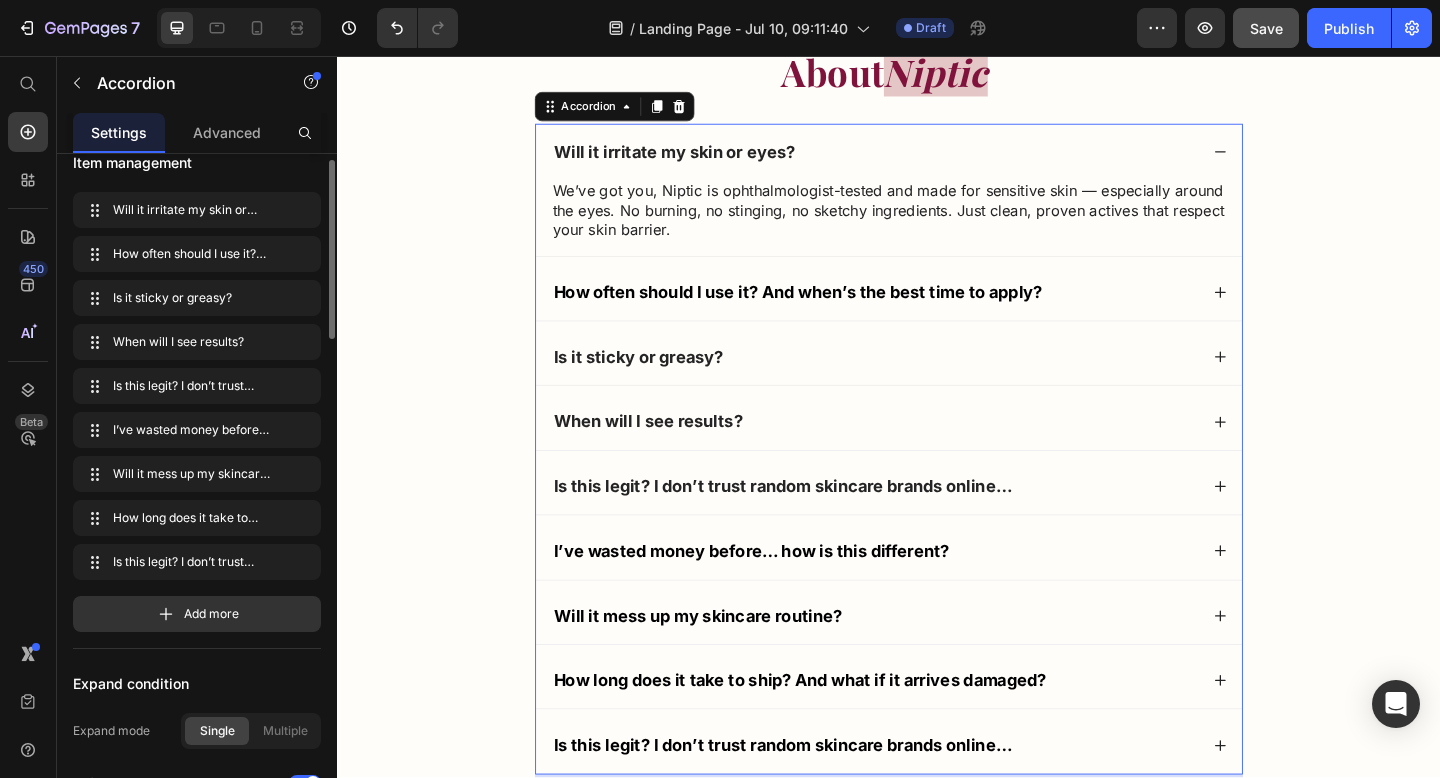 click on "Is this legit? I don’t trust random skincare brands online…" at bounding box center (821, 524) 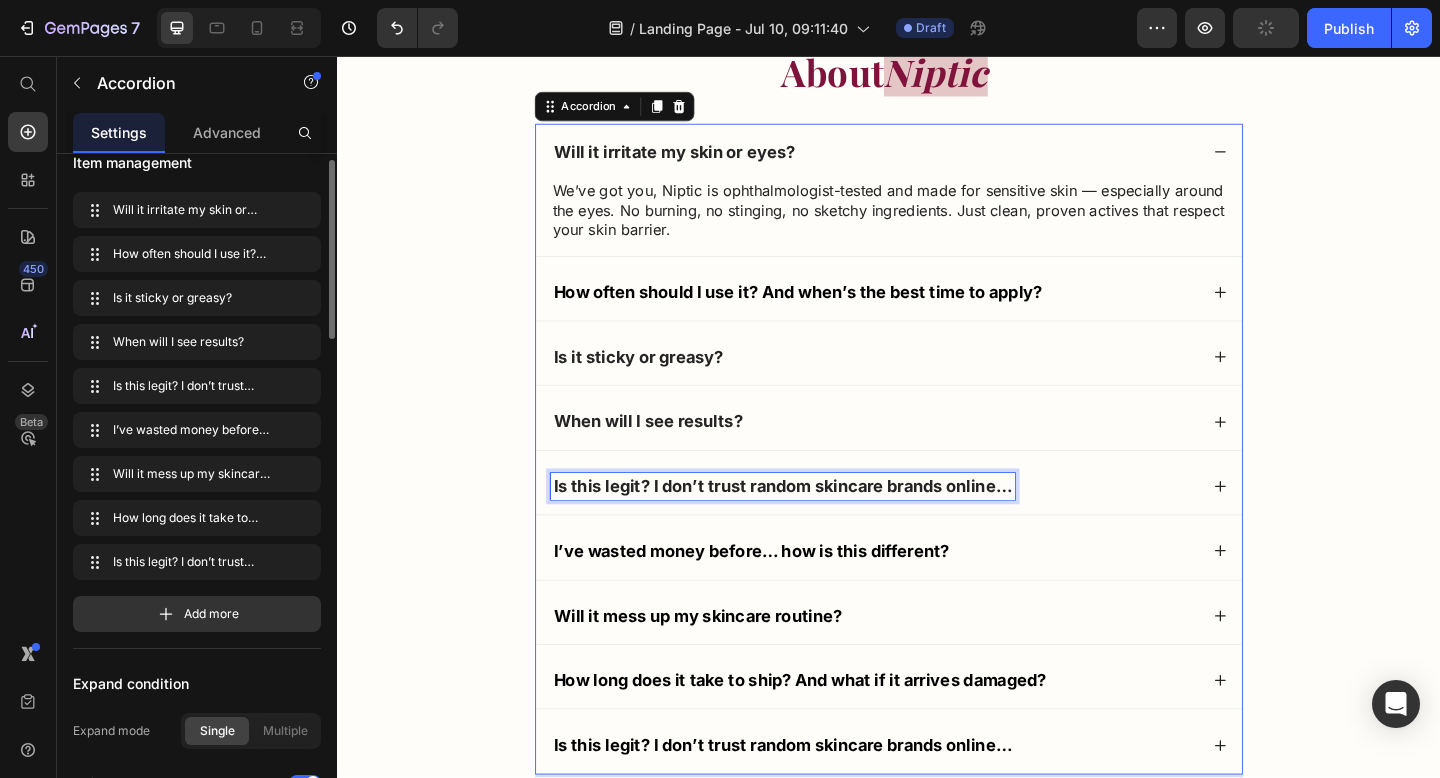 click on "Is this legit? I don’t trust random skincare brands online…" at bounding box center [821, 524] 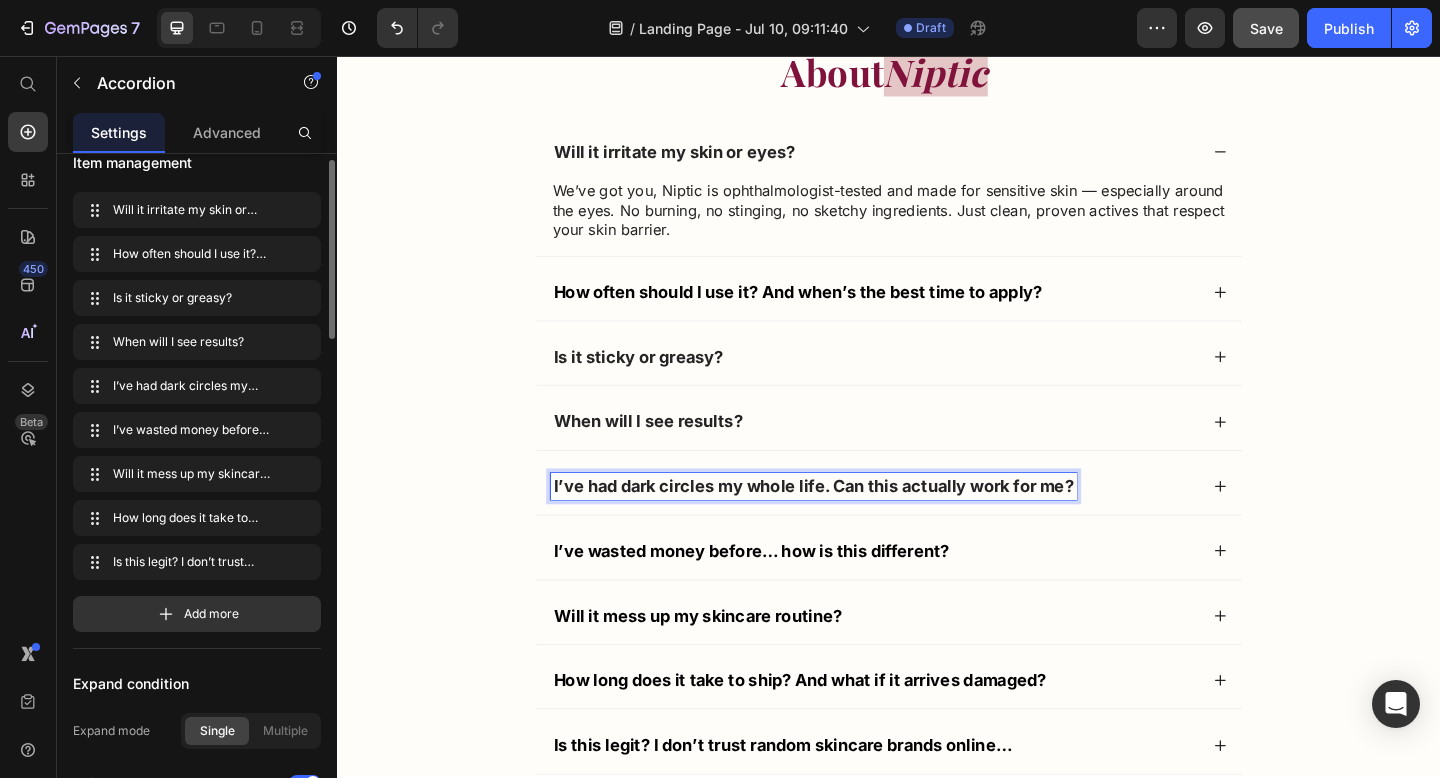 click 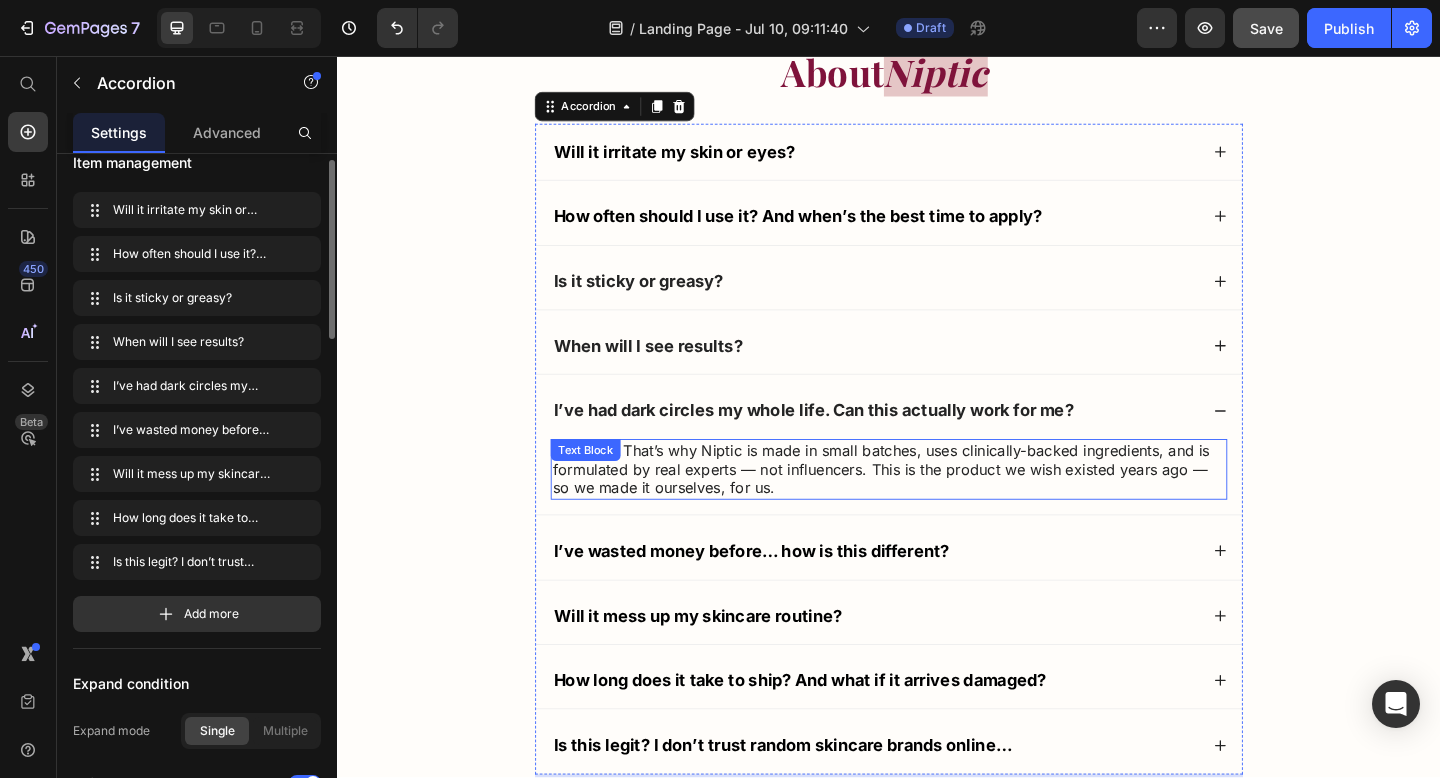 click on "We get it. That’s why Niptic is made in small batches, uses clinically-backed ingredients, and is formulated by real experts — not influencers. This is the product we wish existed years ago — so we made it ourselves, for us." at bounding box center (937, 506) 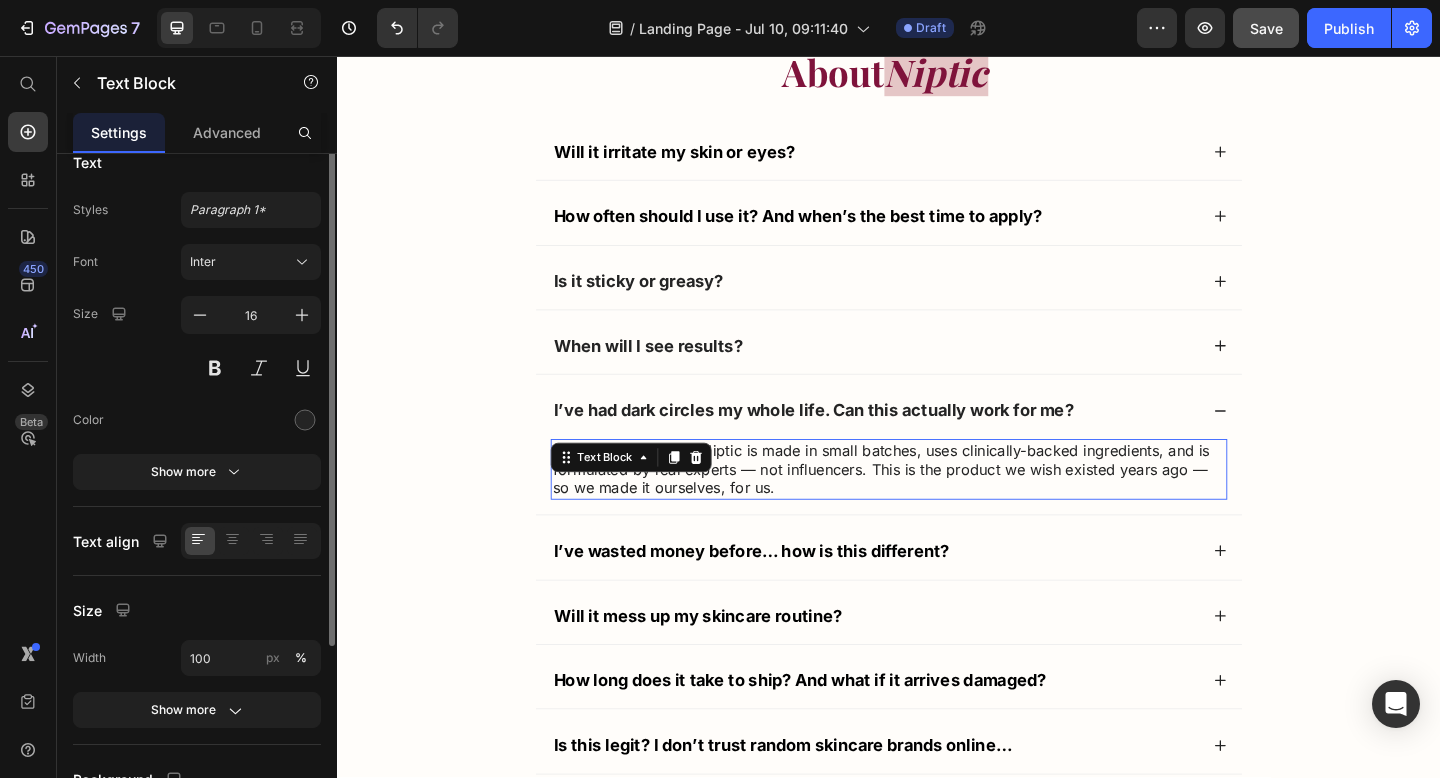 scroll, scrollTop: 0, scrollLeft: 0, axis: both 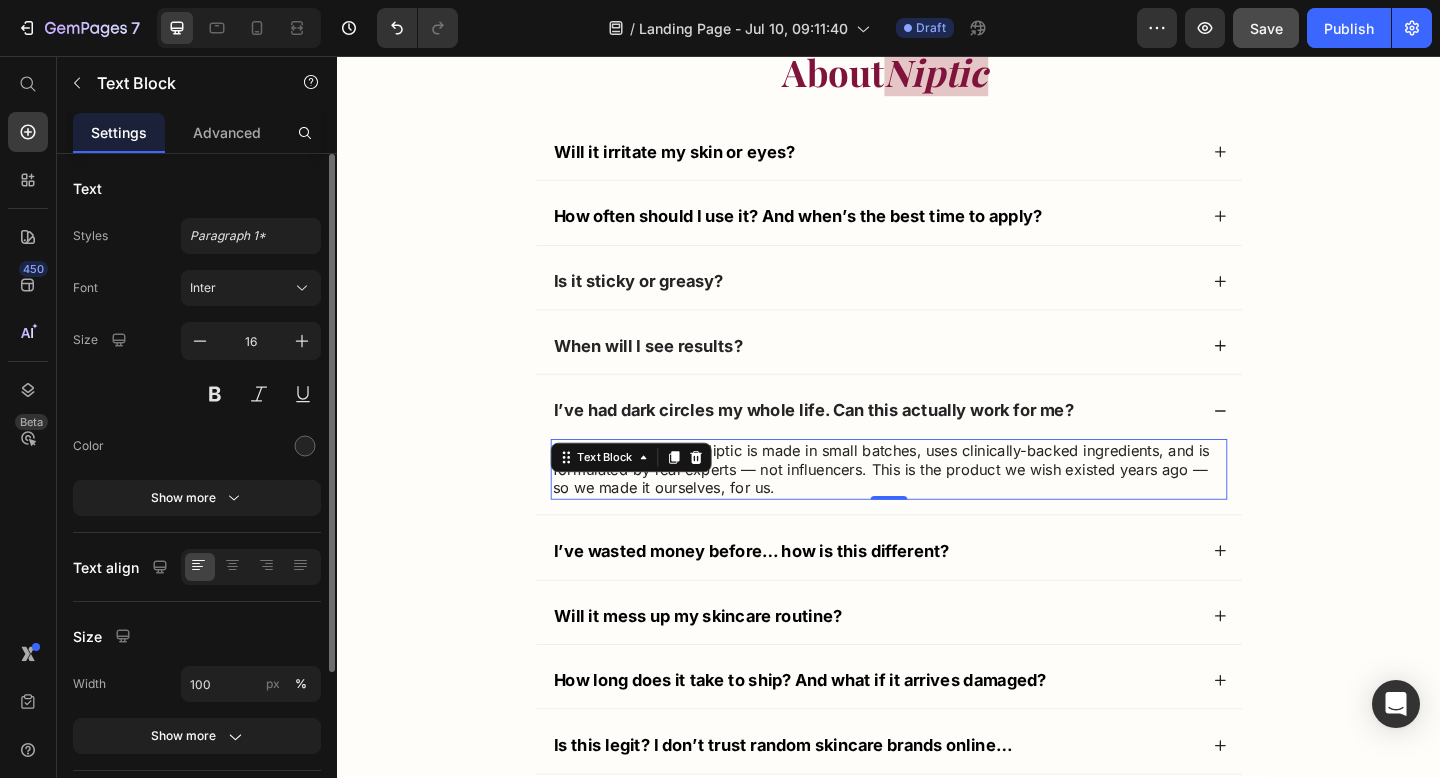 click on "We get it. That’s why Niptic is made in small batches, uses clinically-backed ingredients, and is formulated by real experts — not influencers. This is the product we wish existed years ago — so we made it ourselves, for us." at bounding box center (937, 506) 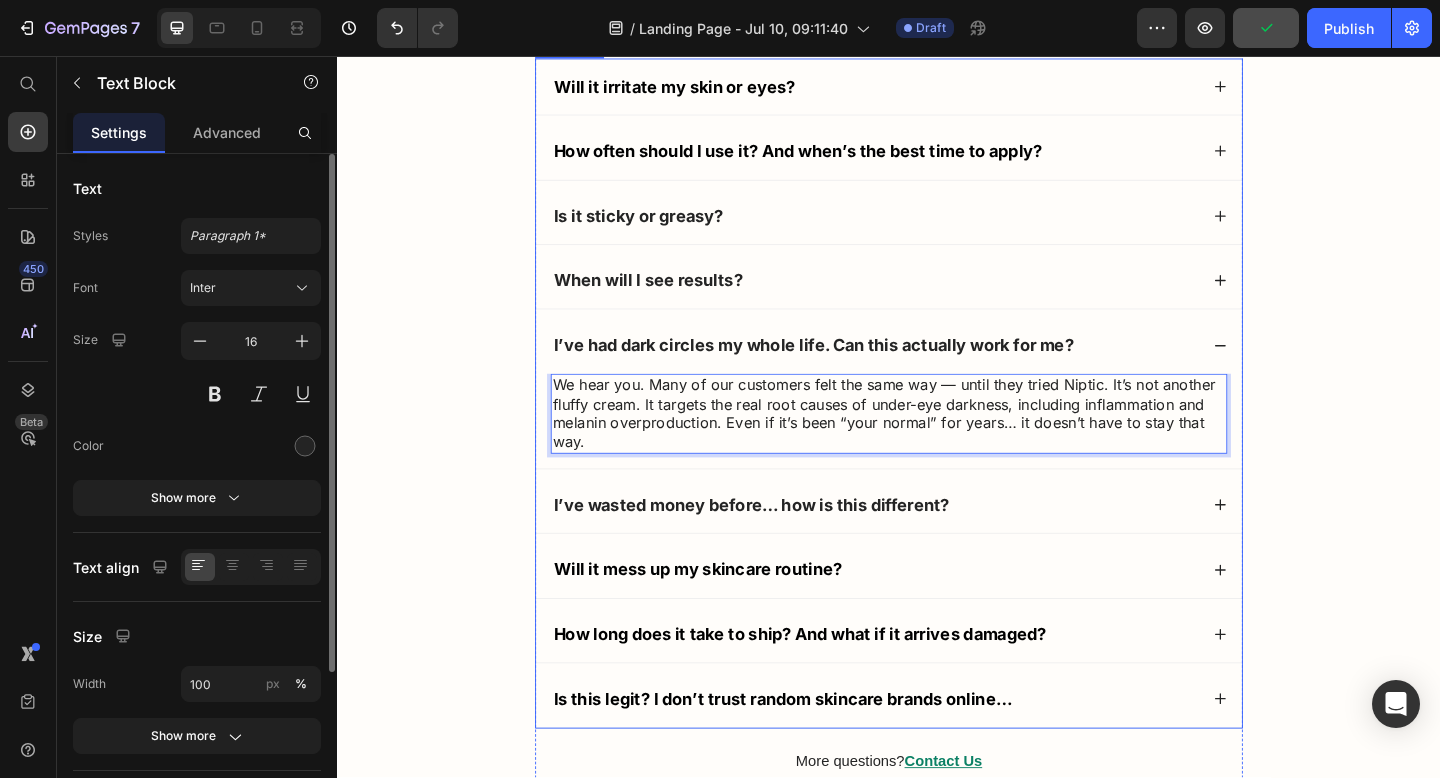 scroll, scrollTop: 20273, scrollLeft: 0, axis: vertical 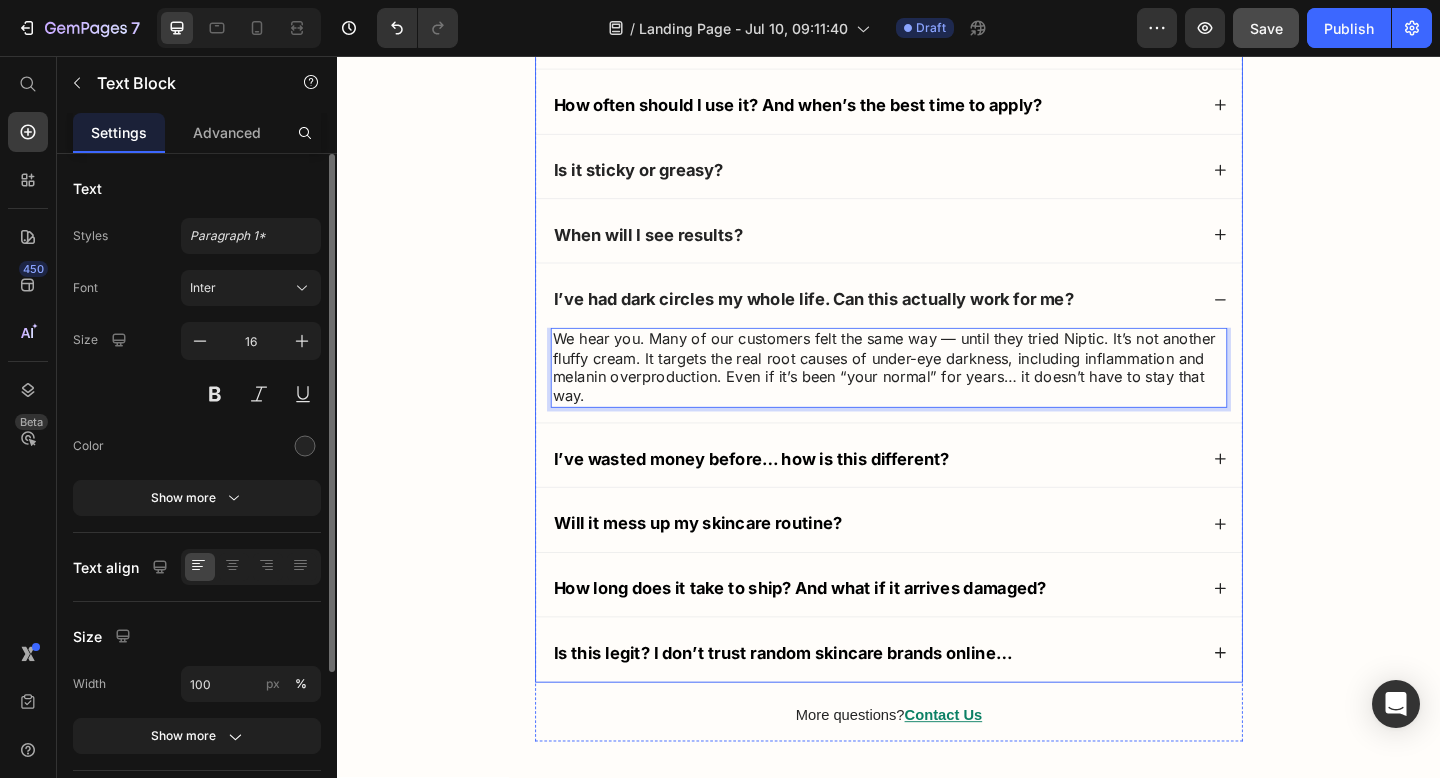 click 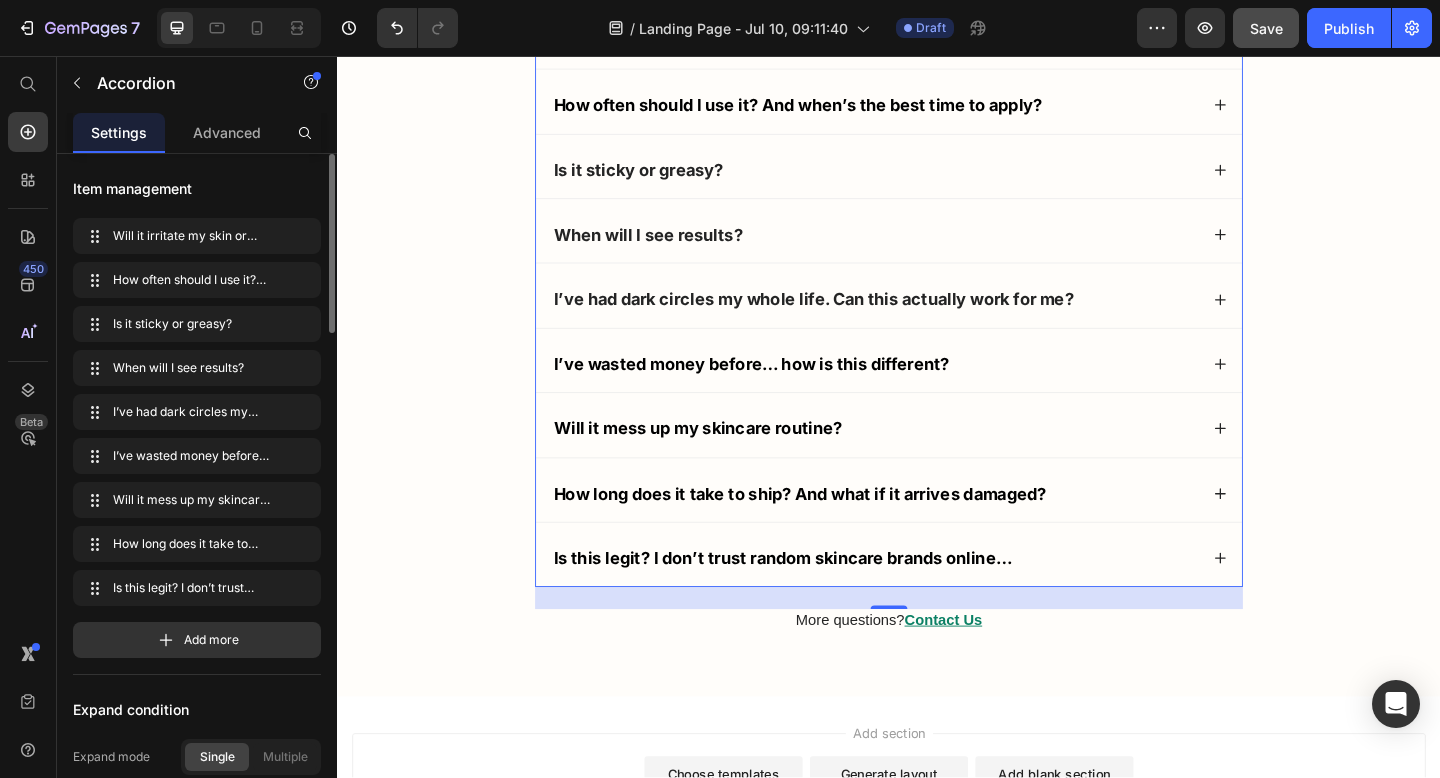click on "When will I see results?" at bounding box center (921, 250) 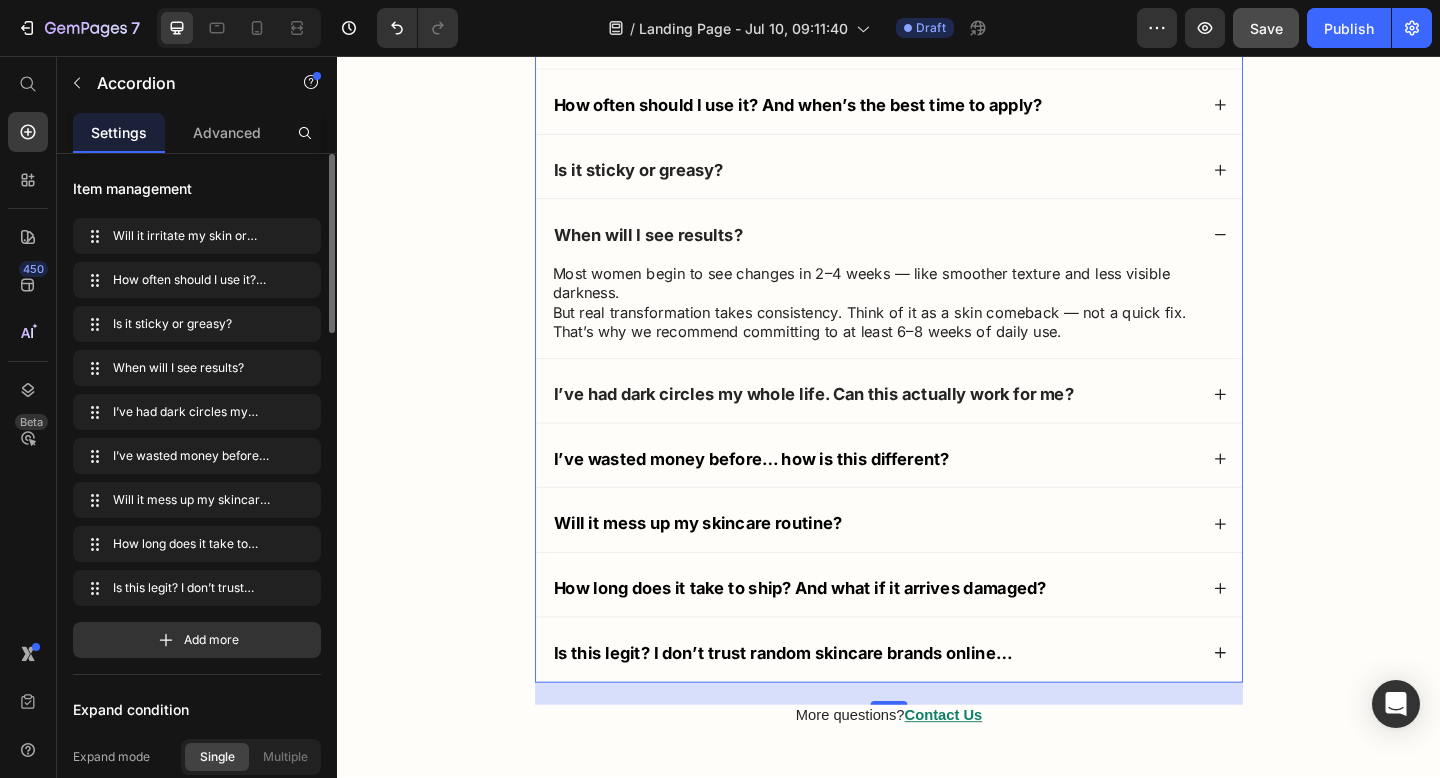 scroll, scrollTop: 20167, scrollLeft: 0, axis: vertical 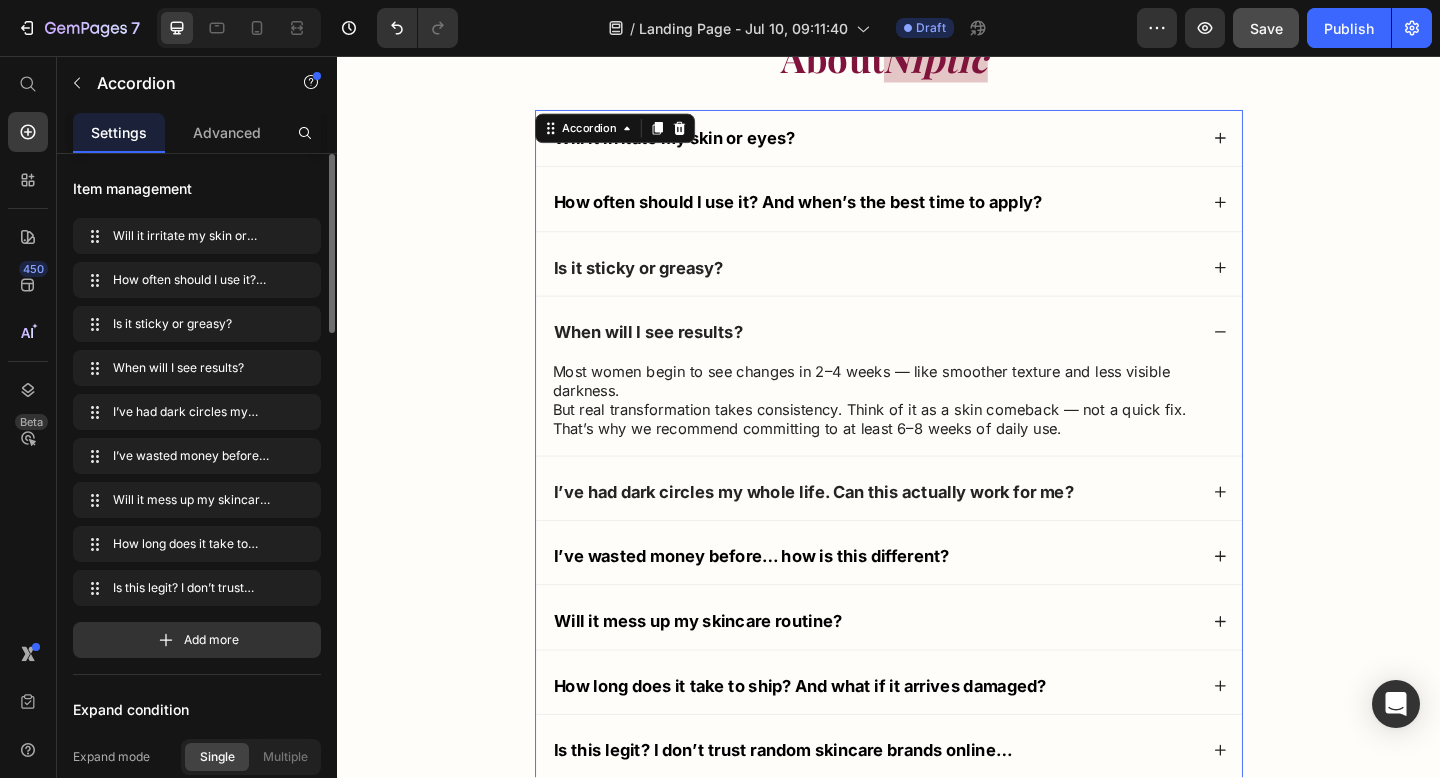 click on "Is it sticky or greasy?" at bounding box center [921, 286] 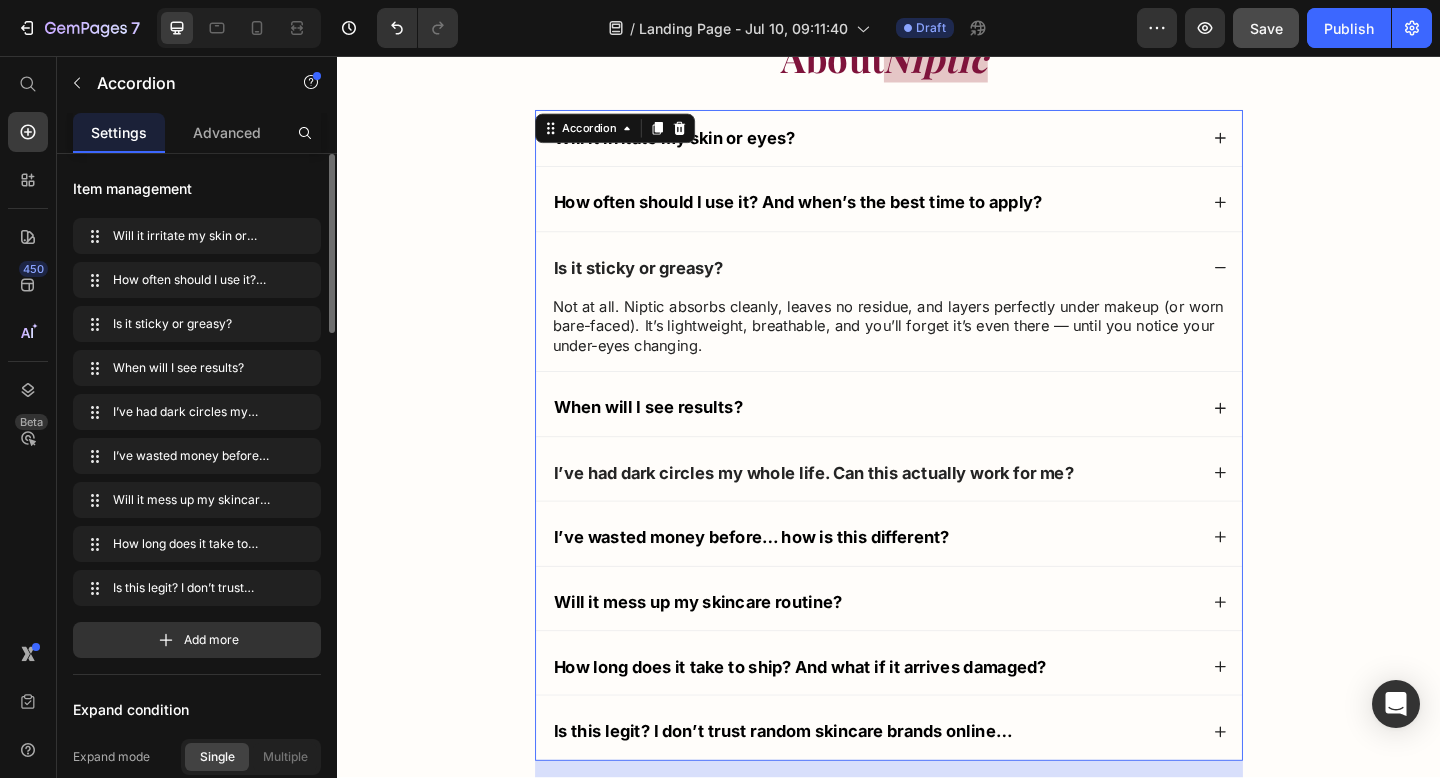 click on "Is it sticky or greasy?" at bounding box center (921, 286) 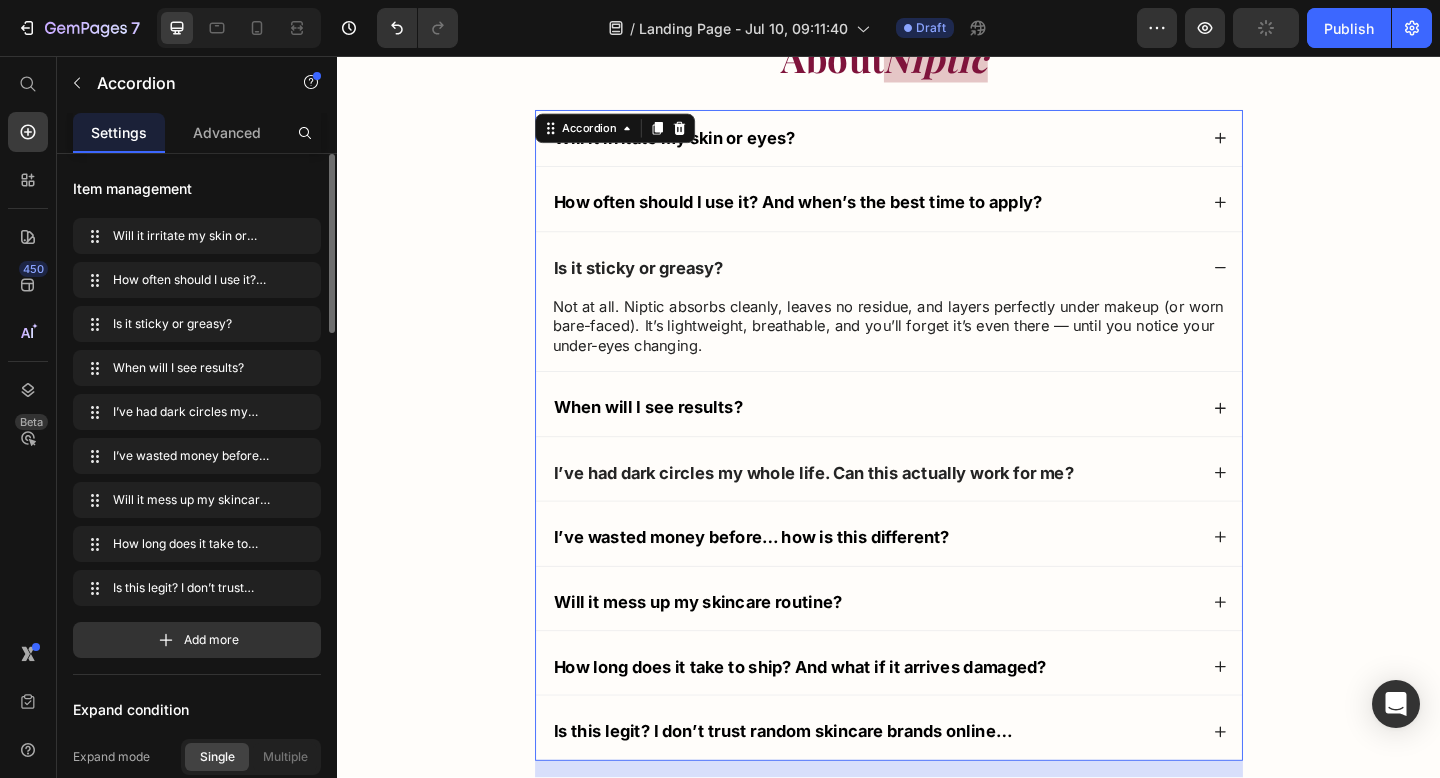 click 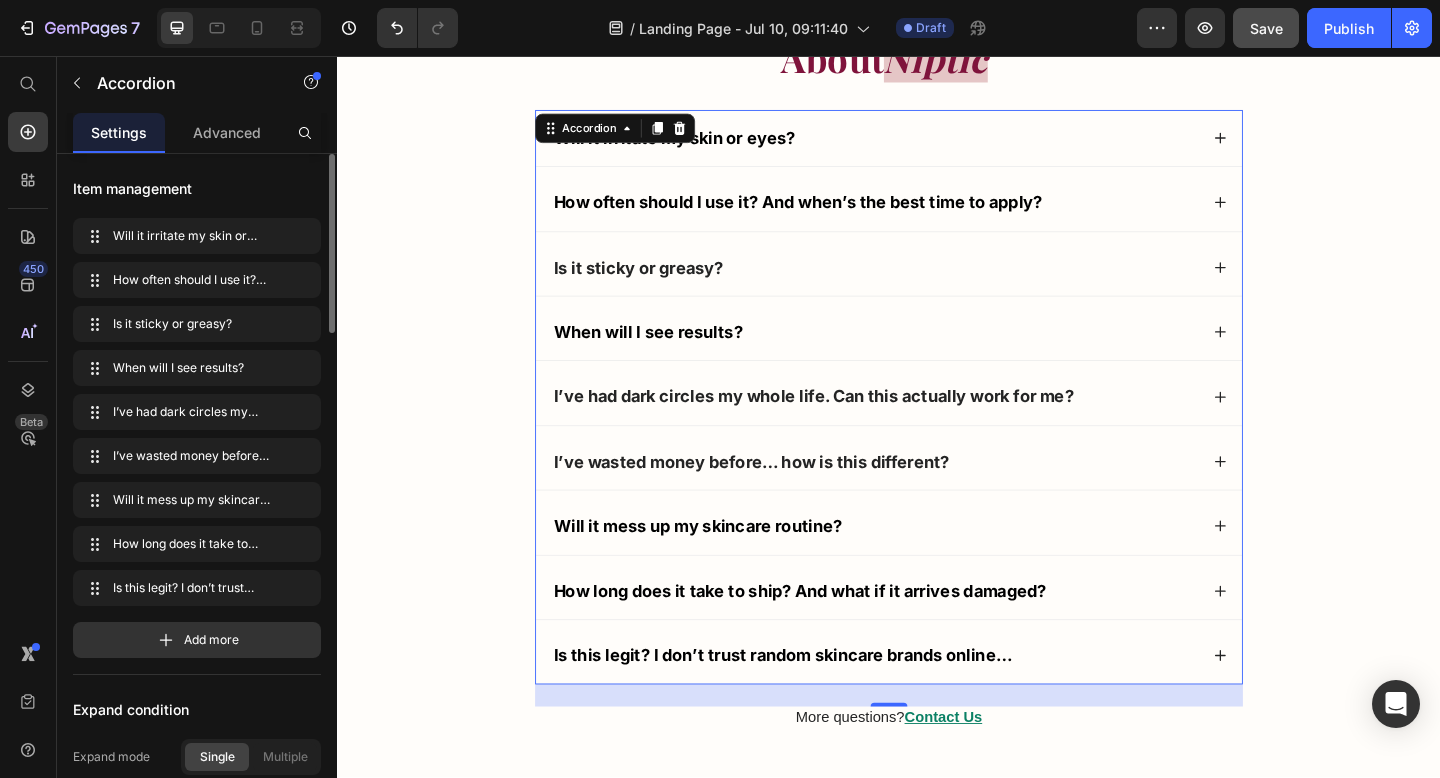 click on "I’ve wasted money before… how is this different?" at bounding box center [937, 497] 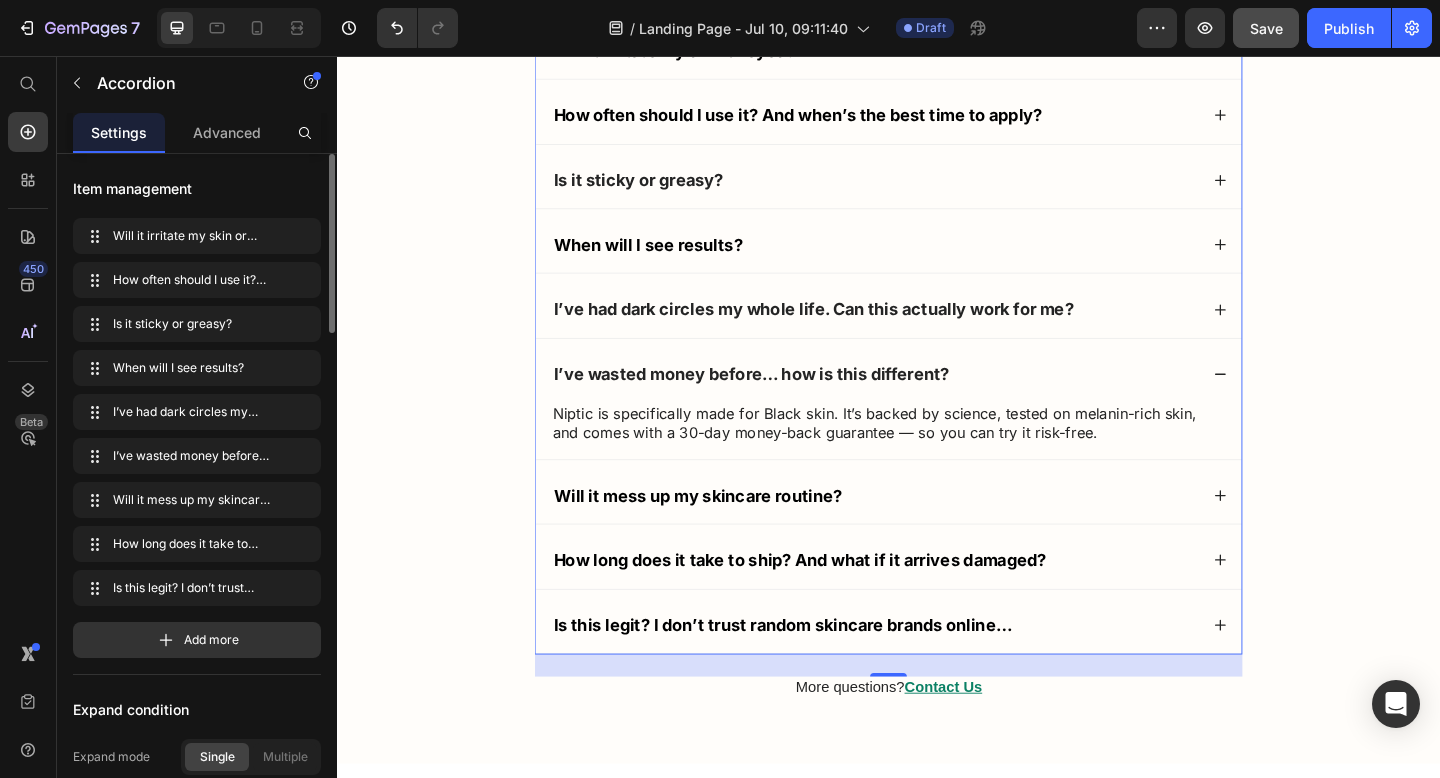 scroll, scrollTop: 20263, scrollLeft: 0, axis: vertical 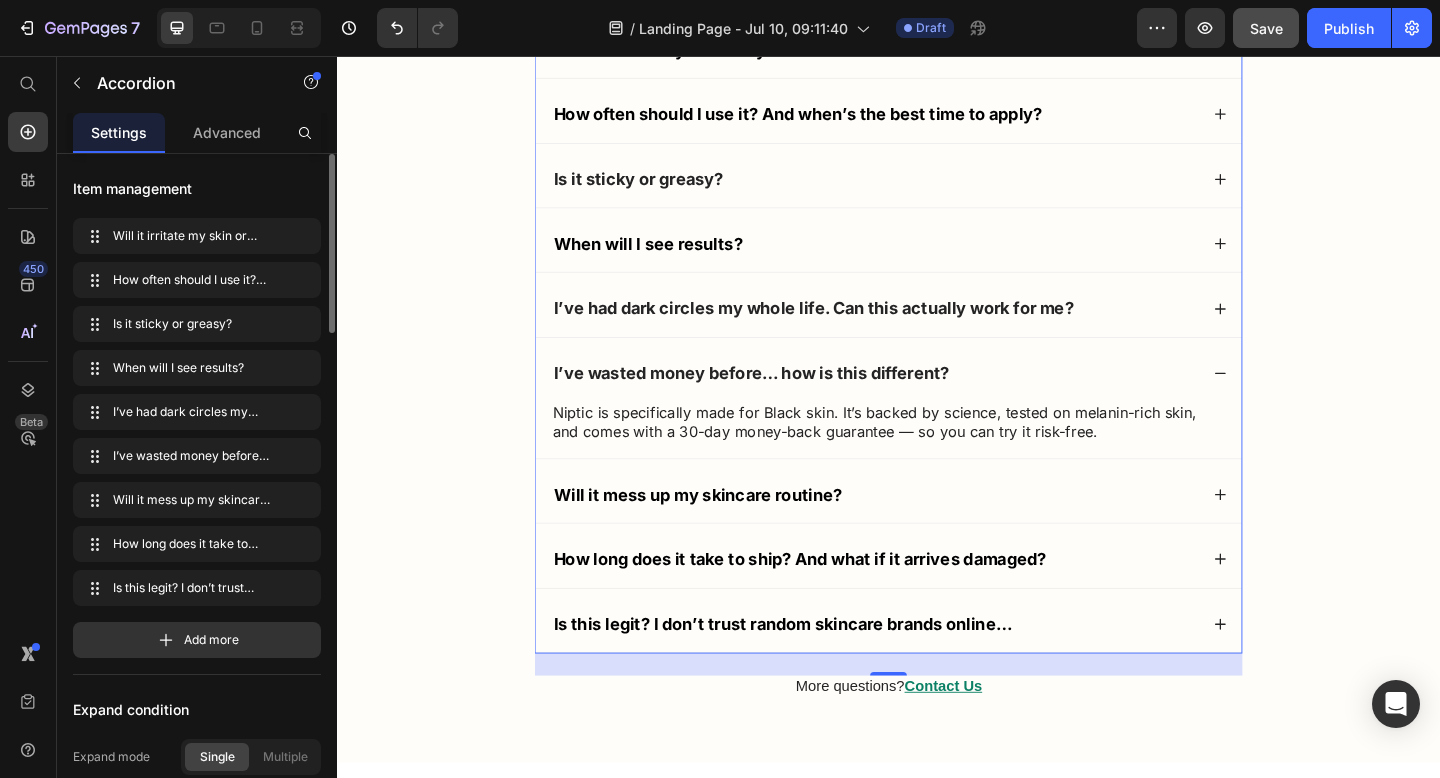 click on "I’ve wasted money before… how is this different?" at bounding box center (937, 401) 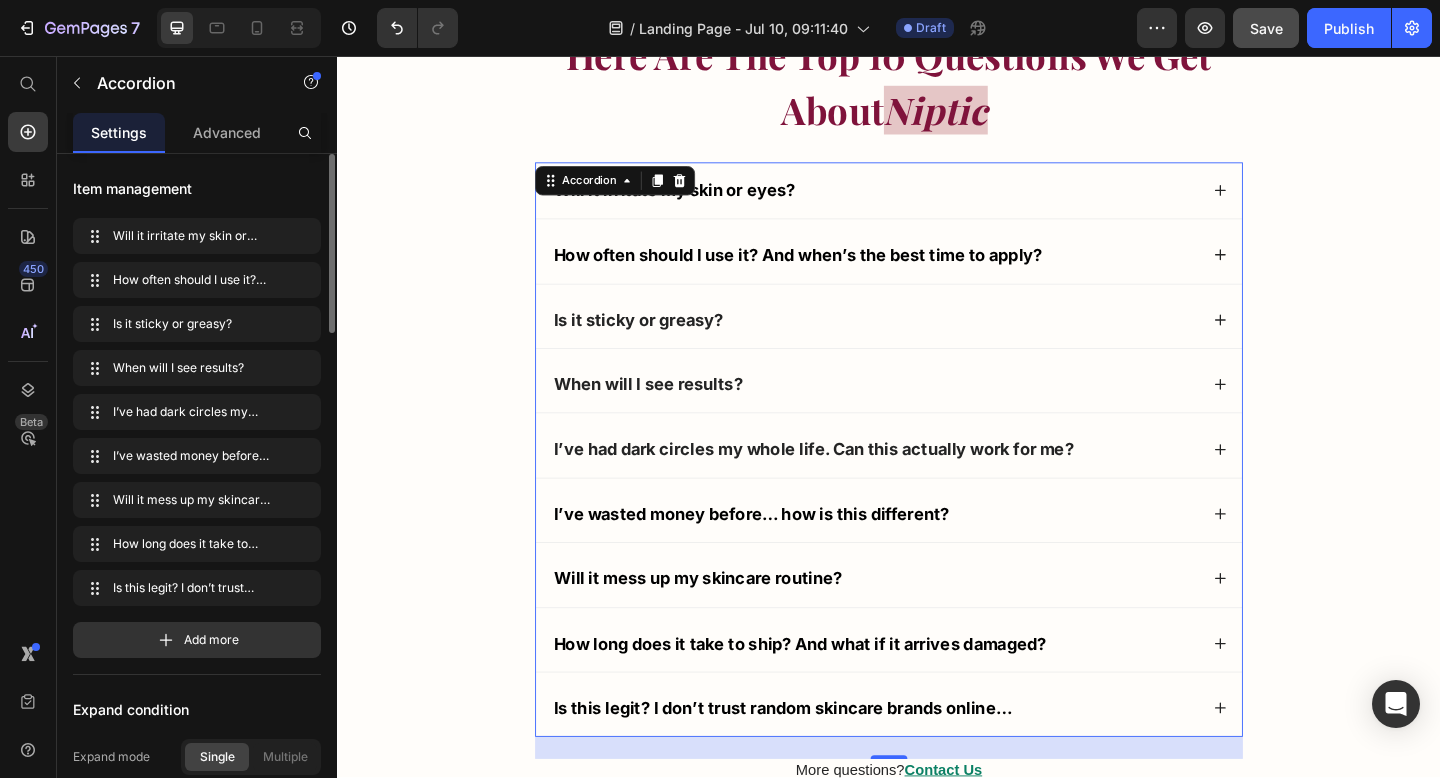 scroll, scrollTop: 20095, scrollLeft: 0, axis: vertical 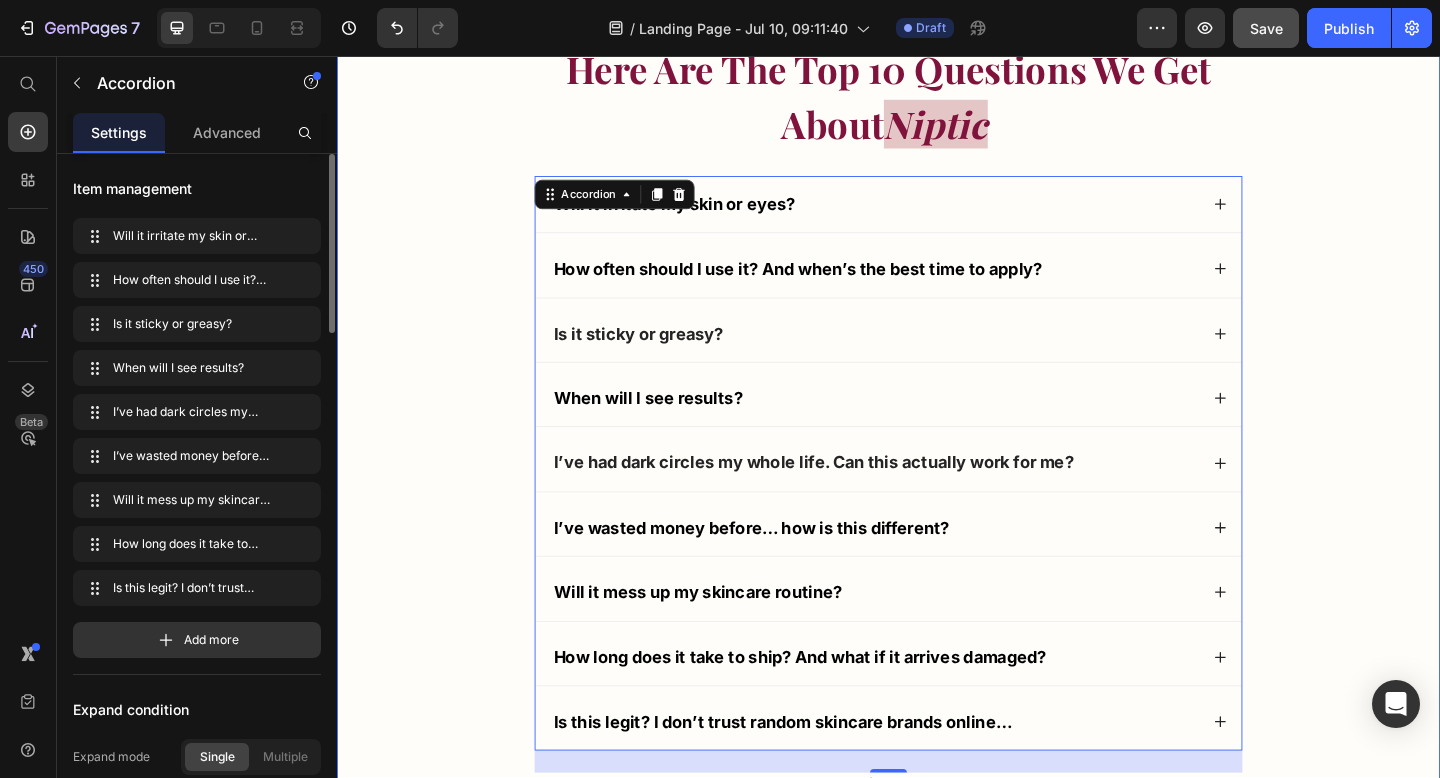 click on "Still Not Sure? Text Block Here Are The Top 10 Questions We Get About  Niptic   Text Block
Will it irritate my skin or eyes?
How often should I use it? And when’s the best time to apply?
Is it sticky or greasy?
When will I see results?
I’ve had dark circles my whole life. Can this actually work for me?
I’ve wasted money before… how is this different?
Will it mess up my skincare routine?
How long does it take to ship? And what if it arrives damaged?
Is this legit? I don’t trust random skincare brands online… Accordion   24 More questions?  Contact Us  ⁠⁠⁠⁠⁠⁠⁠ Text Block Row" at bounding box center [937, 440] 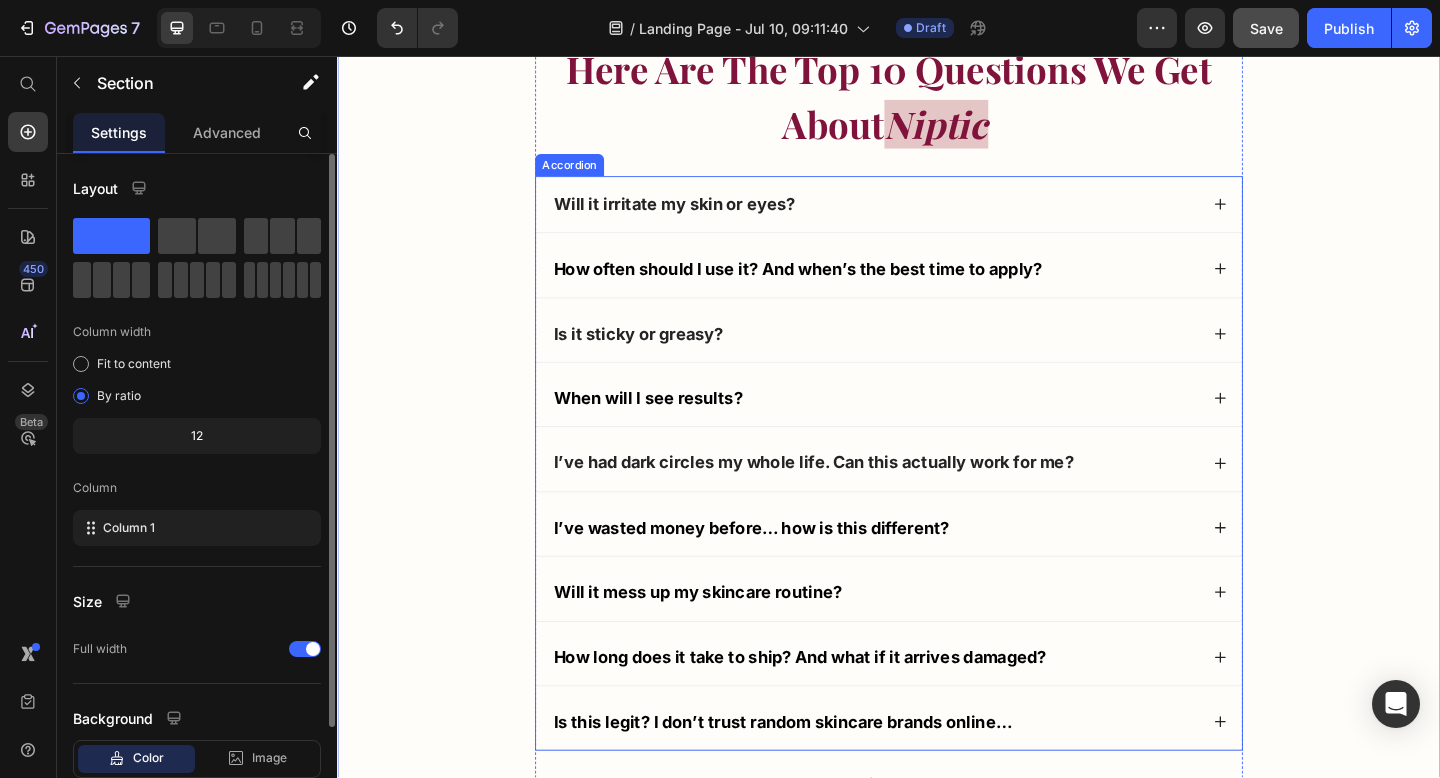 click on "Will it irritate my skin or eyes?" at bounding box center (937, 217) 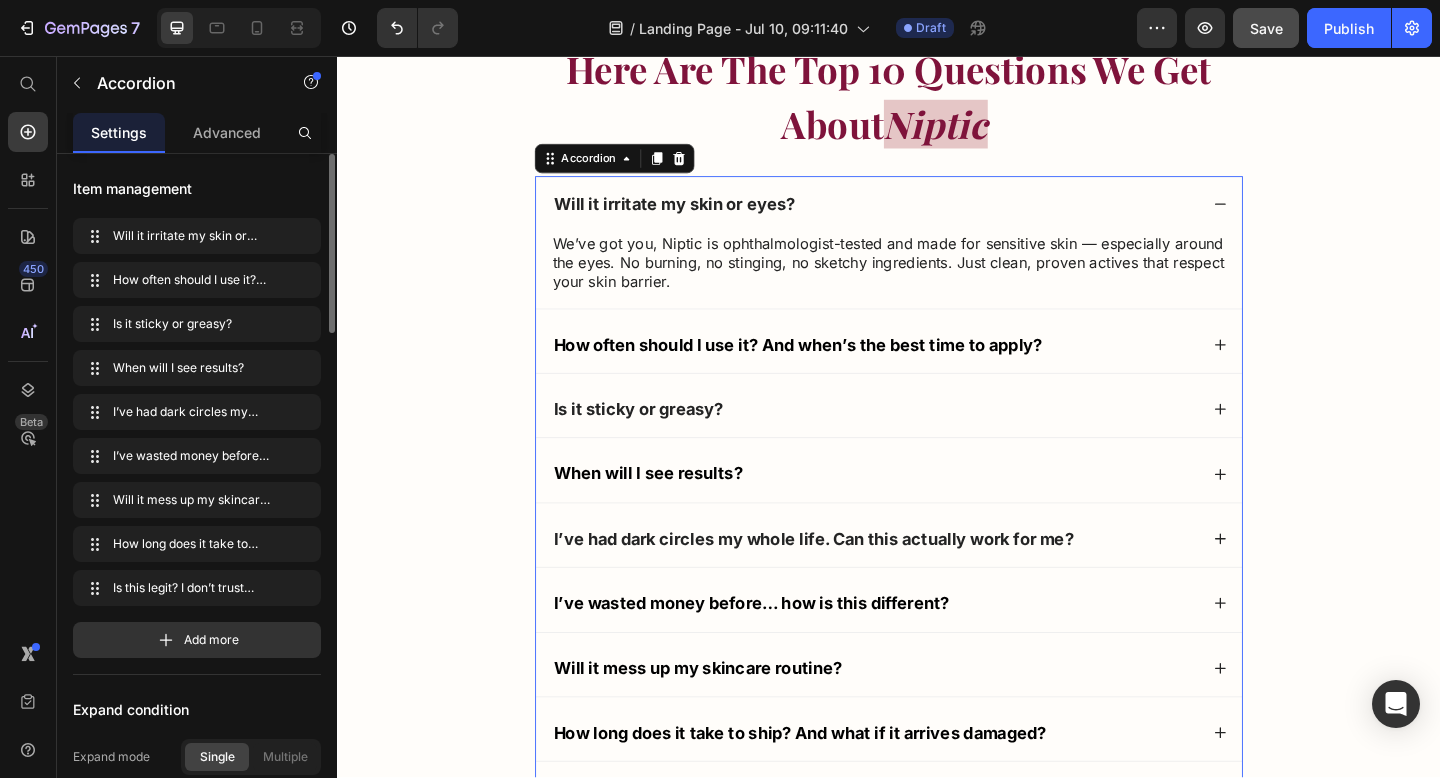 click on "Will it irritate my skin or eyes?" at bounding box center [937, 217] 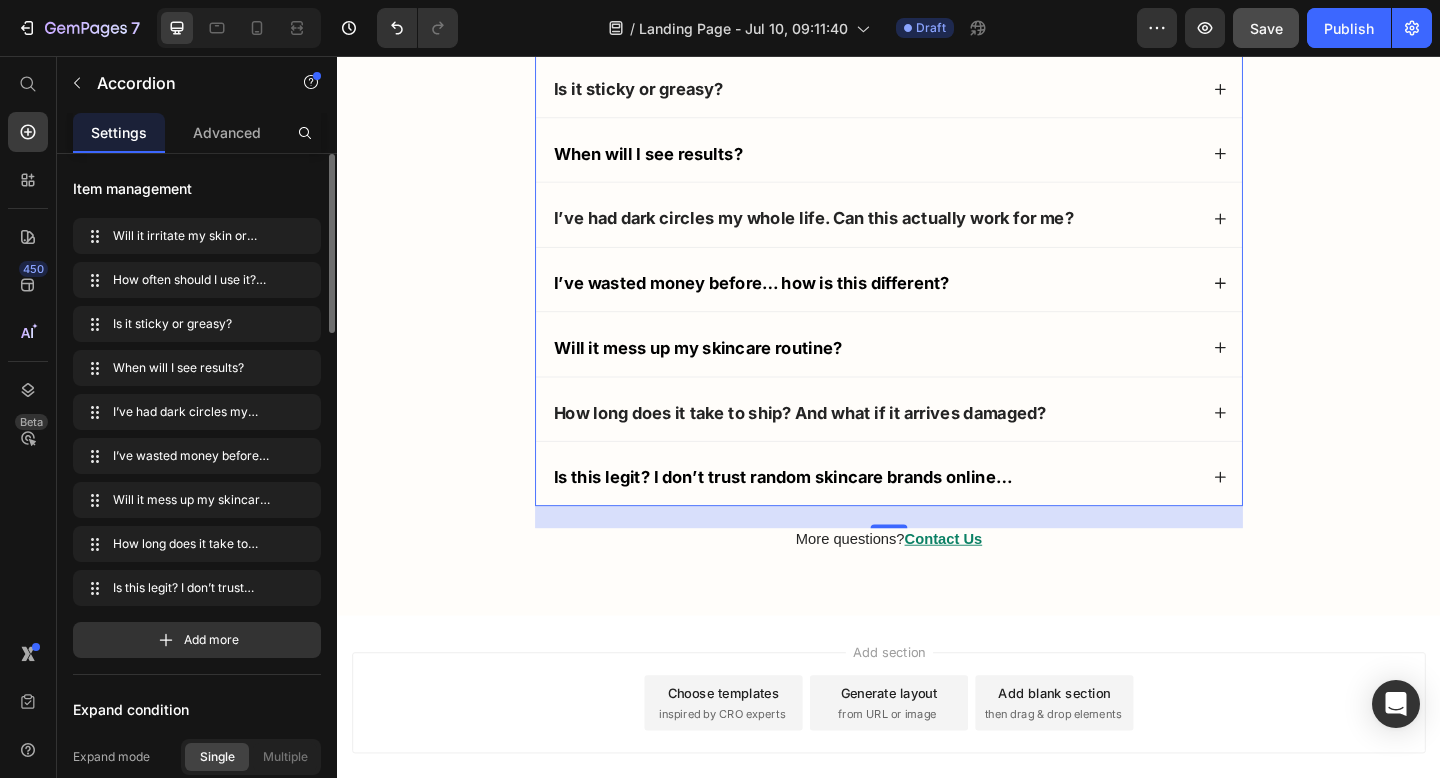 scroll, scrollTop: 20181, scrollLeft: 0, axis: vertical 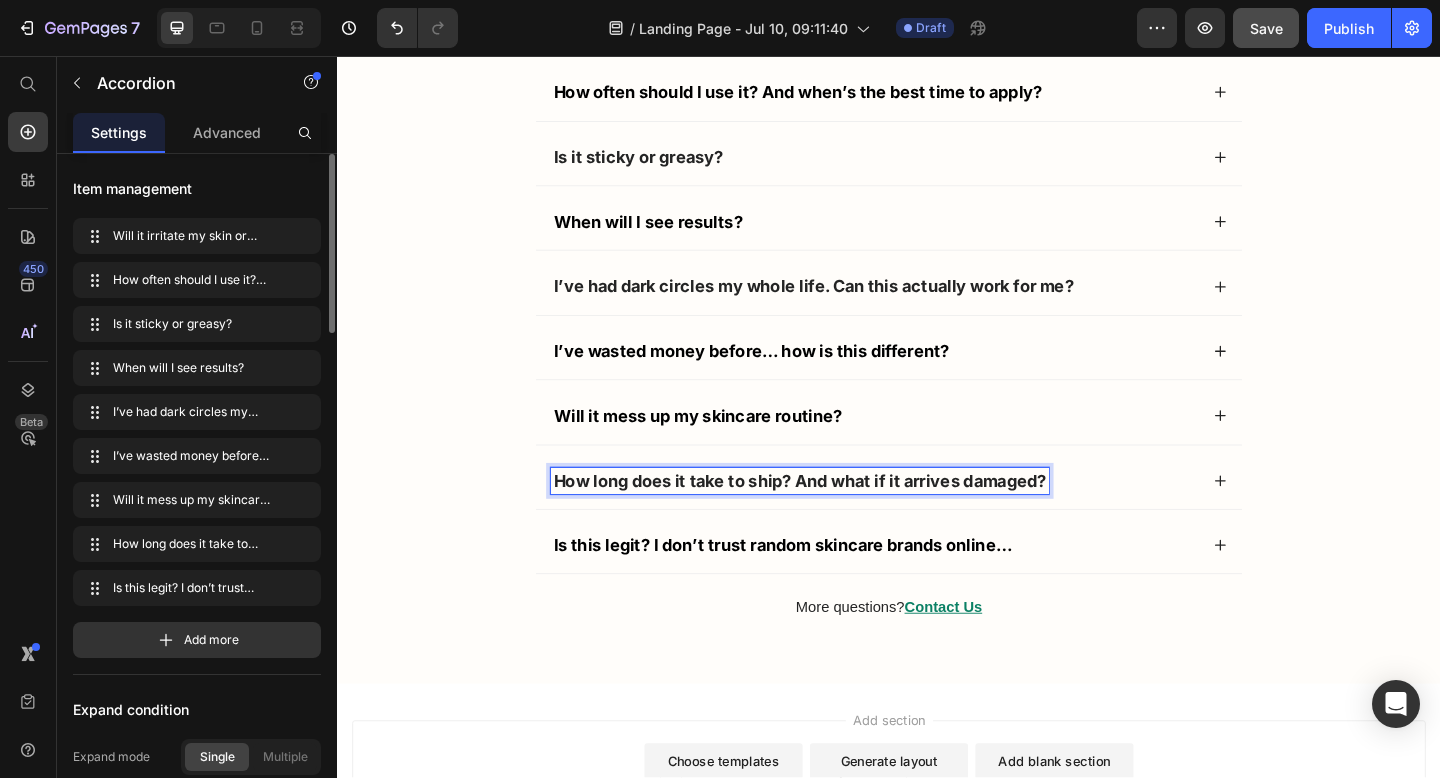 click on "How long does it take to ship? And what if it arrives damaged?" at bounding box center (921, 518) 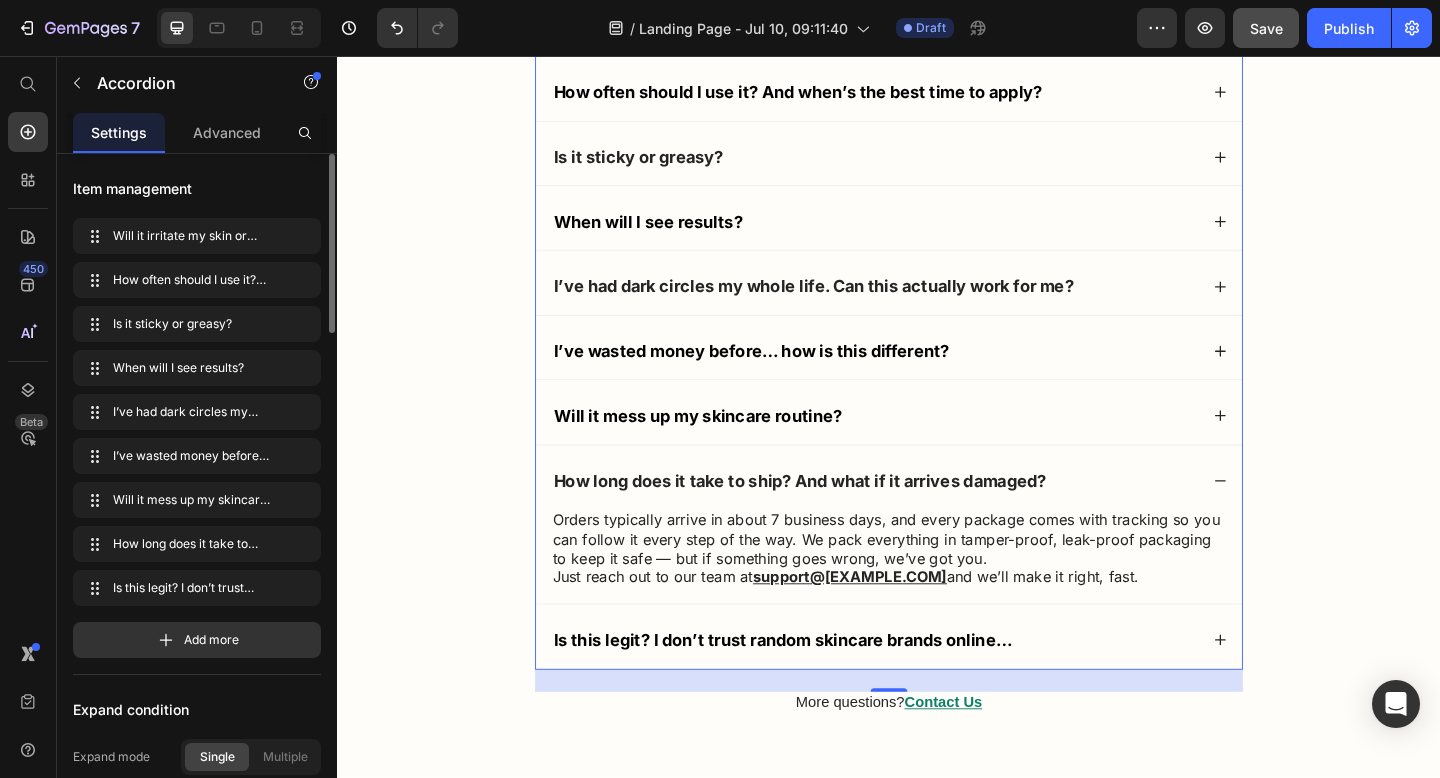 click on "support@niptic.com" at bounding box center (894, 623) 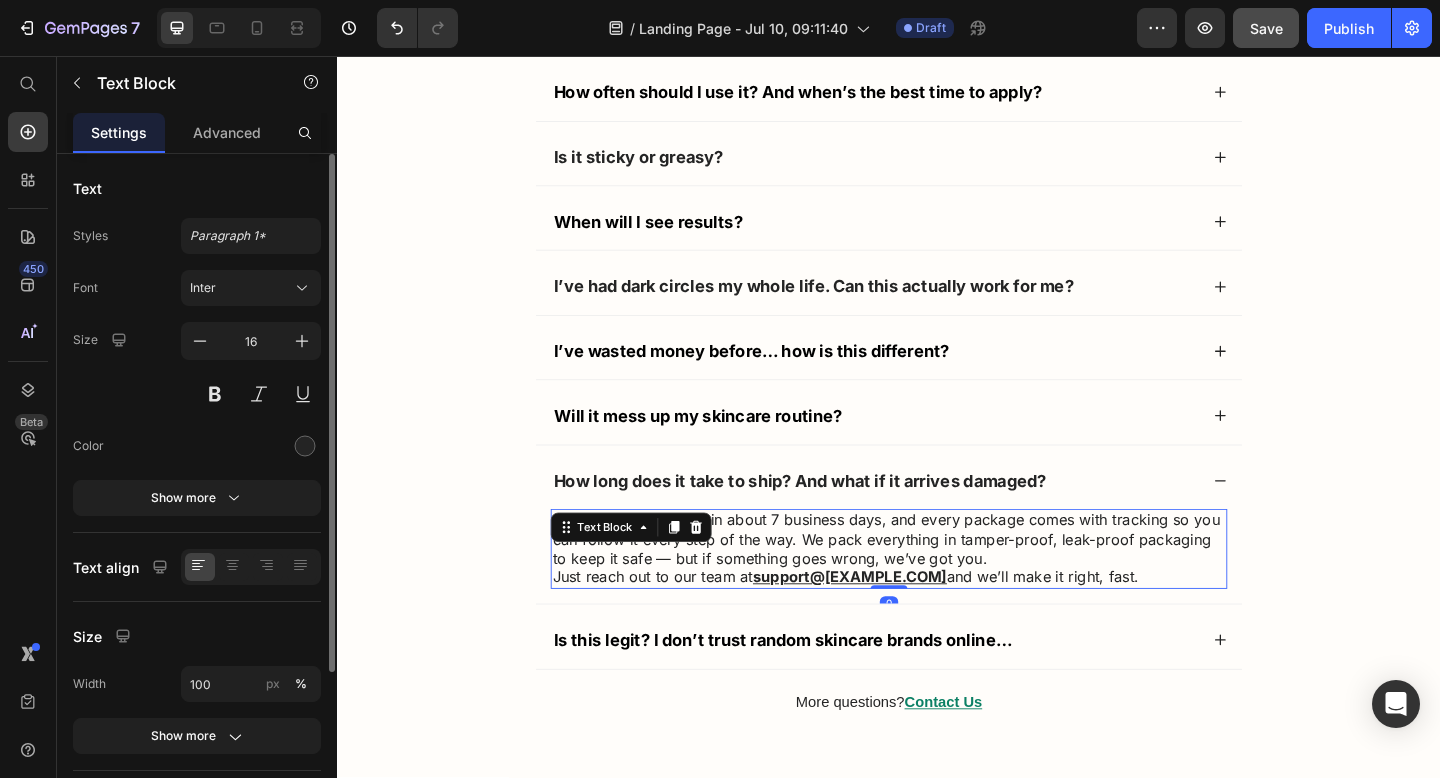 click on "support@niptic.com" at bounding box center [894, 623] 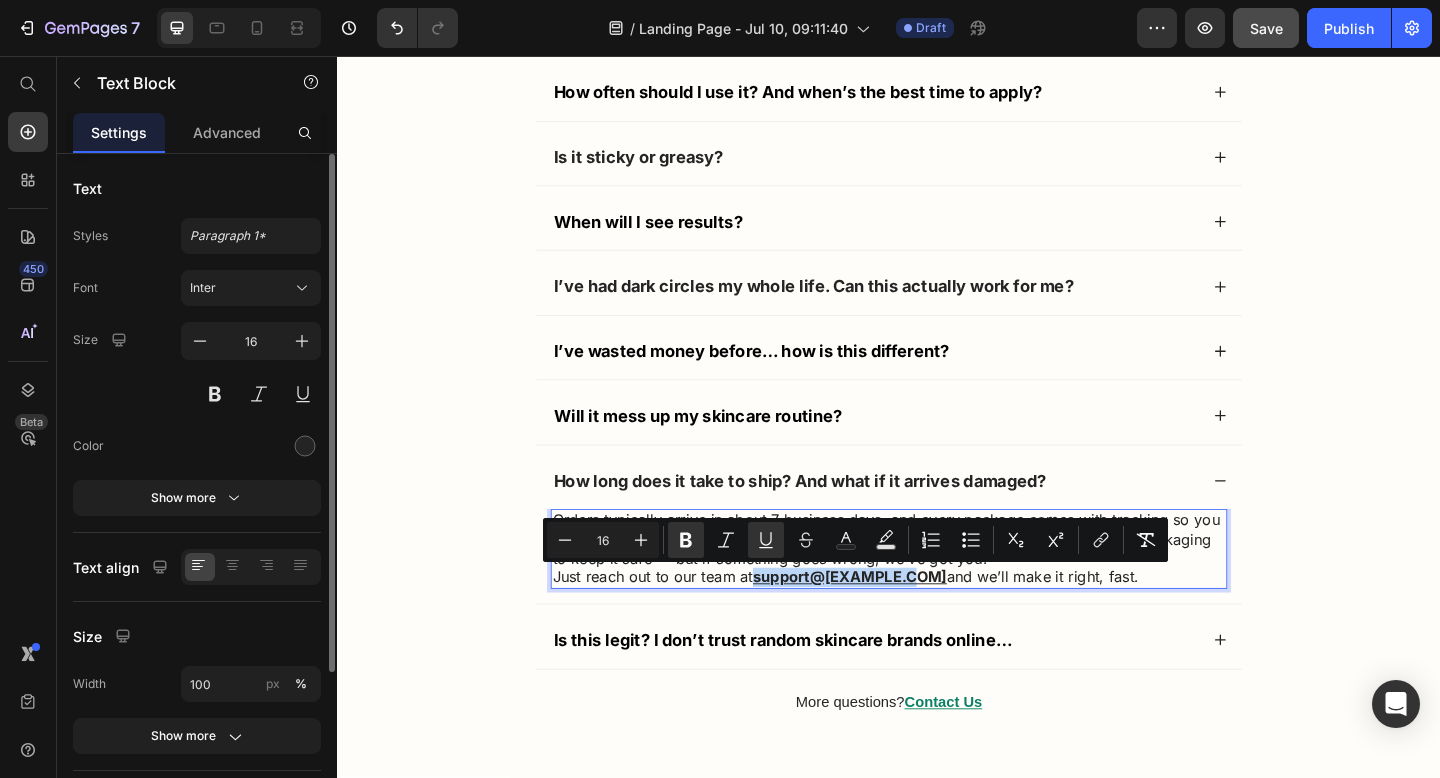 drag, startPoint x: 793, startPoint y: 623, endPoint x: 956, endPoint y: 624, distance: 163.00307 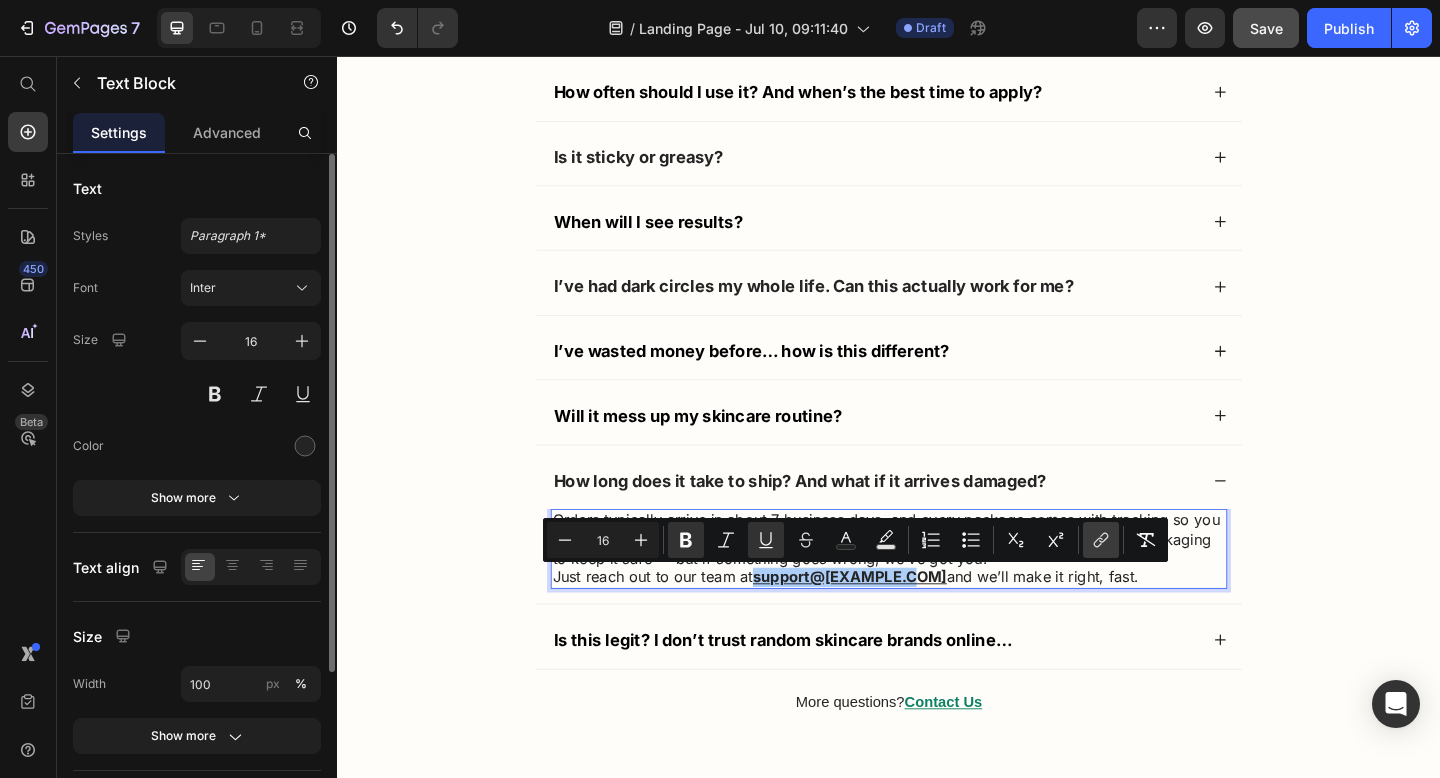click 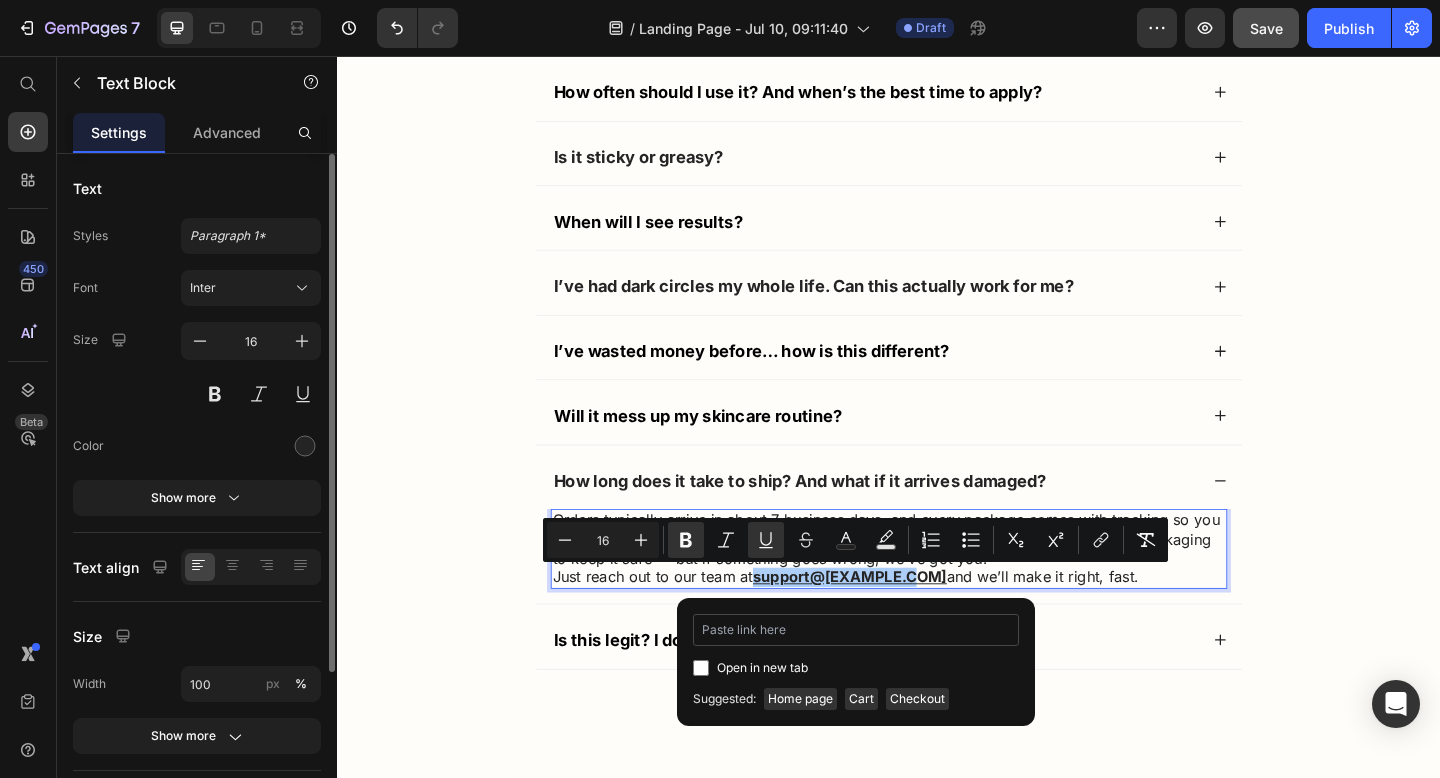 click at bounding box center (856, 630) 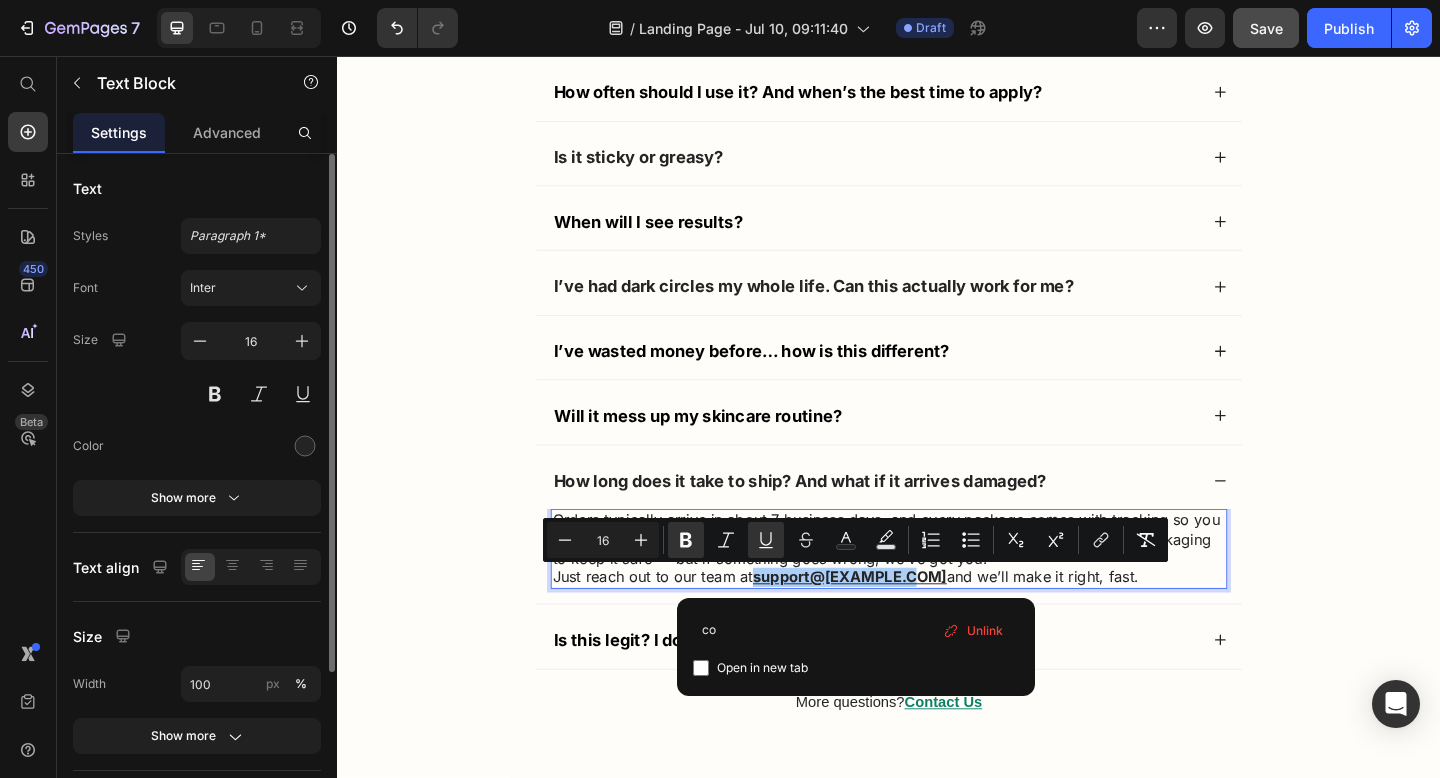 type on "c" 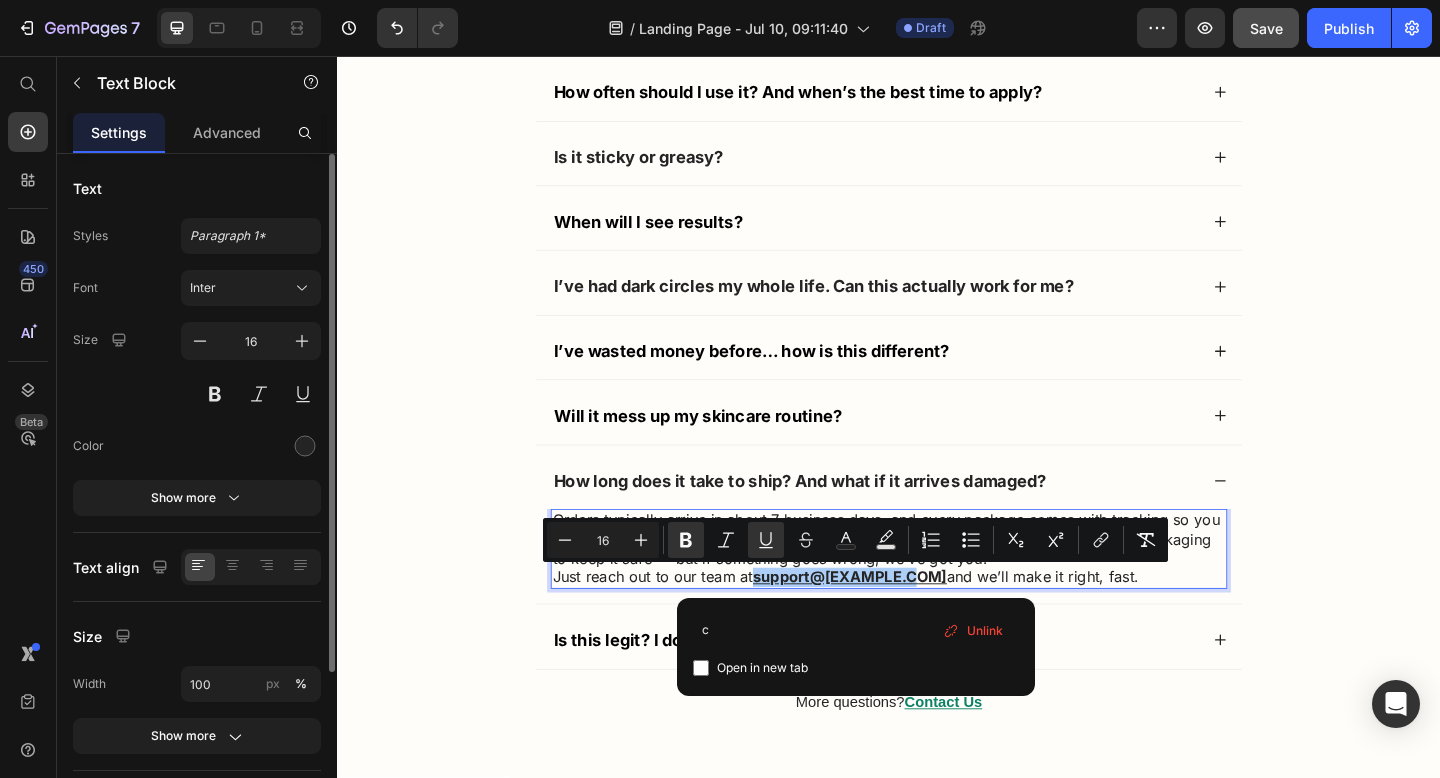 type 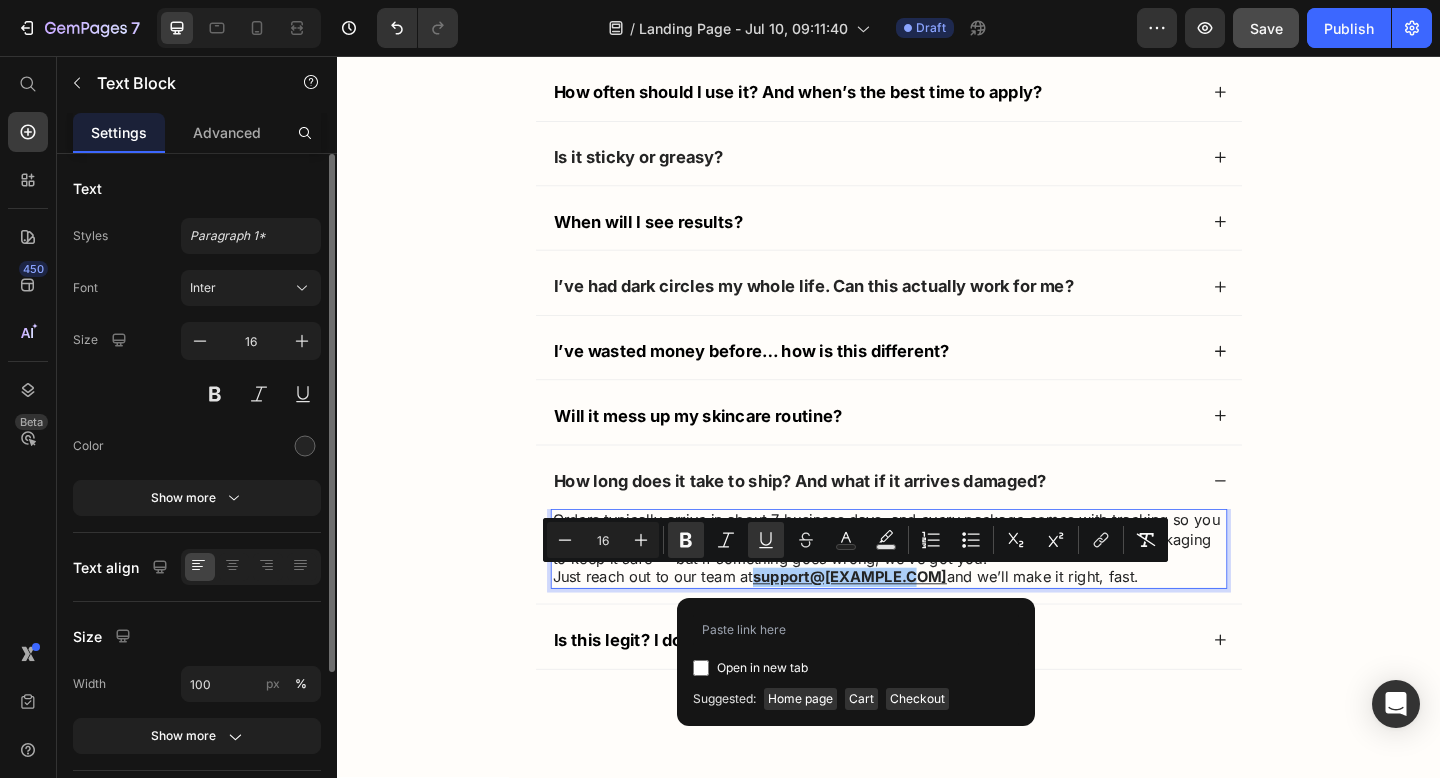 click on "Open in new tab" at bounding box center [762, 668] 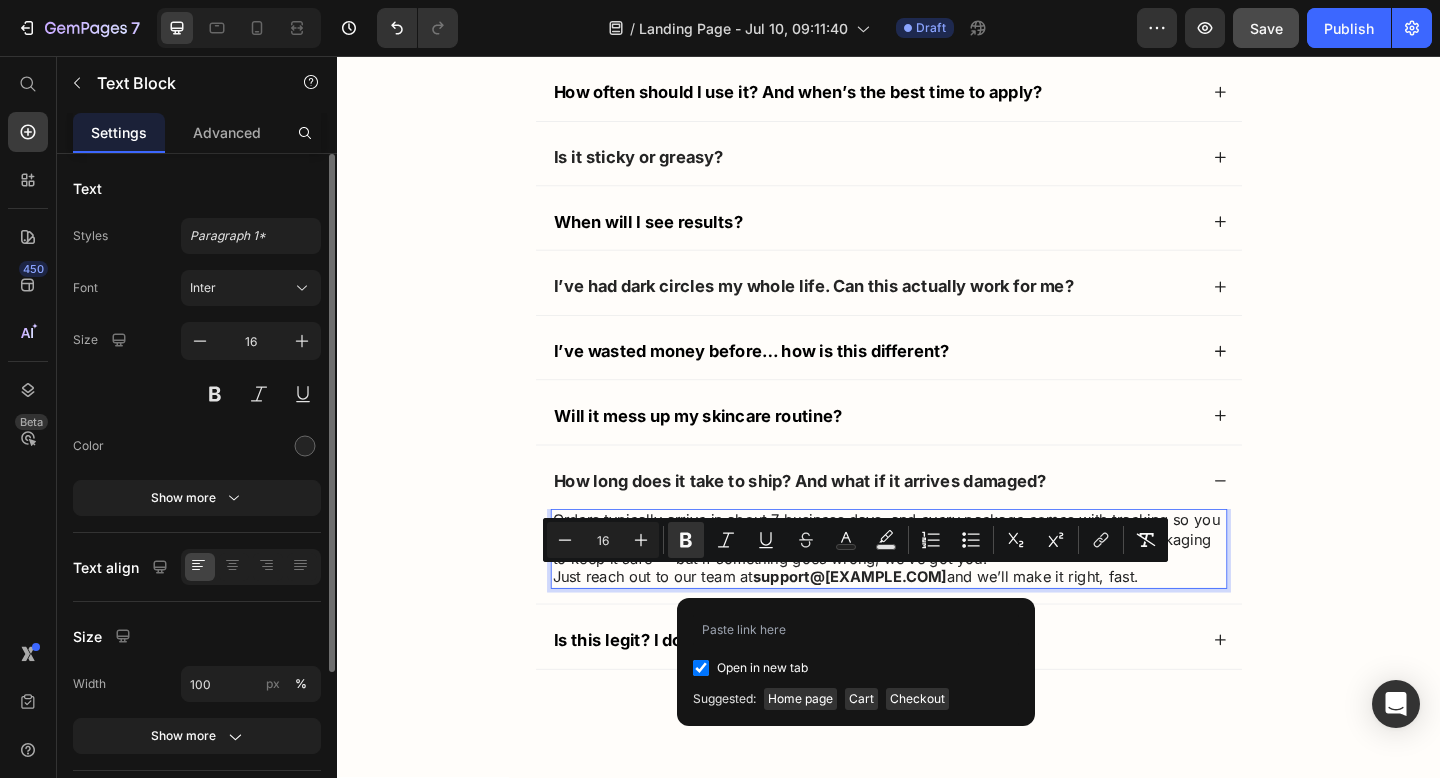 click on "Open in new tab" at bounding box center (762, 668) 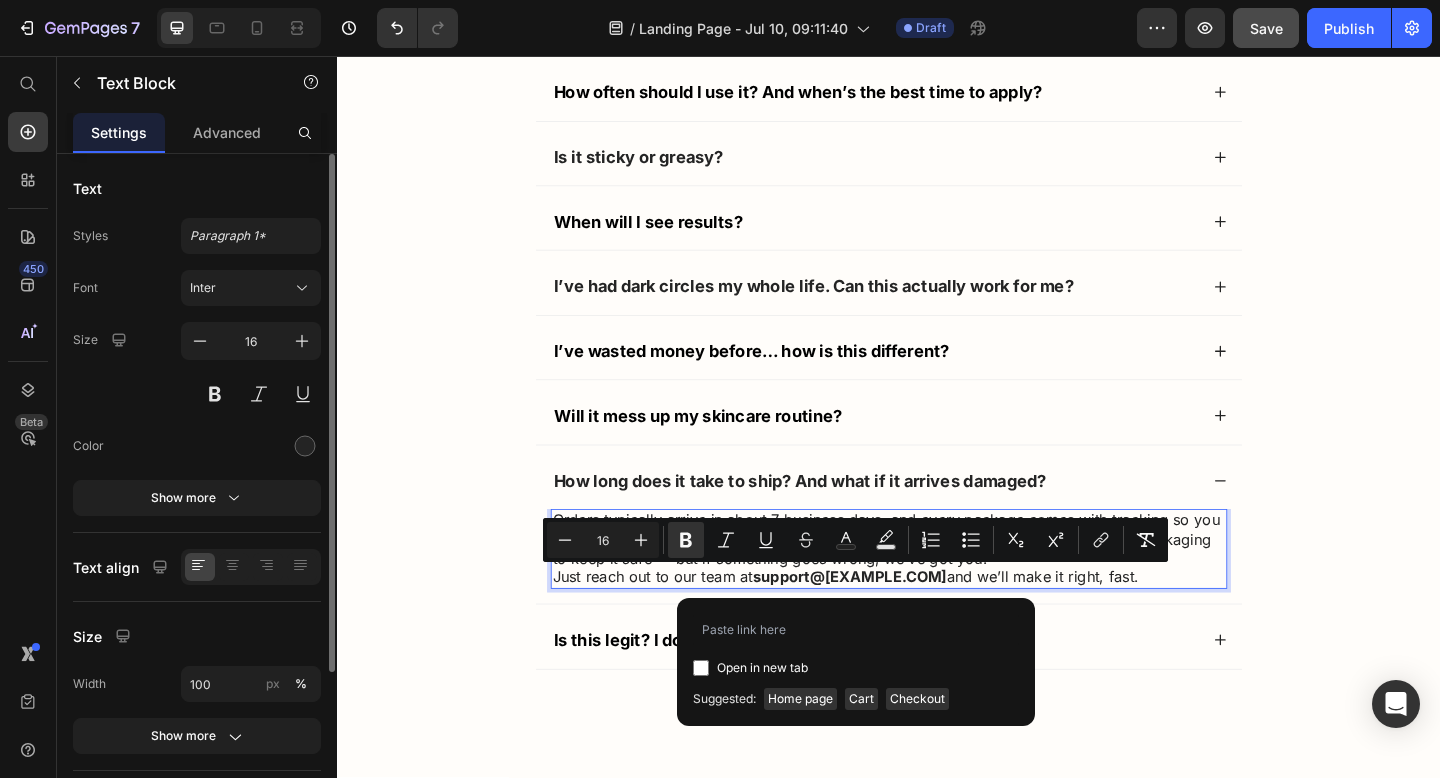 checkbox on "false" 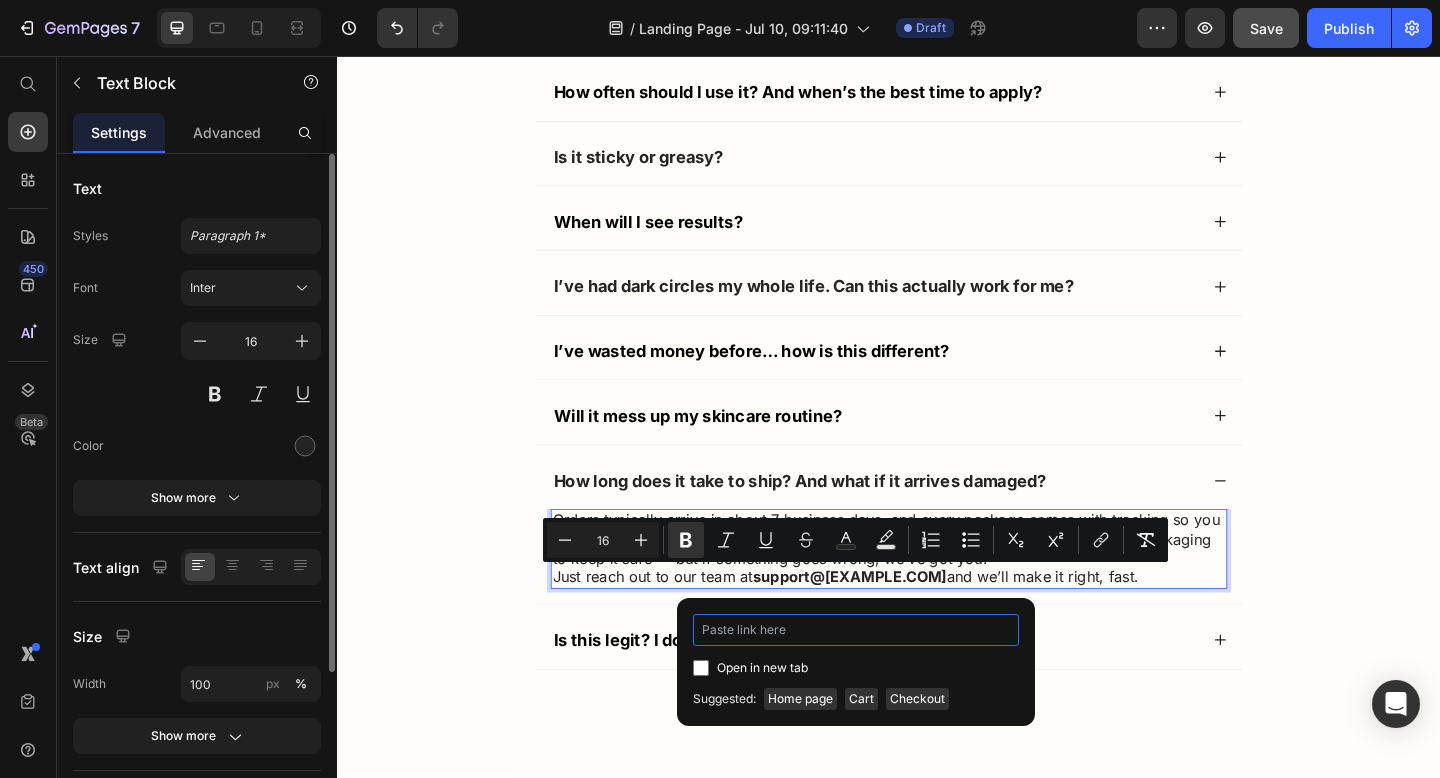 click at bounding box center [856, 630] 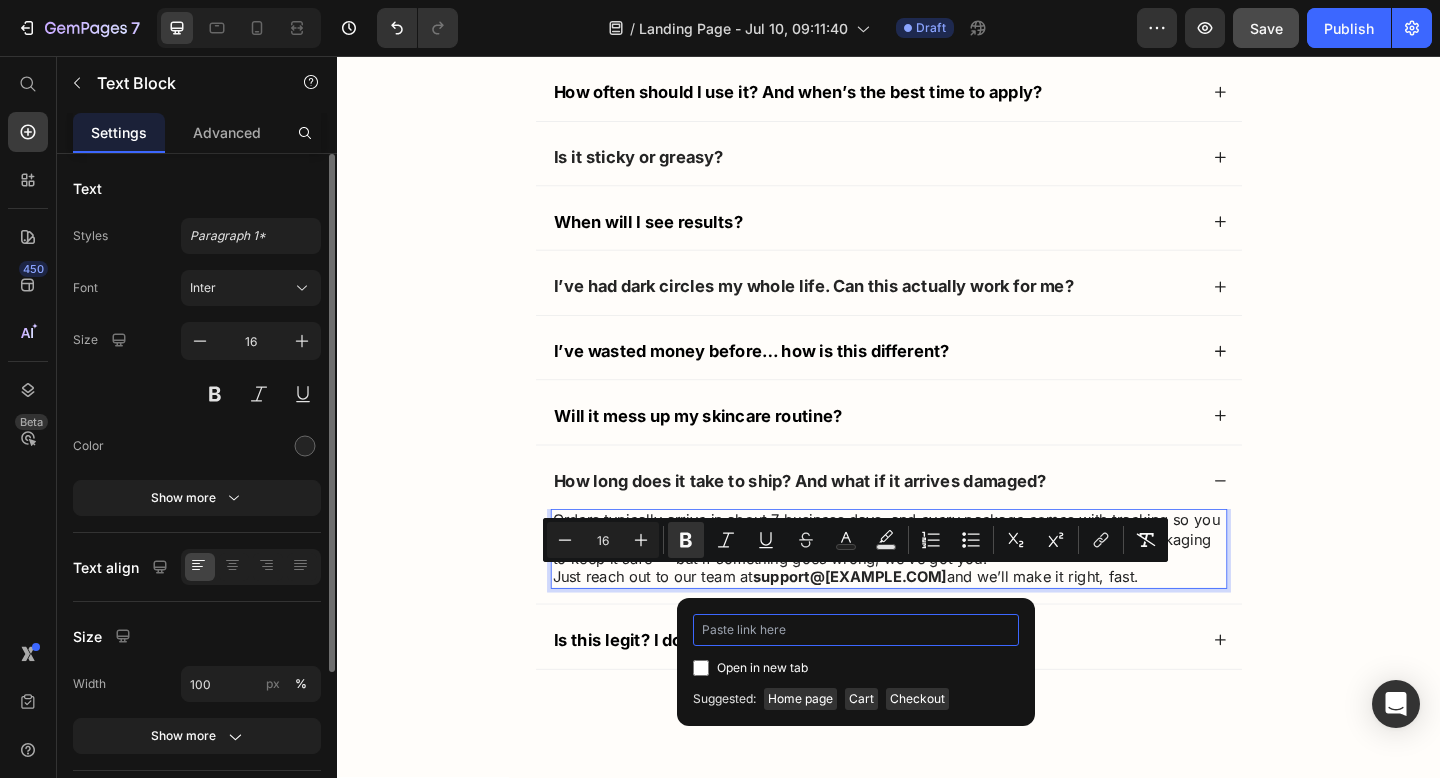type on "c" 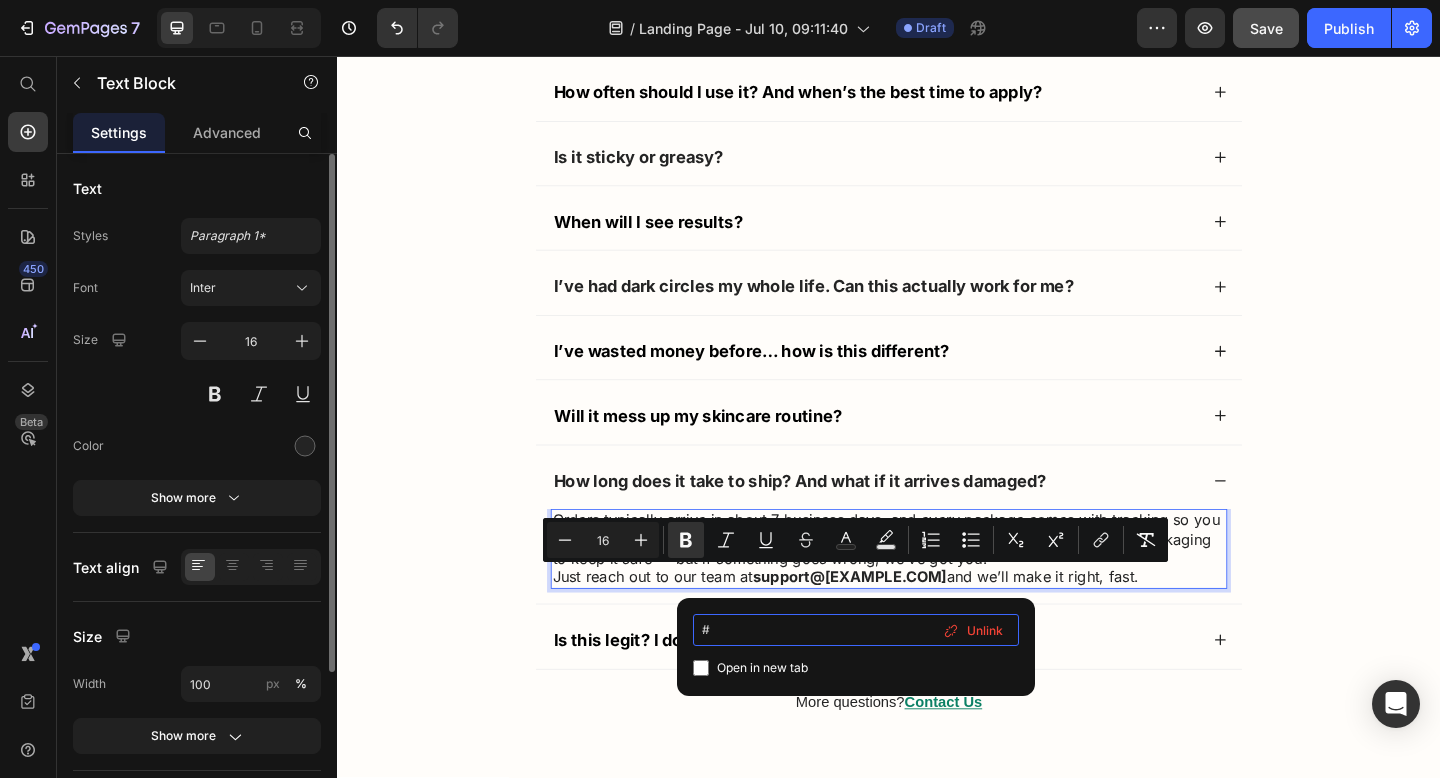 type 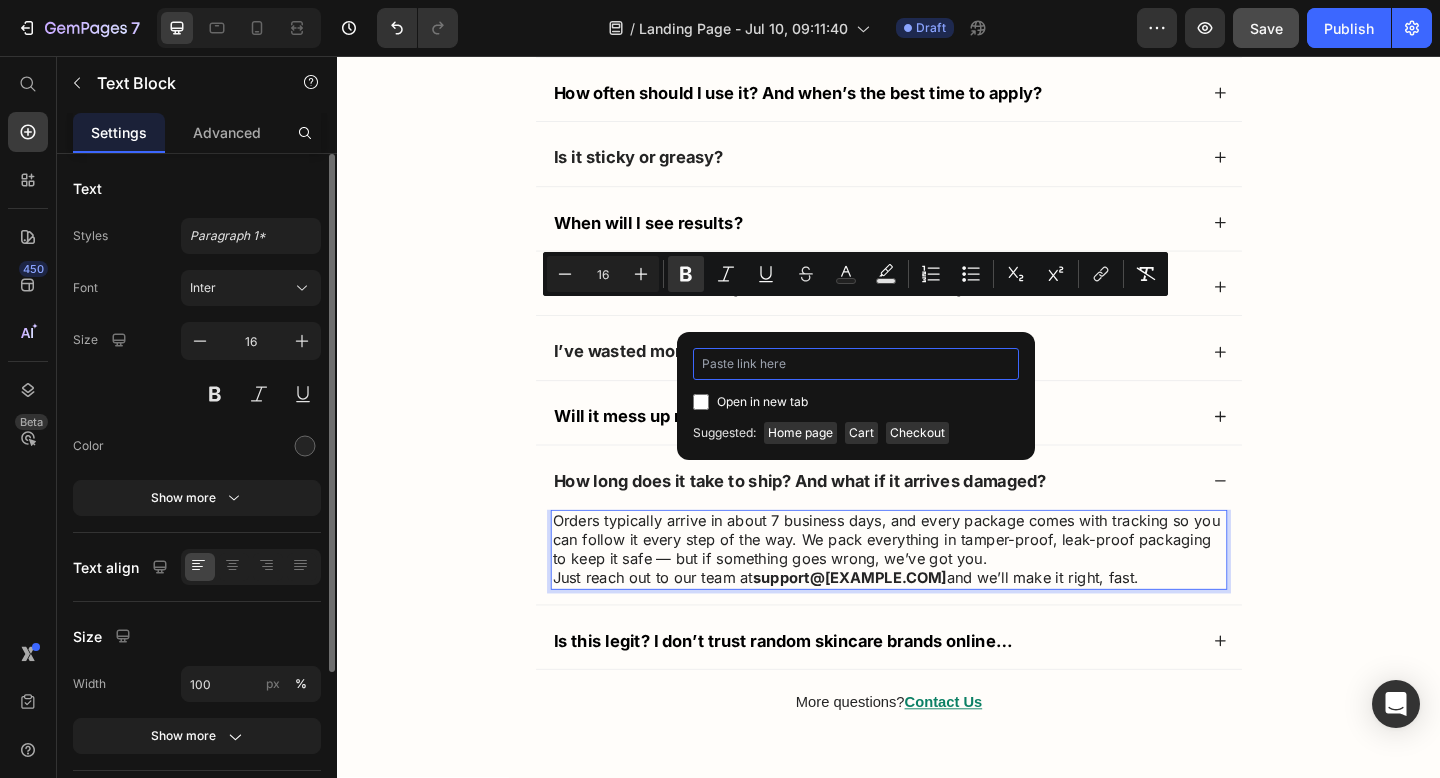 scroll, scrollTop: 20576, scrollLeft: 0, axis: vertical 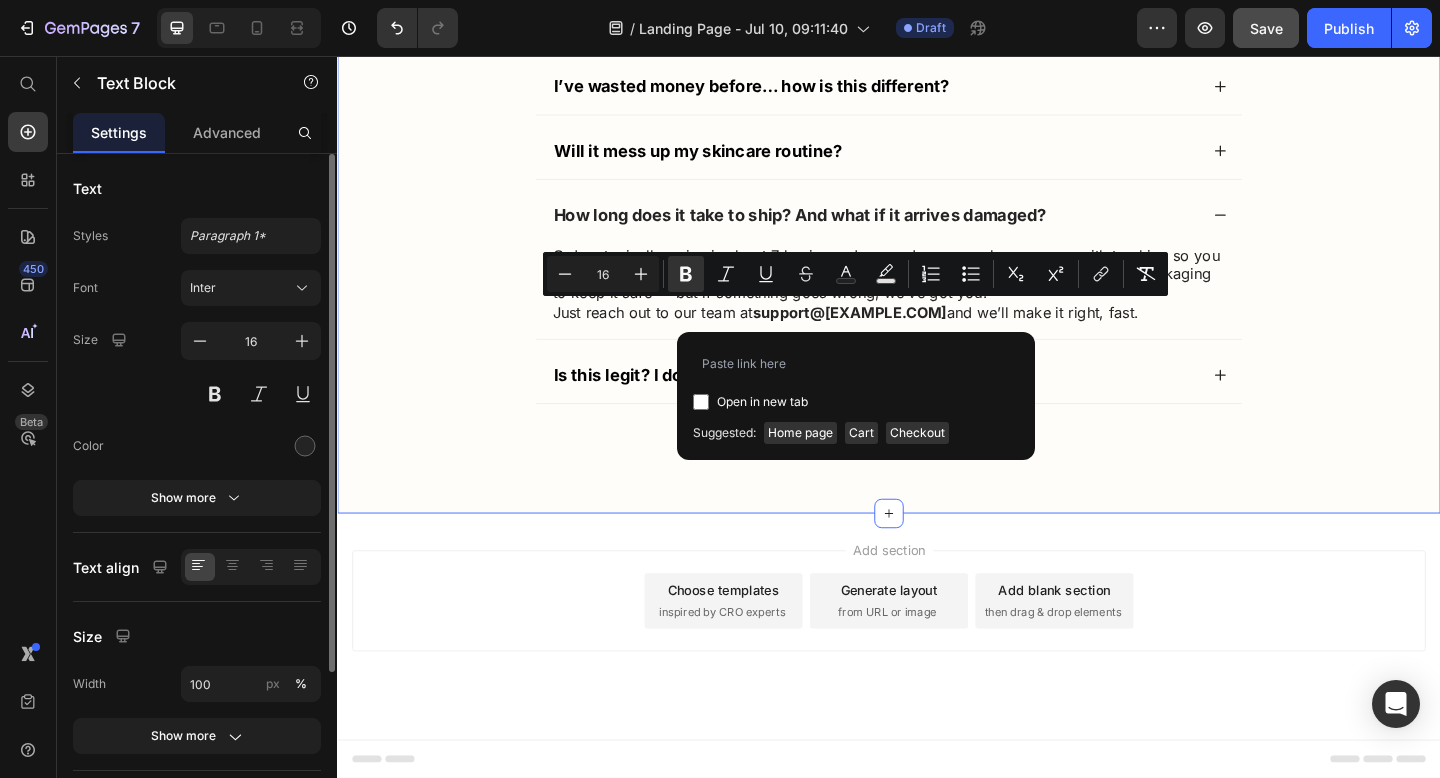 click on "Still Not Sure? Text Block Here Are The Top 10 Questions We Get About  Niptic   Text Block
Will it irritate my skin or eyes?
How often should I use it? And when’s the best time to apply?
Is it sticky or greasy?
When will I see results?
I’ve had dark circles my whole life. Can this actually work for me?
I’ve wasted money before… how is this different?
Will it mess up my skincare routine?
How long does it take to ship? And what if it arrives damaged? Orders typically arrive in about 7 business days, and every package comes with tracking so you can follow it every step of the way. We pack everything in tamper-proof, leak-proof packaging to keep it safe — but if something goes wrong, we’ve got you. Just reach out to our team at  support@niptic.com  and we’ll make it right, fast. Text Block
Is this legit? I don’t trust random skincare brands online… Row" at bounding box center [937, 11] 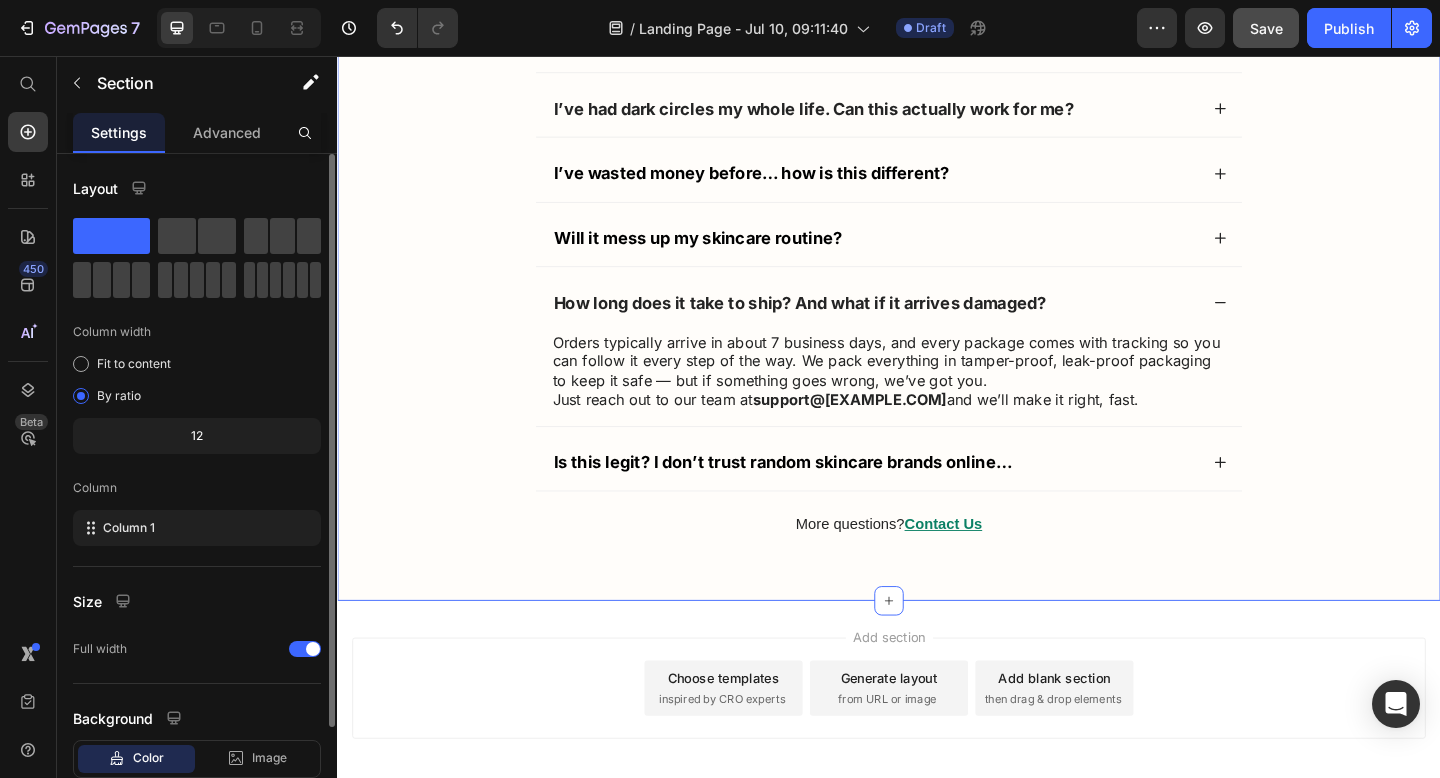scroll, scrollTop: 20479, scrollLeft: 0, axis: vertical 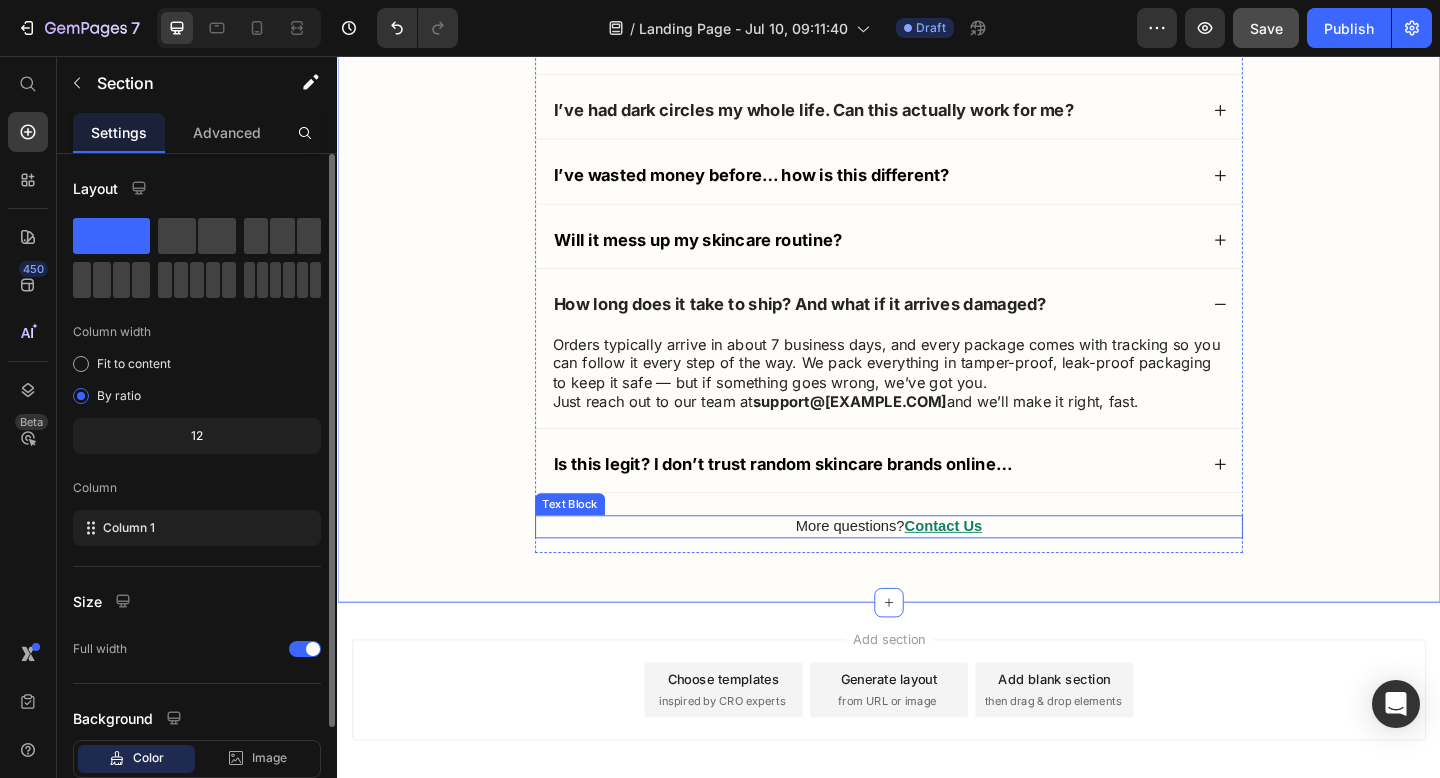 click on "Contact Us" at bounding box center [996, 567] 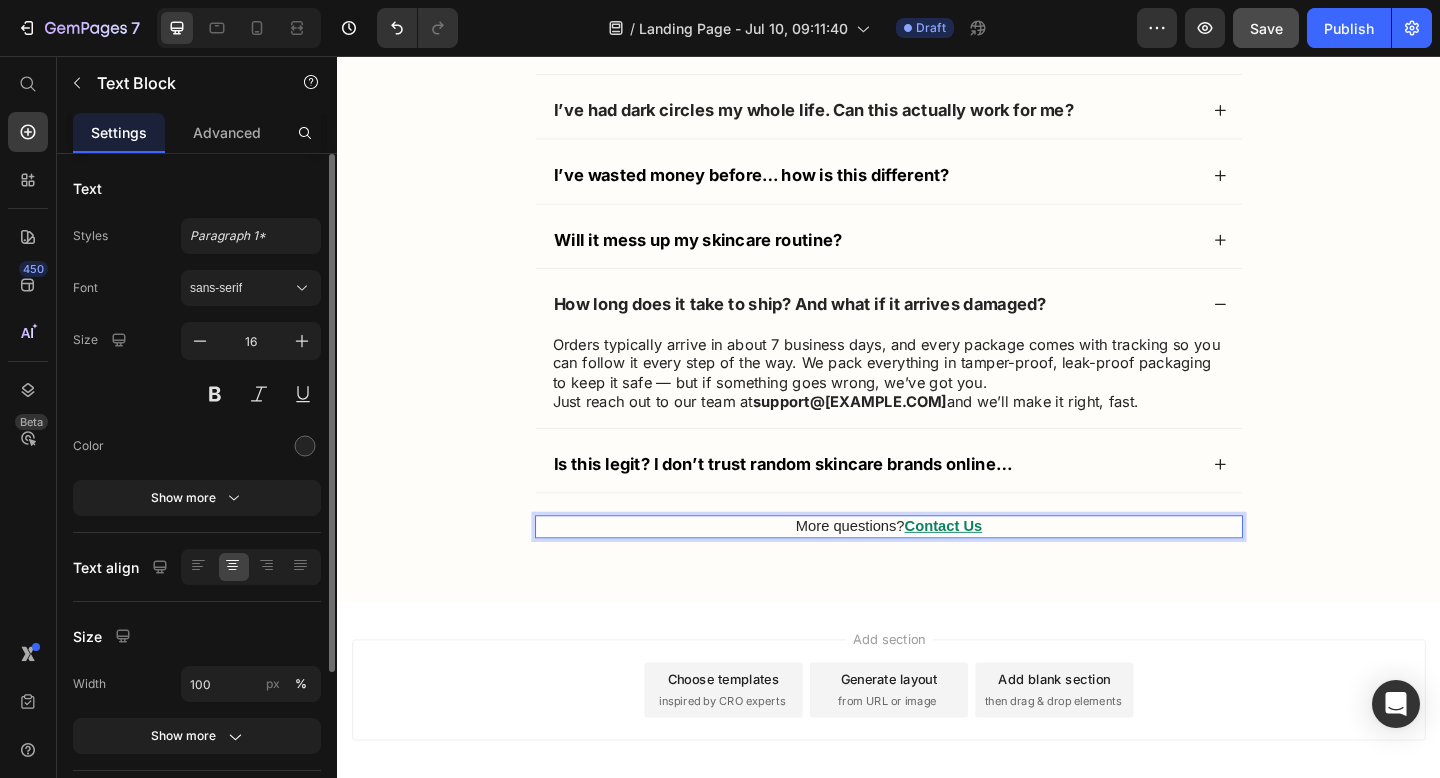 drag, startPoint x: 953, startPoint y: 565, endPoint x: 1081, endPoint y: 569, distance: 128.06248 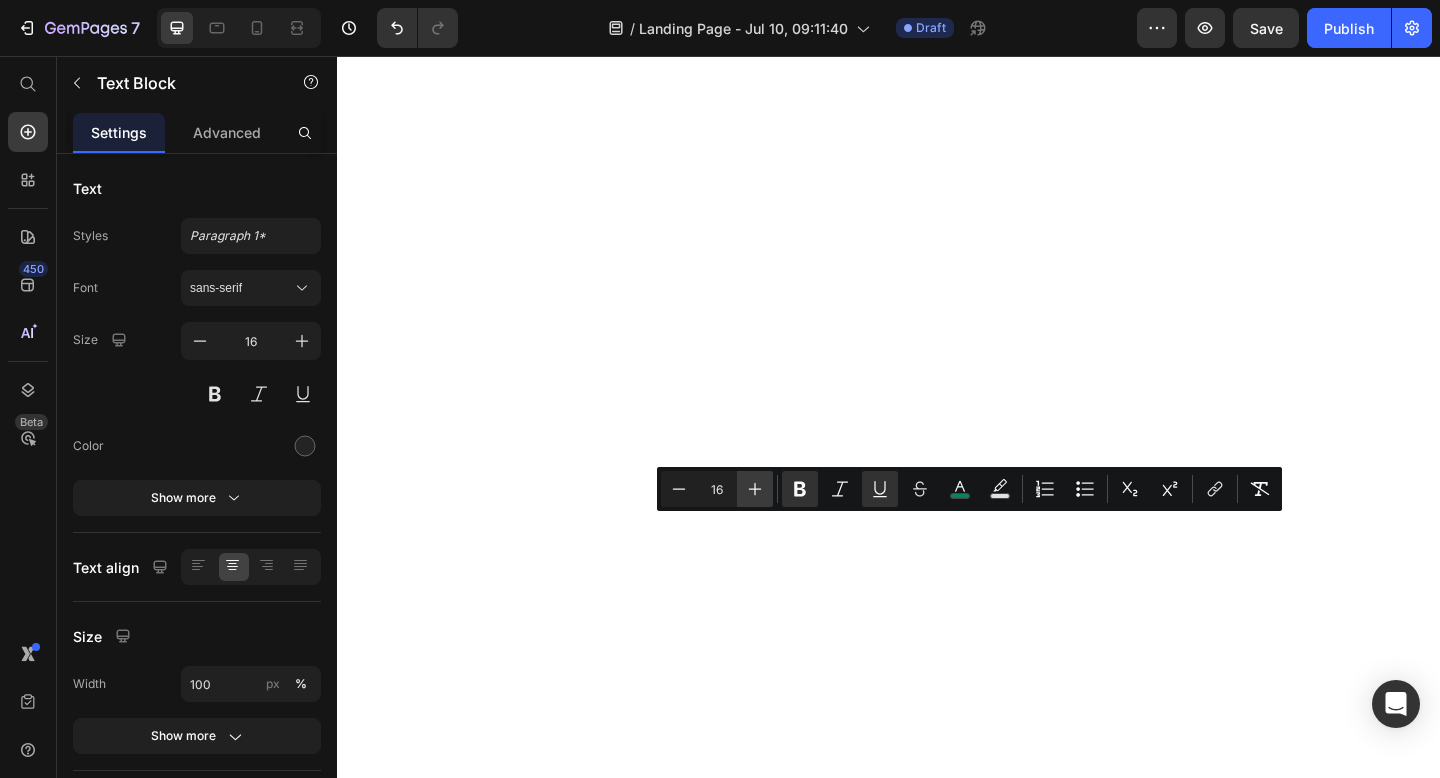 scroll, scrollTop: 0, scrollLeft: 0, axis: both 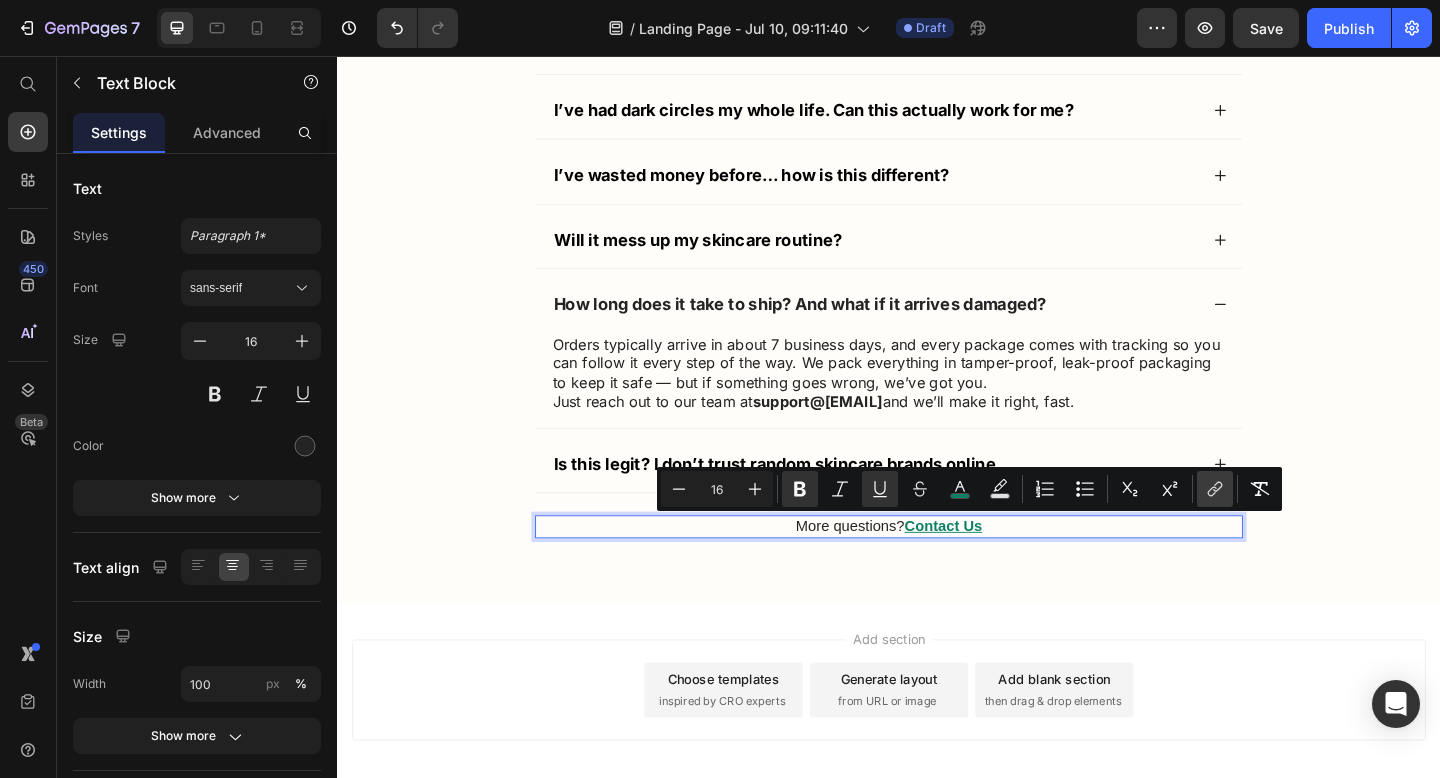 click 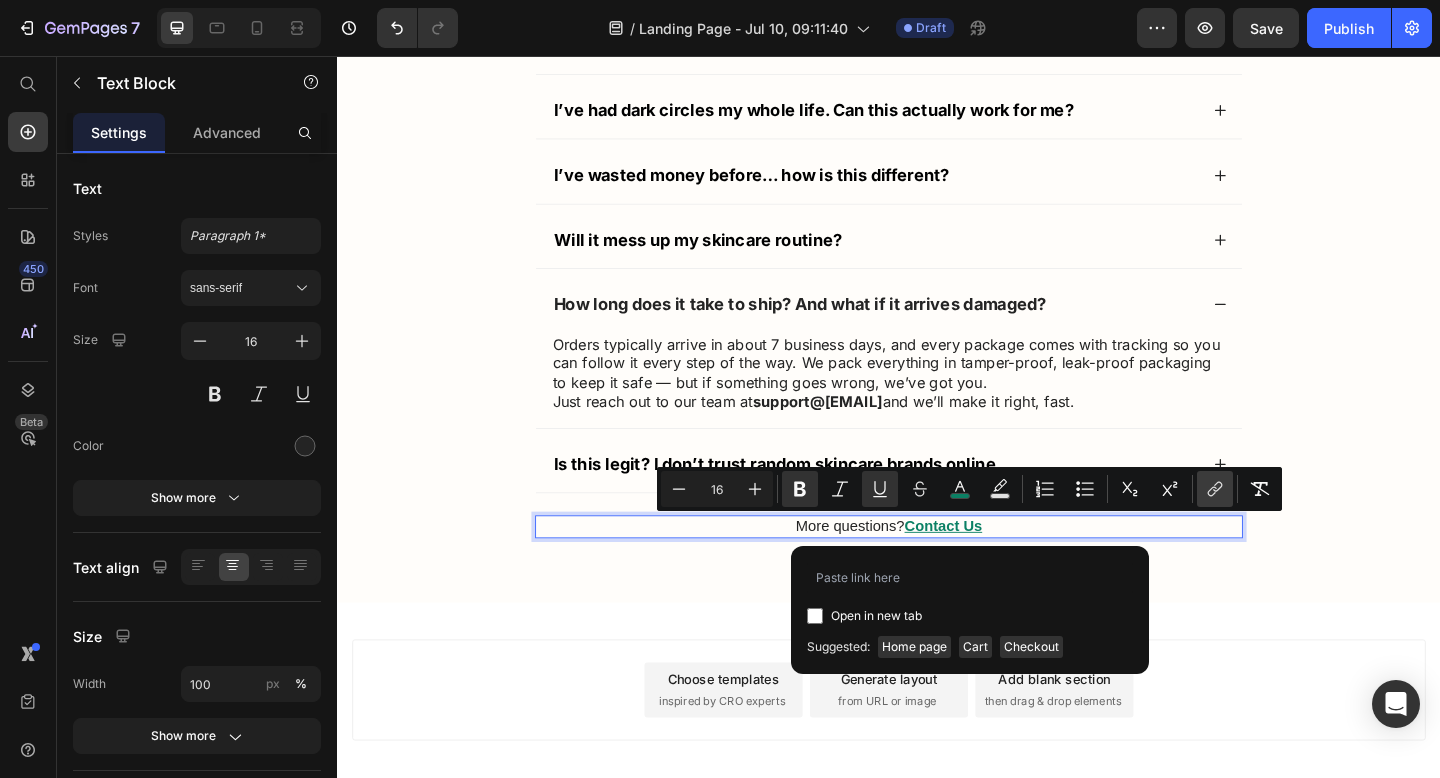 click 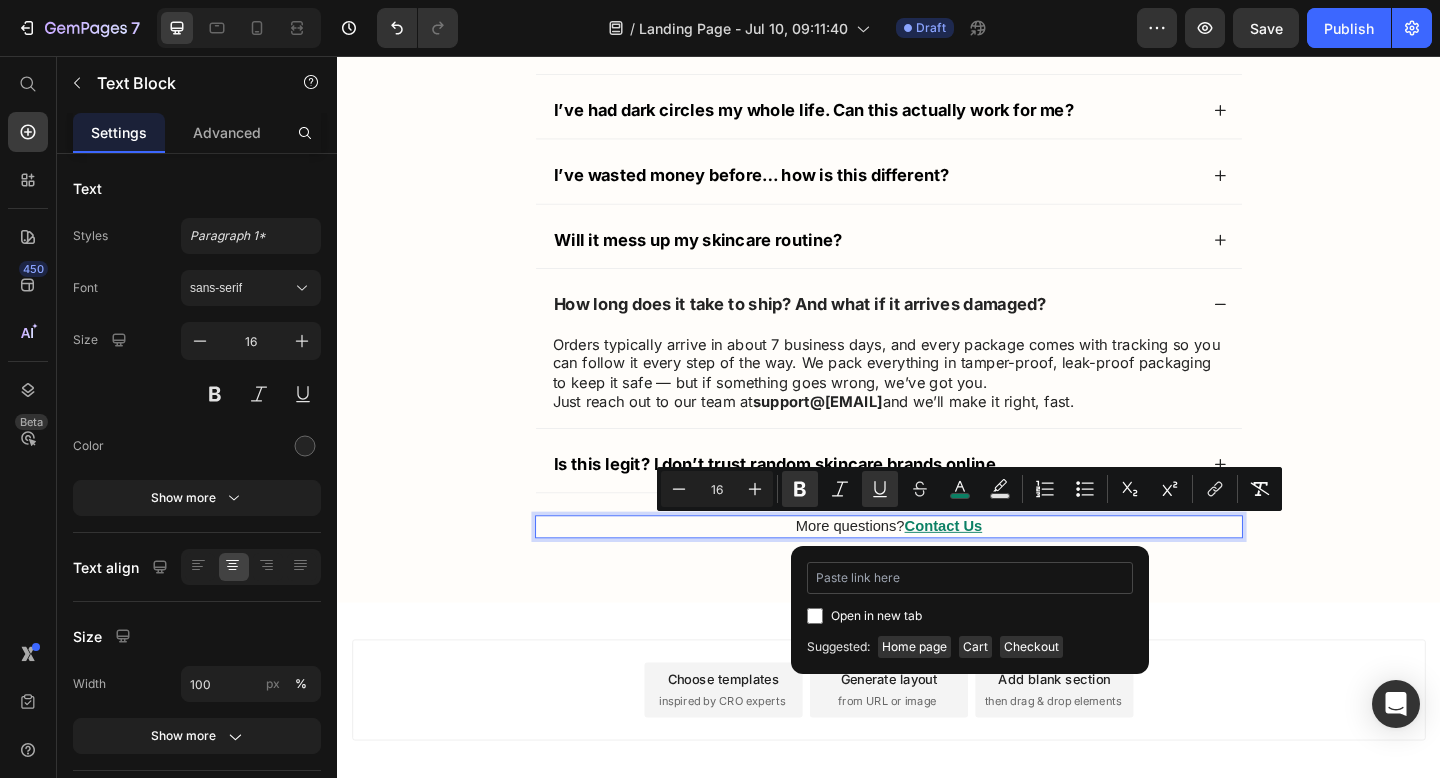 click at bounding box center (970, 578) 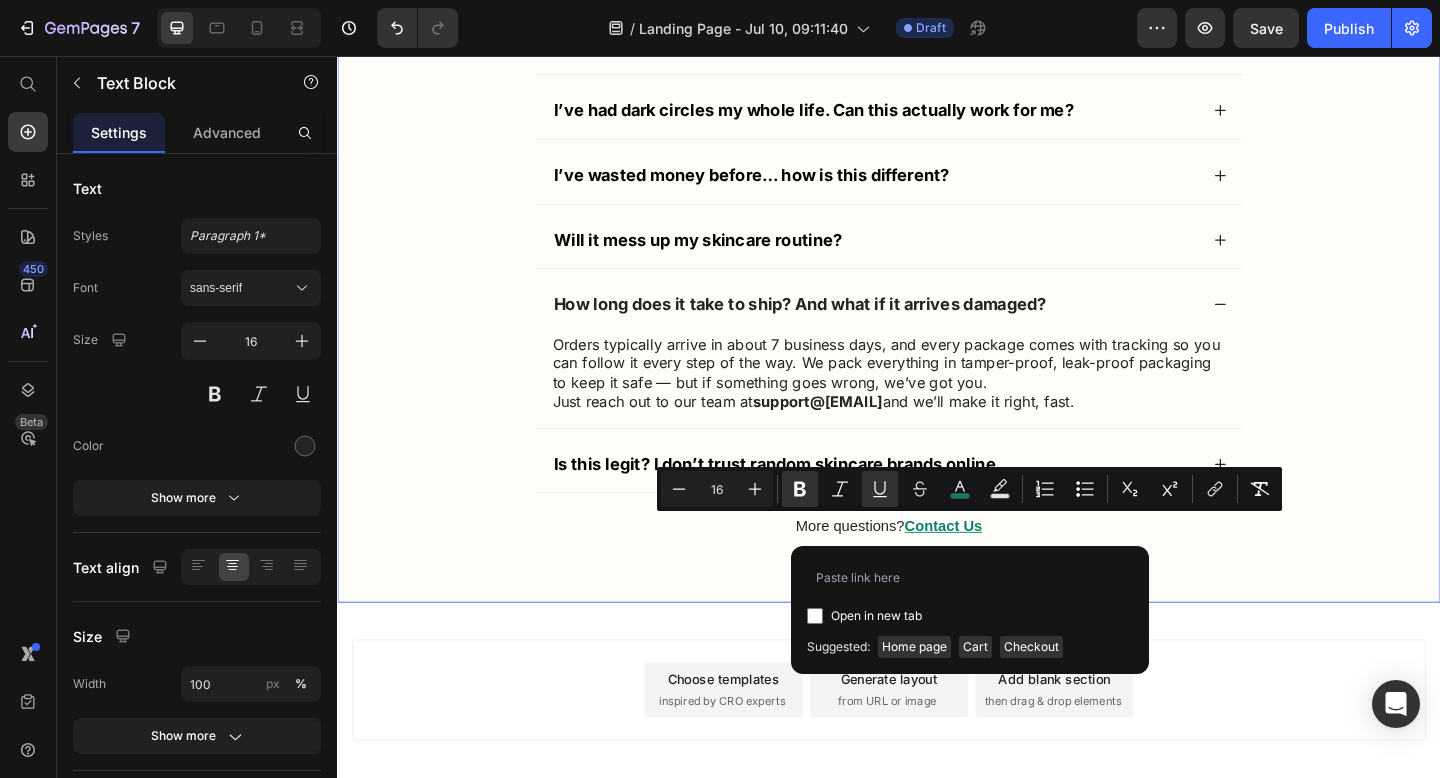 click on "Still Not Sure? Text Block Here Are The Top 10 Questions We Get About  Niptic   Text Block
Will it irritate my skin or eyes?
How often should I use it? And when’s the best time to apply?
Is it sticky or greasy?
When will I see results?
I’ve had dark circles my whole life. Can this actually work for me?
I’ve wasted money before… how is this different?
Will it mess up my skincare routine?
How long does it take to ship? And what if it arrives damaged? Orders typically arrive in about 7 business days, and every package comes with tracking so you can follow it every step of the way. We pack everything in tamper-proof, leak-proof packaging to keep it safe — but if something goes wrong, we’ve got you. Just reach out to our team at  support@niptic.com  and we’ll make it right, fast. Text Block
Is this legit? I don’t trust random skincare brands online… Row" at bounding box center [937, 92] 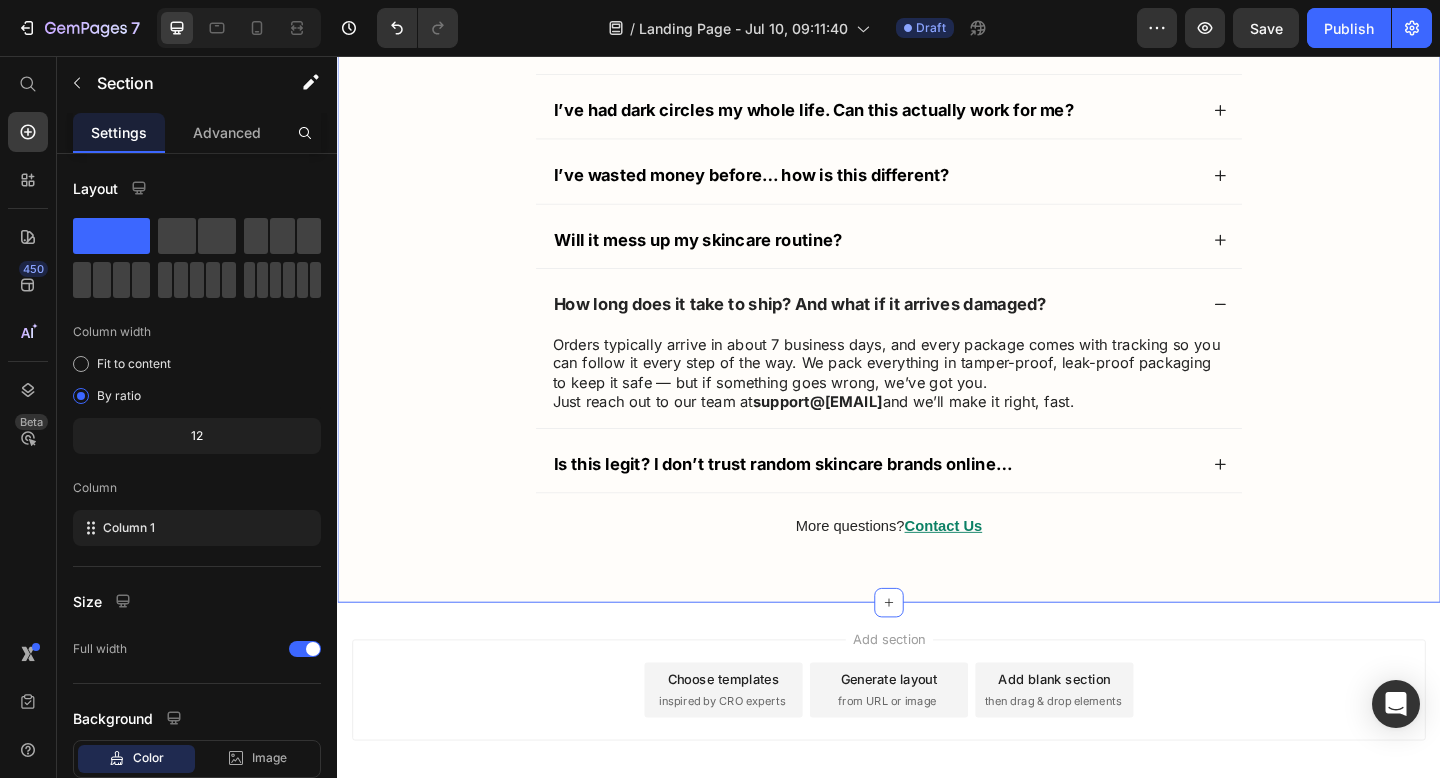 scroll, scrollTop: 20576, scrollLeft: 0, axis: vertical 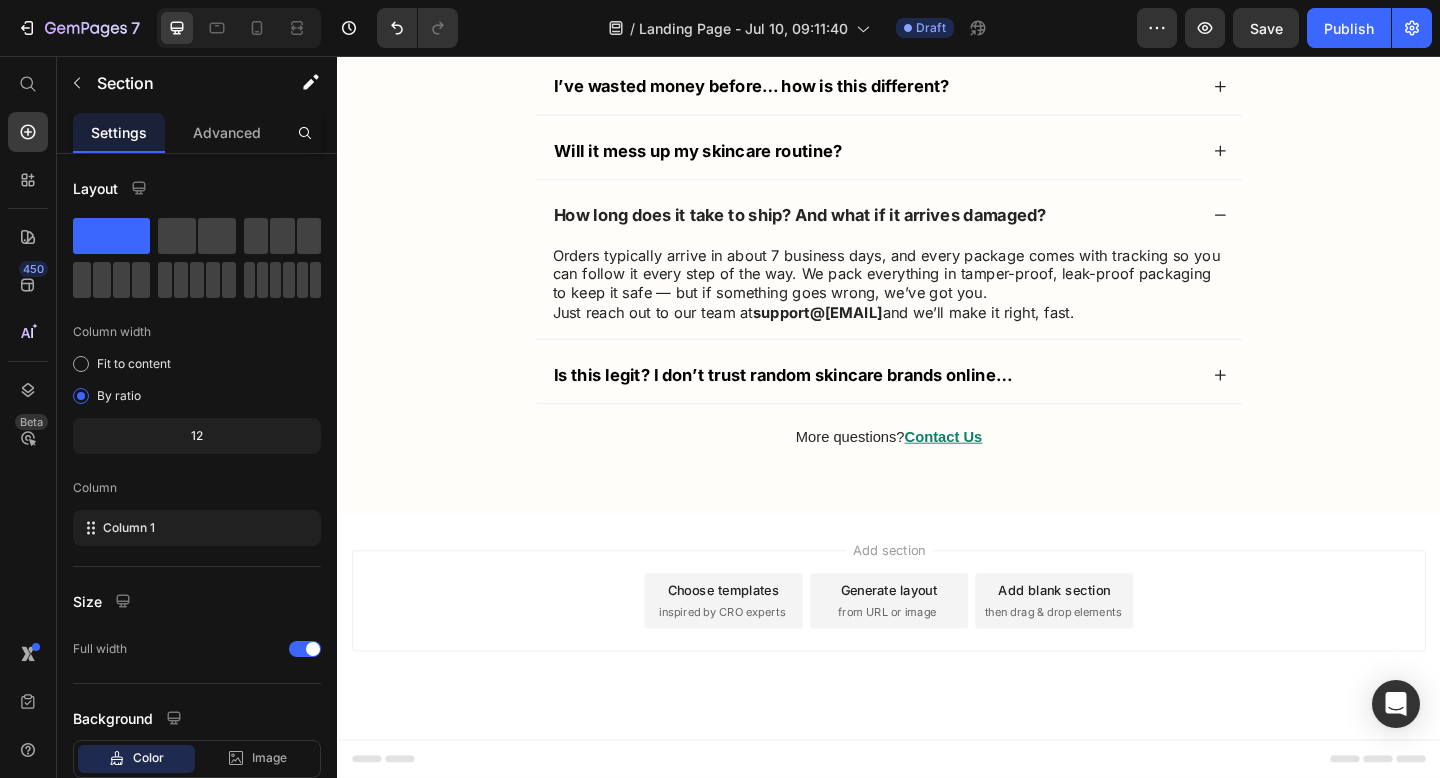 click on "Add section Choose templates inspired by CRO experts Generate layout from URL or image Add blank section then drag & drop elements" at bounding box center [937, 649] 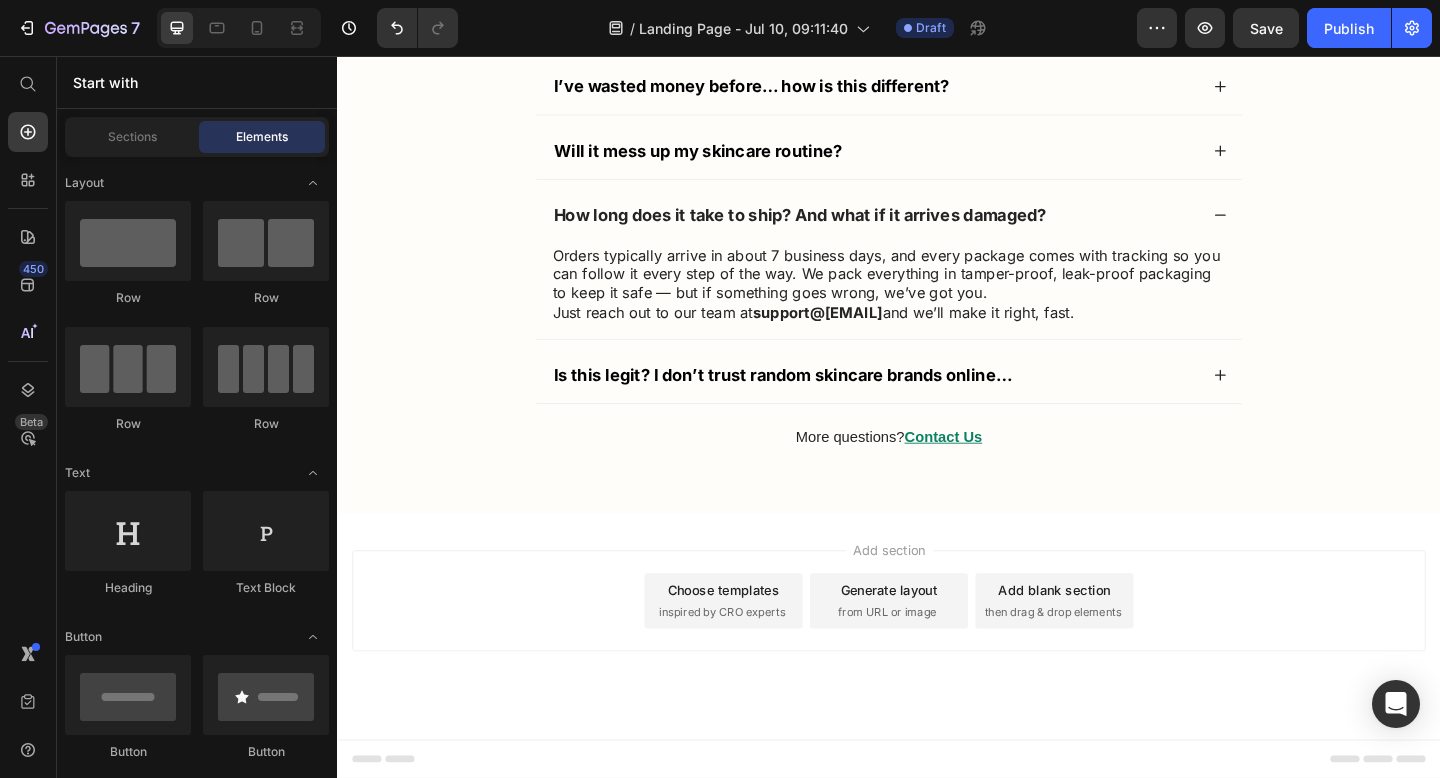 click on "Add section Choose templates inspired by CRO experts Generate layout from URL or image Add blank section then drag & drop elements" at bounding box center [937, 649] 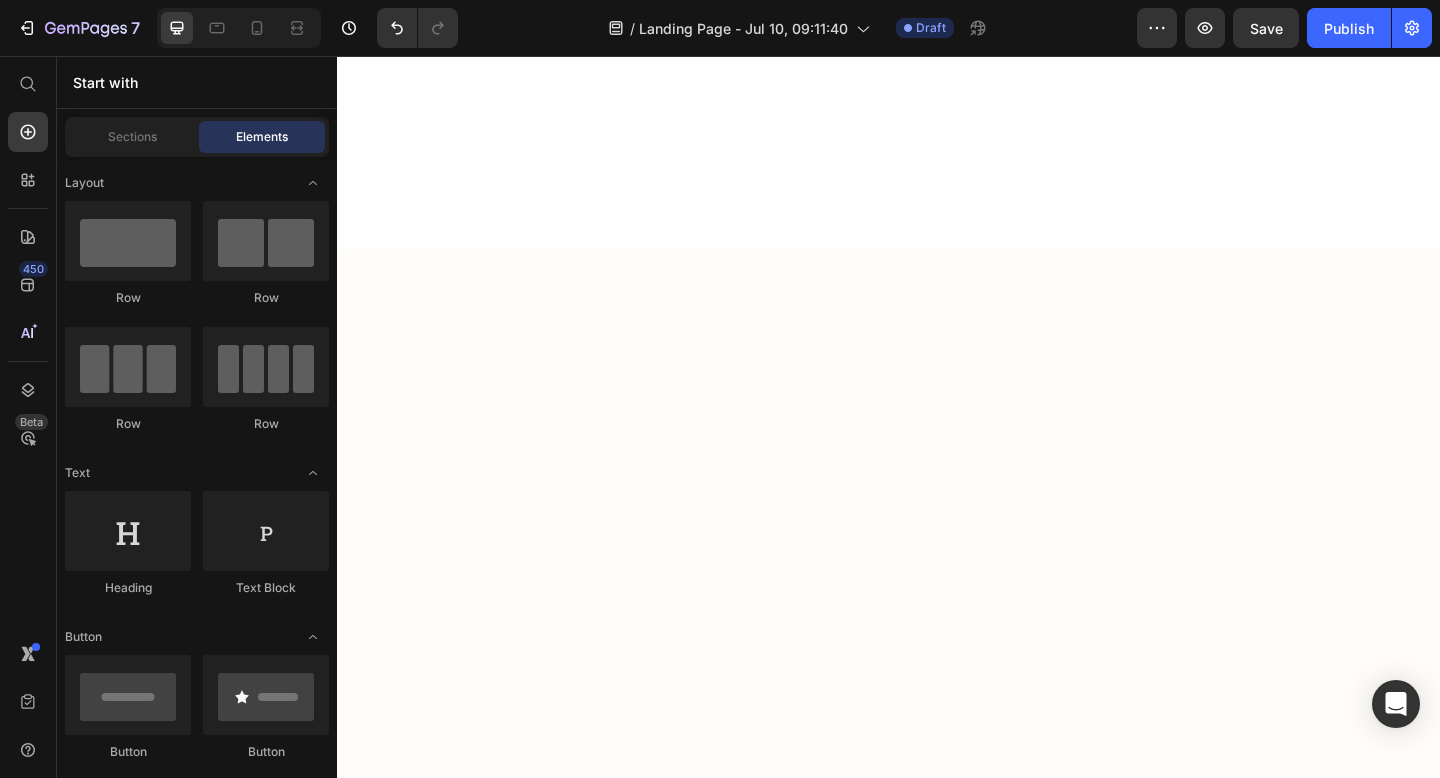 scroll, scrollTop: 16469, scrollLeft: 0, axis: vertical 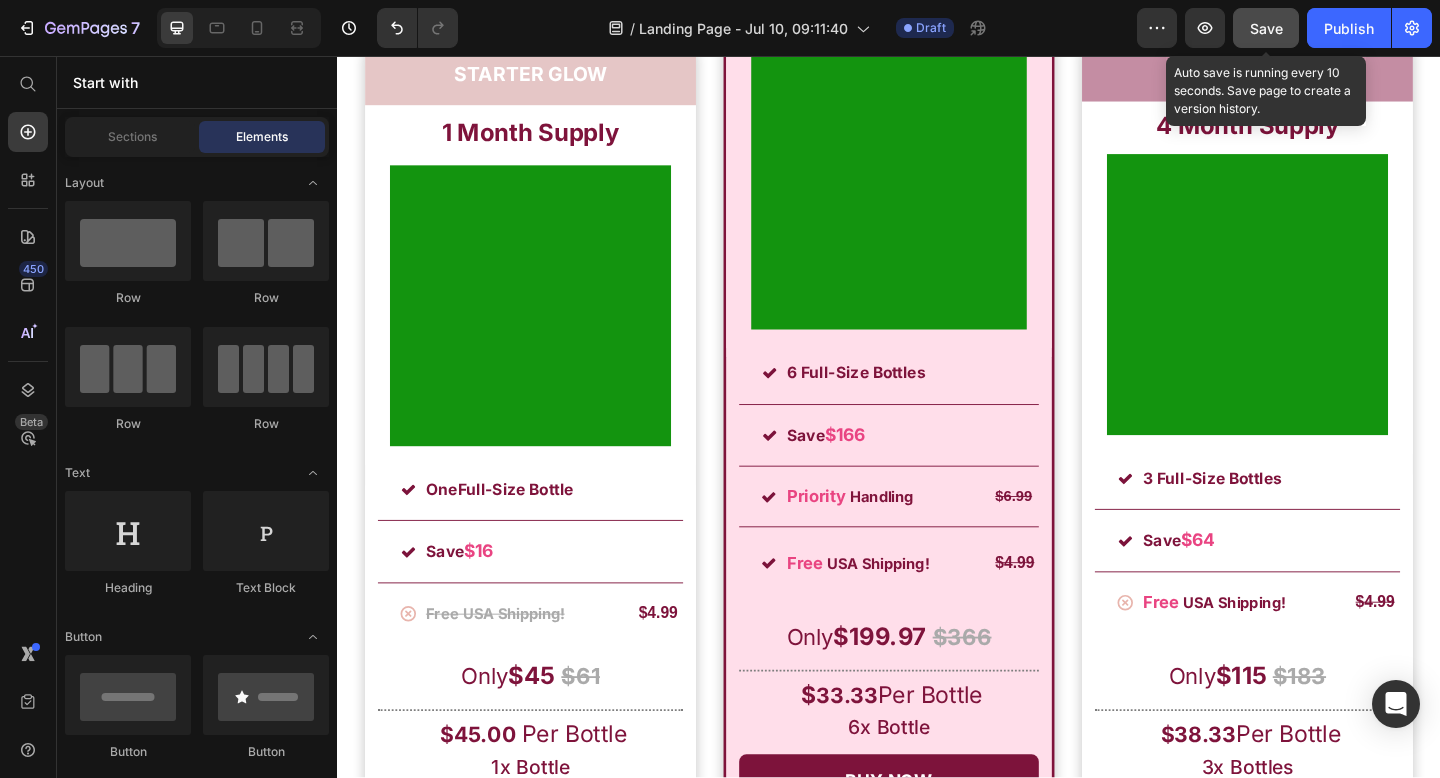 click on "Save" 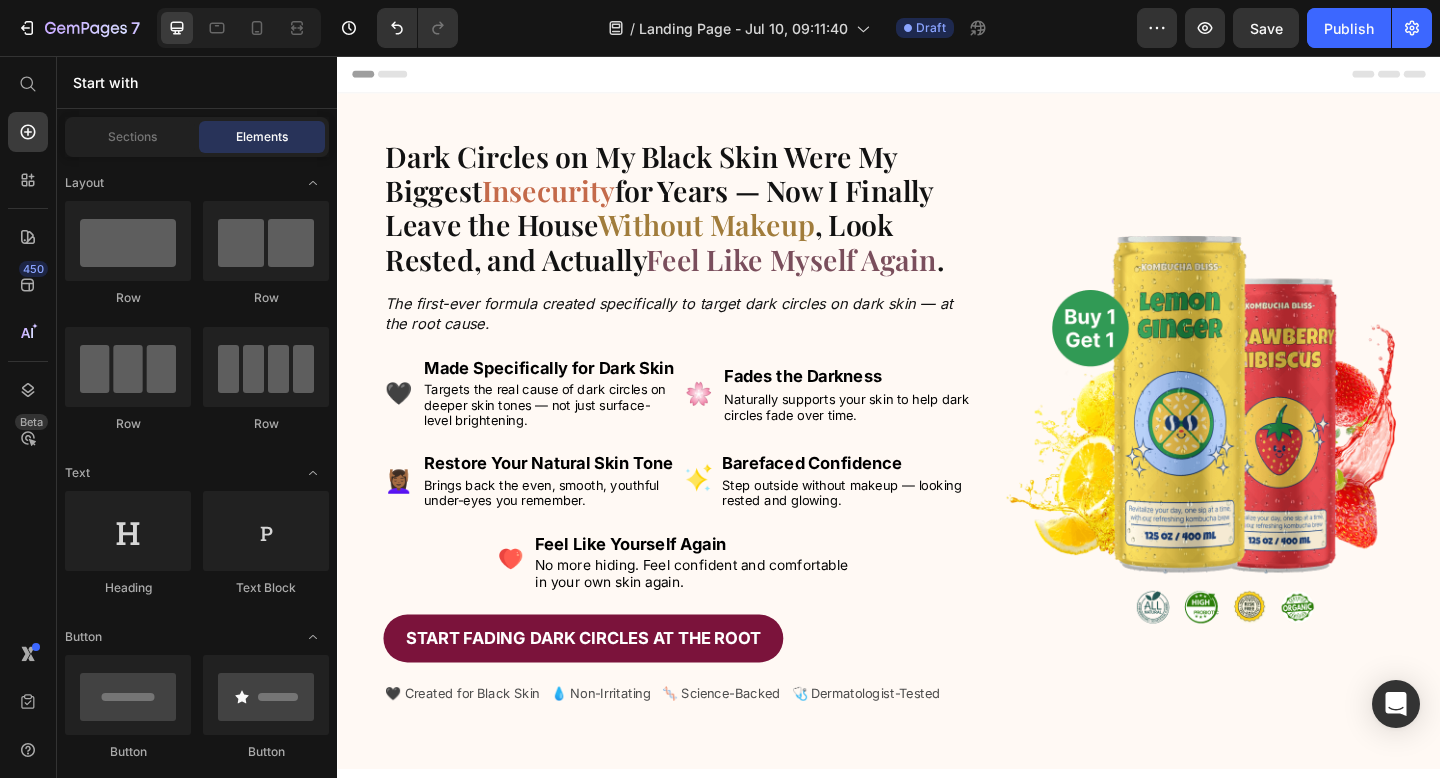 scroll, scrollTop: 97, scrollLeft: 0, axis: vertical 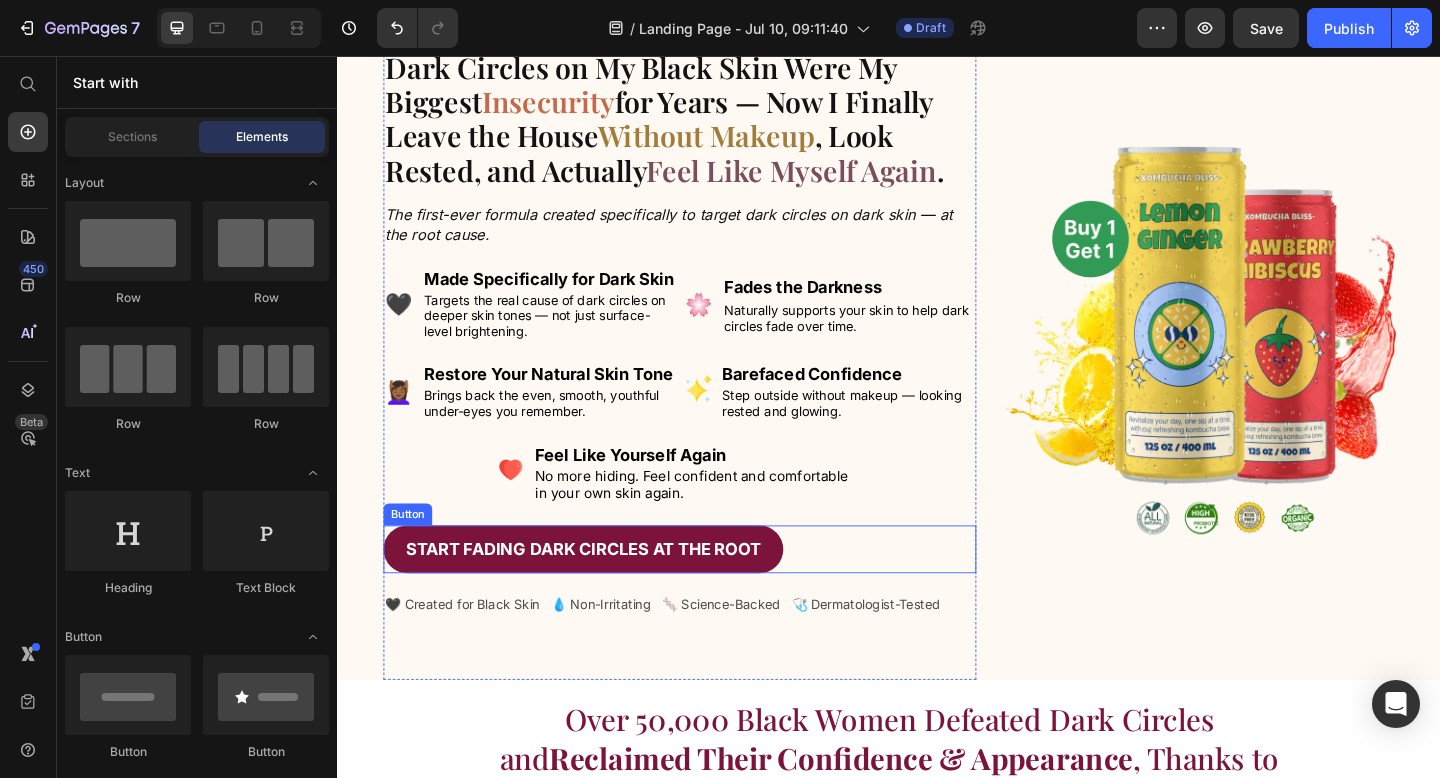 click on "Start Fading Dark Circles at the Root Button" at bounding box center (709, 592) 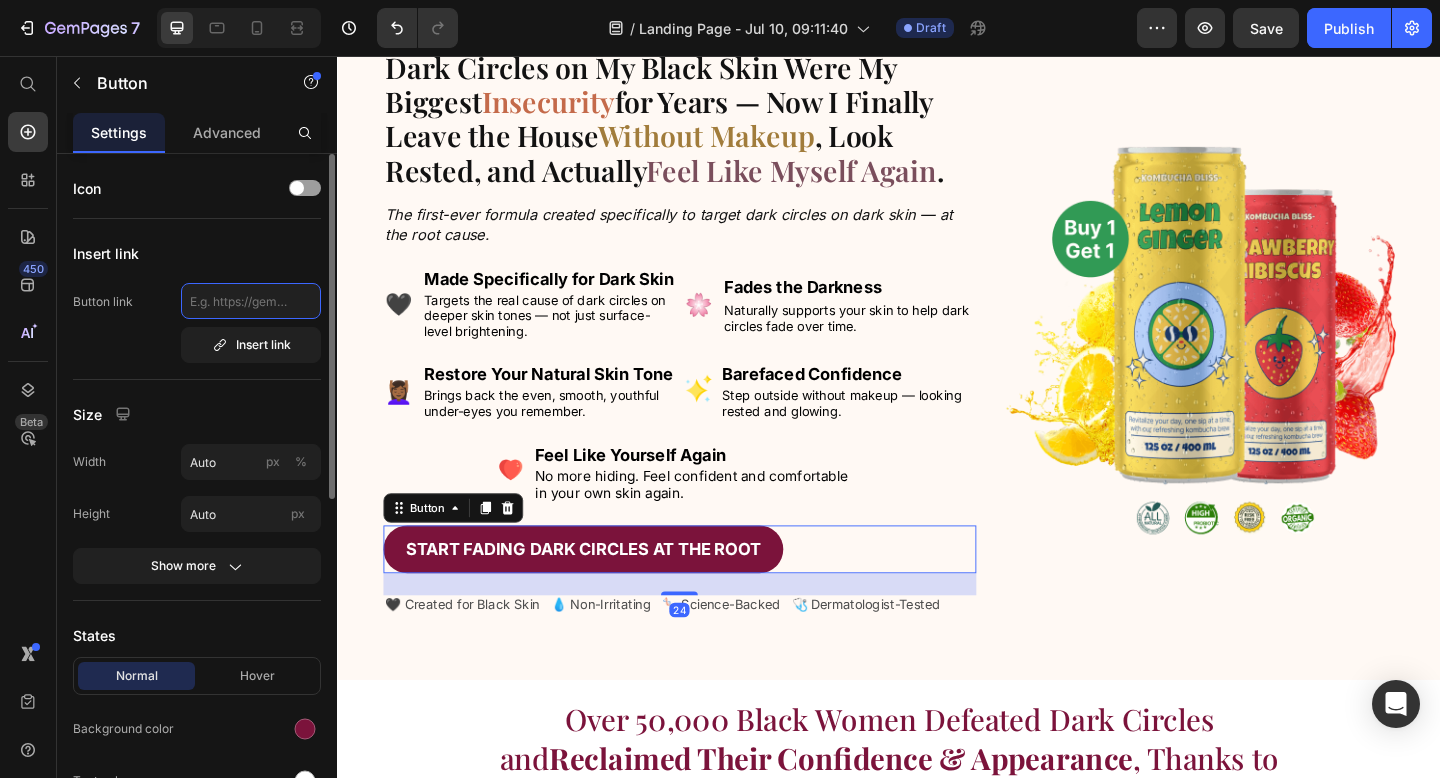 click 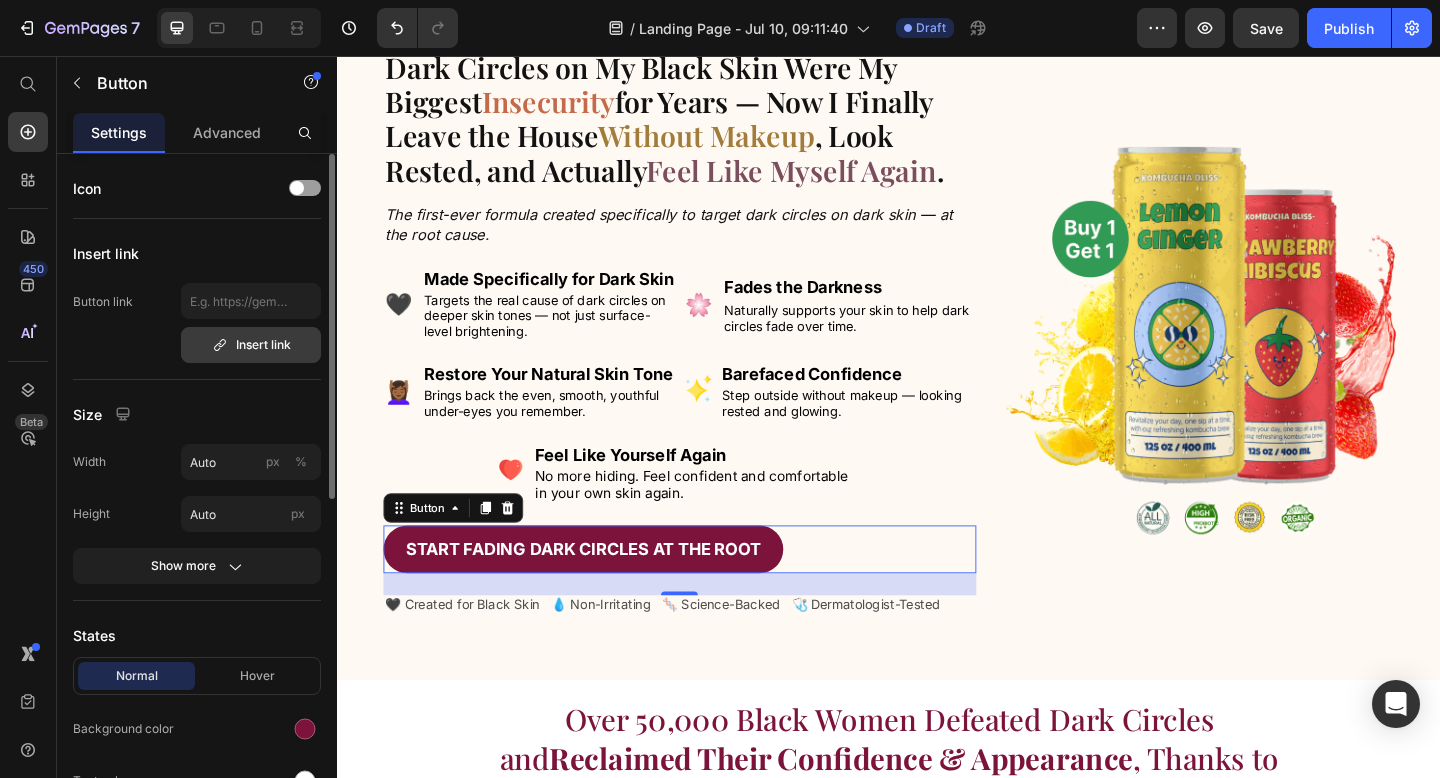 click on "Insert link" at bounding box center (251, 345) 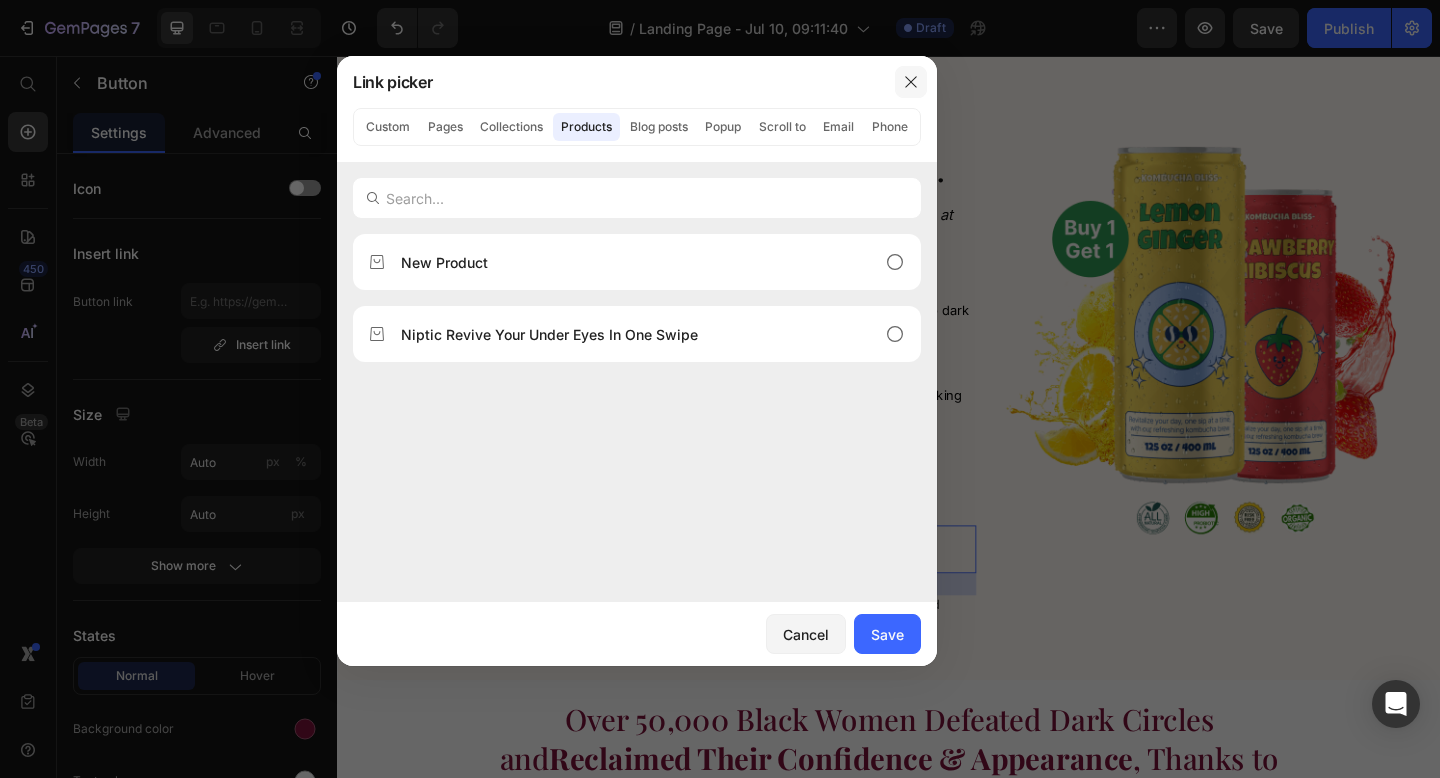 click 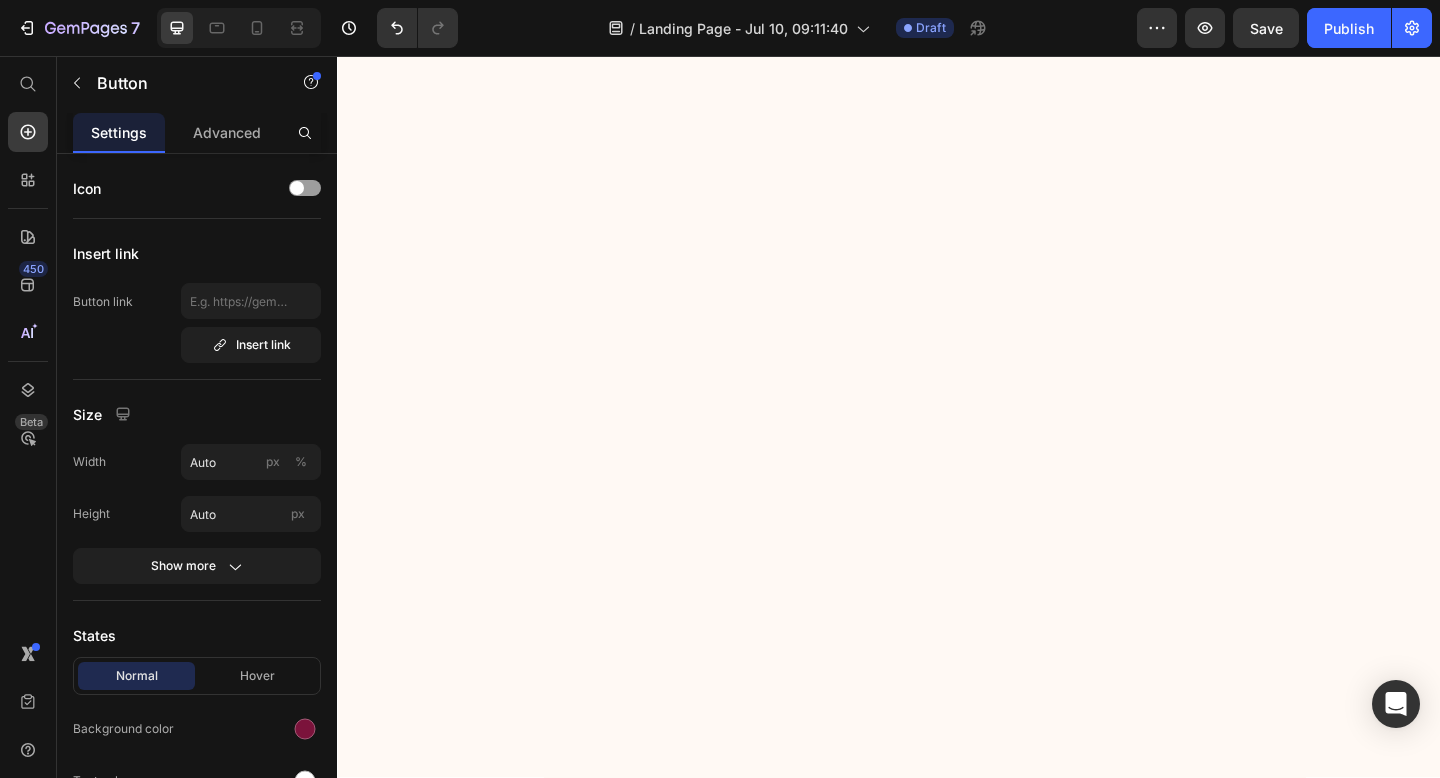 scroll, scrollTop: 13194, scrollLeft: 0, axis: vertical 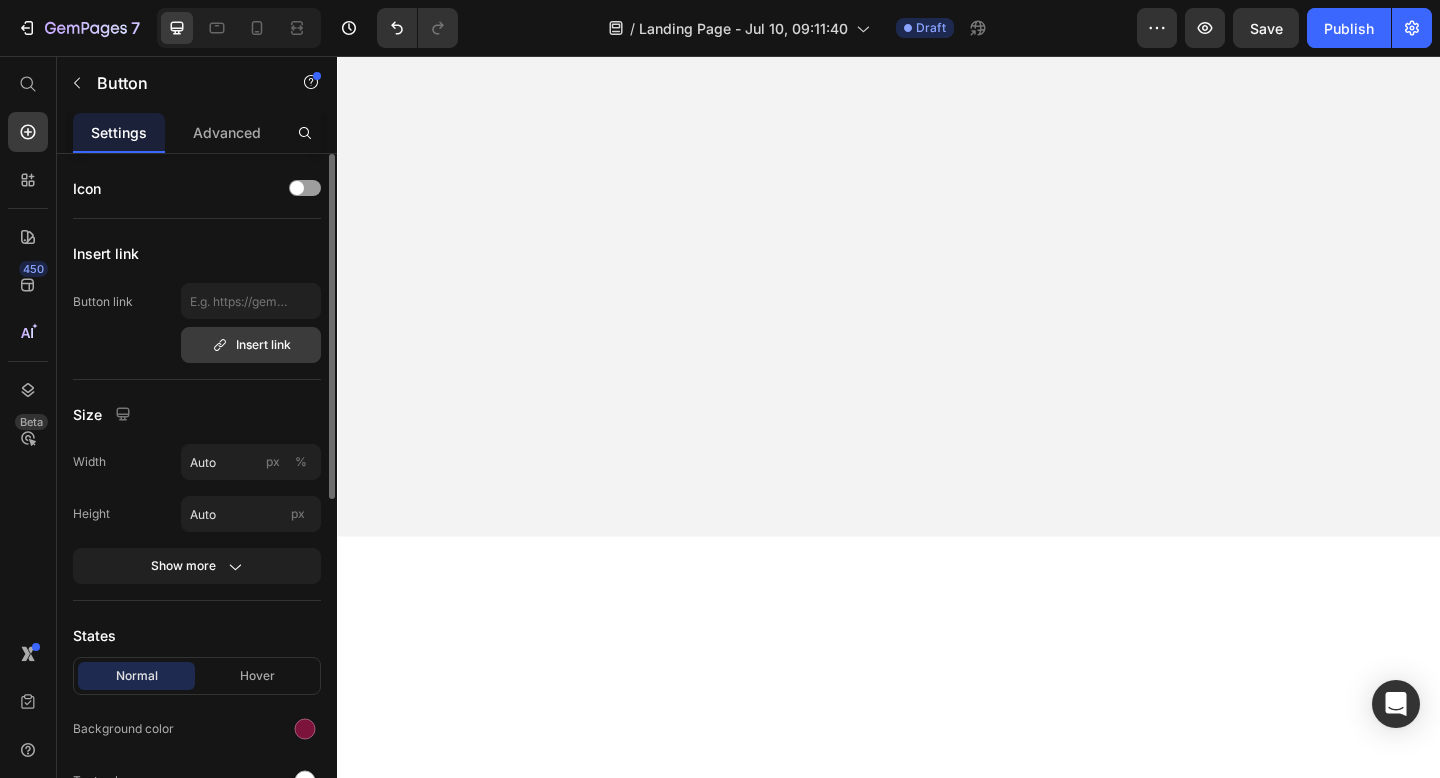 click on "Insert link" at bounding box center (251, 345) 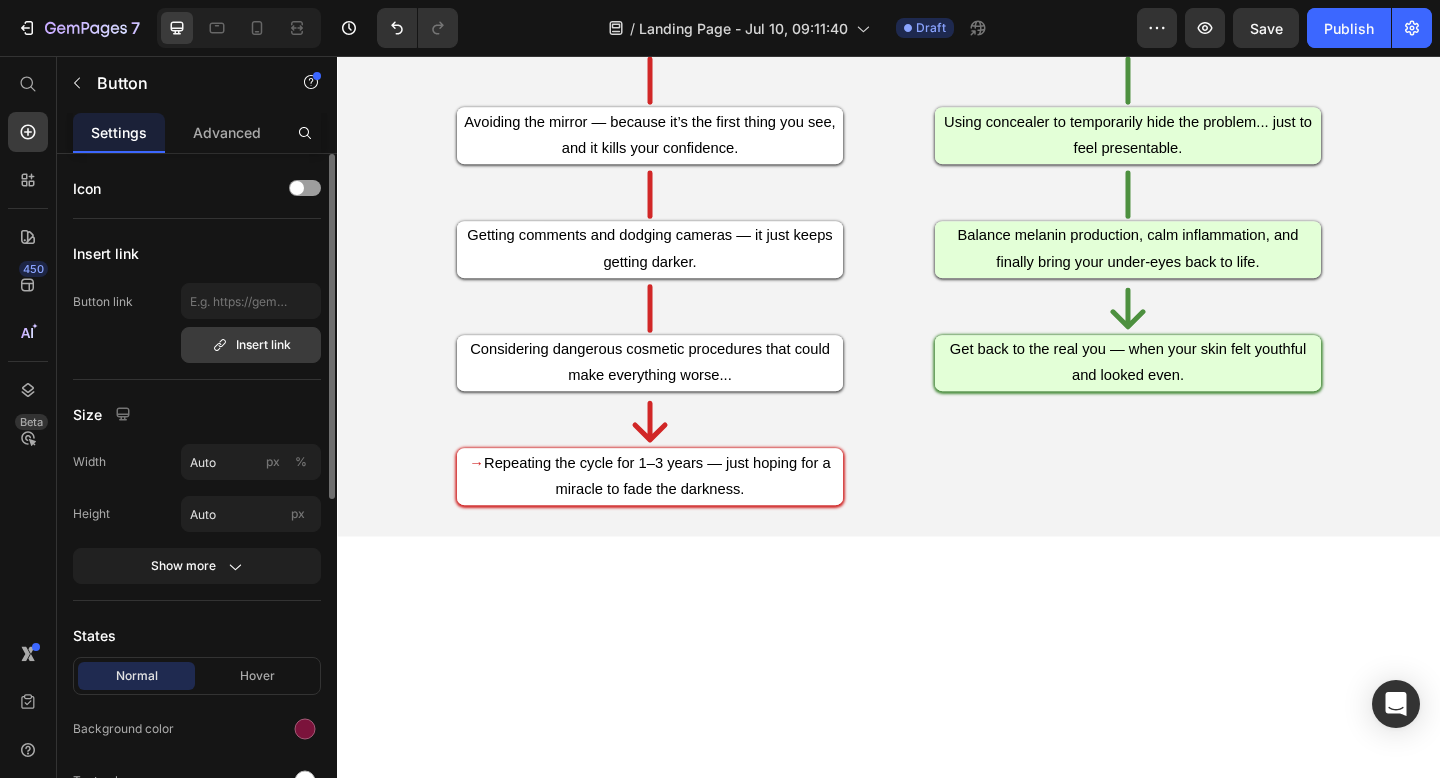 scroll, scrollTop: 10507, scrollLeft: 0, axis: vertical 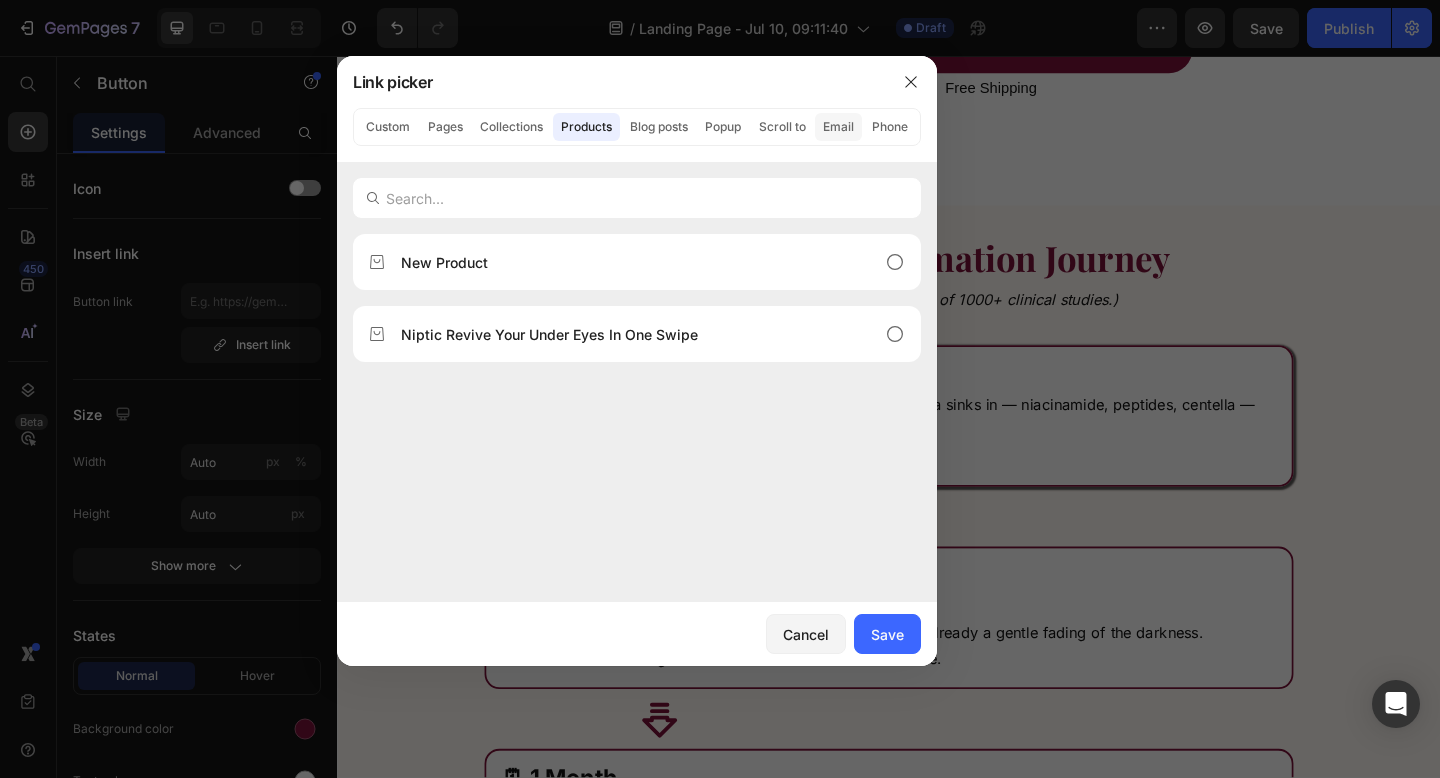 click on "Email" 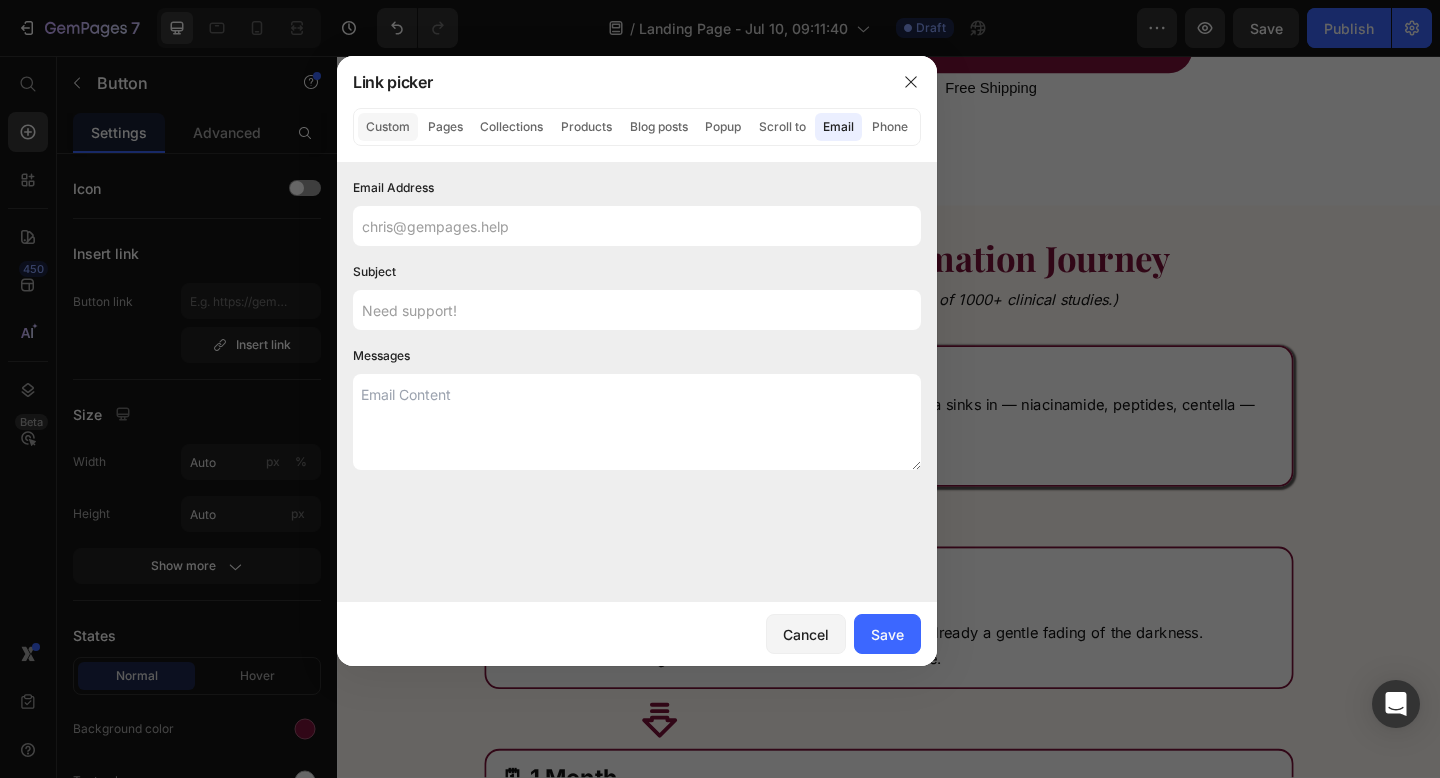 click on "Custom" 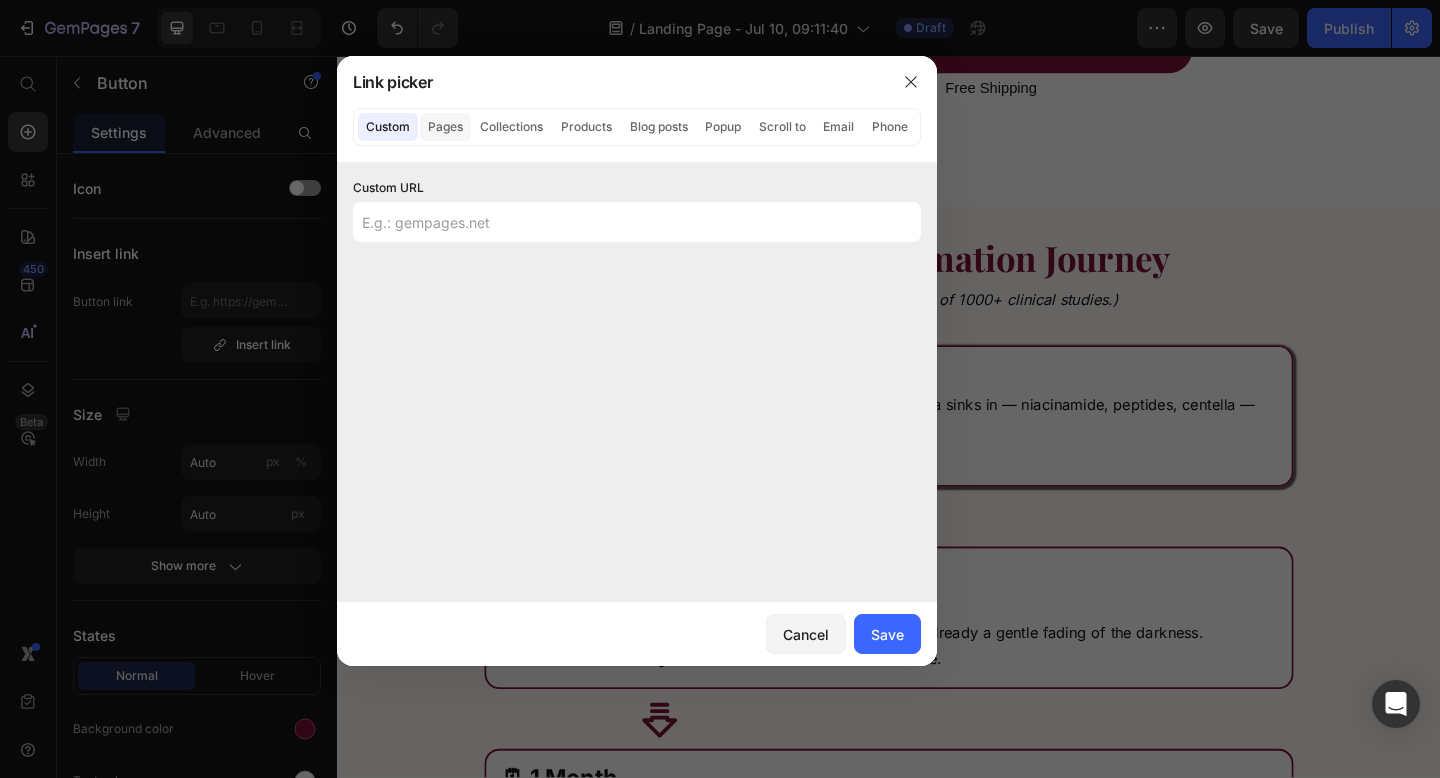 click on "Pages" 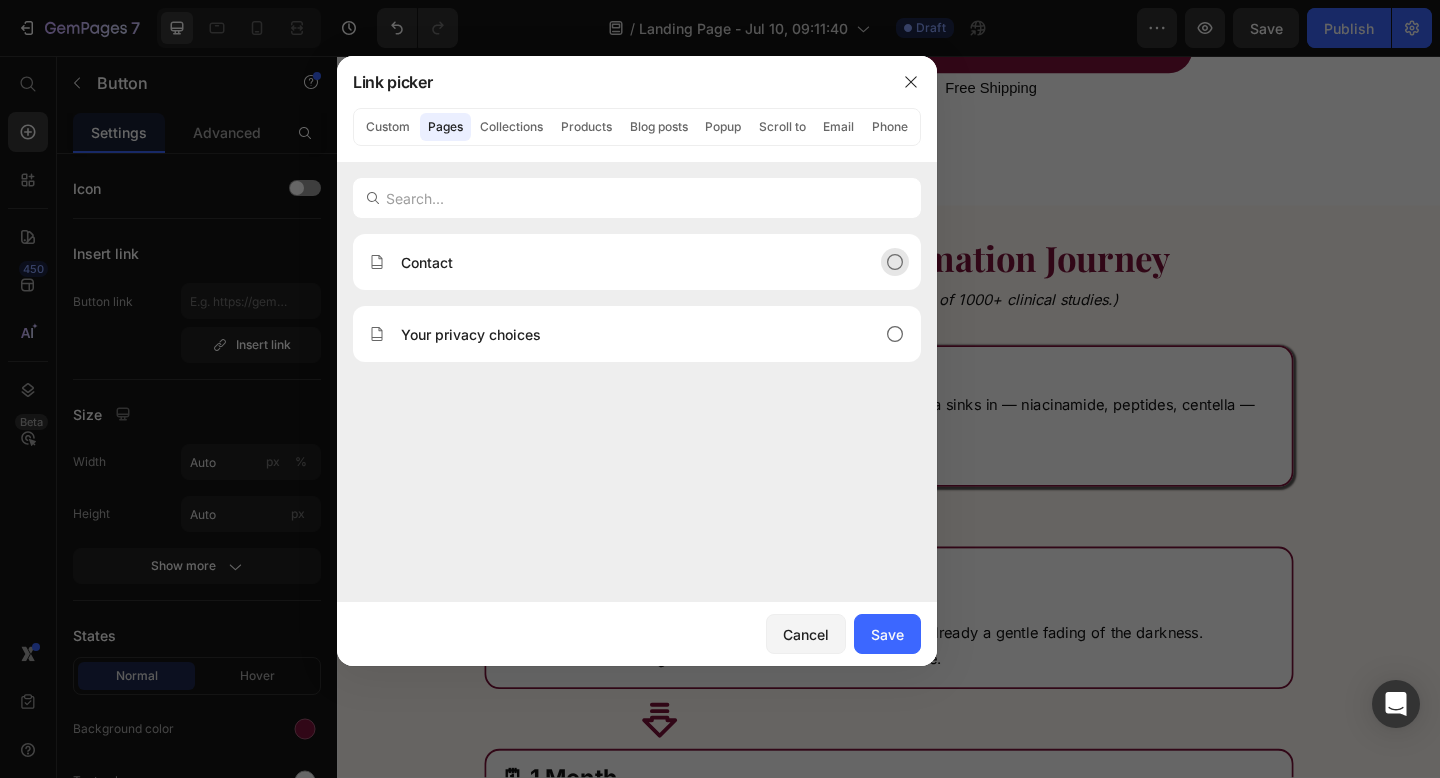 click on "Contact" at bounding box center [621, 262] 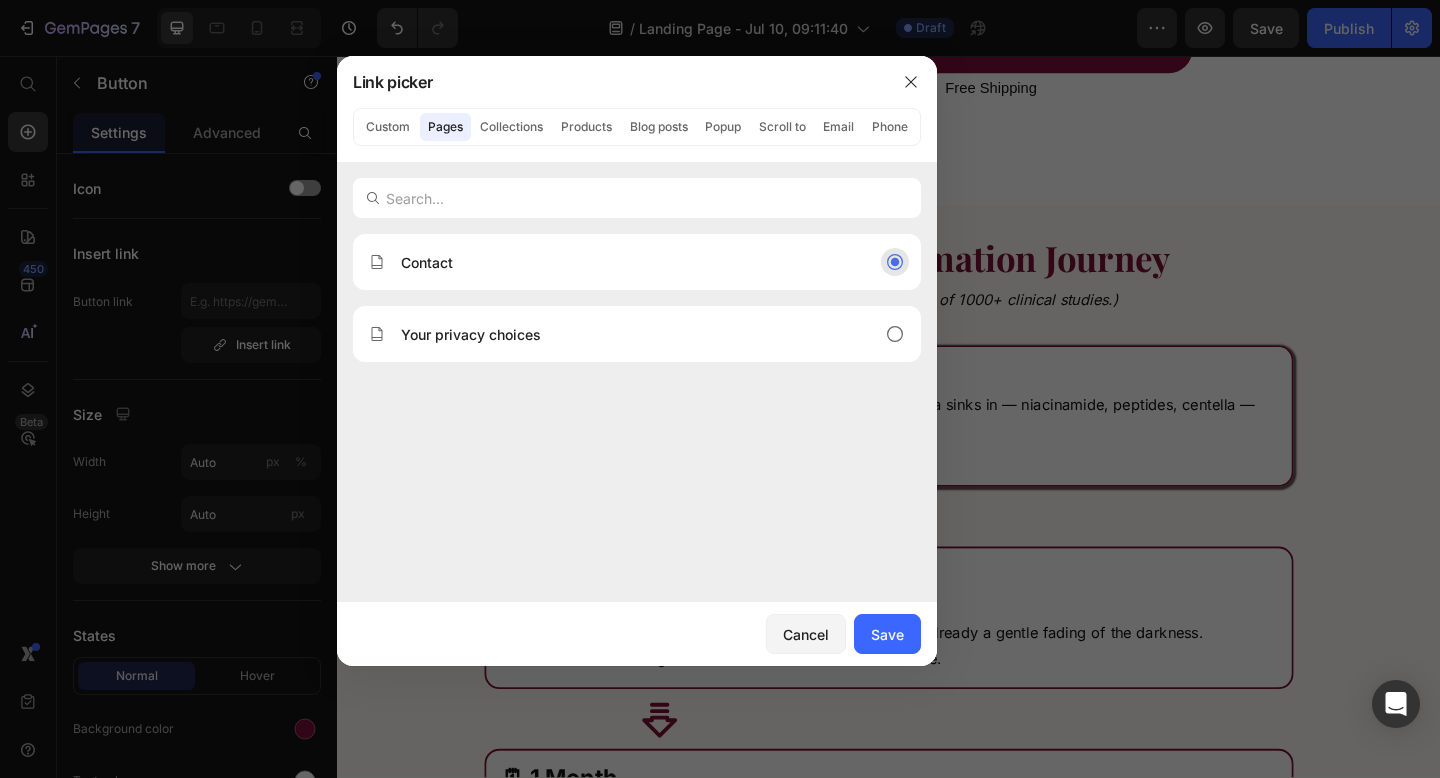 click on "Contact" at bounding box center (621, 262) 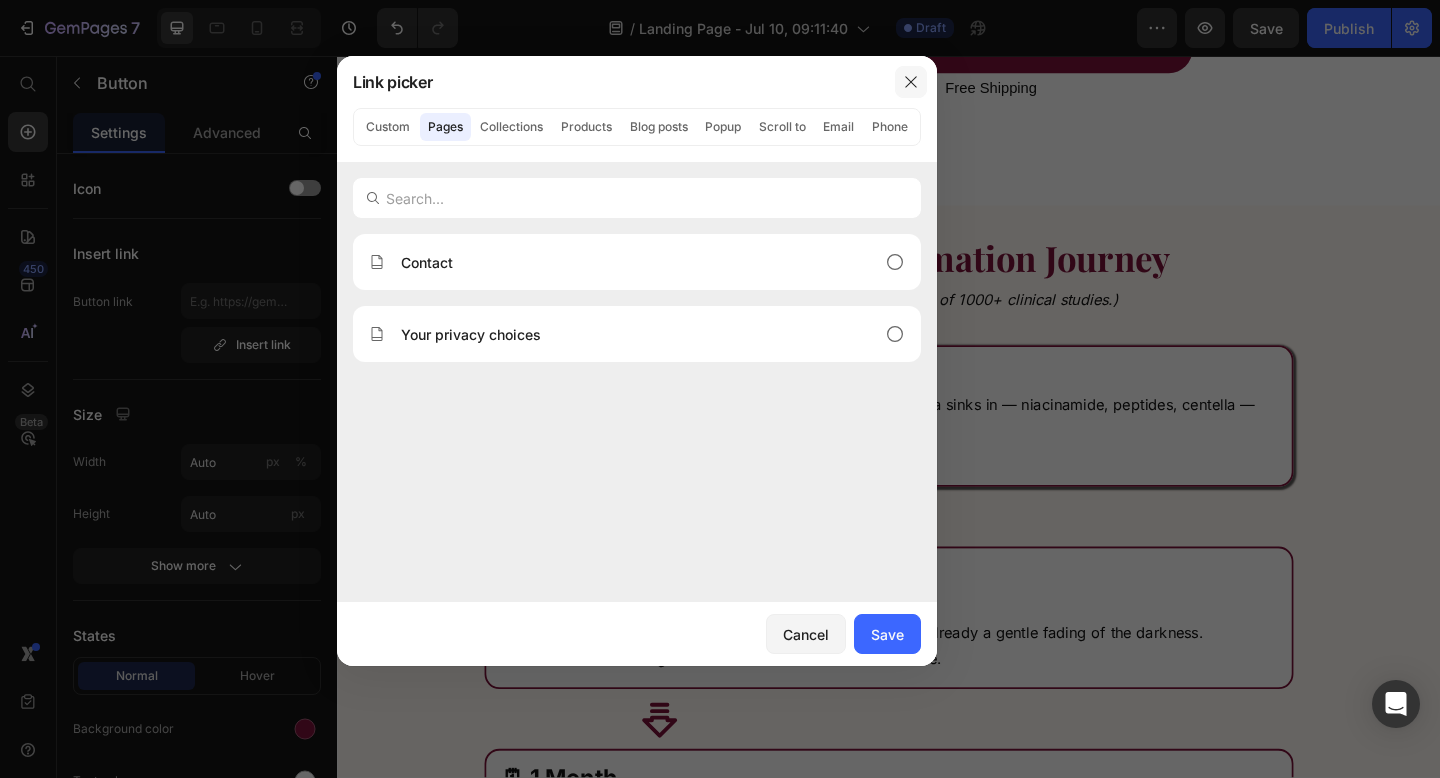 click 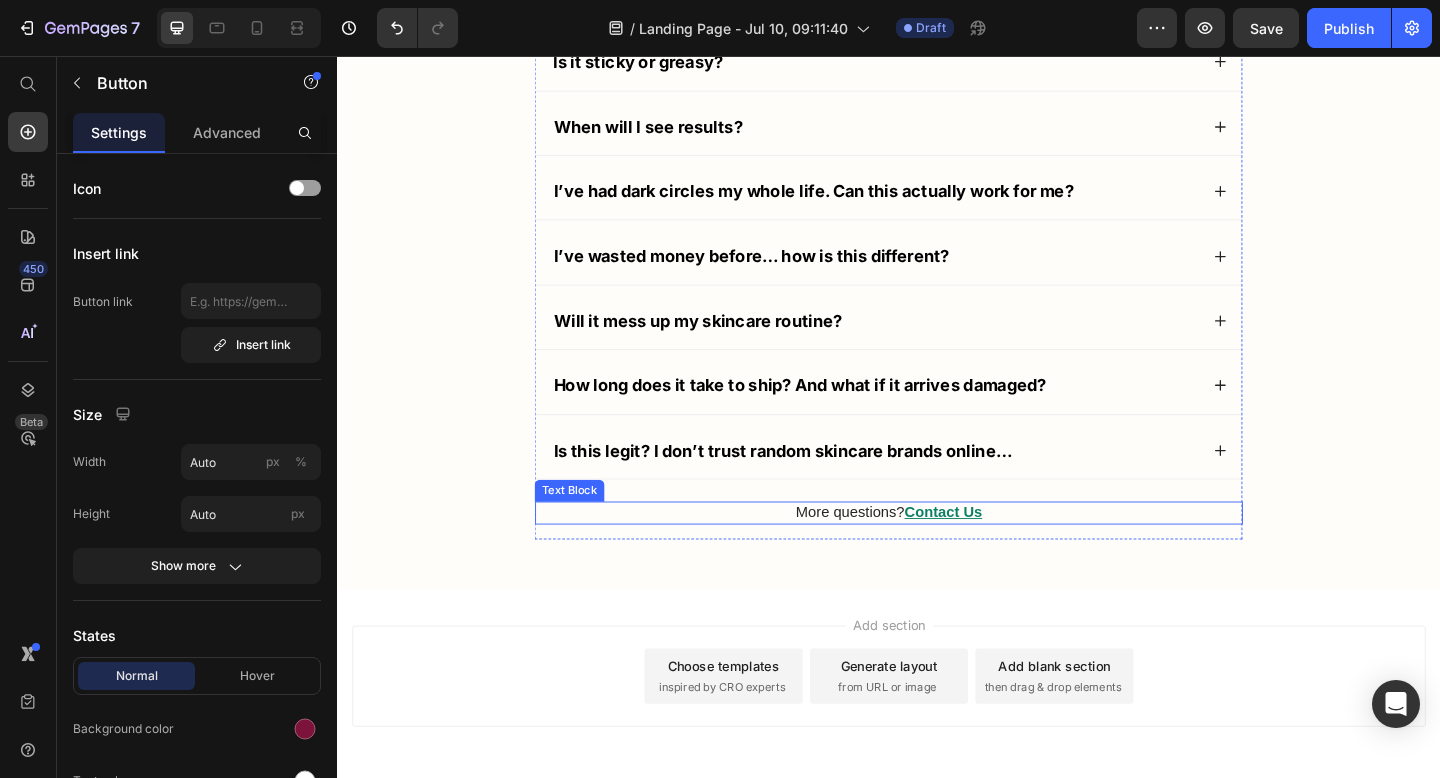 scroll, scrollTop: 20643, scrollLeft: 0, axis: vertical 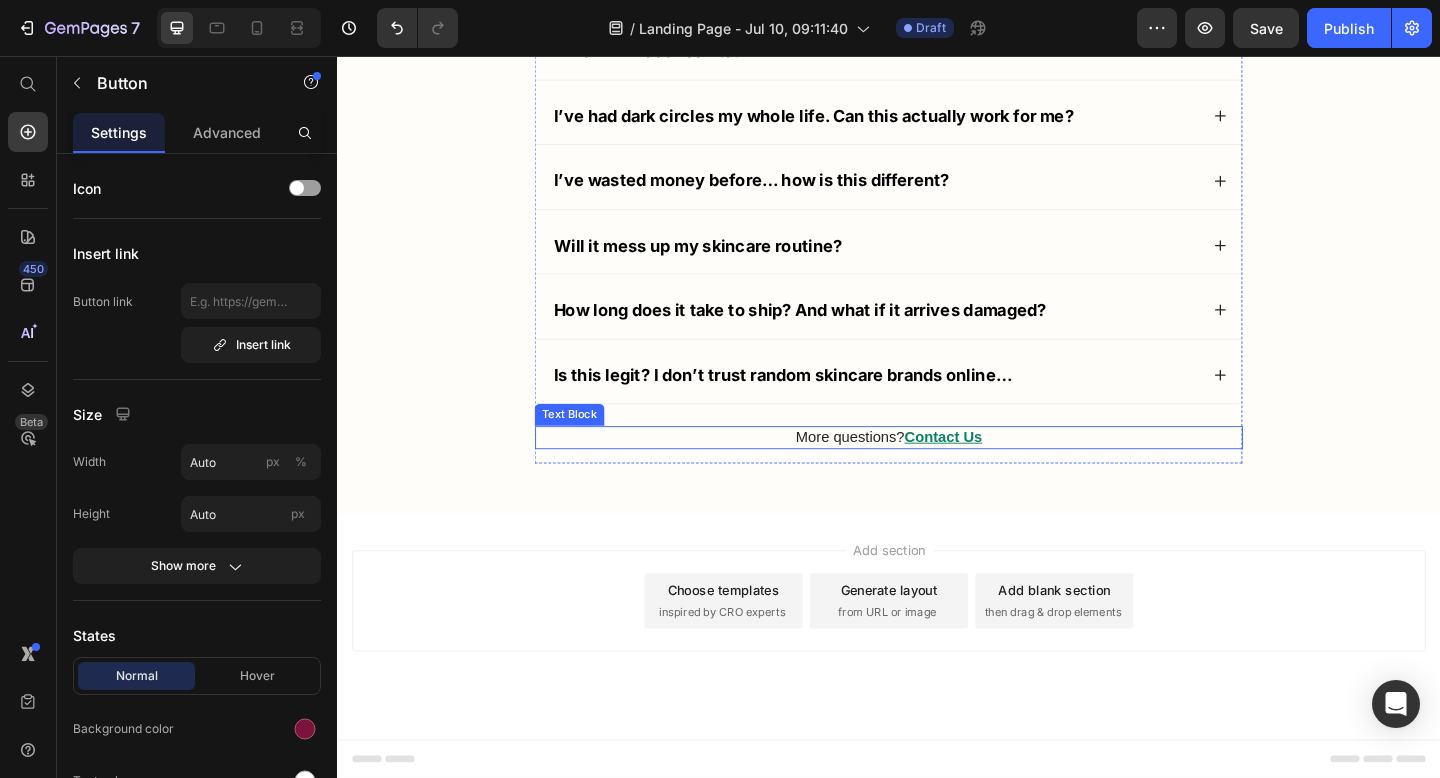 click on "Contact Us" at bounding box center (996, 470) 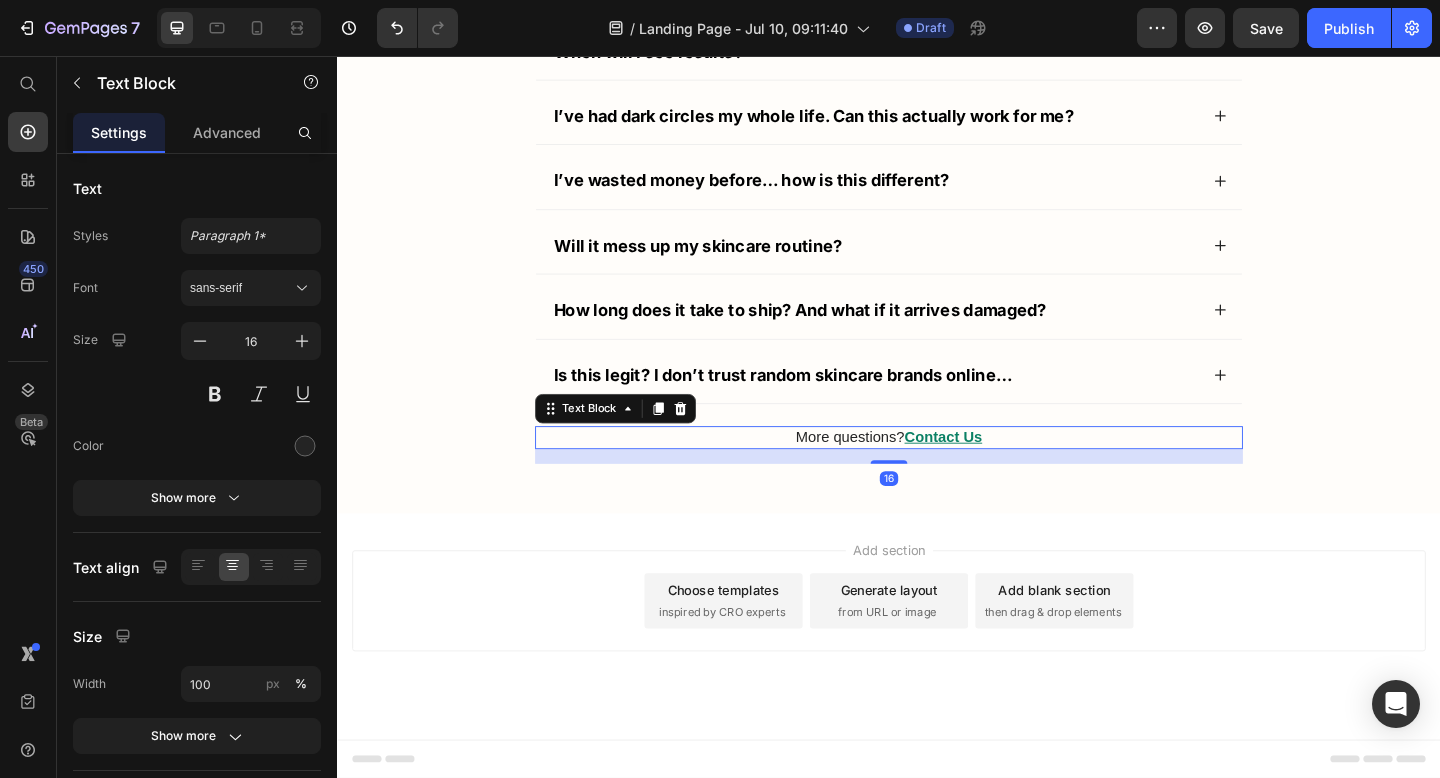 click on "Contact Us" at bounding box center (996, 470) 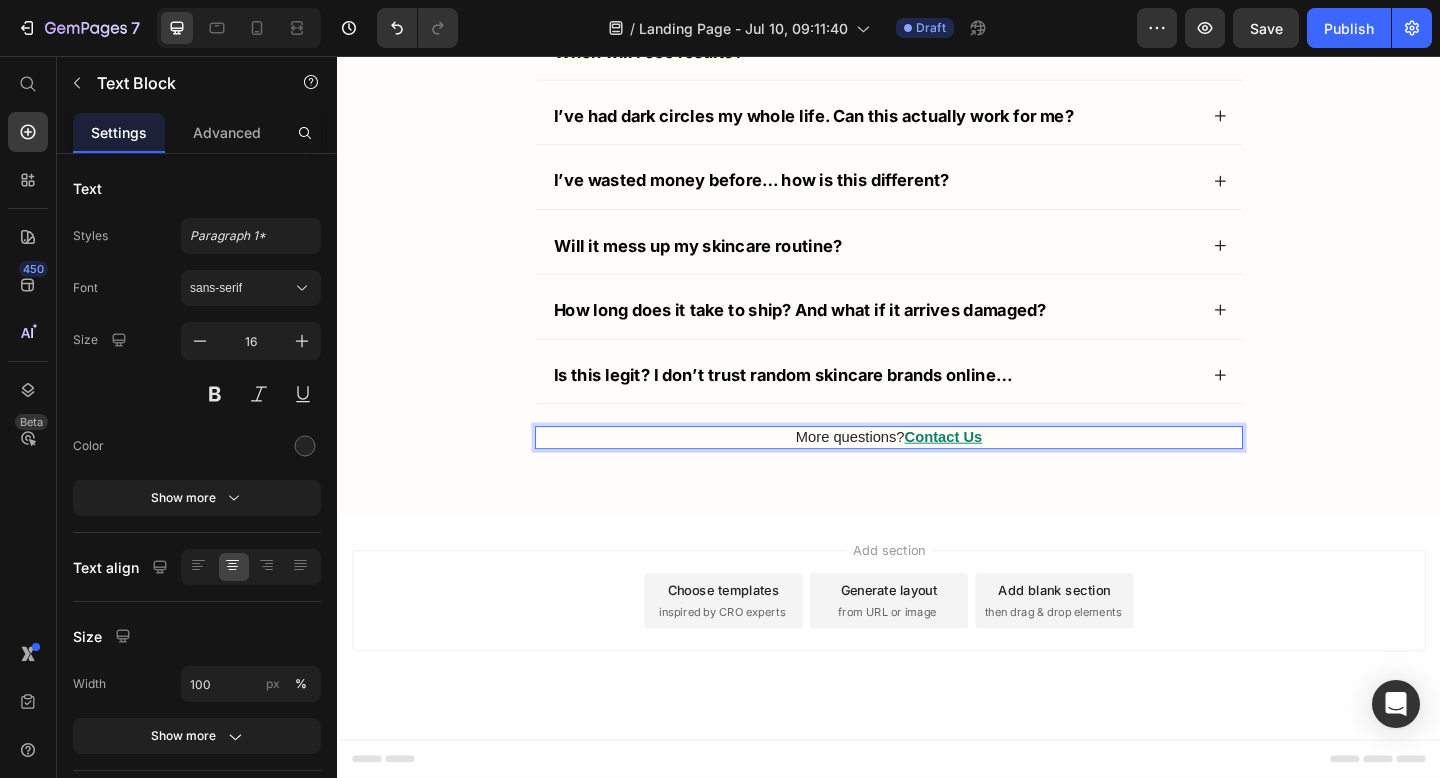drag, startPoint x: 955, startPoint y: 468, endPoint x: 1137, endPoint y: 468, distance: 182 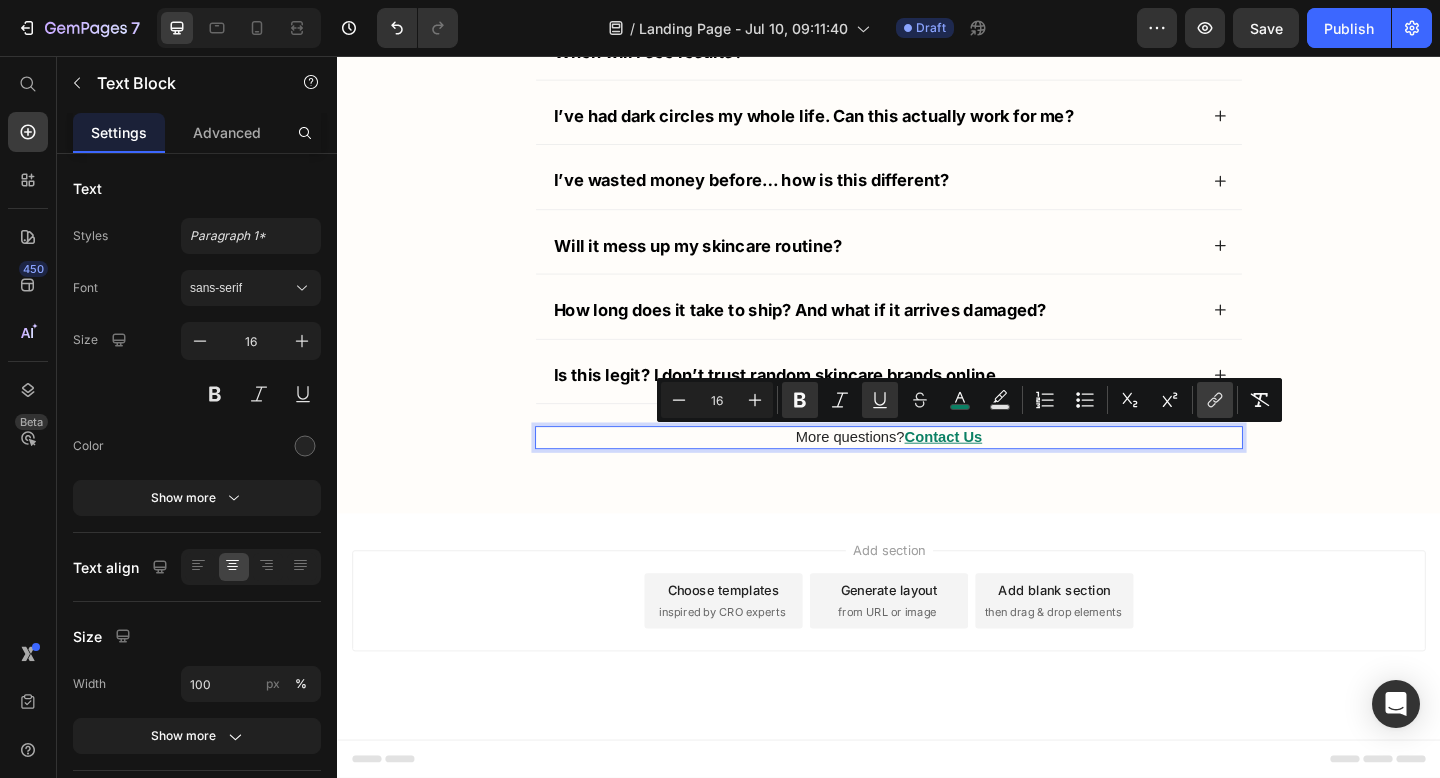 click on "link" at bounding box center (1215, 400) 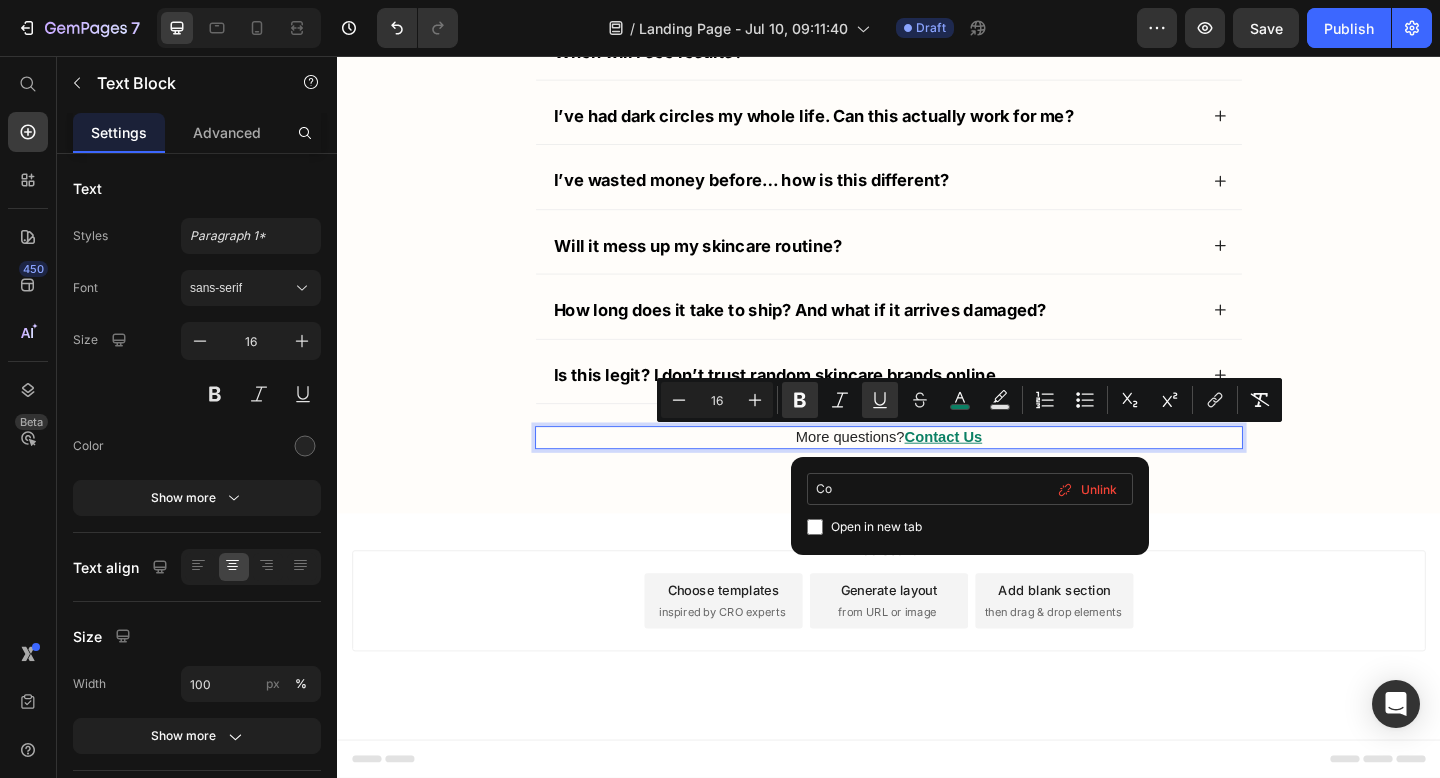 type on "C" 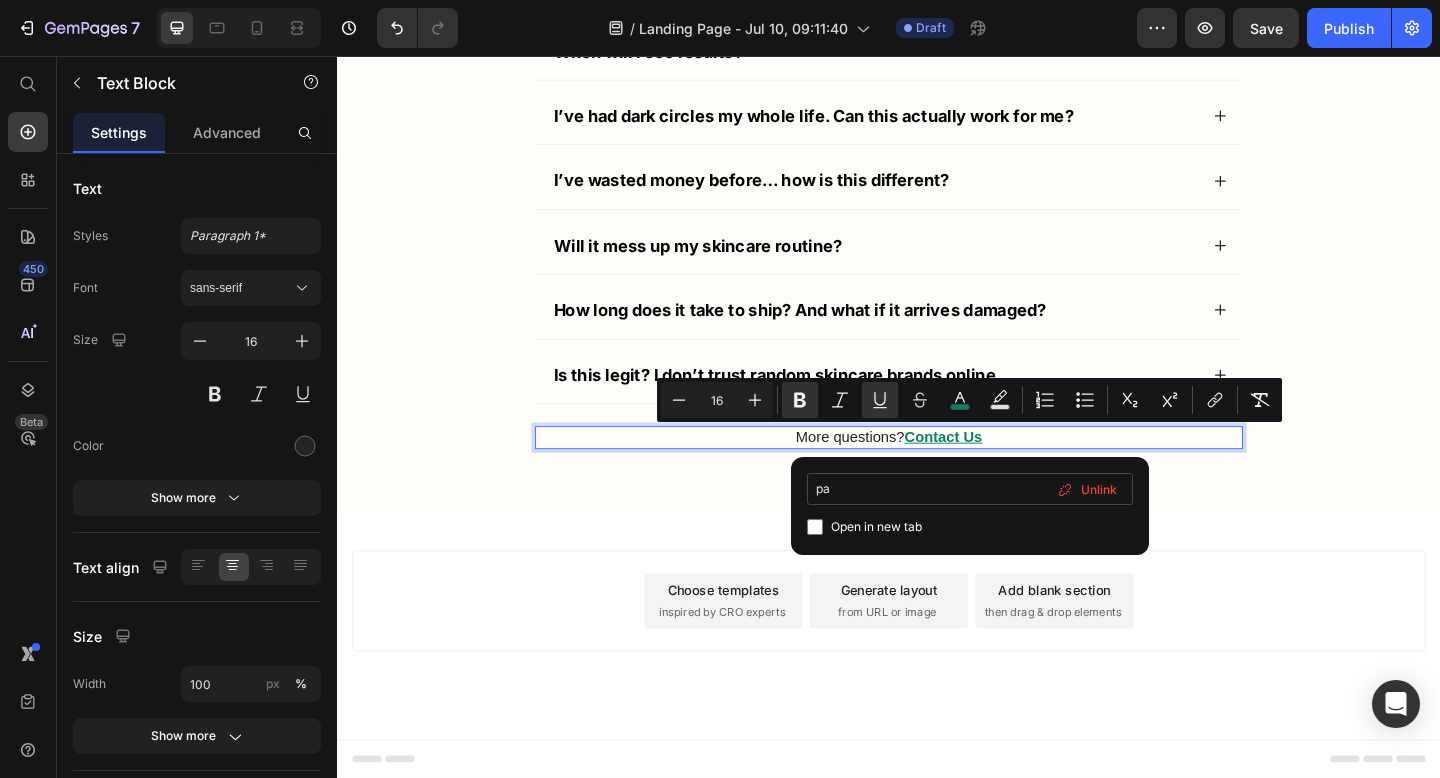 type on "p" 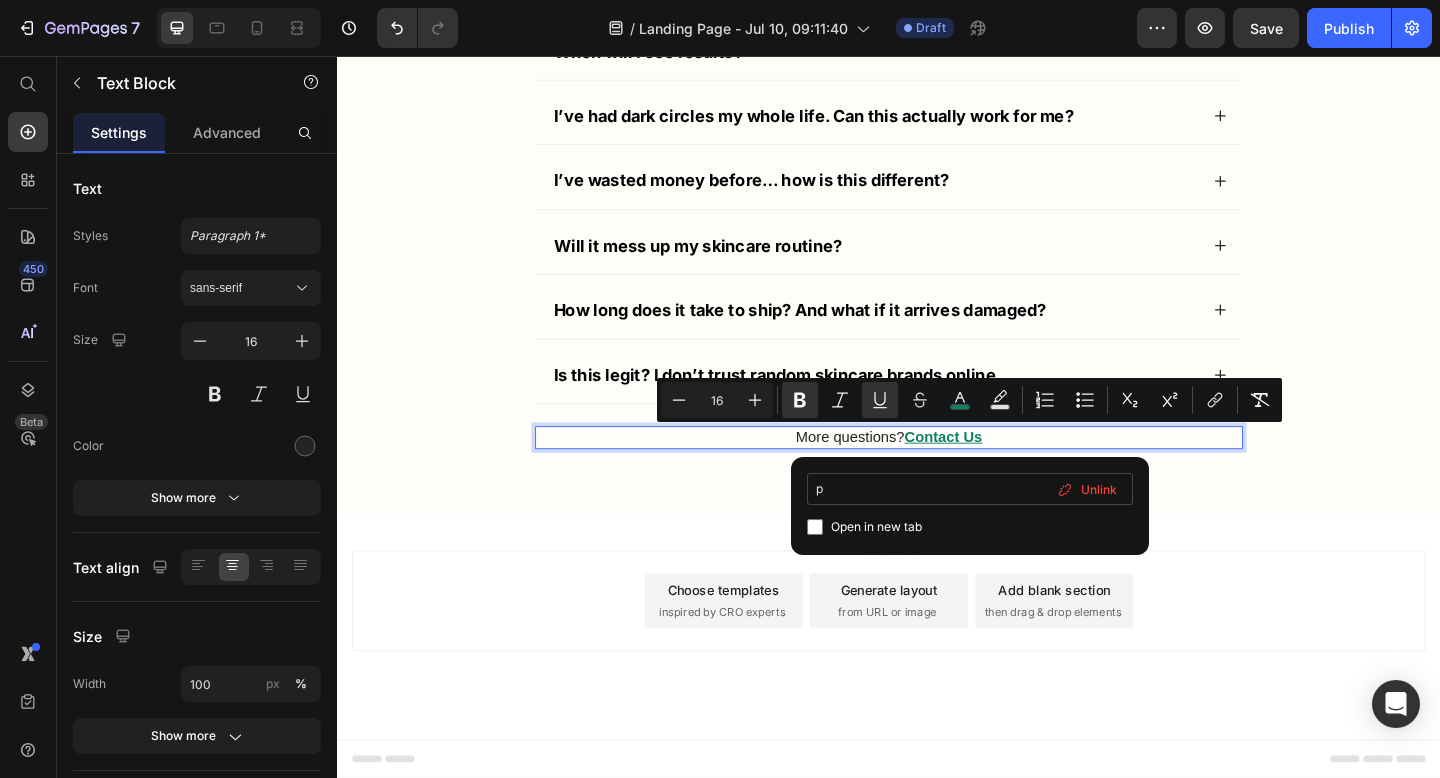 type 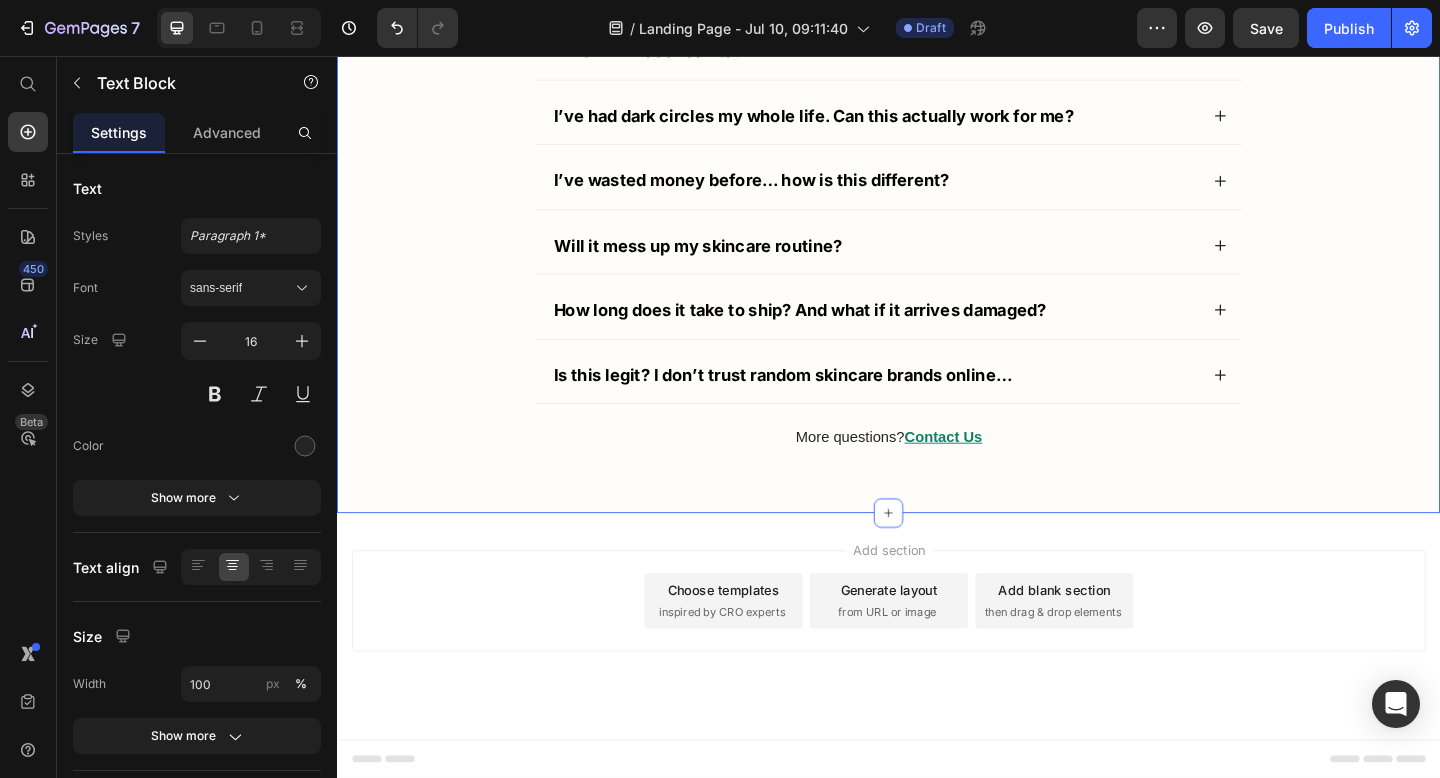 click on "Still Not Sure? Text Block Here Are The Top 10 Questions We Get About  Niptic   Text Block
Will it irritate my skin or eyes? We’ve got you, Niptic is ophthalmologist-tested and made for sensitive skin — especially around the eyes. No burning, no stinging, no sketchy ingredients. Just clean, proven actives that respect your skin barrier. Text Block
How often should I use it? And when’s the best time to apply?
Is it sticky or greasy?
When will I see results?
I’ve had dark circles my whole life. Can this actually work for me?
I’ve wasted money before… how is this different?
Will it mess up my skincare routine?
How long does it take to ship? And what if it arrives damaged?
Is this legit? I don’t trust random skincare brands online… Accordion More questions?  Contact Us  Text Block Row Section 19" at bounding box center [937, 5] 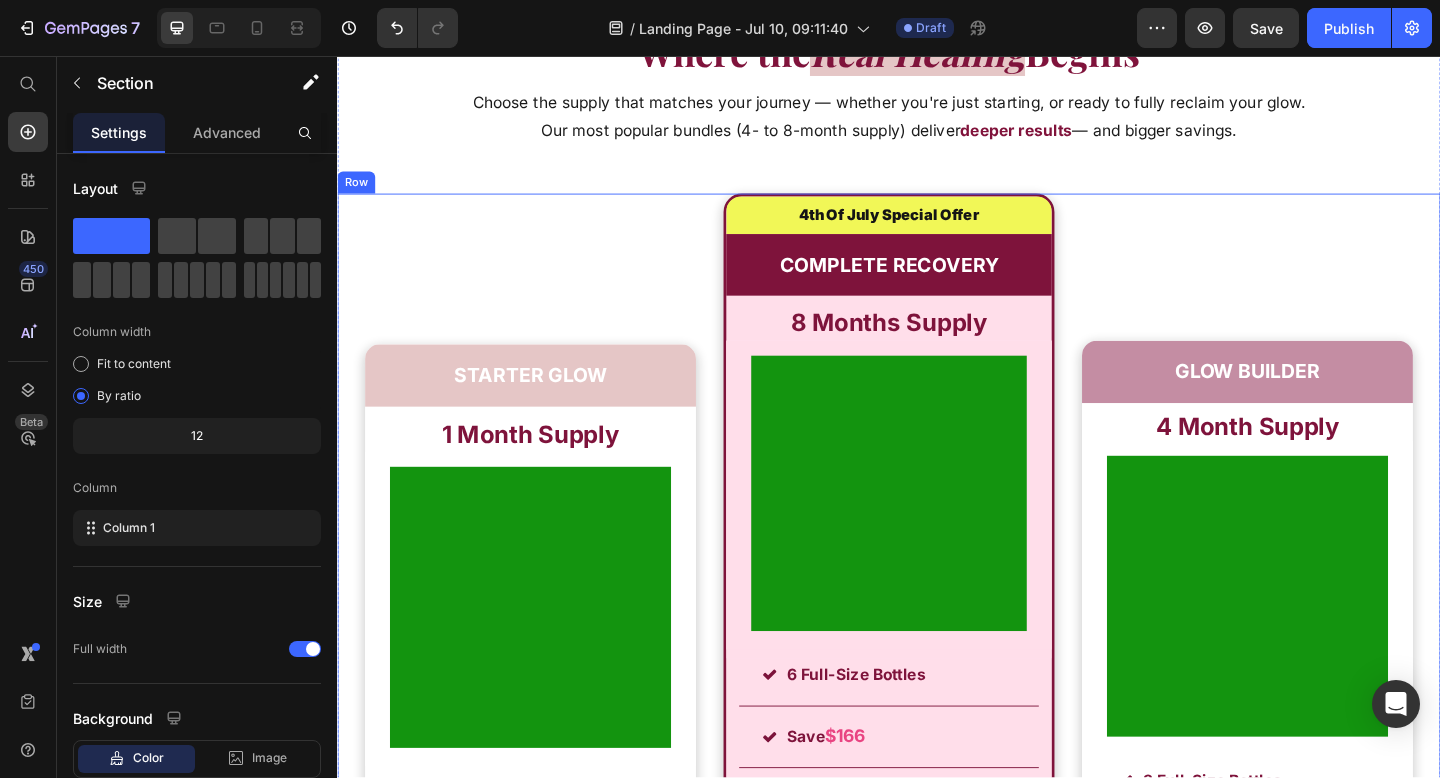 scroll, scrollTop: 16252, scrollLeft: 0, axis: vertical 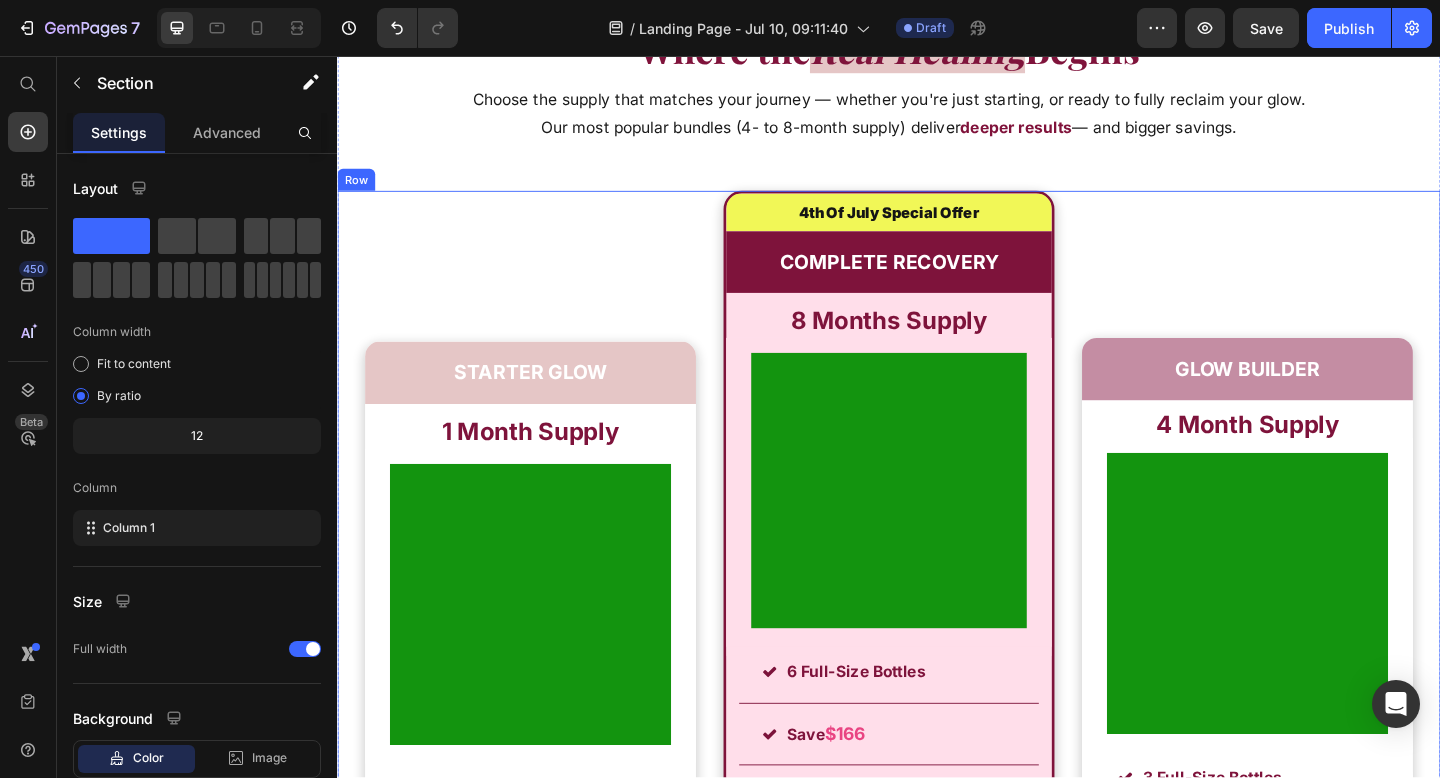 click on "STARTER GLOW" at bounding box center (547, 401) 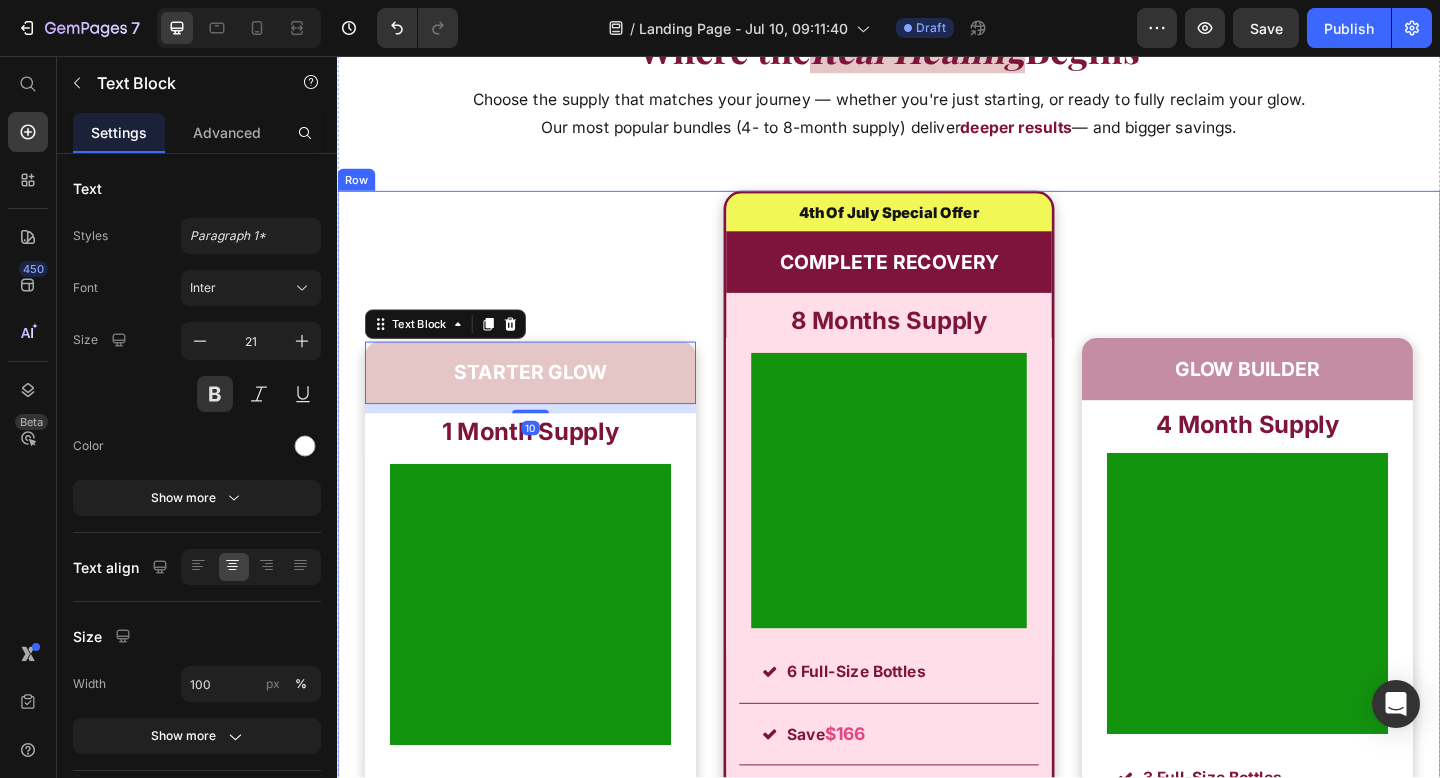 click on "STARTER GLOW Text Block   10 1 Month Supply Text Block Product Images Row Product Row
Icon One  Full-Size Bottle  Text Block Row
Icon Save  $16 Text Block Row
Icon Free USA Shipping! Text Block $4.99 Text Block Row Only  $45   $61 Text Block                Title Line   $45.00   Per Bottle Text Block 1x Bottle Text Block Row Row BUY NOW Button
Icon 30-Day Money Back Guarantee Text Block Row Row Row Row Row Row" at bounding box center [547, 764] 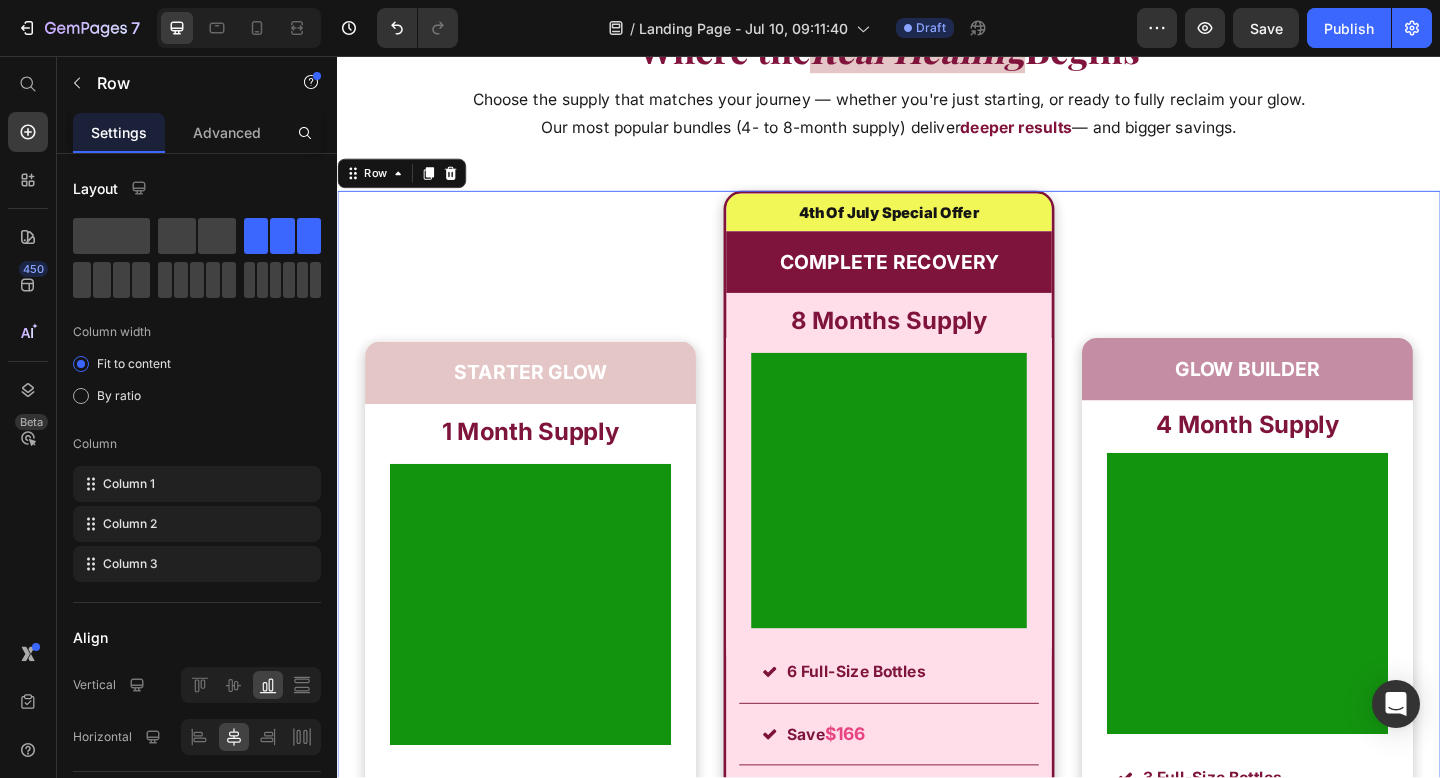 click on "Choose the supply that matches your journey — whether you're just starting, or ready to fully reclaim your glow. Our most popular bundles (4- to 8-month supply) deliver  deeper results  — and bigger savings." at bounding box center (937, 119) 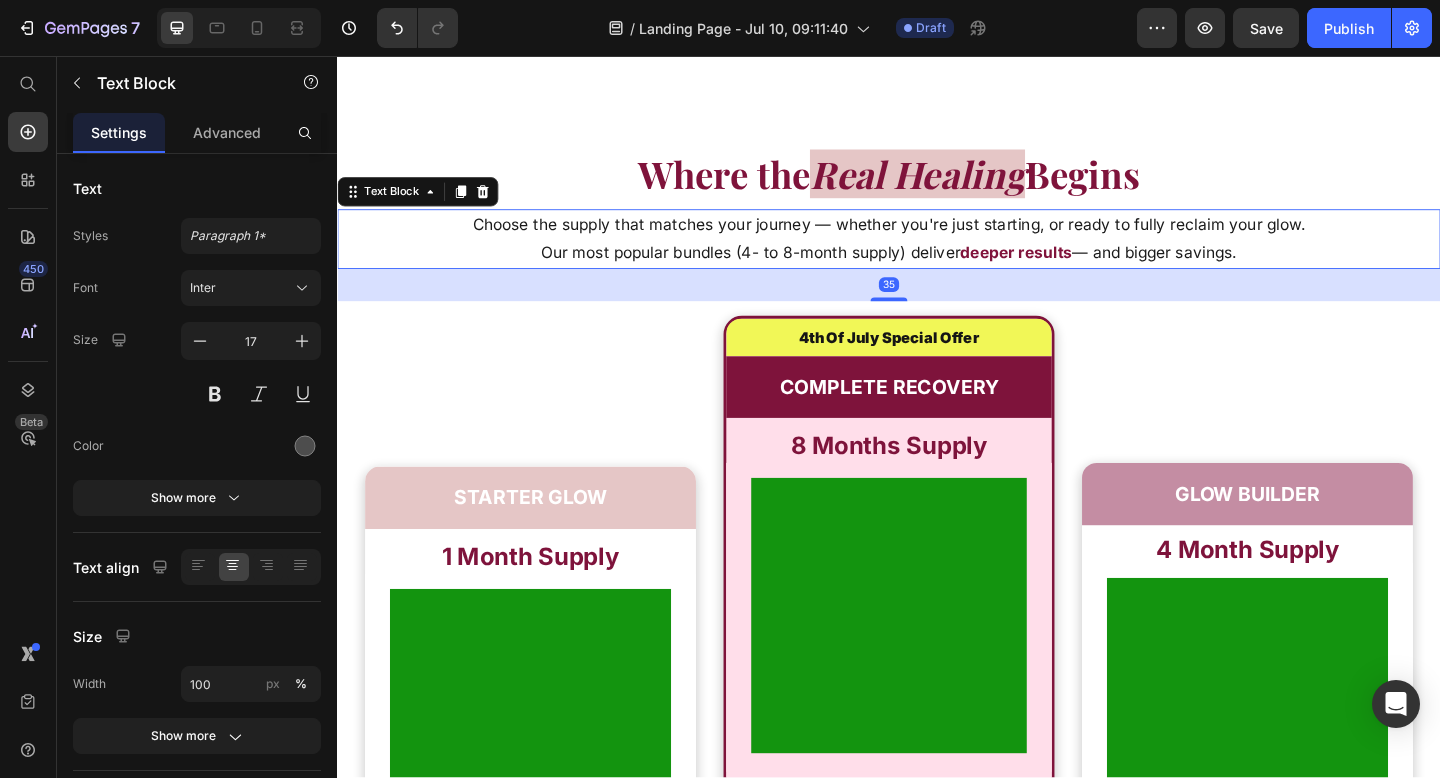 scroll, scrollTop: 16117, scrollLeft: 0, axis: vertical 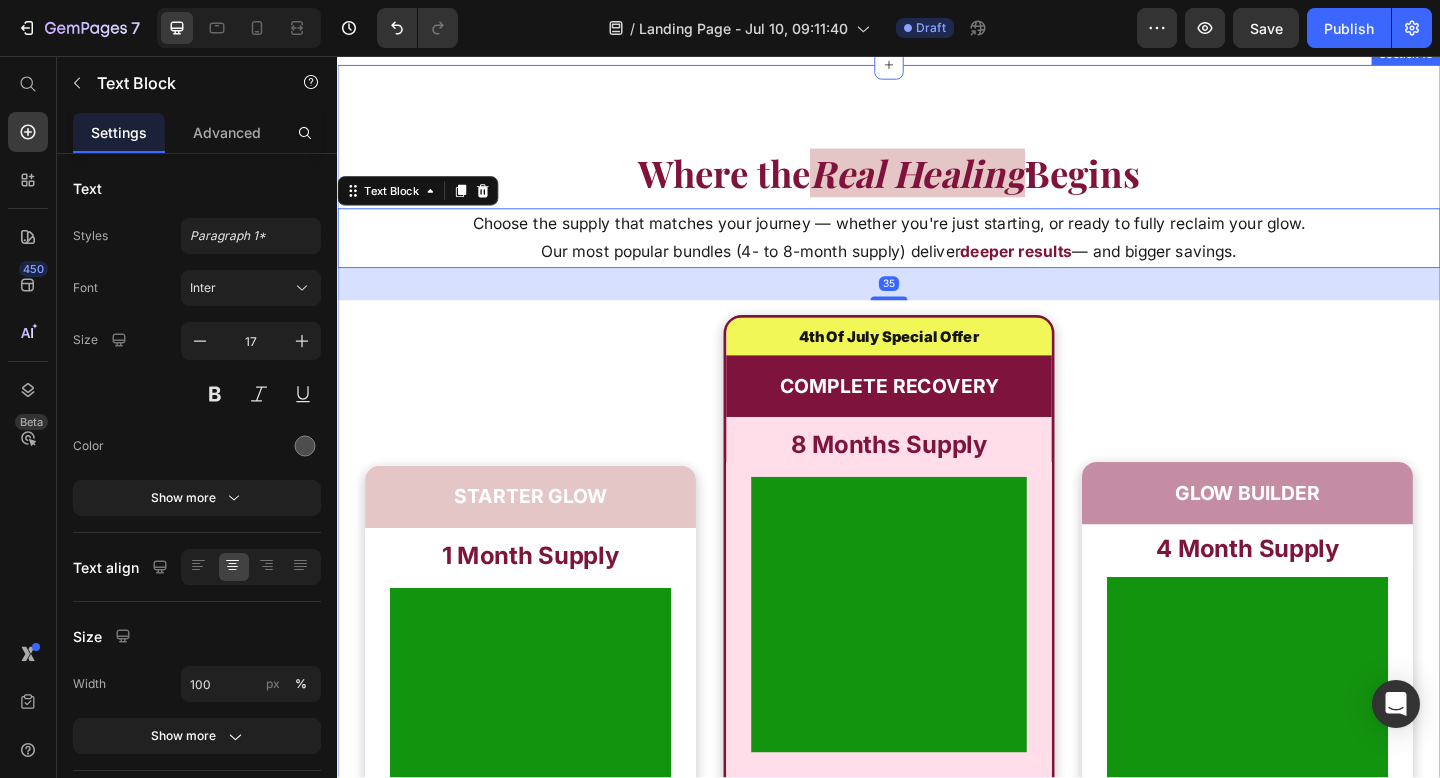 click on "Where the  Real Healing  Begins Text Block Choose the supply that matches your journey — whether you're just starting, or ready to fully reclaim your glow. Our most popular bundles (4- to 8-month supply) deliver  deeper results  — and bigger savings. Text Block   35 Row STARTER GLOW Text Block 1 Month Supply Text Block Product Images Row Product Row
Icon One  Full-Size Bottle  Text Block Row
Icon Save  $16 Text Block Row
Icon Free USA Shipping! Text Block $4.99 Text Block Row Only  $45   $61 Text Block                Title Line   $45.00   Per Bottle Text Block 1x Bottle Text Block Row Row BUY NOW Button
Icon 30-Day Money Back Guarantee Text Block Row Row Row Row Row Row  4th Of July Special Offer Text Block COMPLETE RECOVERY Text Block 8 Months Supply Text Block Product Images Row Product Row
Icon 6 Full-Size Bottles Text Block Row
Icon Save  $166 Text Block Row
Icon Priority   Handling $6.99" at bounding box center [937, 793] 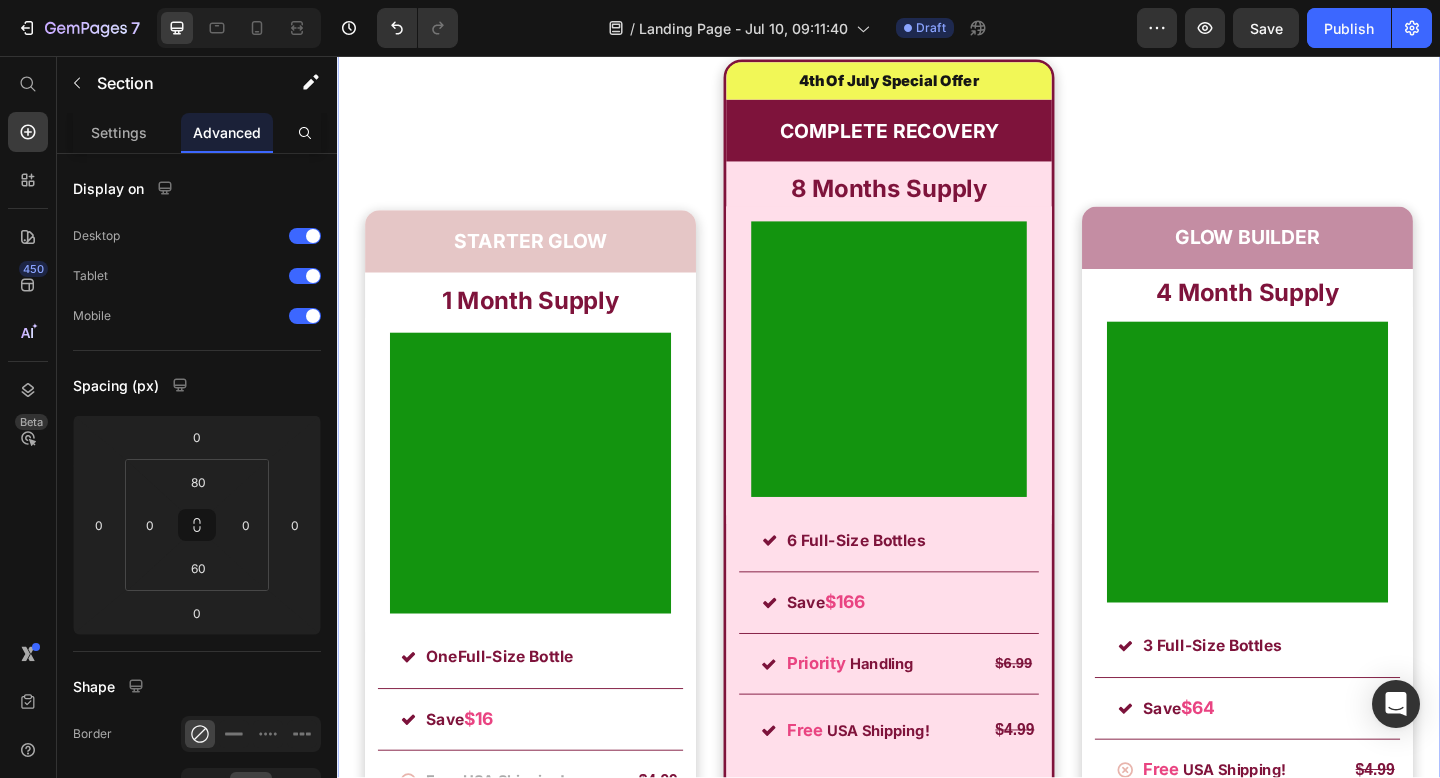 scroll, scrollTop: 16394, scrollLeft: 0, axis: vertical 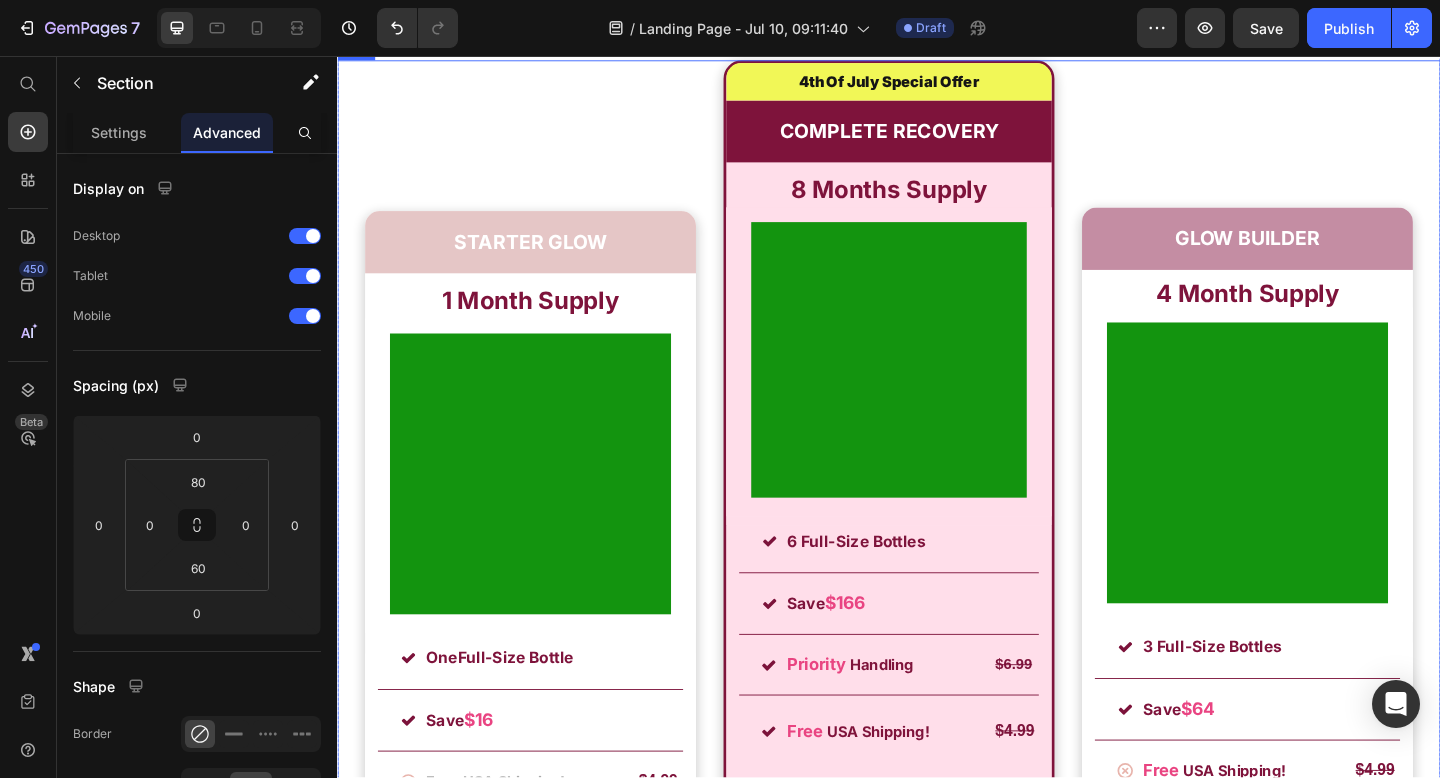 click on "STARTER GLOW Text Block 1 Month Supply Text Block Product Images Row Product Row
Icon One  Full-Size Bottle  Text Block Row
Icon Save  $16 Text Block Row
Icon Free USA Shipping! Text Block $4.99 Text Block Row Only  $45   $61 Text Block                Title Line   $45.00   Per Bottle Text Block 1x Bottle Text Block Row Row BUY NOW Button
Icon 30-Day Money Back Guarantee Text Block Row Row Row Row Row Row" at bounding box center (547, 622) 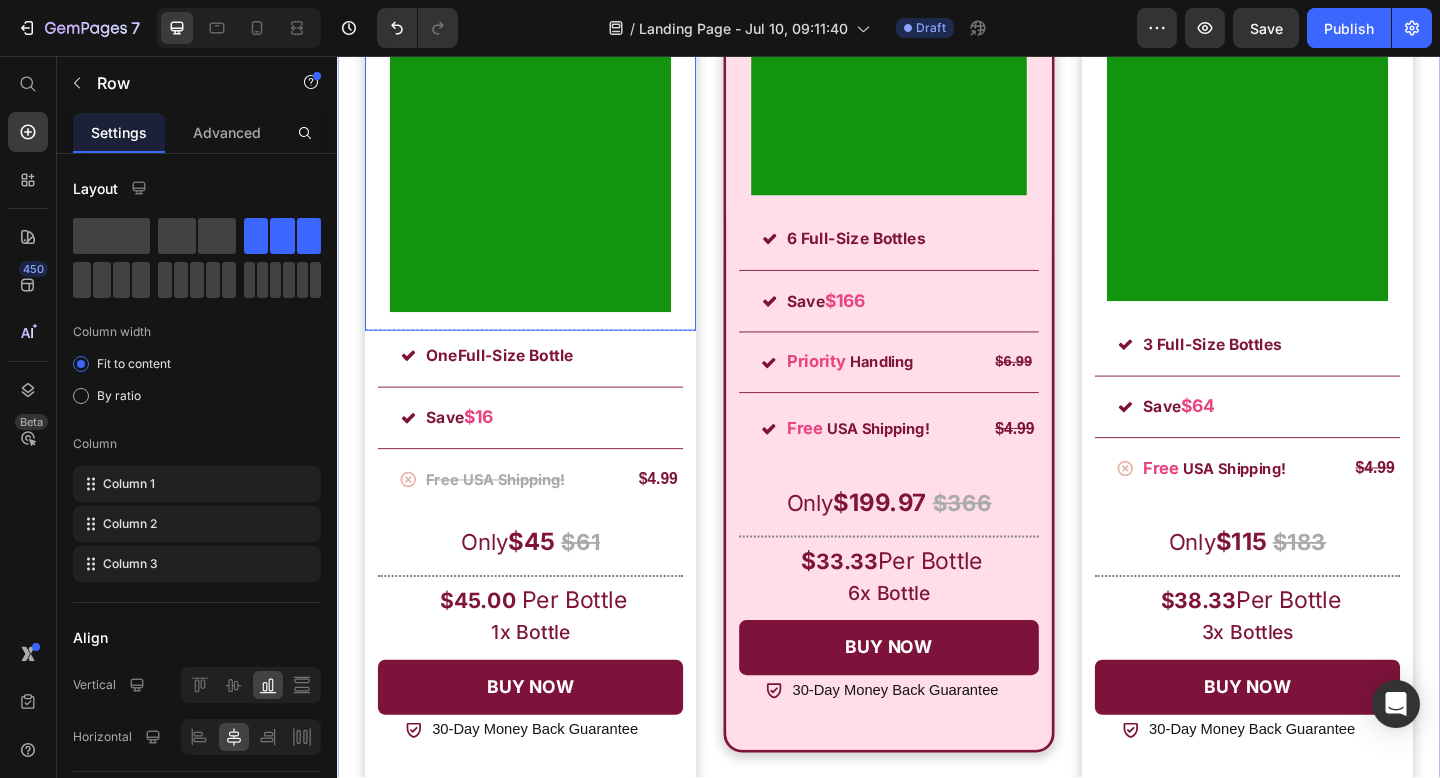 scroll, scrollTop: 16288, scrollLeft: 0, axis: vertical 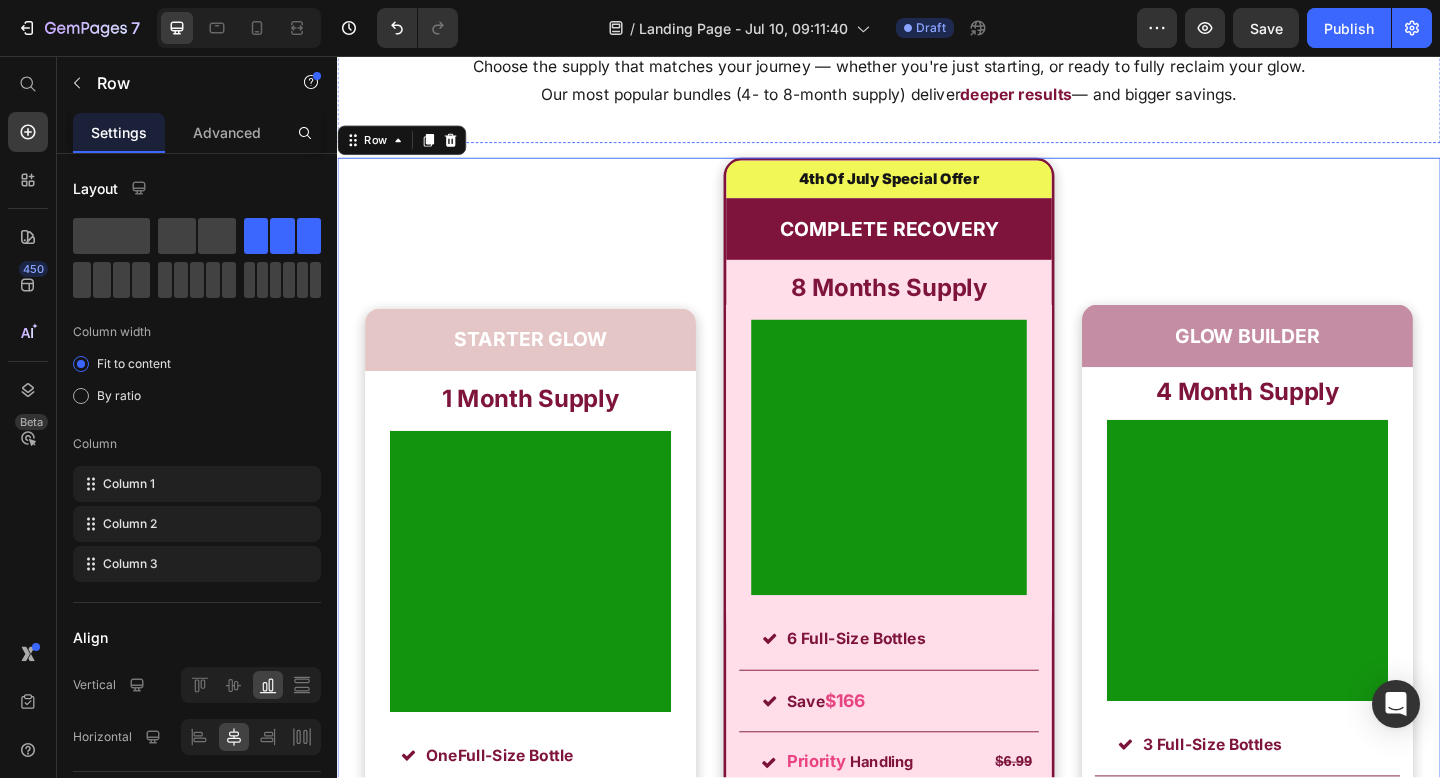 click on "Where the  Real Healing  Begins" at bounding box center (937, 13) 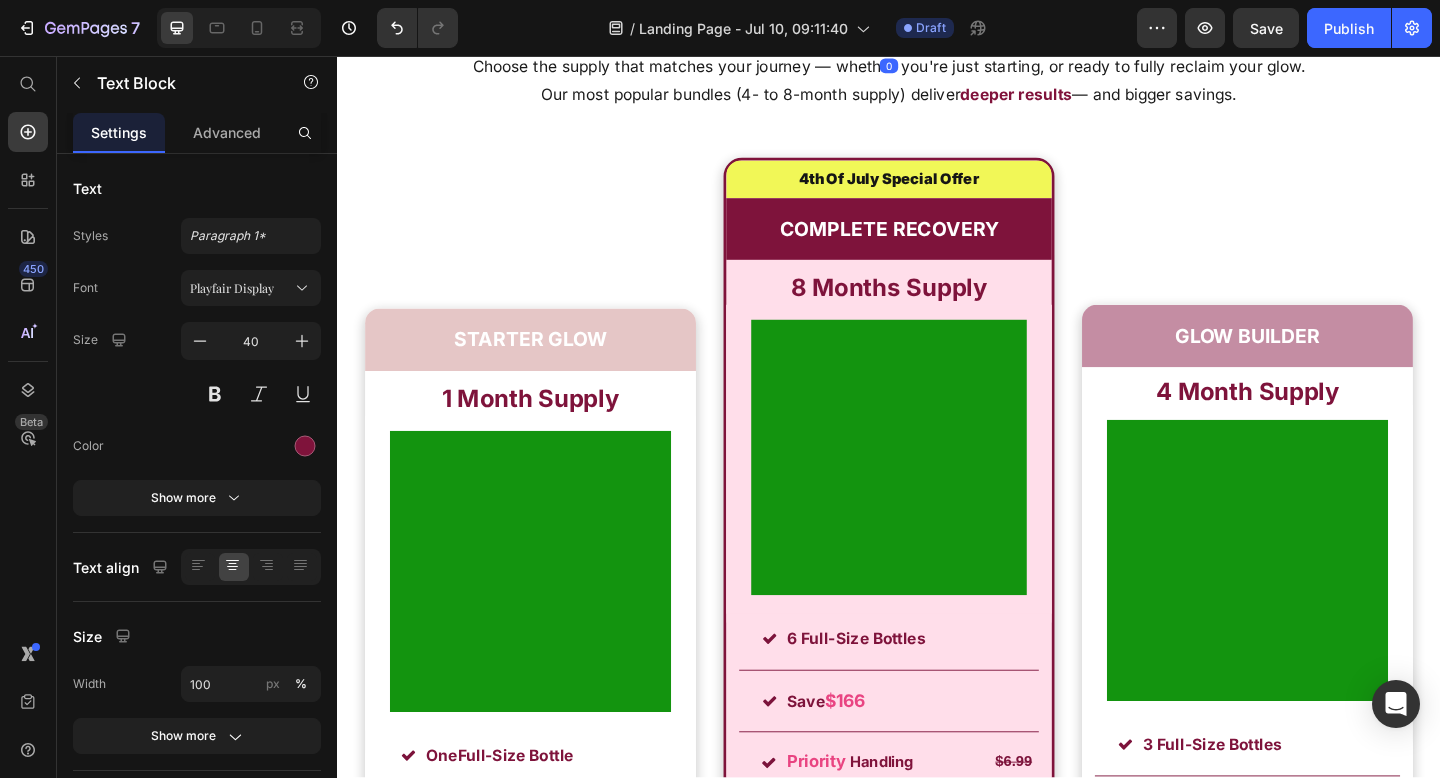scroll, scrollTop: 16182, scrollLeft: 0, axis: vertical 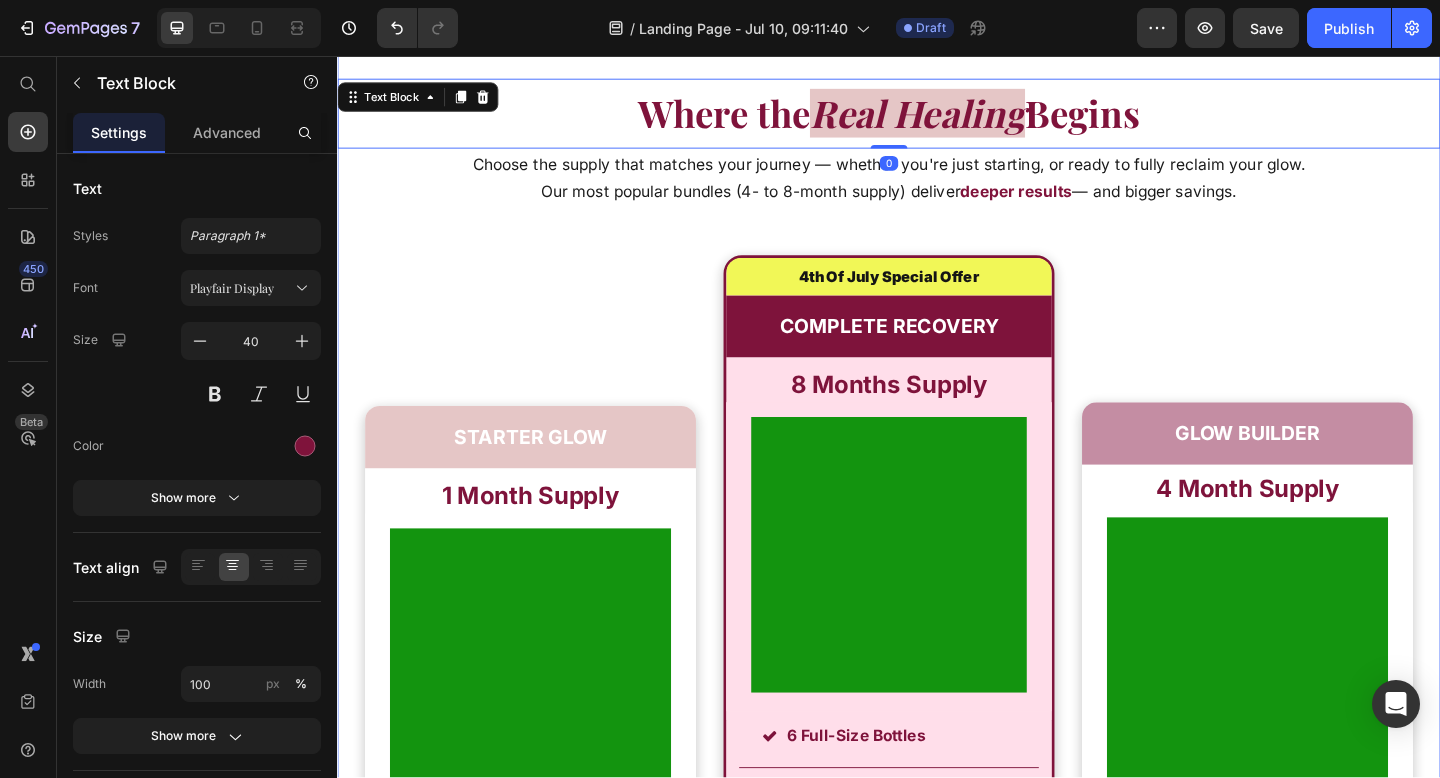 click on "Where the  Real Healing  Begins Text Block   0 Choose the supply that matches your journey — whether you're just starting, or ready to fully reclaim your glow. Our most popular bundles (4- to 8-month supply) deliver  deeper results  — and bigger savings. Text Block Row STARTER GLOW Text Block 1 Month Supply Text Block Product Images Row Product Row
Icon One  Full-Size Bottle  Text Block Row
Icon Save  $16 Text Block Row
Icon Free USA Shipping! Text Block $4.99 Text Block Row Only  $45   $61 Text Block                Title Line   $45.00   Per Bottle Text Block 1x Bottle Text Block Row Row BUY NOW Button
Icon 30-Day Money Back Guarantee Text Block Row Row Row Row Row Row  4th Of July Special Offer Text Block COMPLETE RECOVERY Text Block 8 Months Supply Text Block Product Images Row Product Row
Icon 6 Full-Size Bottles Text Block Row
Icon Save  $166 Text Block Row
Icon Priority   Handling $6.99" at bounding box center (937, 728) 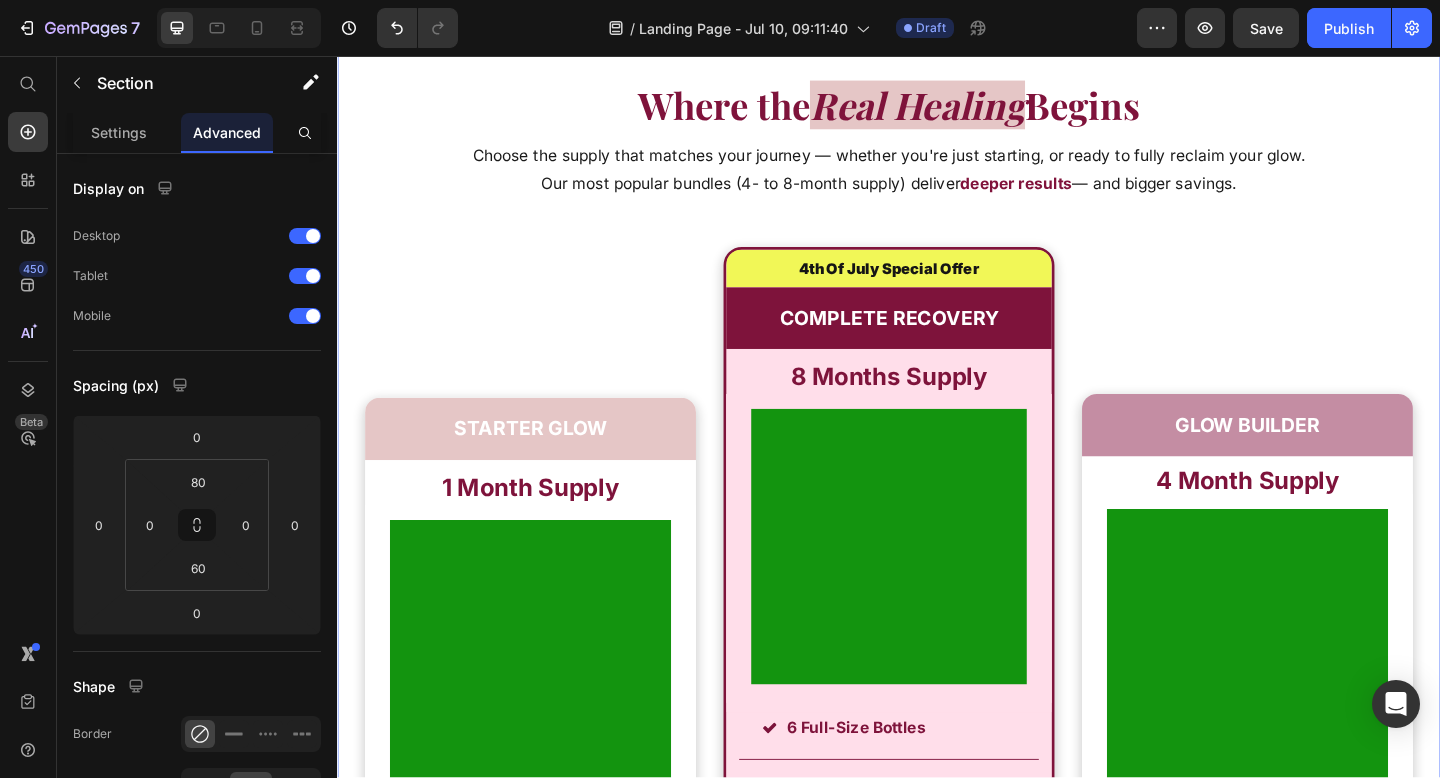 scroll, scrollTop: 16188, scrollLeft: 0, axis: vertical 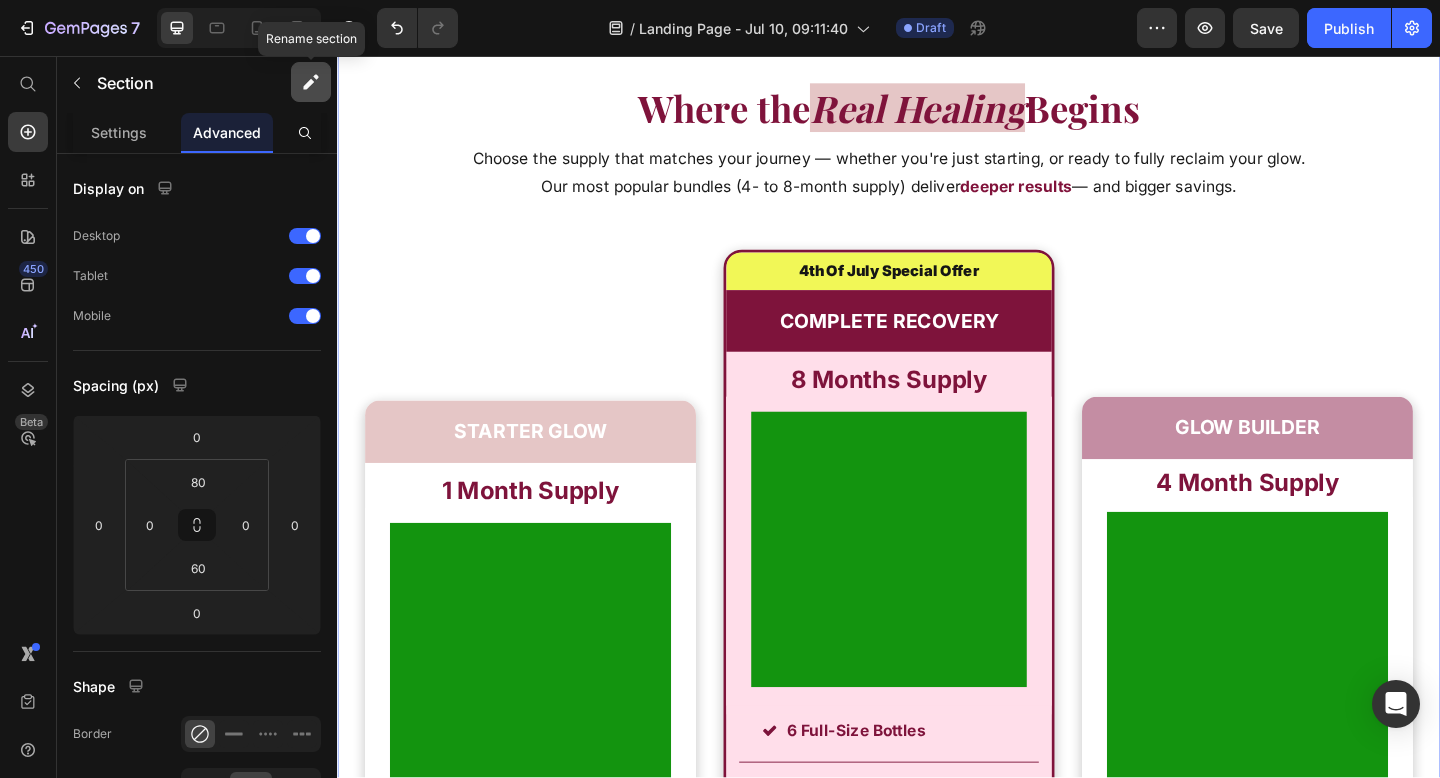click 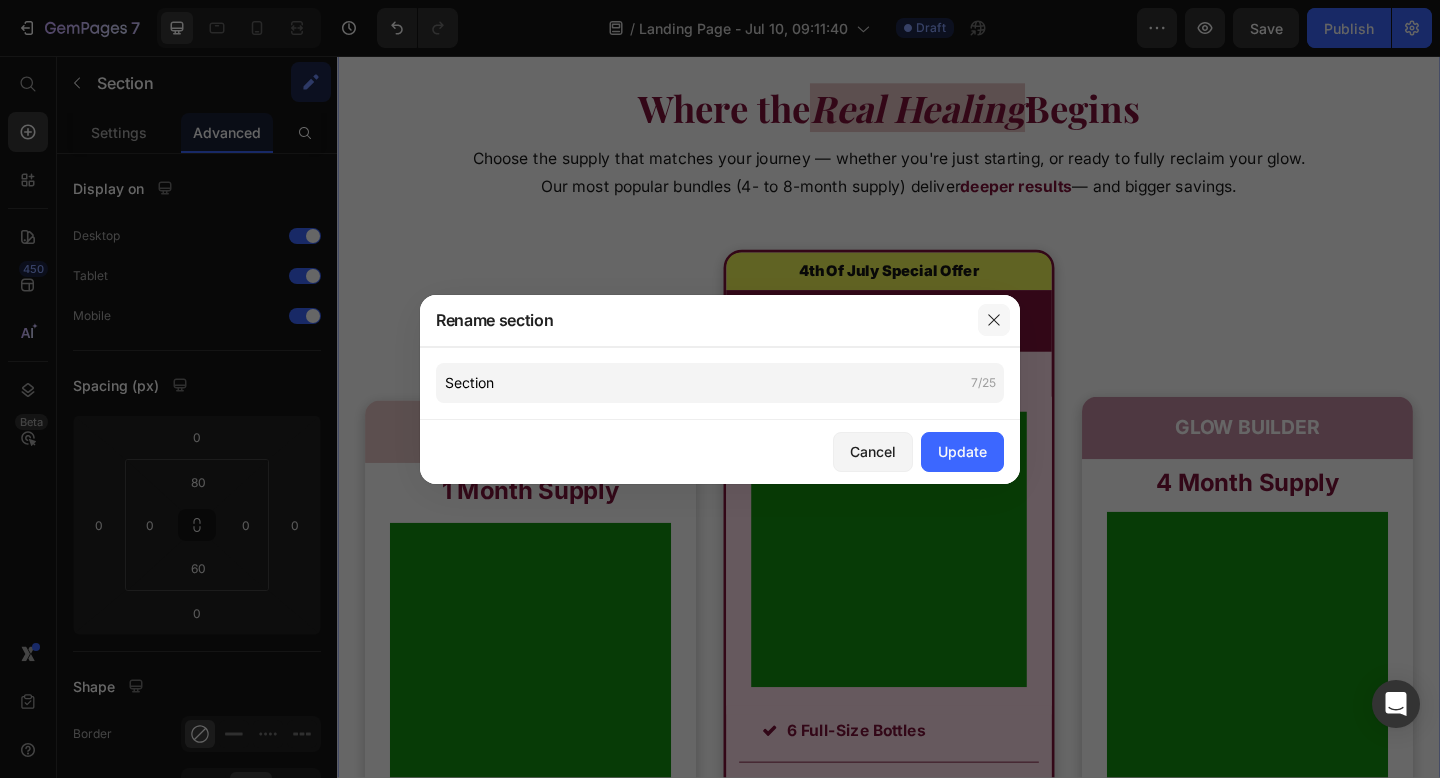 click at bounding box center (994, 320) 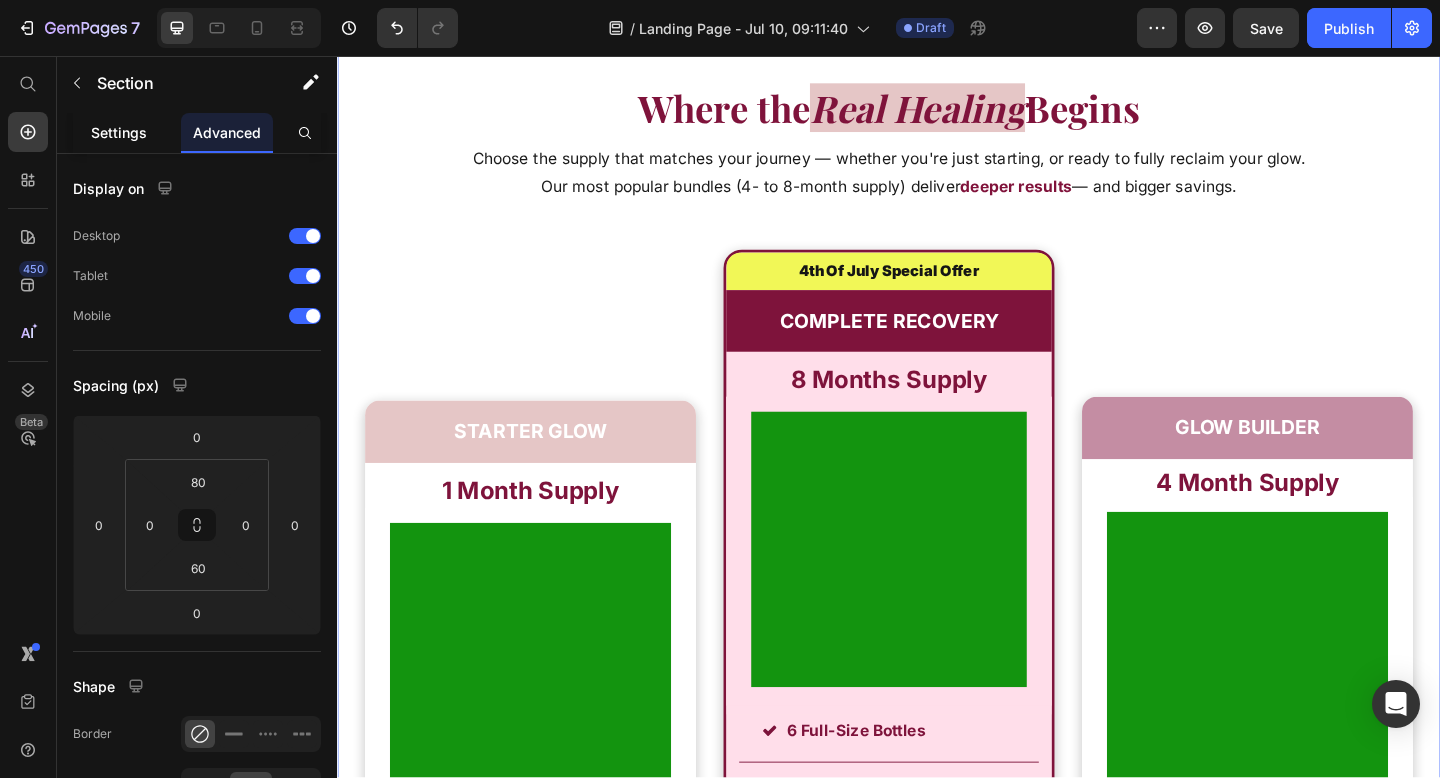 click on "Settings" at bounding box center (119, 132) 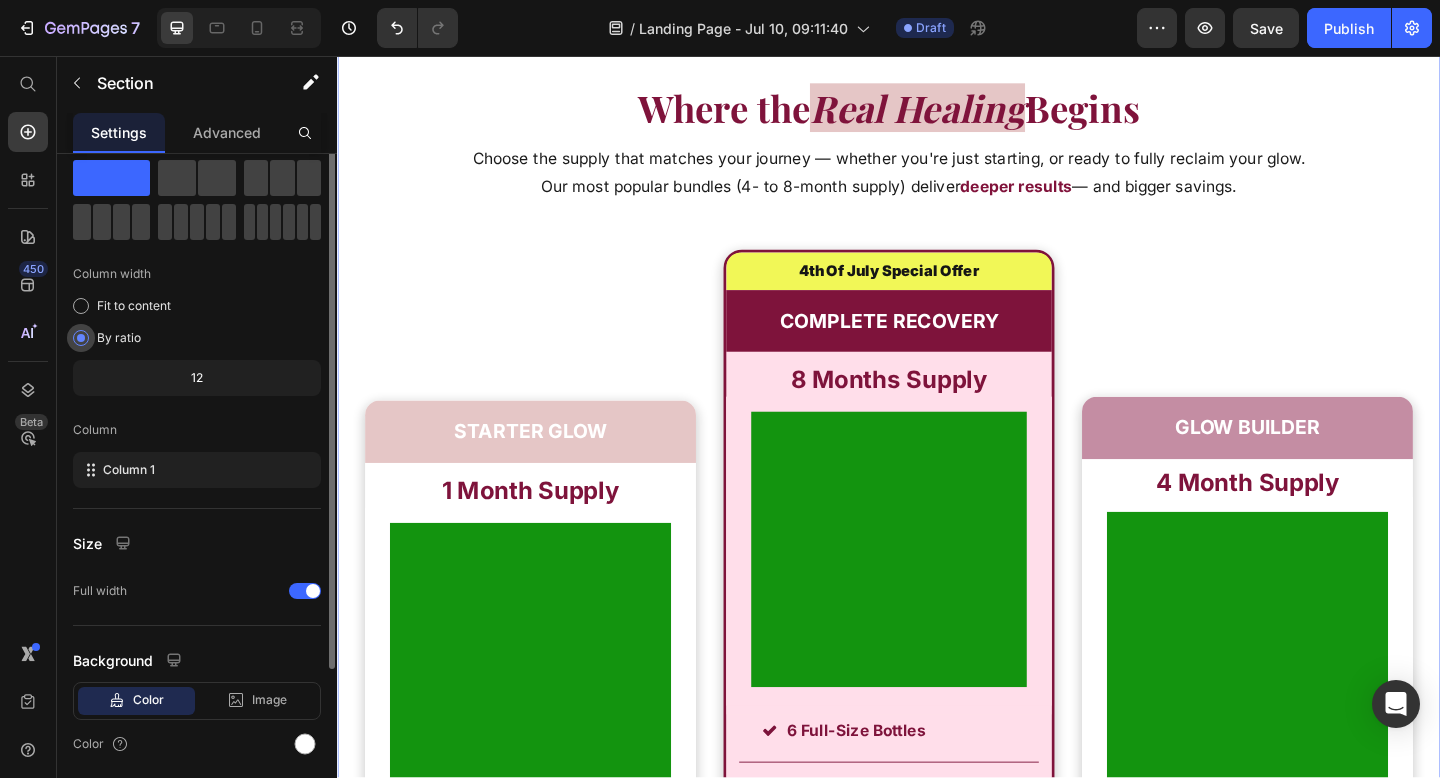 scroll, scrollTop: 0, scrollLeft: 0, axis: both 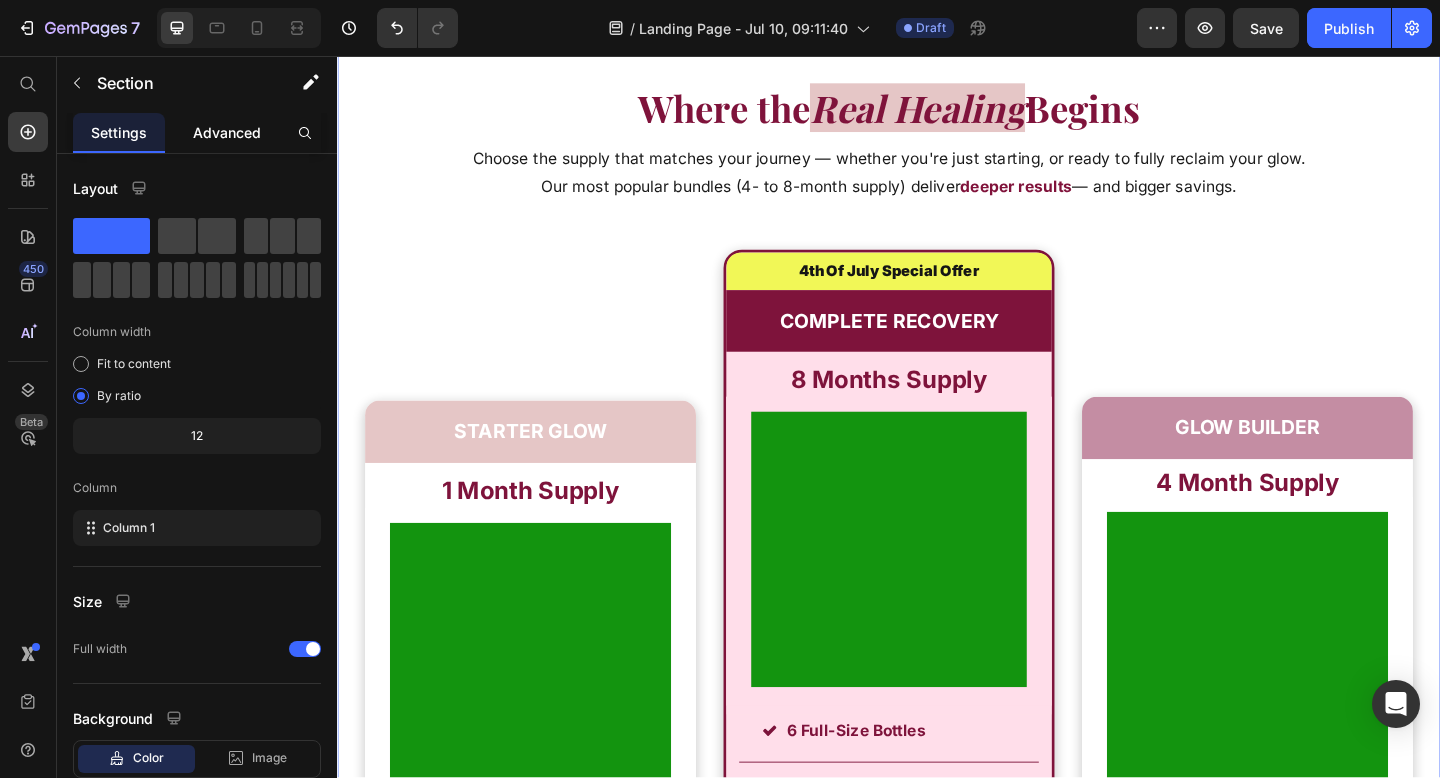click on "Advanced" at bounding box center [227, 132] 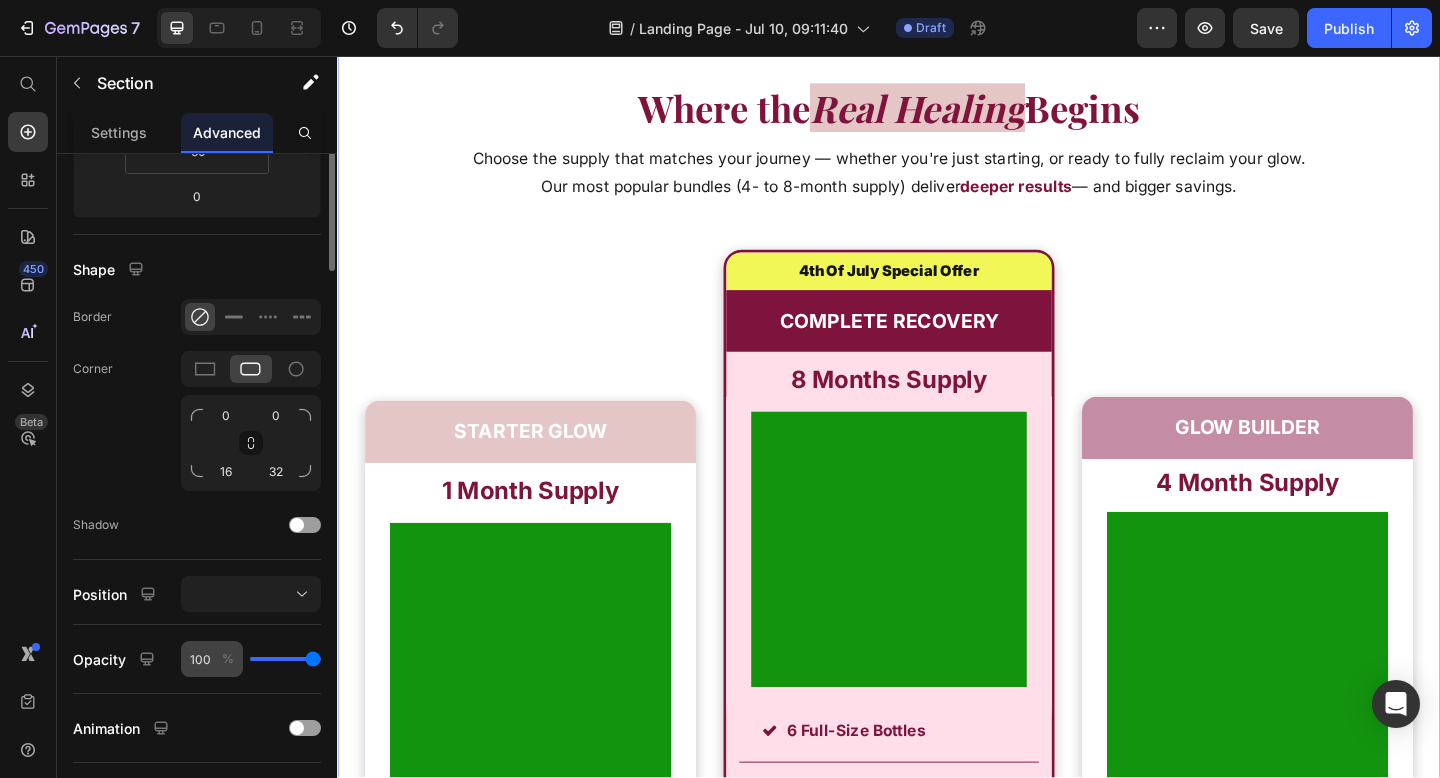 scroll, scrollTop: 0, scrollLeft: 0, axis: both 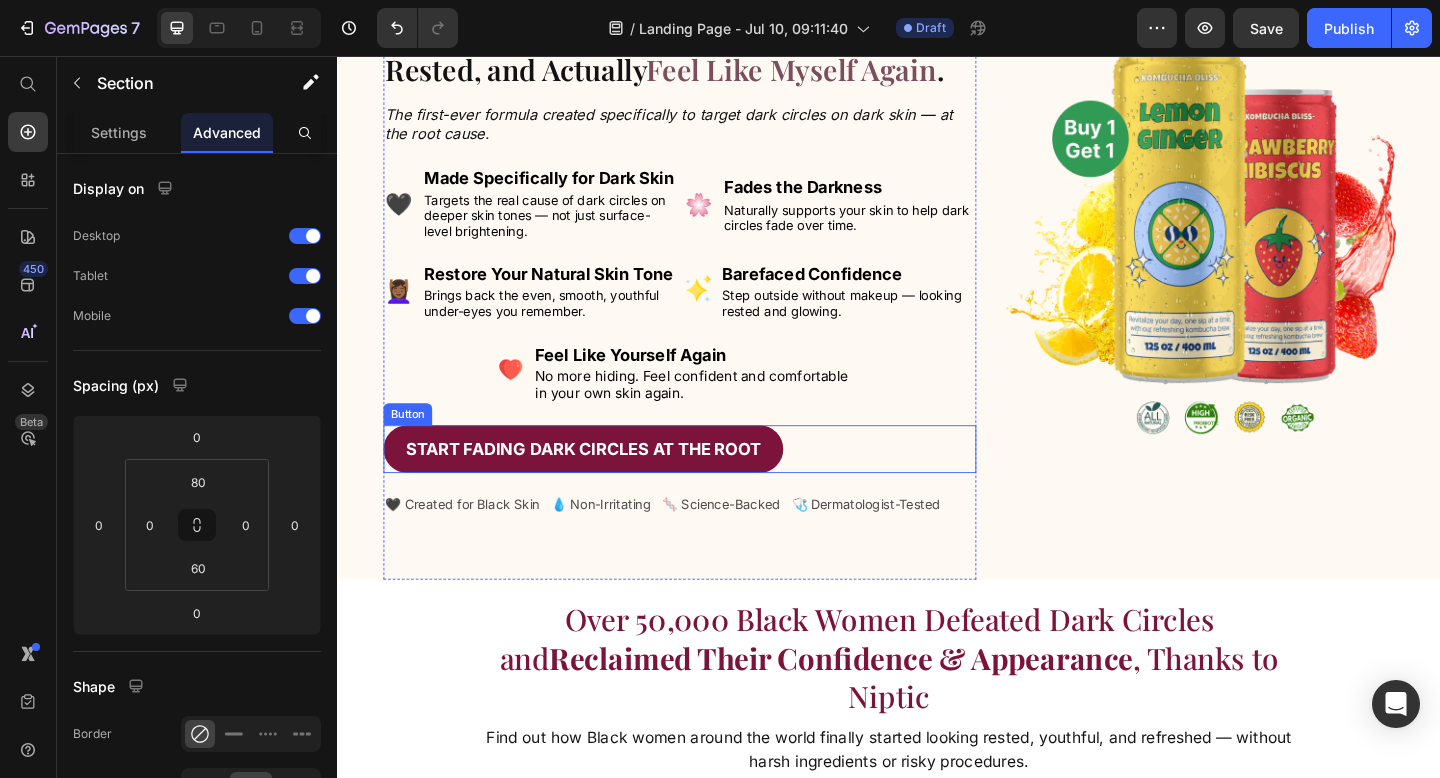 drag, startPoint x: 856, startPoint y: 496, endPoint x: 719, endPoint y: 273, distance: 261.72122 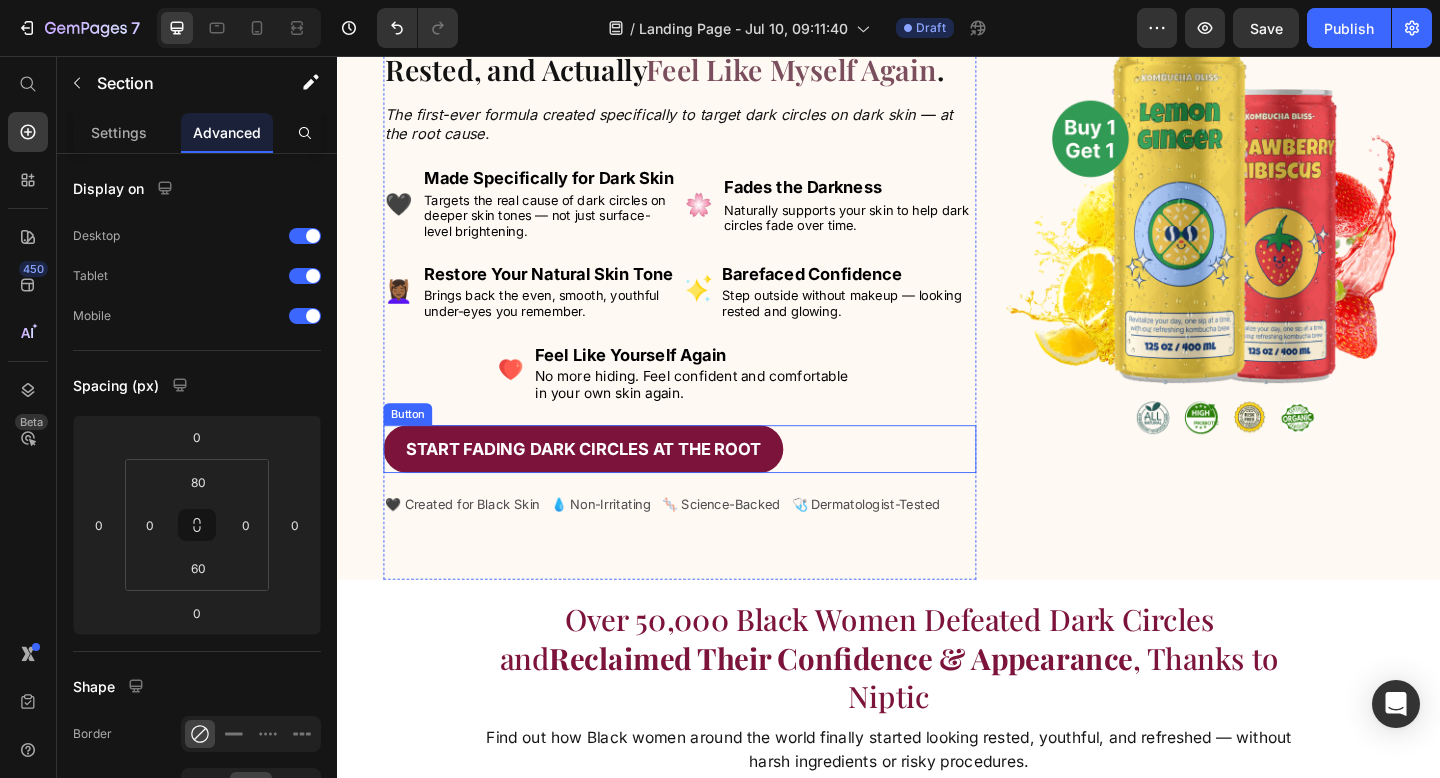 click on "Start Fading Dark Circles at the Root Button" at bounding box center (709, 483) 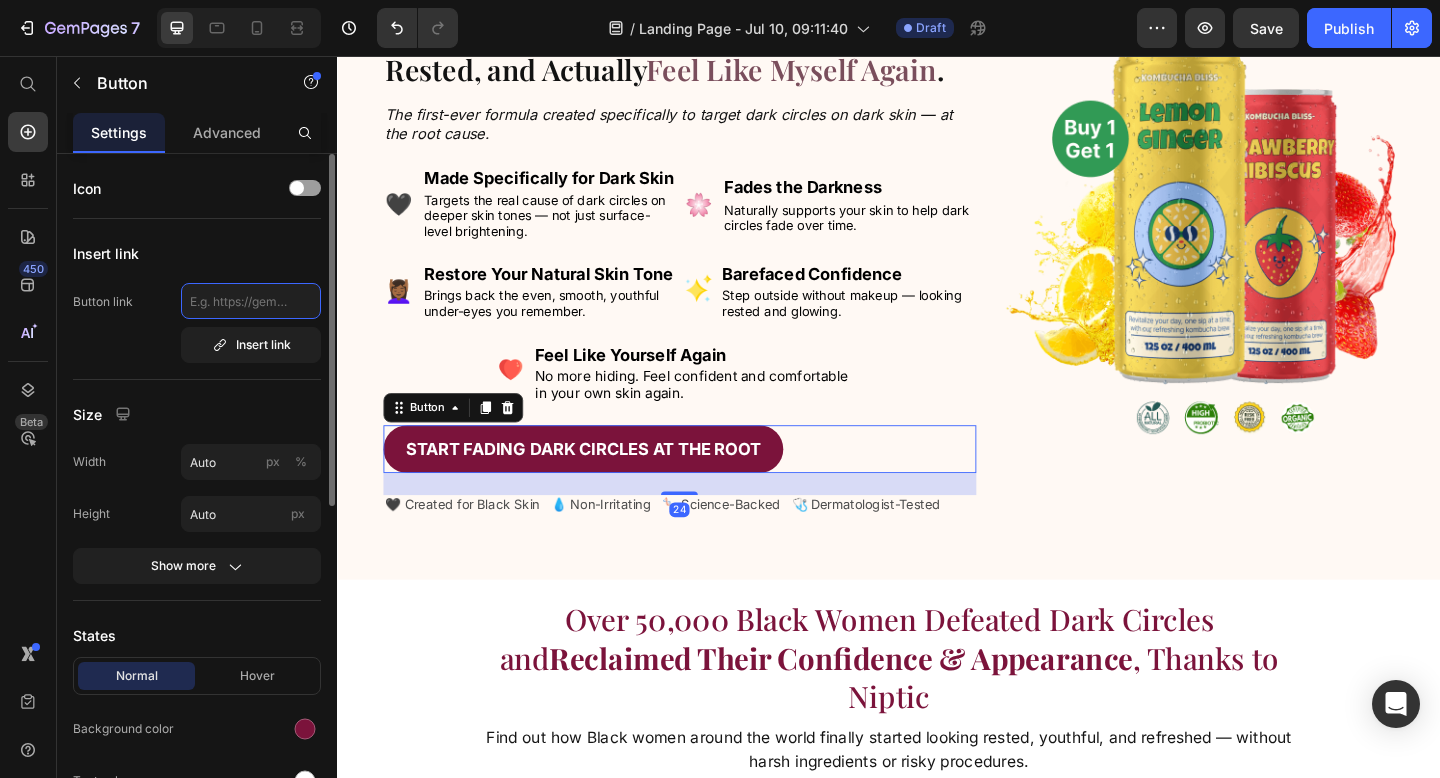 click 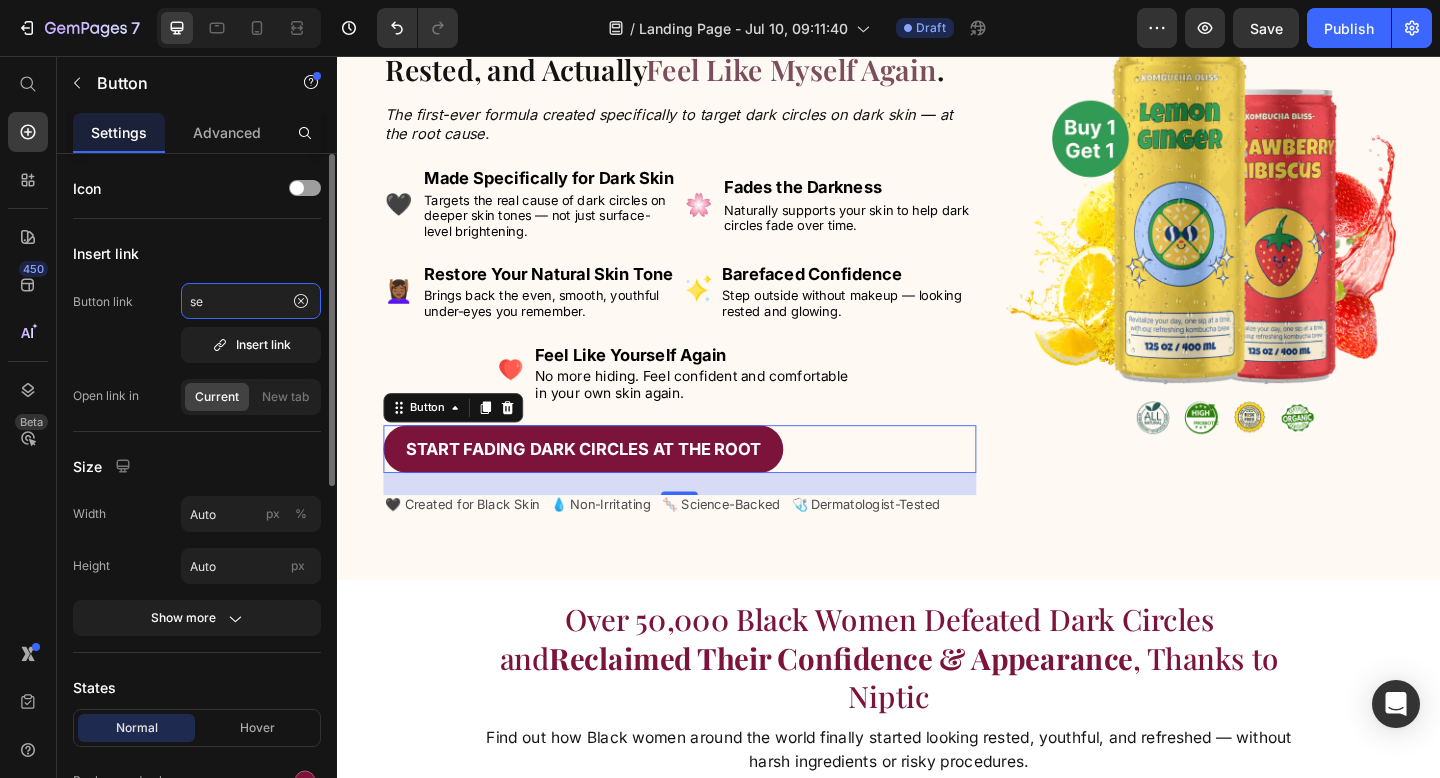 type on "s" 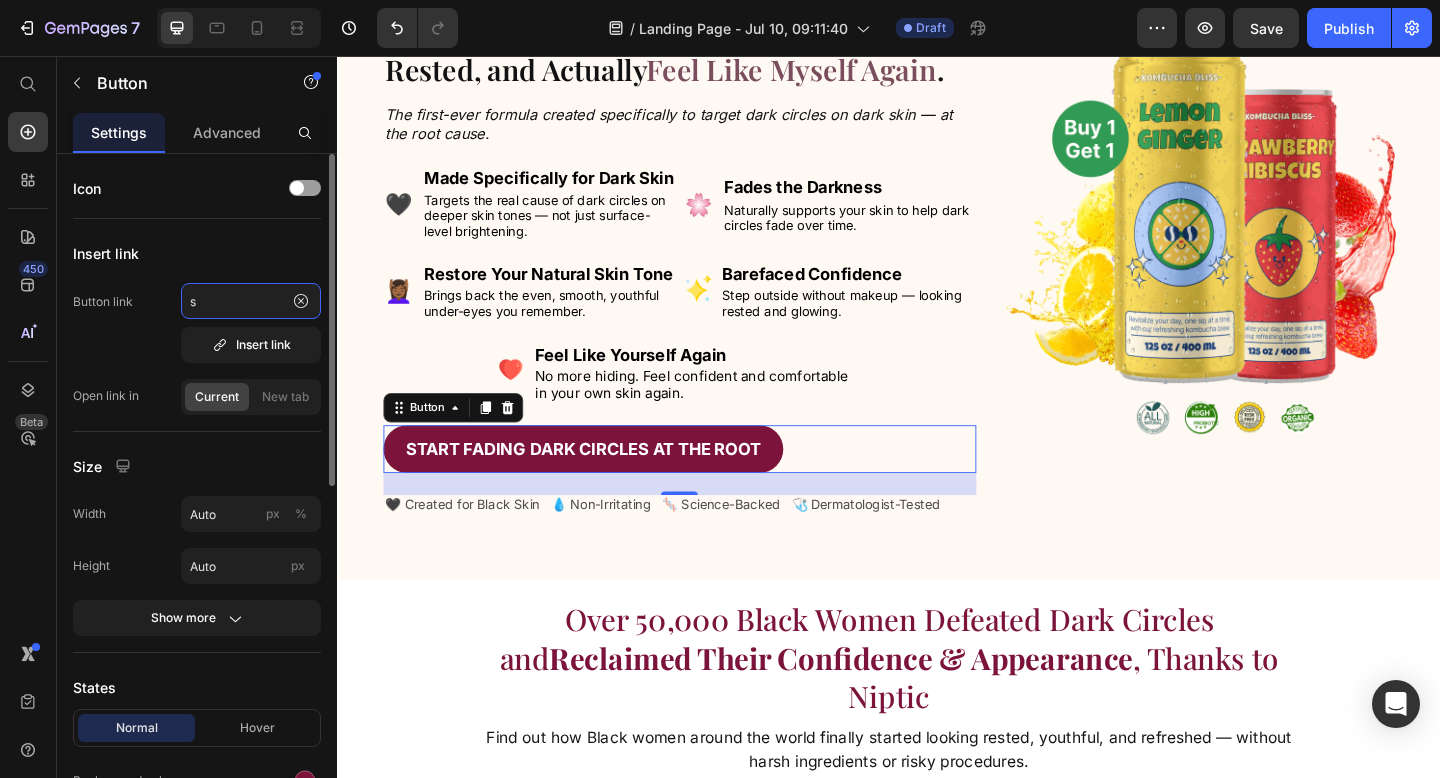type 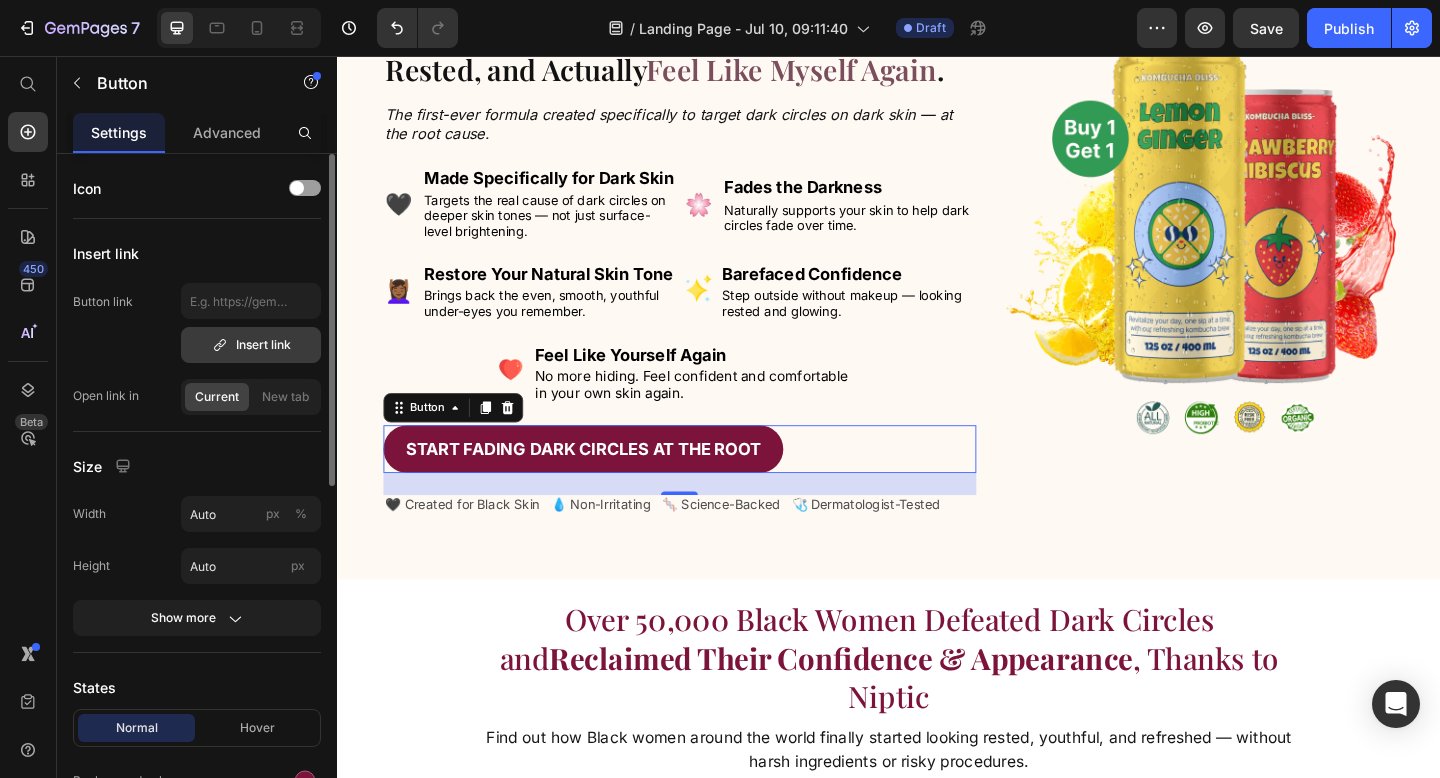 click on "Button link  Insert link" at bounding box center (197, 323) 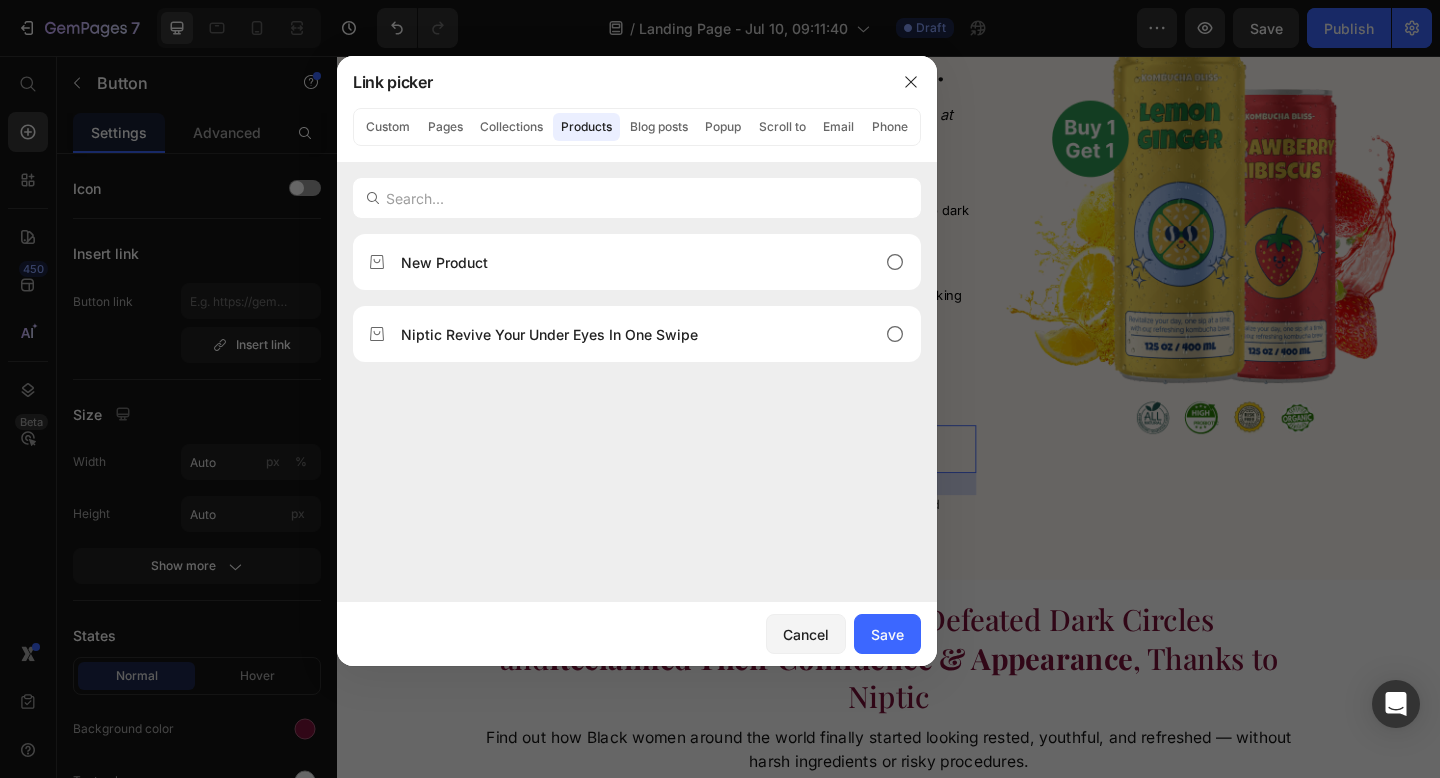 click at bounding box center (720, 389) 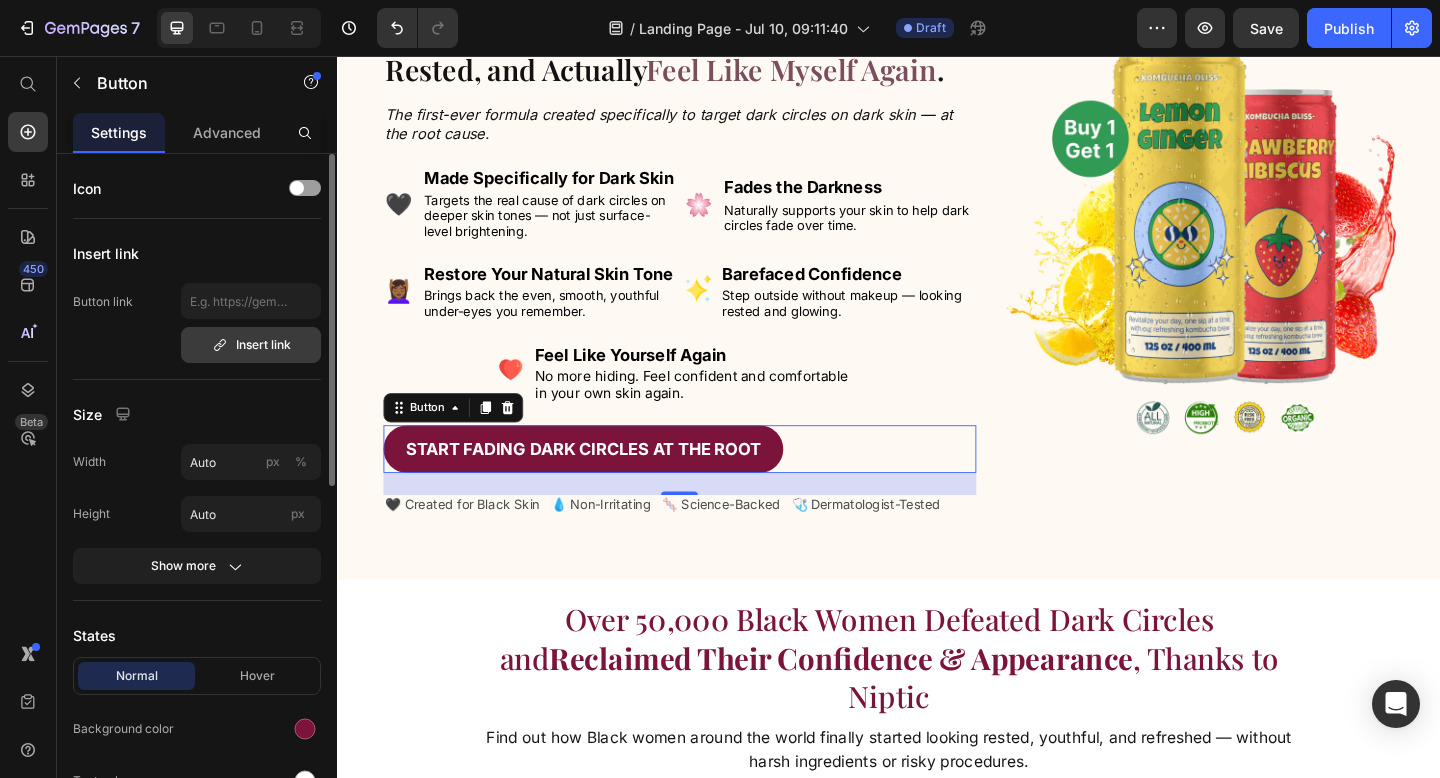 click on "Insert link" at bounding box center (251, 345) 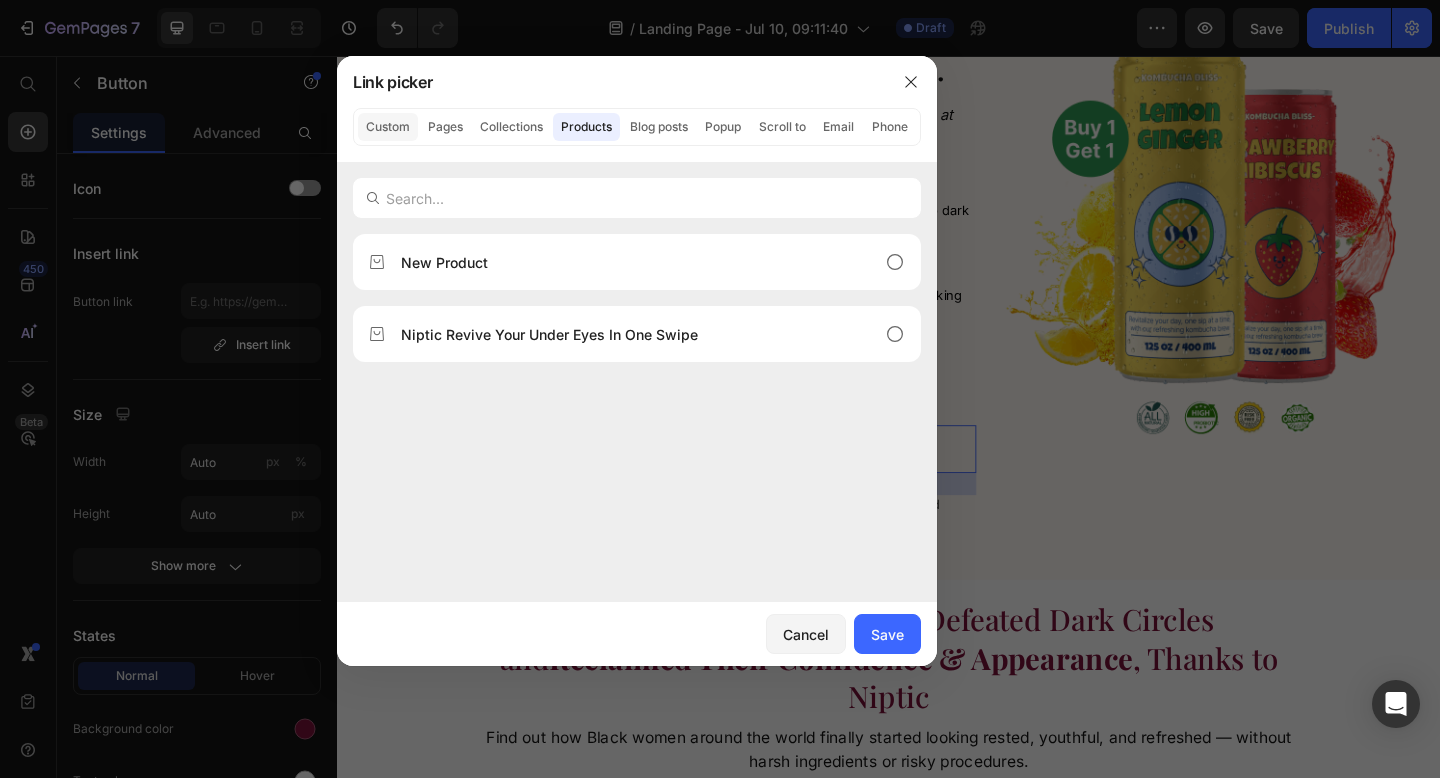 click on "Custom" 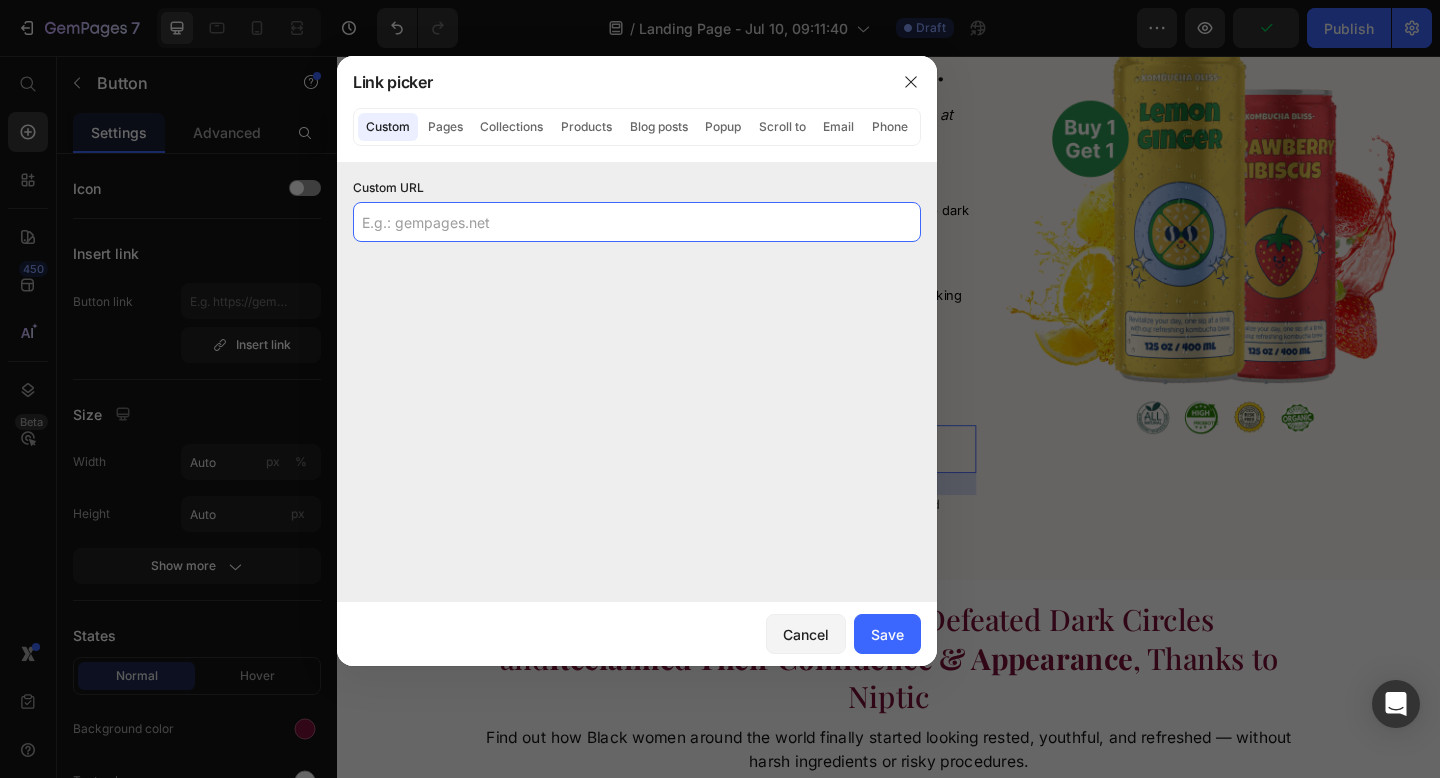 click 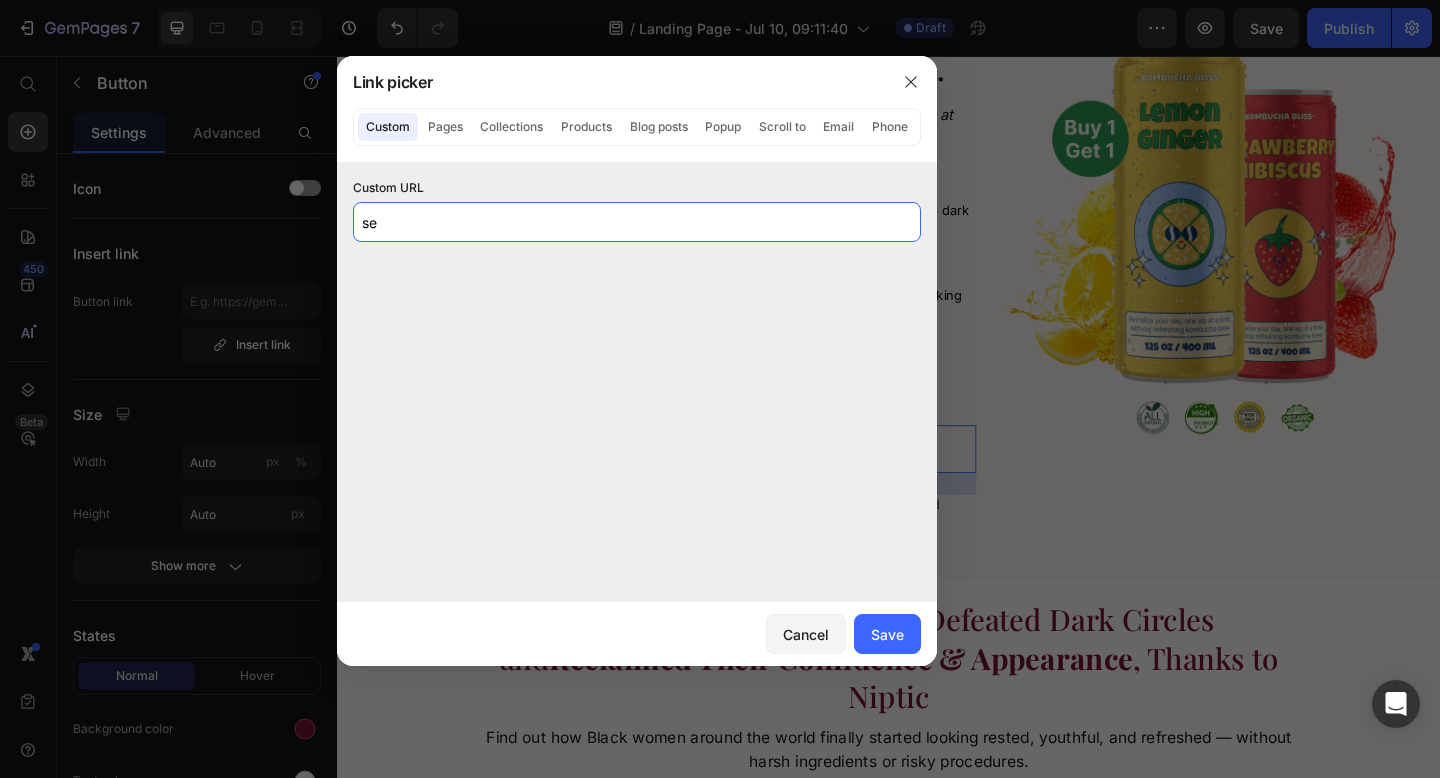 type on "s" 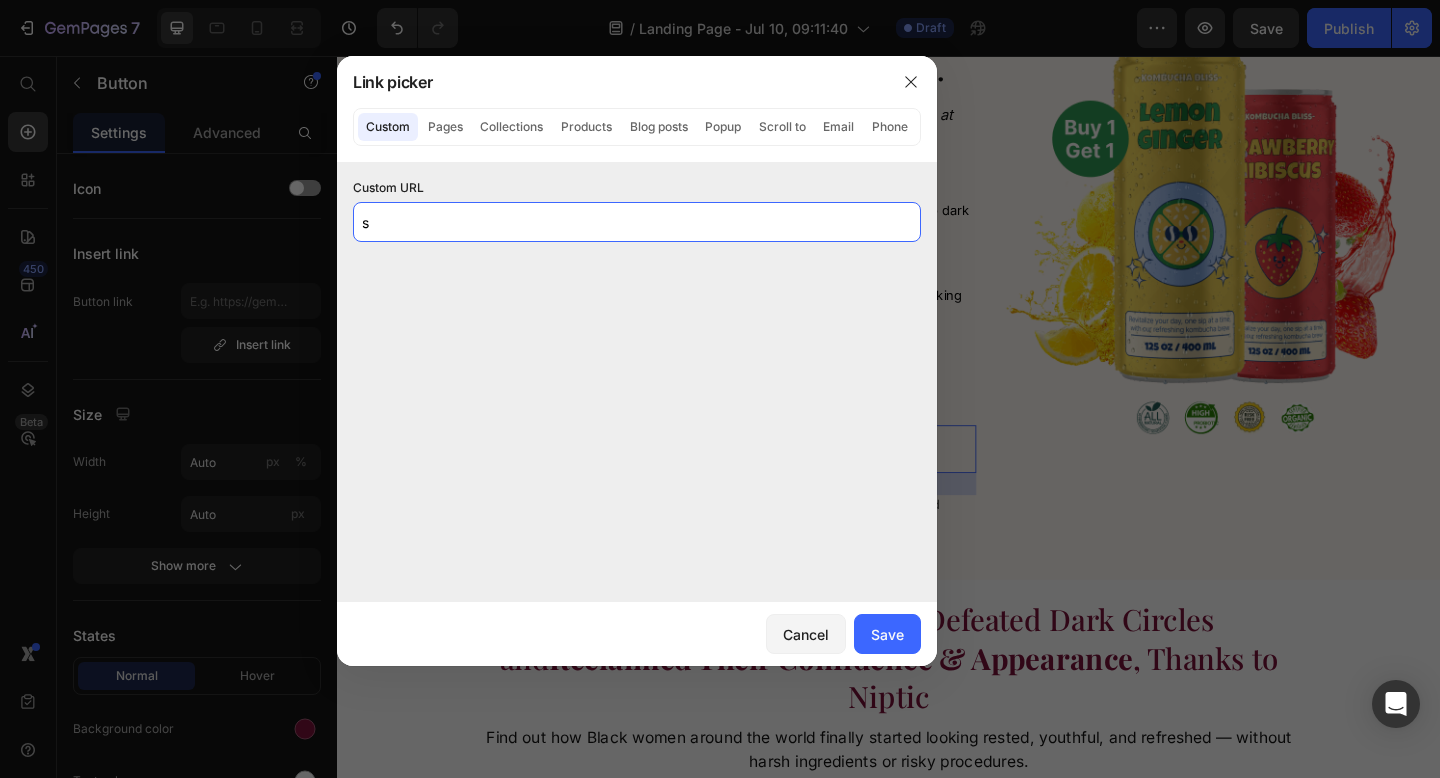 type 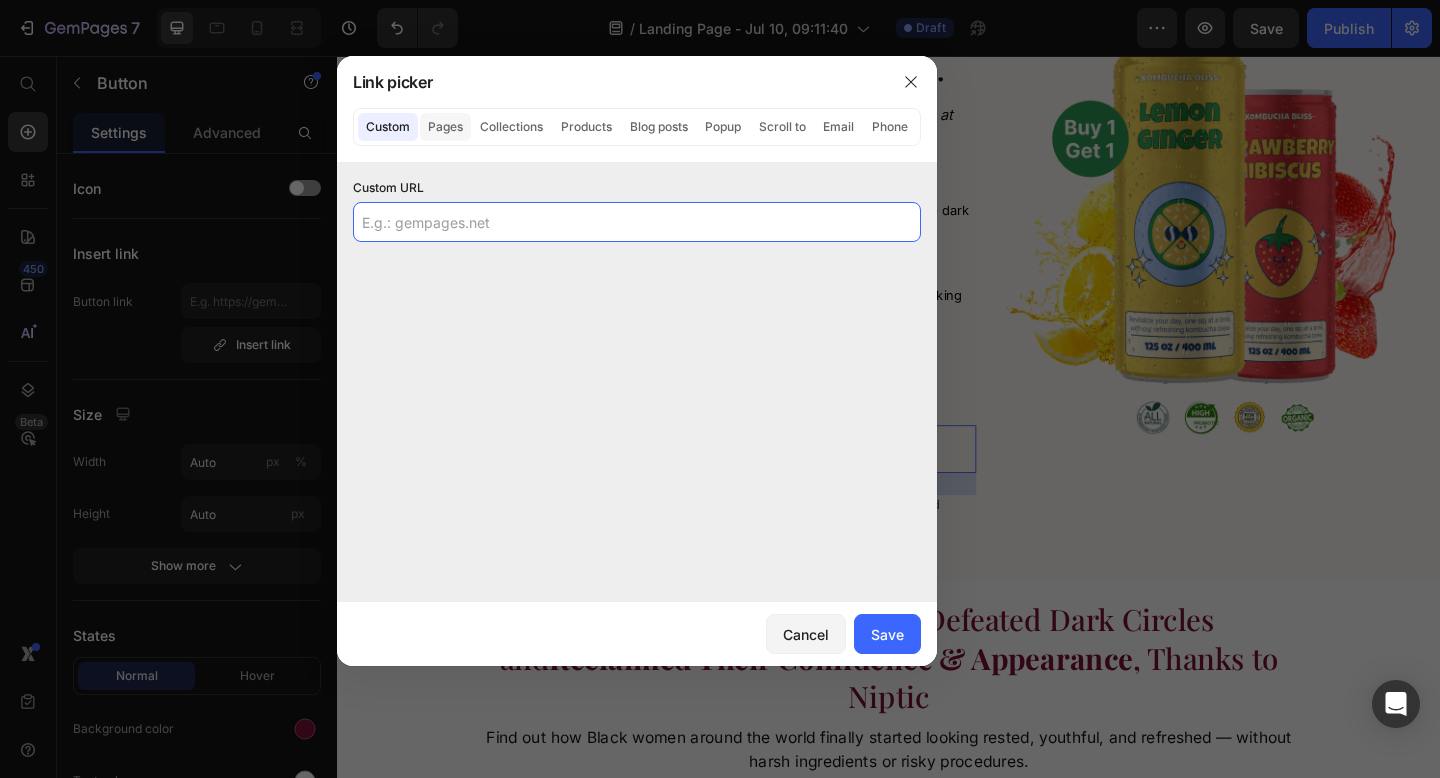 click on "Pages" 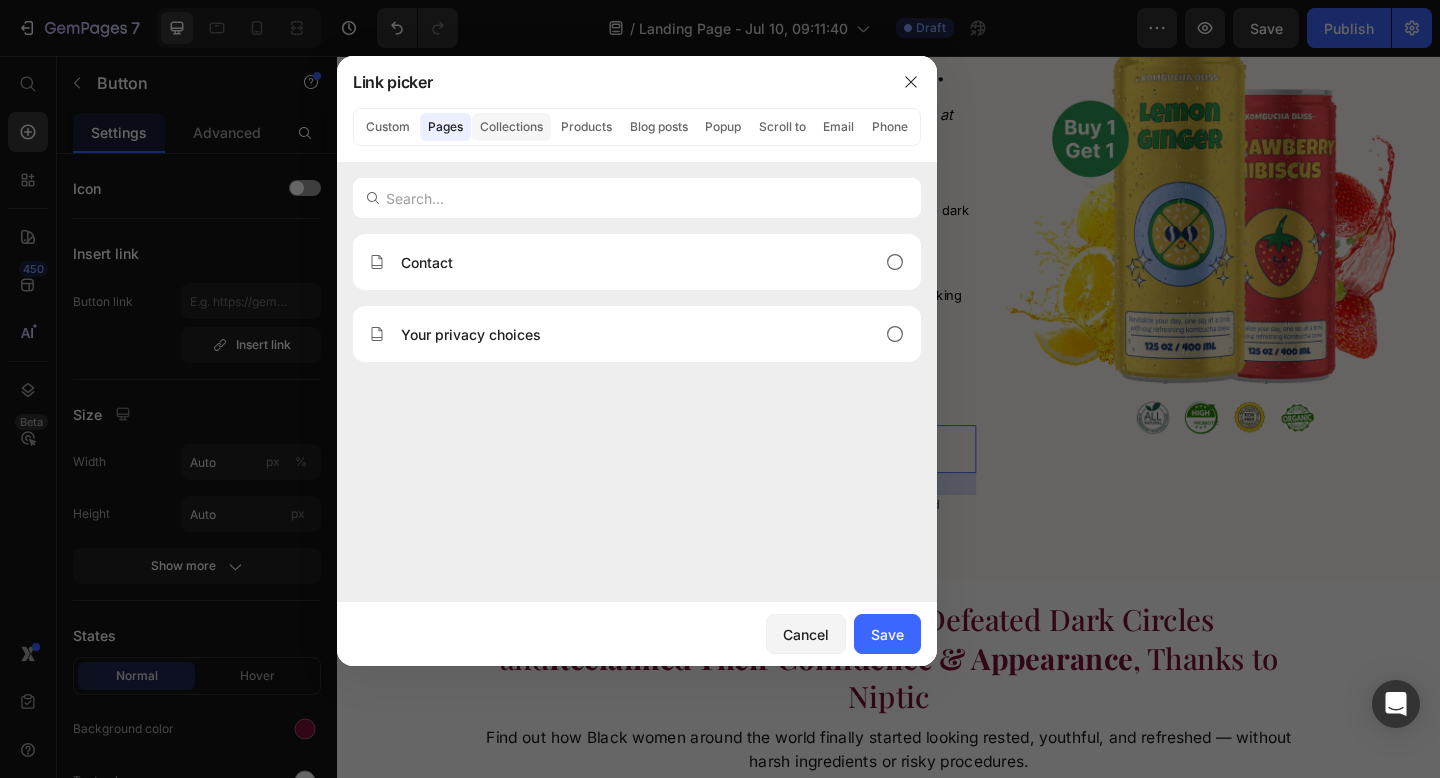 click on "Collections" 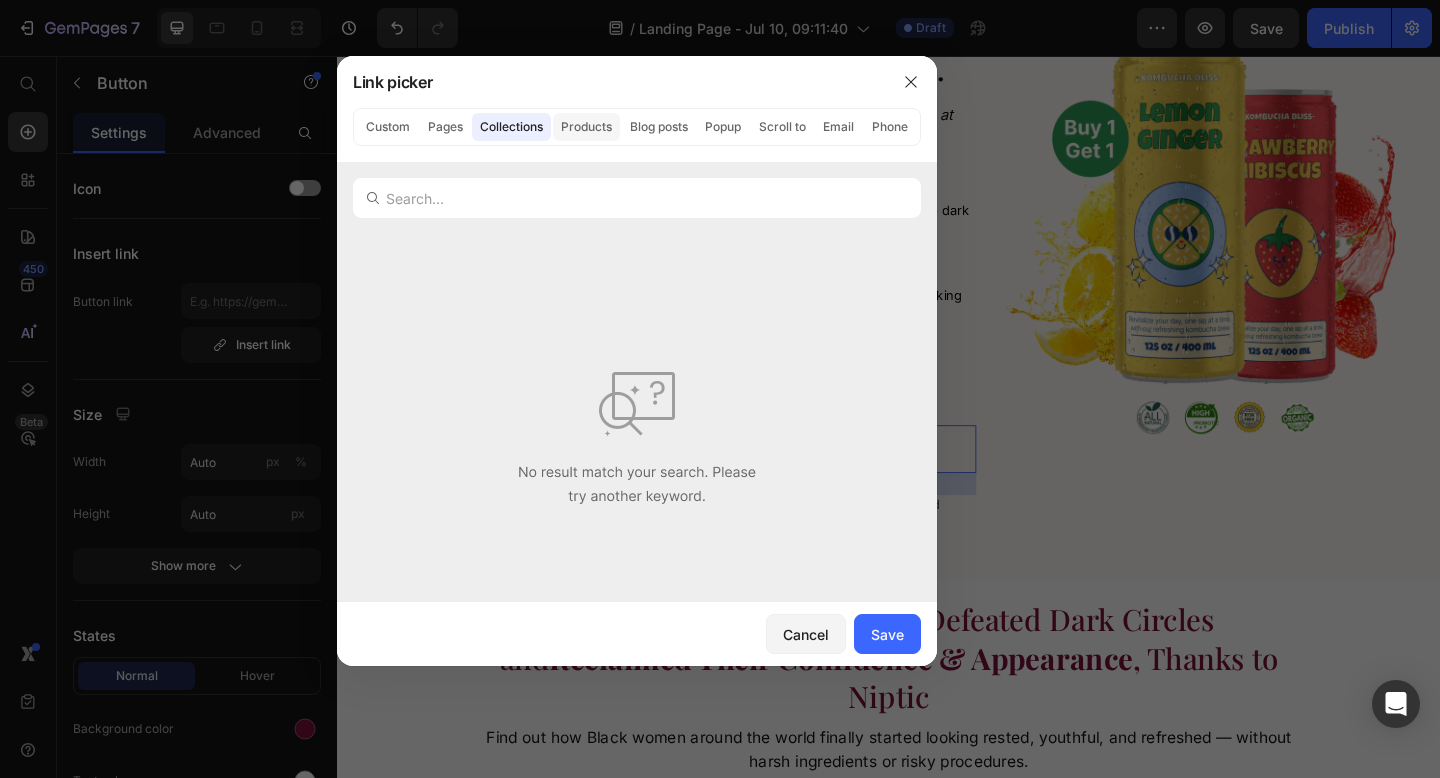 click on "Products" 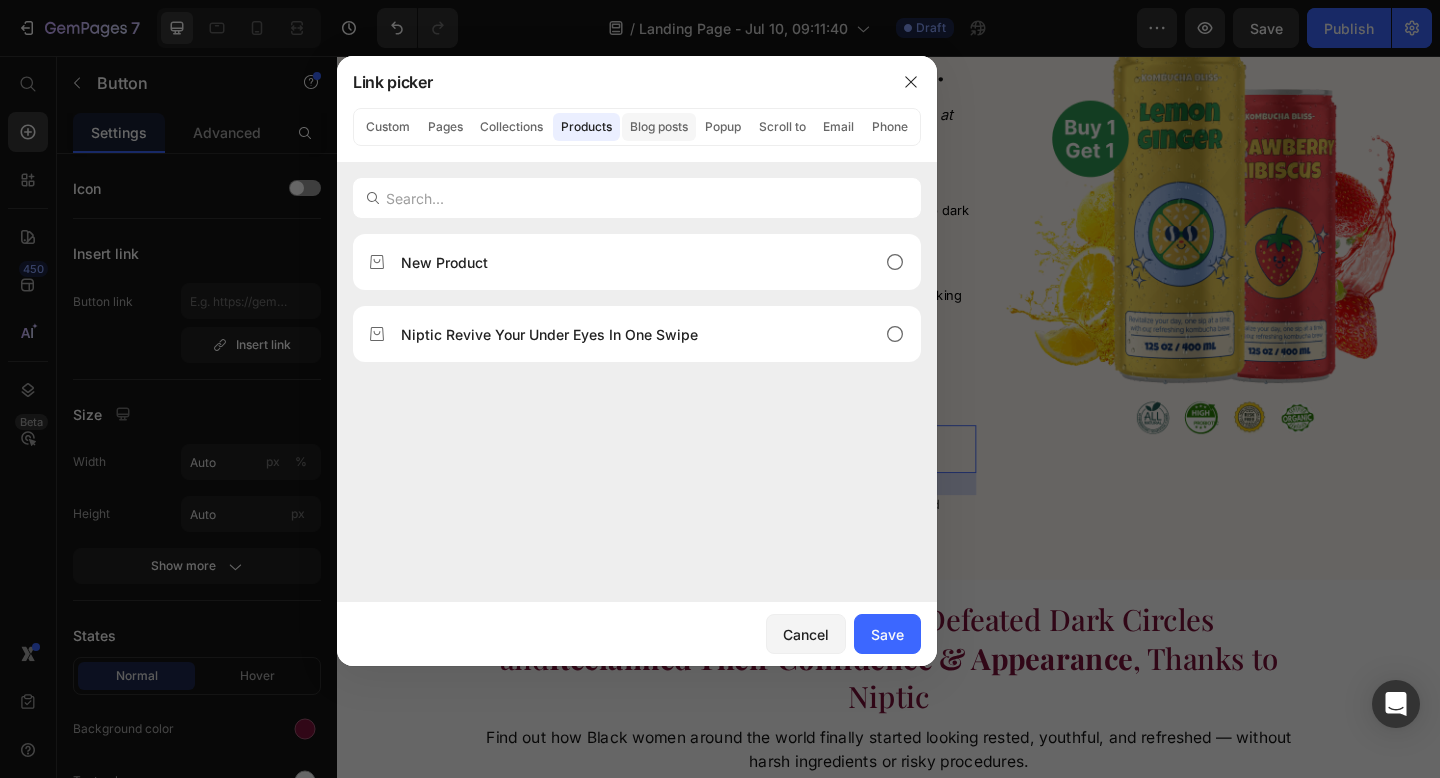 click on "Blog posts" 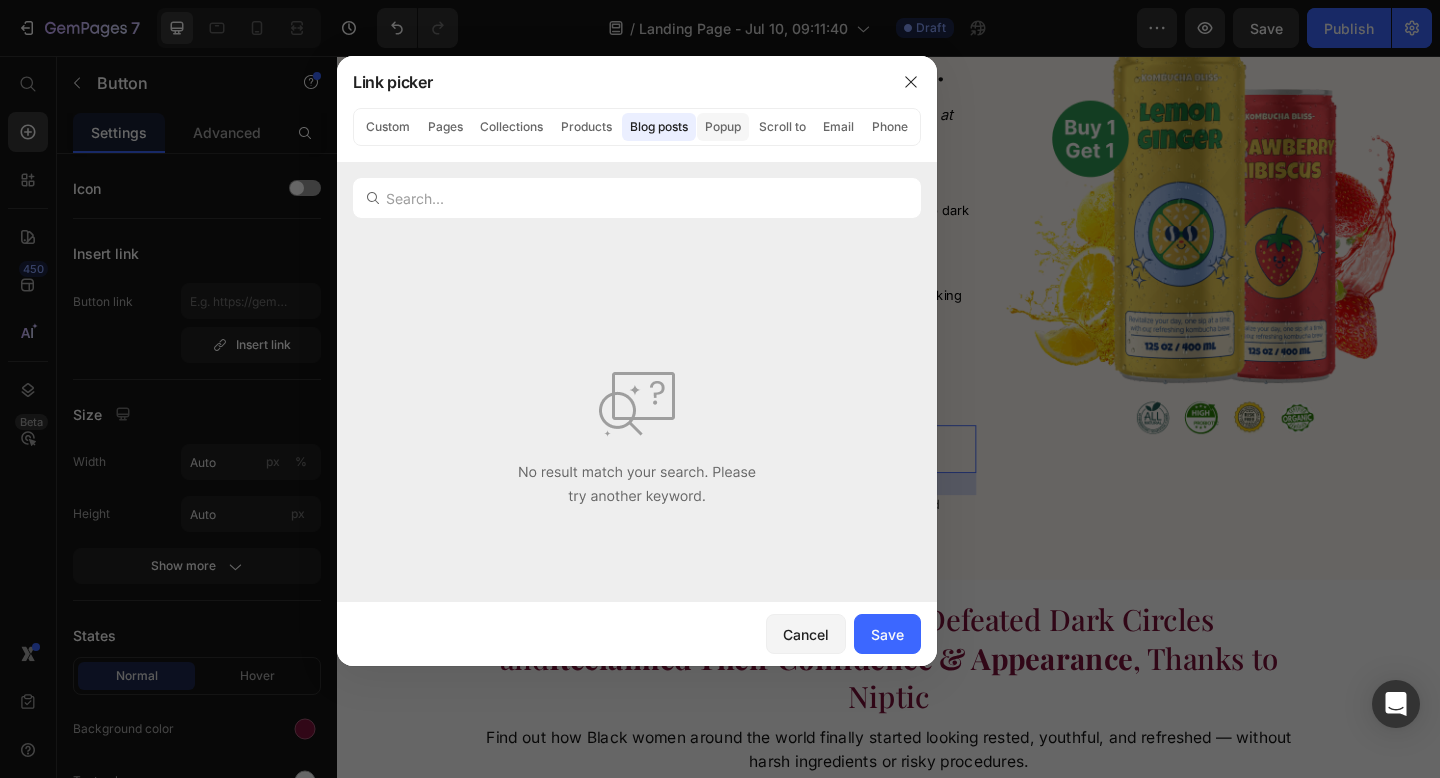 click on "Popup" 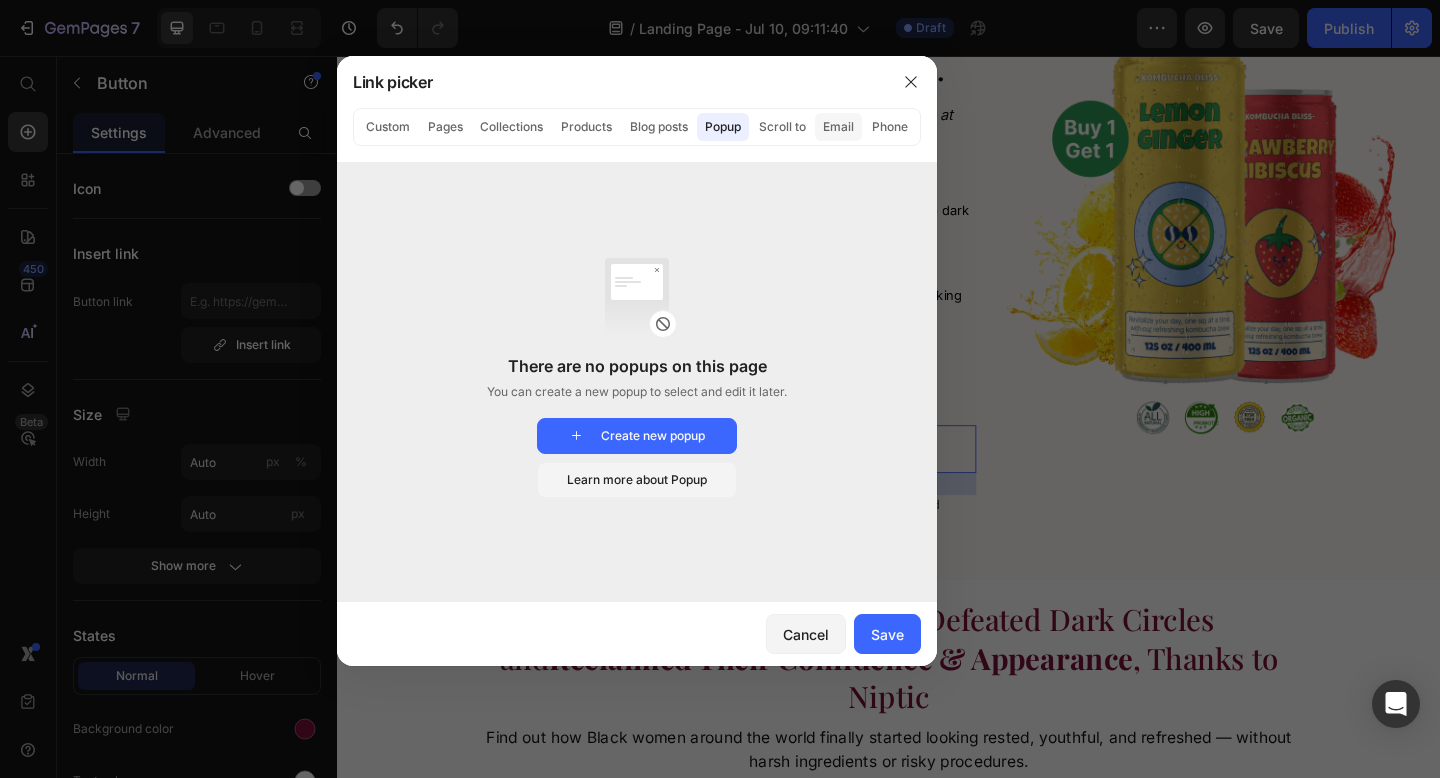click on "Email" 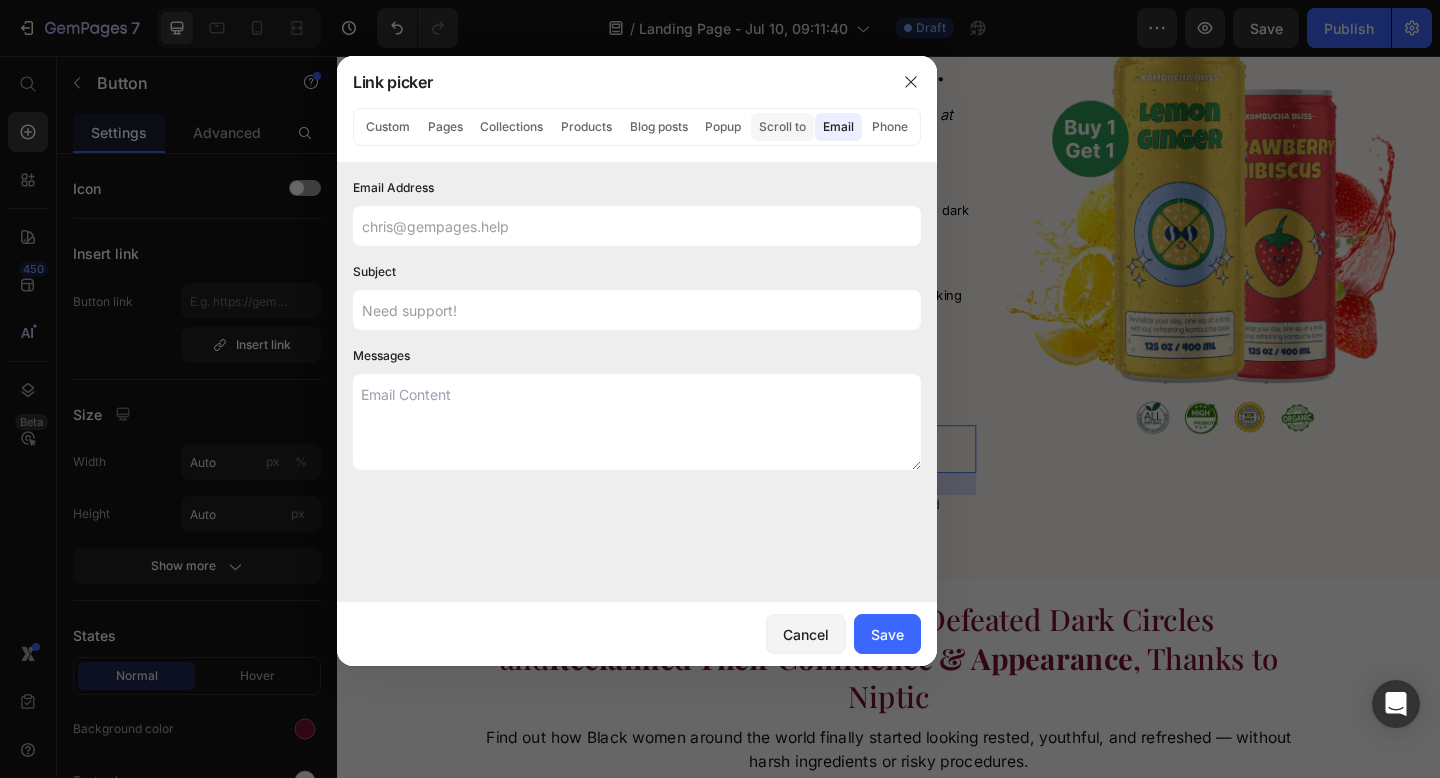 click on "Scroll to" 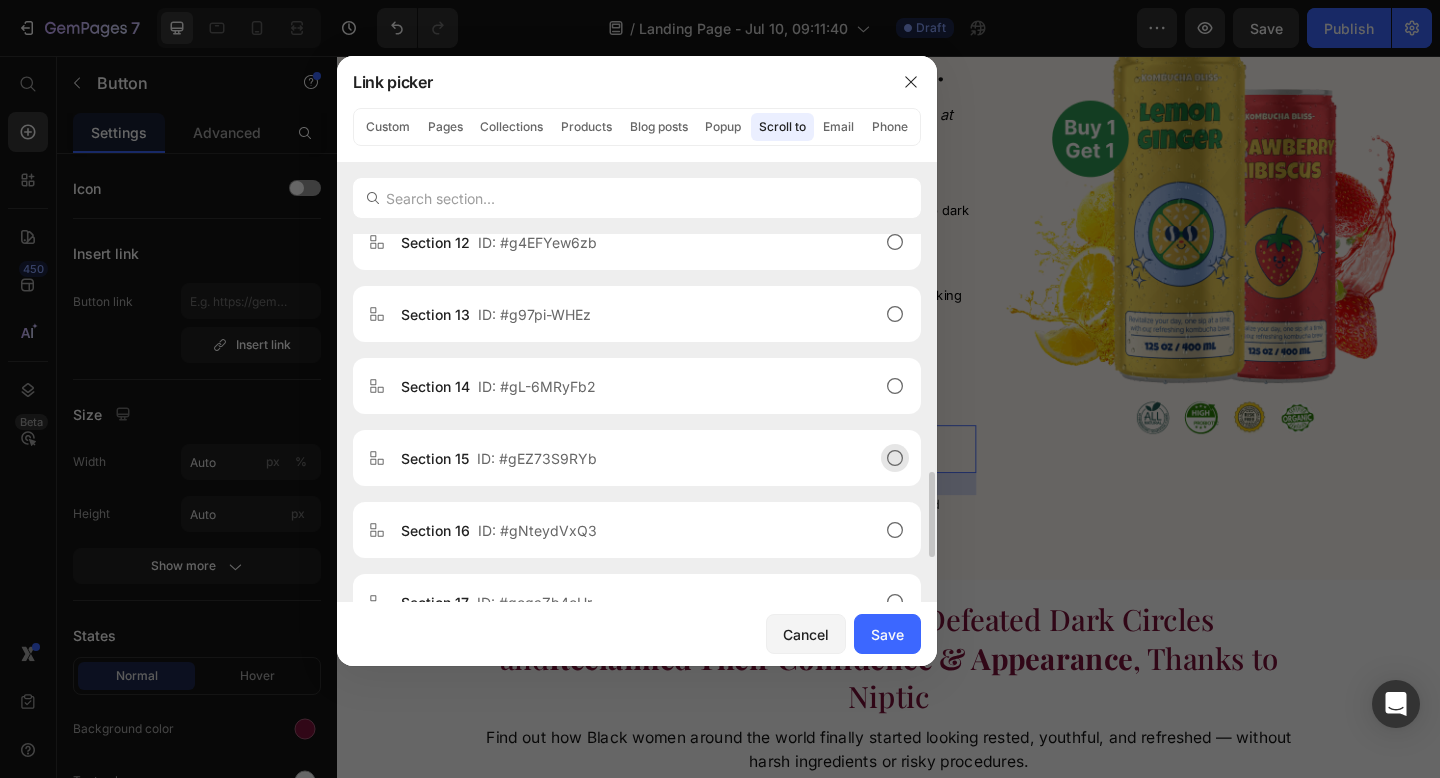scroll, scrollTop: 1018, scrollLeft: 0, axis: vertical 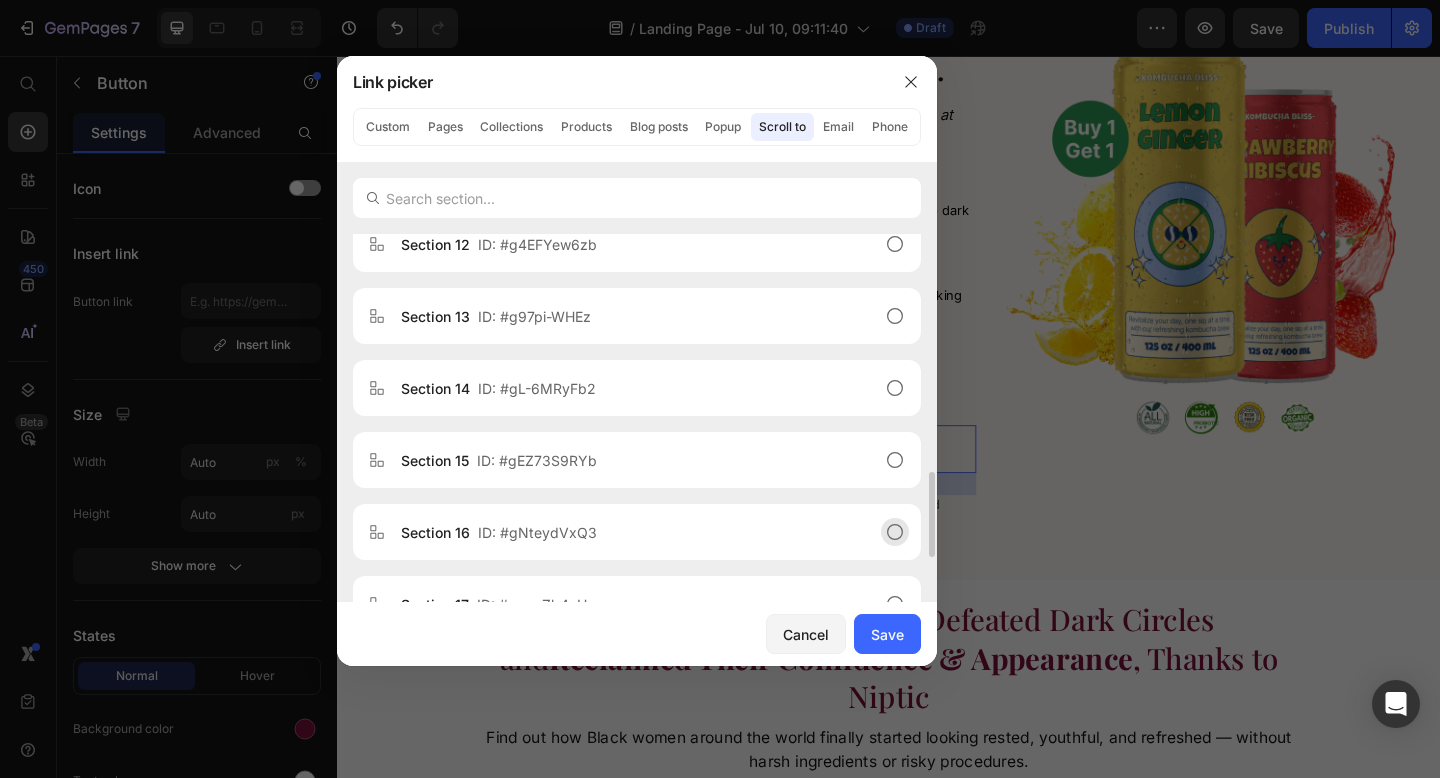 click on "Section 16  ID: #gNteydVxQ3" at bounding box center [621, 532] 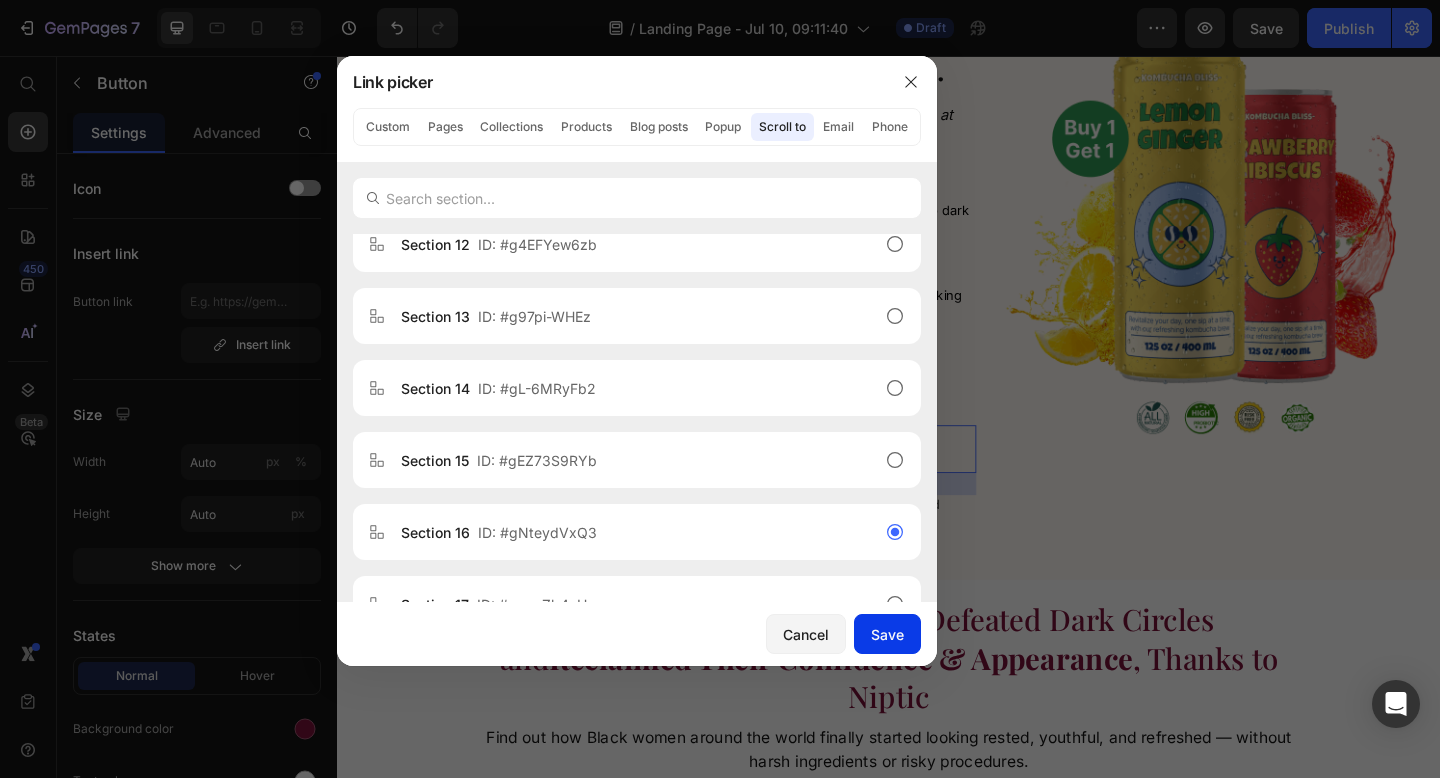 click on "Save" 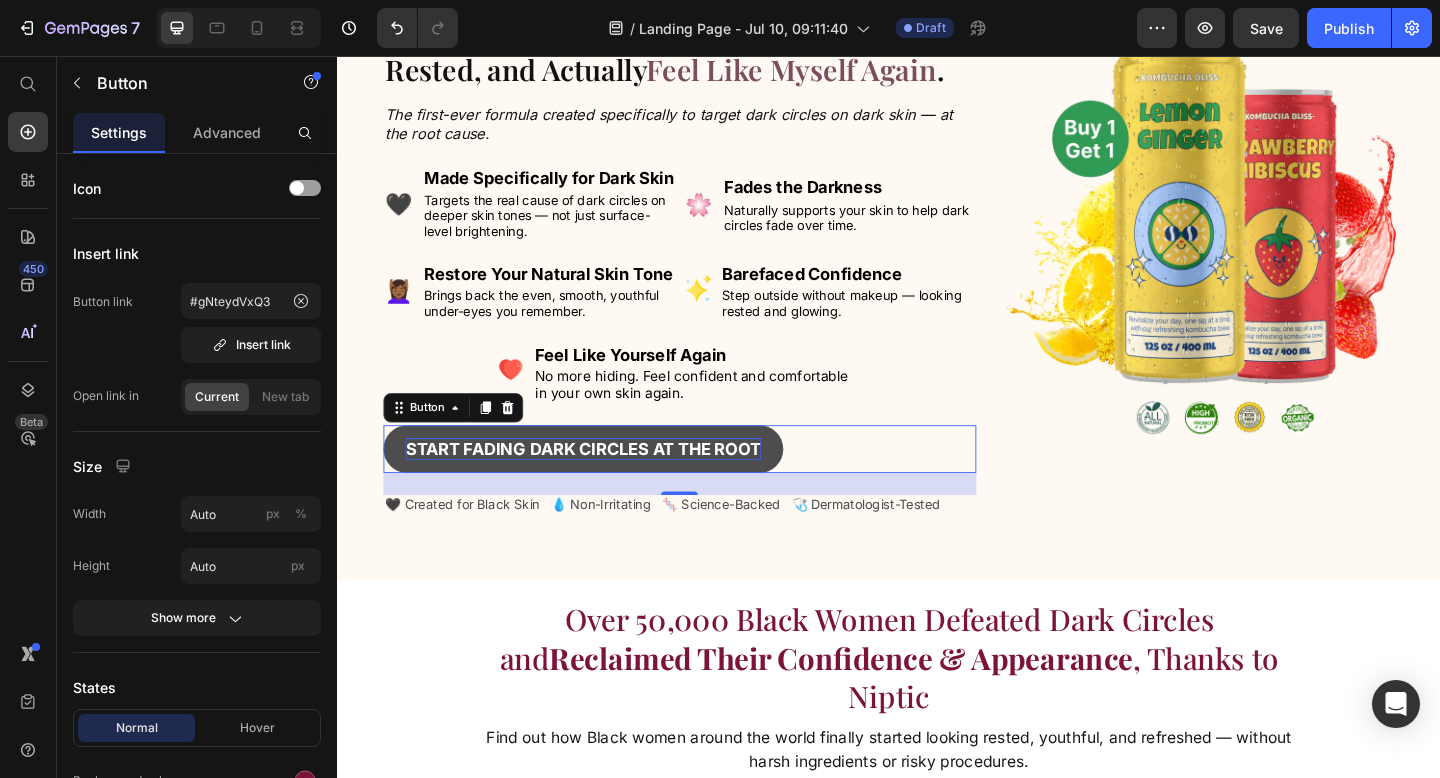click on "Start Fading Dark Circles at the Root" at bounding box center (604, 483) 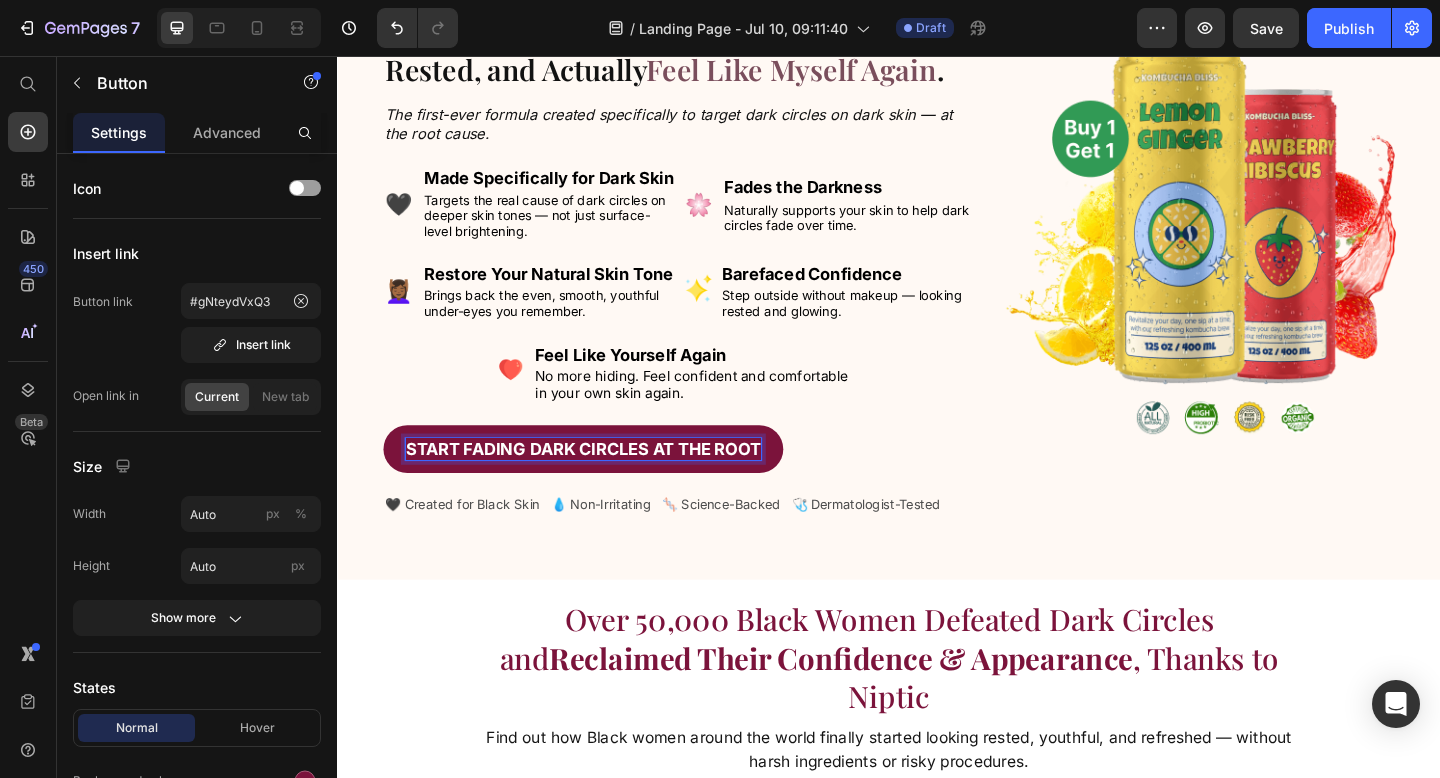 click on "Start Fading Dark Circles at the Root Button   24" at bounding box center (709, 483) 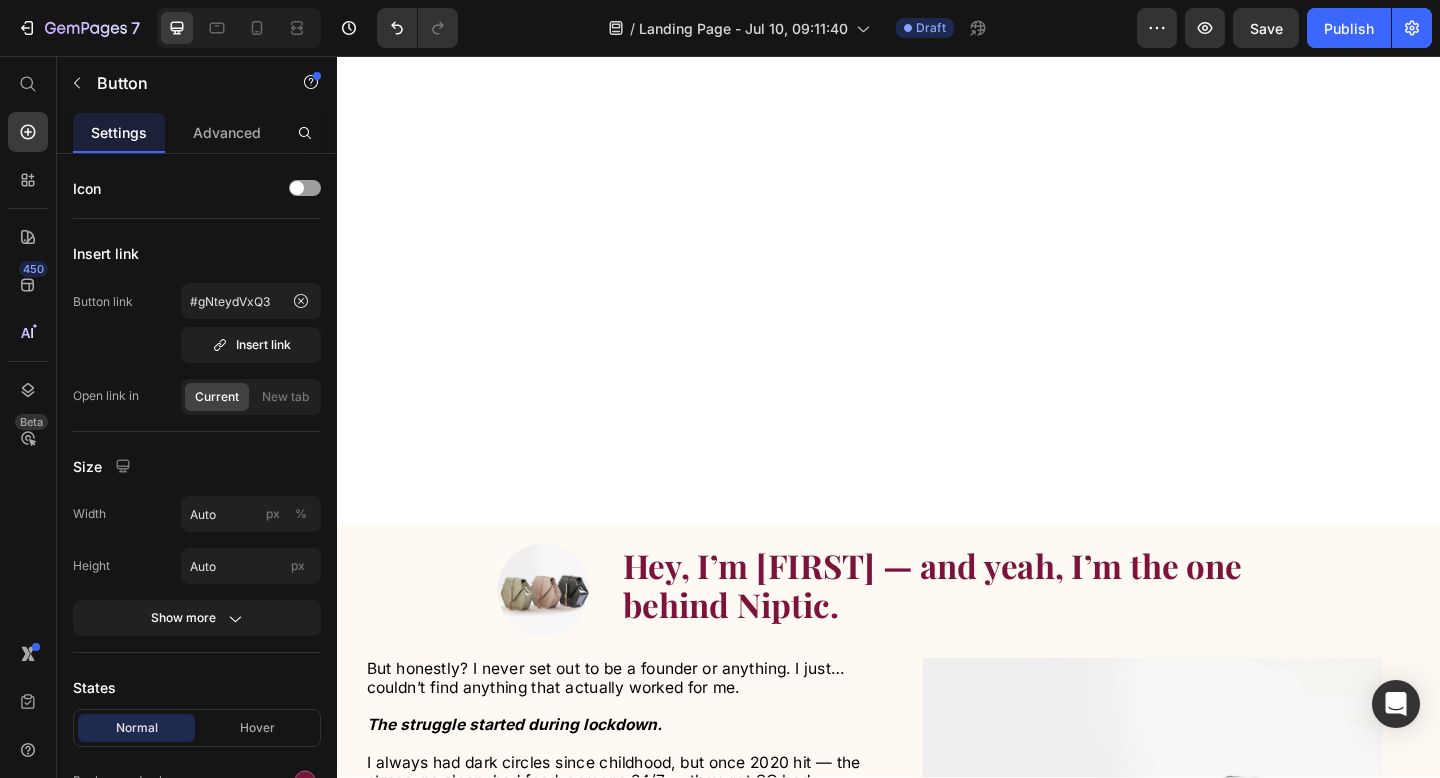 scroll, scrollTop: 11779, scrollLeft: 0, axis: vertical 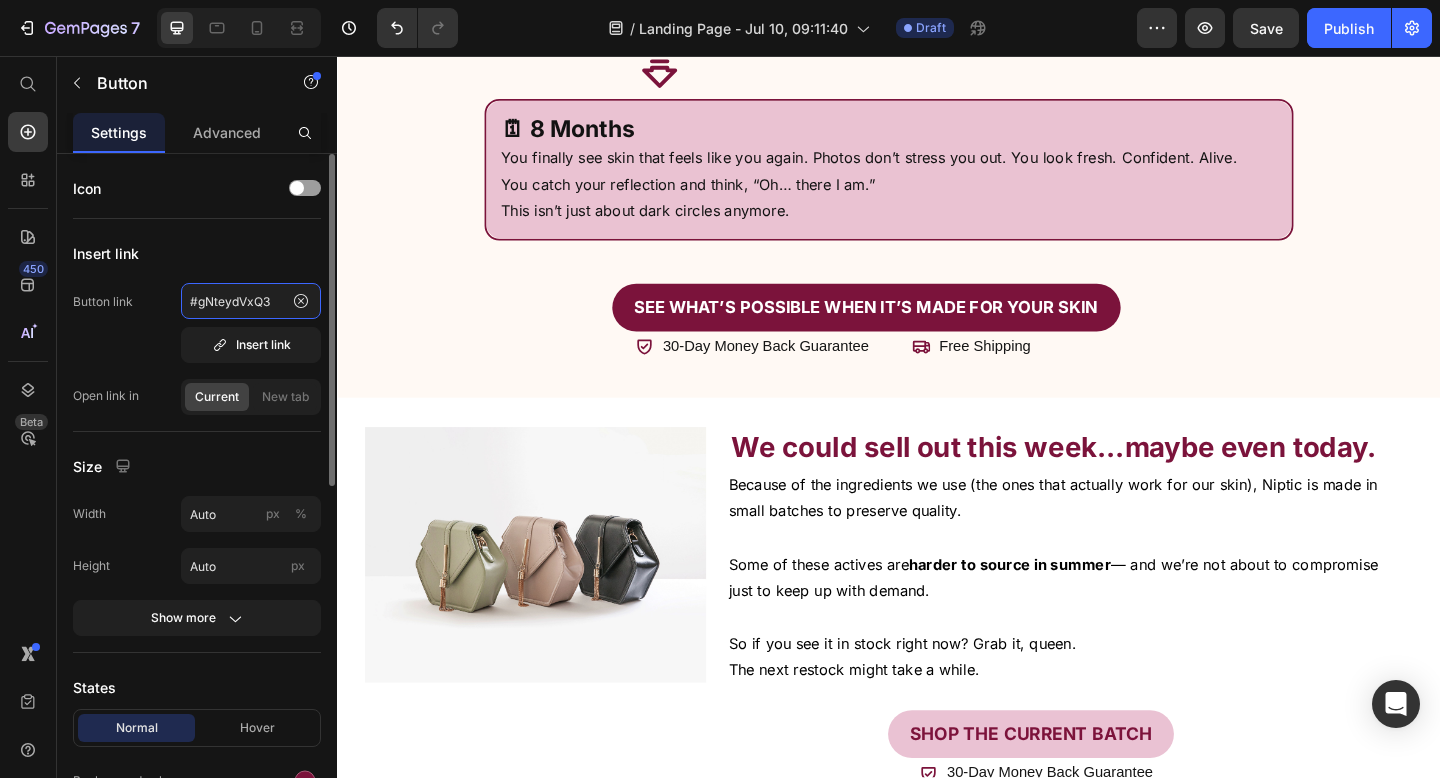 click on "#gNteydVxQ3" 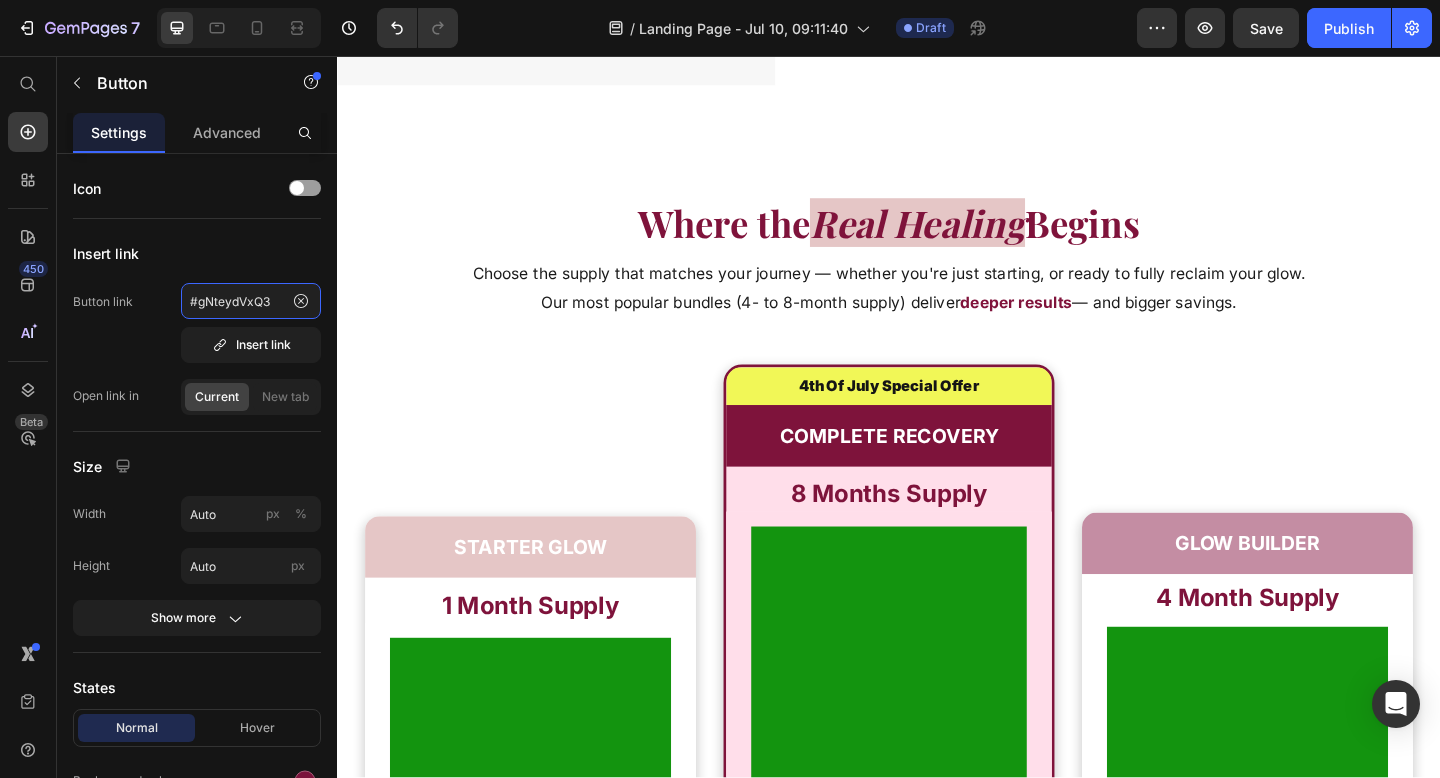 scroll, scrollTop: 16074, scrollLeft: 0, axis: vertical 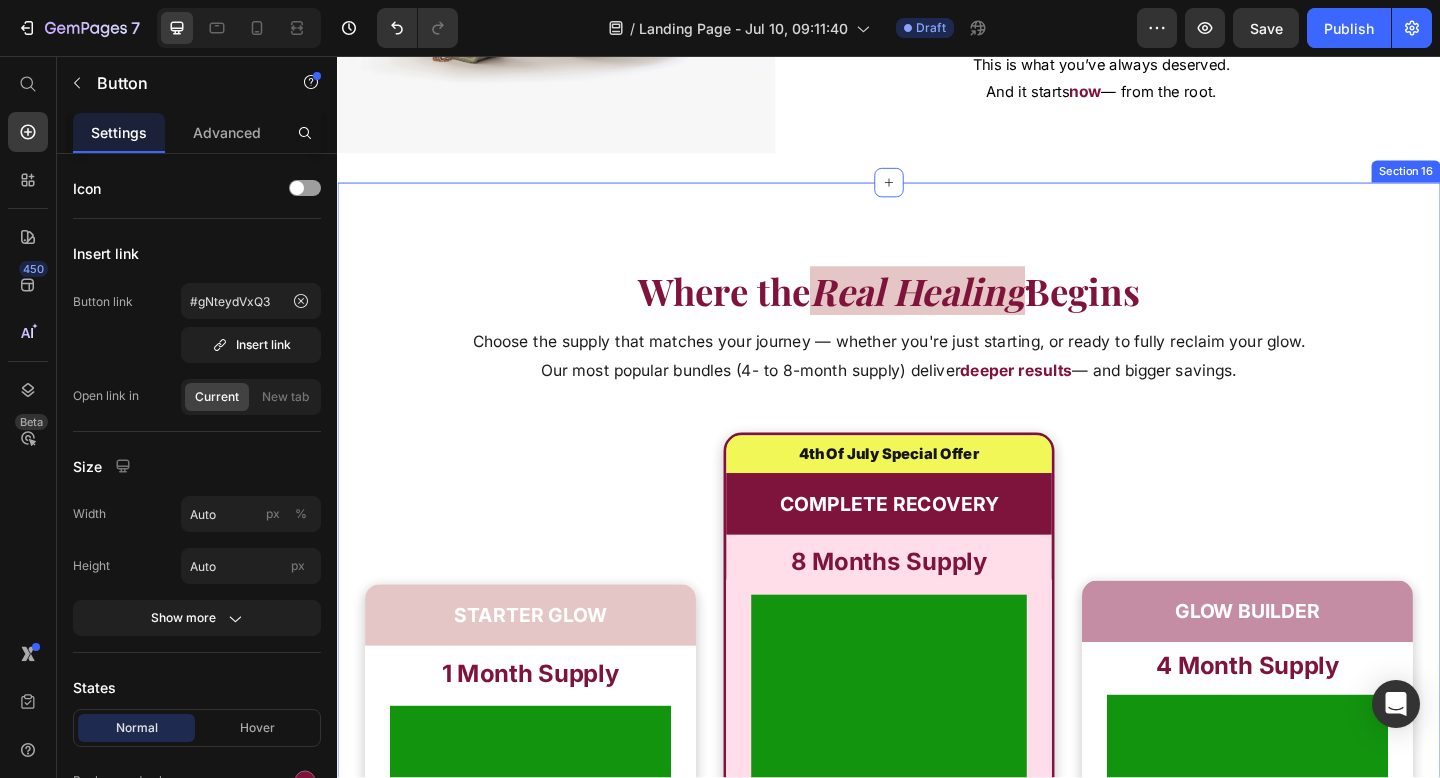 click on "Where the  Real Healing  Begins Text Block Choose the supply that matches your journey — whether you're just starting, or ready to fully reclaim your glow. Our most popular bundles (4- to 8-month supply) deliver  deeper results  — and bigger savings. Text Block Row STARTER GLOW Text Block 1 Month Supply Text Block Product Images Row Product Row
Icon One  Full-Size Bottle  Text Block Row
Icon Save  $16 Text Block Row
Icon Free USA Shipping! Text Block $4.99 Text Block Row Only  $45   $61 Text Block                Title Line   $45.00   Per Bottle Text Block 1x Bottle Text Block Row Row BUY NOW Button
Icon 30-Day Money Back Guarantee Text Block Row Row Row Row Row Row  4th Of July Special Offer Text Block COMPLETE RECOVERY Text Block 8 Months Supply Text Block Product Images Row Product Row
Icon 6 Full-Size Bottles Text Block Row
Icon Save  $166 Text Block Row
Icon Priority   Handling Text Block" at bounding box center (937, 921) 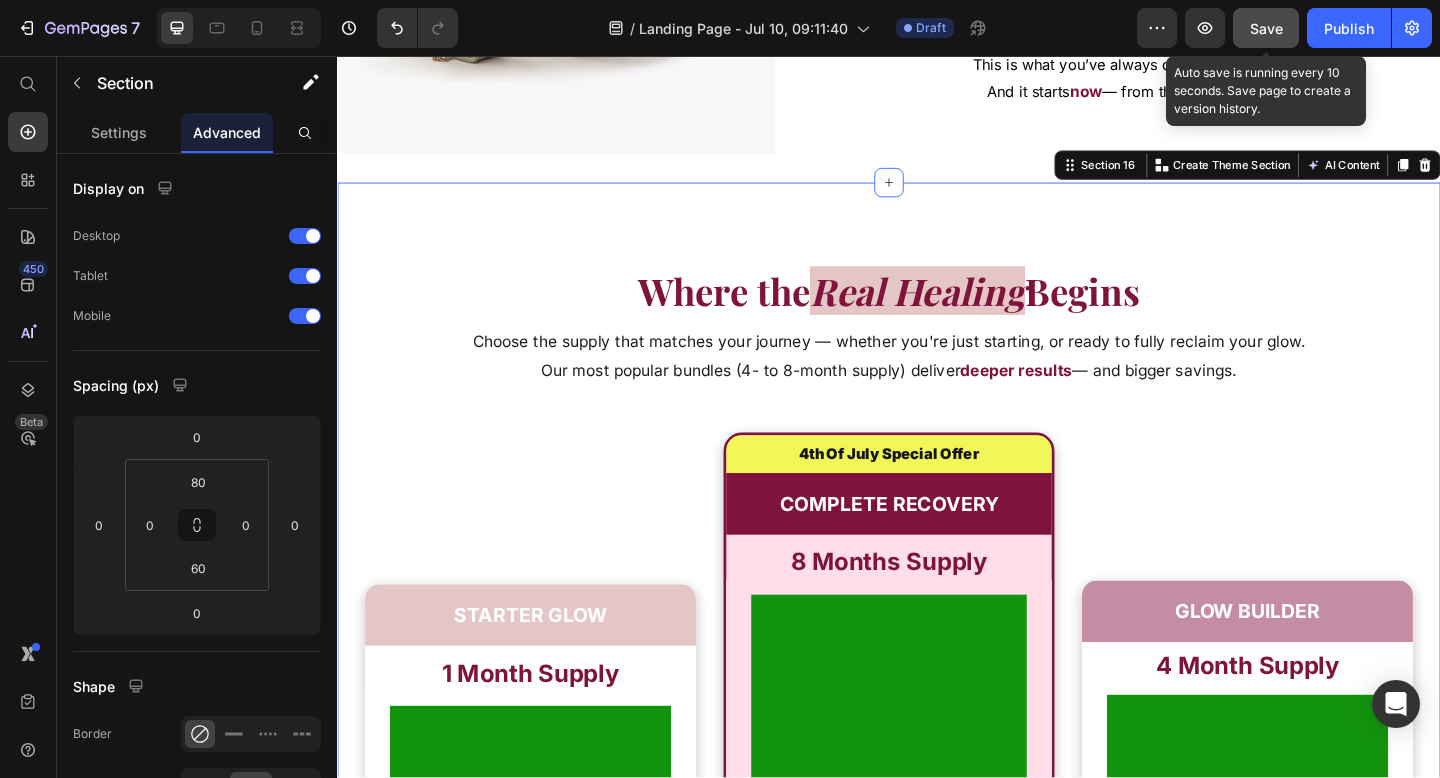 click on "Save" at bounding box center [1266, 28] 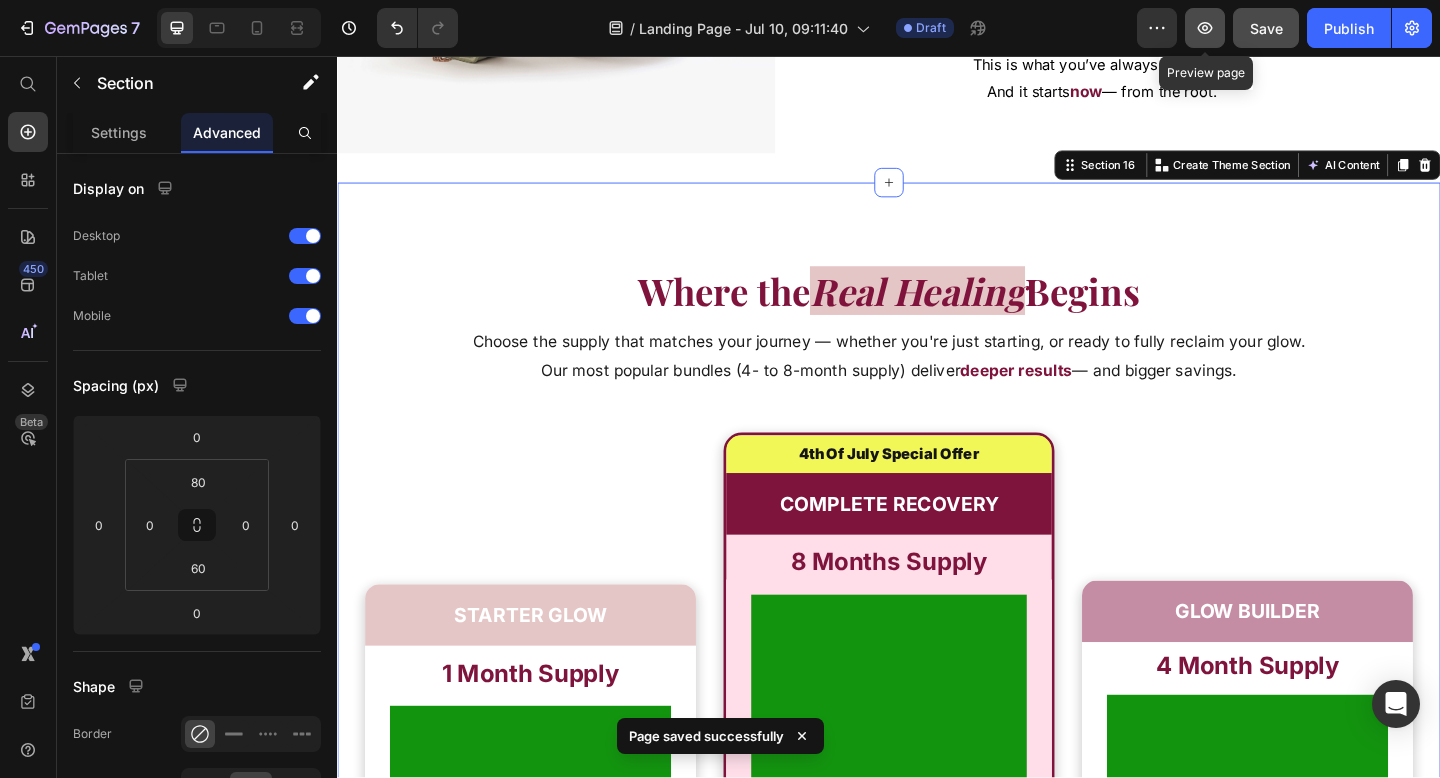 click 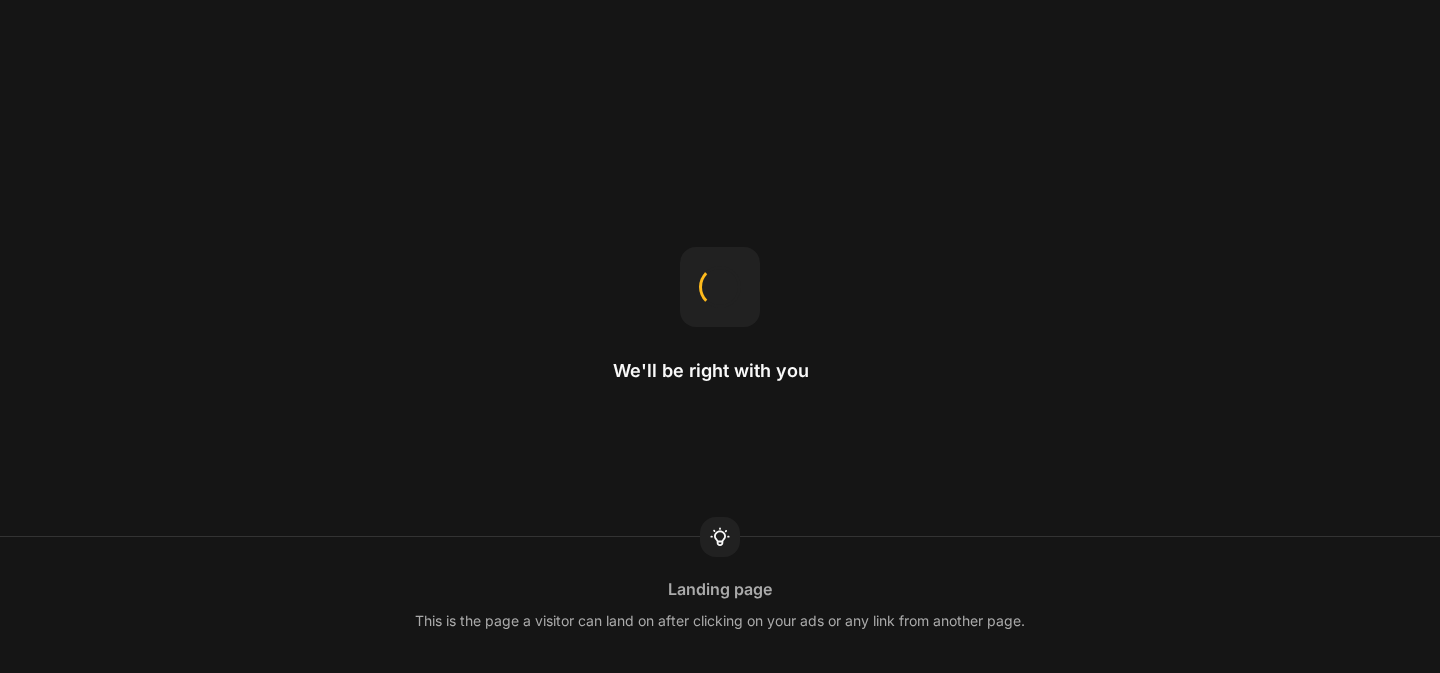 scroll, scrollTop: 0, scrollLeft: 0, axis: both 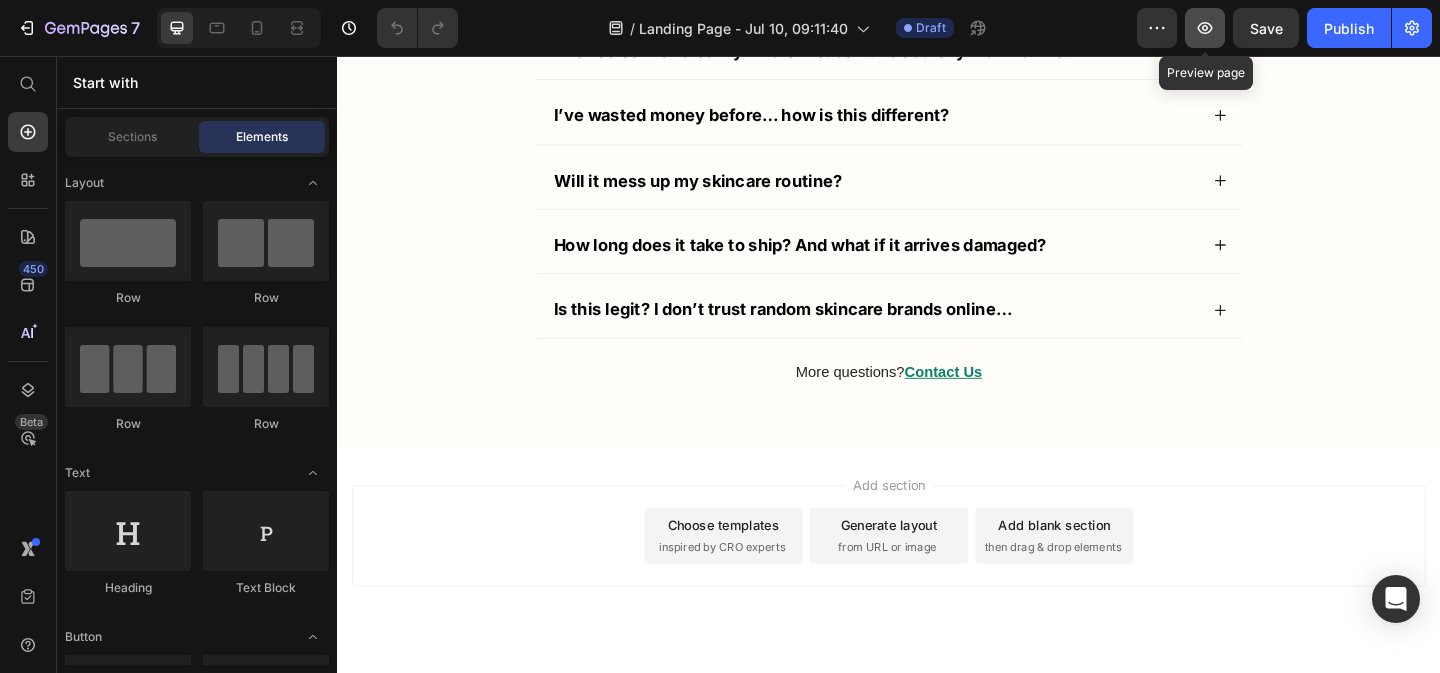 click 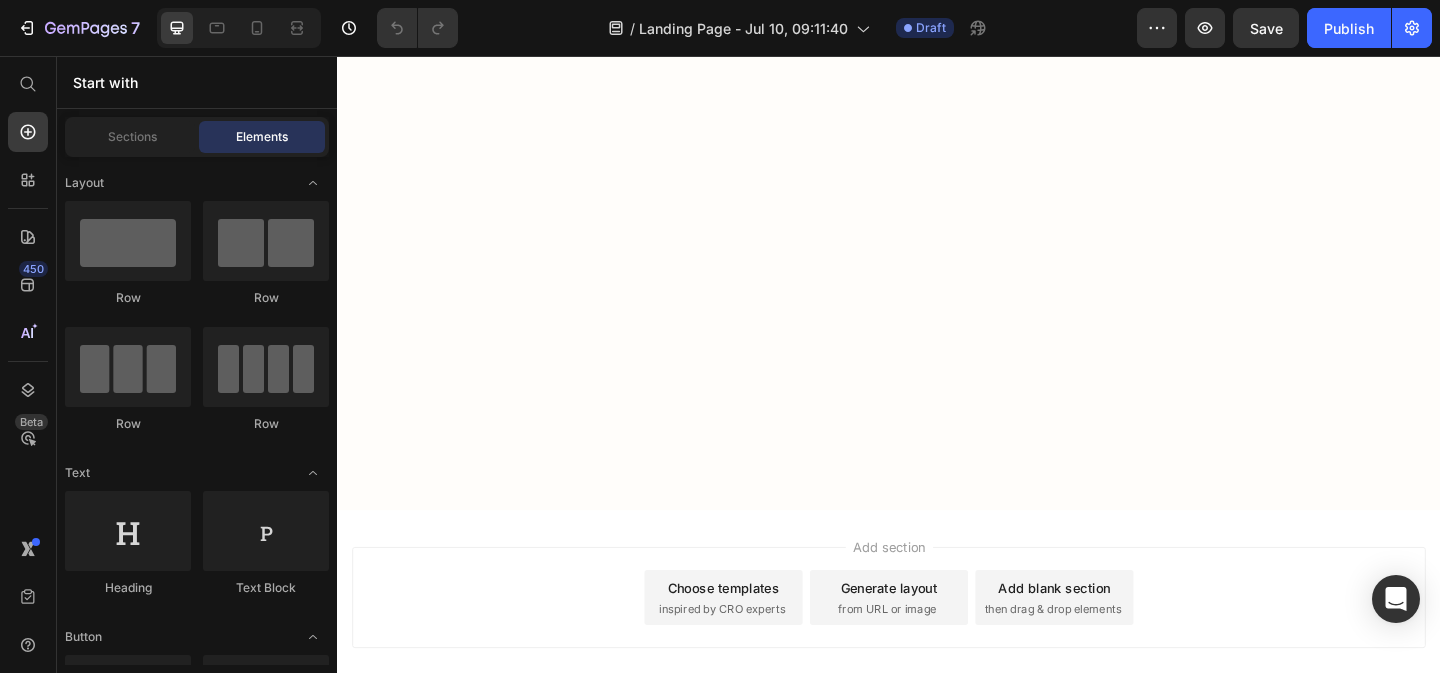scroll, scrollTop: 0, scrollLeft: 0, axis: both 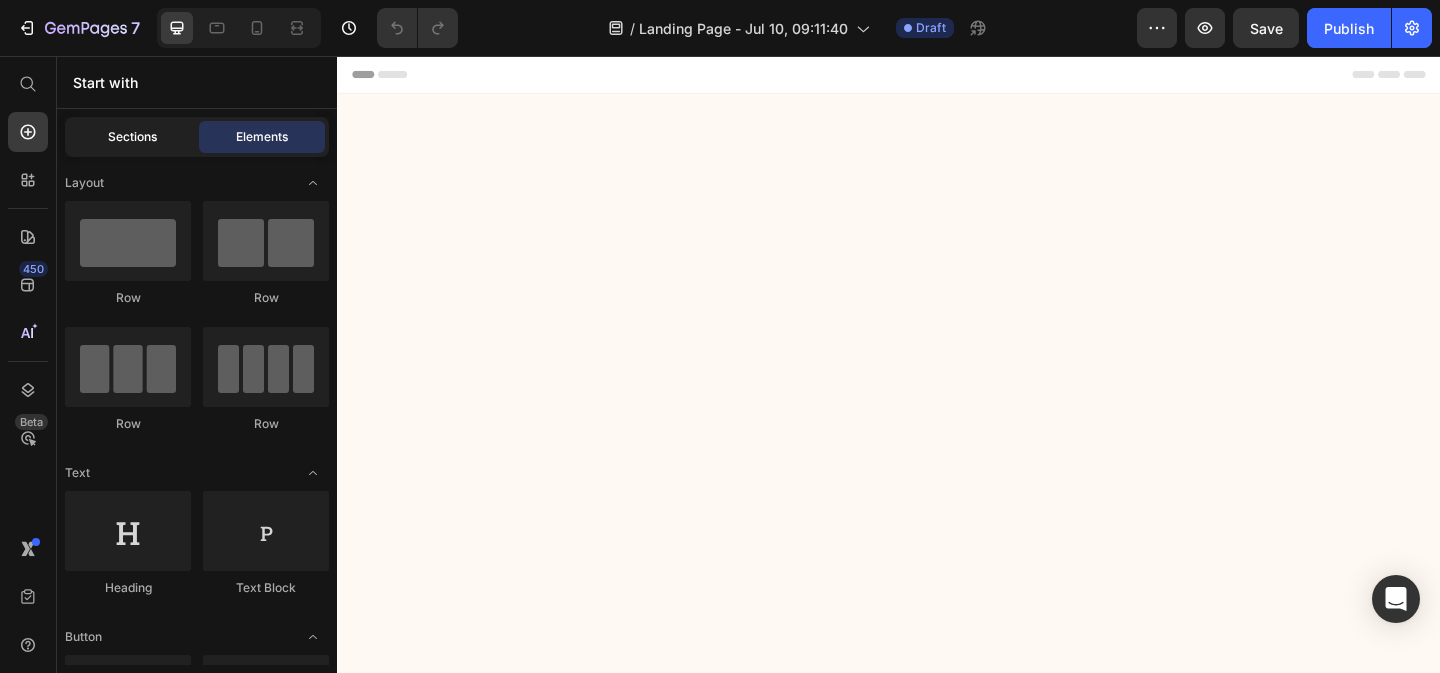 click on "Sections" 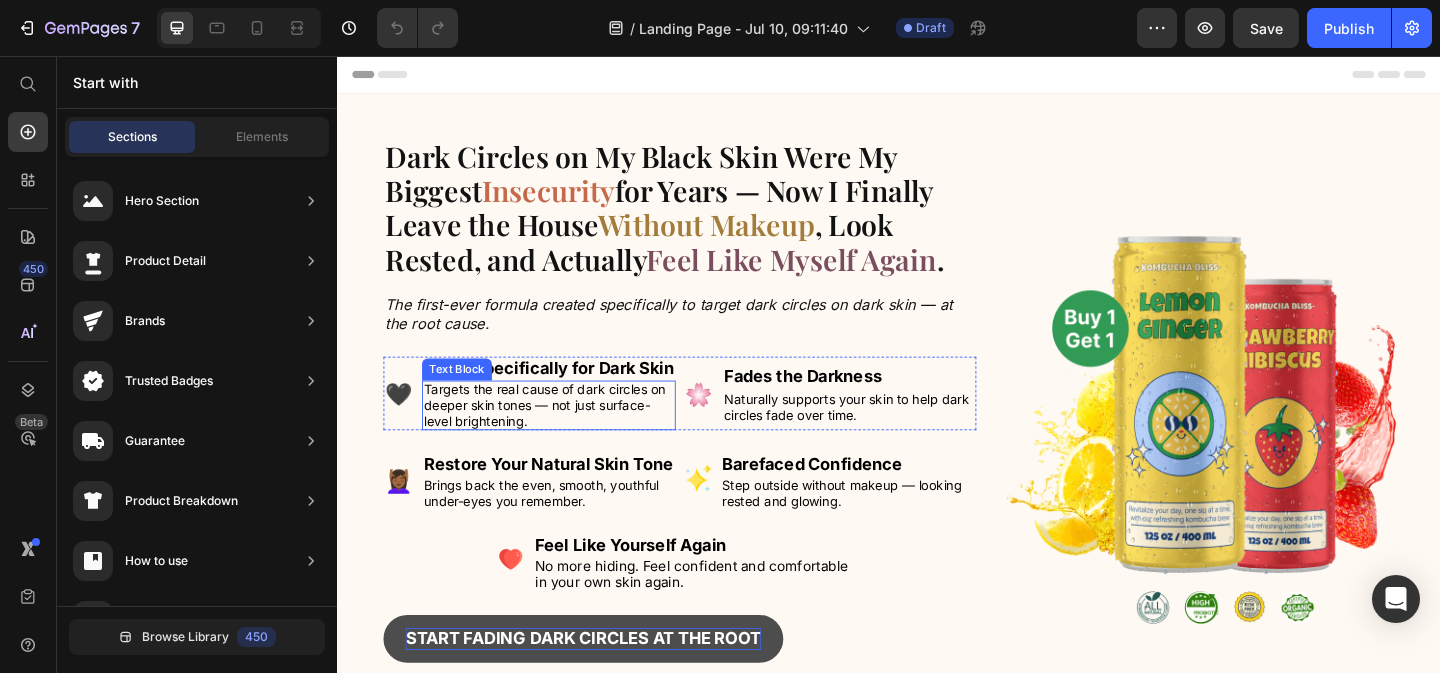 scroll, scrollTop: 137, scrollLeft: 0, axis: vertical 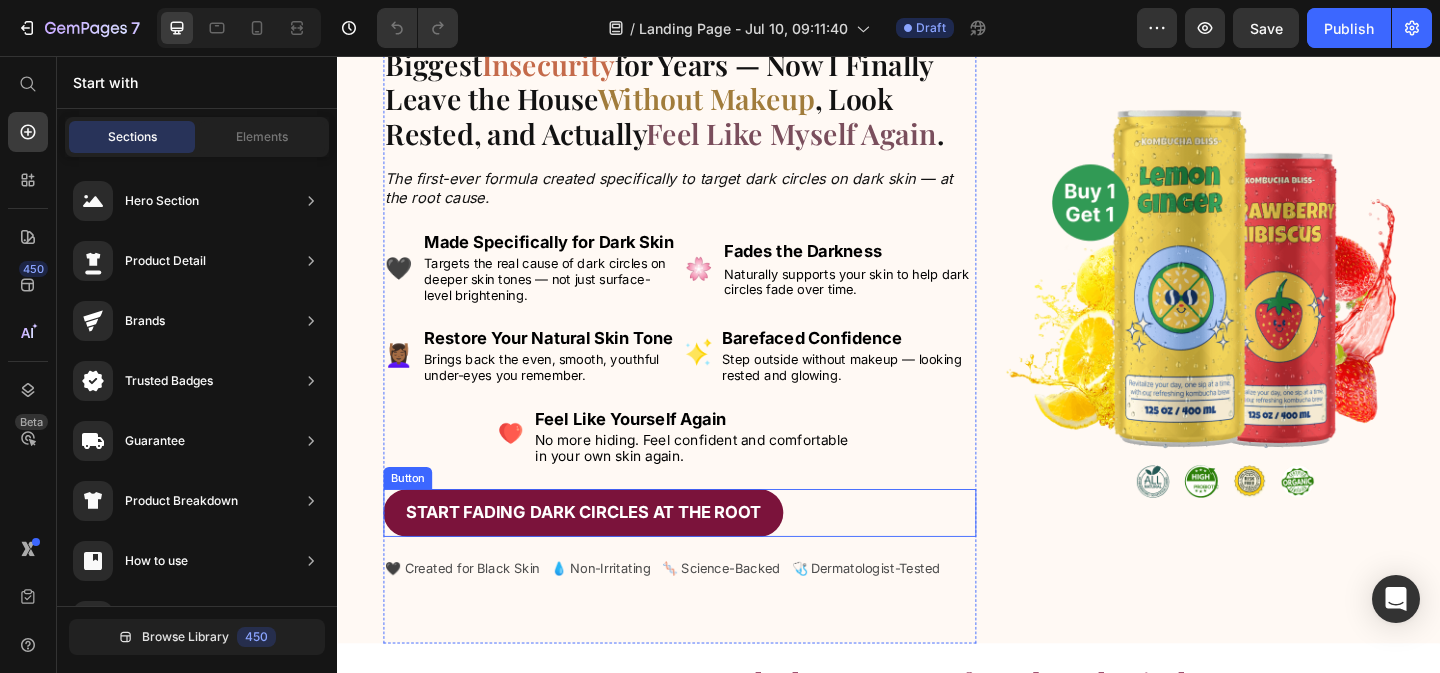 click on "Start Fading Dark Circles at the Root Button" at bounding box center (709, 552) 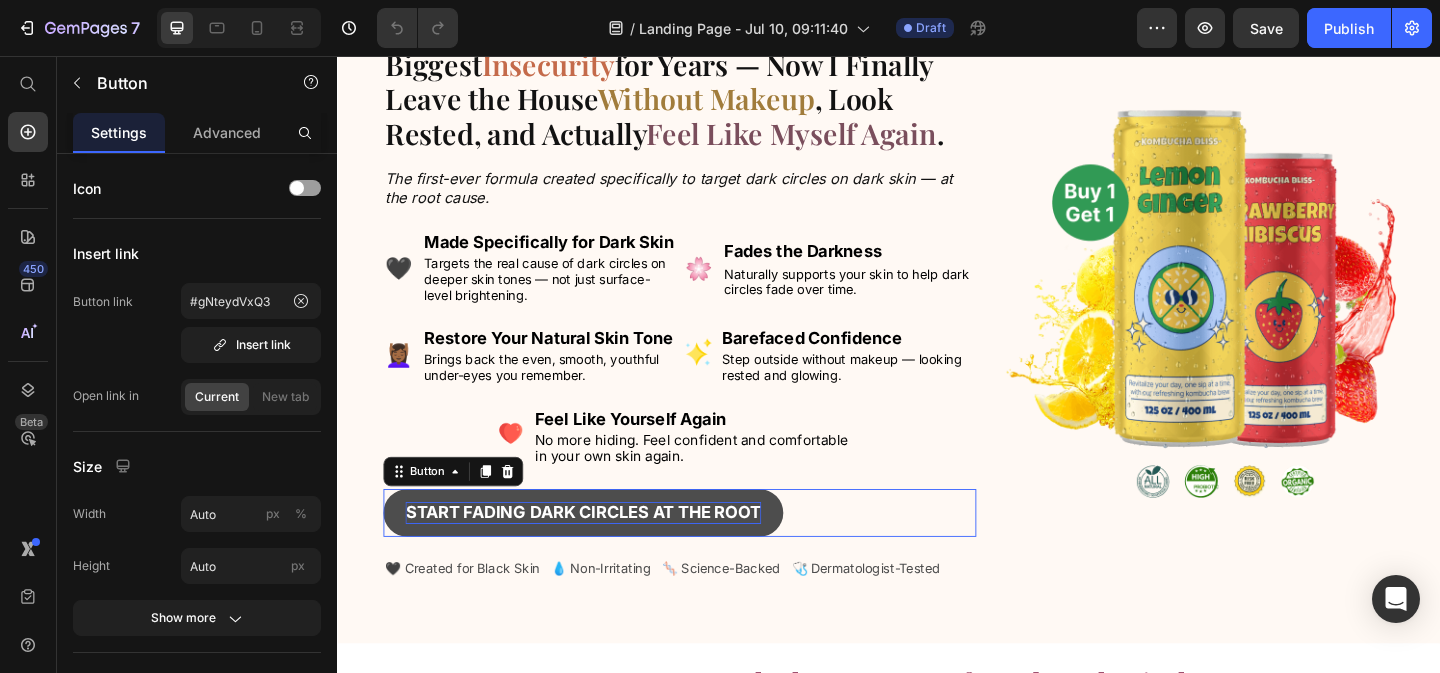 click on "Start Fading Dark Circles at the Root" at bounding box center (604, 552) 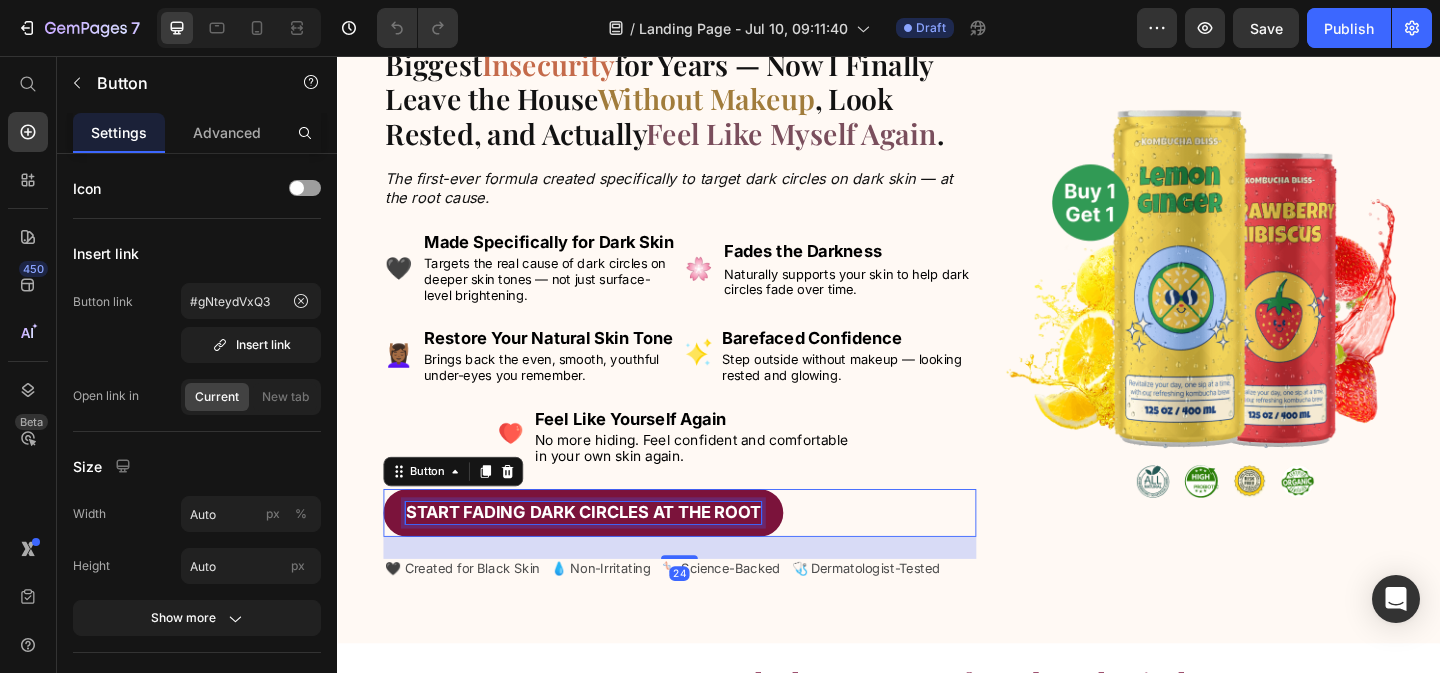 click on "Start Fading Dark Circles at the Root Button   24" at bounding box center (709, 552) 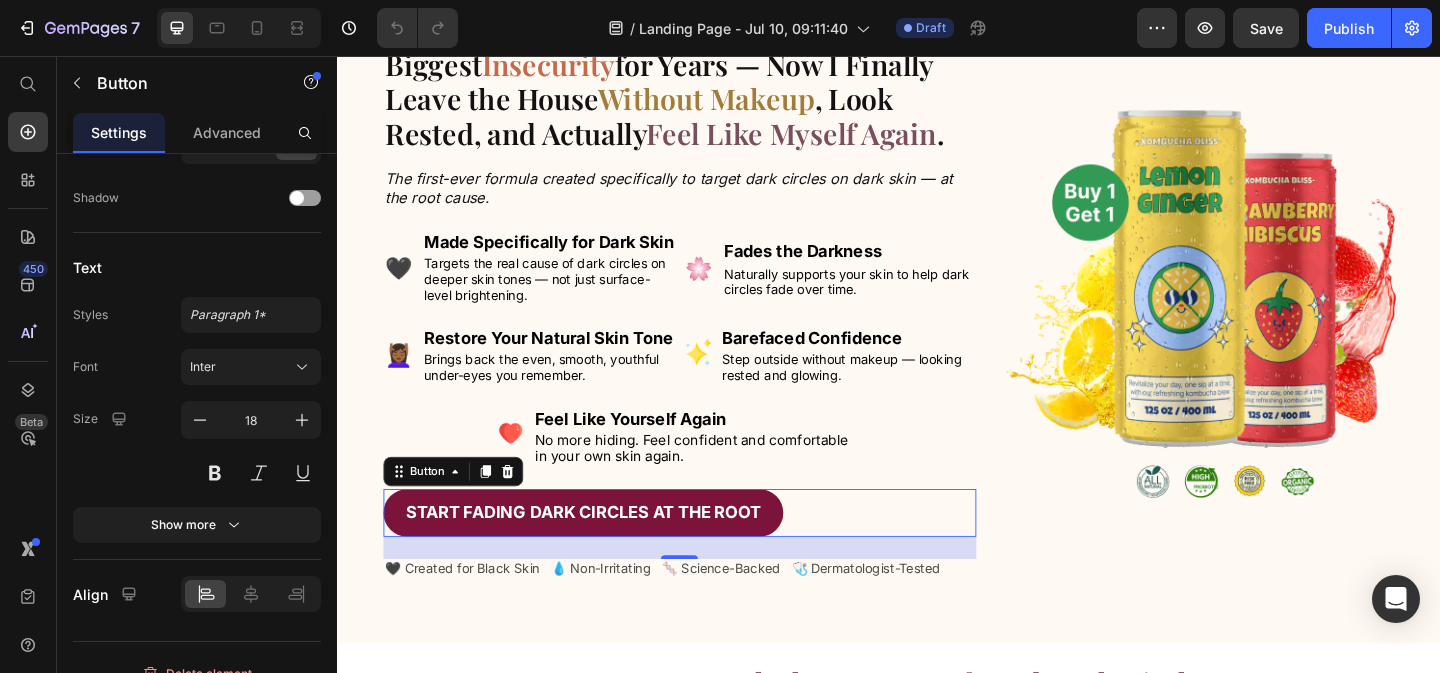scroll, scrollTop: 0, scrollLeft: 0, axis: both 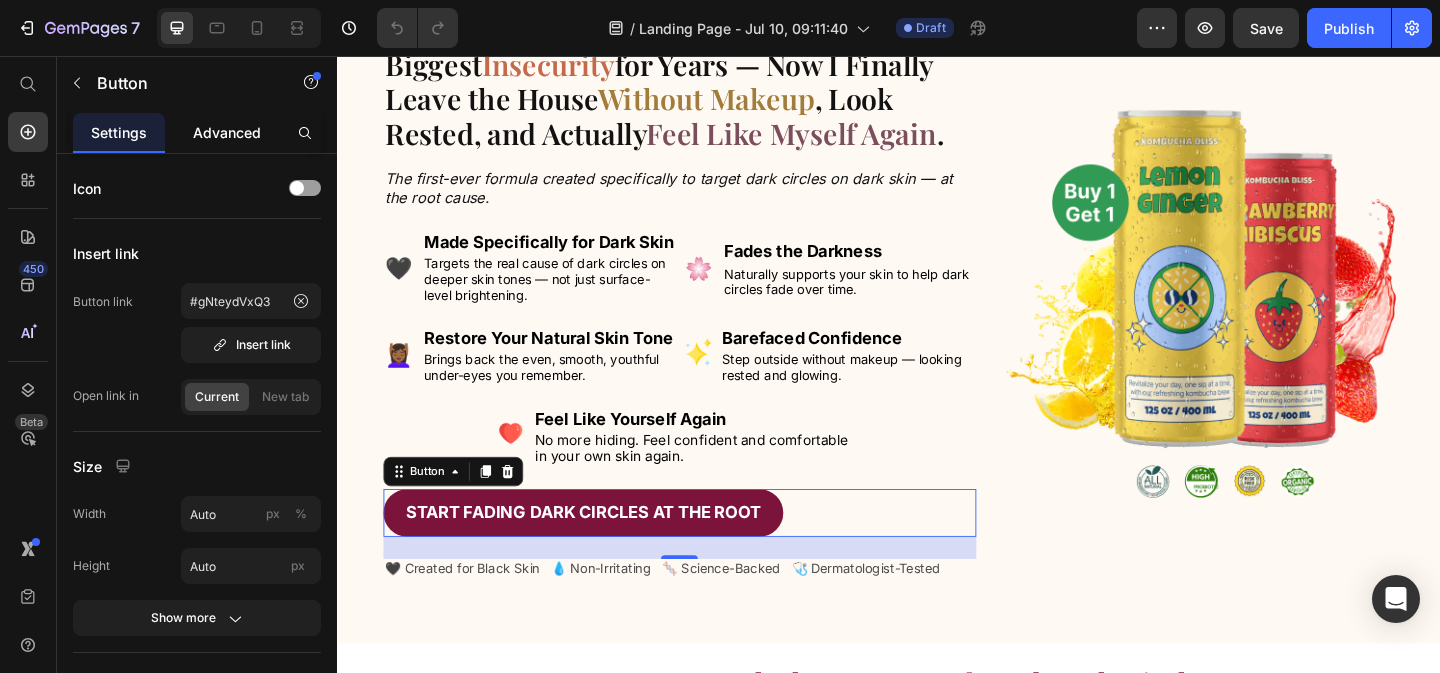 click on "Advanced" 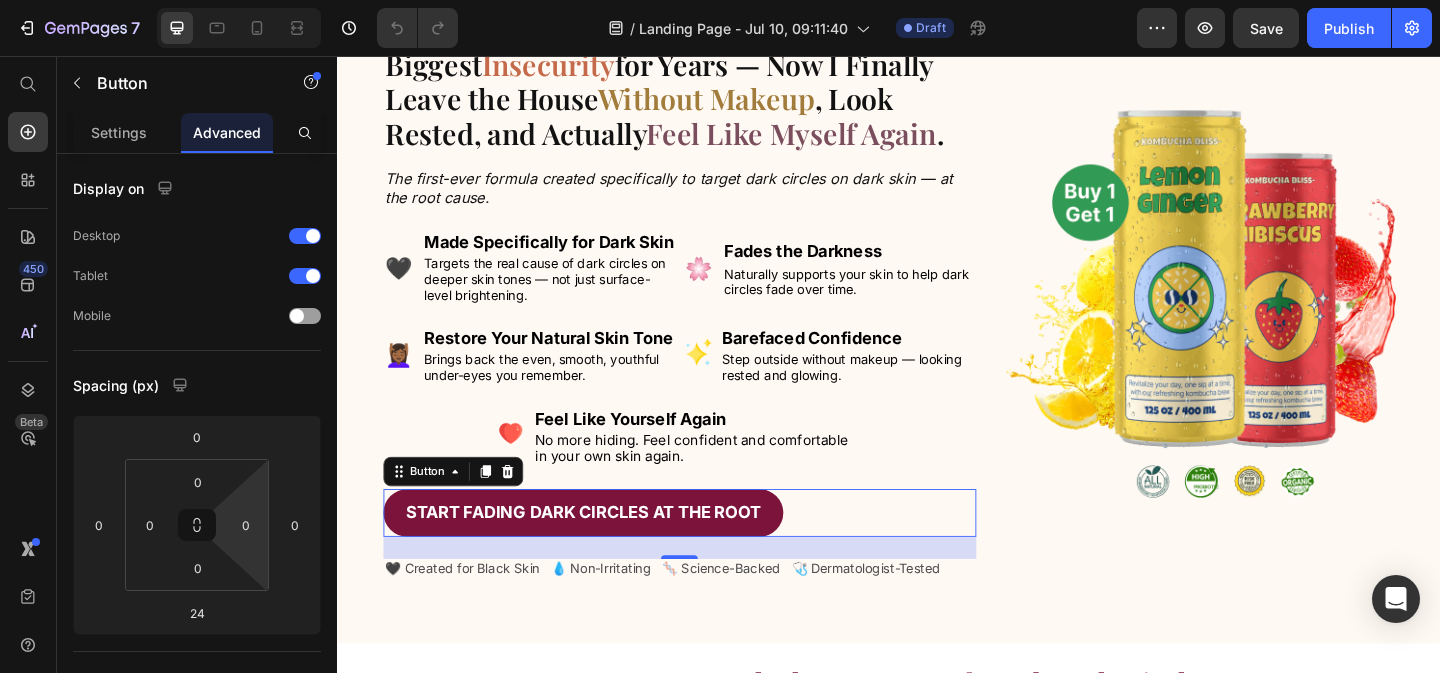 scroll, scrollTop: 693, scrollLeft: 0, axis: vertical 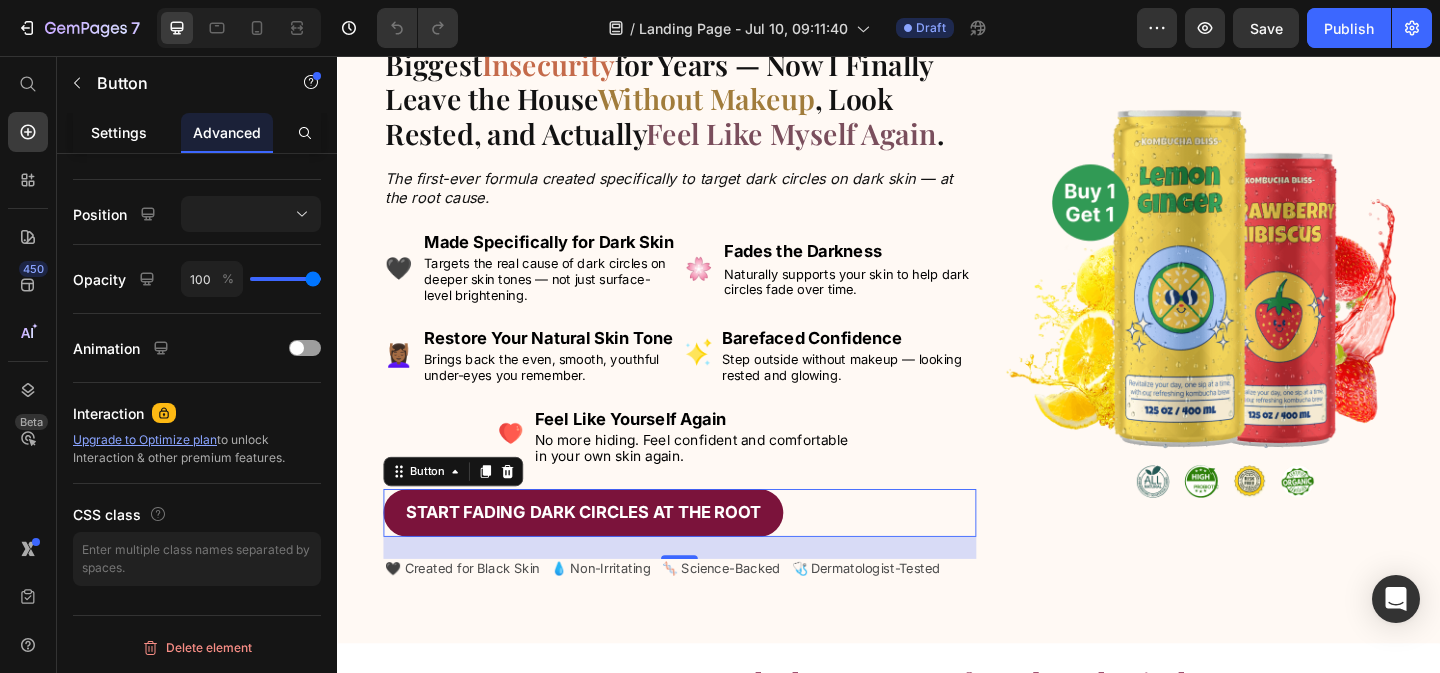 click on "Settings" 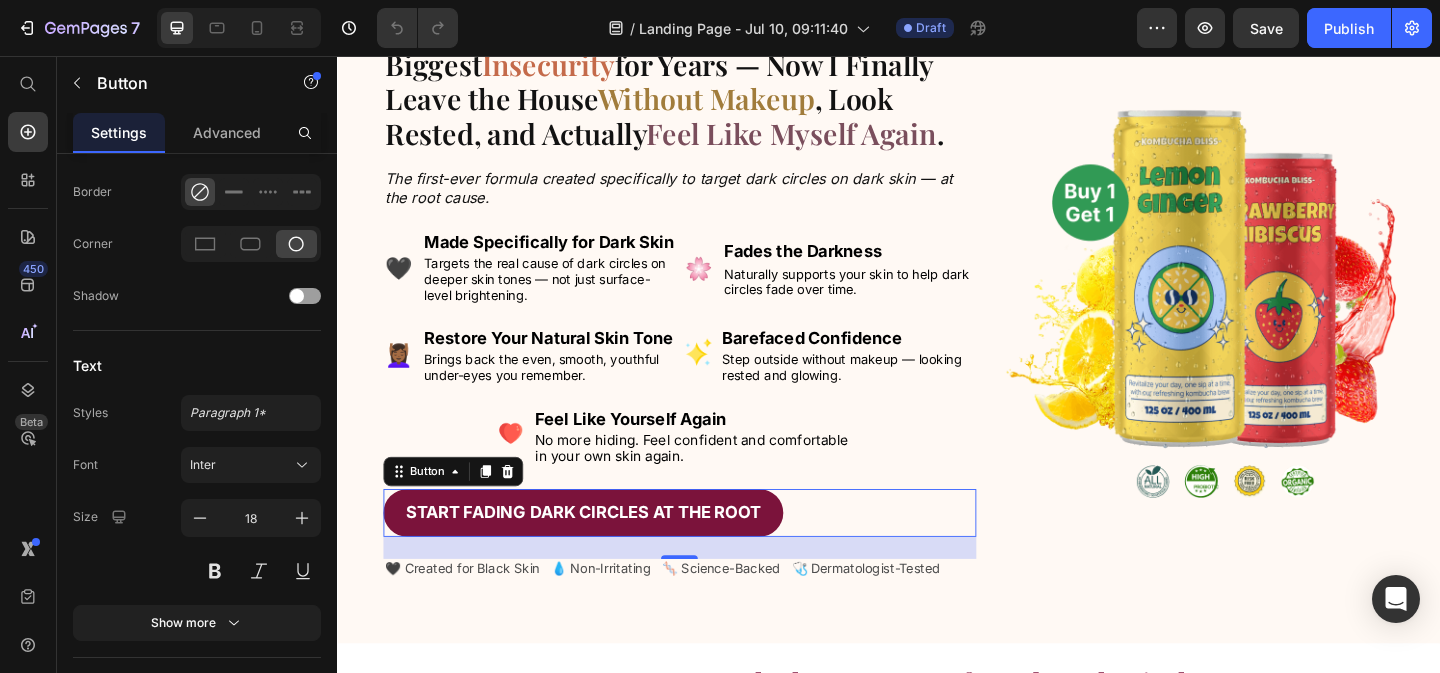 scroll, scrollTop: 0, scrollLeft: 0, axis: both 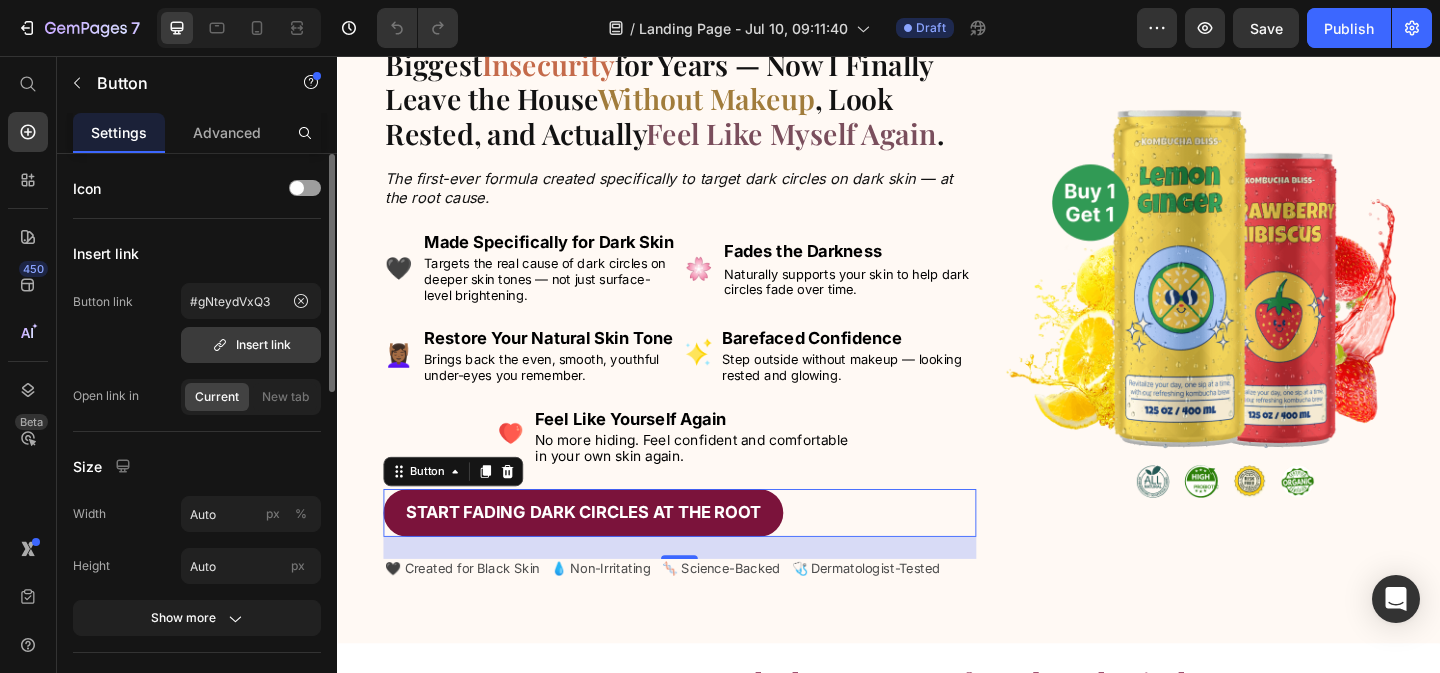 click on "Insert link" at bounding box center (251, 345) 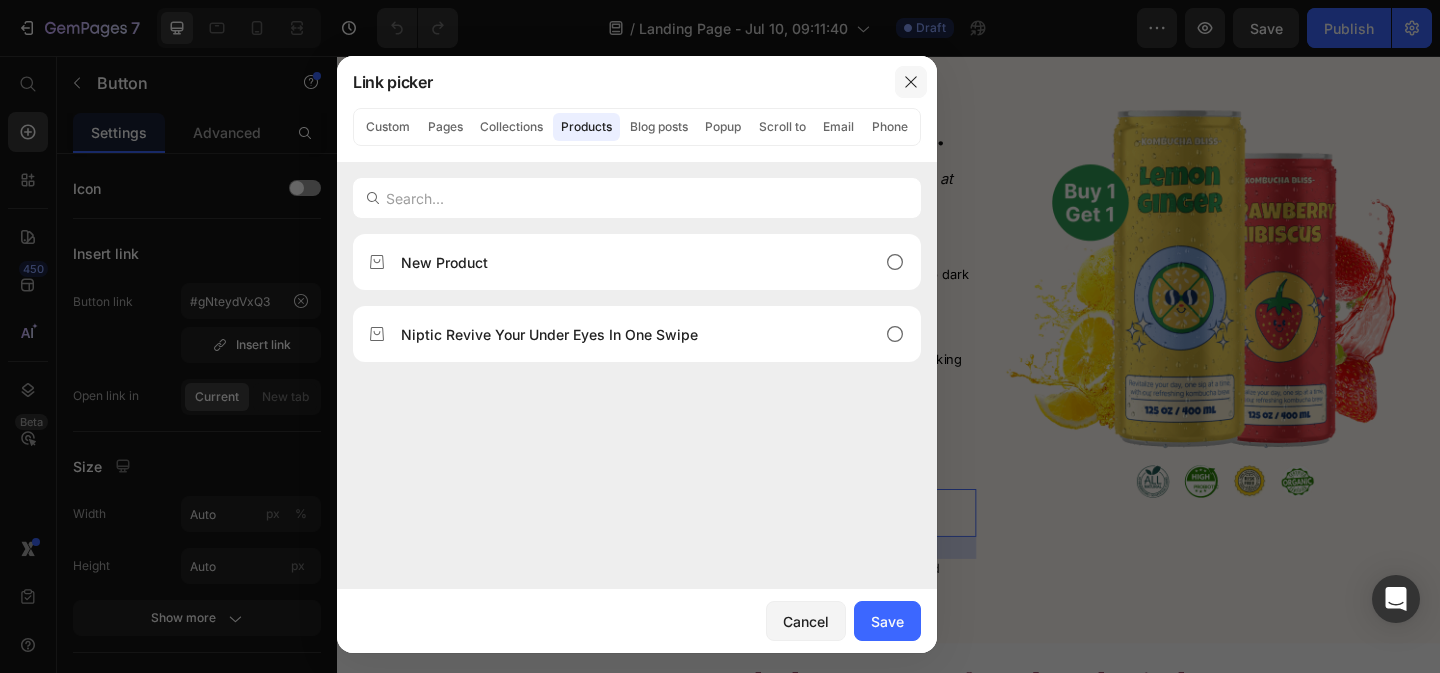 click 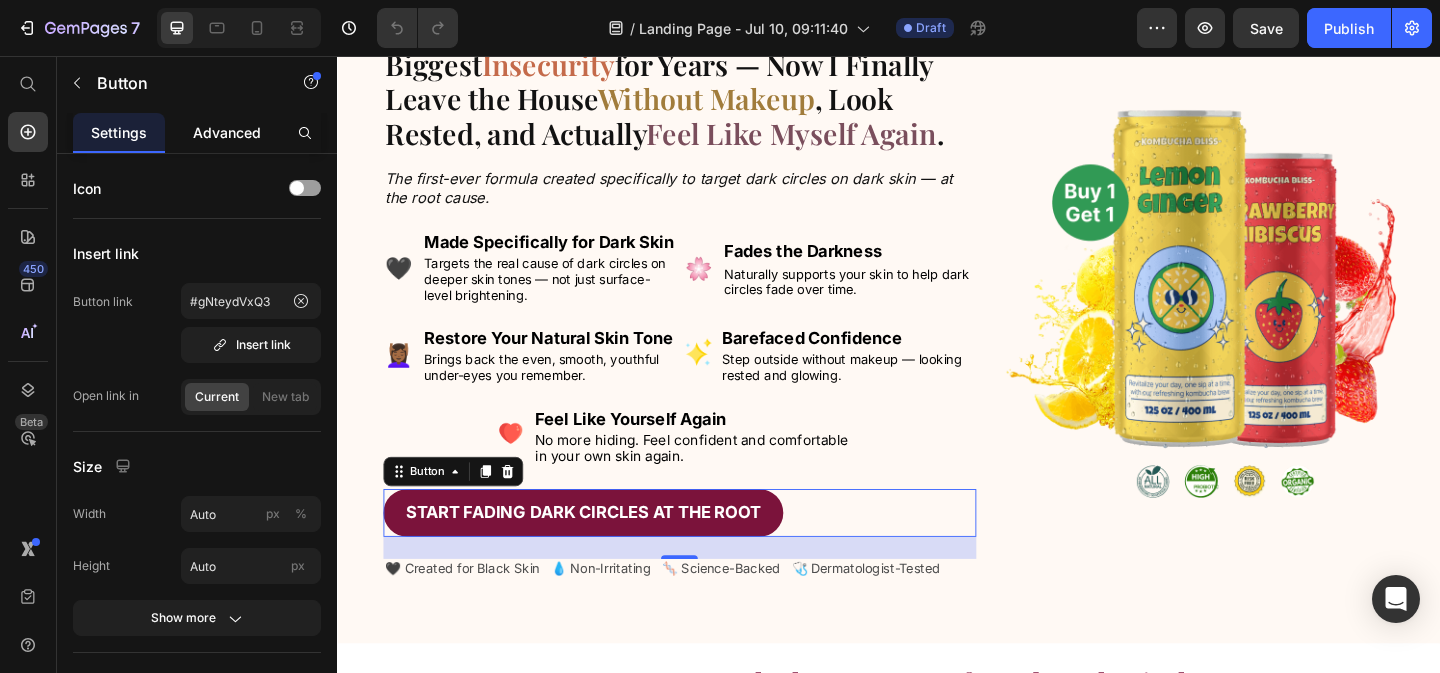 click on "Advanced" at bounding box center (227, 132) 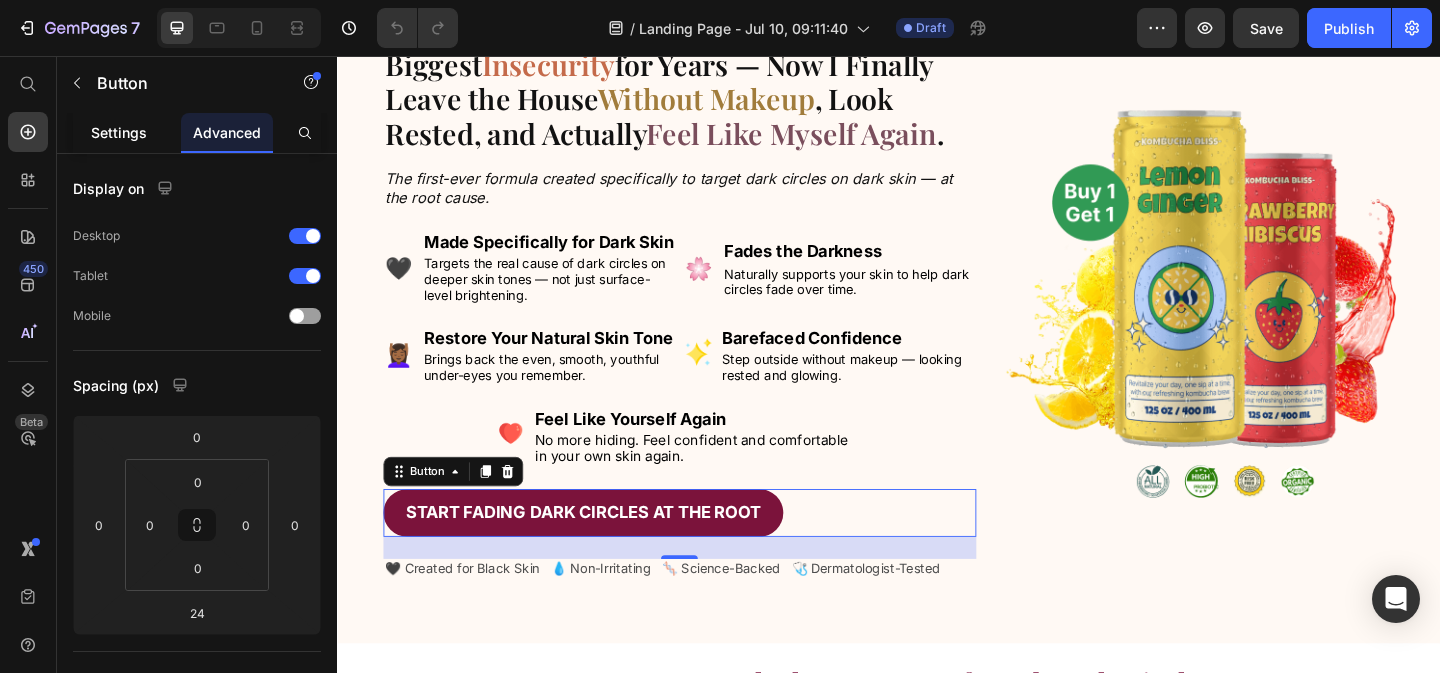 click on "Settings" 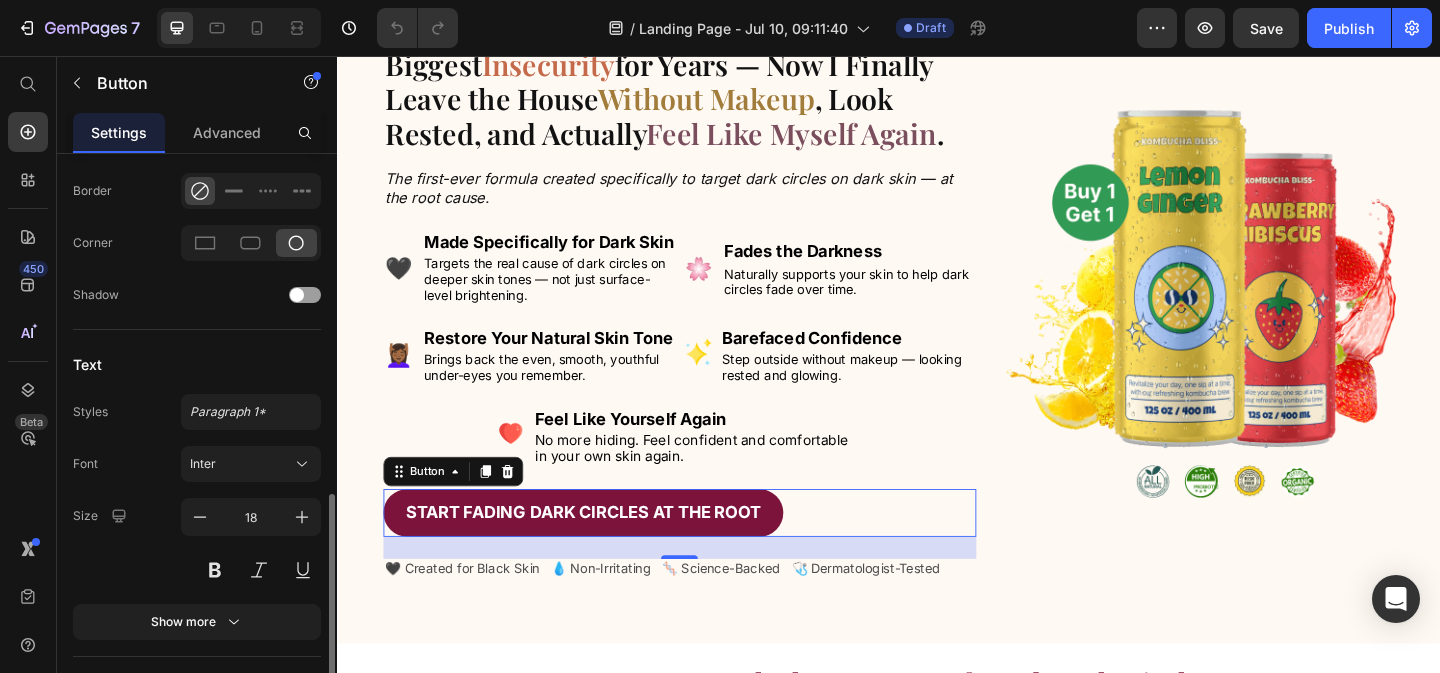 scroll, scrollTop: 817, scrollLeft: 0, axis: vertical 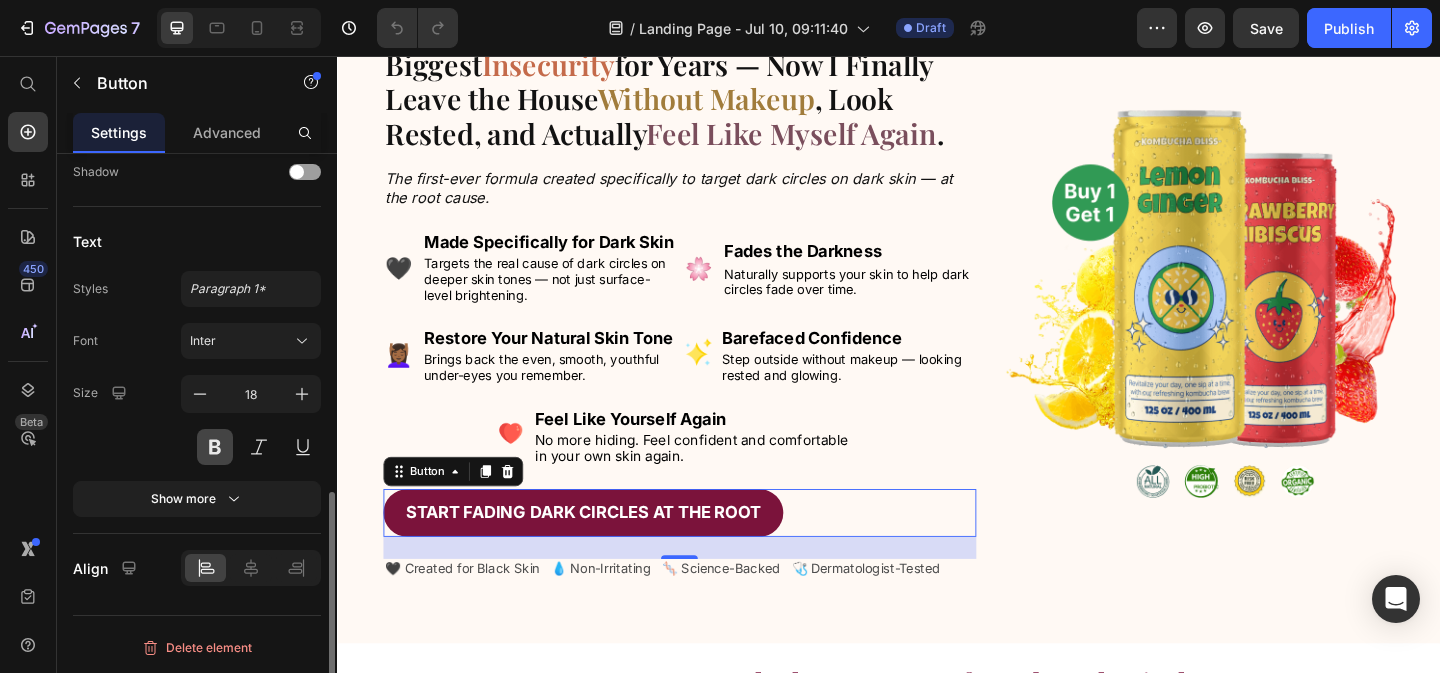 click at bounding box center [215, 447] 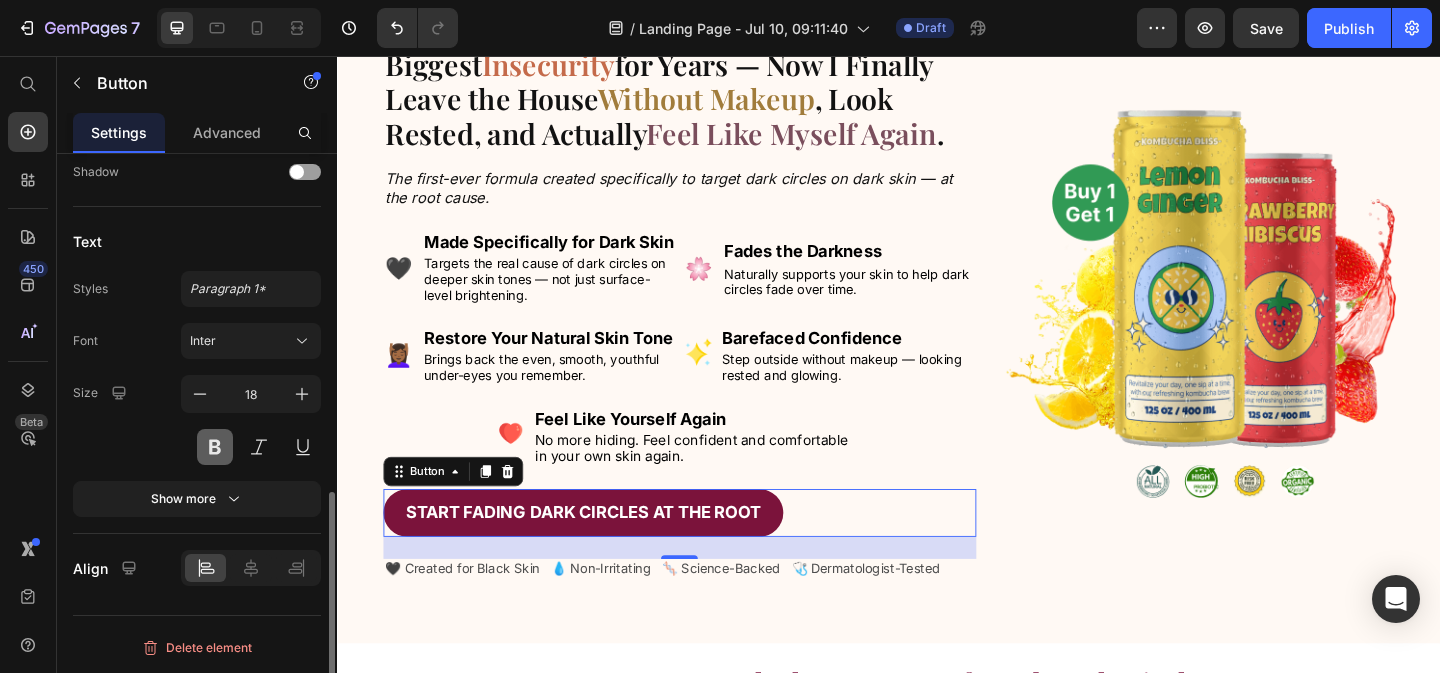 click at bounding box center (215, 447) 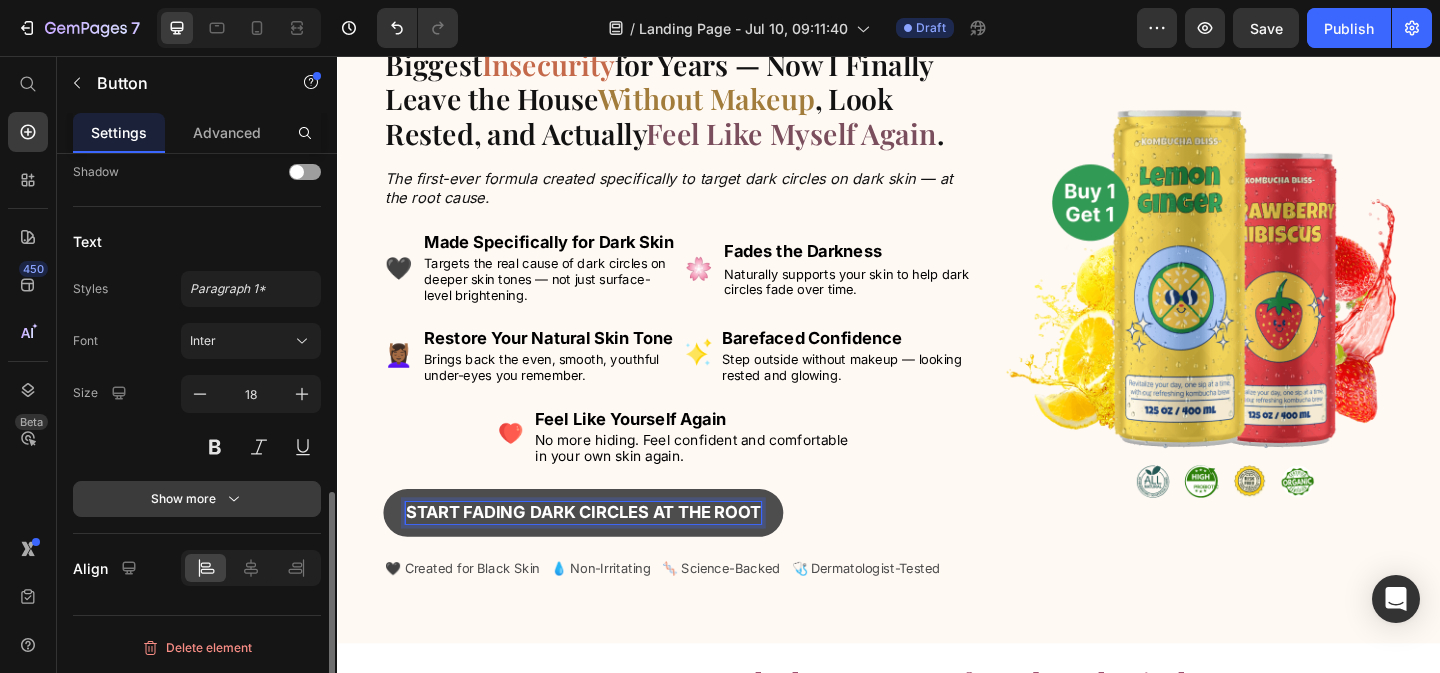 click on "Show more" at bounding box center [197, 499] 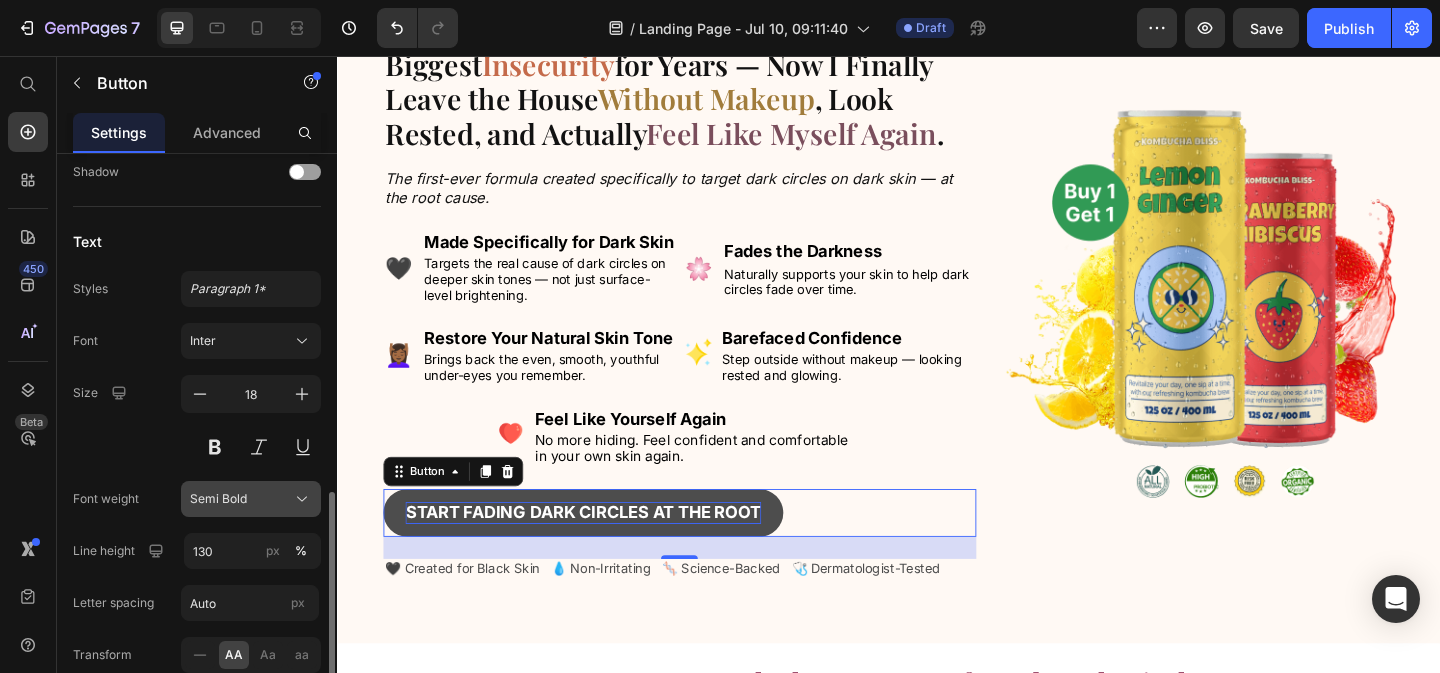 click on "Semi Bold" 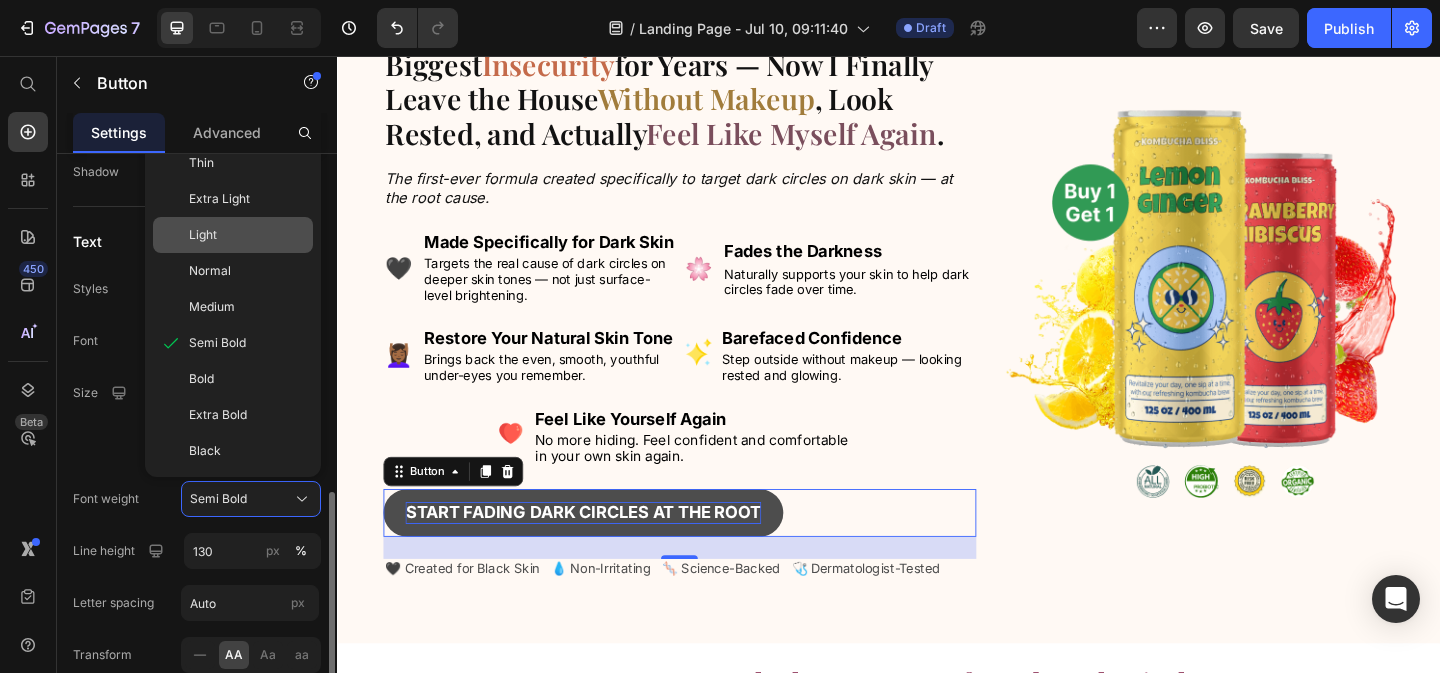 click on "Light" at bounding box center (247, 235) 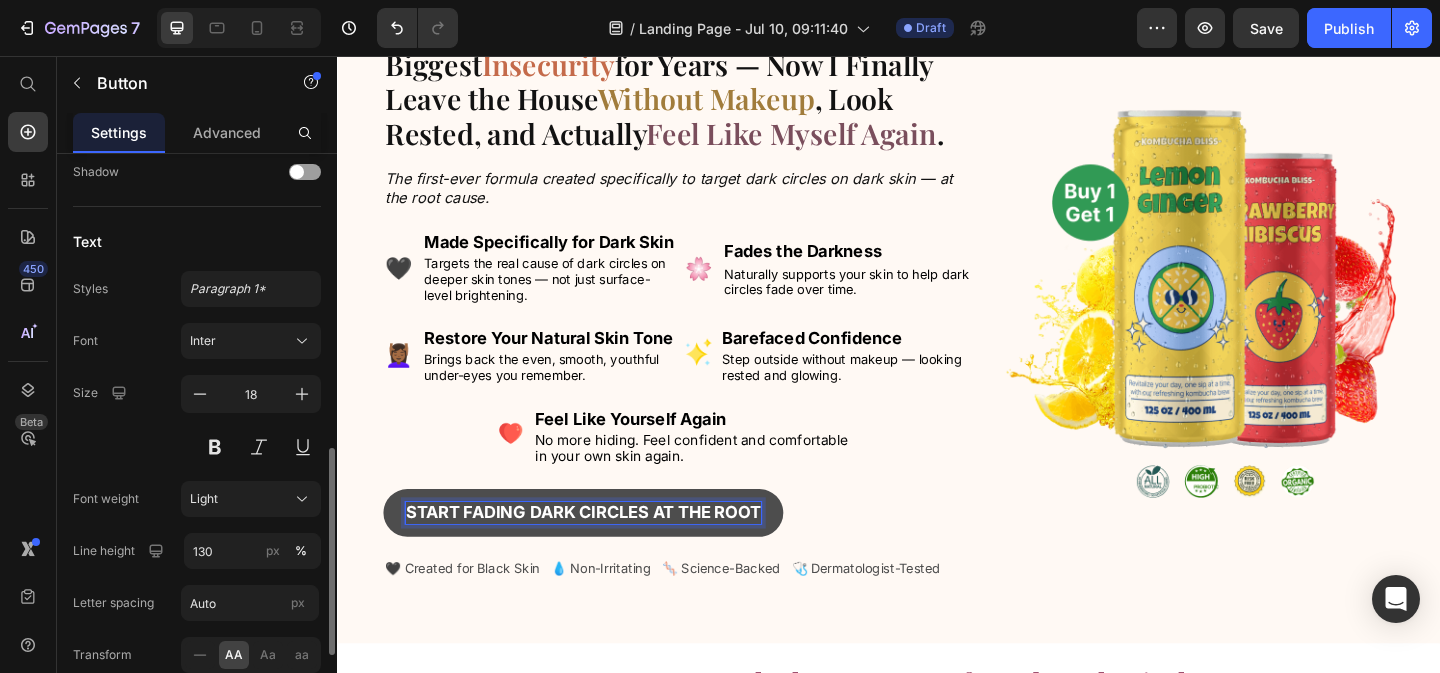 click on "Start Fading Dark Circles at the Root" at bounding box center (604, 552) 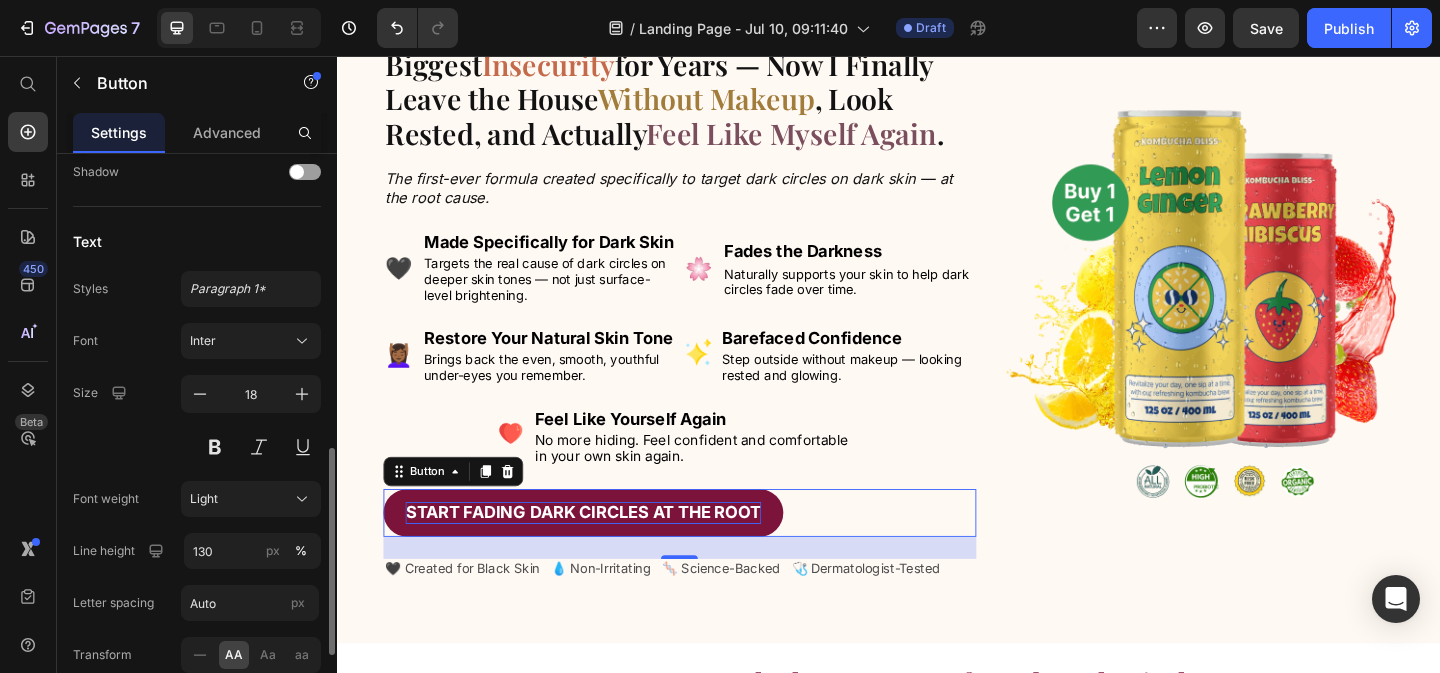 drag, startPoint x: 409, startPoint y: 551, endPoint x: 751, endPoint y: 548, distance: 342.01315 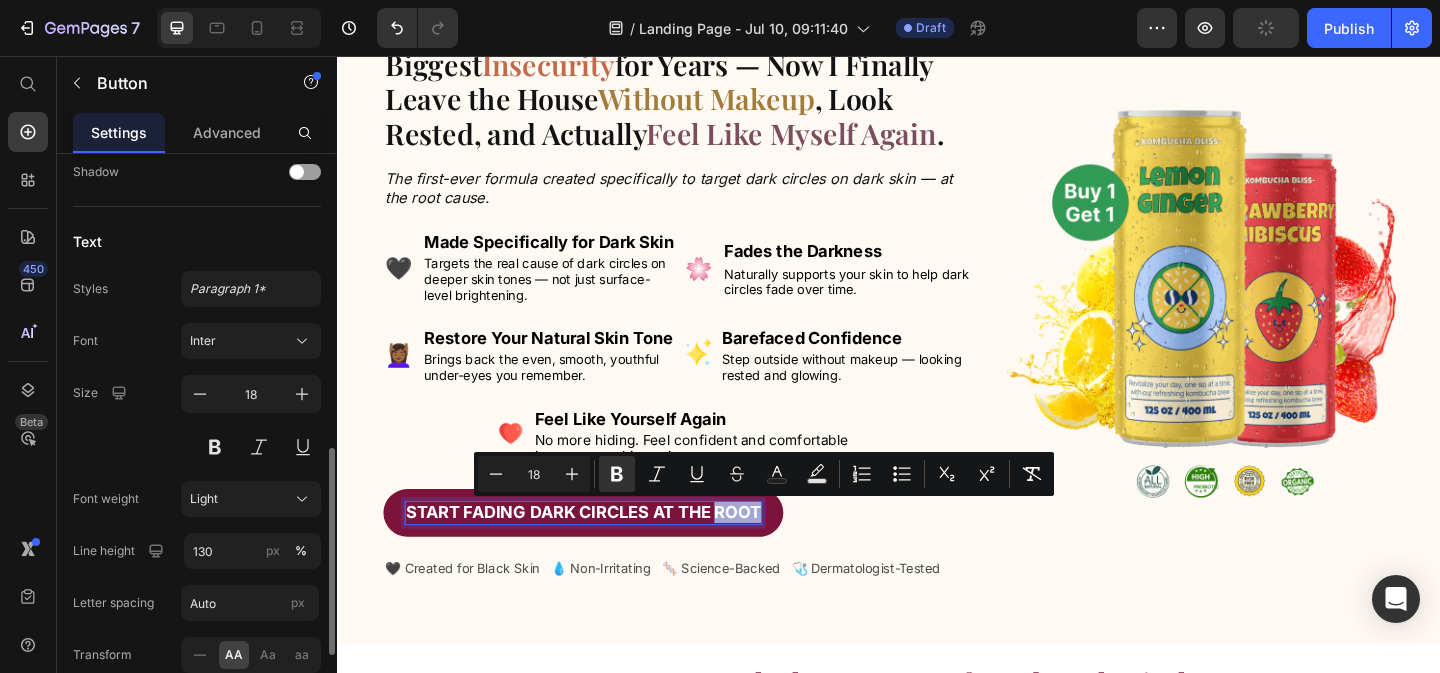 click on "Start Fading Dark Circles at the Root" at bounding box center [604, 552] 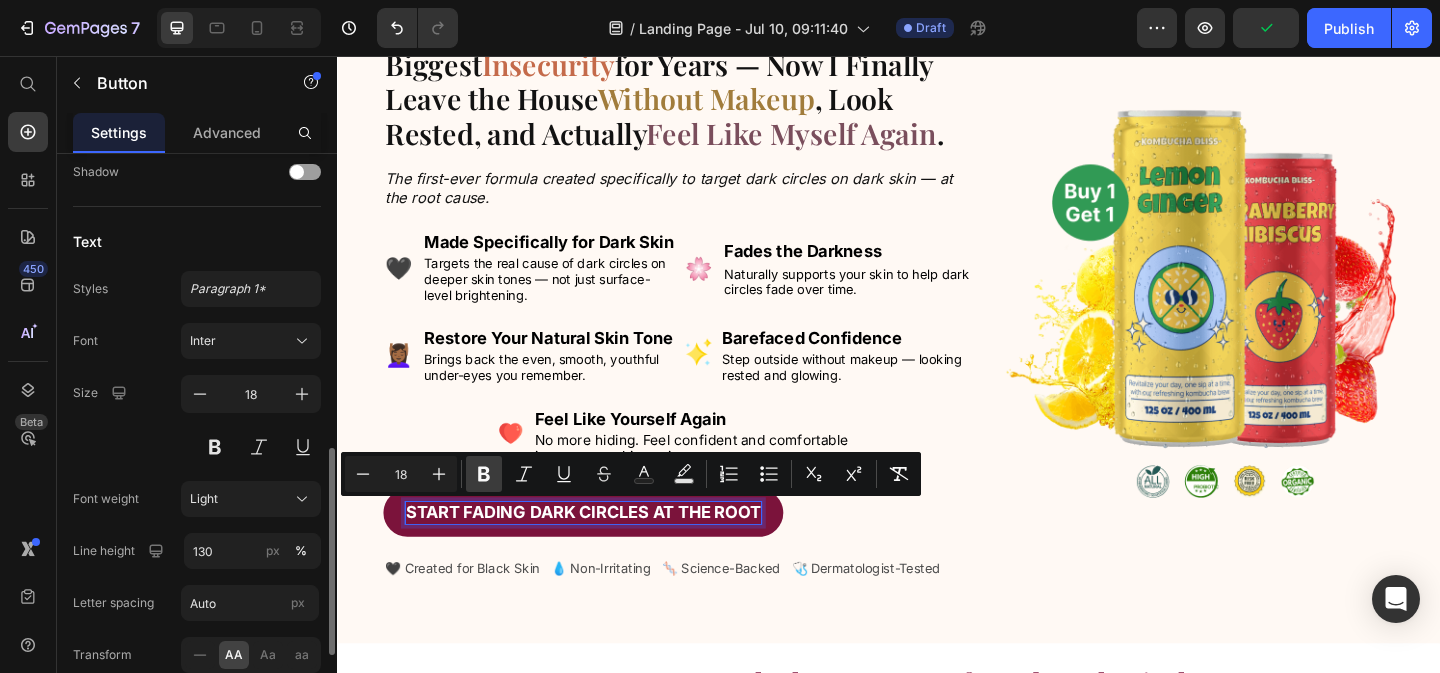 click 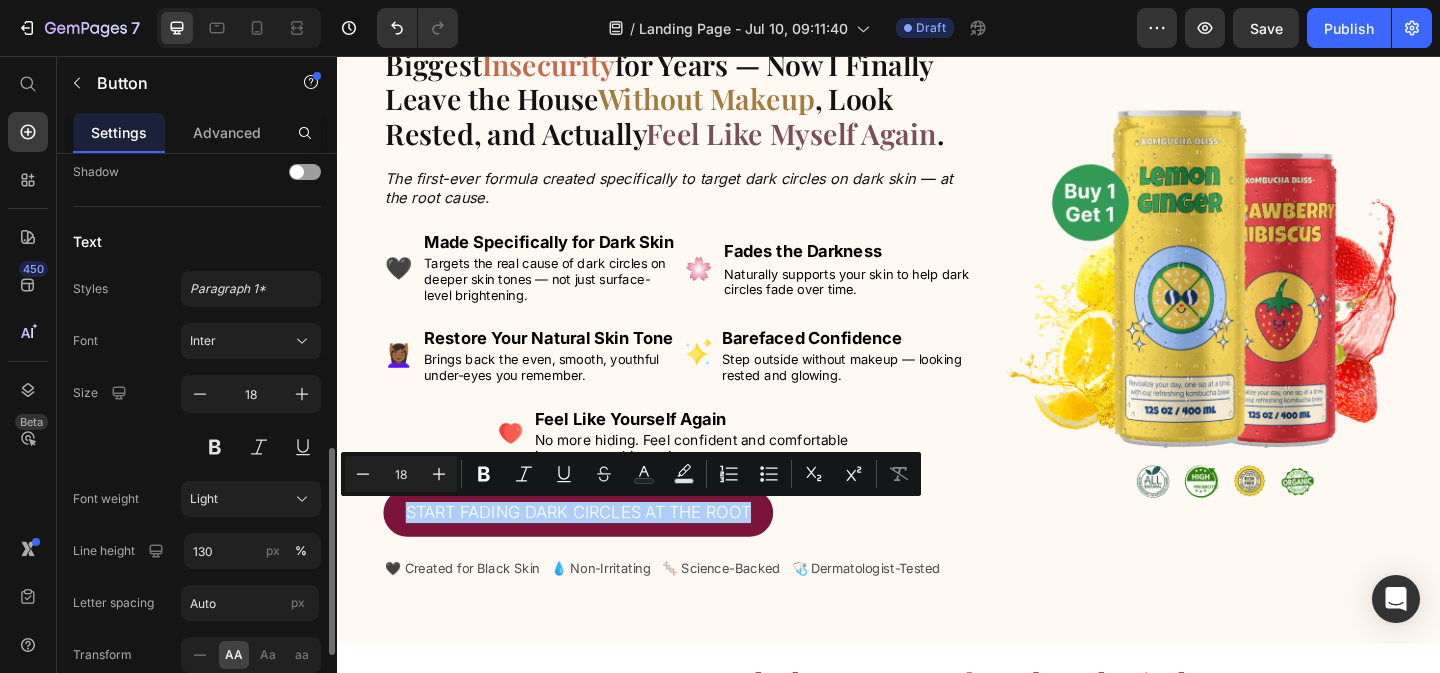 click on "Size 18" at bounding box center (197, 420) 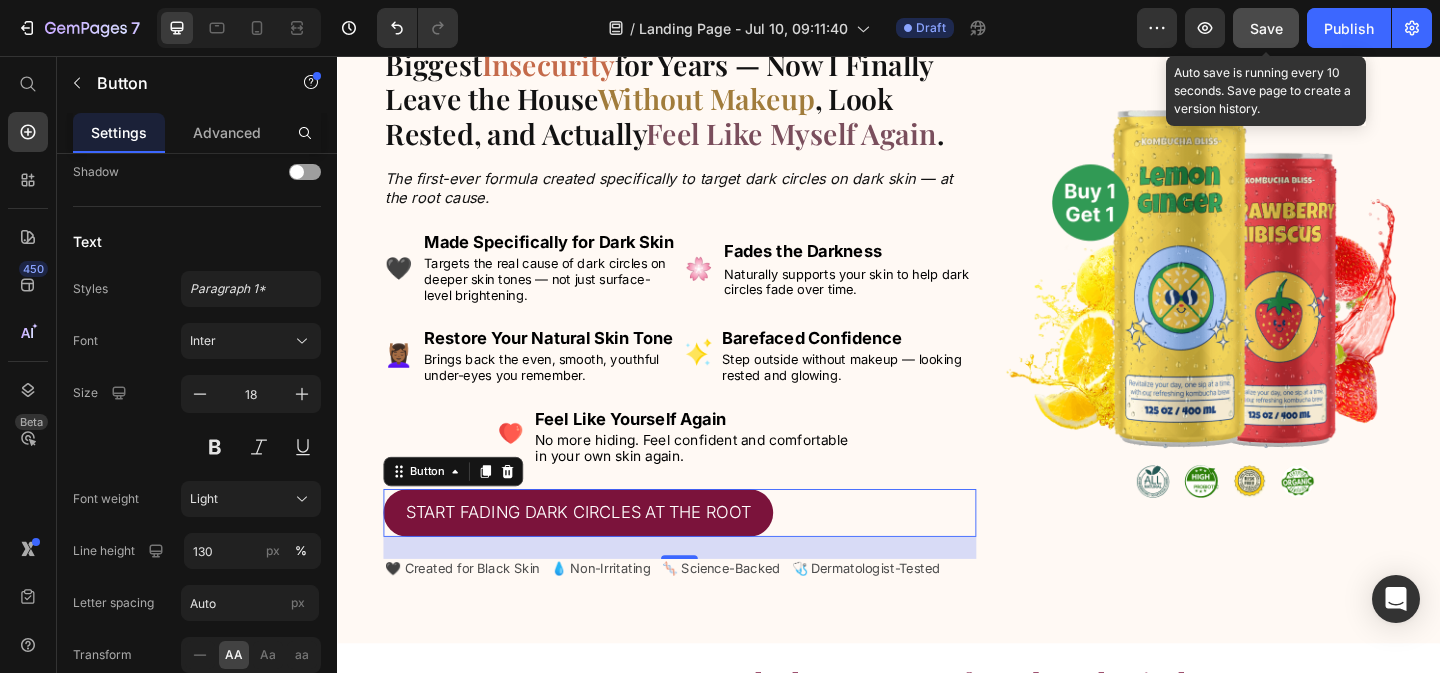click on "Save" at bounding box center [1266, 28] 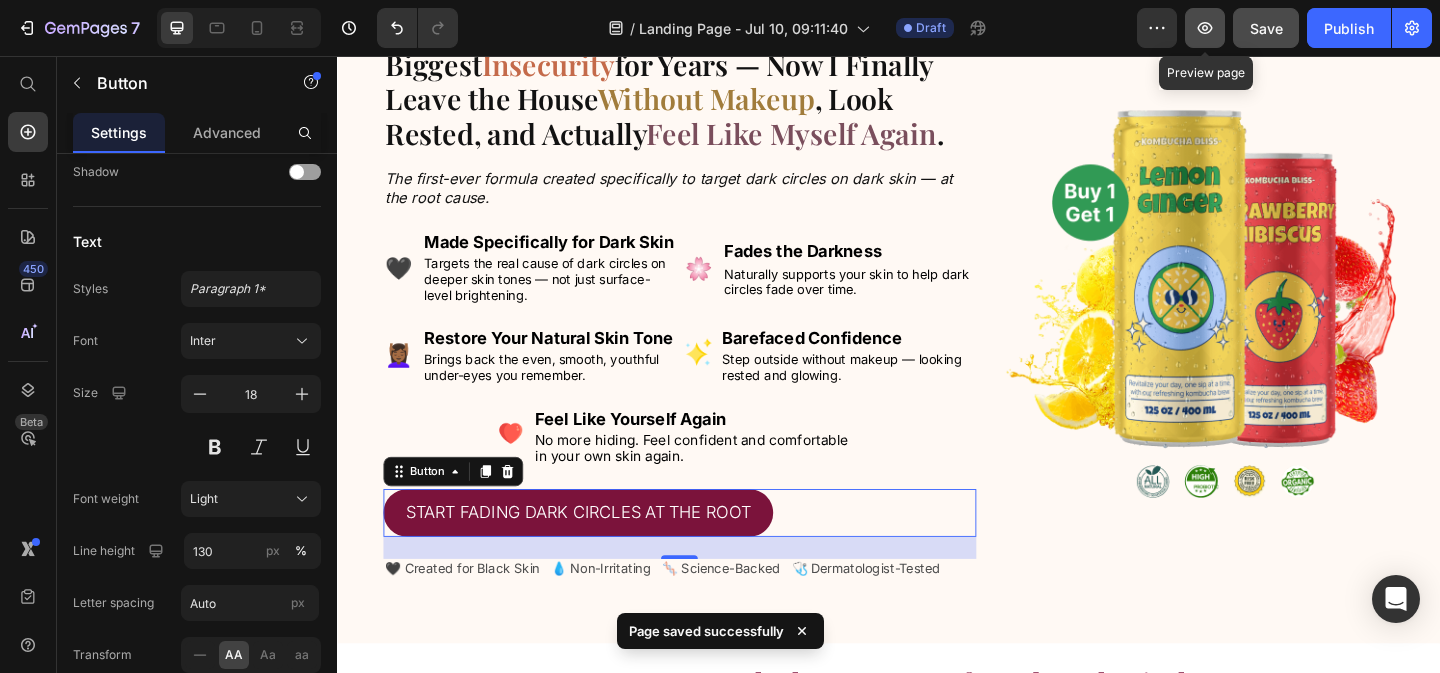 click 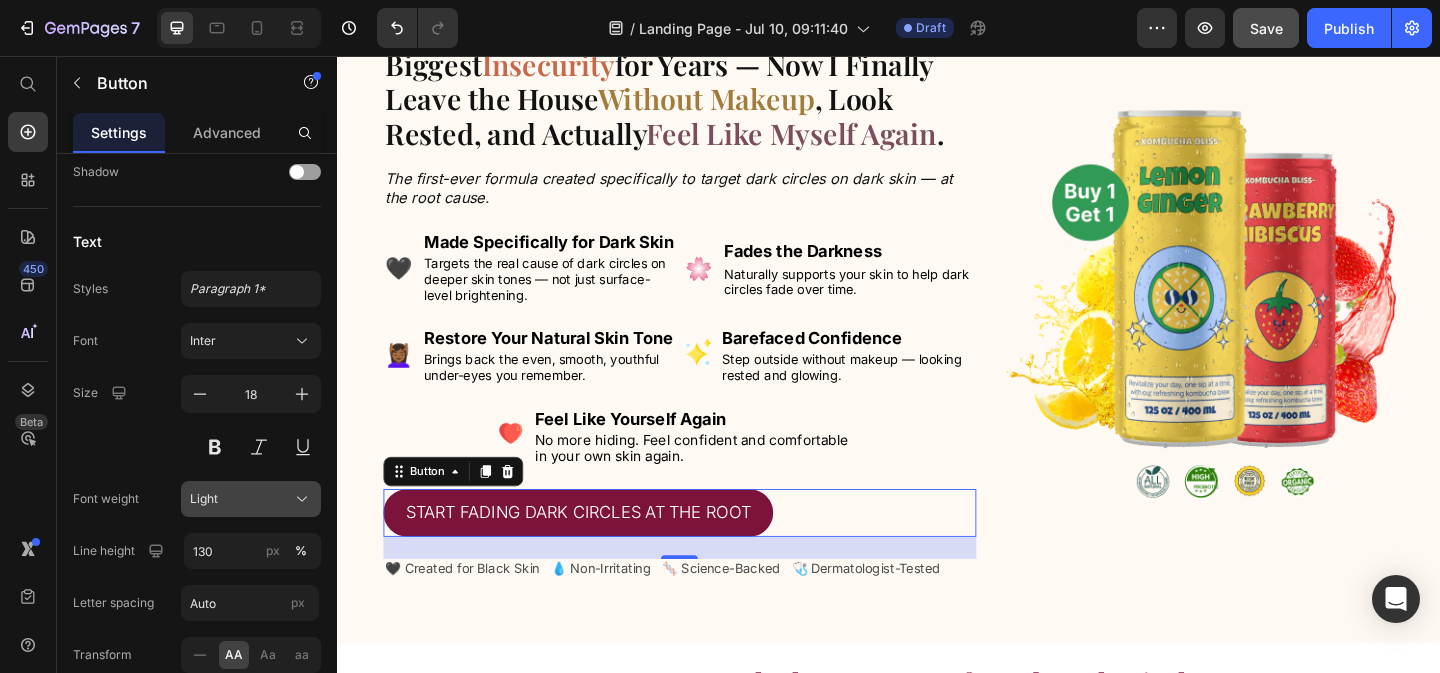 type 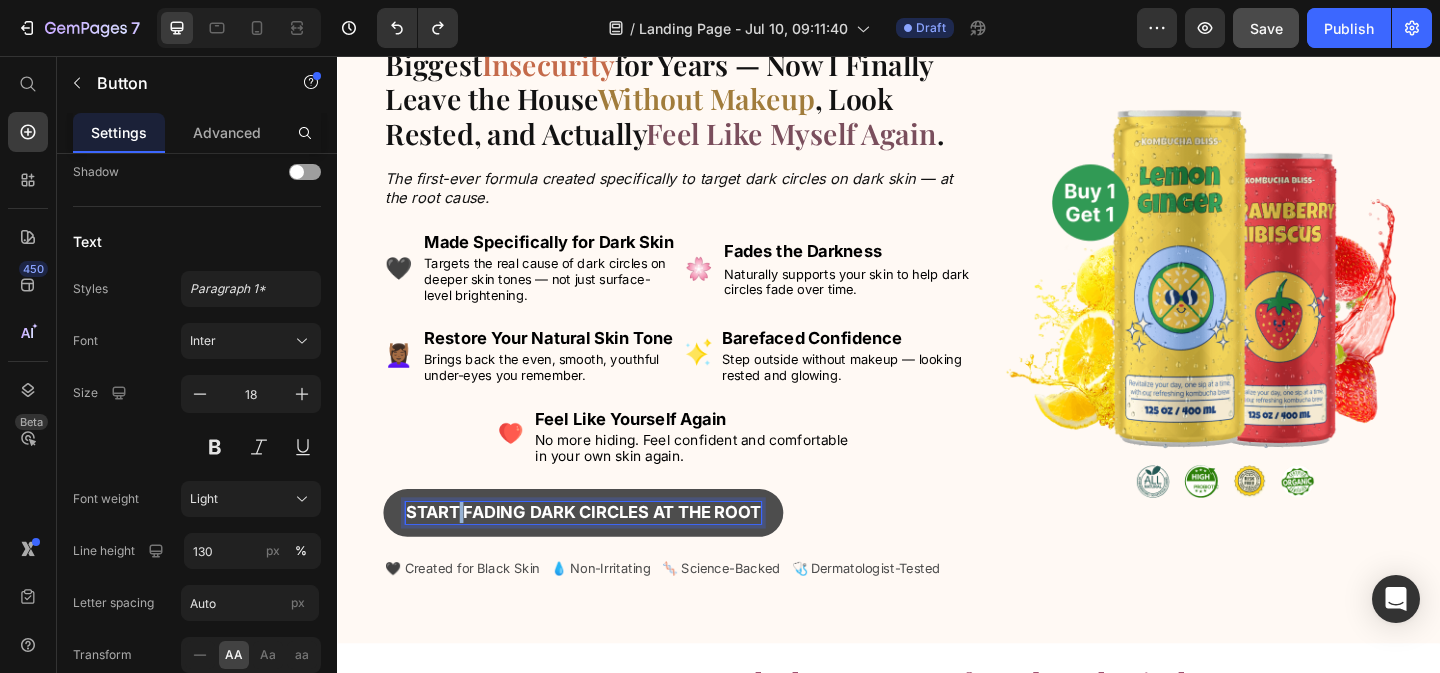 click on "Start Fading Dark Circles at the Root" at bounding box center (604, 552) 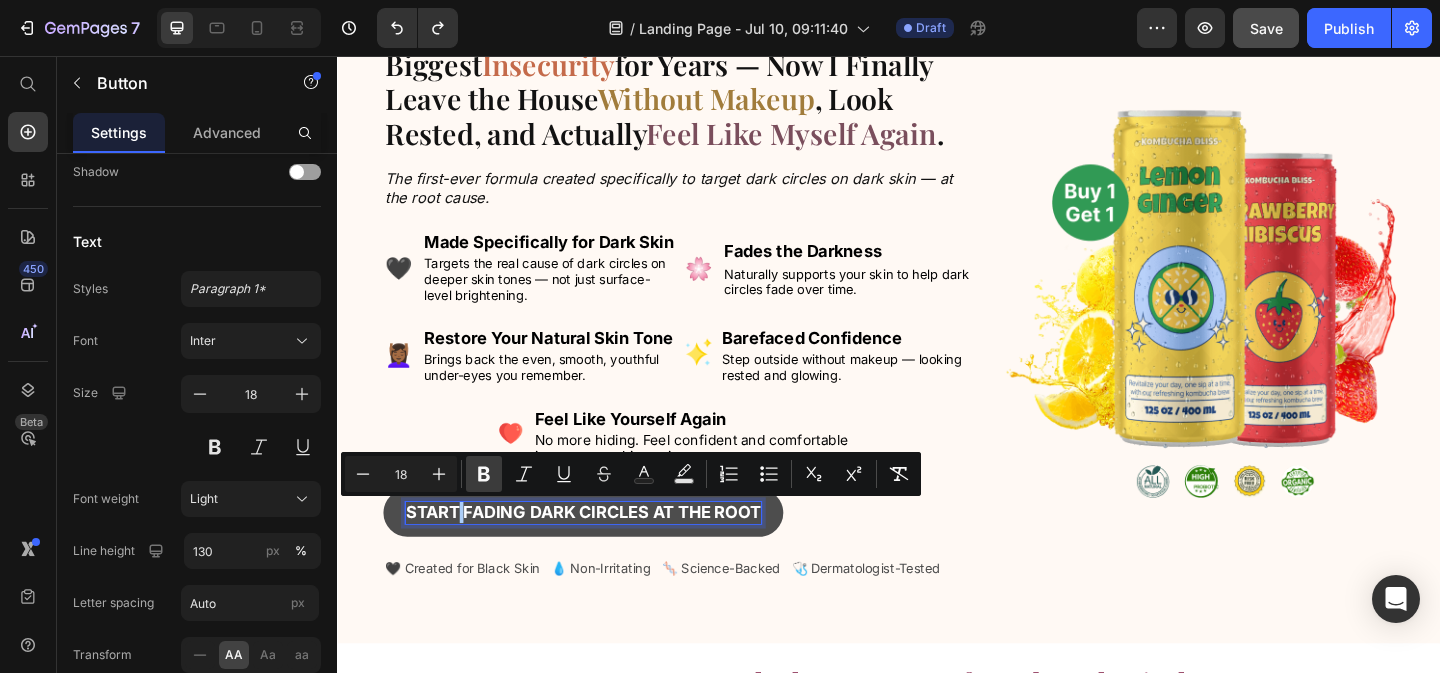 click 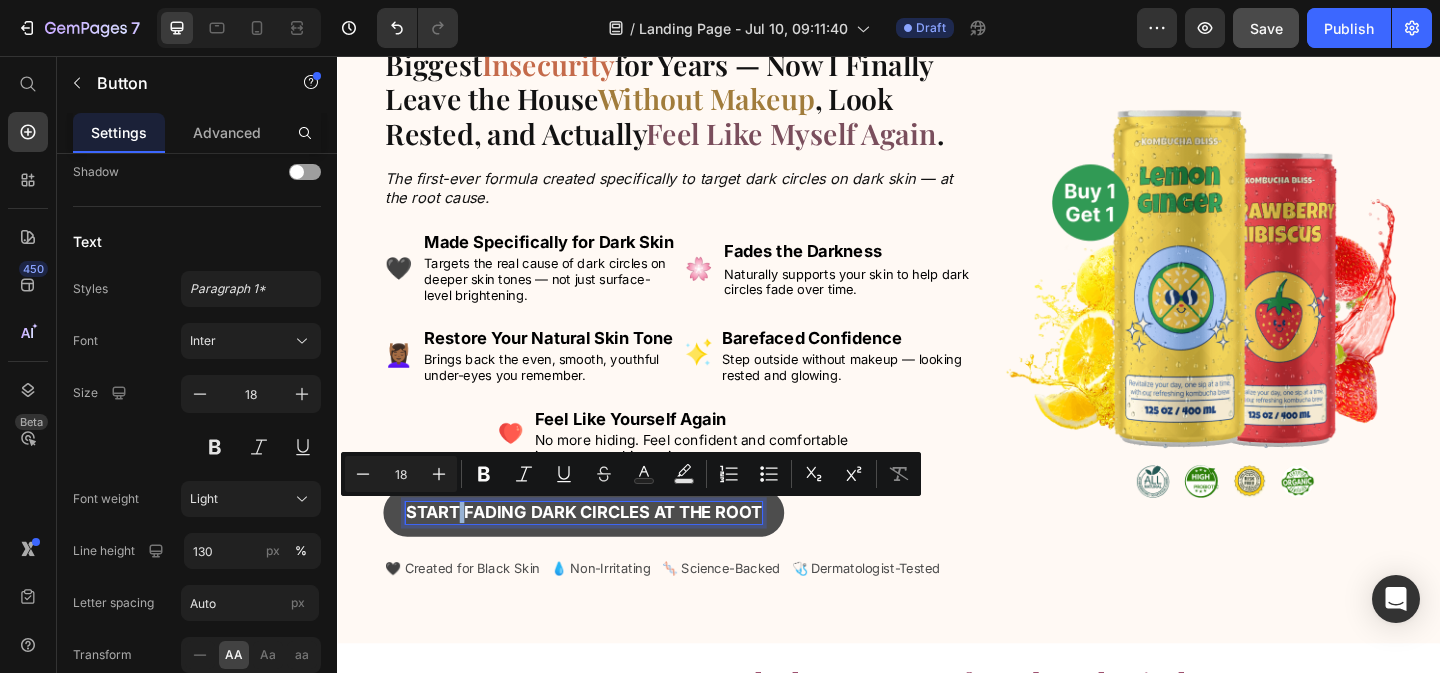 click on "Start   Fading Dark Circles at the Root Button   24" at bounding box center [709, 552] 